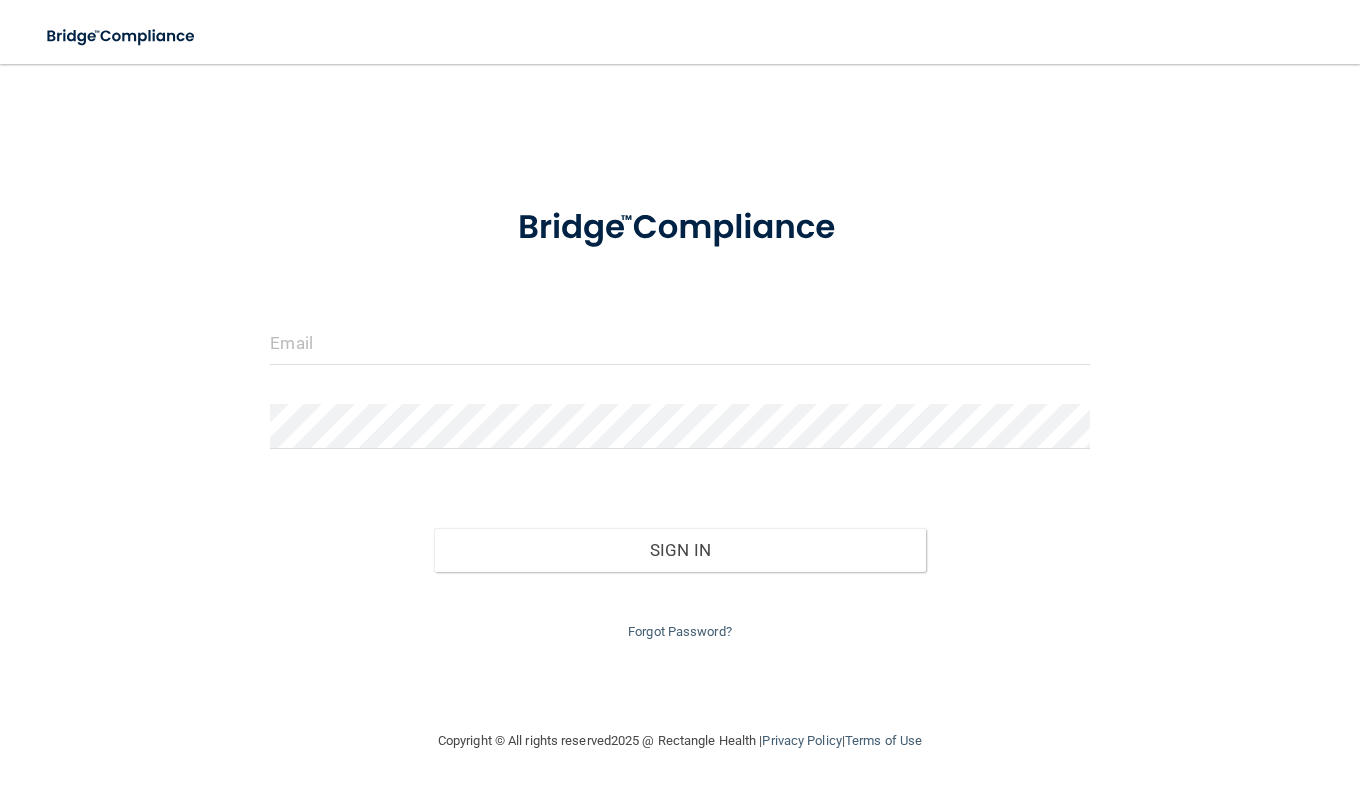 scroll, scrollTop: 0, scrollLeft: 0, axis: both 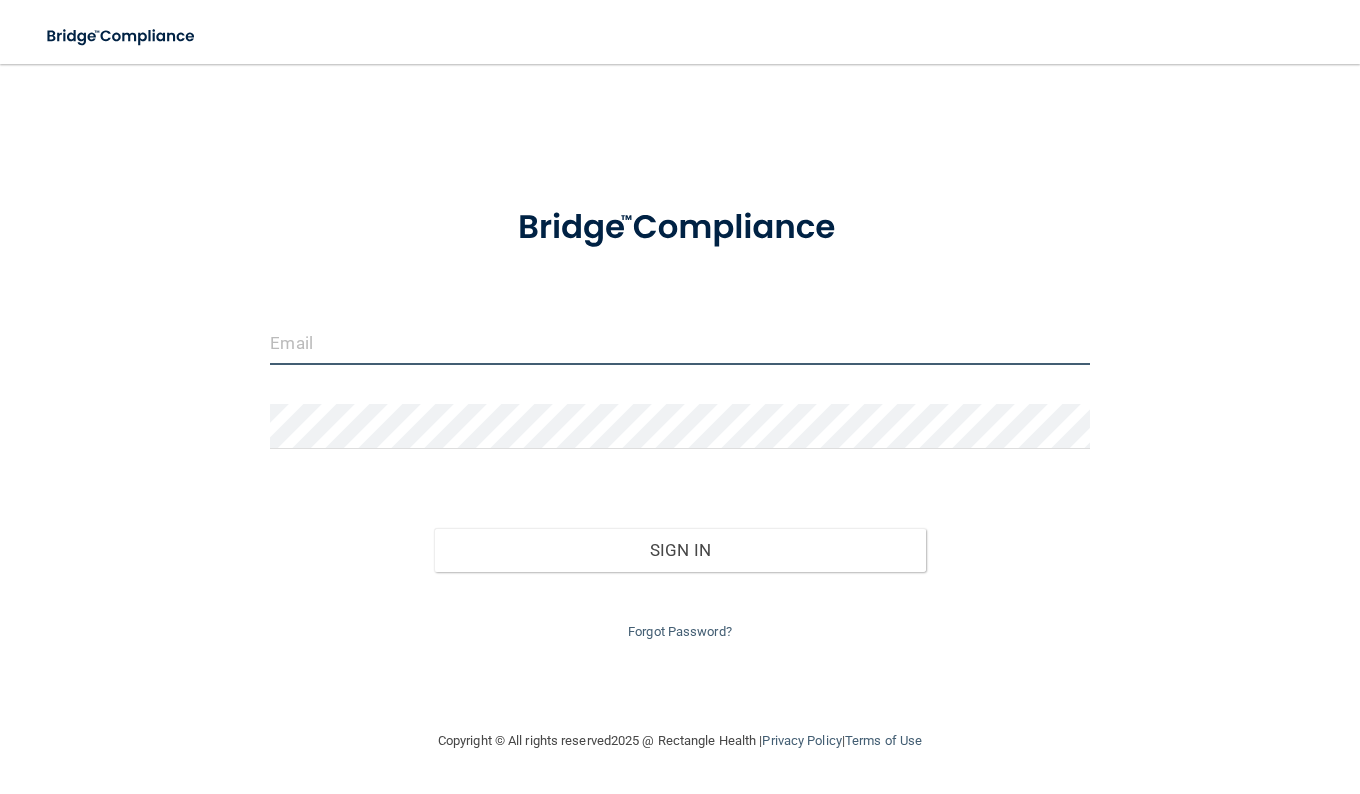 click at bounding box center (679, 342) 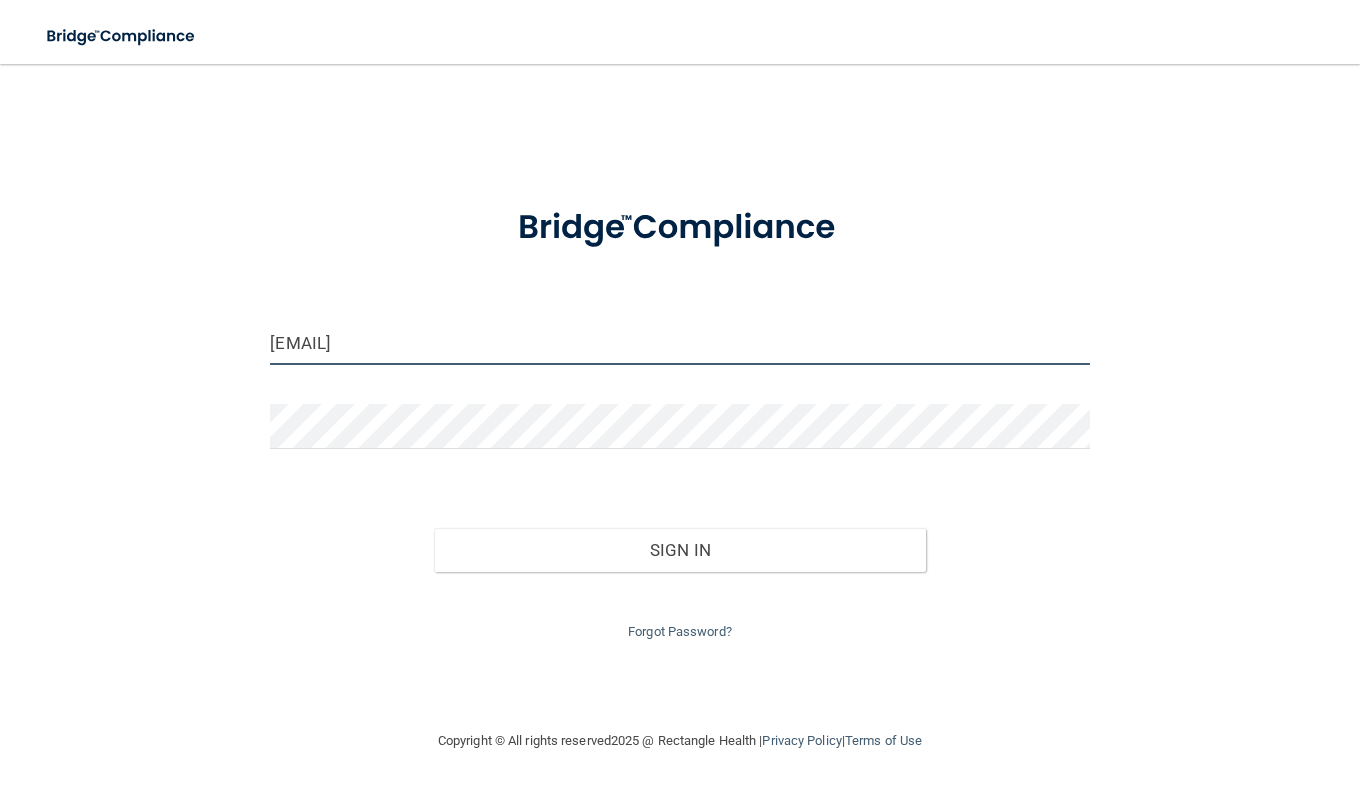 type on "[USERNAME]@[EXAMPLE].com" 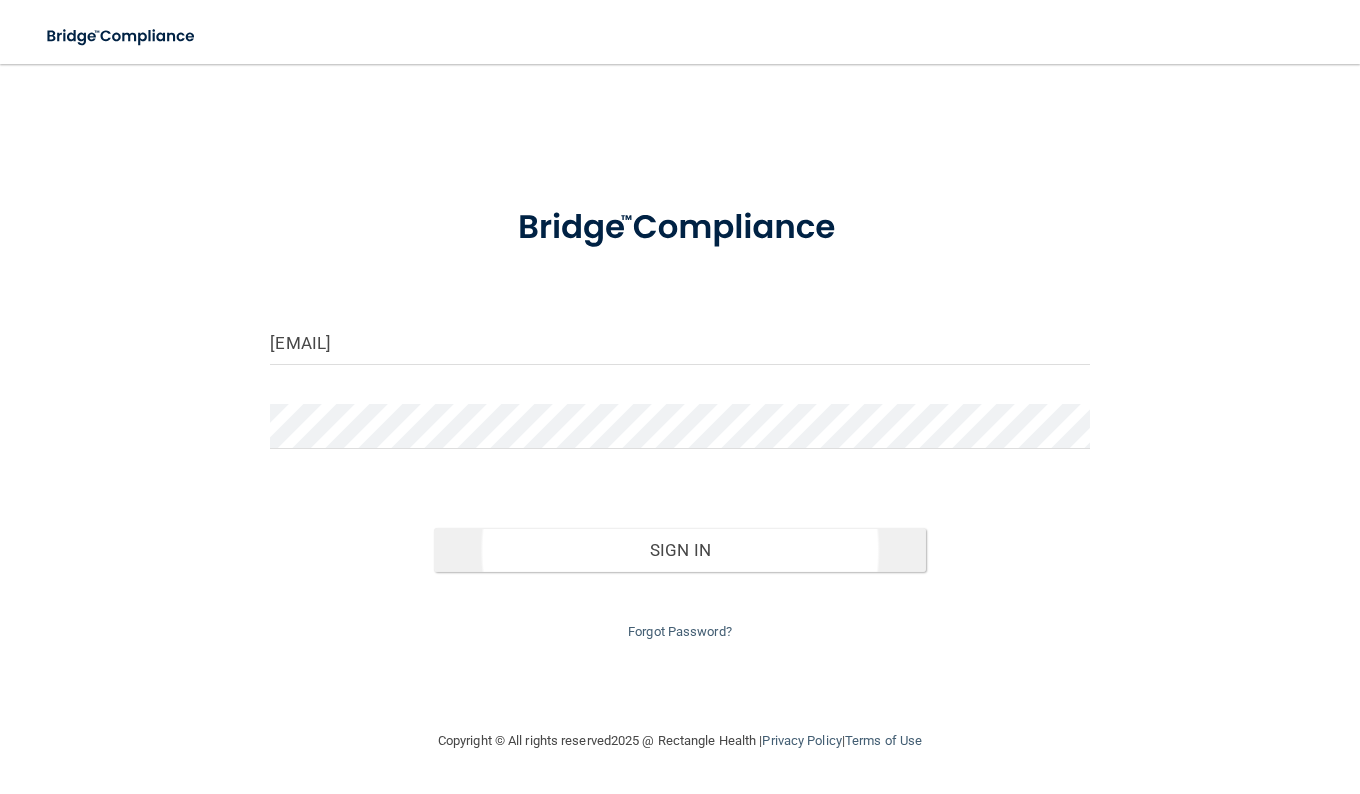 click on "Sign In" at bounding box center [680, 550] 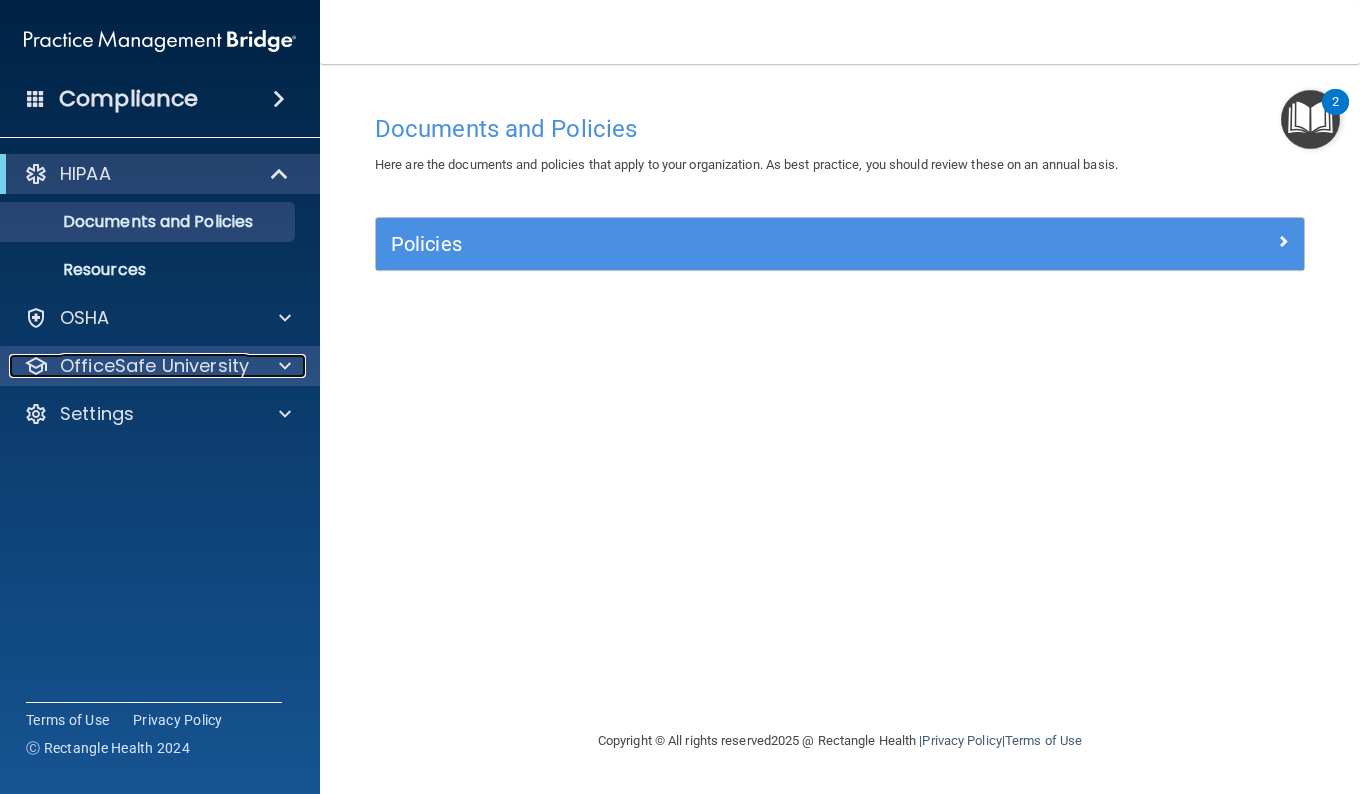 click on "OfficeSafe University" at bounding box center (154, 366) 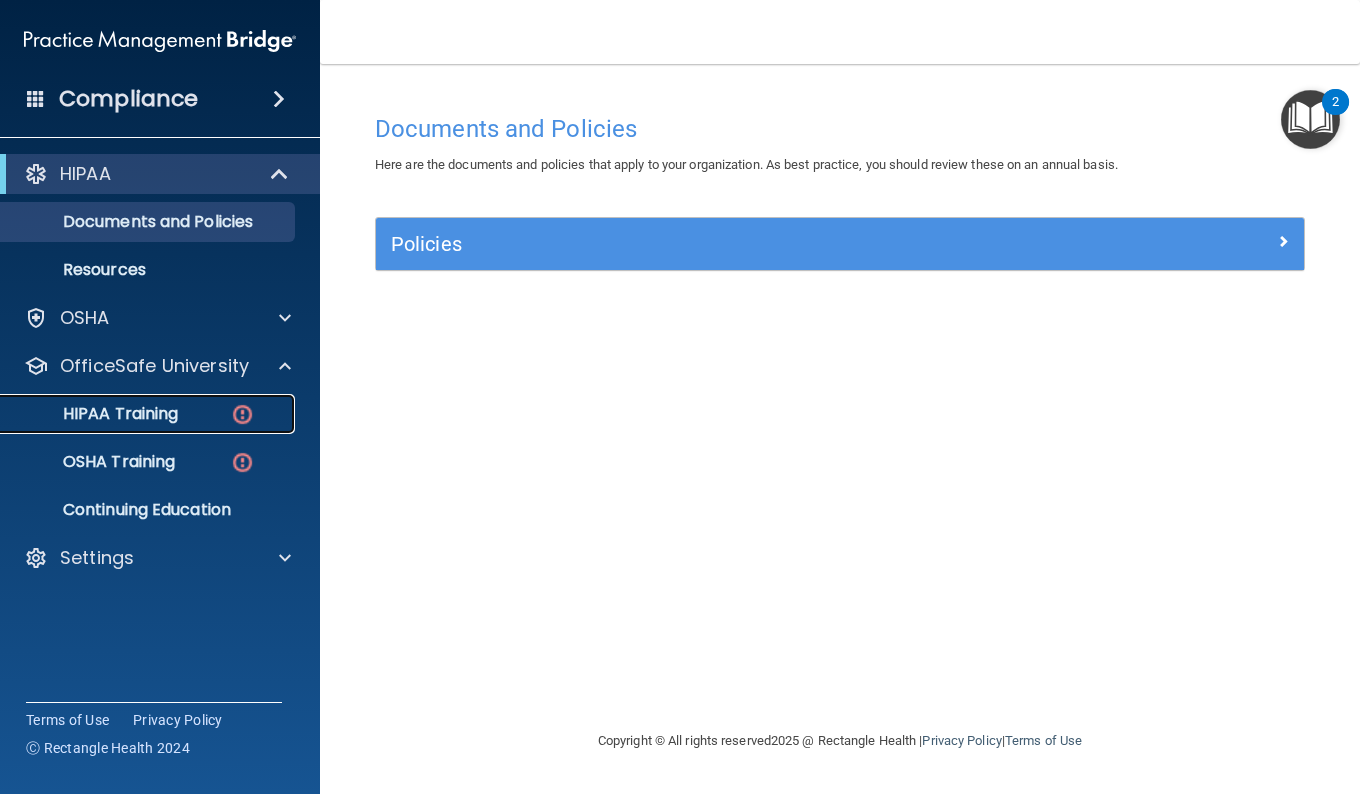 click on "HIPAA Training" at bounding box center (95, 414) 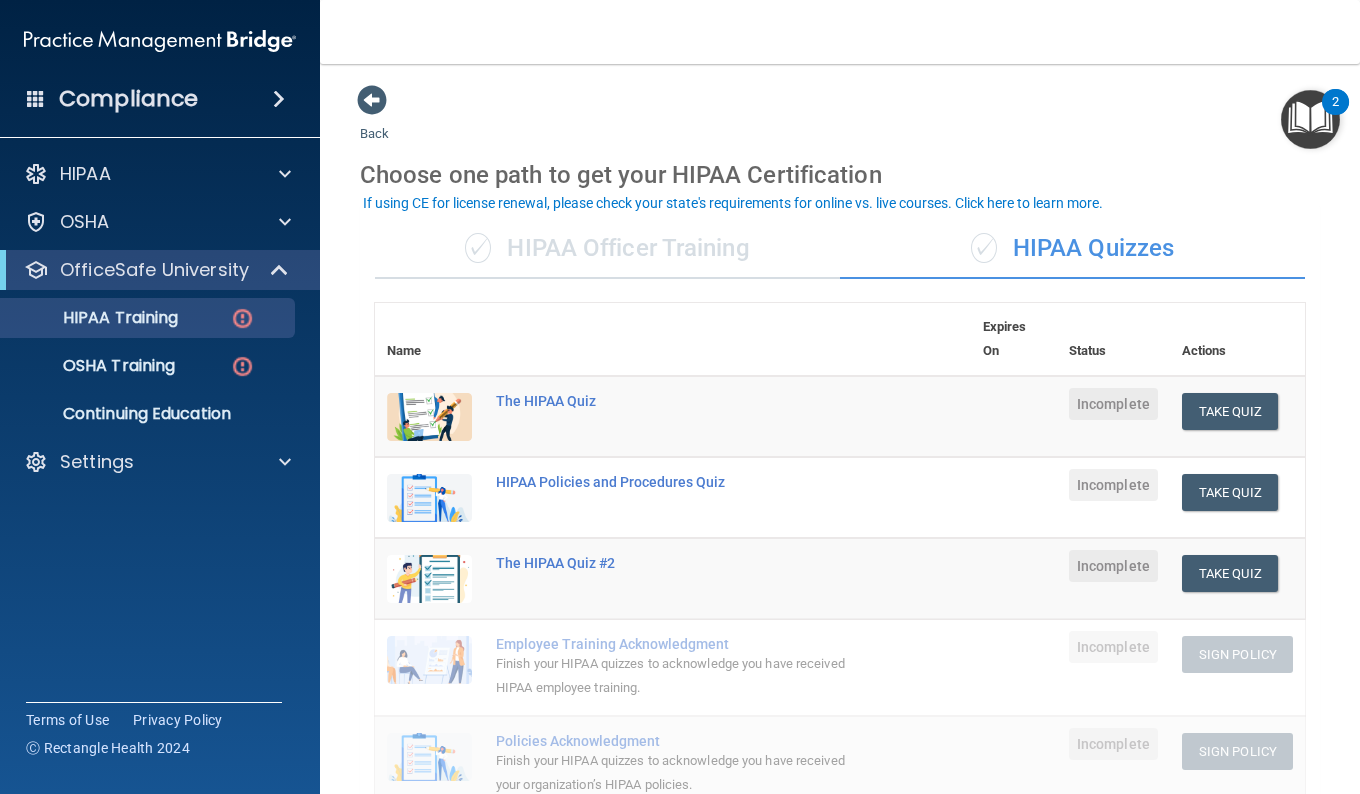 click on "✓   HIPAA Officer Training" at bounding box center [607, 249] 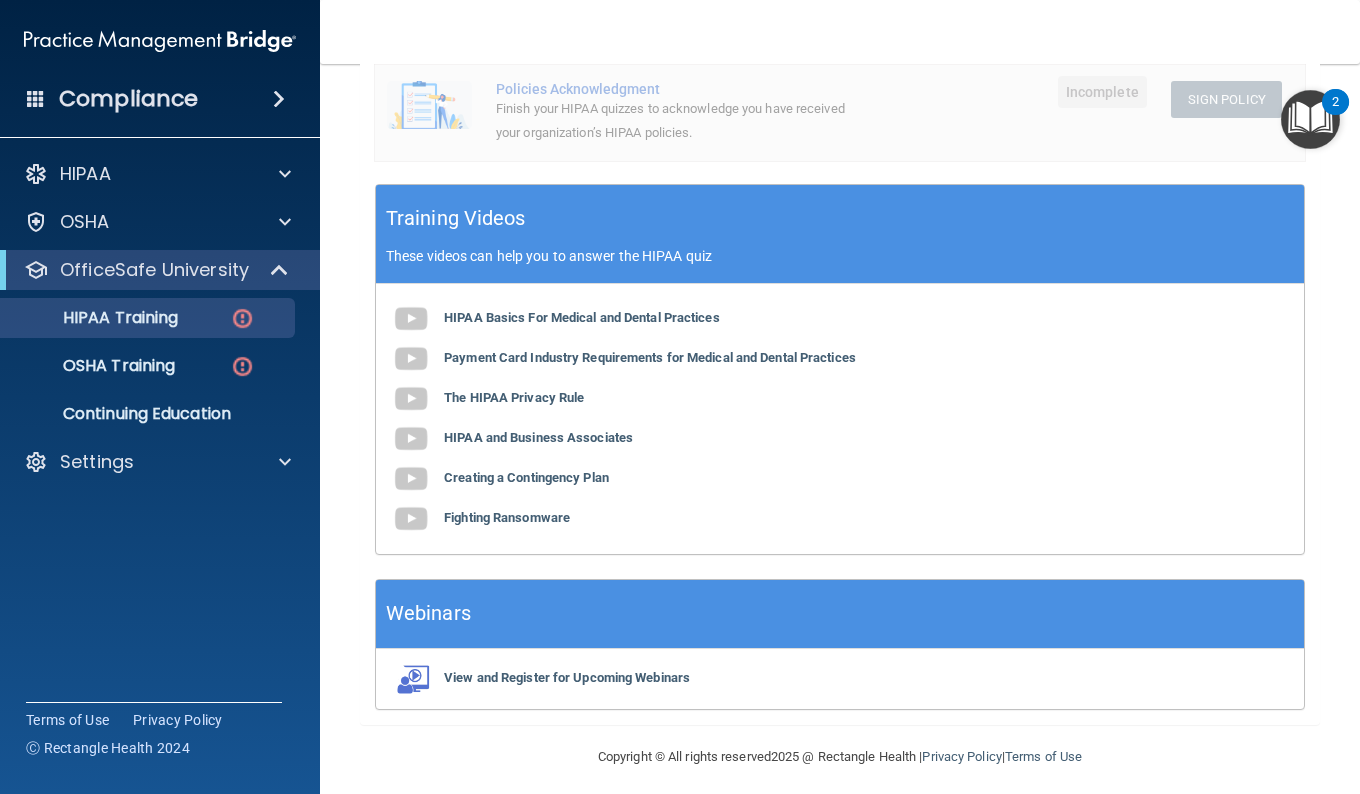 scroll, scrollTop: 615, scrollLeft: 0, axis: vertical 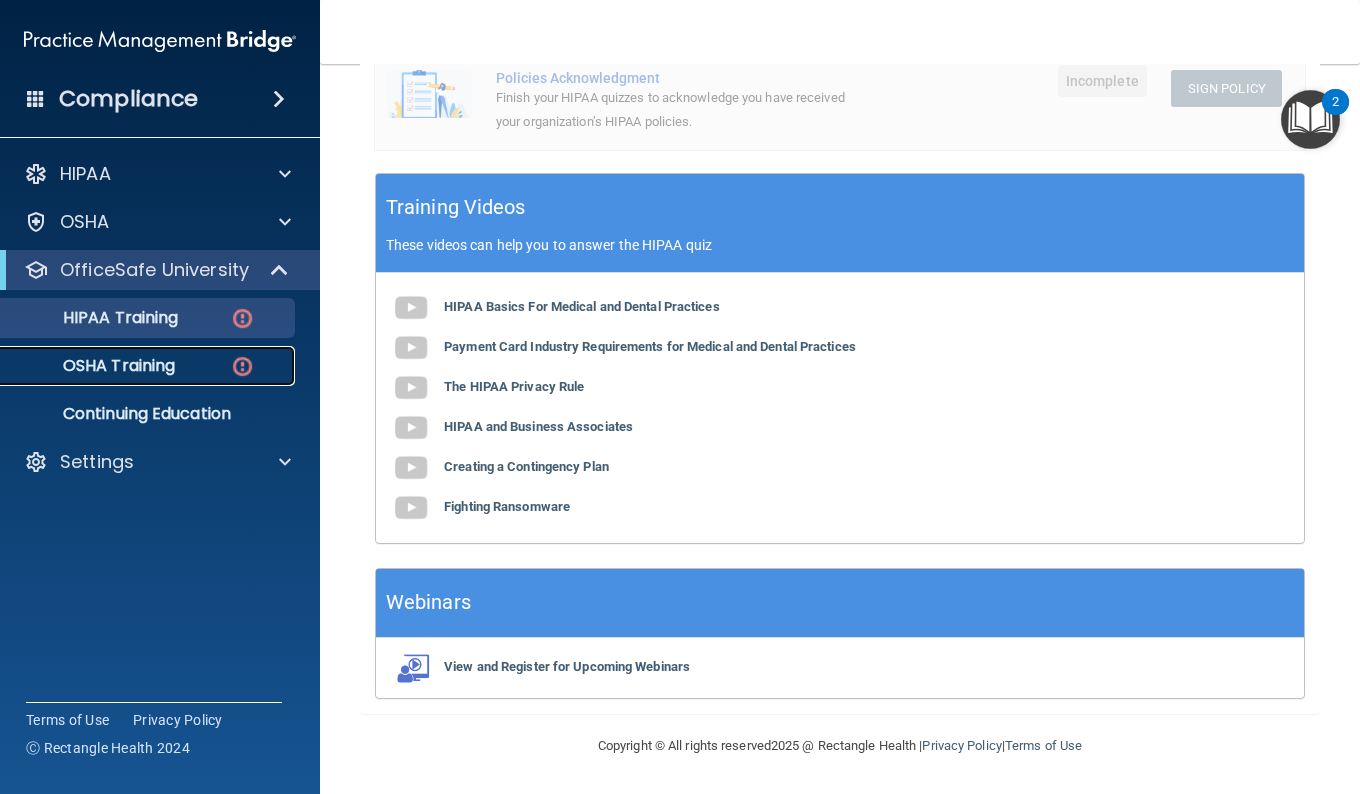 click on "OSHA Training" at bounding box center (94, 366) 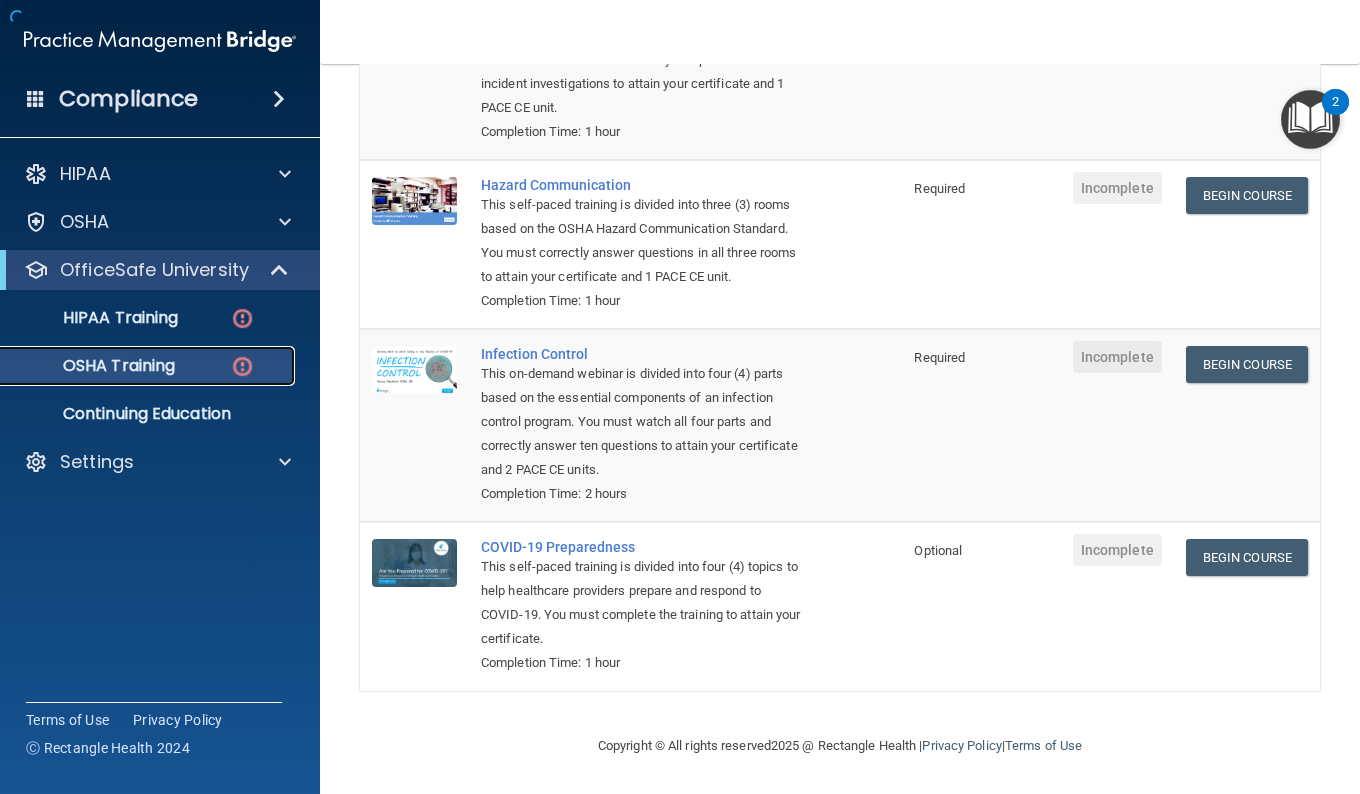 scroll, scrollTop: 390, scrollLeft: 0, axis: vertical 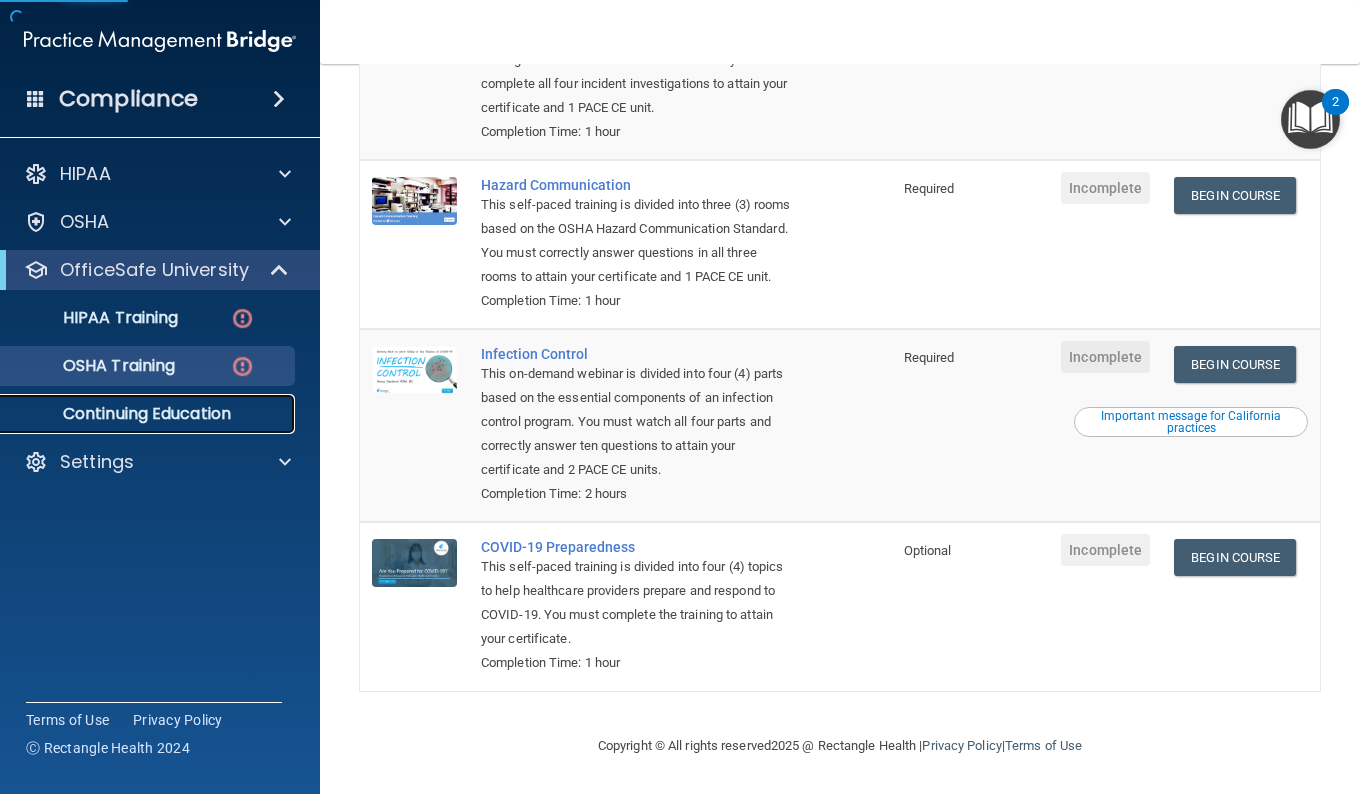 click on "Continuing Education" at bounding box center (149, 414) 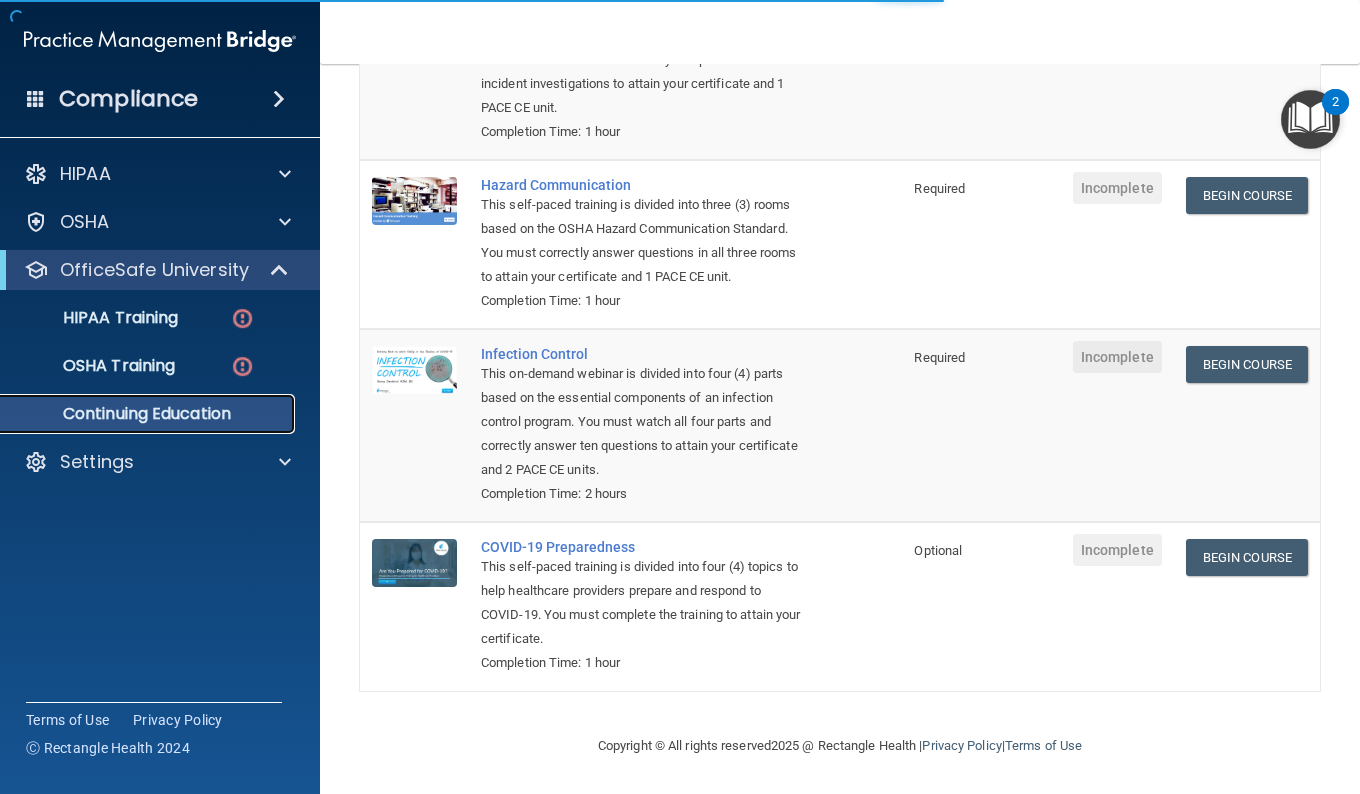 scroll, scrollTop: 0, scrollLeft: 0, axis: both 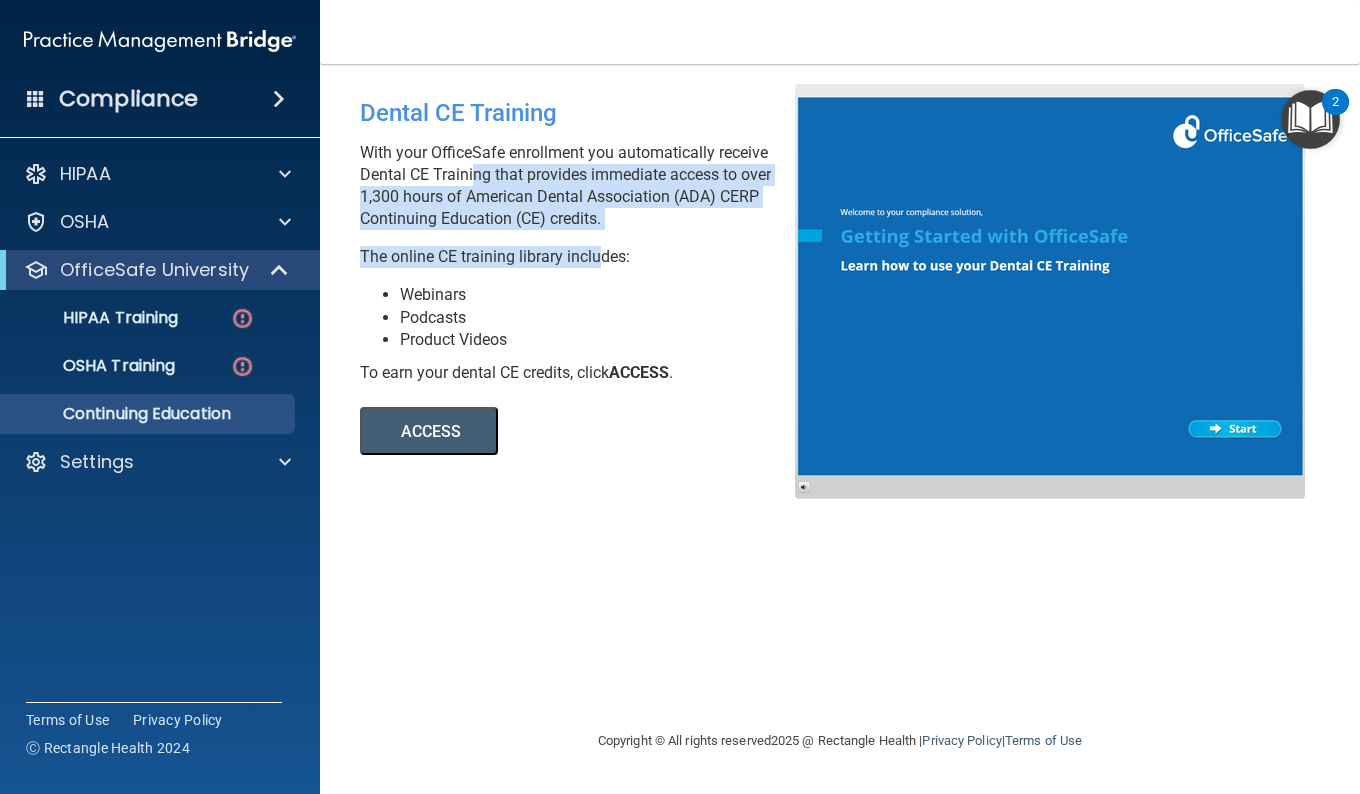 drag, startPoint x: 469, startPoint y: 164, endPoint x: 609, endPoint y: 246, distance: 162.24672 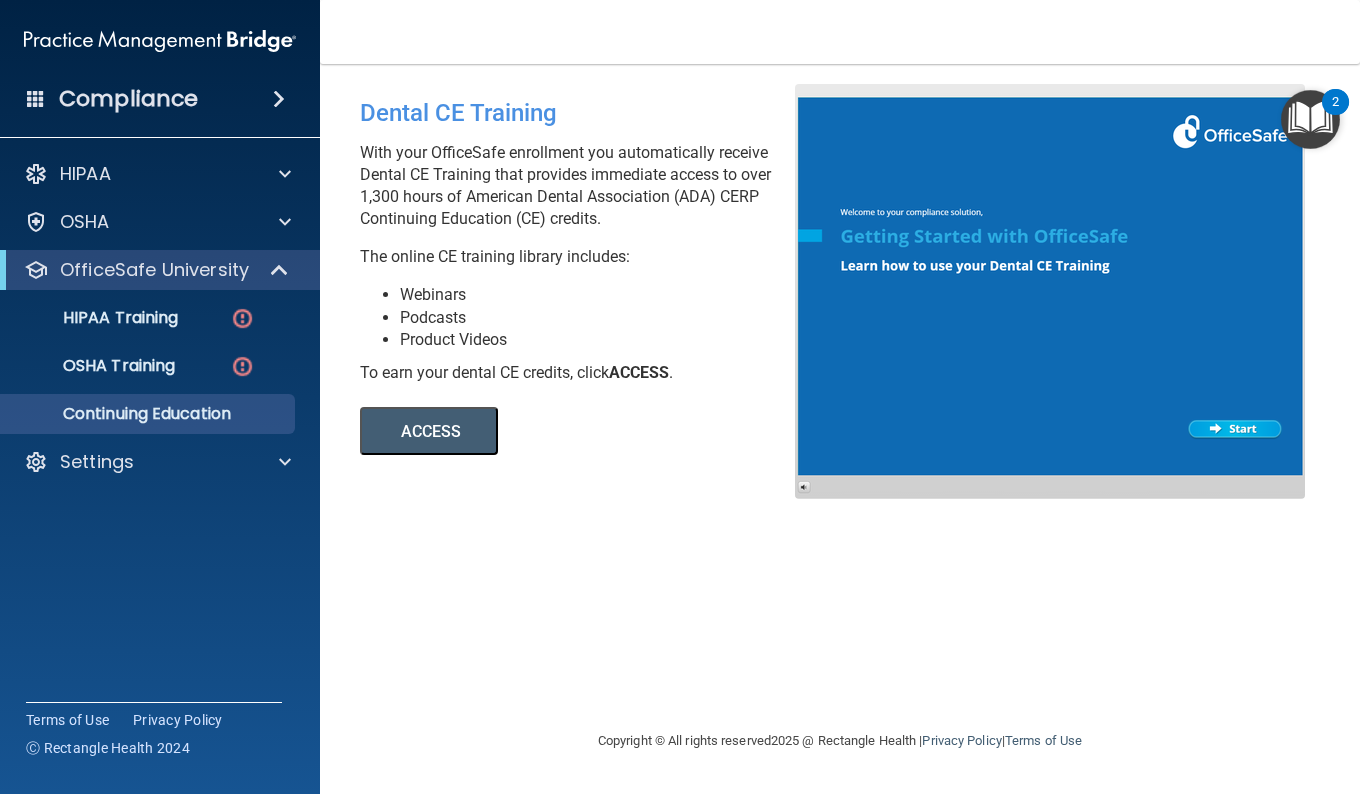 drag, startPoint x: 609, startPoint y: 246, endPoint x: 676, endPoint y: 266, distance: 69.92139 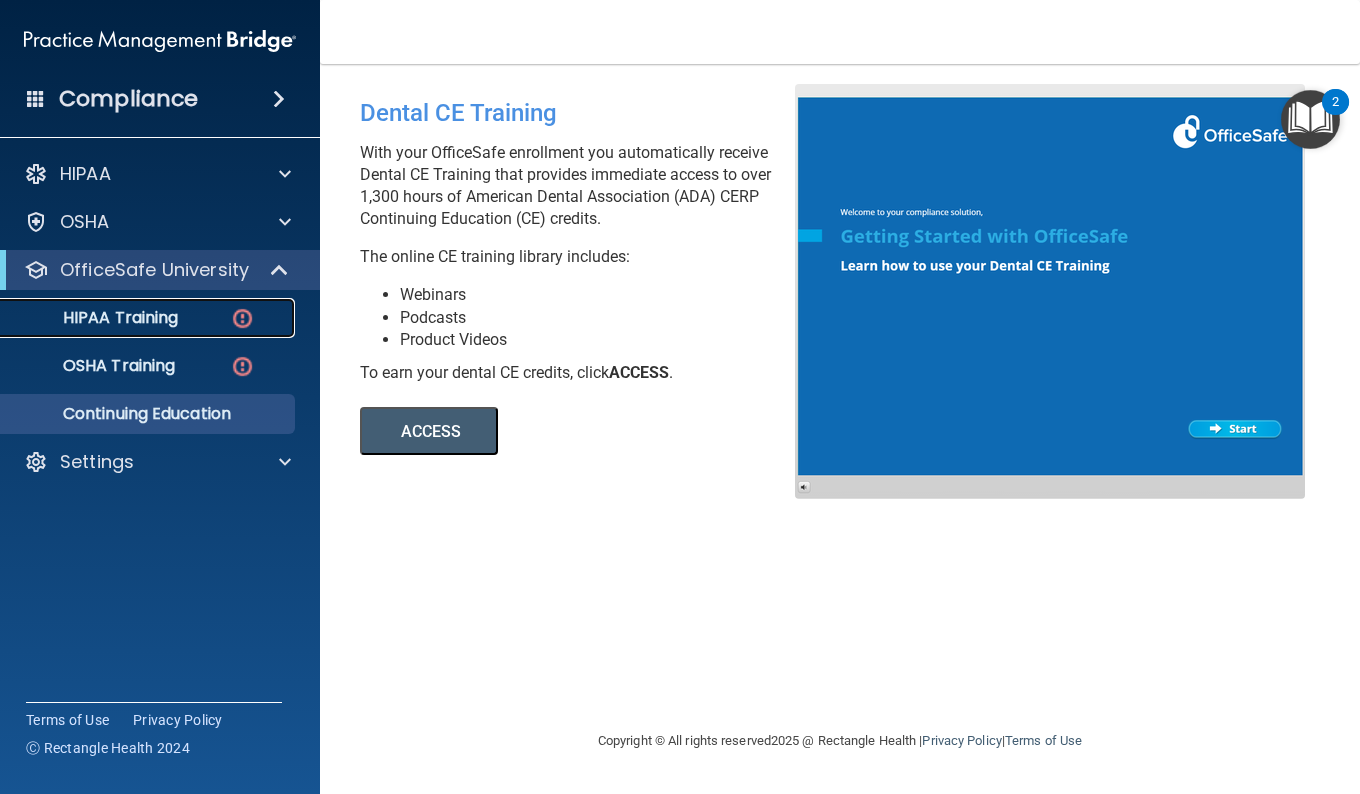 click on "HIPAA Training" at bounding box center [95, 318] 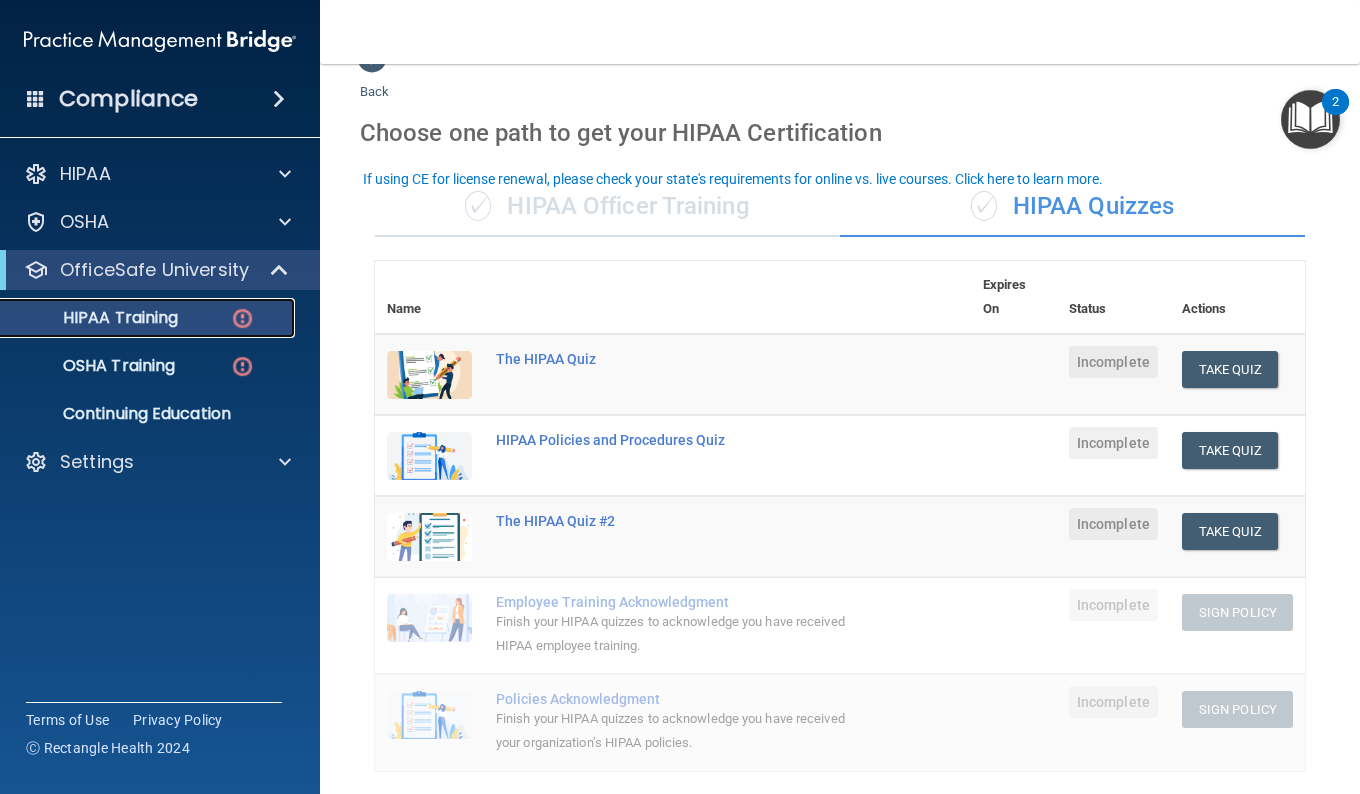scroll, scrollTop: 43, scrollLeft: 0, axis: vertical 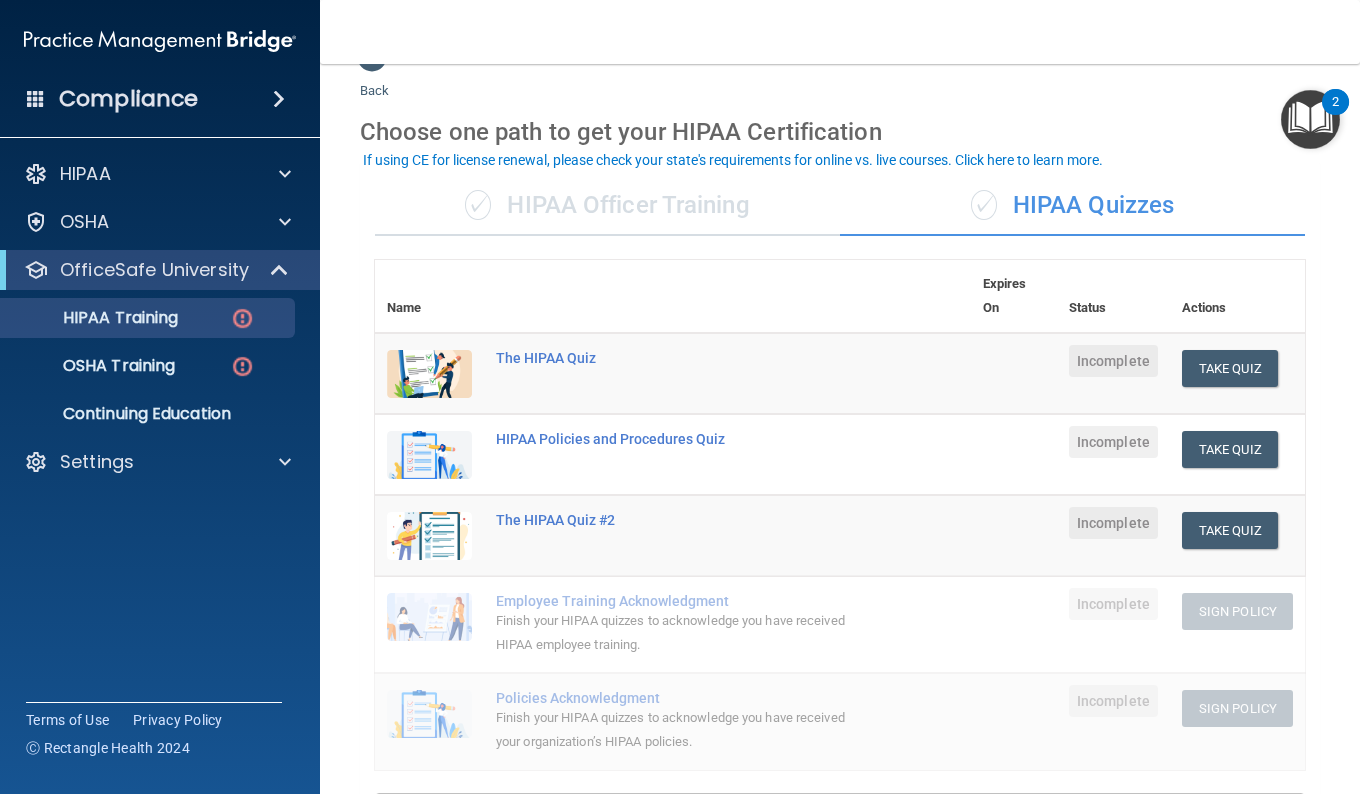 click at bounding box center [1310, 119] 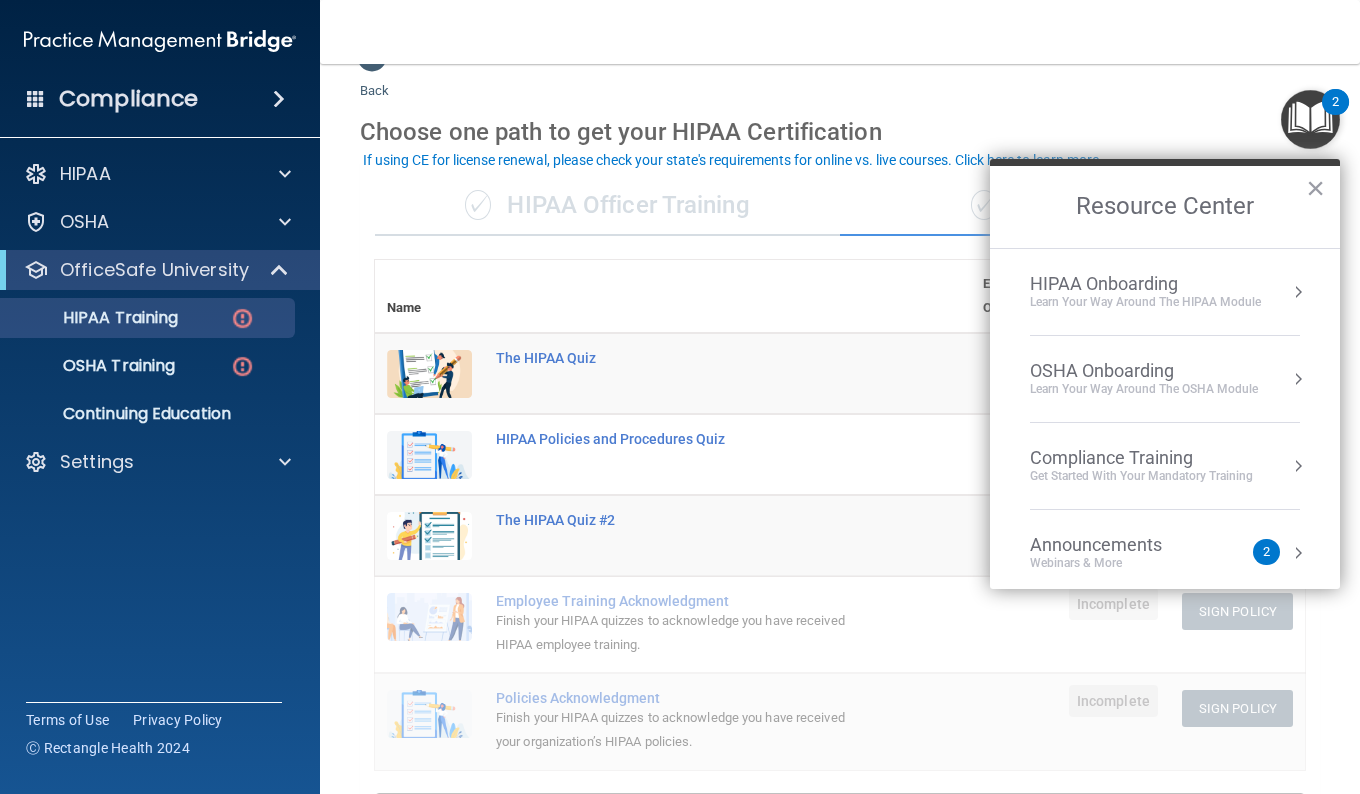 click on "Learn Your Way around the HIPAA module" at bounding box center (1145, 302) 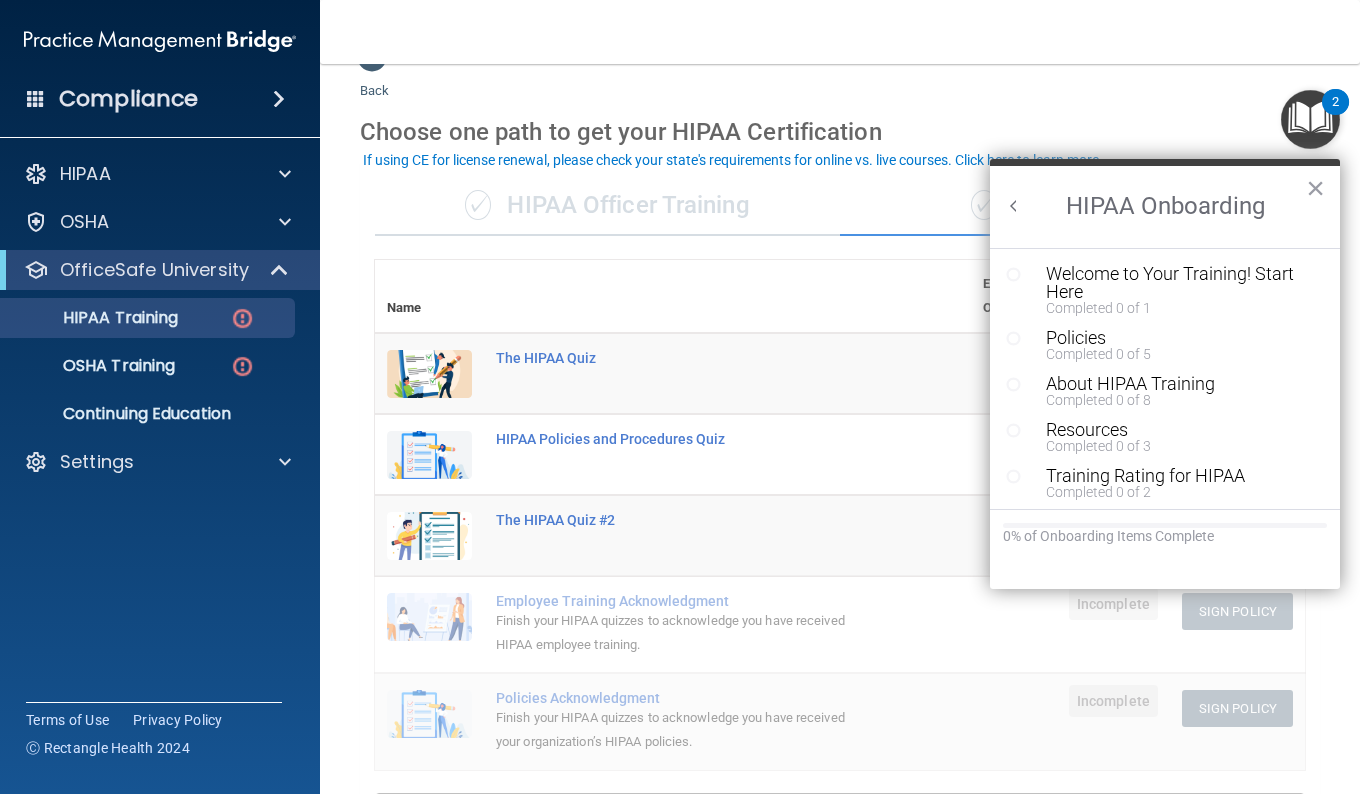 scroll, scrollTop: 0, scrollLeft: 0, axis: both 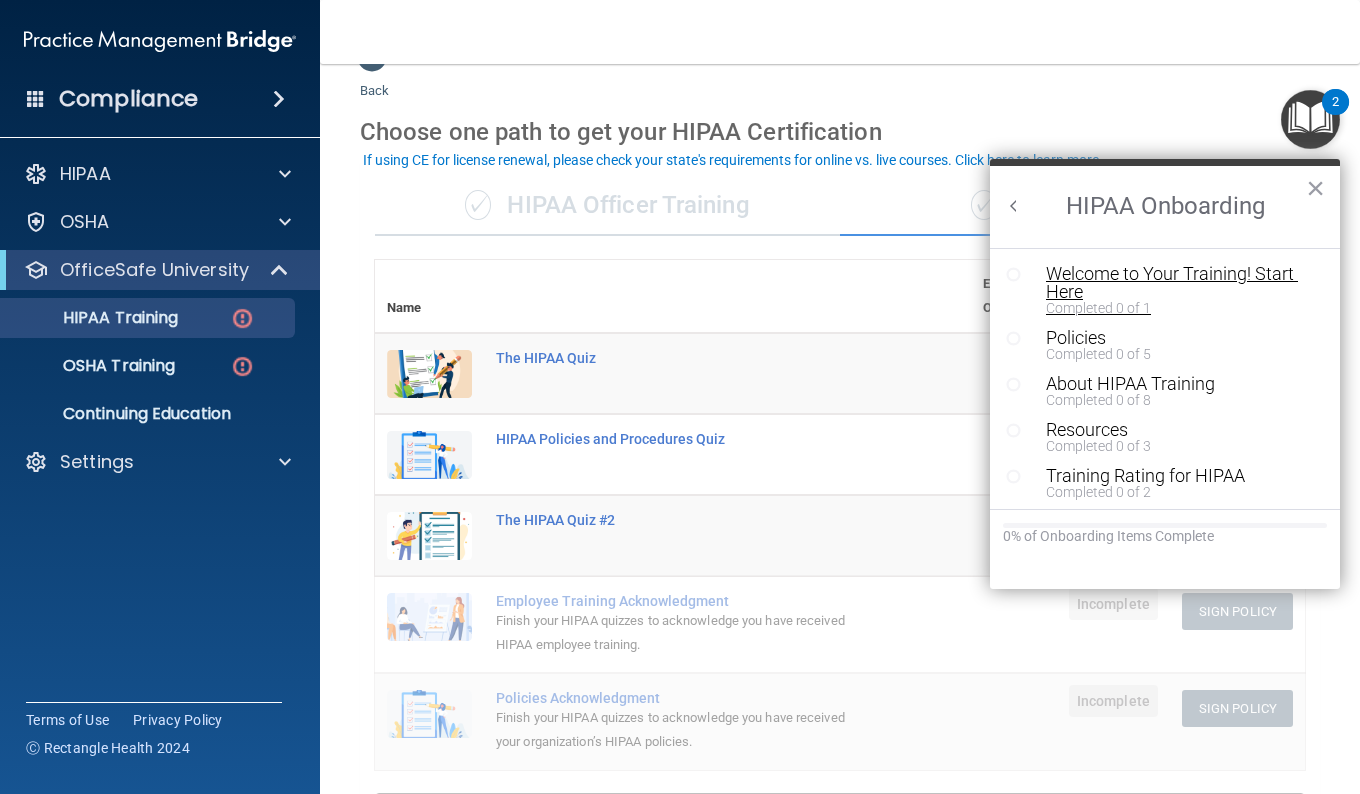 click on "Welcome to Your Training! Start Here" at bounding box center (1172, 283) 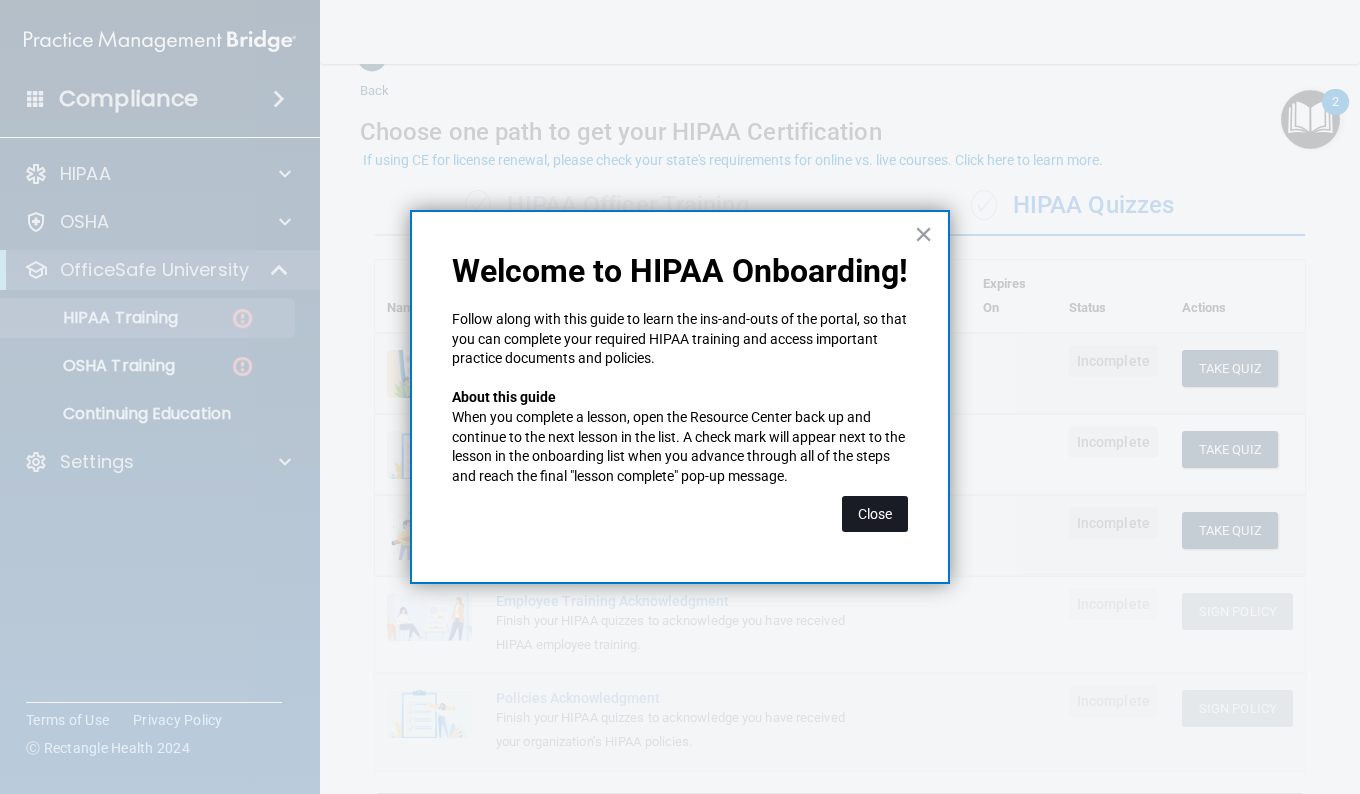 click on "Close" at bounding box center (875, 514) 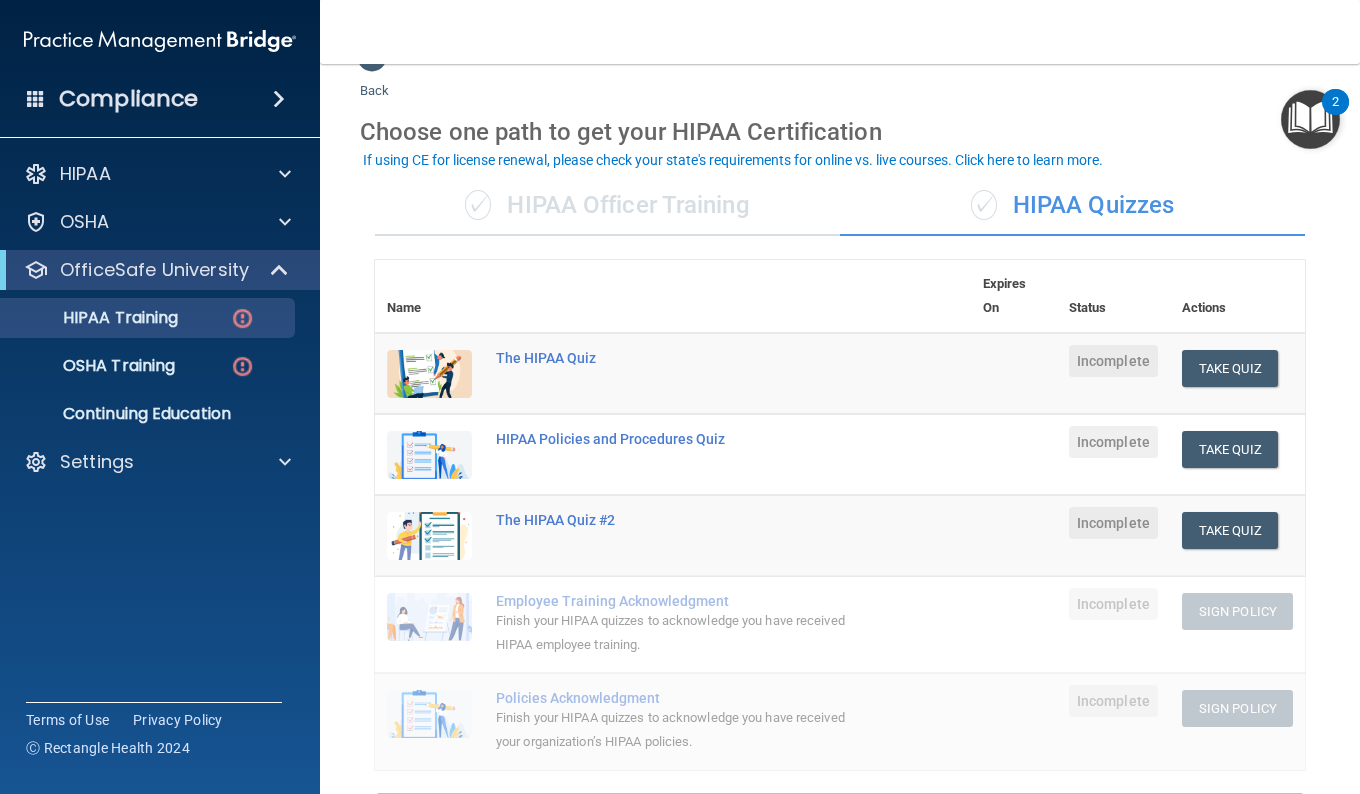 click on "✓   HIPAA Officer Training" at bounding box center (607, 206) 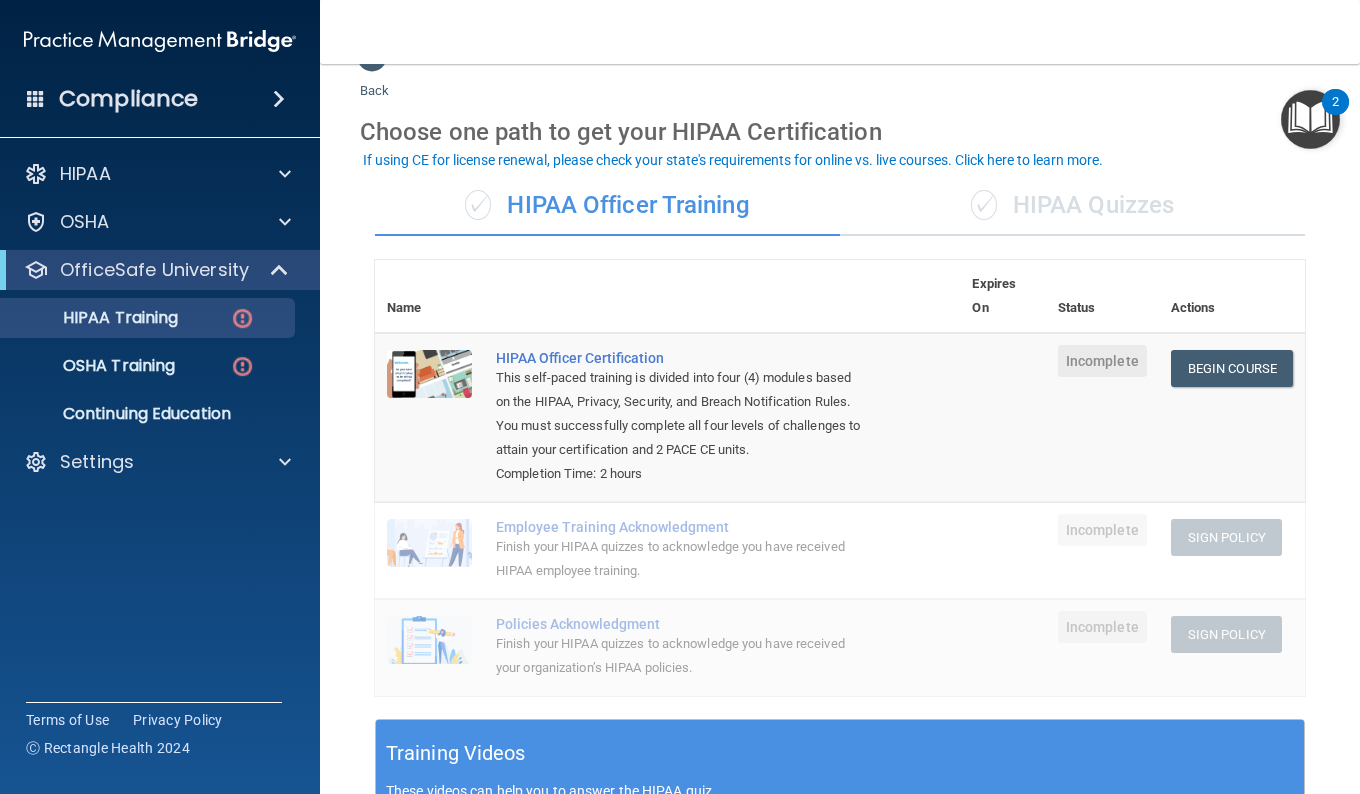 click on "✓   HIPAA Quizzes" at bounding box center (1072, 206) 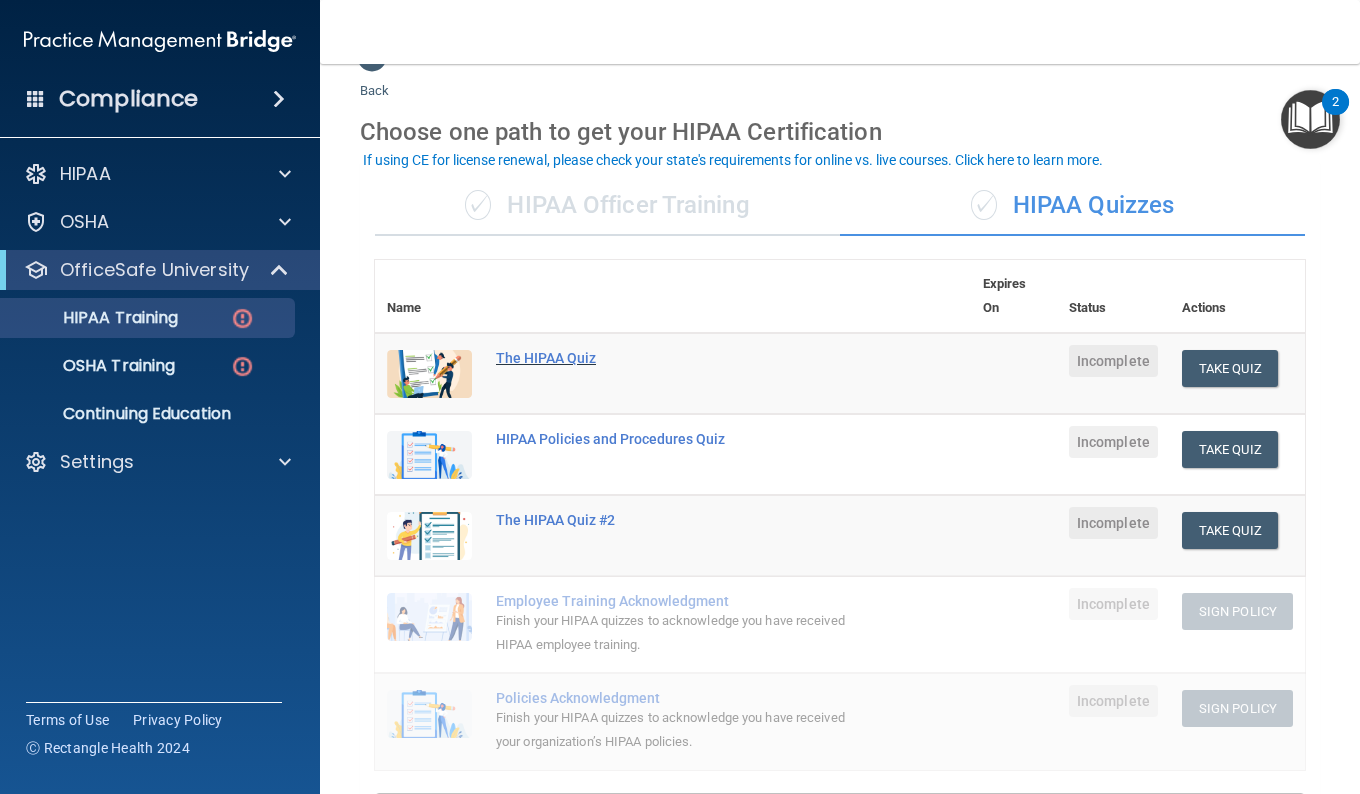 click on "The HIPAA Quiz" at bounding box center (683, 358) 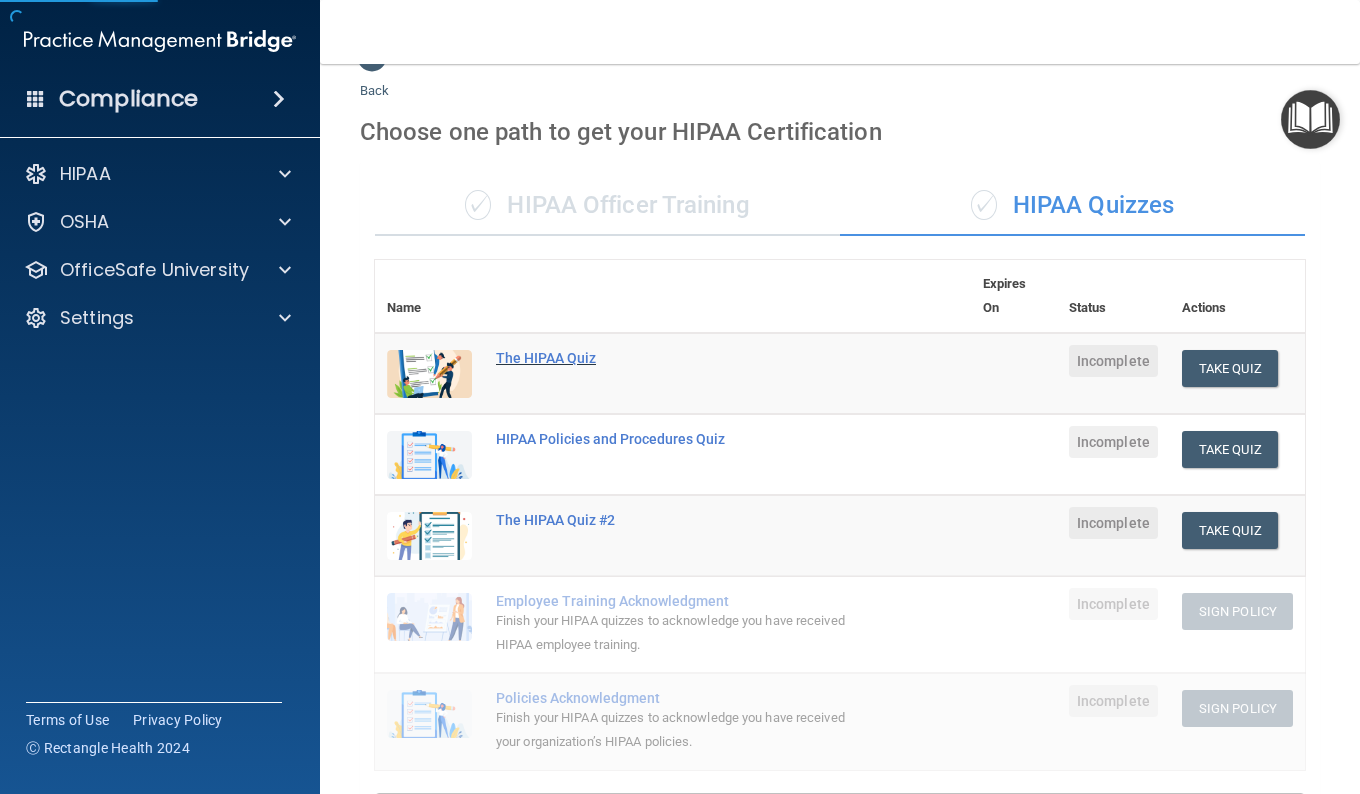 scroll, scrollTop: 0, scrollLeft: 0, axis: both 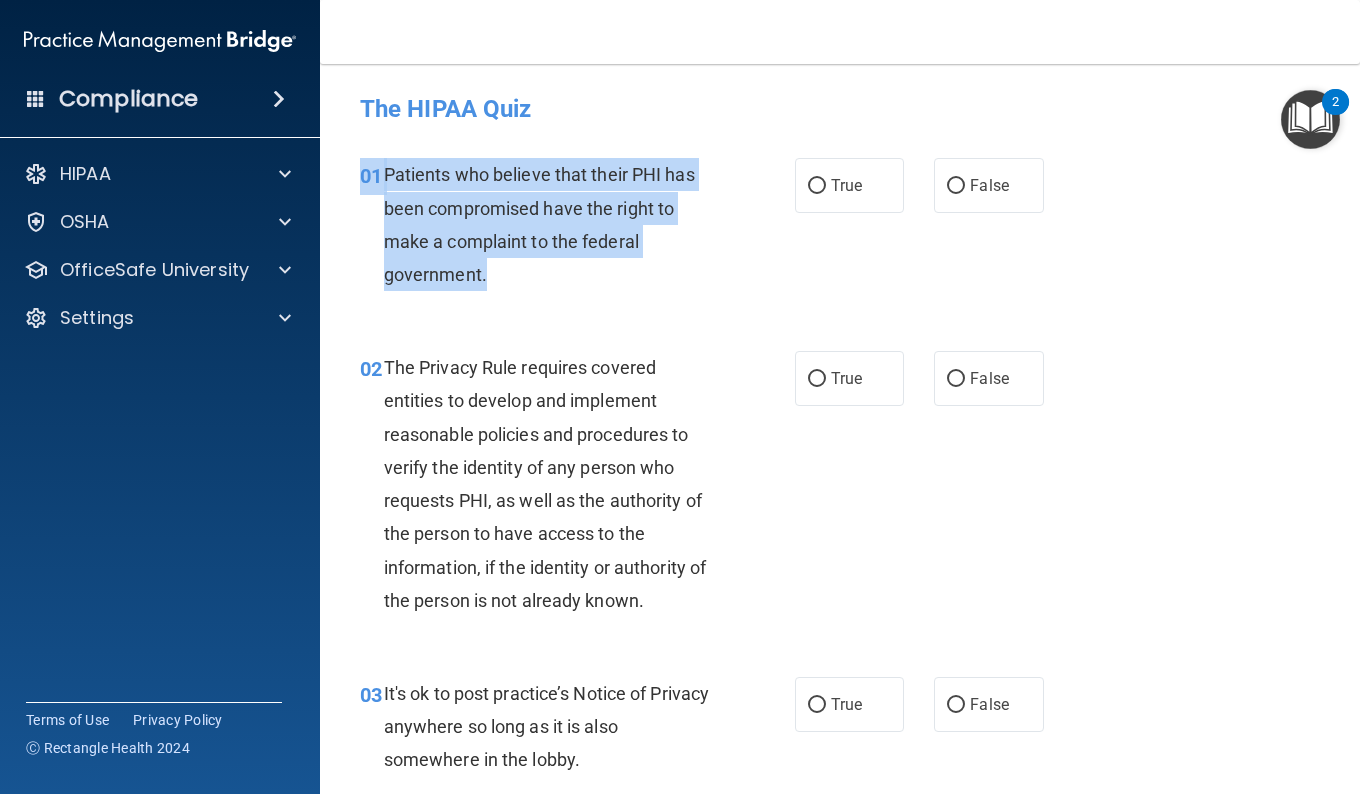 drag, startPoint x: 575, startPoint y: 155, endPoint x: 608, endPoint y: 292, distance: 140.91841 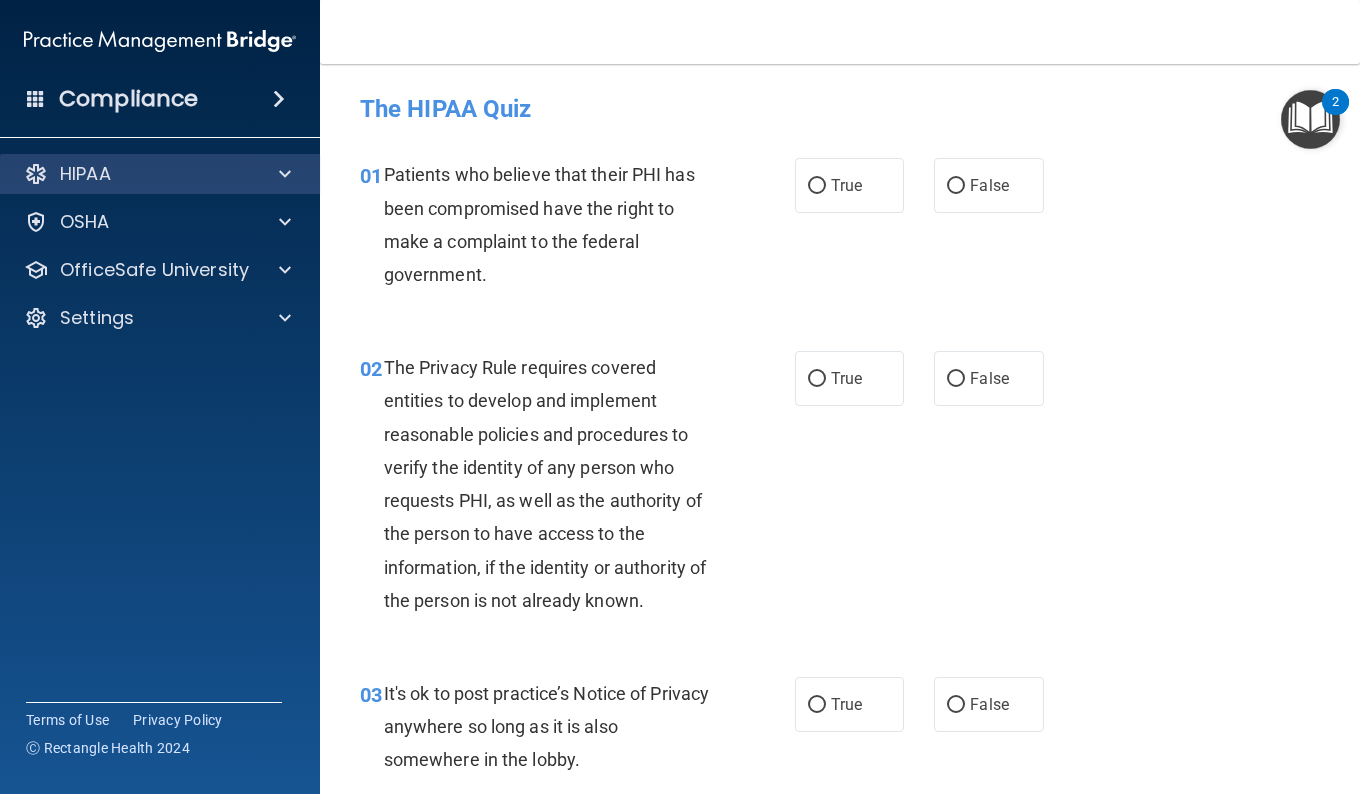 click on "HIPAA" at bounding box center [160, 174] 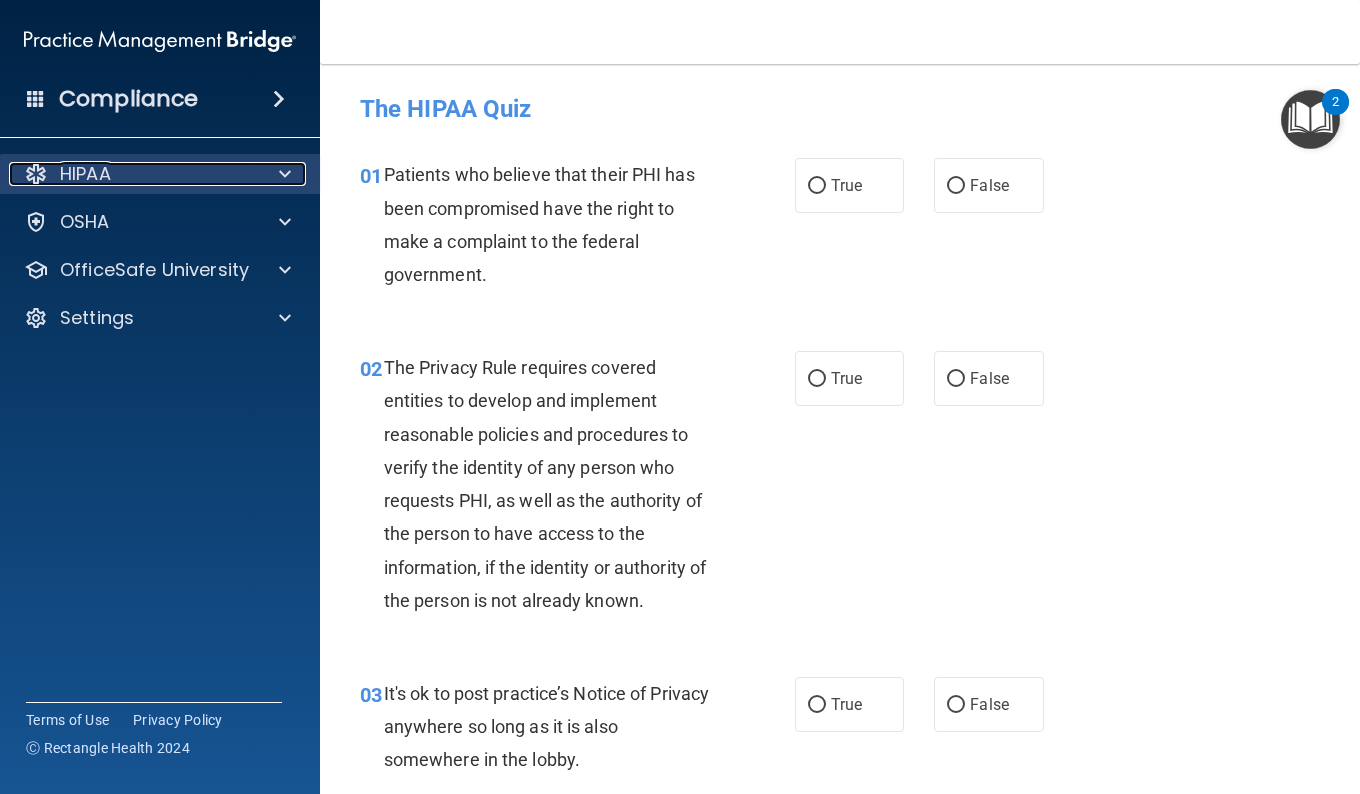 click at bounding box center (285, 174) 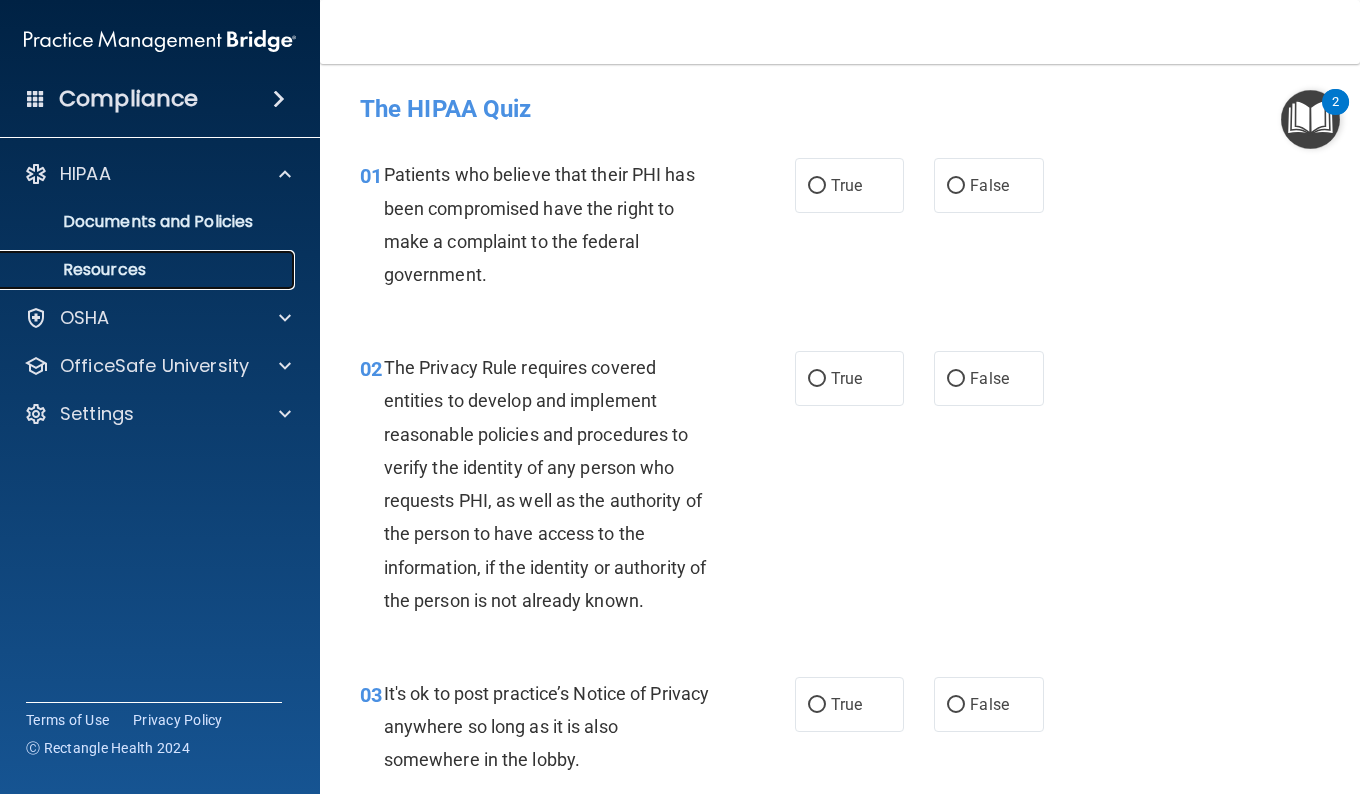 click on "Resources" at bounding box center [149, 270] 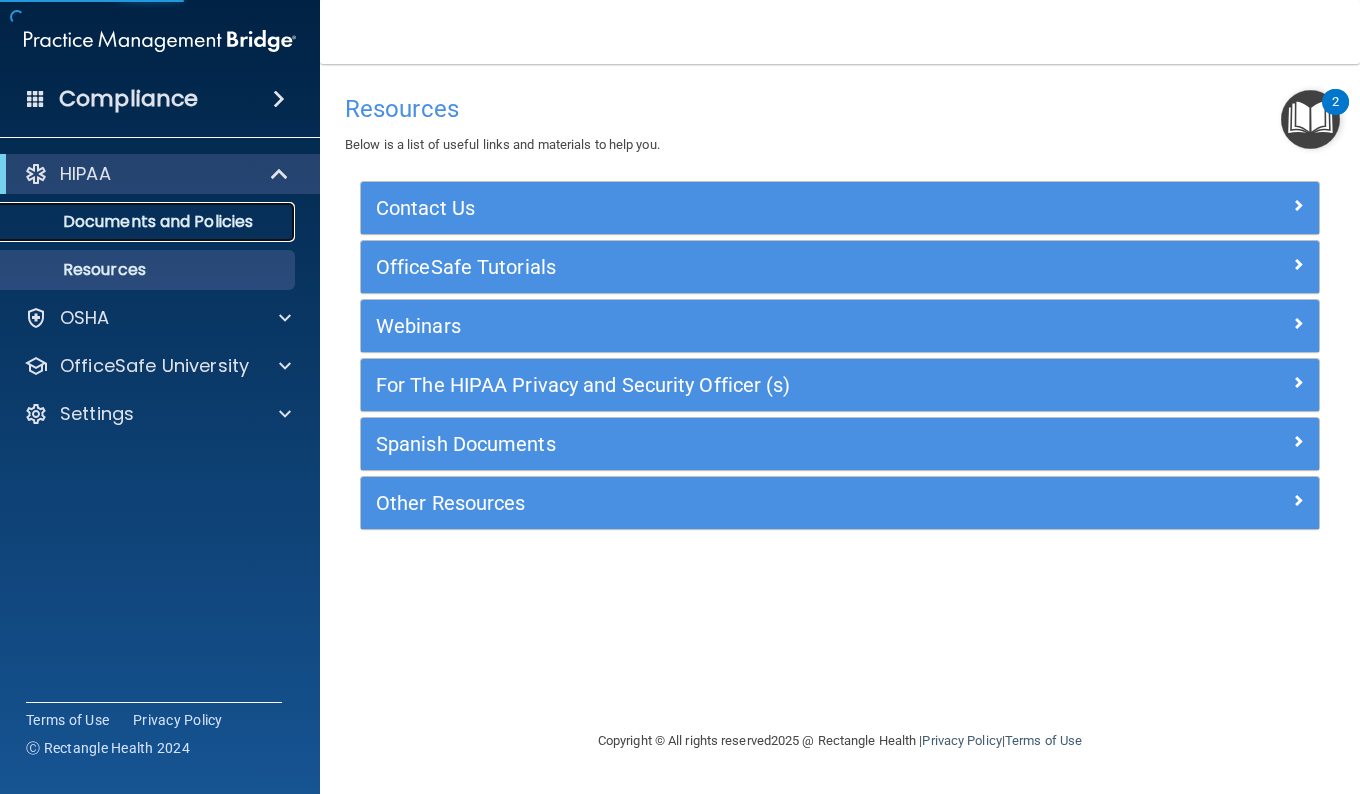 click on "Documents and Policies" at bounding box center [137, 222] 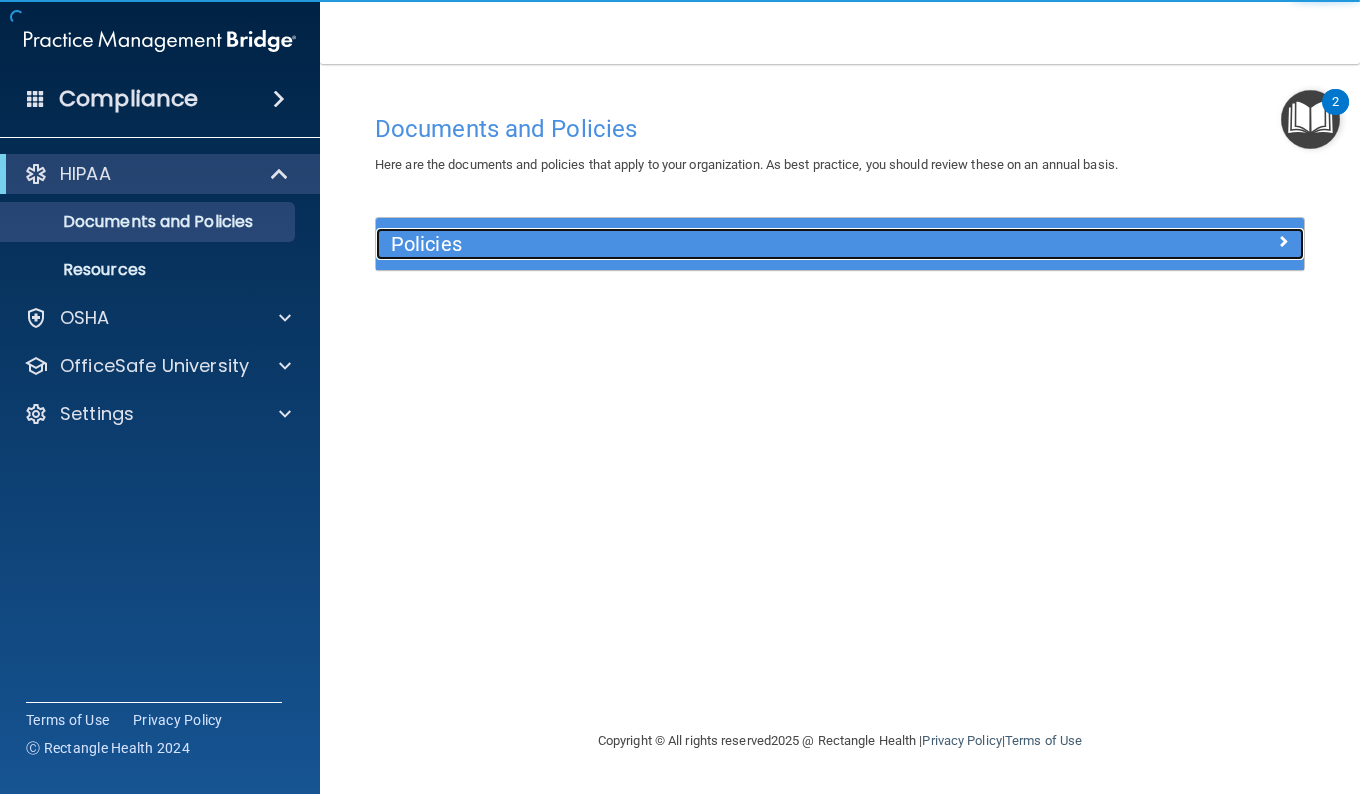 click on "Policies" at bounding box center [724, 244] 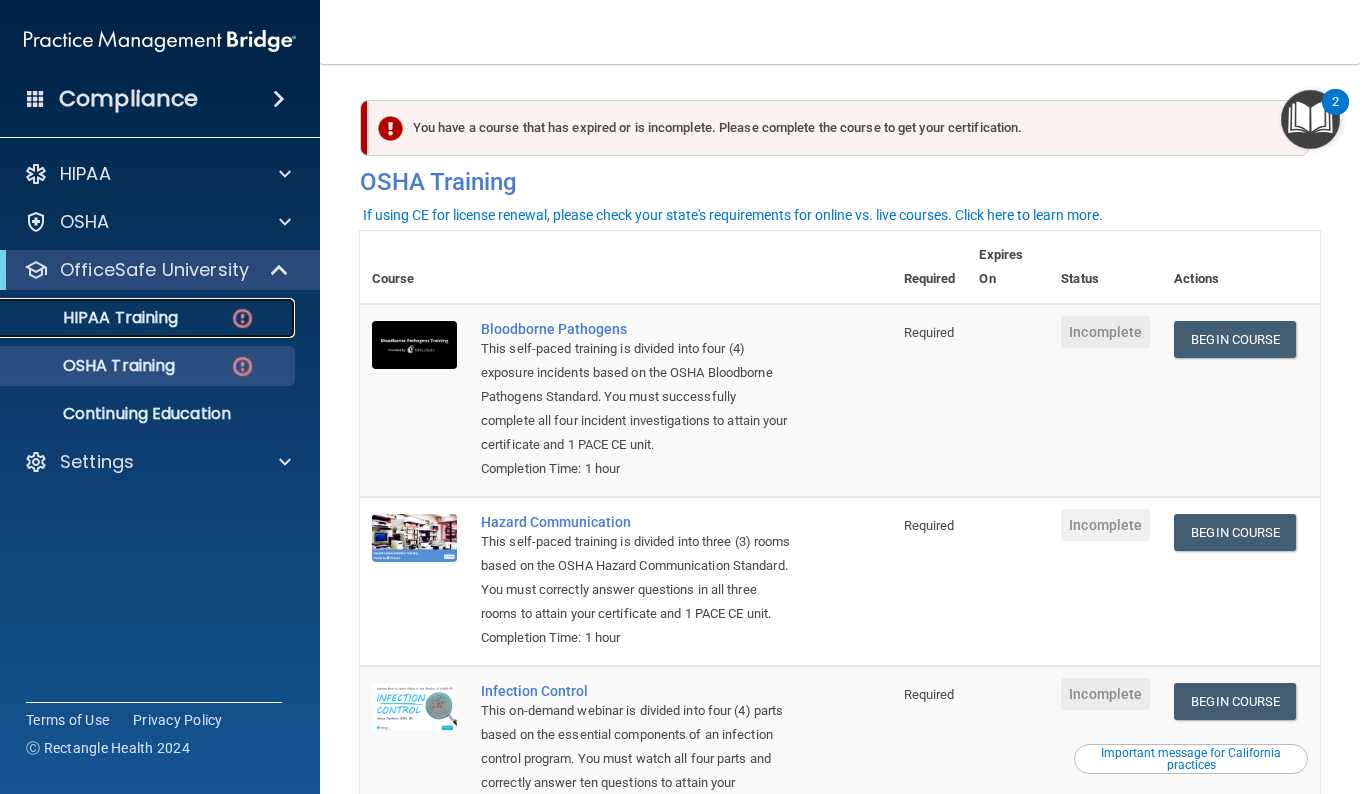 click on "HIPAA Training" at bounding box center (149, 318) 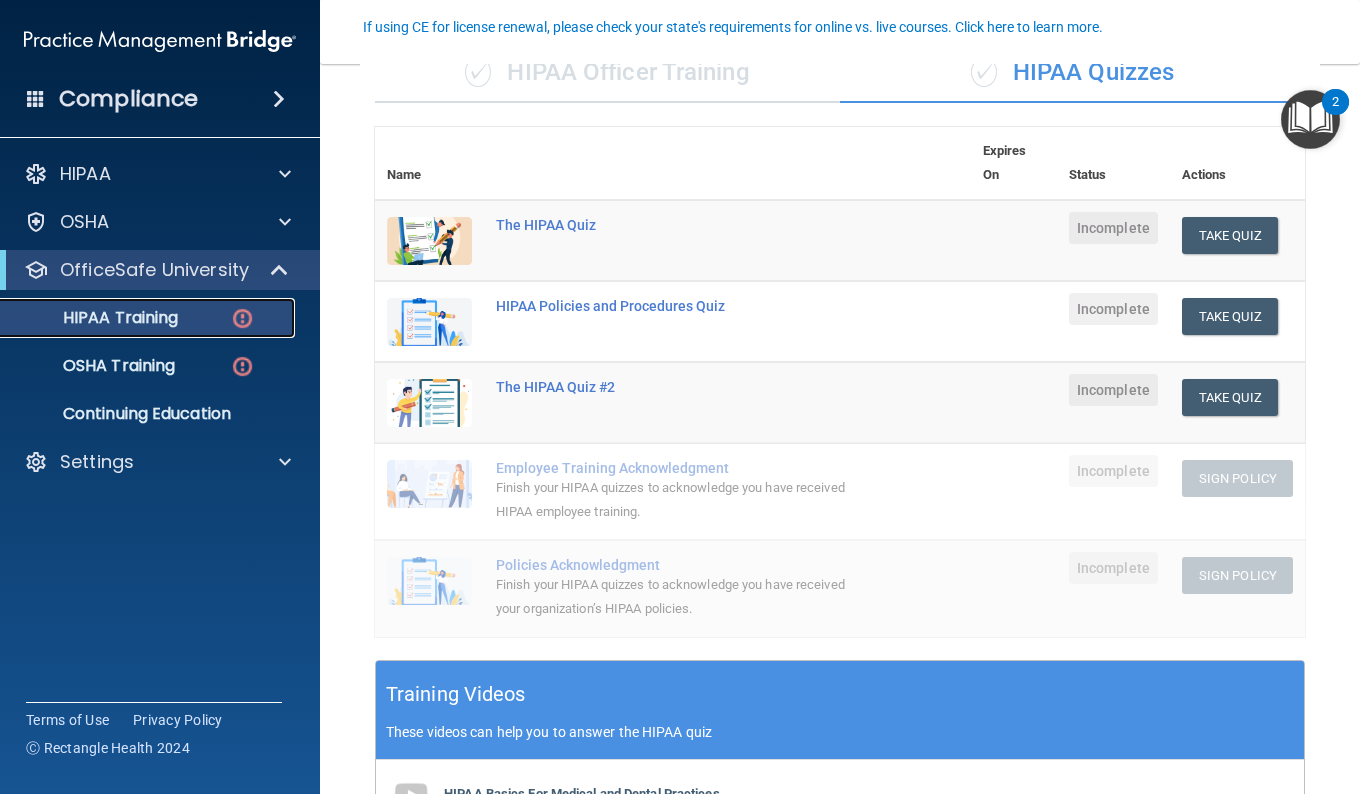 scroll, scrollTop: 235, scrollLeft: 0, axis: vertical 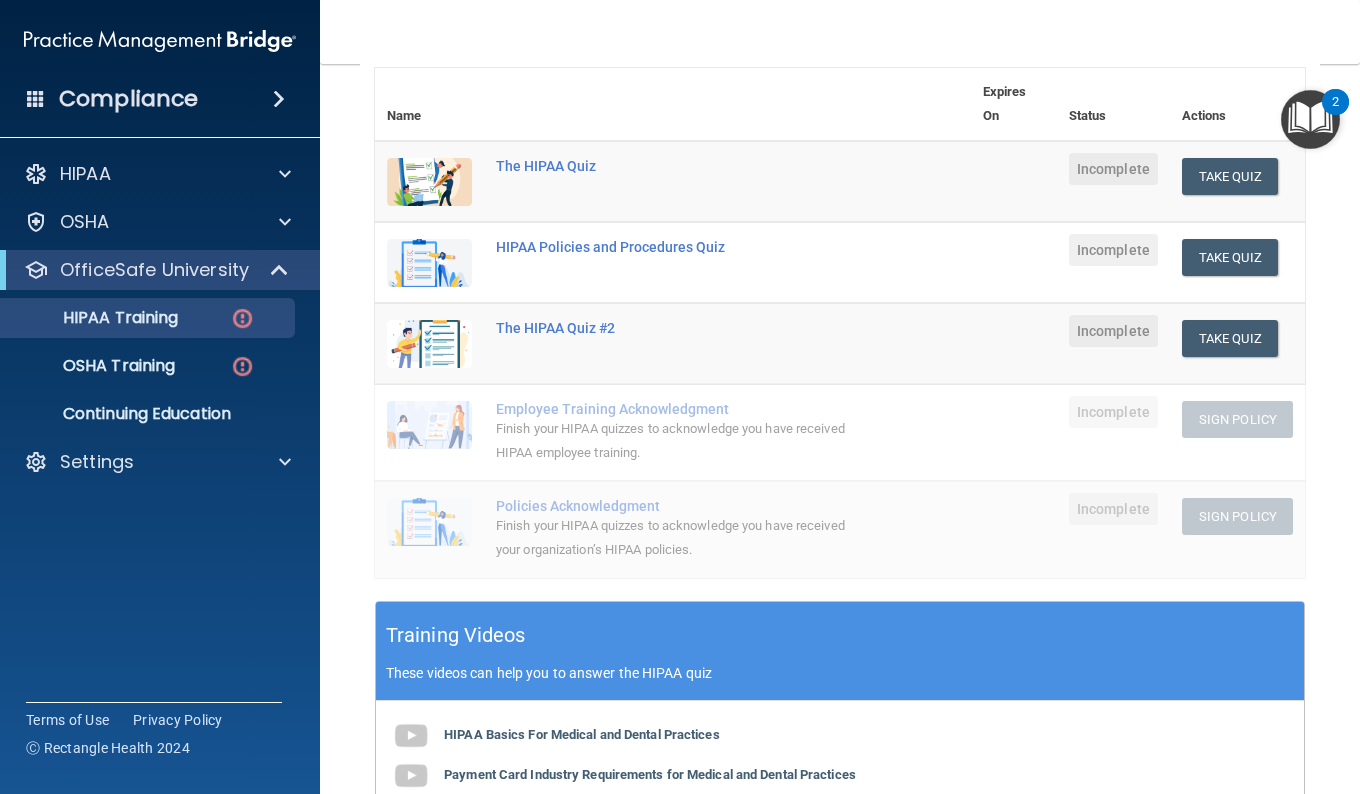 click at bounding box center (1310, 119) 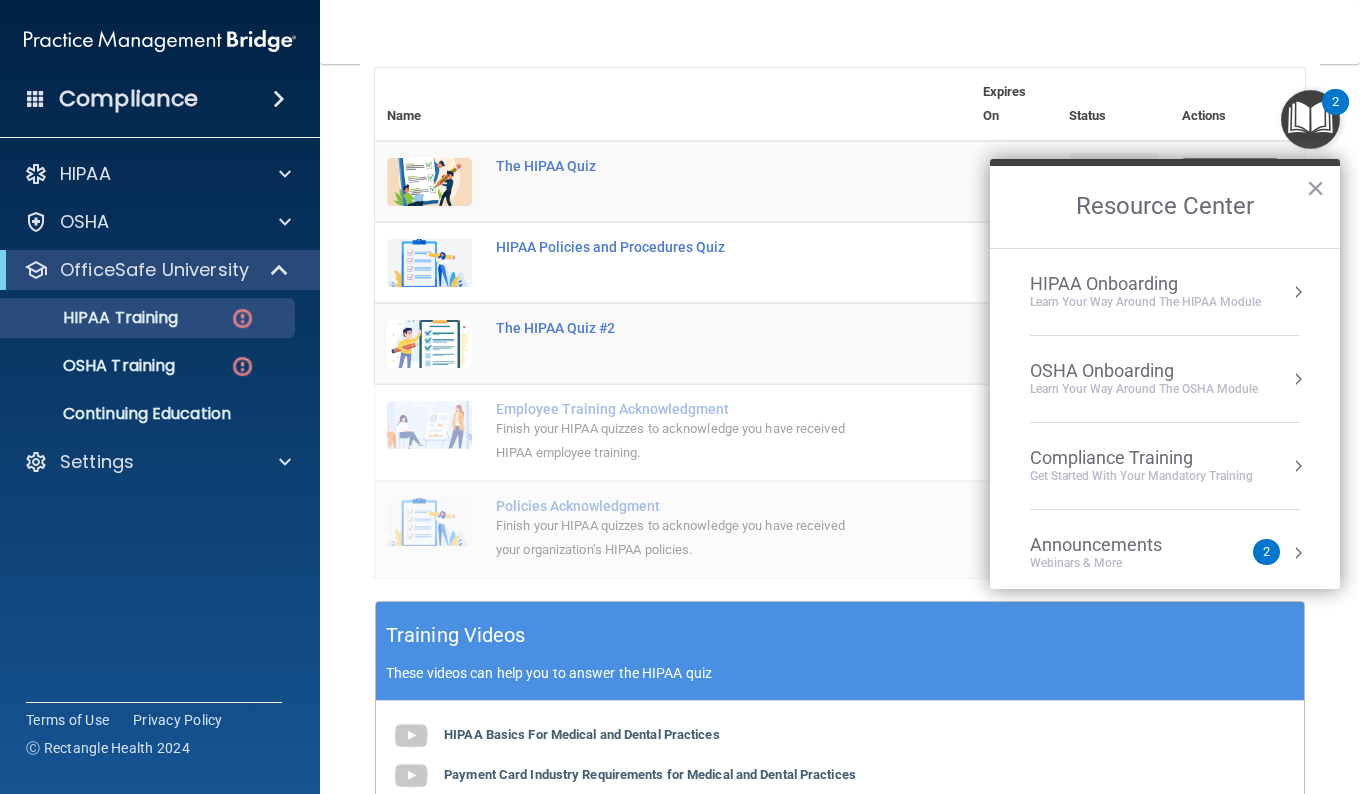 click on "HIPAA Onboarding" at bounding box center [1145, 284] 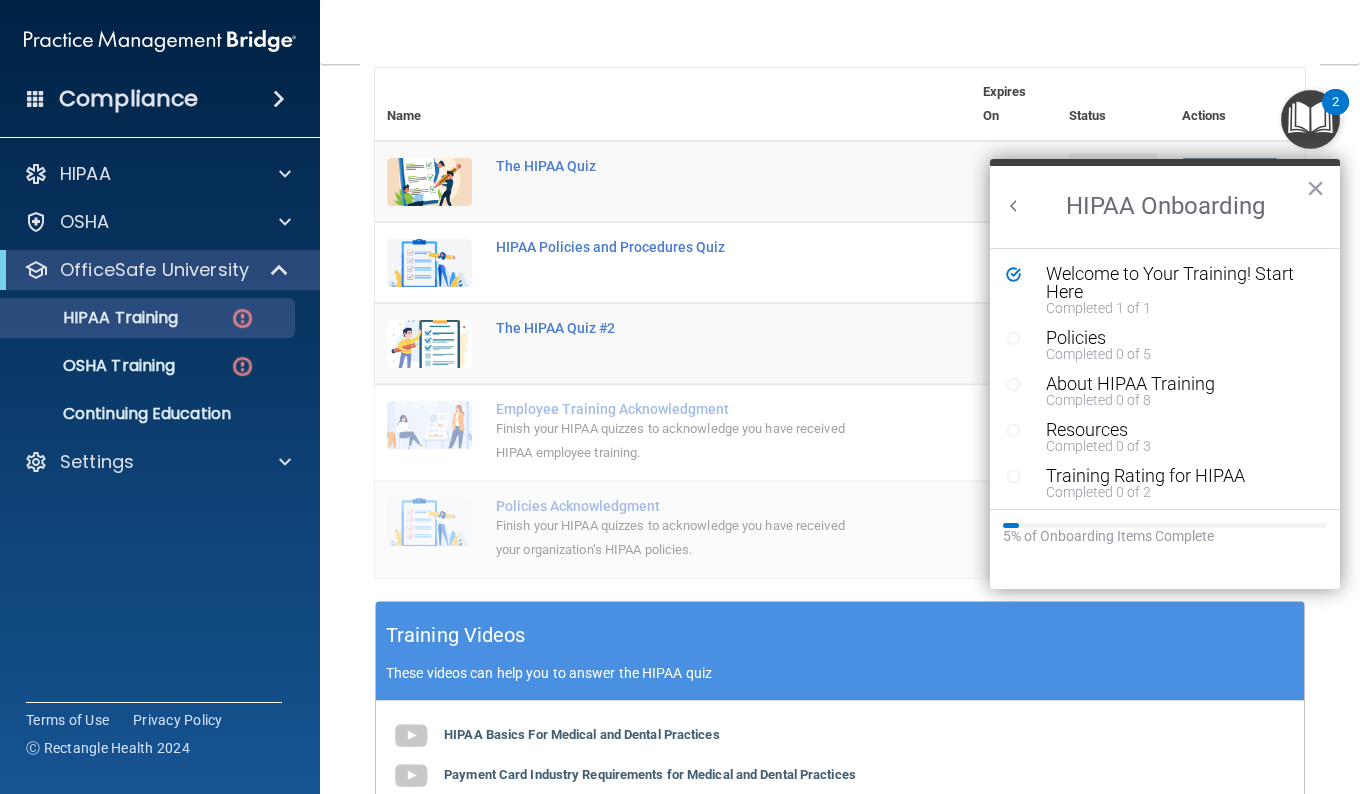scroll, scrollTop: 0, scrollLeft: 0, axis: both 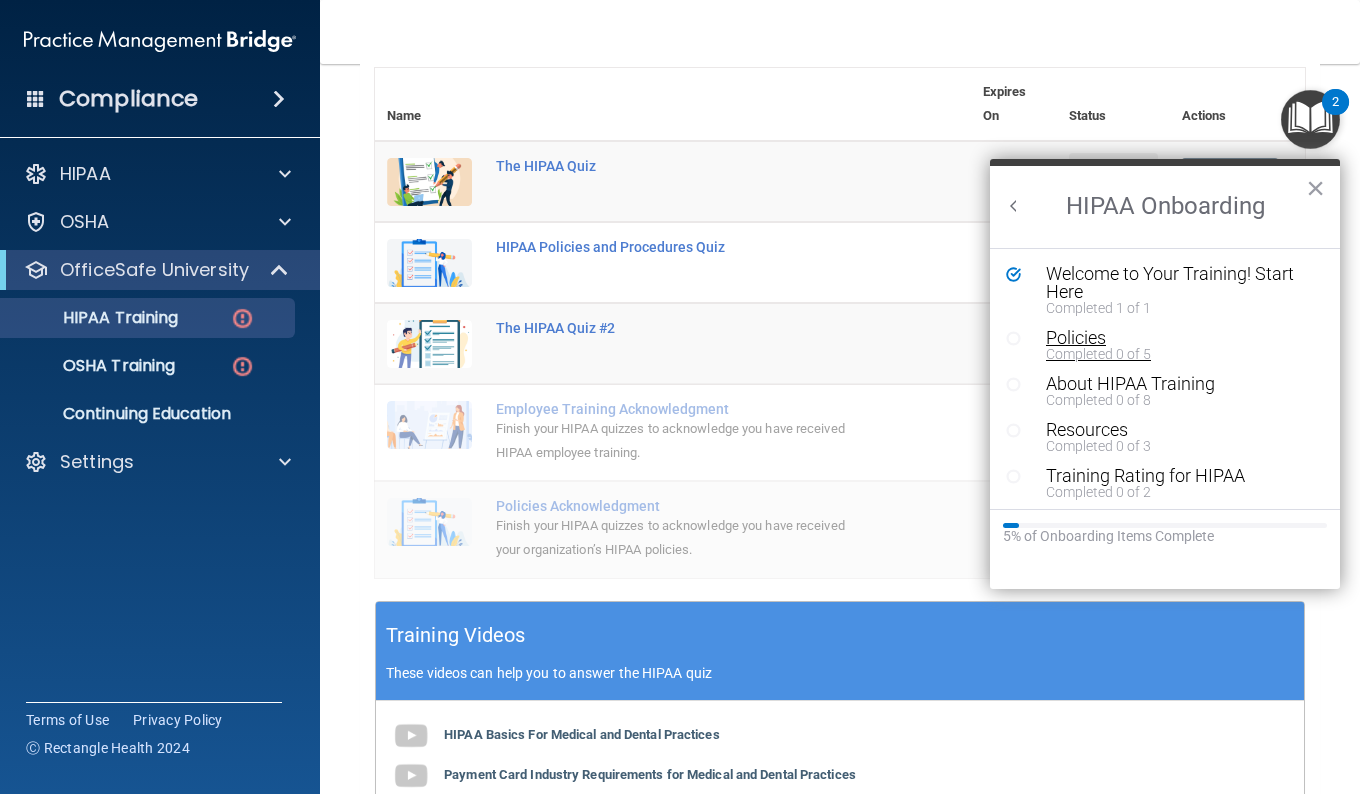 click on "Completed 0 of 5" at bounding box center [1172, 354] 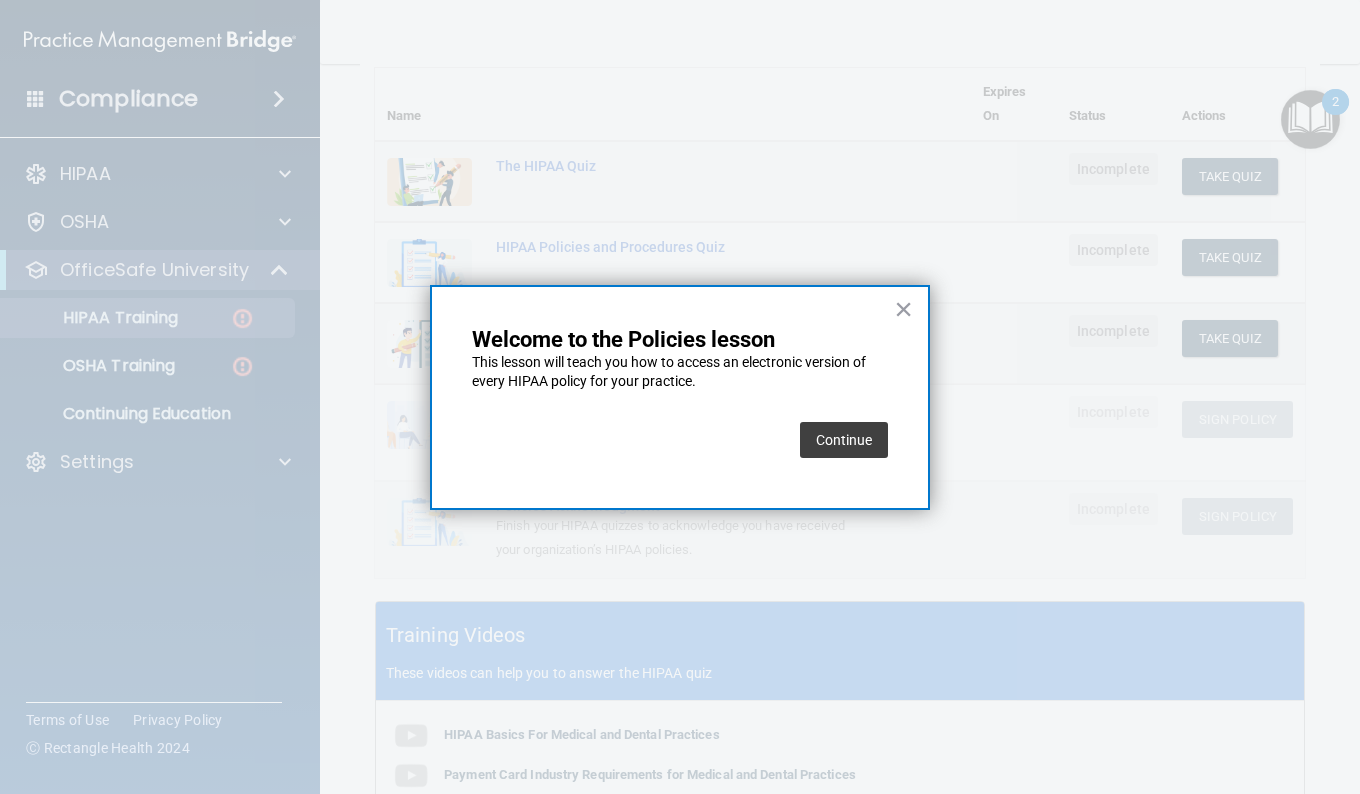click on "Continue" at bounding box center [844, 440] 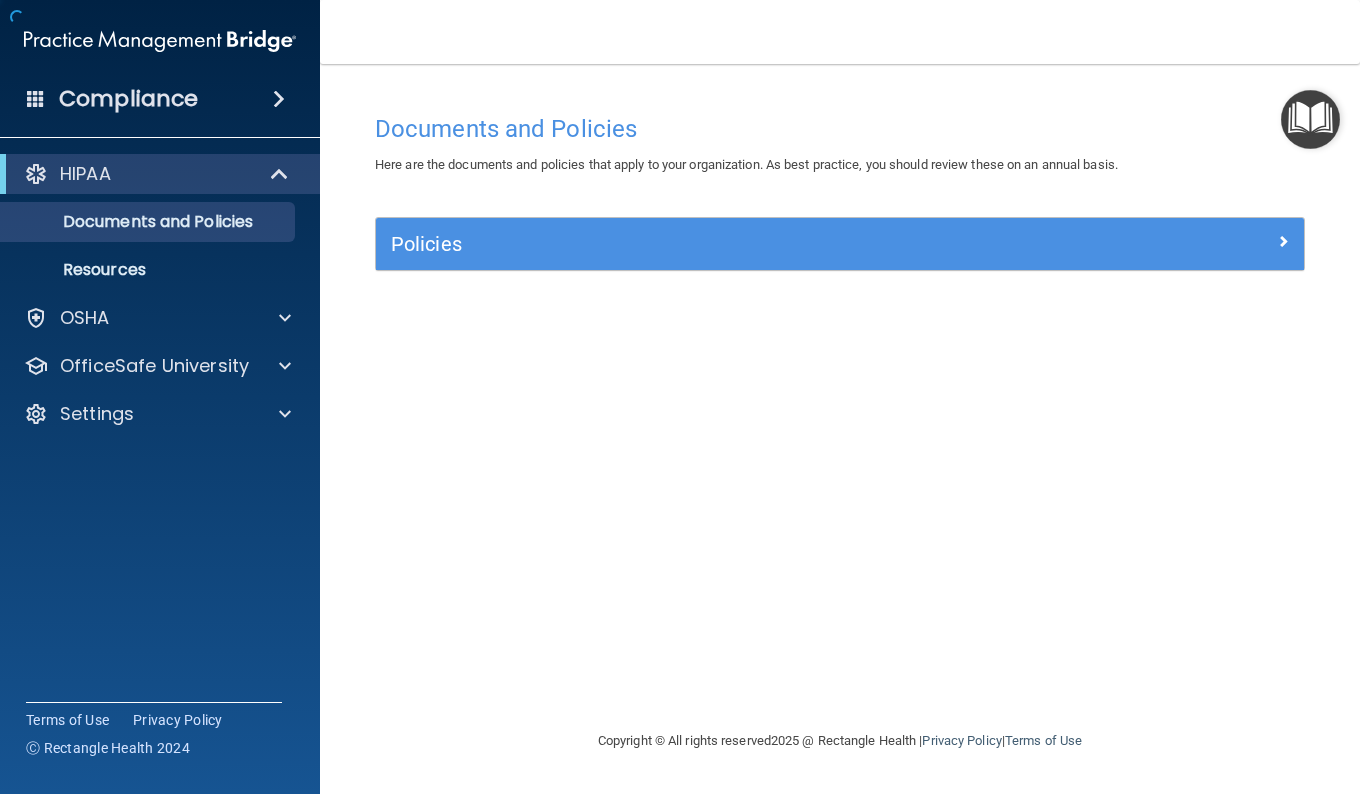 scroll, scrollTop: 0, scrollLeft: 0, axis: both 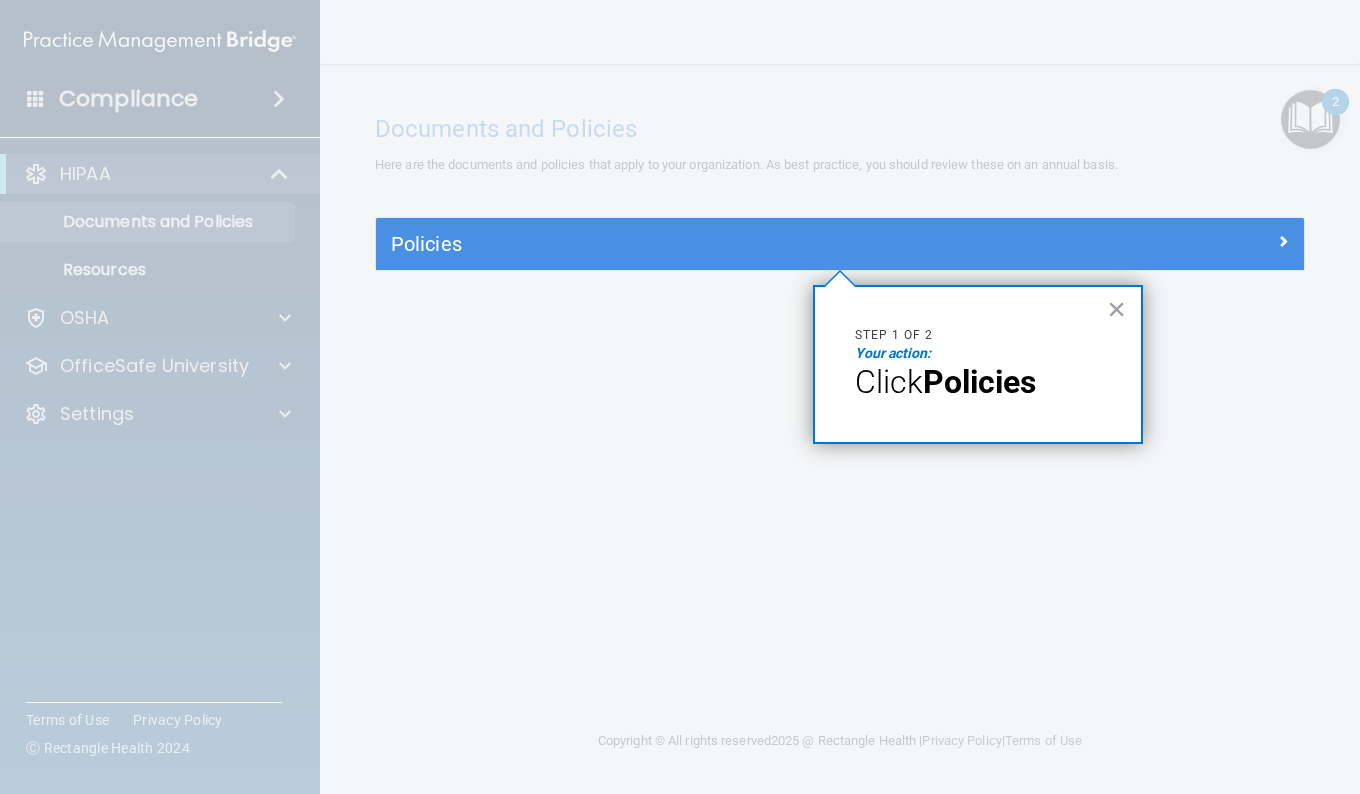 click on "Click" at bounding box center [889, 382] 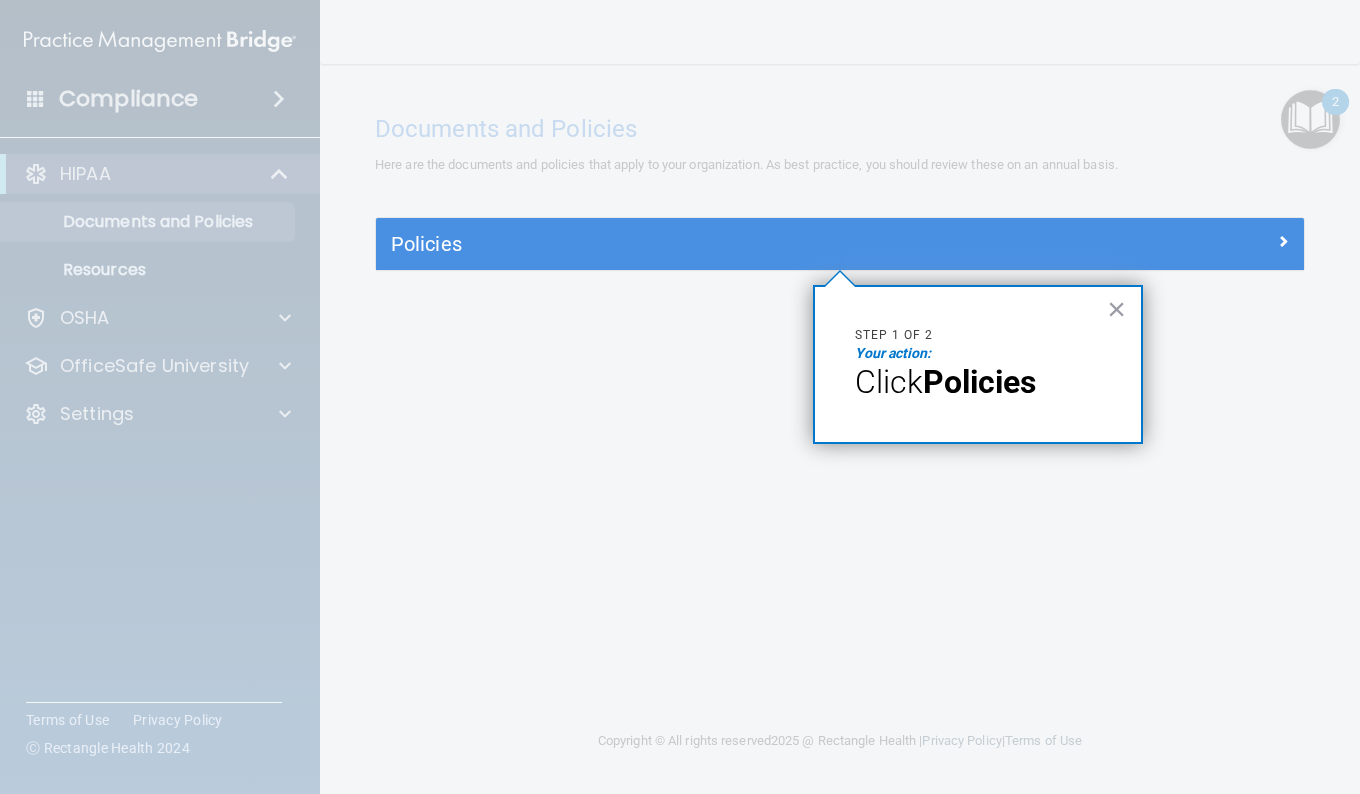 click on "Click" at bounding box center [889, 382] 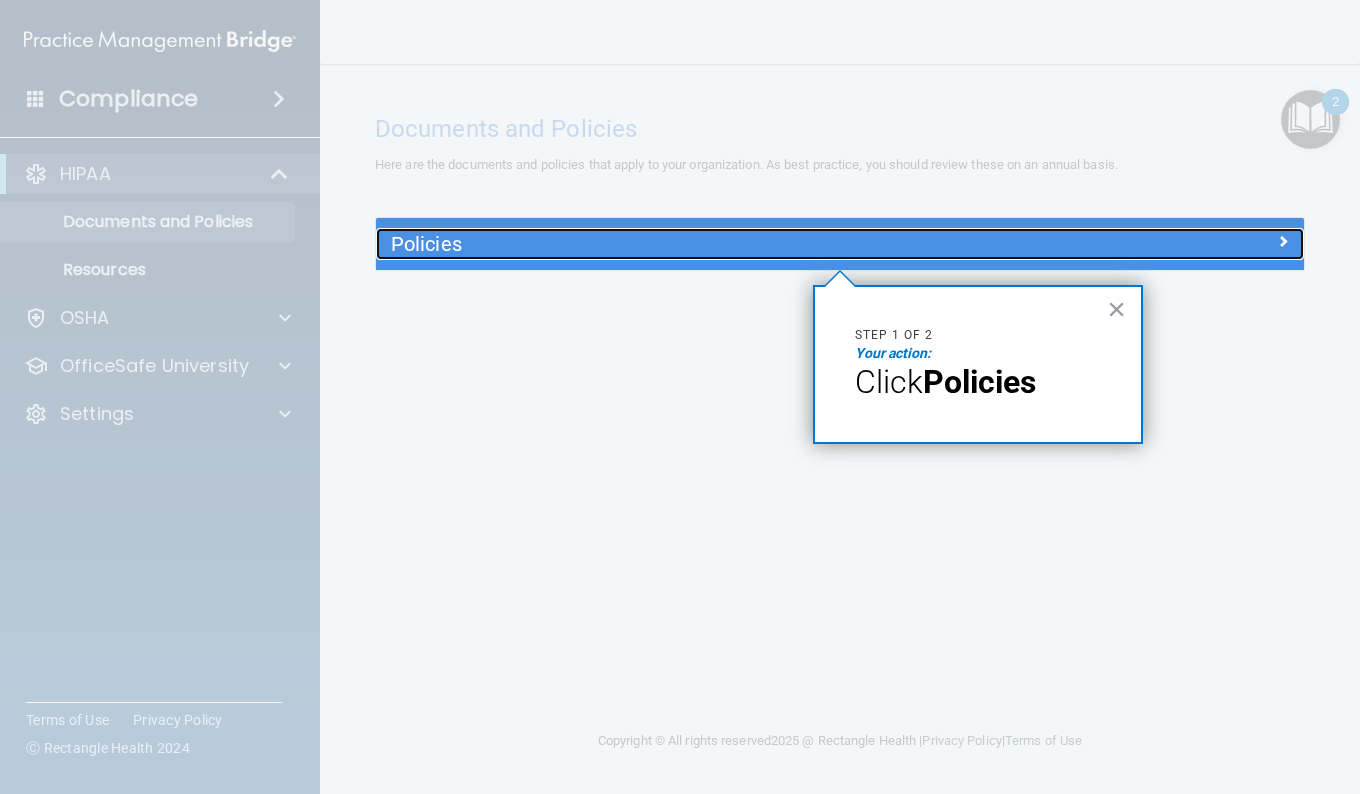click on "Policies" at bounding box center (724, 244) 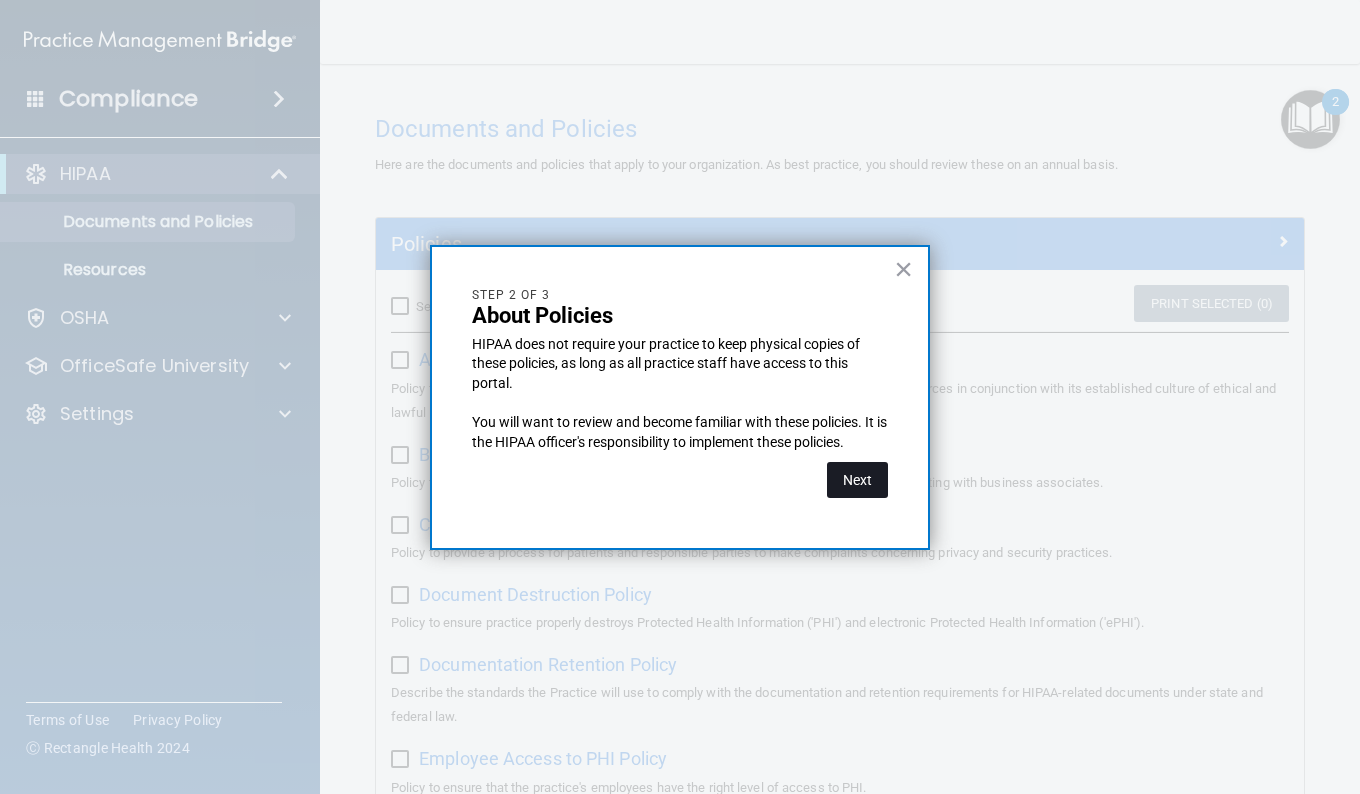 click on "Next" at bounding box center (857, 480) 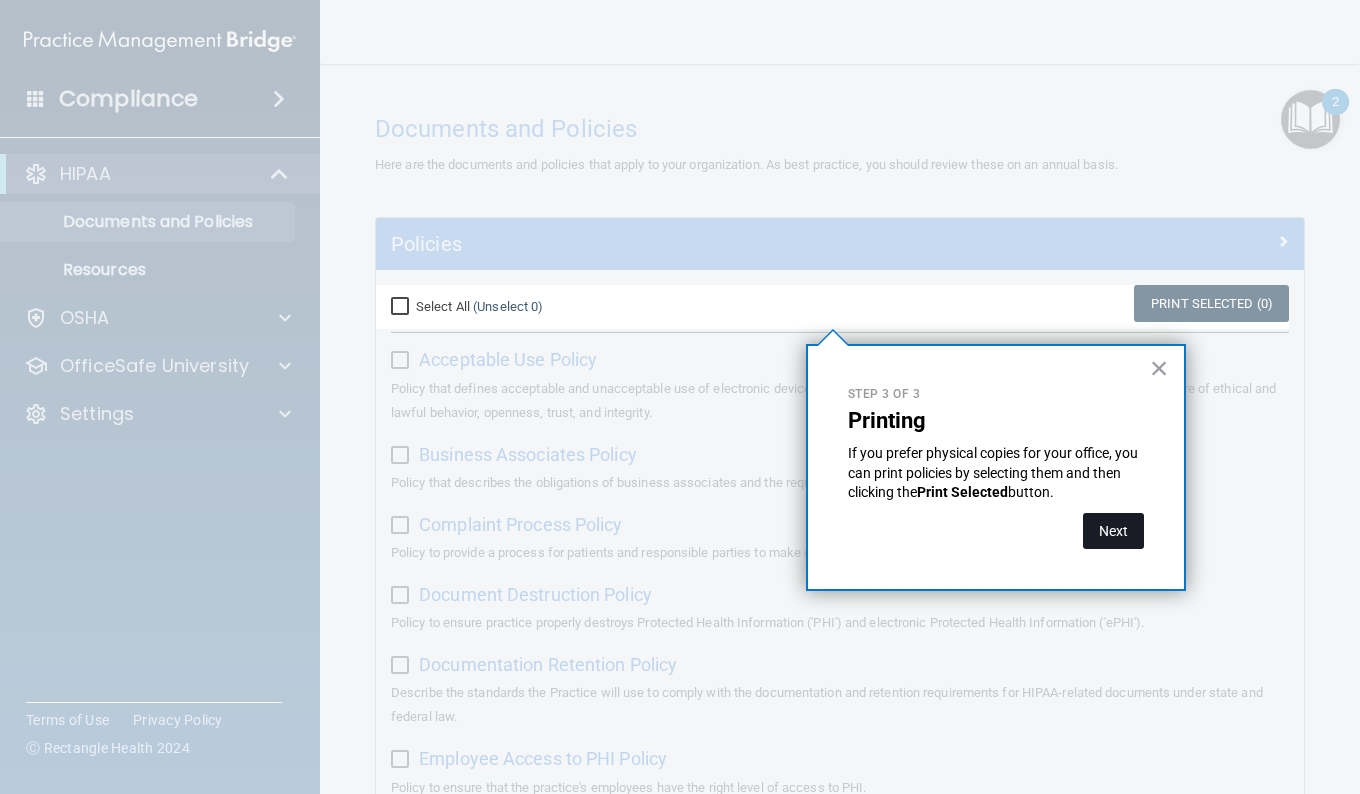click on "Next" at bounding box center (1113, 531) 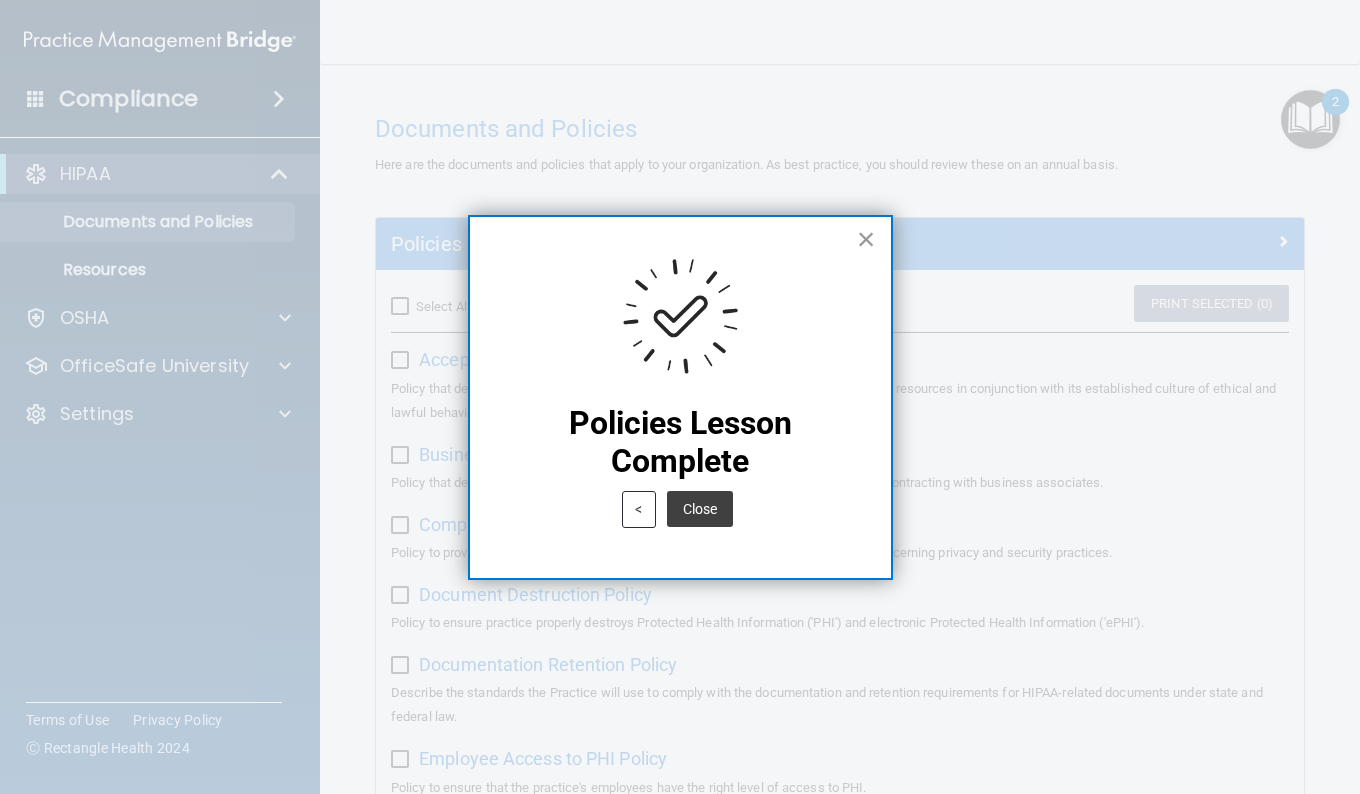 click on "×" at bounding box center [866, 239] 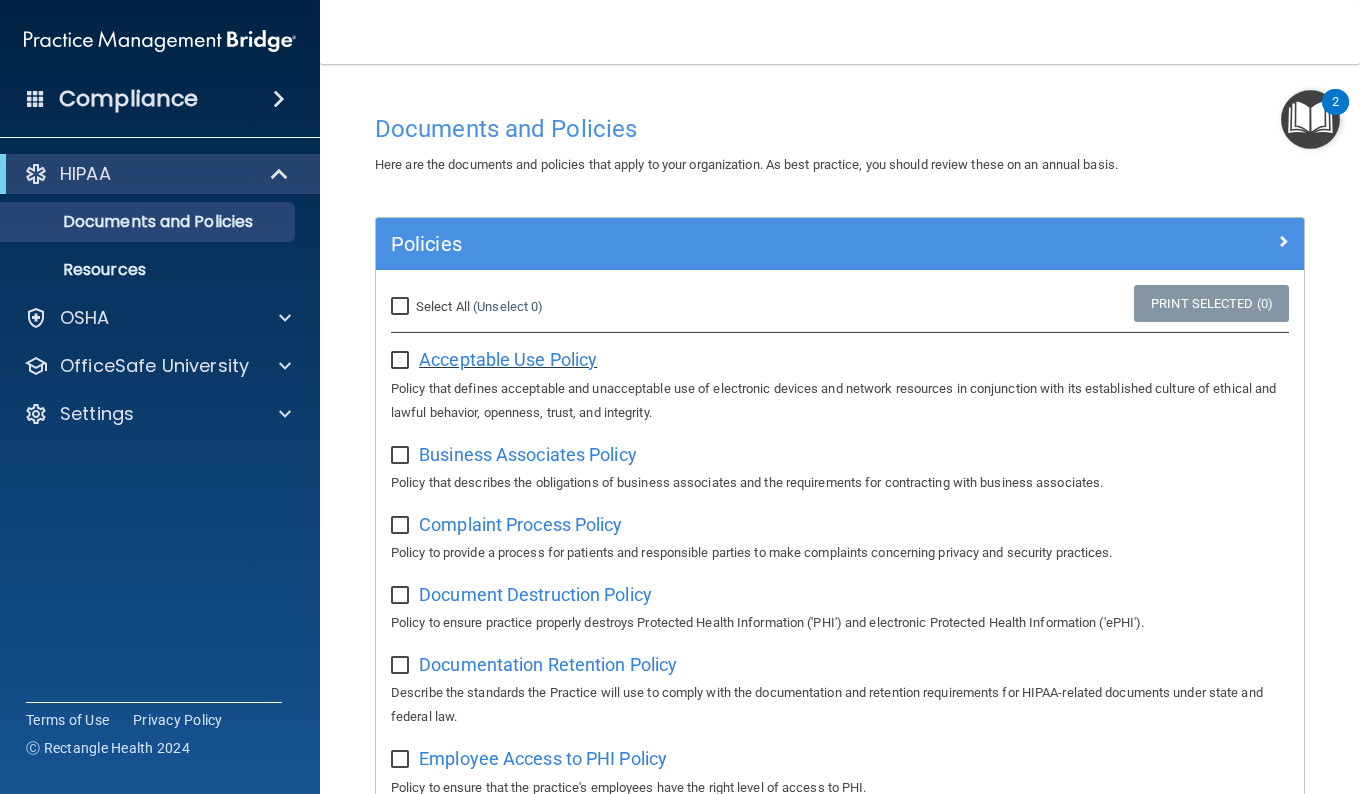 click on "Acceptable Use Policy" at bounding box center (508, 359) 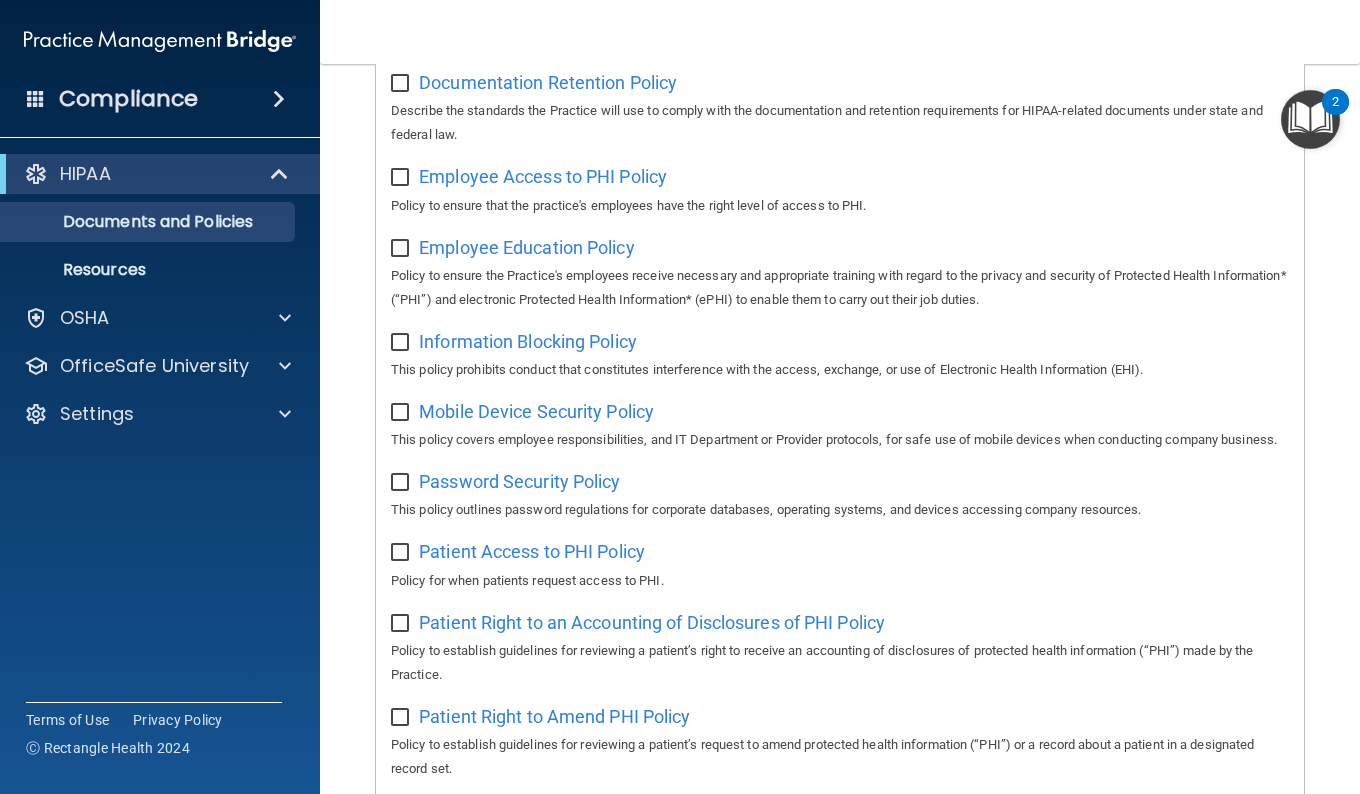 scroll, scrollTop: 574, scrollLeft: 0, axis: vertical 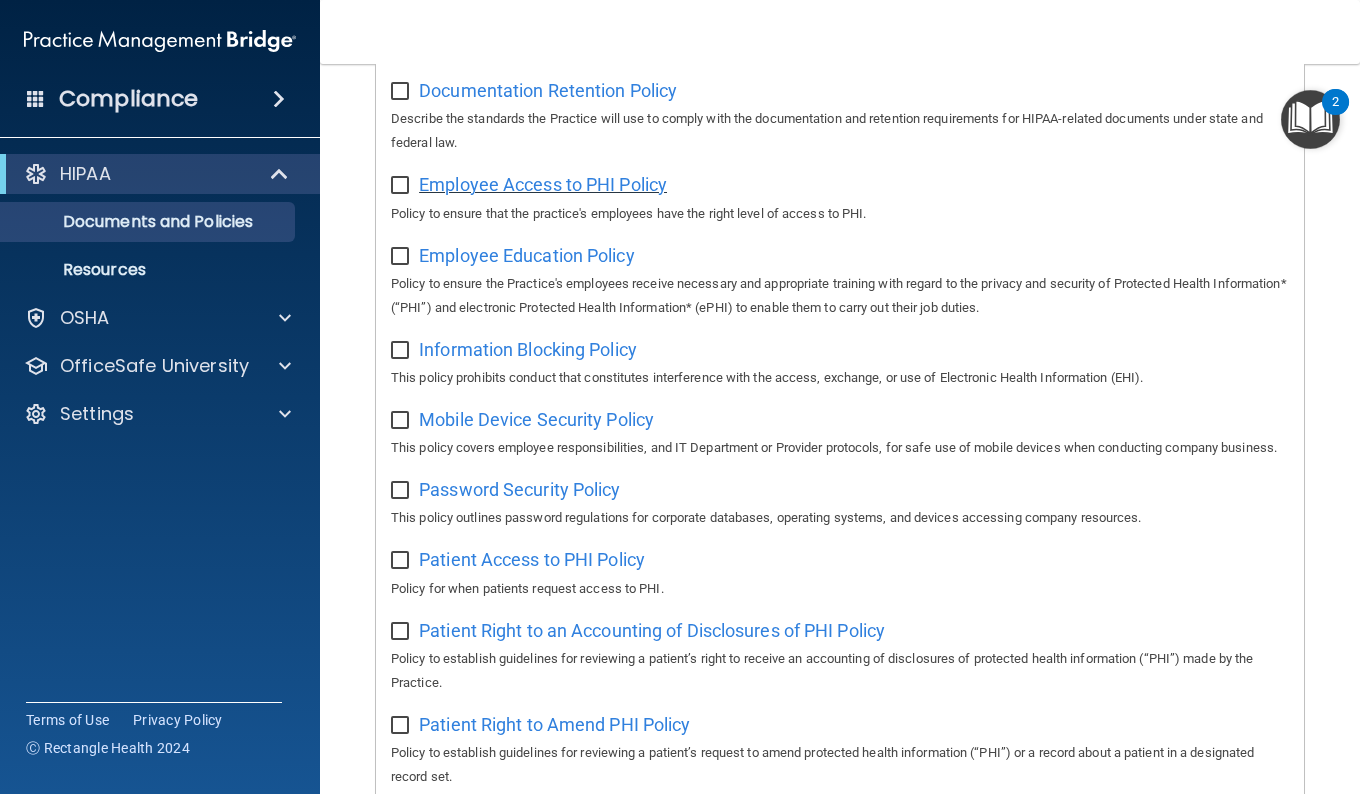 click on "Employee Access to PHI Policy" at bounding box center (543, 184) 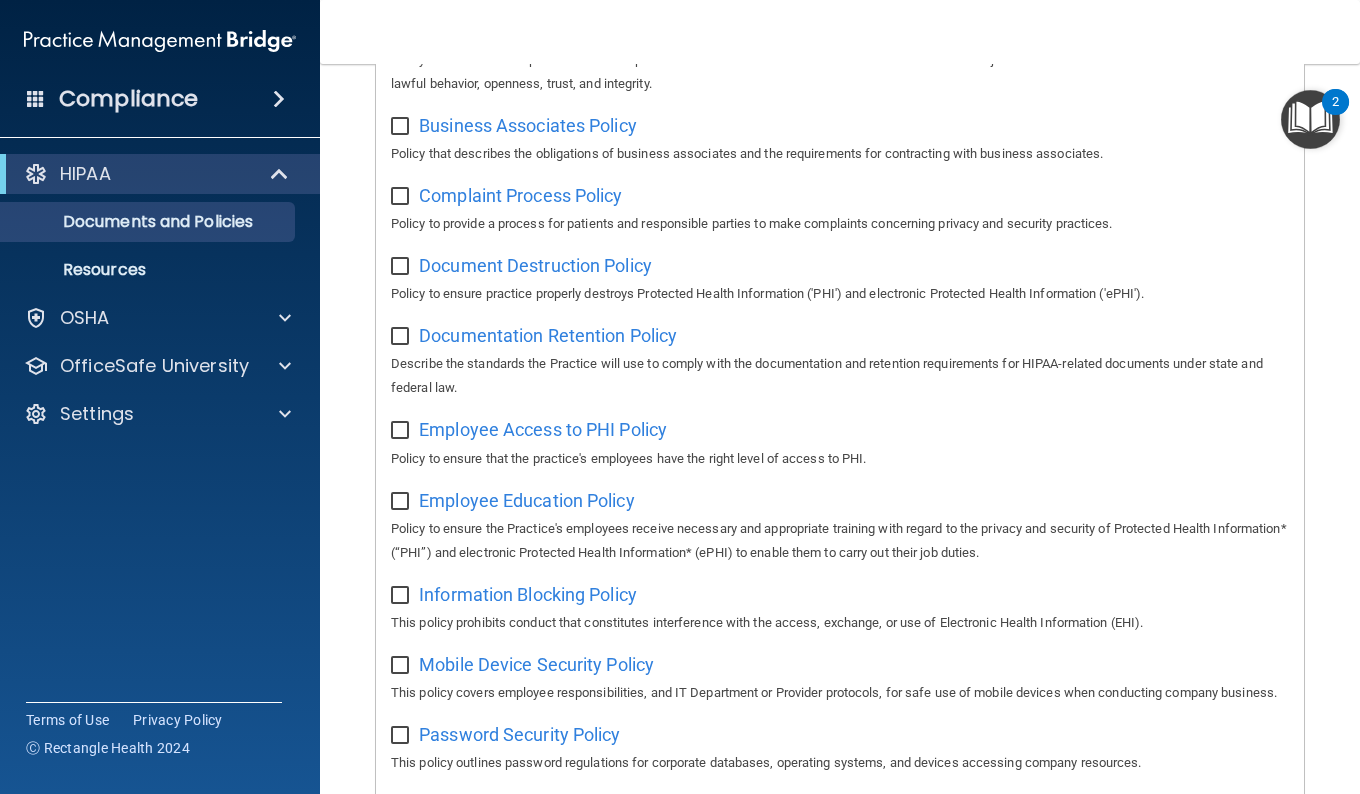 scroll, scrollTop: 0, scrollLeft: 0, axis: both 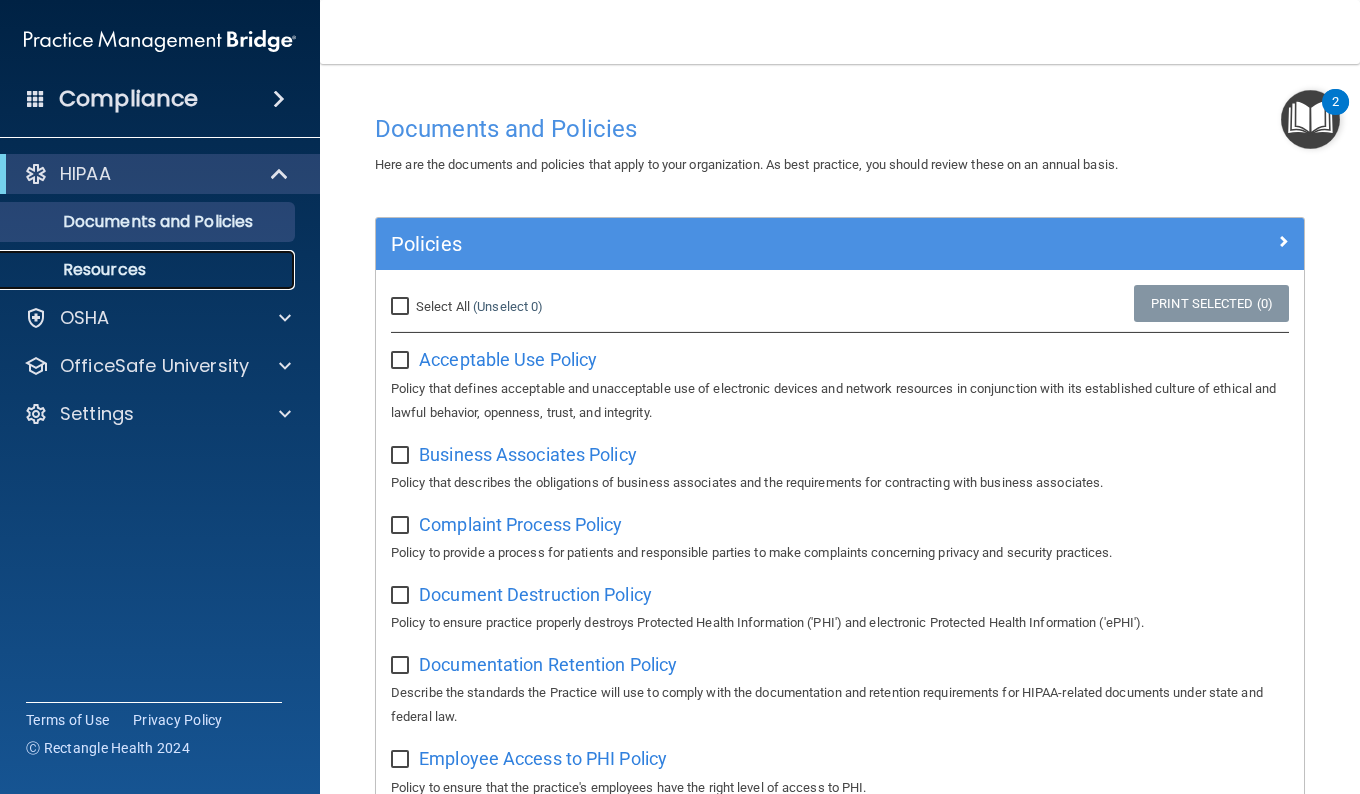 click on "Resources" at bounding box center (149, 270) 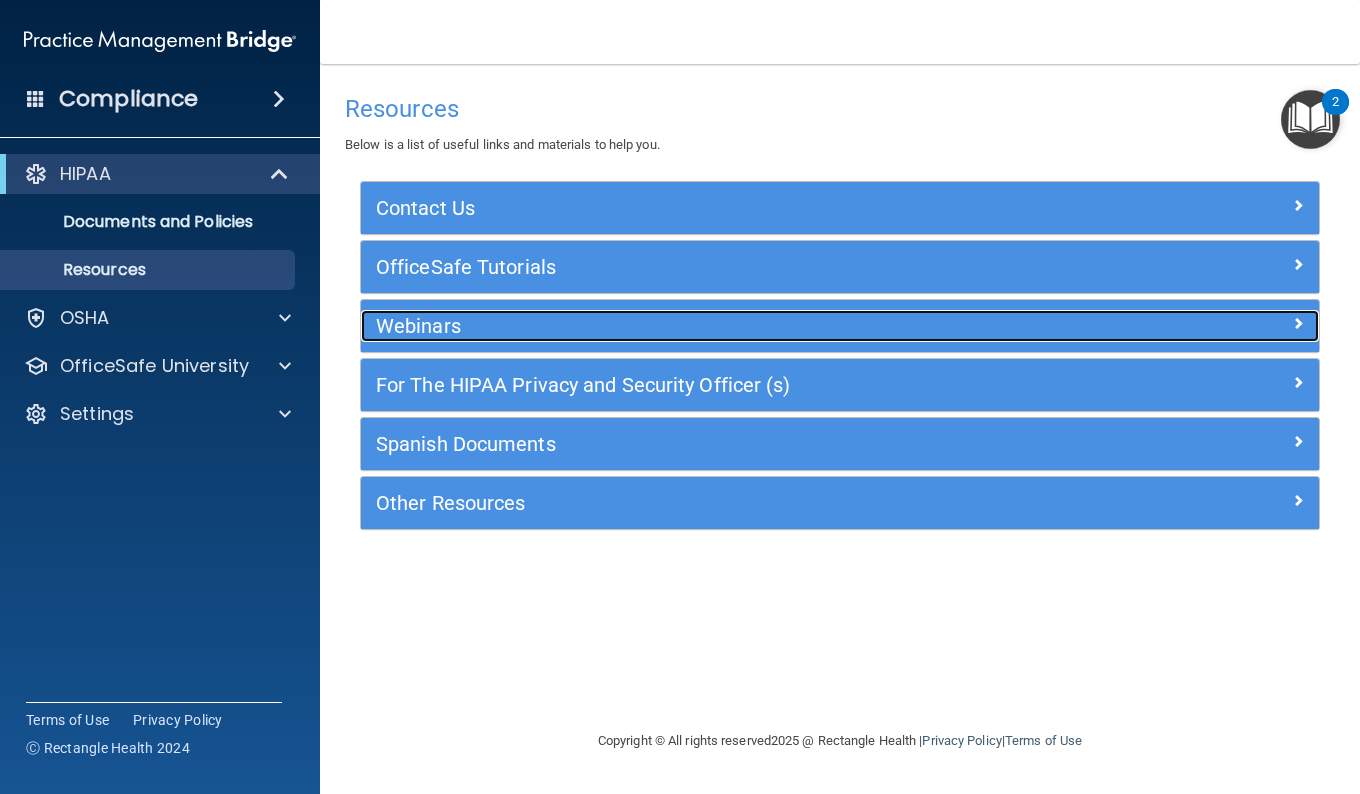 click on "Webinars" at bounding box center (720, 326) 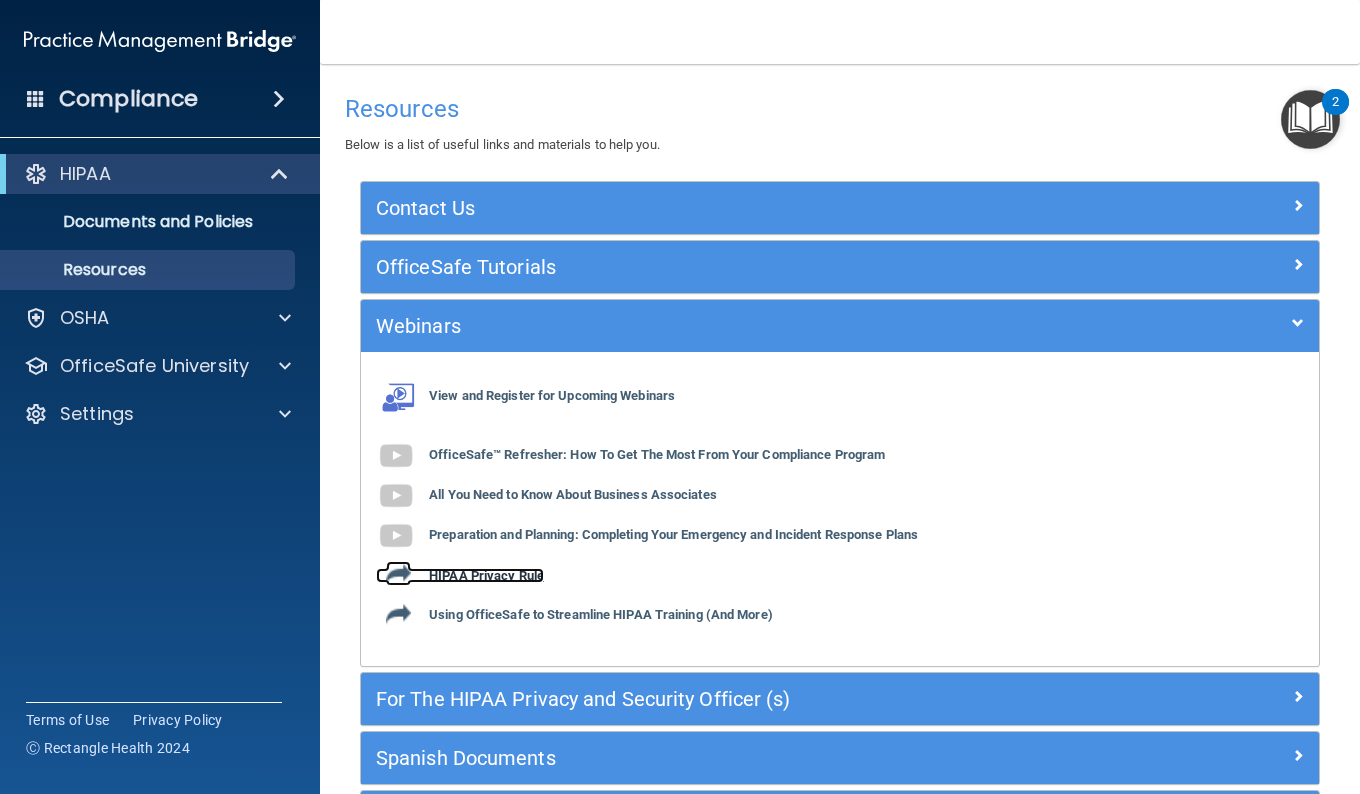 click on "HIPAA Privacy Rule" at bounding box center (486, 575) 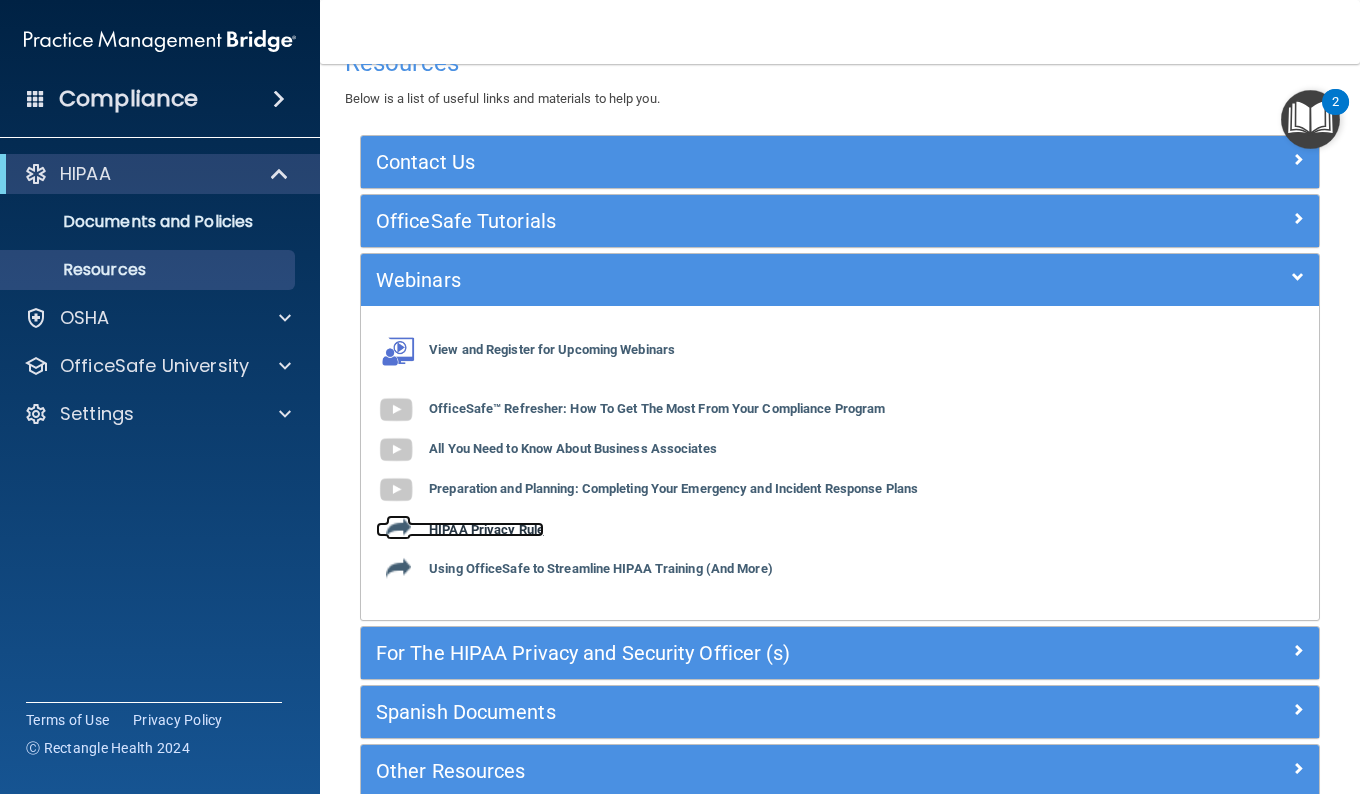 scroll, scrollTop: 40, scrollLeft: 0, axis: vertical 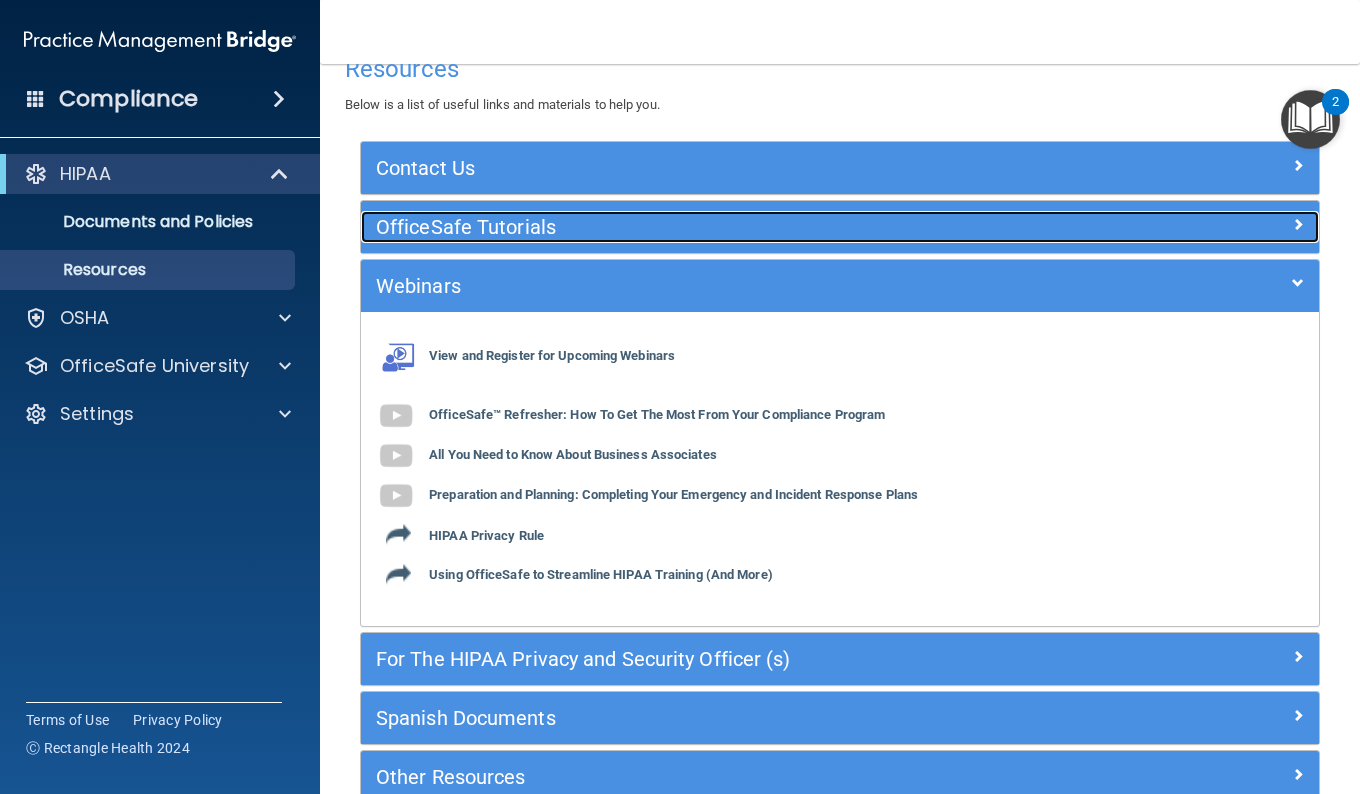 click on "OfficeSafe Tutorials" at bounding box center (720, 227) 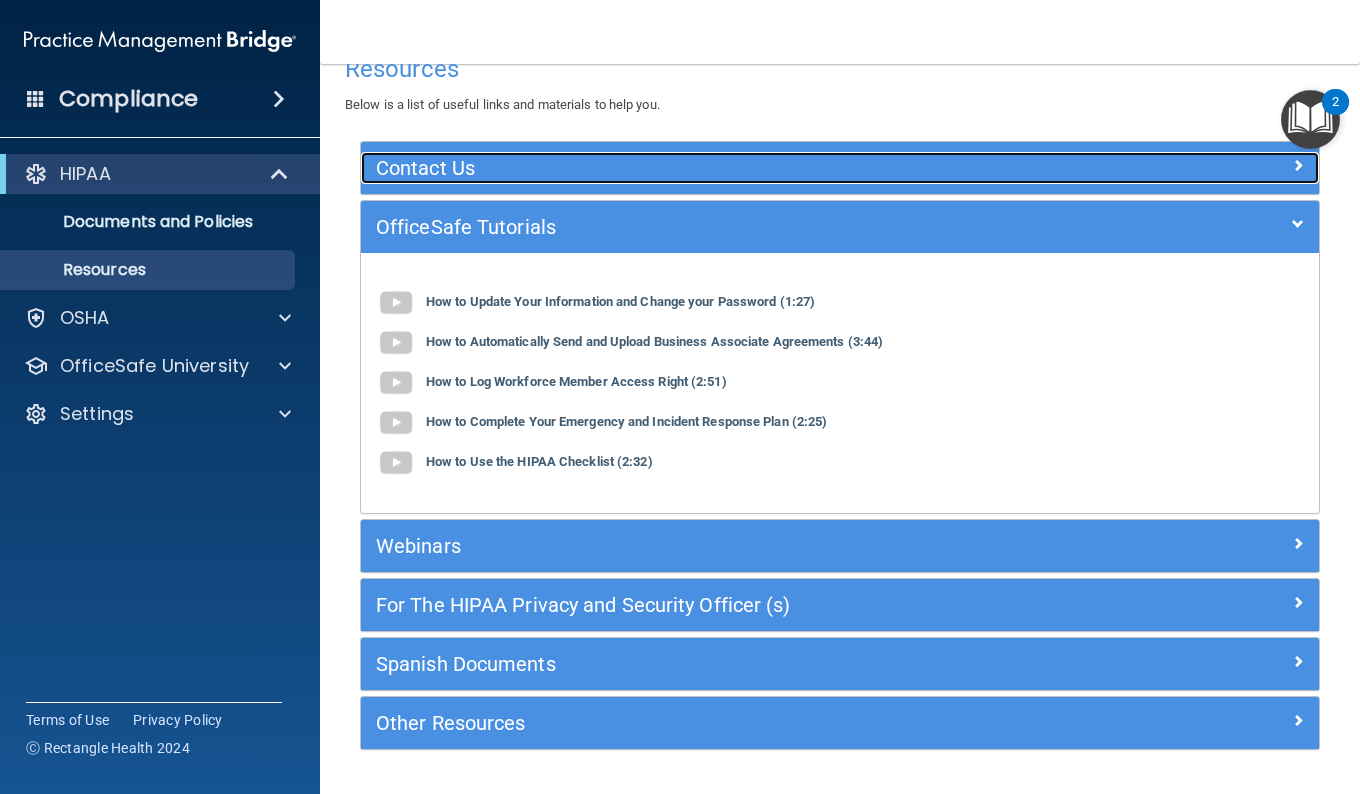 click on "Contact Us" at bounding box center [720, 168] 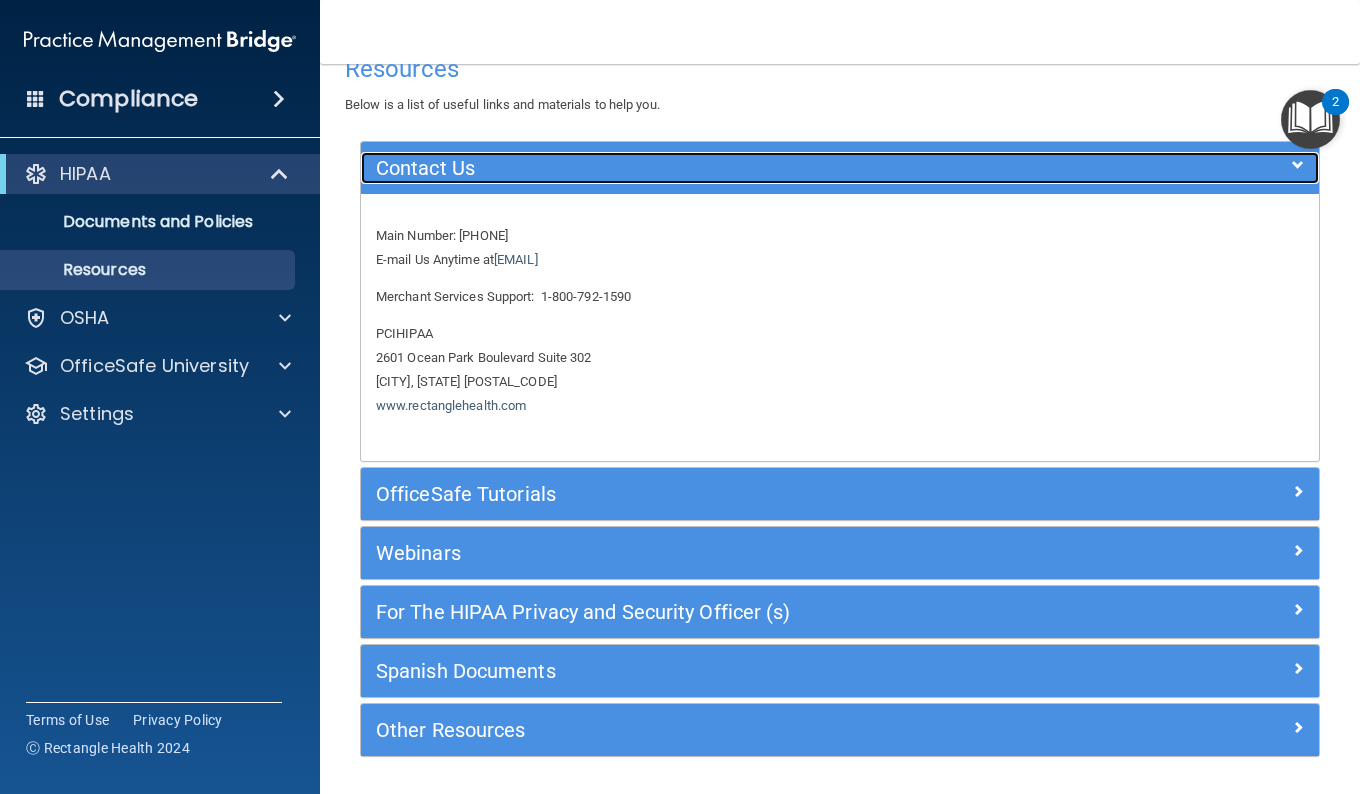 click on "Contact Us" at bounding box center [720, 168] 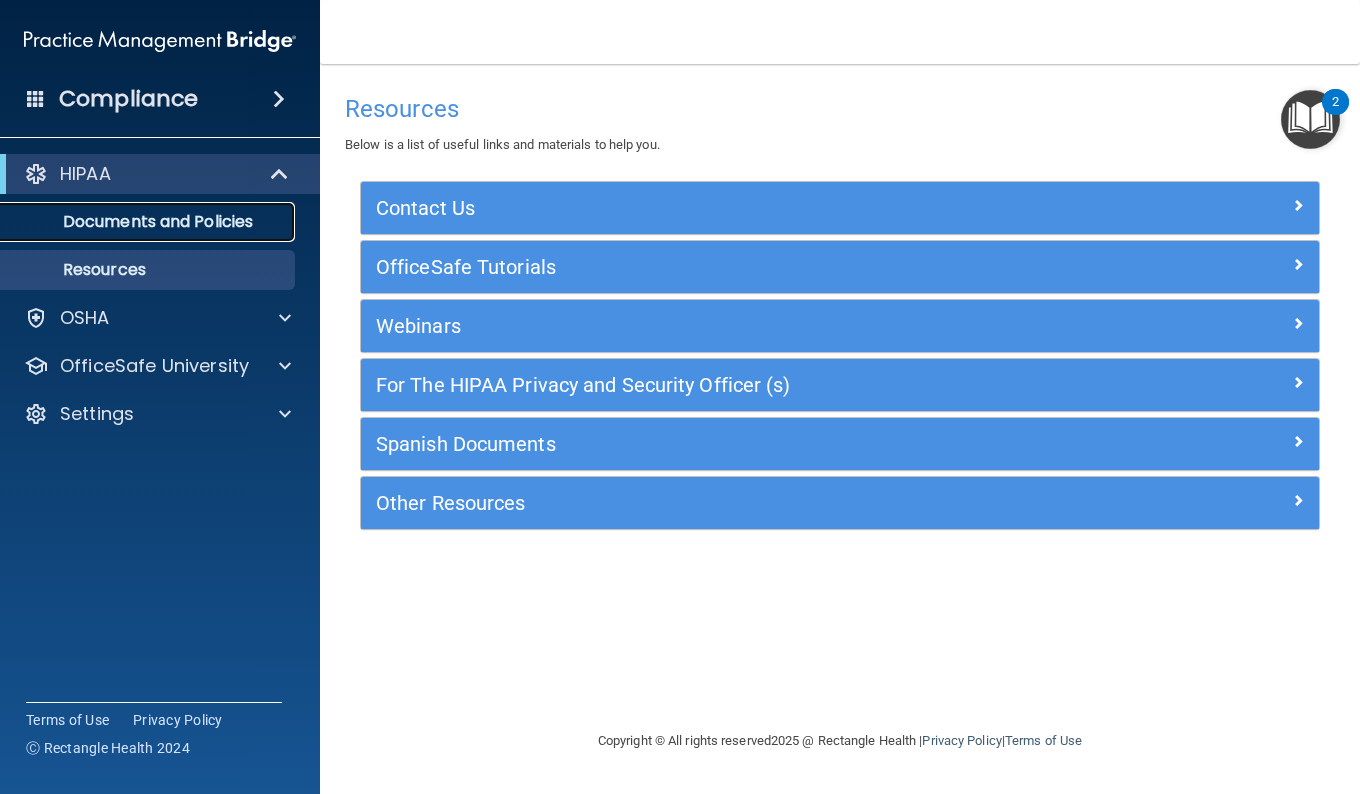 click on "Documents and Policies" at bounding box center (149, 222) 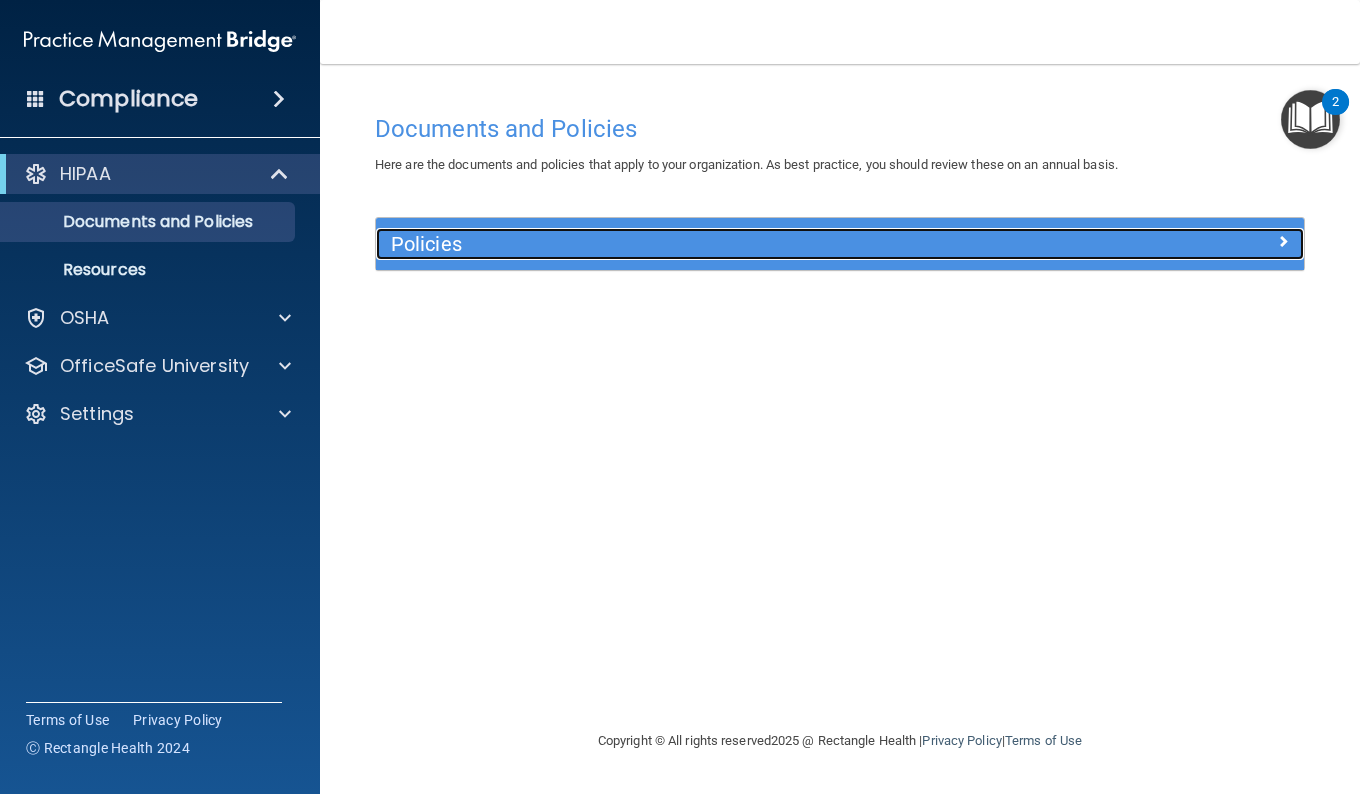 click on "Policies" at bounding box center (724, 244) 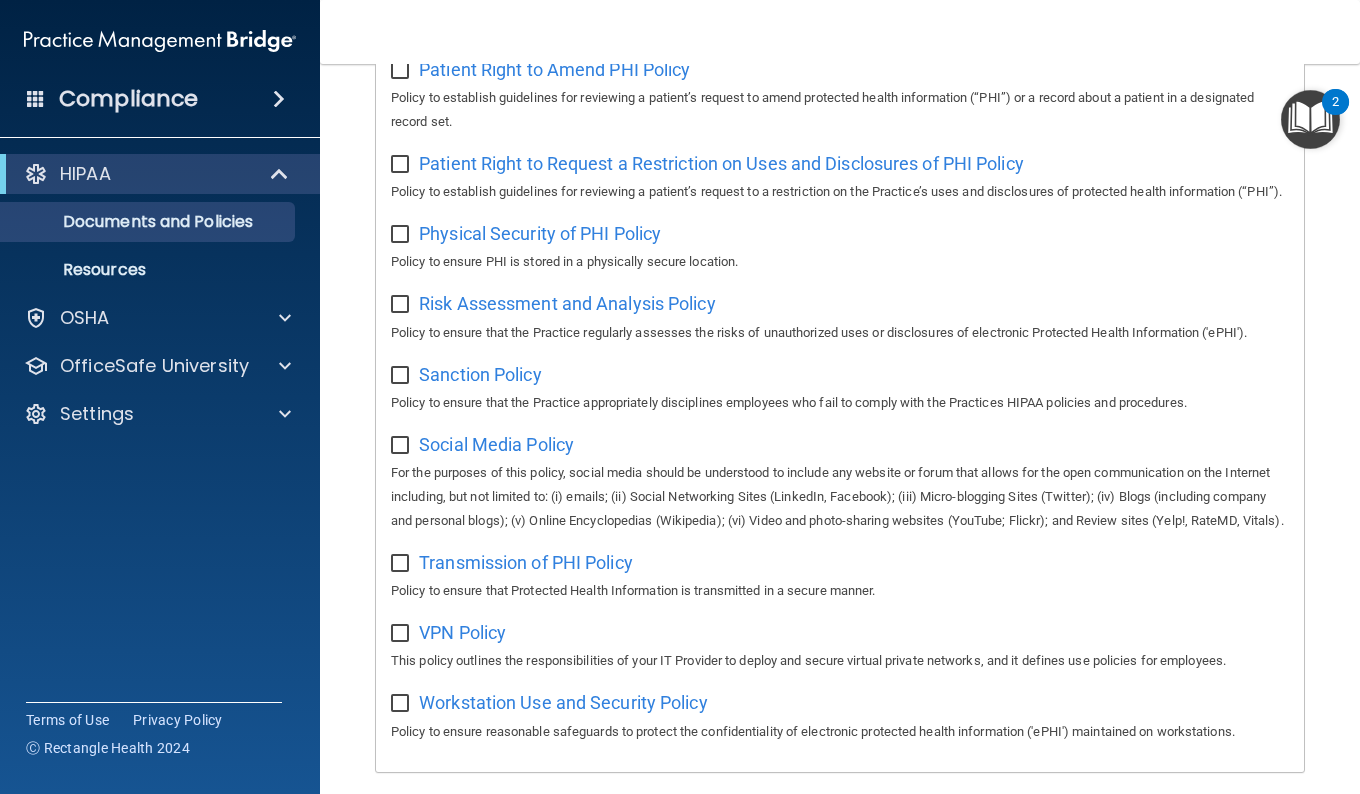 scroll, scrollTop: 1393, scrollLeft: 0, axis: vertical 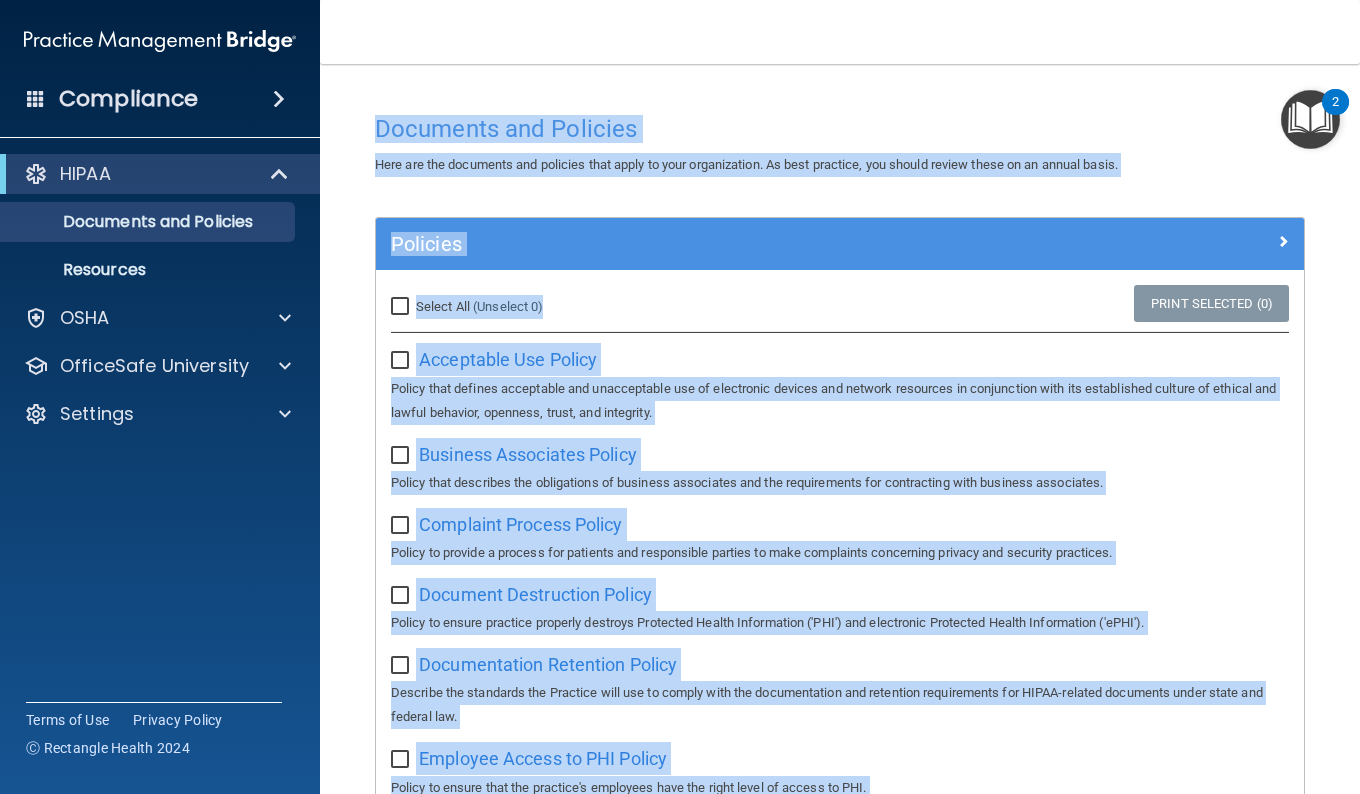 drag, startPoint x: 719, startPoint y: 300, endPoint x: 680, endPoint y: -74, distance: 376.02792 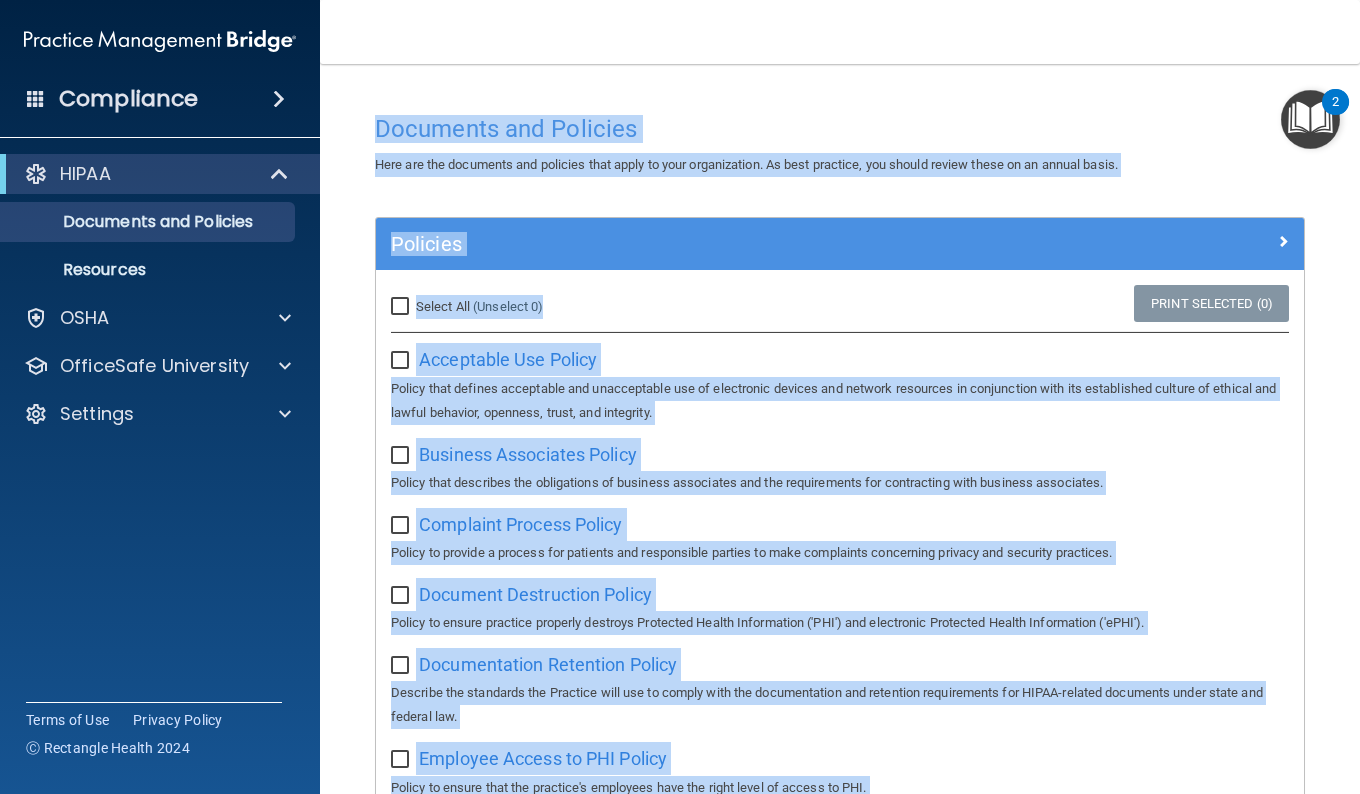 click on "Documents and Policies" at bounding box center (840, 129) 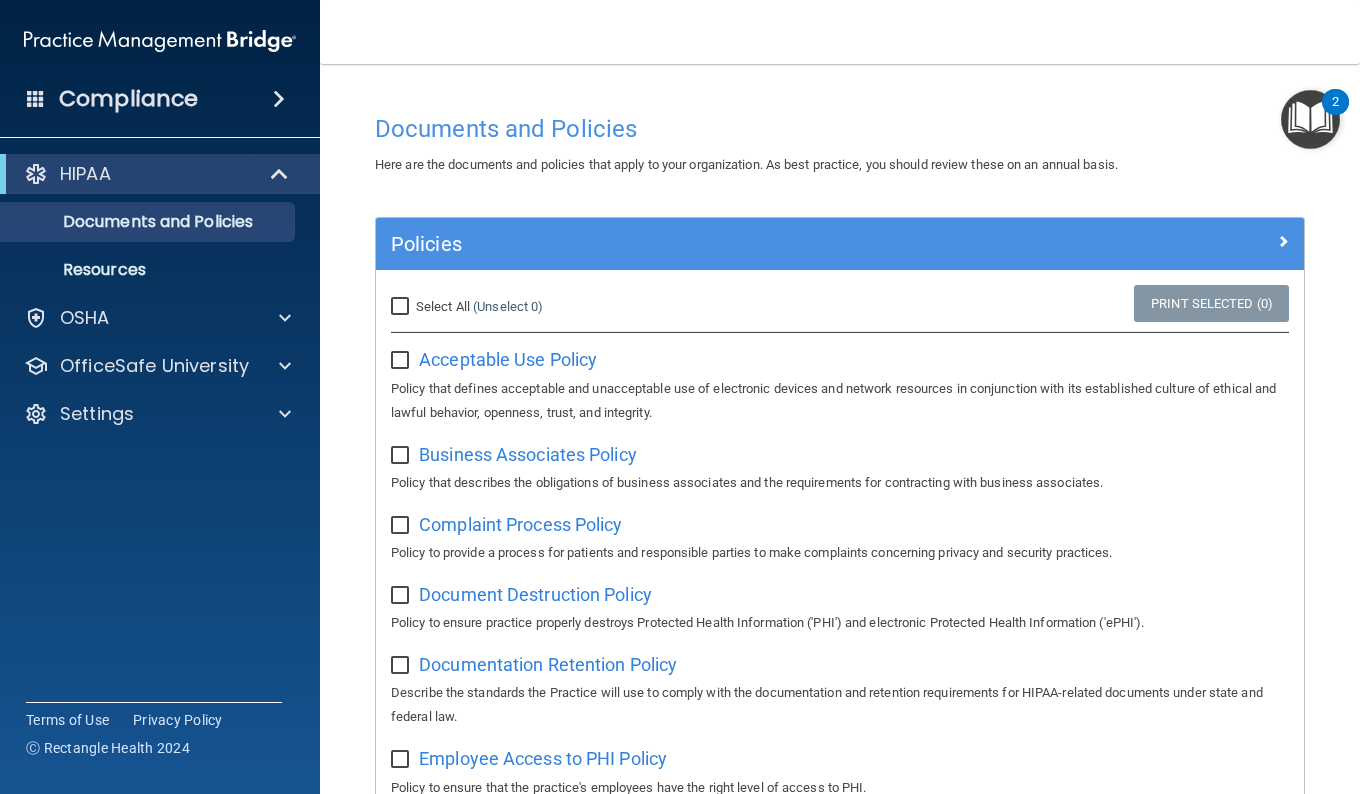 click at bounding box center (1310, 119) 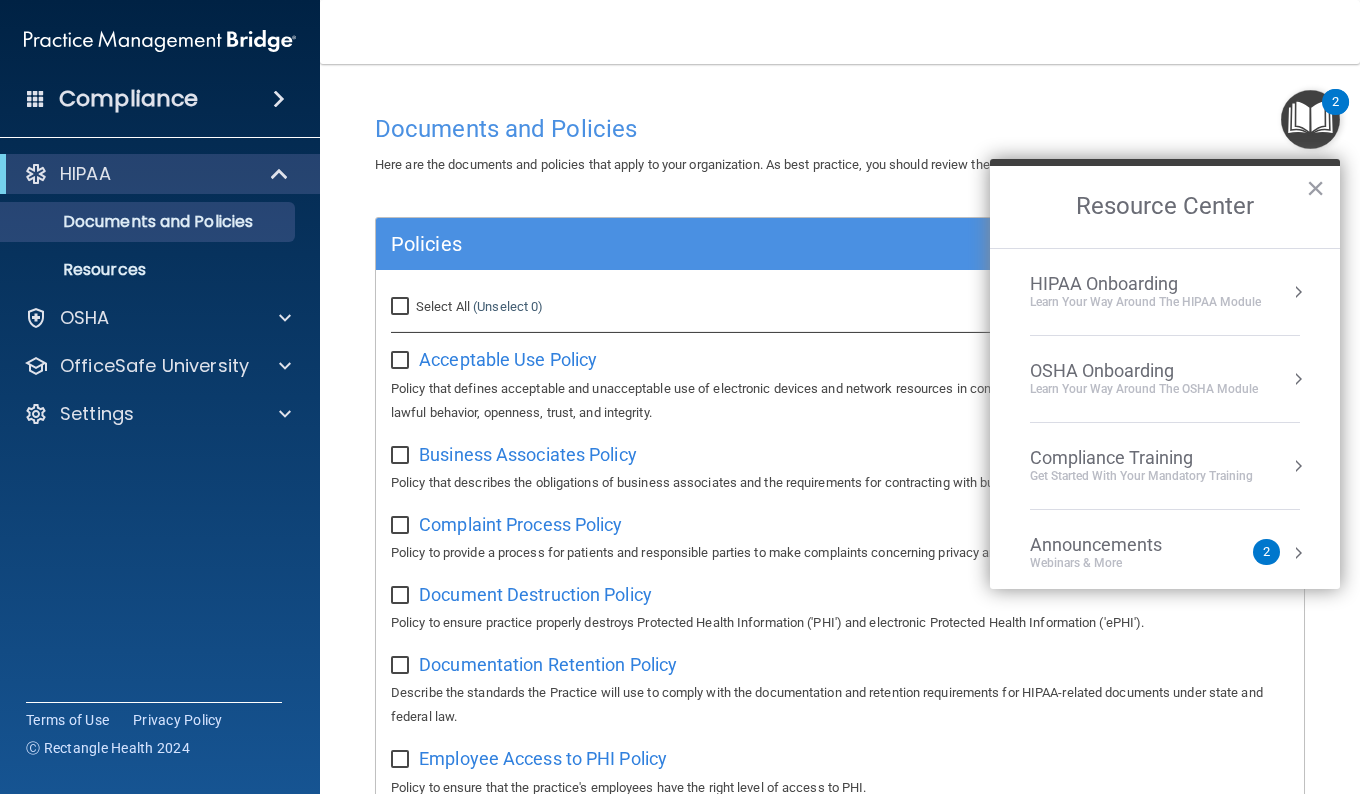 click on "HIPAA Onboarding" at bounding box center (1145, 284) 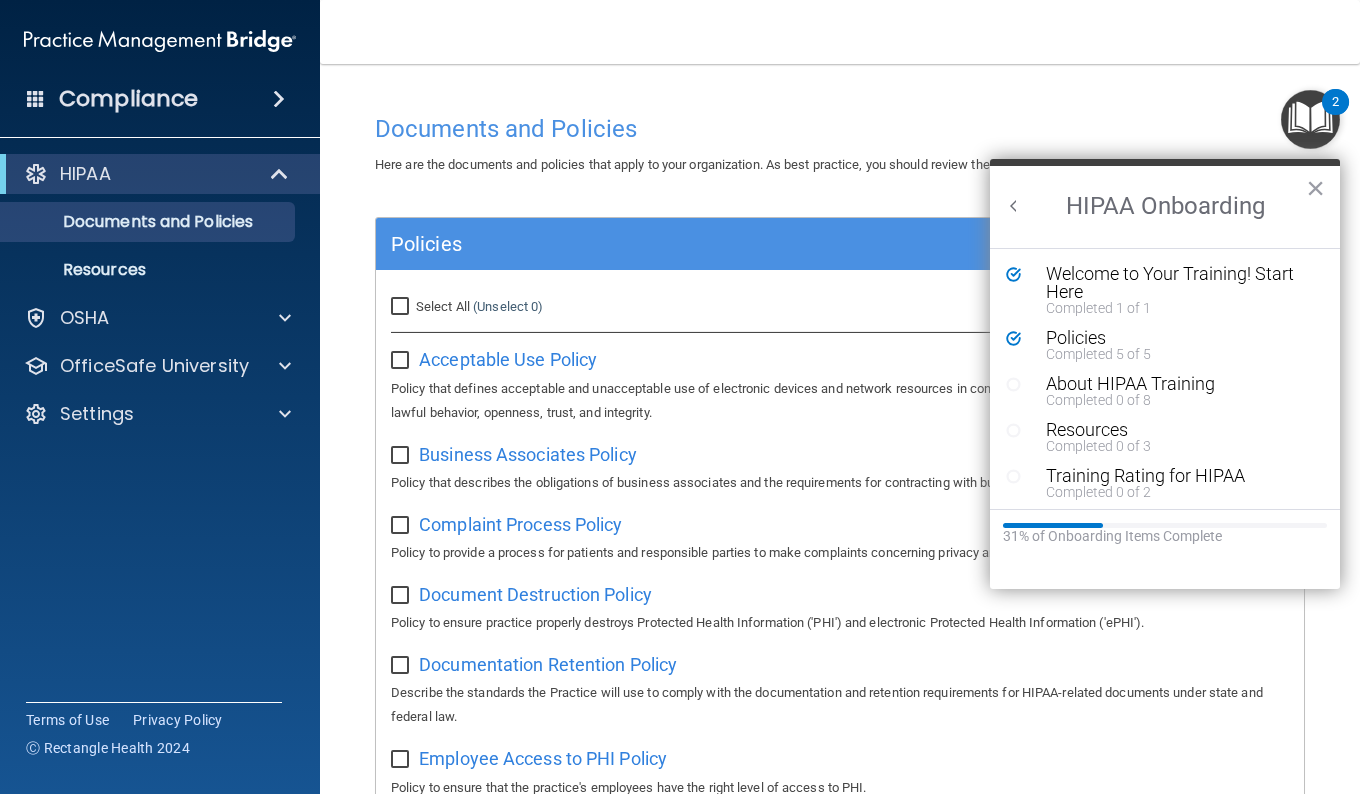 scroll, scrollTop: 0, scrollLeft: 0, axis: both 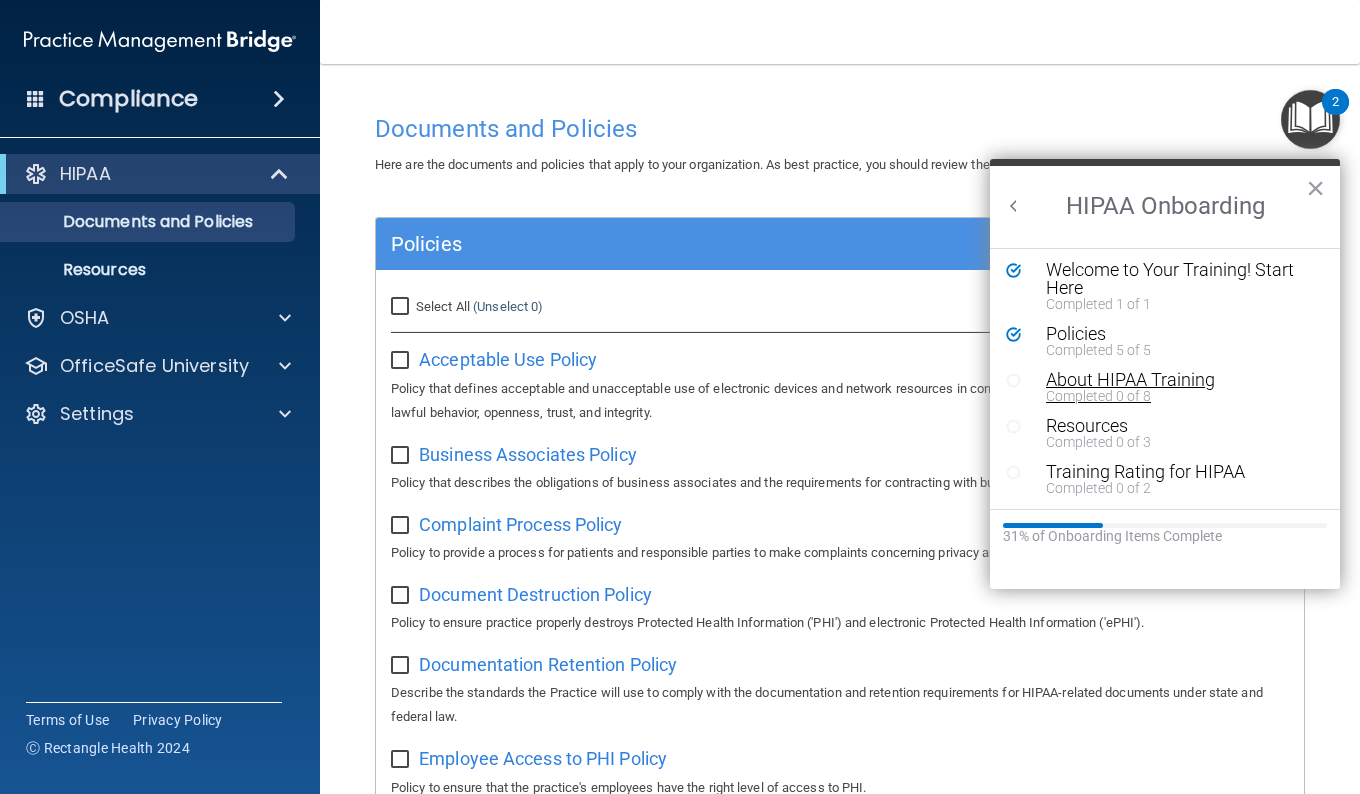 click on "Completed 0 of 8" at bounding box center [1172, 396] 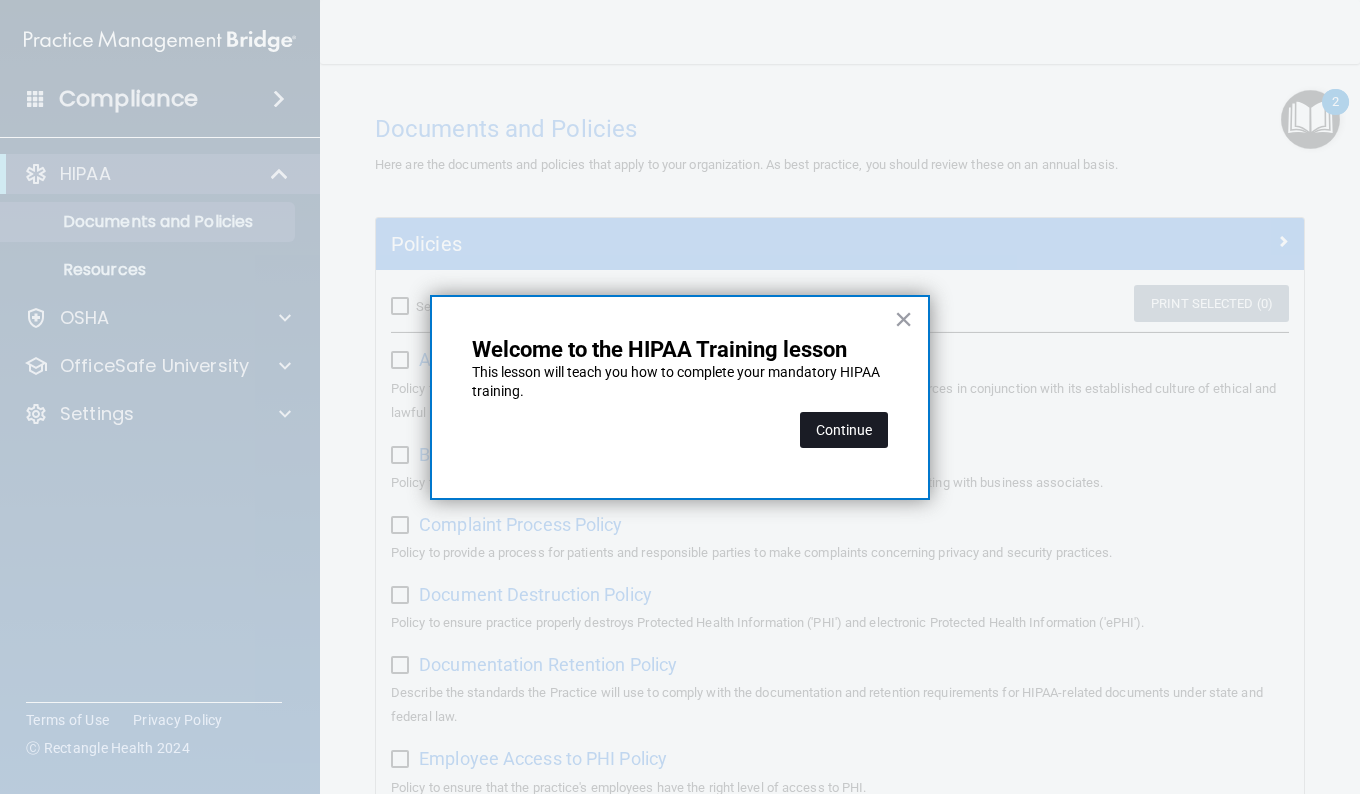 click on "Continue" at bounding box center (844, 430) 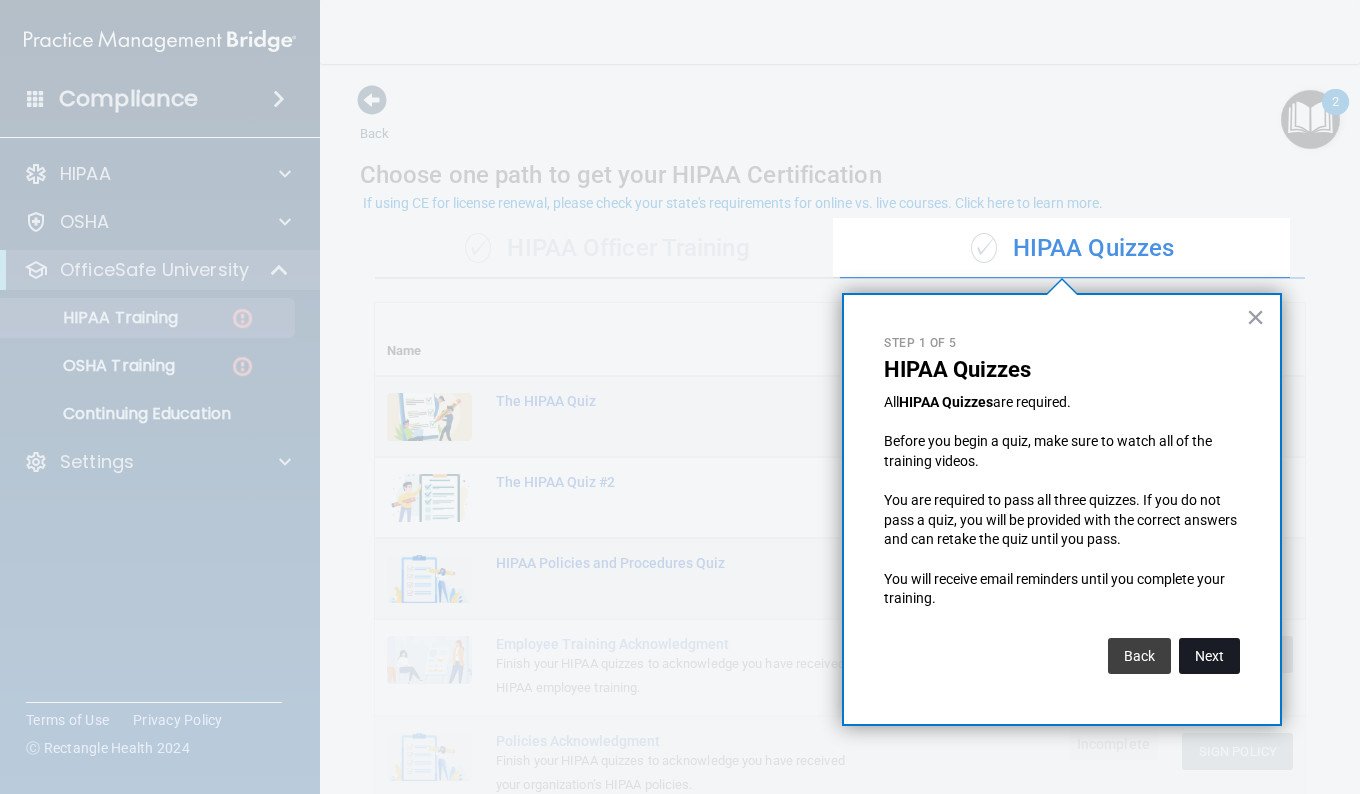click on "Next" at bounding box center (1209, 656) 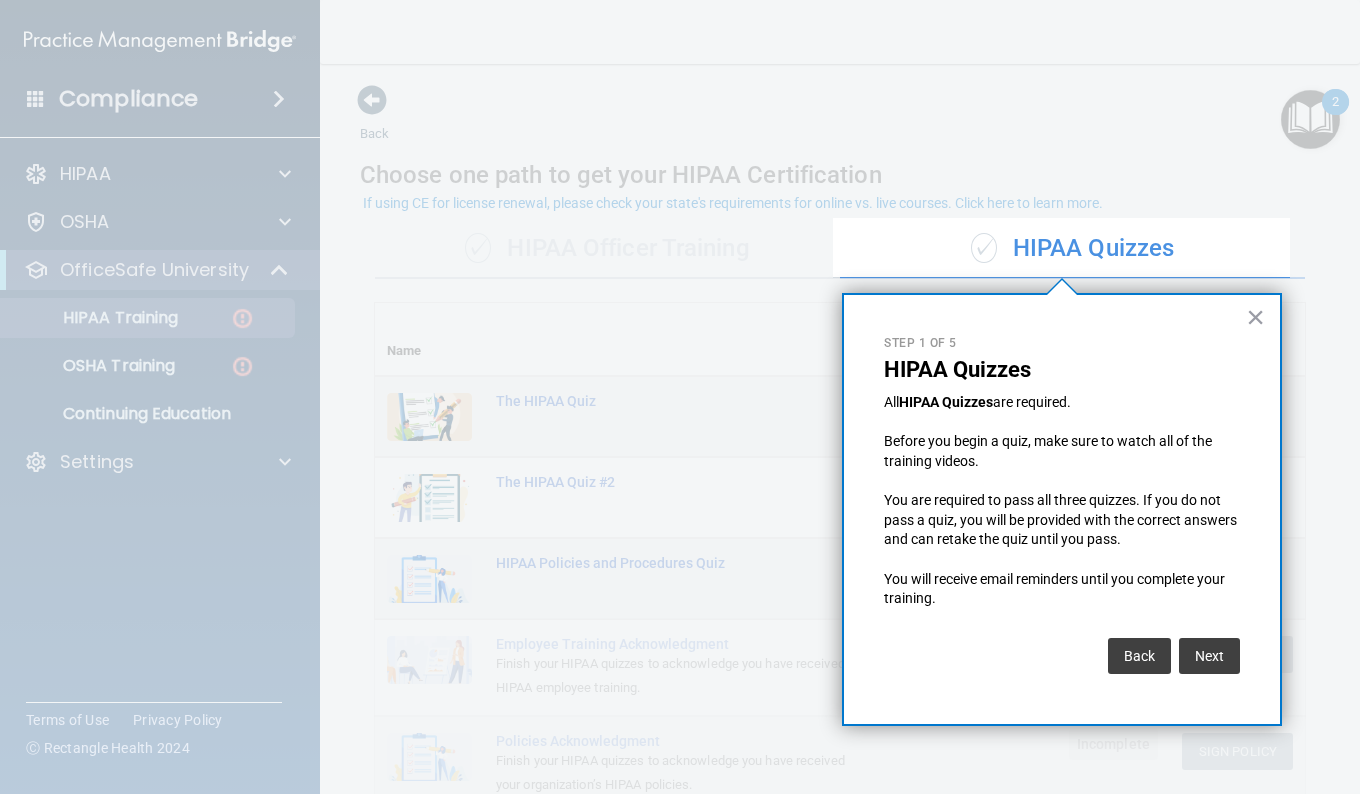 scroll, scrollTop: 143, scrollLeft: 0, axis: vertical 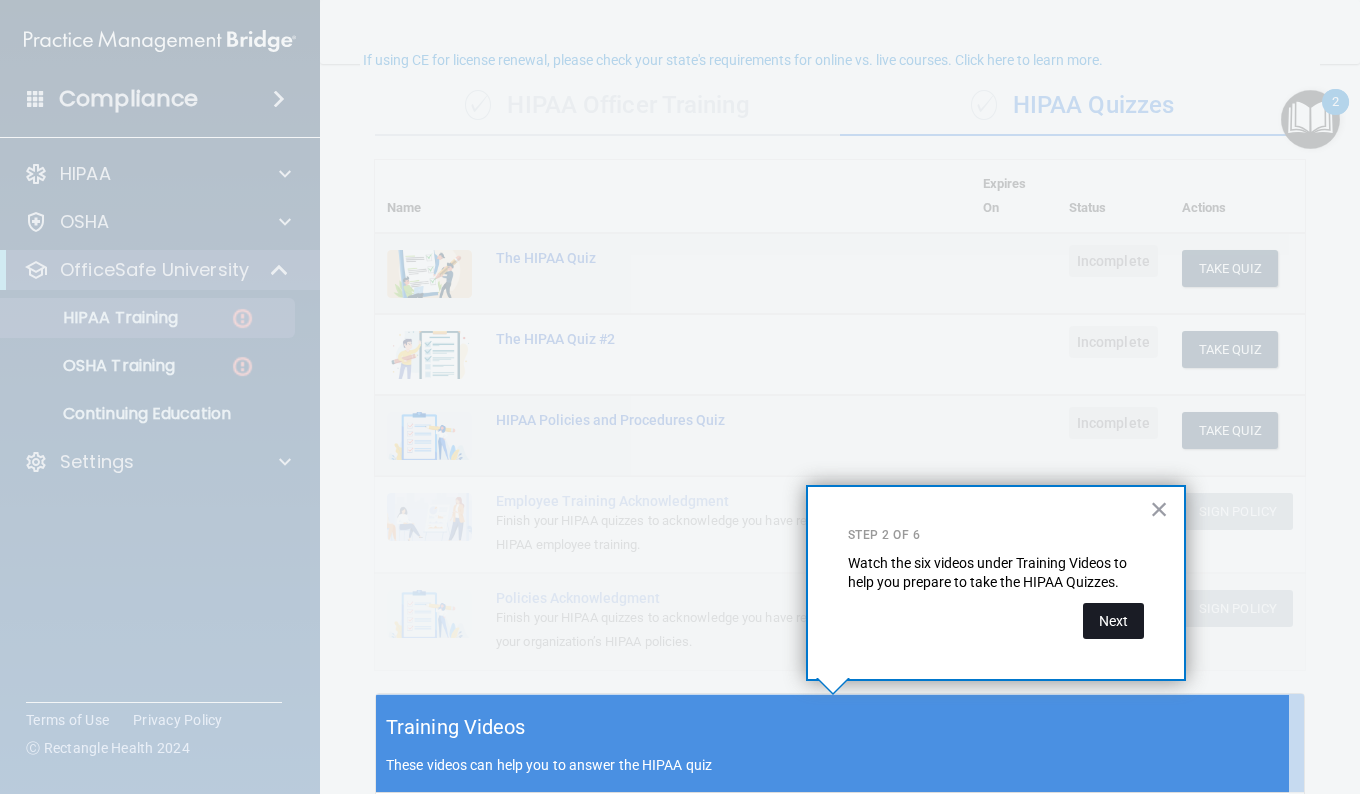 click on "Next" at bounding box center (1113, 621) 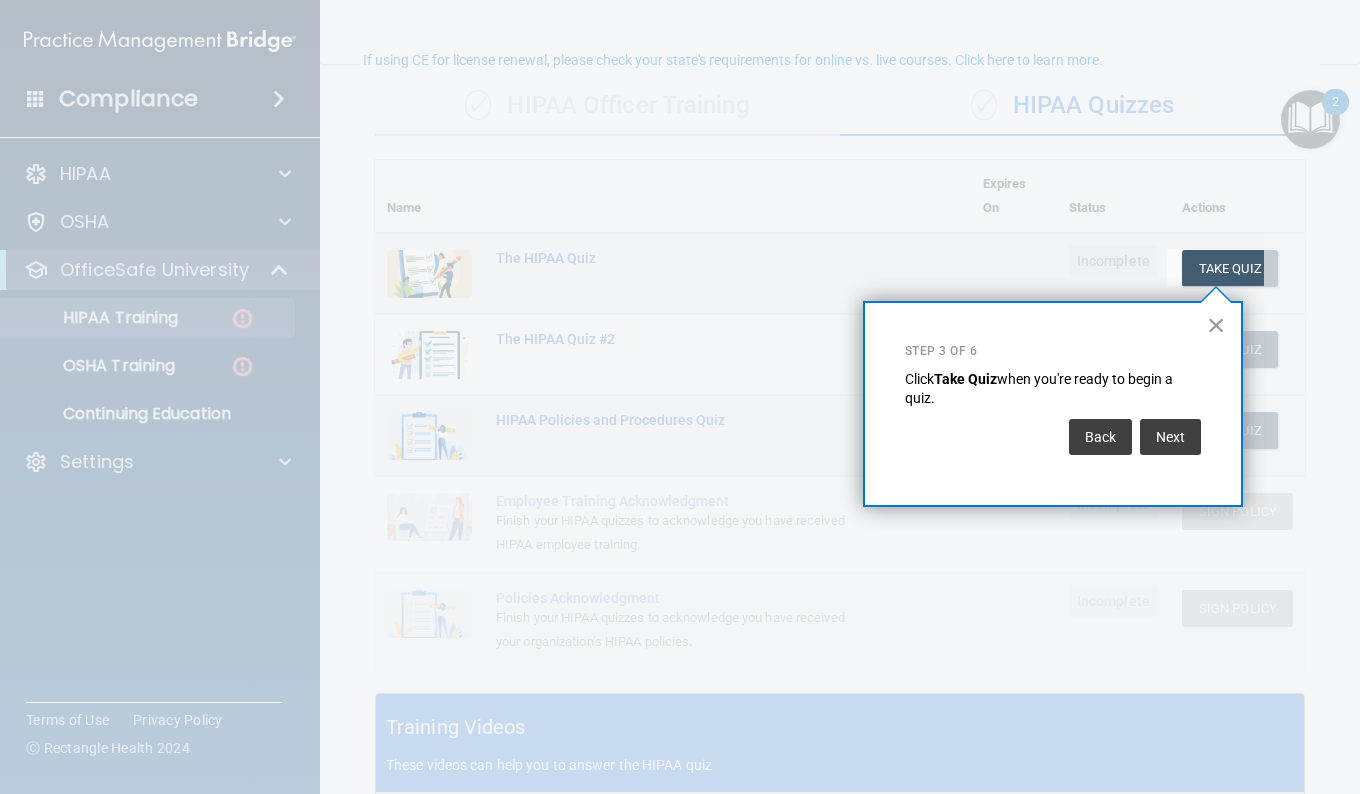 drag, startPoint x: 1173, startPoint y: 441, endPoint x: 1007, endPoint y: 449, distance: 166.19266 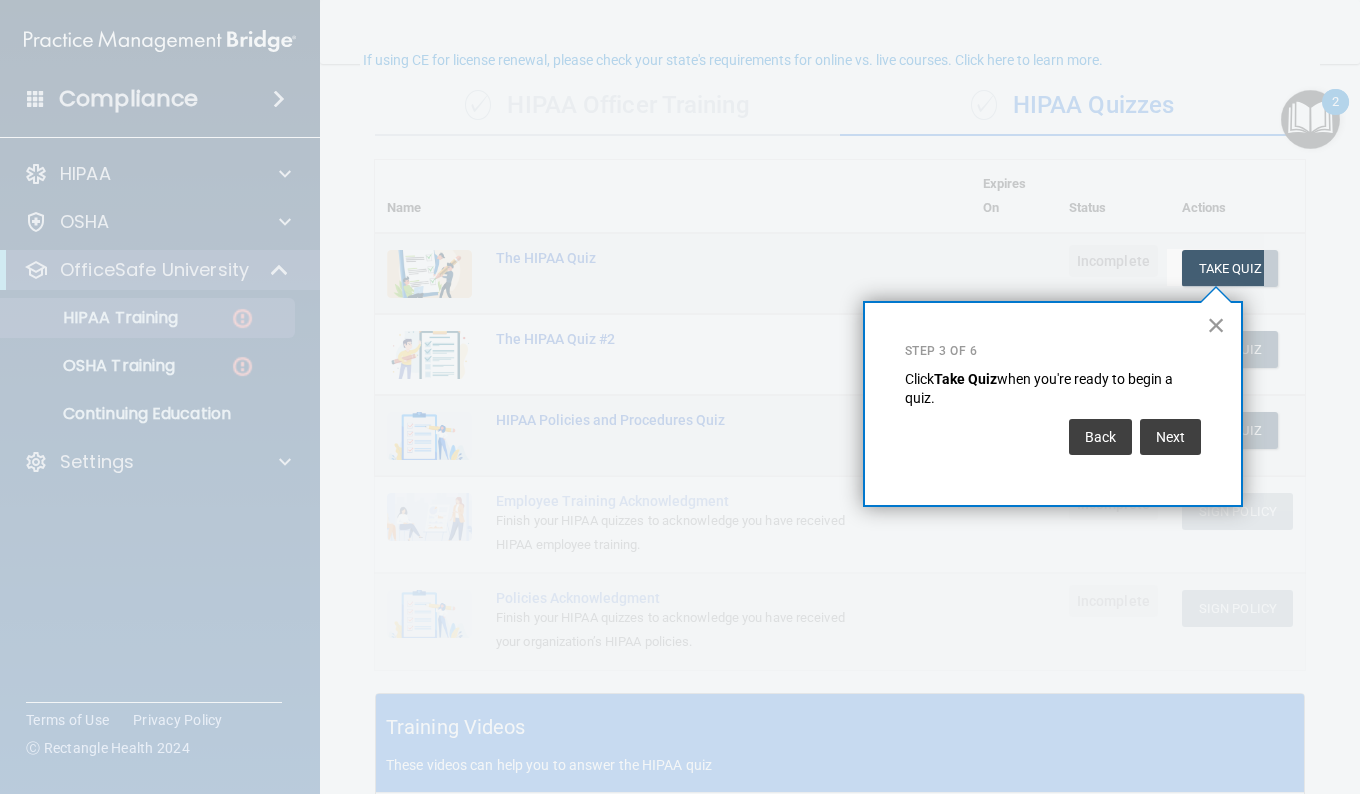 click on "×" at bounding box center [1216, 325] 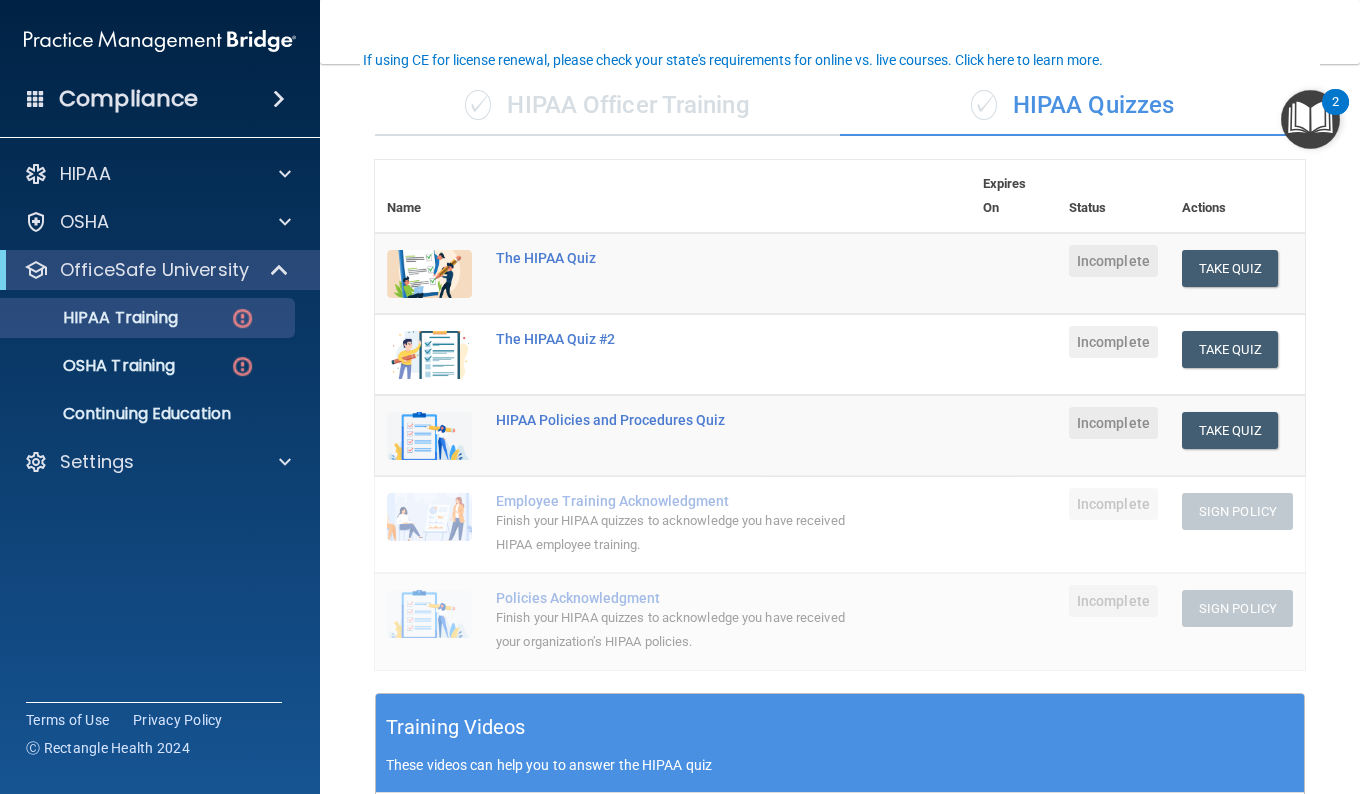 click on "Training Videos   These videos can help you to answer the HIPAA quiz" at bounding box center [840, 743] 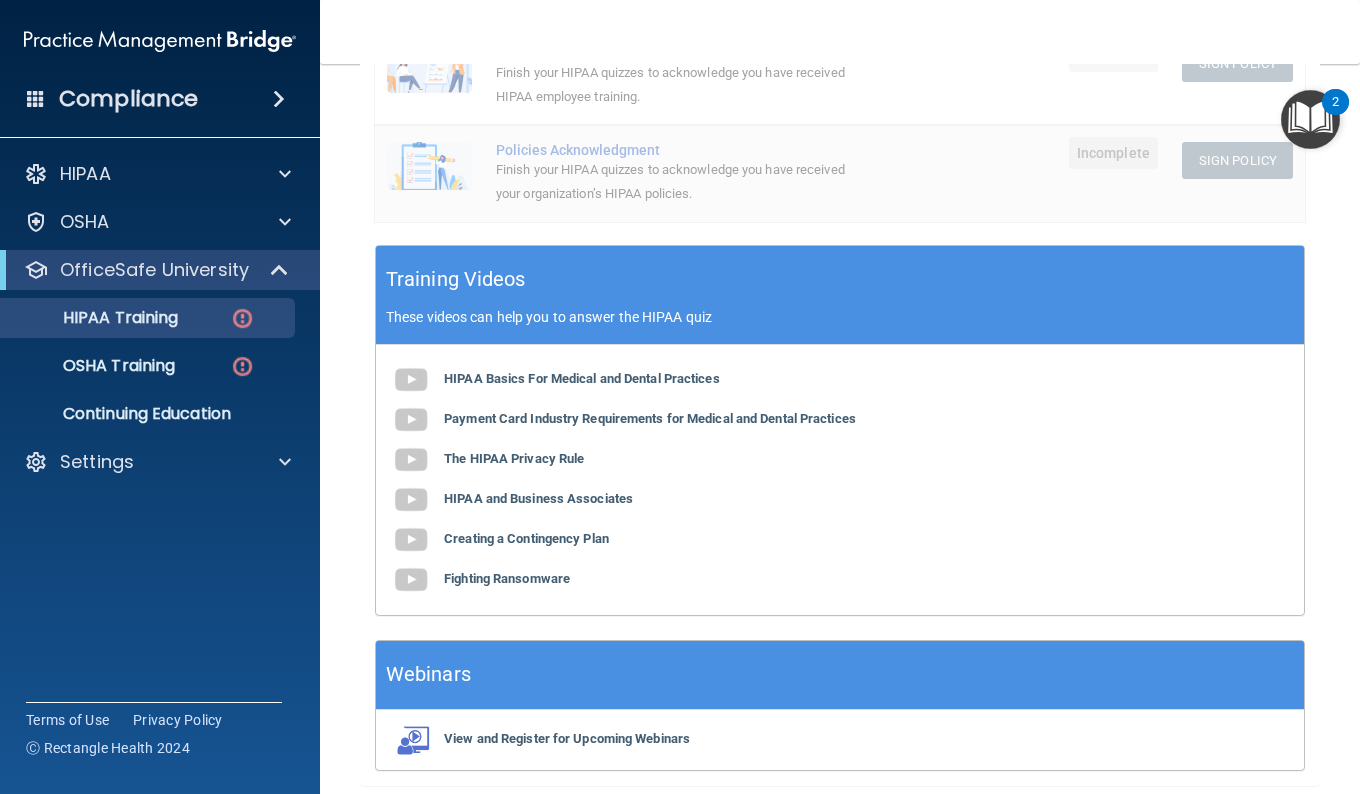 scroll, scrollTop: 664, scrollLeft: 0, axis: vertical 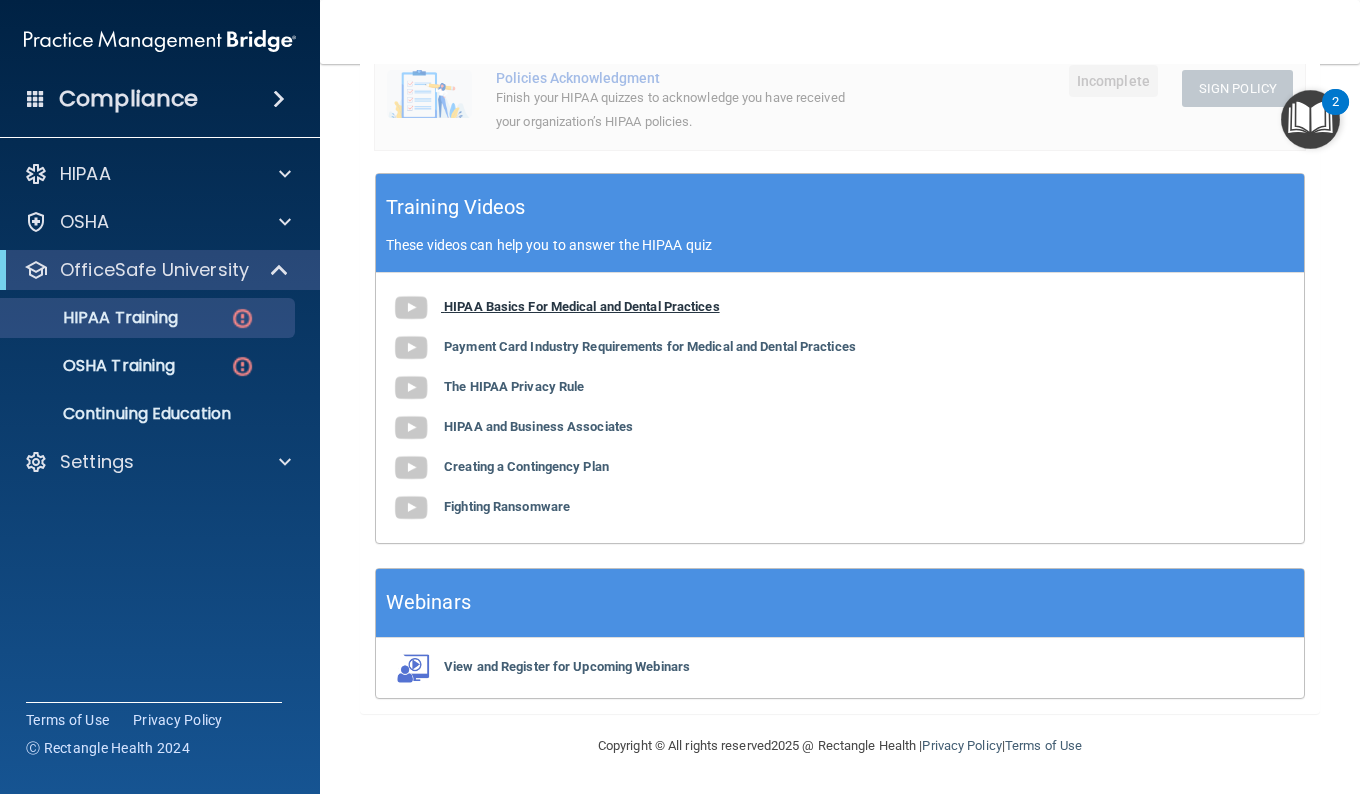 drag, startPoint x: 552, startPoint y: 299, endPoint x: 490, endPoint y: 312, distance: 63.348244 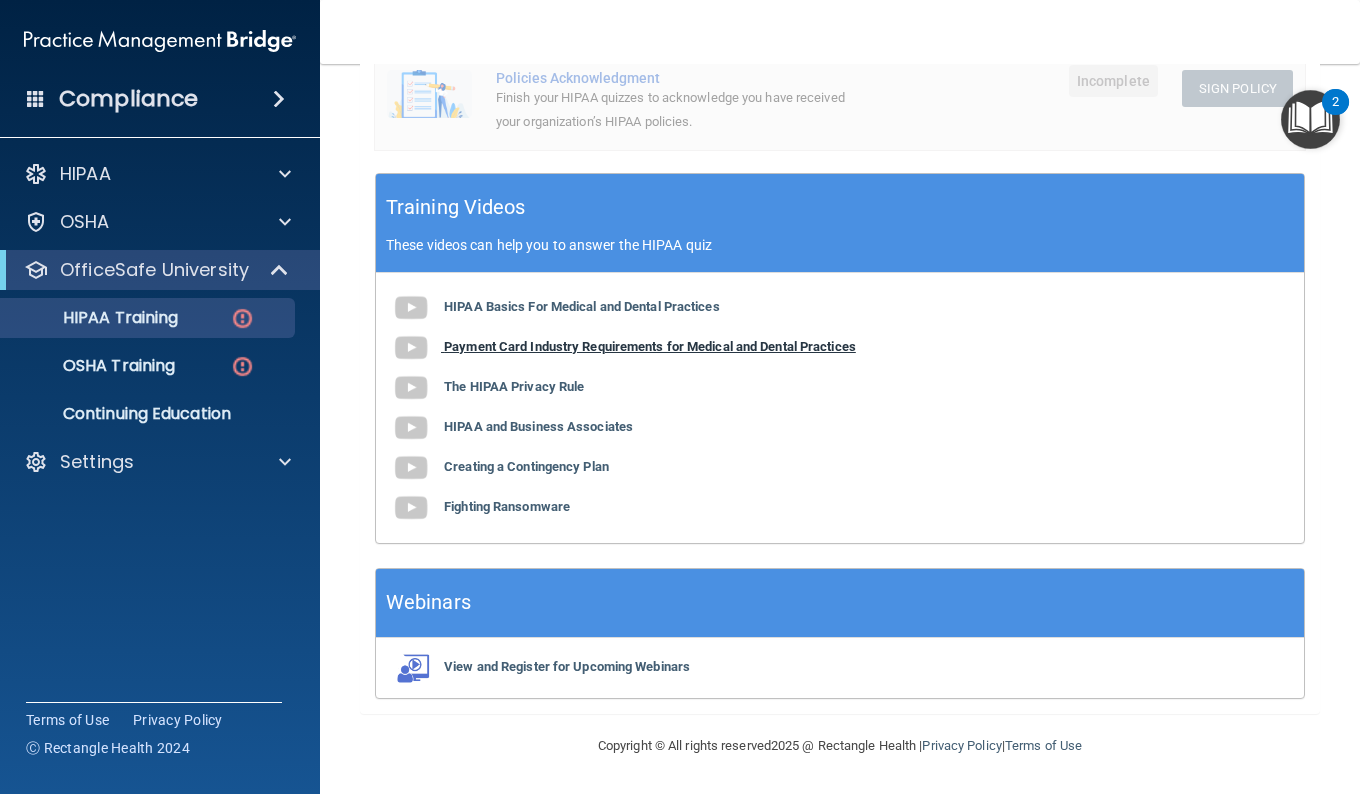 click on "Payment Card Industry Requirements for Medical and Dental Practices" at bounding box center [650, 346] 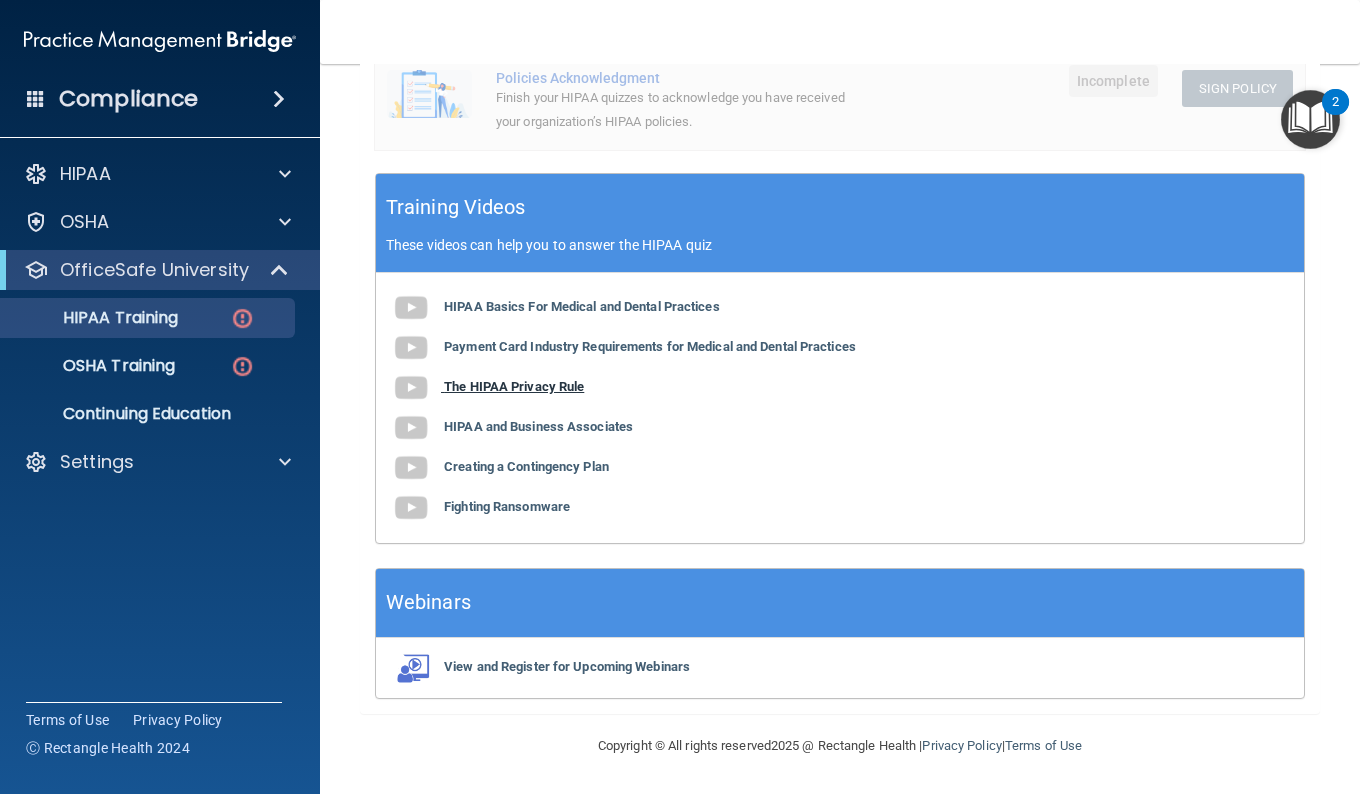 click on "The HIPAA Privacy Rule" at bounding box center [514, 386] 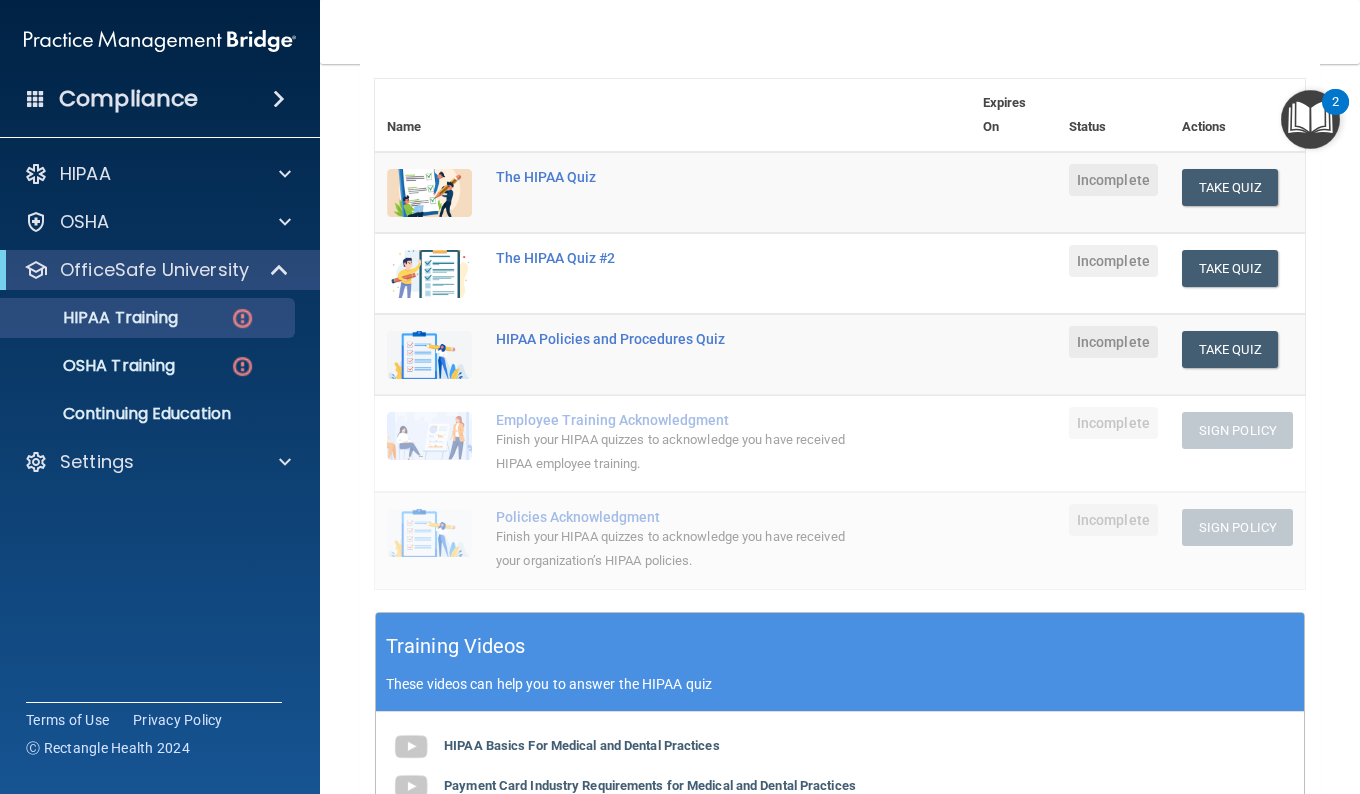 scroll, scrollTop: 201, scrollLeft: 0, axis: vertical 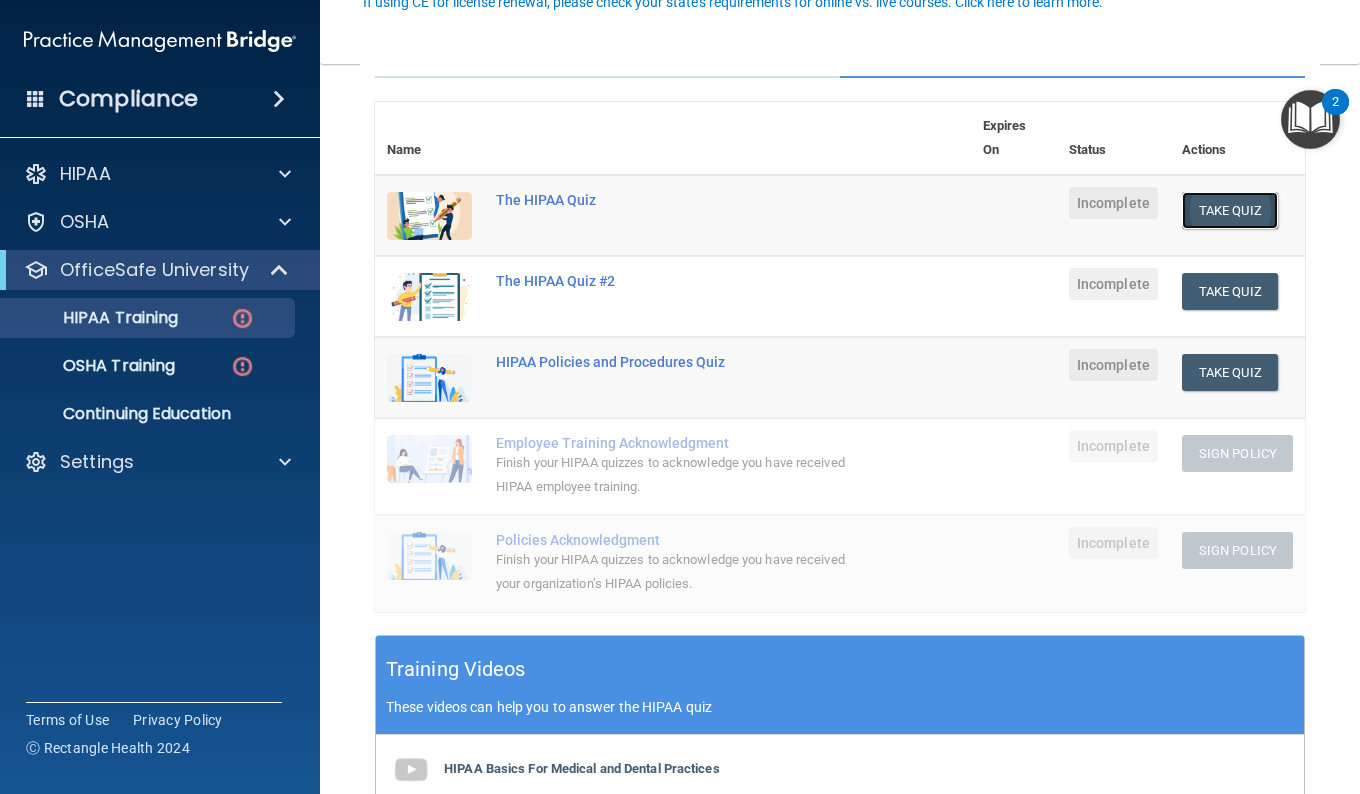 click on "Take Quiz" at bounding box center (1230, 210) 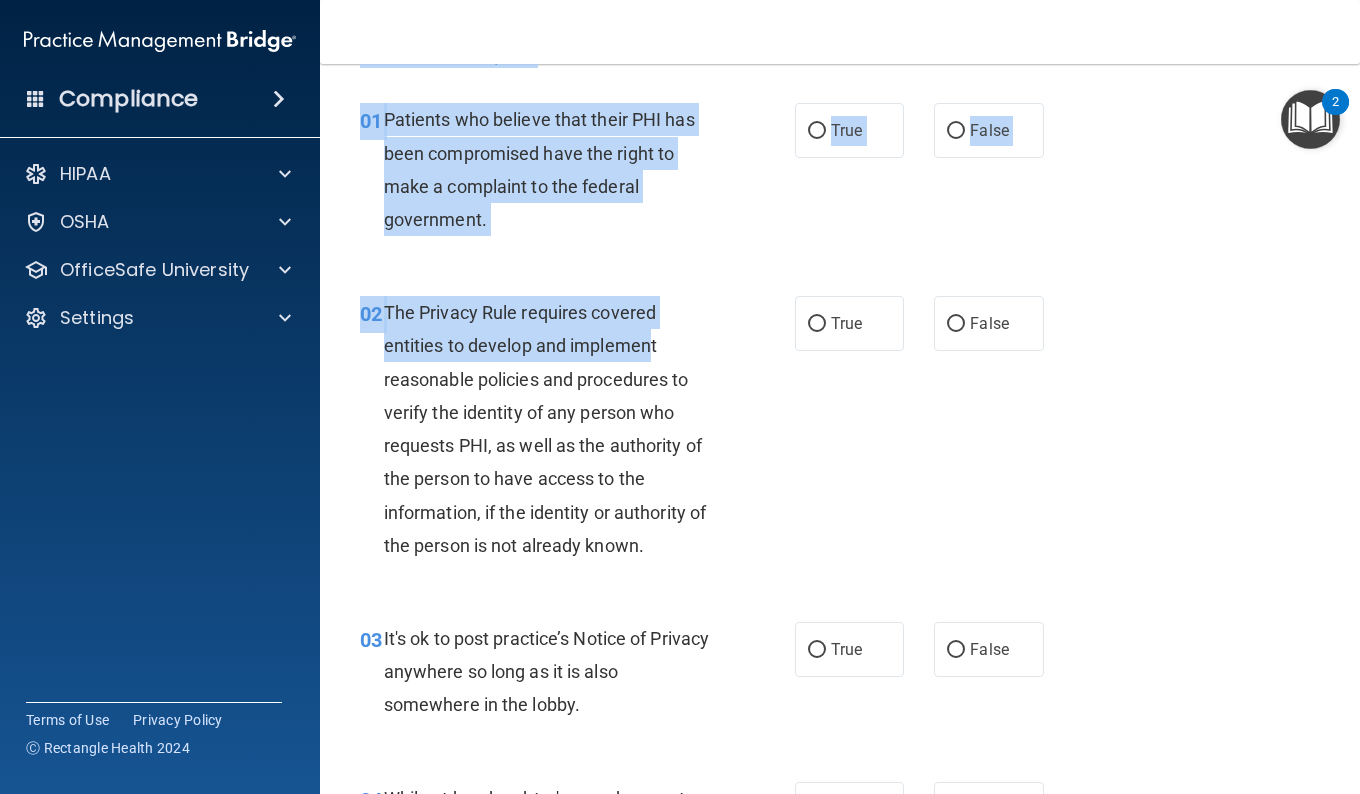 scroll, scrollTop: 0, scrollLeft: 0, axis: both 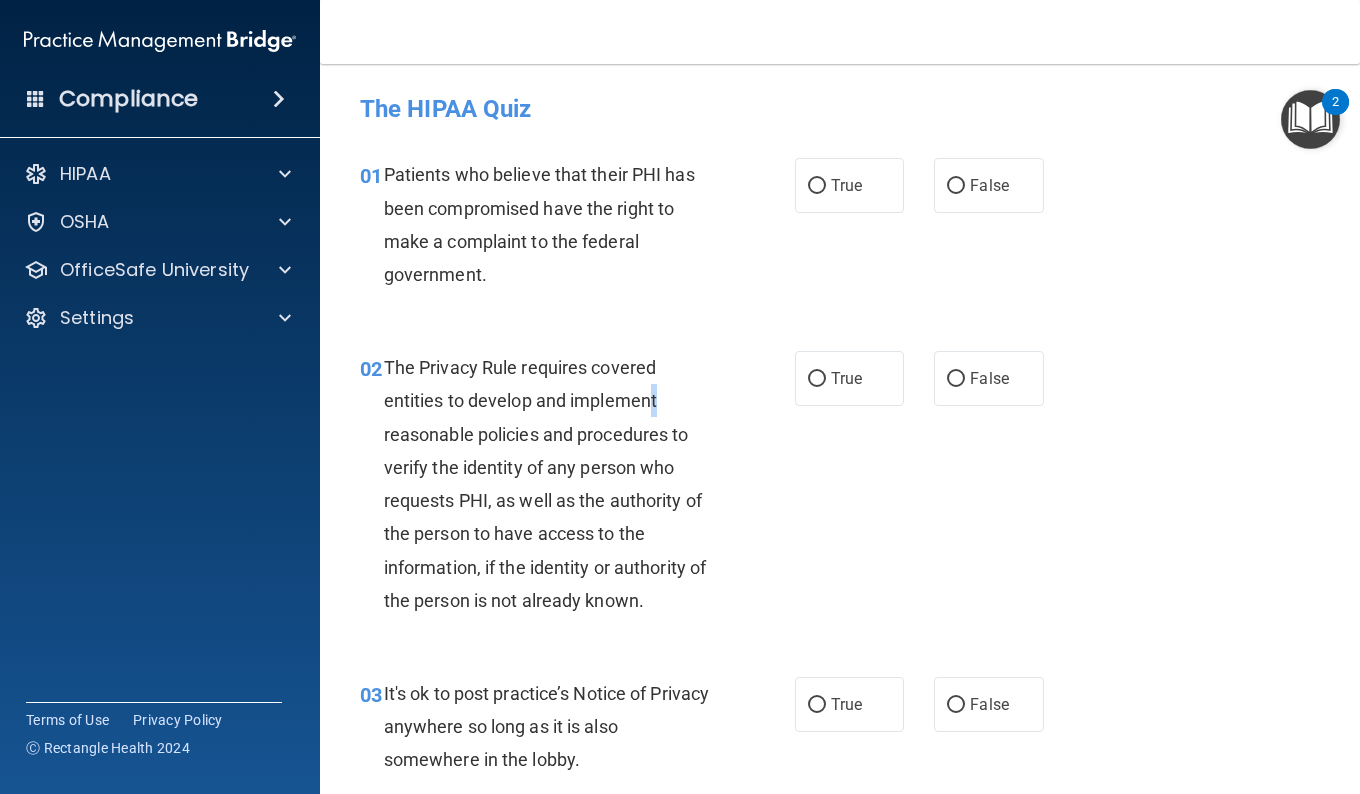 drag, startPoint x: 648, startPoint y: 208, endPoint x: 690, endPoint y: 374, distance: 171.23083 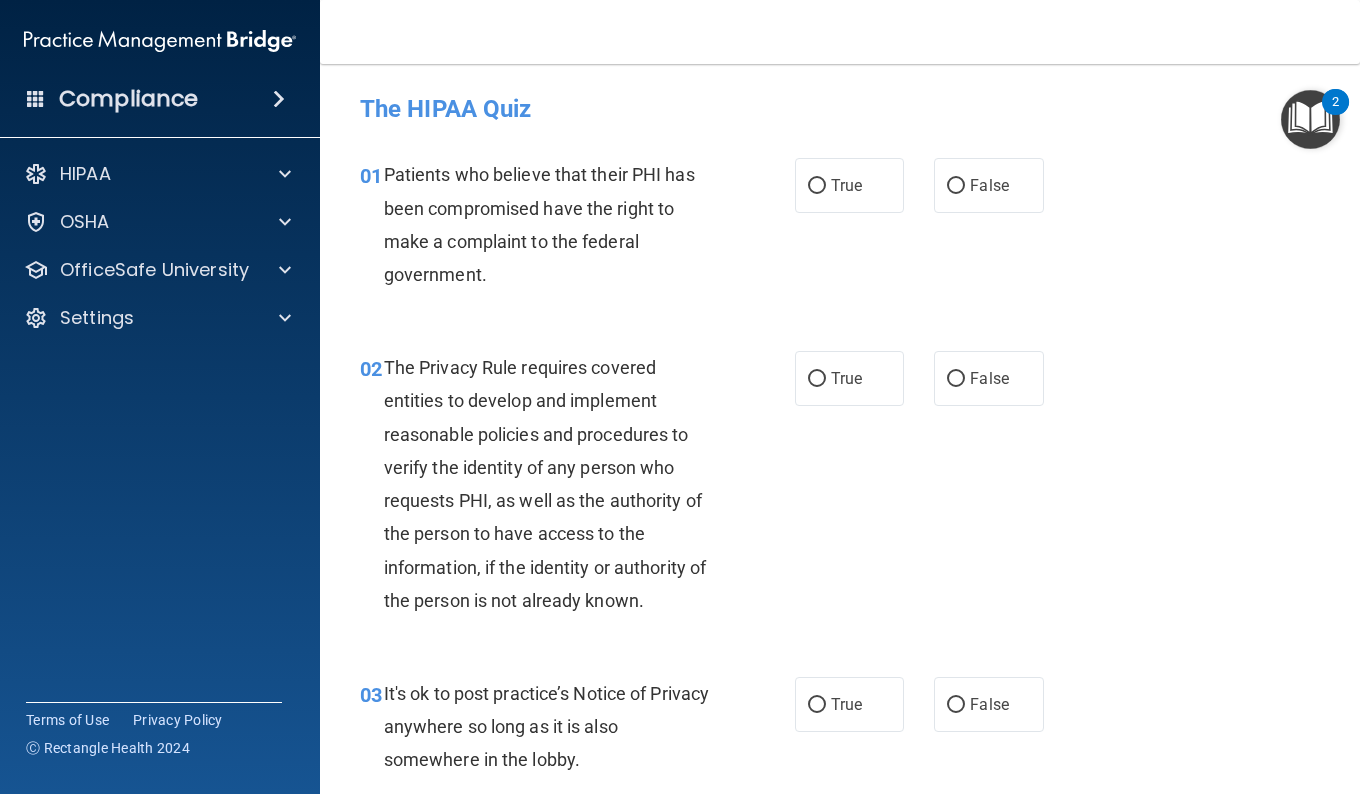 drag, startPoint x: 690, startPoint y: 374, endPoint x: 689, endPoint y: 341, distance: 33.01515 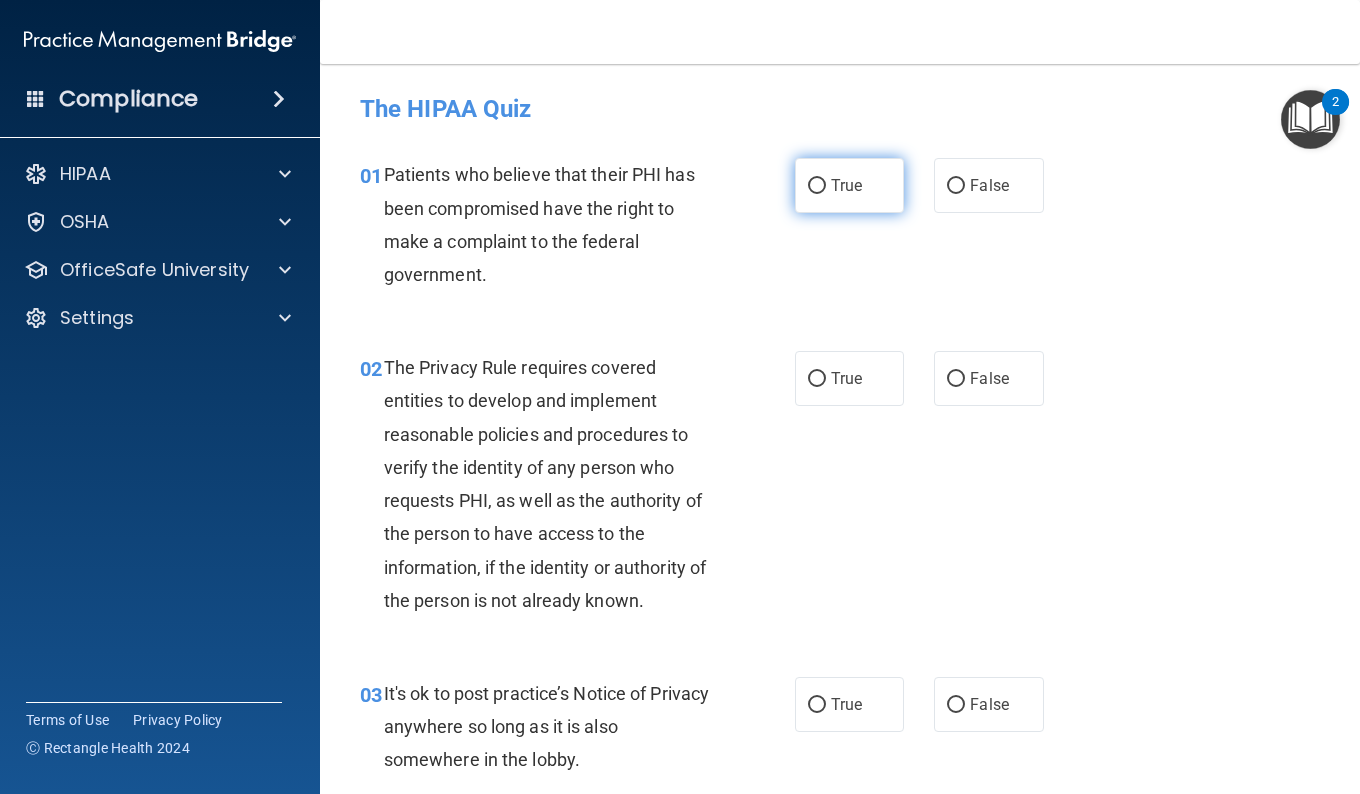click on "True" at bounding box center [846, 185] 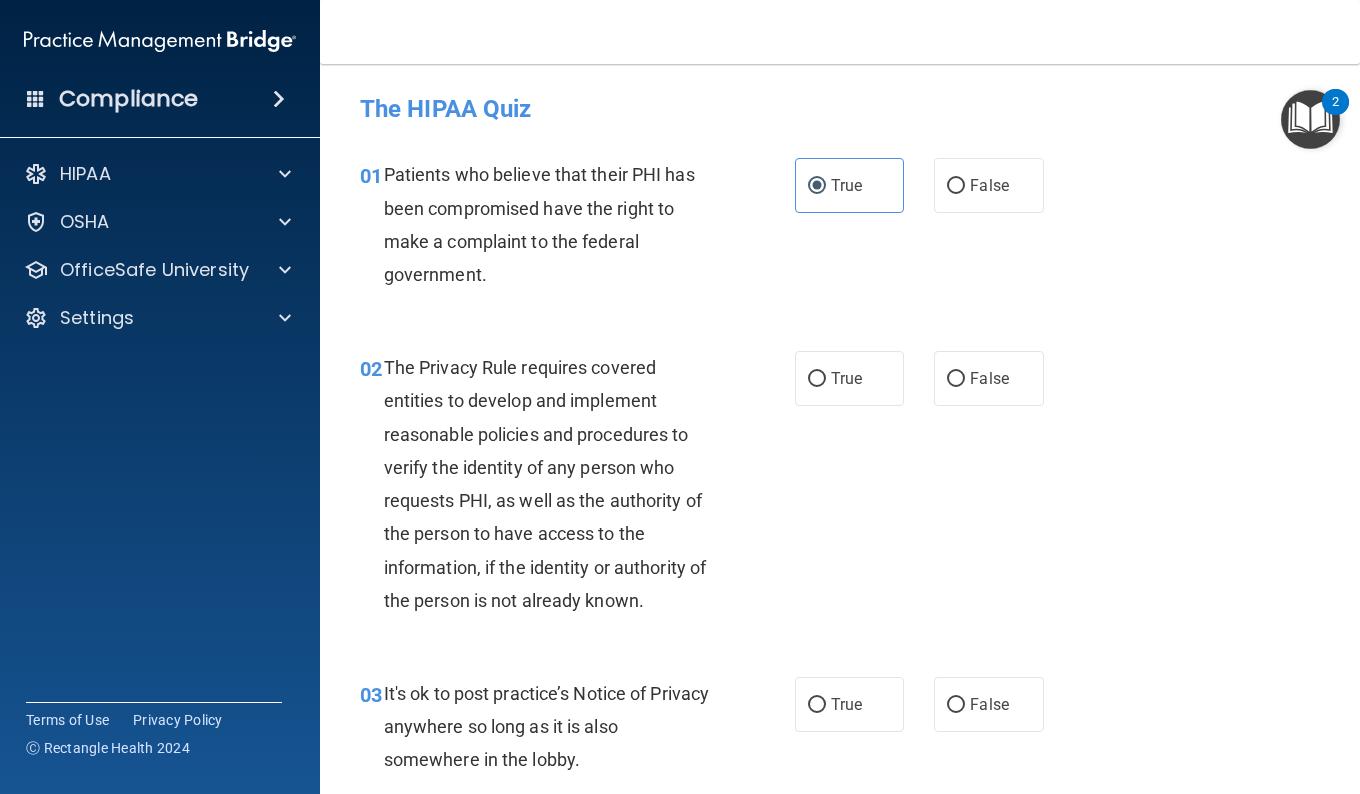 click on "Patients who believe that their PHI has been compromised have the right to make a complaint to the federal government." at bounding box center [539, 224] 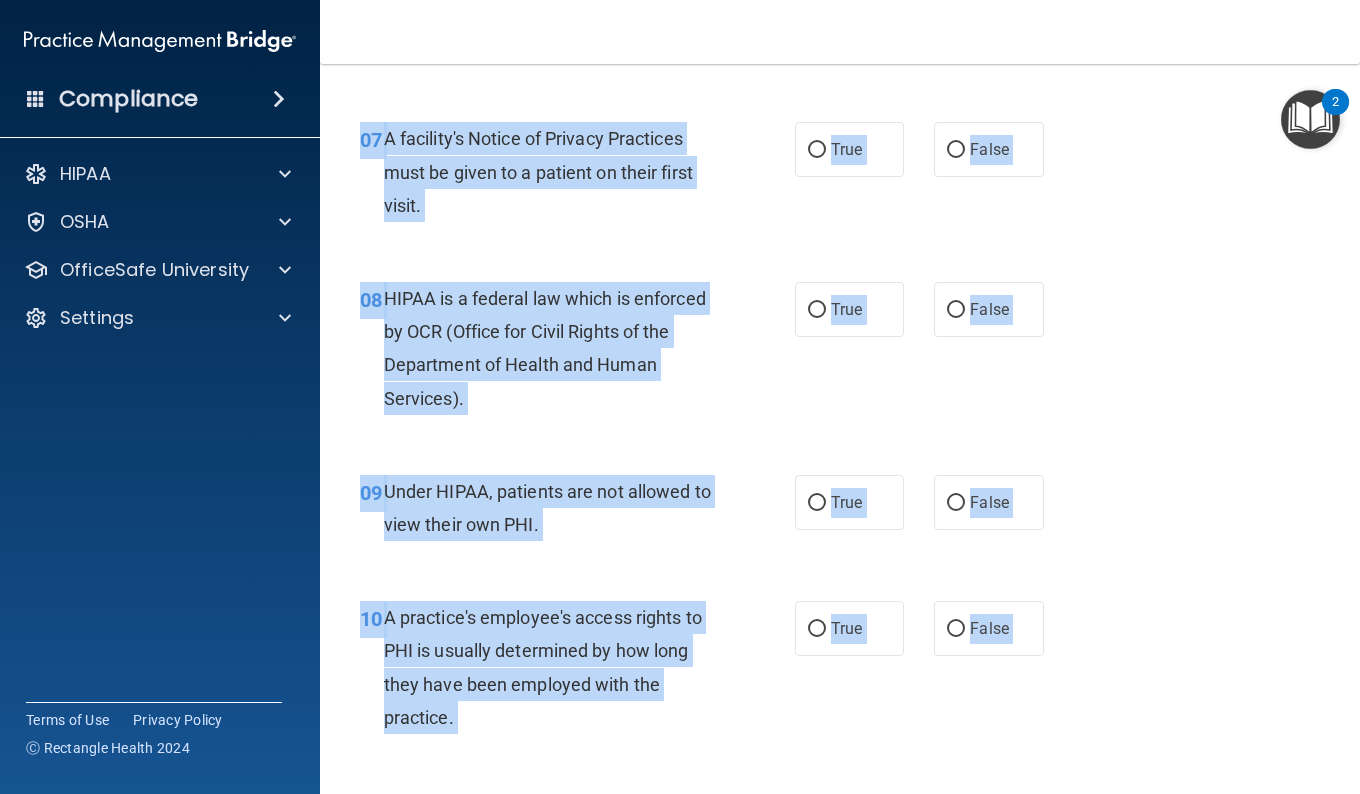 scroll, scrollTop: 1683, scrollLeft: 0, axis: vertical 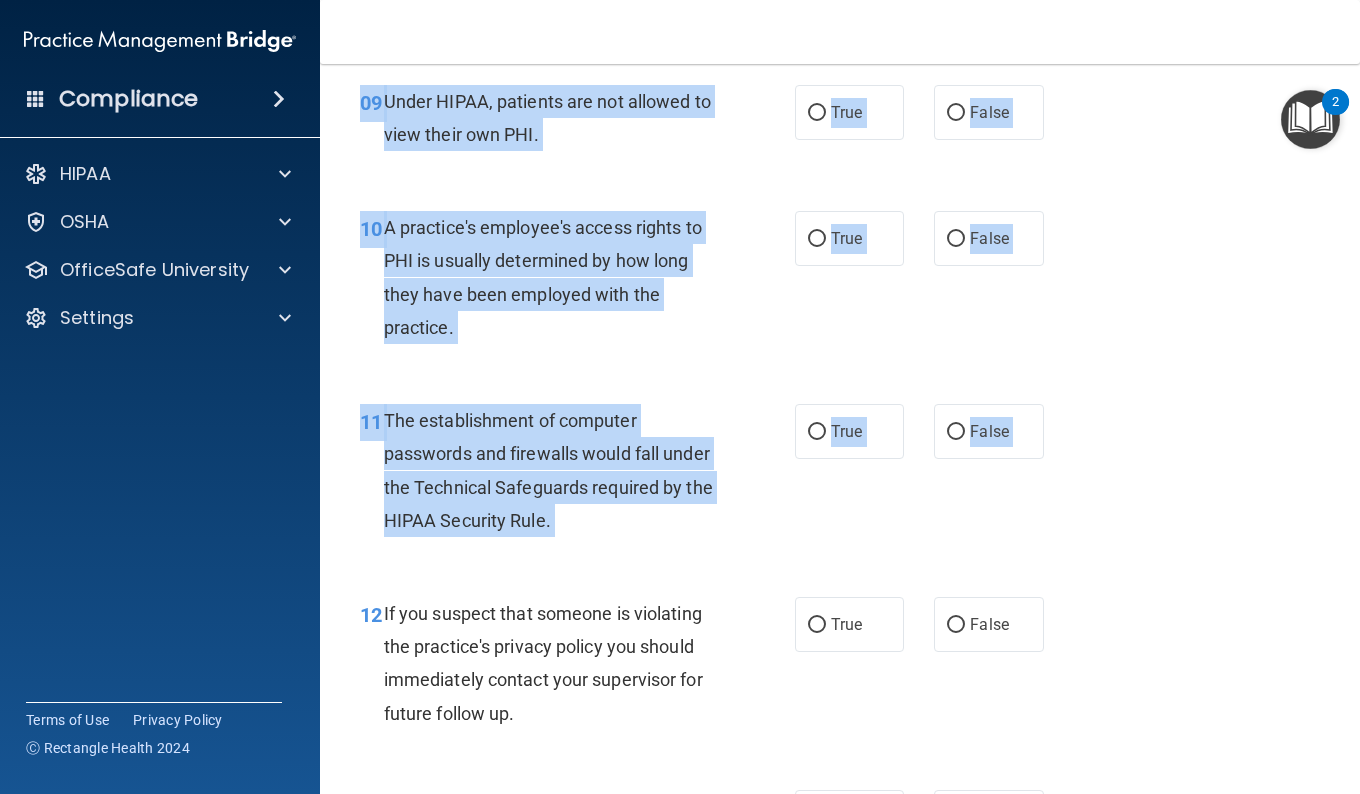drag, startPoint x: 677, startPoint y: 421, endPoint x: 637, endPoint y: 585, distance: 168.80759 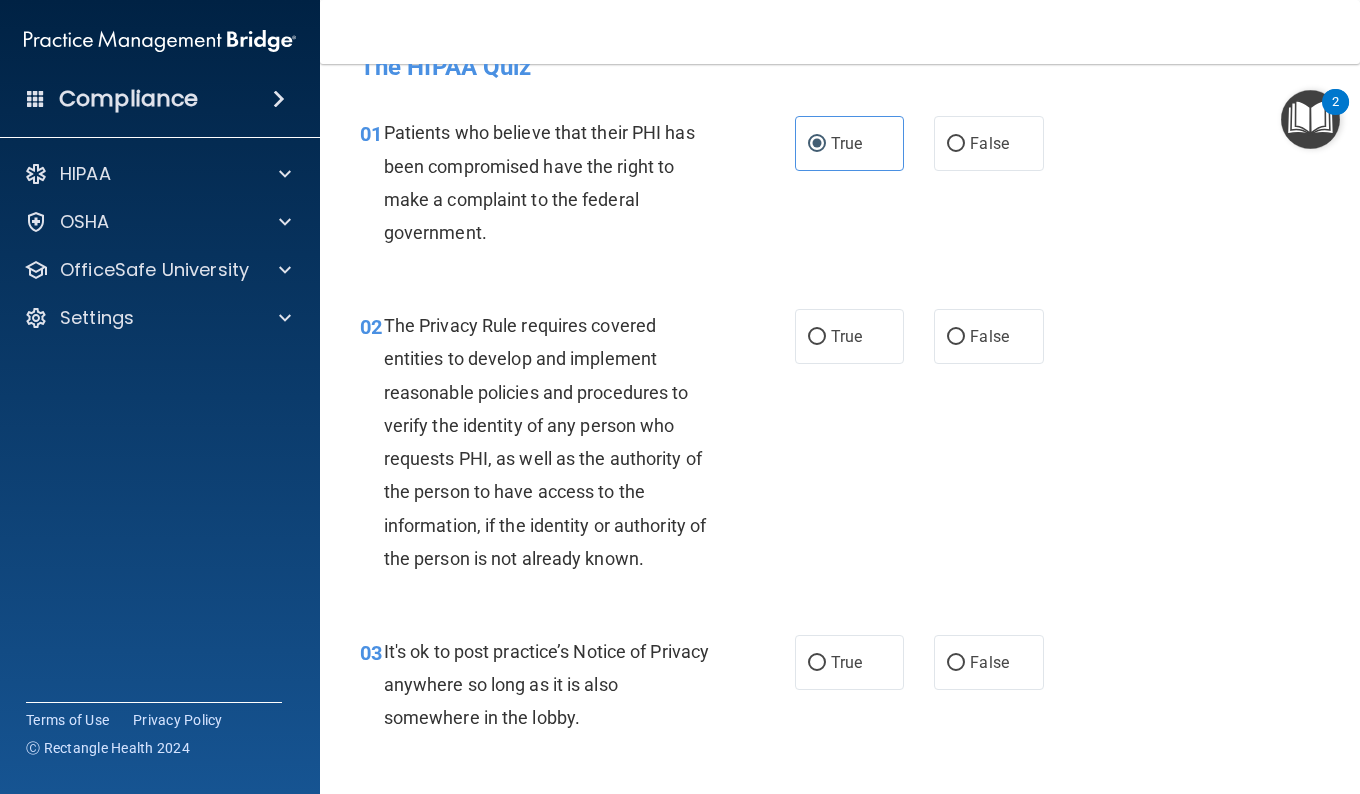 scroll, scrollTop: 0, scrollLeft: 0, axis: both 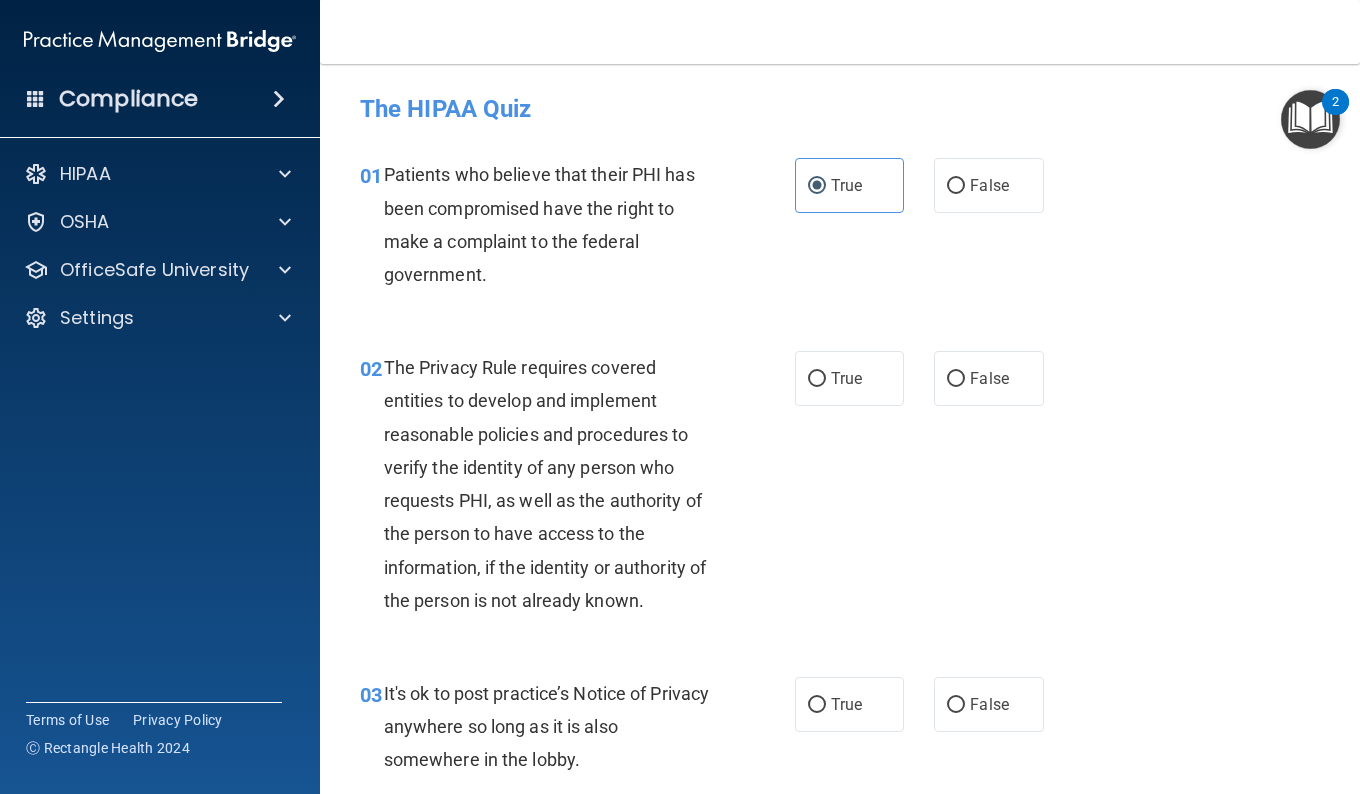 click on "HIPAA
Documents and Policies                 Report an Incident               Business Associates               Emergency Planning               Resources                 HIPAA Risk Assessment
OSHA
Documents               Safety Data Sheets               Self-Assessment                Injury and Illness Report                Resources
PCI
PCI Compliance                Merchant Savings Calculator
OfficeSafe University
HIPAA Training                   OSHA Training                   Continuing Education
Settings
My Account               My Users               Services                 Sign Out" at bounding box center [160, 250] 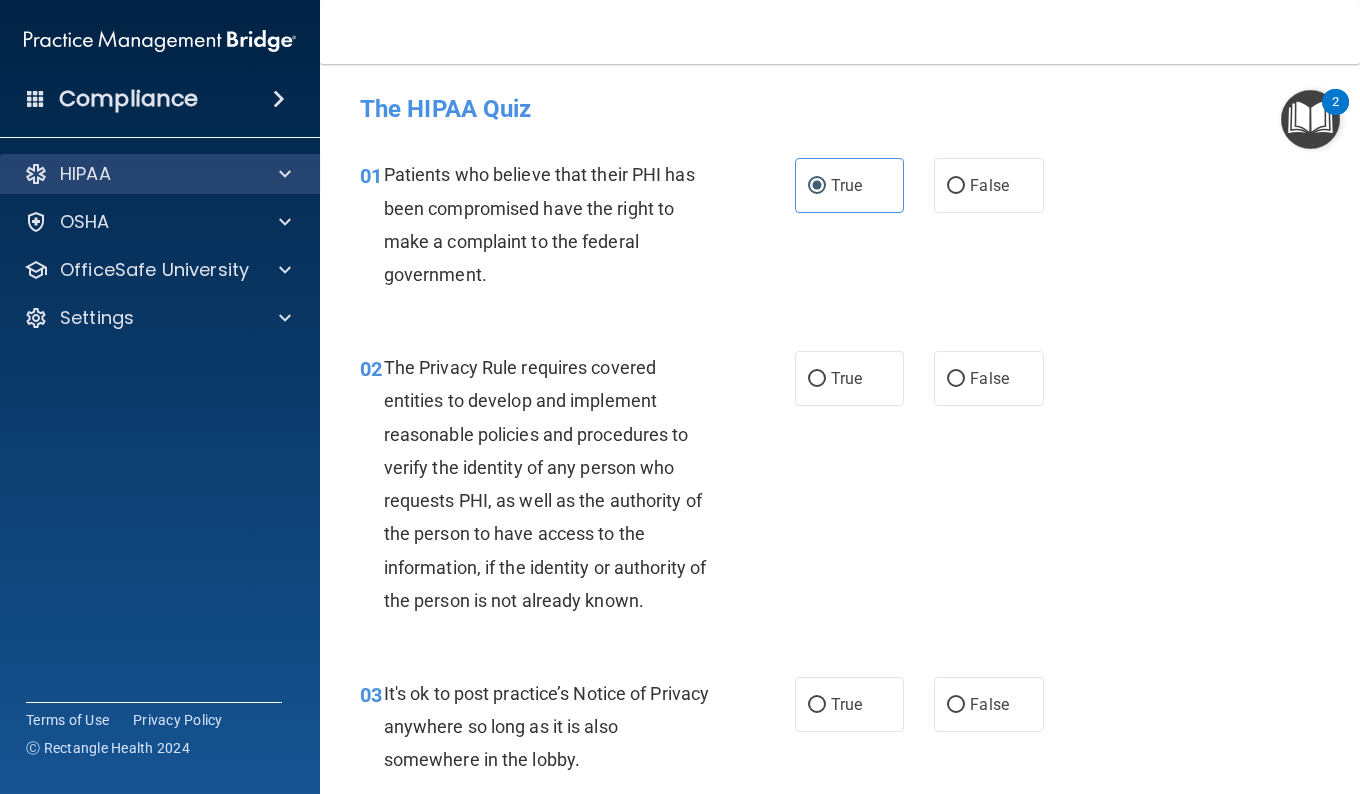 click on "HIPAA" at bounding box center [160, 174] 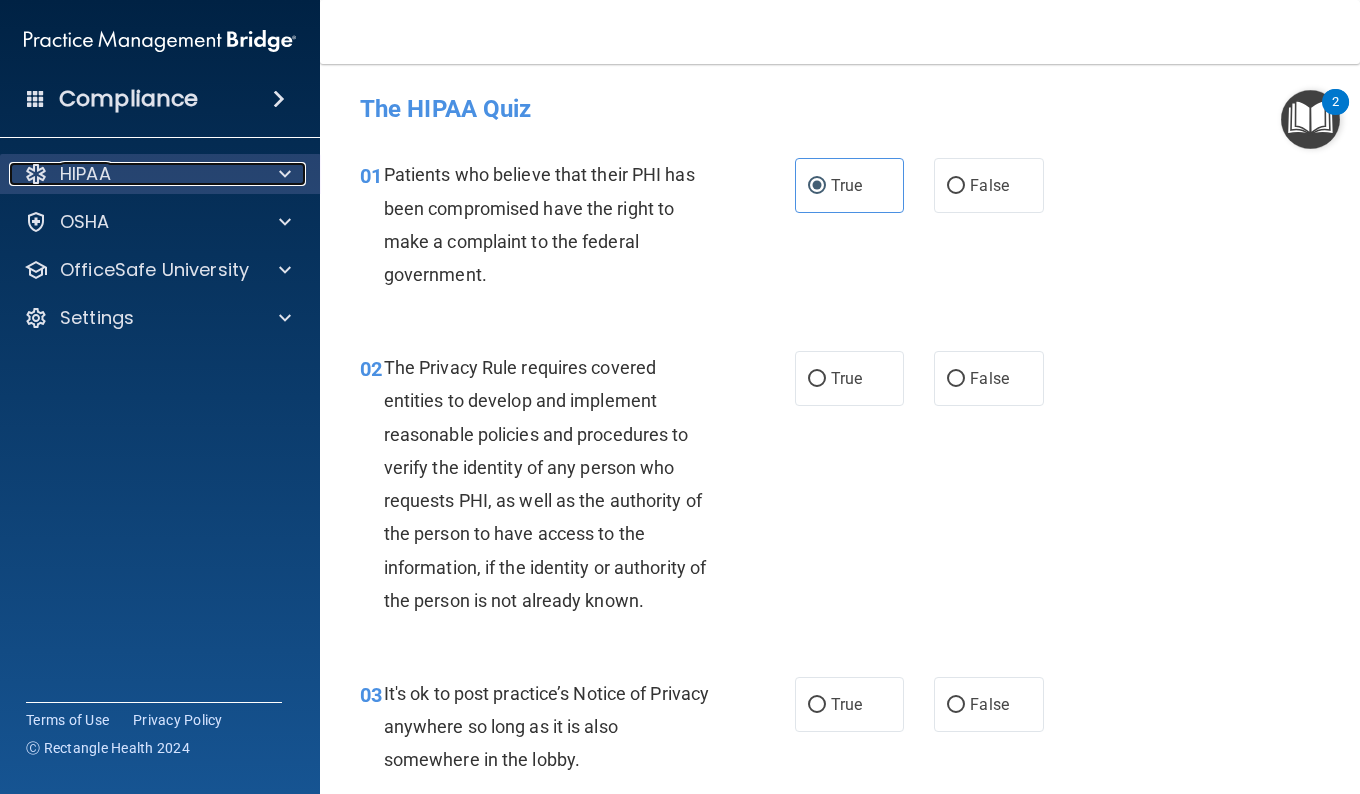 click at bounding box center [285, 174] 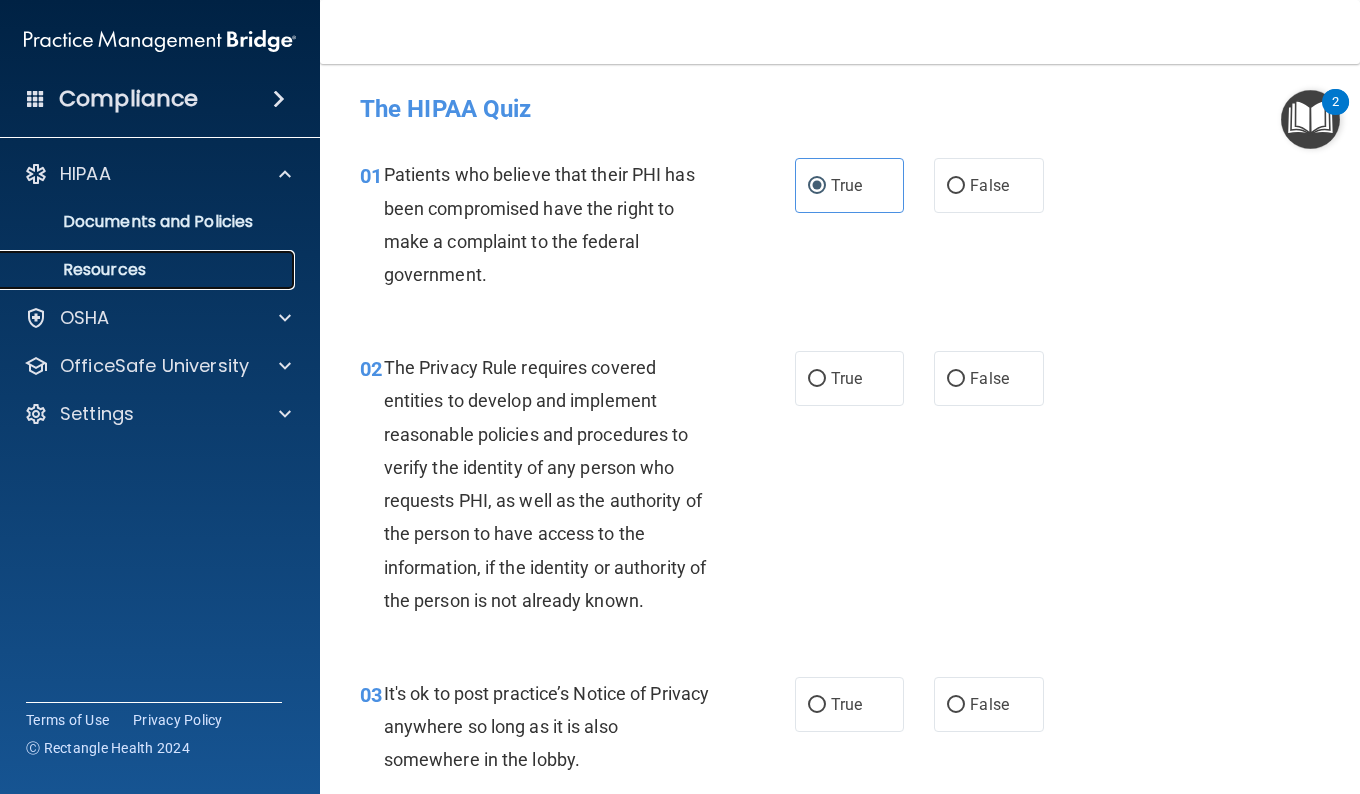 click on "Resources" at bounding box center [149, 270] 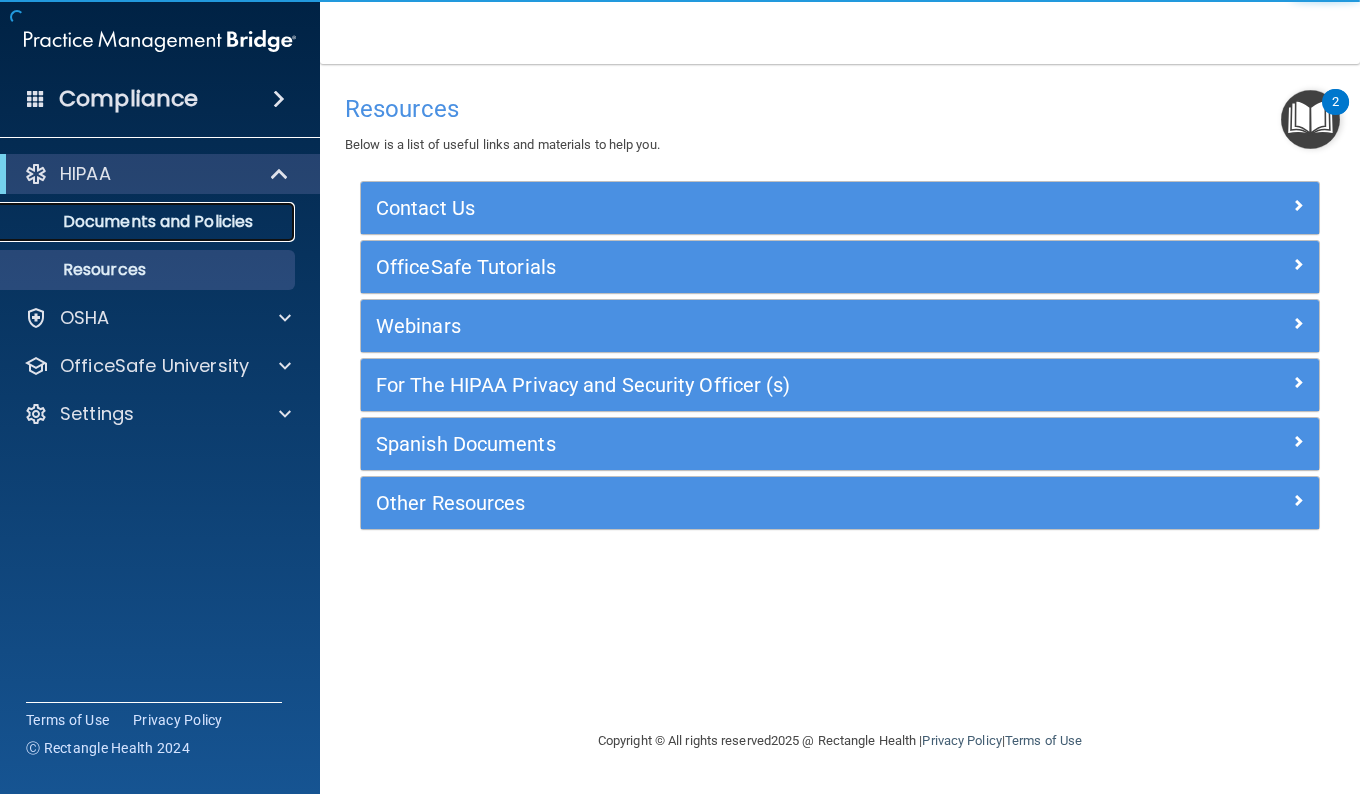 click on "Documents and Policies" at bounding box center (137, 222) 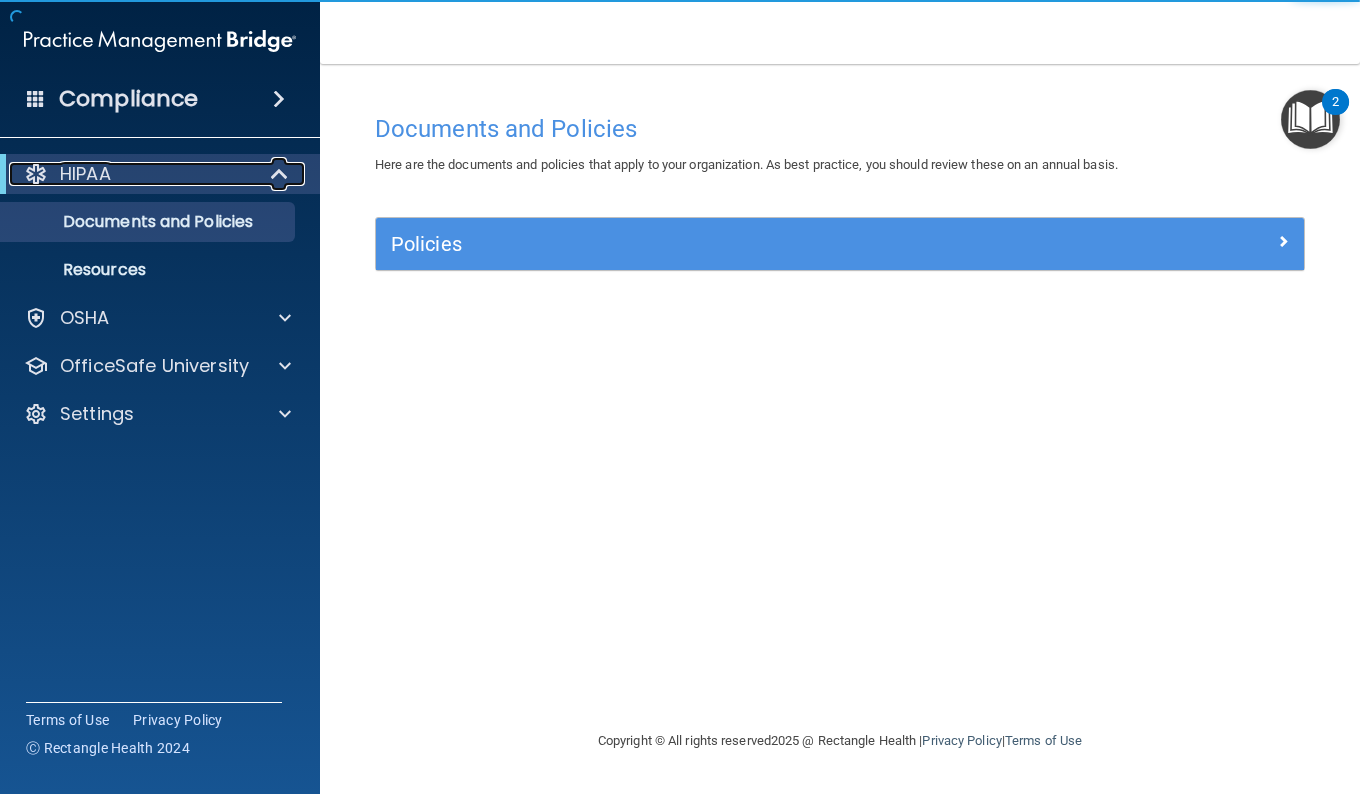 click on "HIPAA" at bounding box center [132, 174] 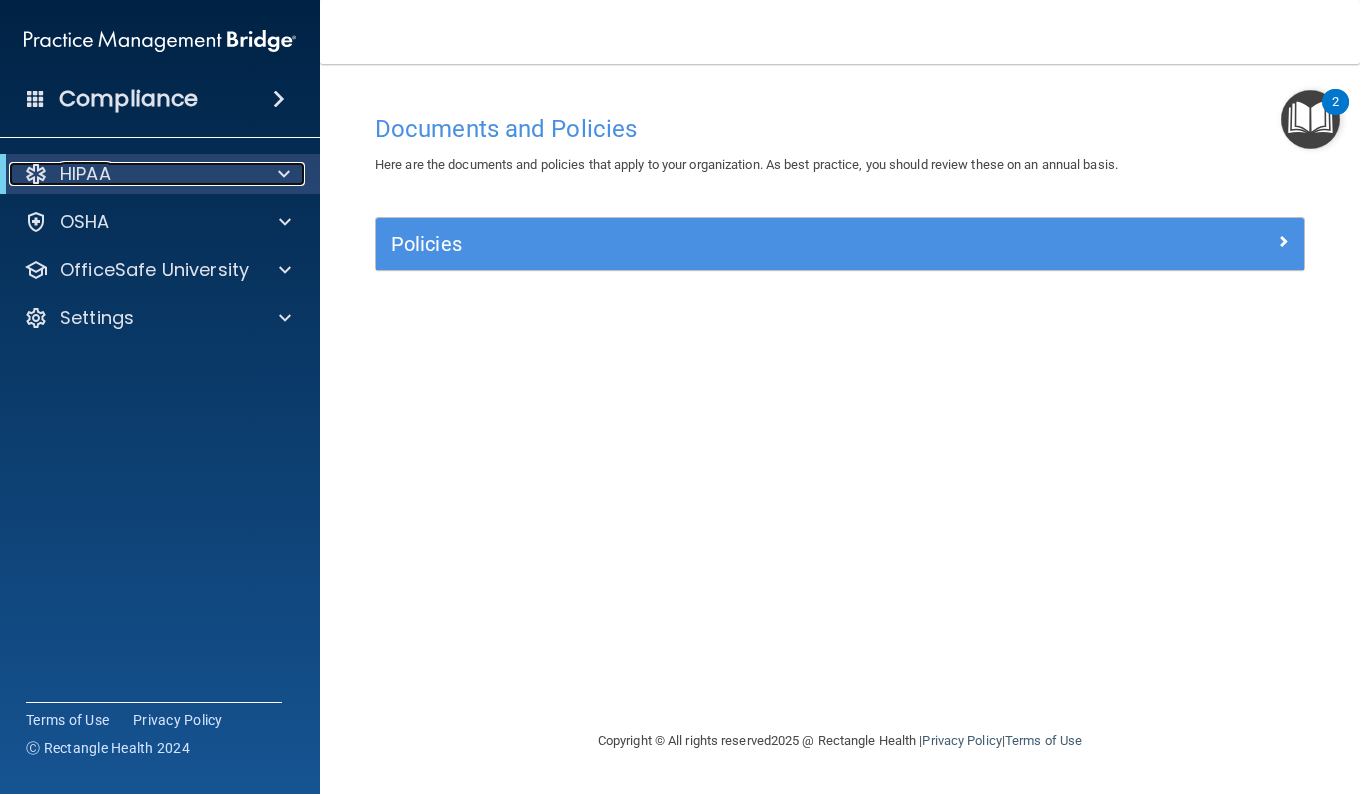 click on "HIPAA" at bounding box center (132, 174) 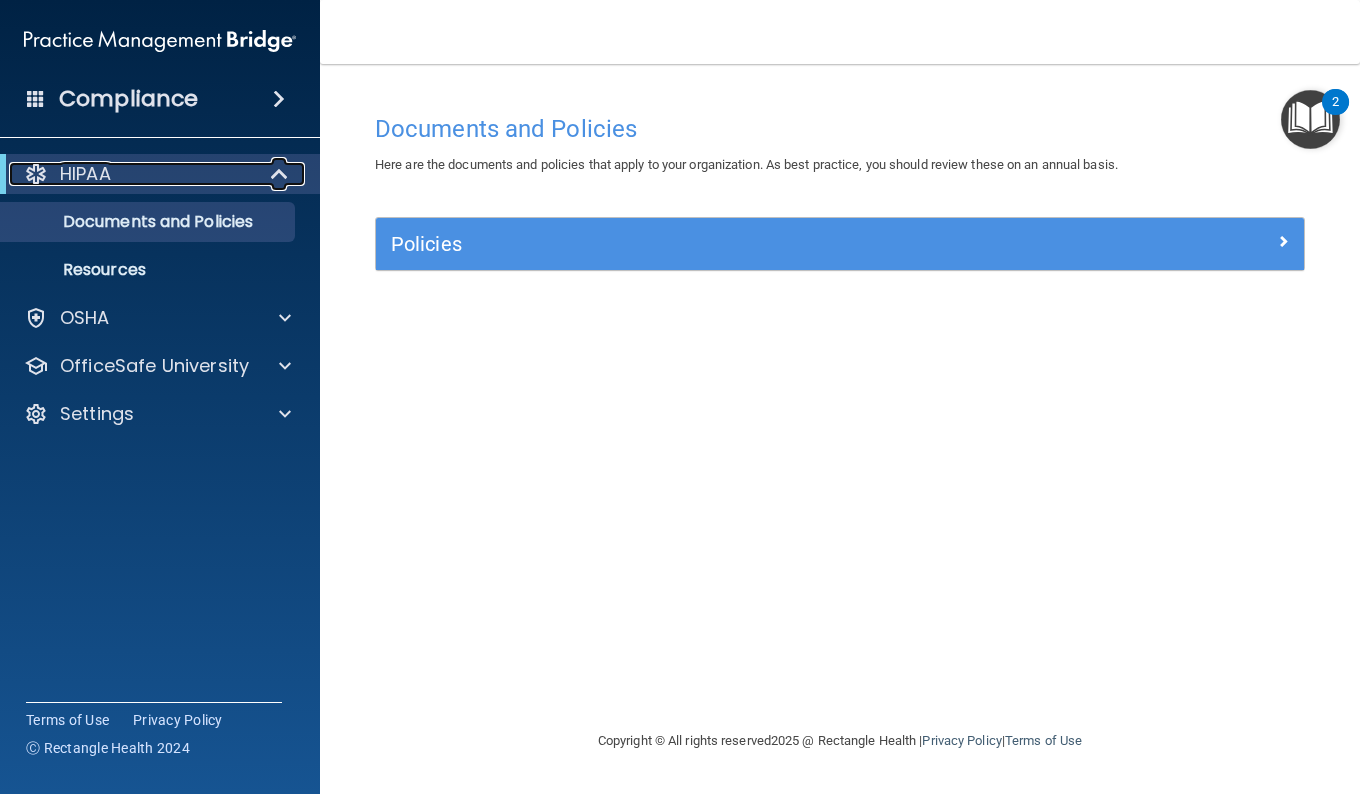 click on "HIPAA" at bounding box center [85, 174] 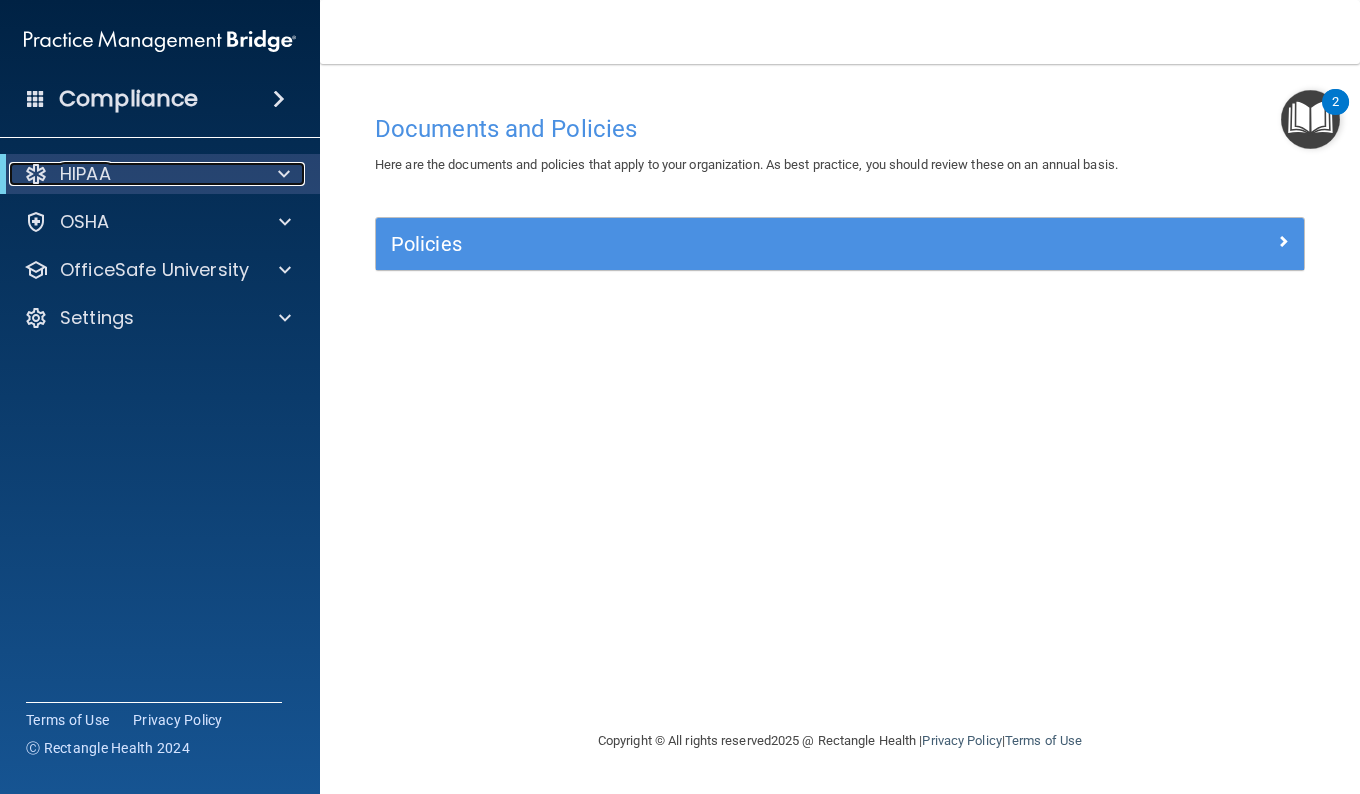 click on "HIPAA" at bounding box center [85, 174] 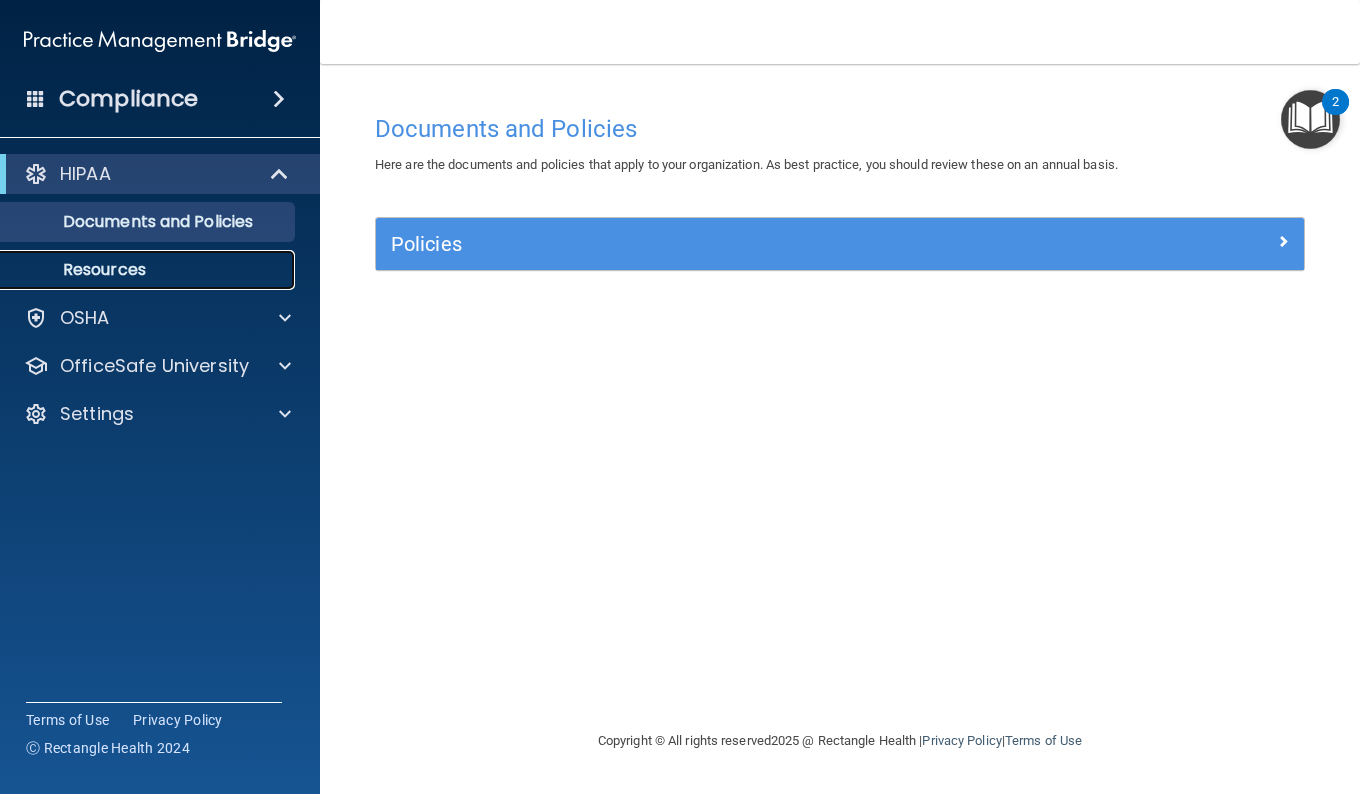 click on "Resources" at bounding box center (149, 270) 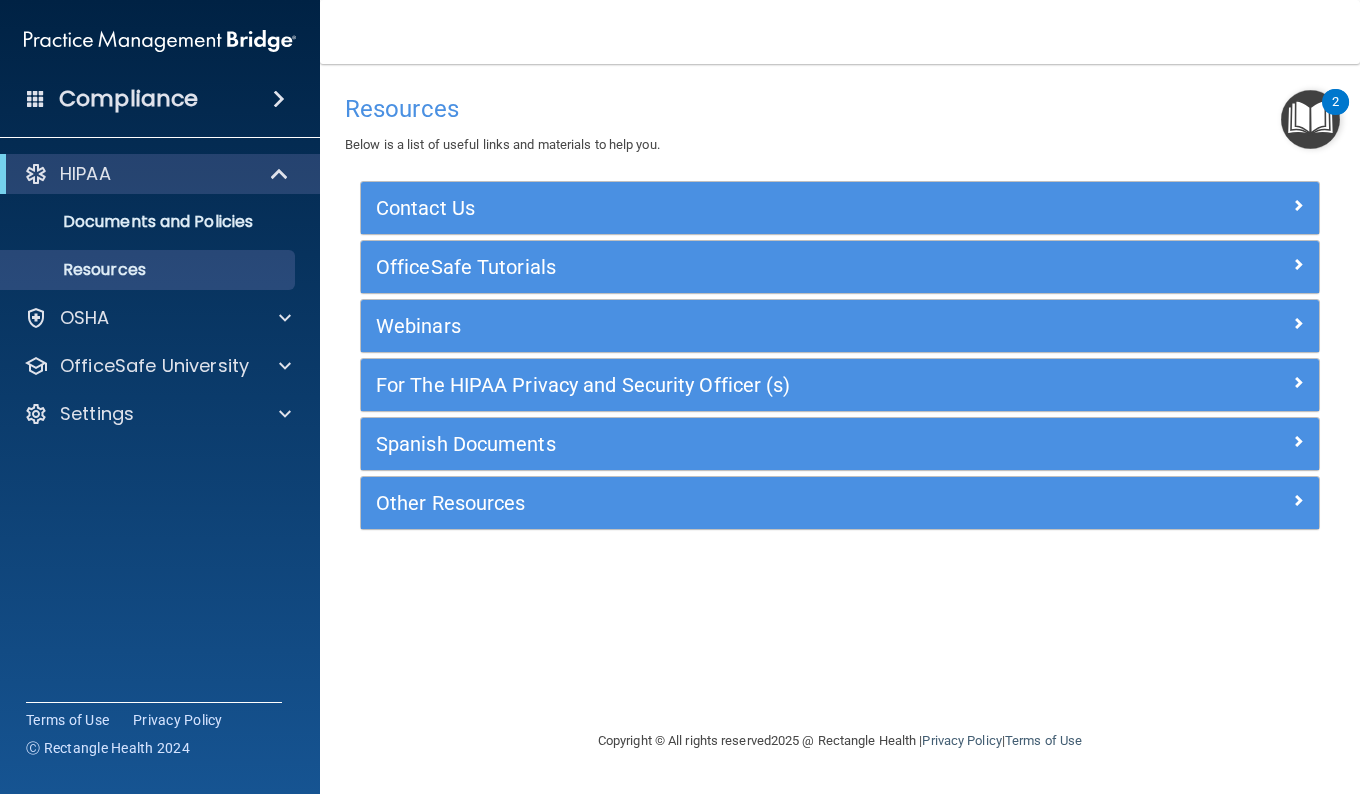 click at bounding box center (1310, 119) 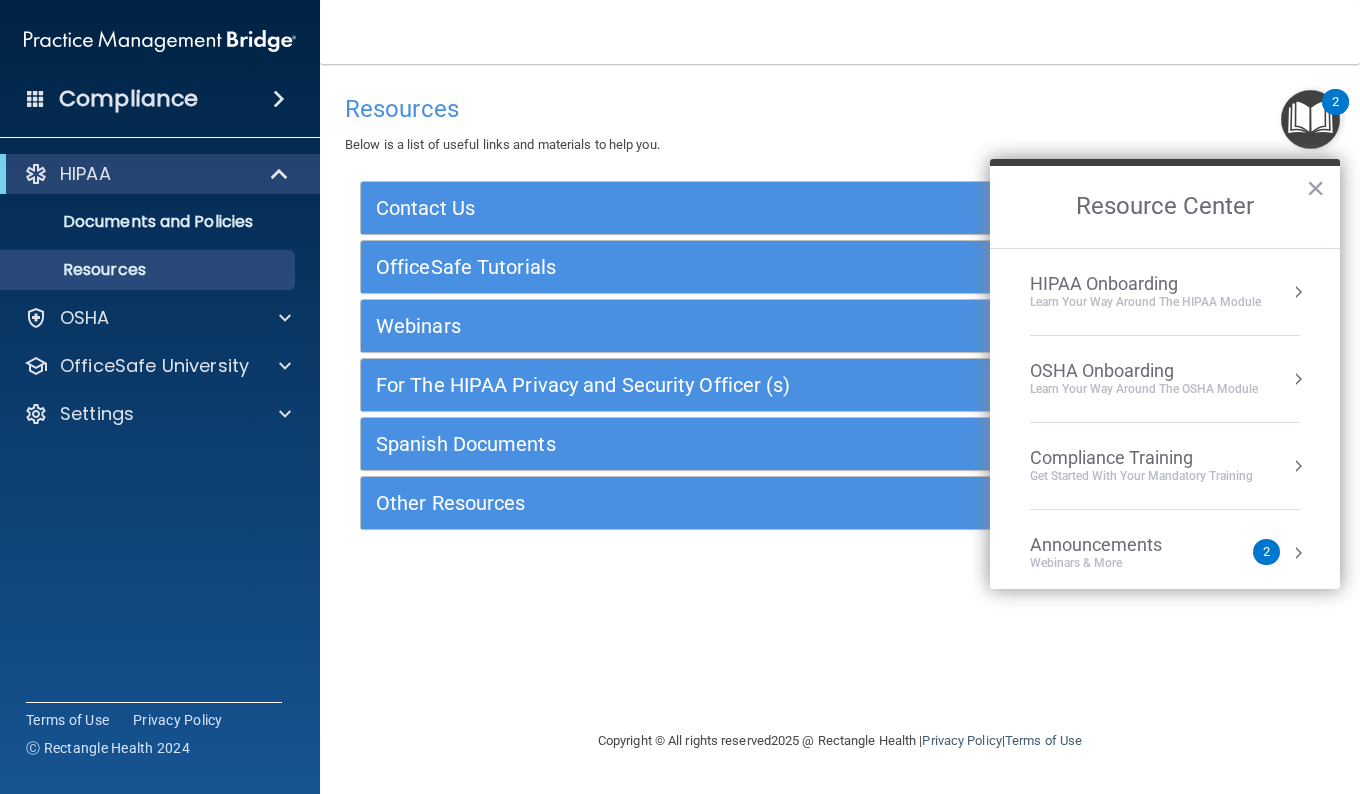 click on "Learn Your Way around the HIPAA module" at bounding box center (1145, 302) 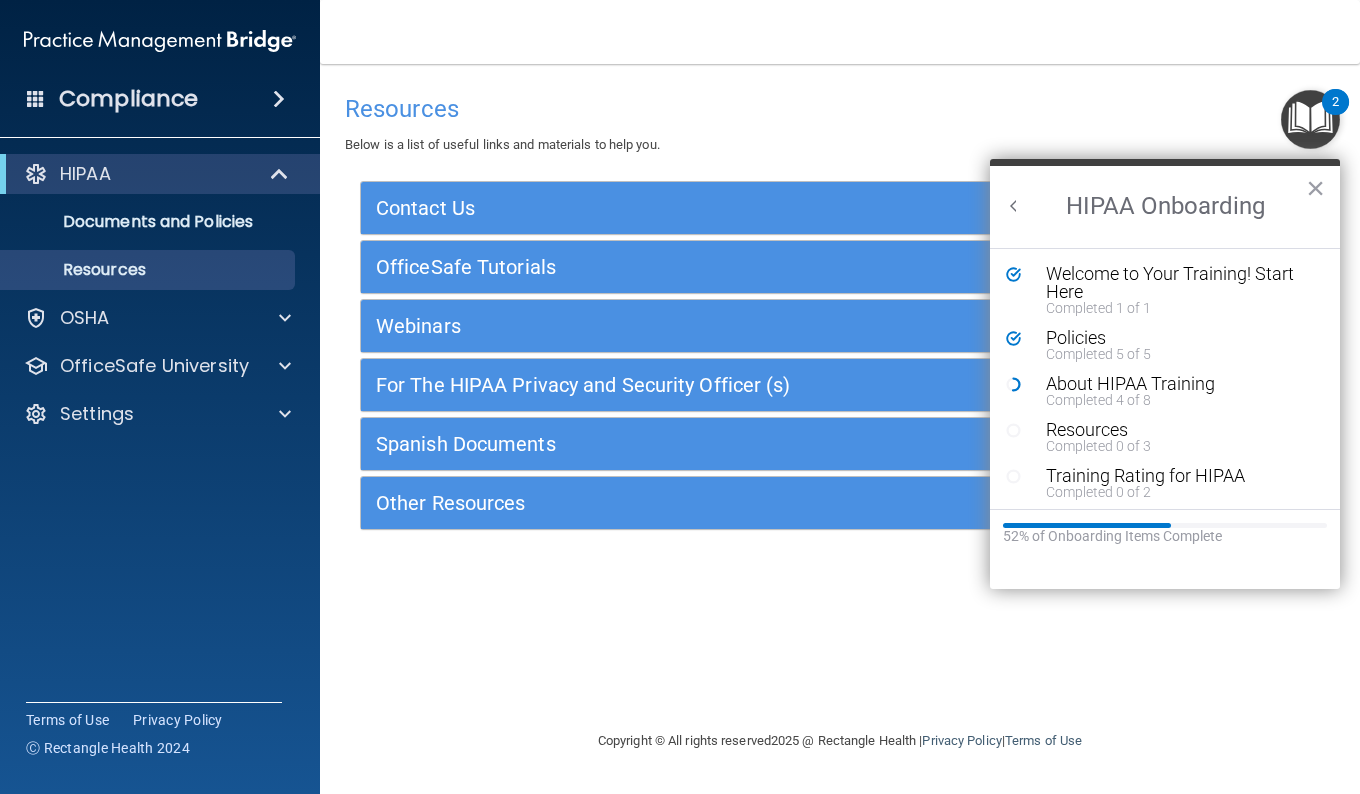 scroll, scrollTop: 0, scrollLeft: 0, axis: both 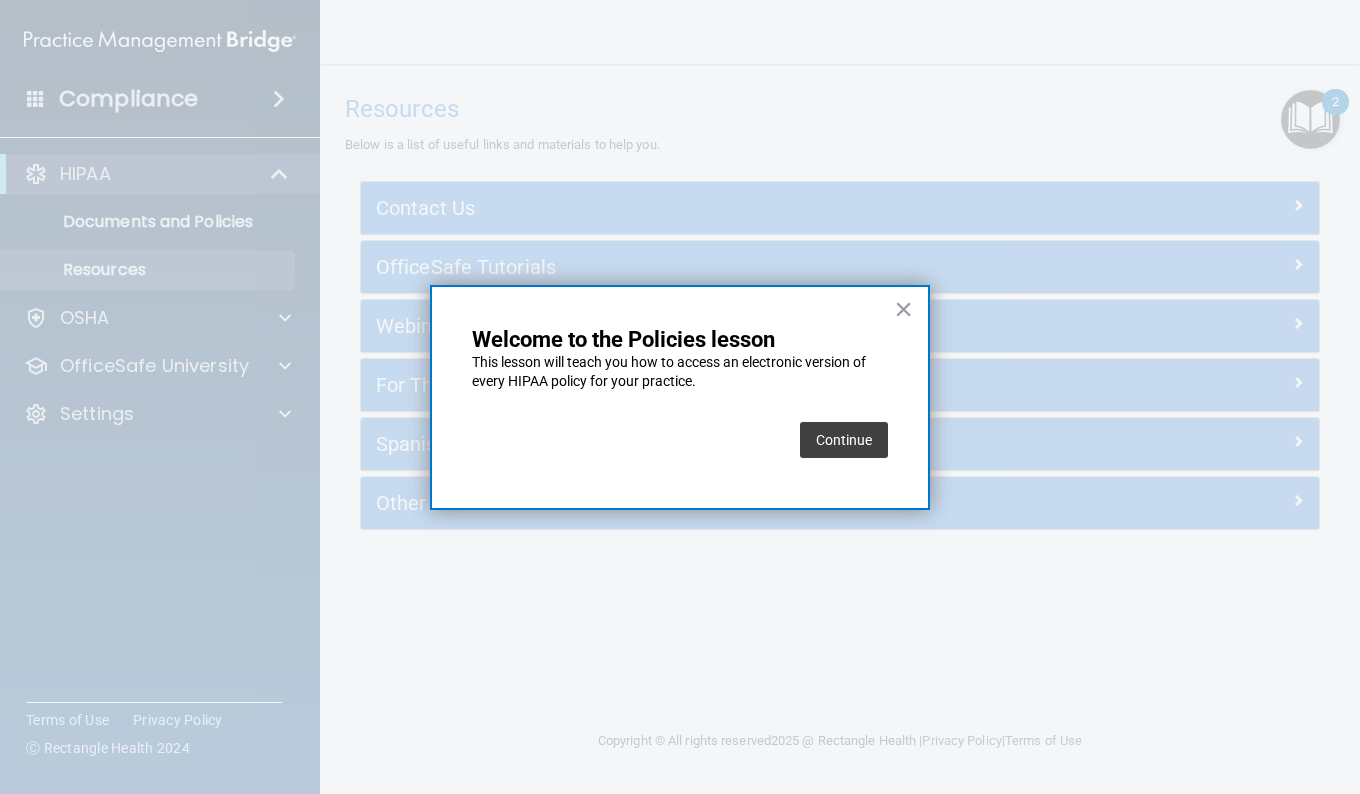 click on "Continue" at bounding box center (844, 440) 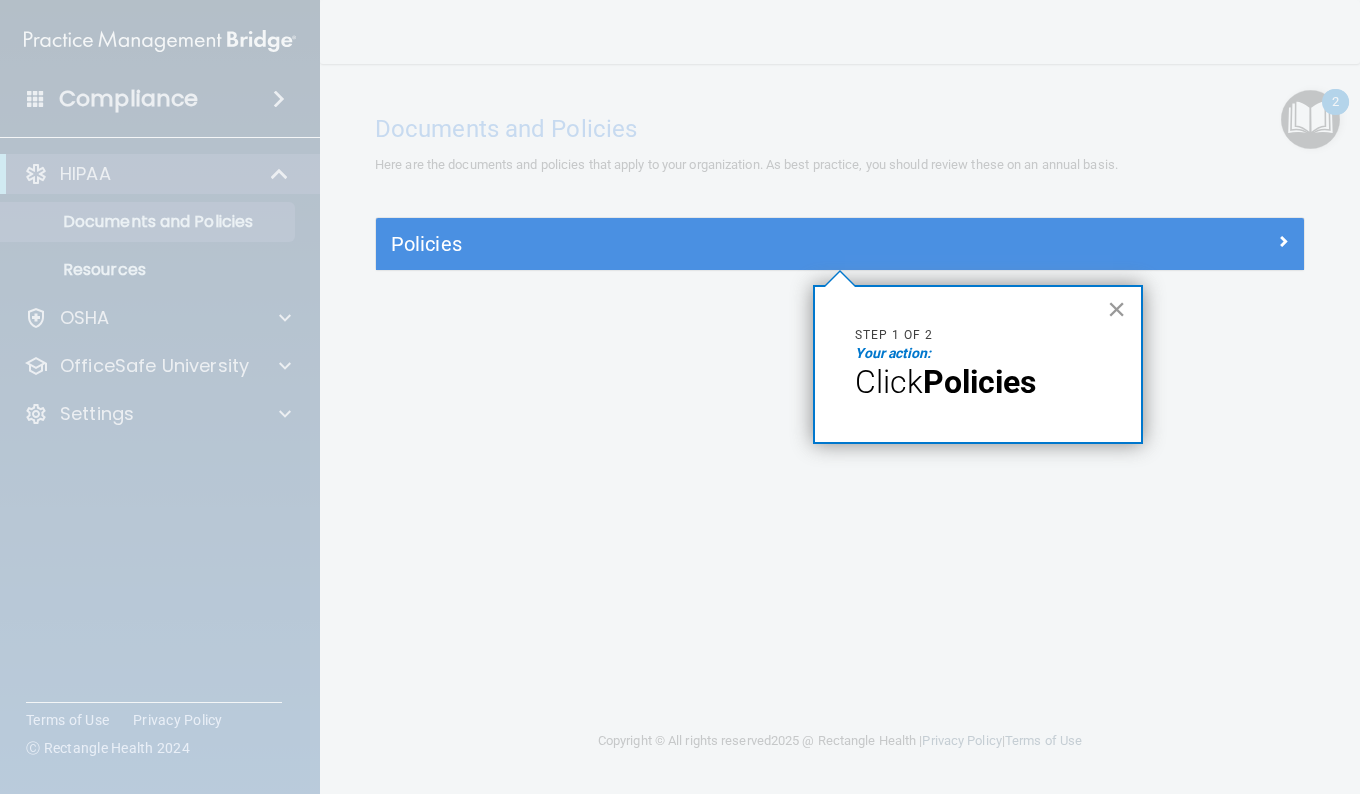 click on "×" at bounding box center [1116, 309] 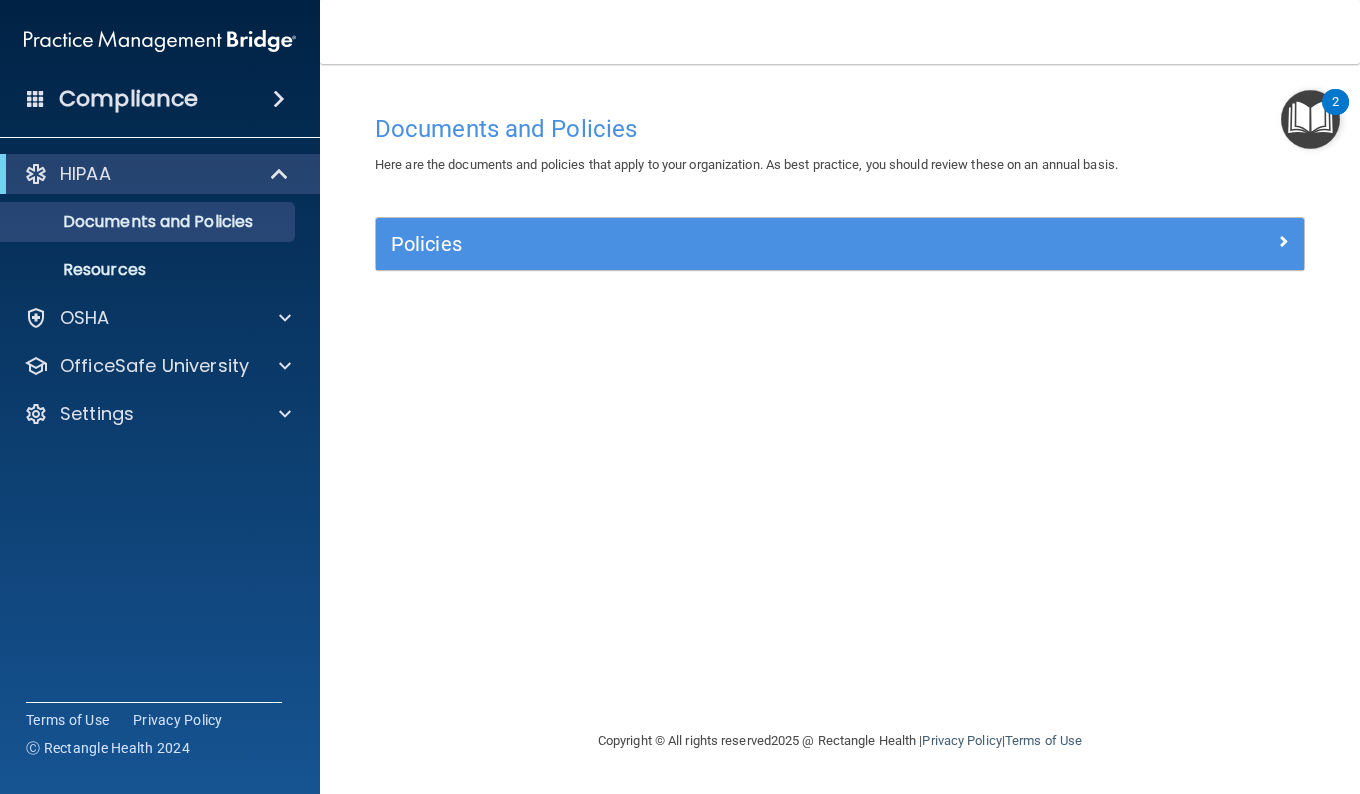 click at bounding box center (1310, 119) 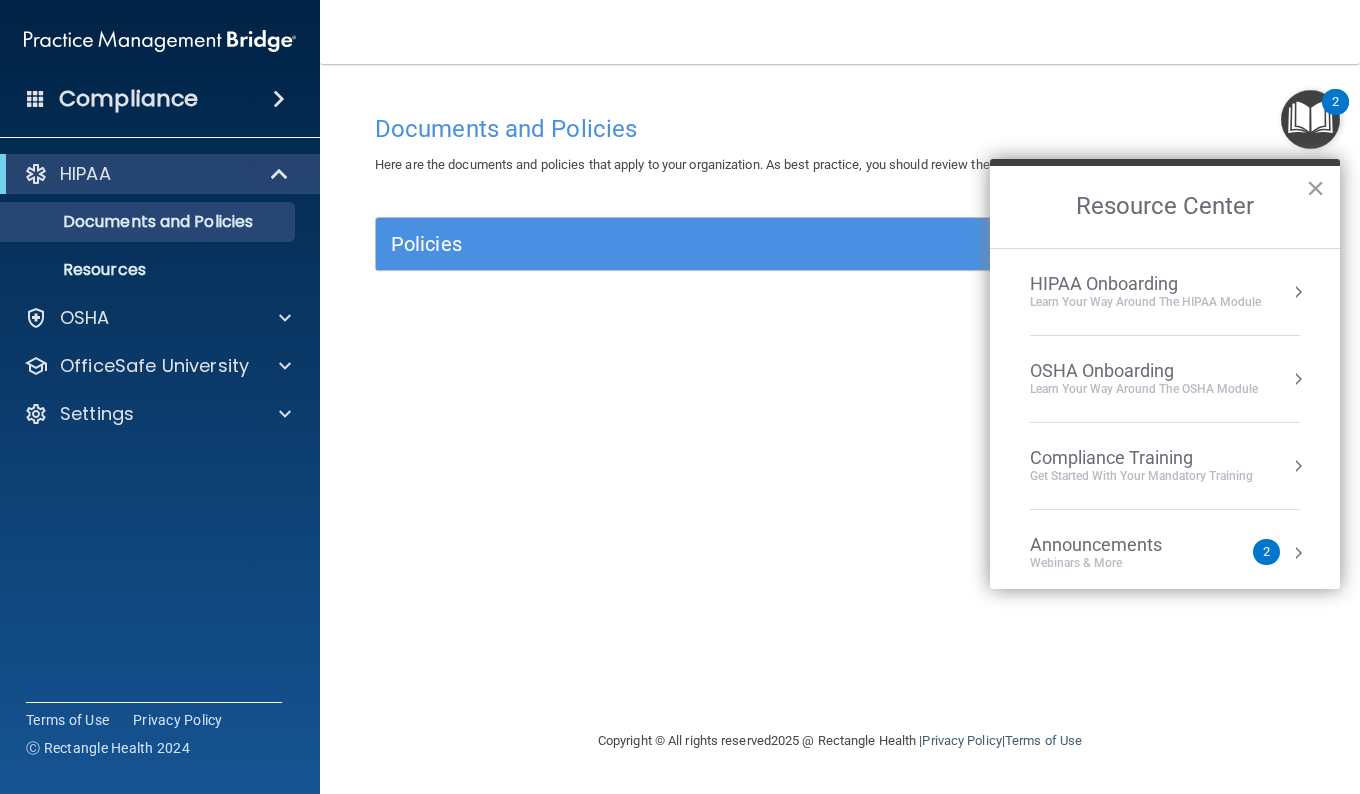 click on "Learn Your Way around the HIPAA module" at bounding box center (1145, 302) 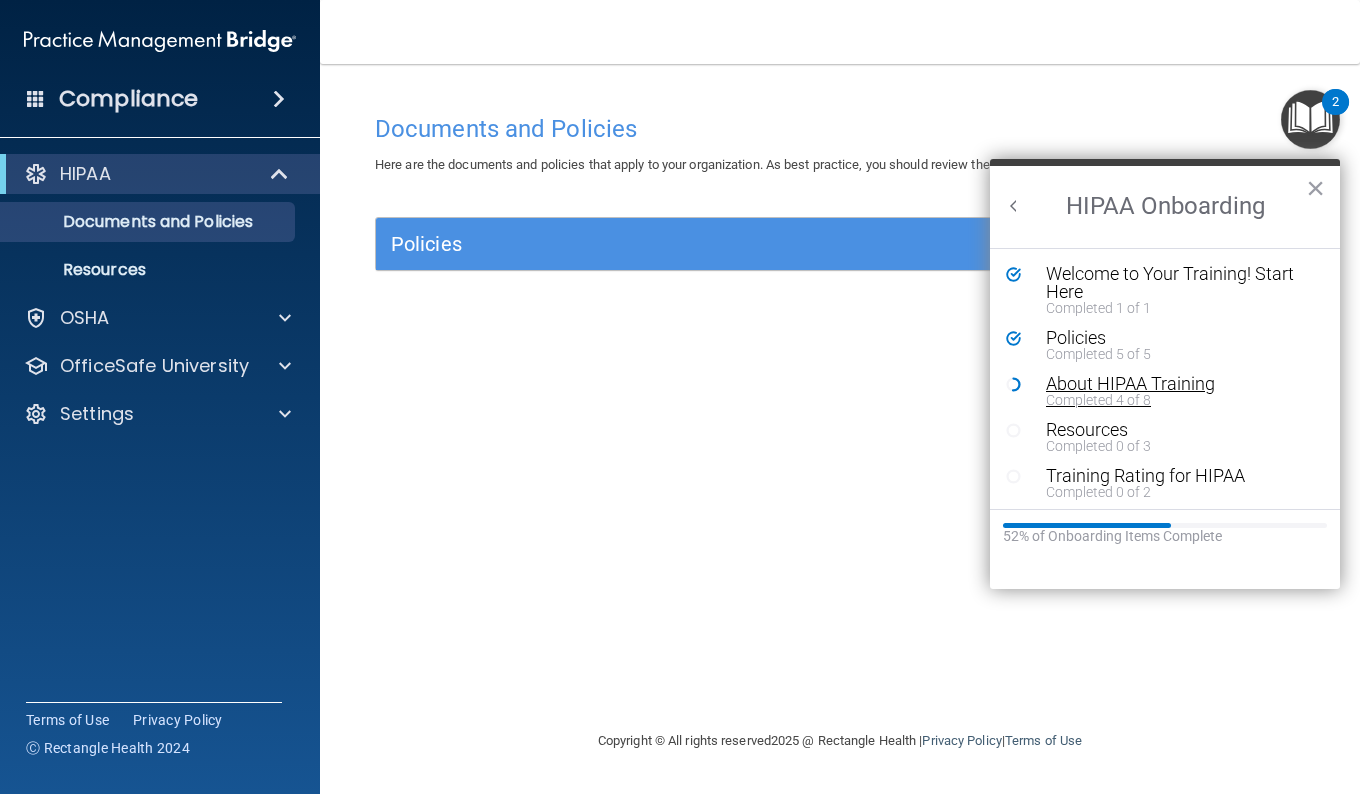 scroll, scrollTop: 0, scrollLeft: 0, axis: both 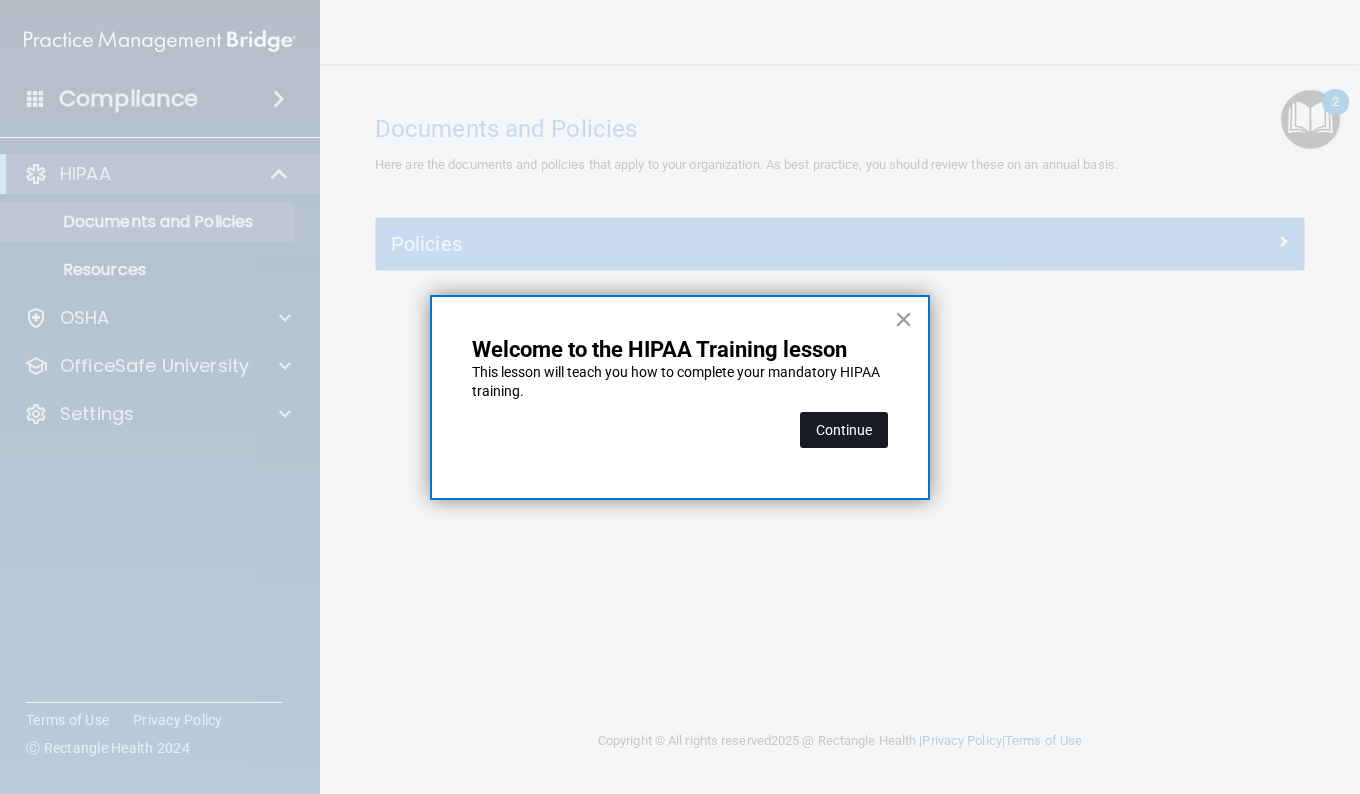 click on "Continue" at bounding box center [844, 430] 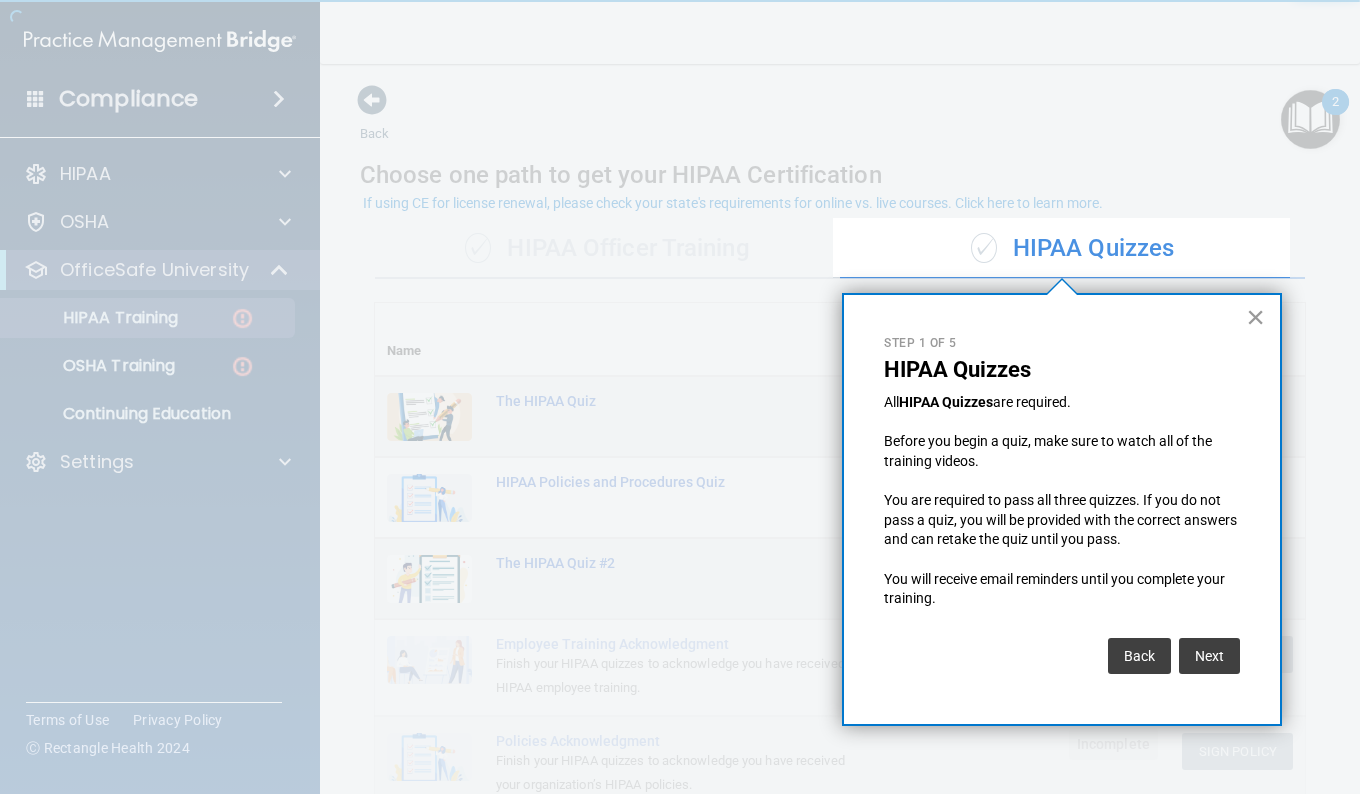 click on "×" at bounding box center (1255, 317) 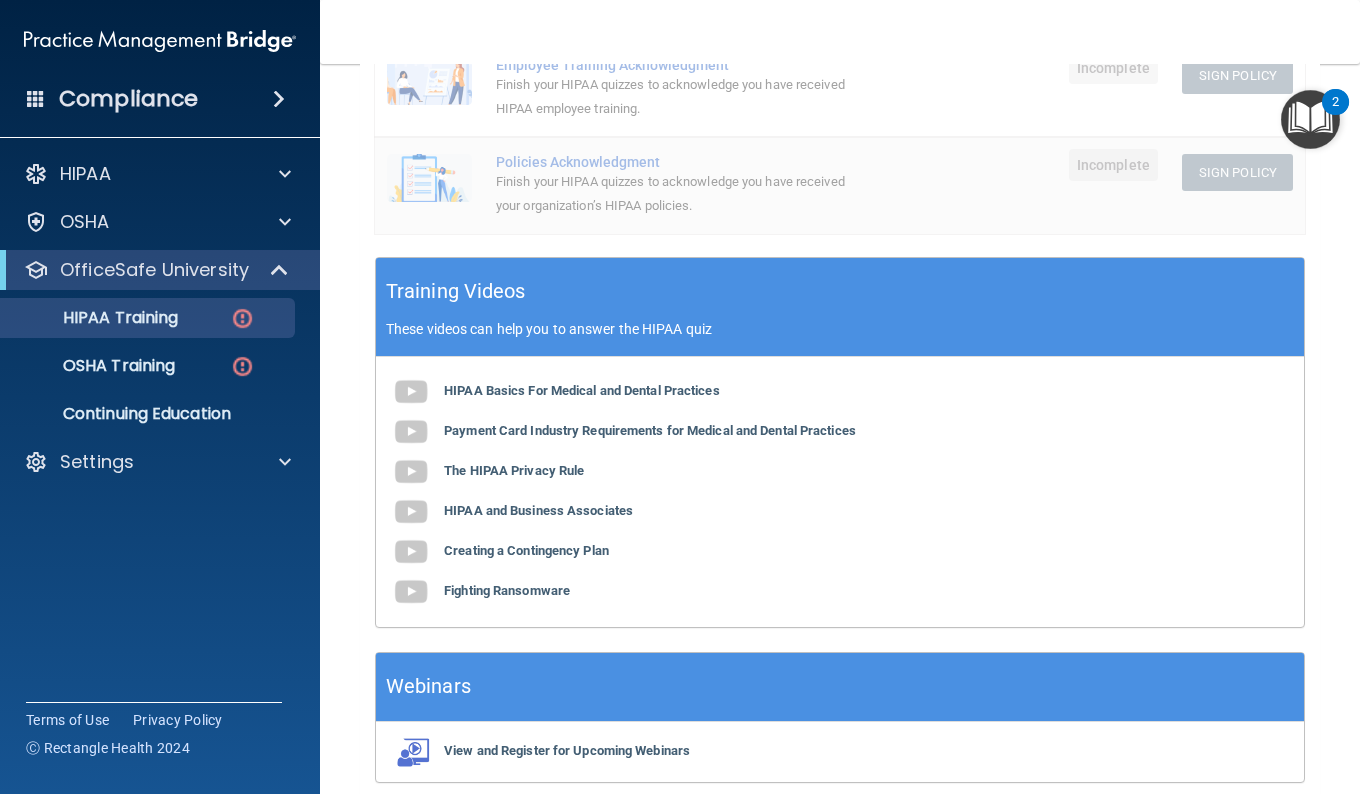 scroll, scrollTop: 664, scrollLeft: 0, axis: vertical 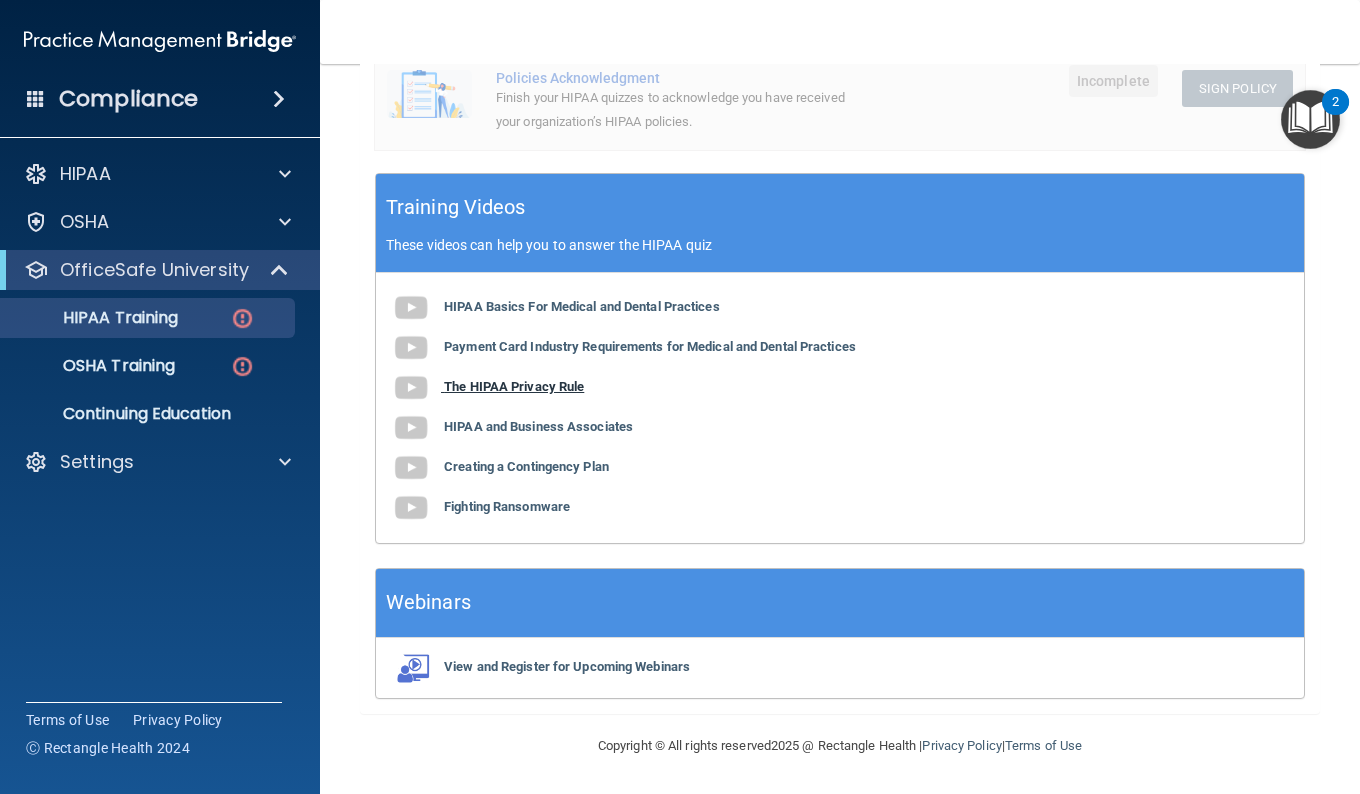 click on "The HIPAA Privacy Rule" at bounding box center (514, 386) 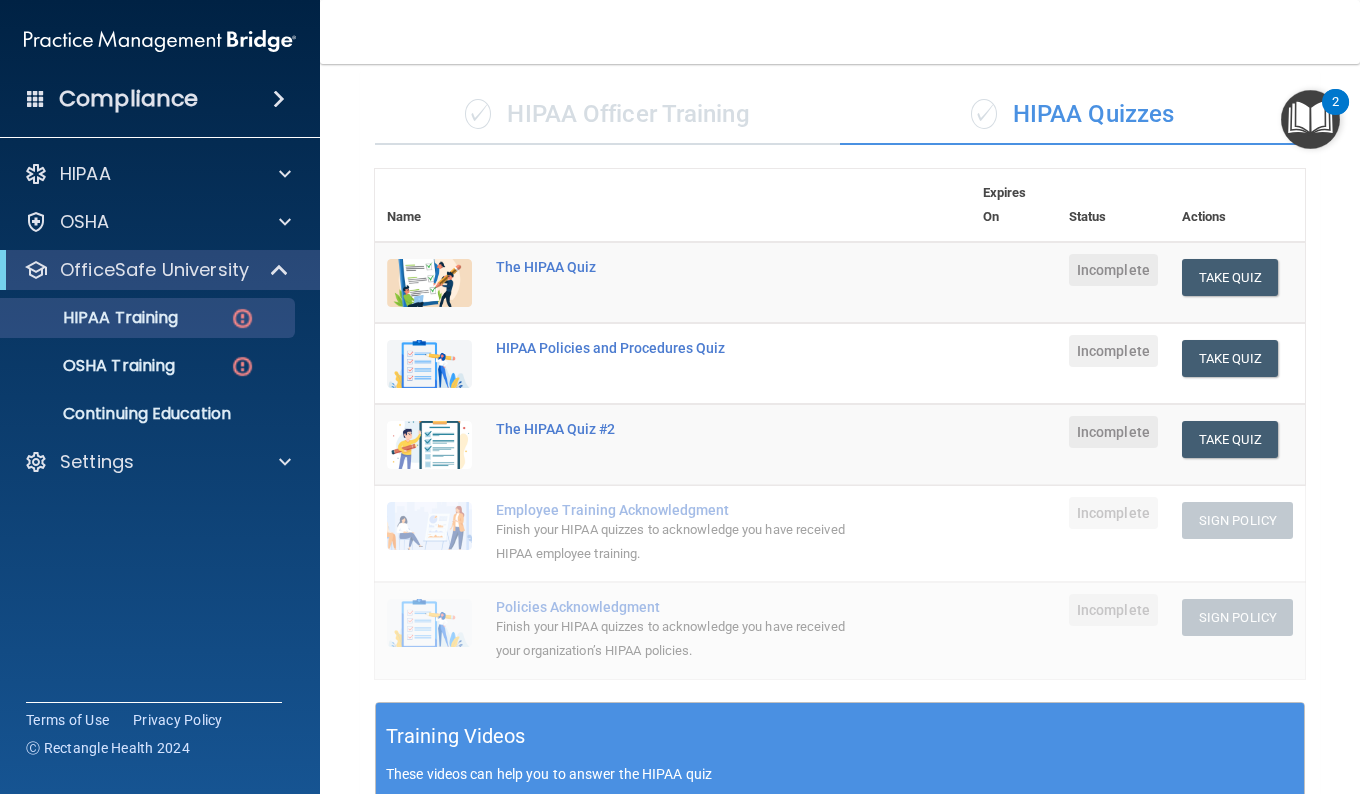 scroll, scrollTop: 664, scrollLeft: 0, axis: vertical 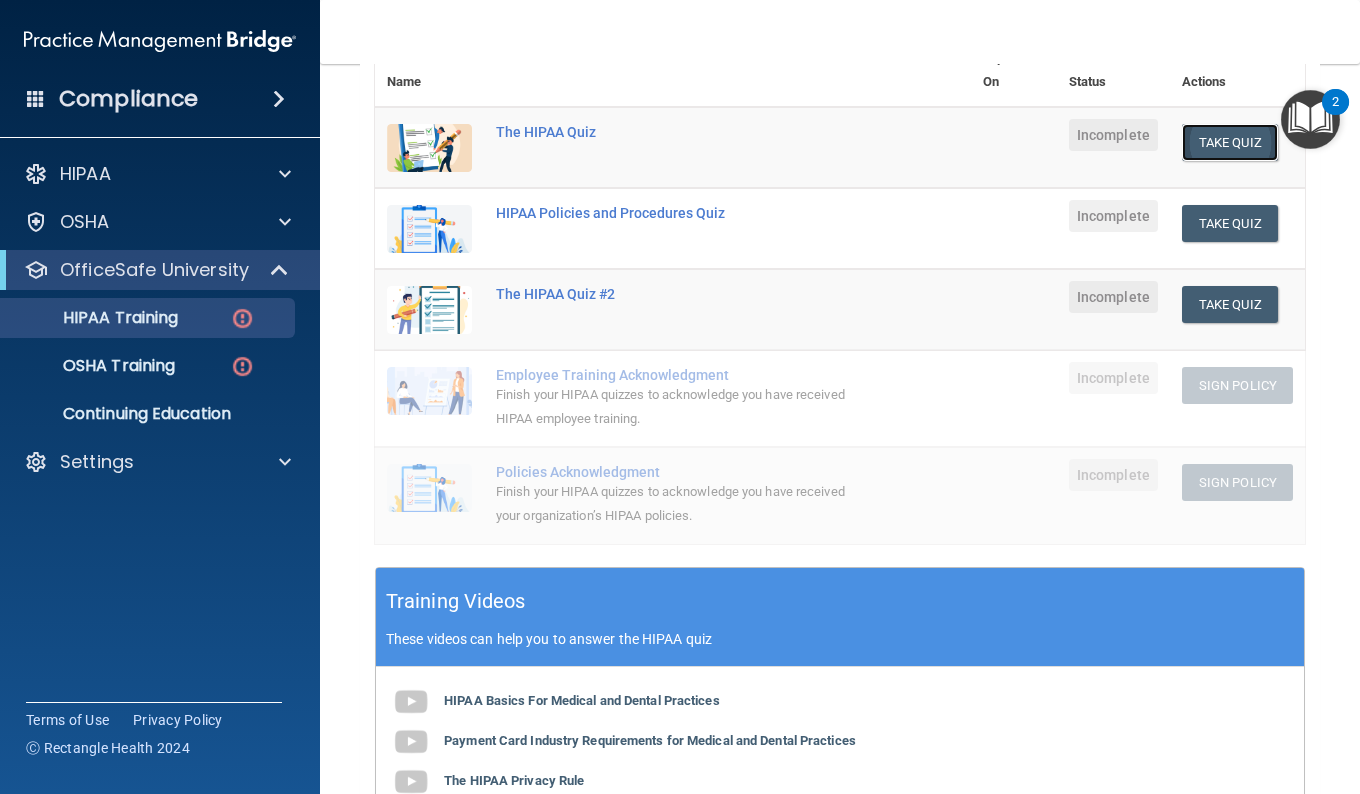 click on "Take Quiz" at bounding box center (1230, 142) 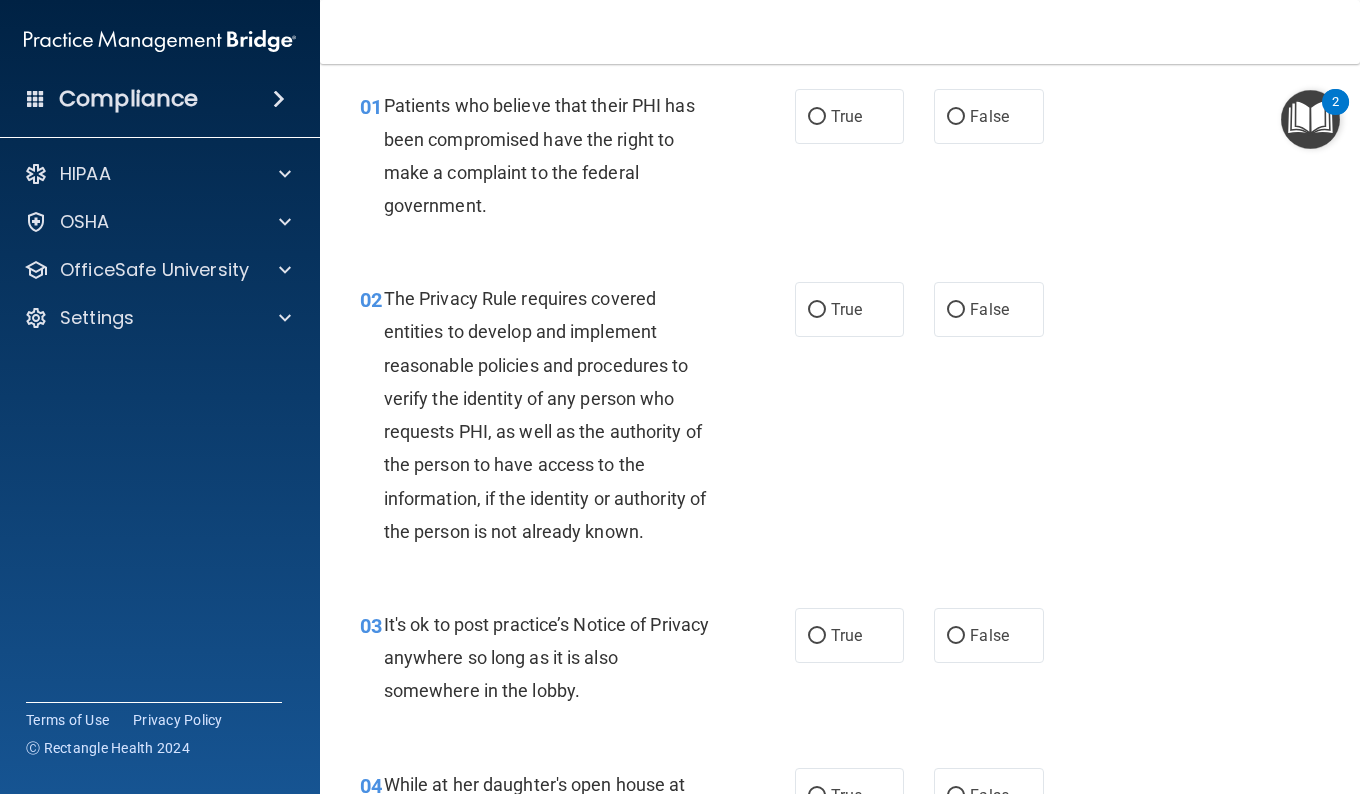scroll, scrollTop: 29, scrollLeft: 0, axis: vertical 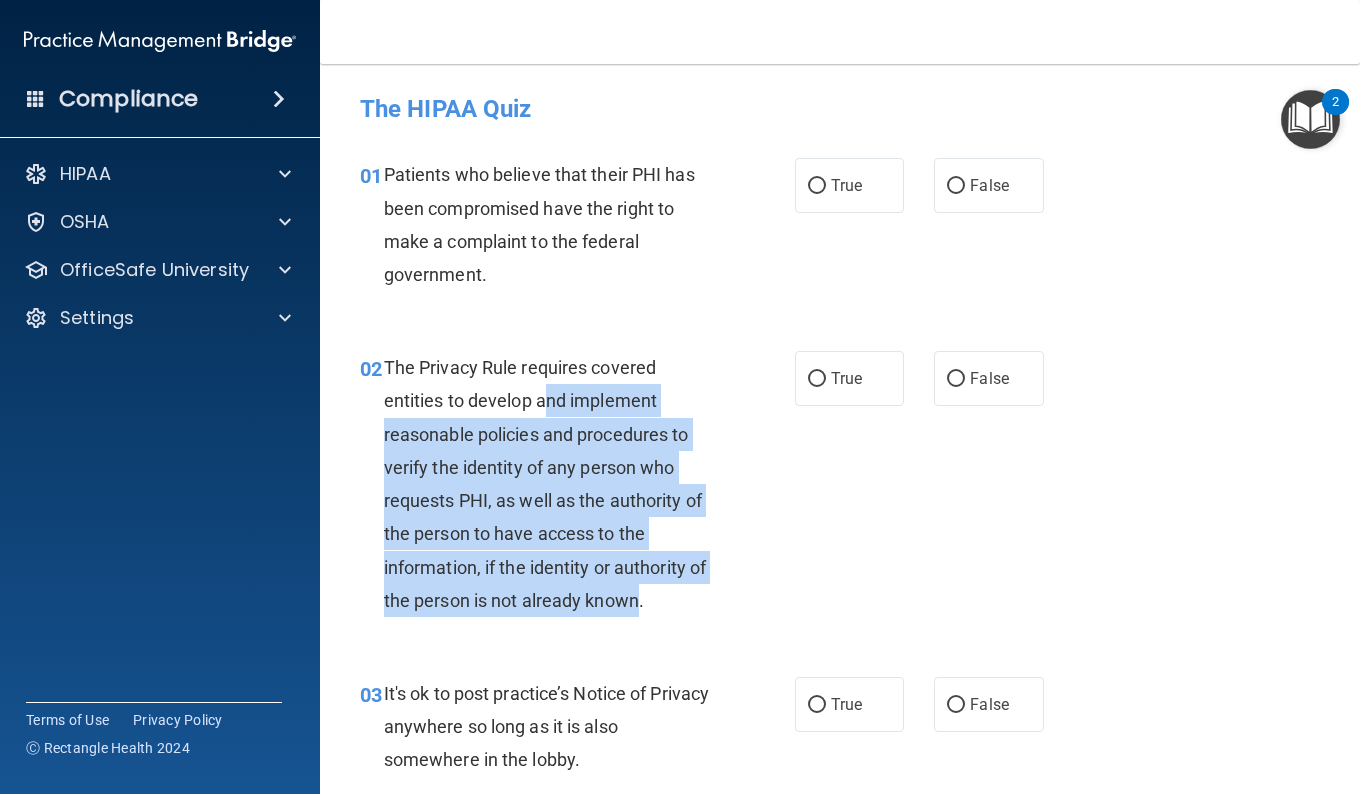 drag, startPoint x: 544, startPoint y: 400, endPoint x: 641, endPoint y: 632, distance: 251.46173 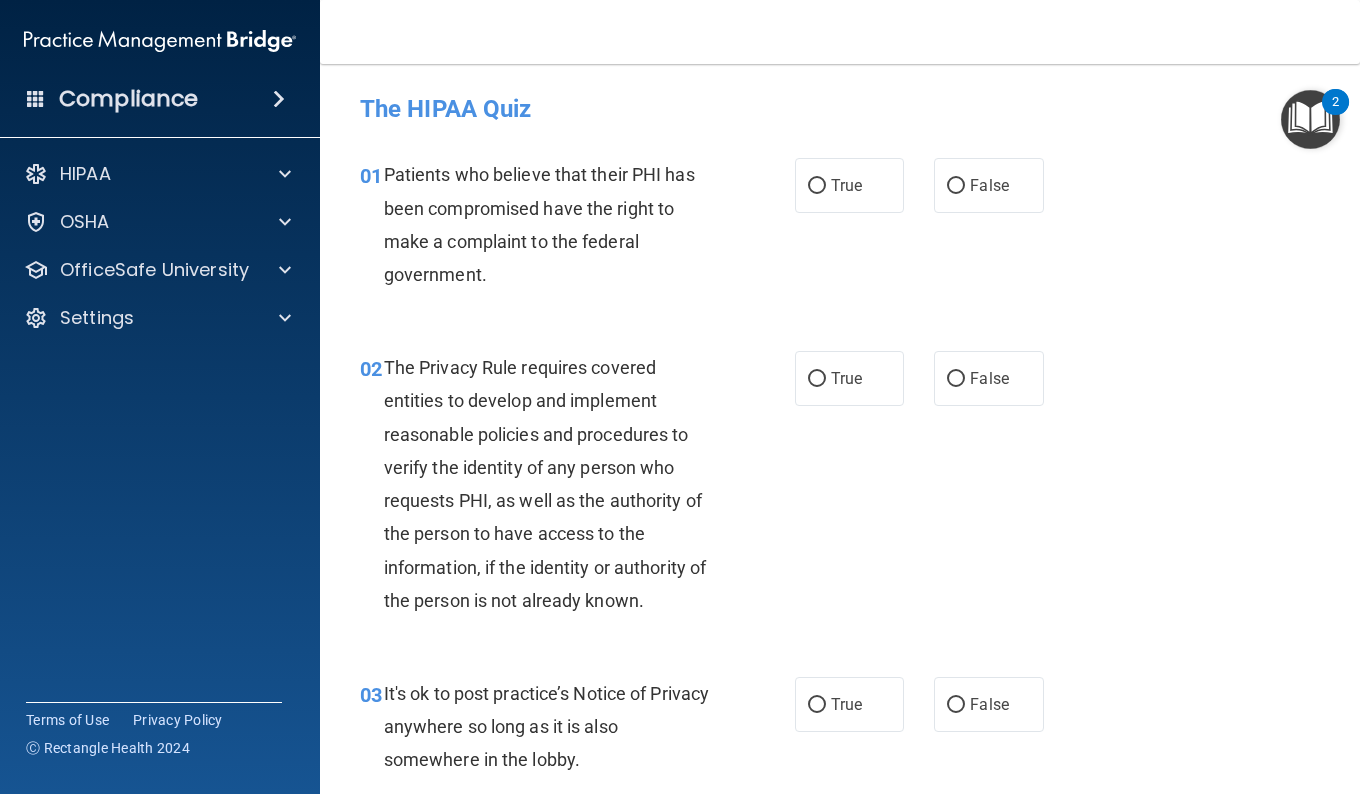 drag, startPoint x: 641, startPoint y: 632, endPoint x: 615, endPoint y: 547, distance: 88.88757 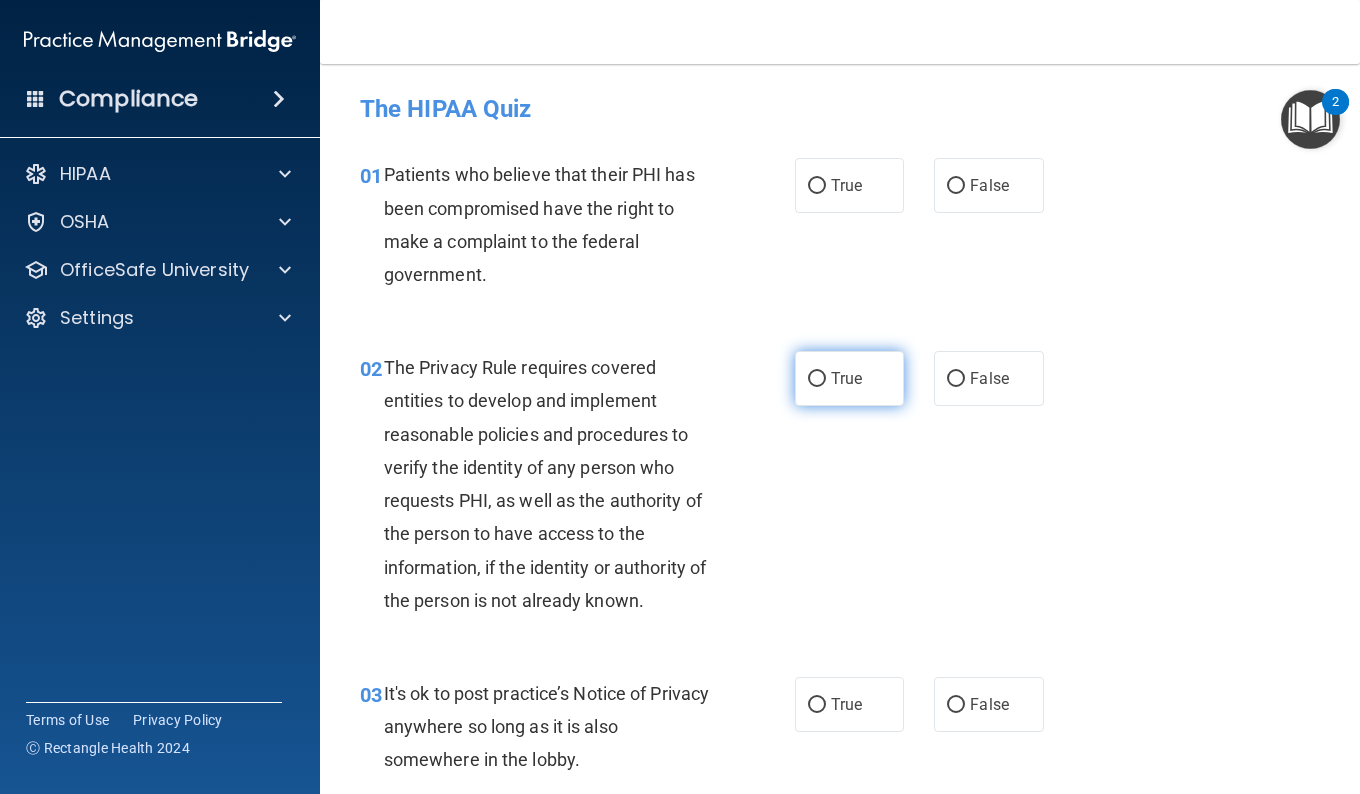 click on "True" at bounding box center (846, 378) 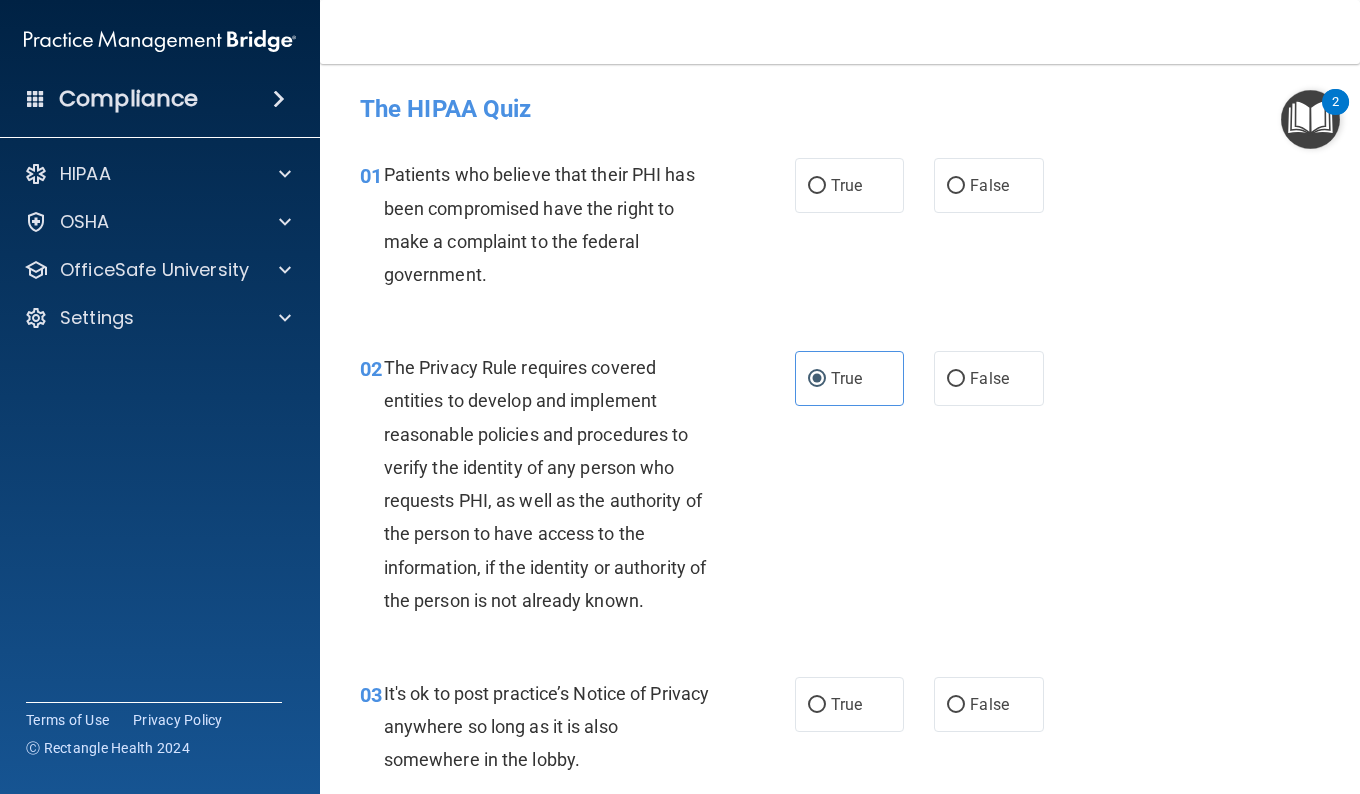 click on "02       The Privacy Rule requires covered entities to develop and implement reasonable policies and procedures to verify the identity of any person who requests PHI, as well as the authority of the person to have access to the information, if the identity or authority of the person is not already known.                 True           False" at bounding box center (840, 489) 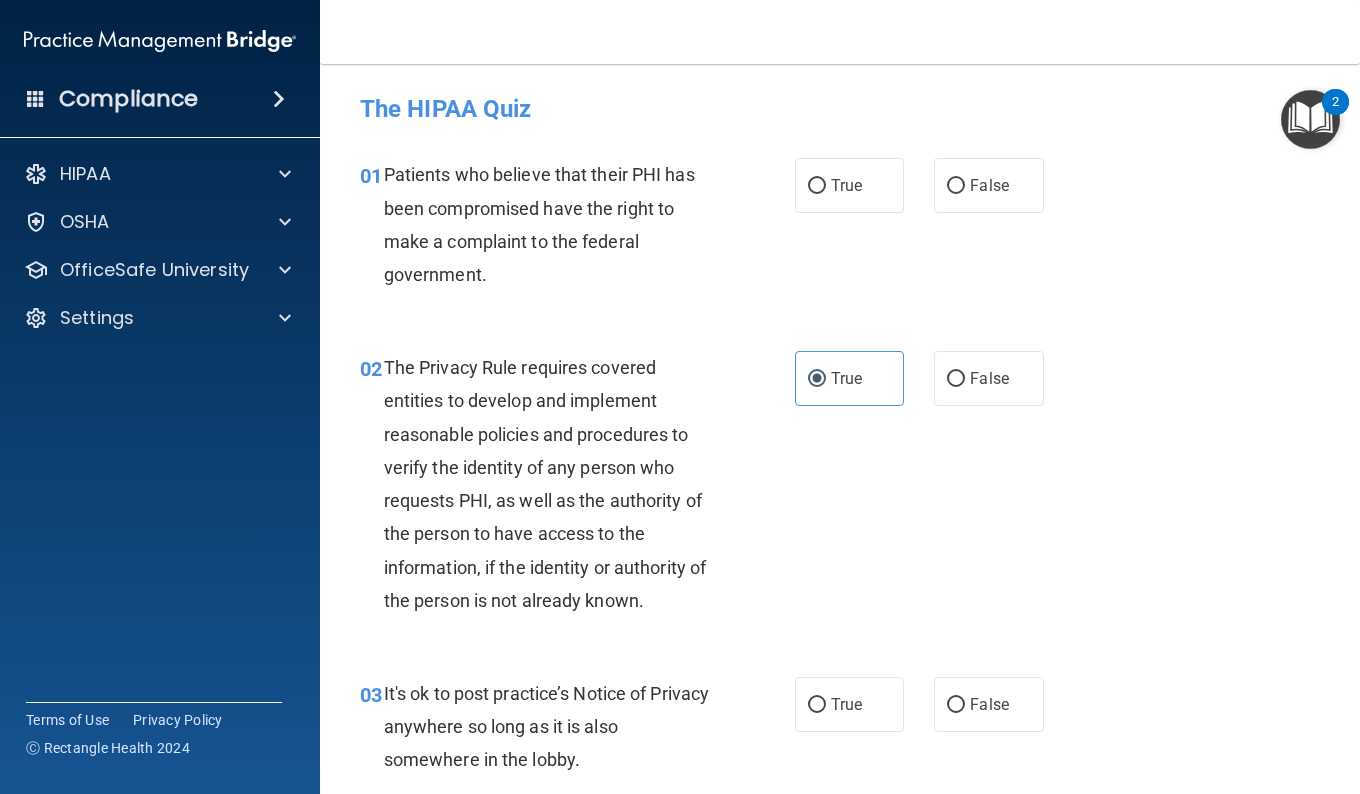 click on "02       The Privacy Rule requires covered entities to develop and implement reasonable policies and procedures to verify the identity of any person who requests PHI, as well as the authority of the person to have access to the information, if the identity or authority of the person is not already known.                 True           False" at bounding box center [840, 489] 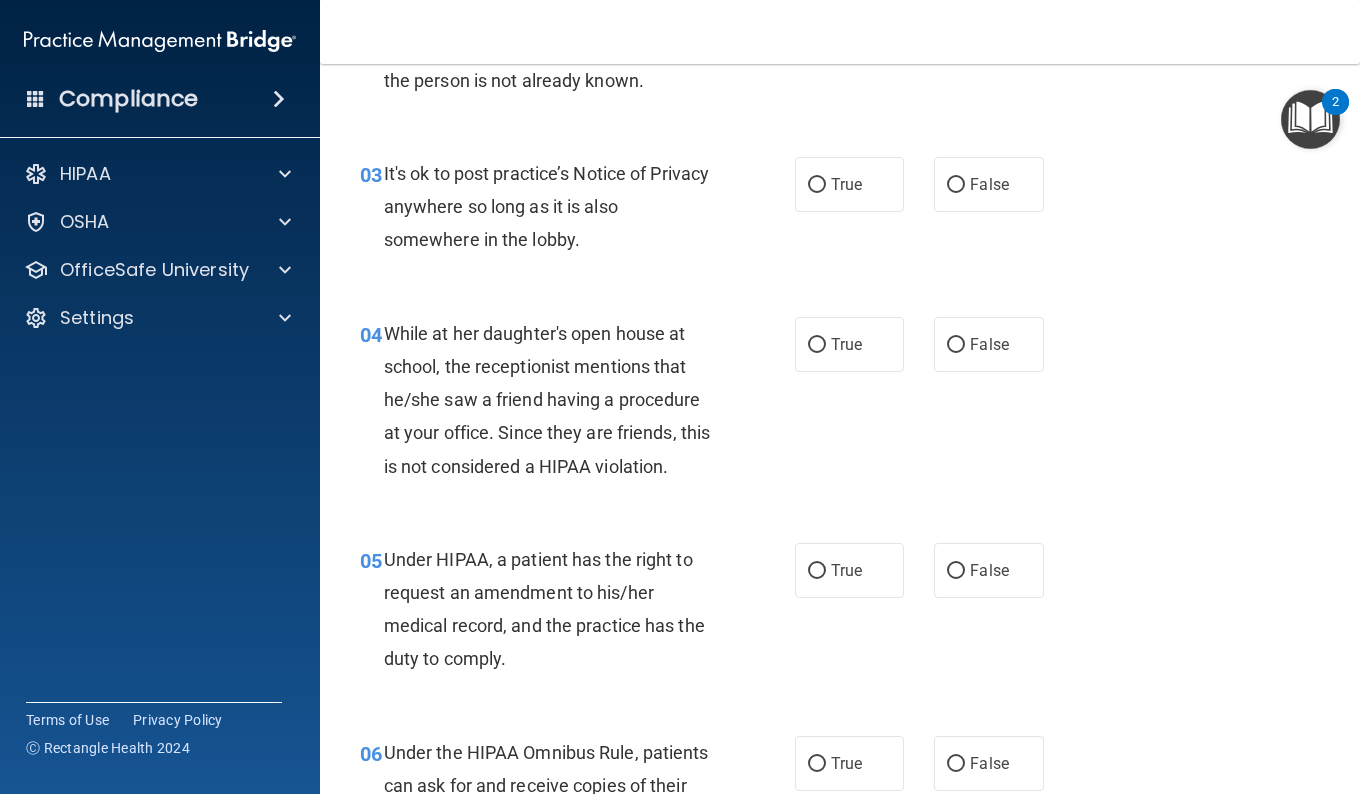 scroll, scrollTop: 551, scrollLeft: 0, axis: vertical 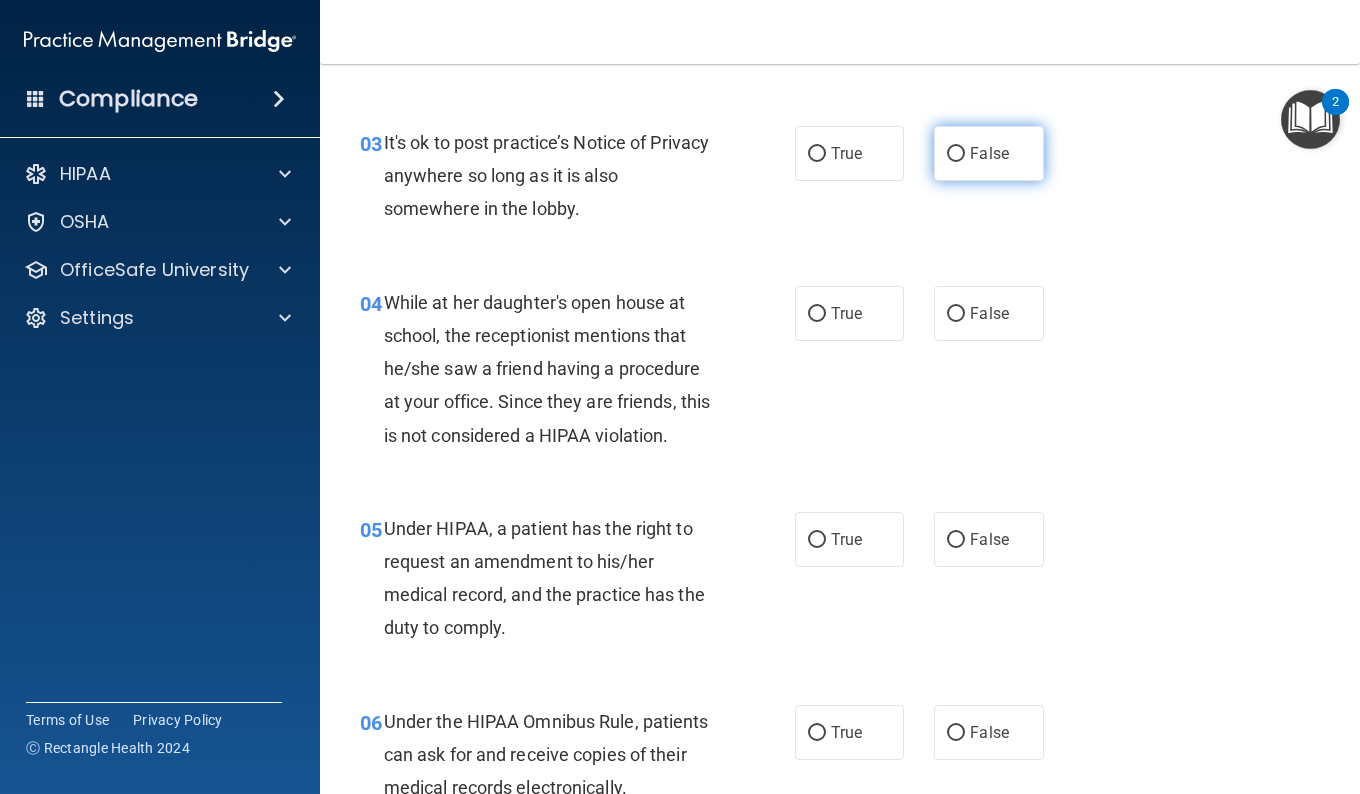 click on "False" at bounding box center (988, 153) 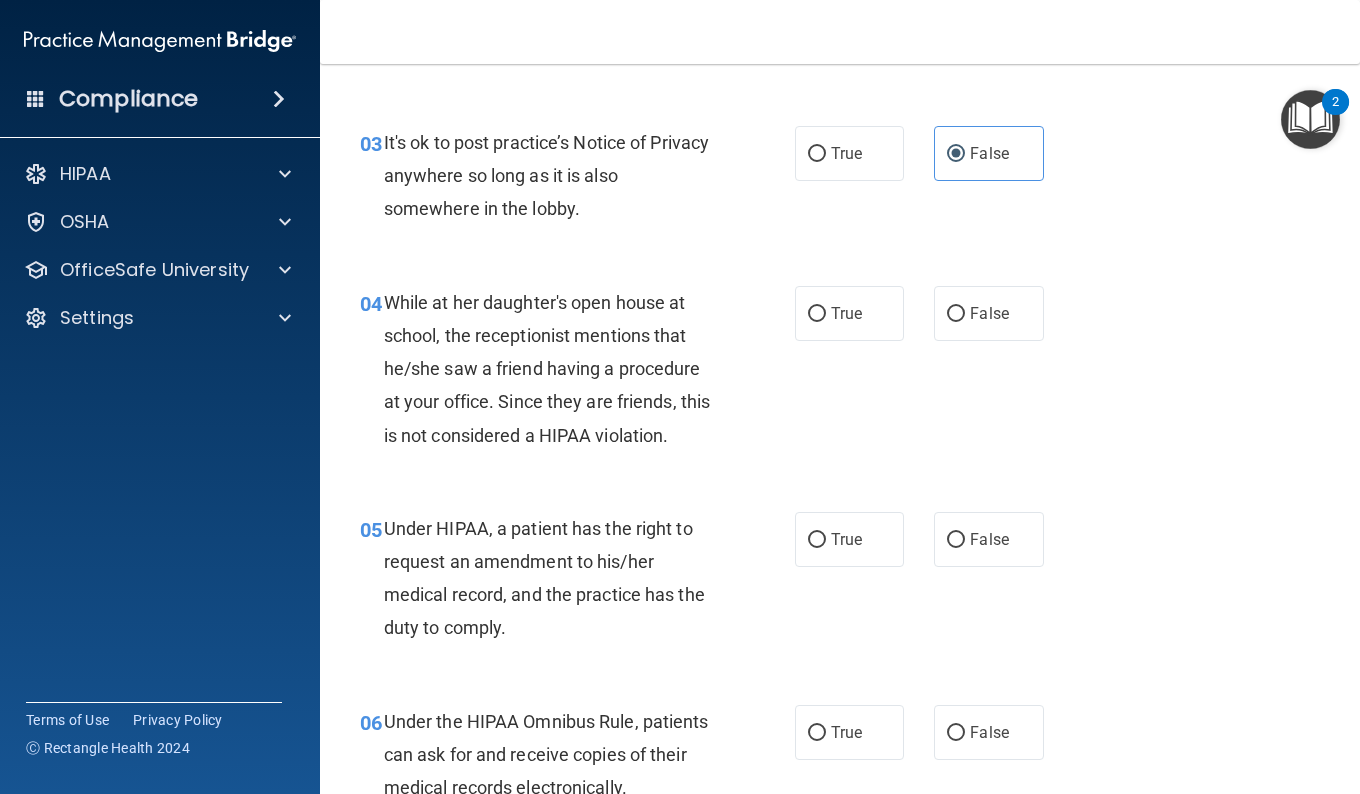 click on "03       It's ok to post  practice’s Notice of Privacy anywhere so long as it is also somewhere in the lobby.                 True           False" at bounding box center [840, 181] 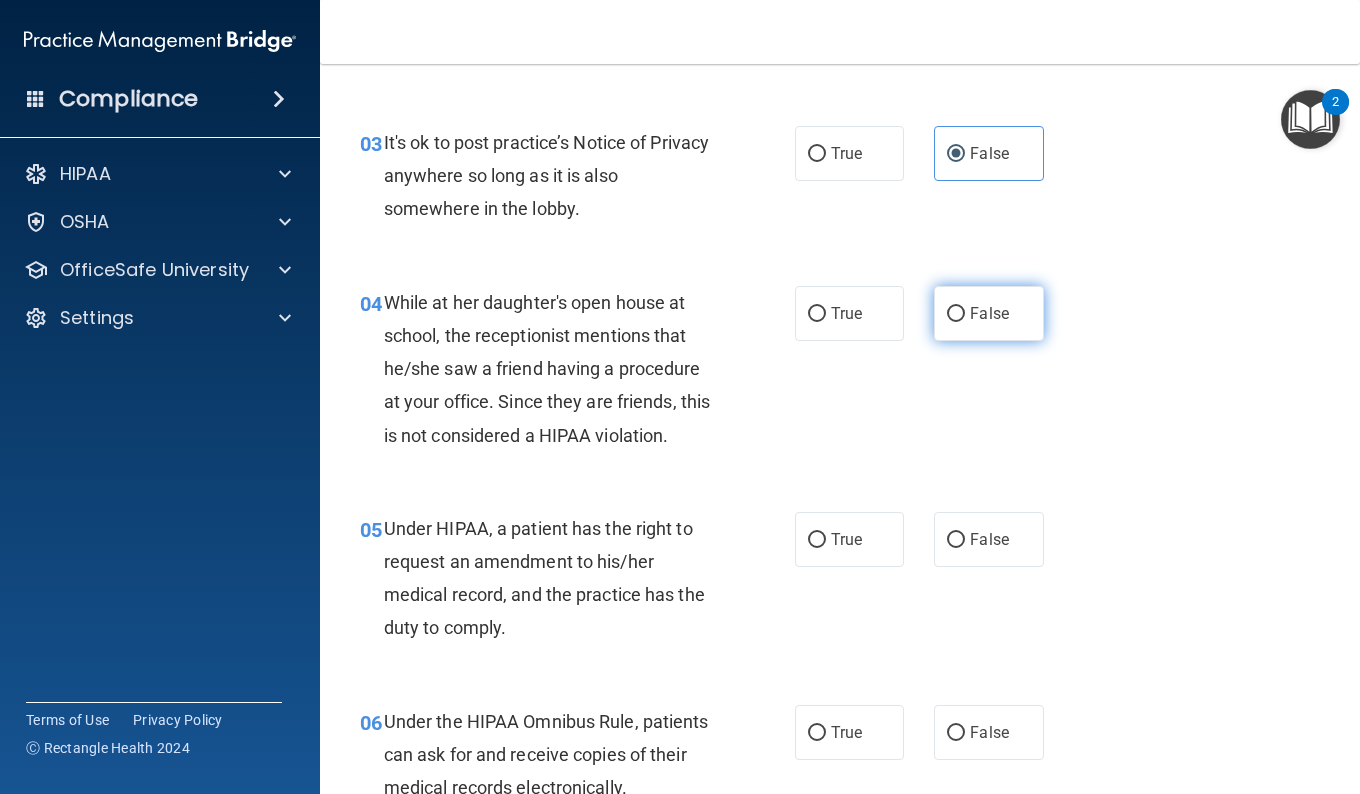 click on "False" at bounding box center [988, 313] 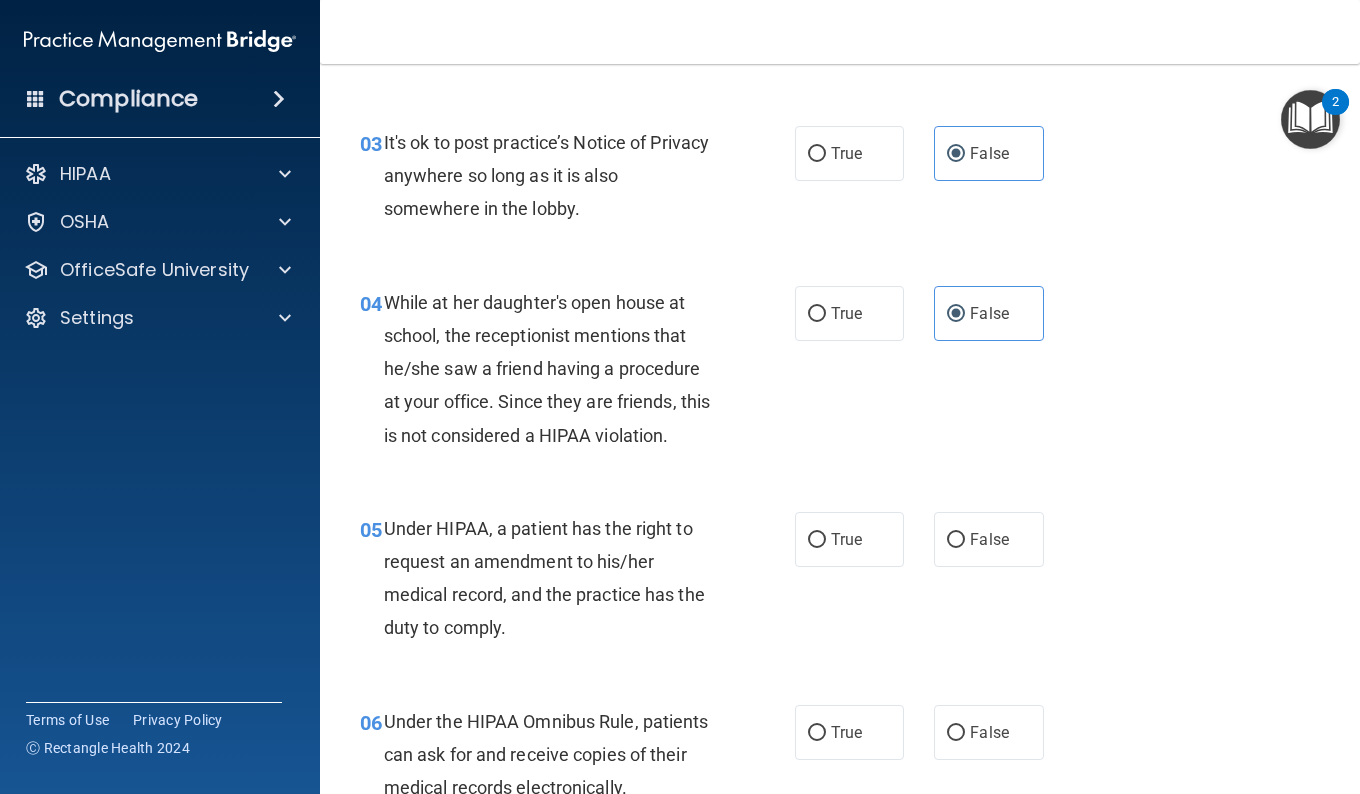 click on "04       While at her daughter's open house at school, the receptionist mentions that he/she saw a friend having a procedure at your office.  Since they are friends, this is not considered a HIPAA violation.                 True           False" at bounding box center [840, 374] 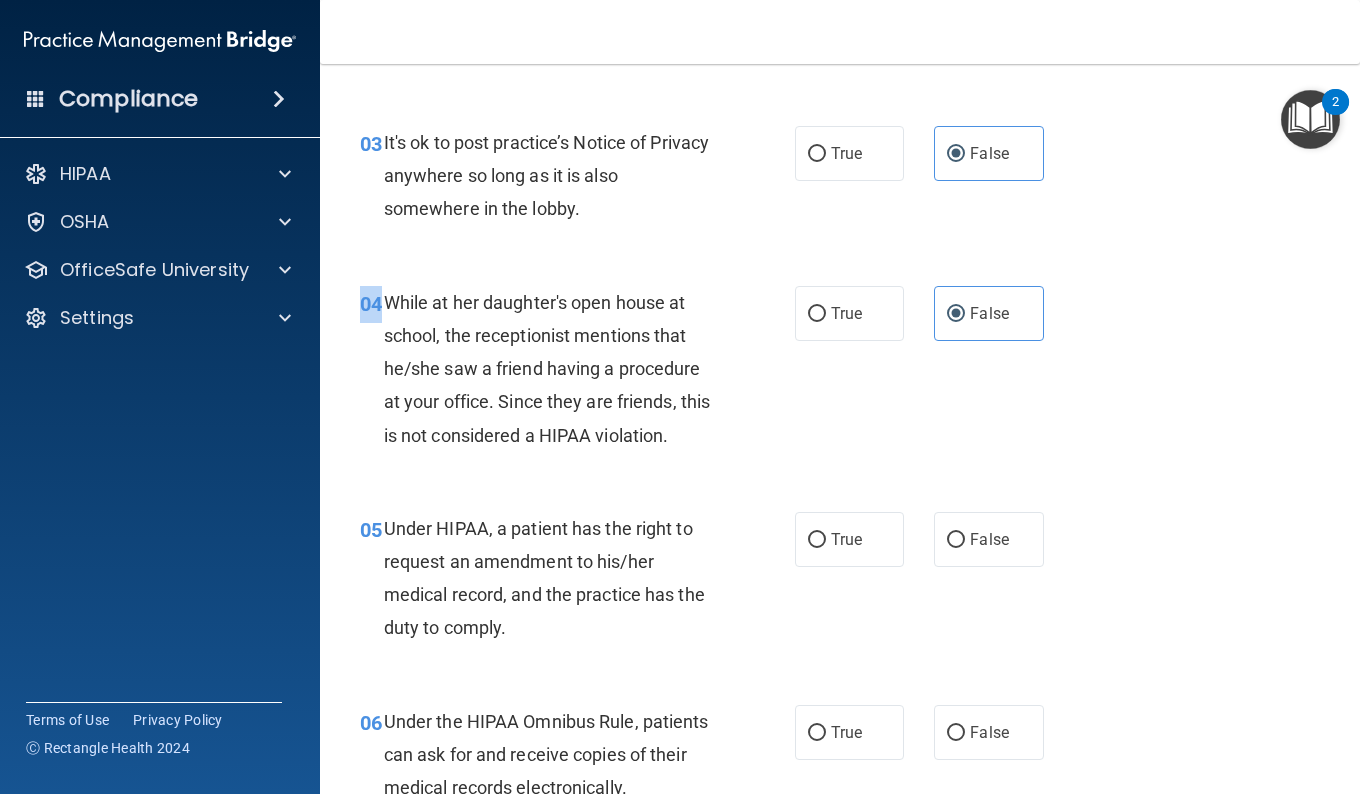 click on "04       While at her daughter's open house at school, the receptionist mentions that he/she saw a friend having a procedure at your office.  Since they are friends, this is not considered a HIPAA violation.                 True           False" at bounding box center [840, 374] 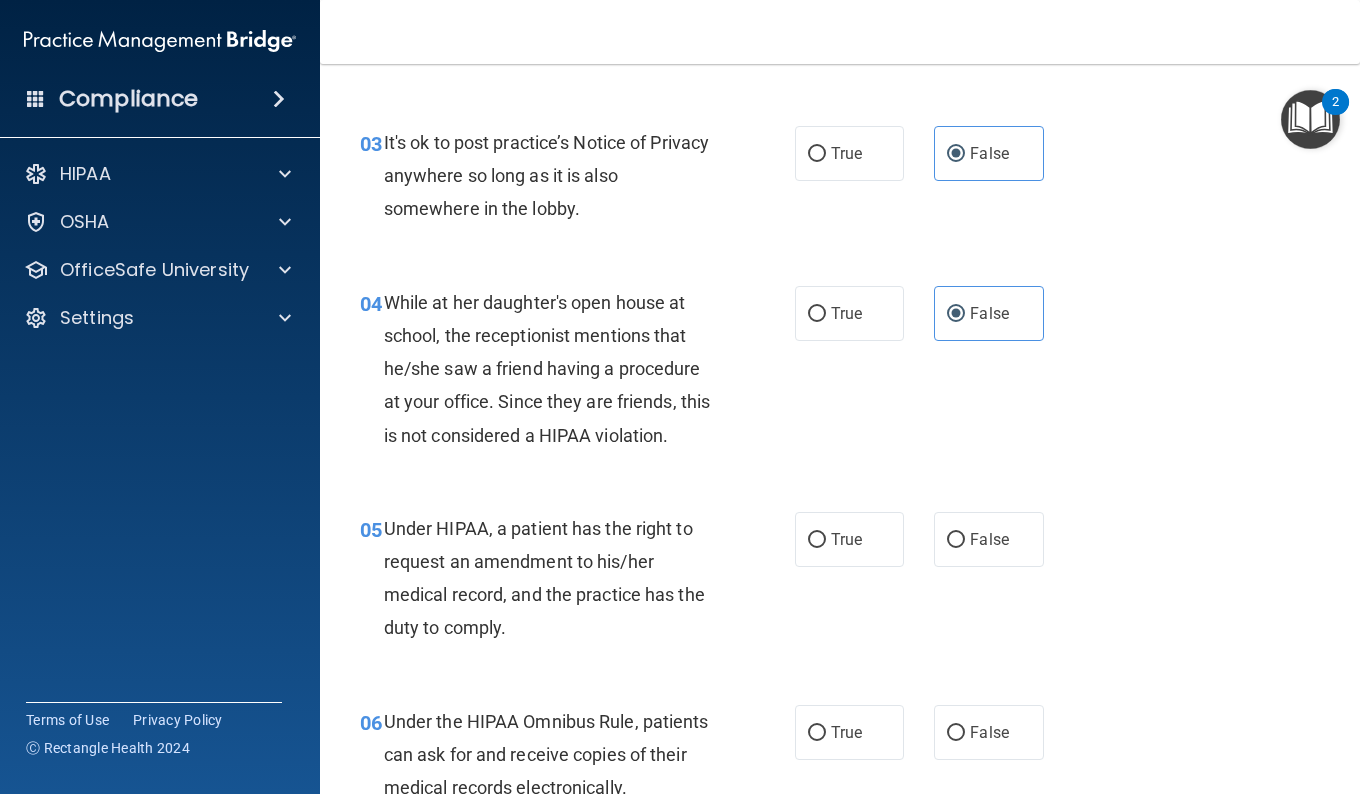 click on "04       While at her daughter's open house at school, the receptionist mentions that he/she saw a friend having a procedure at your office.  Since they are friends, this is not considered a HIPAA violation.                 True           False" at bounding box center [840, 374] 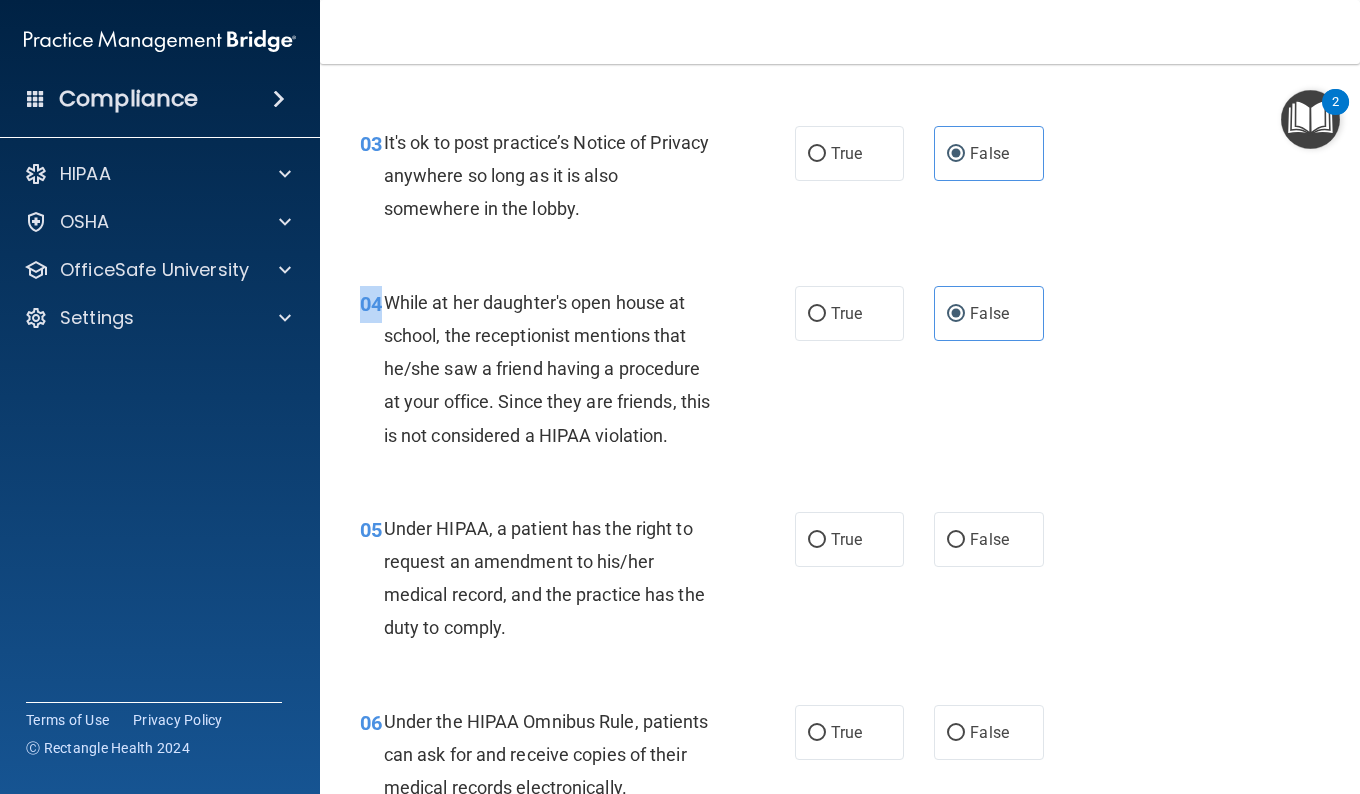 click on "04       While at her daughter's open house at school, the receptionist mentions that he/she saw a friend having a procedure at your office.  Since they are friends, this is not considered a HIPAA violation.                 True           False" at bounding box center (840, 374) 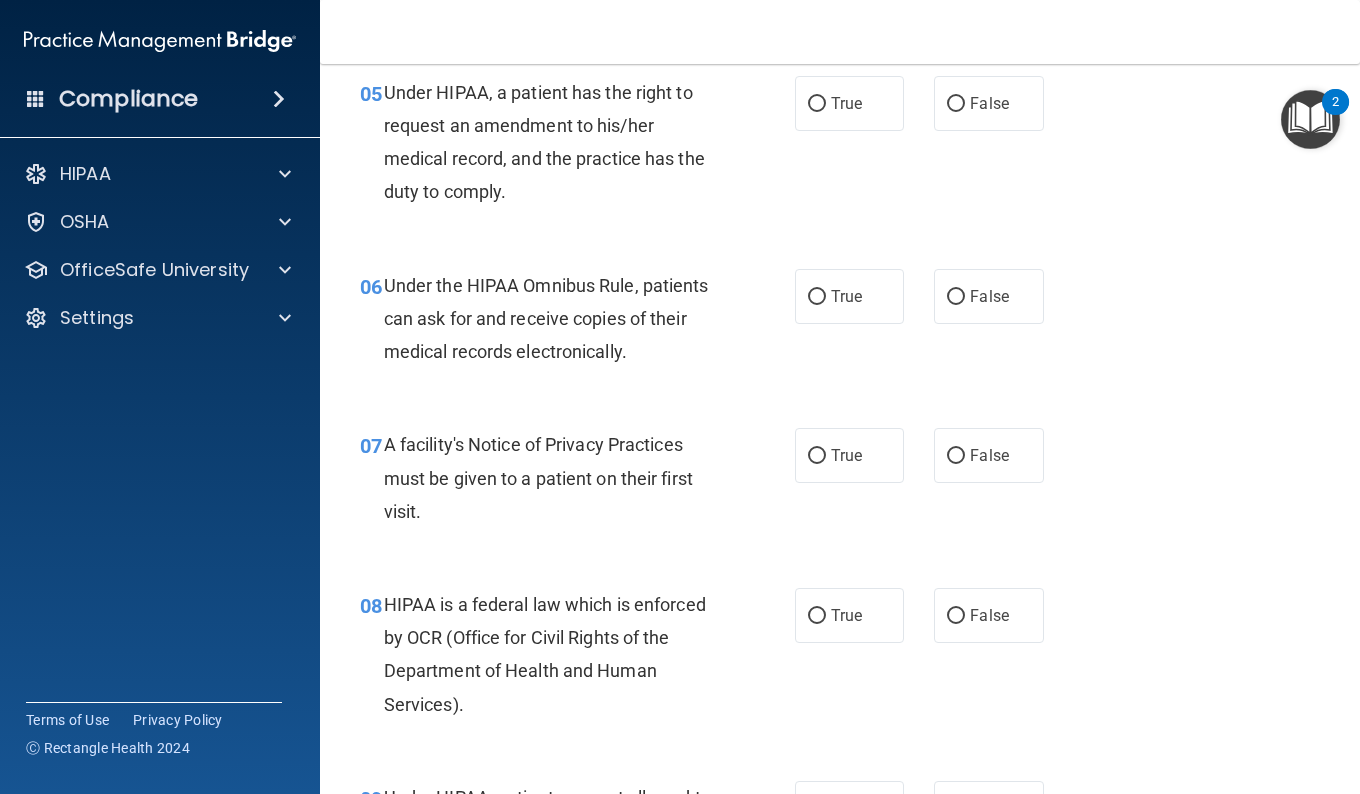 scroll, scrollTop: 894, scrollLeft: 0, axis: vertical 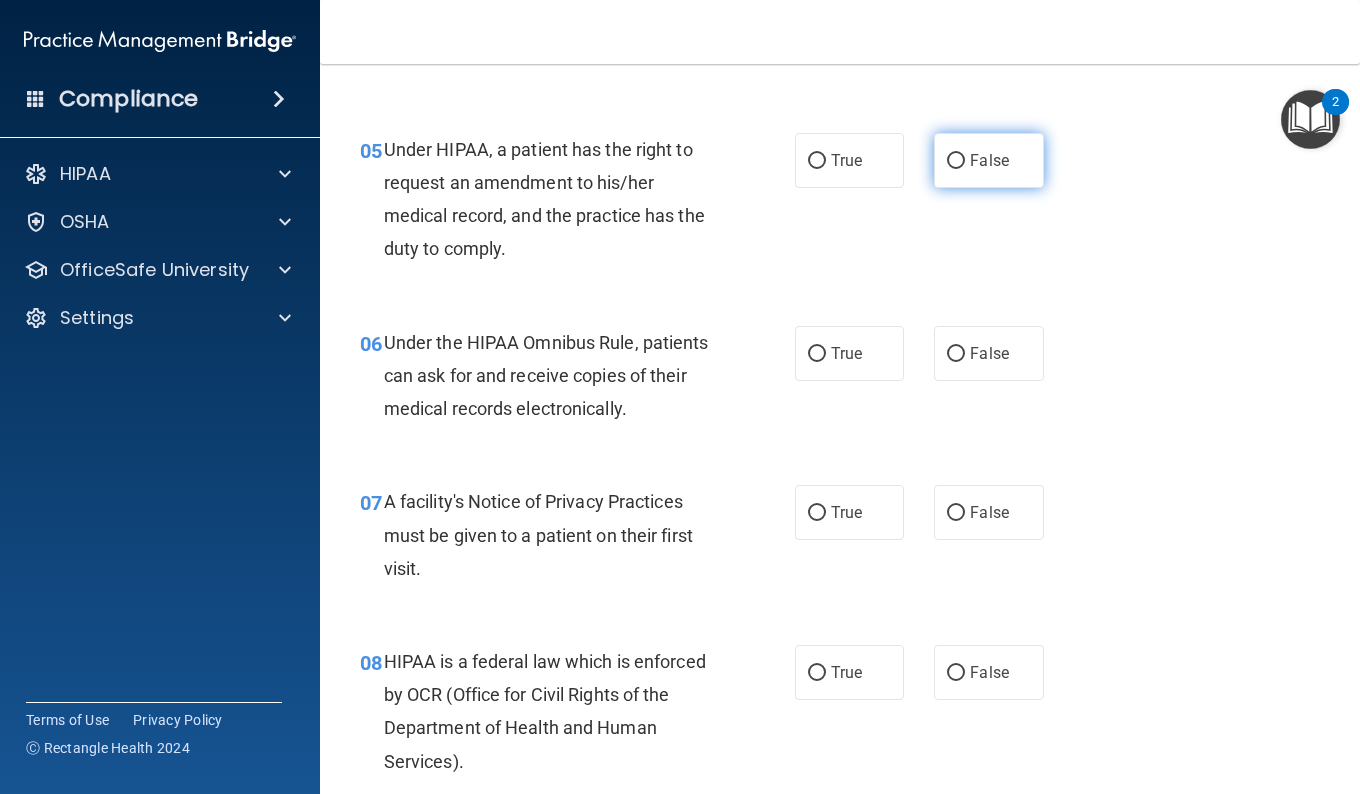 click on "False" at bounding box center (988, 160) 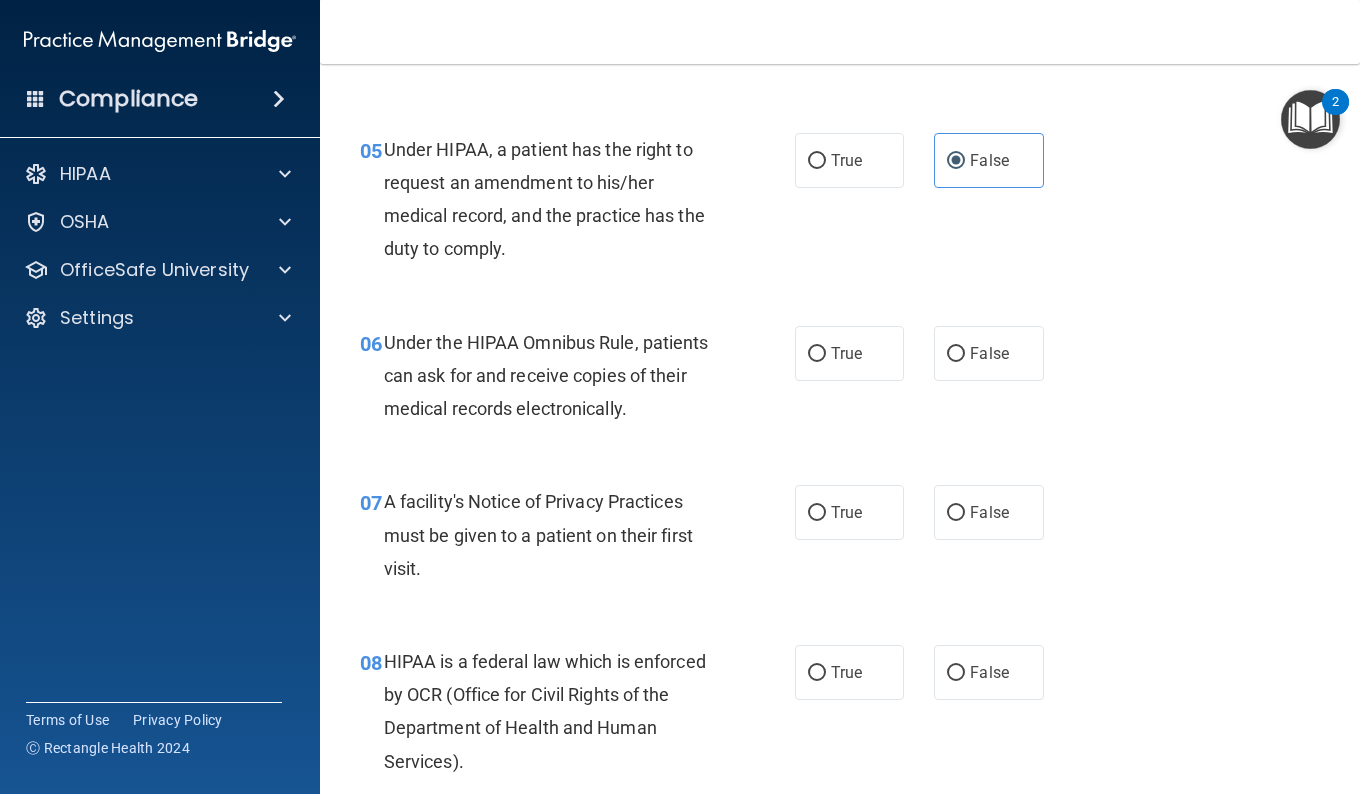 click on "05       Under HIPAA, a patient has the right to request an amendment to his/her medical record, and the practice has the duty to comply.                 True           False" at bounding box center (840, 204) 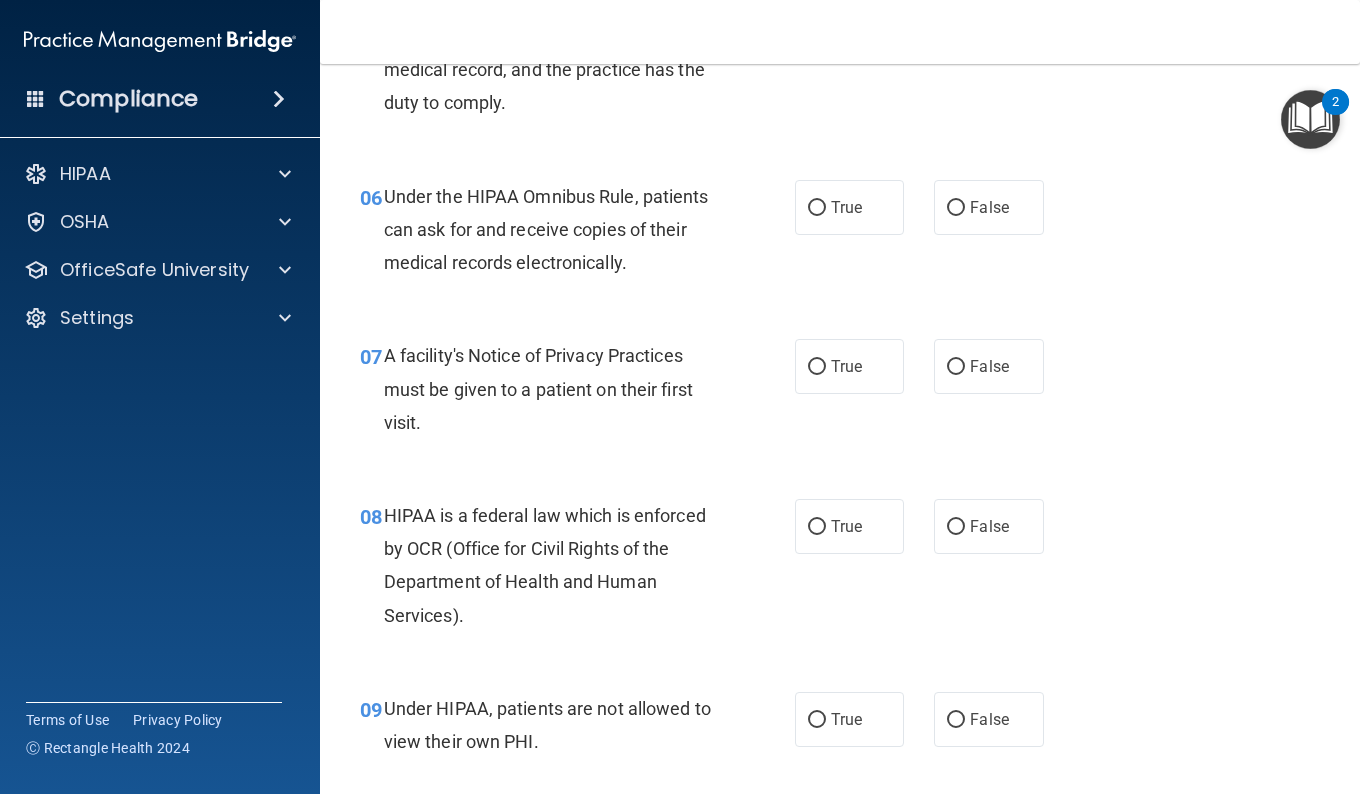 scroll, scrollTop: 1072, scrollLeft: 0, axis: vertical 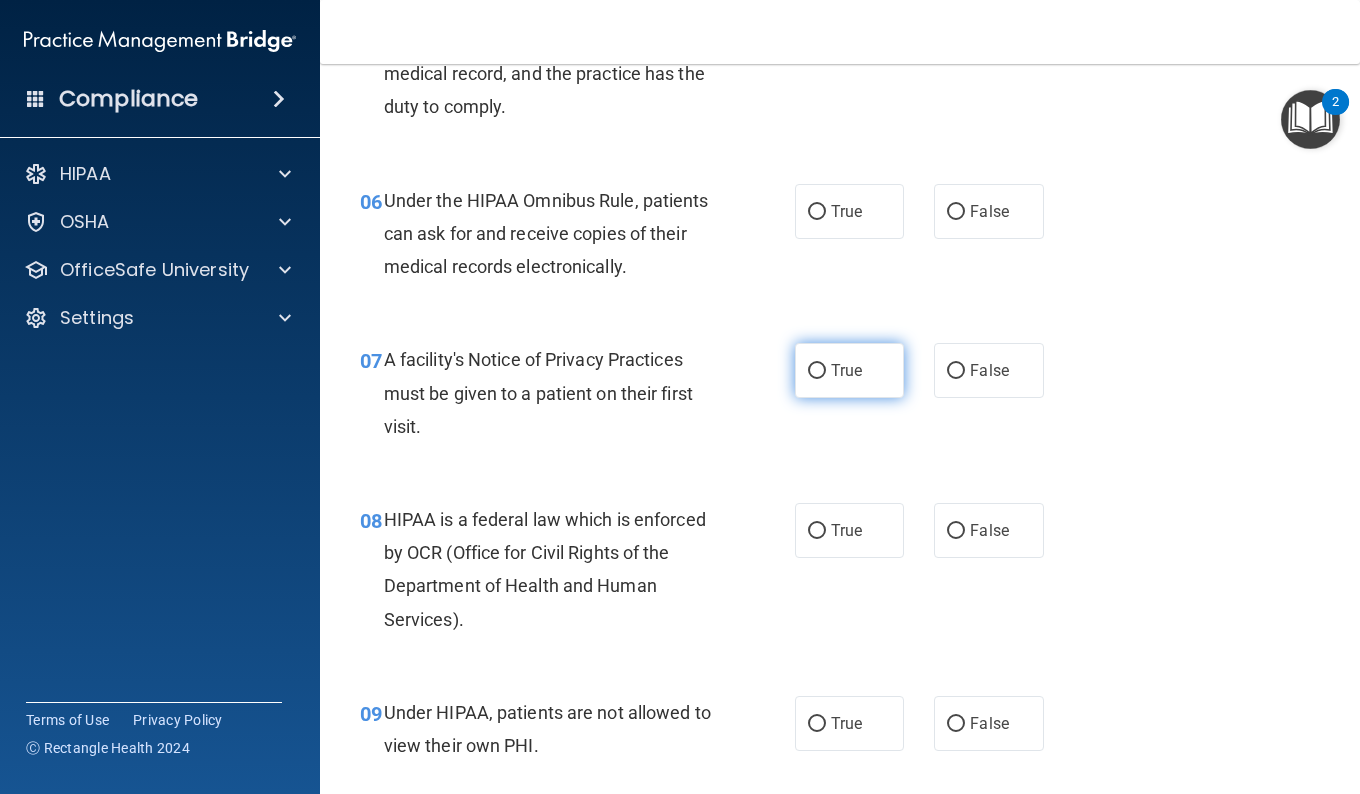 click on "True" at bounding box center [849, 370] 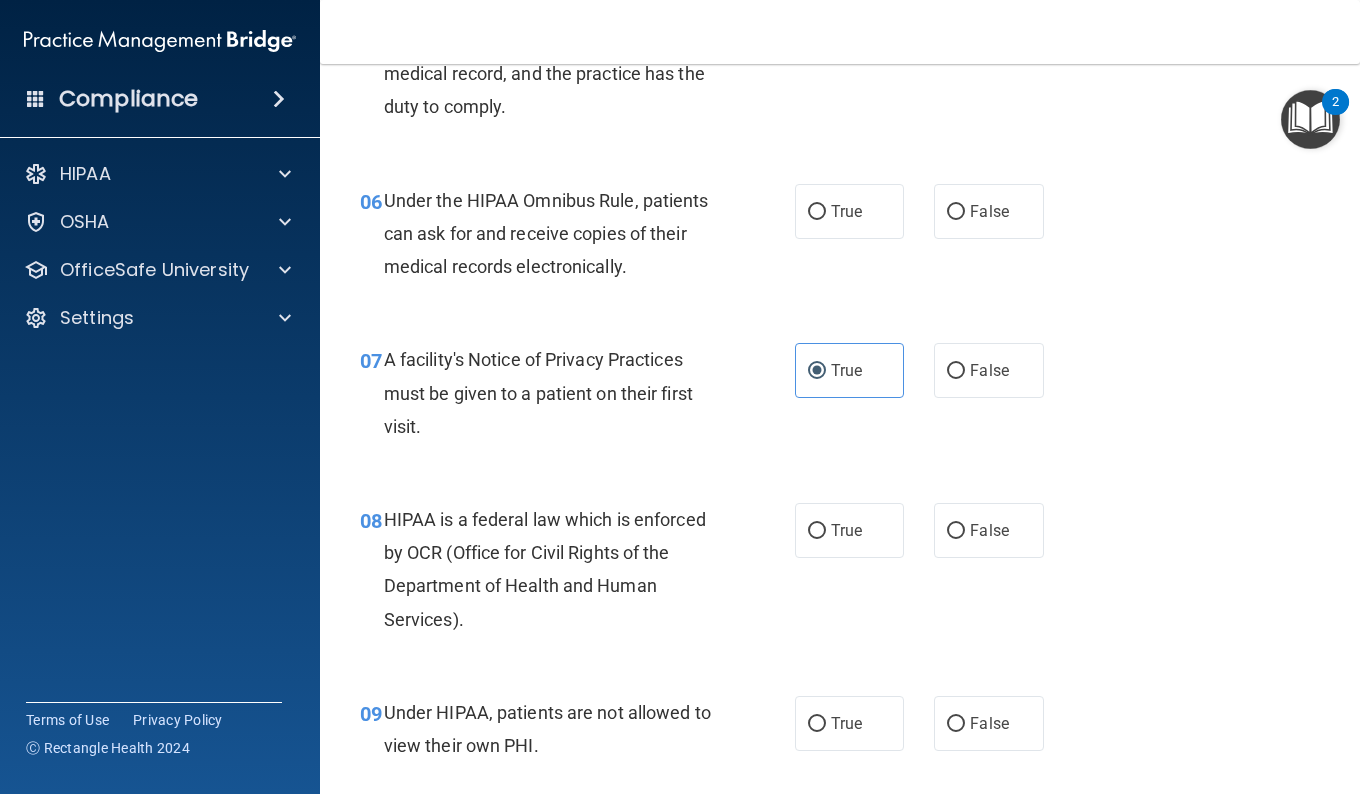 click on "07       A facility's Notice of Privacy Practices must be given to a patient on their first visit.                 True           False" at bounding box center [840, 398] 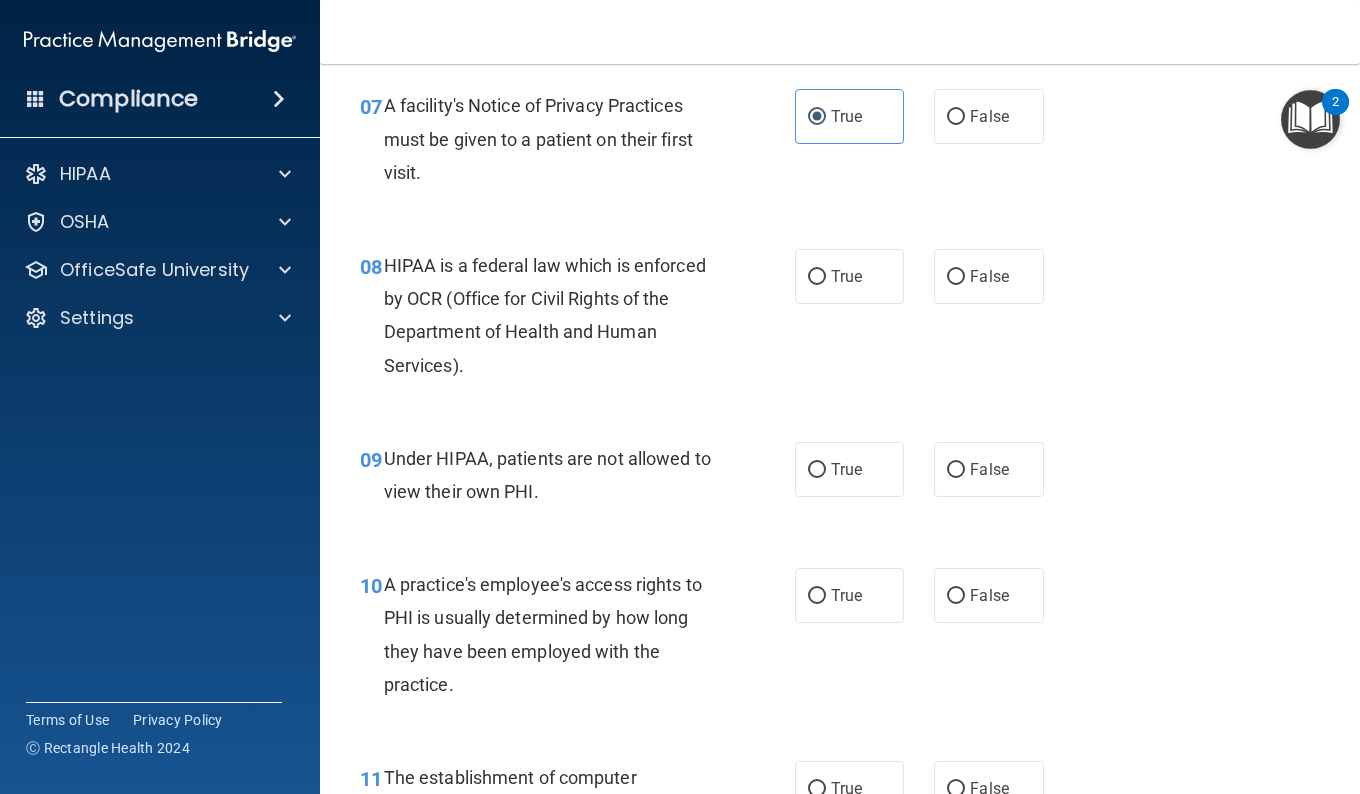scroll, scrollTop: 1330, scrollLeft: 0, axis: vertical 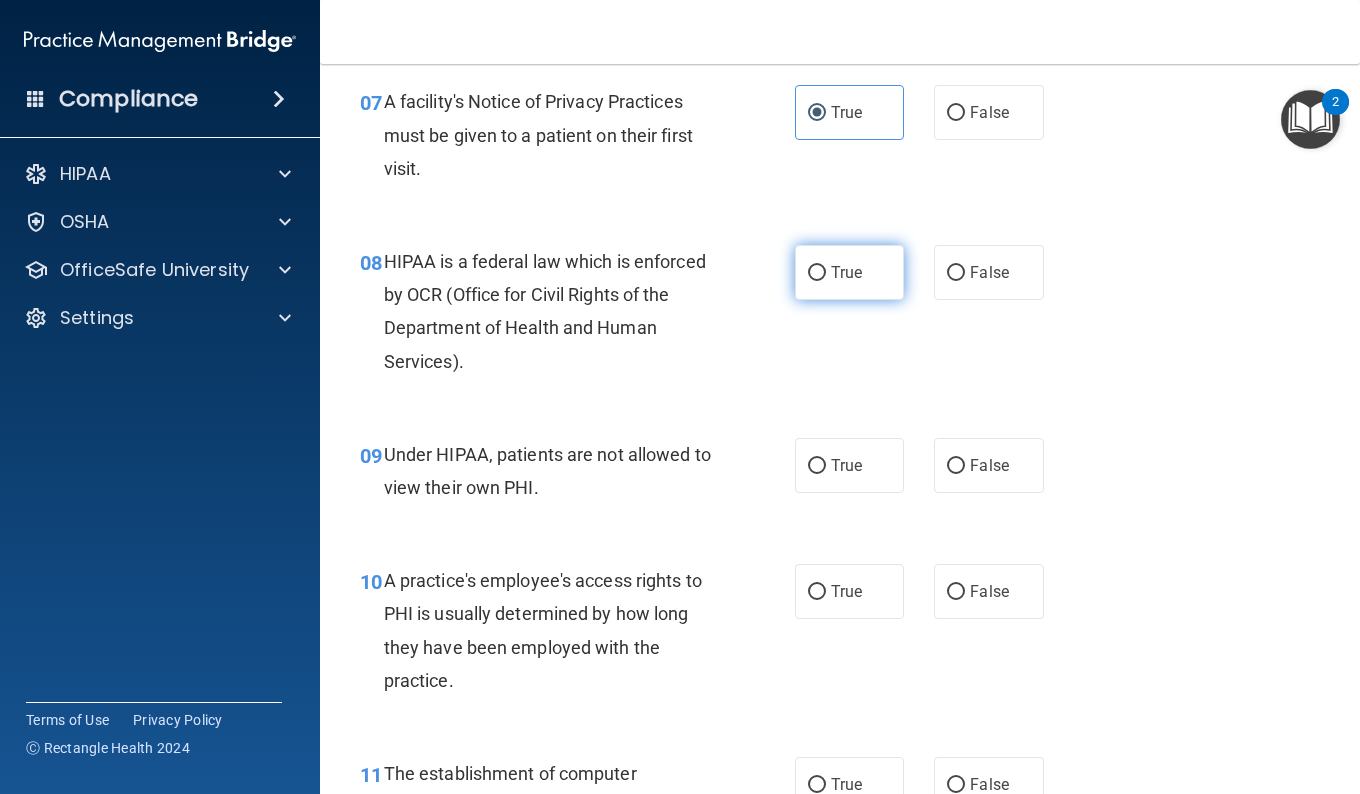 click on "True" at bounding box center (849, 272) 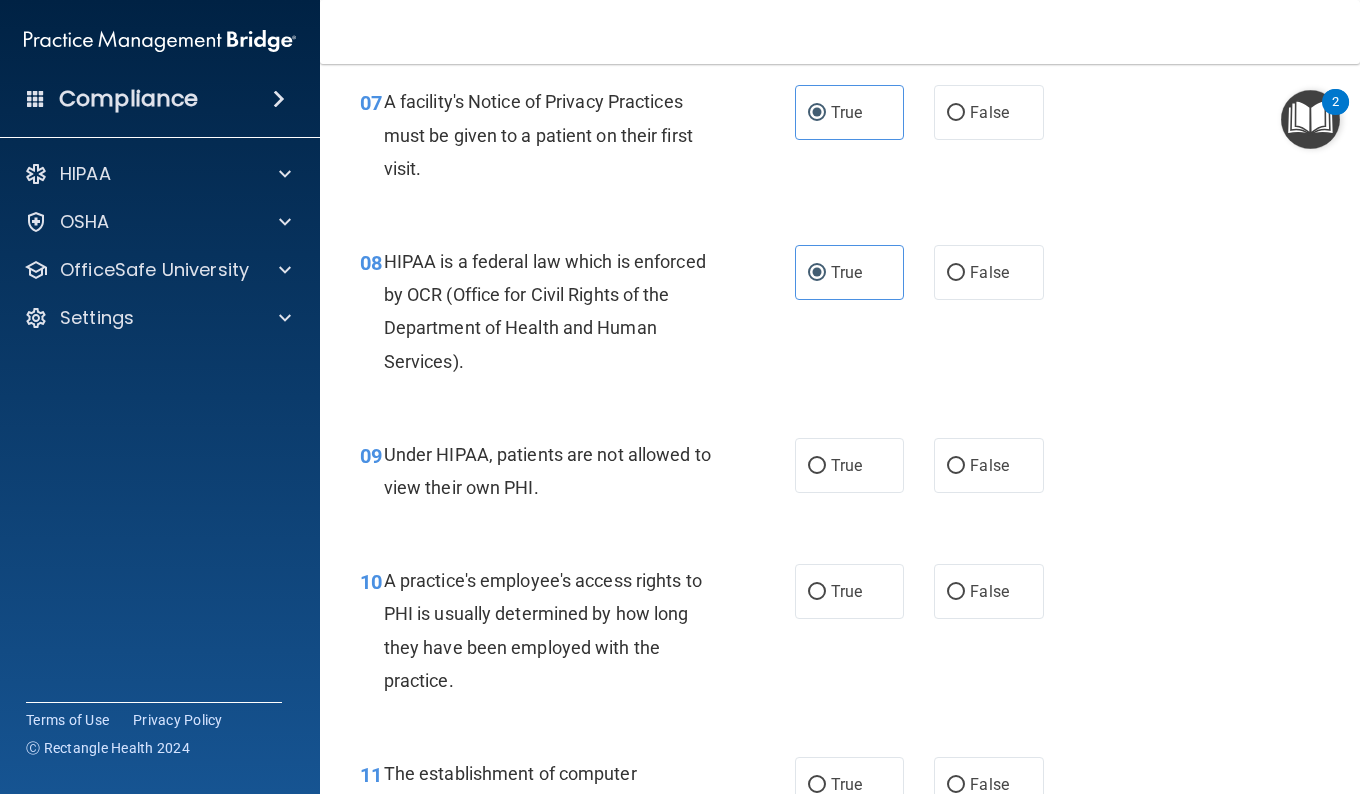 click on "08       HIPAA is a federal law which is enforced by OCR (Office for Civil Rights of the Department of Health and Human Services).                 True           False" at bounding box center [840, 316] 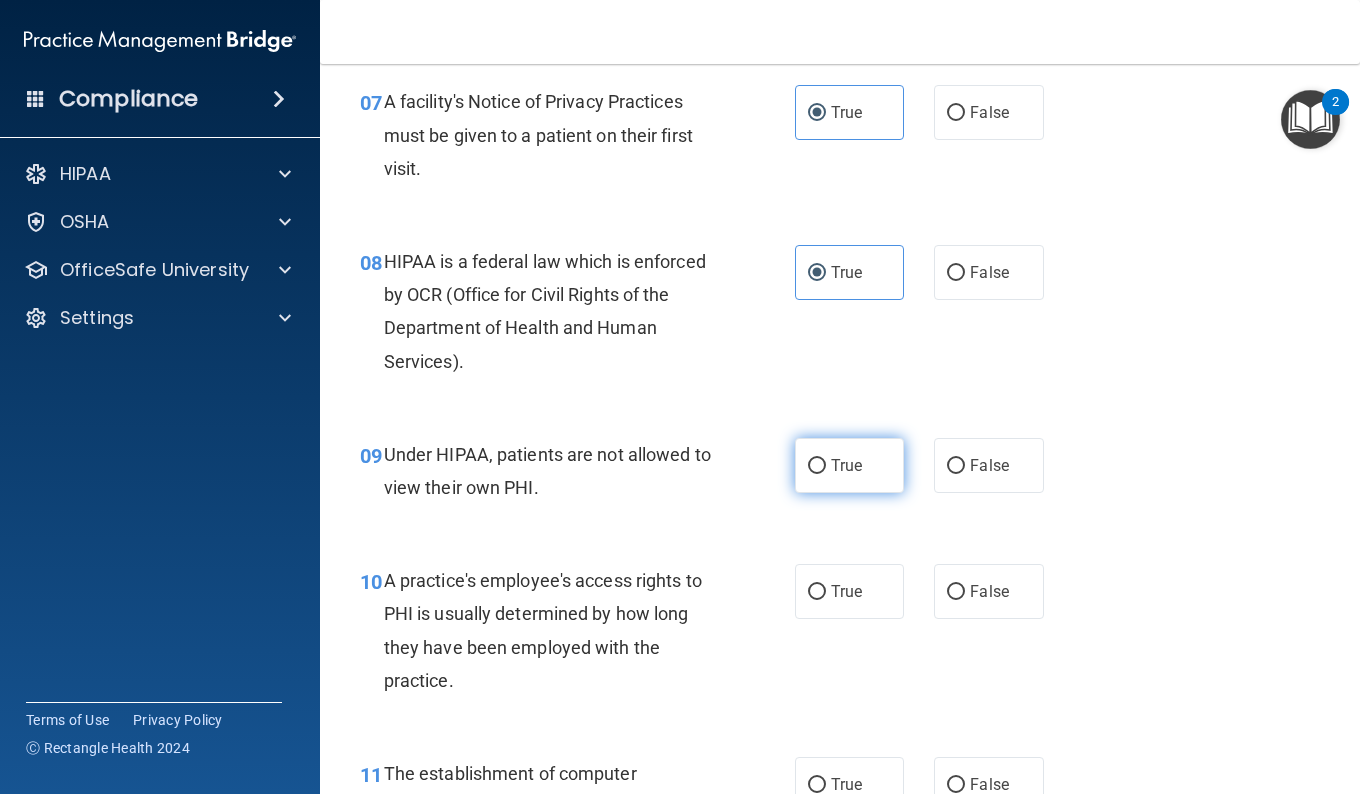 click on "True" at bounding box center [846, 465] 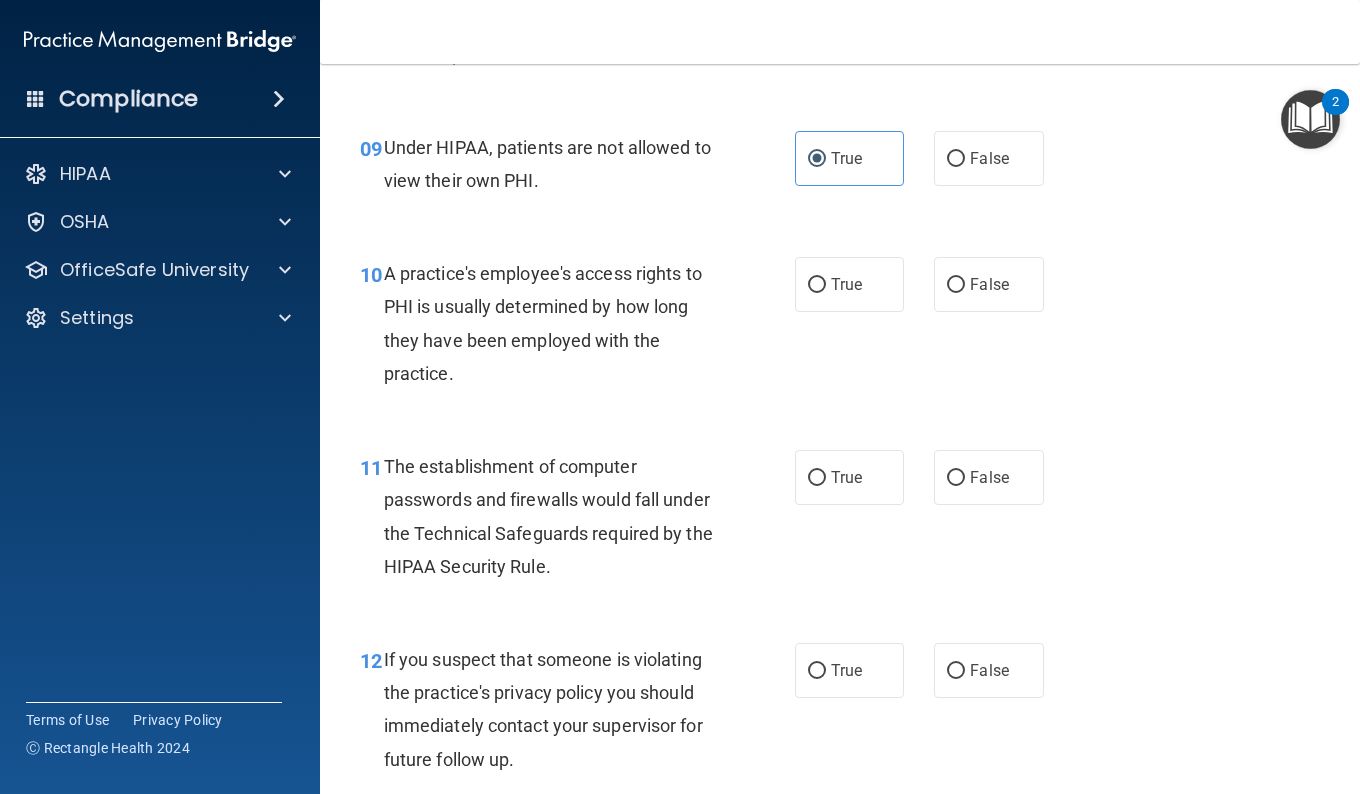 scroll, scrollTop: 1633, scrollLeft: 0, axis: vertical 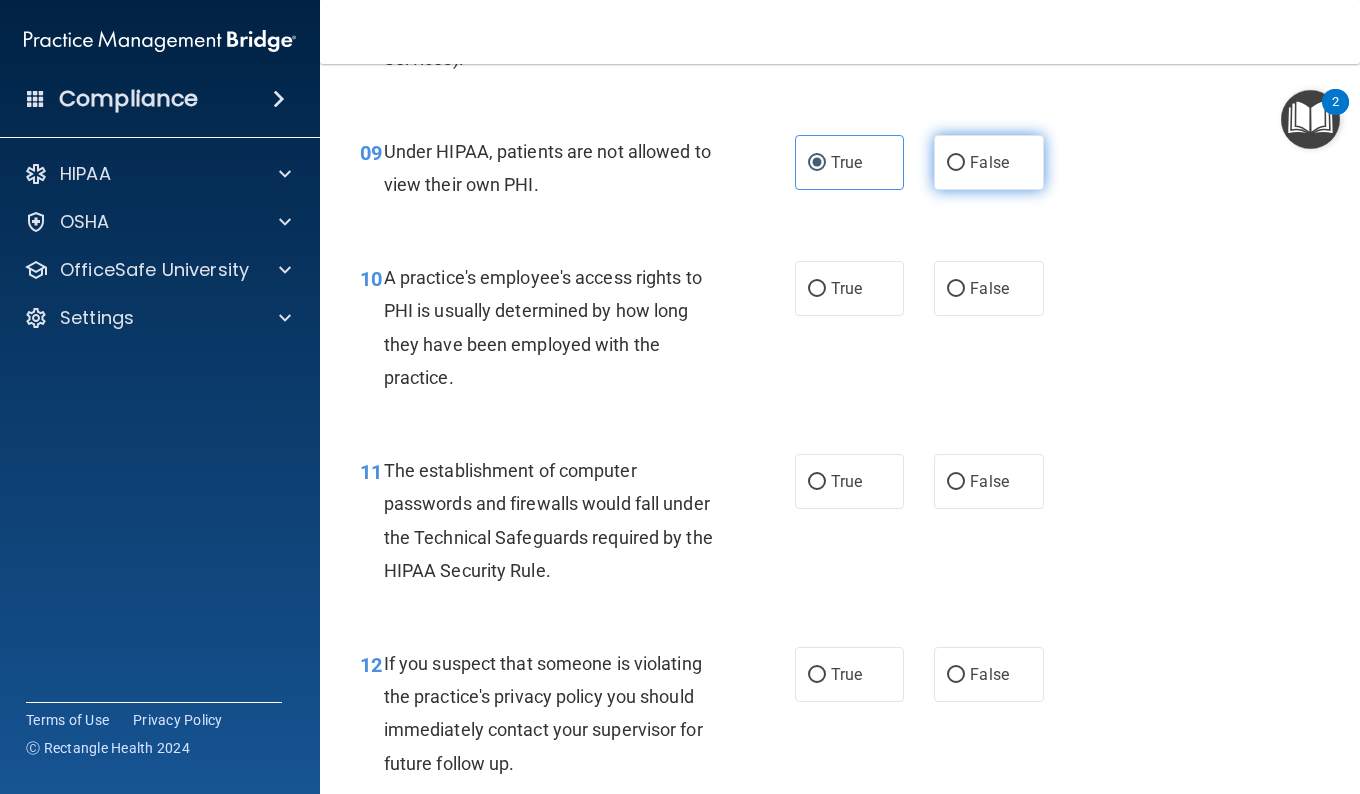 click on "False" at bounding box center (988, 162) 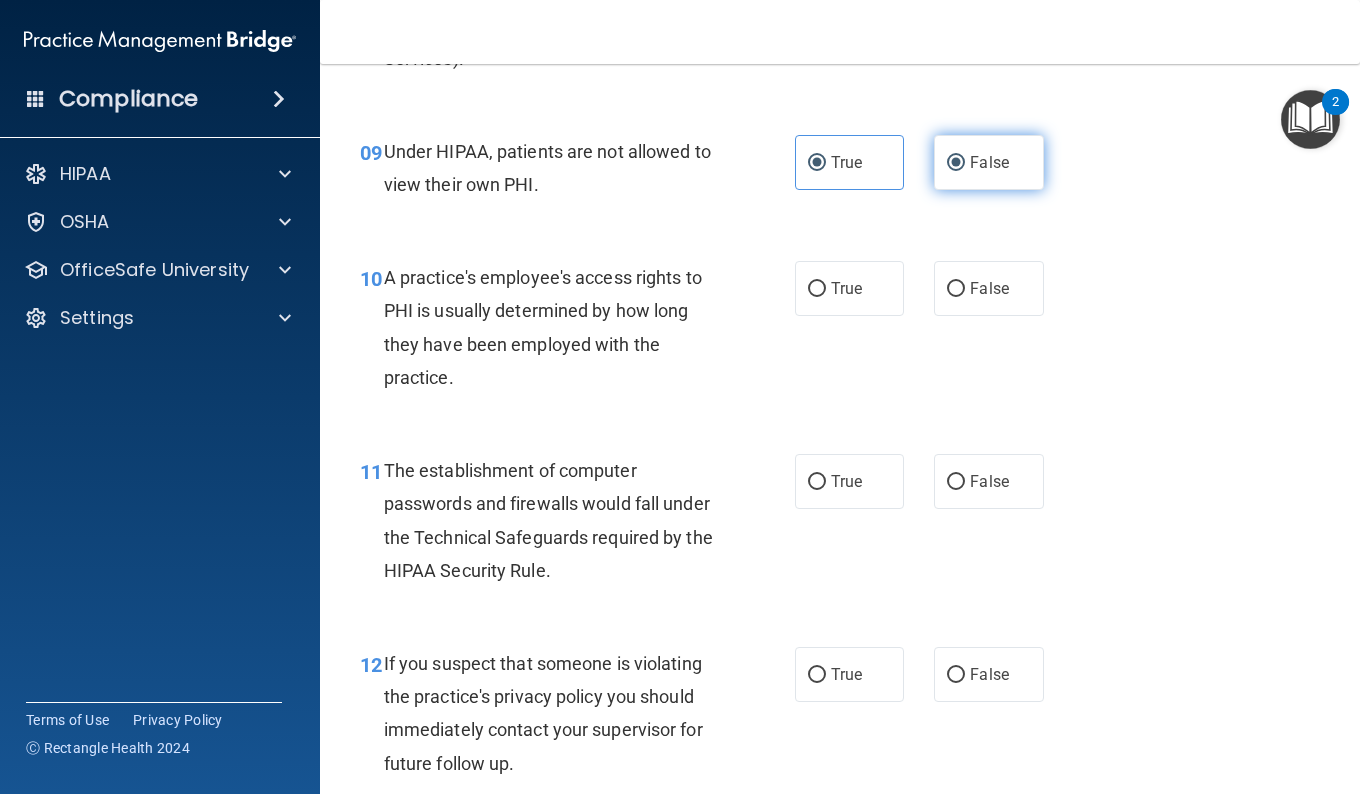 radio on "false" 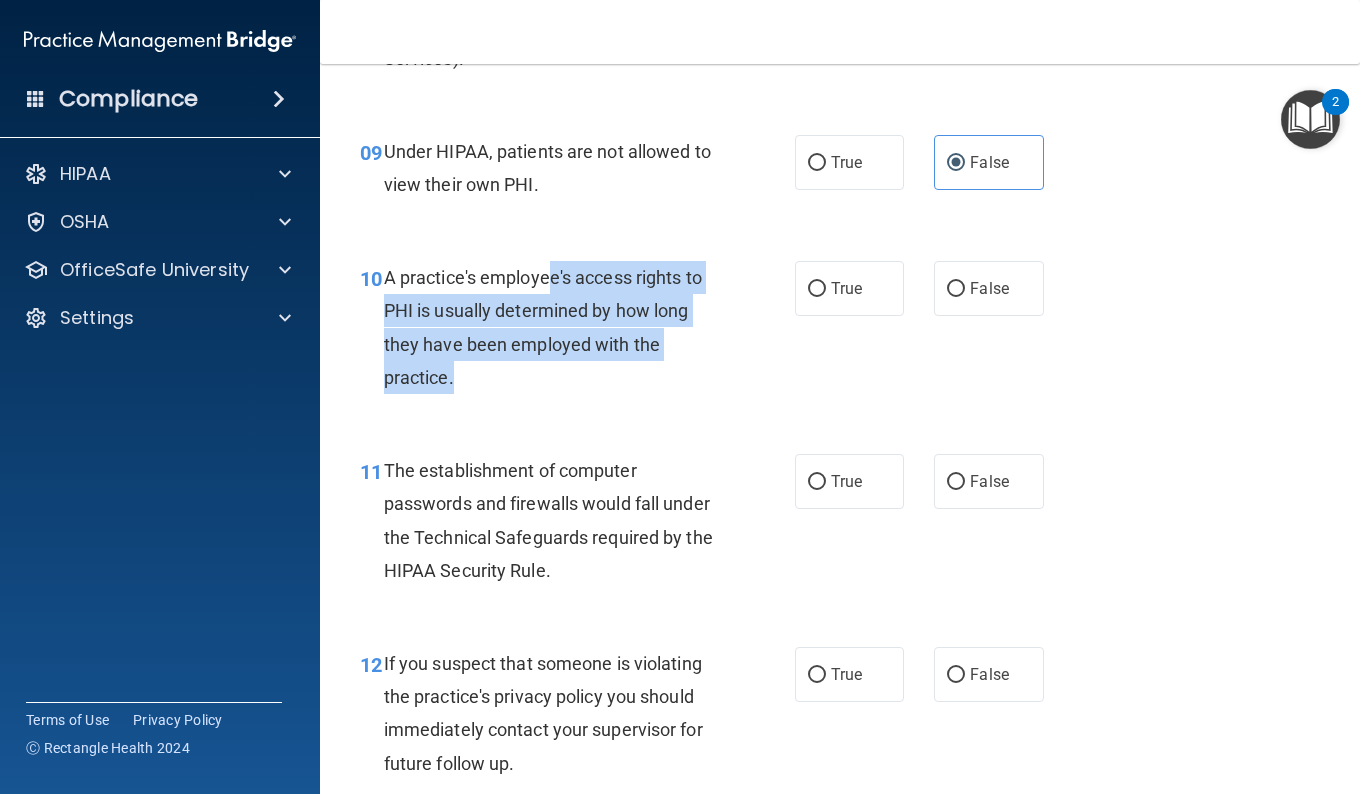 drag, startPoint x: 546, startPoint y: 276, endPoint x: 626, endPoint y: 363, distance: 118.19052 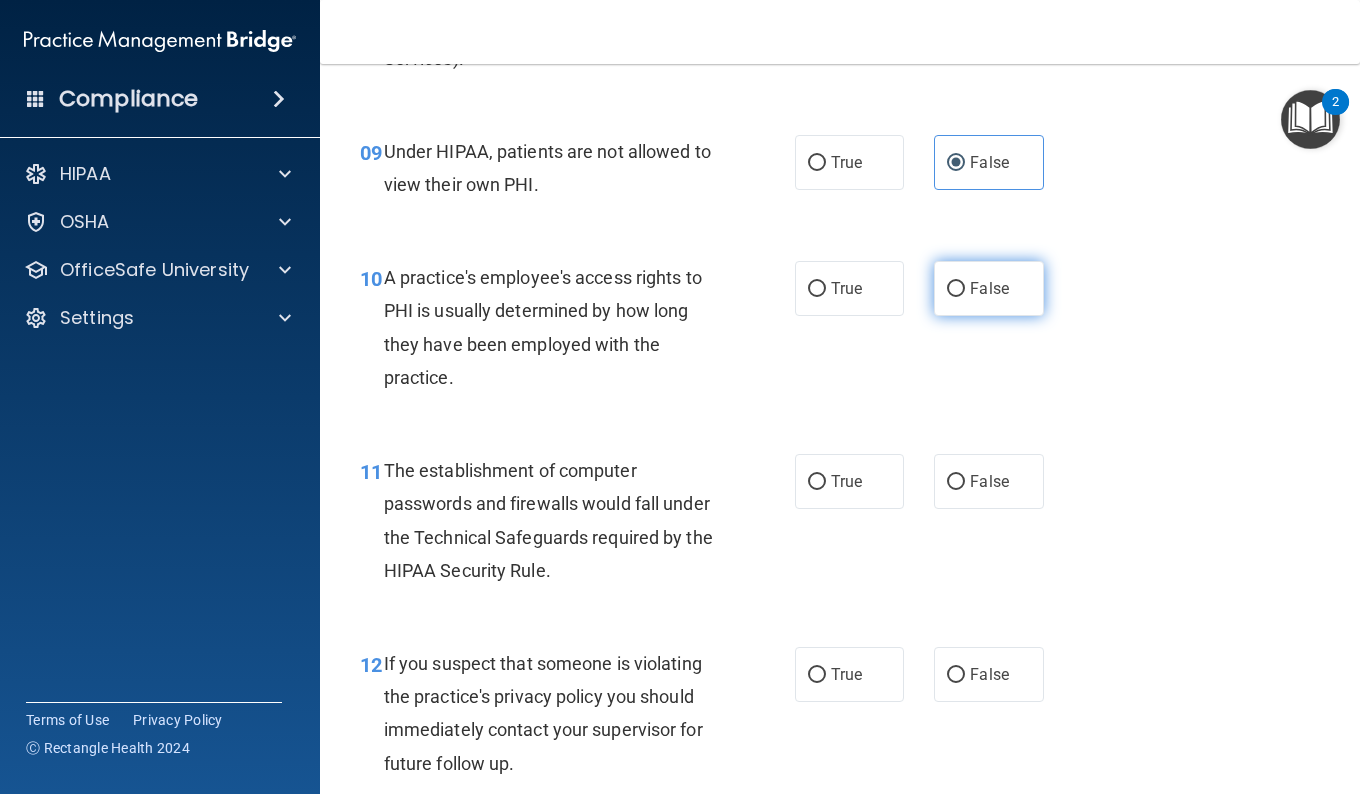 click on "False" at bounding box center [988, 288] 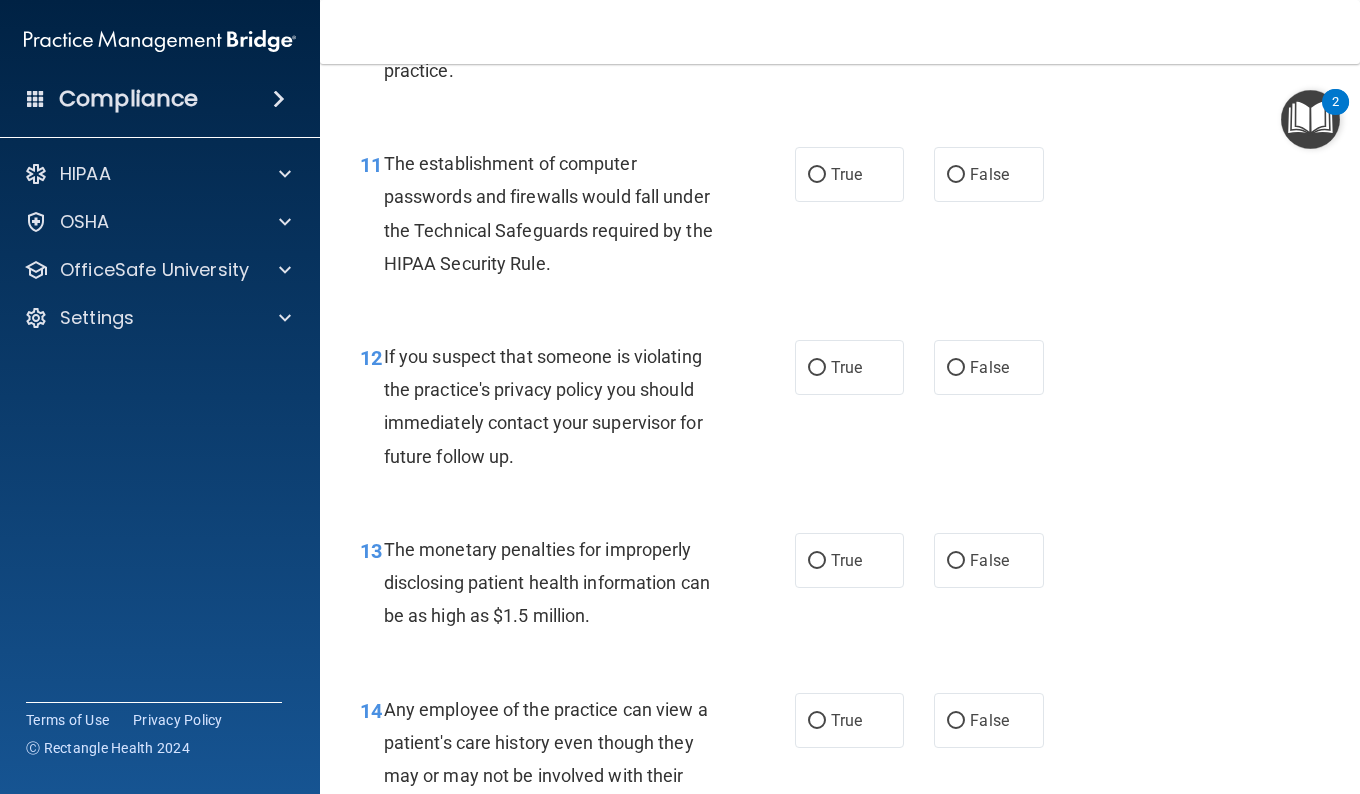 scroll, scrollTop: 1953, scrollLeft: 0, axis: vertical 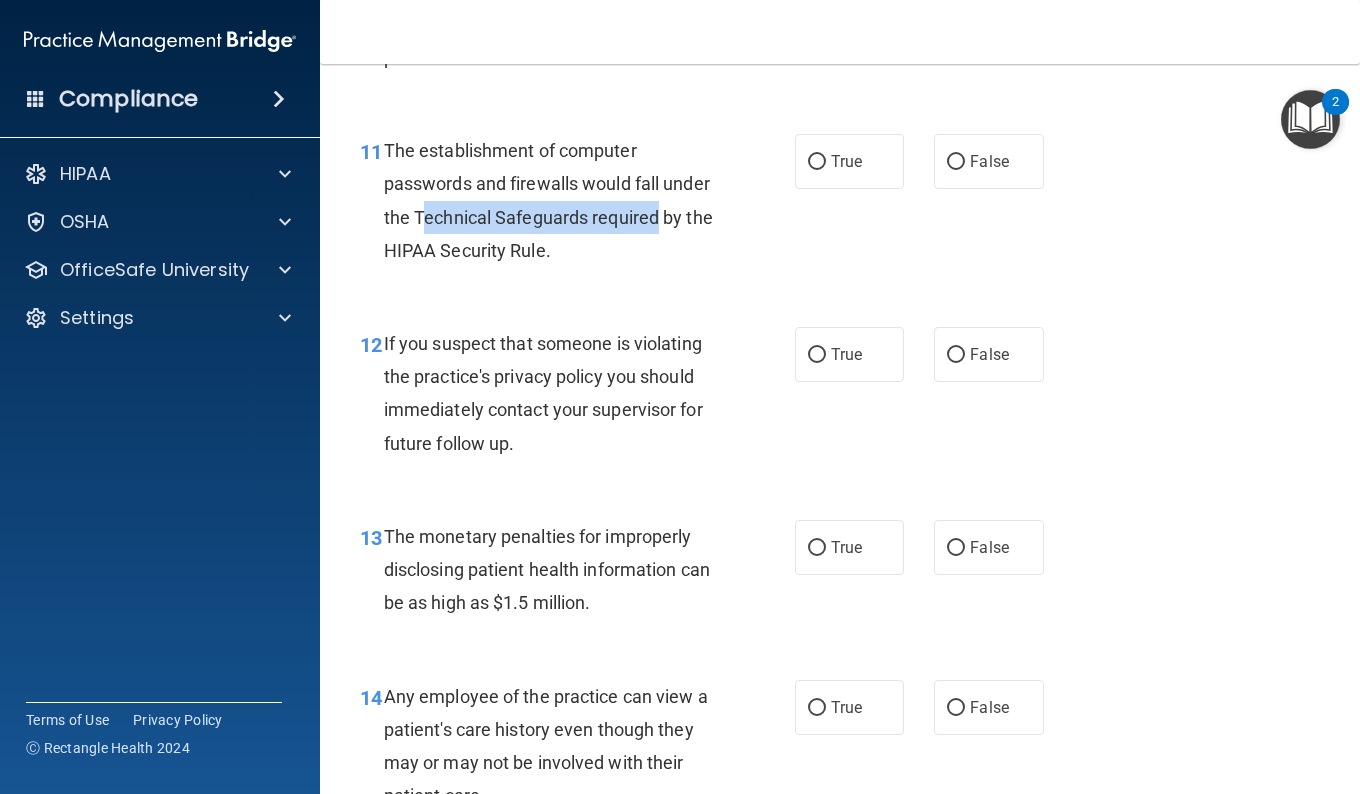 drag, startPoint x: 472, startPoint y: 211, endPoint x: 730, endPoint y: 217, distance: 258.06976 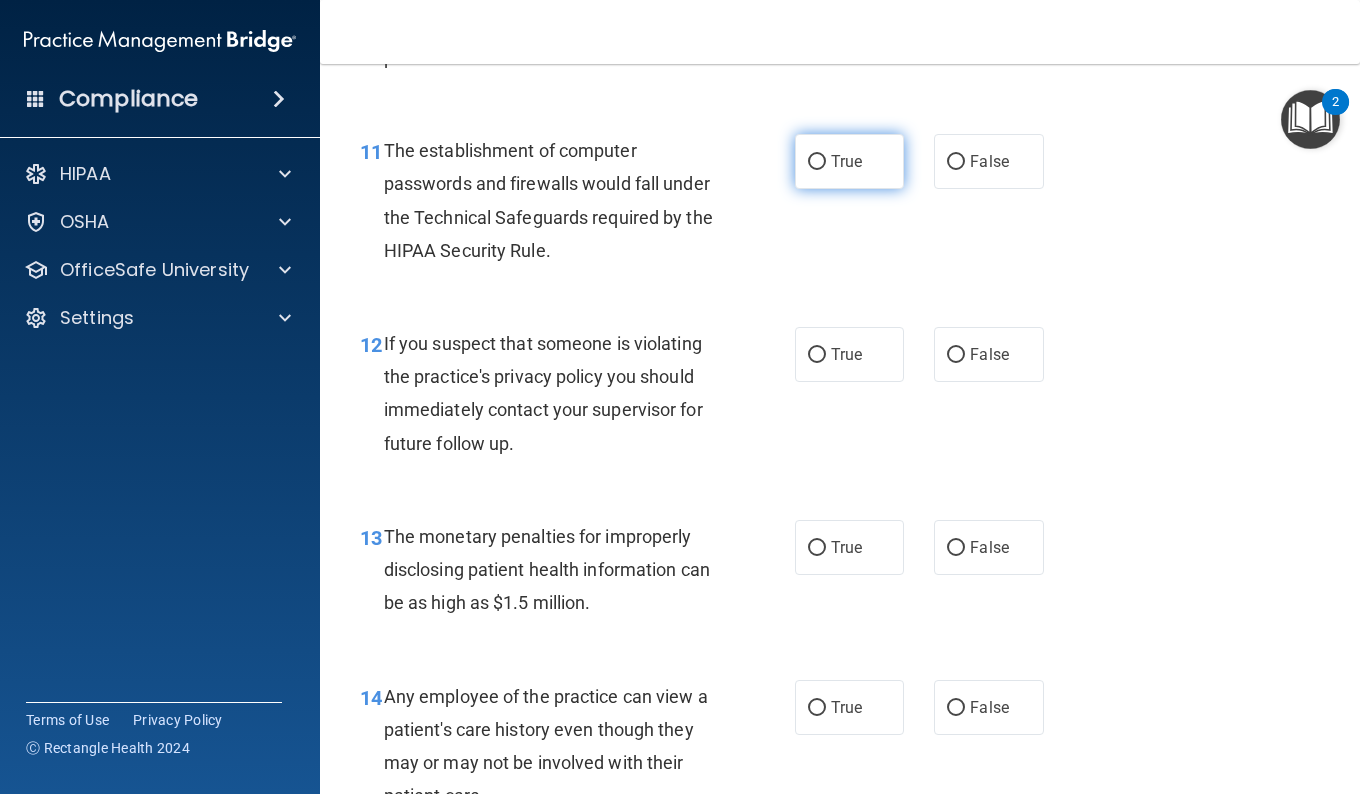 click on "True" at bounding box center [849, 161] 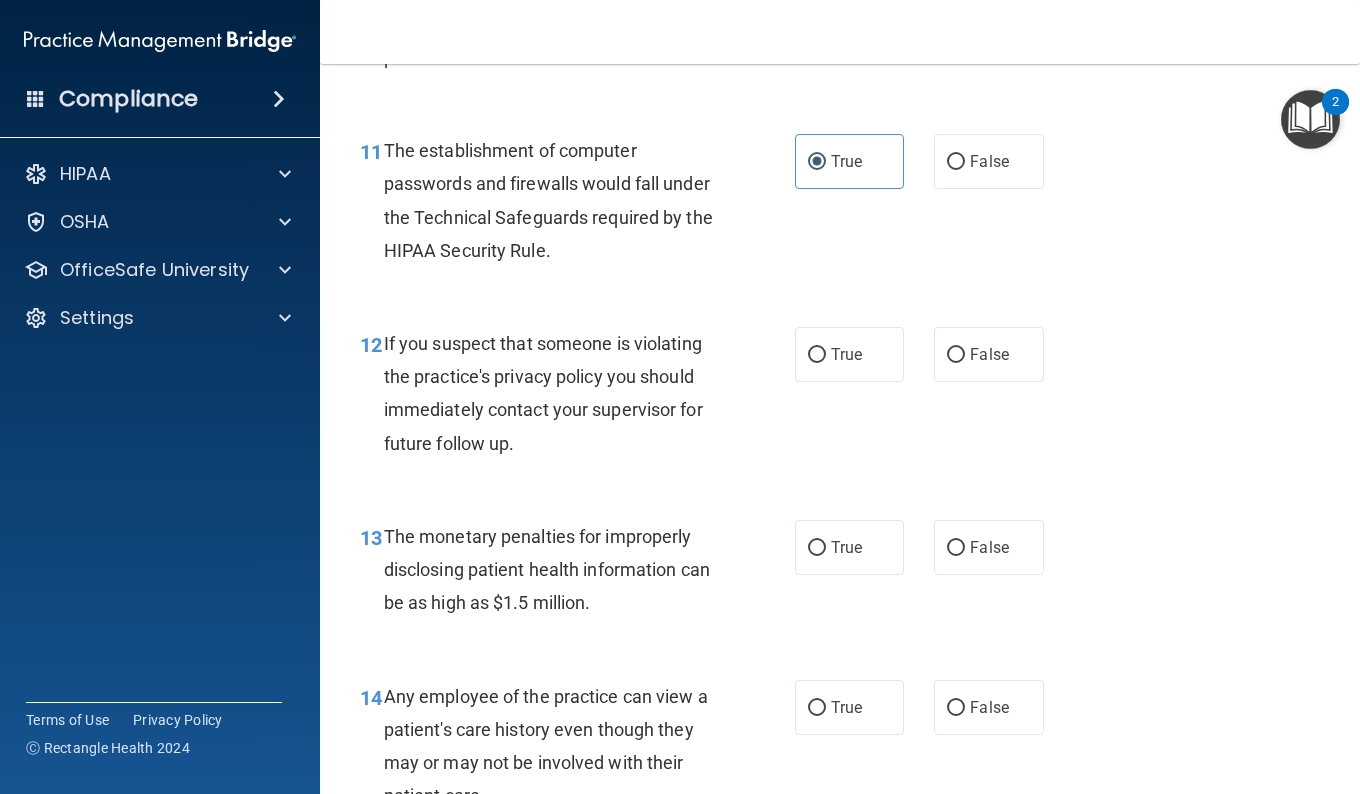 click on "12       If you suspect that someone is violating the practice's privacy policy you should immediately contact your supervisor for future follow up.                 True           False" at bounding box center (840, 398) 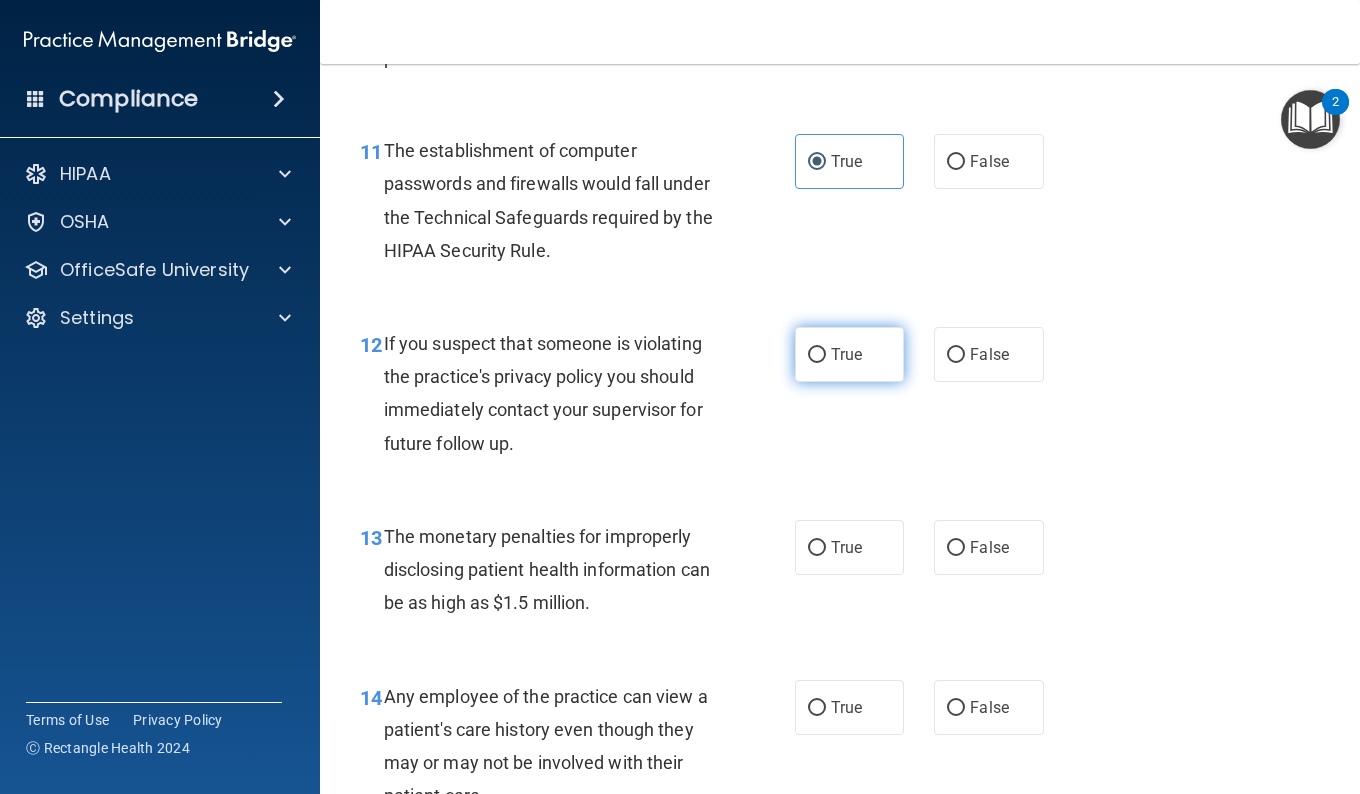 click on "True" at bounding box center (846, 354) 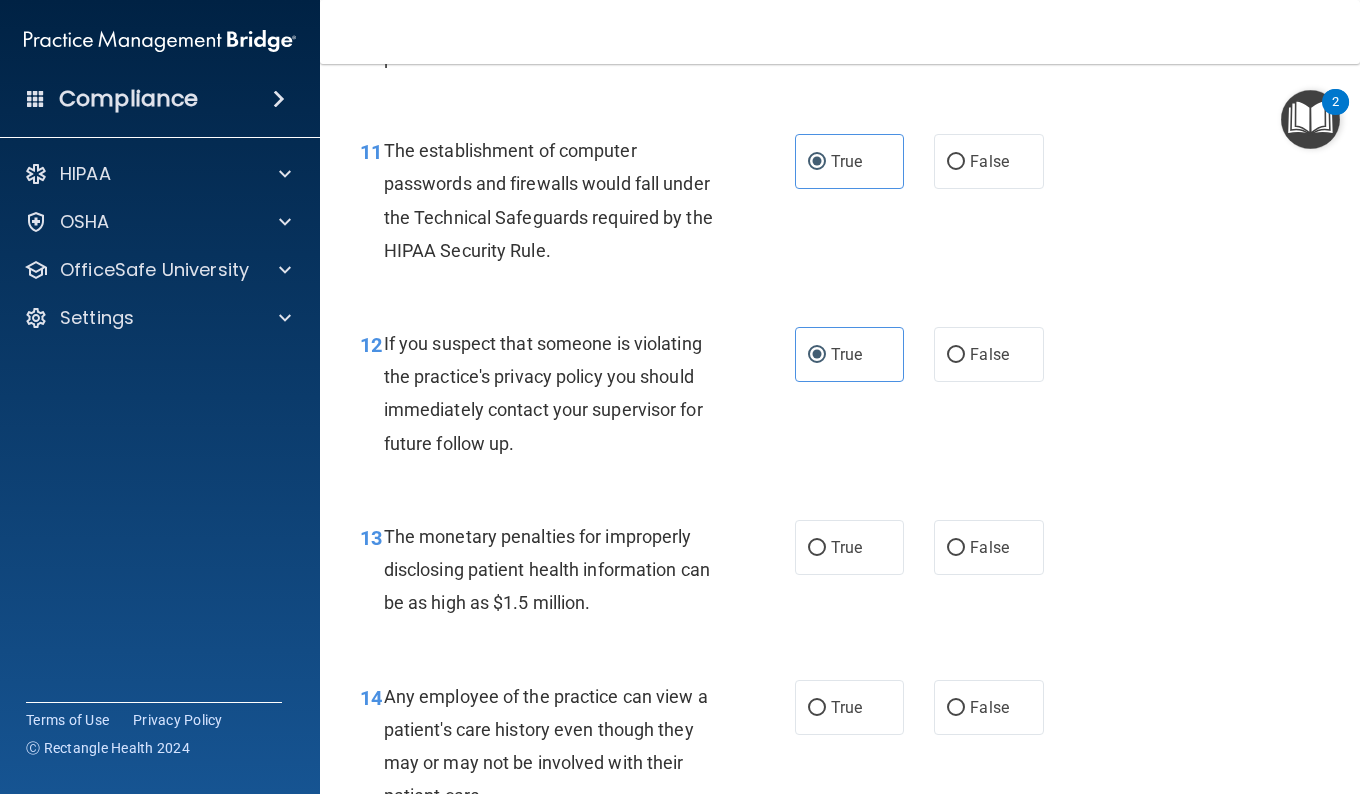 click on "12       If you suspect that someone is violating the practice's privacy policy you should immediately contact your supervisor for future follow up.                 True           False" at bounding box center [840, 398] 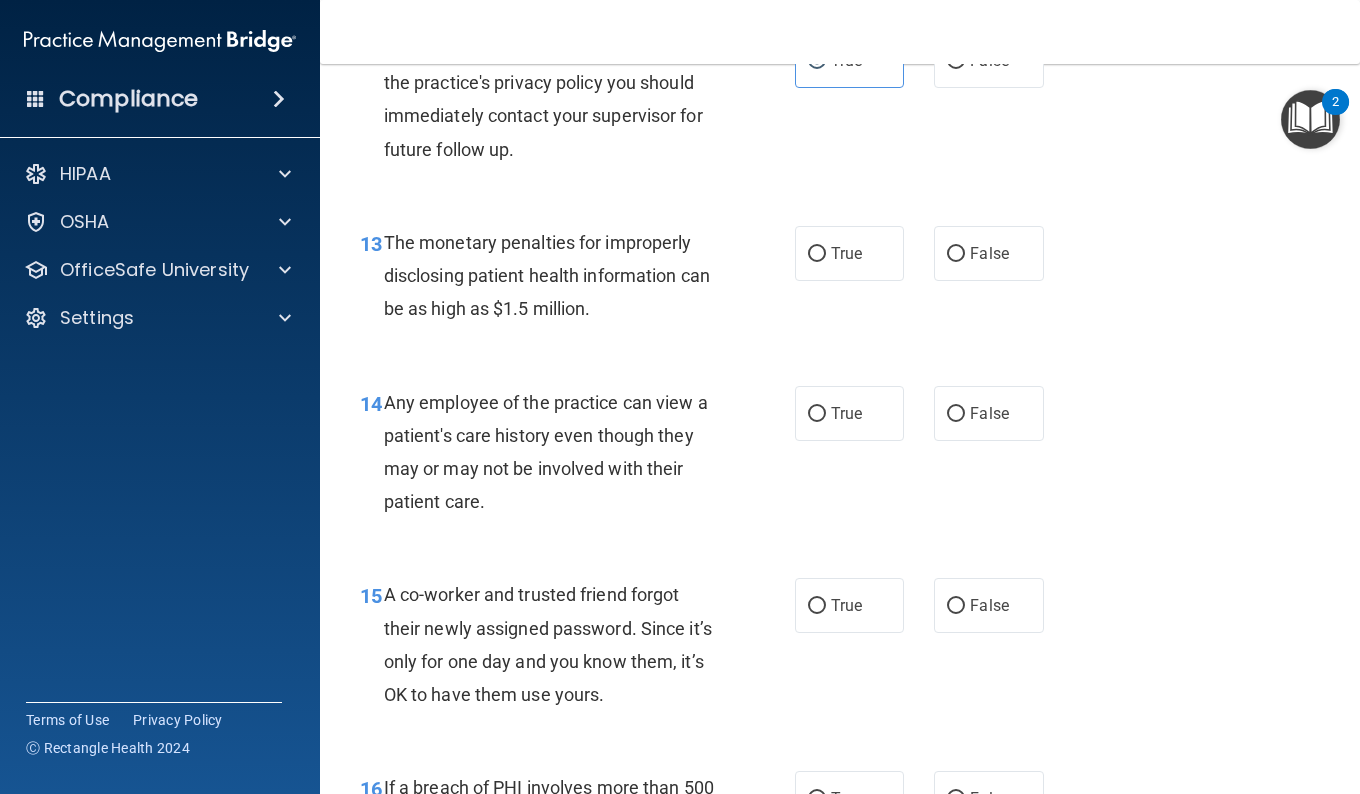 scroll, scrollTop: 2309, scrollLeft: 0, axis: vertical 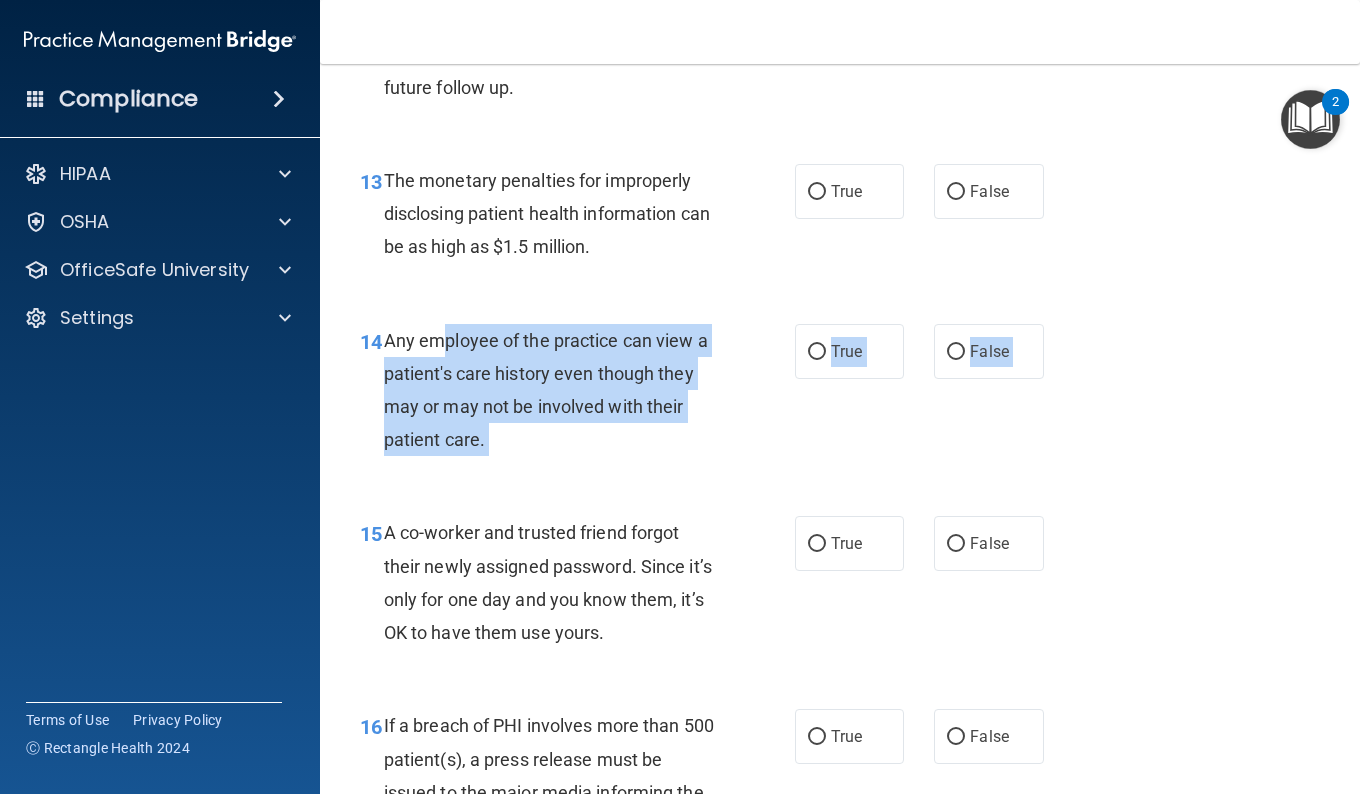 drag, startPoint x: 443, startPoint y: 341, endPoint x: 582, endPoint y: 507, distance: 216.51097 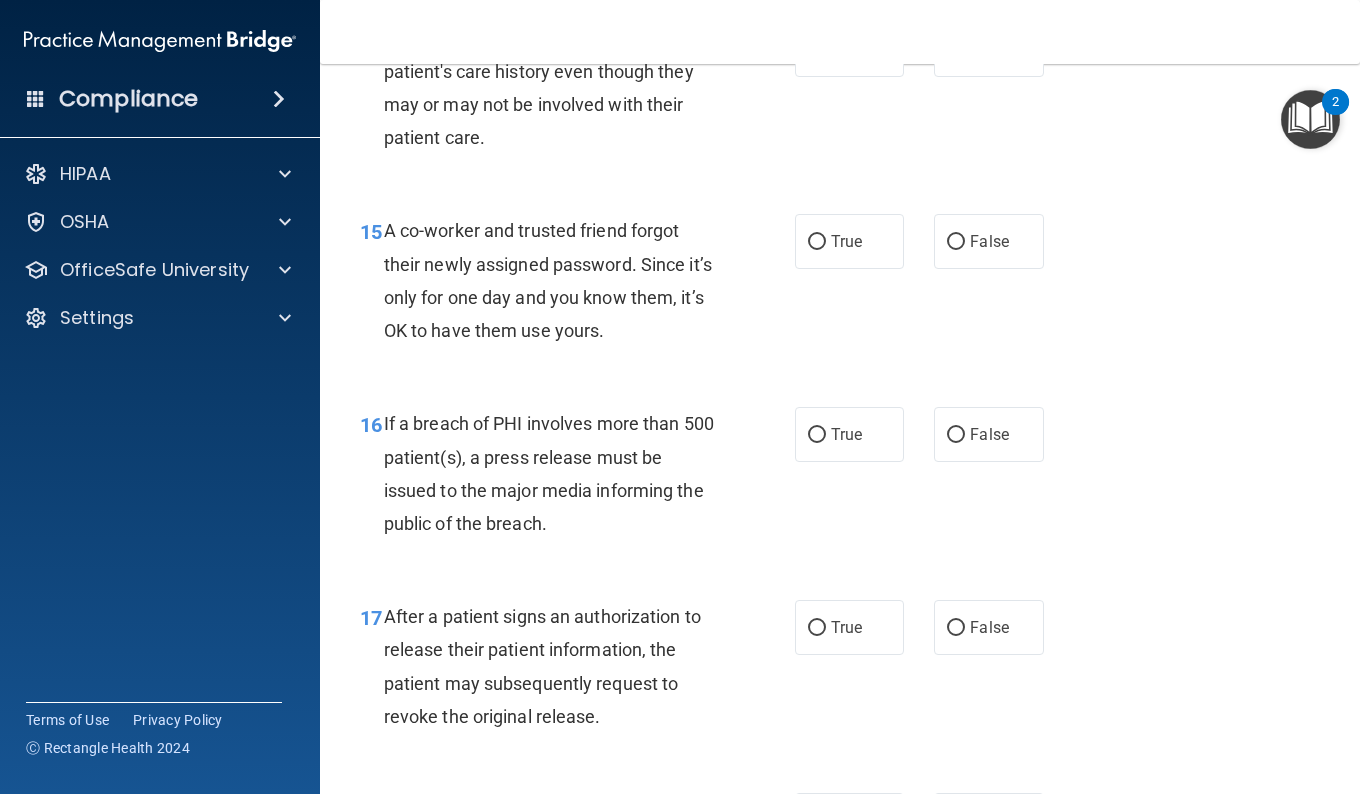 scroll, scrollTop: 2620, scrollLeft: 0, axis: vertical 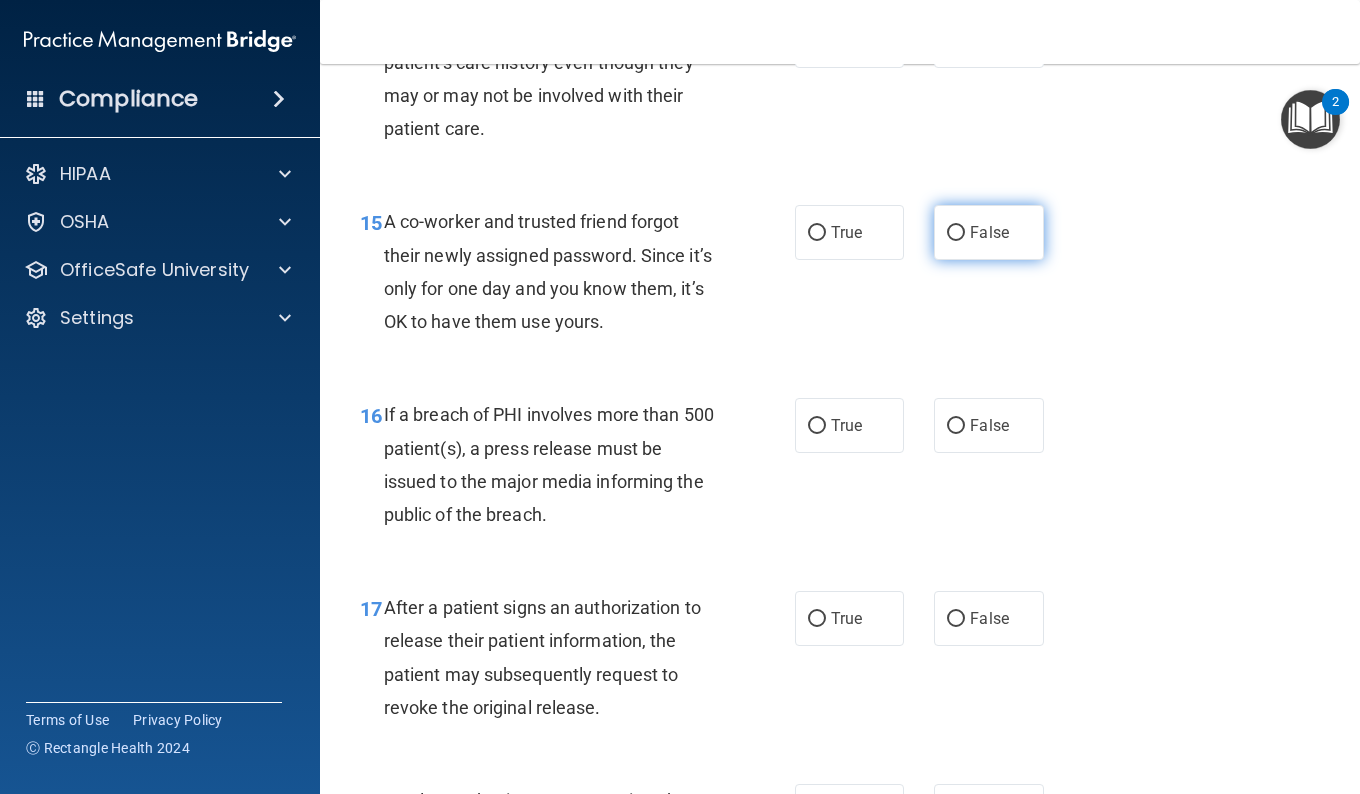 click on "False" at bounding box center [988, 232] 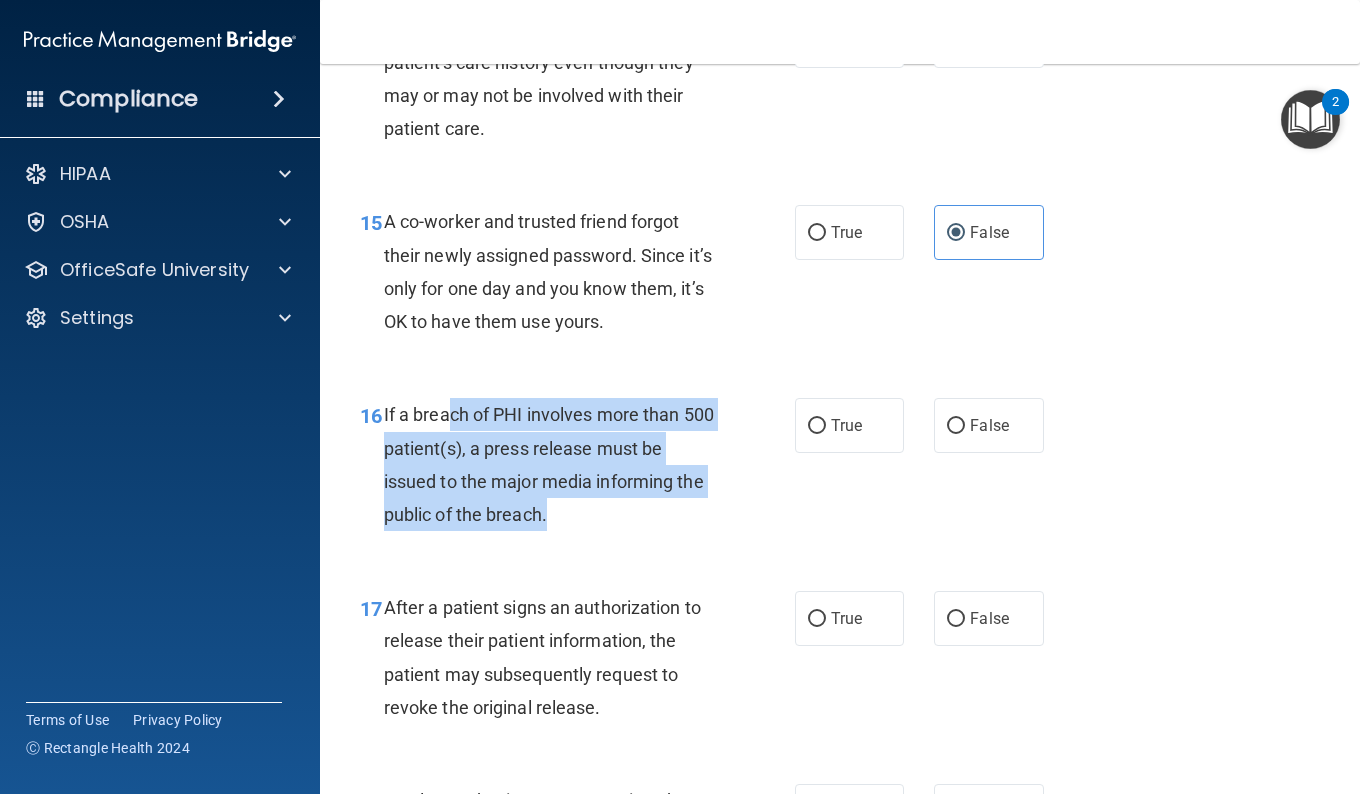 drag, startPoint x: 448, startPoint y: 411, endPoint x: 660, endPoint y: 502, distance: 230.70544 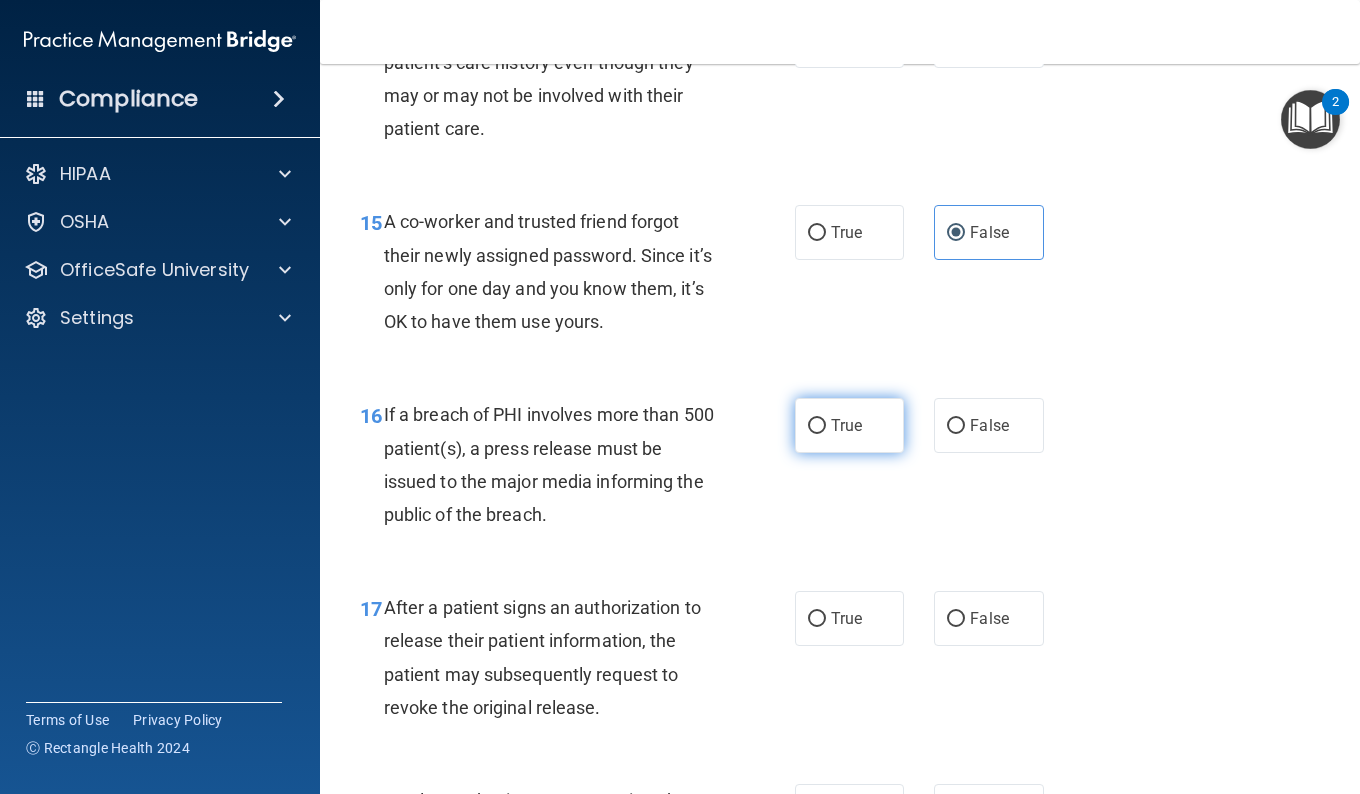 click on "True" at bounding box center [846, 425] 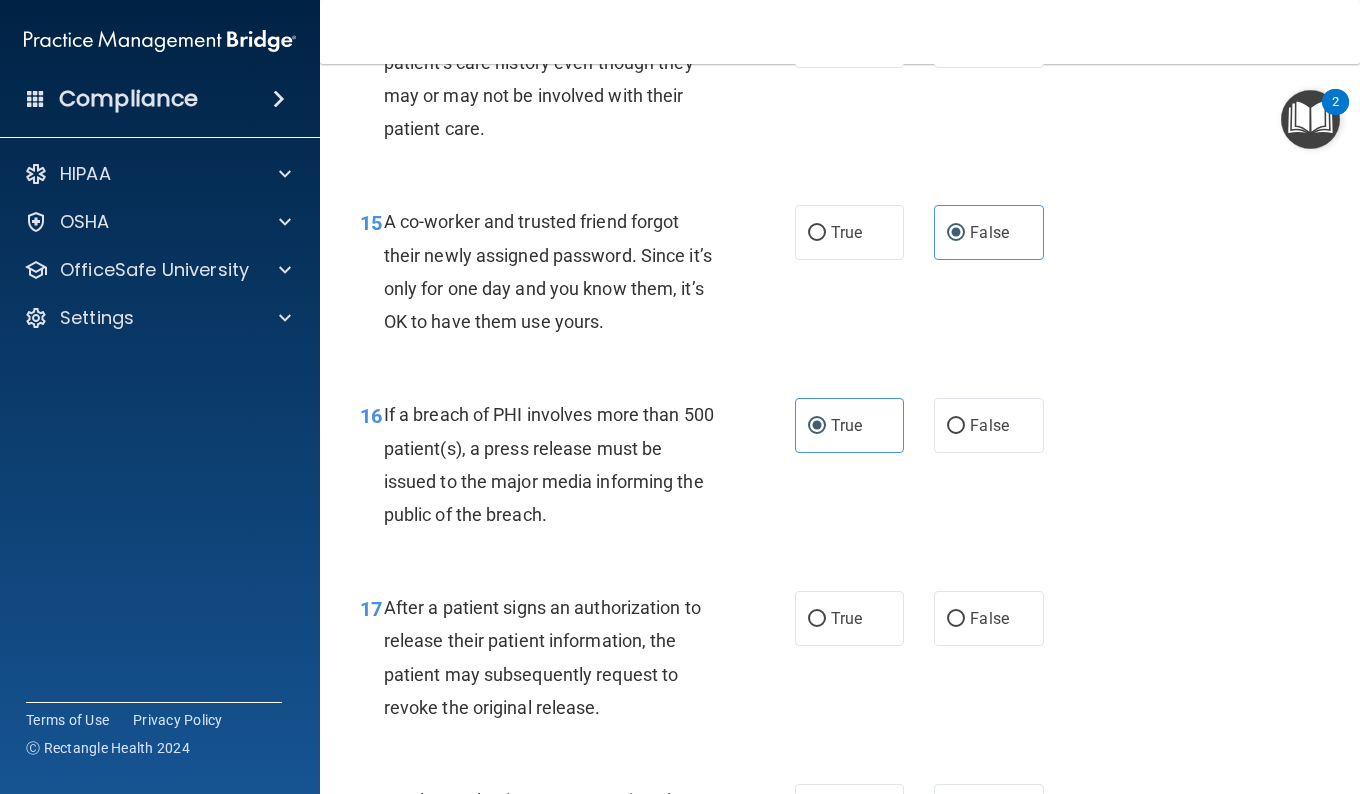 click on "16       If a breach of PHI involves more than 500 patient(s), a press release must be issued to the major media informing the public of the breach.                 True           False" at bounding box center (840, 469) 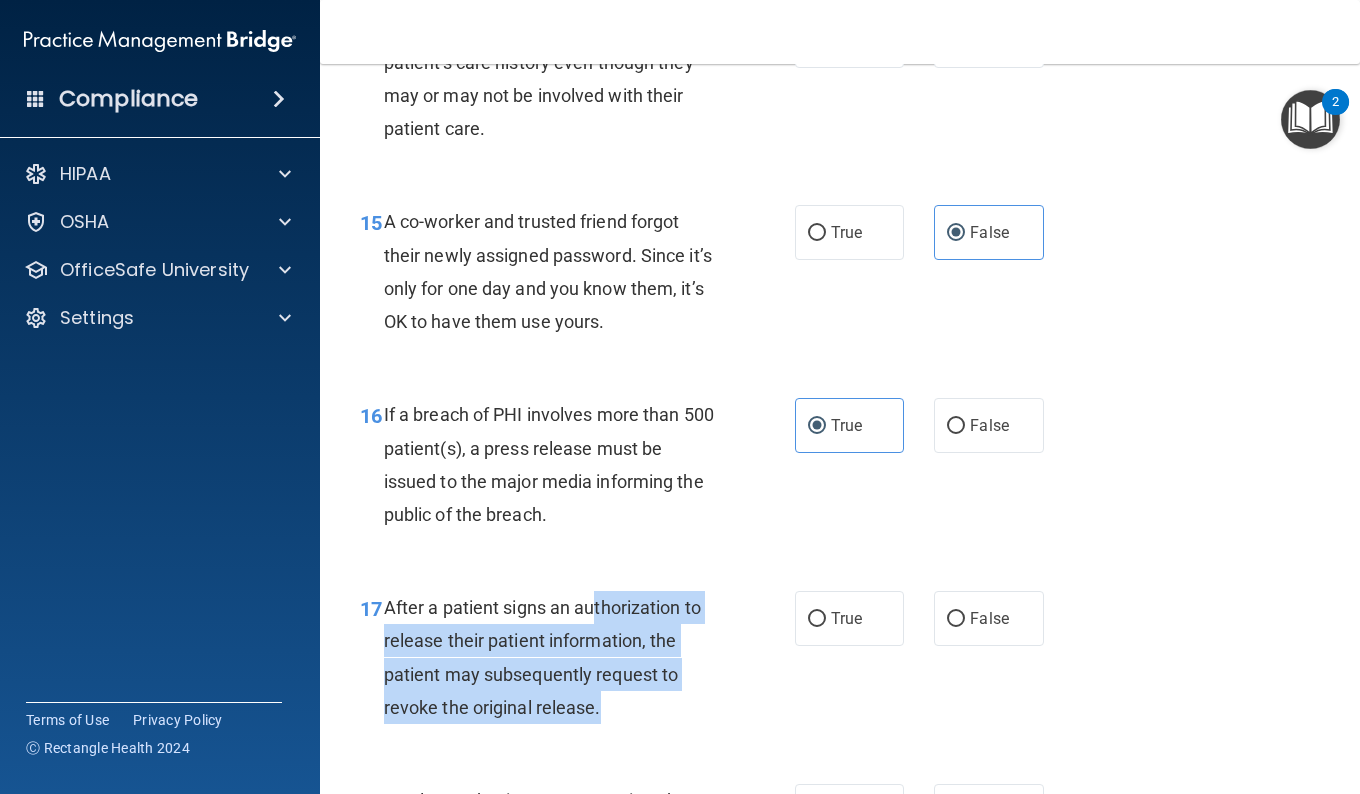 drag, startPoint x: 592, startPoint y: 598, endPoint x: 645, endPoint y: 693, distance: 108.78419 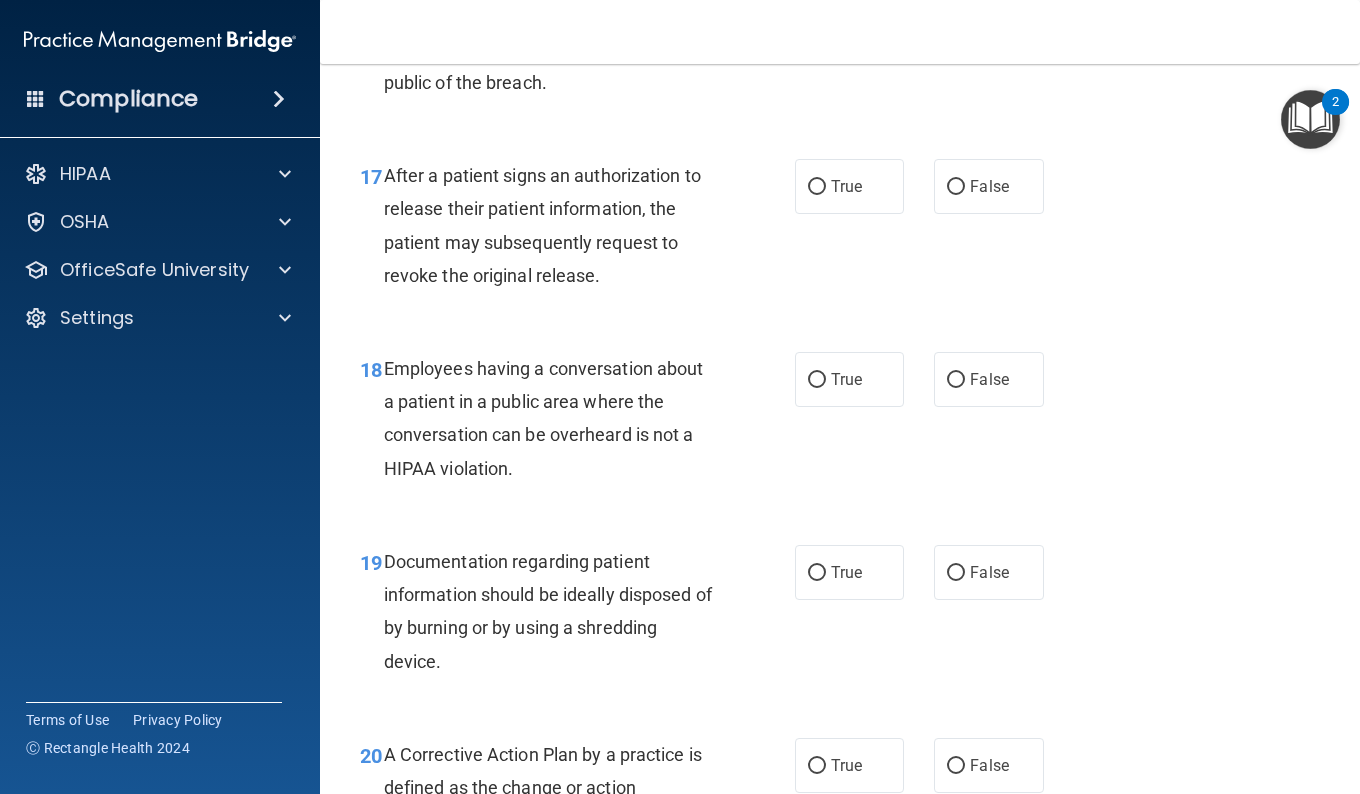 scroll, scrollTop: 3048, scrollLeft: 0, axis: vertical 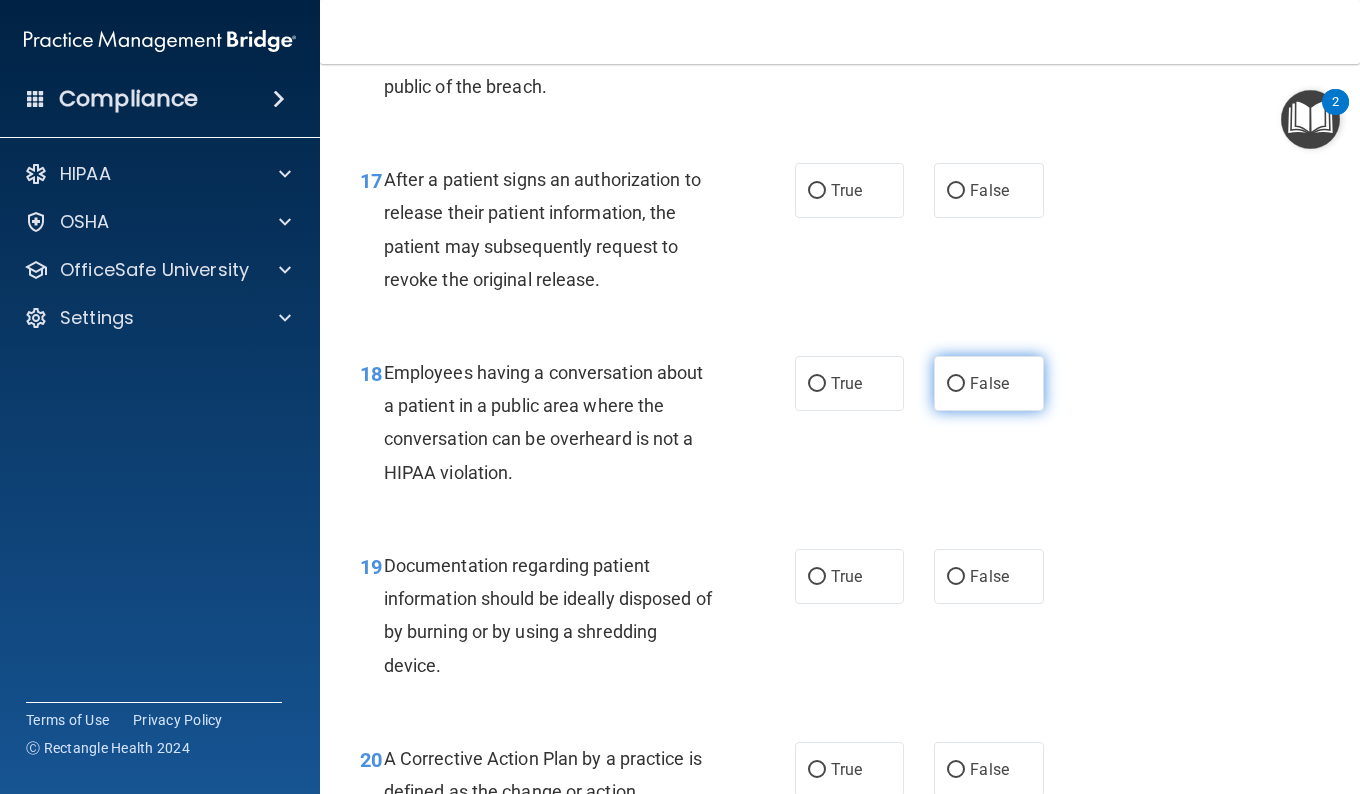 click on "False" at bounding box center [988, 383] 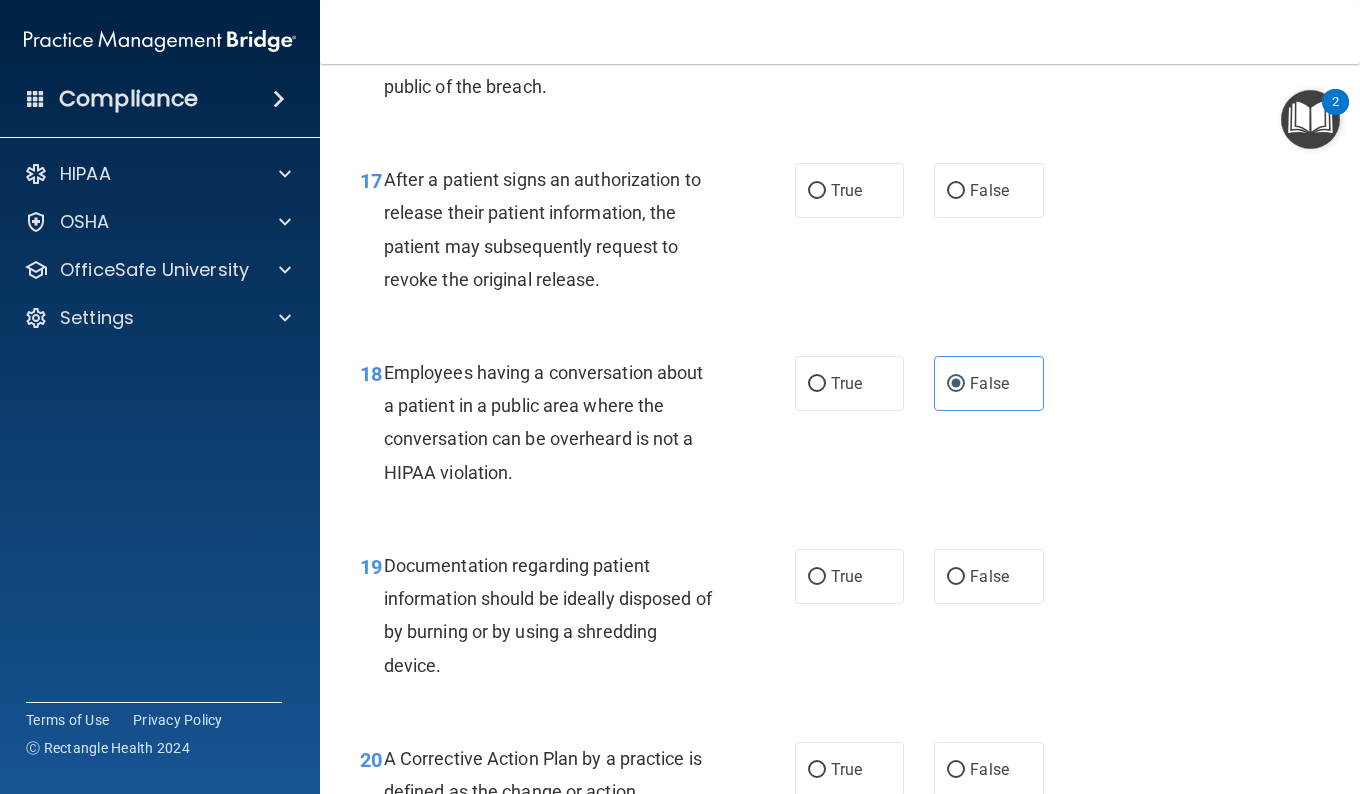 click on "18       Employees having a conversation about a patient in a public area where the conversation can be overheard is not a HIPAA violation.                 True           False" at bounding box center (840, 427) 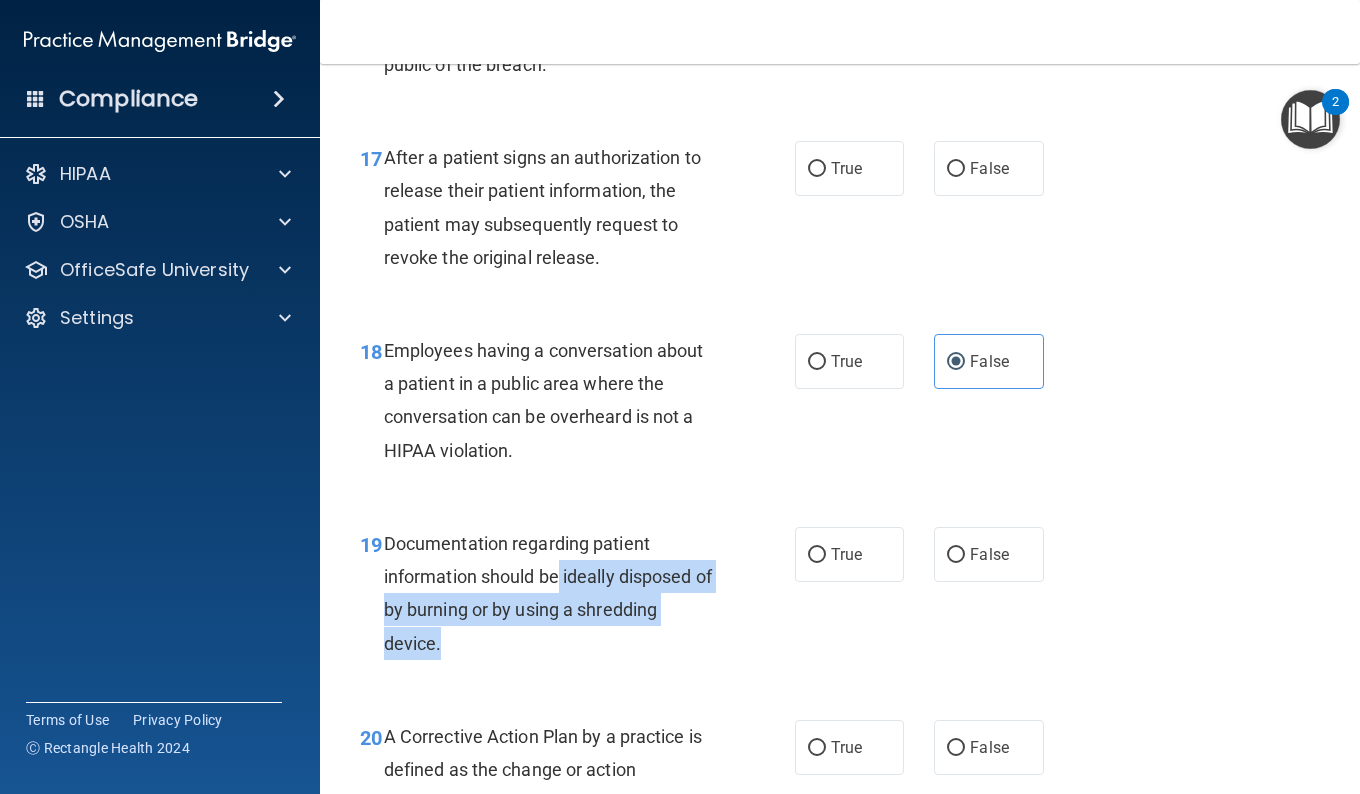 drag, startPoint x: 562, startPoint y: 580, endPoint x: 598, endPoint y: 647, distance: 76.05919 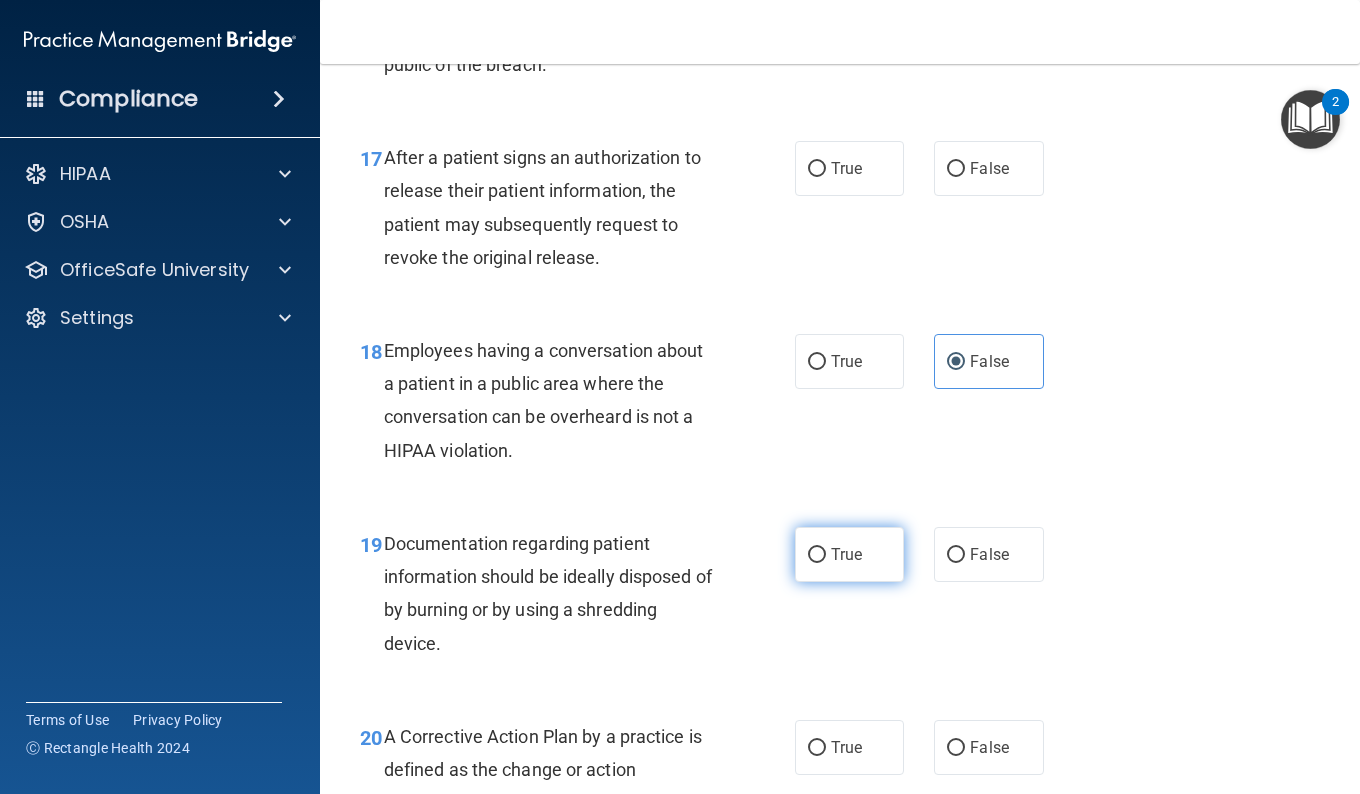 click on "True" at bounding box center (846, 554) 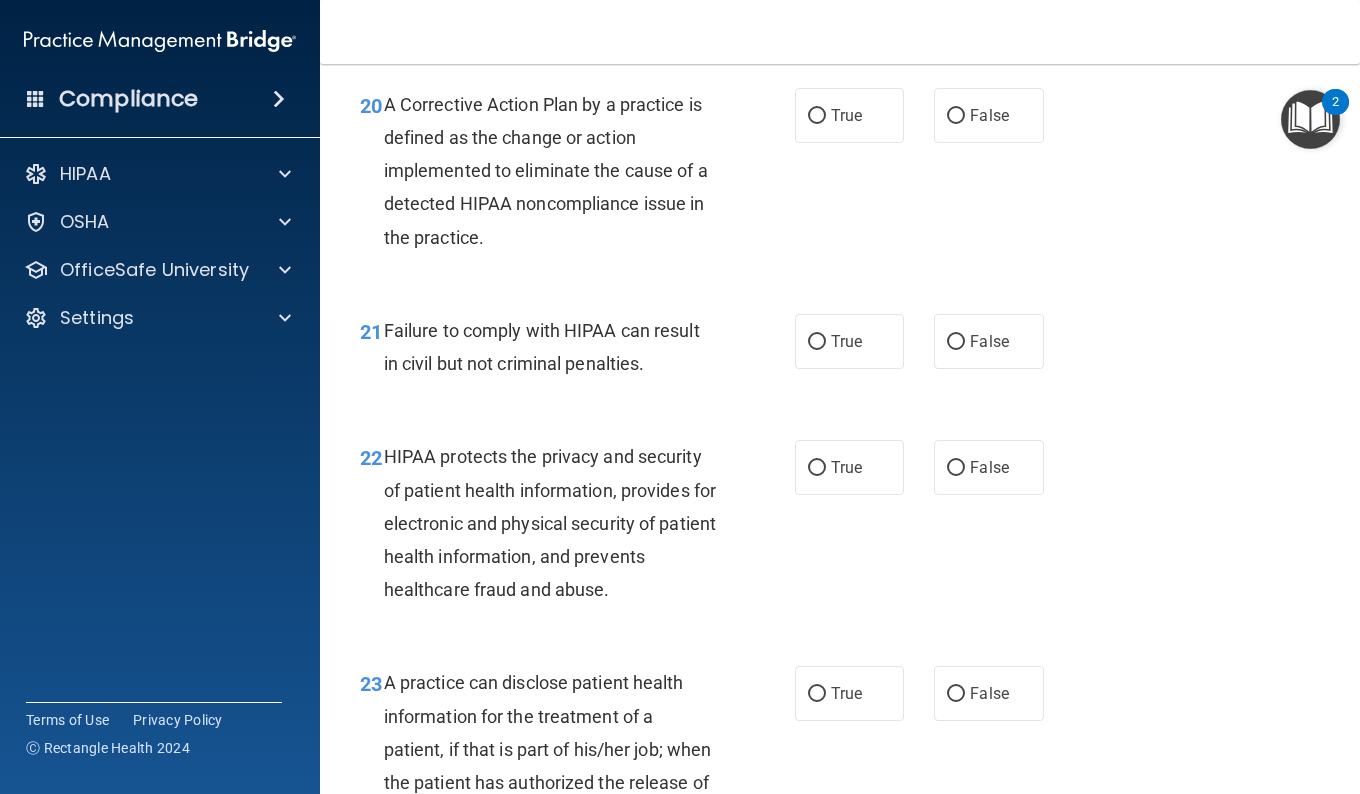 scroll, scrollTop: 3688, scrollLeft: 0, axis: vertical 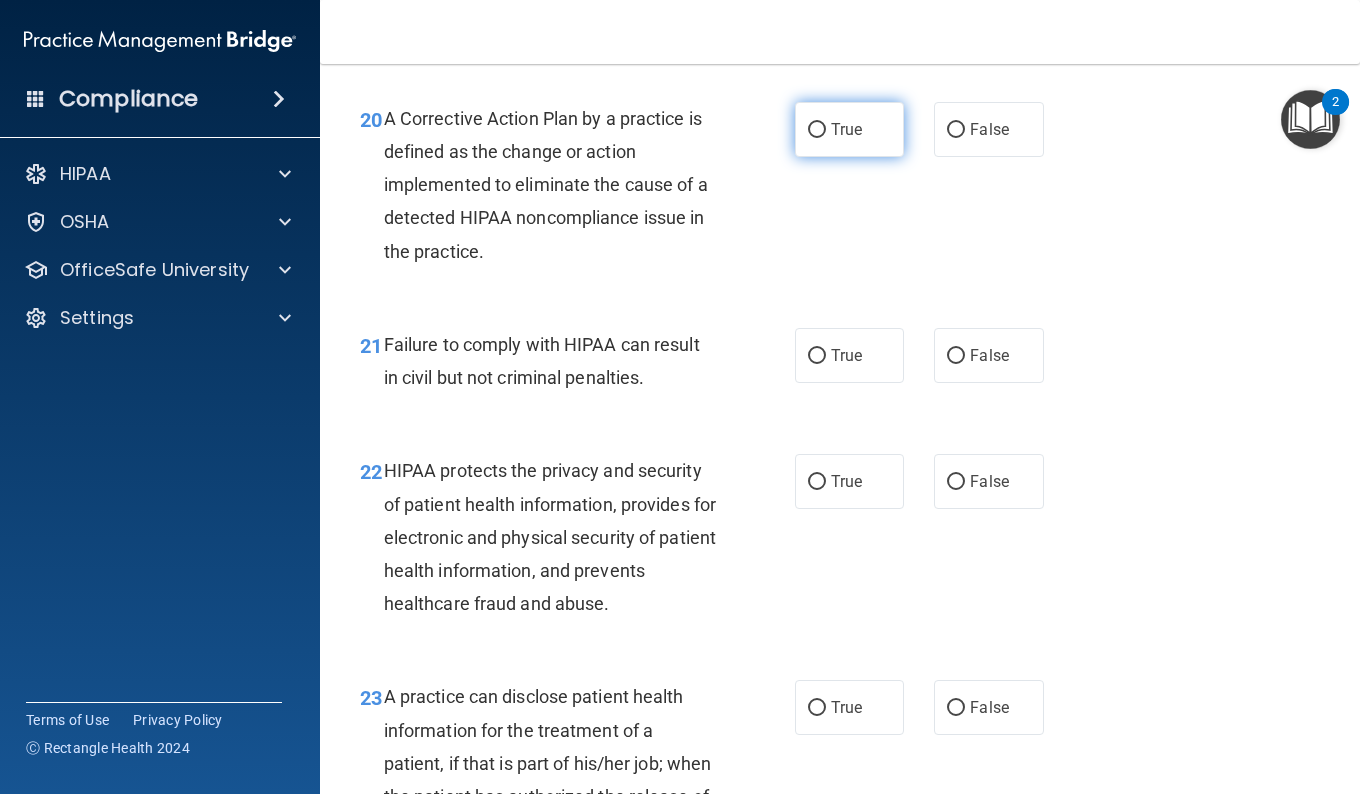 click on "True" at bounding box center [846, 129] 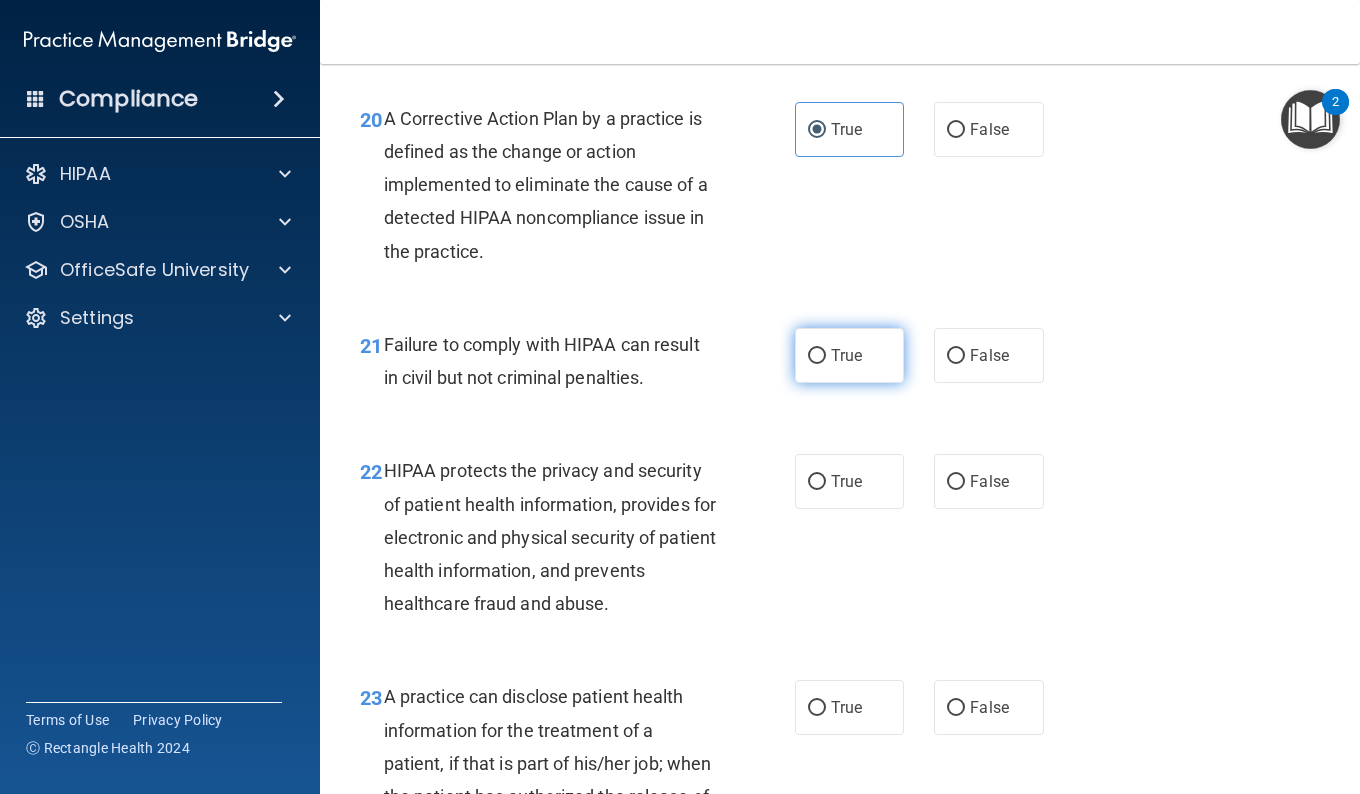 click on "True" at bounding box center (849, 355) 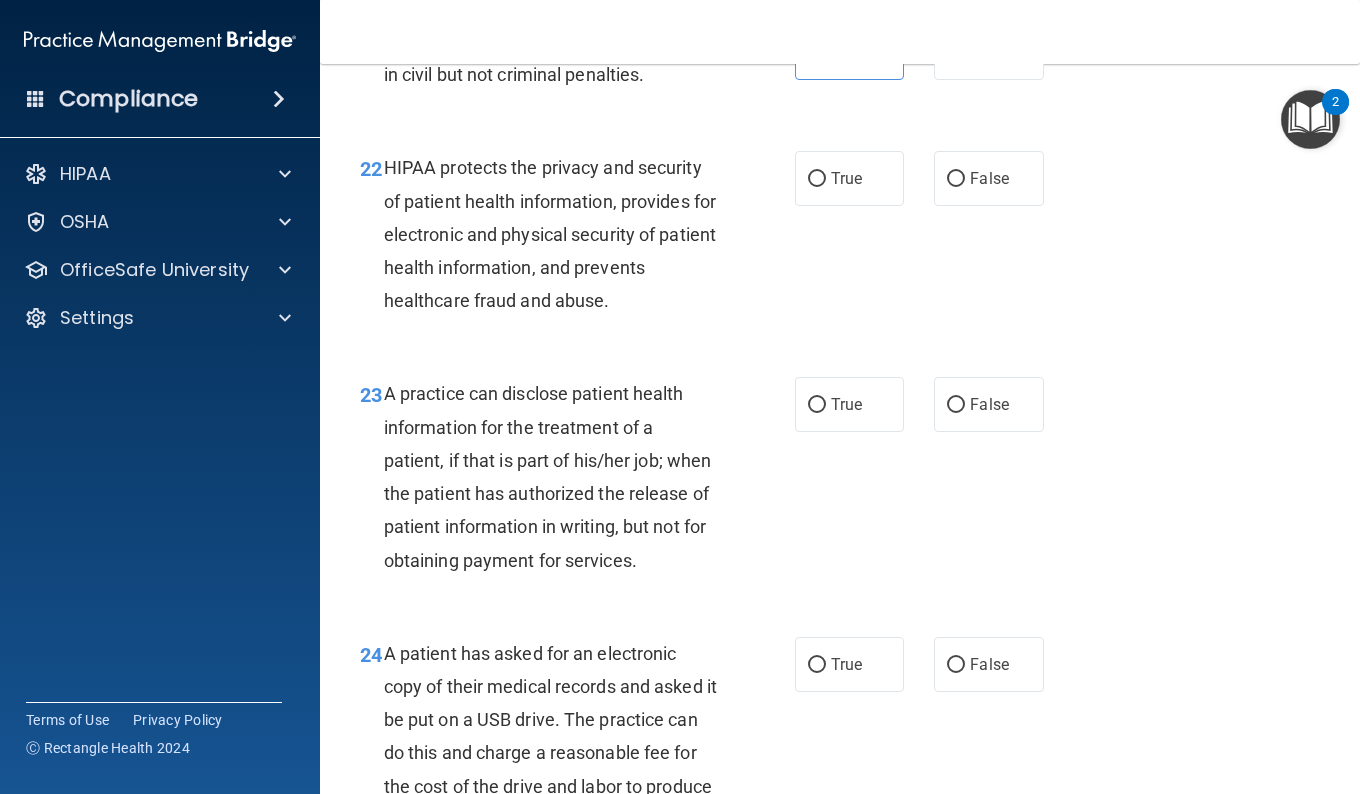 scroll, scrollTop: 4004, scrollLeft: 0, axis: vertical 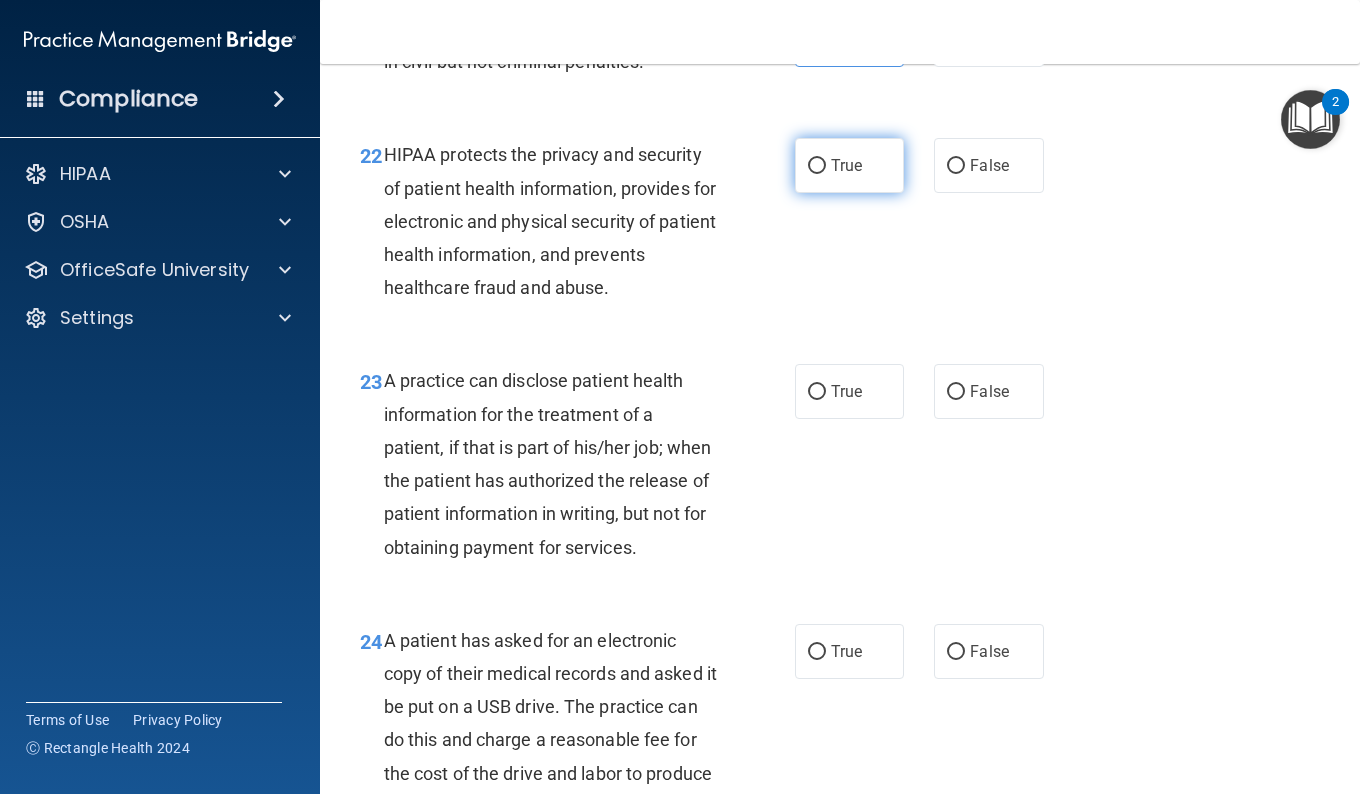 click on "True" at bounding box center (846, 165) 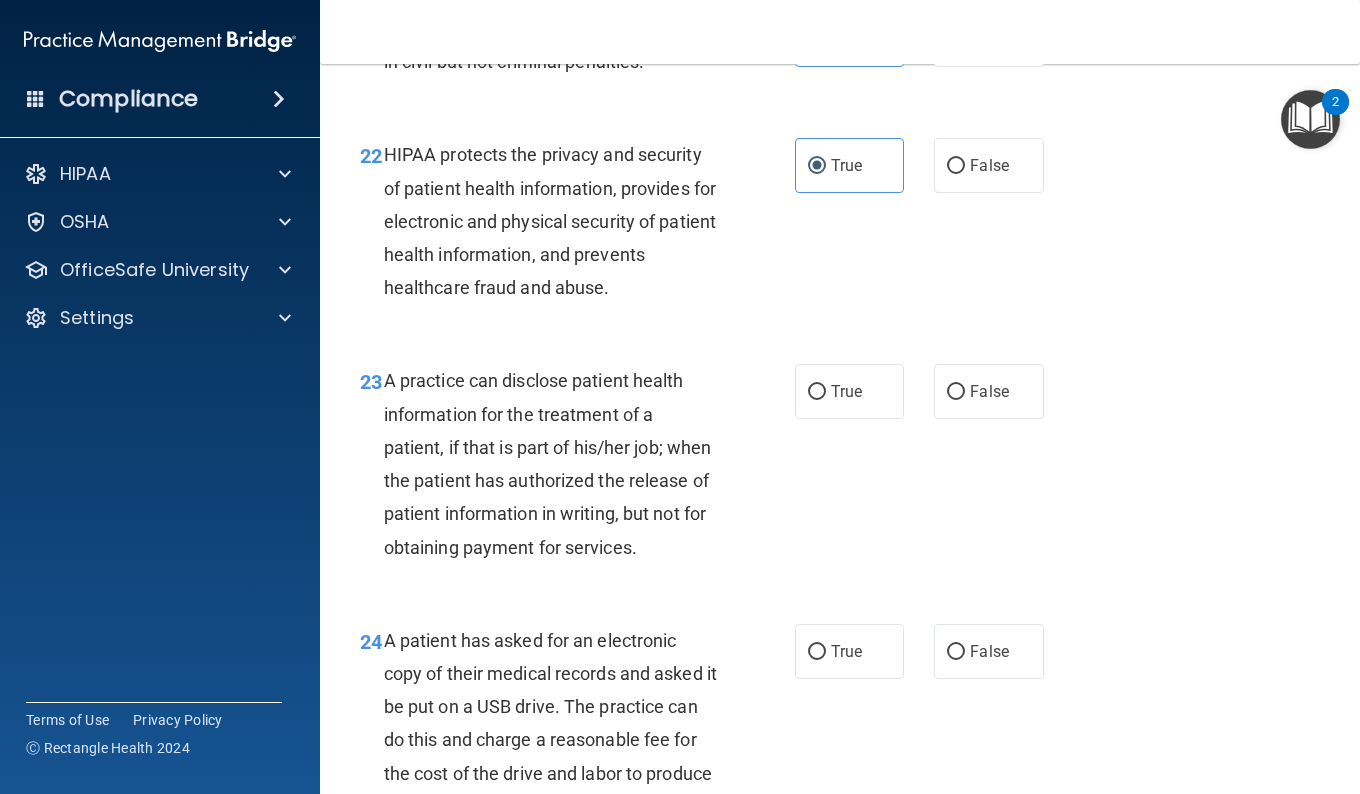 click on "22       HIPAA protects the privacy and security of patient health information, provides for electronic and physical security of patient health information, and prevents healthcare fraud and abuse.                 True           False" at bounding box center (840, 226) 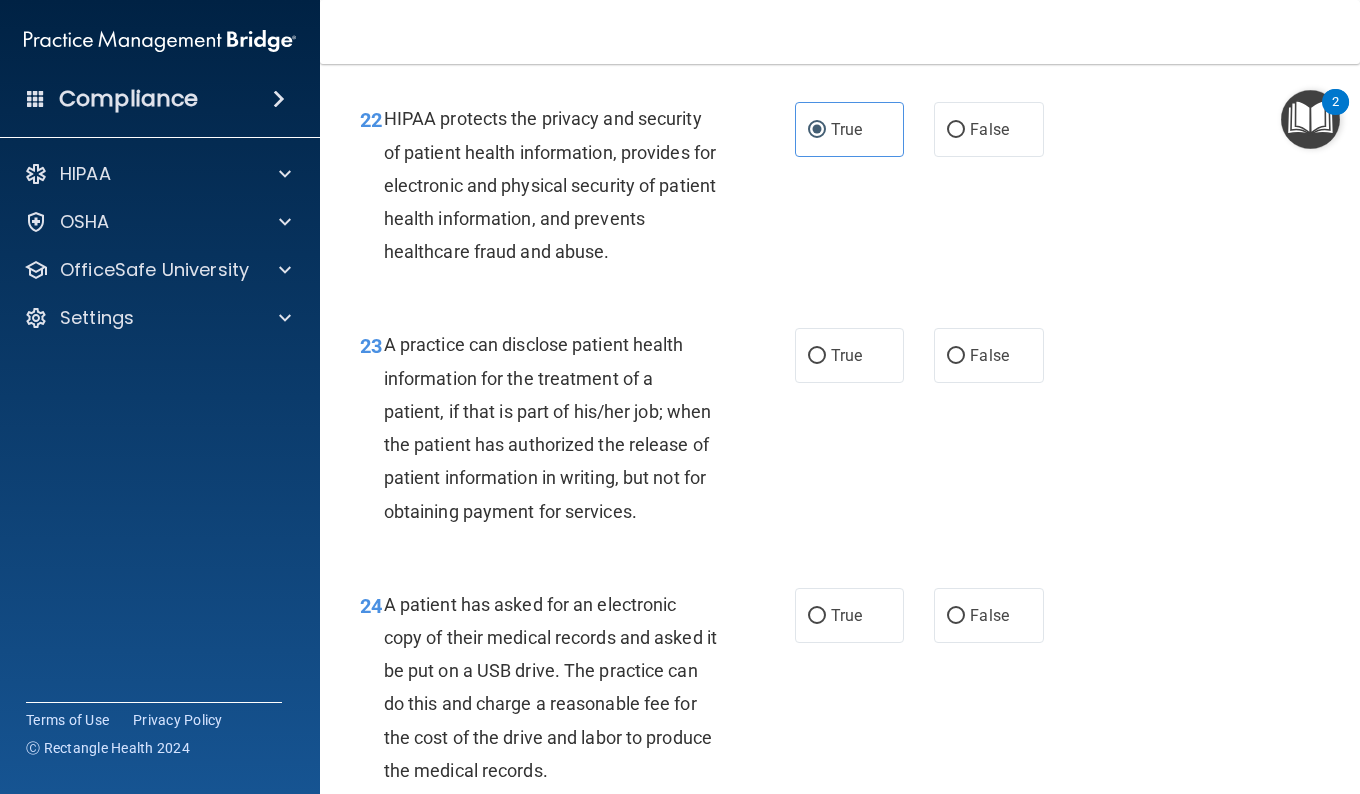 scroll, scrollTop: 4017, scrollLeft: 0, axis: vertical 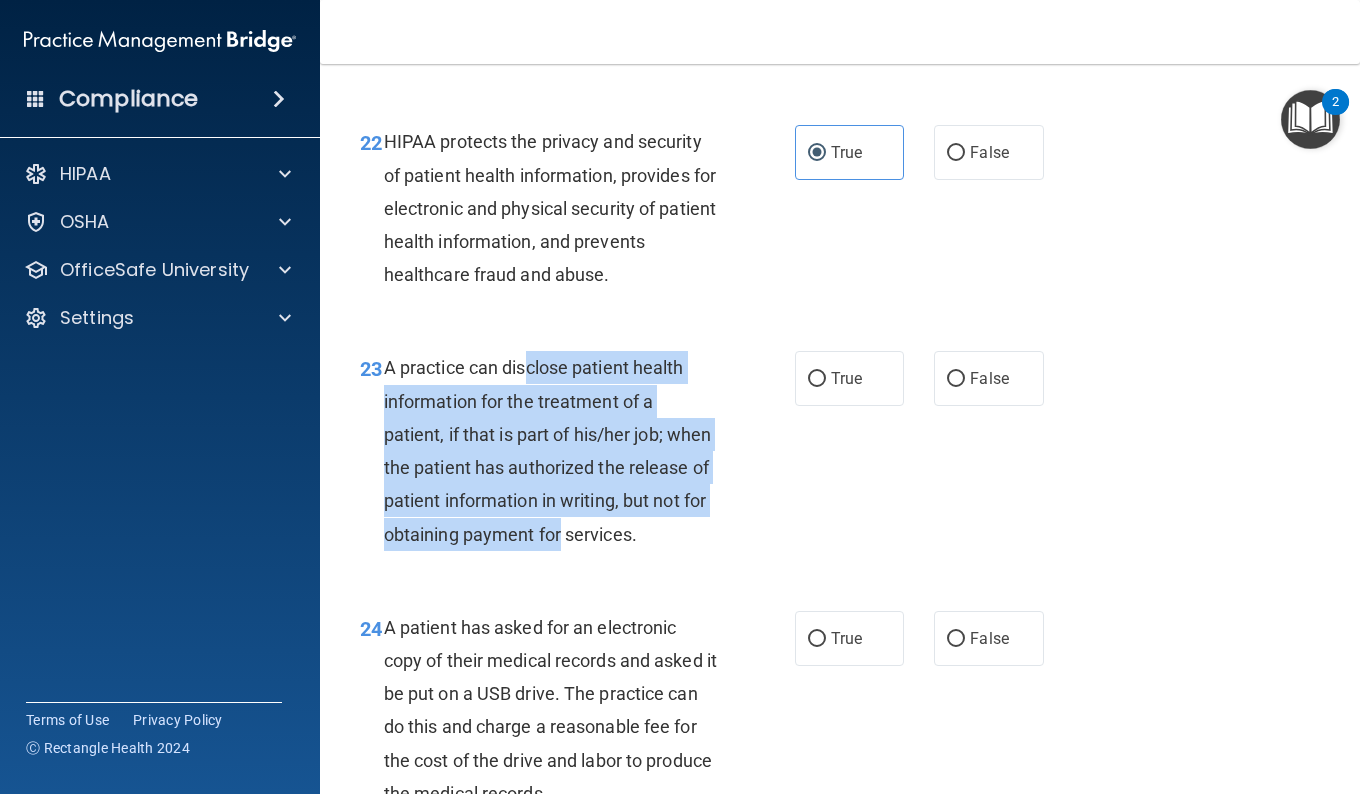 drag, startPoint x: 527, startPoint y: 381, endPoint x: 671, endPoint y: 540, distance: 214.51573 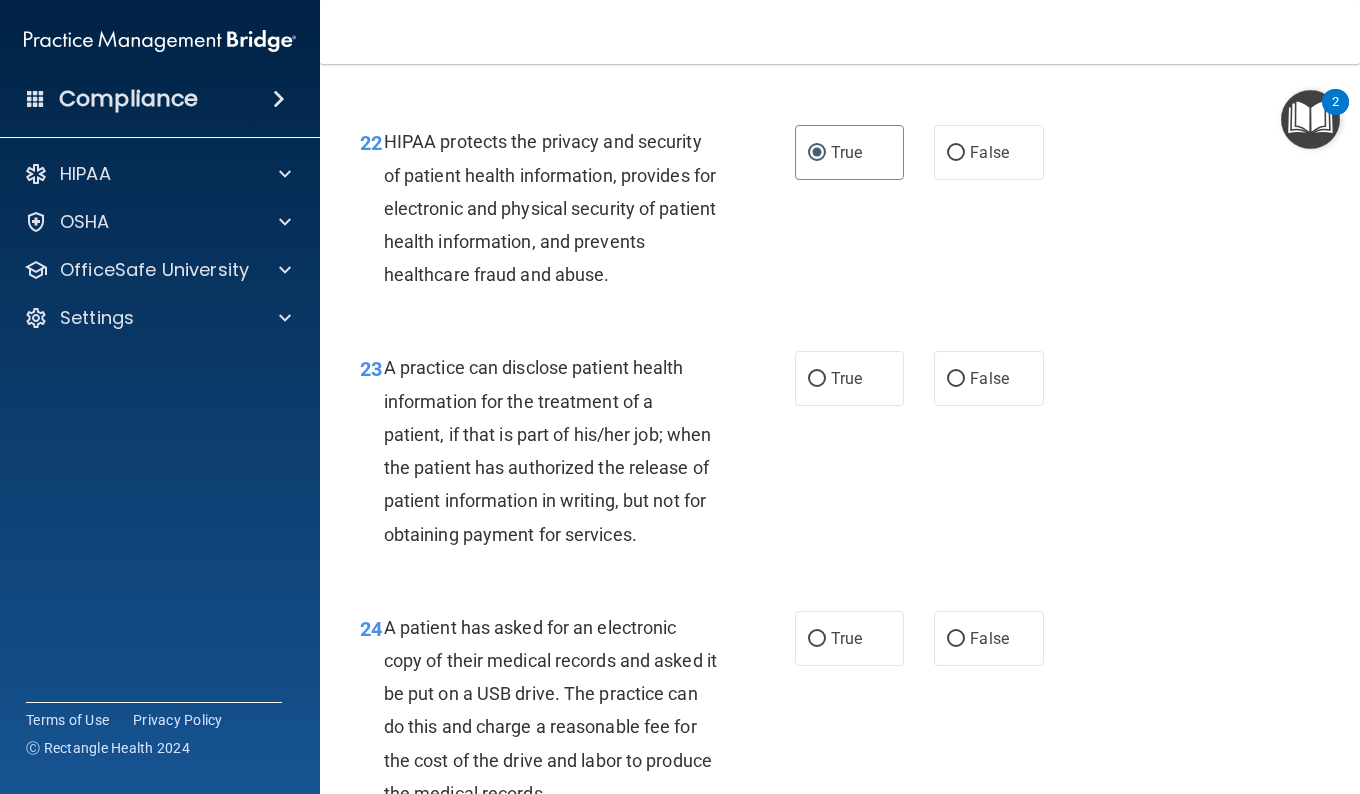 click on "A practice can disclose patient health information for the treatment of a patient, if that is part of his/her job; when the patient has authorized the release of patient information in writing, but not for obtaining payment for services." at bounding box center (558, 450) 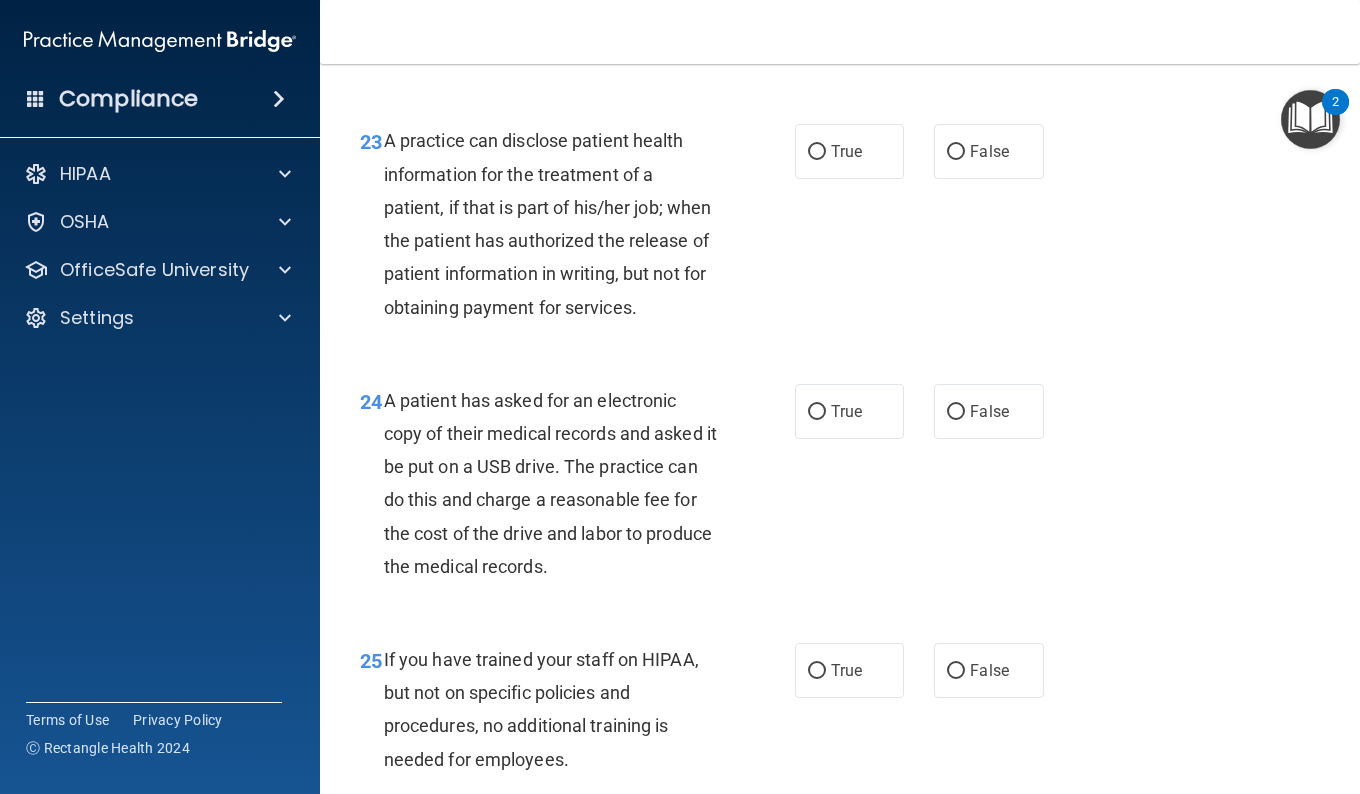 scroll, scrollTop: 4240, scrollLeft: 0, axis: vertical 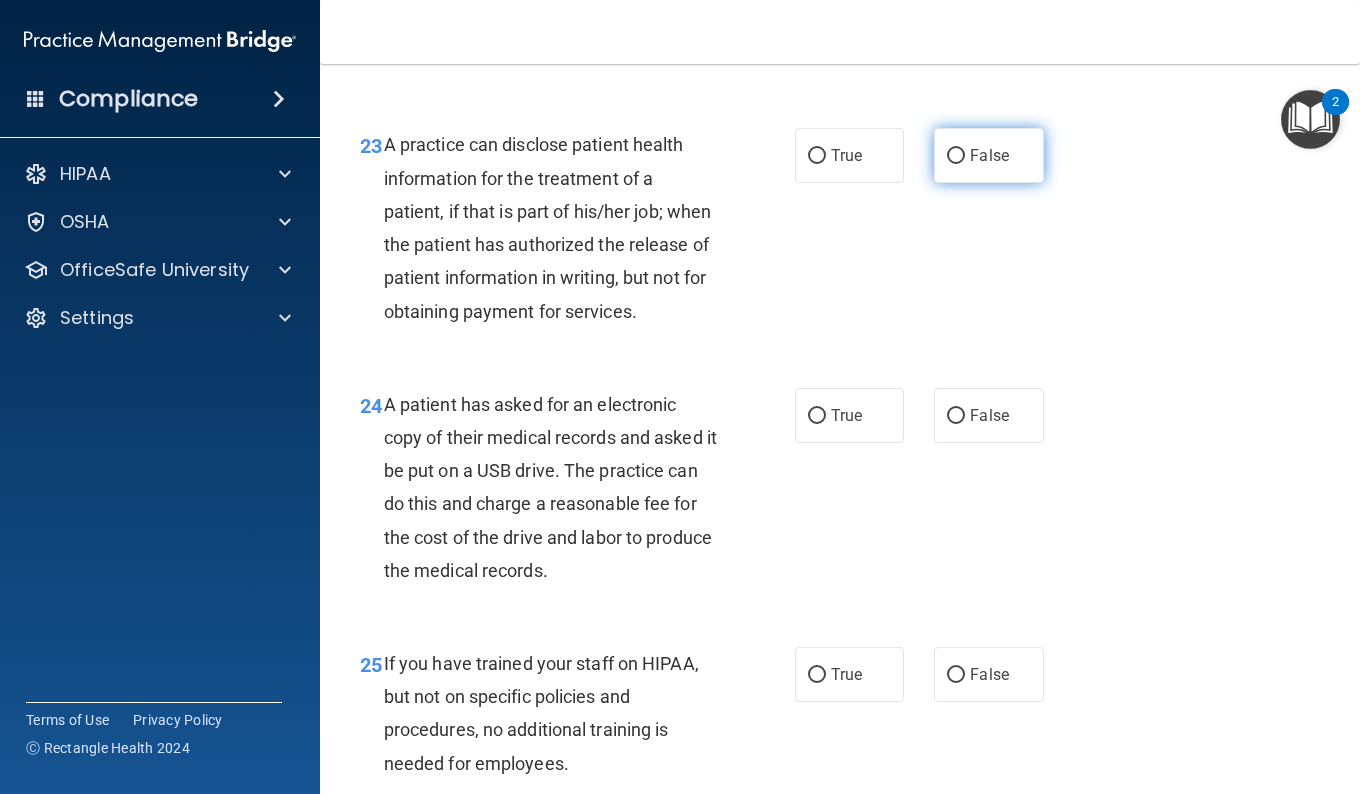 click on "False" at bounding box center [989, 155] 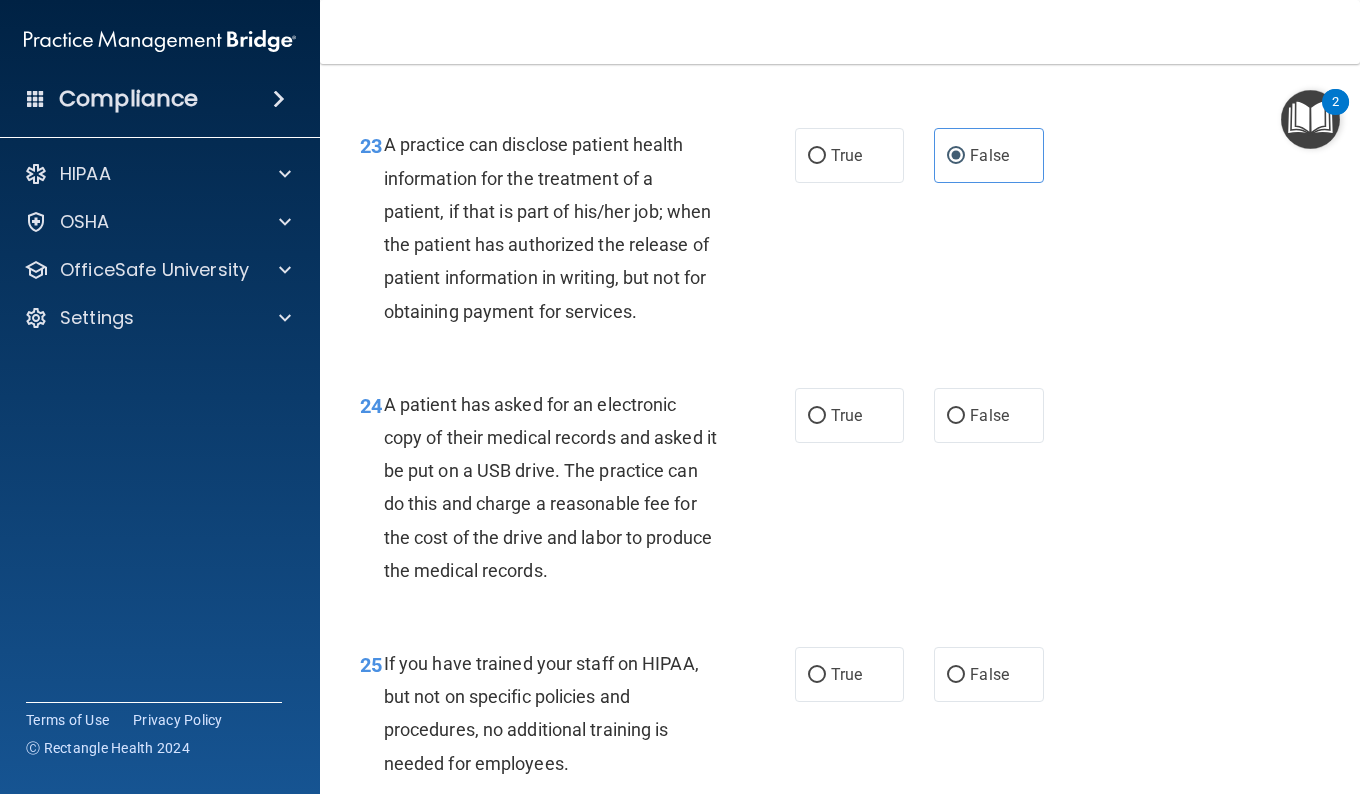 click on "23       A practice can disclose patient health information for the treatment of a patient, if that is part of his/her job; when the patient has authorized the release of patient information in writing, but not for obtaining payment for services.                 True           False" at bounding box center (840, 232) 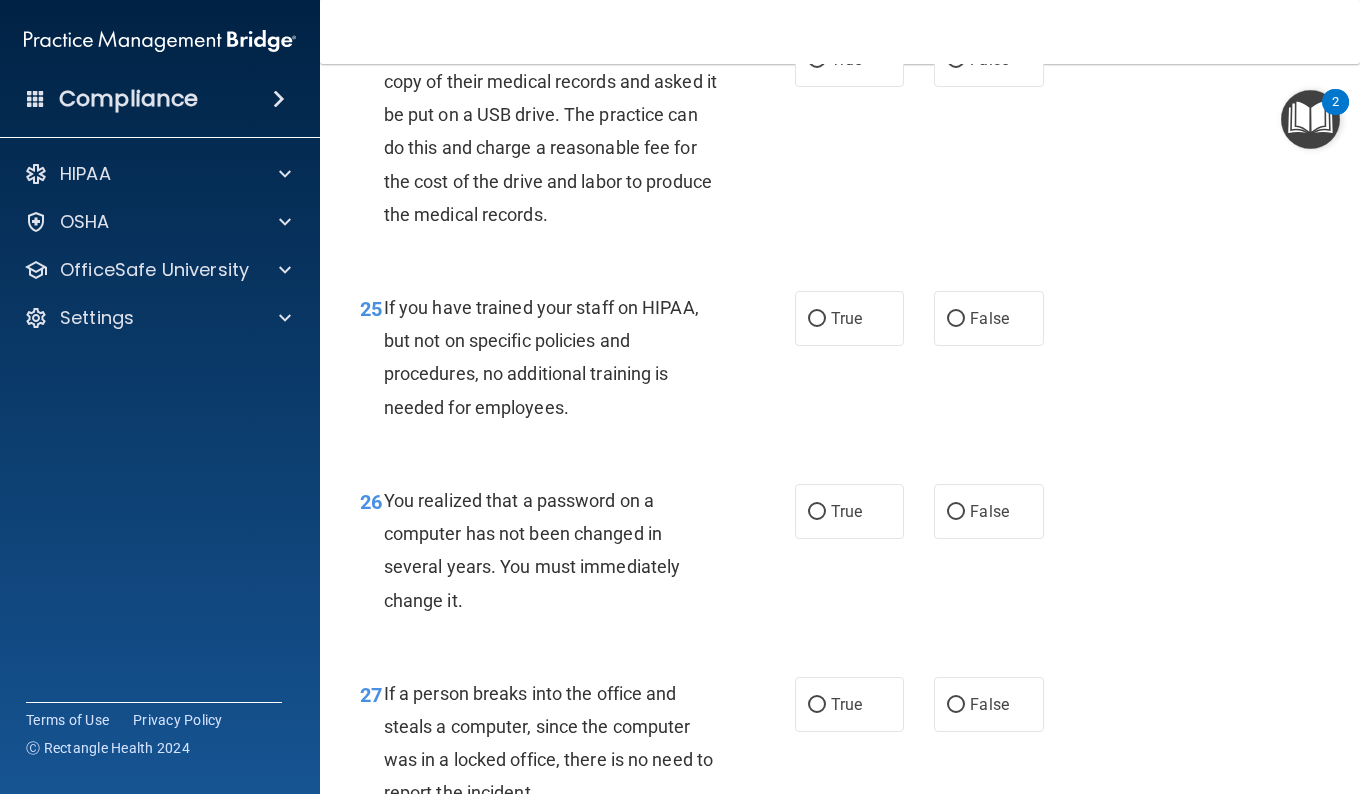 scroll, scrollTop: 4609, scrollLeft: 0, axis: vertical 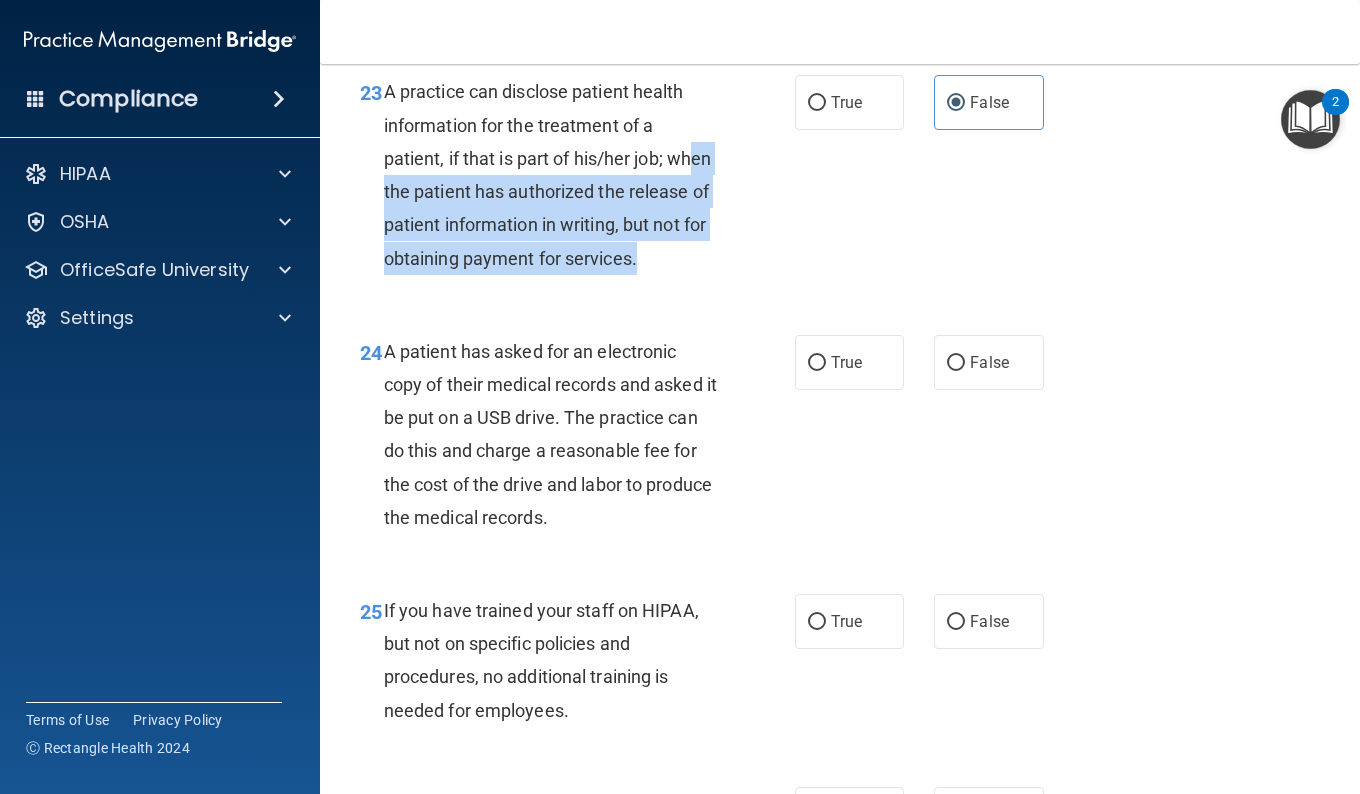 drag, startPoint x: 405, startPoint y: 182, endPoint x: 621, endPoint y: 279, distance: 236.78049 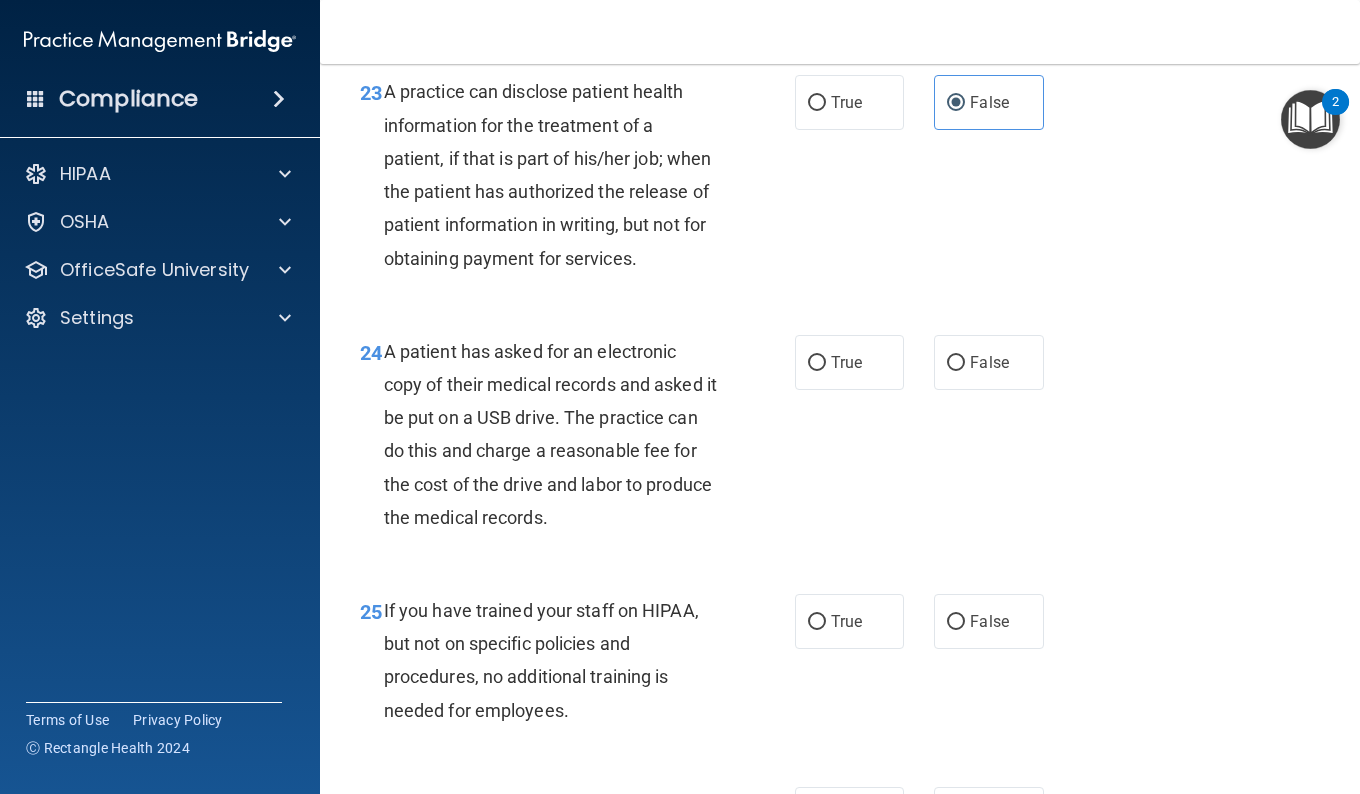 drag, startPoint x: 621, startPoint y: 279, endPoint x: 487, endPoint y: 327, distance: 142.33763 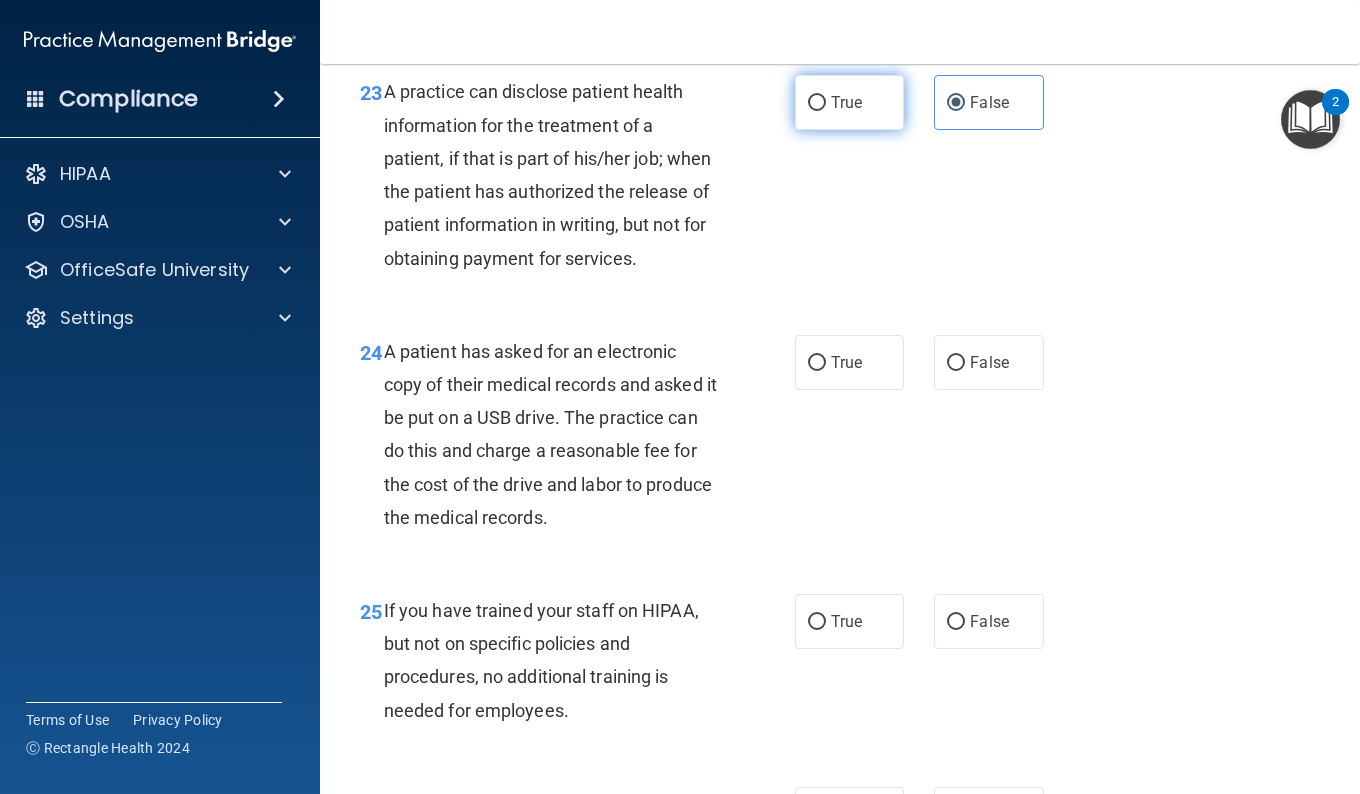 click on "True" at bounding box center (846, 102) 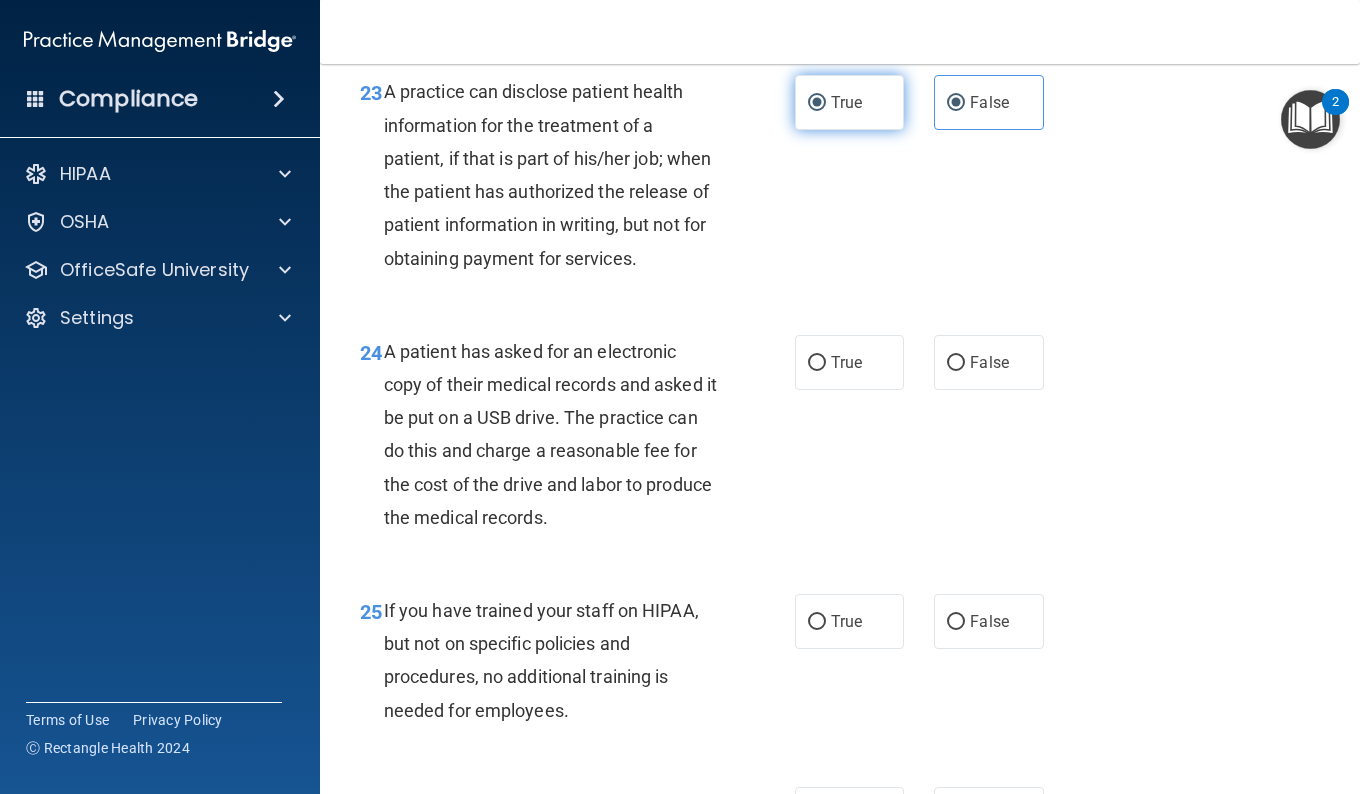radio on "false" 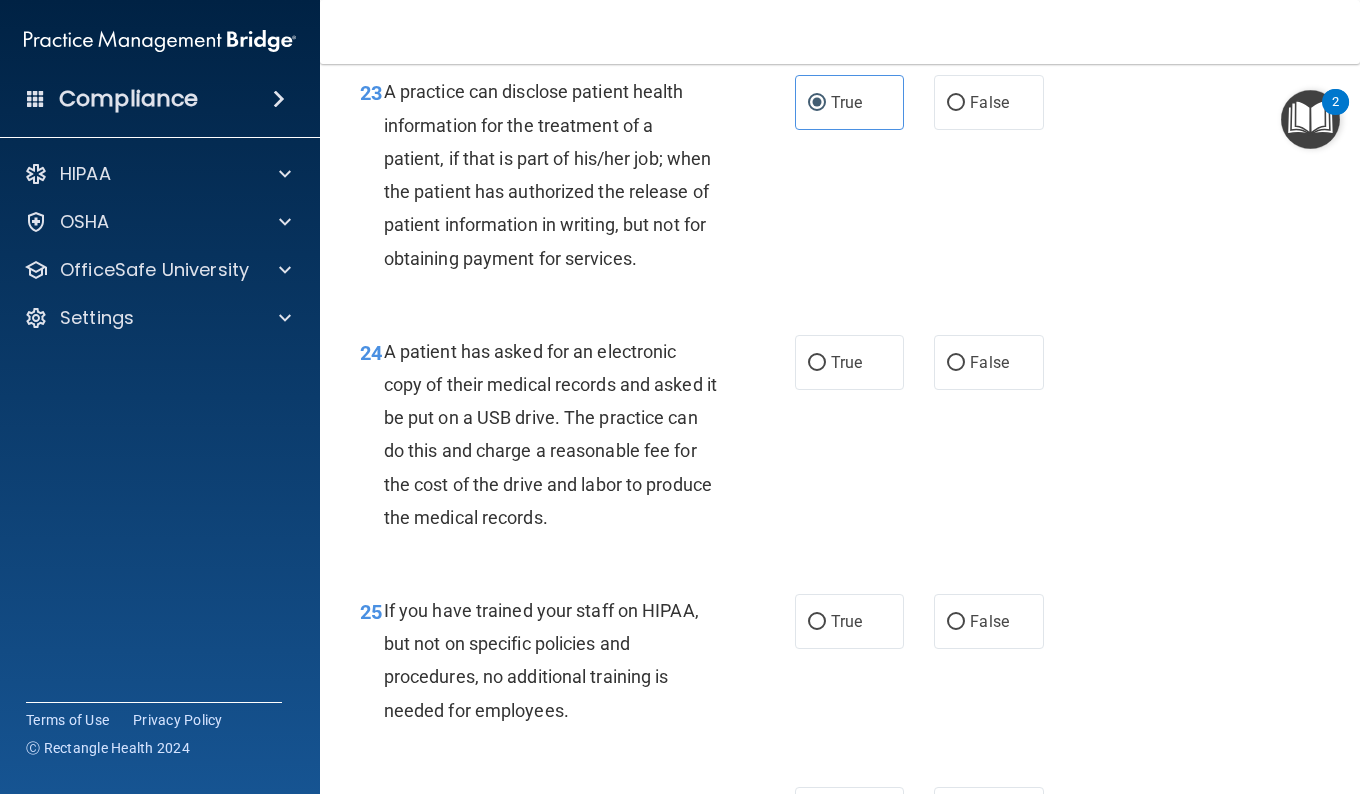 click on "23       A practice can disclose patient health information for the treatment of a patient, if that is part of his/her job; when the patient has authorized the release of patient information in writing, but not for obtaining payment for services.                 True           False" at bounding box center [840, 179] 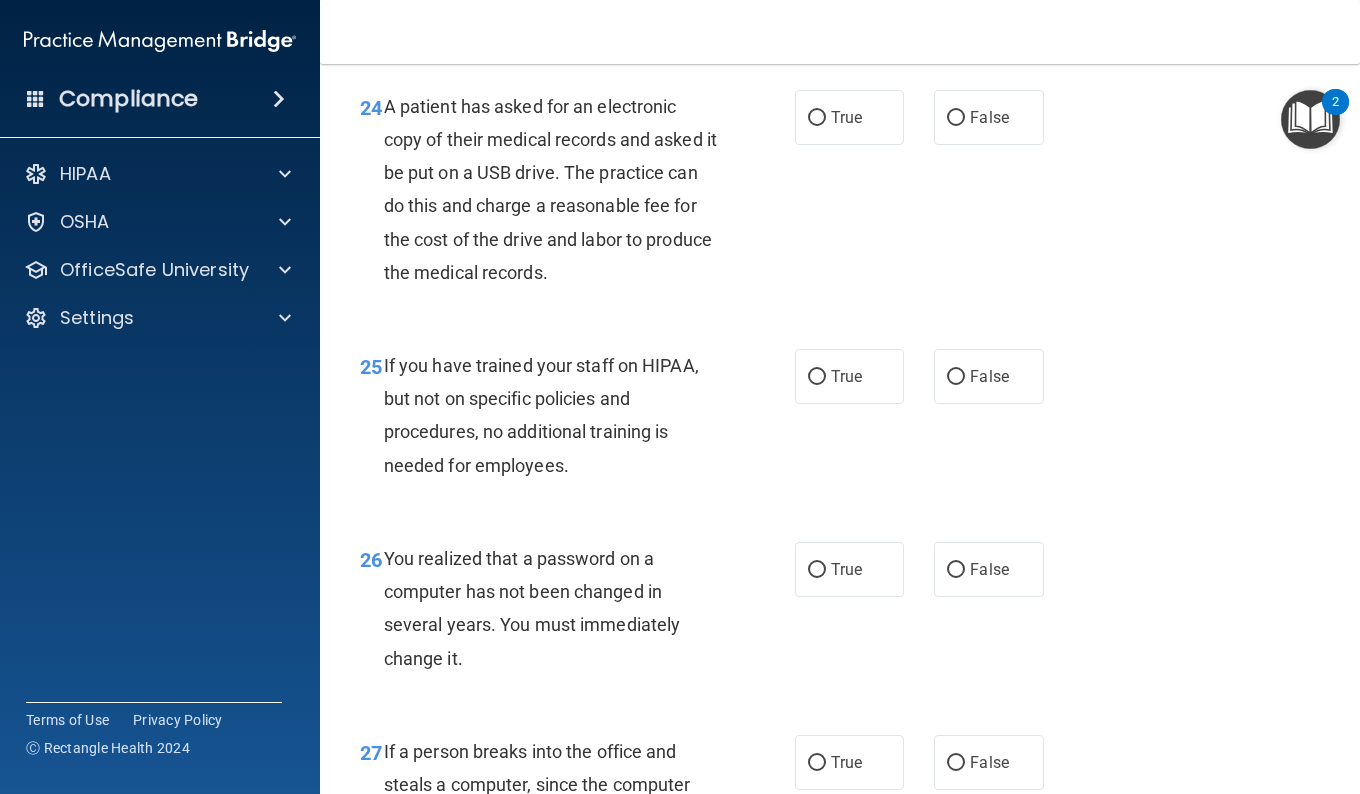 scroll, scrollTop: 4511, scrollLeft: 0, axis: vertical 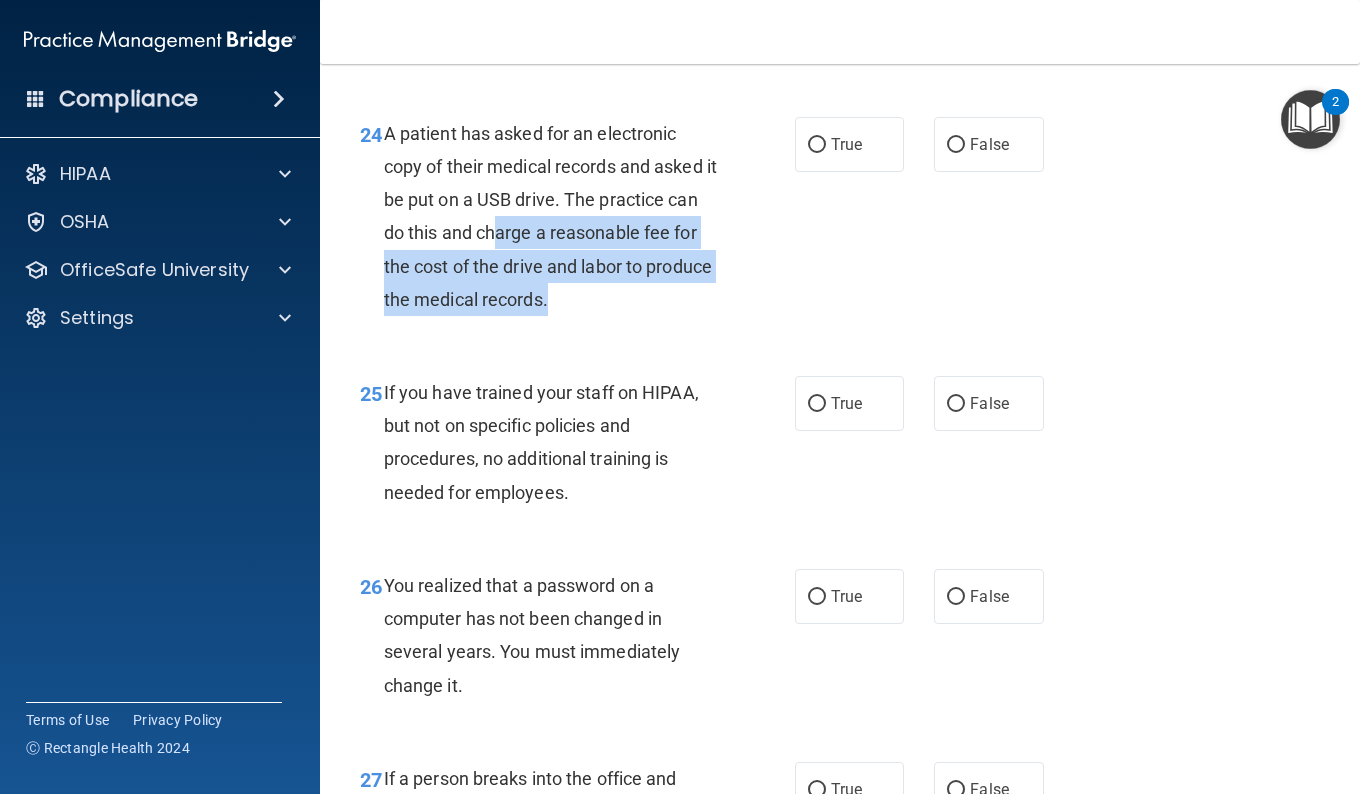 drag, startPoint x: 527, startPoint y: 260, endPoint x: 679, endPoint y: 322, distance: 164.15846 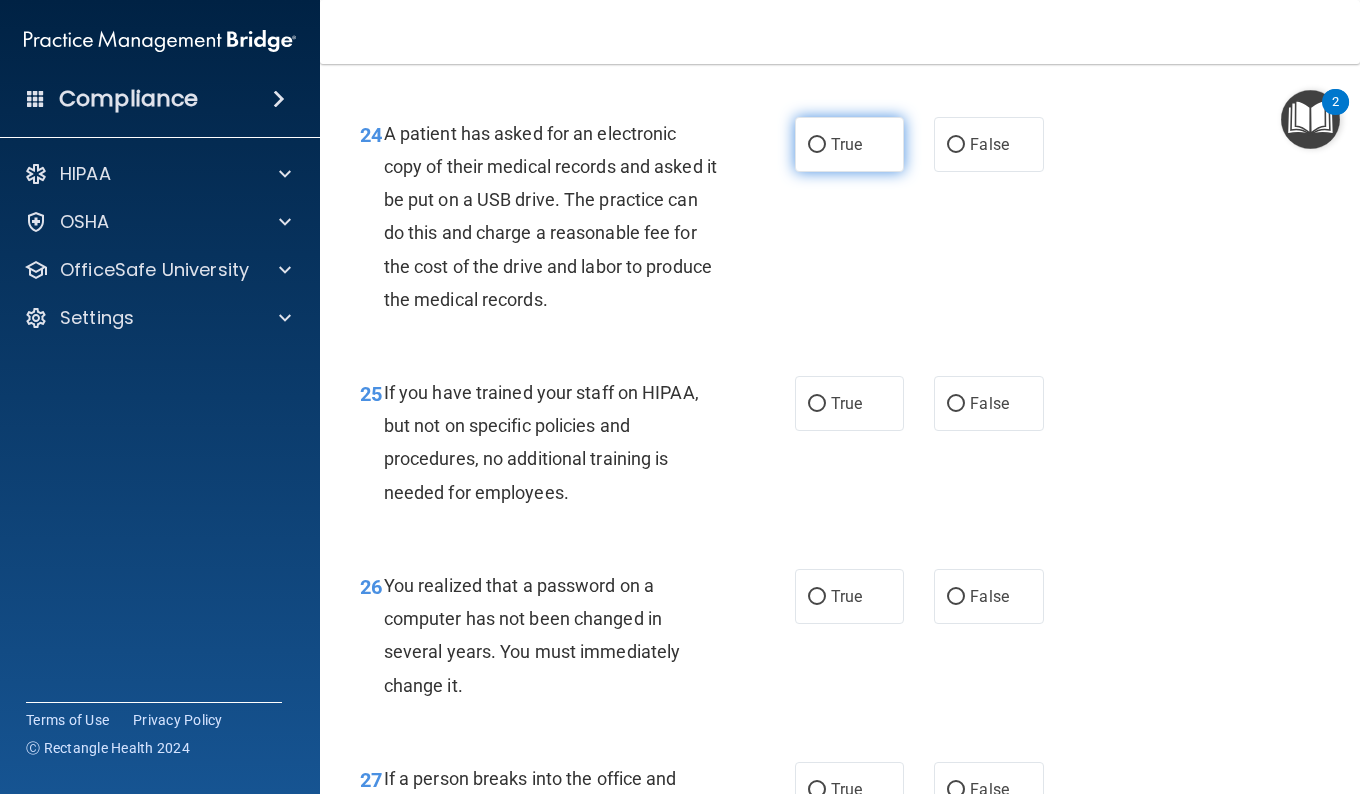click on "True" at bounding box center [849, 144] 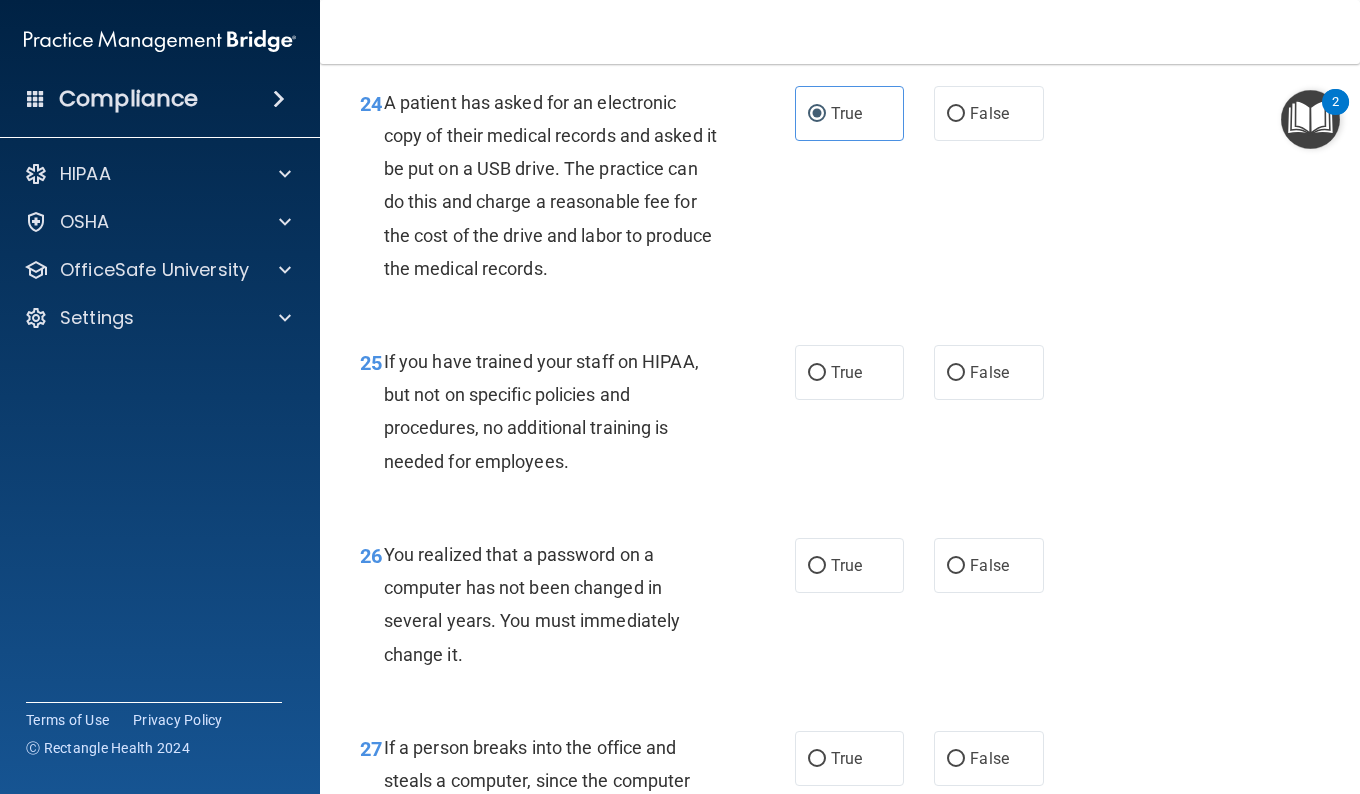 scroll, scrollTop: 4525, scrollLeft: 0, axis: vertical 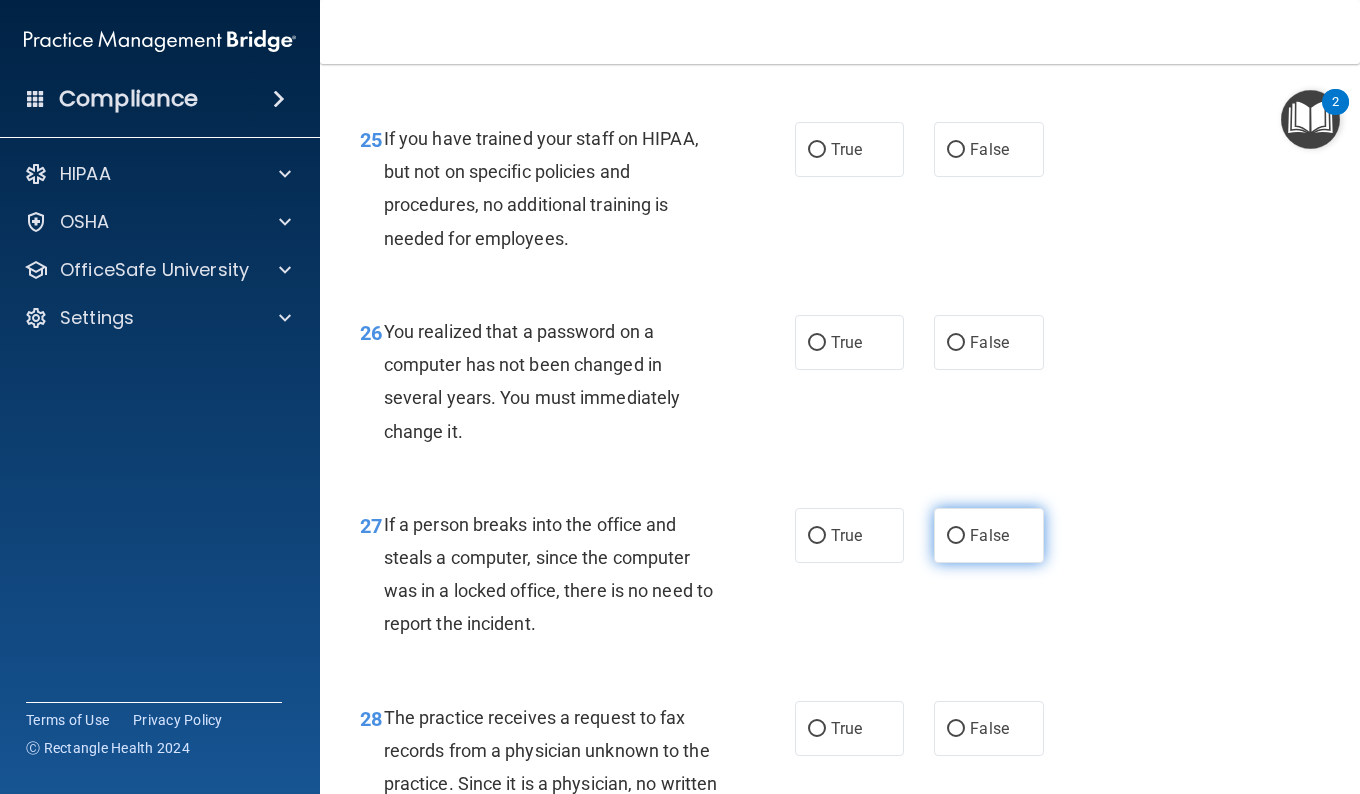 click on "False" at bounding box center [988, 535] 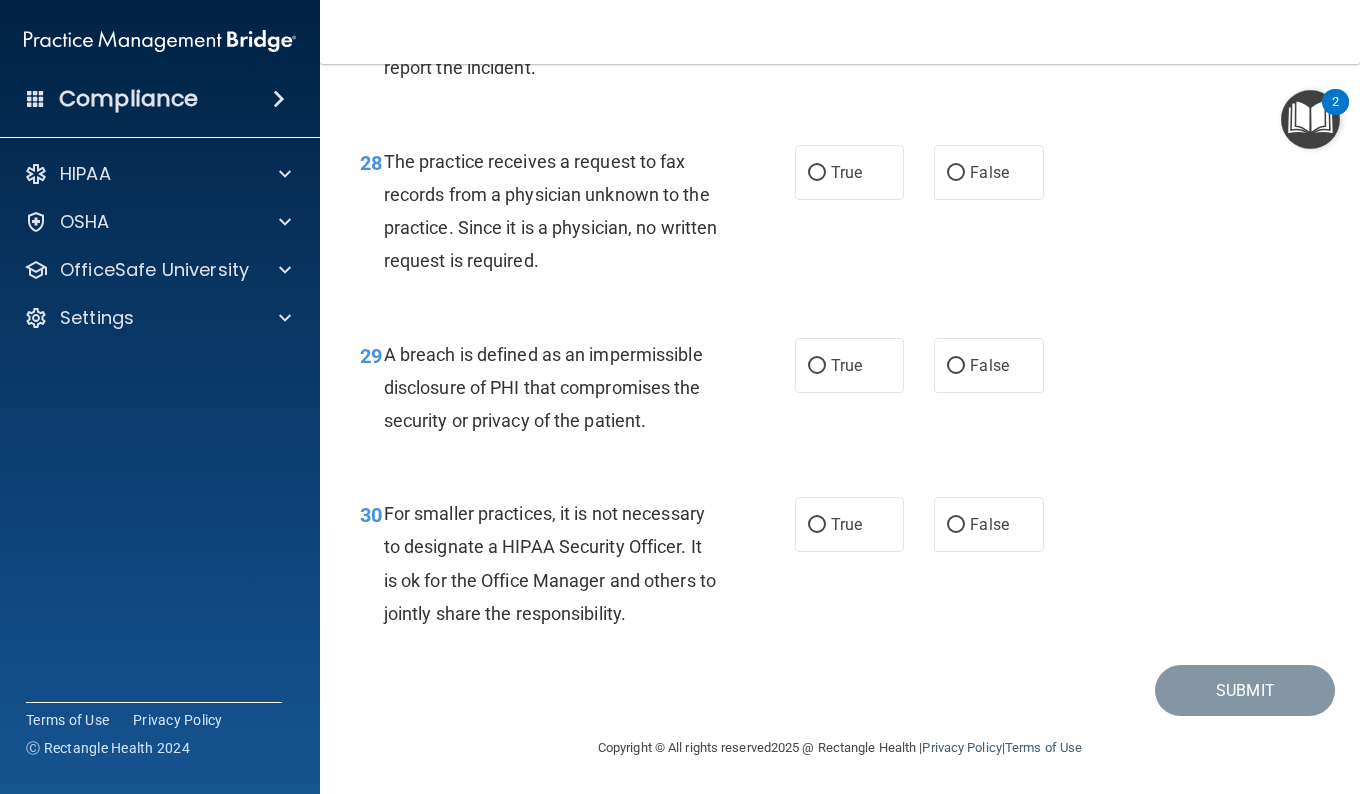 scroll, scrollTop: 5339, scrollLeft: 0, axis: vertical 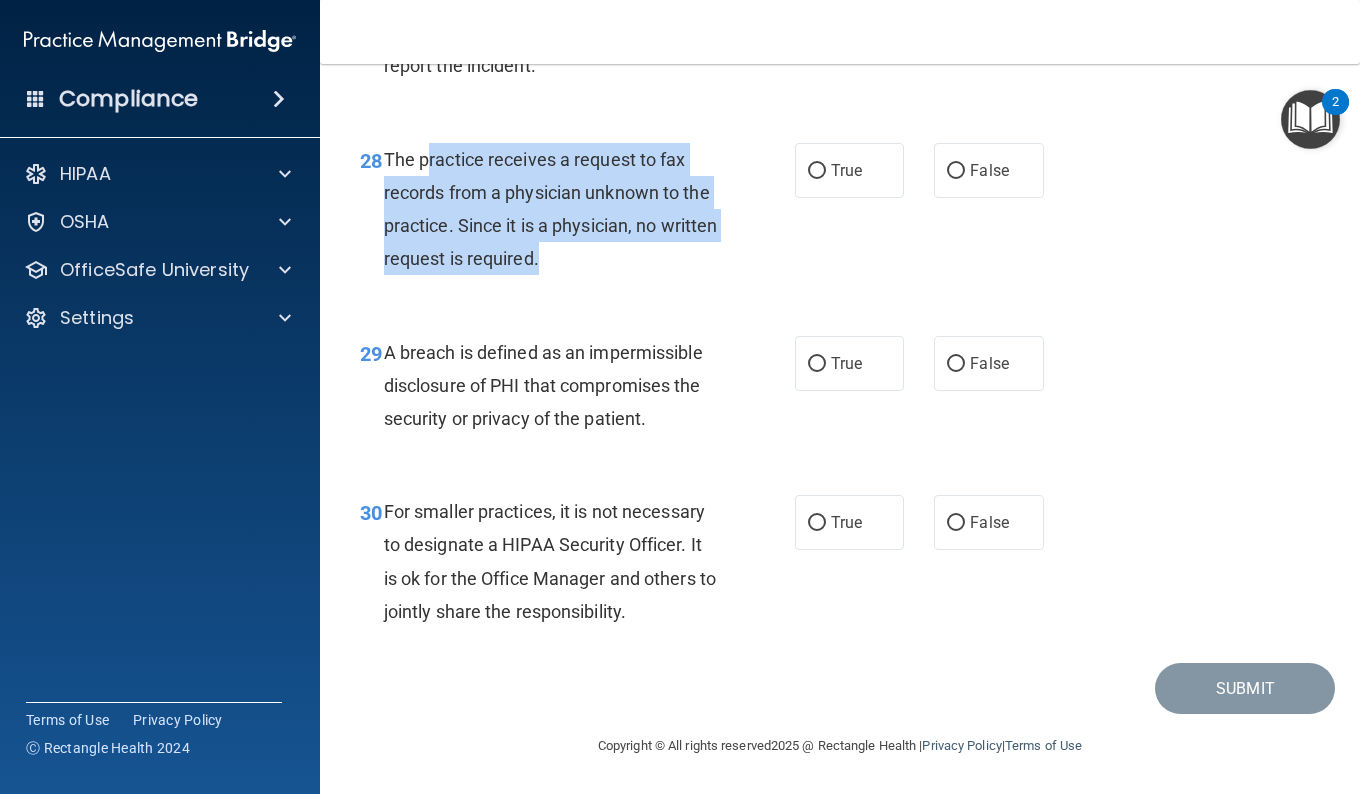 drag, startPoint x: 427, startPoint y: 177, endPoint x: 643, endPoint y: 277, distance: 238.0252 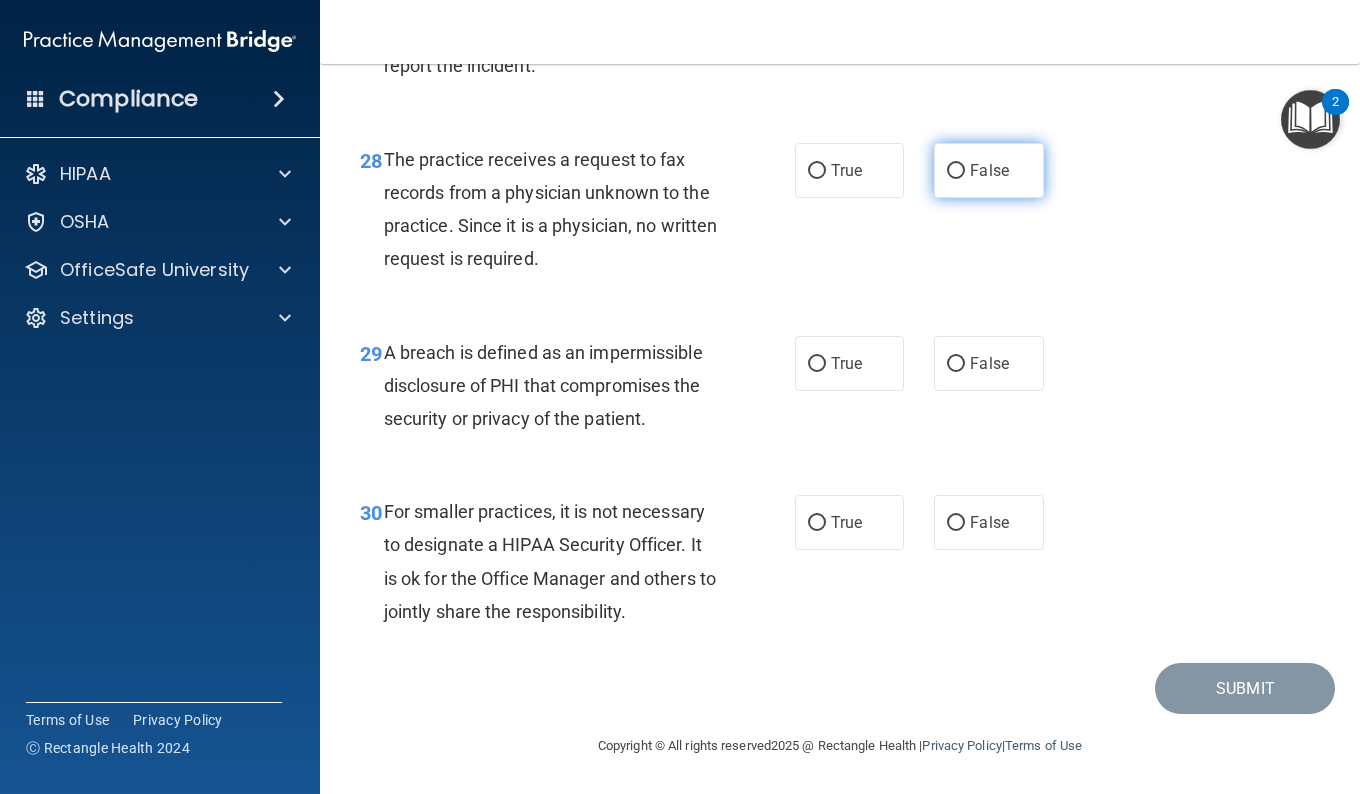 click on "False" at bounding box center (988, 170) 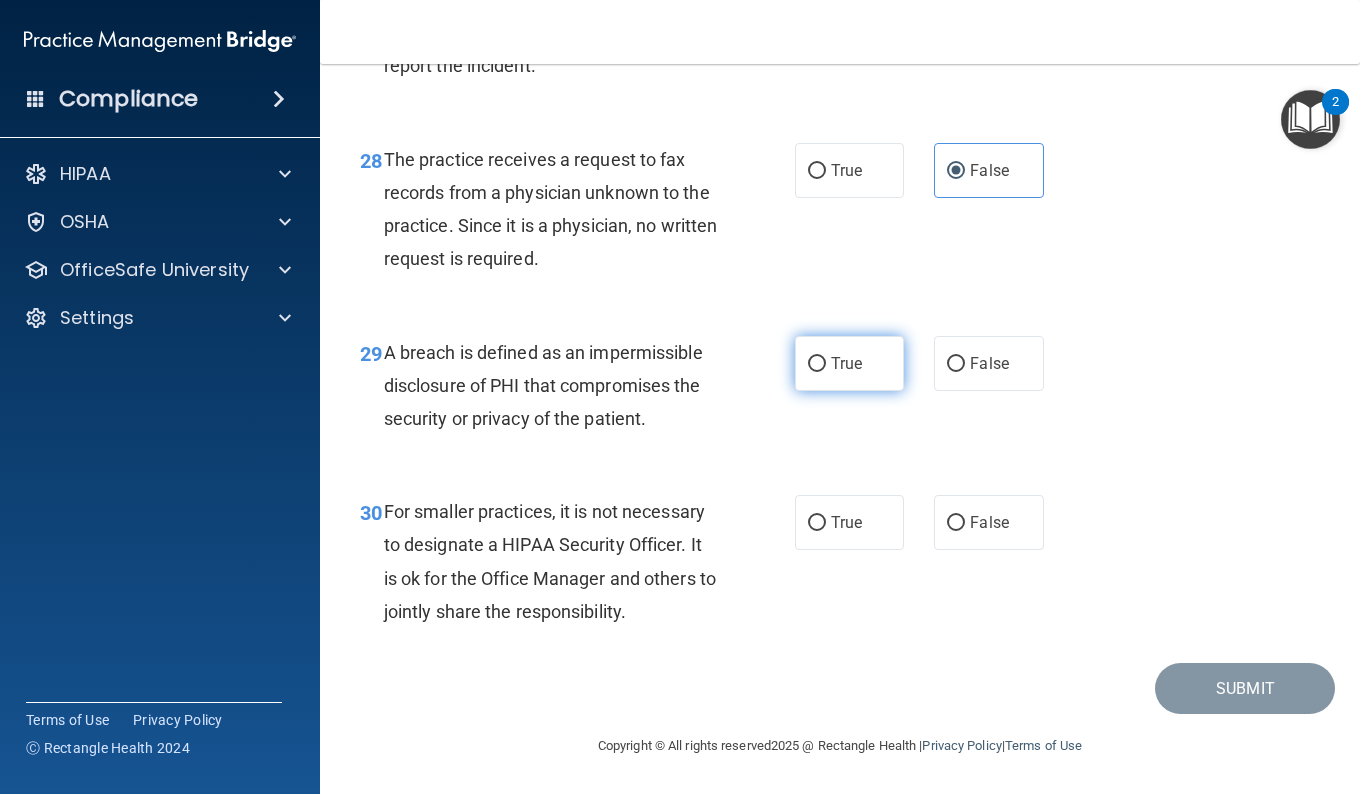 click on "True" at bounding box center (849, 363) 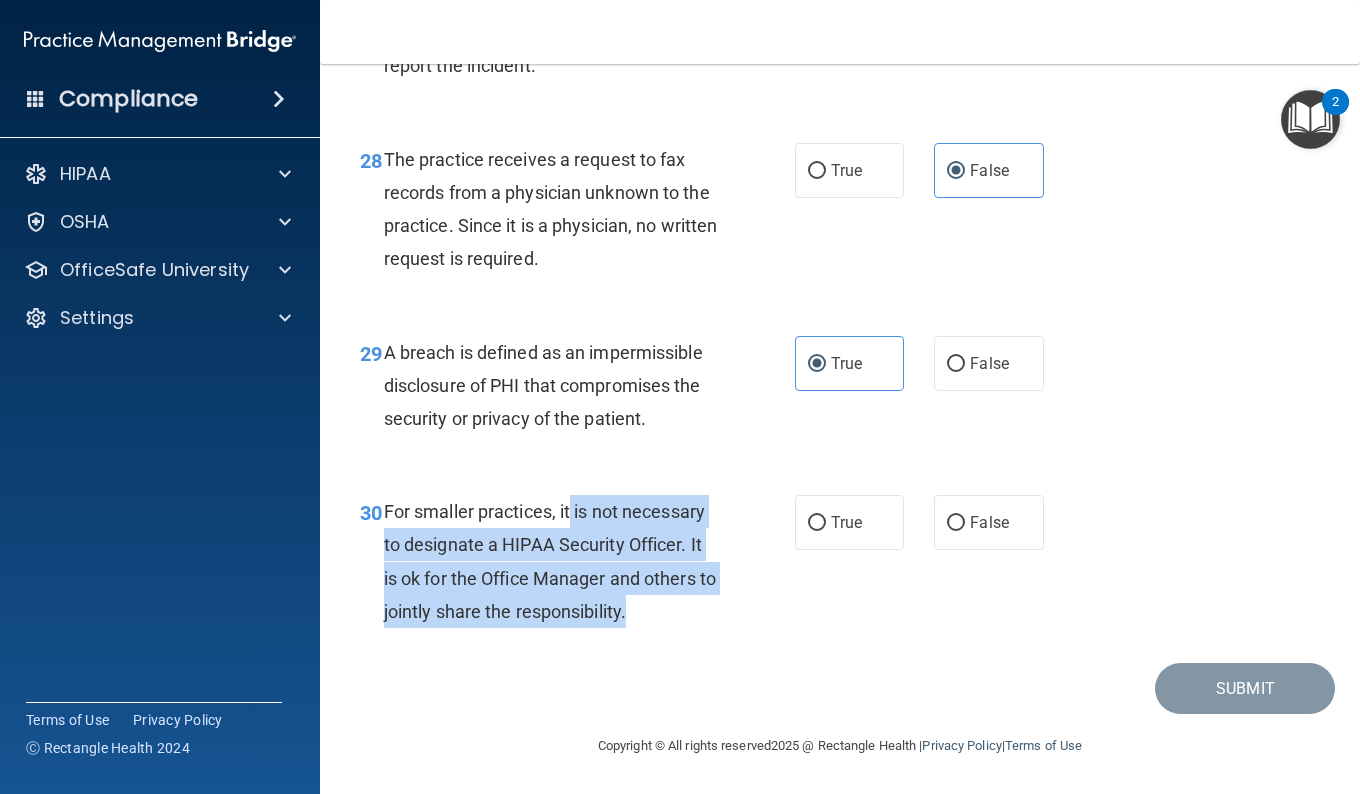 drag, startPoint x: 572, startPoint y: 525, endPoint x: 676, endPoint y: 623, distance: 142.89856 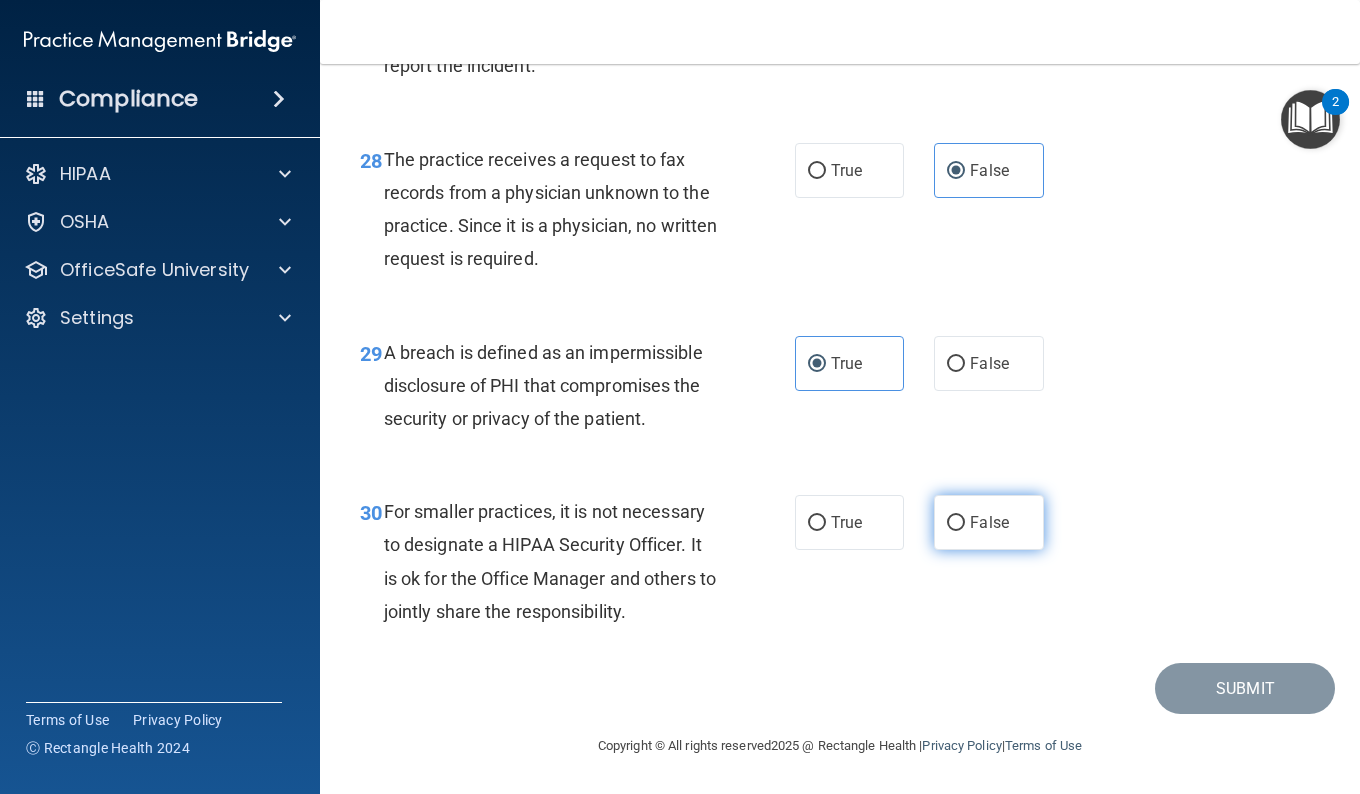 click on "False" at bounding box center [988, 522] 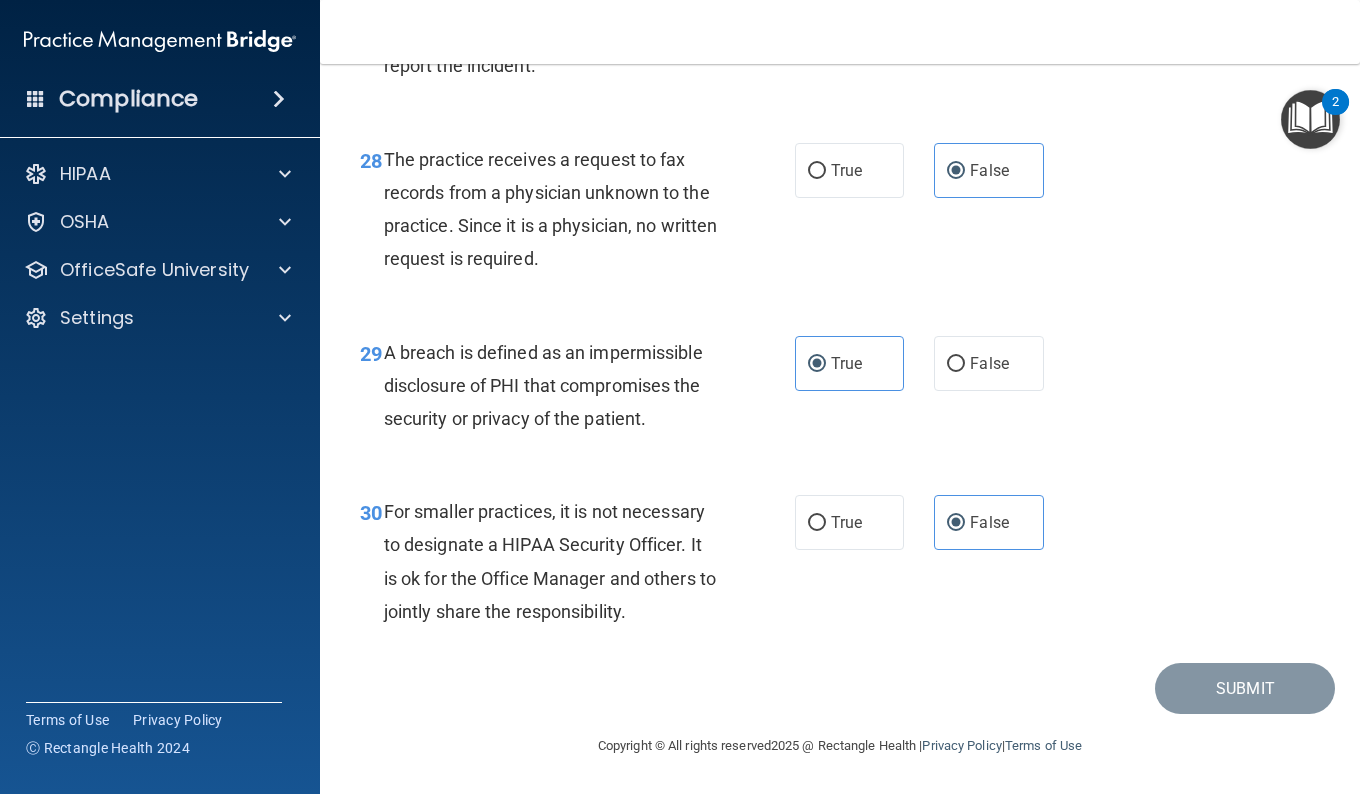click on "29       A breach is defined as an impermissible disclosure of PHI that compromises the security or privacy of the patient.                 True           False" at bounding box center [840, 391] 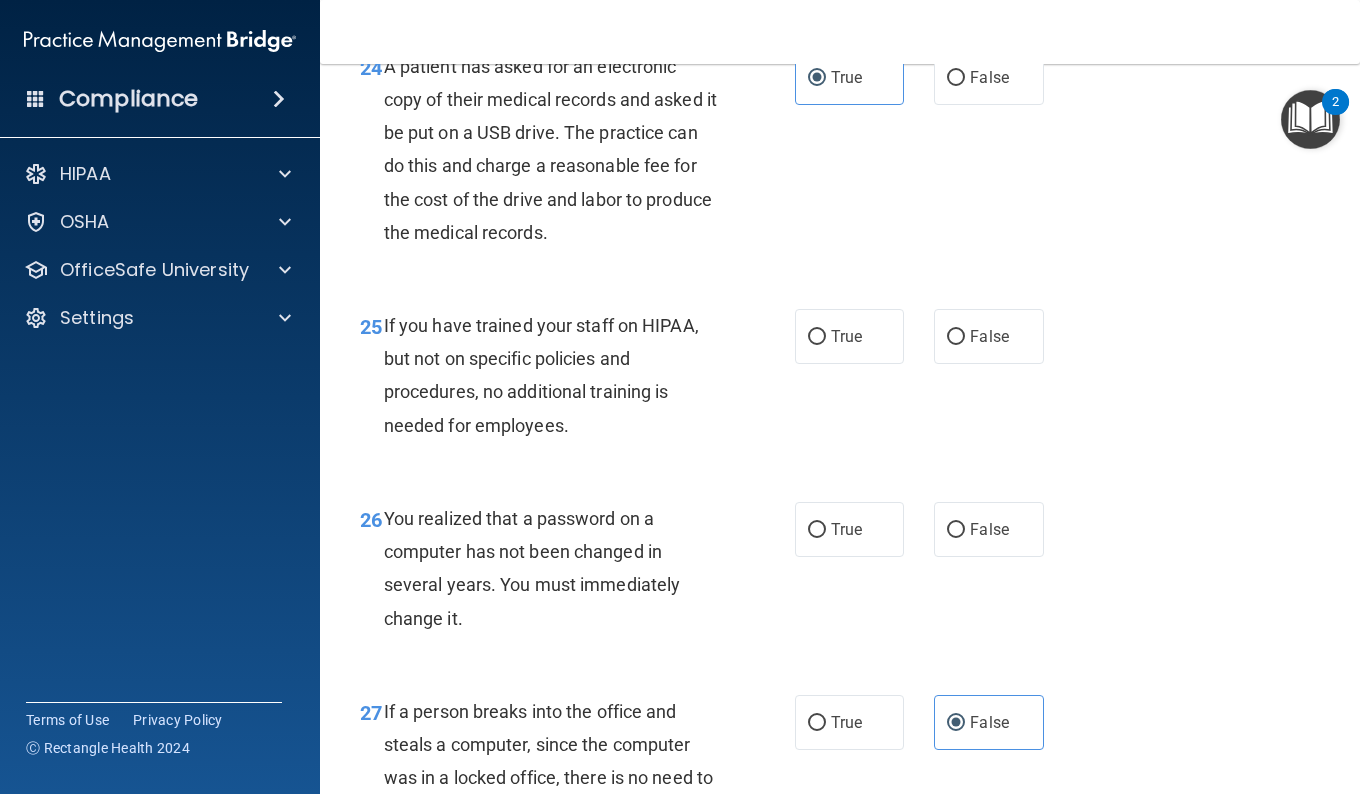 scroll, scrollTop: 4569, scrollLeft: 0, axis: vertical 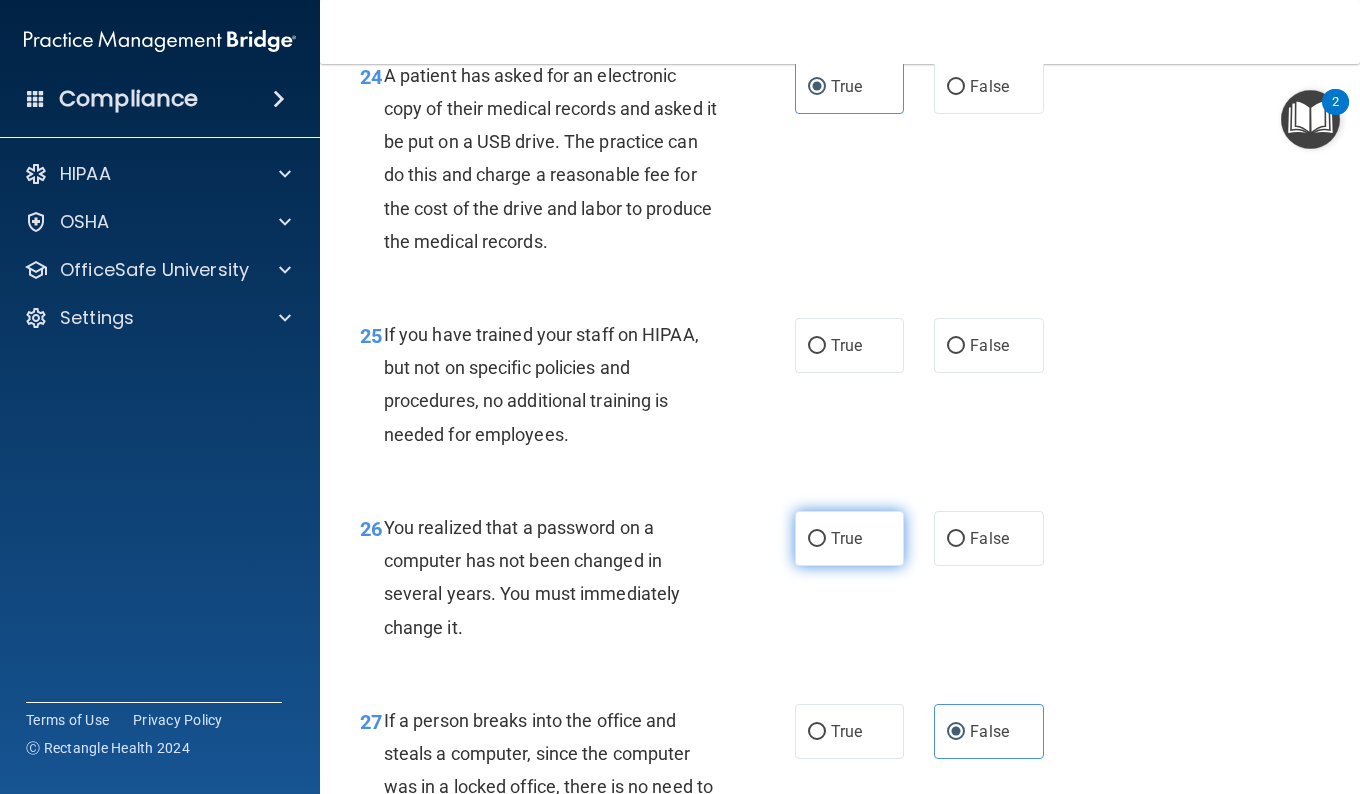 click on "True" at bounding box center [849, 538] 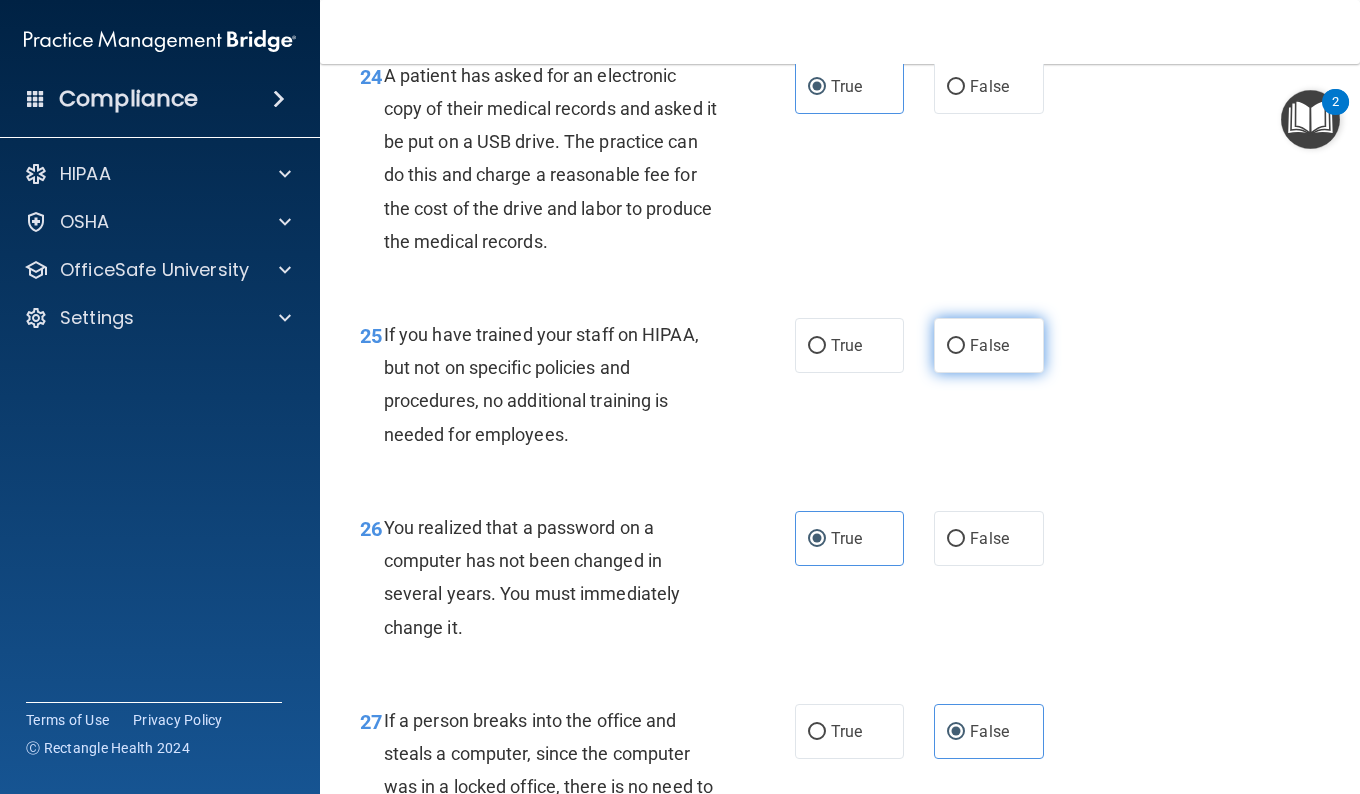 click on "False" at bounding box center (988, 345) 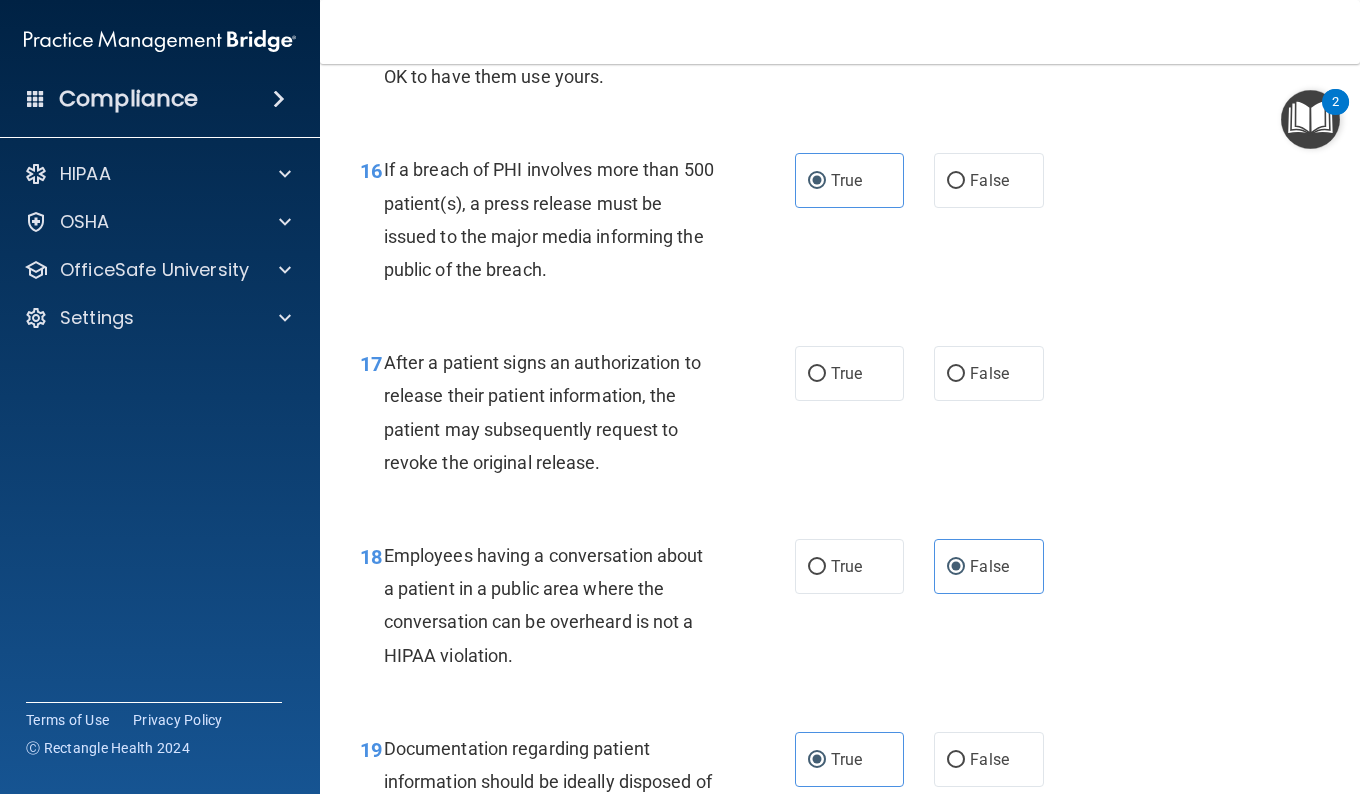 scroll, scrollTop: 2870, scrollLeft: 0, axis: vertical 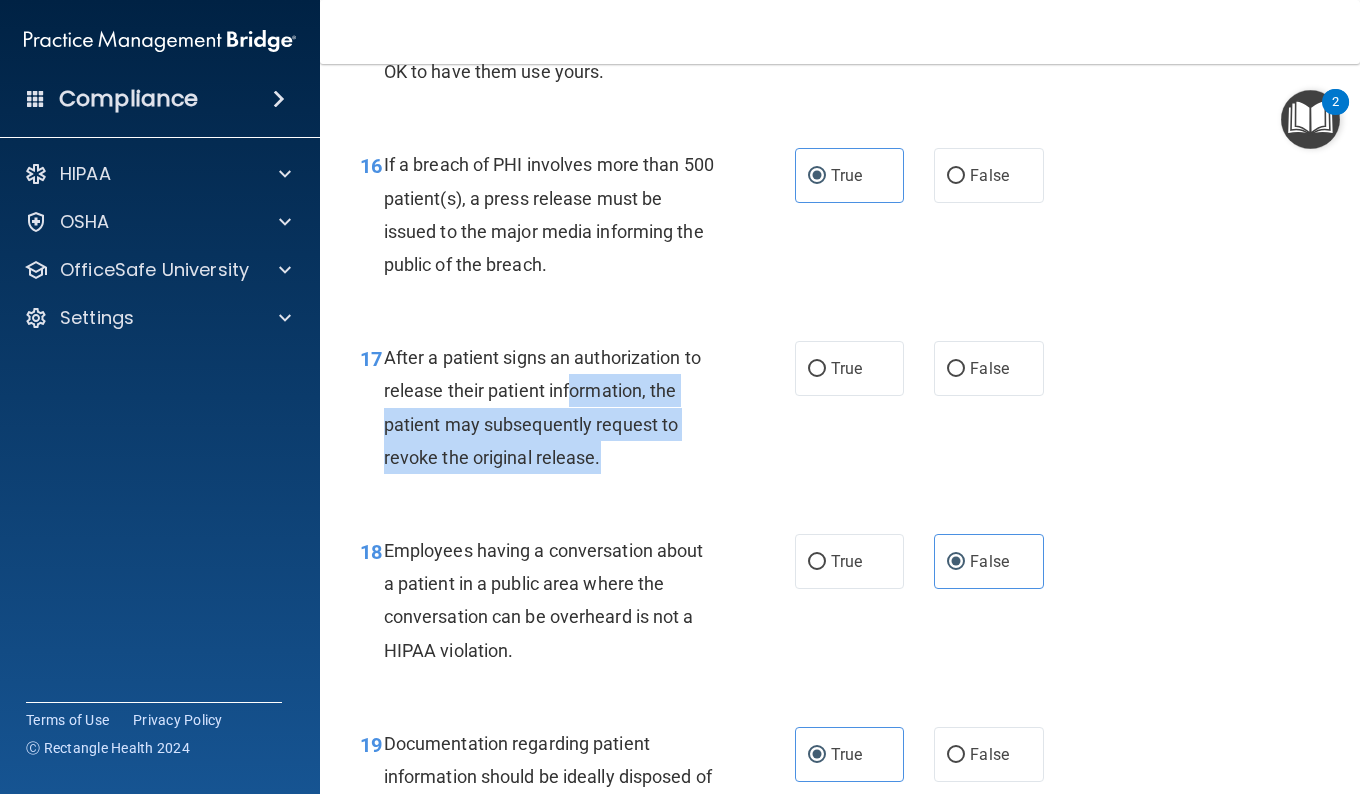 drag, startPoint x: 571, startPoint y: 391, endPoint x: 667, endPoint y: 475, distance: 127.56175 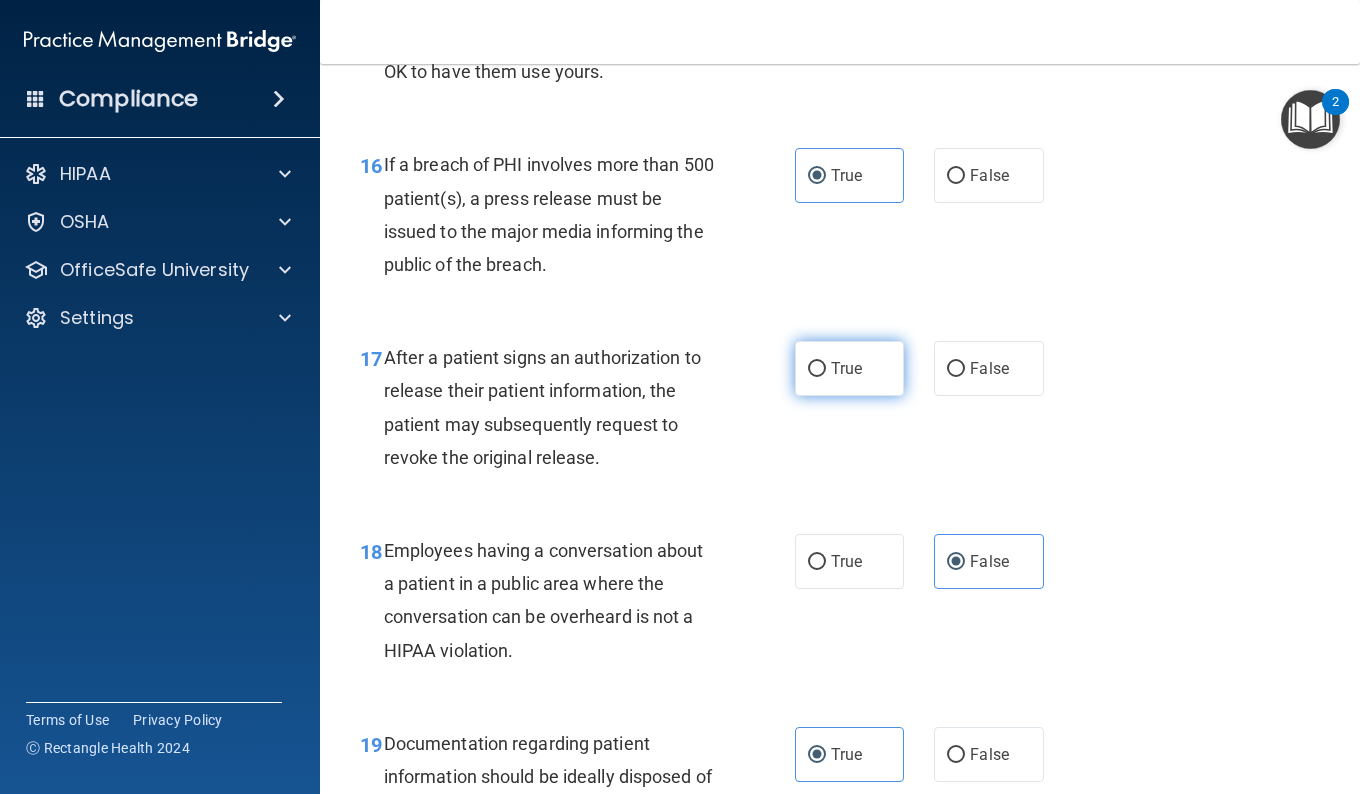 click on "True" at bounding box center [846, 368] 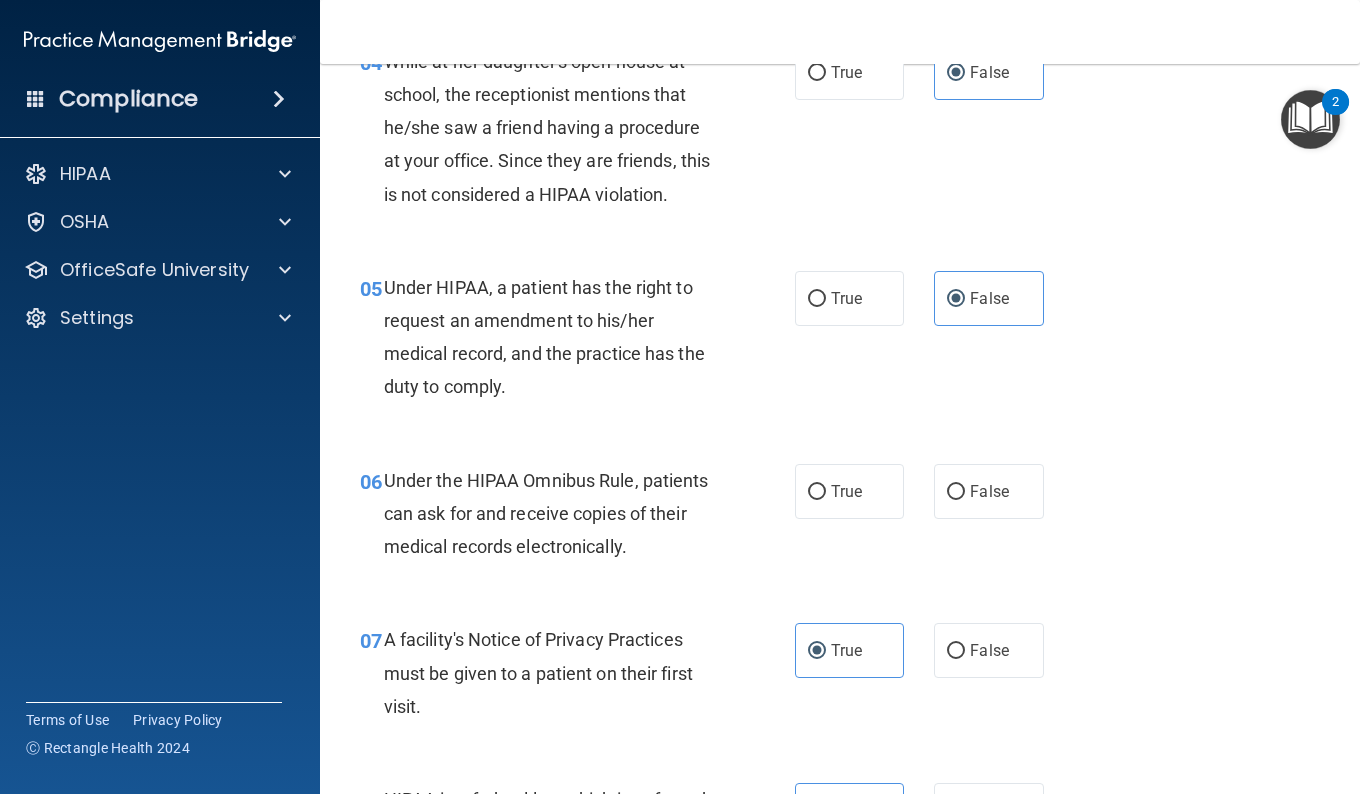 scroll, scrollTop: 721, scrollLeft: 0, axis: vertical 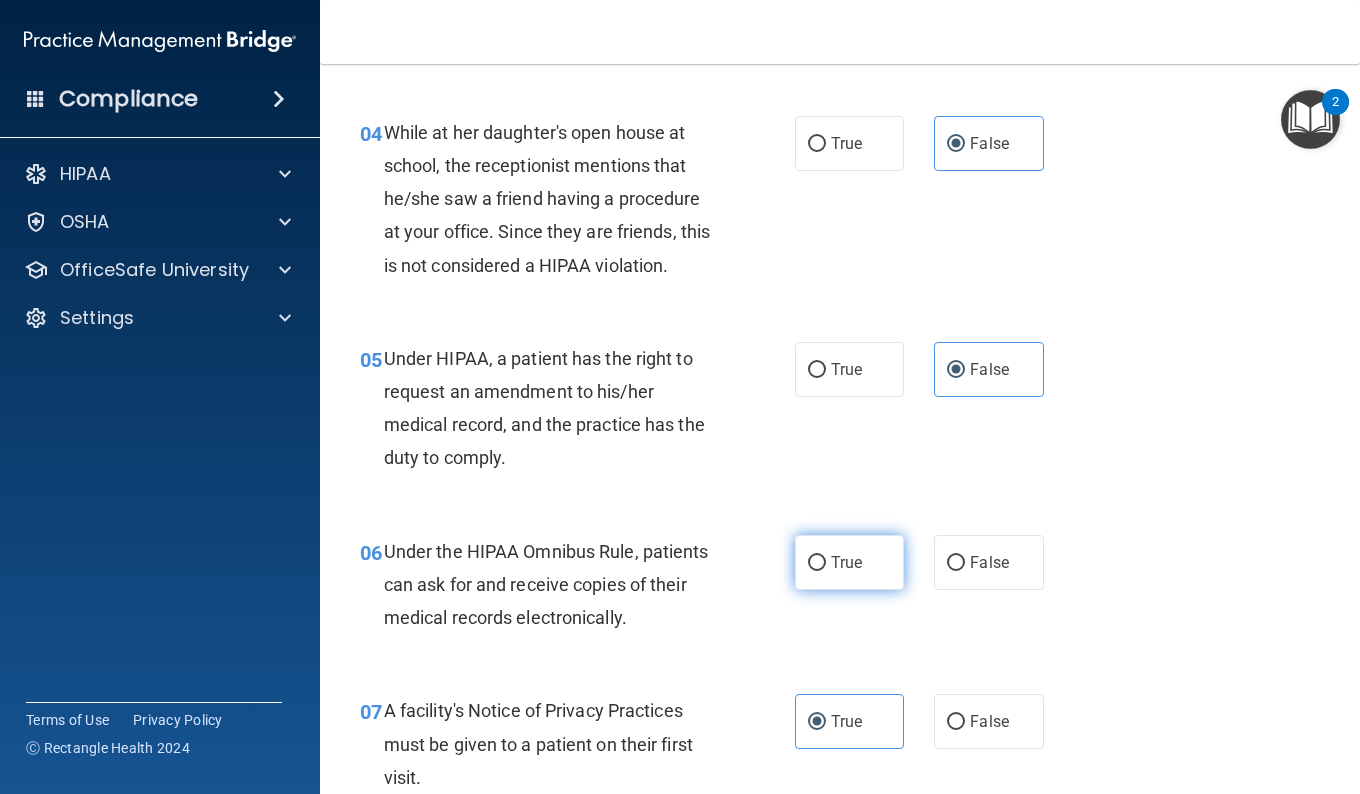 click on "True" at bounding box center (849, 562) 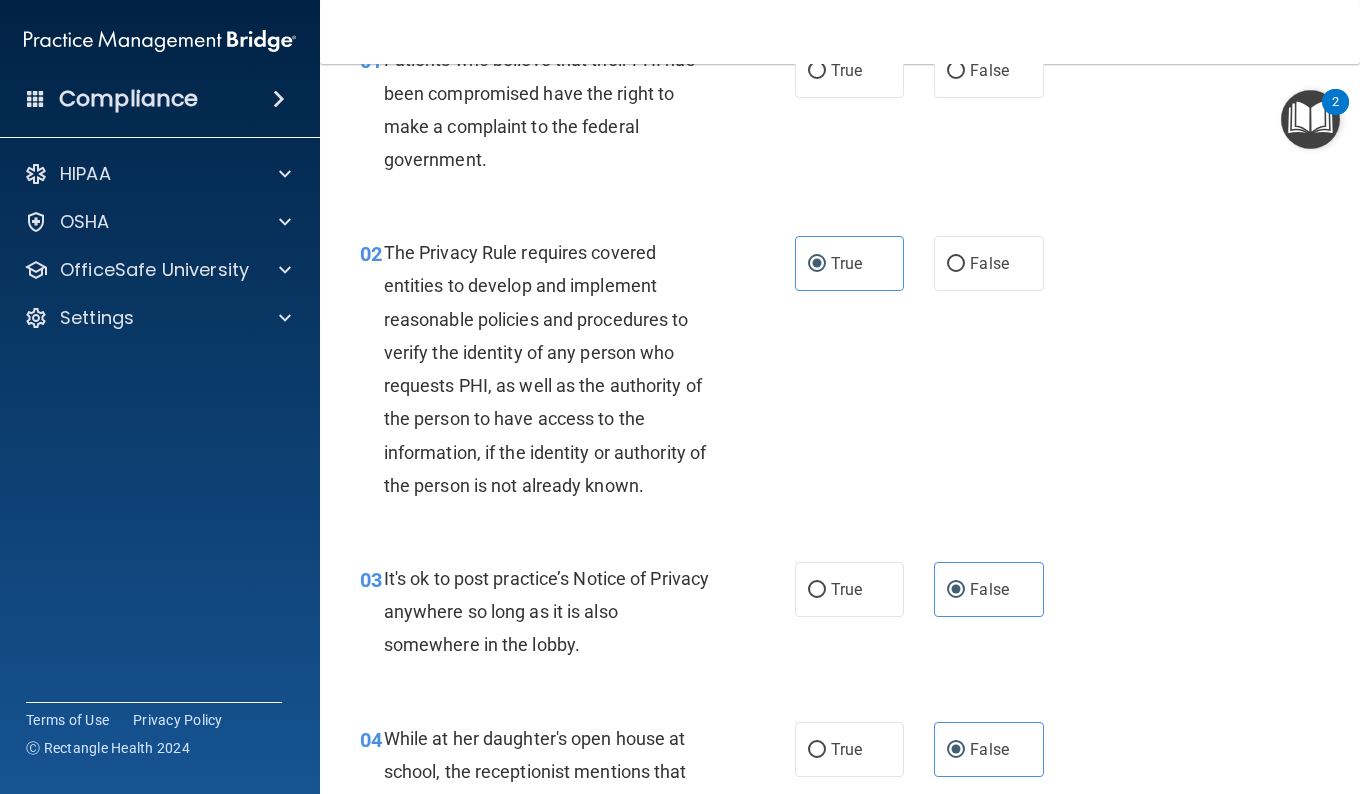 scroll, scrollTop: 0, scrollLeft: 0, axis: both 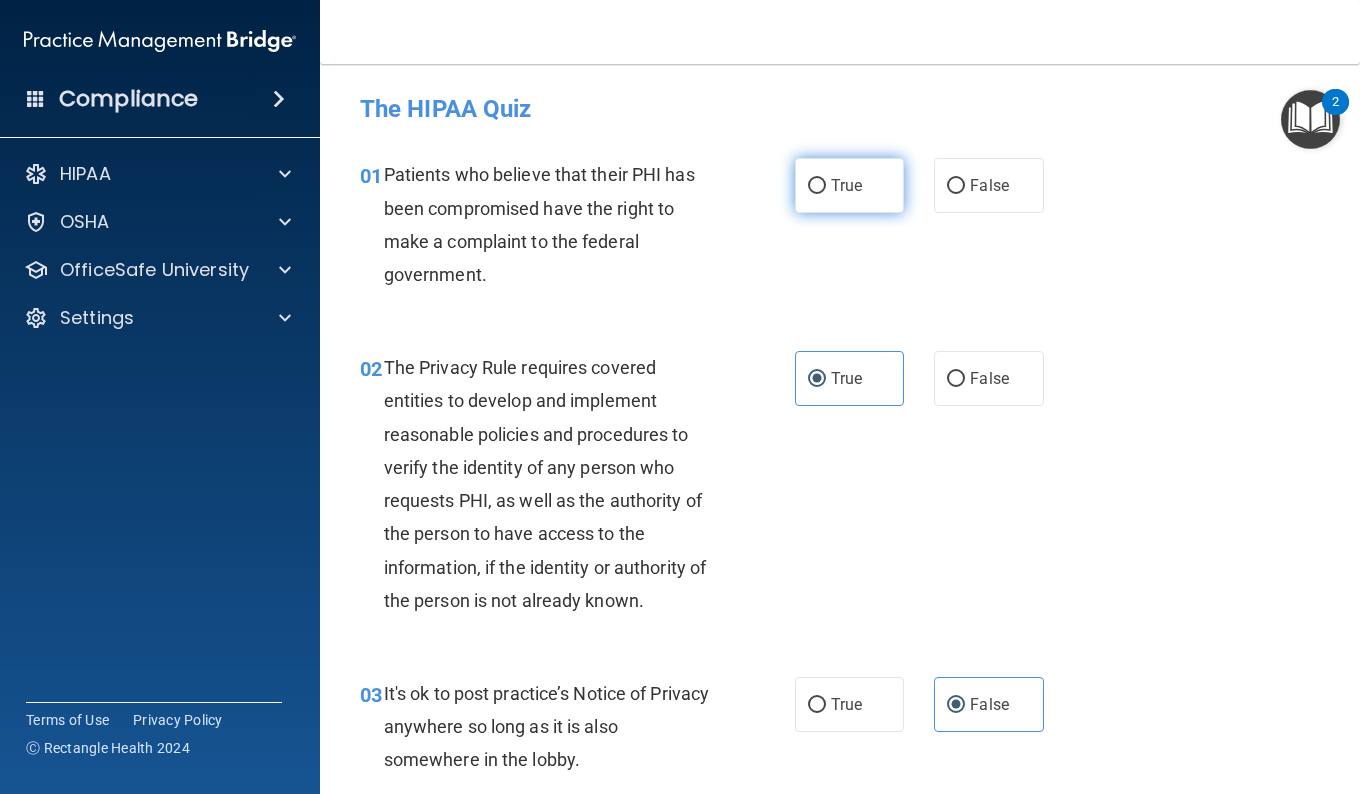 click on "True" at bounding box center (846, 185) 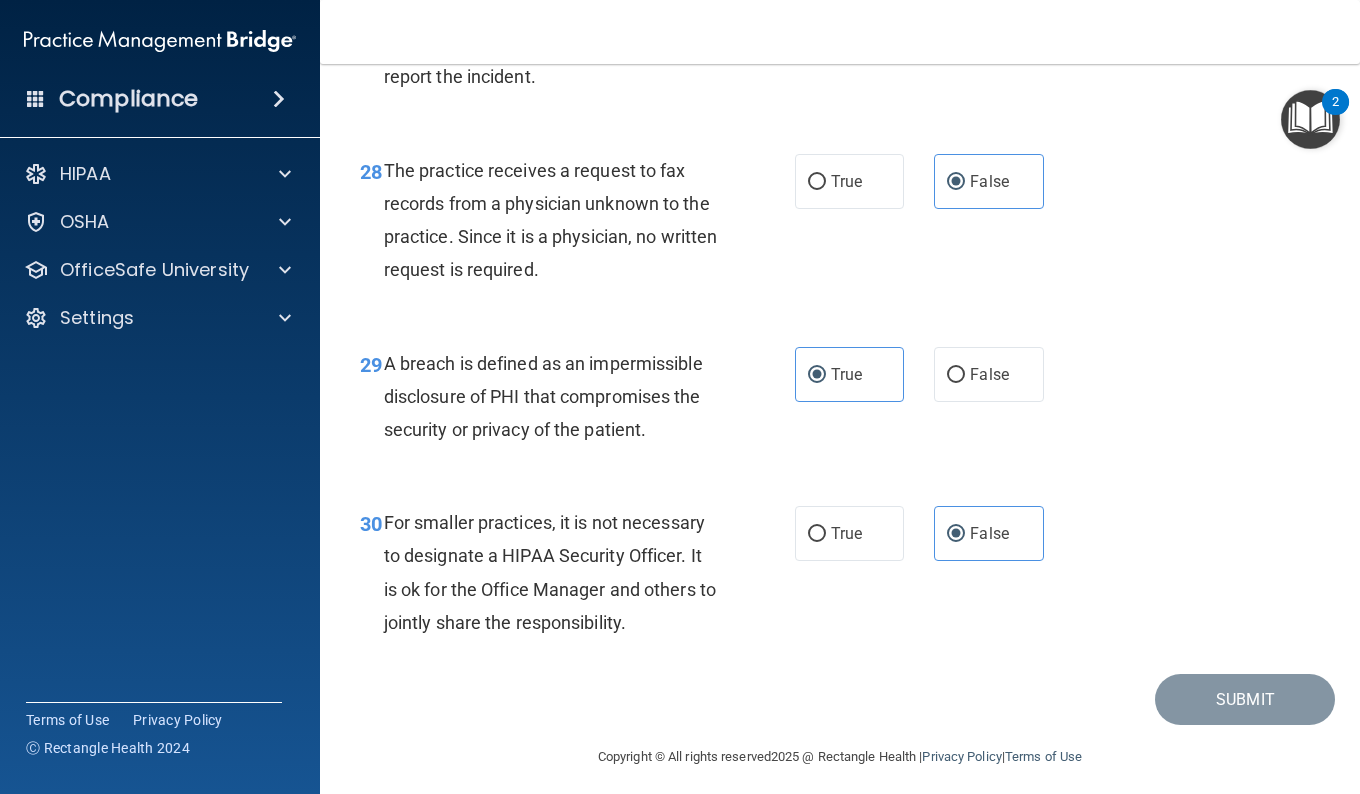 scroll, scrollTop: 5357, scrollLeft: 0, axis: vertical 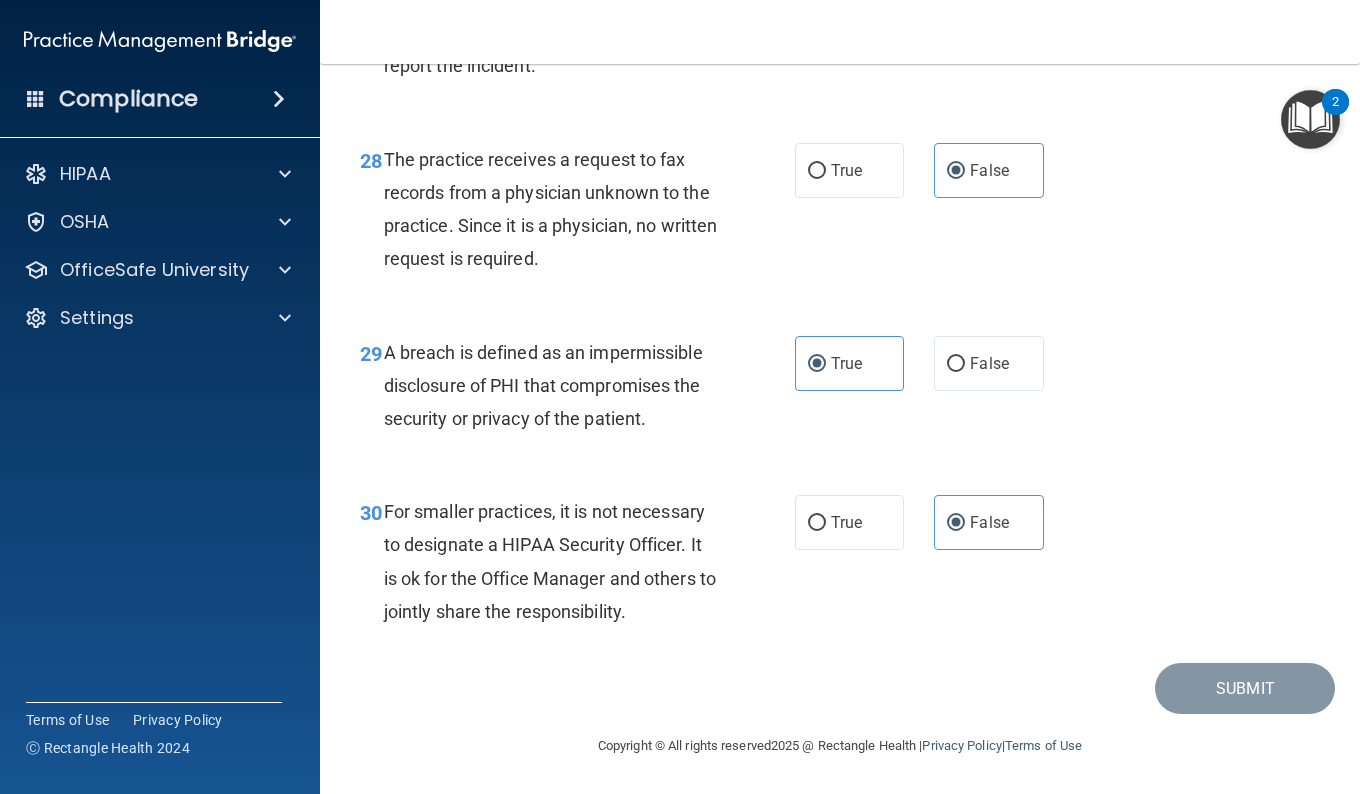 click on "30       For smaller practices, it is not necessary to designate a HIPAA Security Officer.  It is ok for the Office Manager and others to jointly share the responsibility.                 True           False" at bounding box center (840, 566) 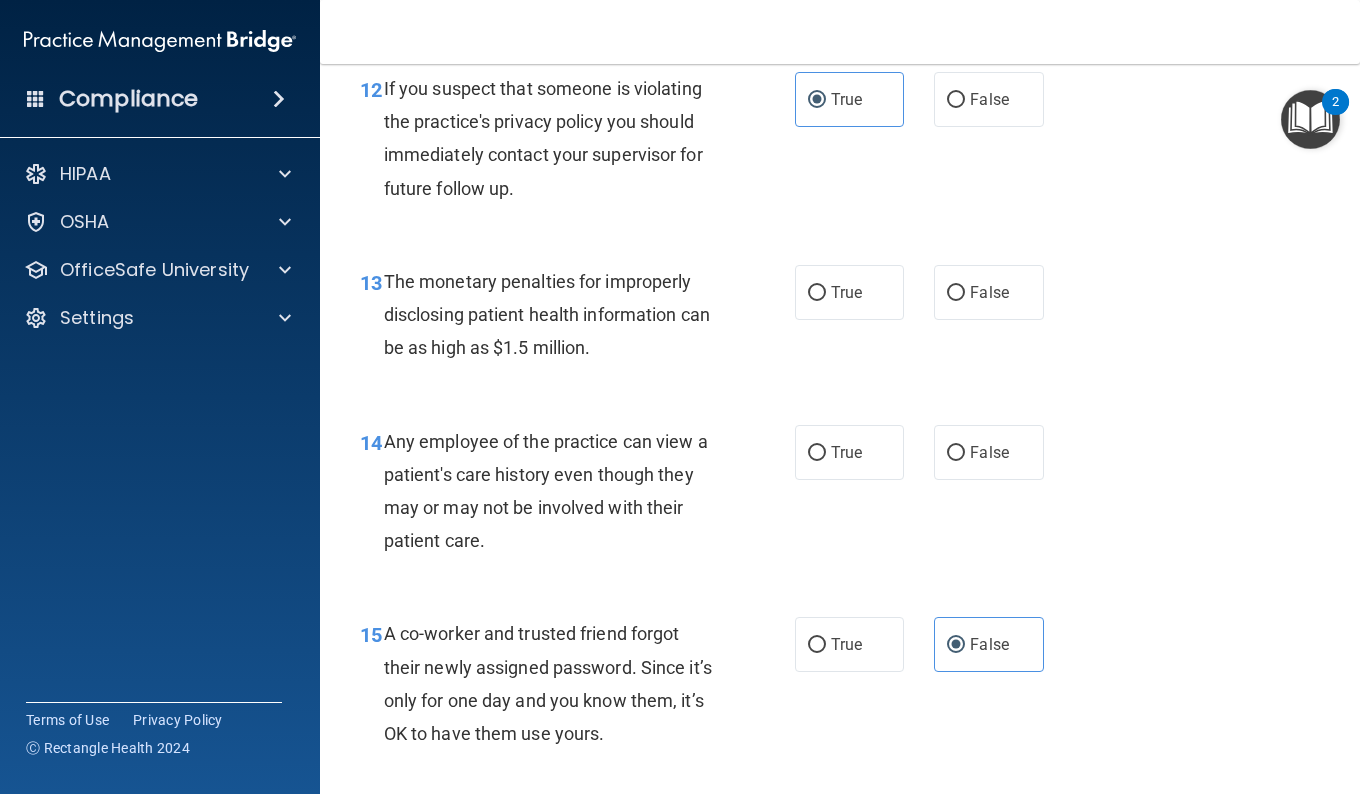 scroll, scrollTop: 2195, scrollLeft: 0, axis: vertical 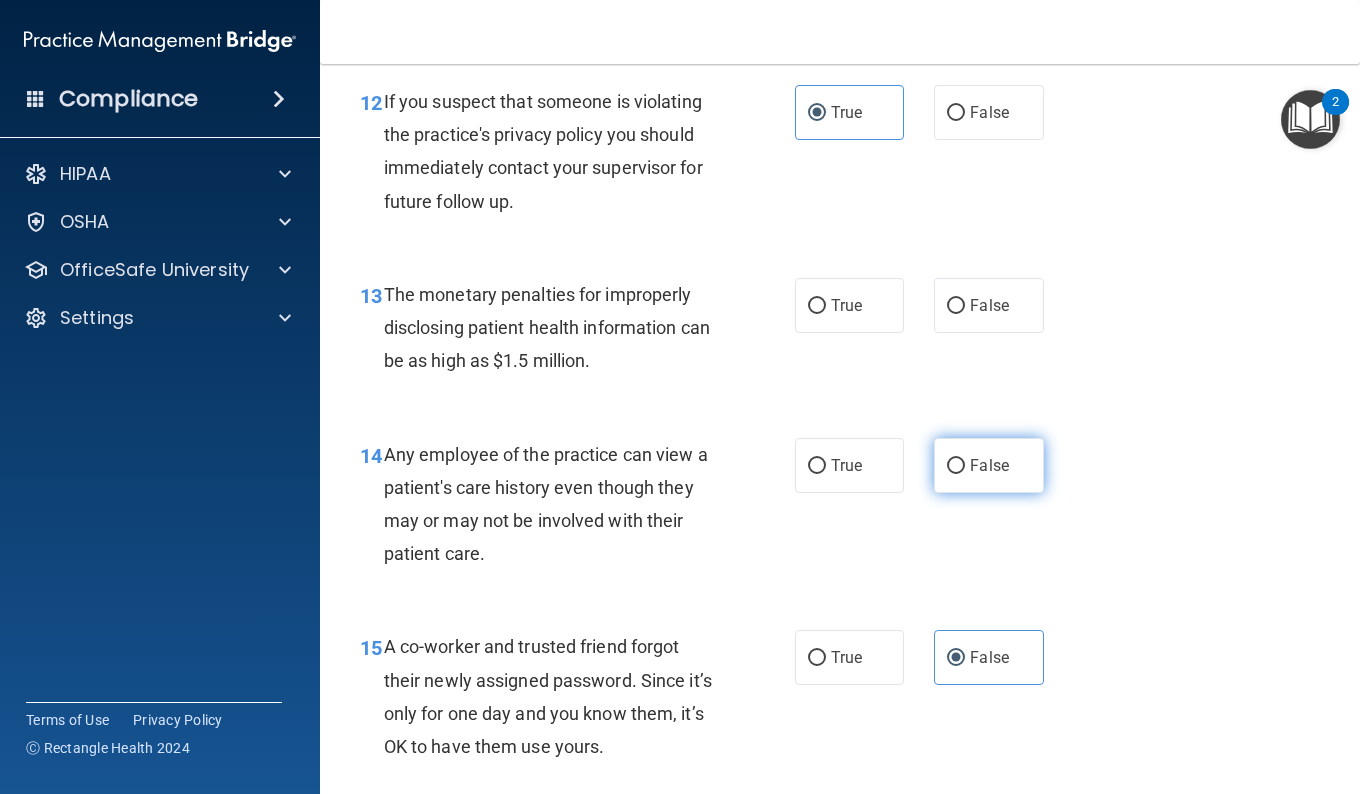 click on "False" at bounding box center [988, 465] 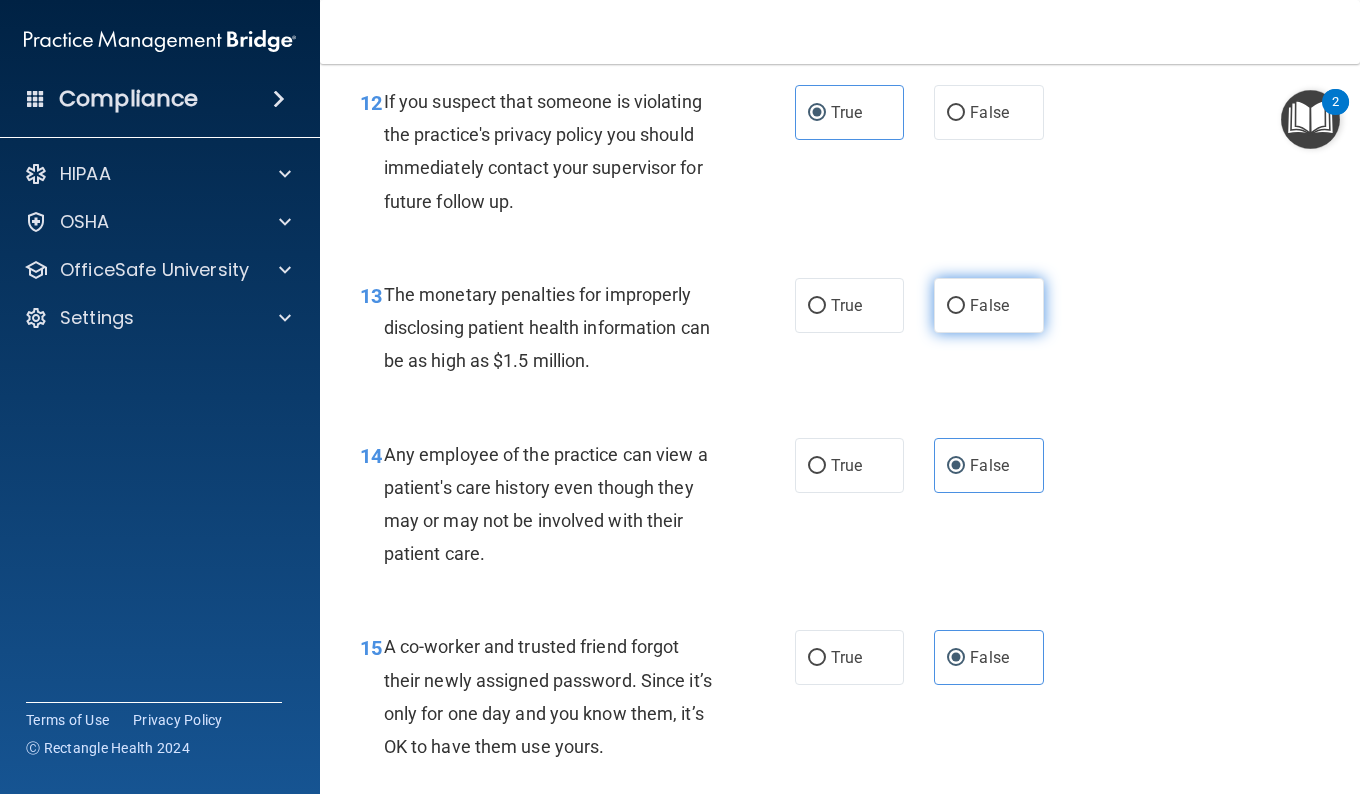 click on "False" at bounding box center (956, 306) 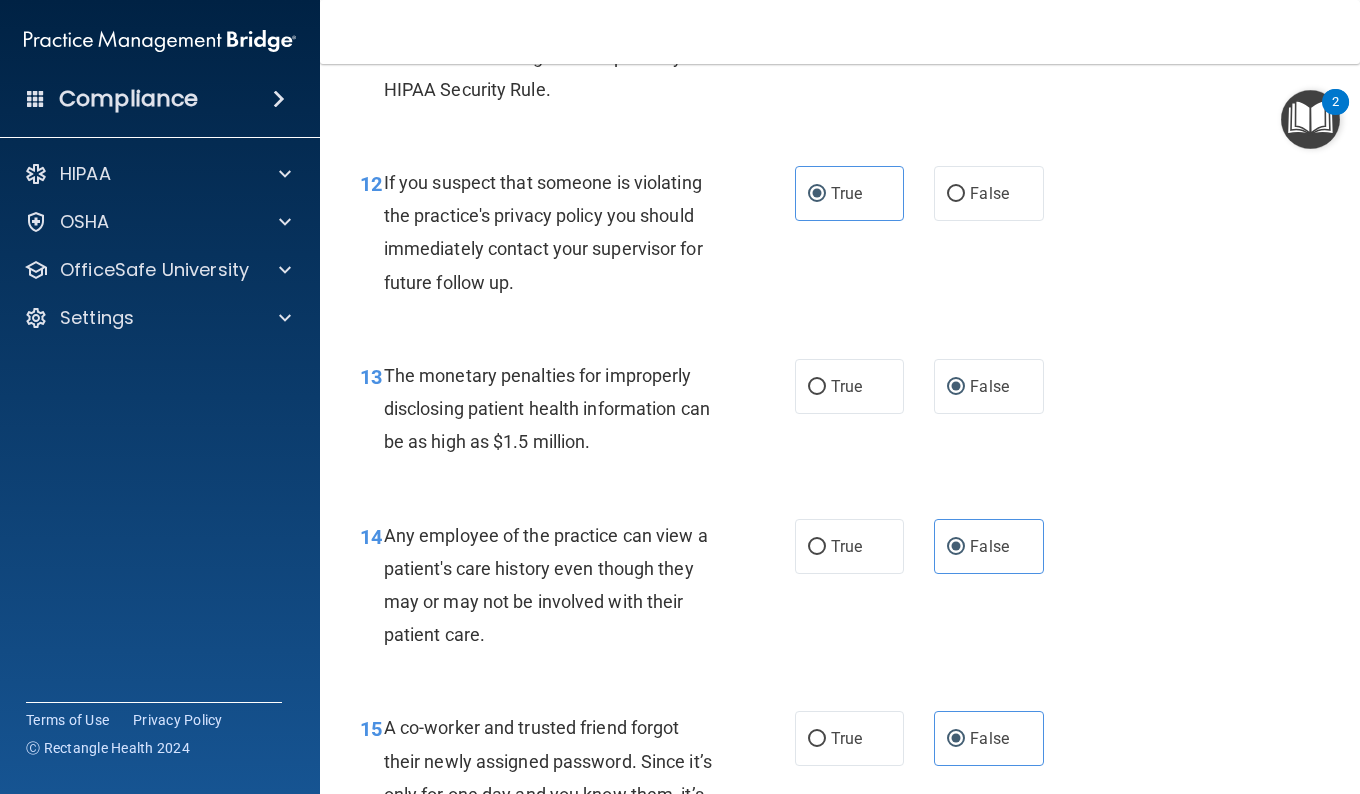 scroll, scrollTop: 2208, scrollLeft: 0, axis: vertical 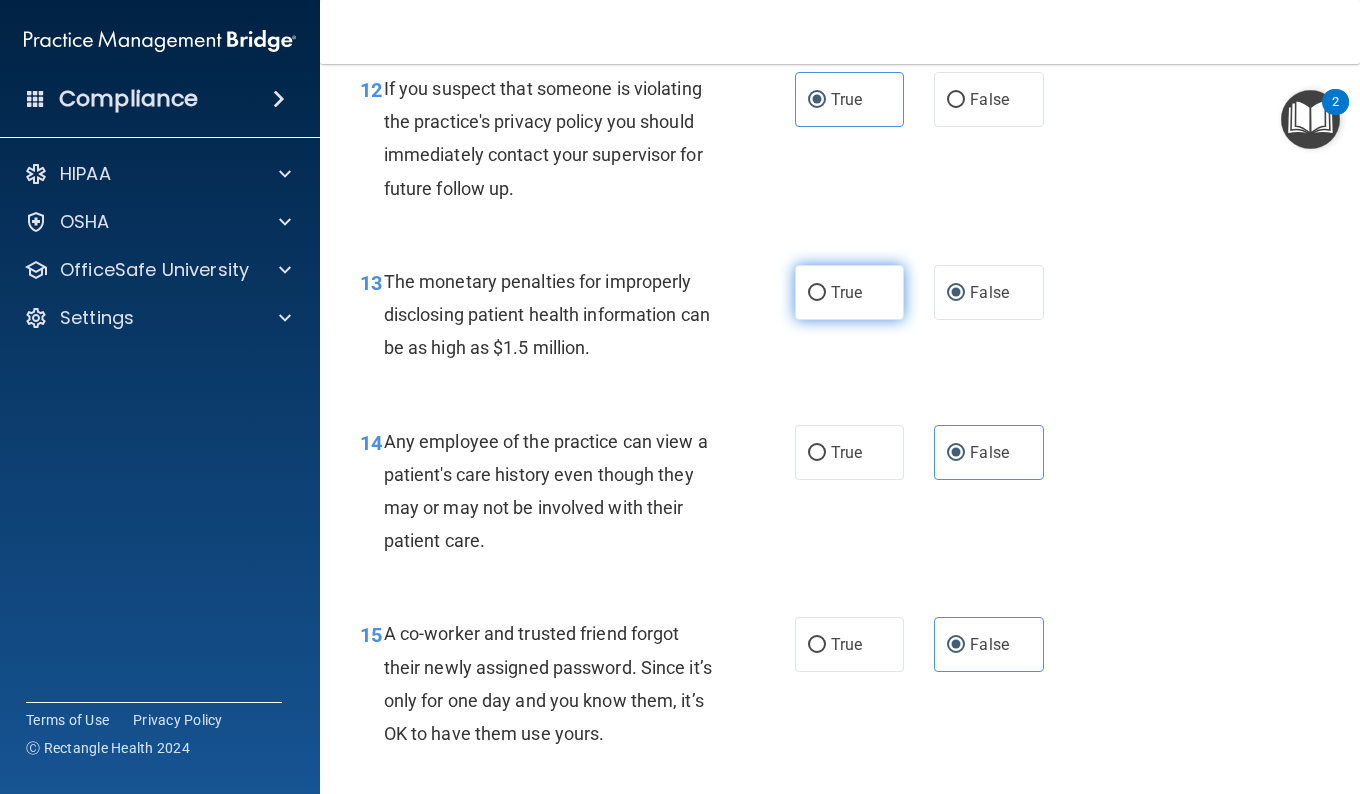 click on "True" at bounding box center (849, 292) 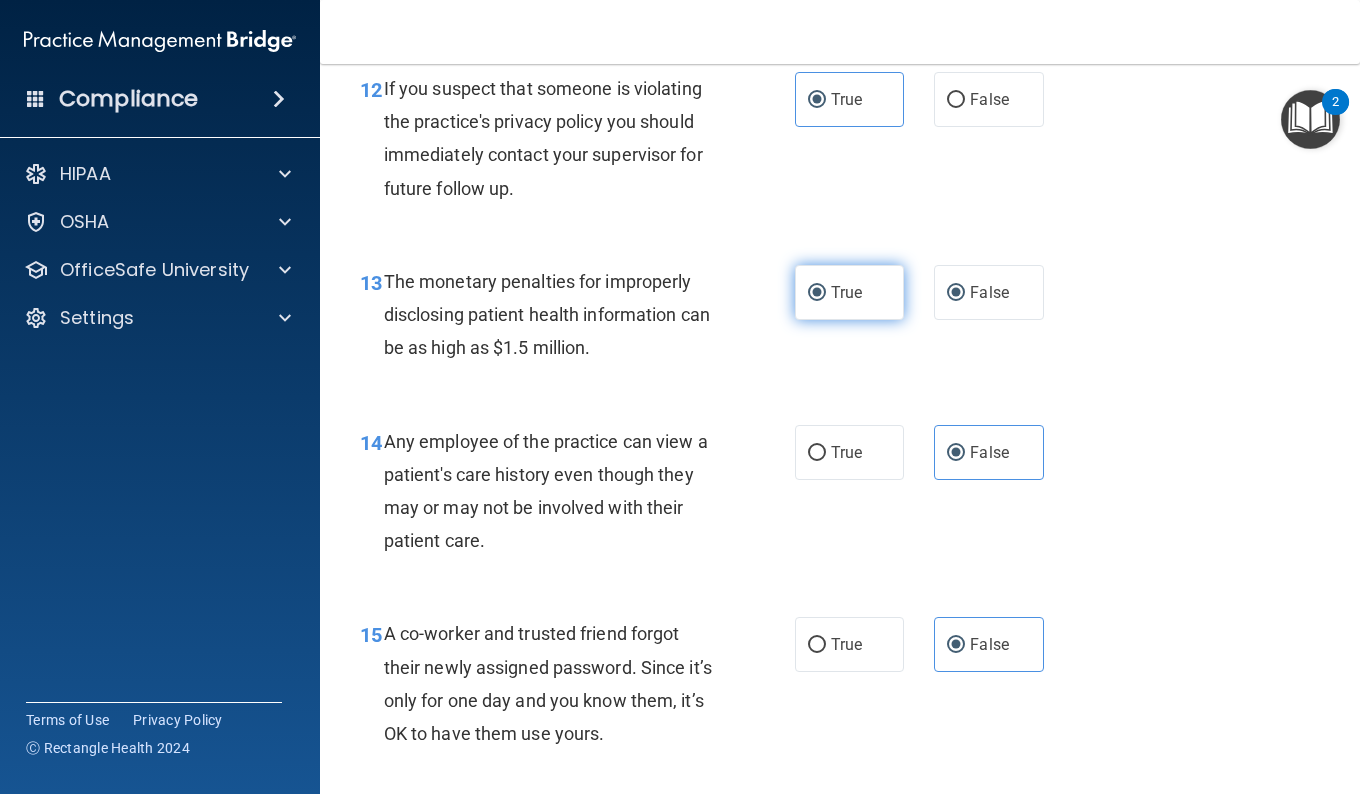 radio on "false" 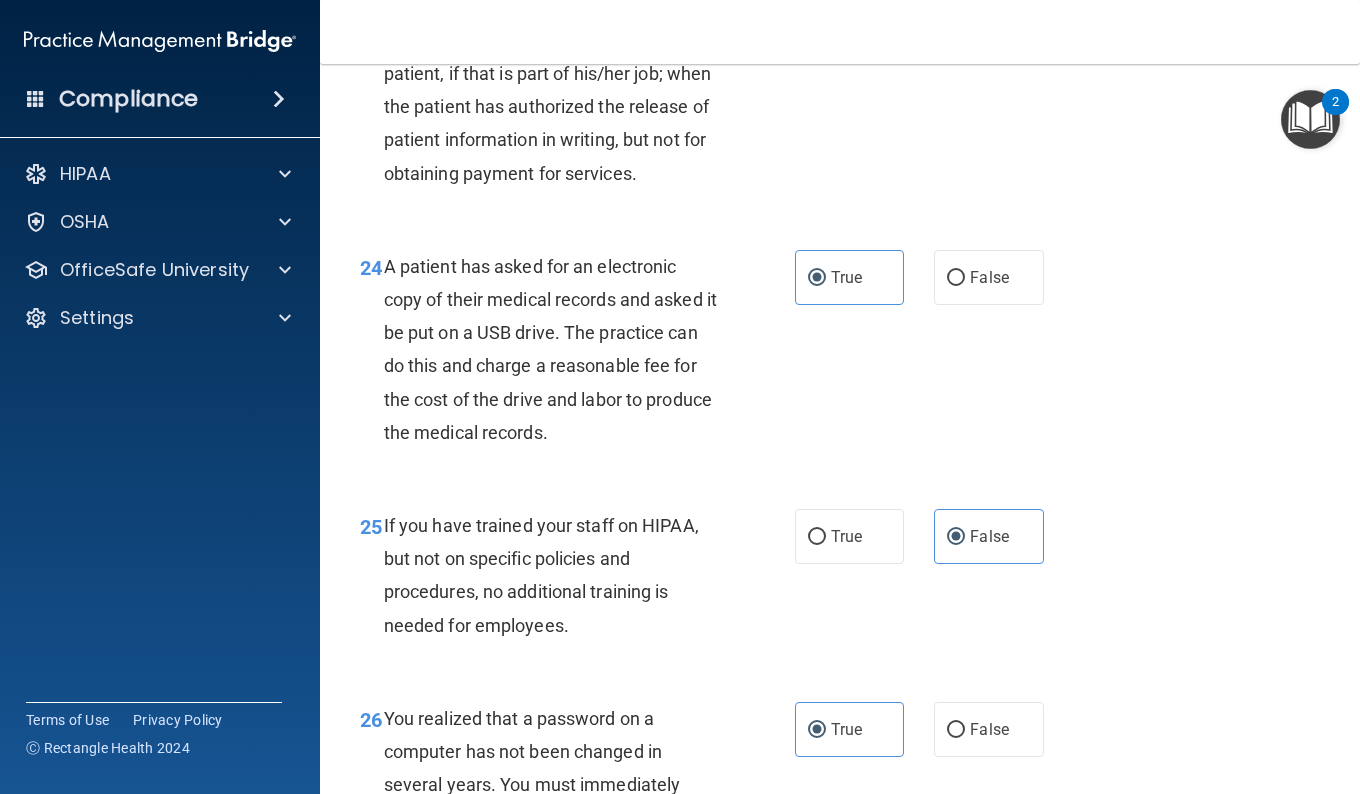 scroll, scrollTop: 5357, scrollLeft: 0, axis: vertical 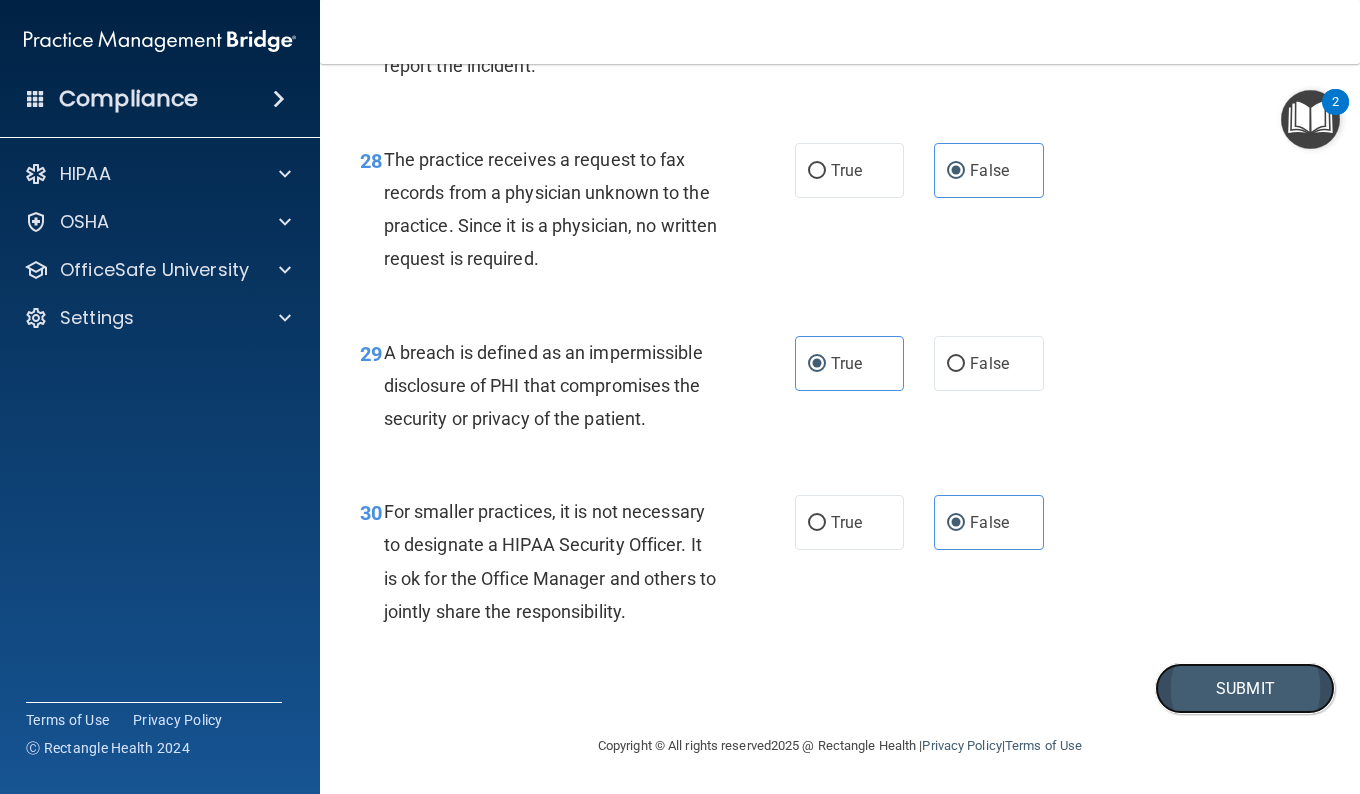 click on "Submit" at bounding box center (1245, 688) 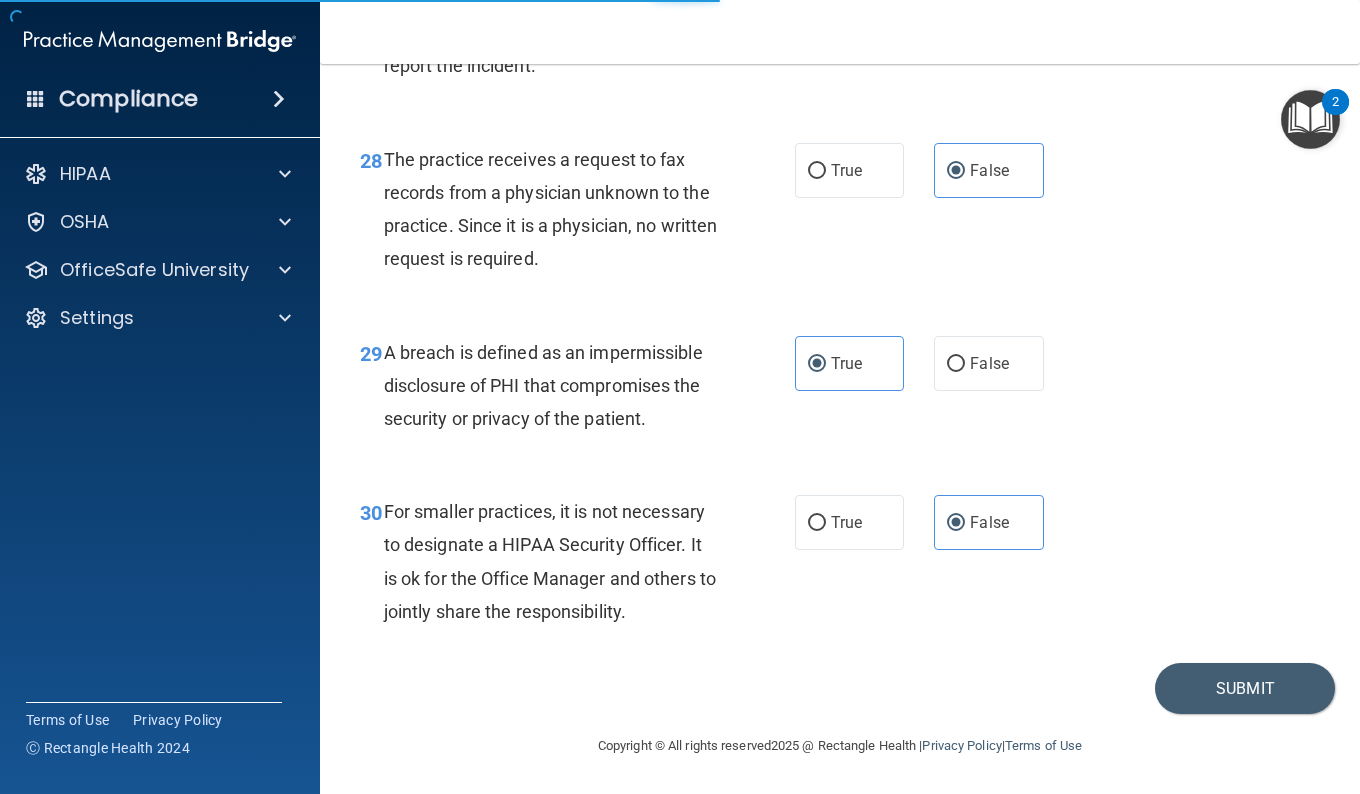 scroll, scrollTop: 0, scrollLeft: 0, axis: both 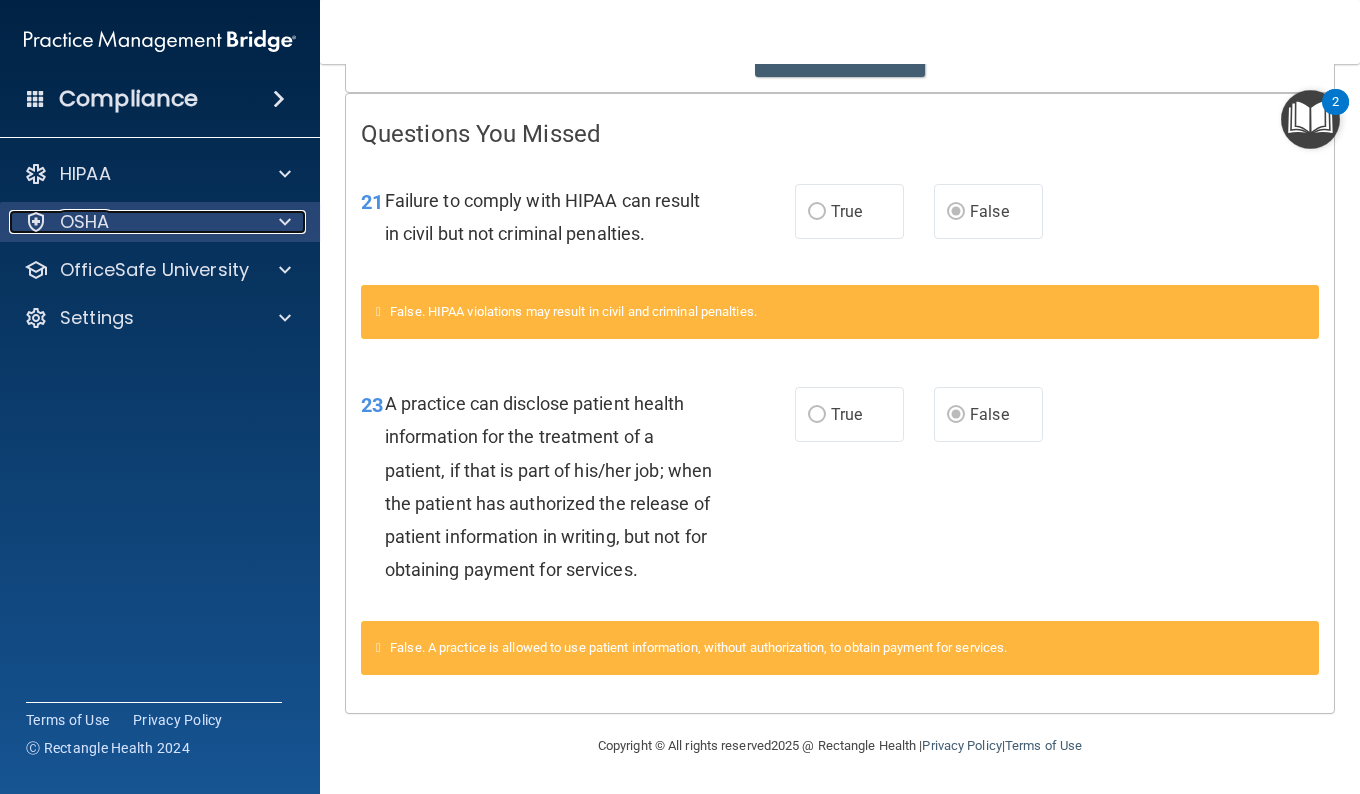 click on "OSHA" at bounding box center (133, 222) 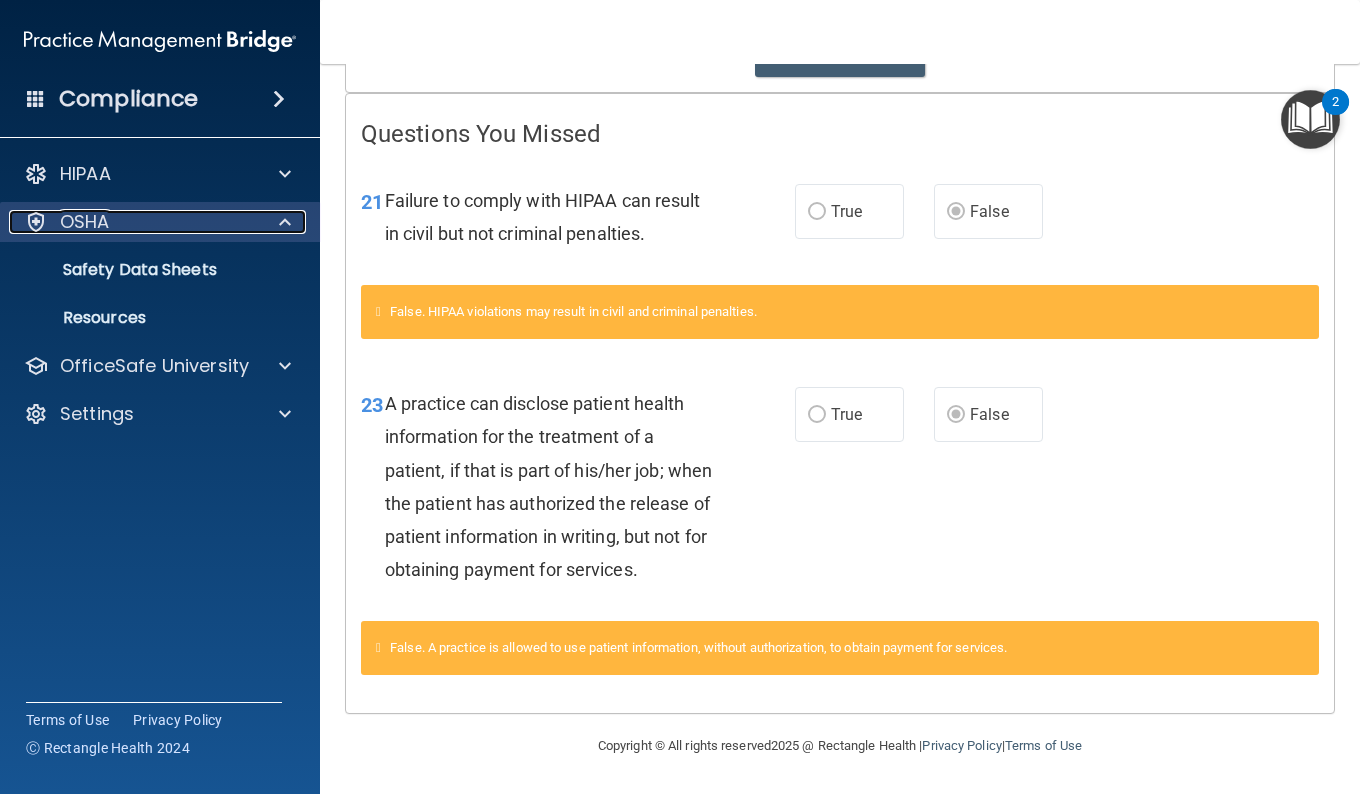 click on "OSHA" at bounding box center (85, 222) 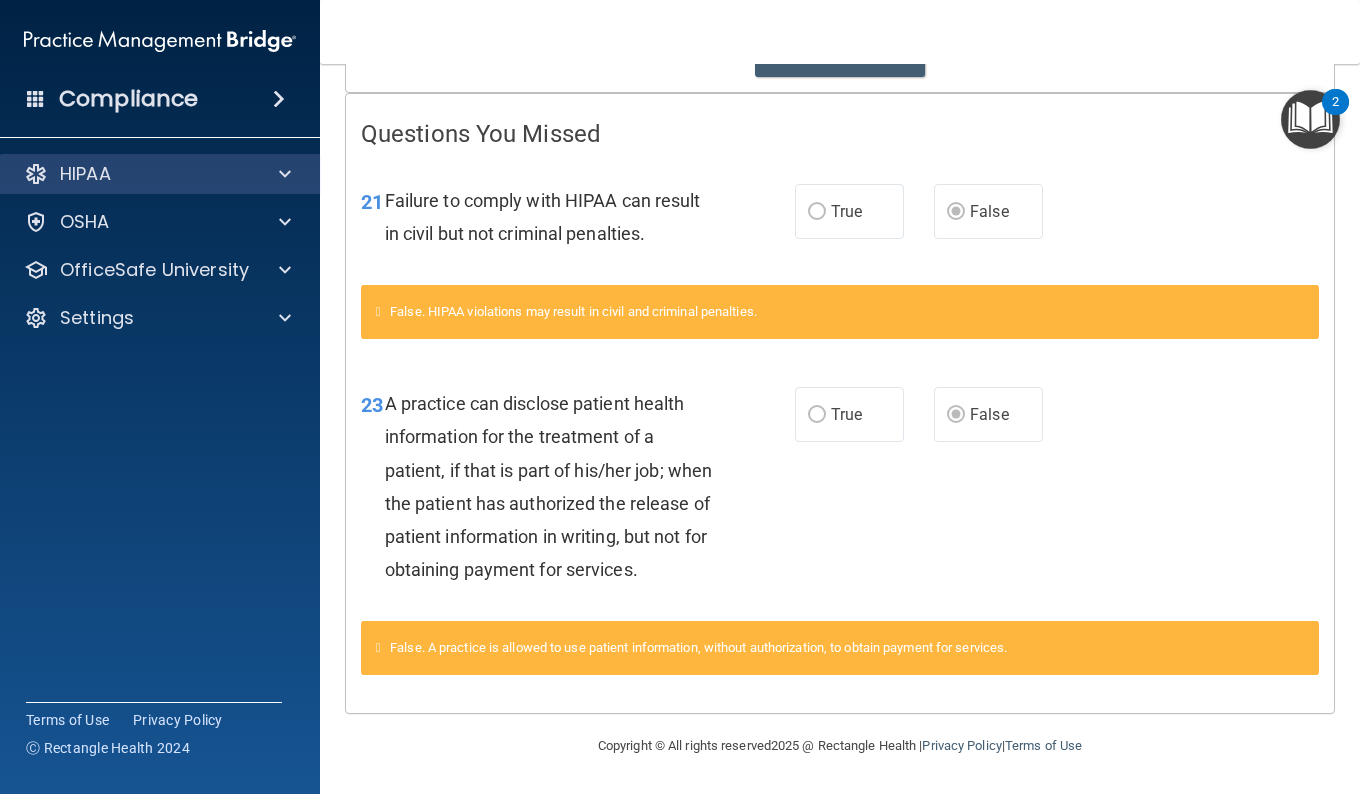 click on "HIPAA" at bounding box center [160, 174] 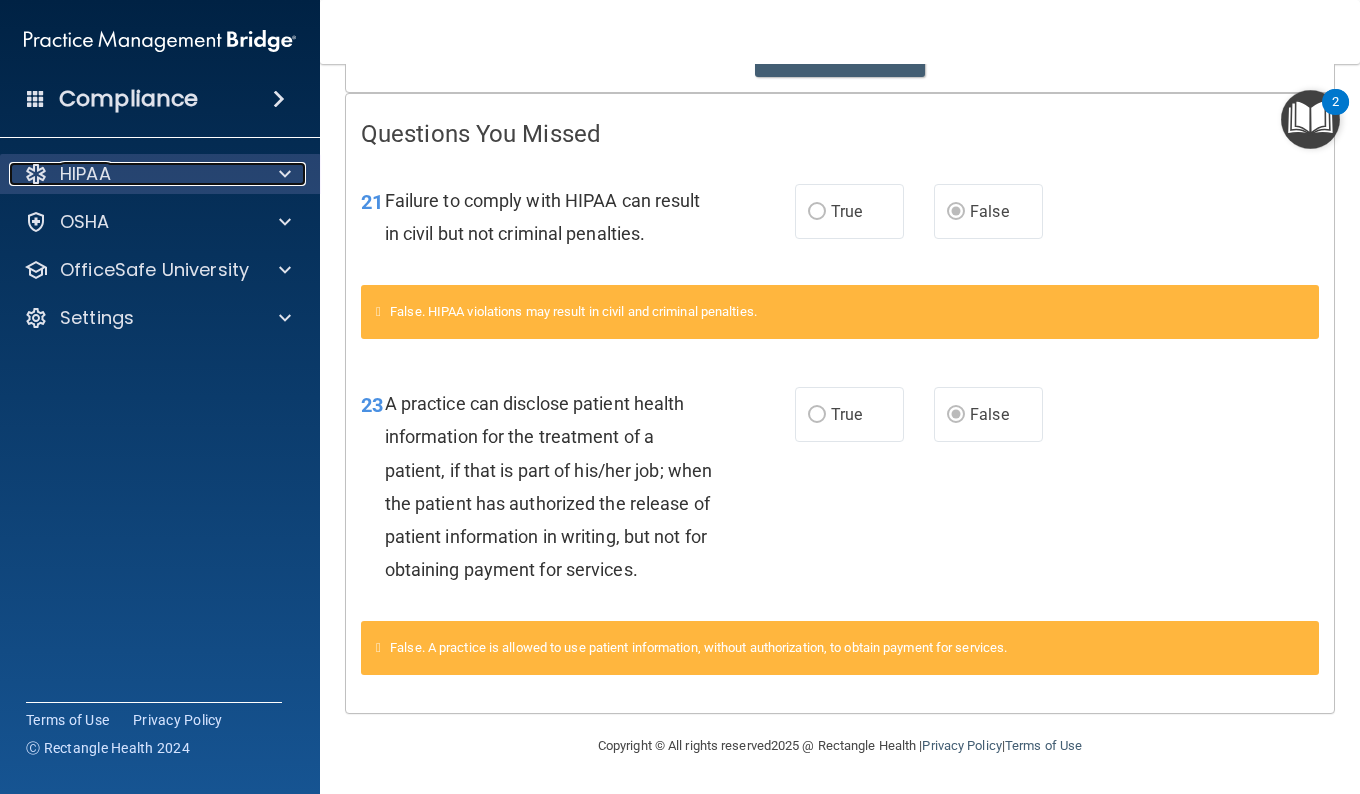 click on "HIPAA" at bounding box center [85, 174] 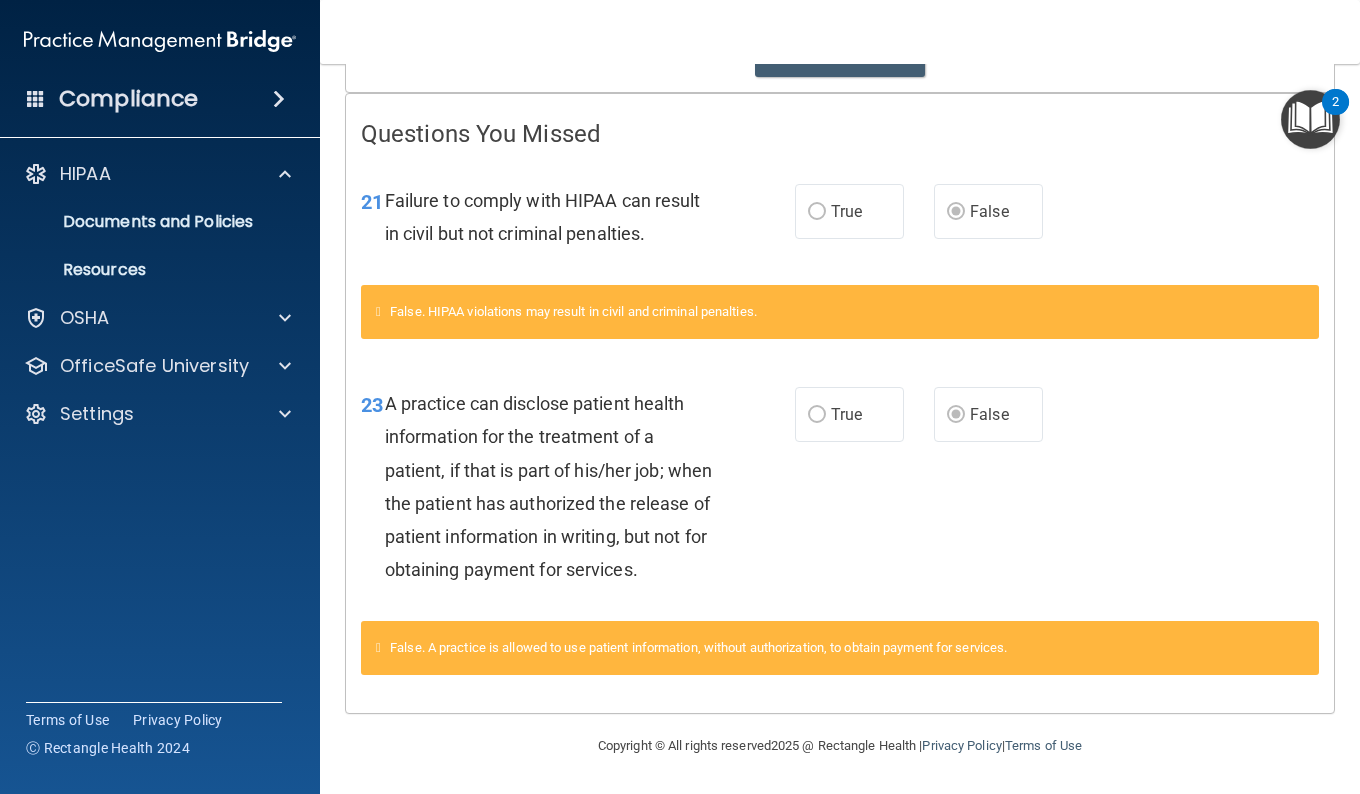 click at bounding box center (1310, 119) 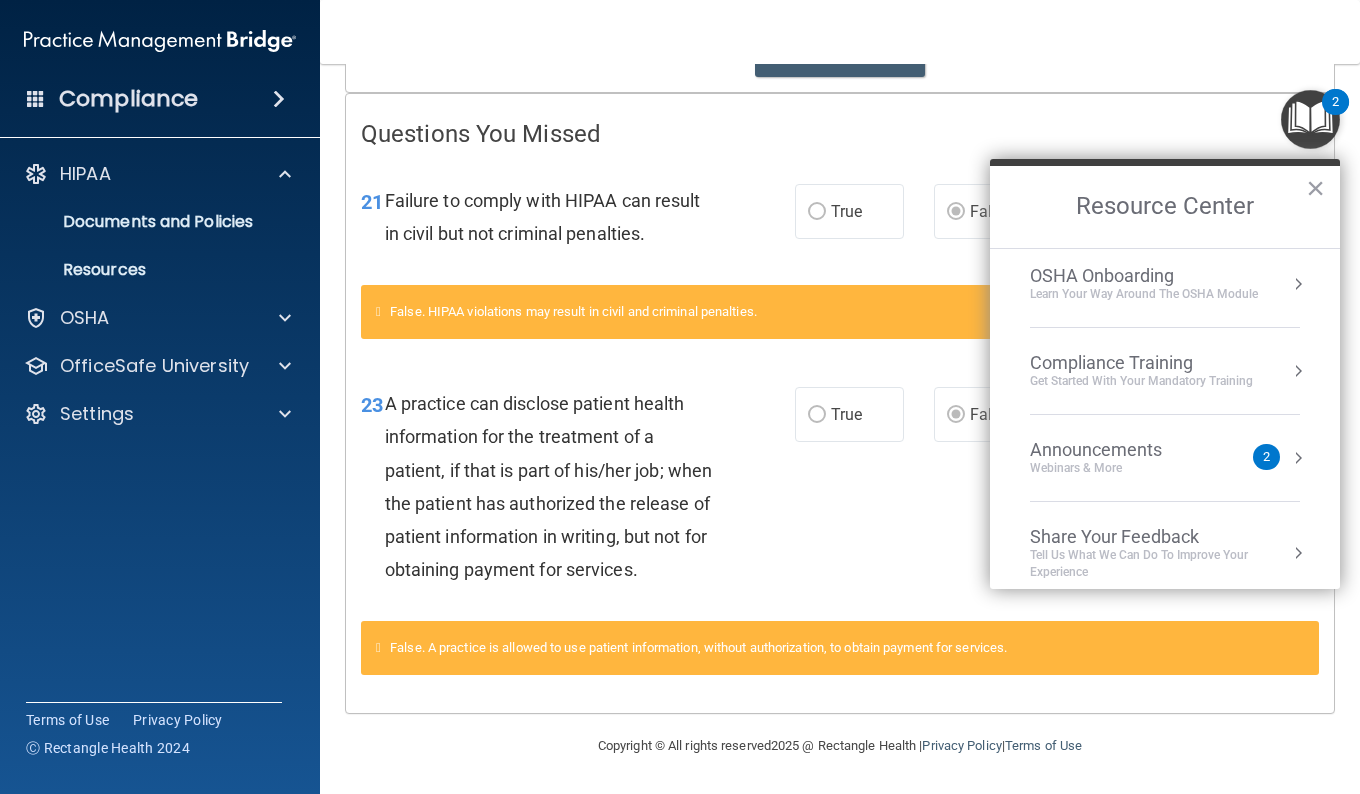 scroll, scrollTop: 112, scrollLeft: 0, axis: vertical 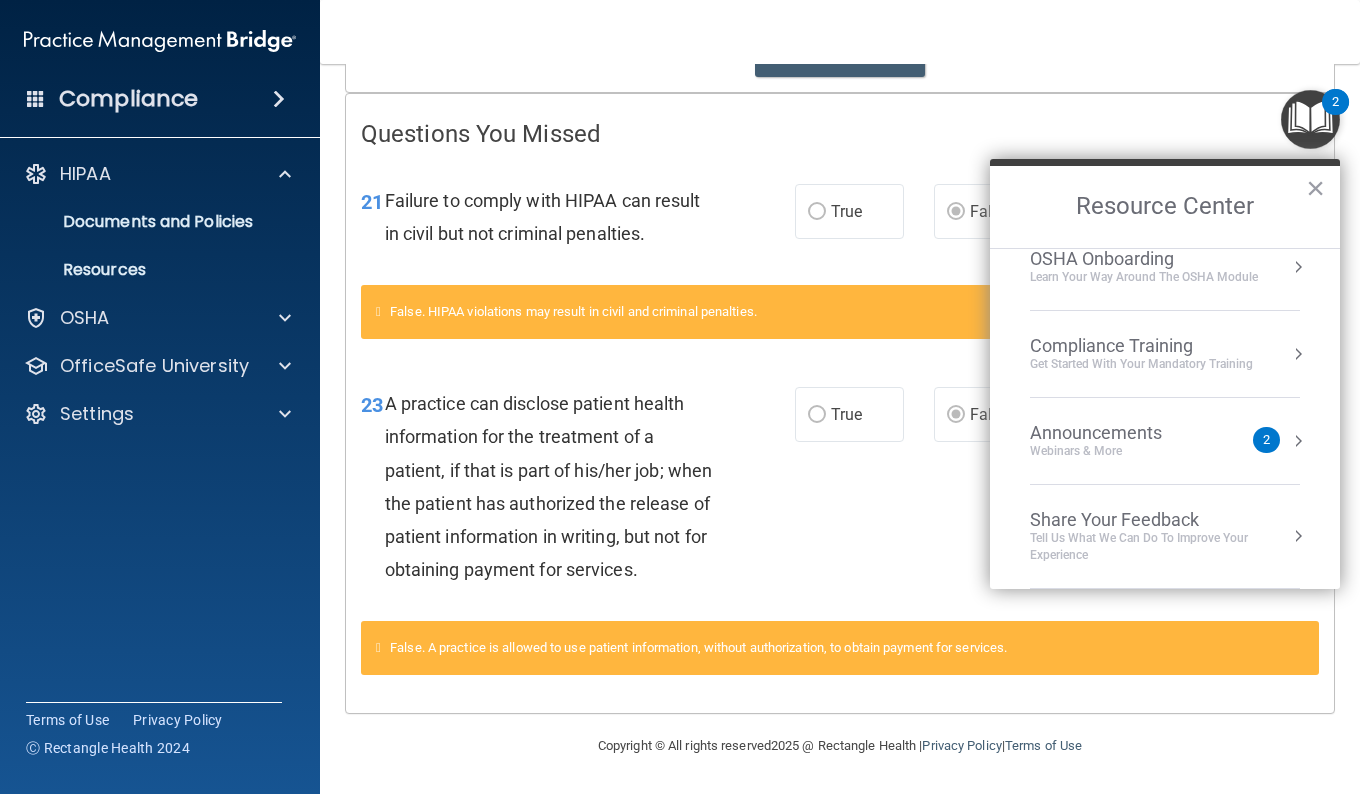 click on "OSHA Onboarding Learn your way around the OSHA module" at bounding box center [1165, 267] 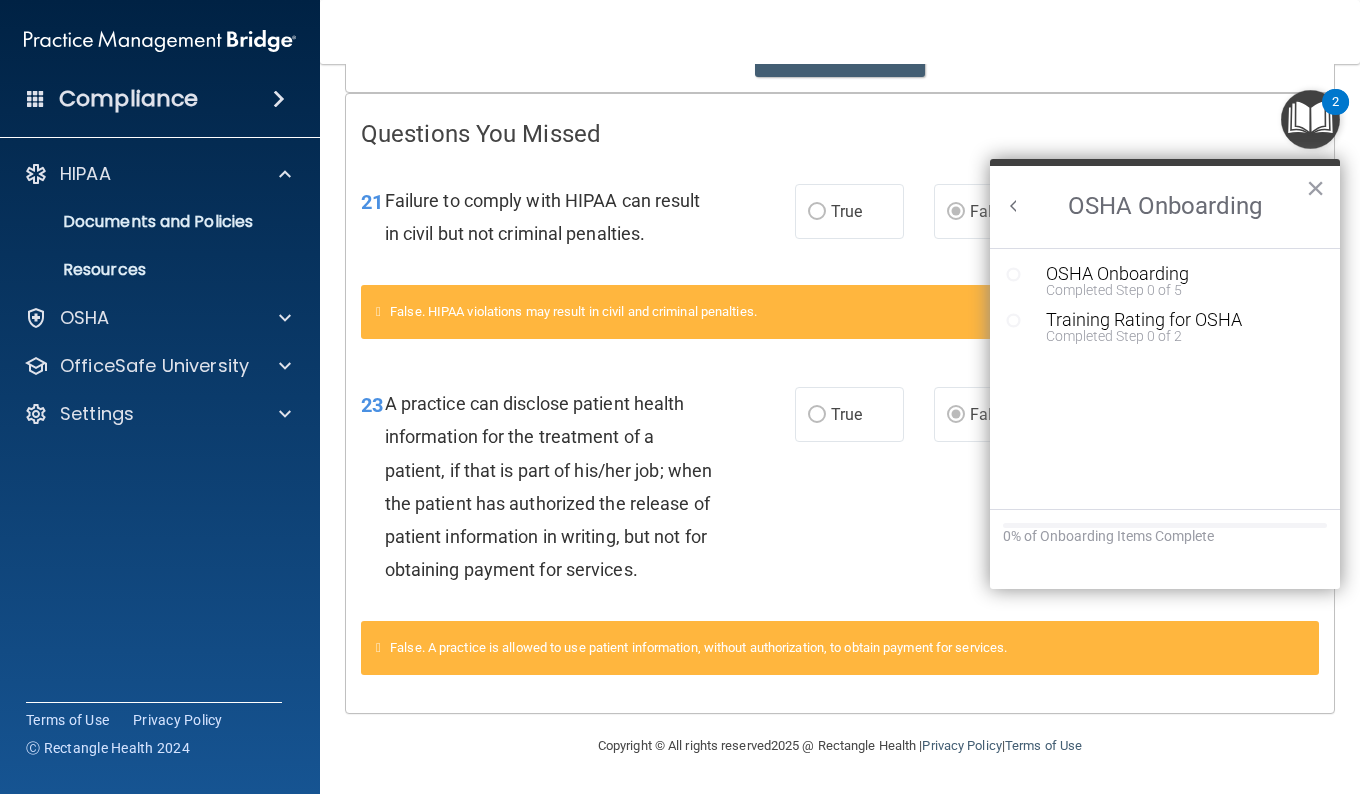scroll, scrollTop: 0, scrollLeft: 0, axis: both 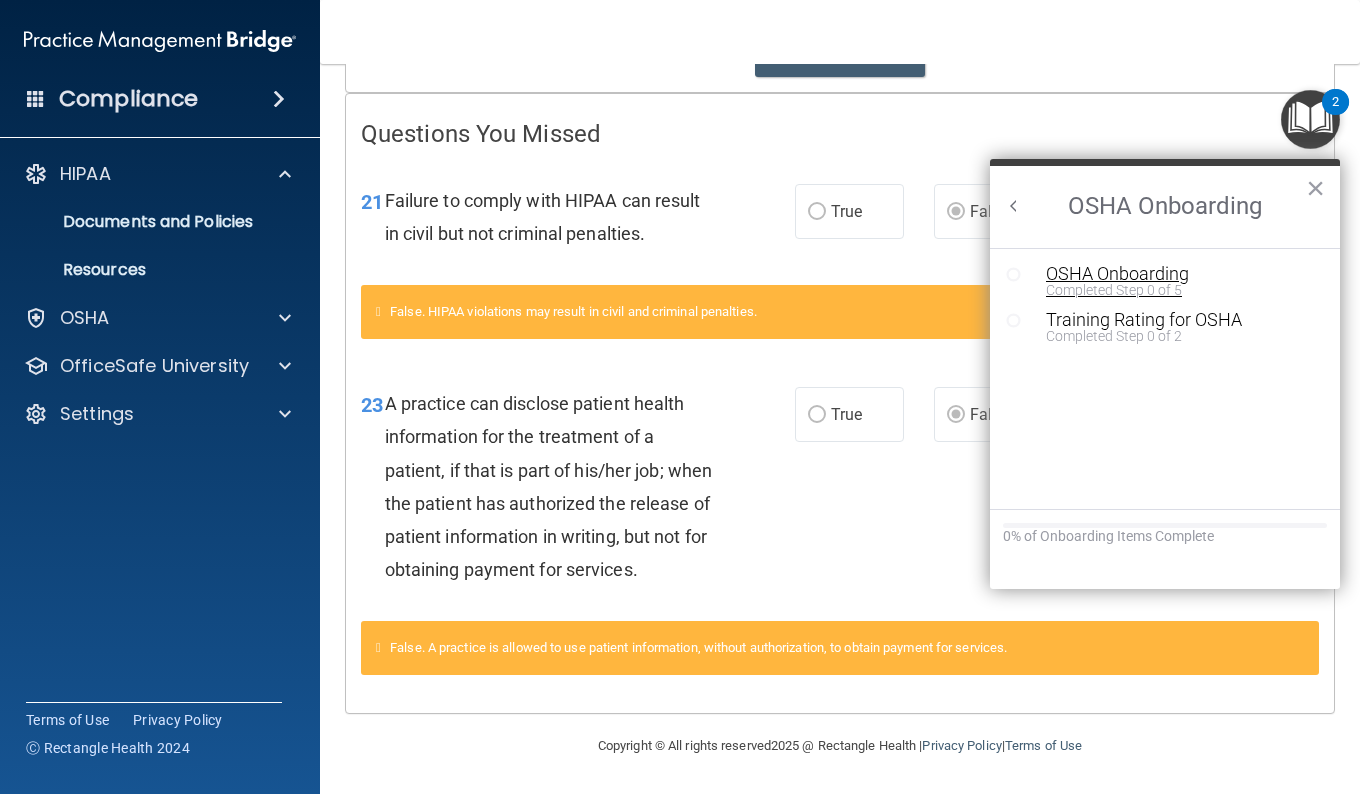 click on "OSHA Onboarding" at bounding box center (1180, 274) 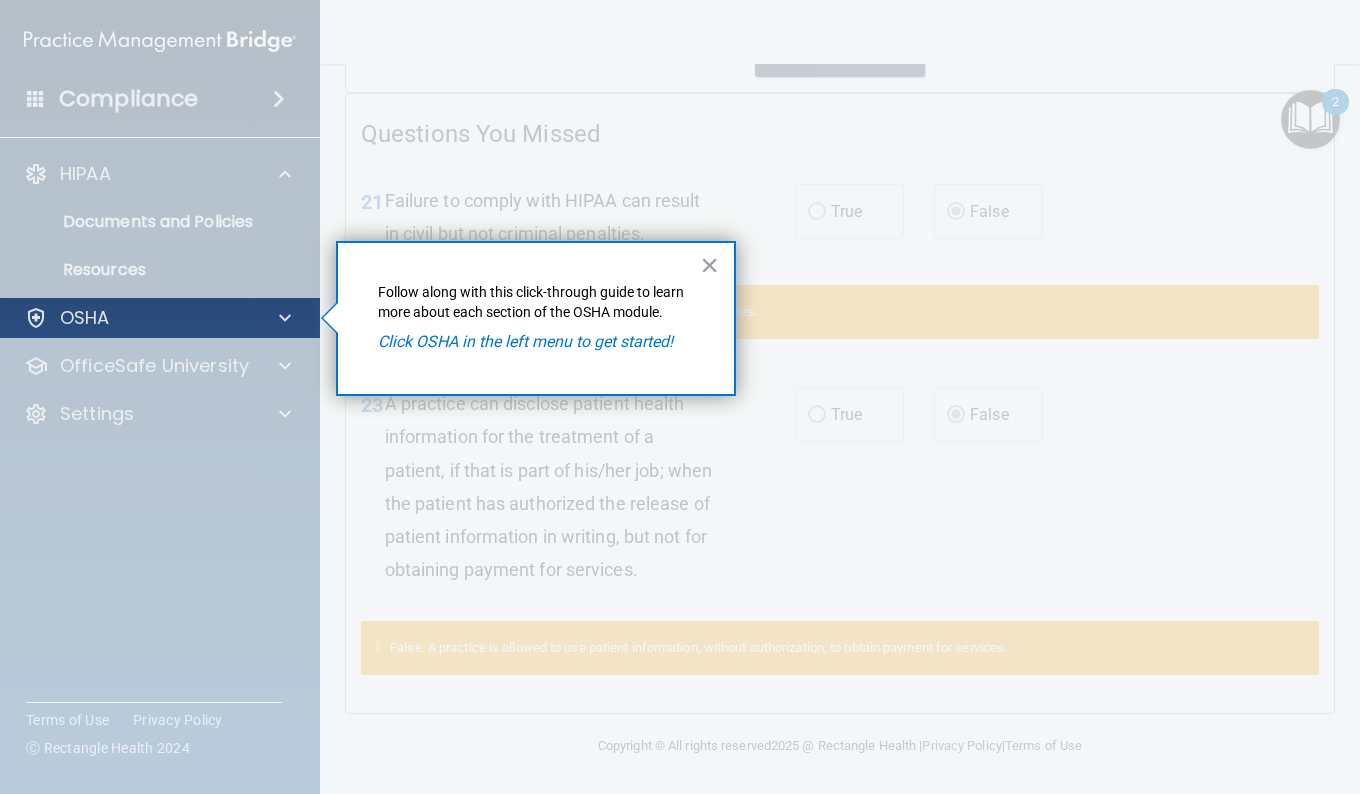 click on "OSHA" at bounding box center (160, 318) 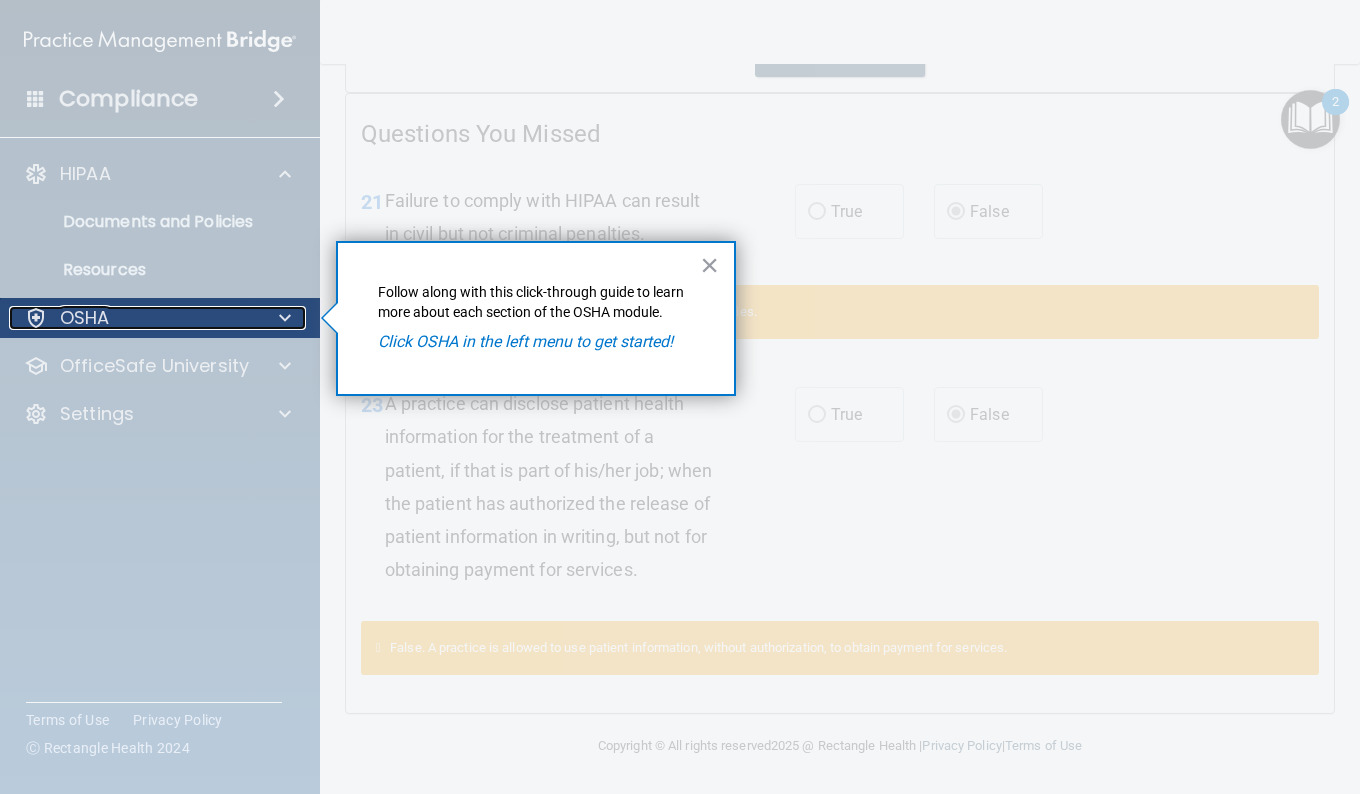 click on "OSHA" at bounding box center (85, 318) 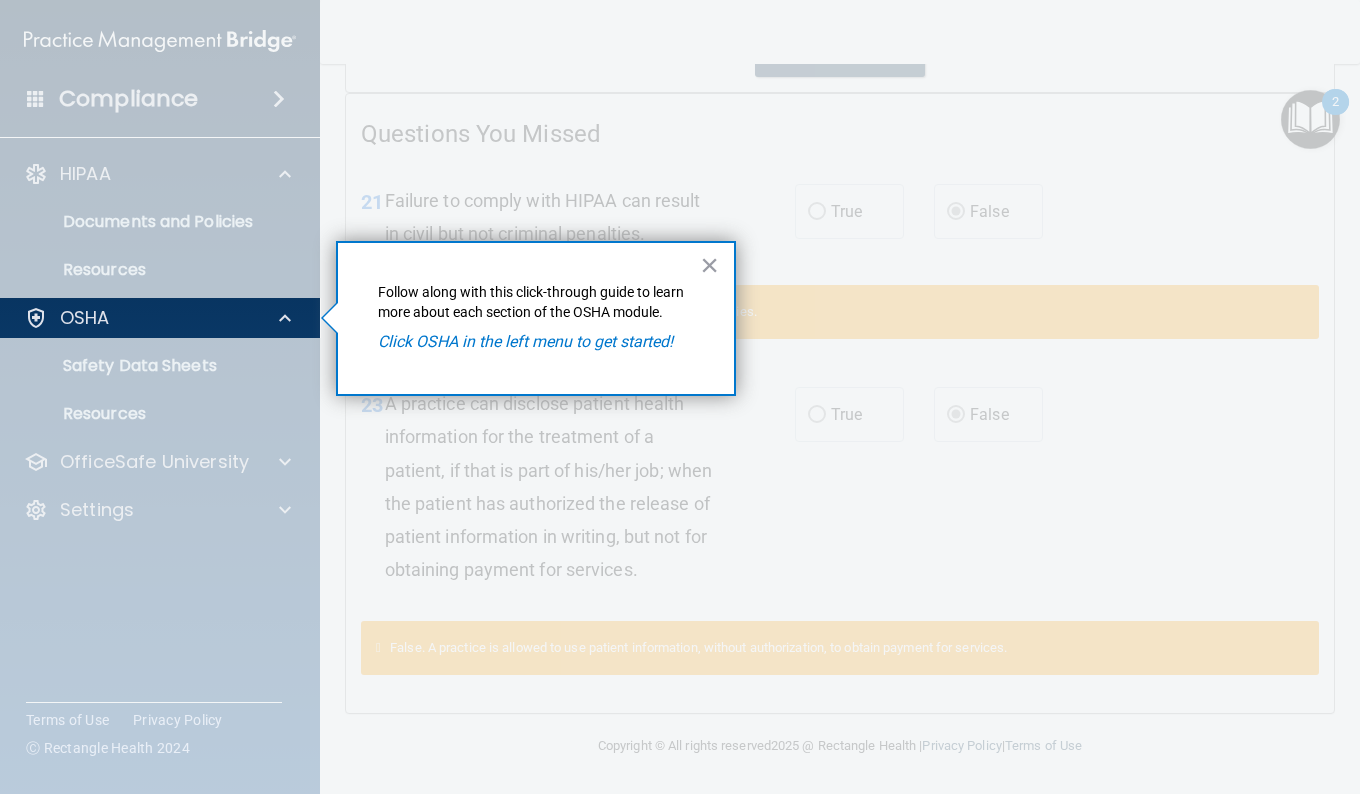 click on "Click OSHA in the left menu to get started!" at bounding box center (525, 341) 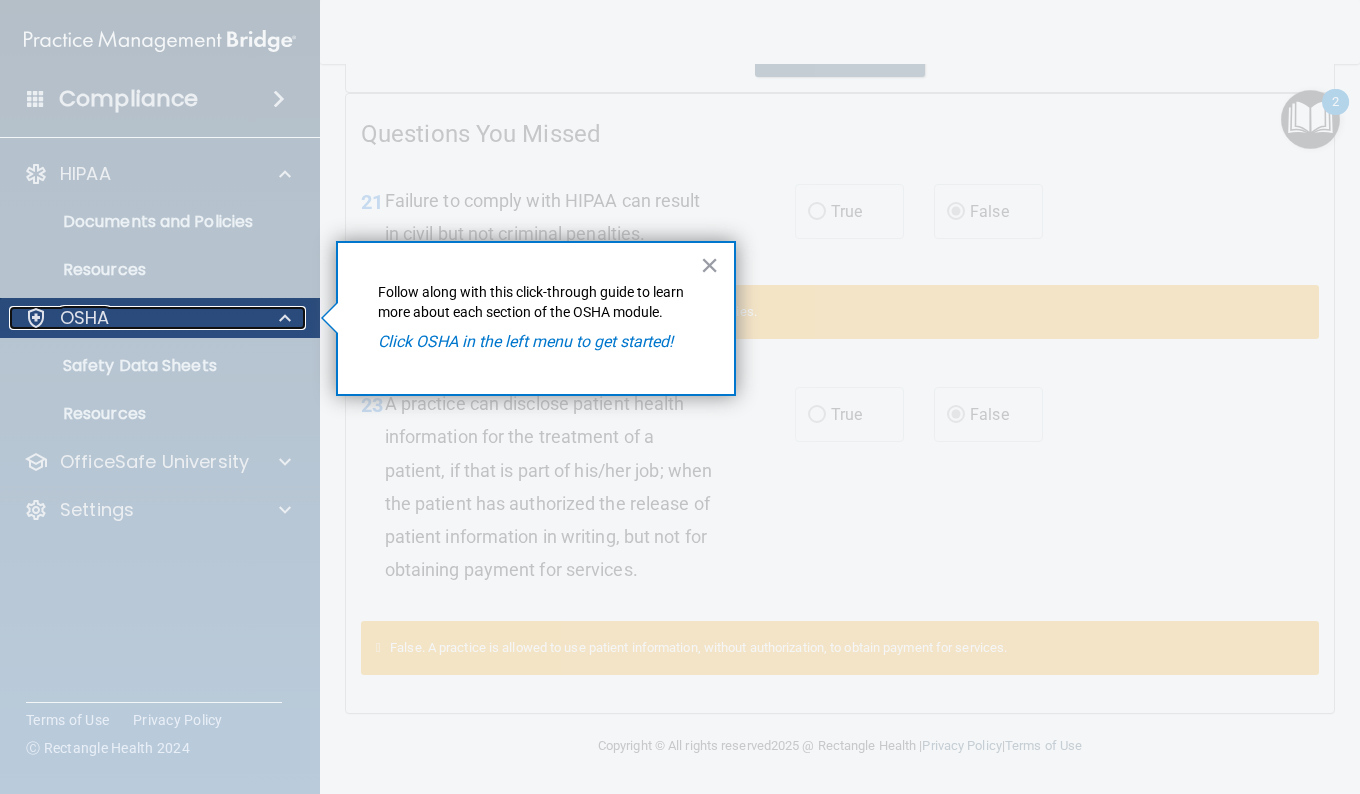 click on "OSHA" at bounding box center (133, 318) 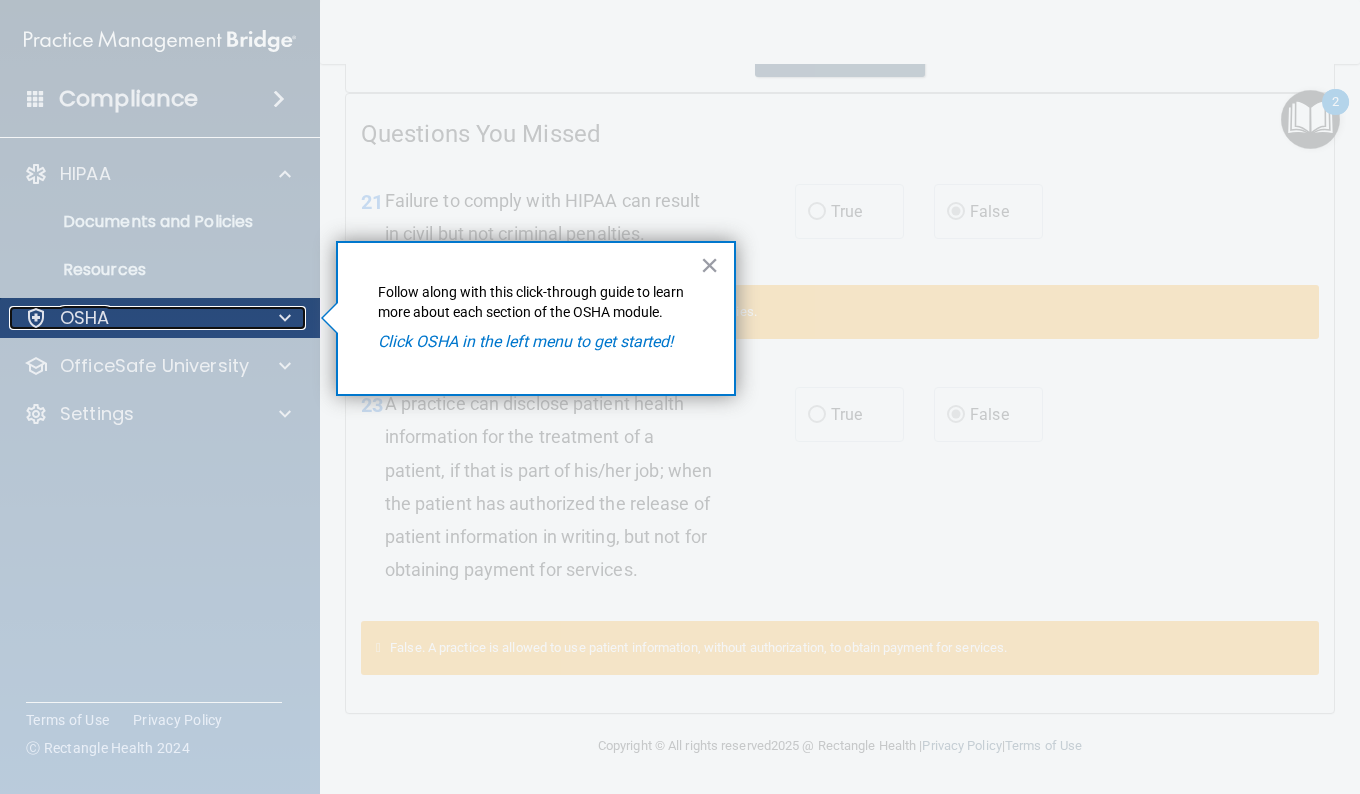 click on "OSHA" at bounding box center [133, 318] 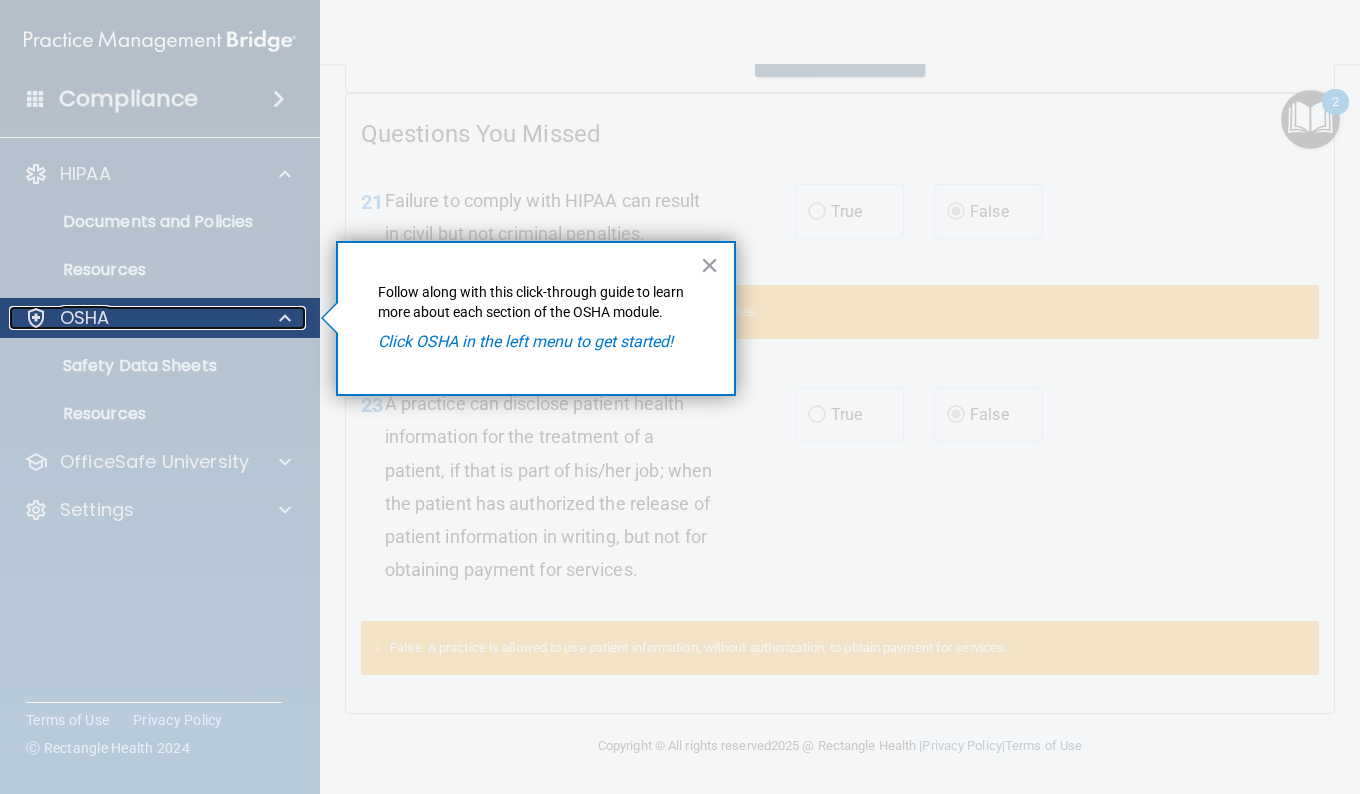 click at bounding box center [36, 318] 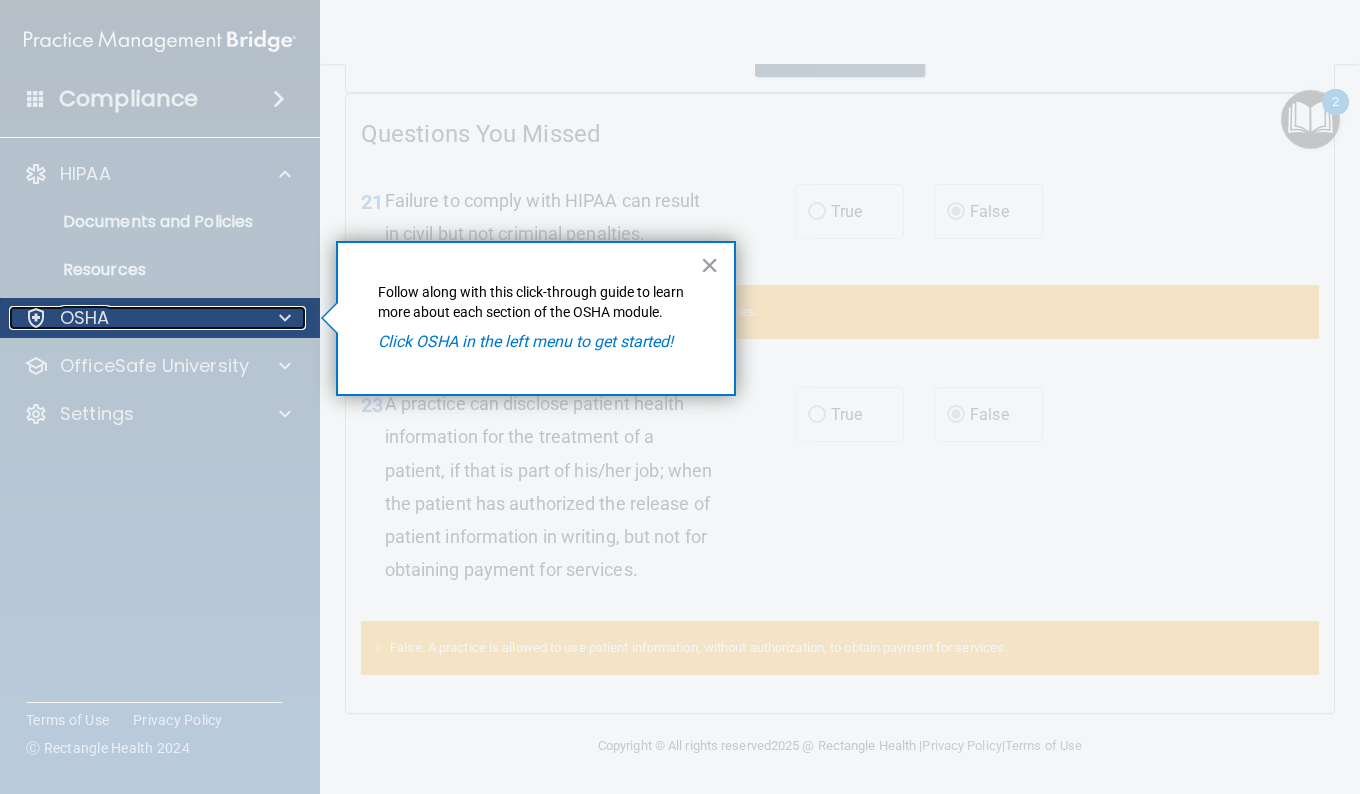 click at bounding box center [36, 318] 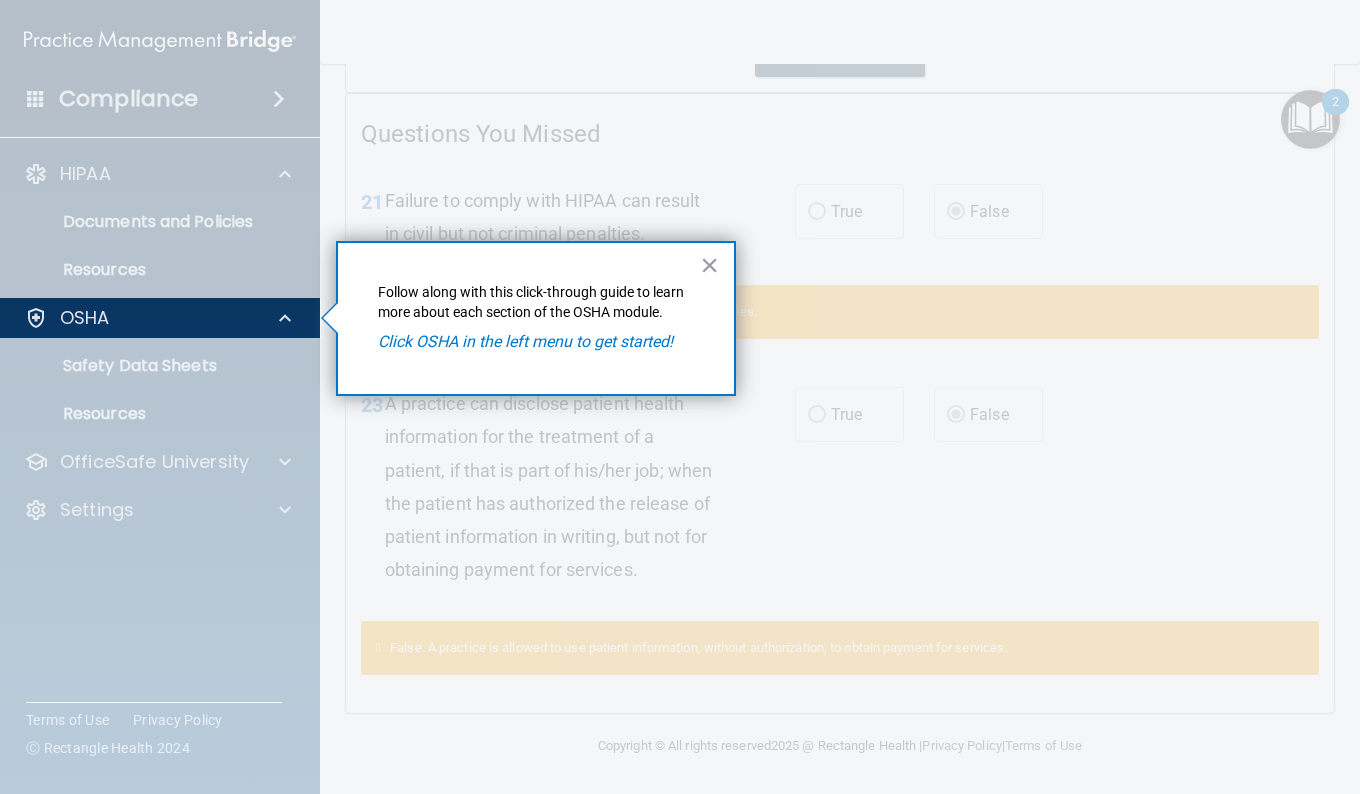click at bounding box center [160, 566] 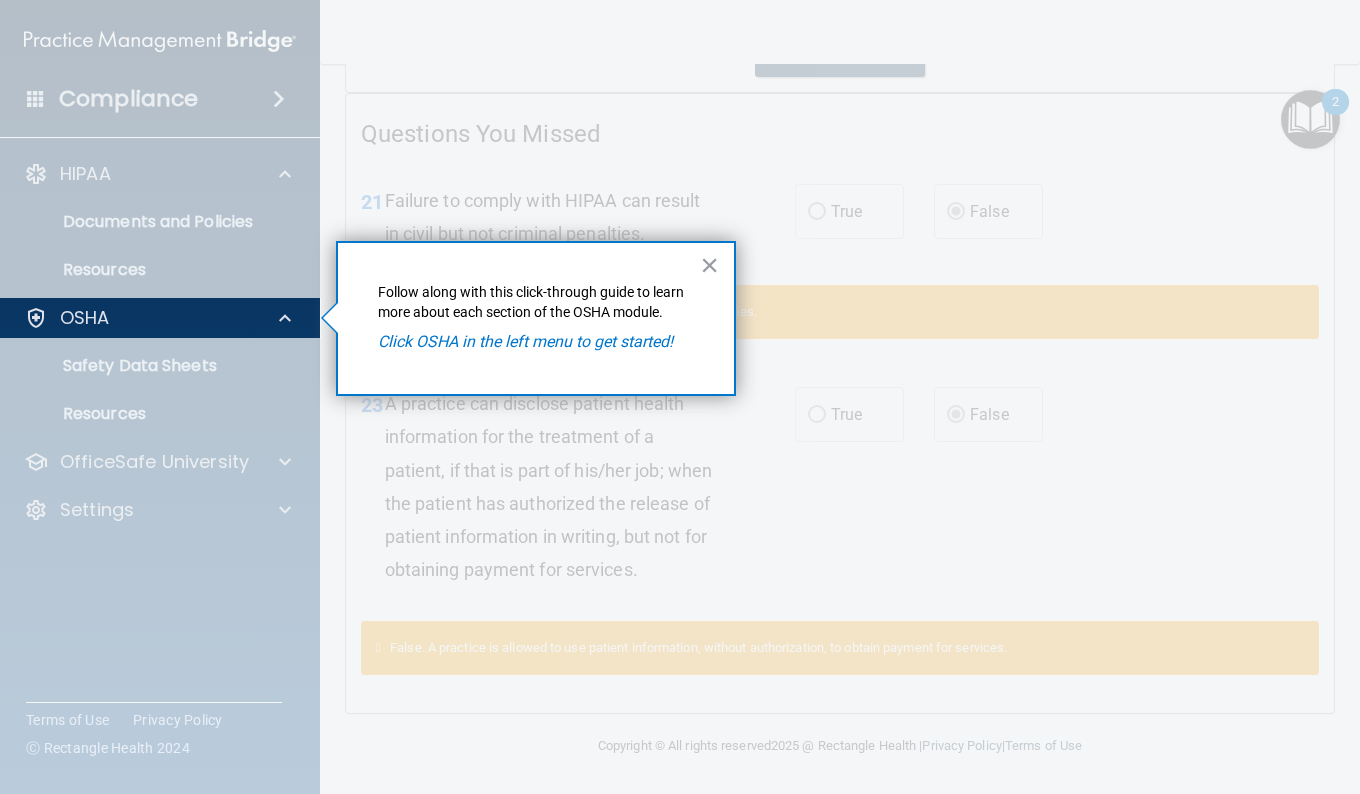 click on "× Follow along with this click-through guide to learn more about each section of the OSHA module. Click OSHA in the left menu to get started!" at bounding box center [536, 318] 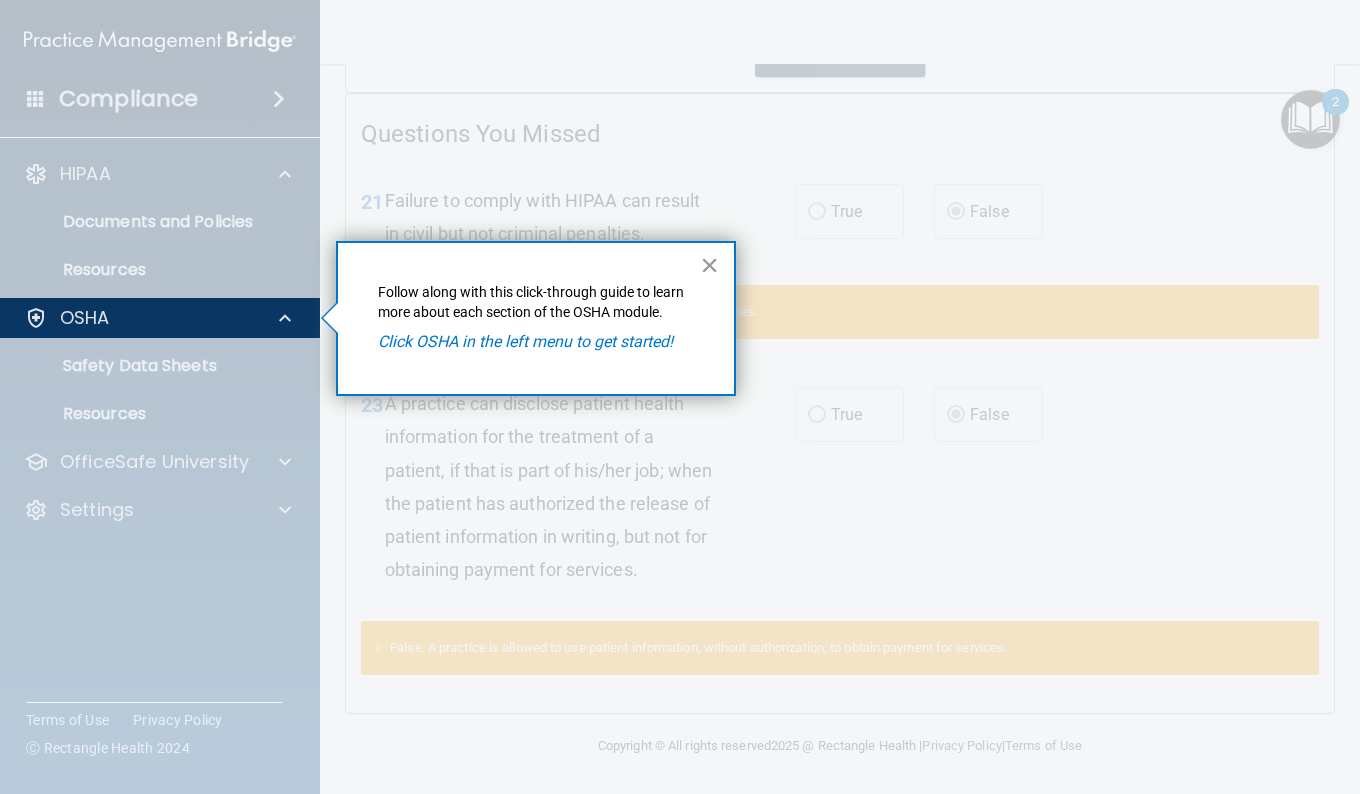 click on "×" at bounding box center [709, 265] 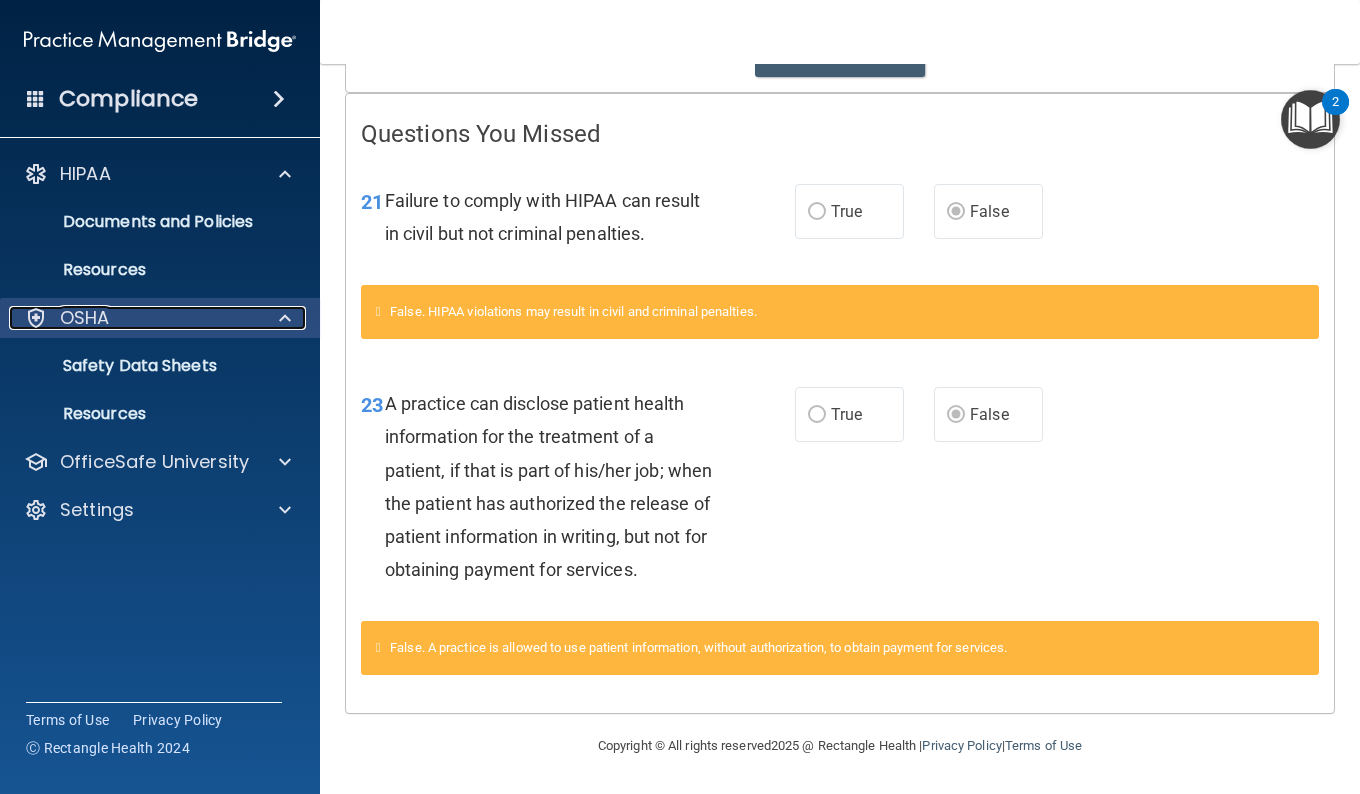 click on "OSHA" at bounding box center [85, 318] 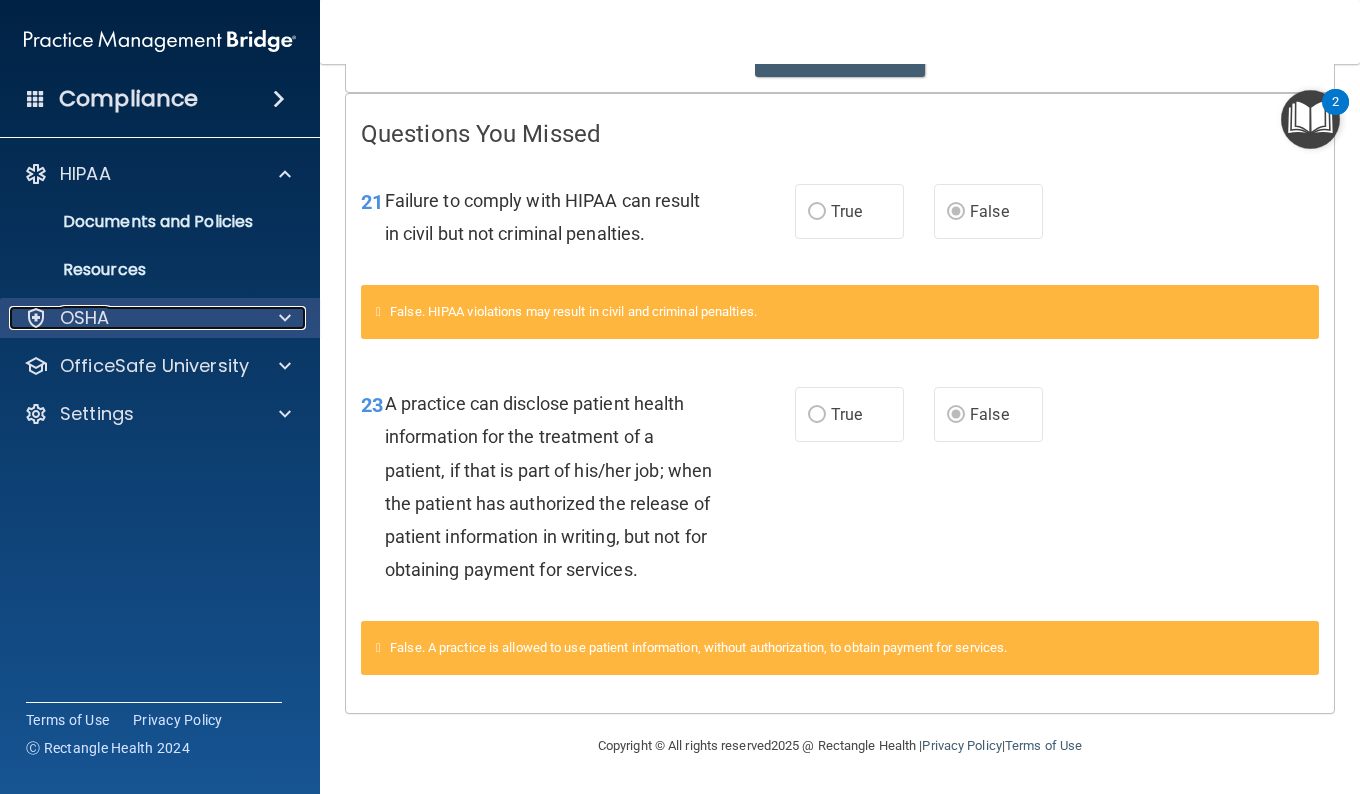click on "OSHA" at bounding box center (85, 318) 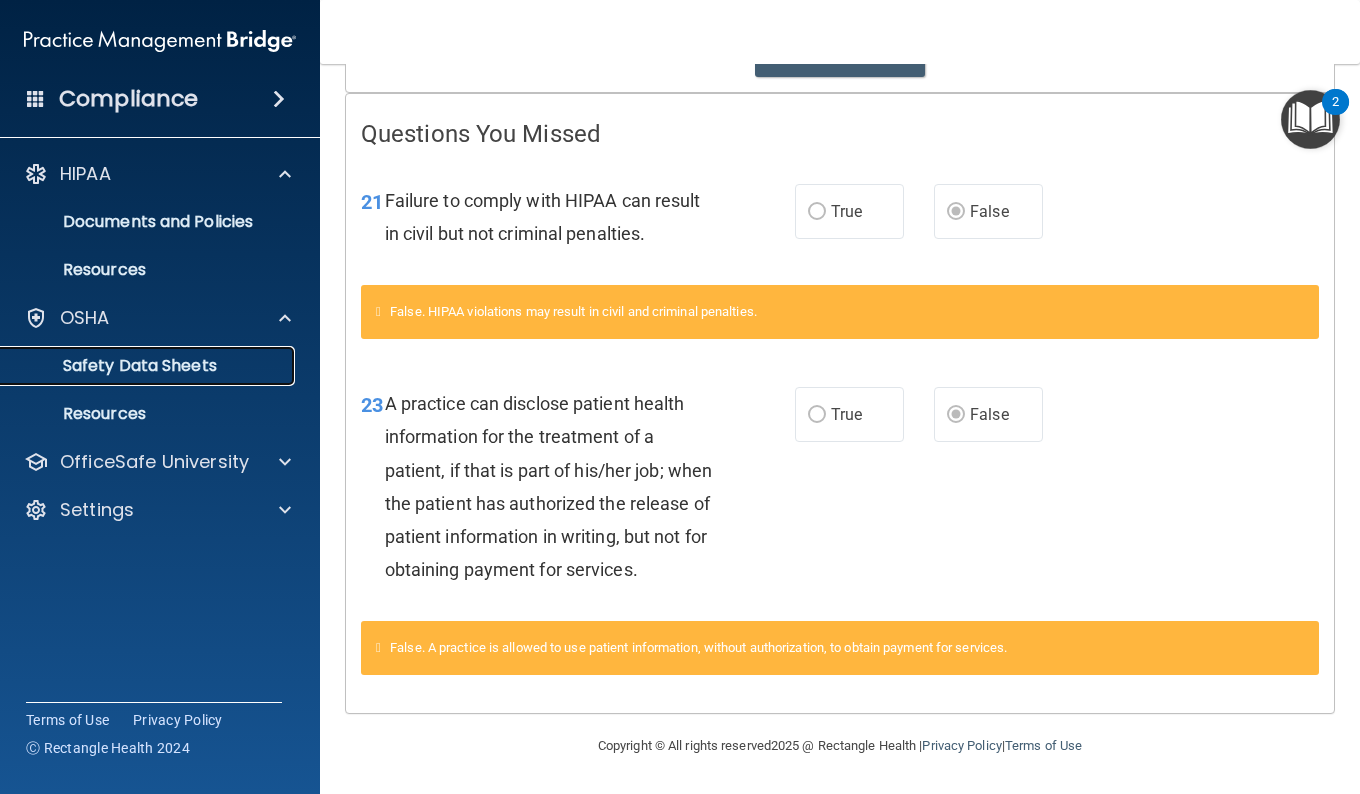 drag, startPoint x: 81, startPoint y: 371, endPoint x: 84, endPoint y: 384, distance: 13.341664 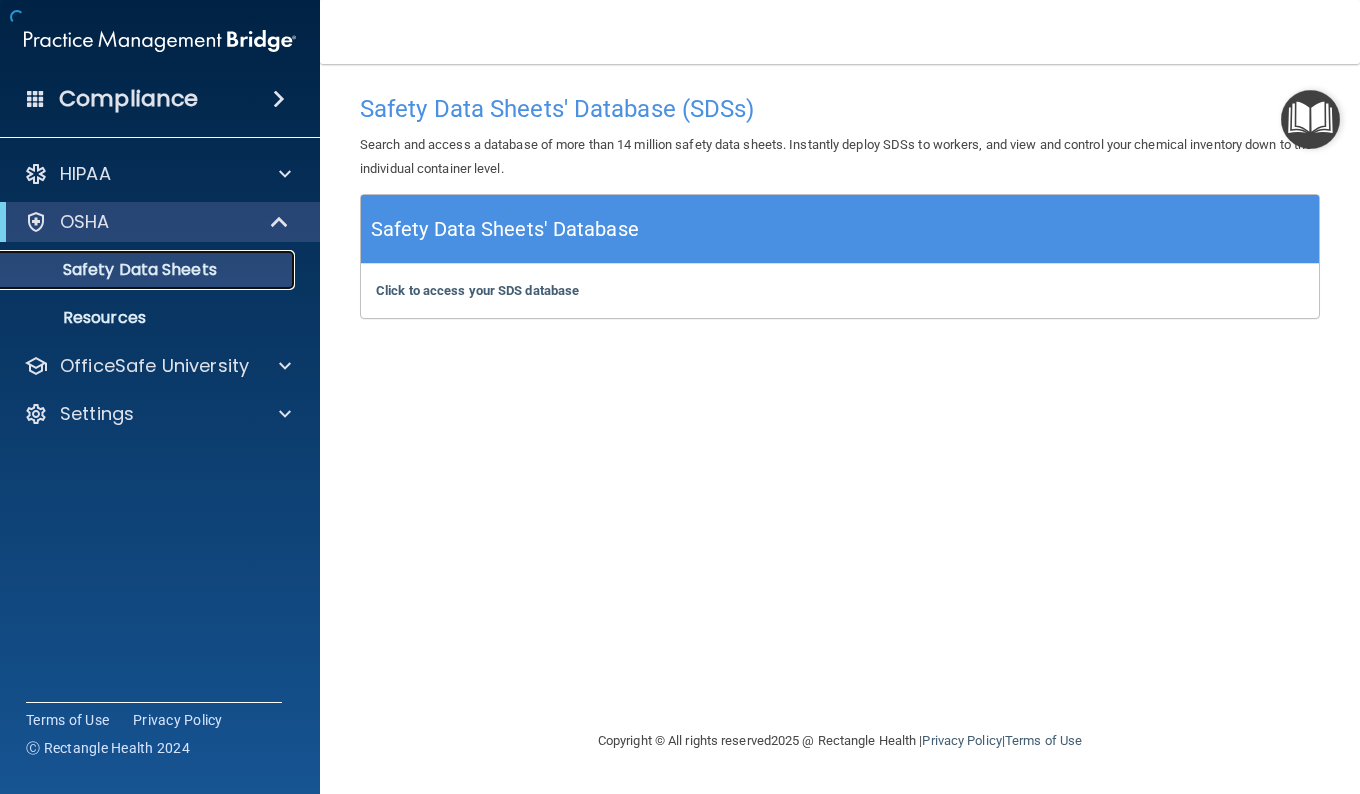 scroll, scrollTop: 0, scrollLeft: 0, axis: both 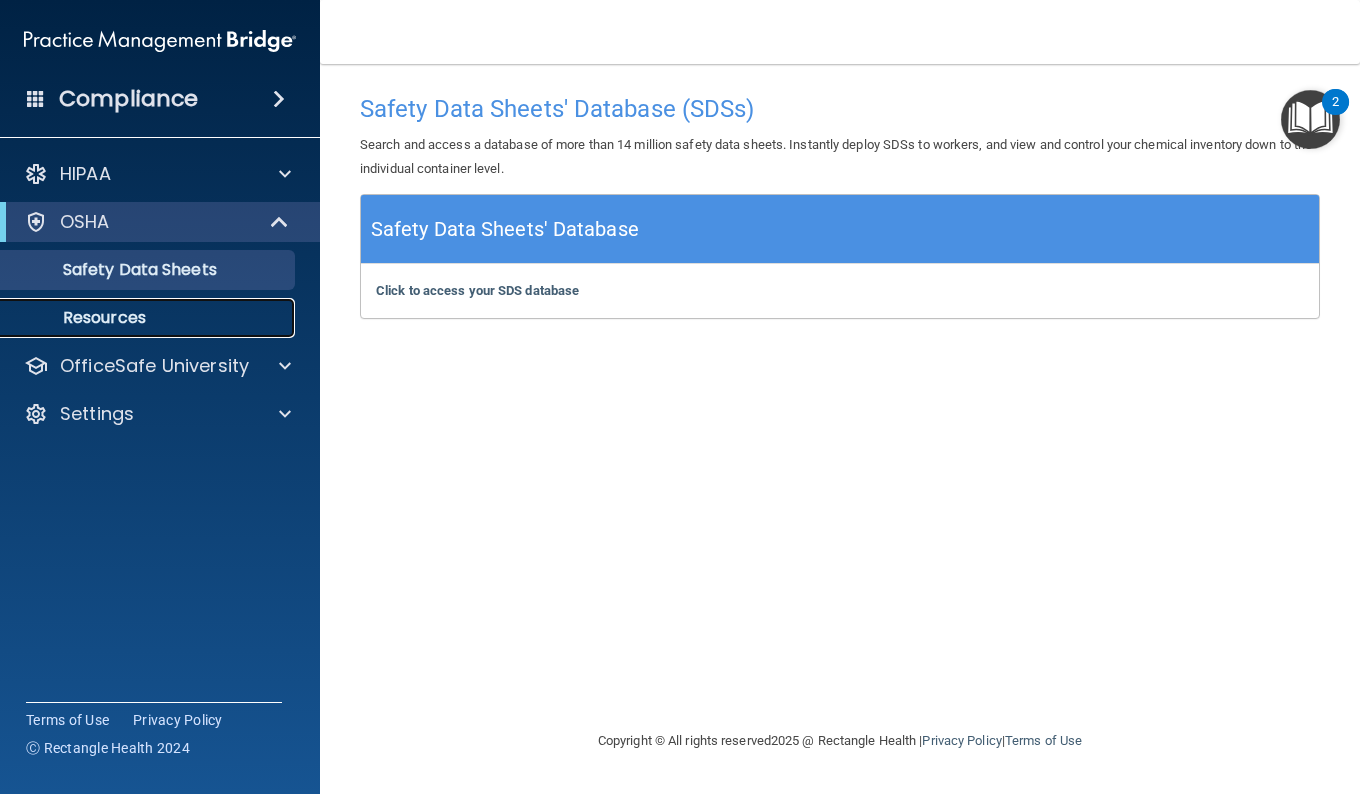 click on "Resources" at bounding box center [149, 318] 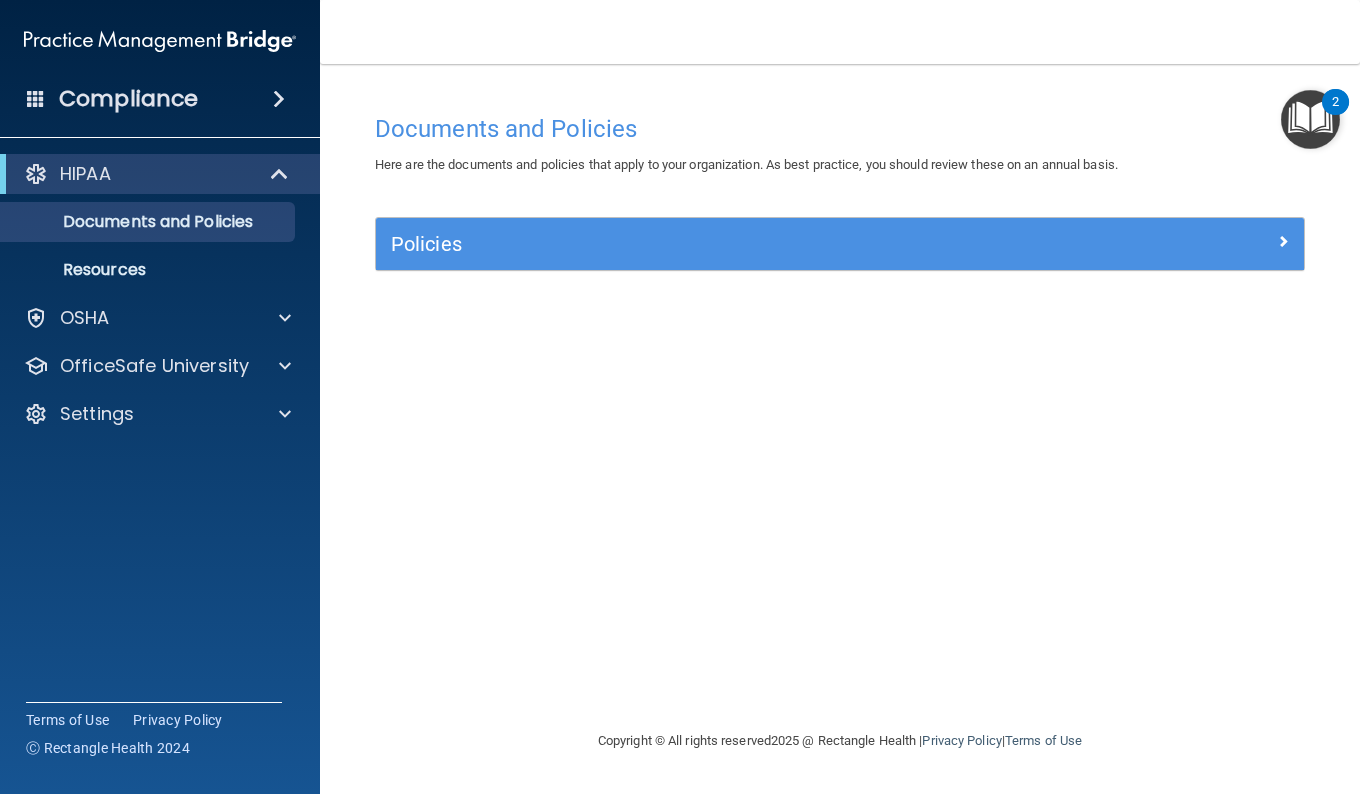scroll, scrollTop: 0, scrollLeft: 0, axis: both 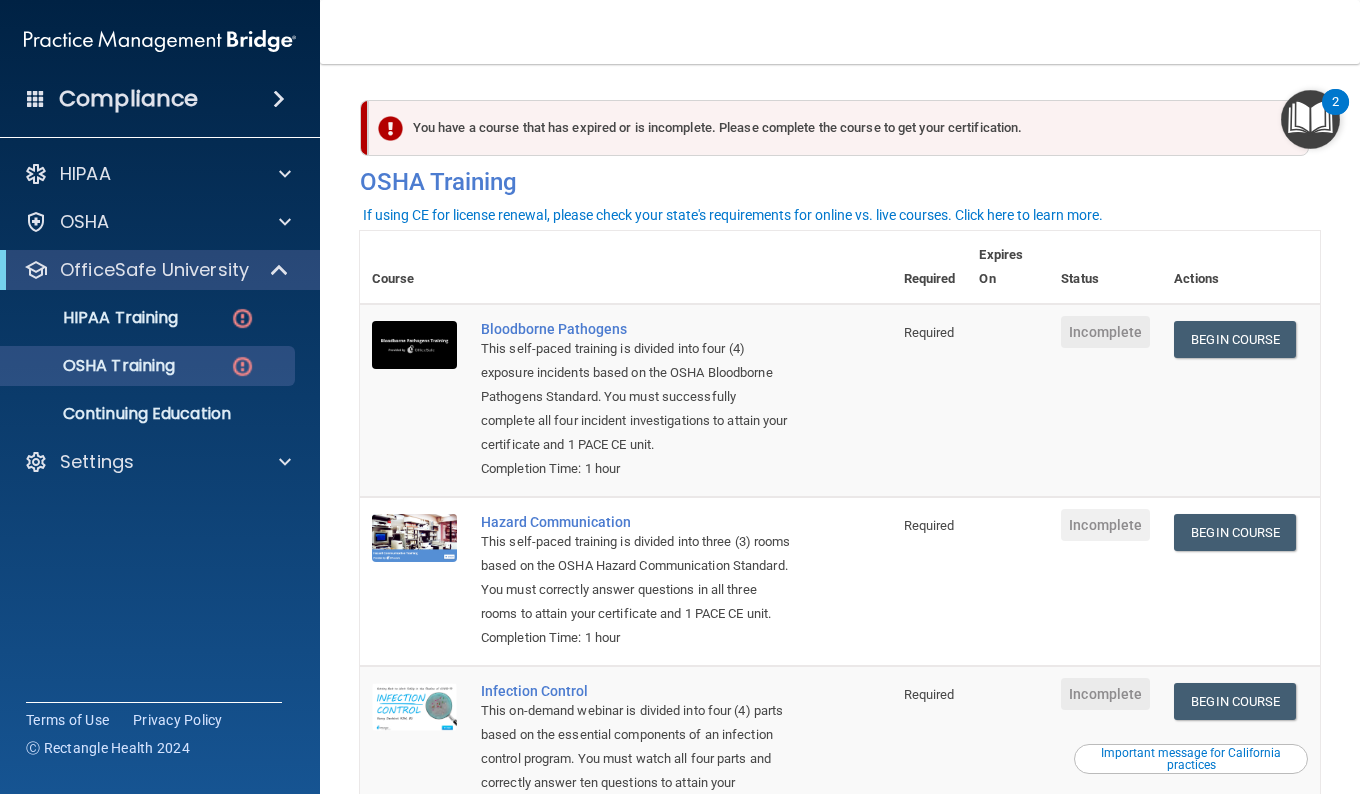 drag, startPoint x: 1341, startPoint y: 341, endPoint x: 1359, endPoint y: 607, distance: 266.60834 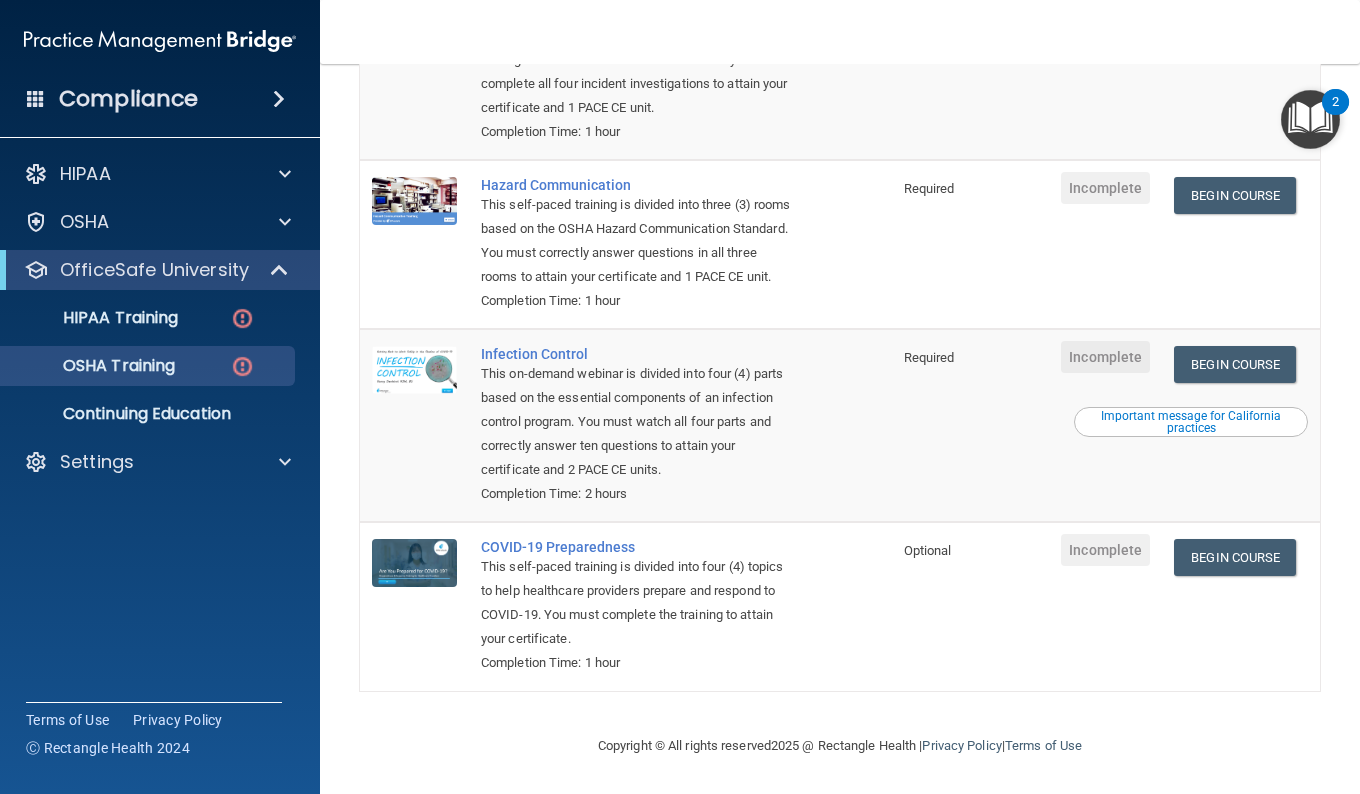 scroll, scrollTop: 0, scrollLeft: 0, axis: both 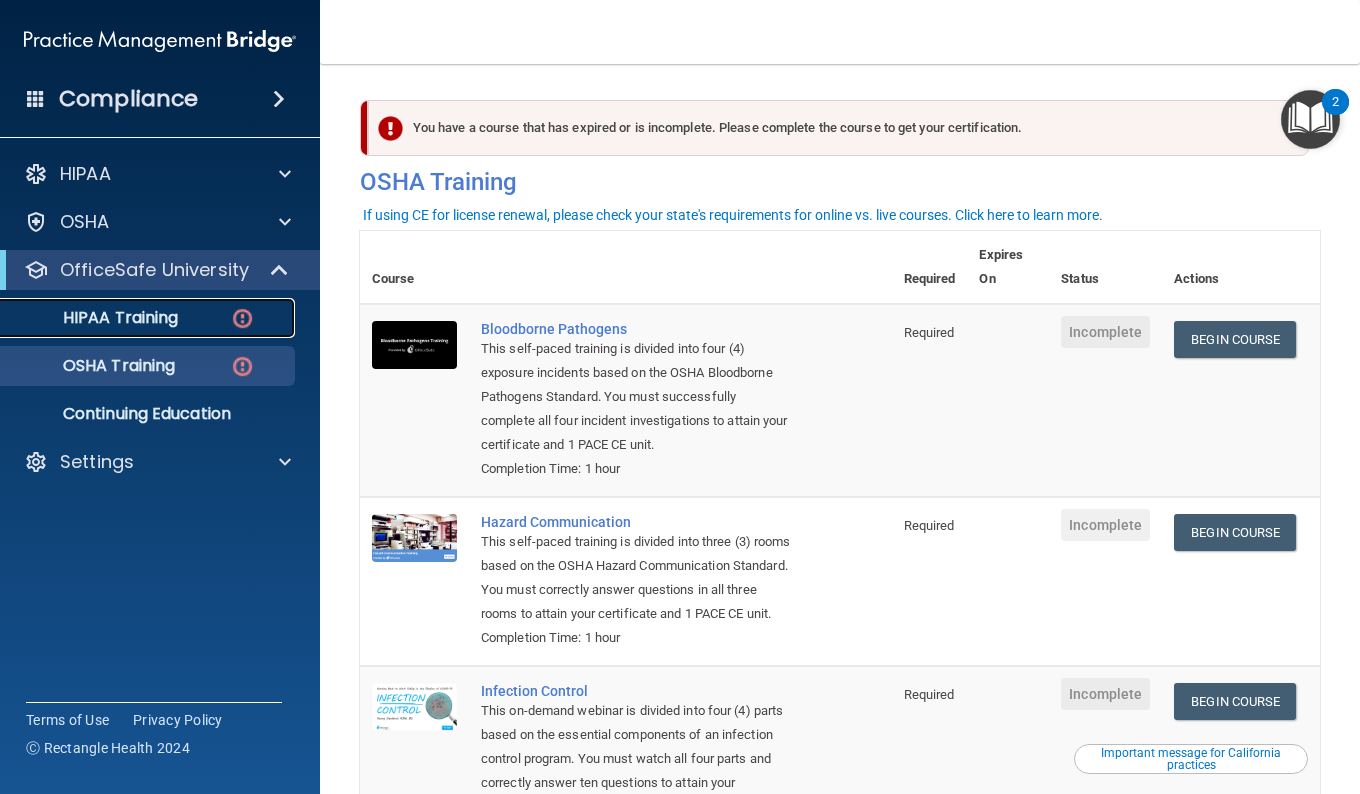 click on "HIPAA Training" at bounding box center (137, 318) 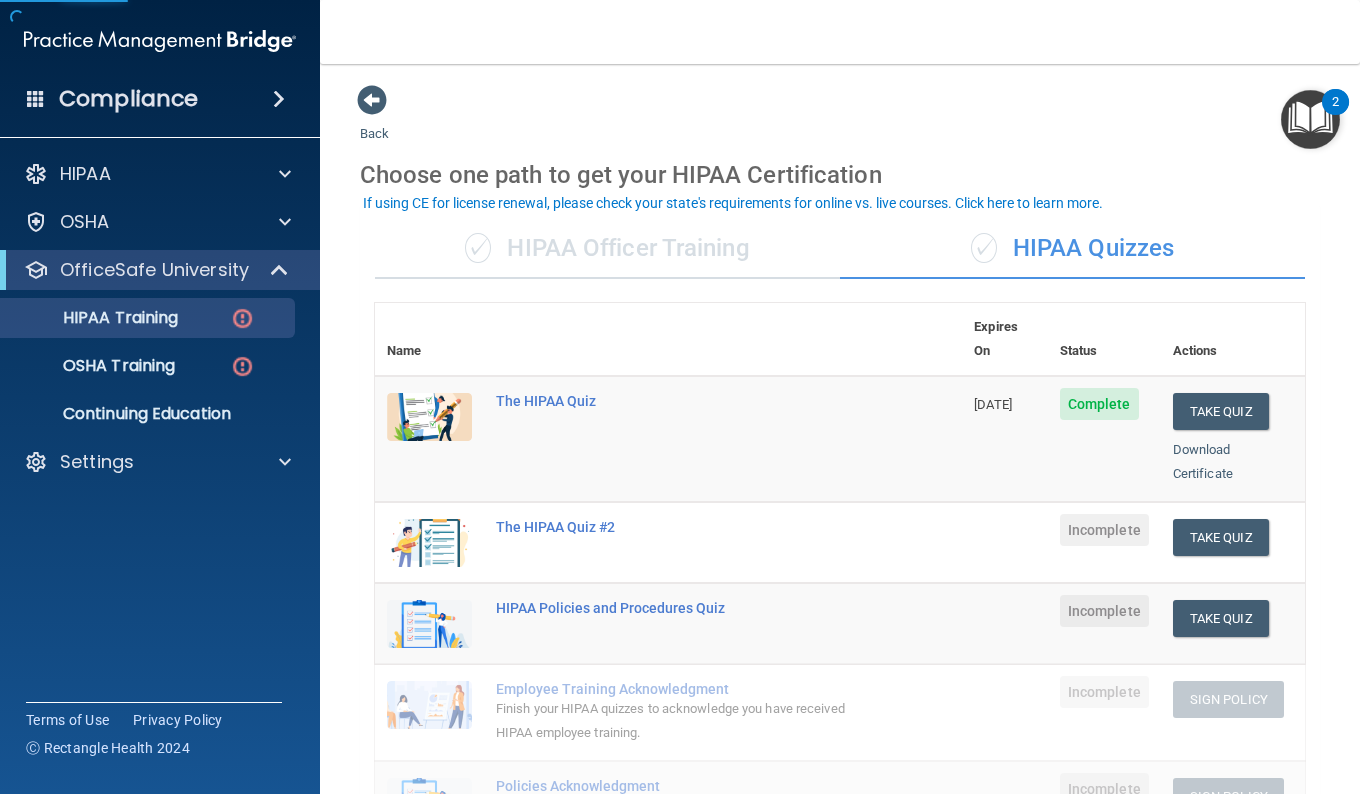 drag, startPoint x: 1341, startPoint y: 314, endPoint x: 1349, endPoint y: 332, distance: 19.697716 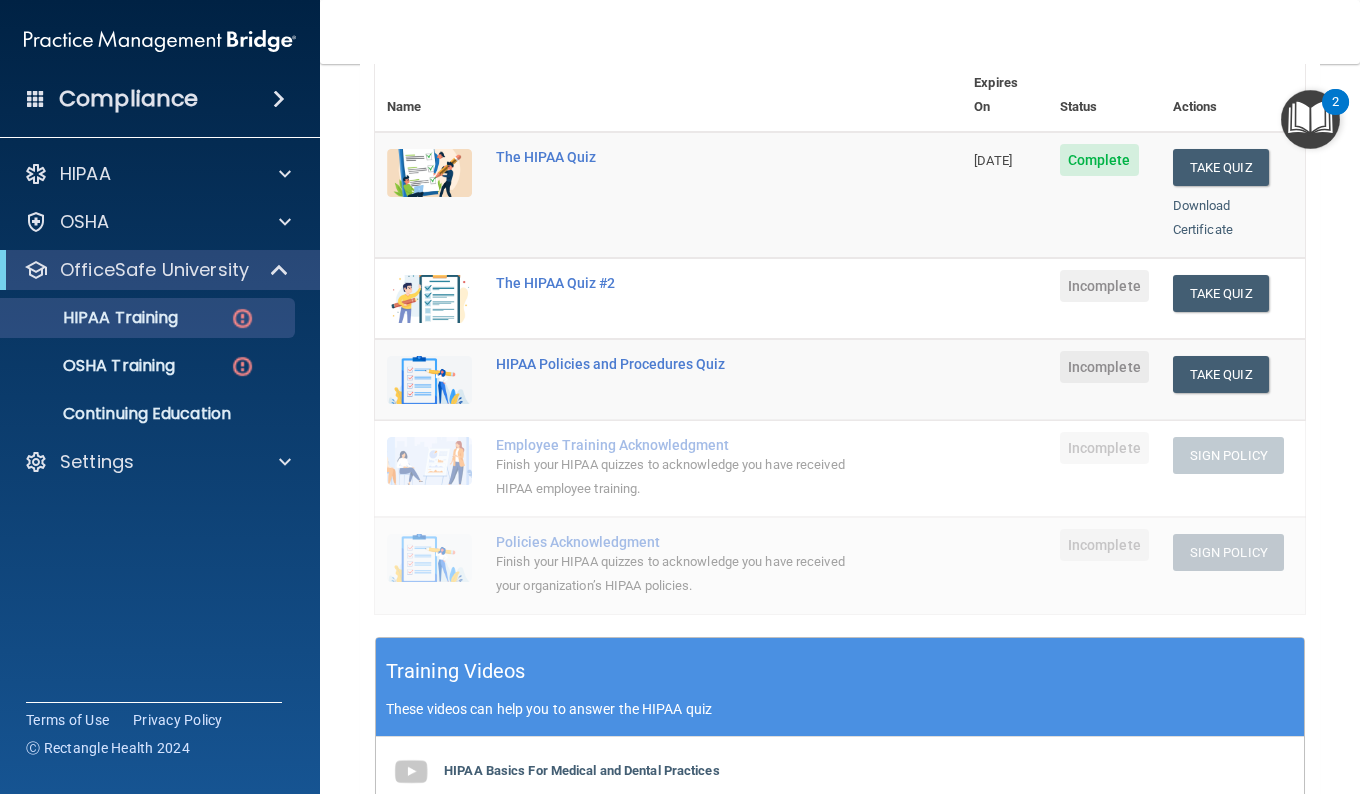 scroll, scrollTop: 259, scrollLeft: 0, axis: vertical 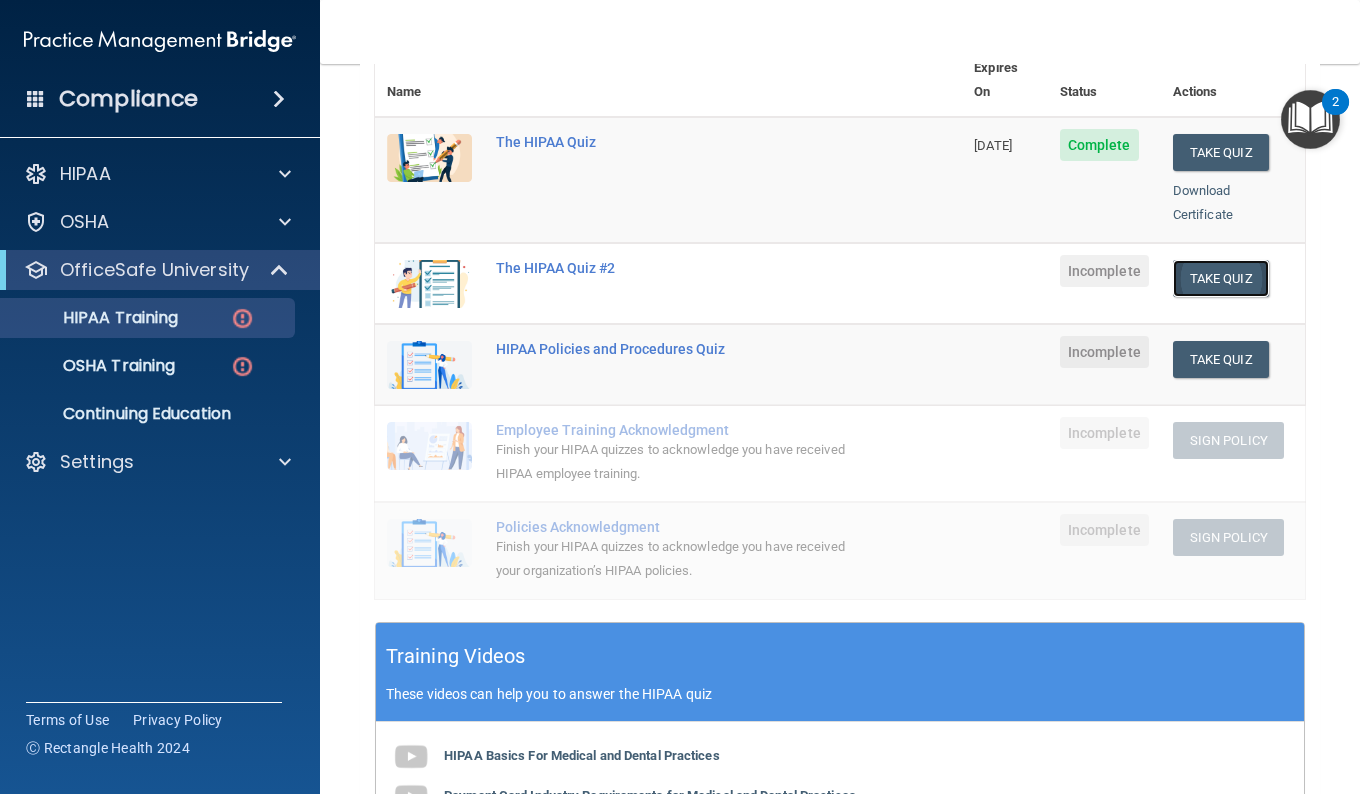 click on "Take Quiz" at bounding box center (1221, 278) 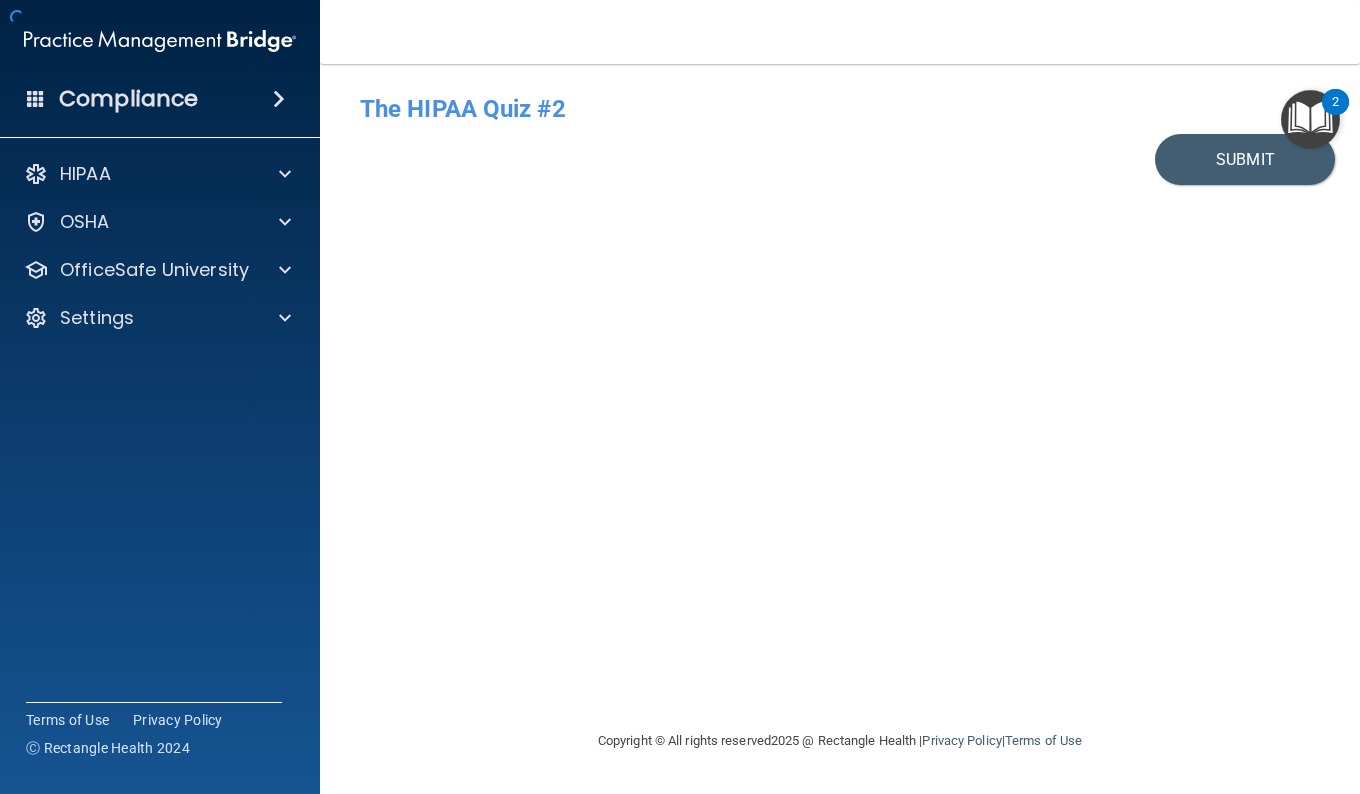 scroll, scrollTop: 0, scrollLeft: 0, axis: both 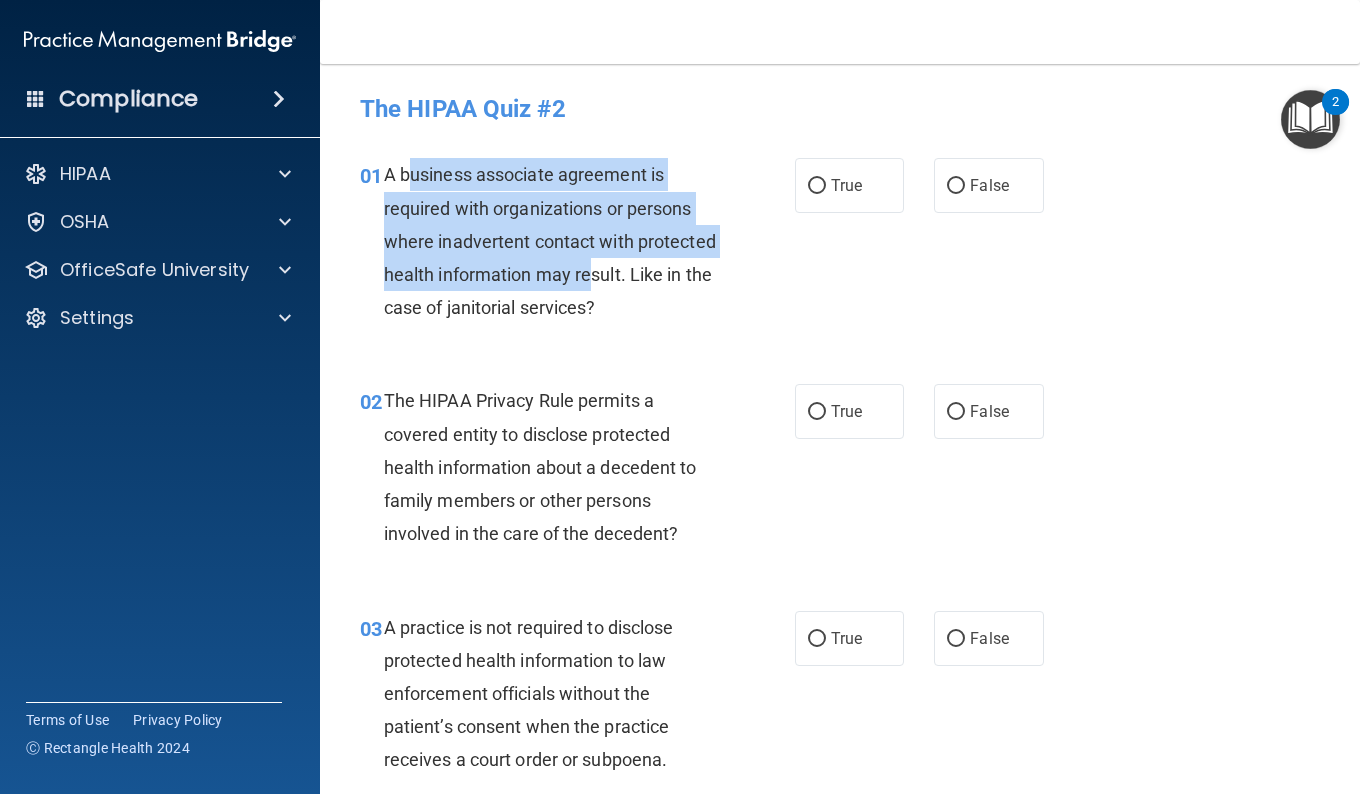 drag, startPoint x: 414, startPoint y: 178, endPoint x: 672, endPoint y: 279, distance: 277.06497 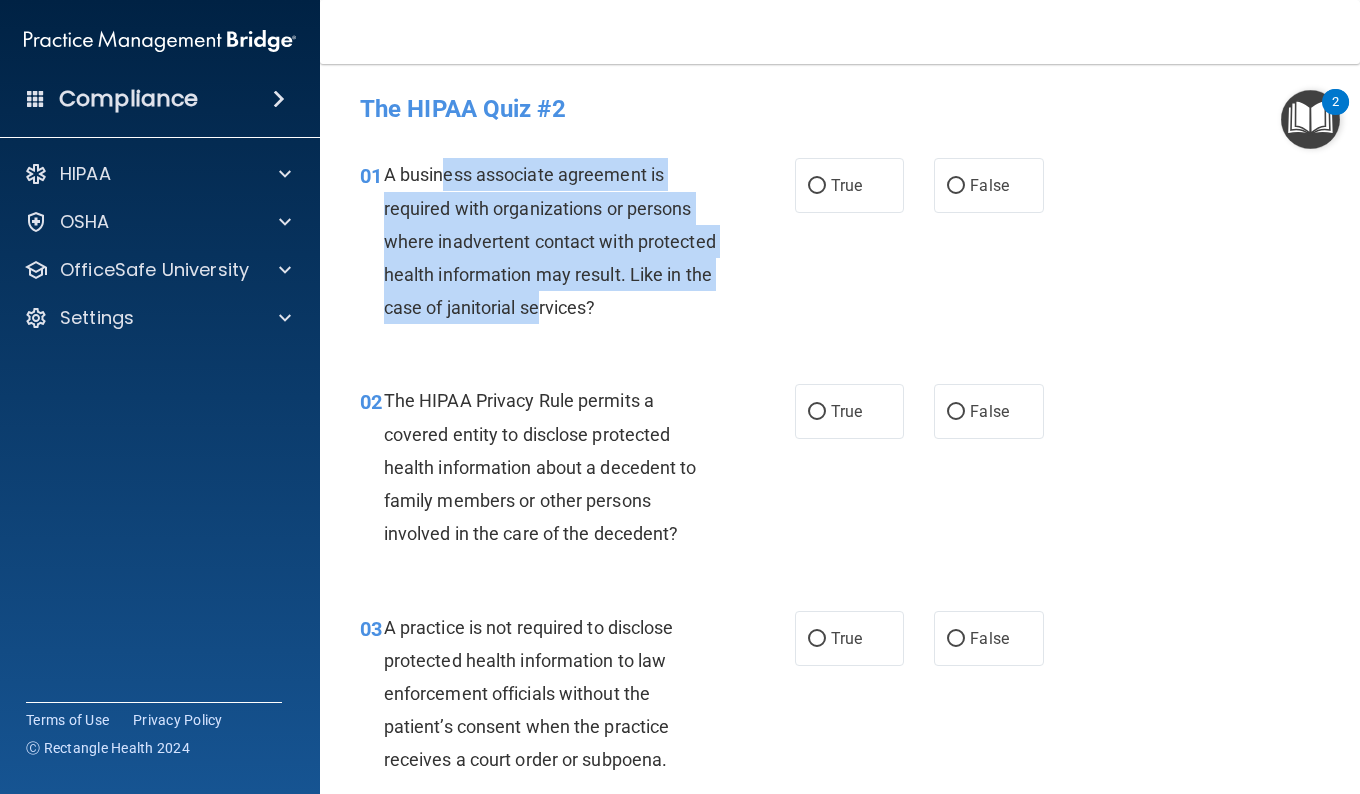 drag, startPoint x: 447, startPoint y: 181, endPoint x: 628, endPoint y: 321, distance: 228.82526 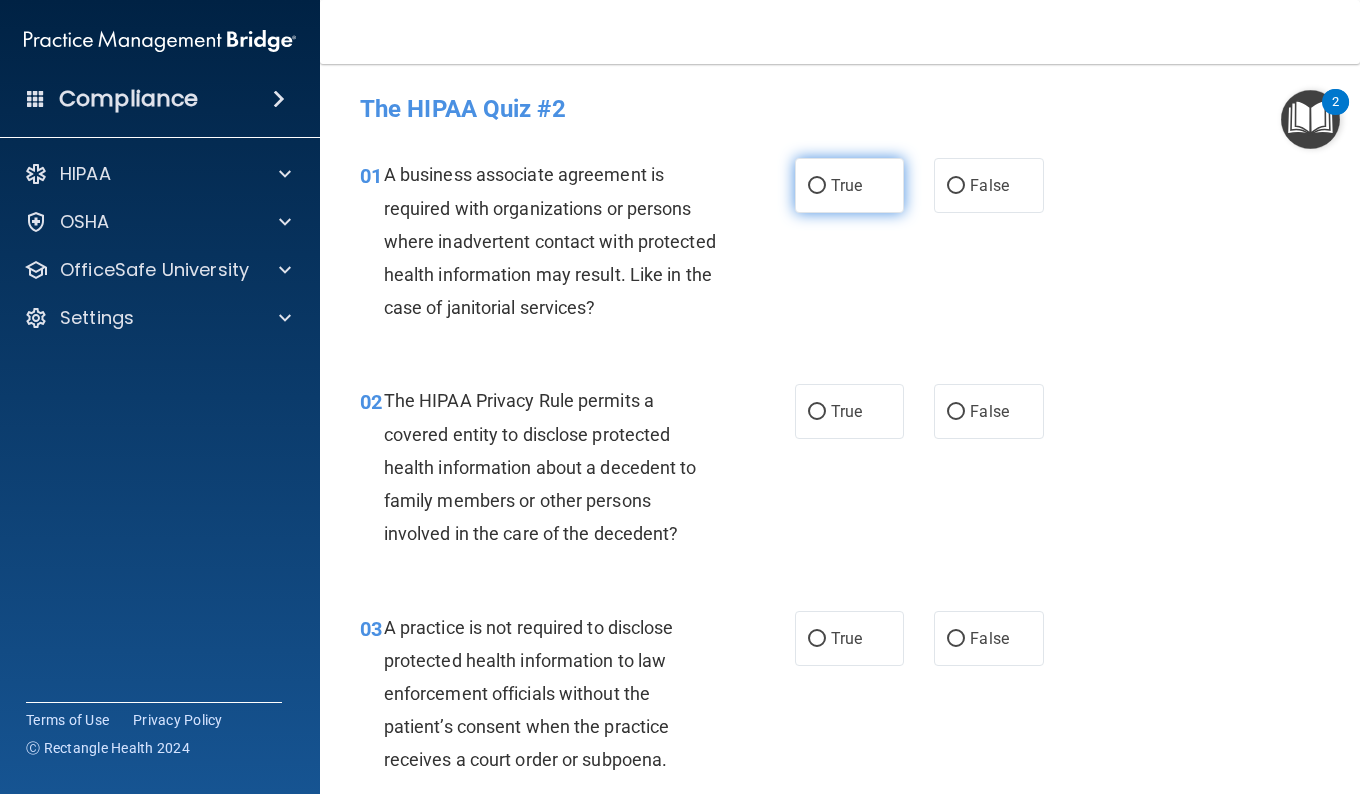 click on "True" at bounding box center [849, 185] 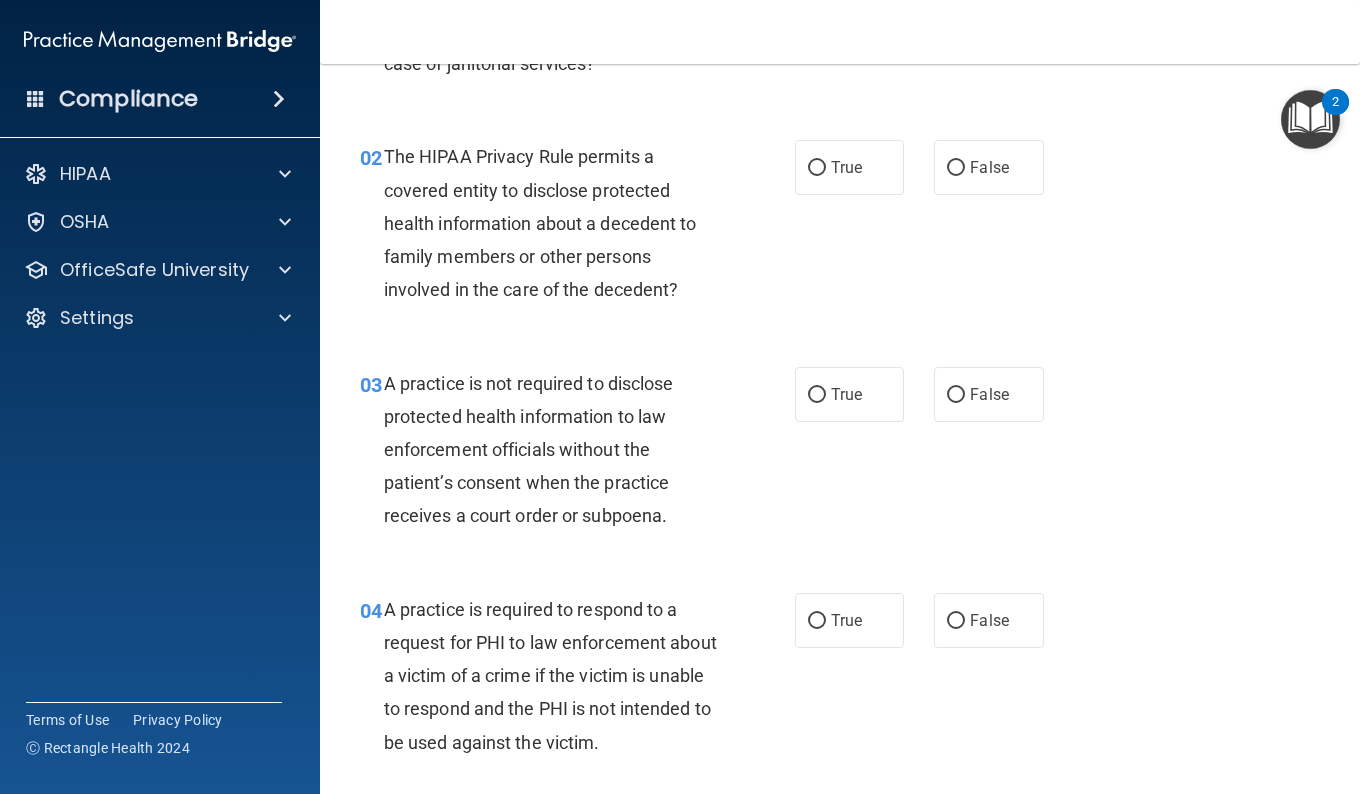 scroll, scrollTop: 249, scrollLeft: 0, axis: vertical 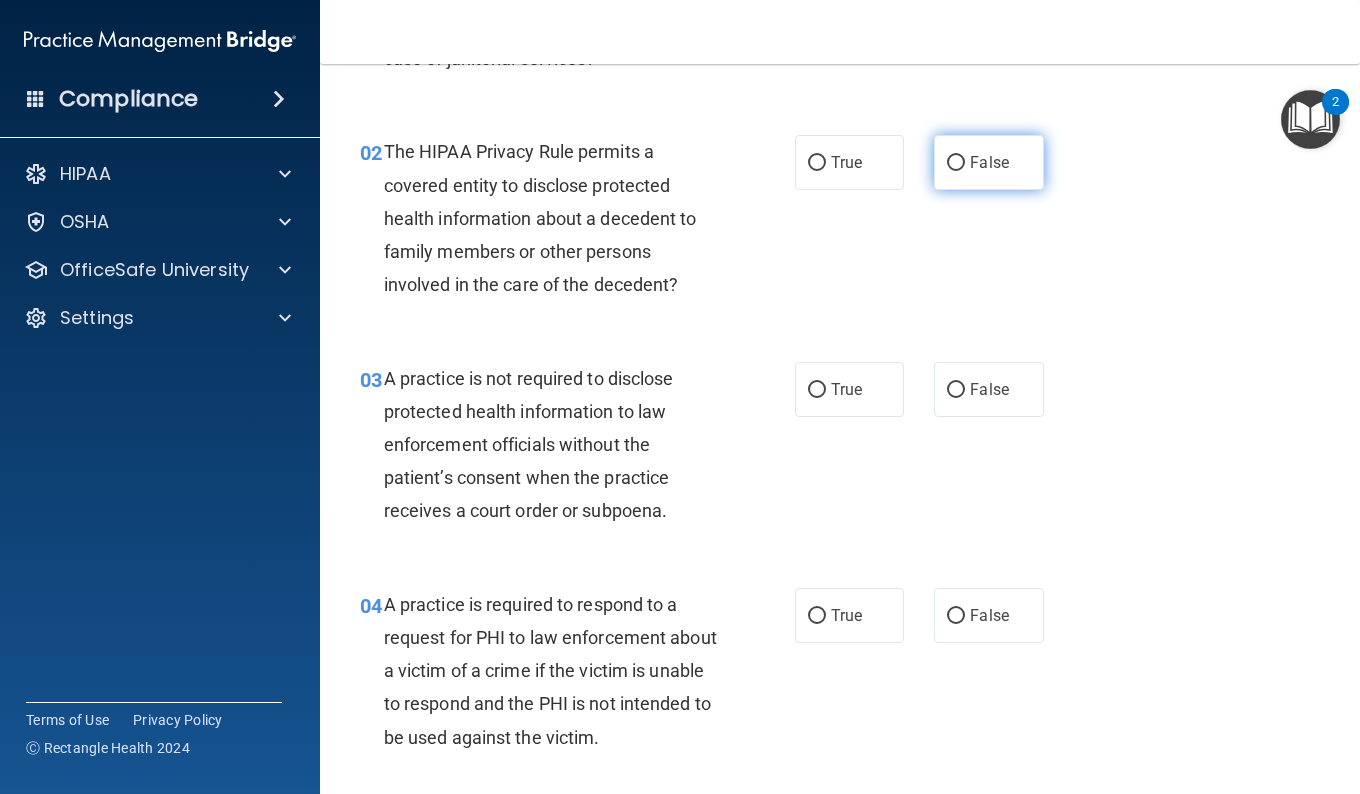 click on "False" at bounding box center (989, 162) 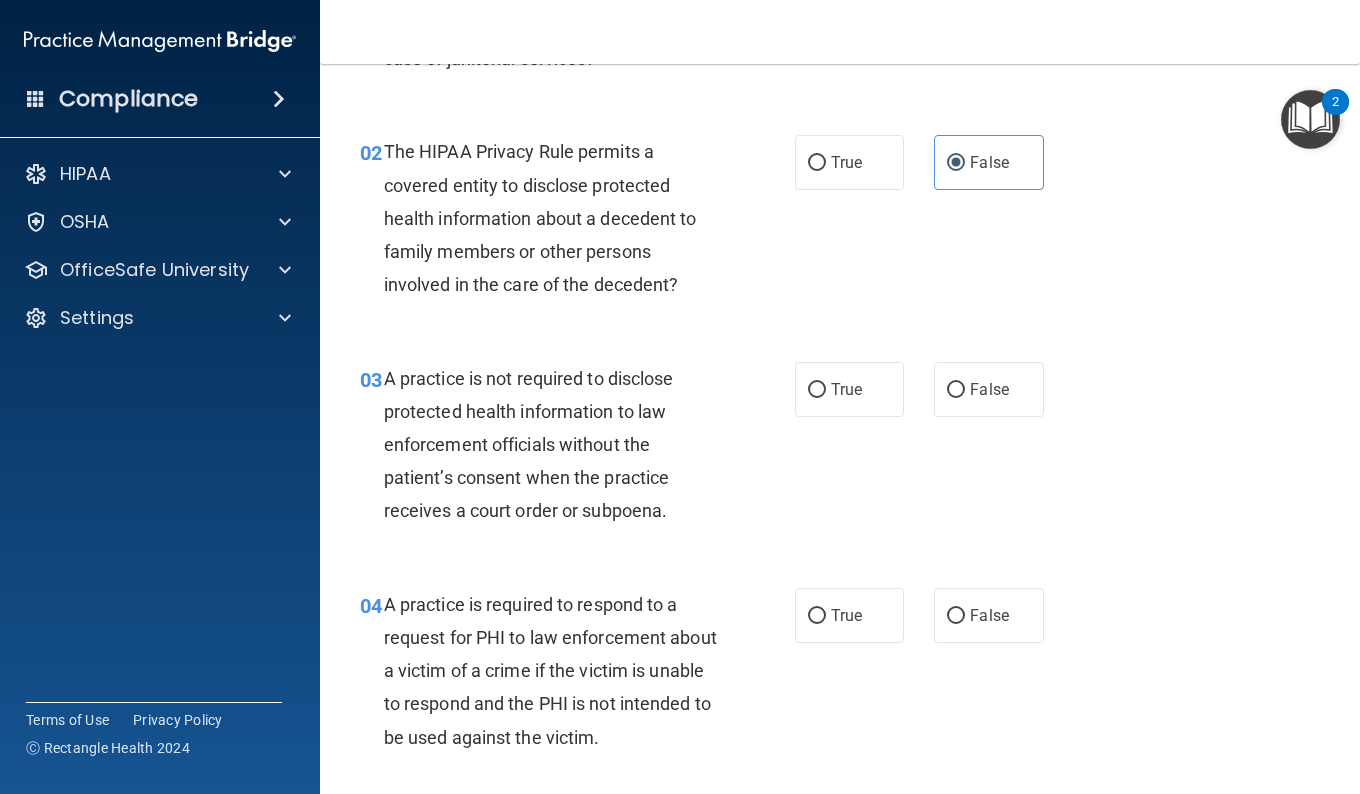 click on "02       The HIPAA Privacy Rule permits a covered entity to disclose protected health information about a decedent to family members or other persons involved in the care of the decedent?                 True           False" at bounding box center (840, 223) 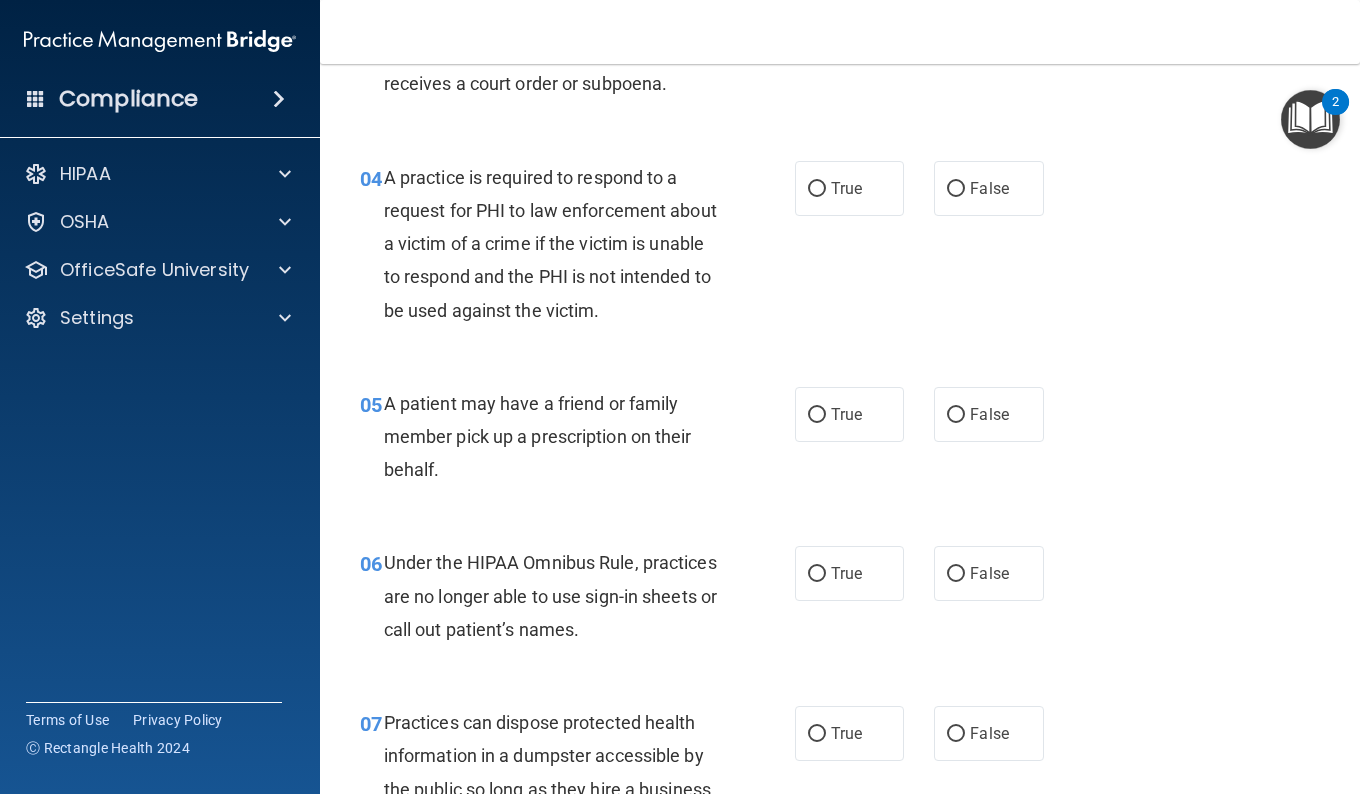 scroll, scrollTop: 667, scrollLeft: 0, axis: vertical 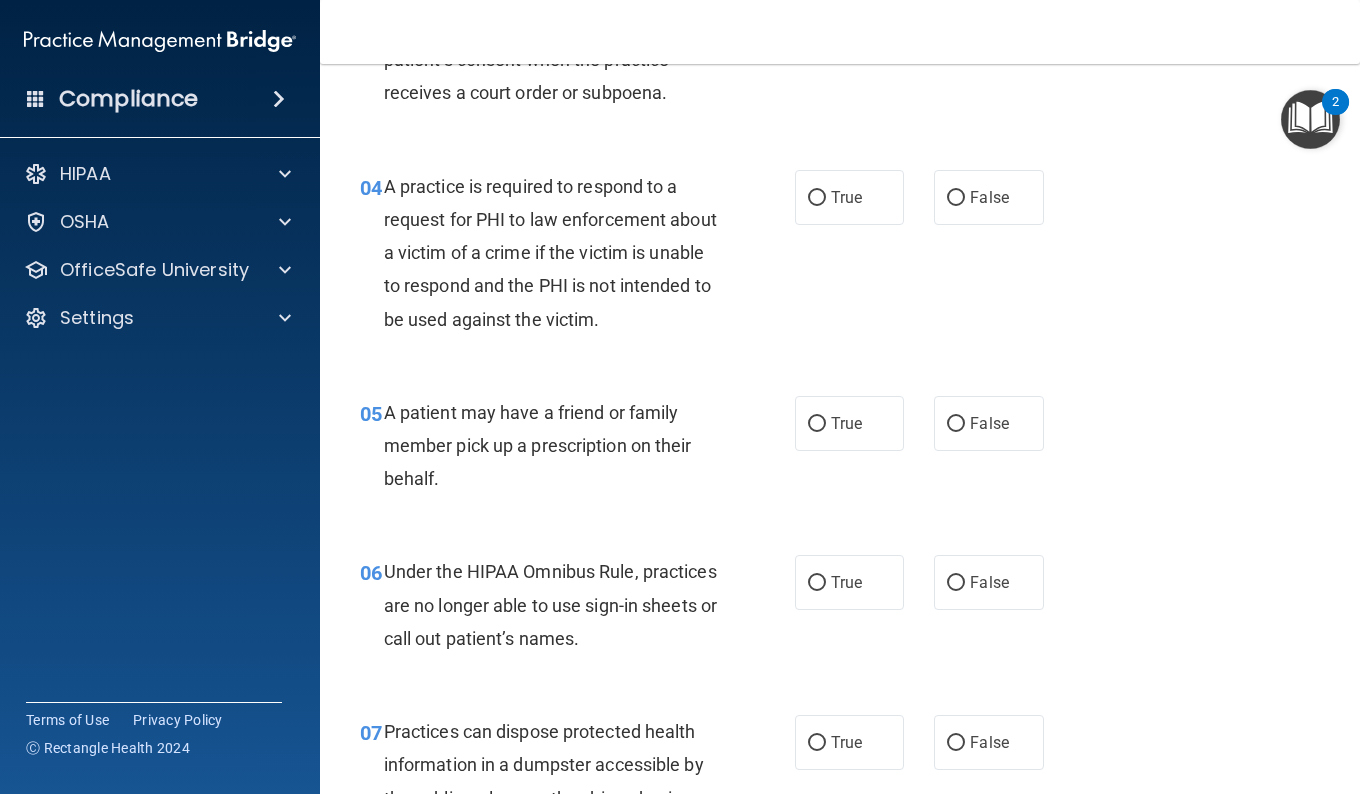 click on "04       A practice is required to respond to a request for PHI to law enforcement about a victim of a crime if the victim is unable to respond and the PHI is not intended to be used against the victim.                 True           False" at bounding box center (840, 258) 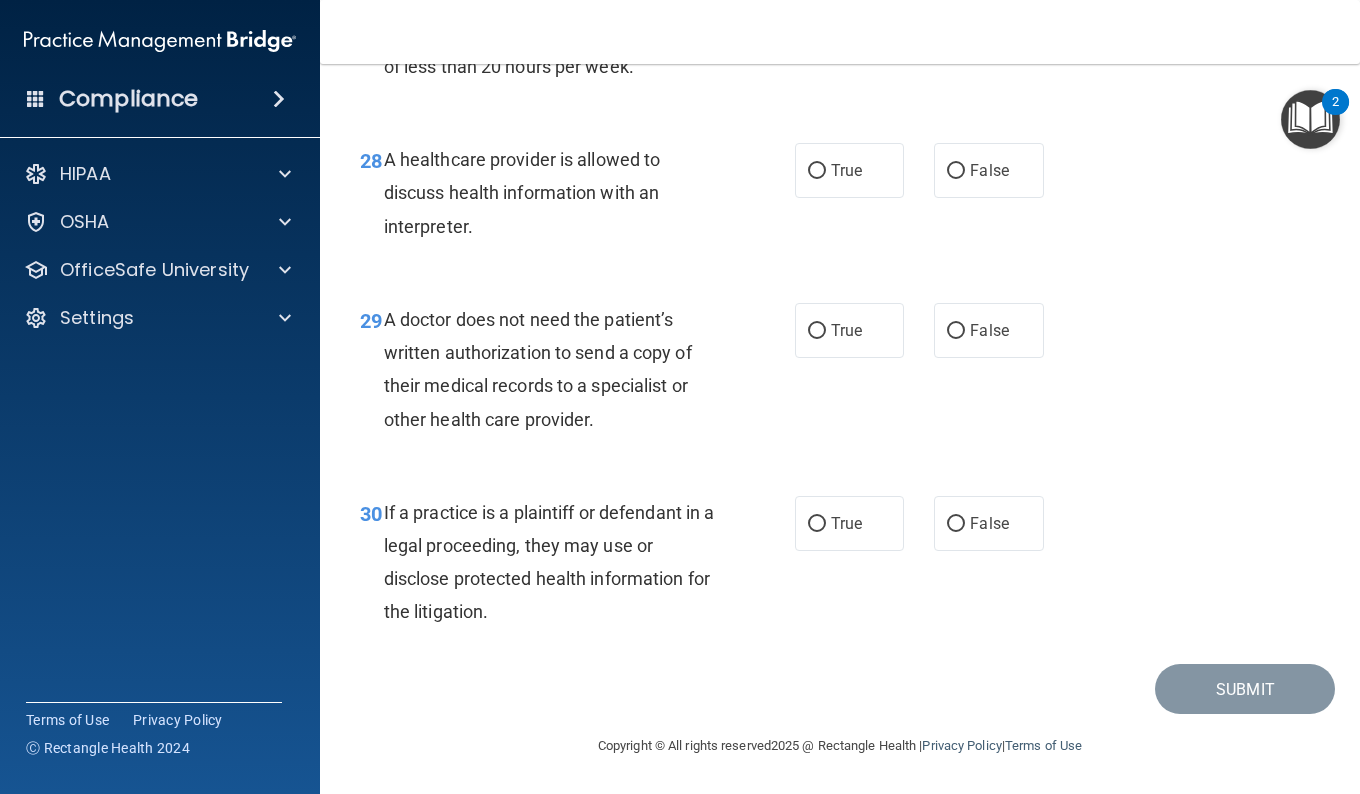 scroll, scrollTop: 5263, scrollLeft: 0, axis: vertical 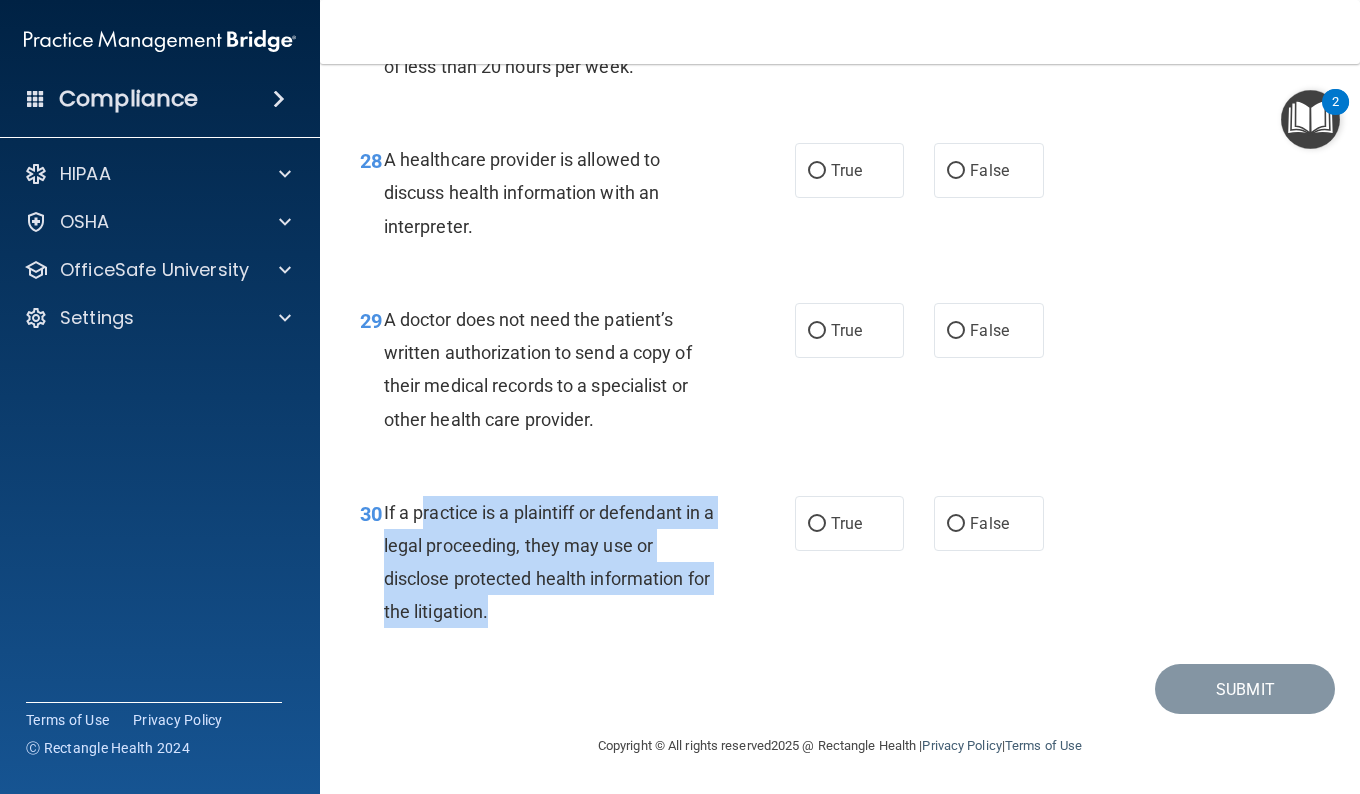 drag, startPoint x: 422, startPoint y: 559, endPoint x: 617, endPoint y: 673, distance: 225.87828 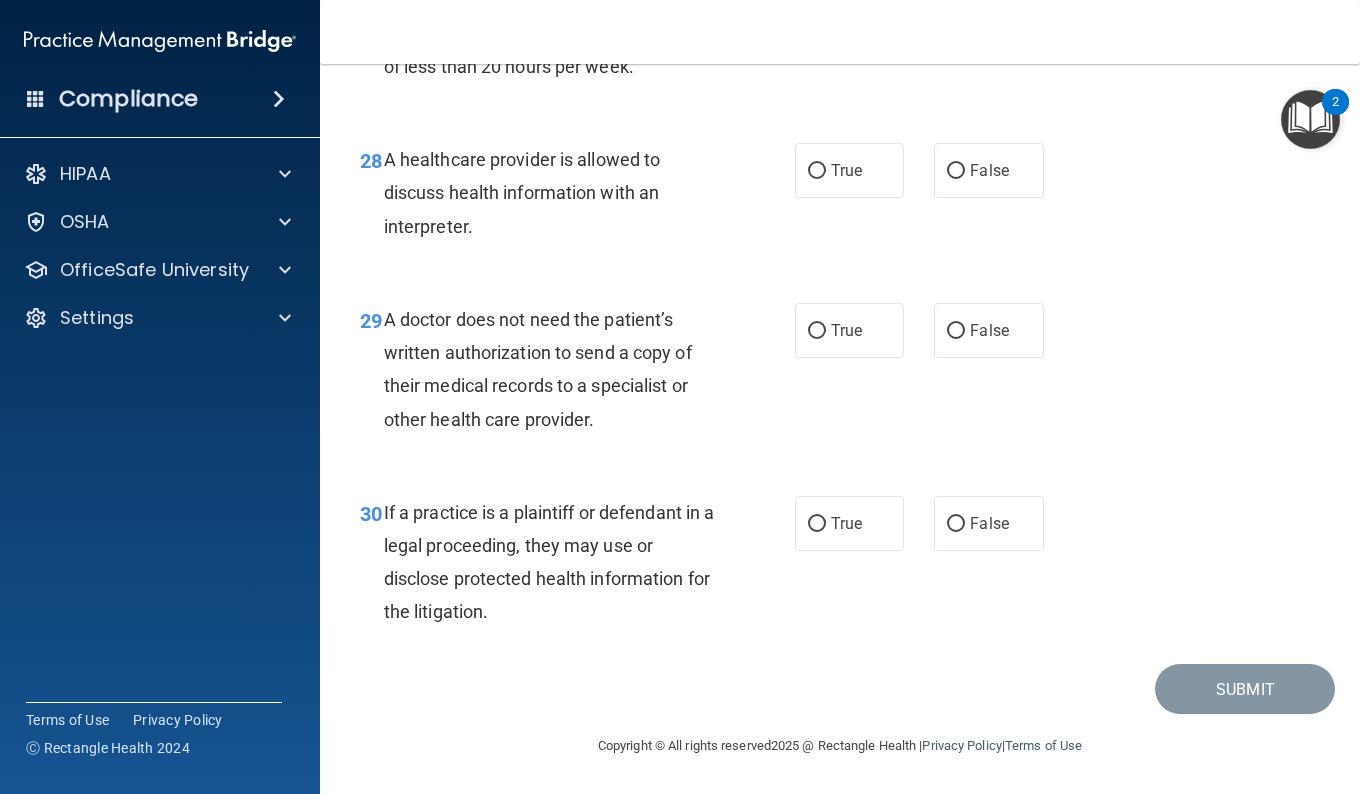 drag, startPoint x: 459, startPoint y: 372, endPoint x: 600, endPoint y: 464, distance: 168.35974 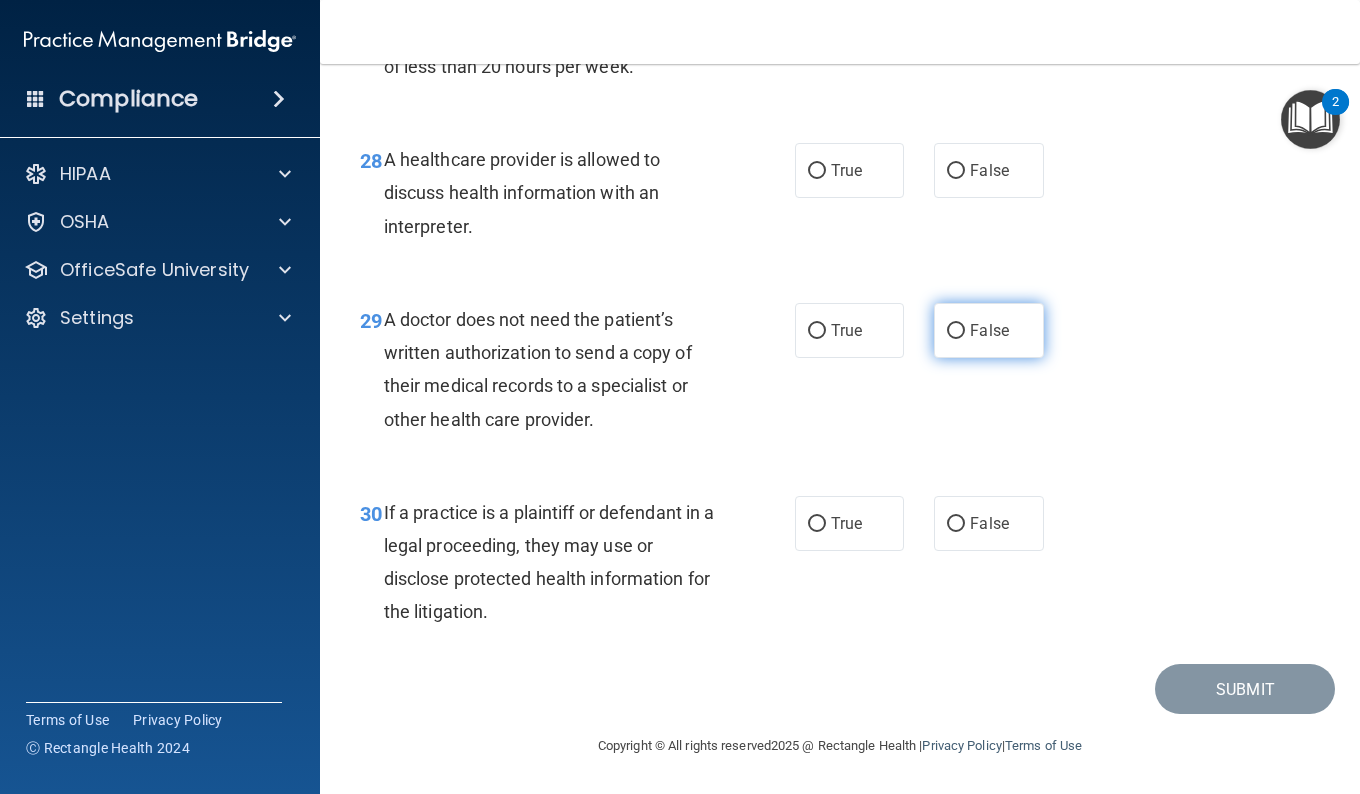 click on "False" at bounding box center (989, 330) 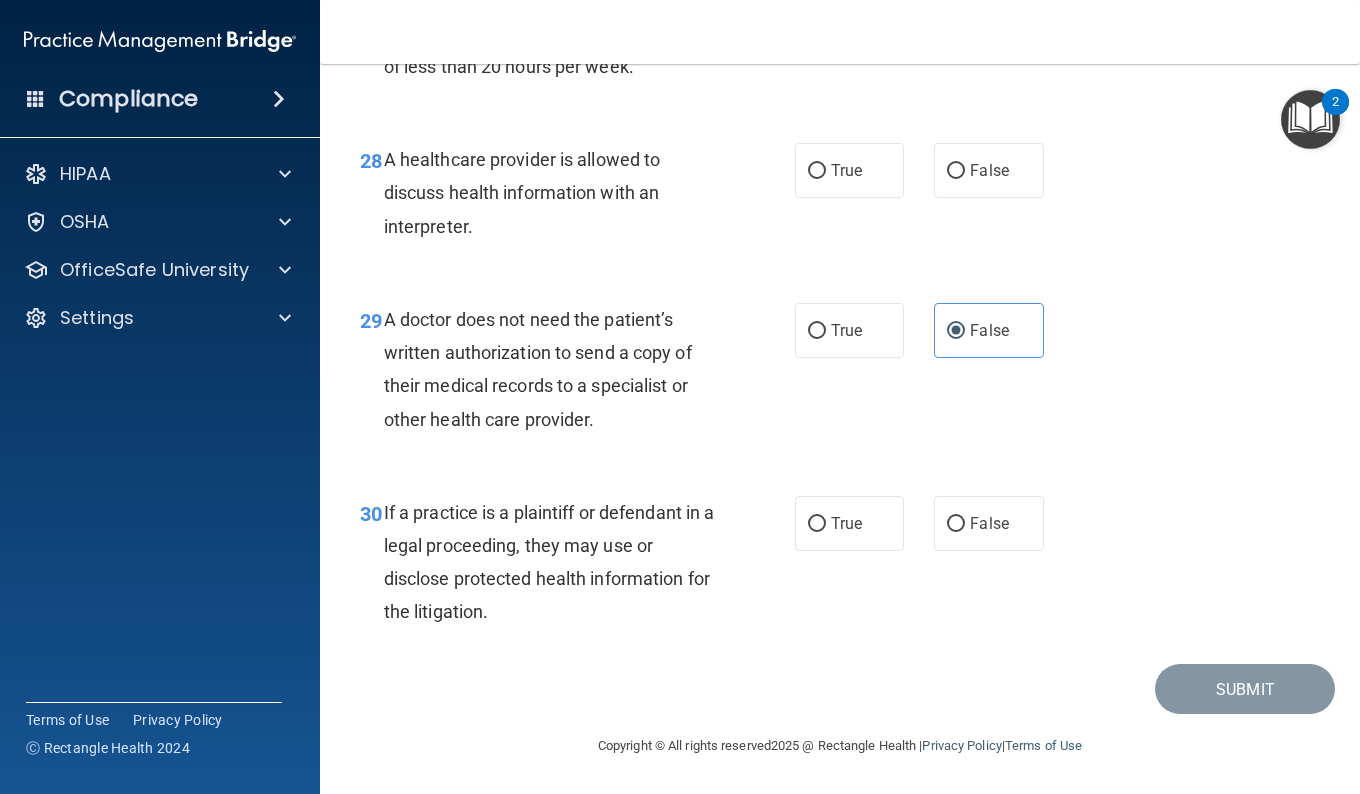 click on "A healthcare provider is allowed to discuss health information with an interpreter." at bounding box center [558, 193] 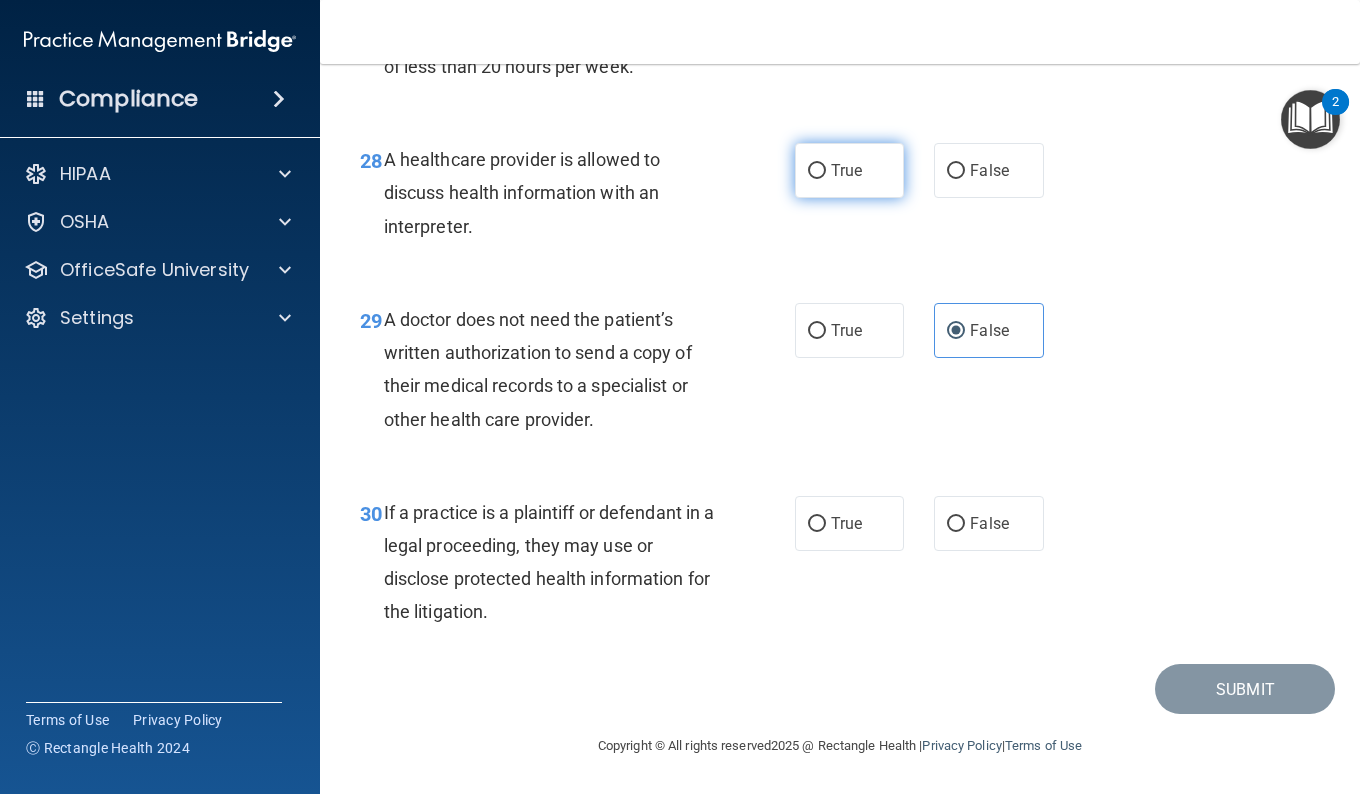 click on "True" at bounding box center [817, 171] 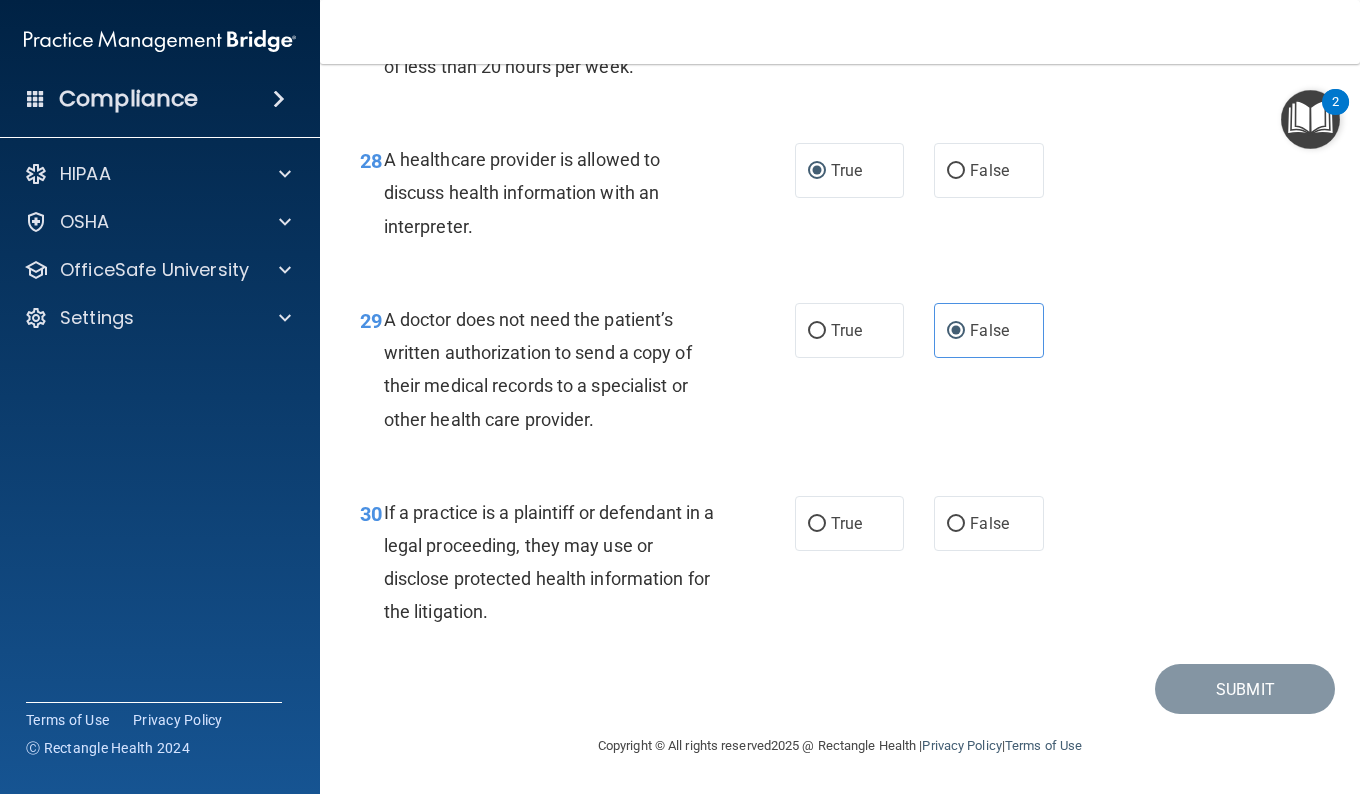 click on "27       You may assign the same log – on ID or User ID to employees so long has one of the employees is only a part-time worker of less than 20 hours per week.                 True           False" at bounding box center [840, 21] 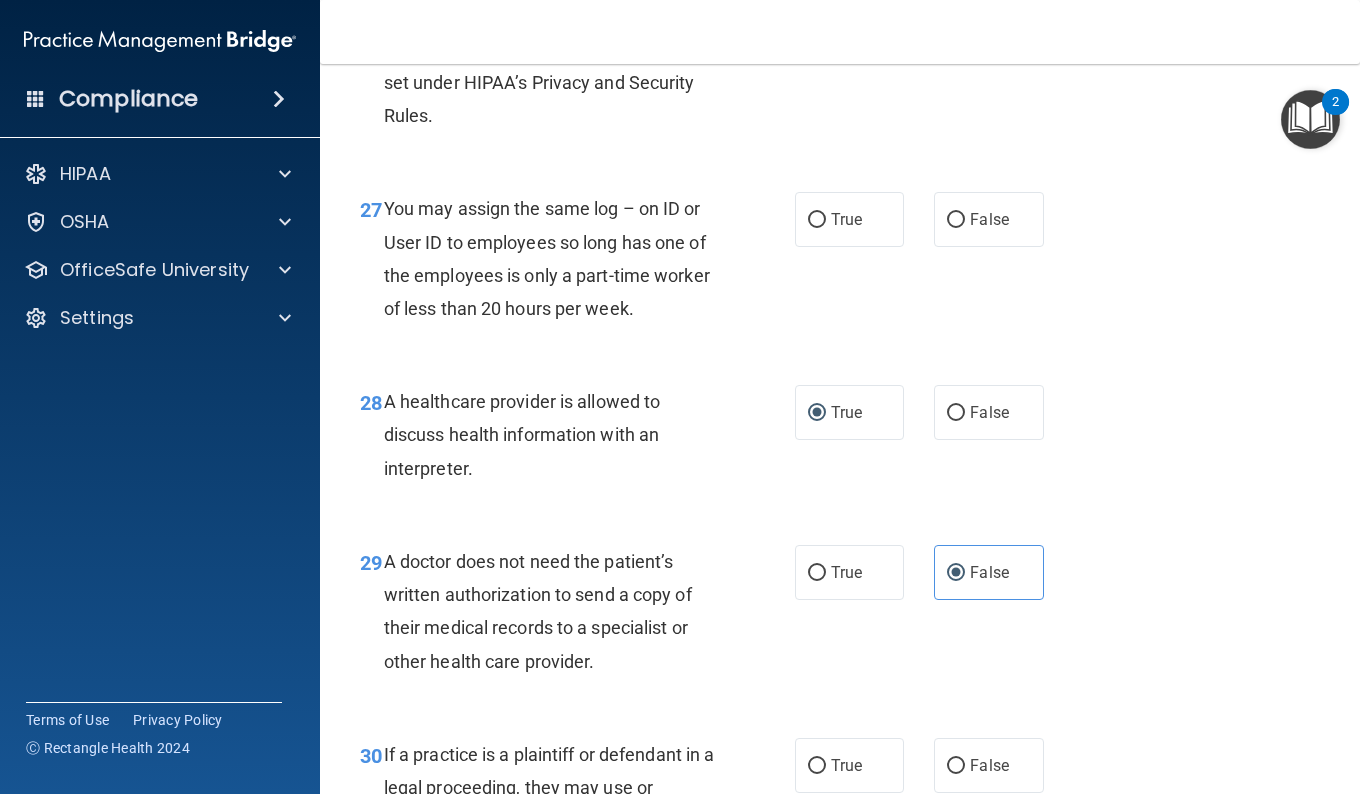 scroll, scrollTop: 4988, scrollLeft: 0, axis: vertical 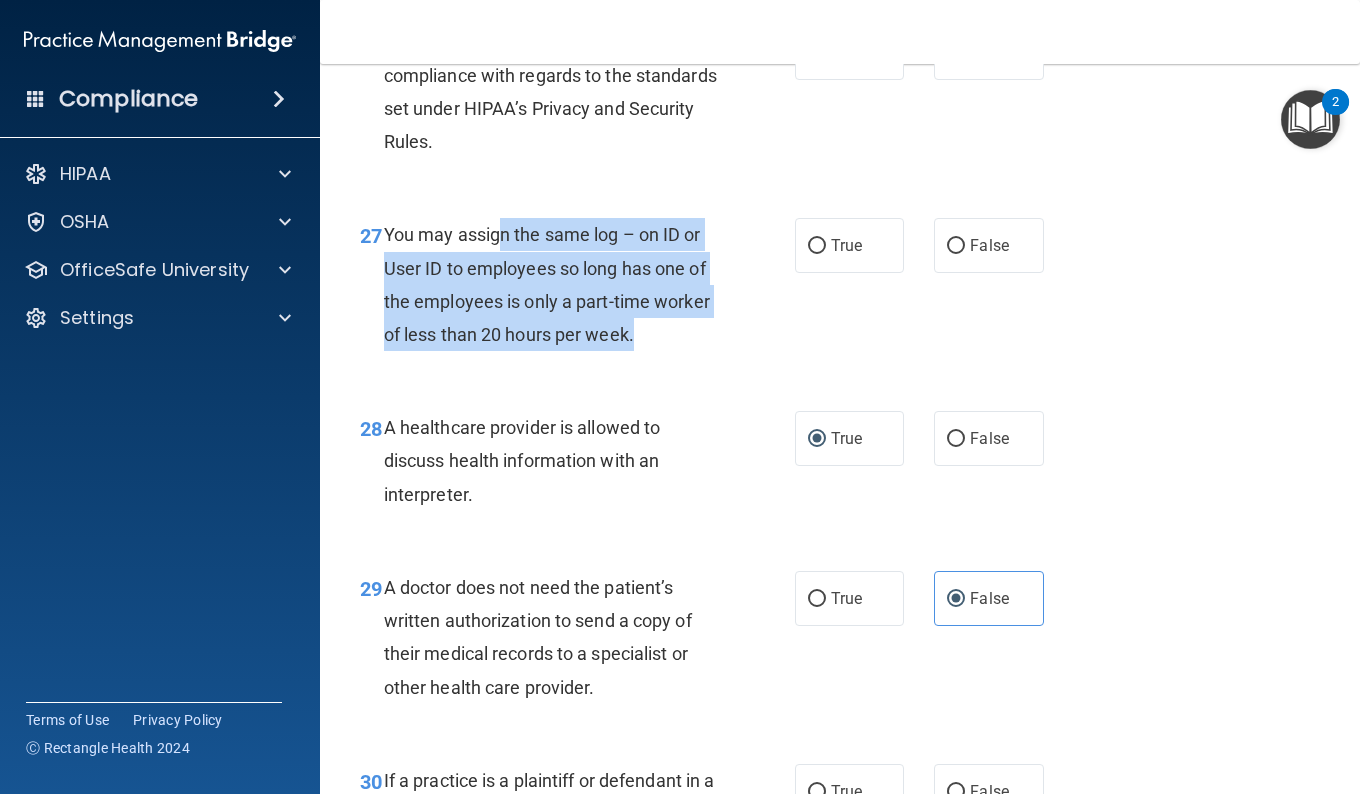 drag, startPoint x: 500, startPoint y: 335, endPoint x: 656, endPoint y: 444, distance: 190.30765 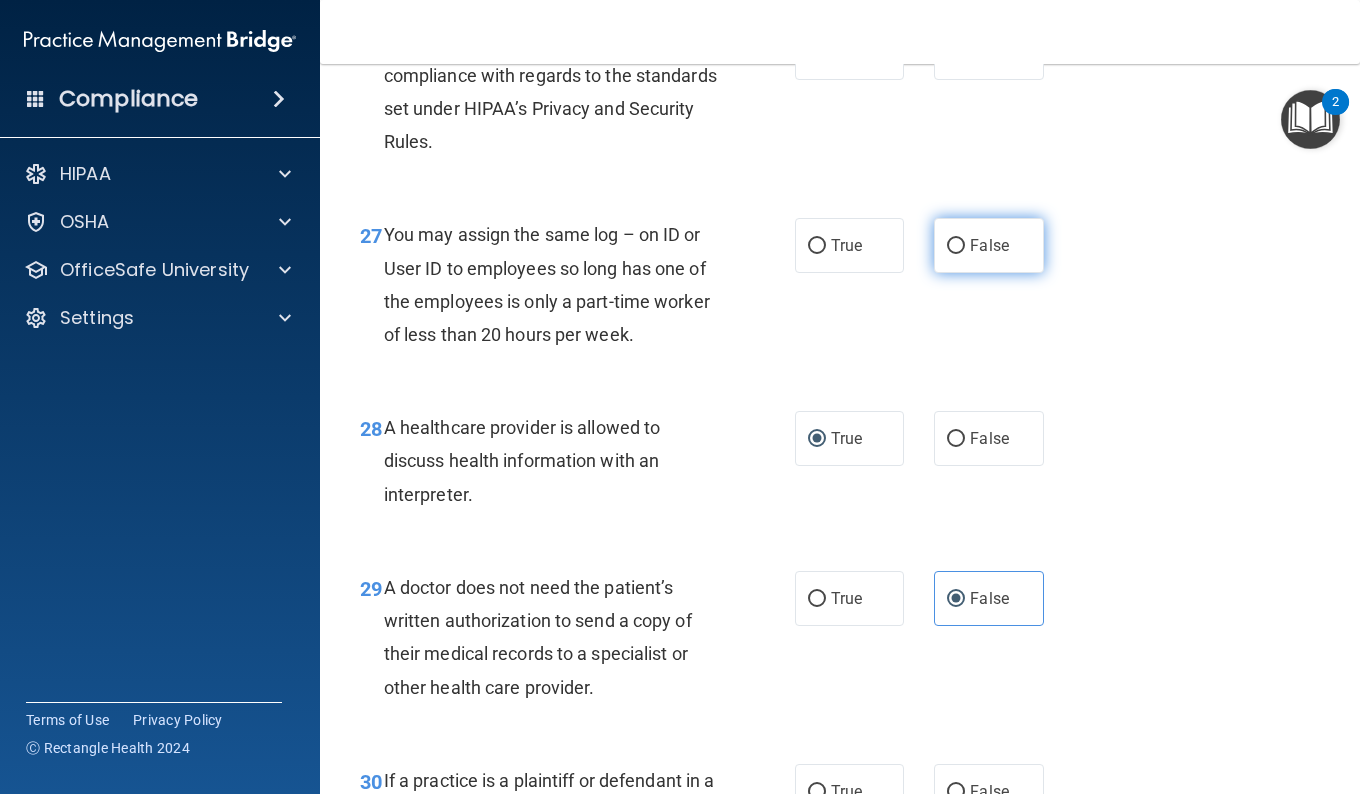 click on "False" at bounding box center (988, 245) 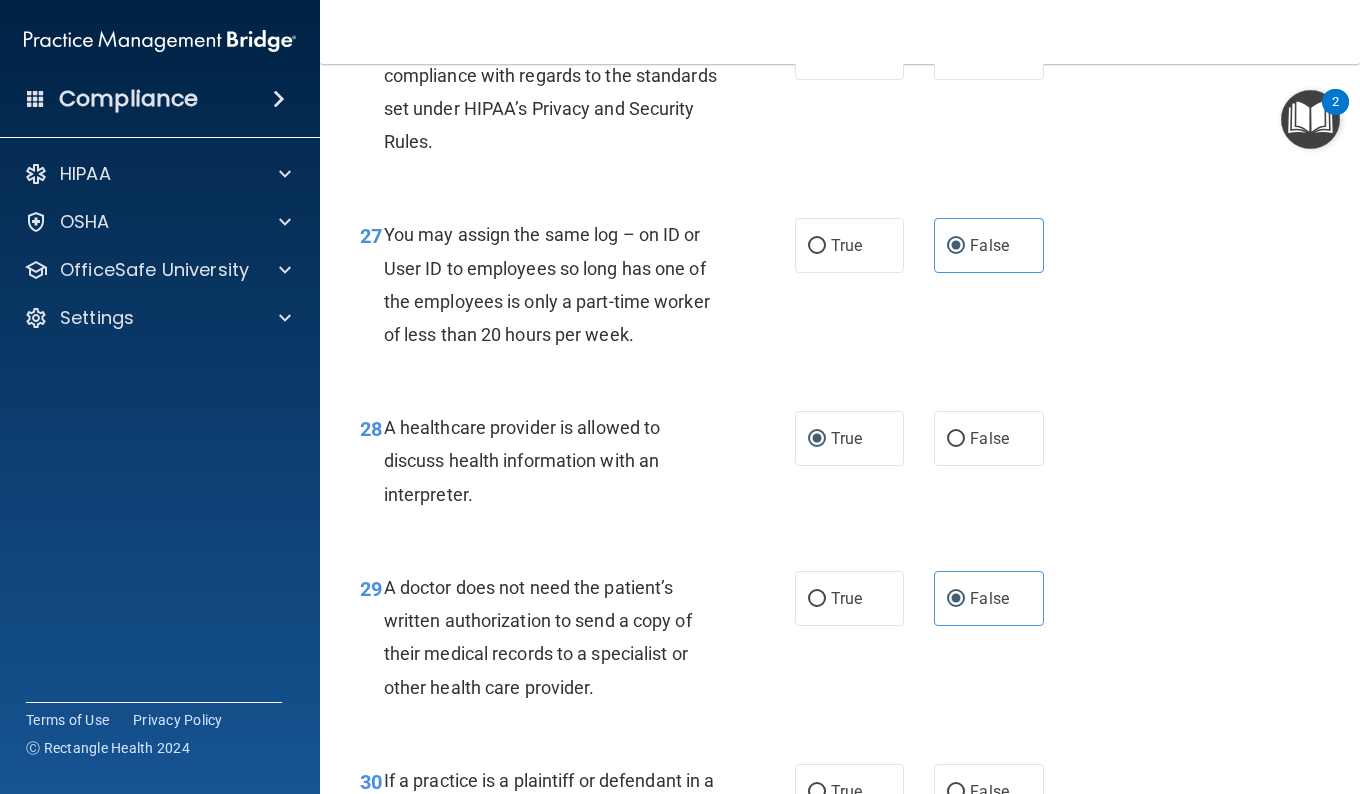 click on "26       Practices are required to “certify” their compliance with regards to the standards set under HIPAA’s Privacy and Security Rules.                 True           False" at bounding box center [840, 96] 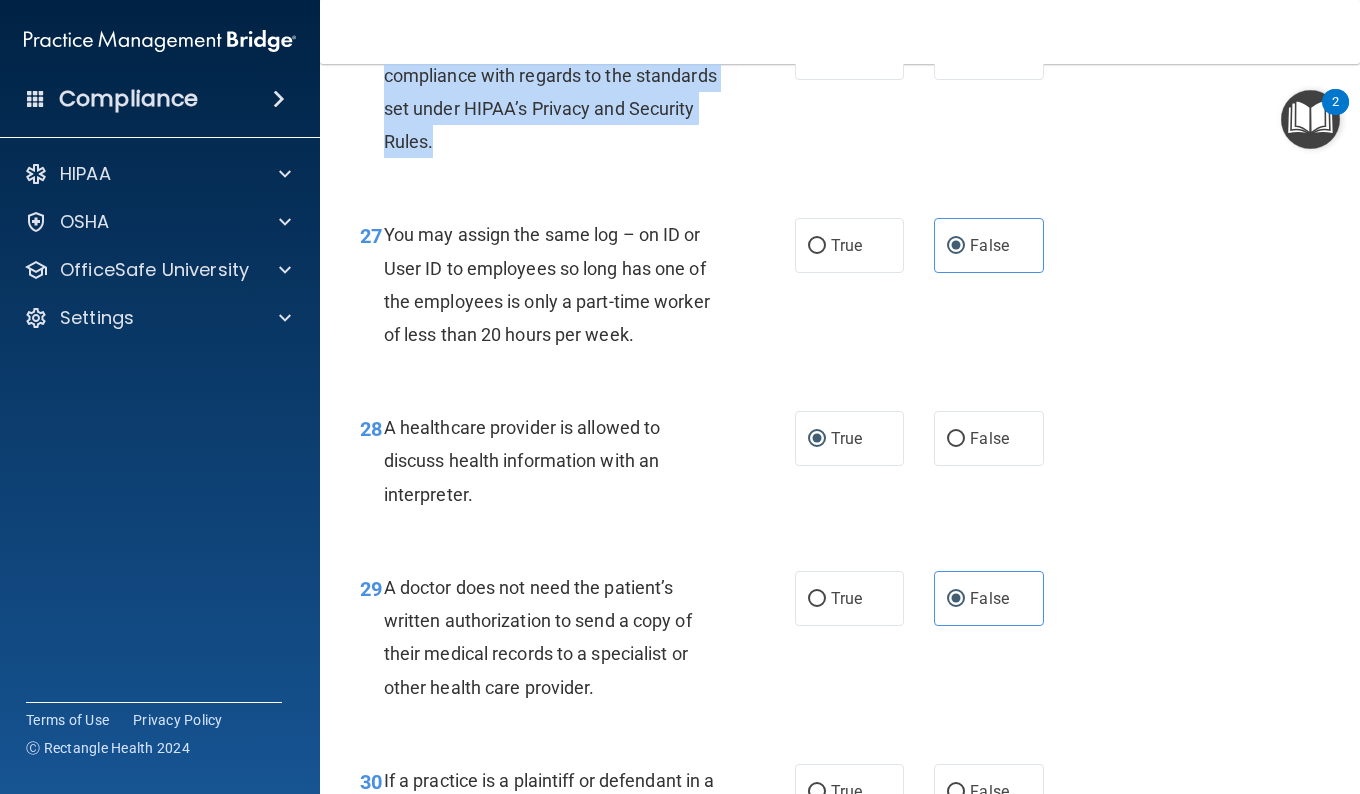 drag, startPoint x: 493, startPoint y: 141, endPoint x: 573, endPoint y: 239, distance: 126.50692 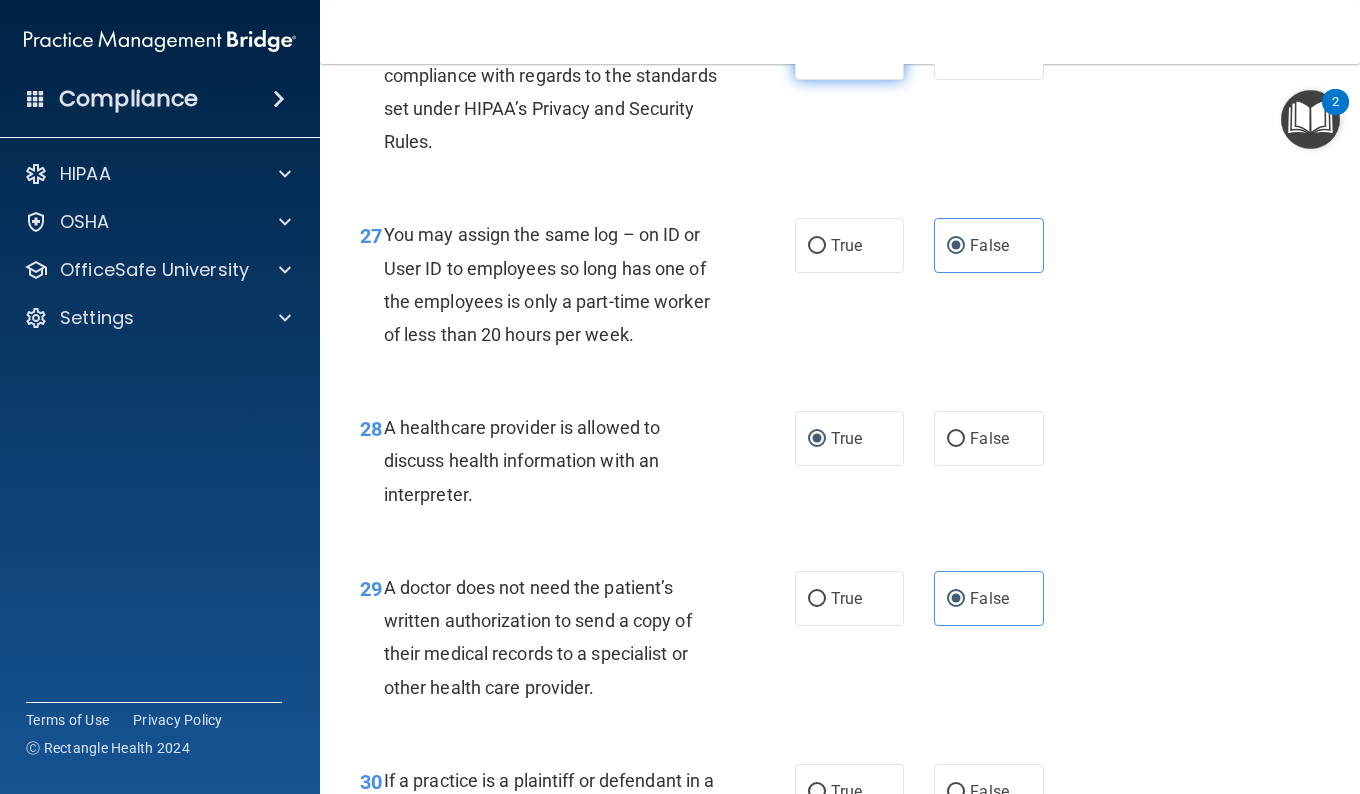 click on "True" at bounding box center (849, 52) 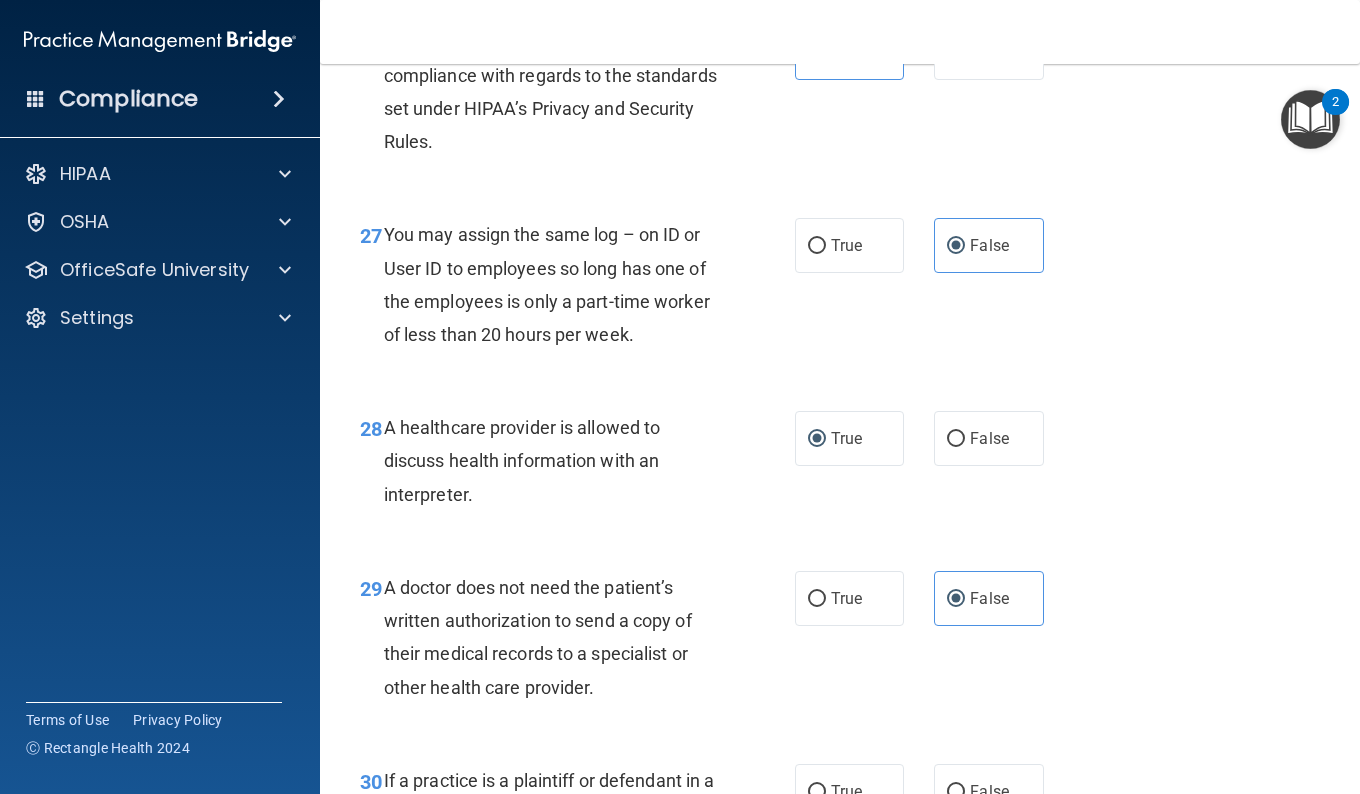 click on "26       Practices are required to “certify” their compliance with regards to the standards set under HIPAA’s Privacy and Security Rules.                 True           False" at bounding box center (840, 96) 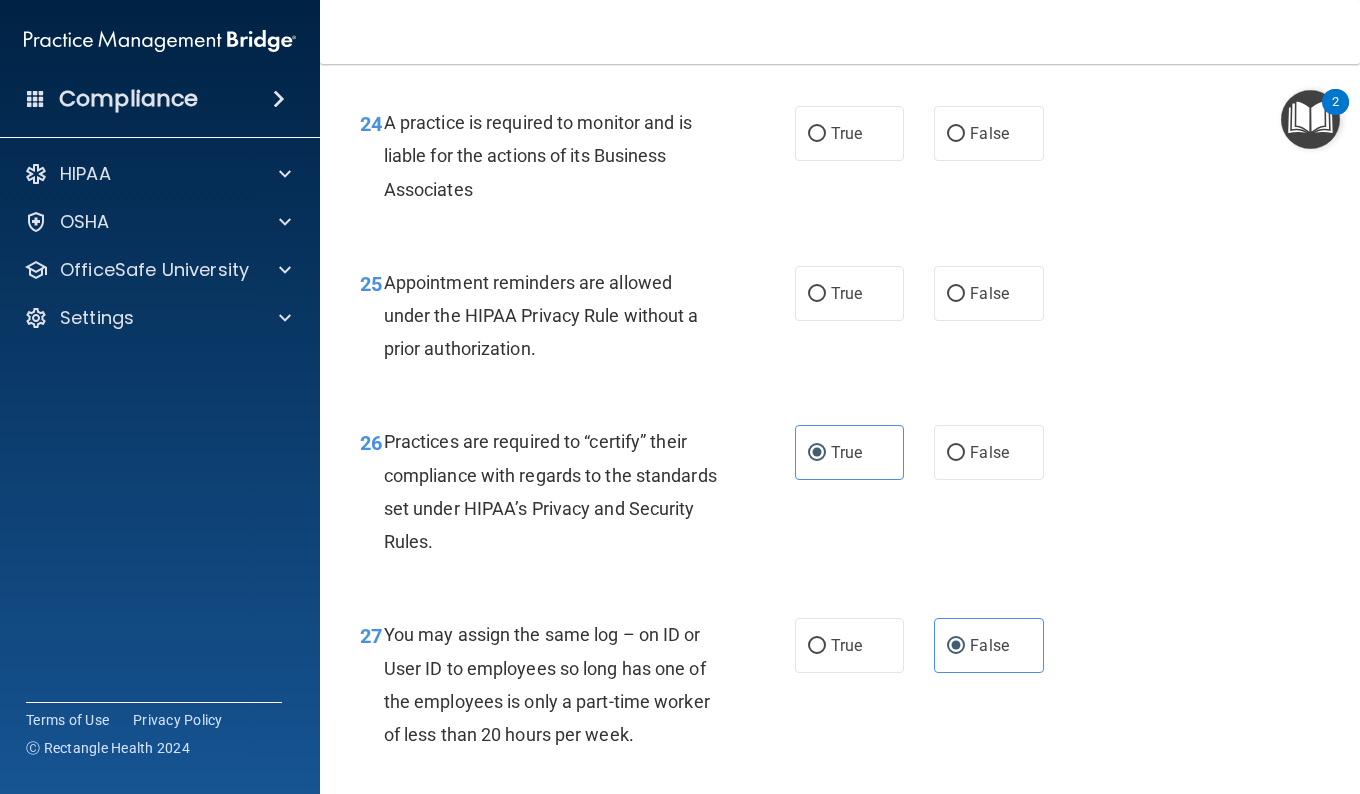 scroll, scrollTop: 4548, scrollLeft: 0, axis: vertical 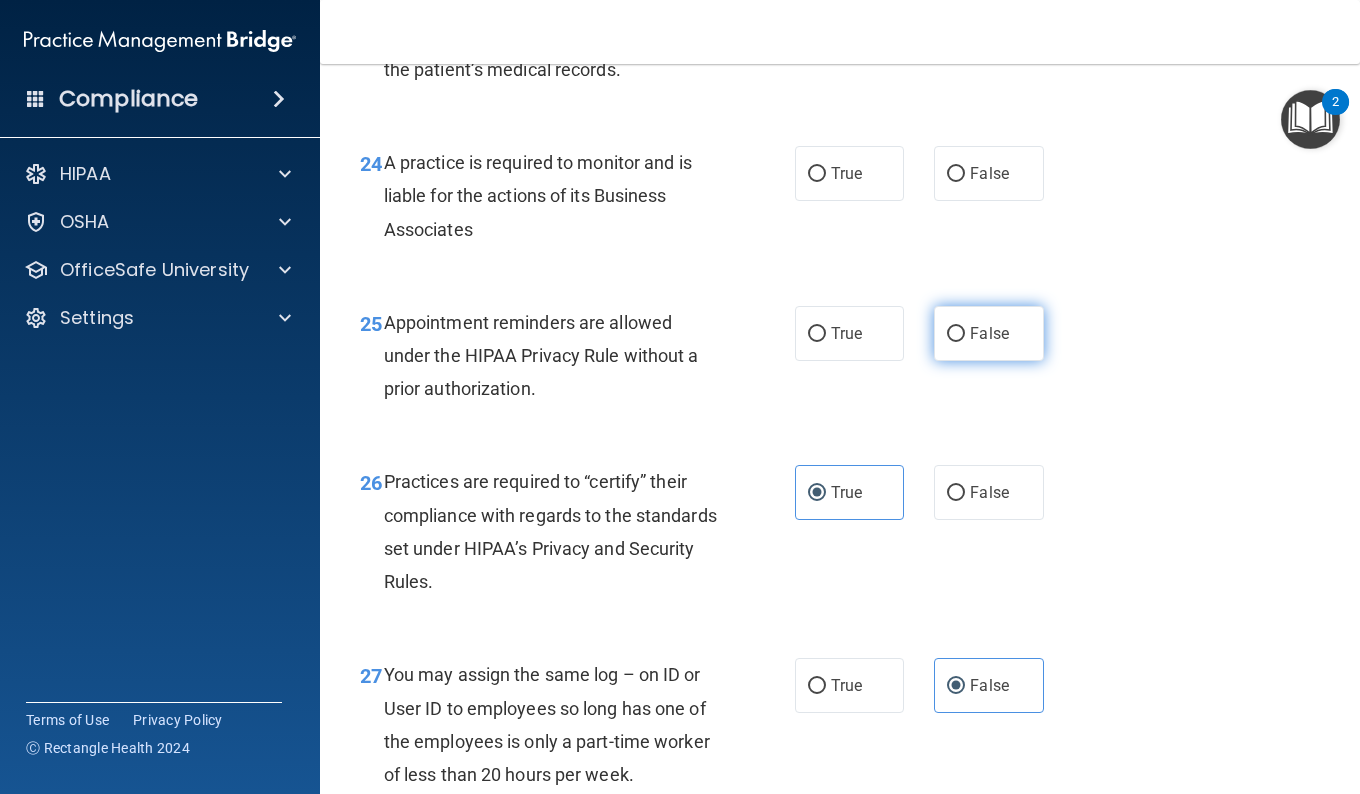 click on "False" at bounding box center (989, 333) 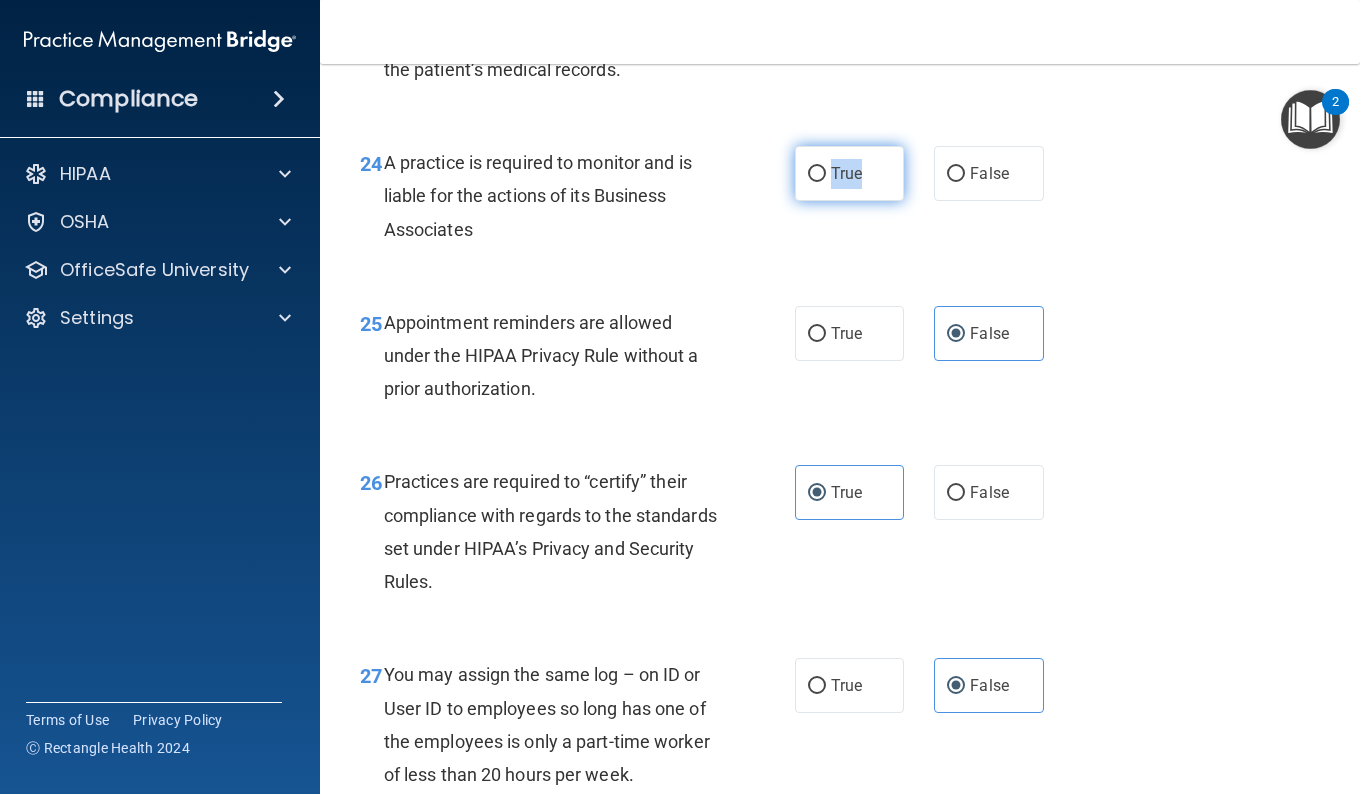 drag, startPoint x: 647, startPoint y: 333, endPoint x: 852, endPoint y: 275, distance: 213.04694 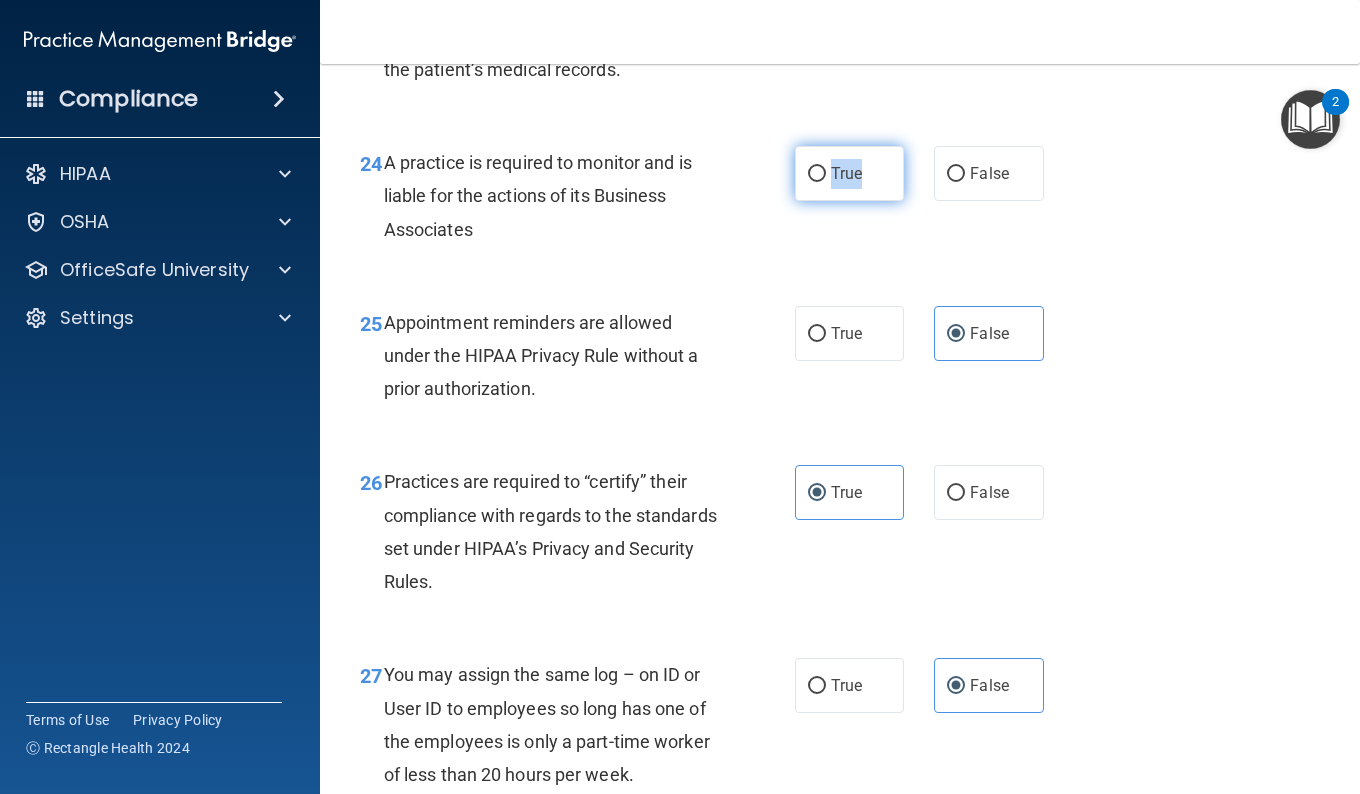 drag, startPoint x: 852, startPoint y: 275, endPoint x: 810, endPoint y: 267, distance: 42.755116 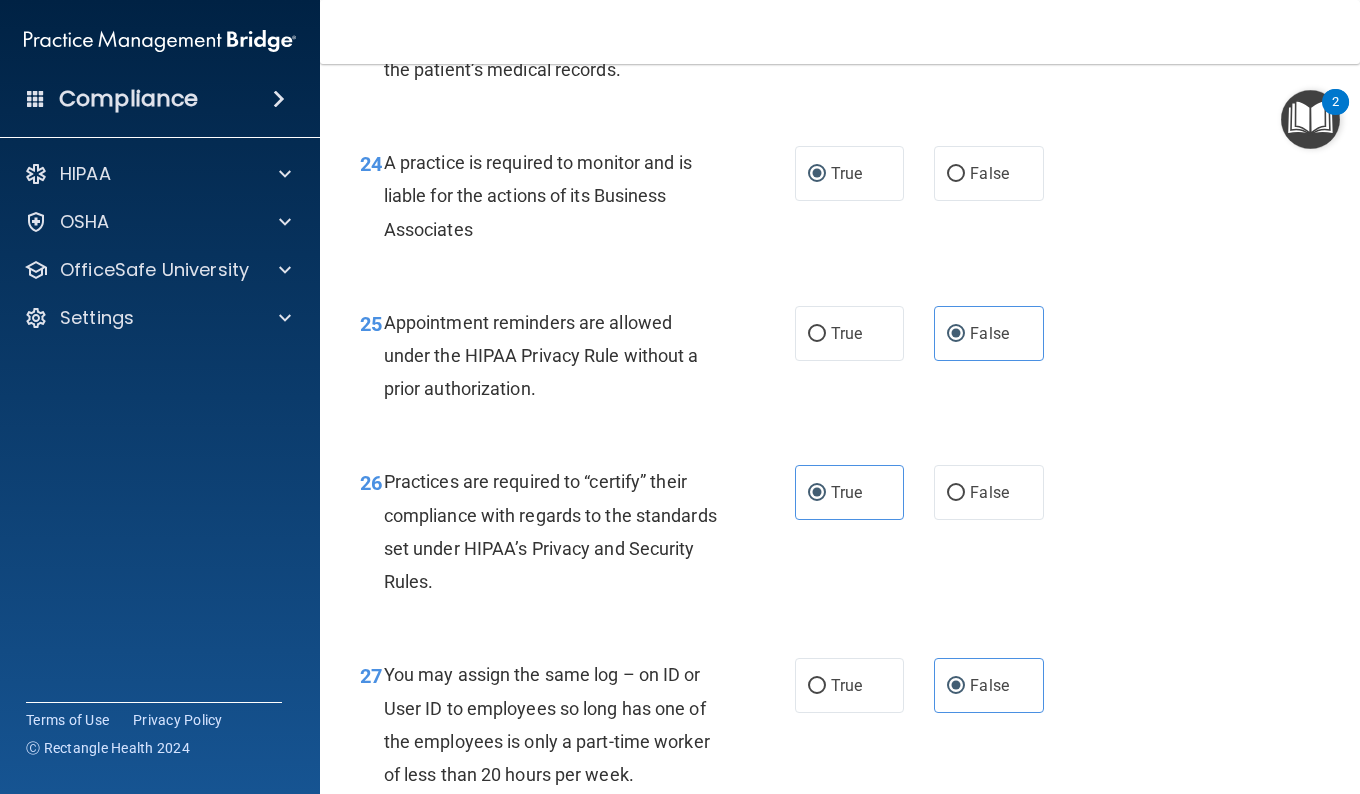click on "24       A practice is required to monitor and is liable for the actions of its Business Associates                 True           False" at bounding box center [840, 201] 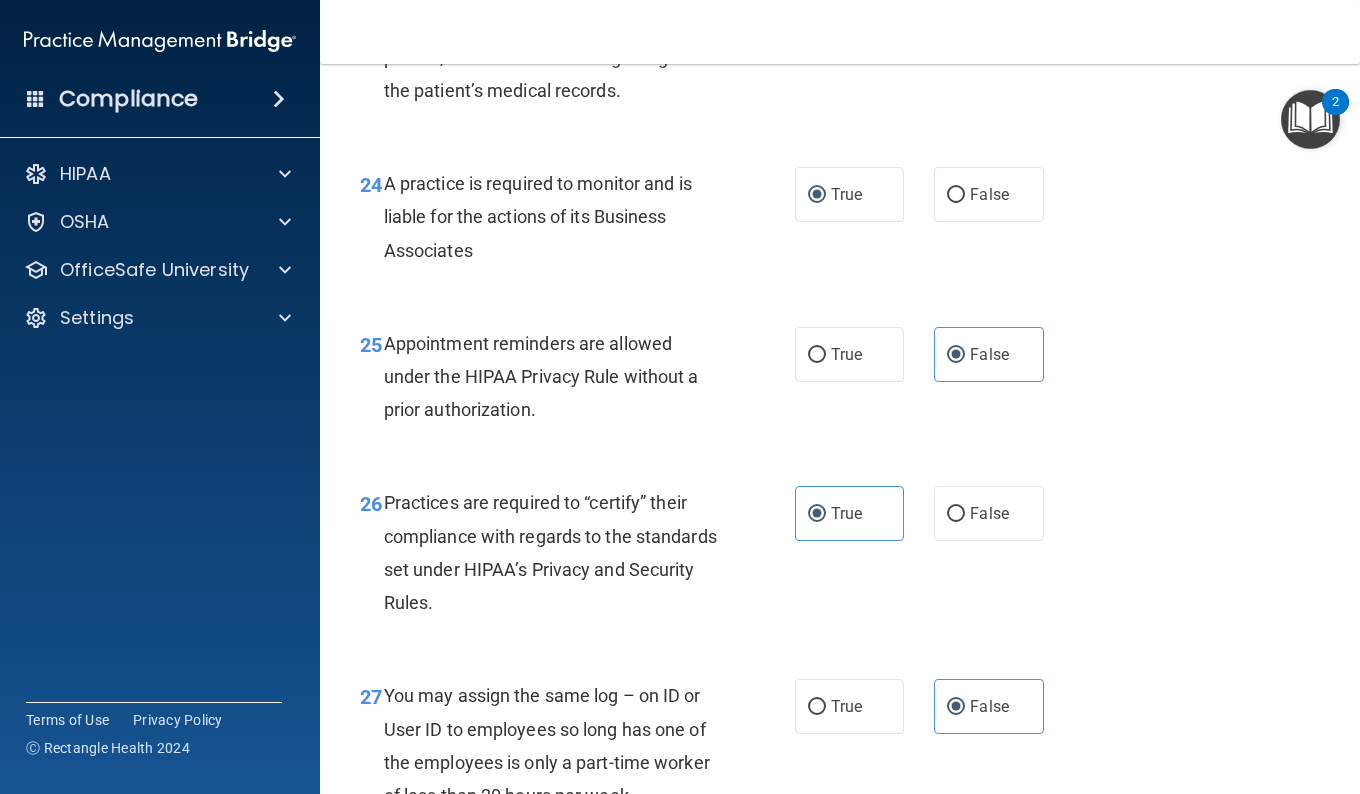 scroll, scrollTop: 4508, scrollLeft: 0, axis: vertical 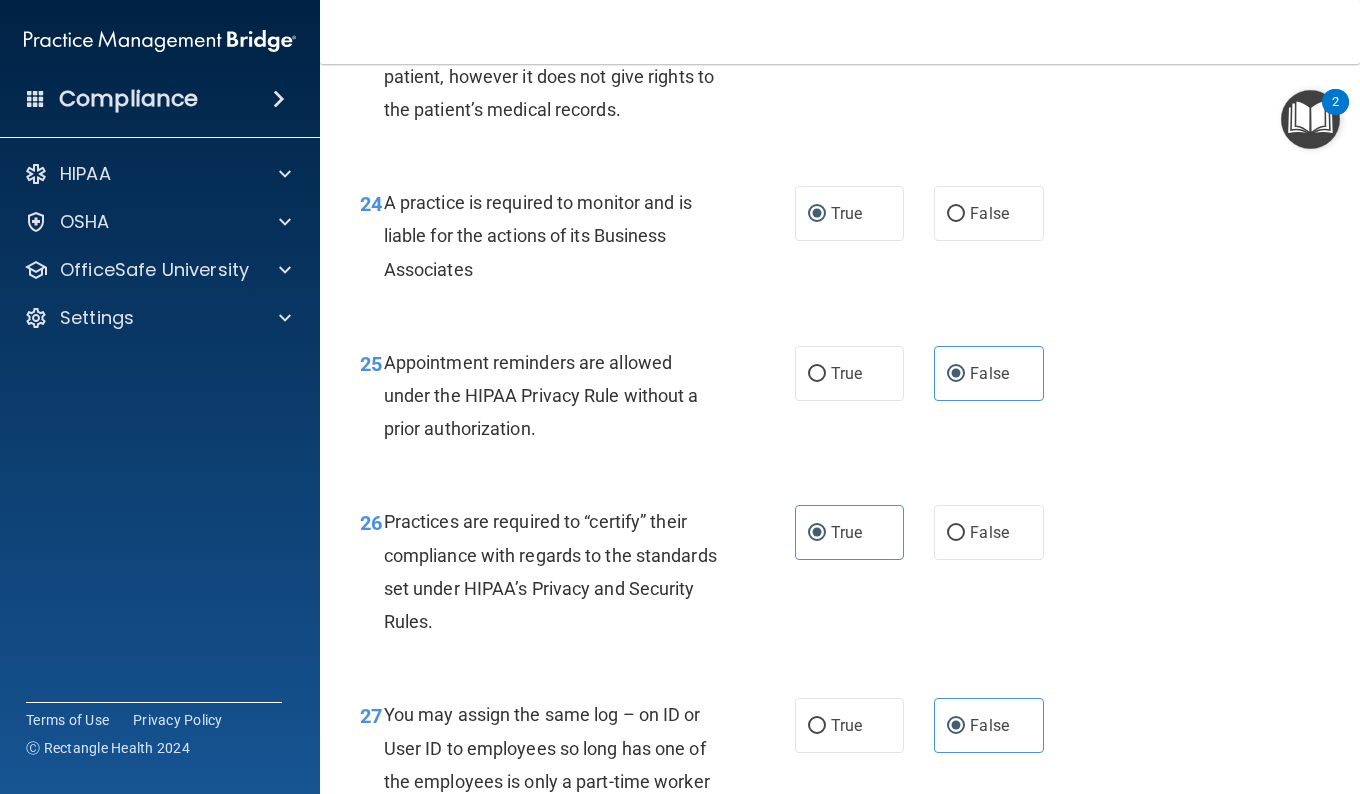 drag, startPoint x: 1354, startPoint y: 80, endPoint x: 893, endPoint y: 233, distance: 485.72626 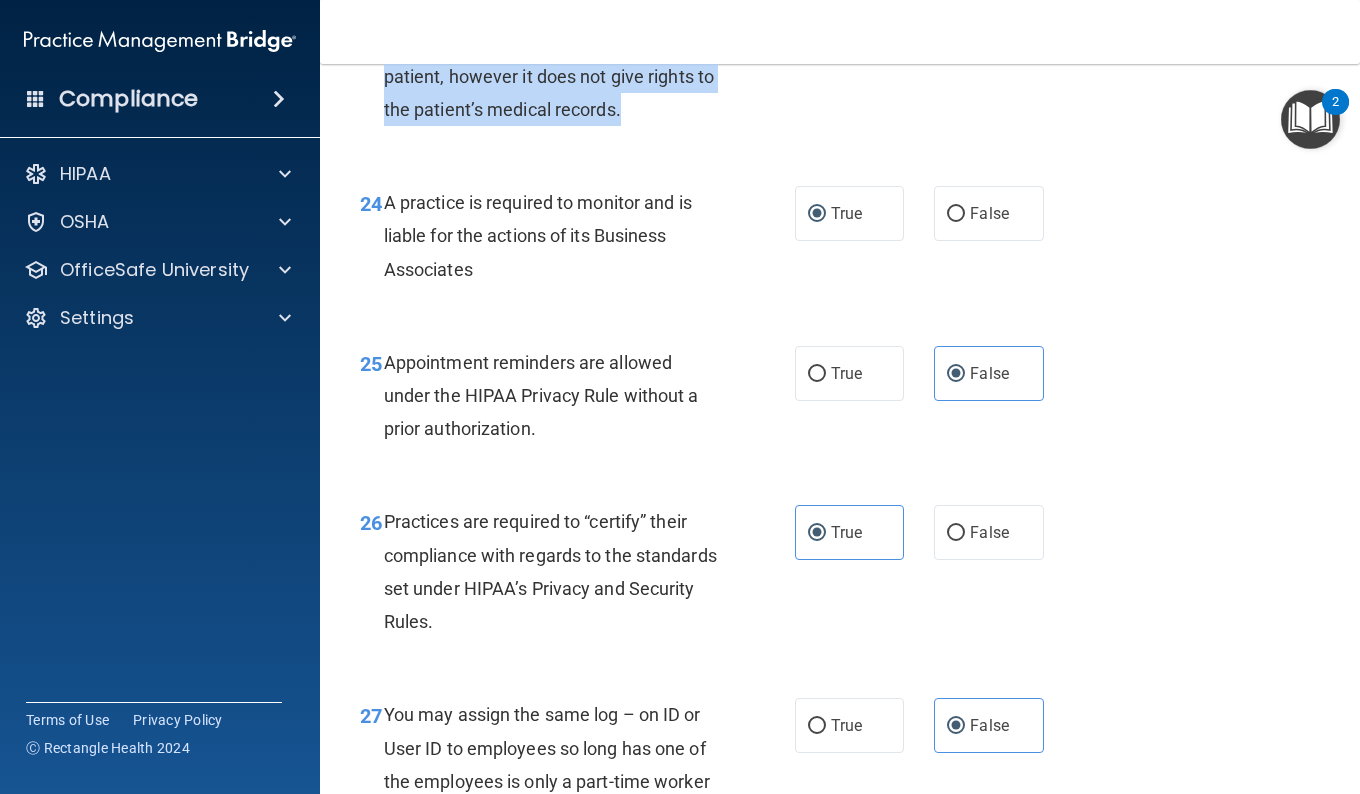 drag, startPoint x: 514, startPoint y: 107, endPoint x: 708, endPoint y: 210, distance: 219.64745 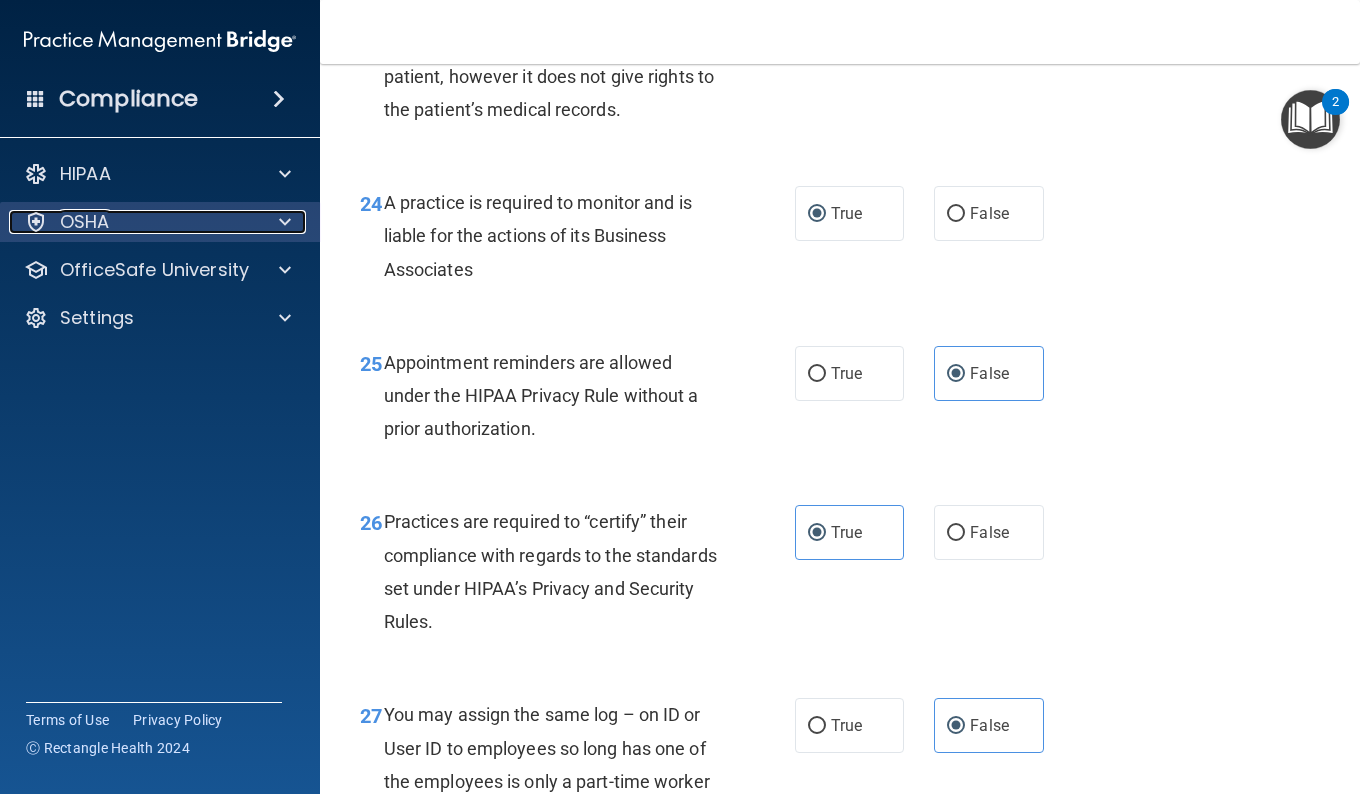 click on "OSHA" at bounding box center [133, 222] 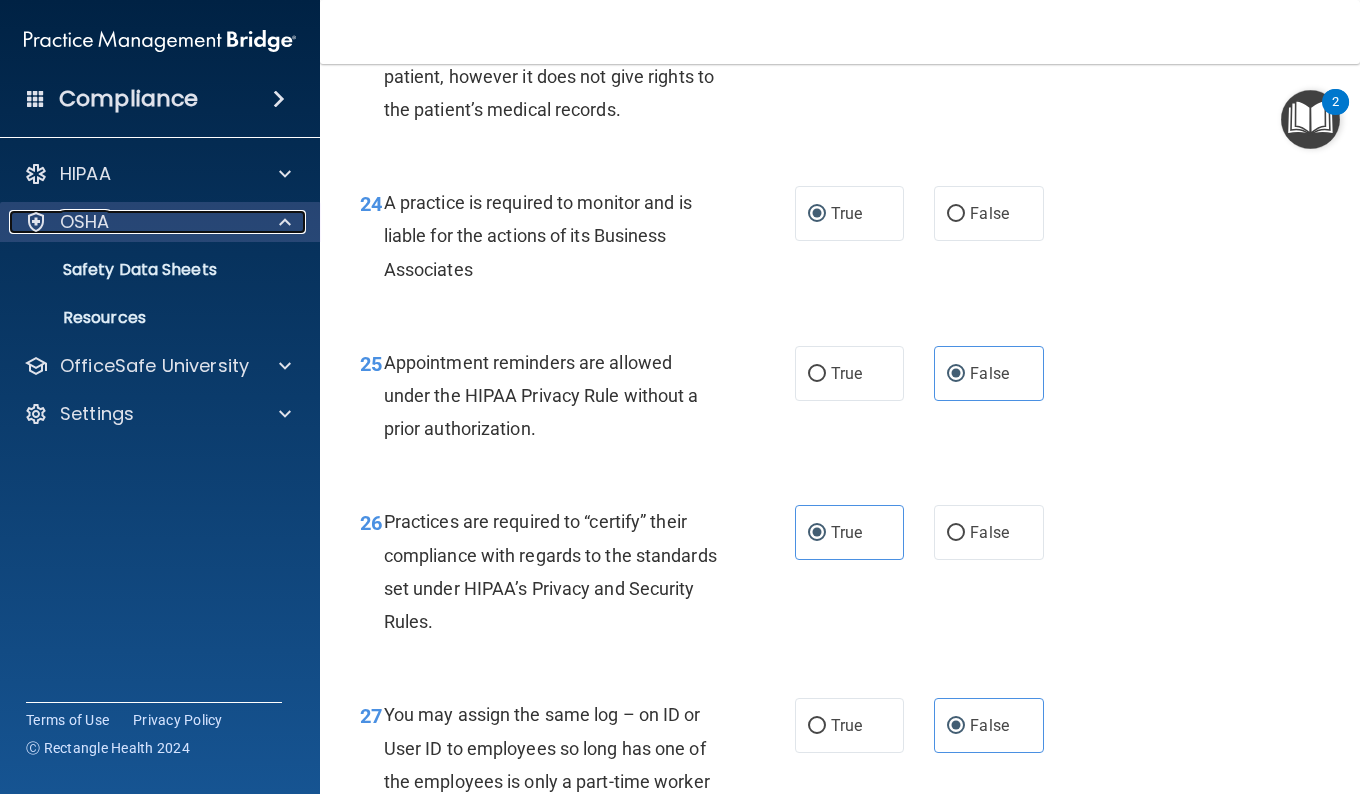 click on "OSHA" at bounding box center (133, 222) 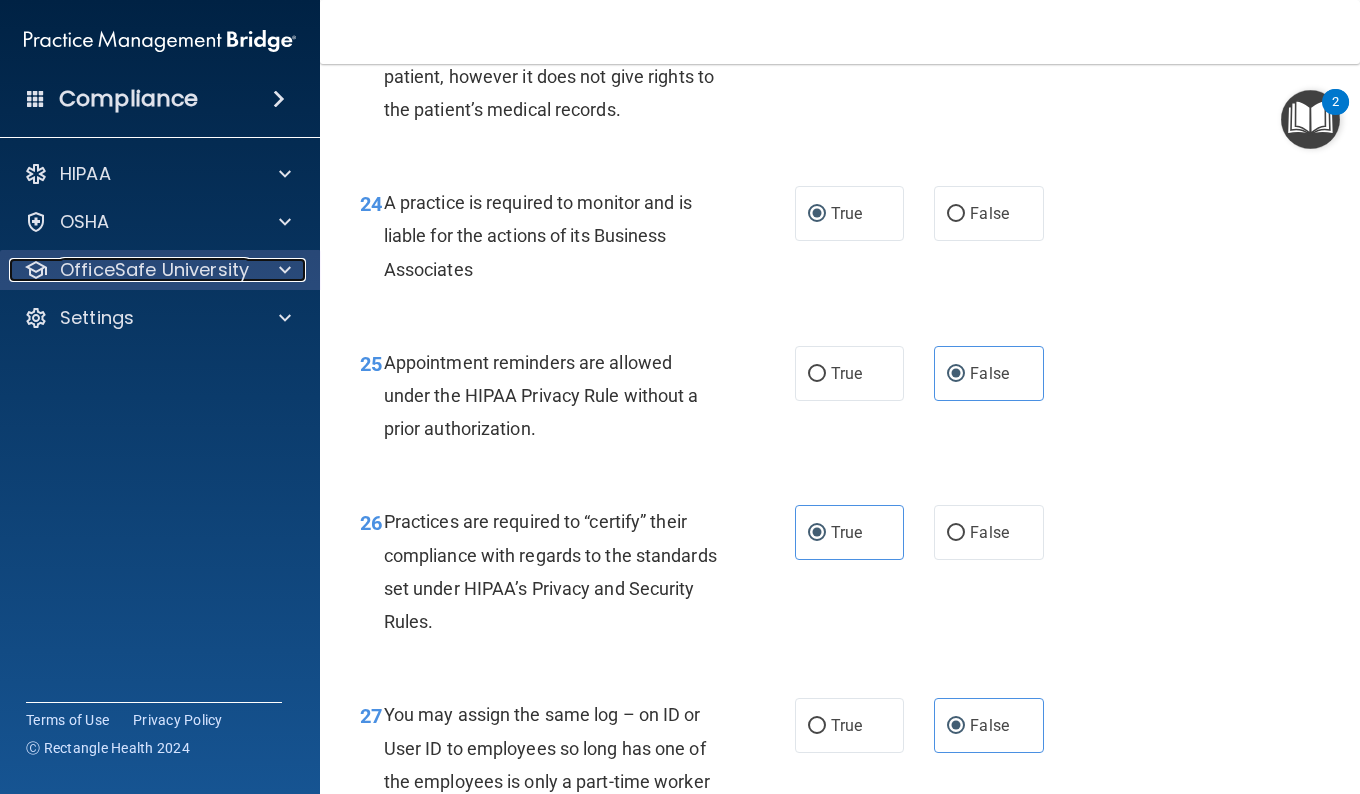 click on "OfficeSafe University" at bounding box center (154, 270) 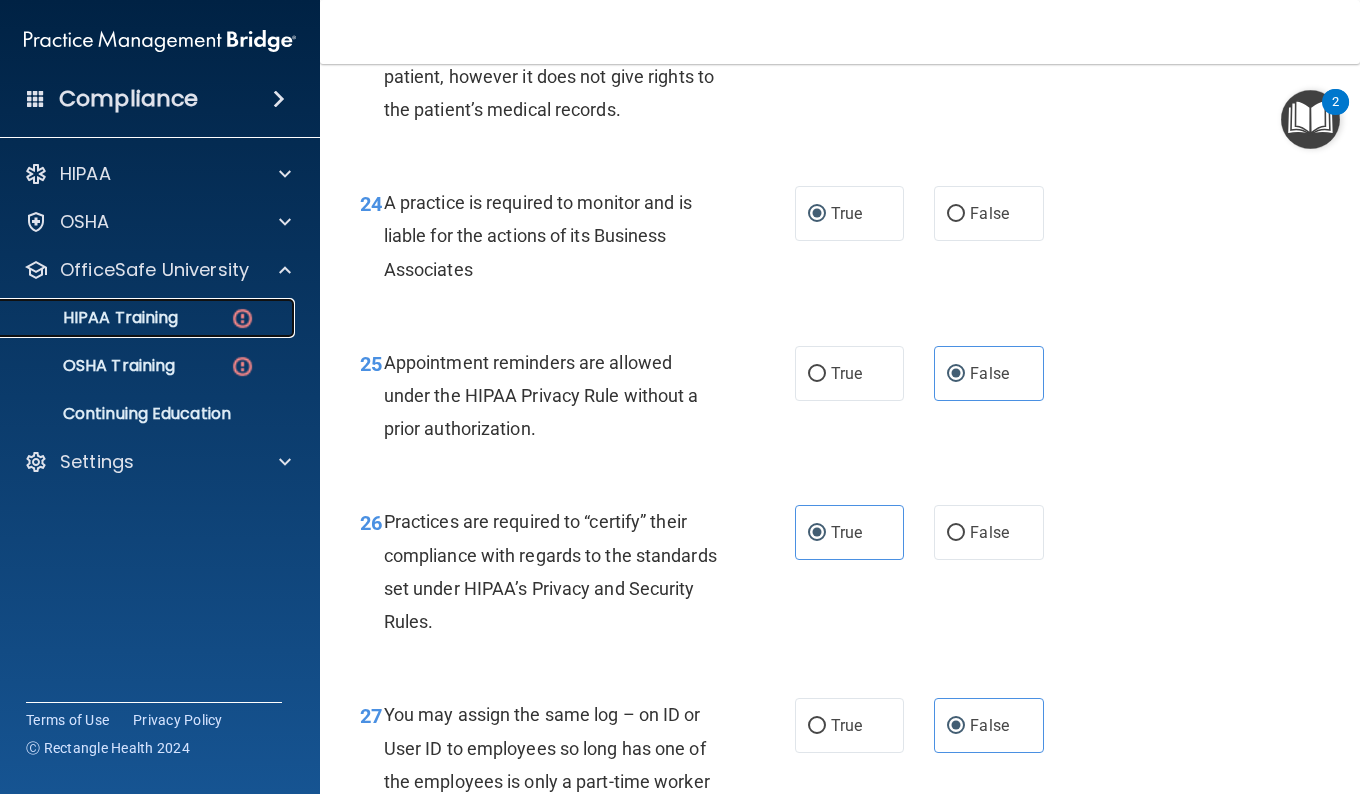 click on "HIPAA Training" at bounding box center [137, 318] 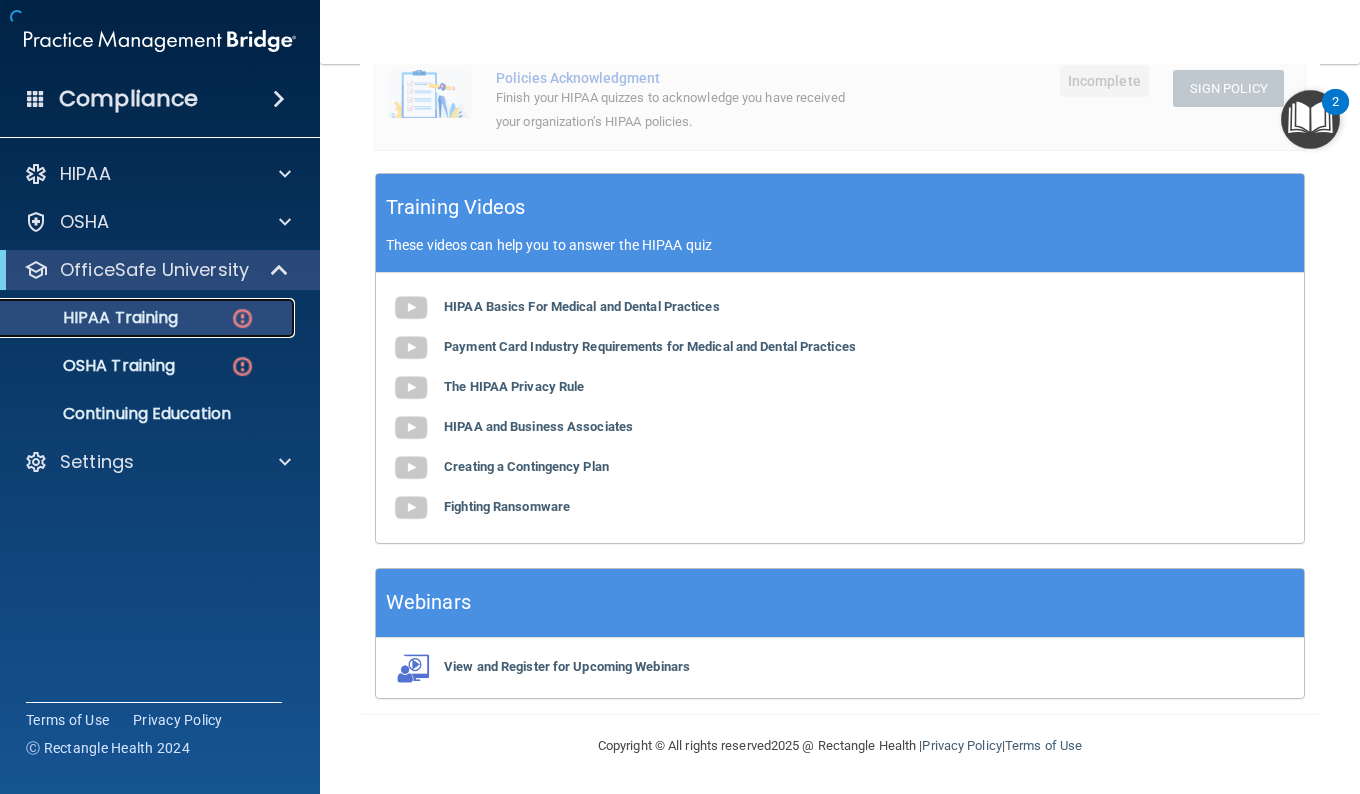 scroll, scrollTop: 685, scrollLeft: 0, axis: vertical 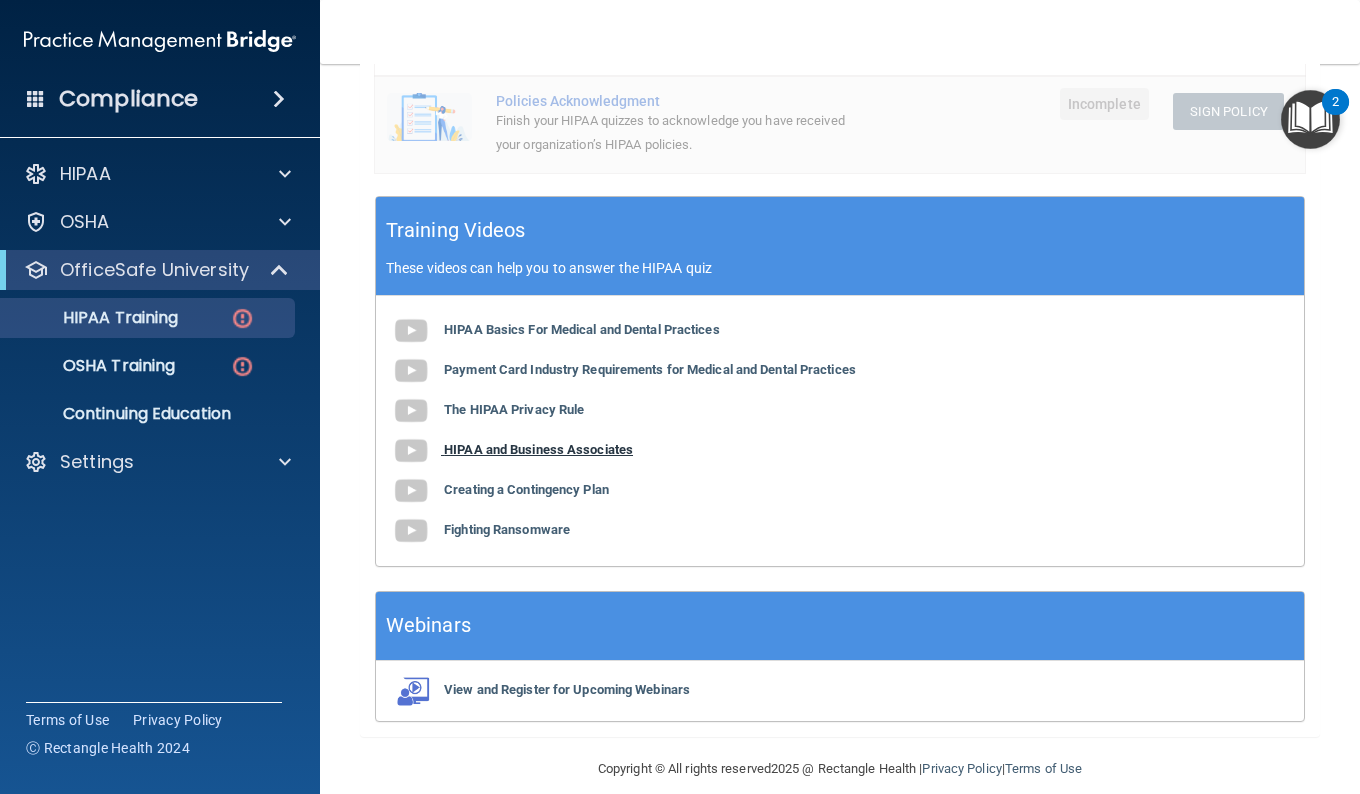 click on "HIPAA and Business Associates" at bounding box center (538, 449) 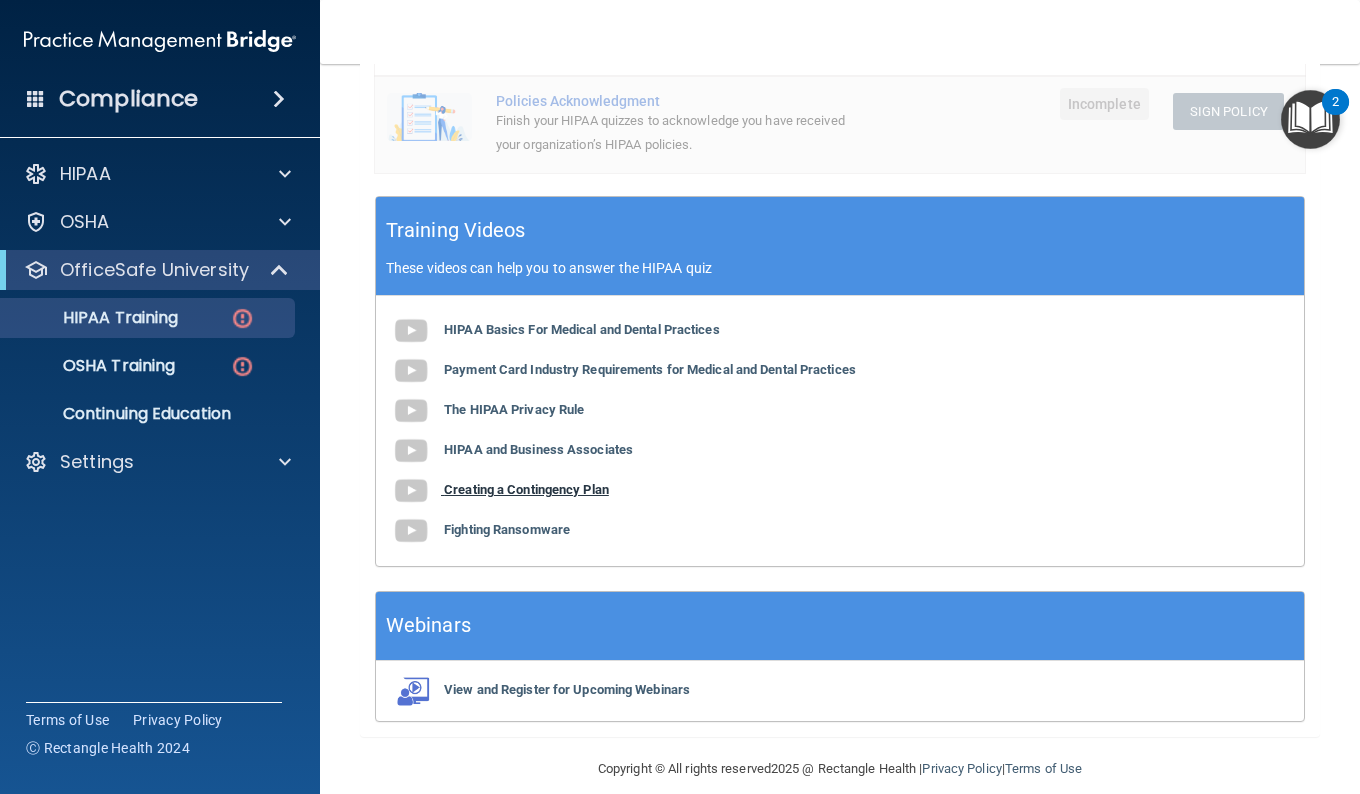 click on "Creating a Contingency Plan" at bounding box center (526, 489) 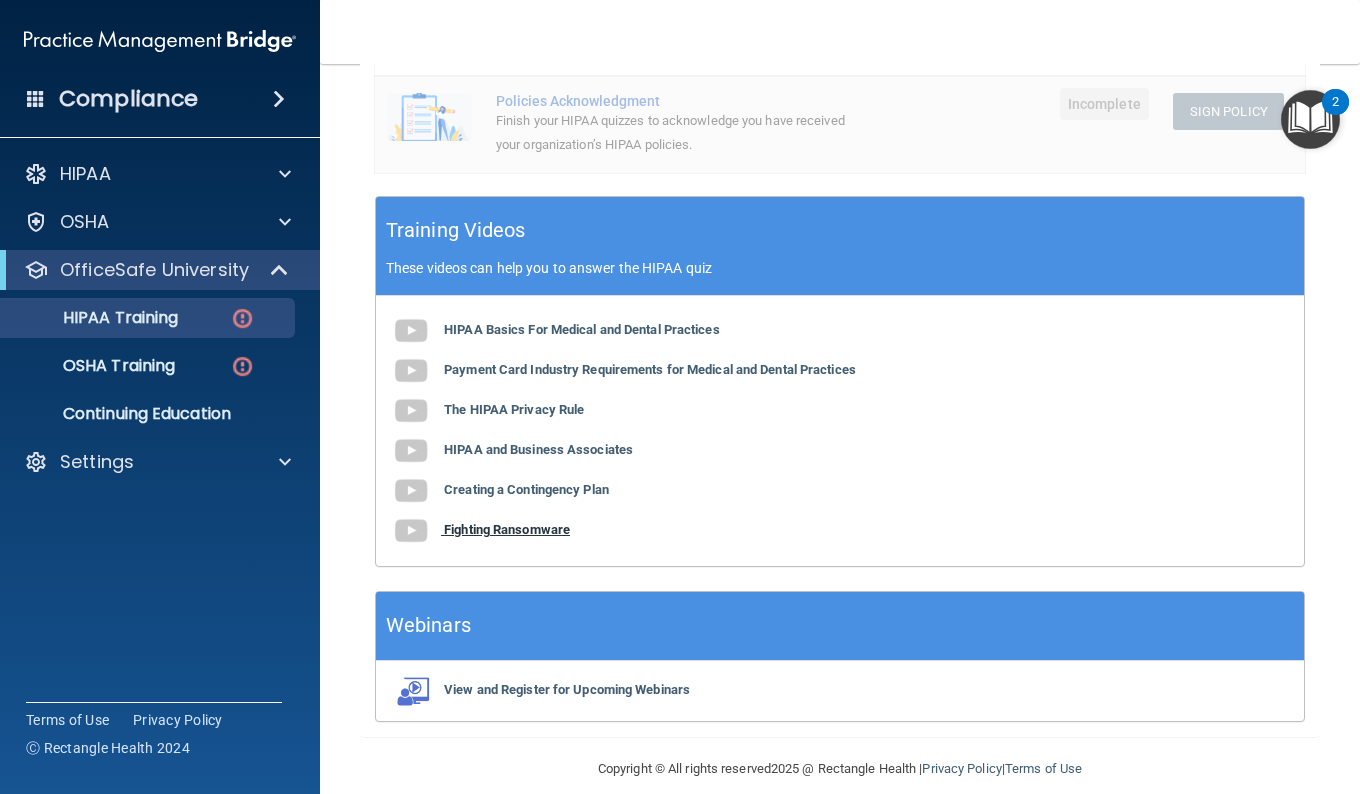 click on "Fighting Ransomware" at bounding box center [507, 529] 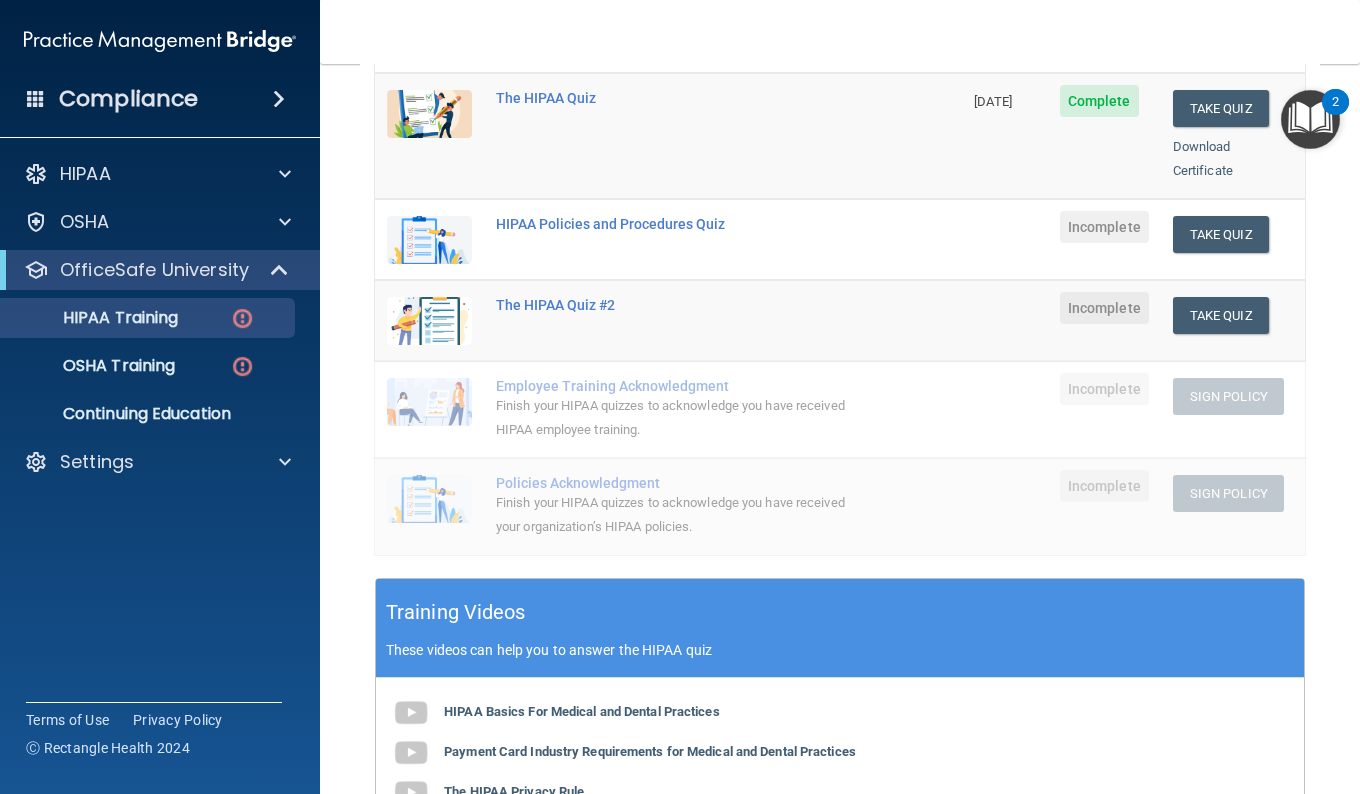 scroll, scrollTop: 283, scrollLeft: 0, axis: vertical 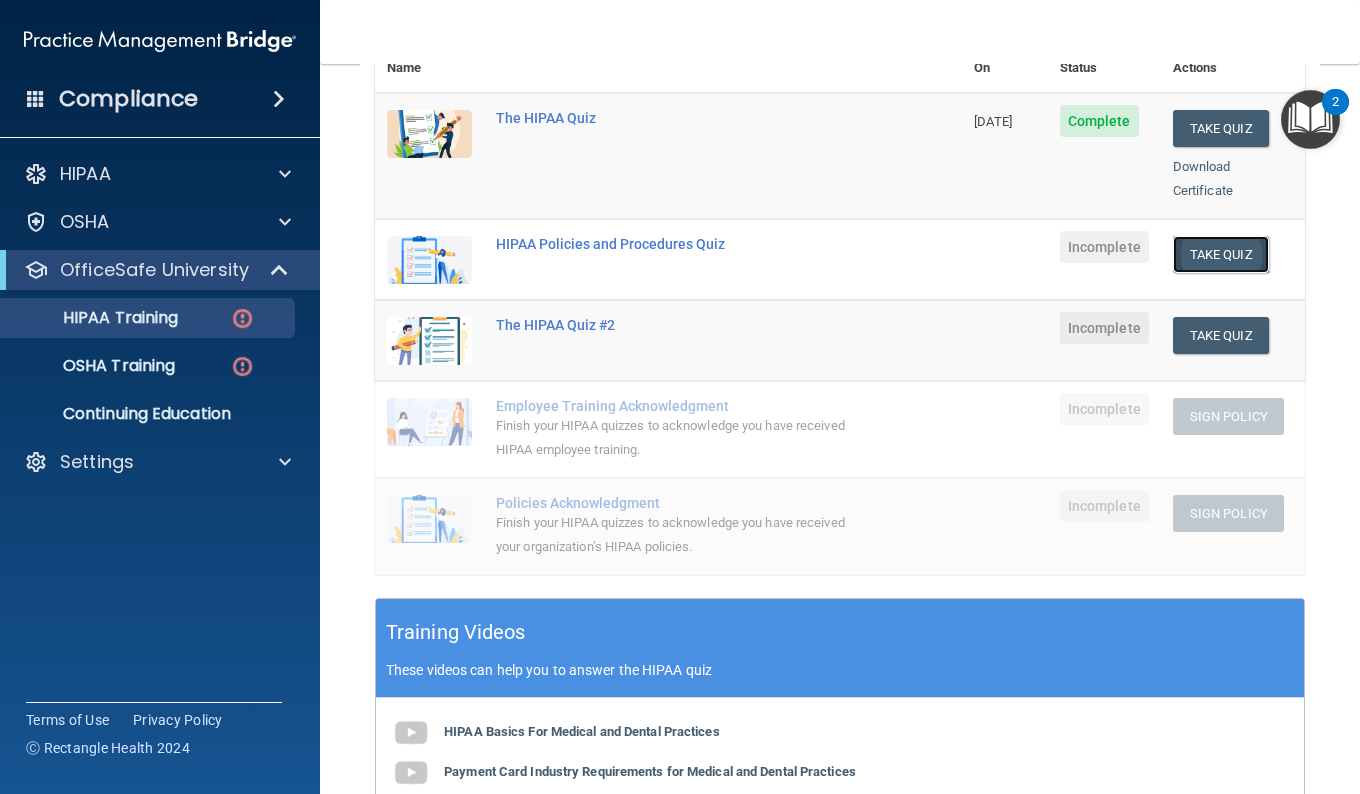 click on "Take Quiz" at bounding box center (1221, 254) 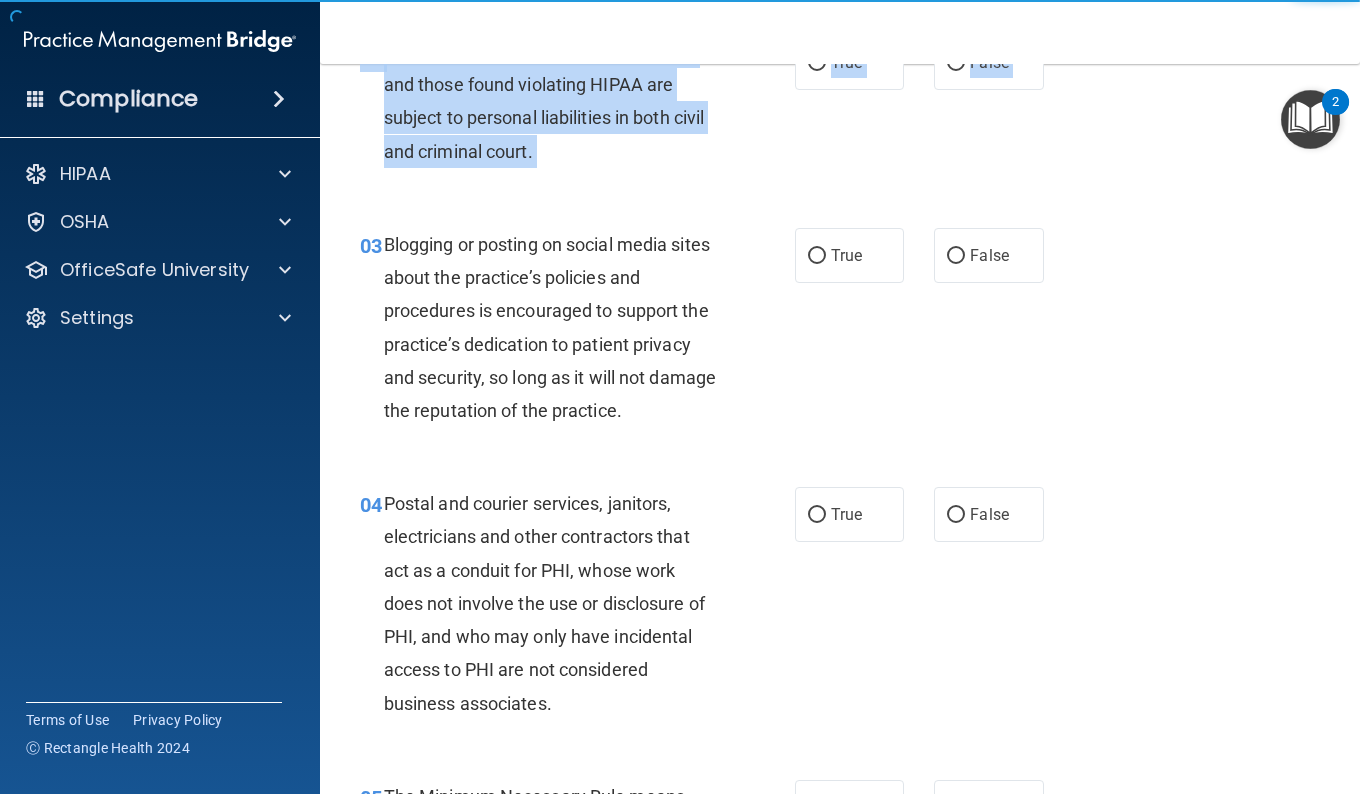 drag, startPoint x: 1215, startPoint y: 350, endPoint x: 1009, endPoint y: -74, distance: 471.39368 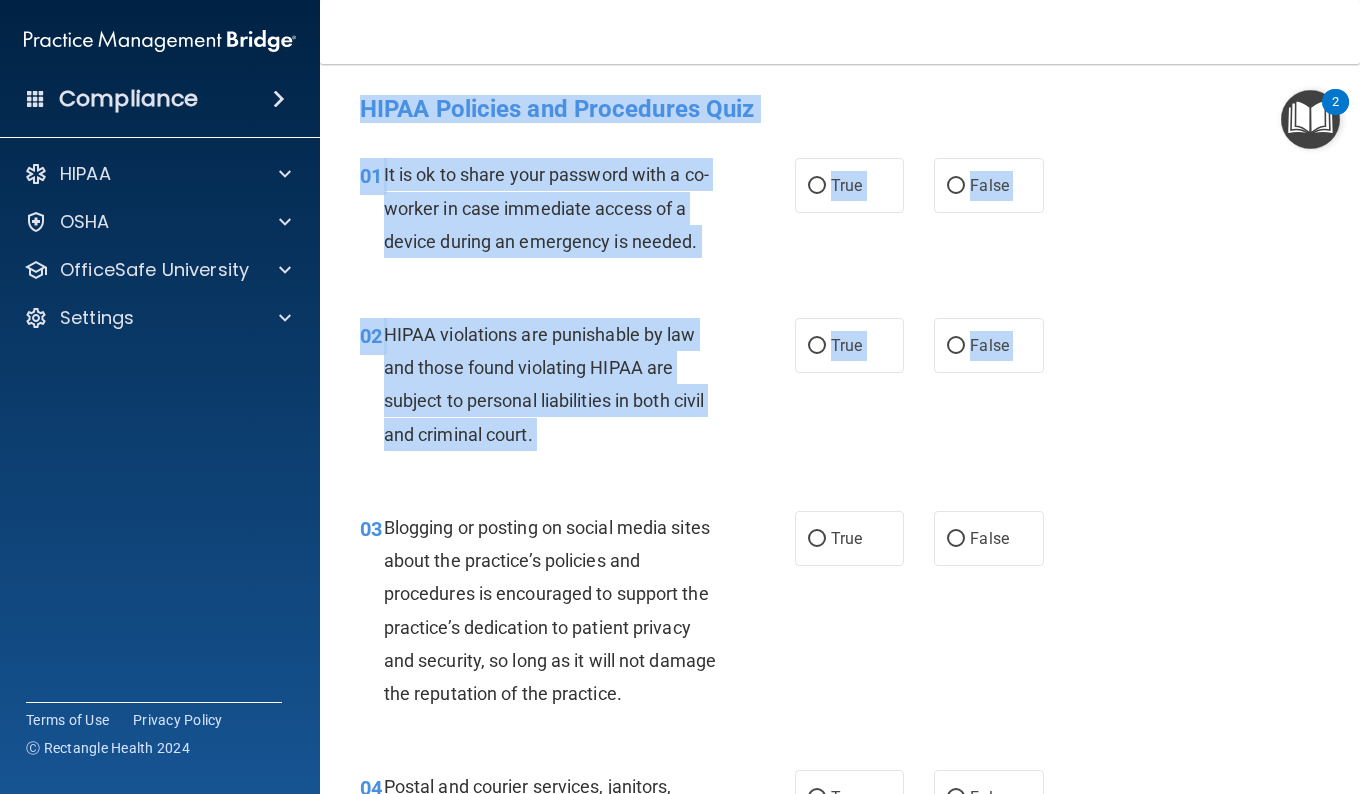 drag, startPoint x: 1009, startPoint y: -74, endPoint x: 897, endPoint y: 86, distance: 195.30489 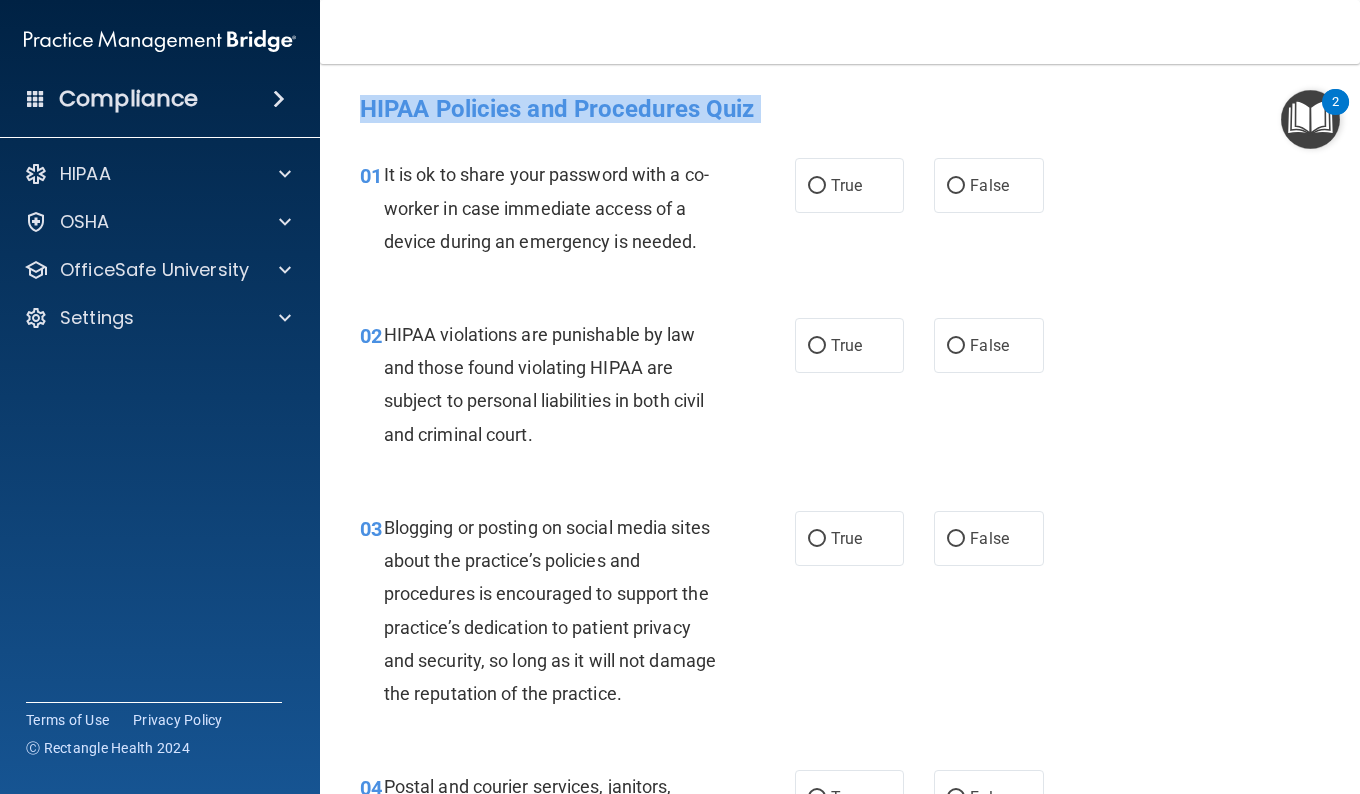 drag, startPoint x: 710, startPoint y: 154, endPoint x: 727, endPoint y: -23, distance: 177.81451 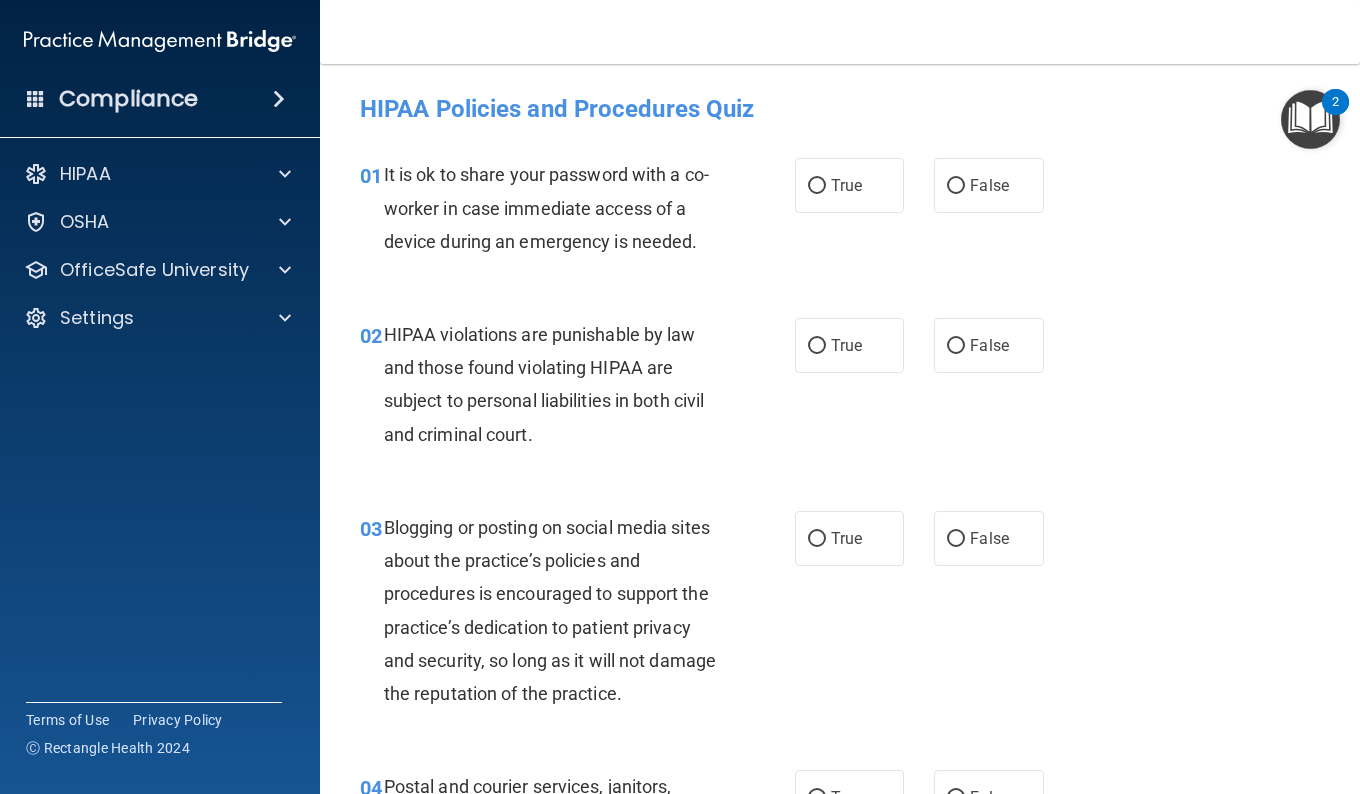 drag, startPoint x: 727, startPoint y: -23, endPoint x: 663, endPoint y: 303, distance: 332.2228 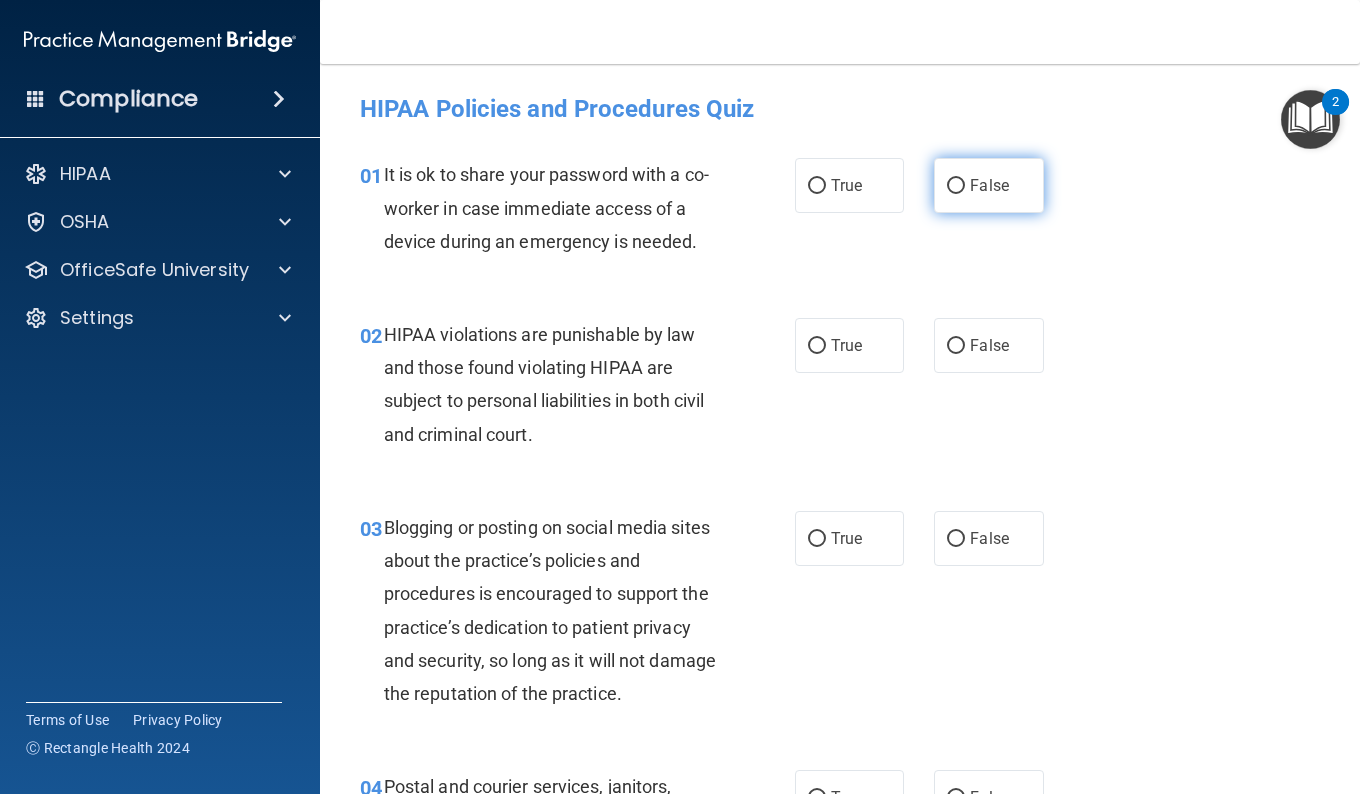 click on "False" at bounding box center [988, 185] 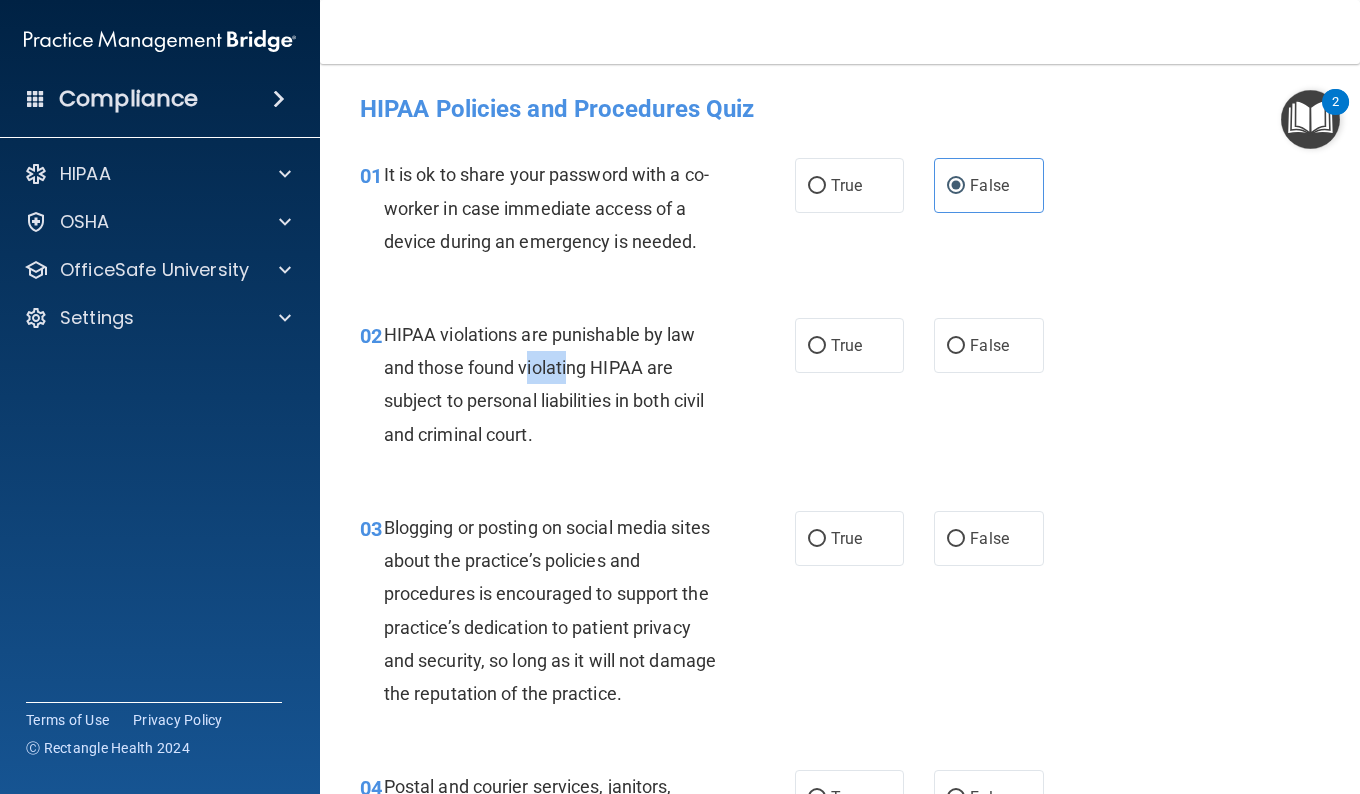 drag, startPoint x: 524, startPoint y: 352, endPoint x: 566, endPoint y: 356, distance: 42.190044 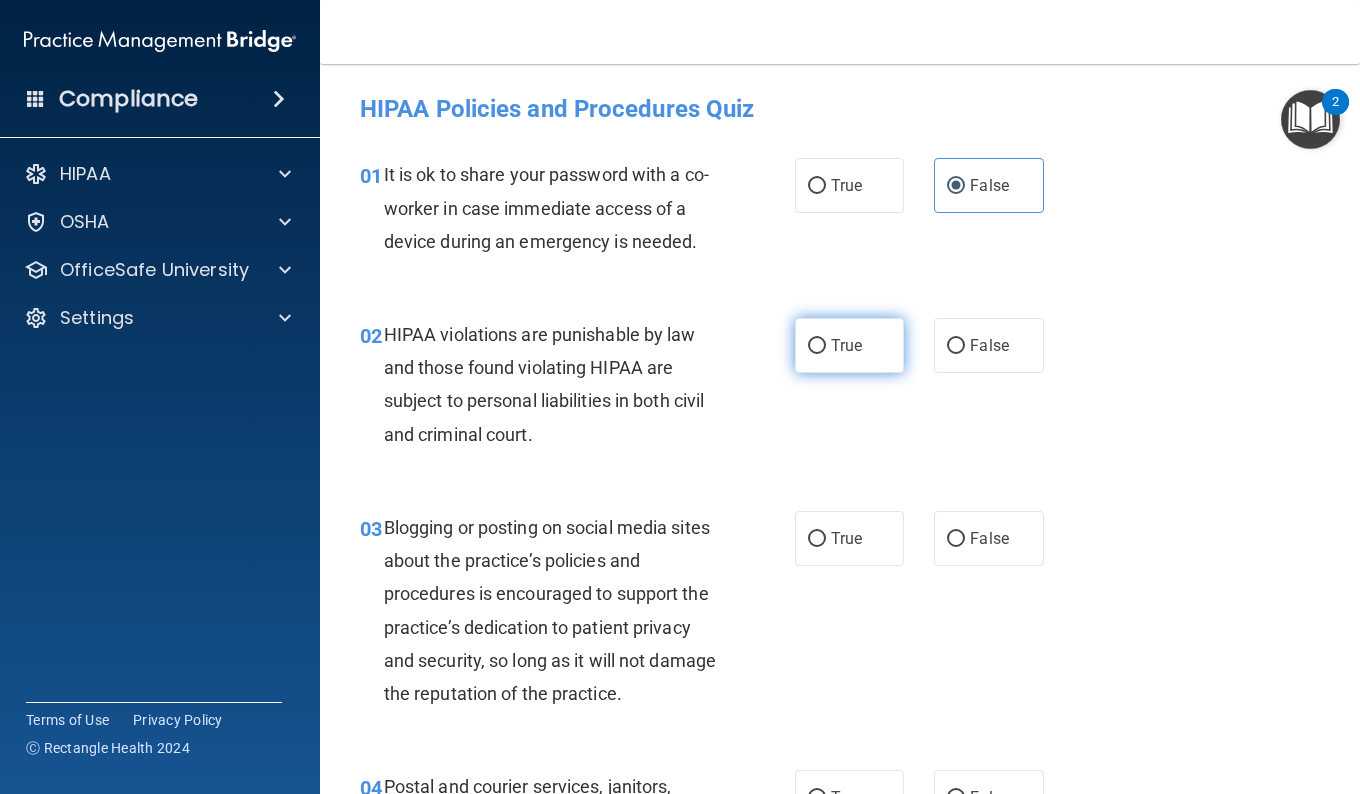 click on "True" at bounding box center [846, 345] 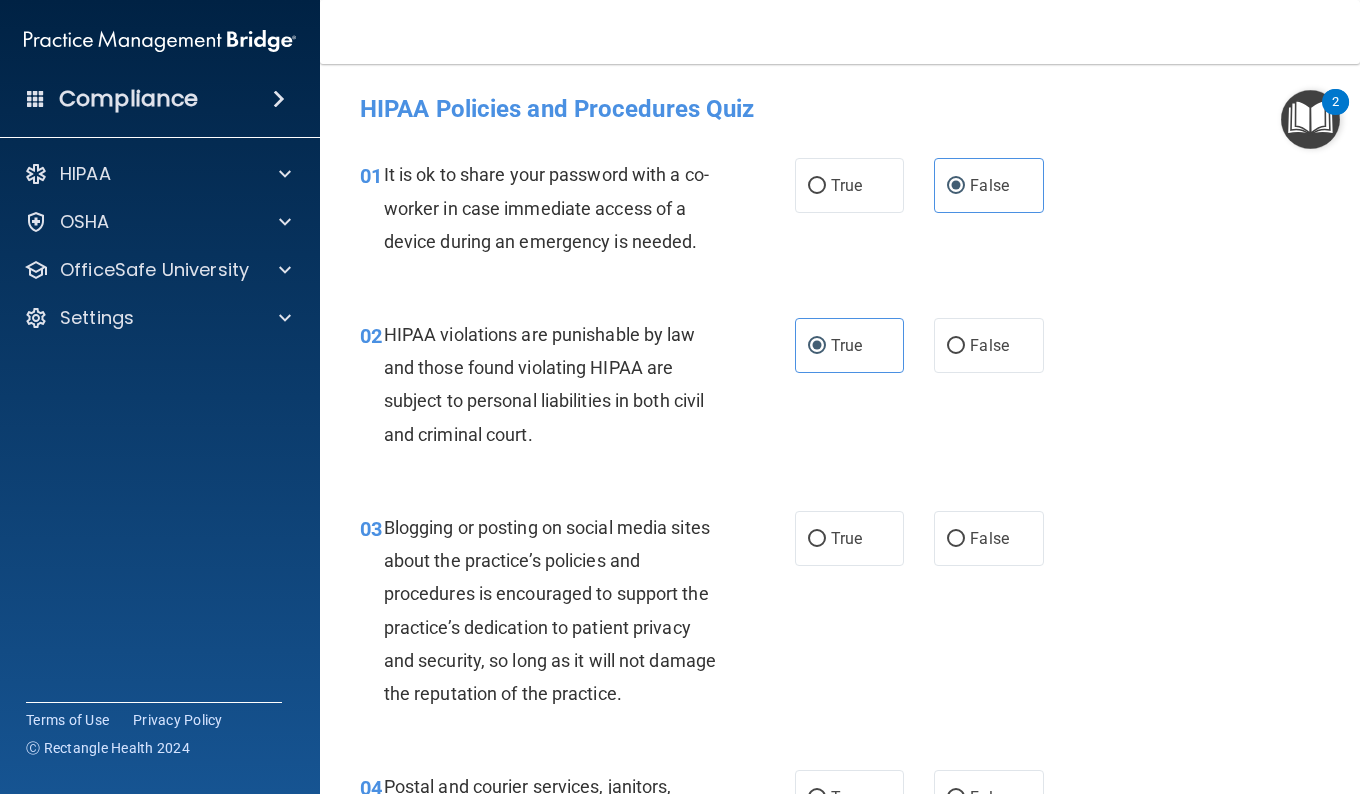 click on "02       HIPAA violations are punishable by law and those found violating HIPAA are subject to personal liabilities in both civil and criminal court." at bounding box center [577, 389] 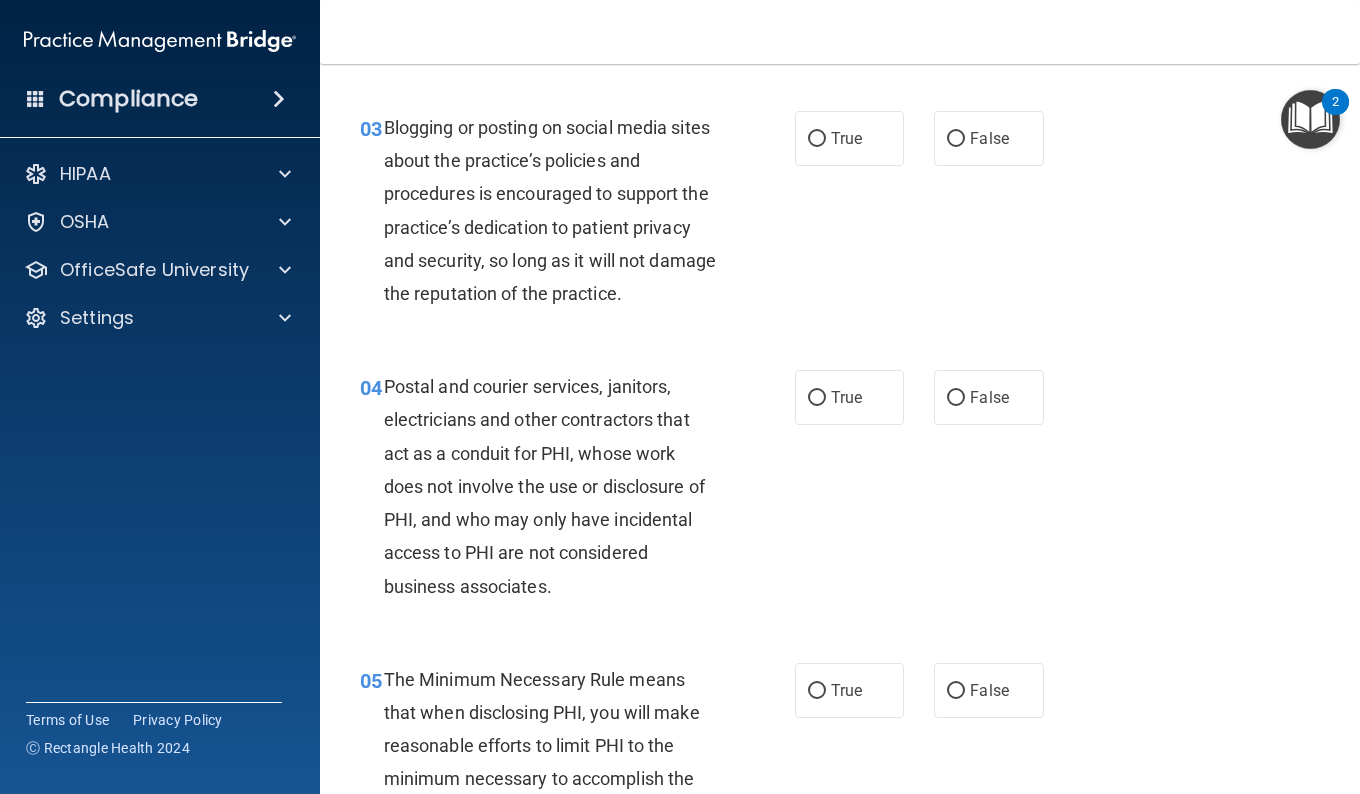 scroll, scrollTop: 415, scrollLeft: 0, axis: vertical 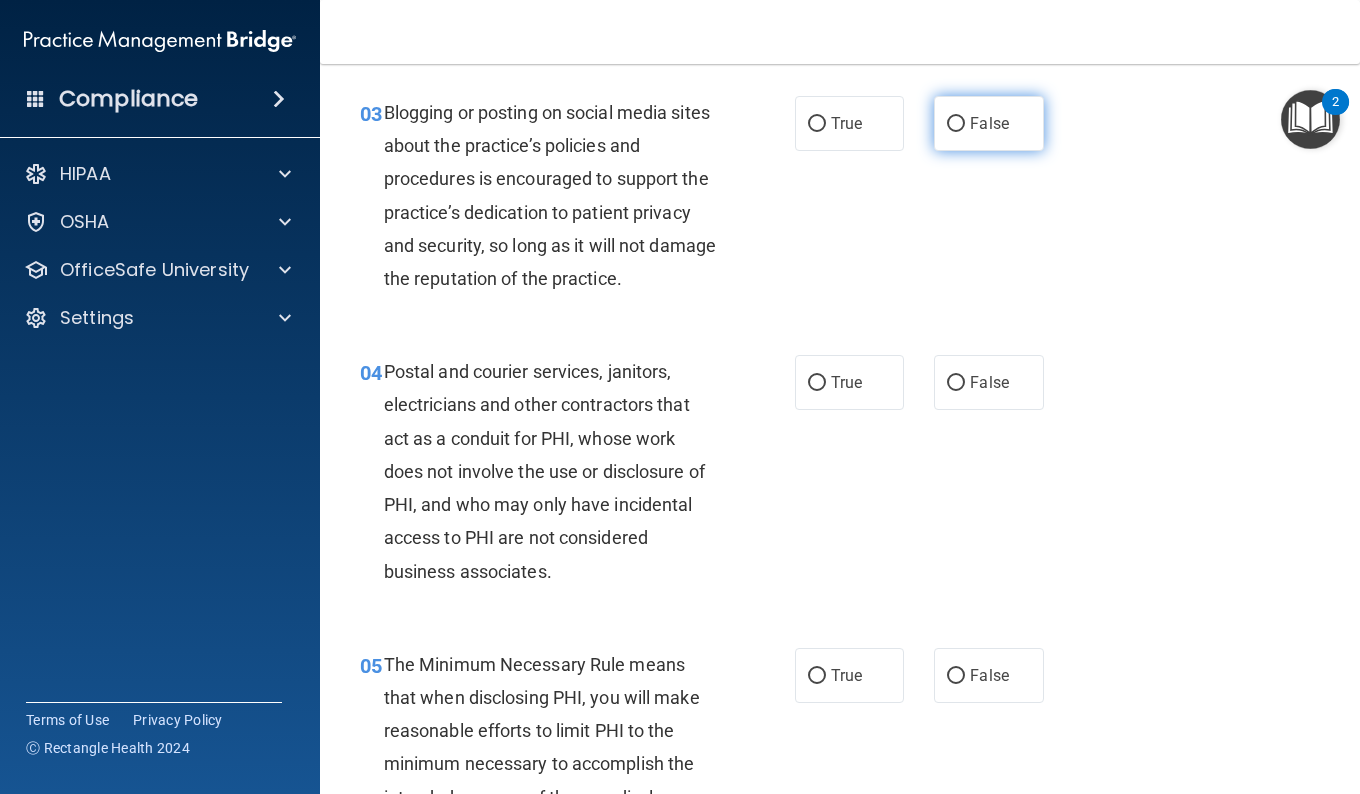 click on "False" at bounding box center (989, 123) 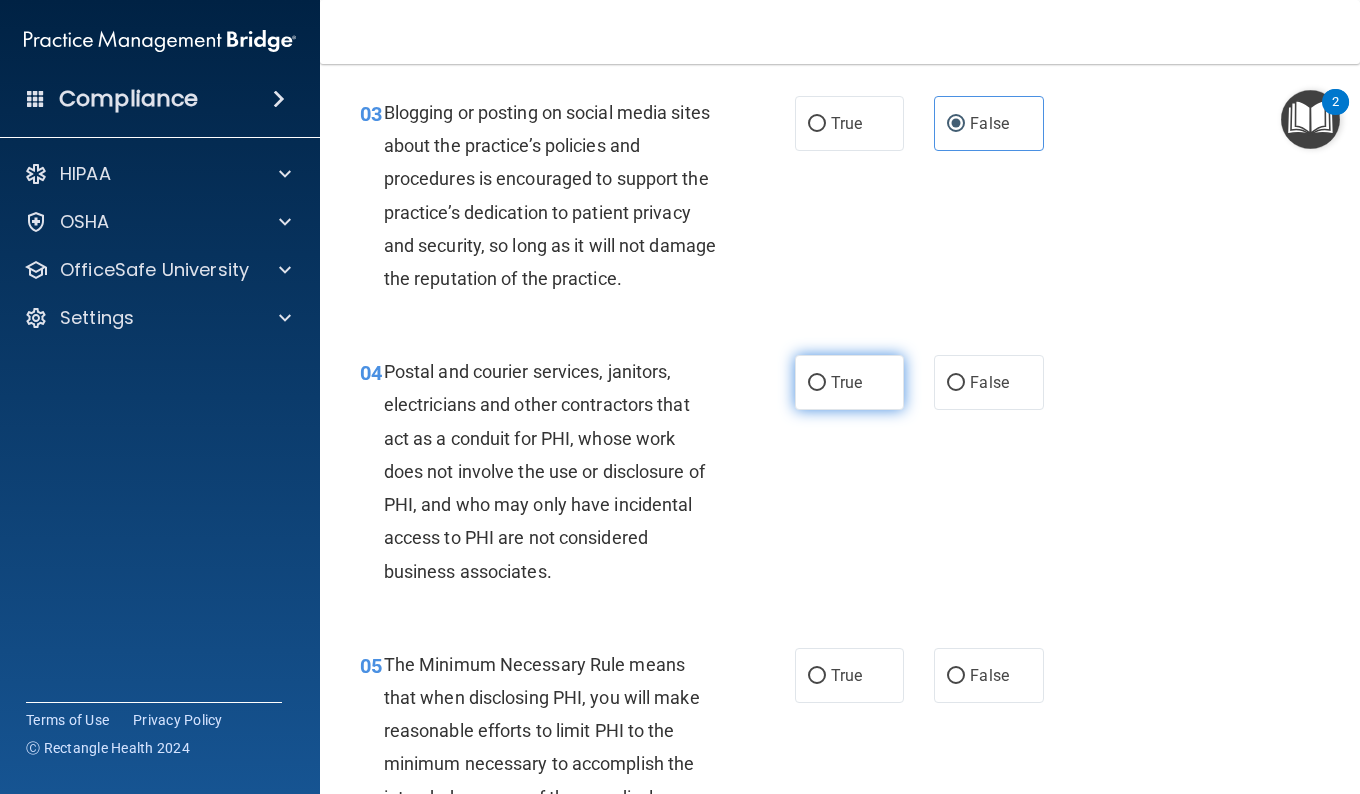 click on "True" at bounding box center (849, 382) 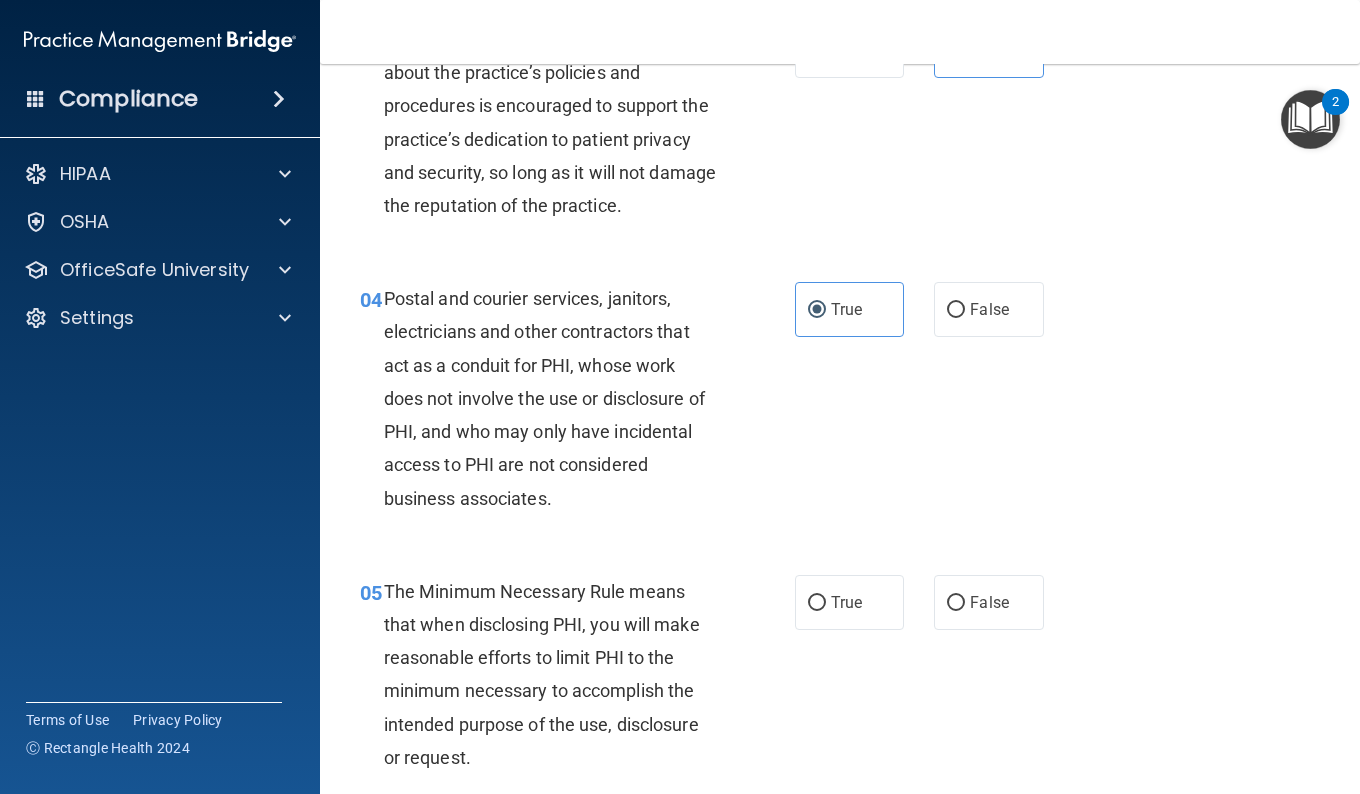 scroll, scrollTop: 503, scrollLeft: 0, axis: vertical 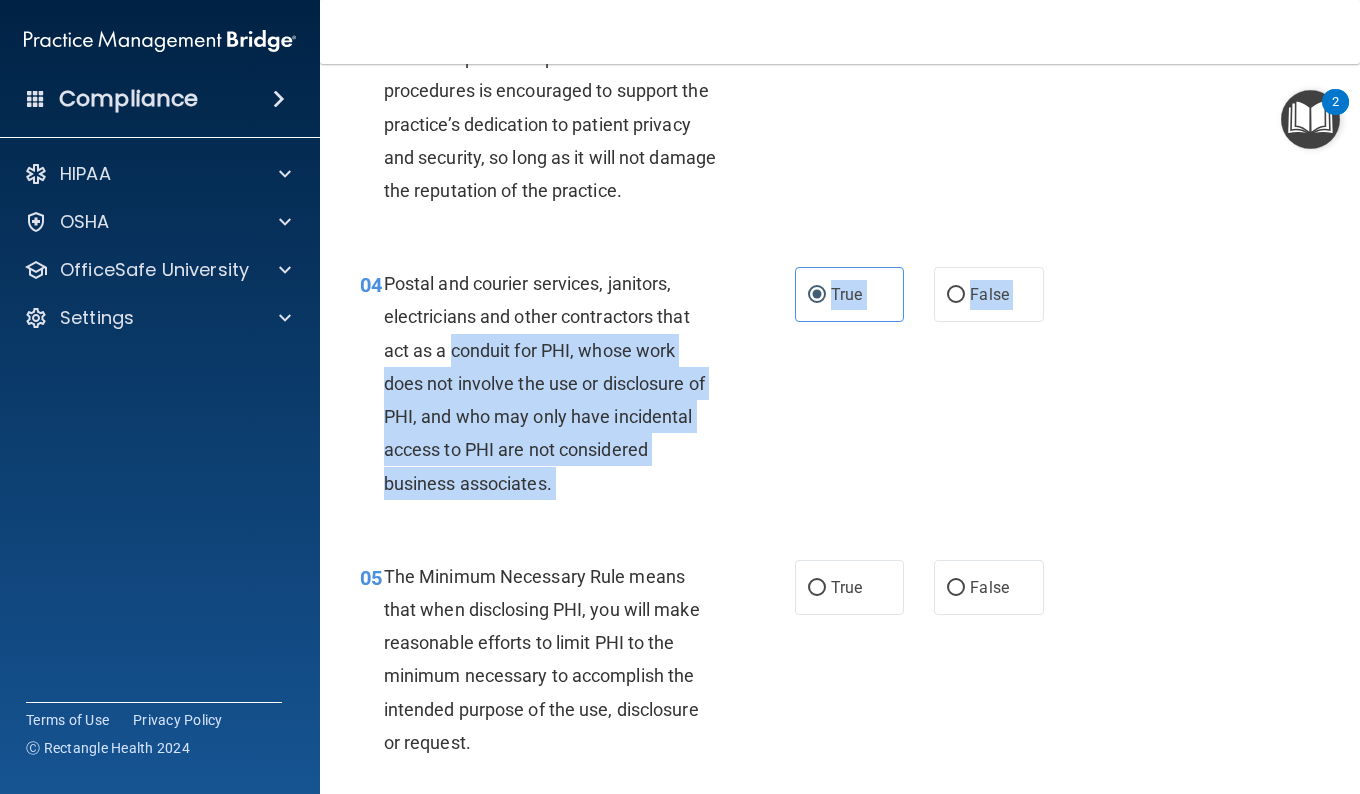 drag, startPoint x: 451, startPoint y: 358, endPoint x: 651, endPoint y: 549, distance: 276.55197 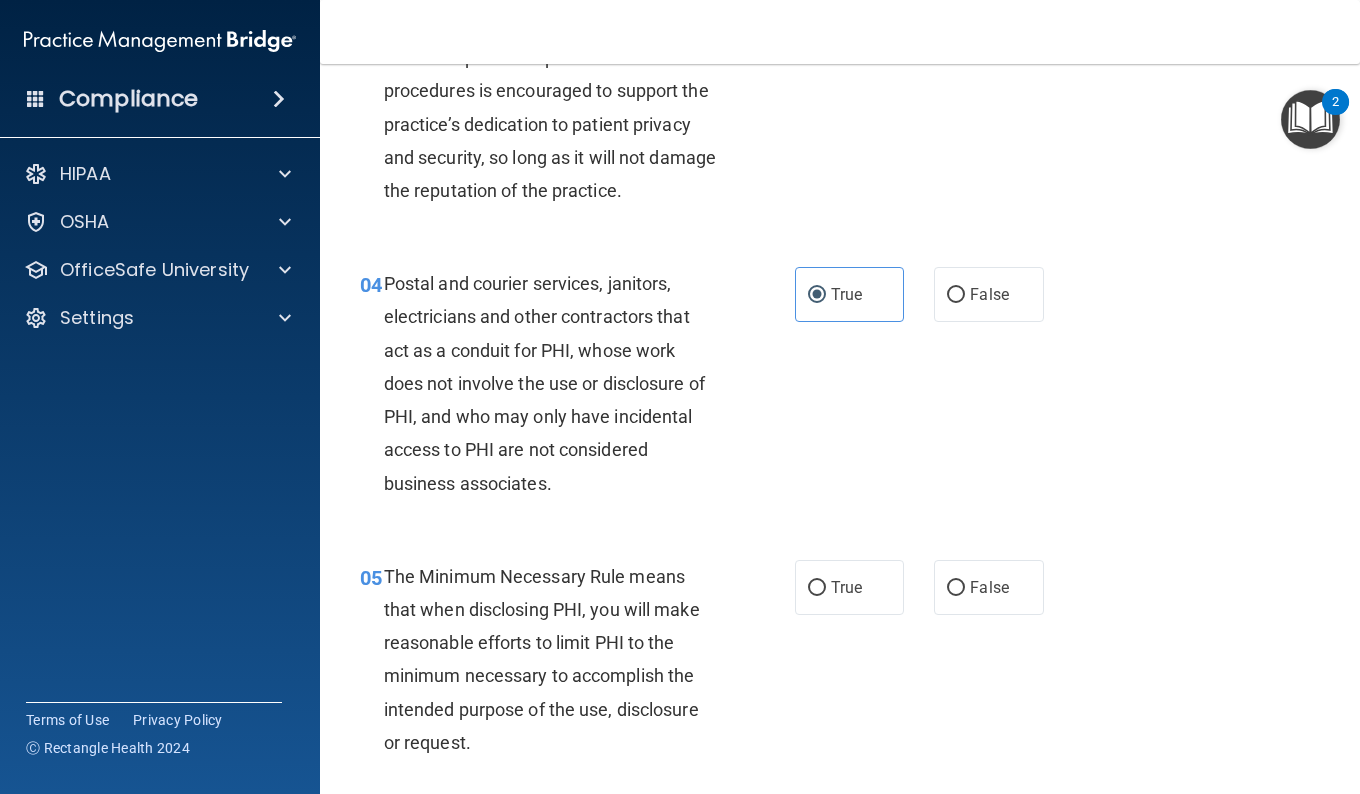 drag, startPoint x: 651, startPoint y: 549, endPoint x: 598, endPoint y: 512, distance: 64.63745 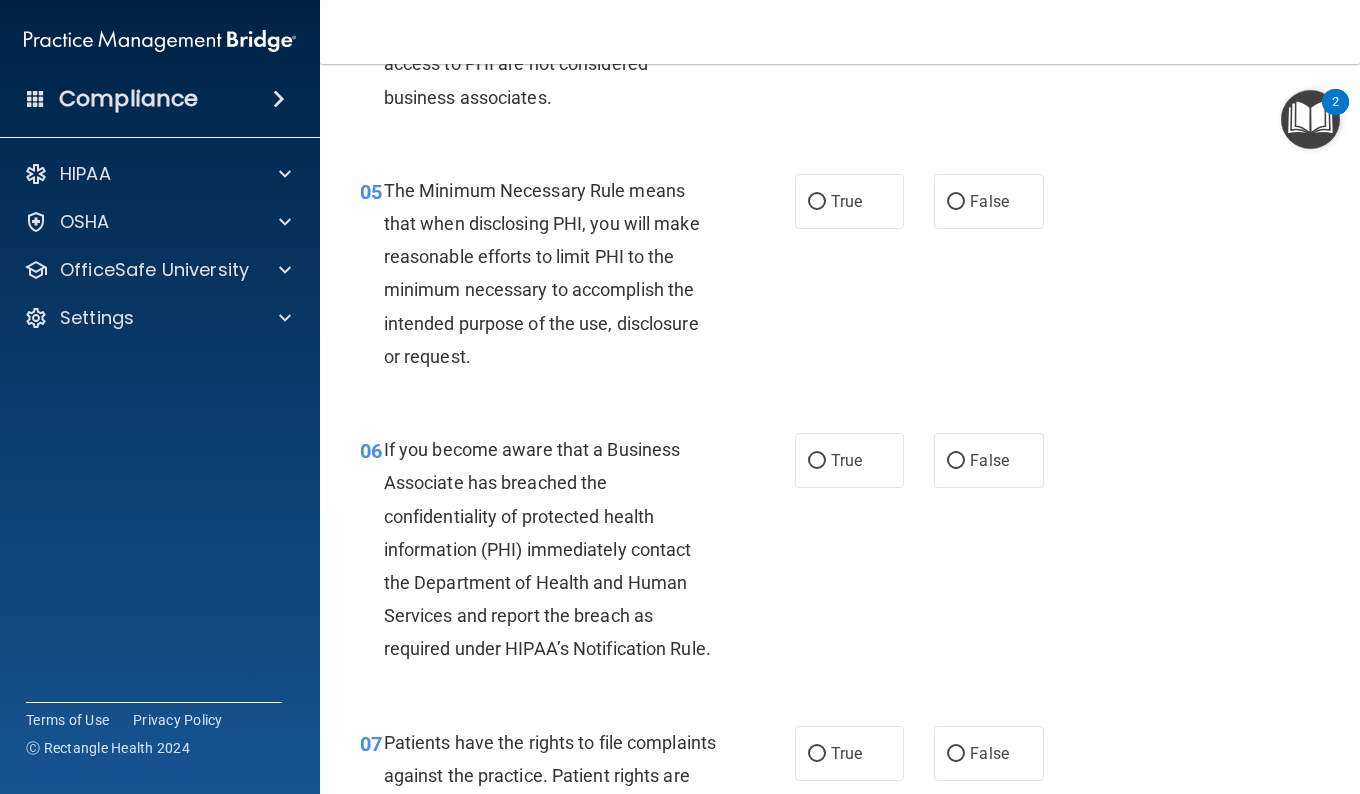 scroll, scrollTop: 894, scrollLeft: 0, axis: vertical 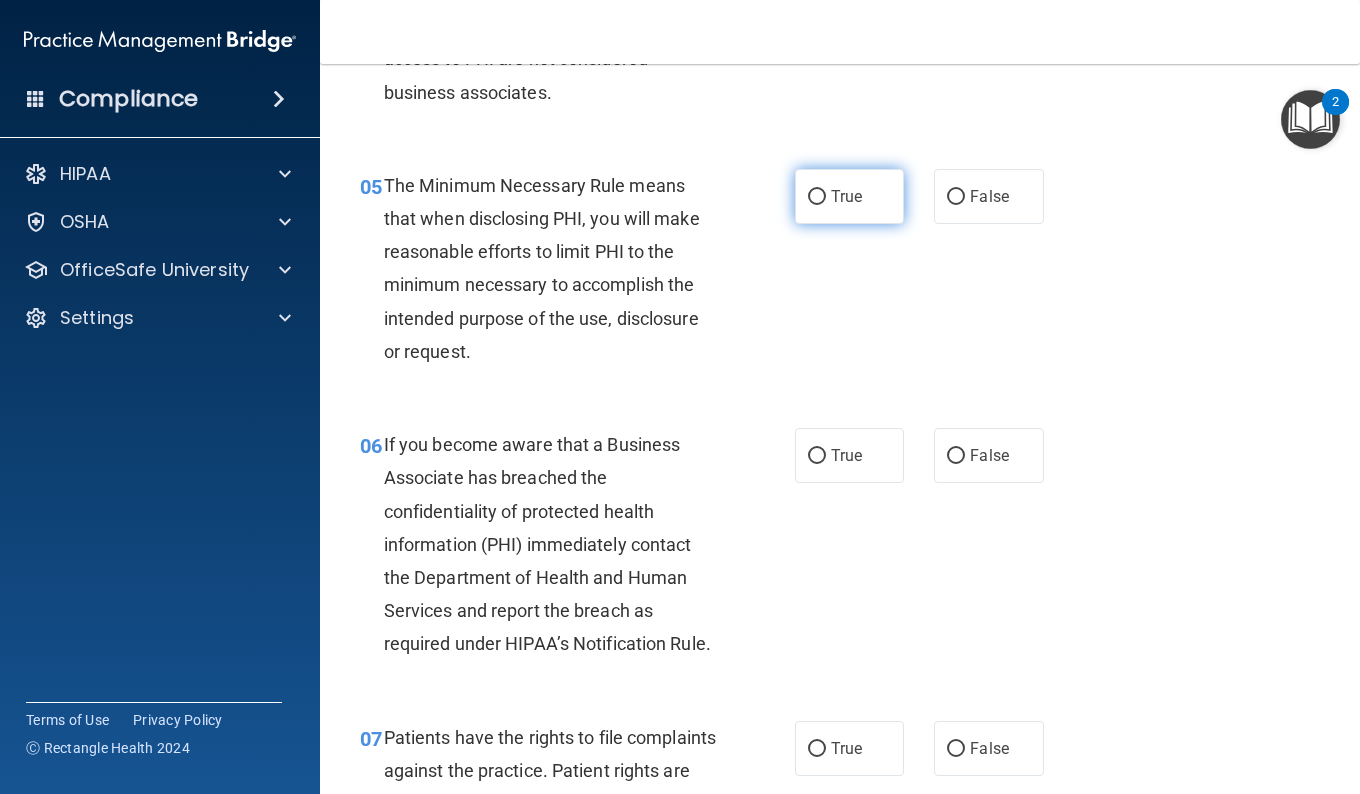 click on "True" at bounding box center (846, 196) 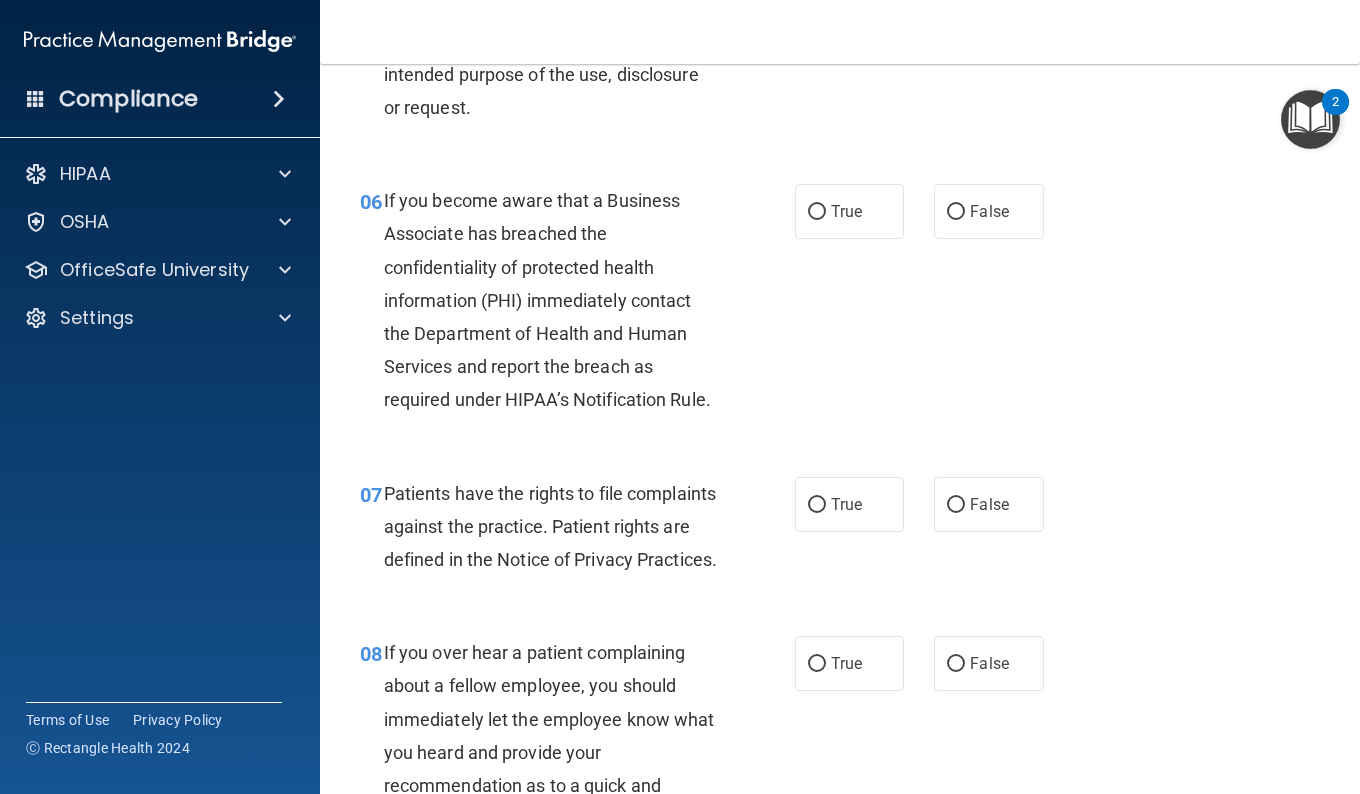 scroll, scrollTop: 1148, scrollLeft: 0, axis: vertical 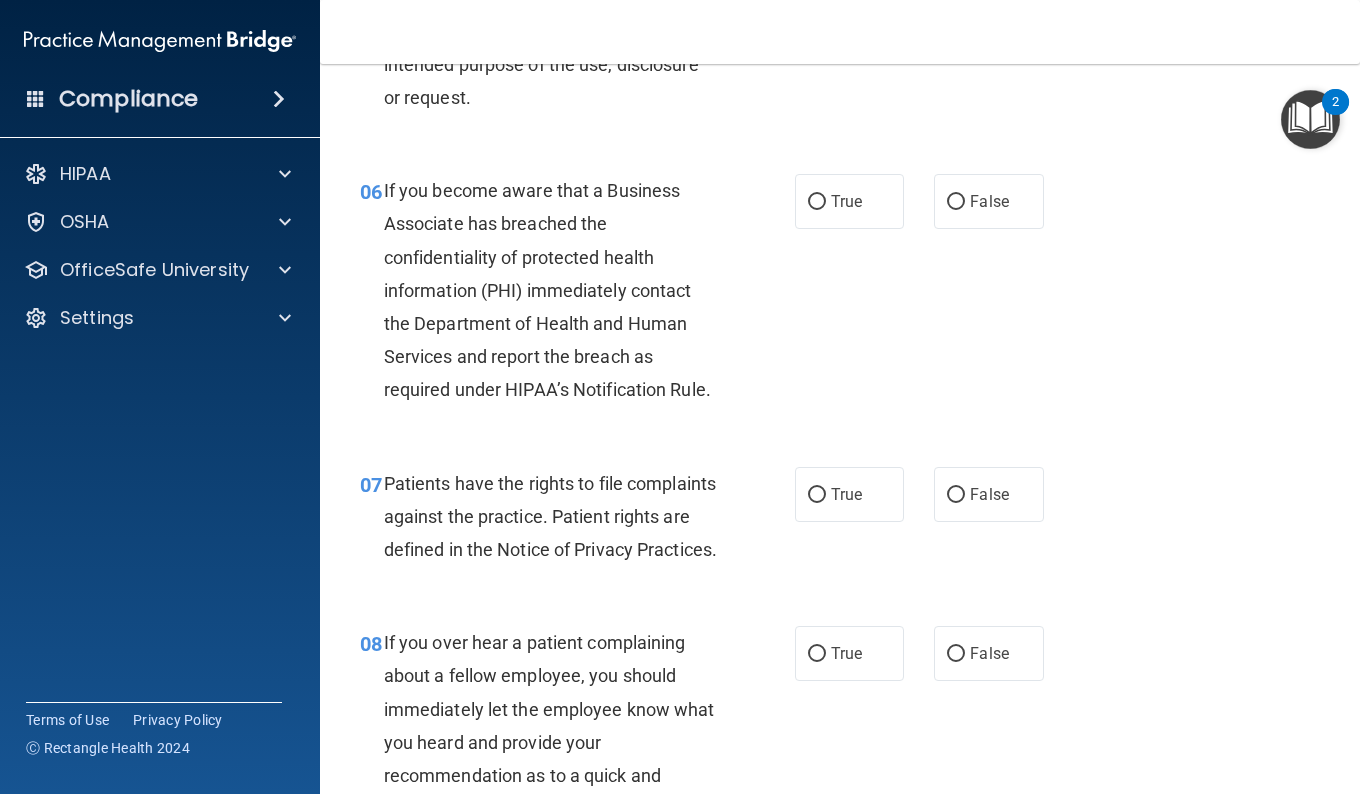 click on "06       If you become aware that a Business Associate has breached the confidentiality of protected health information (PHI) immediately contact the Department of Health and Human Services and report the breach as required under HIPAA’s Notification Rule.                  True           False" at bounding box center [840, 295] 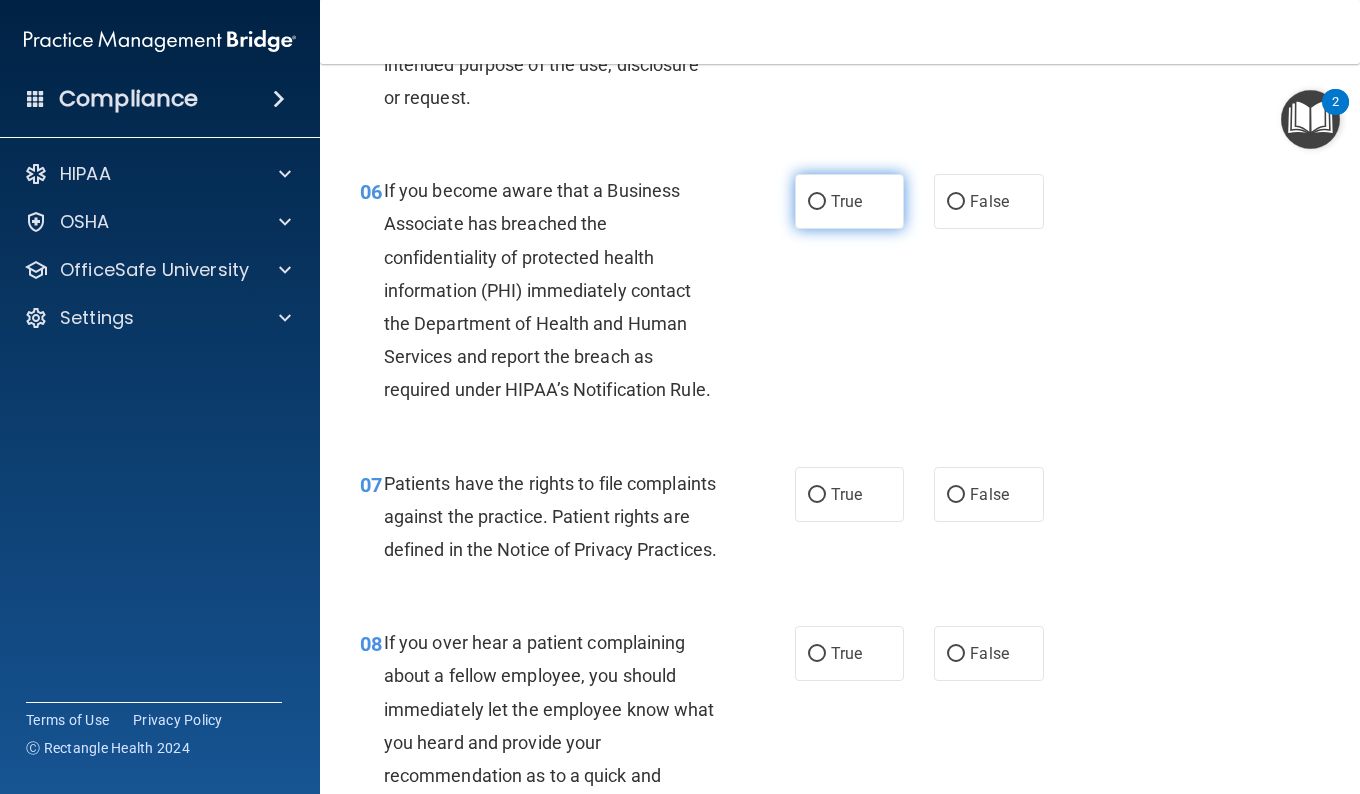 click on "True" at bounding box center (849, 201) 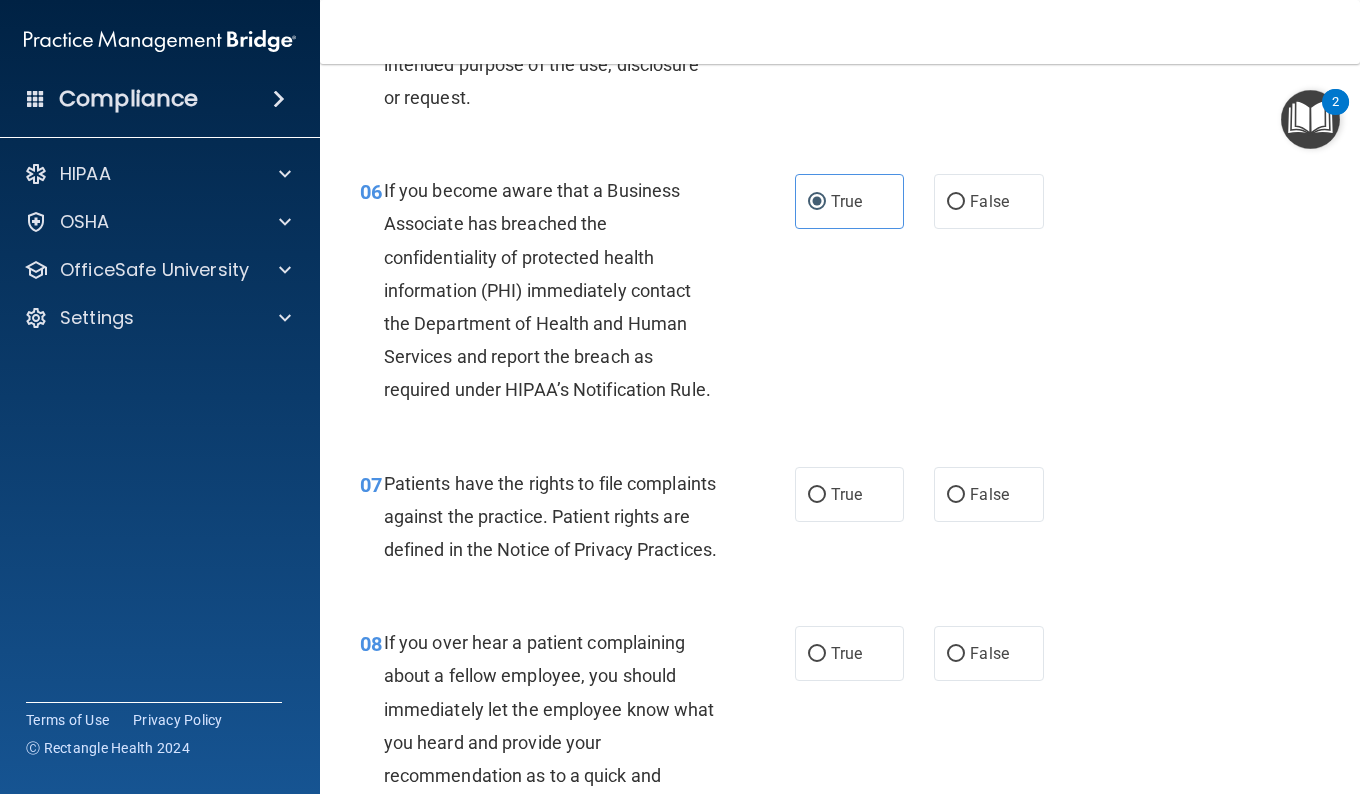 click on "06       If you become aware that a Business Associate has breached the confidentiality of protected health information (PHI) immediately contact the Department of Health and Human Services and report the breach as required under HIPAA’s Notification Rule.                  True           False" at bounding box center [840, 295] 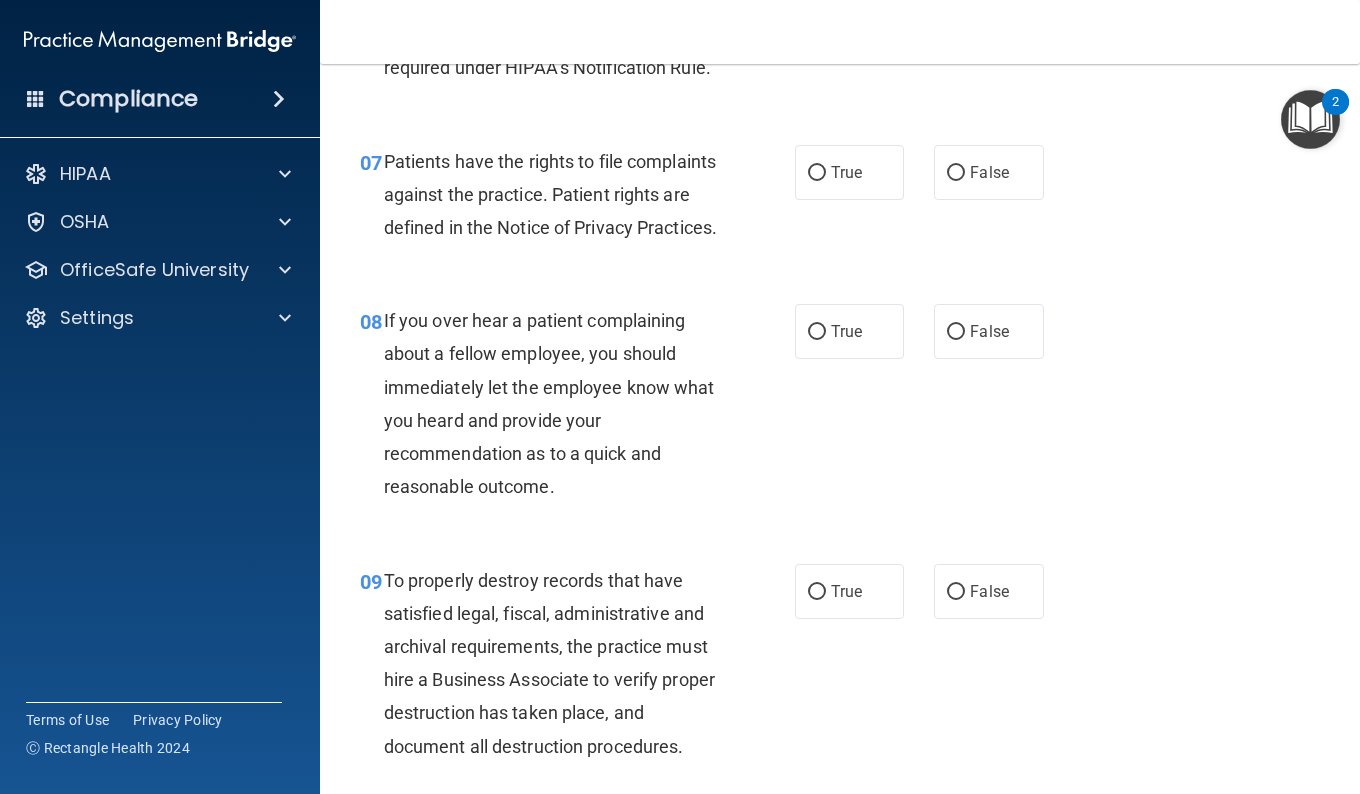 scroll, scrollTop: 1475, scrollLeft: 0, axis: vertical 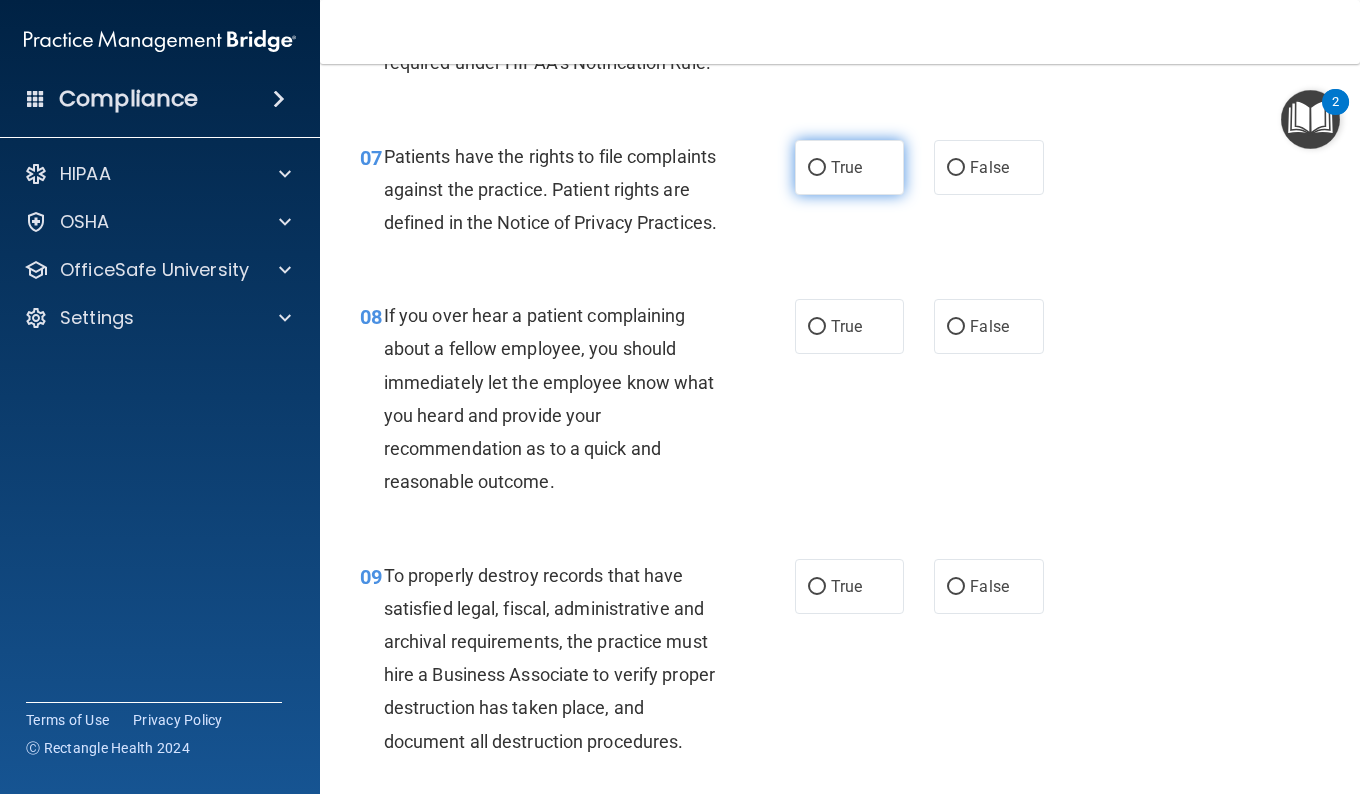 click on "True" at bounding box center [817, 168] 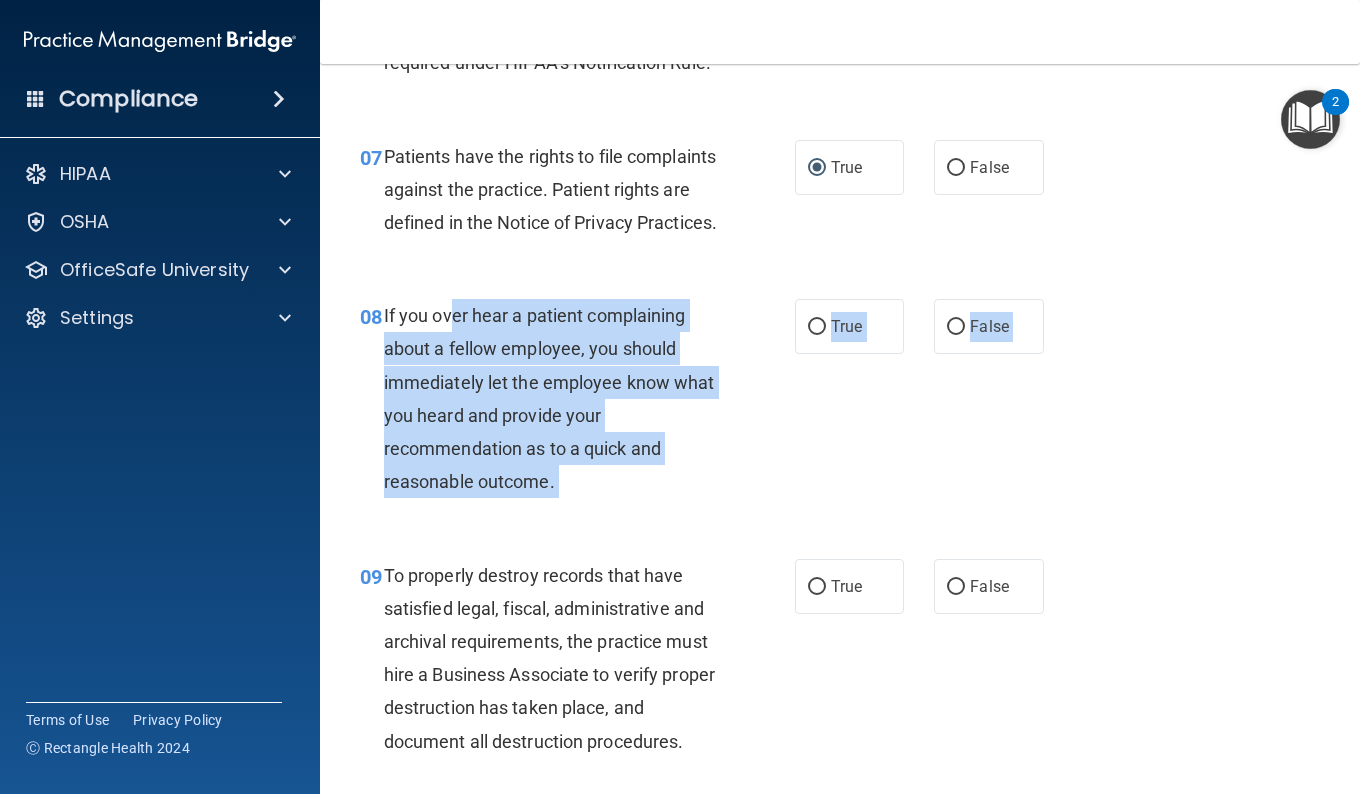 drag, startPoint x: 456, startPoint y: 366, endPoint x: 631, endPoint y: 621, distance: 309.27335 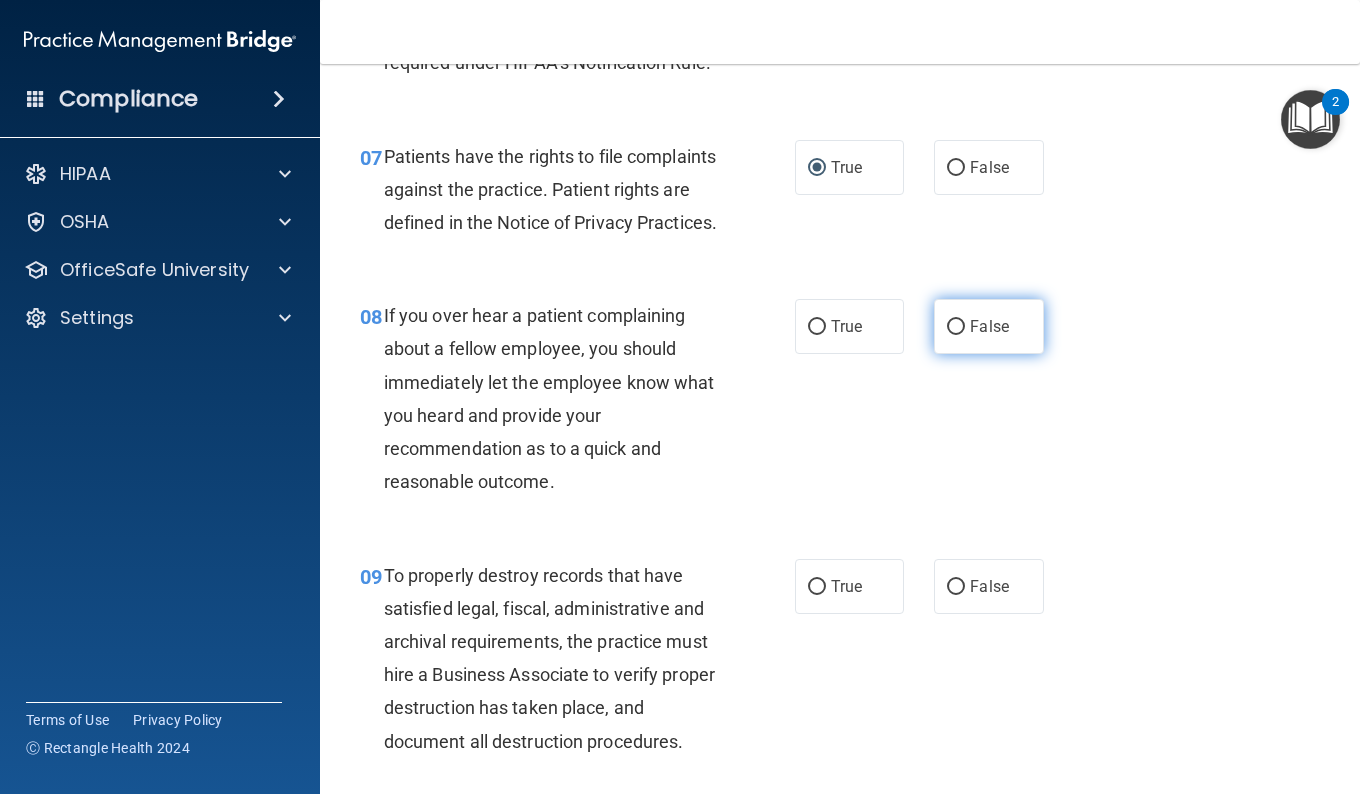 click on "False" at bounding box center [988, 326] 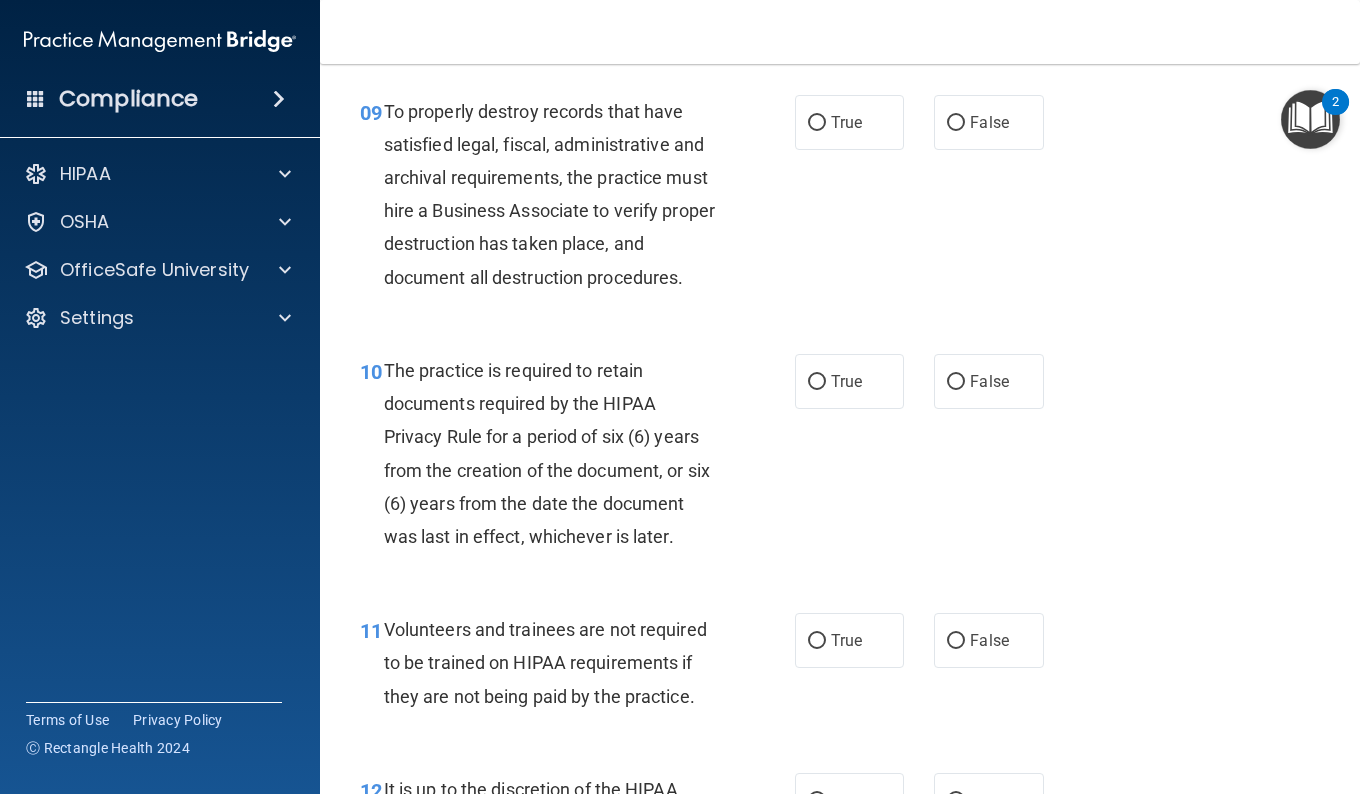 scroll, scrollTop: 1944, scrollLeft: 0, axis: vertical 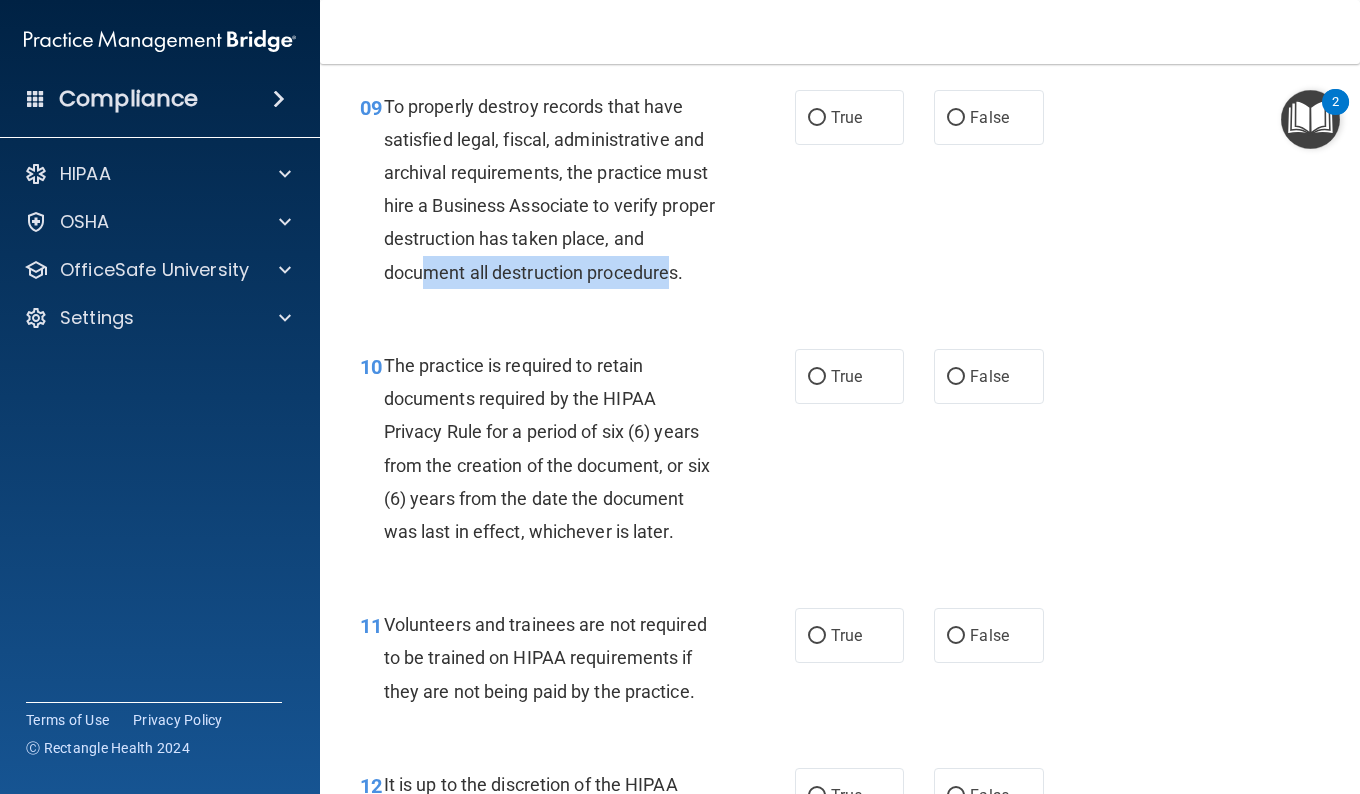 drag, startPoint x: 420, startPoint y: 340, endPoint x: 672, endPoint y: 348, distance: 252.12695 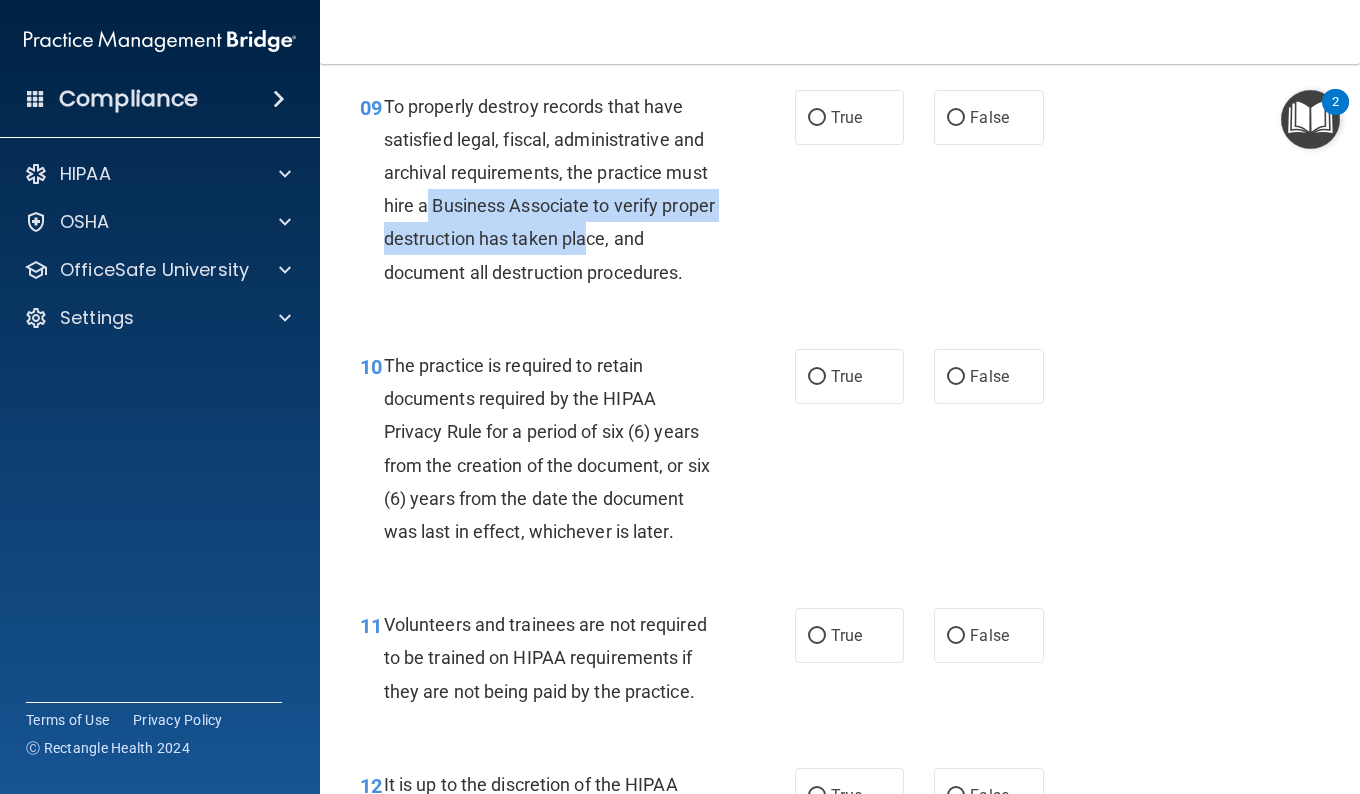 drag, startPoint x: 428, startPoint y: 269, endPoint x: 645, endPoint y: 290, distance: 218.01376 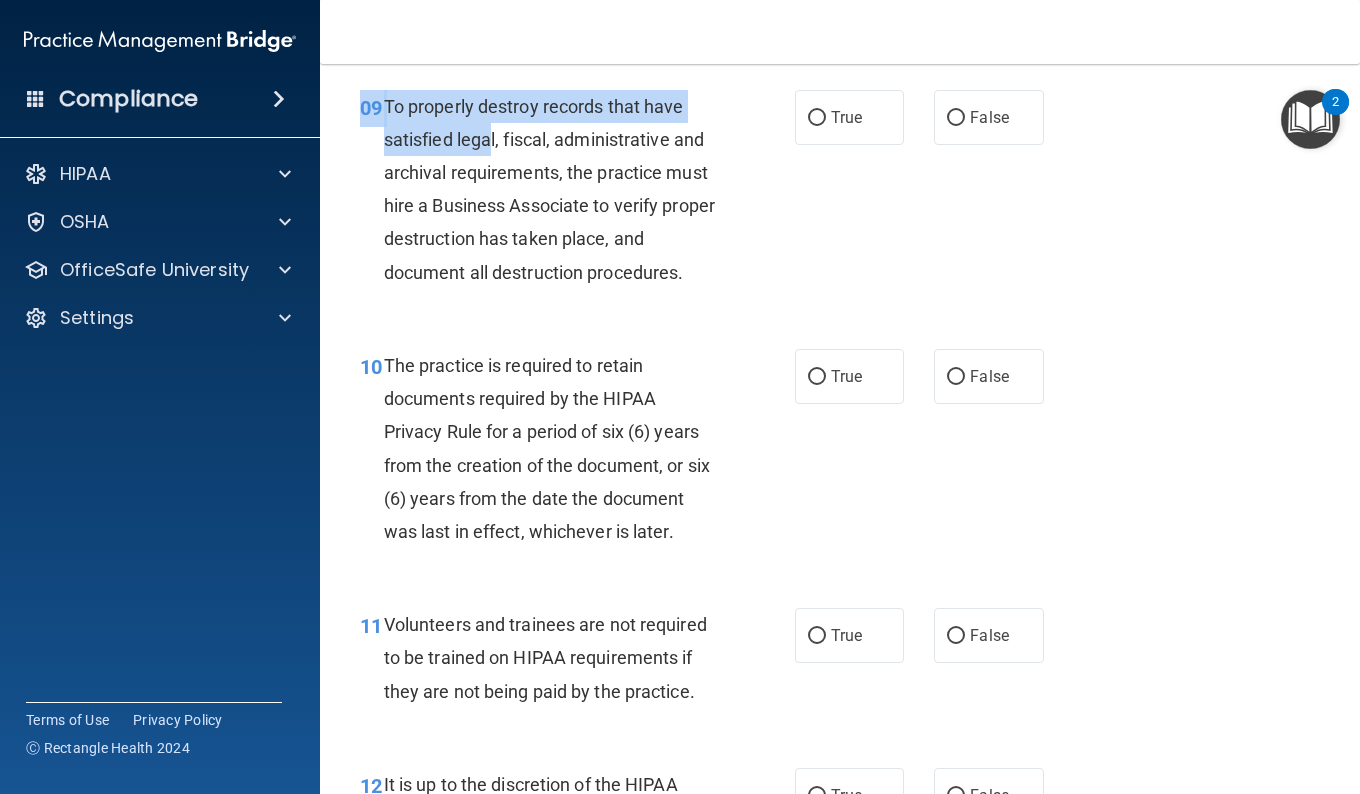 drag, startPoint x: 494, startPoint y: 207, endPoint x: 699, endPoint y: 382, distance: 269.53665 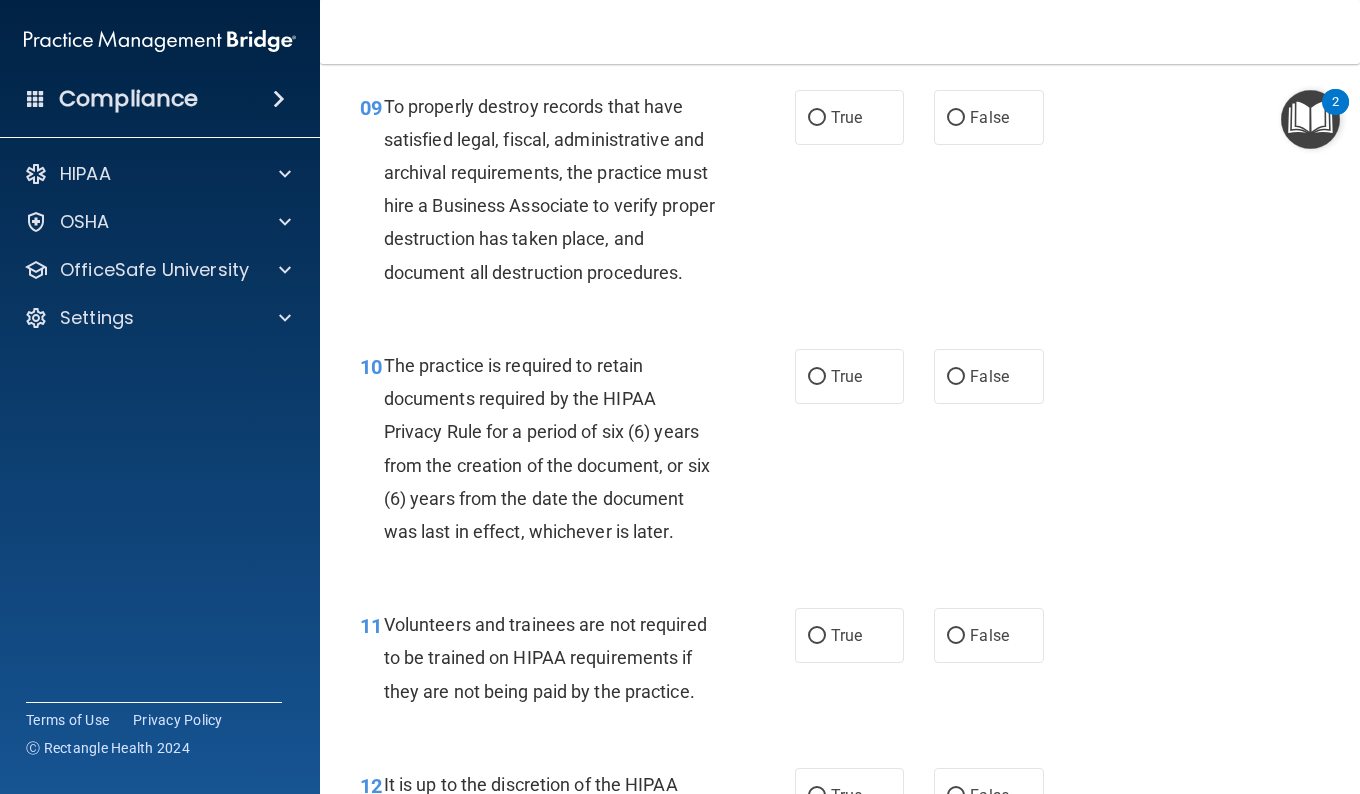 click on "09       To properly destroy records that have satisfied legal, fiscal, administrative and archival requirements, the practice must hire a Business Associate to verify proper destruction has taken place, and document all destruction procedures.                  True           False" at bounding box center (840, 194) 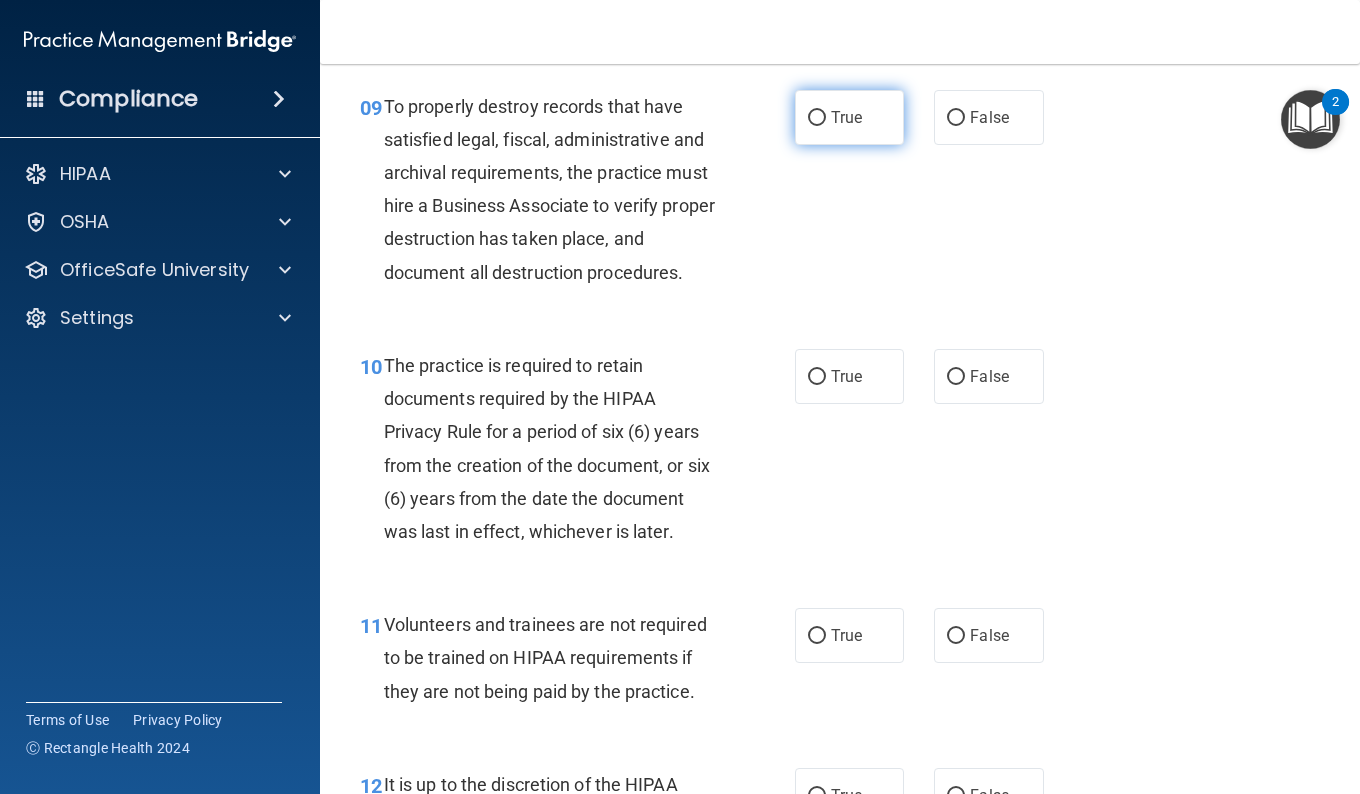 click on "True" at bounding box center (846, 117) 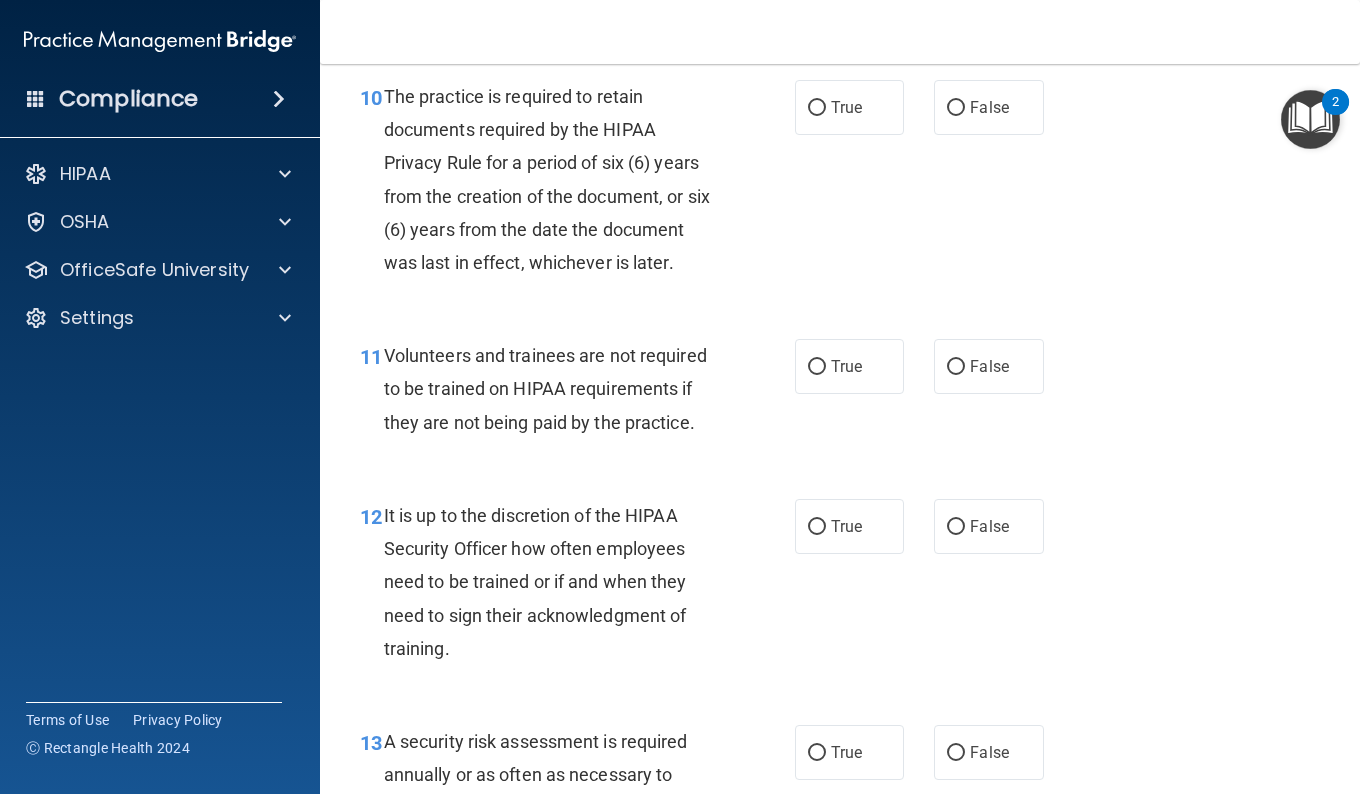 scroll, scrollTop: 2218, scrollLeft: 0, axis: vertical 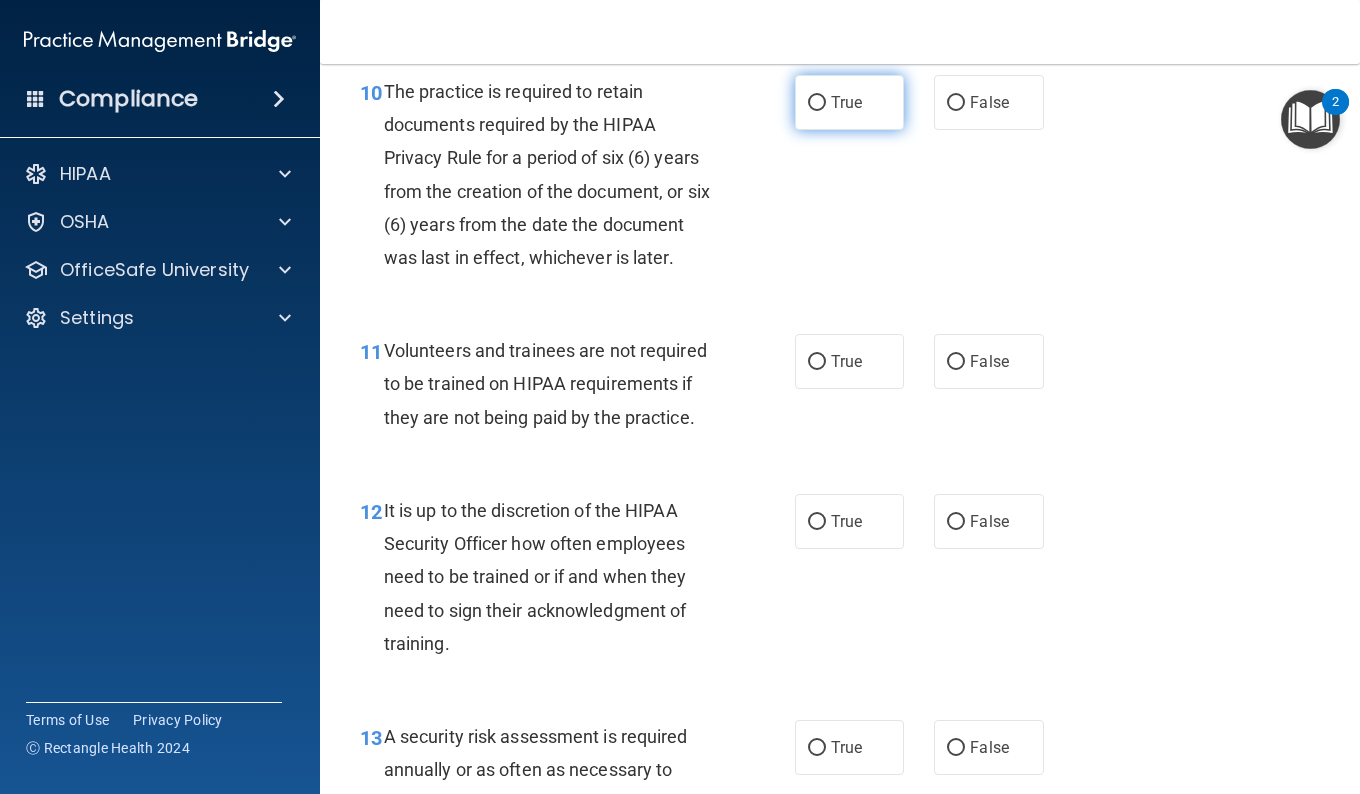 click on "True" at bounding box center (817, 103) 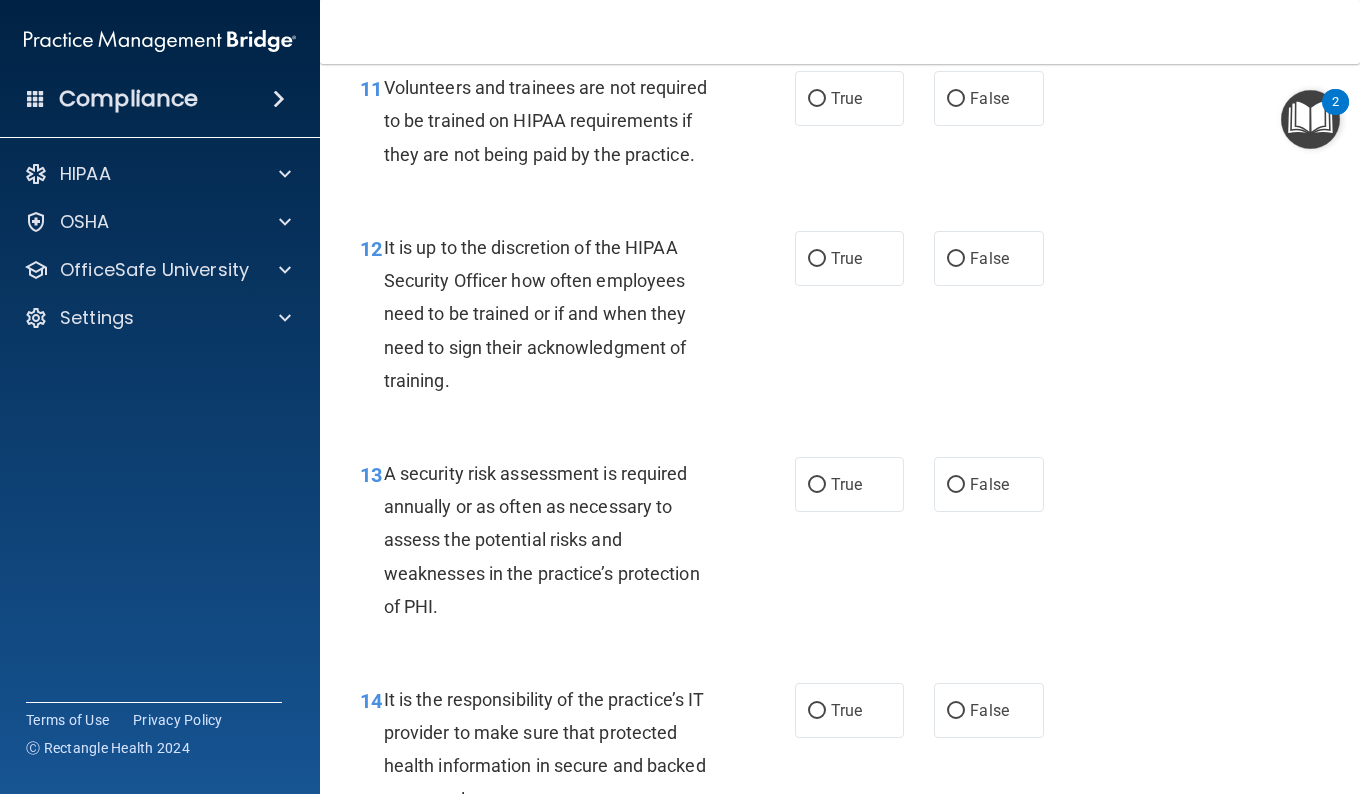 scroll, scrollTop: 2511, scrollLeft: 0, axis: vertical 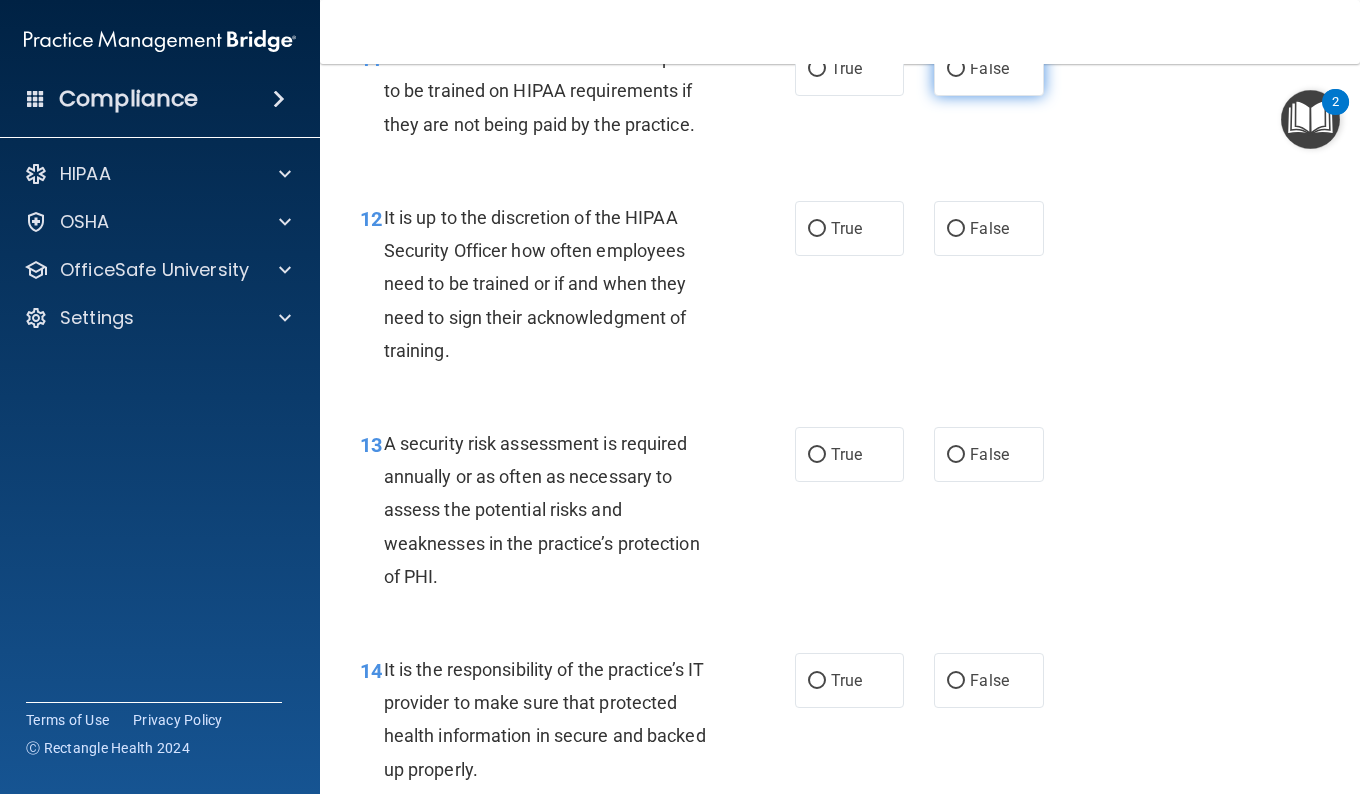 click on "False" at bounding box center [988, 68] 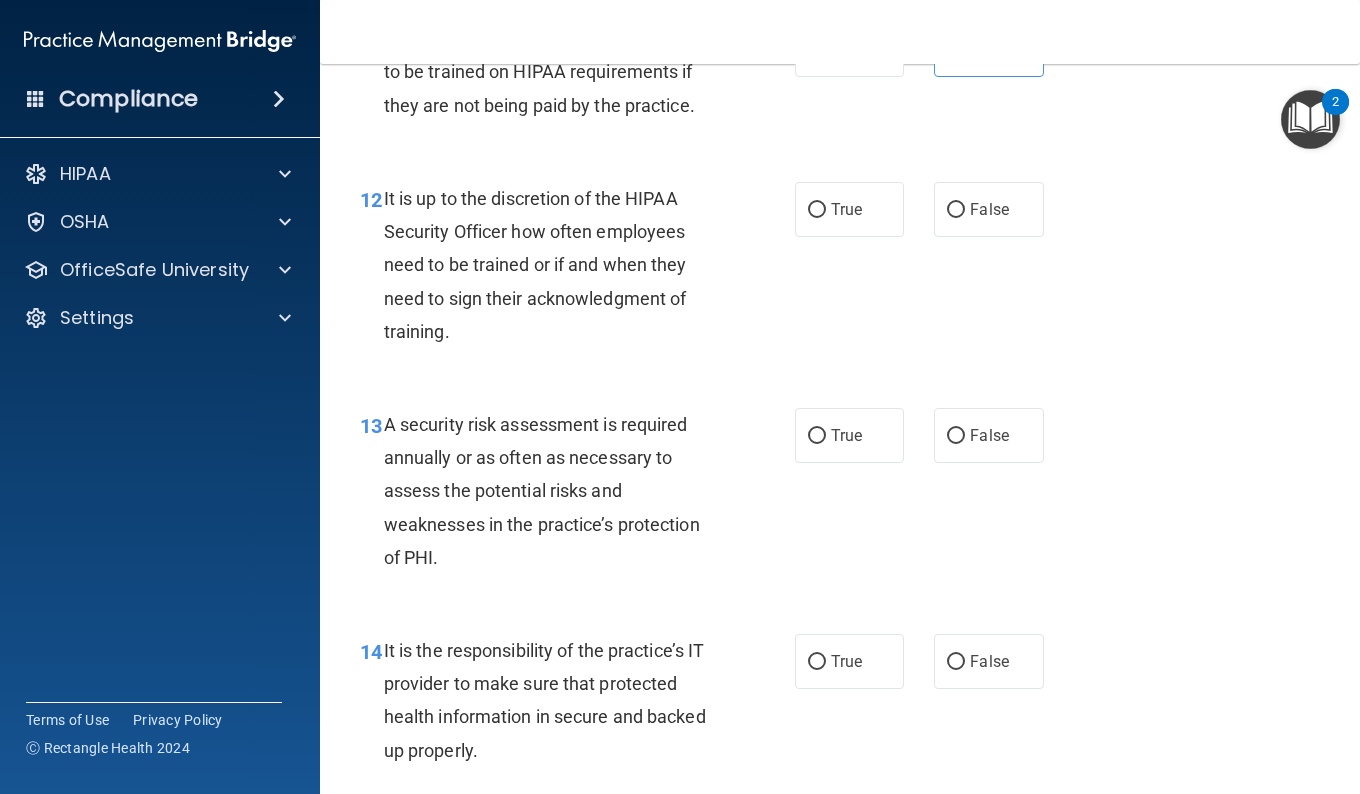 scroll, scrollTop: 2525, scrollLeft: 0, axis: vertical 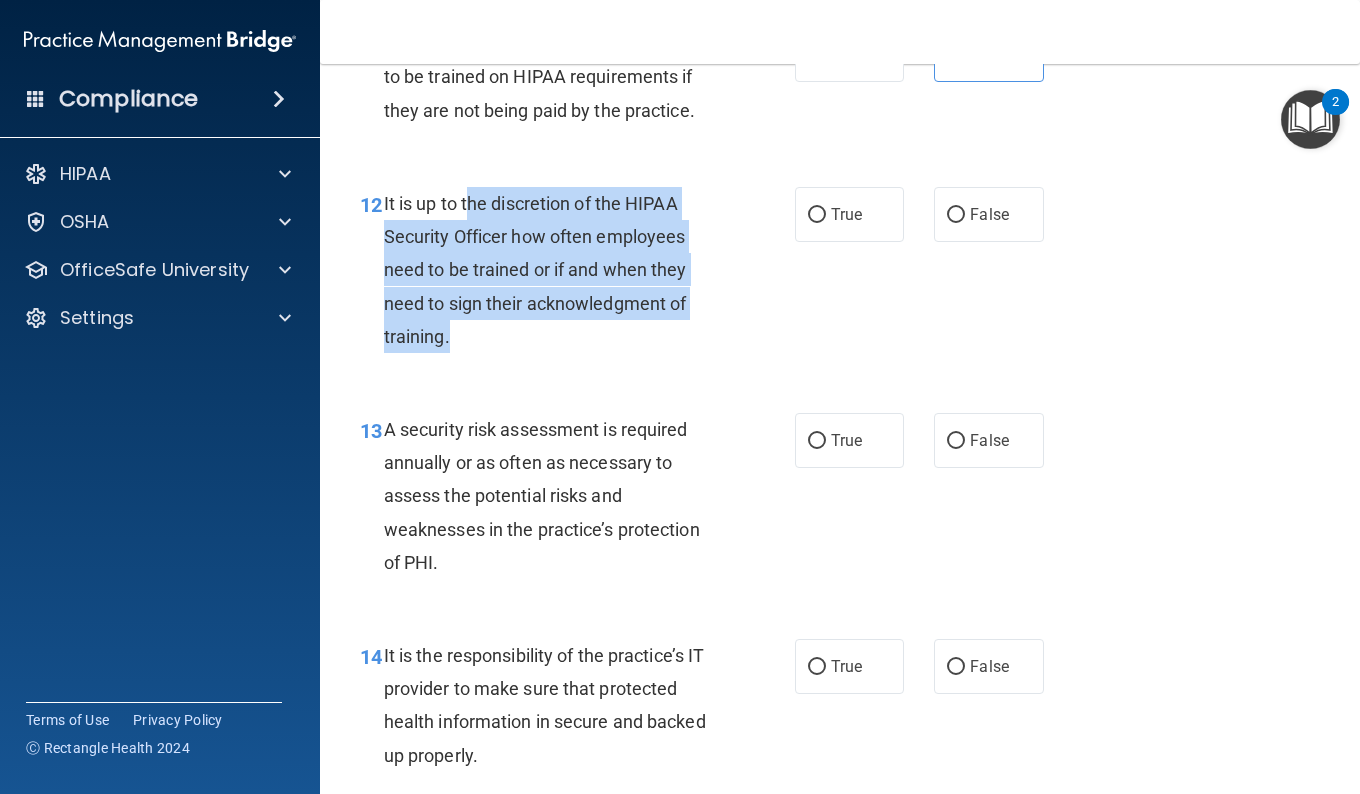 drag, startPoint x: 469, startPoint y: 306, endPoint x: 562, endPoint y: 450, distance: 171.42053 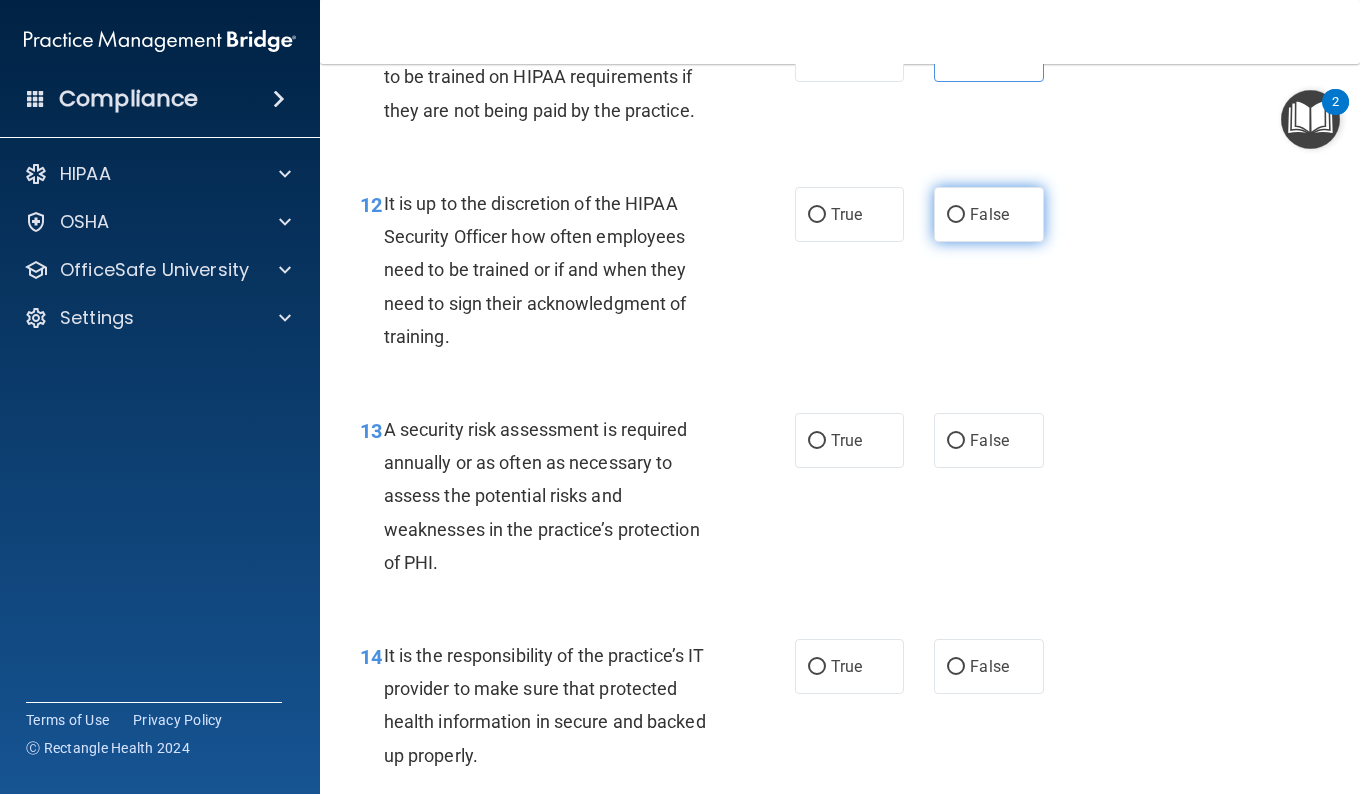 click on "False" at bounding box center (988, 214) 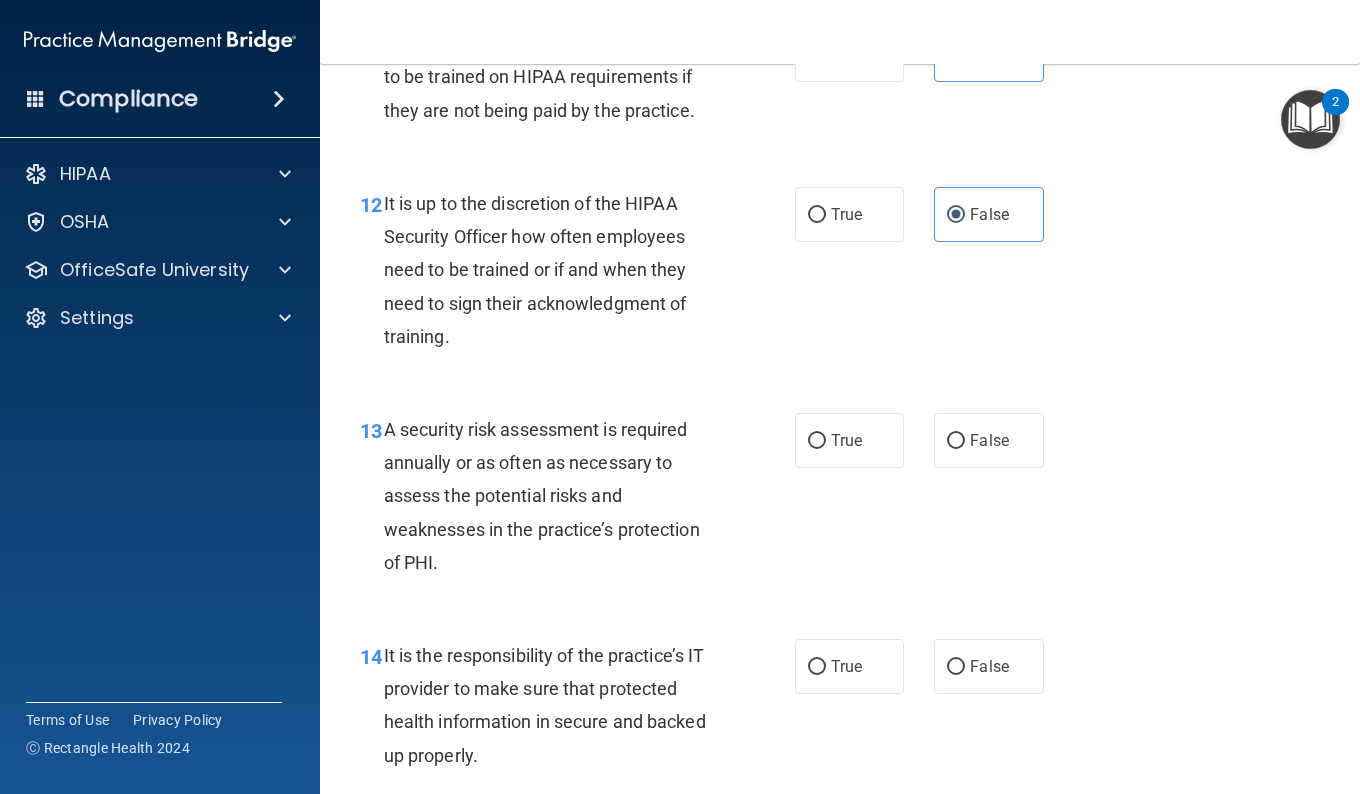 click on "12       It is up to the discretion of the HIPAA Security Officer how often employees need to be trained or if and when they need to sign their acknowledgment of training.                  True           False" at bounding box center [840, 275] 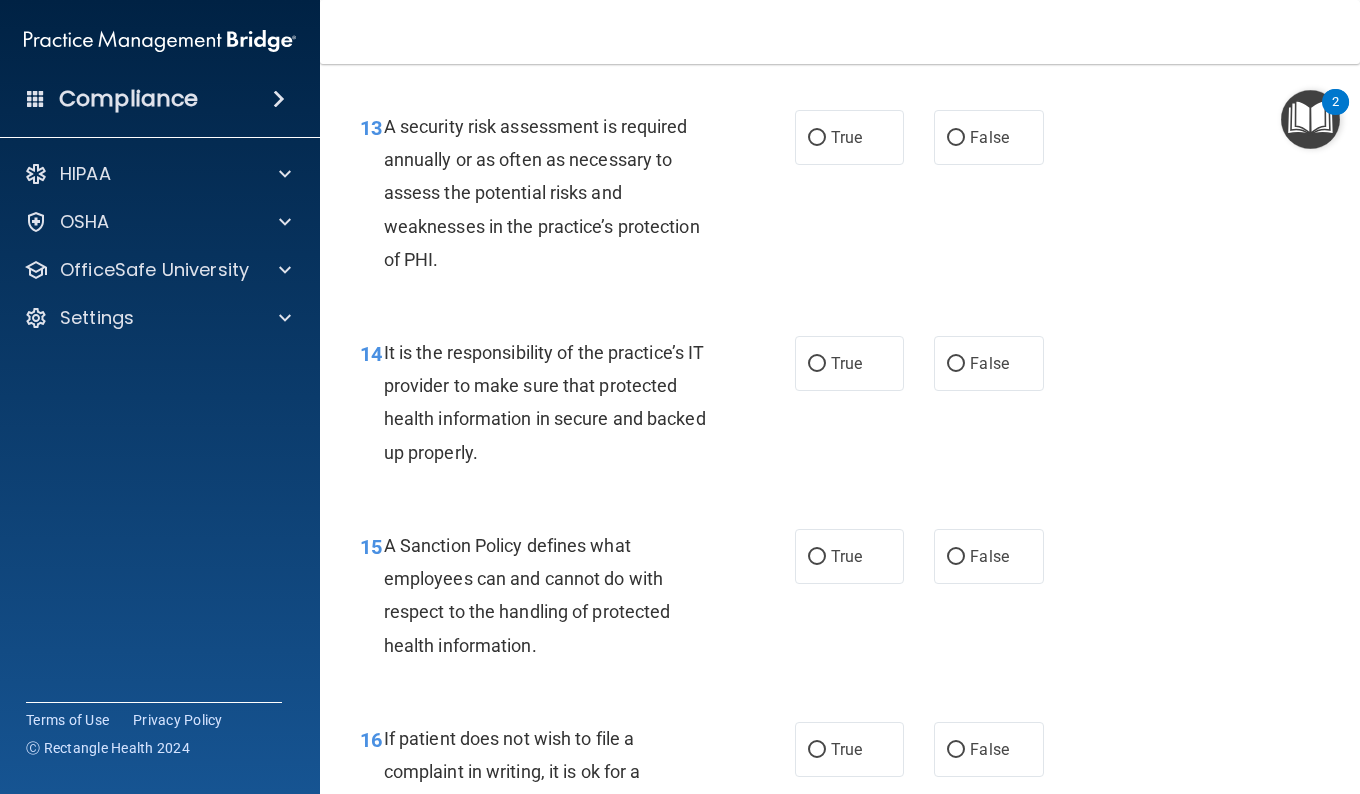 scroll, scrollTop: 2902, scrollLeft: 0, axis: vertical 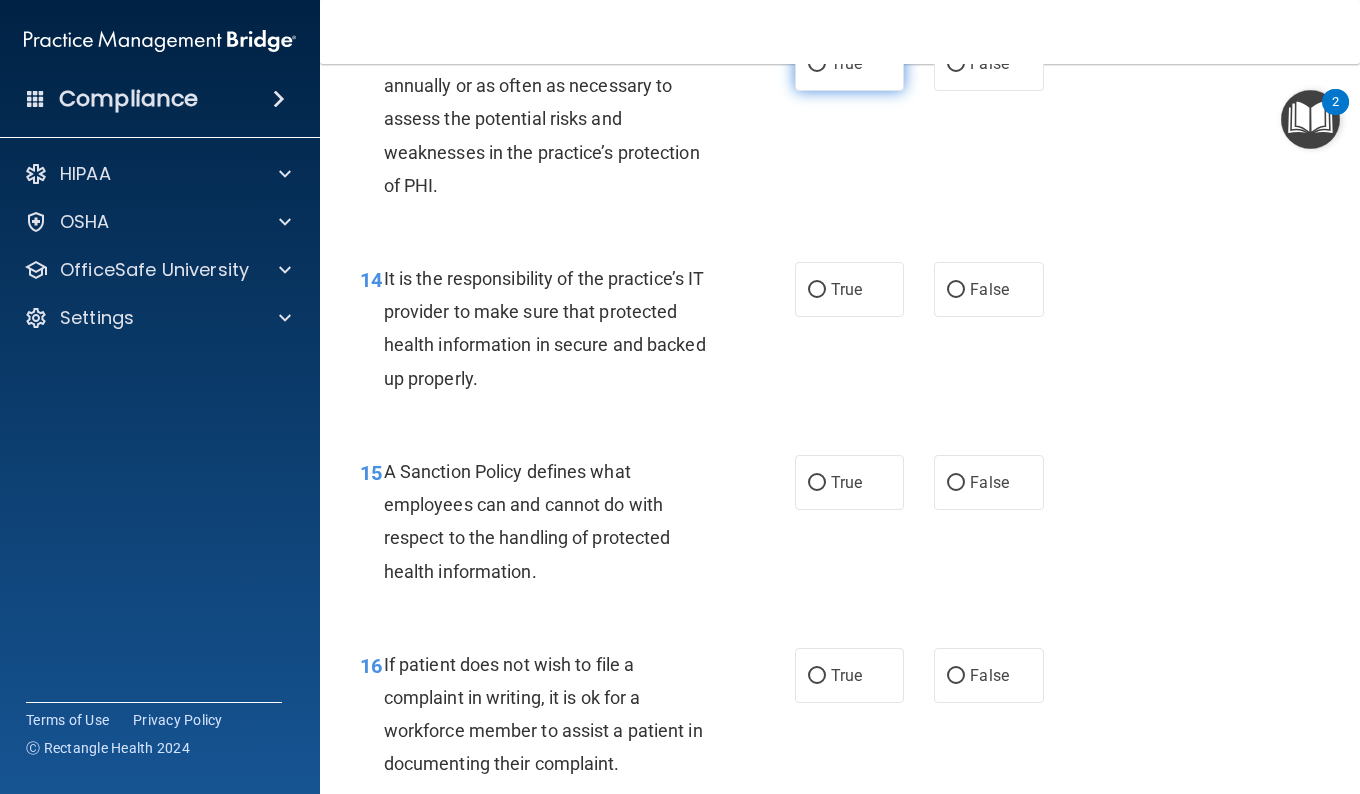 click on "True" at bounding box center [849, 63] 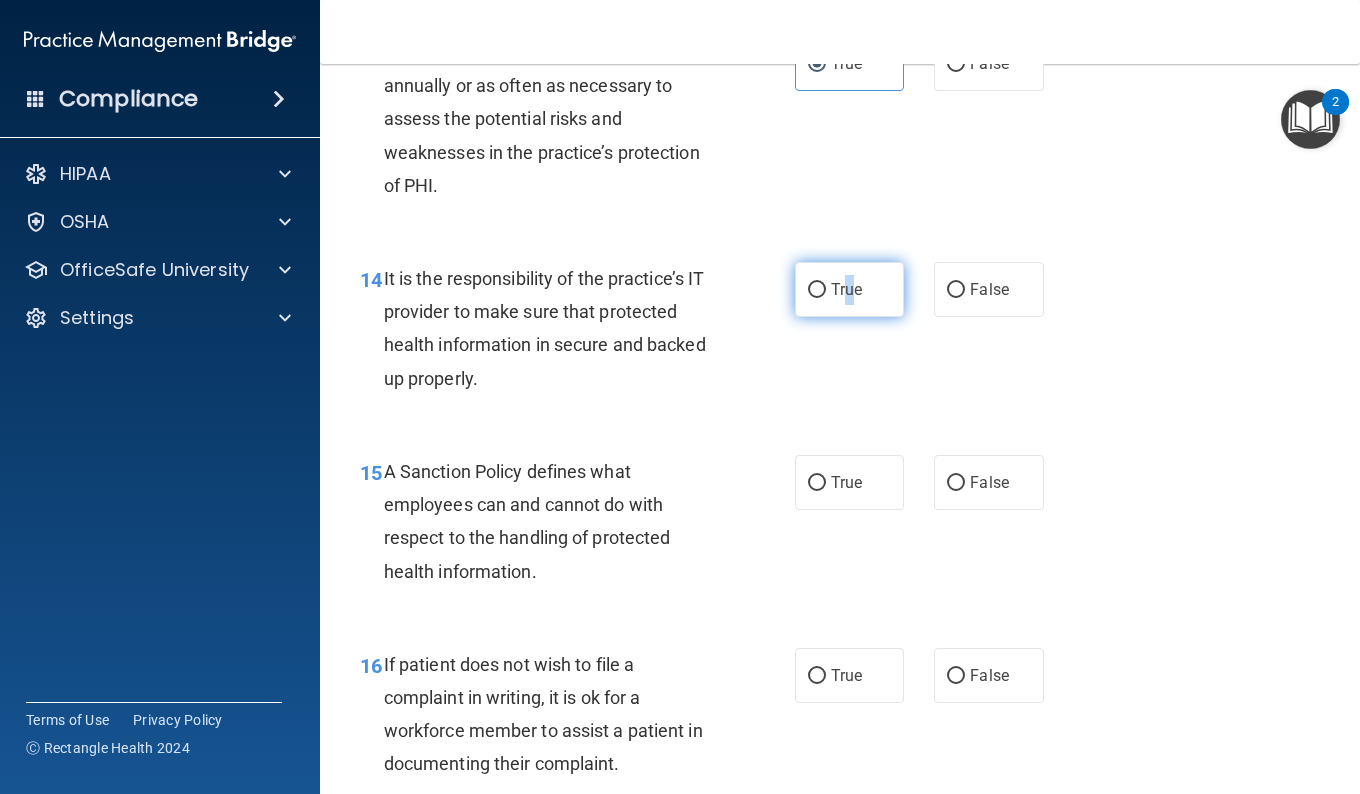 drag, startPoint x: 836, startPoint y: 397, endPoint x: 850, endPoint y: 407, distance: 17.20465 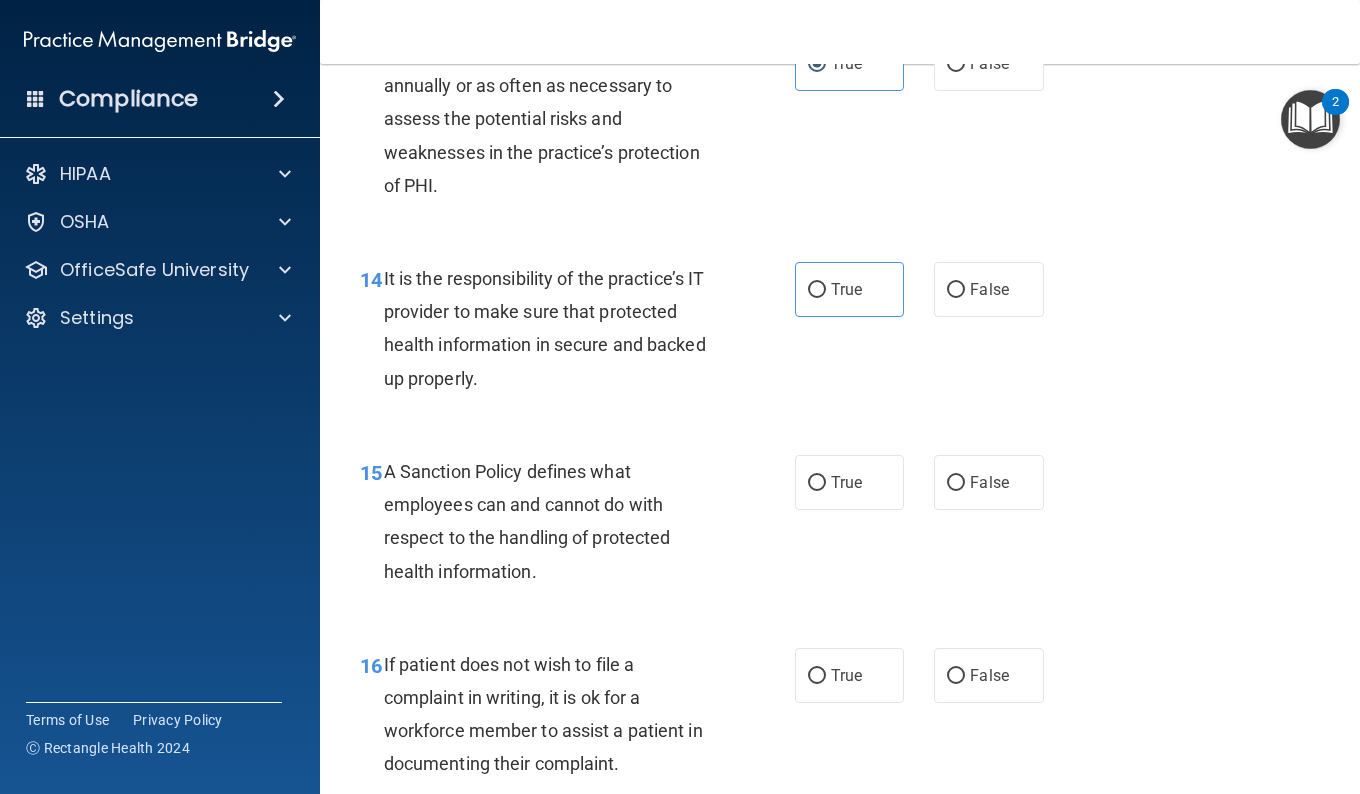 drag, startPoint x: 850, startPoint y: 407, endPoint x: 870, endPoint y: 451, distance: 48.332184 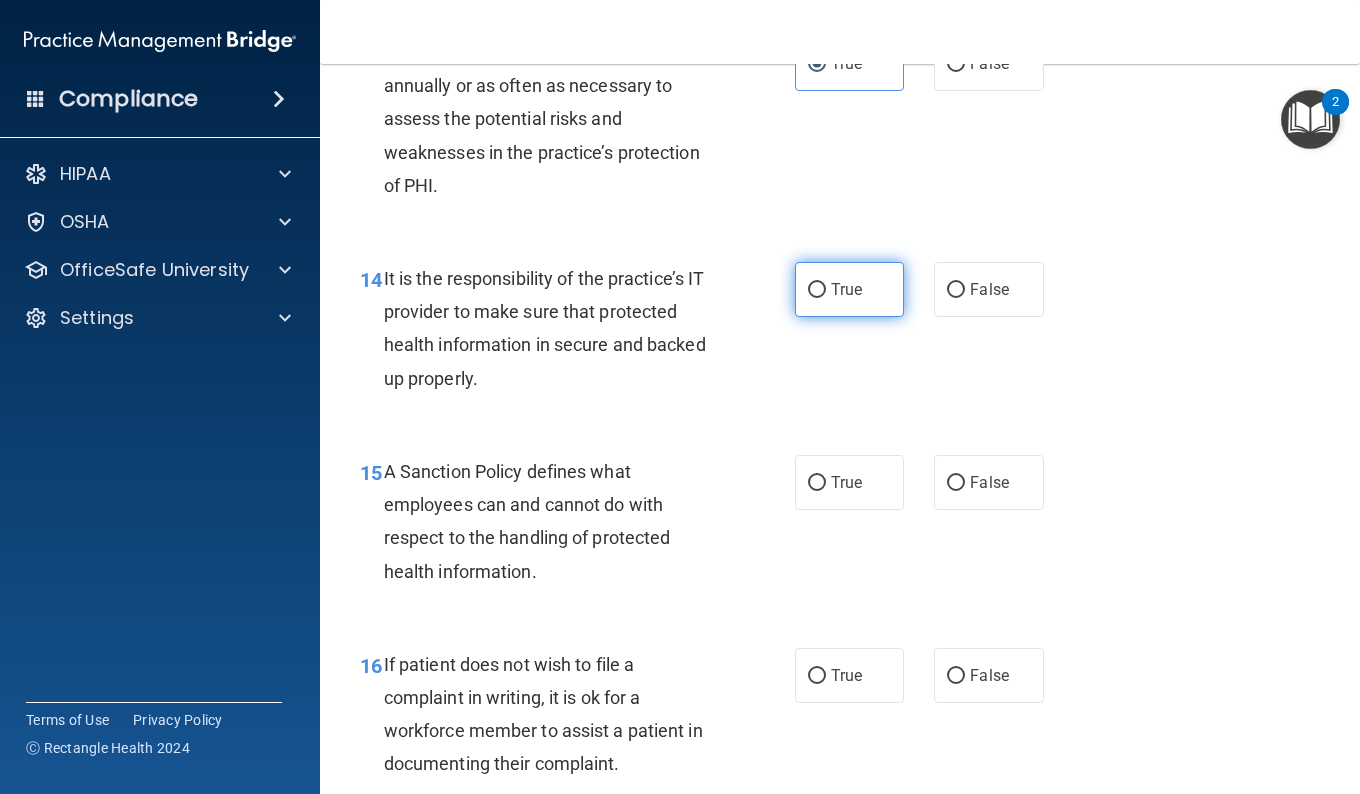 click on "True" at bounding box center [846, 289] 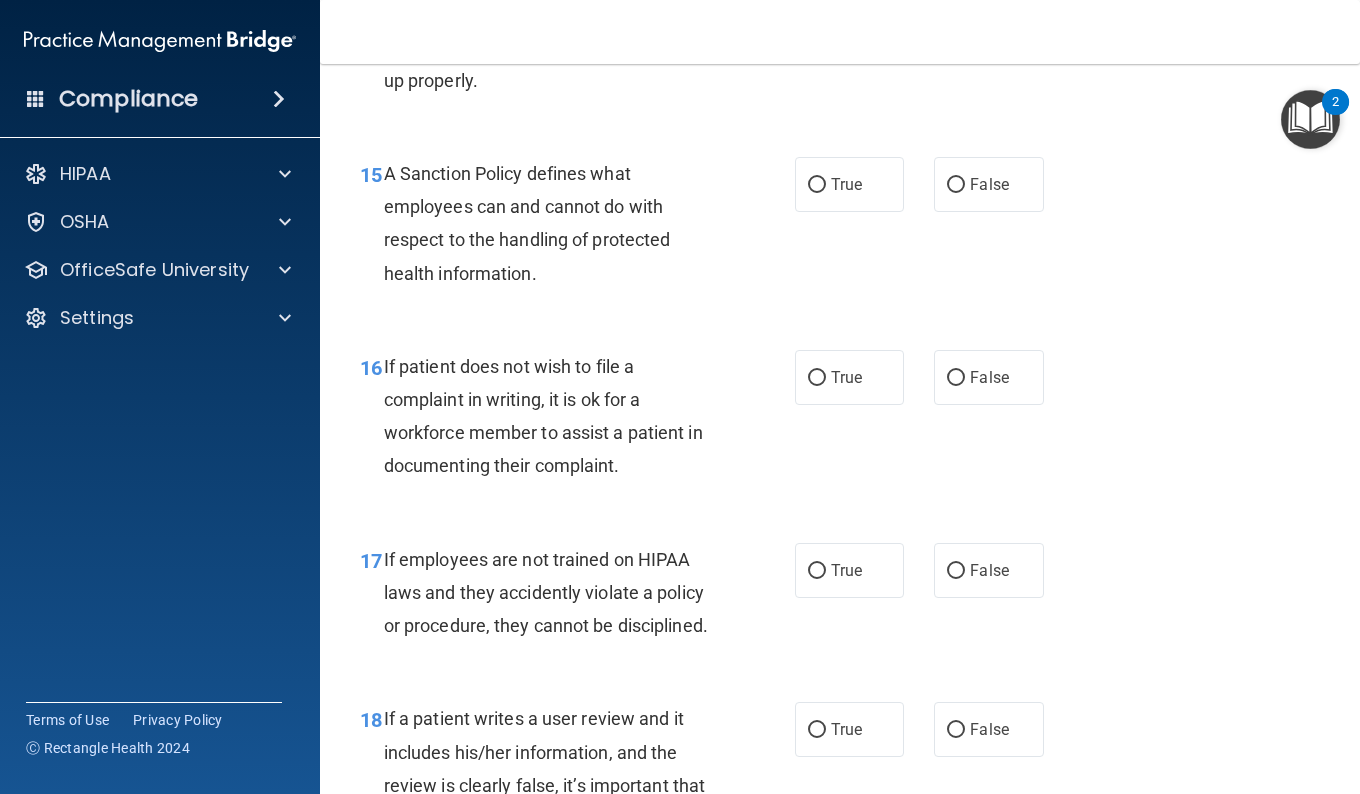 scroll, scrollTop: 3180, scrollLeft: 0, axis: vertical 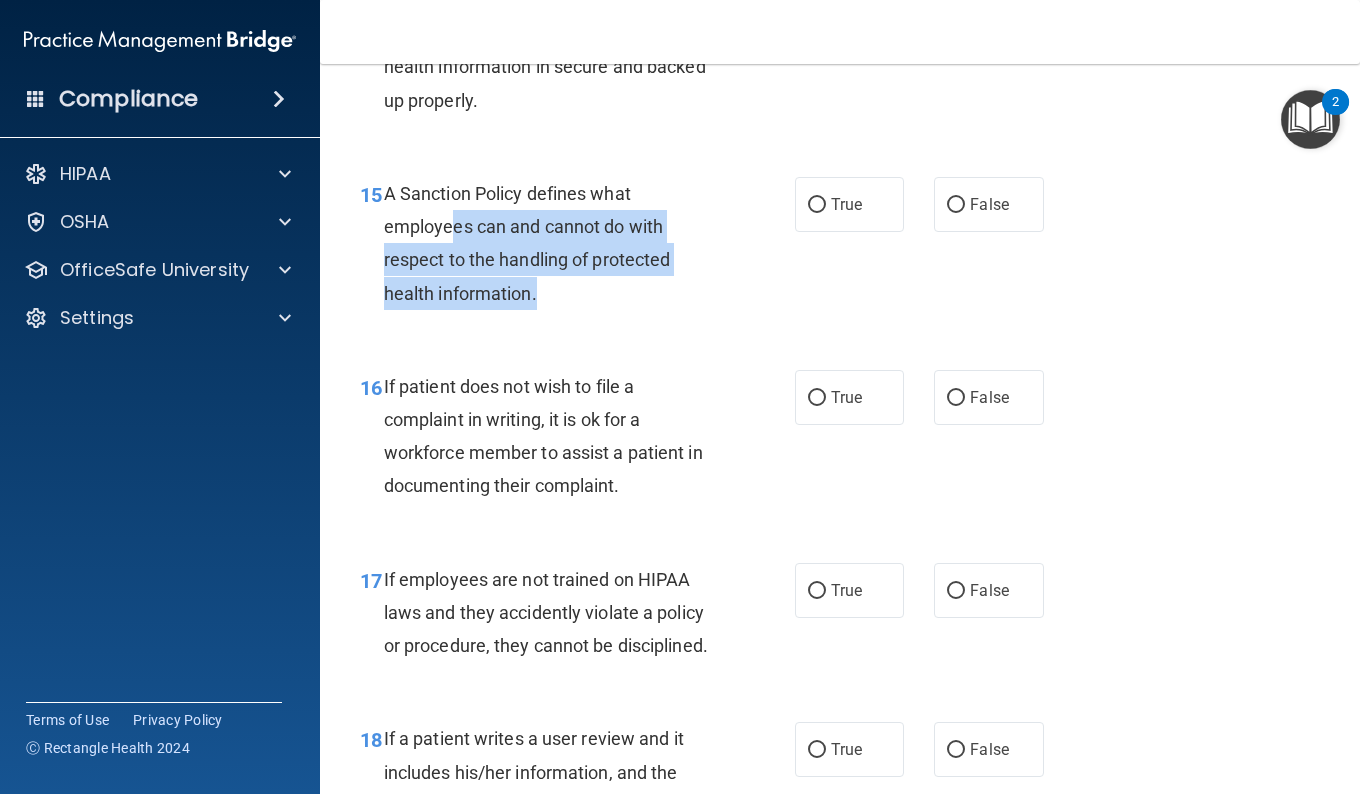 drag, startPoint x: 448, startPoint y: 328, endPoint x: 581, endPoint y: 386, distance: 145.09653 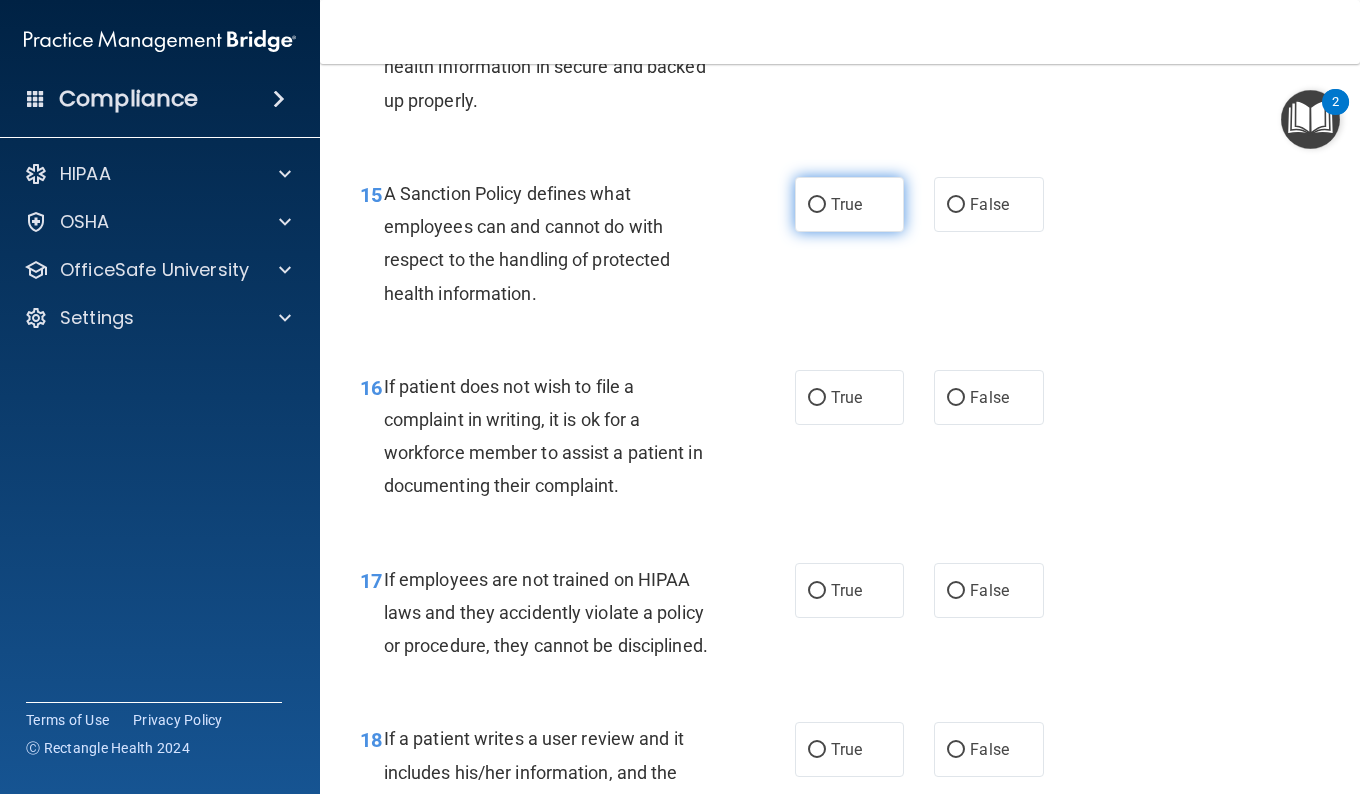 click on "True" at bounding box center [846, 204] 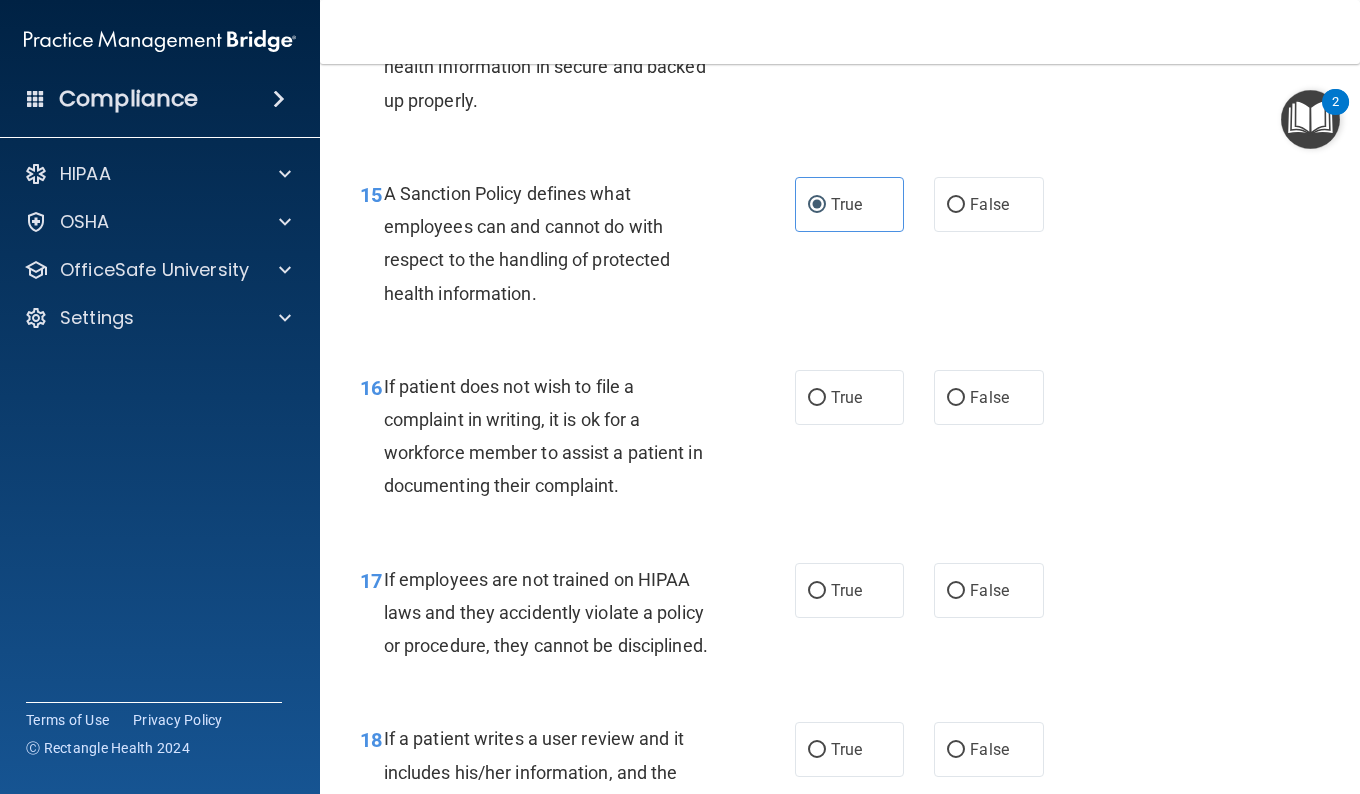 click on "16       If patient does not wish to file a complaint in writing, it is ok for a workforce member to assist a patient in documenting their complaint.                  True           False" at bounding box center (840, 441) 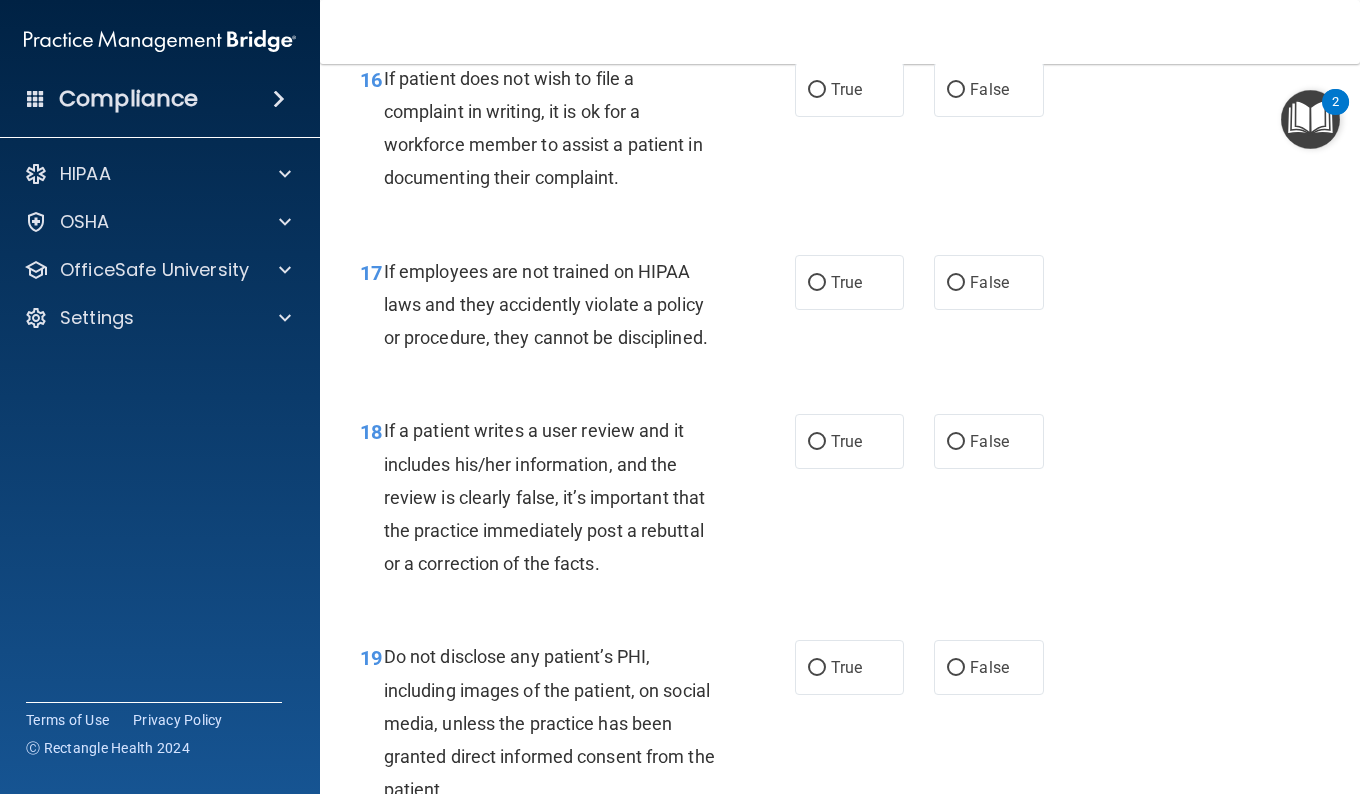 scroll, scrollTop: 3507, scrollLeft: 0, axis: vertical 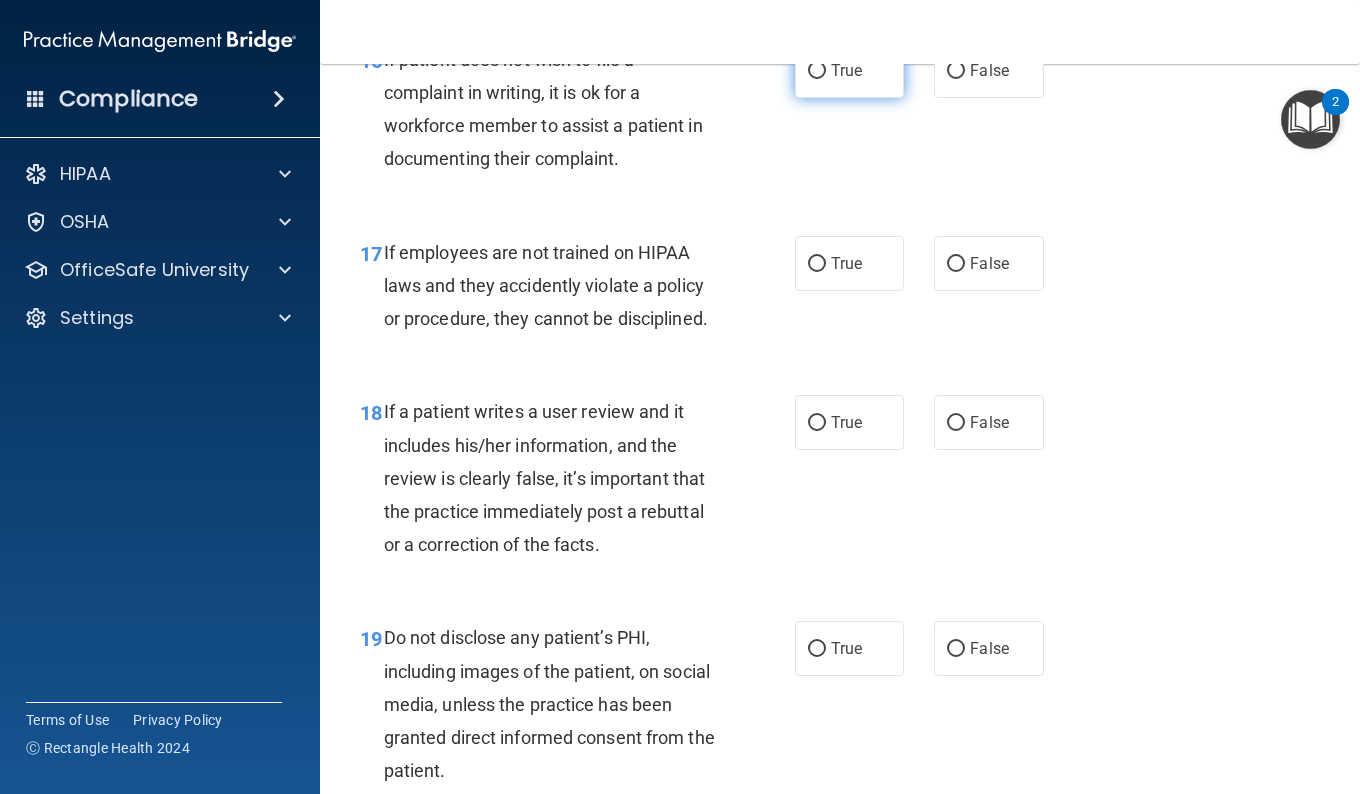 click on "True" at bounding box center (846, 70) 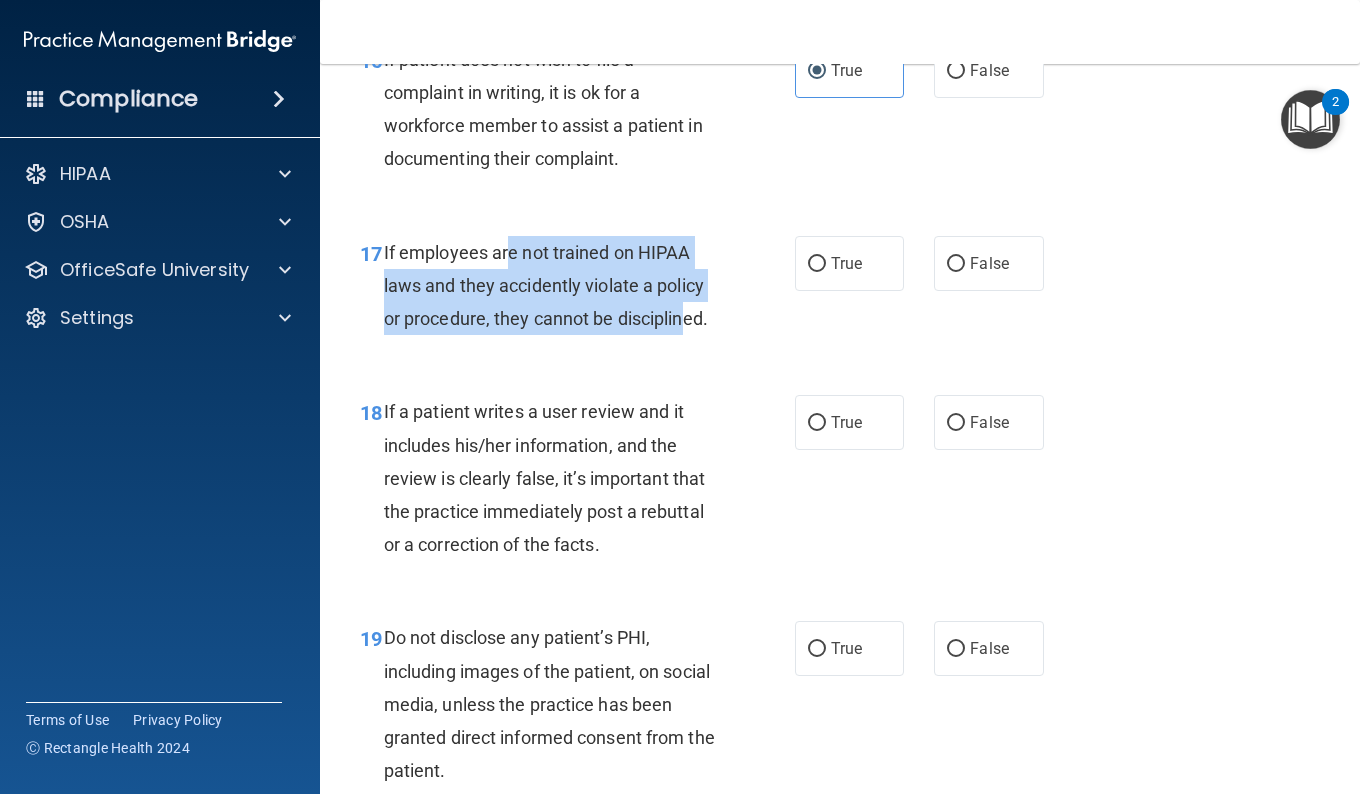 drag, startPoint x: 508, startPoint y: 343, endPoint x: 682, endPoint y: 425, distance: 192.35384 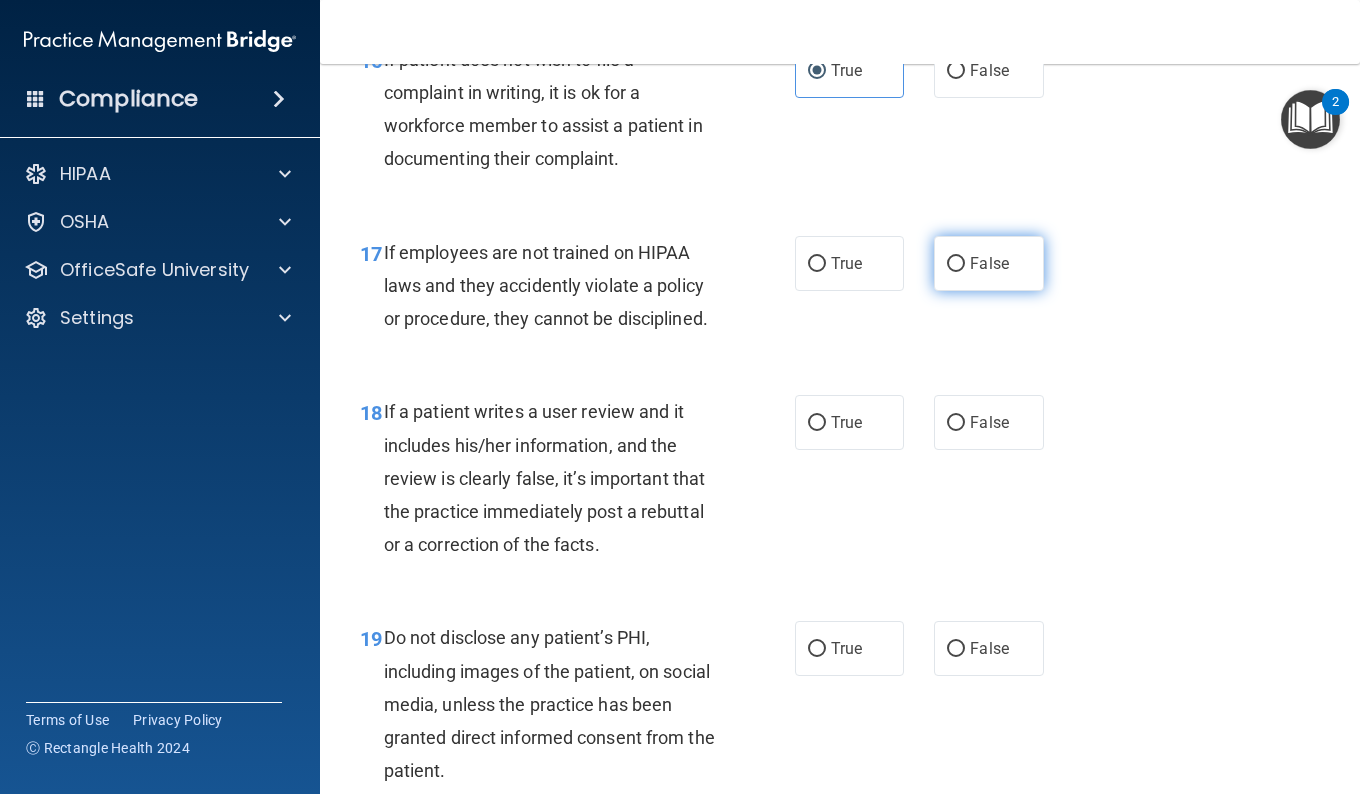 click on "False" at bounding box center (988, 263) 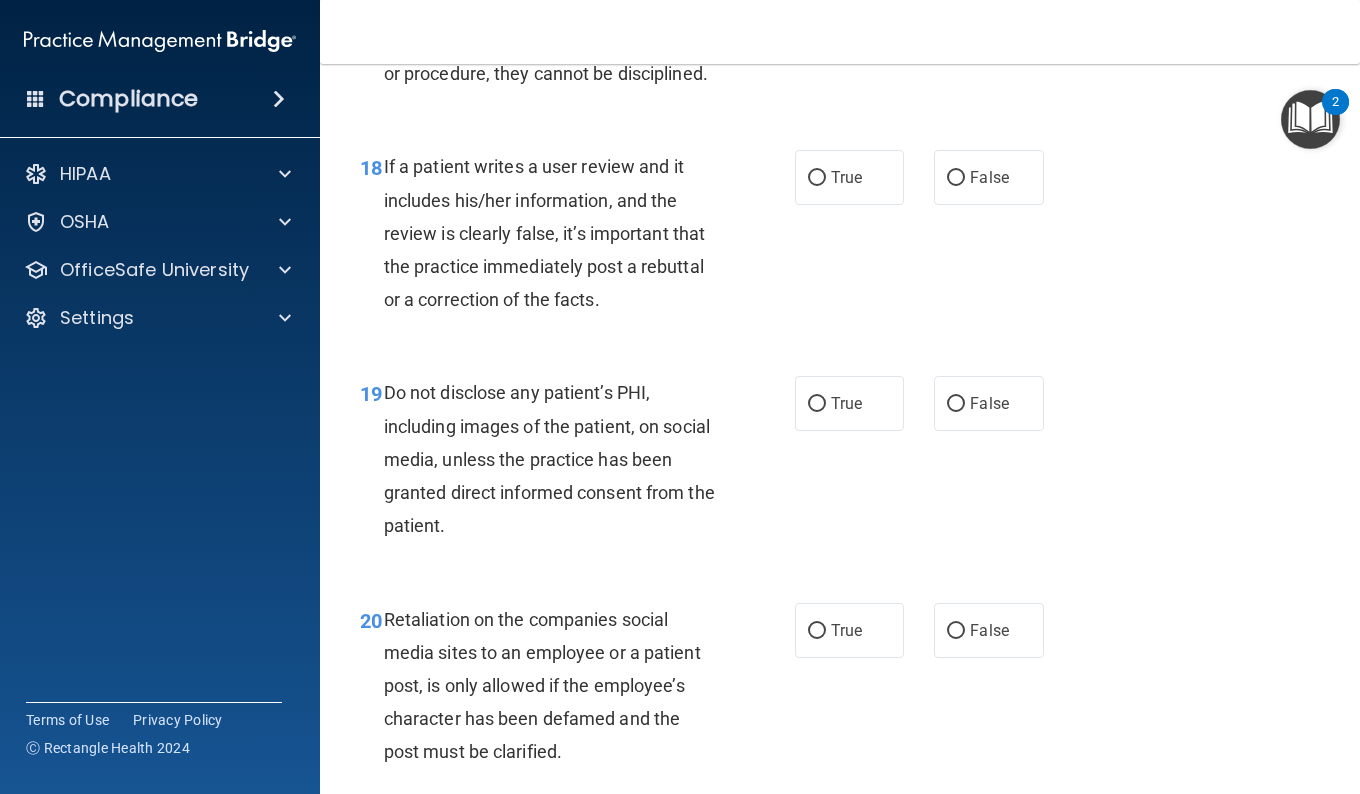 scroll, scrollTop: 3732, scrollLeft: 0, axis: vertical 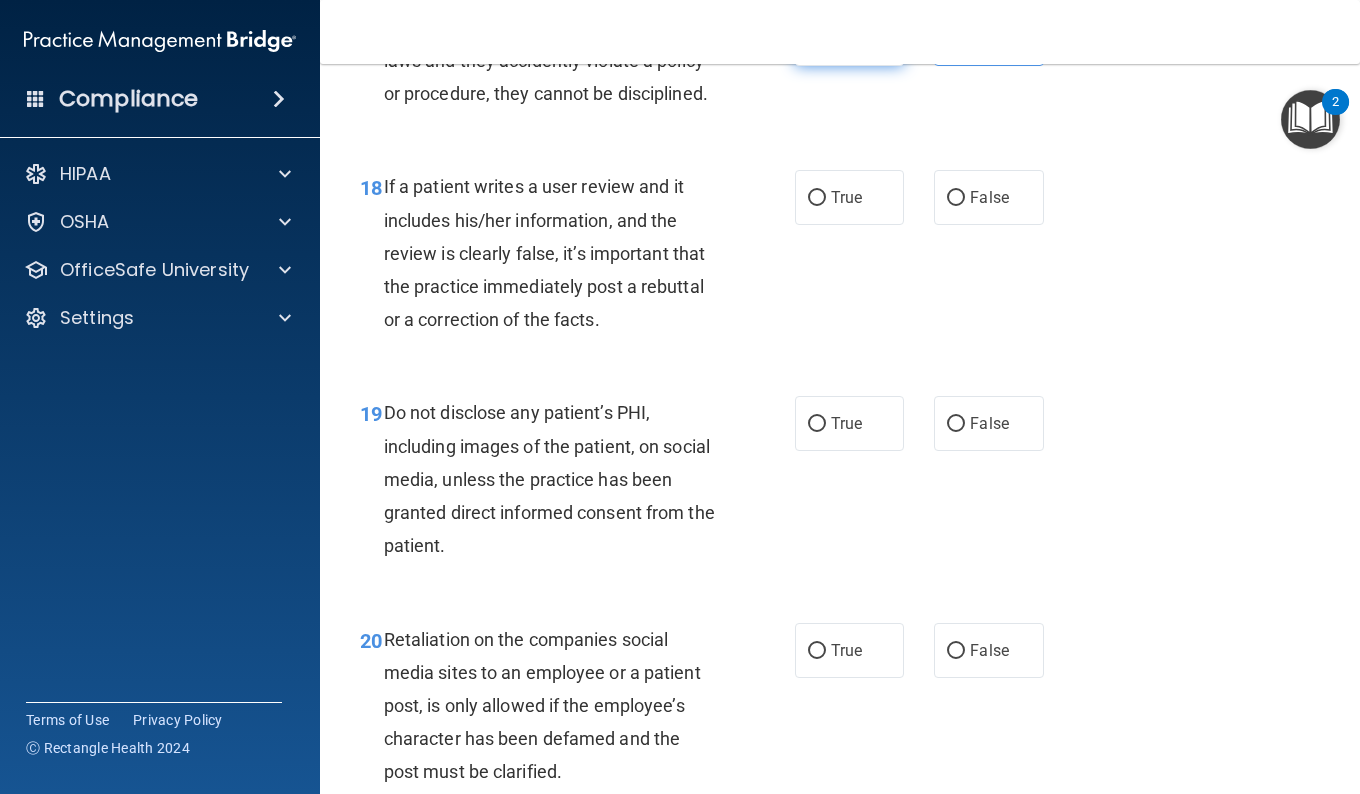 click on "True" at bounding box center [846, 38] 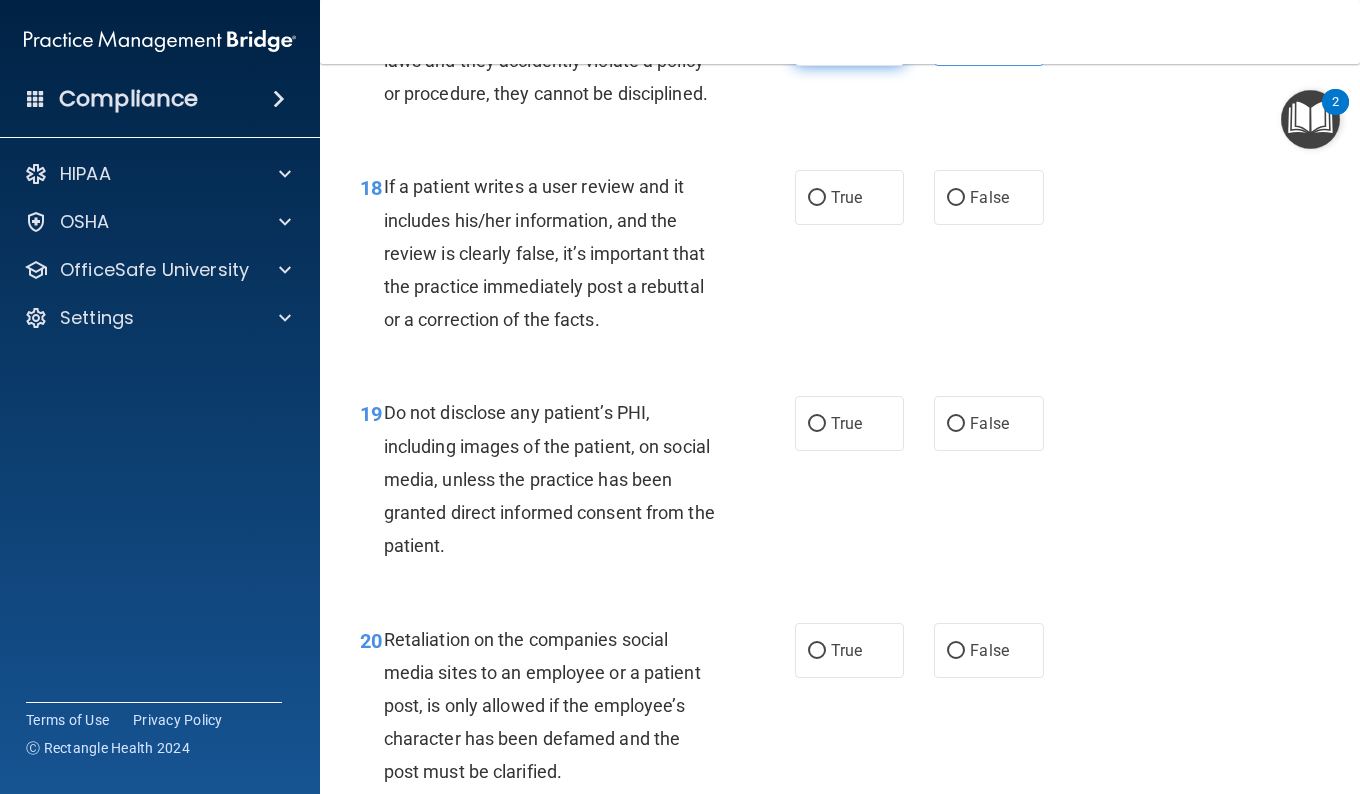 radio on "false" 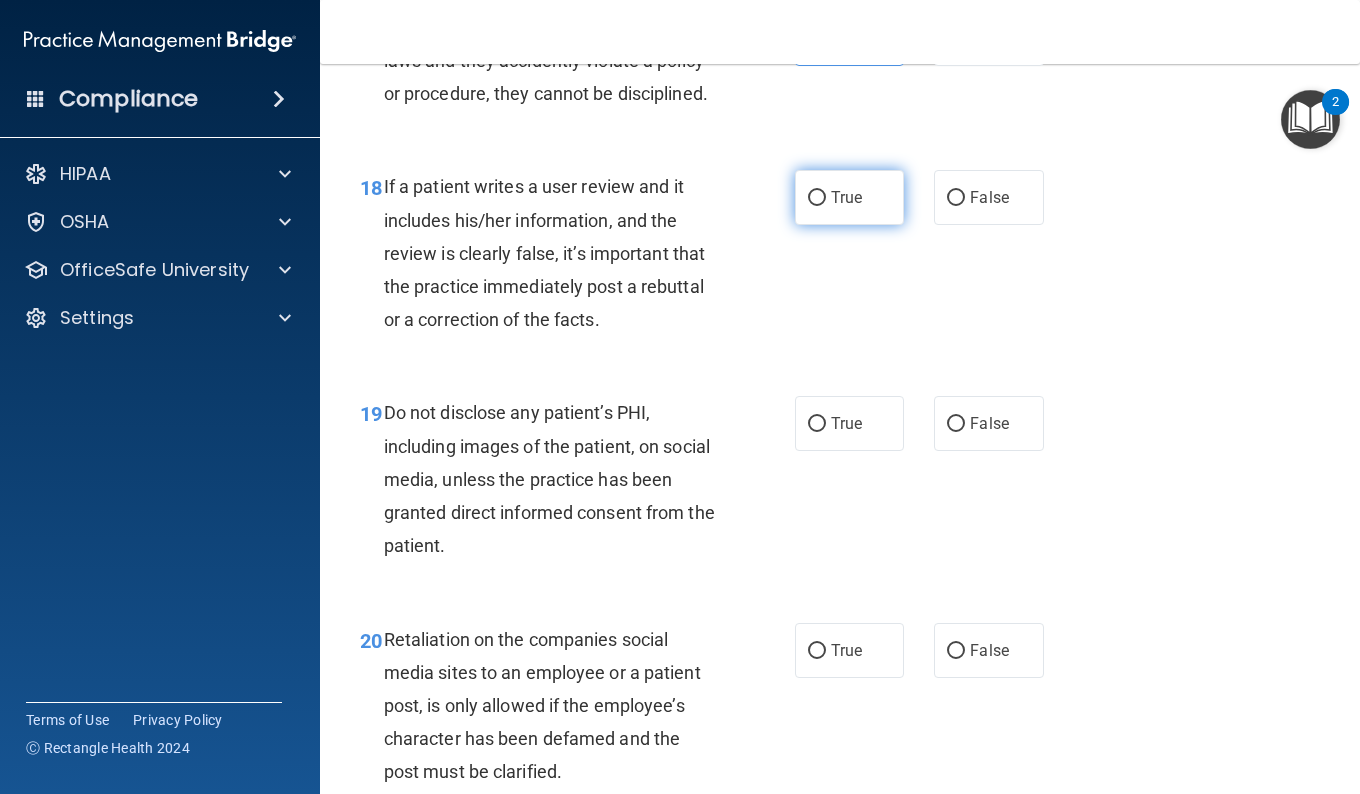 click on "True" at bounding box center [849, 197] 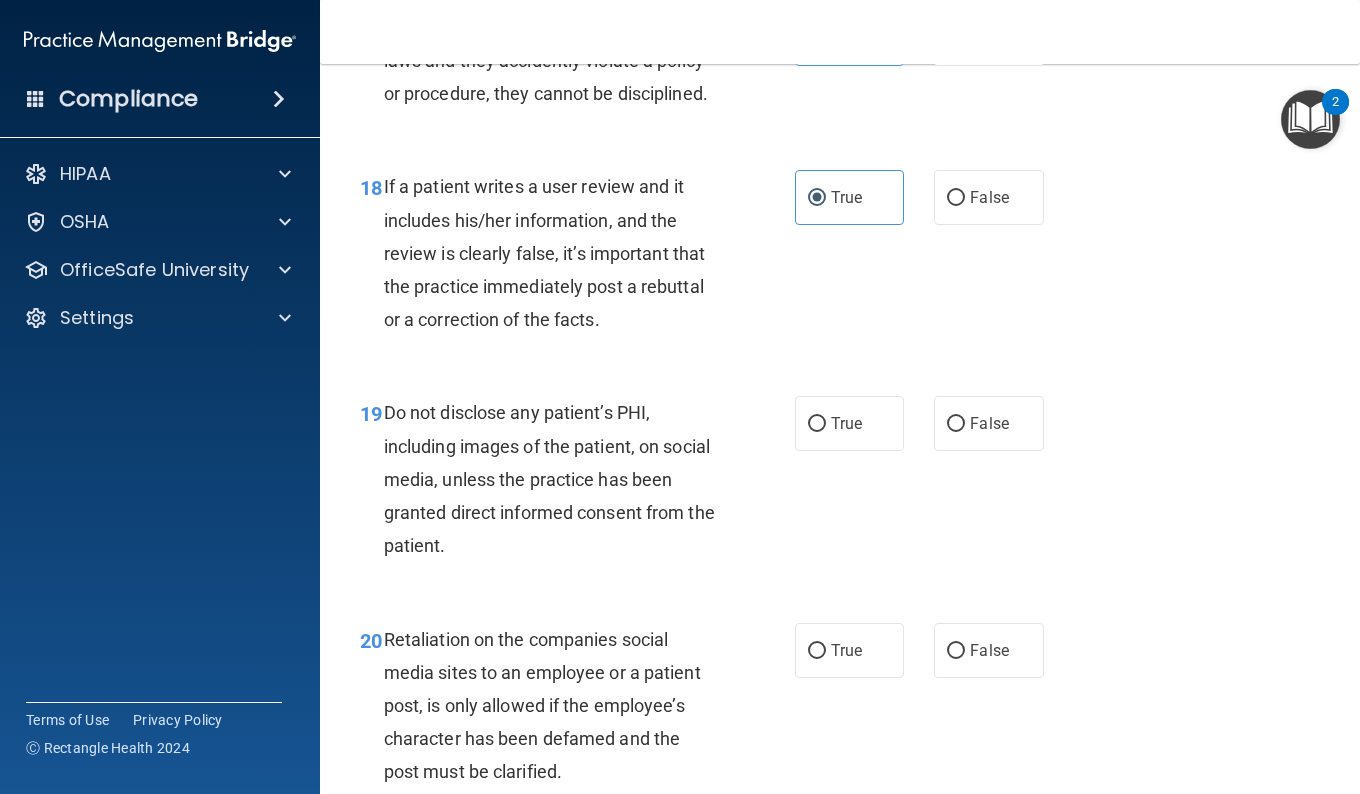 click on "18       If a patient writes a user review and it includes his/her information, and the review is clearly false, it’s important that the practice immediately post a rebuttal or a correction of the facts.                 True           False" at bounding box center (840, 258) 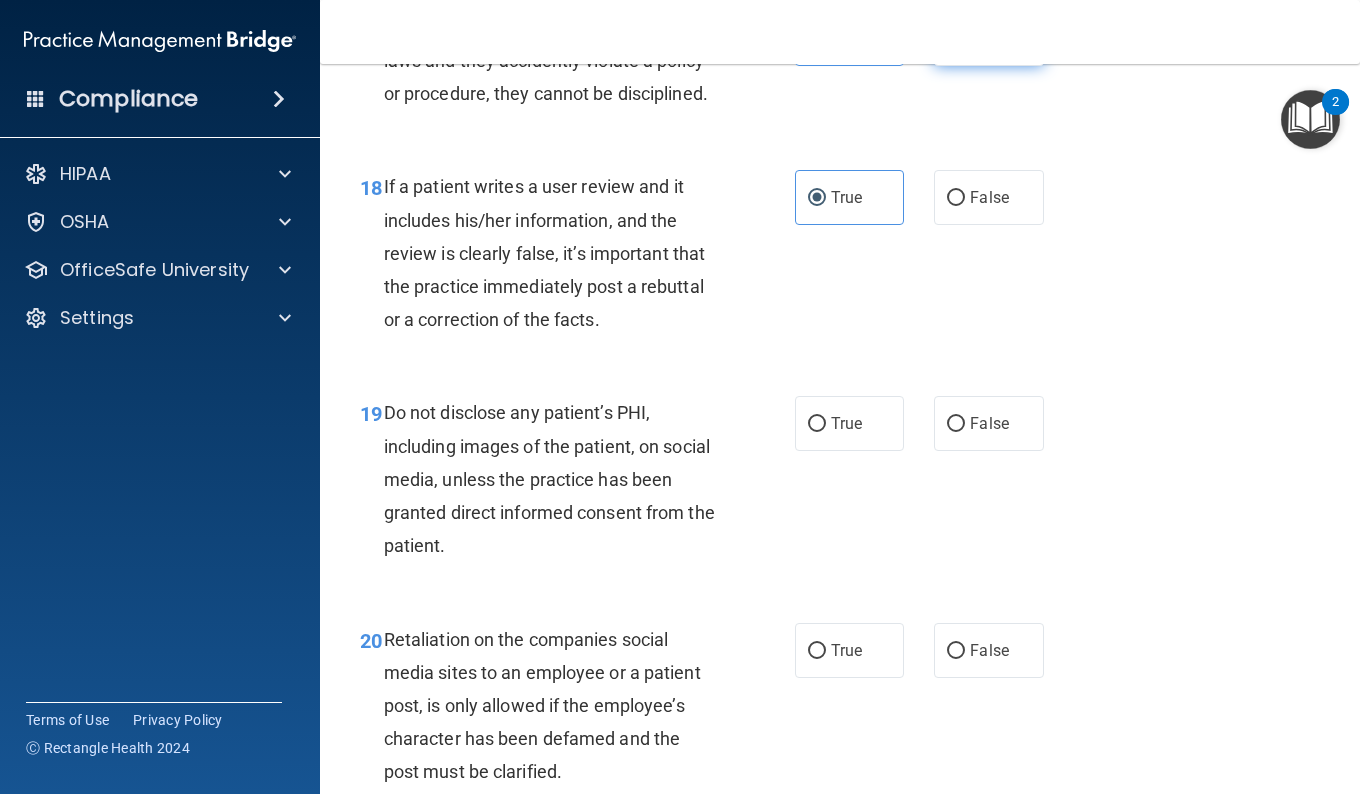 click on "False" at bounding box center (988, 38) 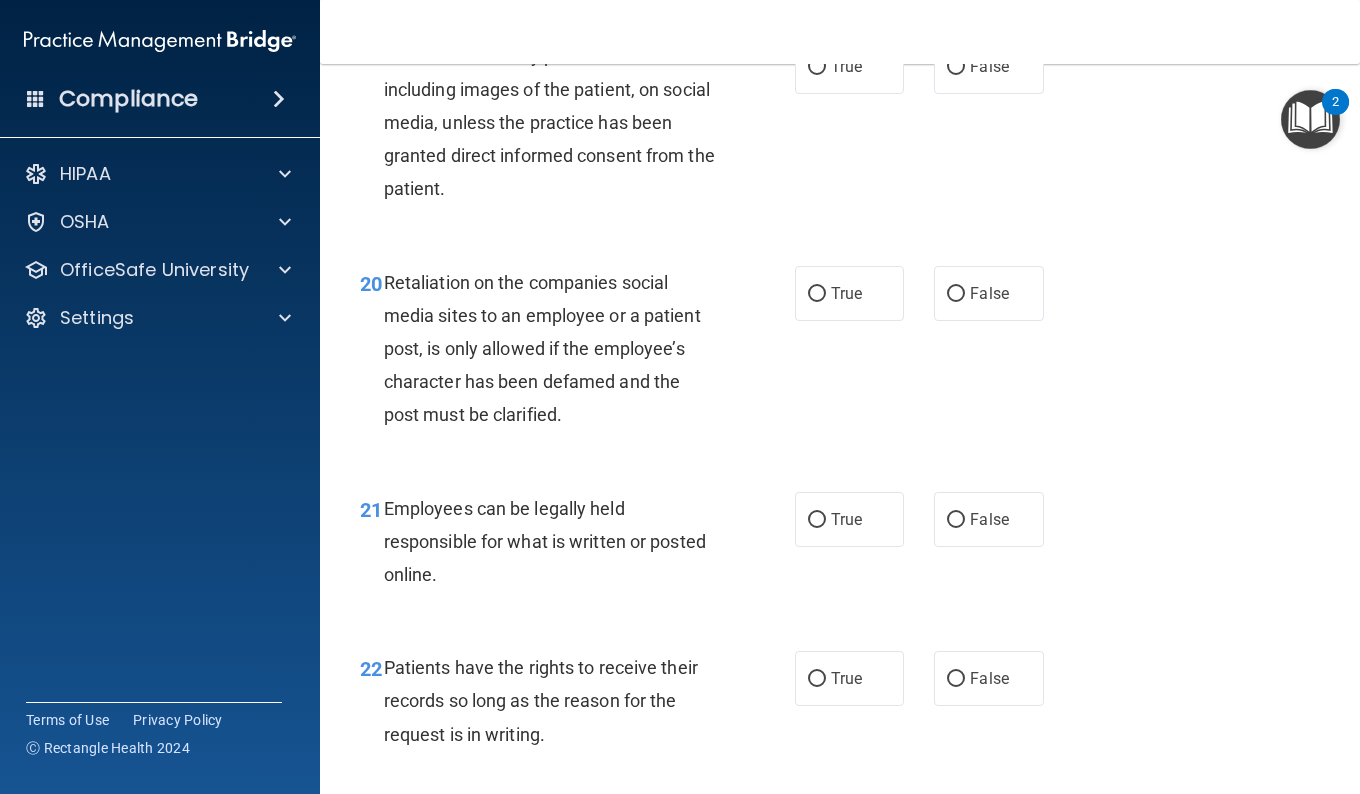 scroll, scrollTop: 4074, scrollLeft: 0, axis: vertical 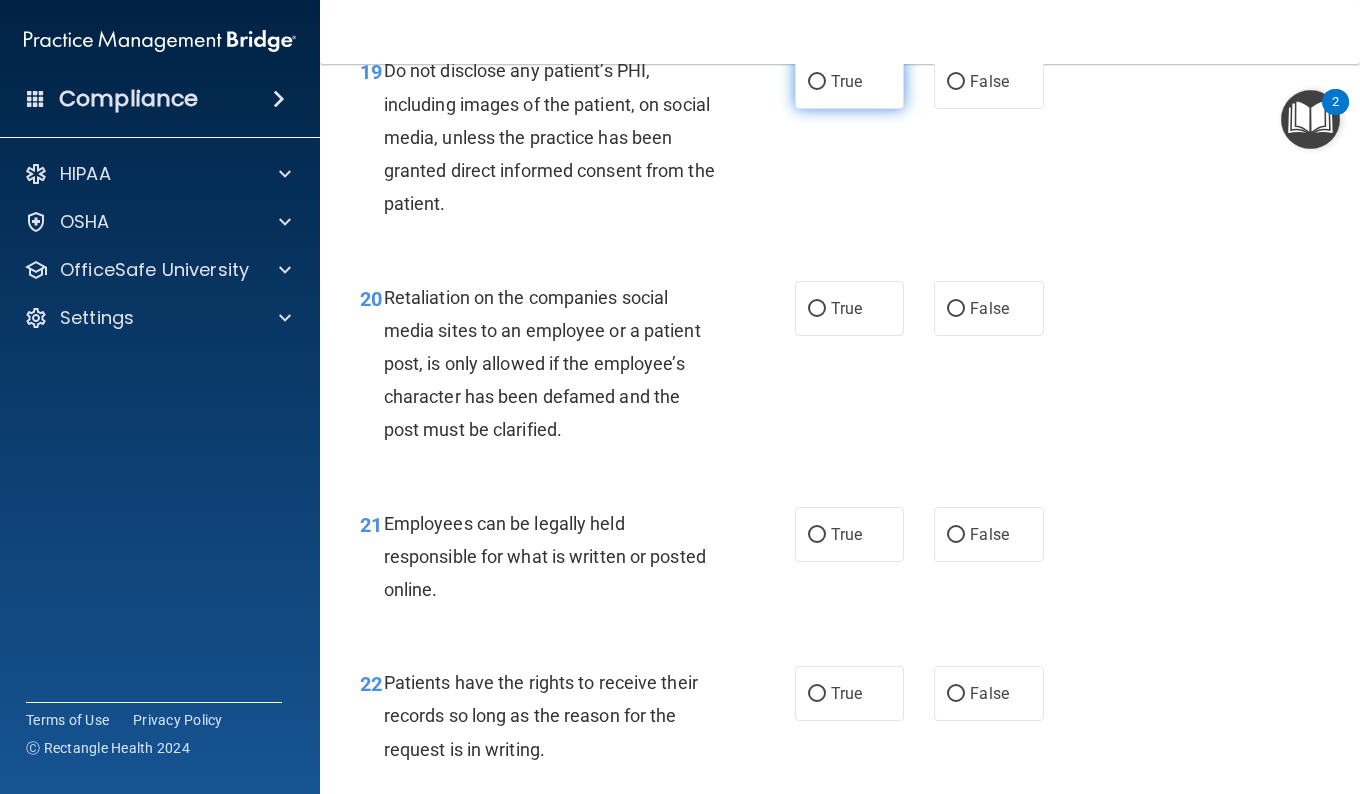 click on "True" at bounding box center [849, 81] 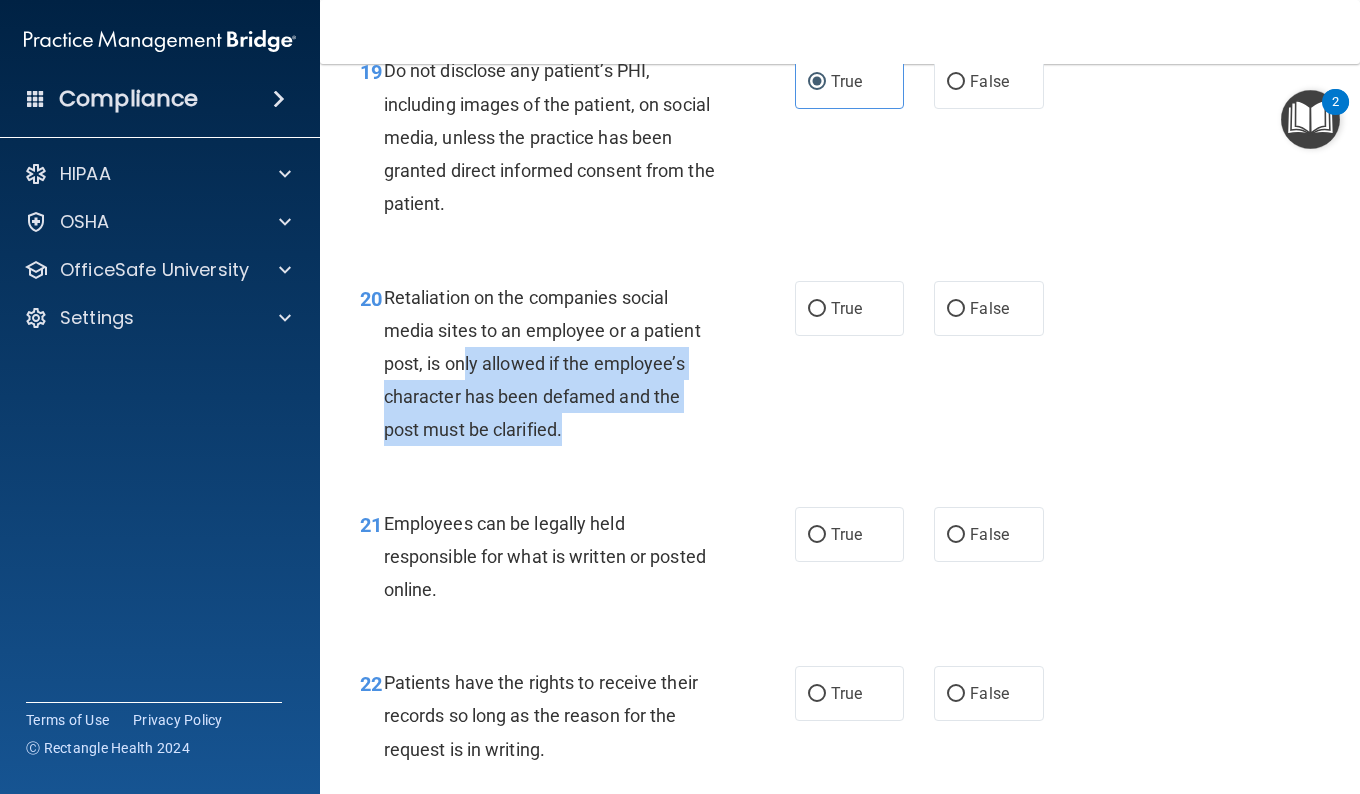 drag, startPoint x: 463, startPoint y: 458, endPoint x: 606, endPoint y: 526, distance: 158.34456 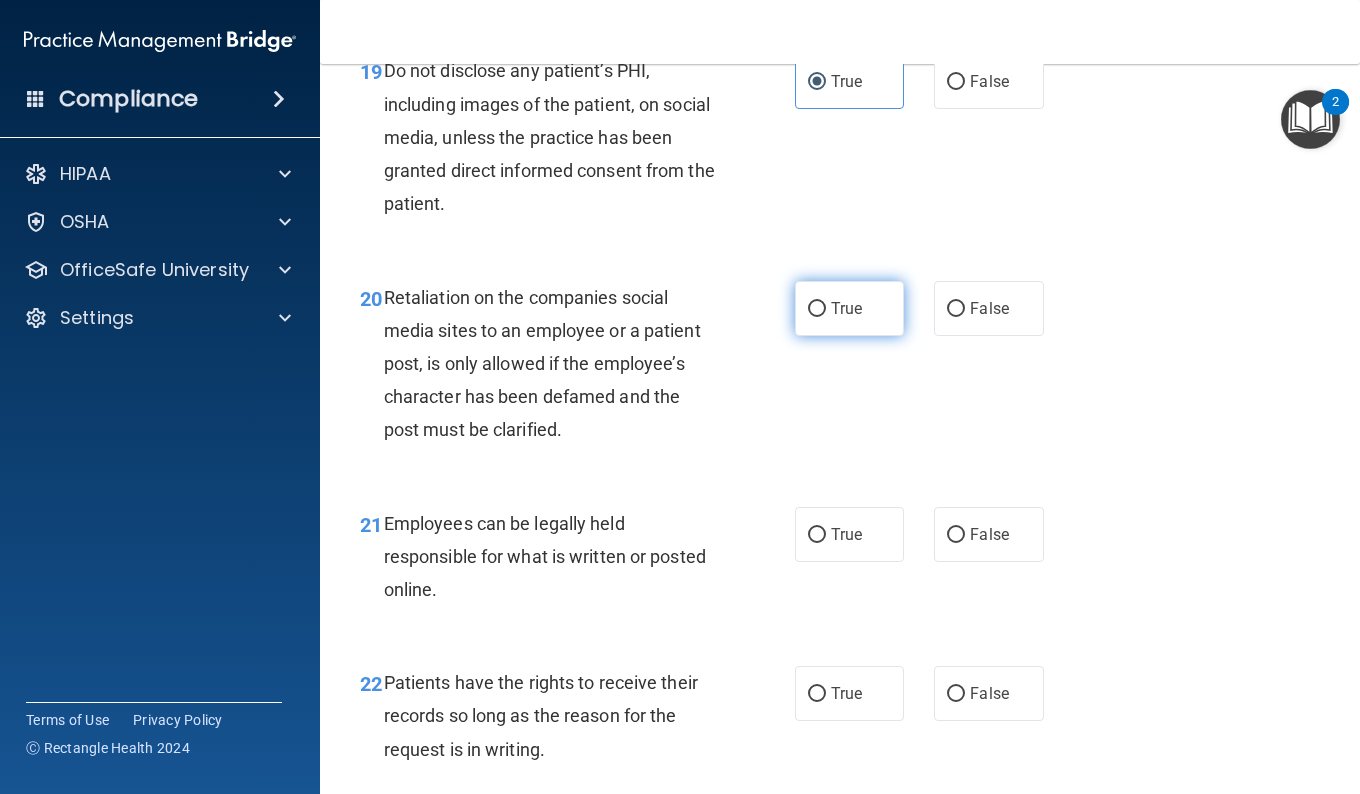 click on "True" at bounding box center (846, 308) 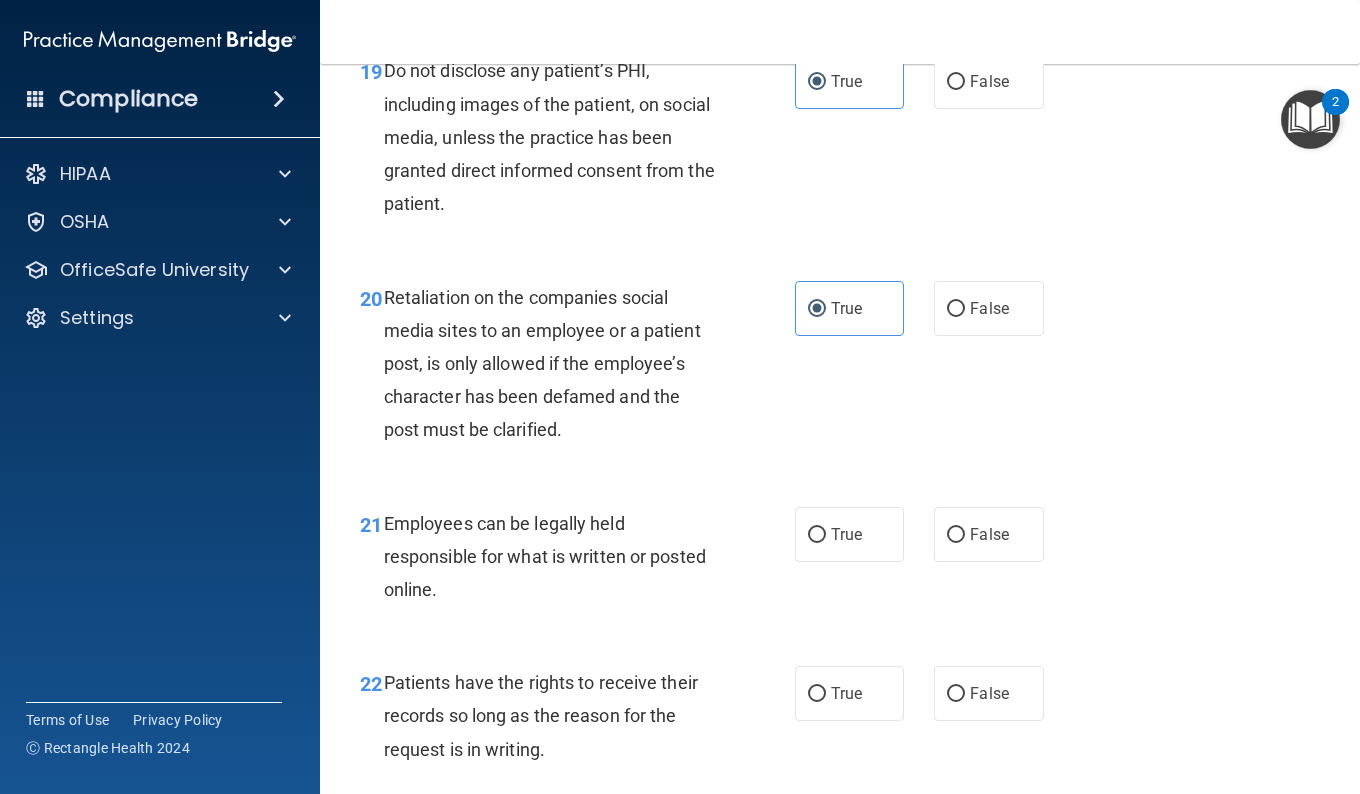 click on "20       Retaliation on the companies social media sites to an employee or a patient post, is only allowed if the employee’s character has been defamed and the post must be clarified.                  True           False" at bounding box center (840, 369) 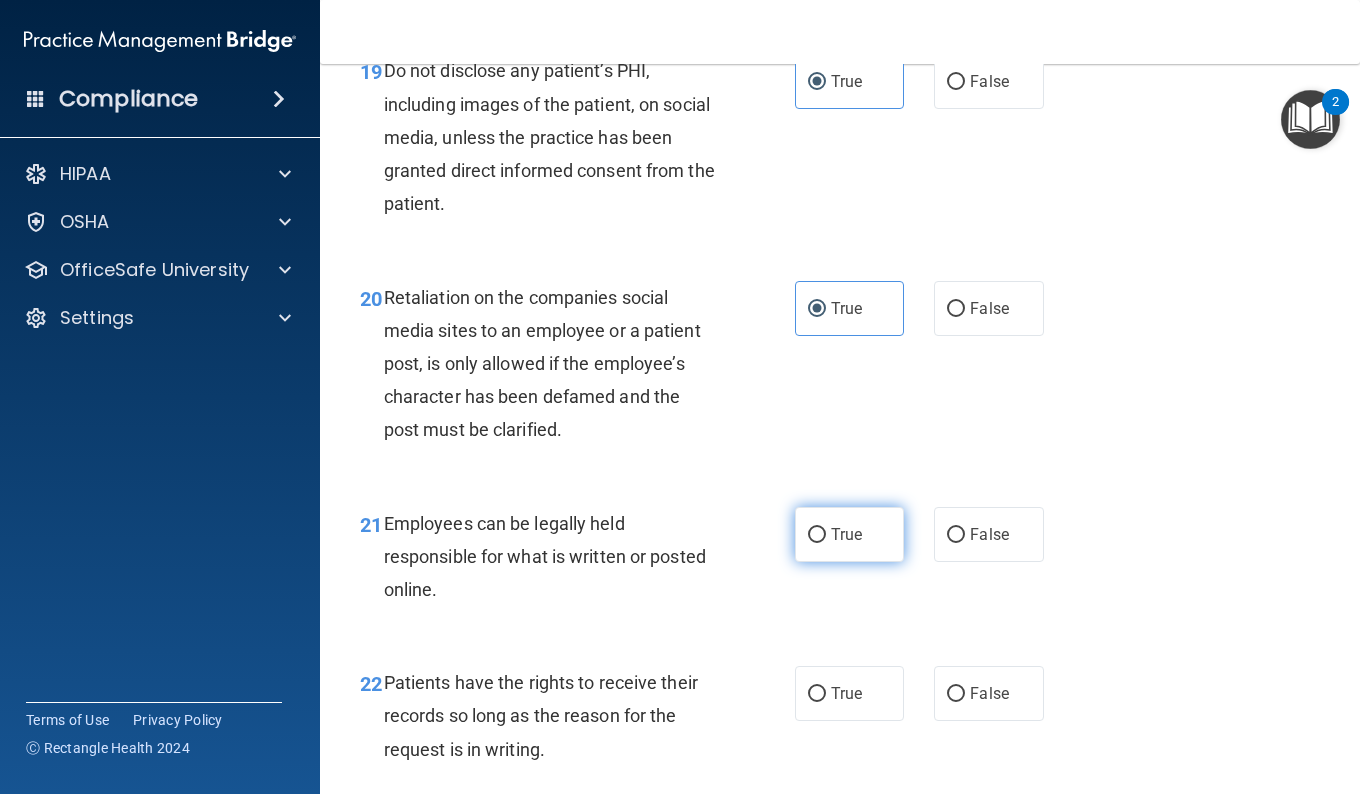 click on "True" at bounding box center (849, 534) 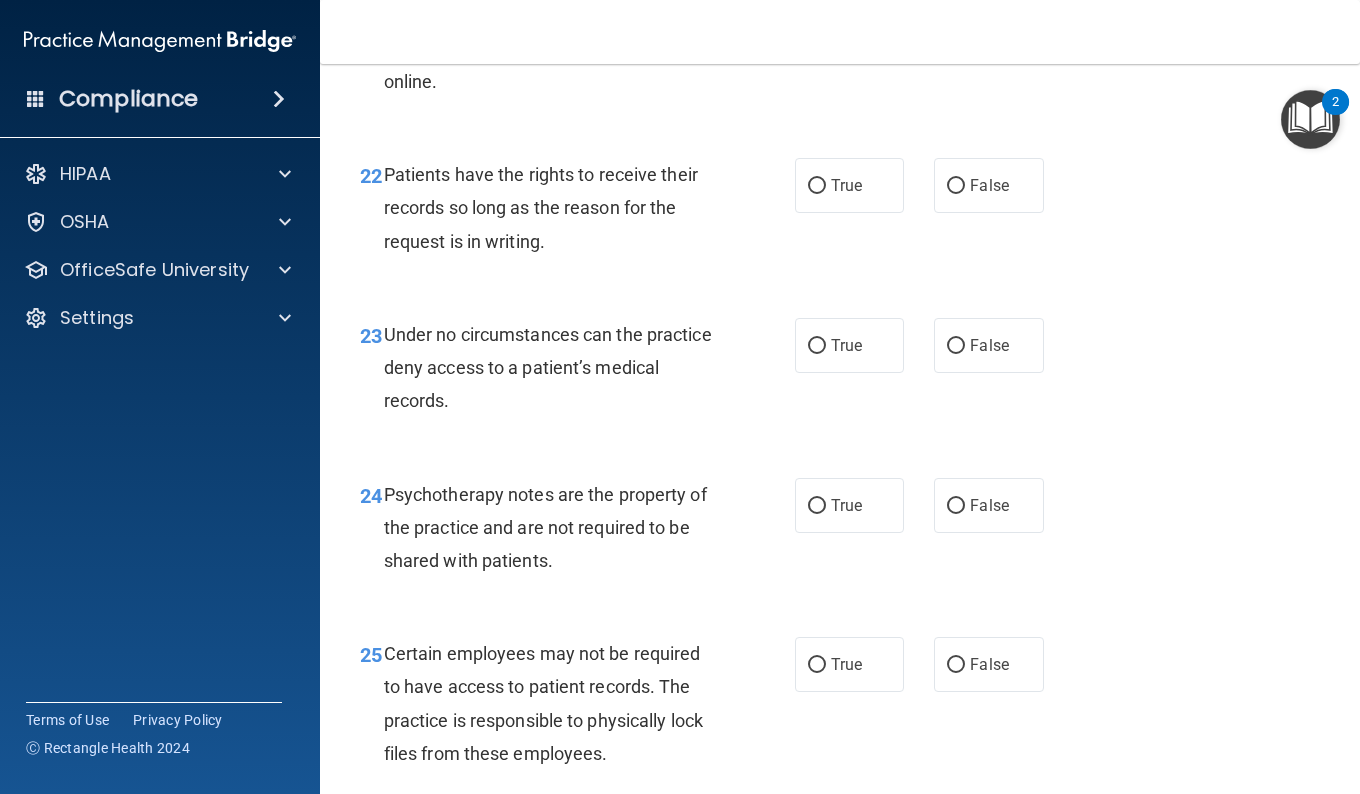 scroll, scrollTop: 4606, scrollLeft: 0, axis: vertical 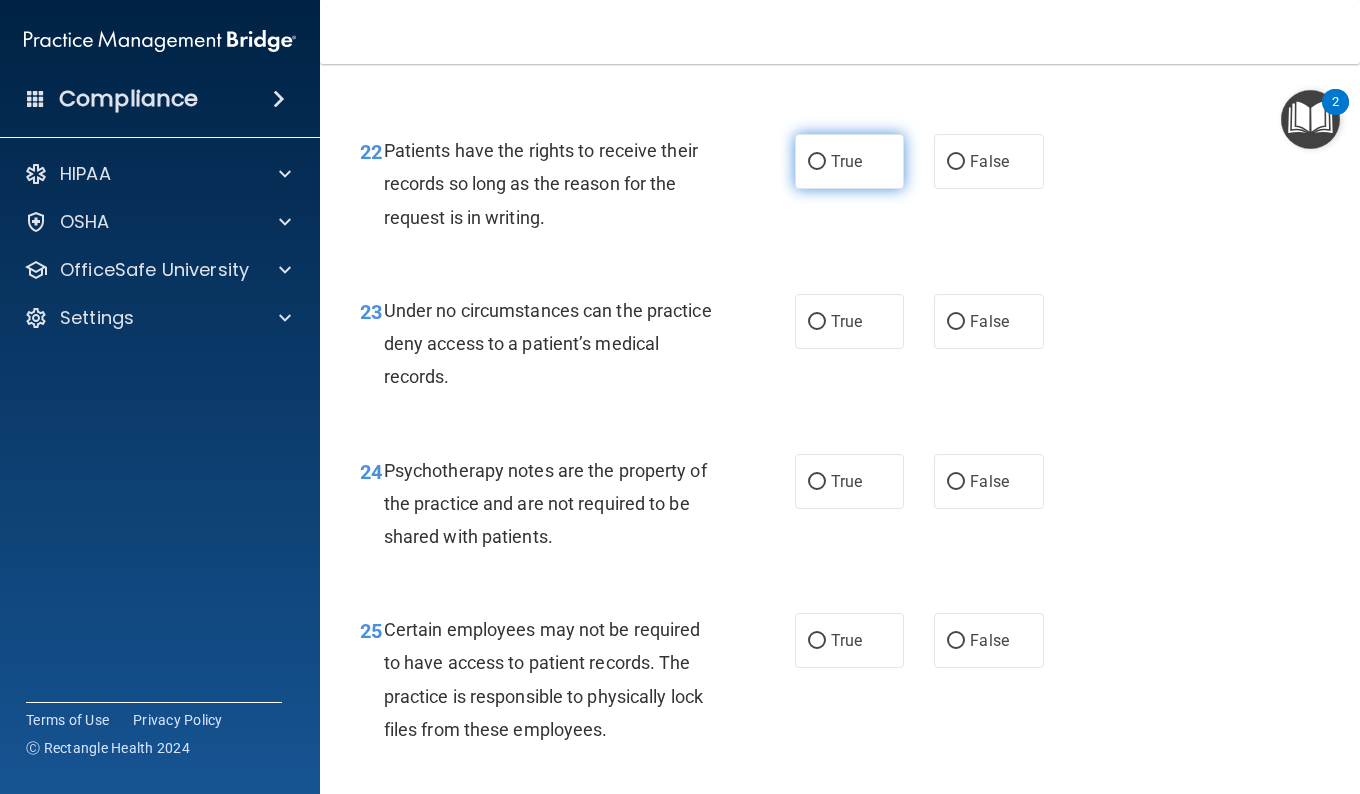 click on "True" at bounding box center [846, 161] 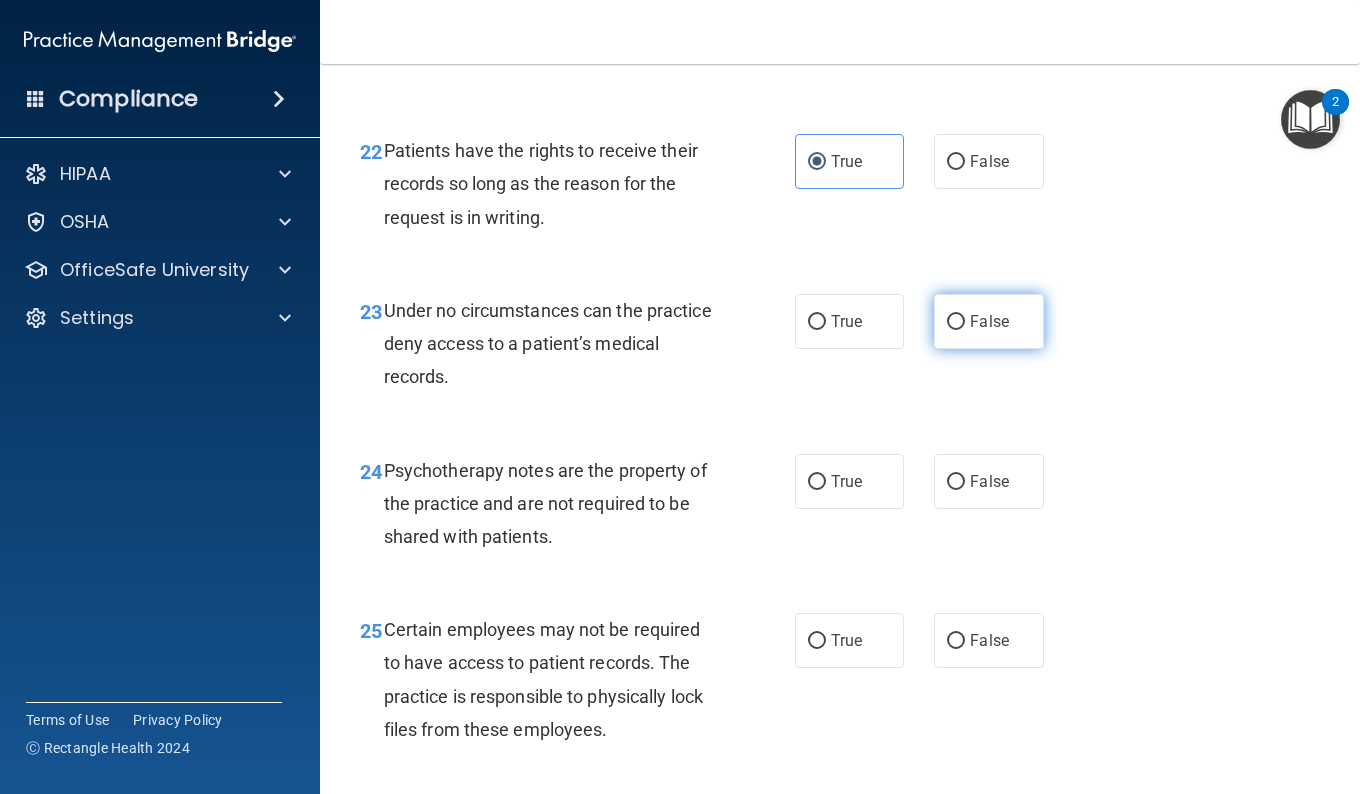 click on "False" at bounding box center (988, 321) 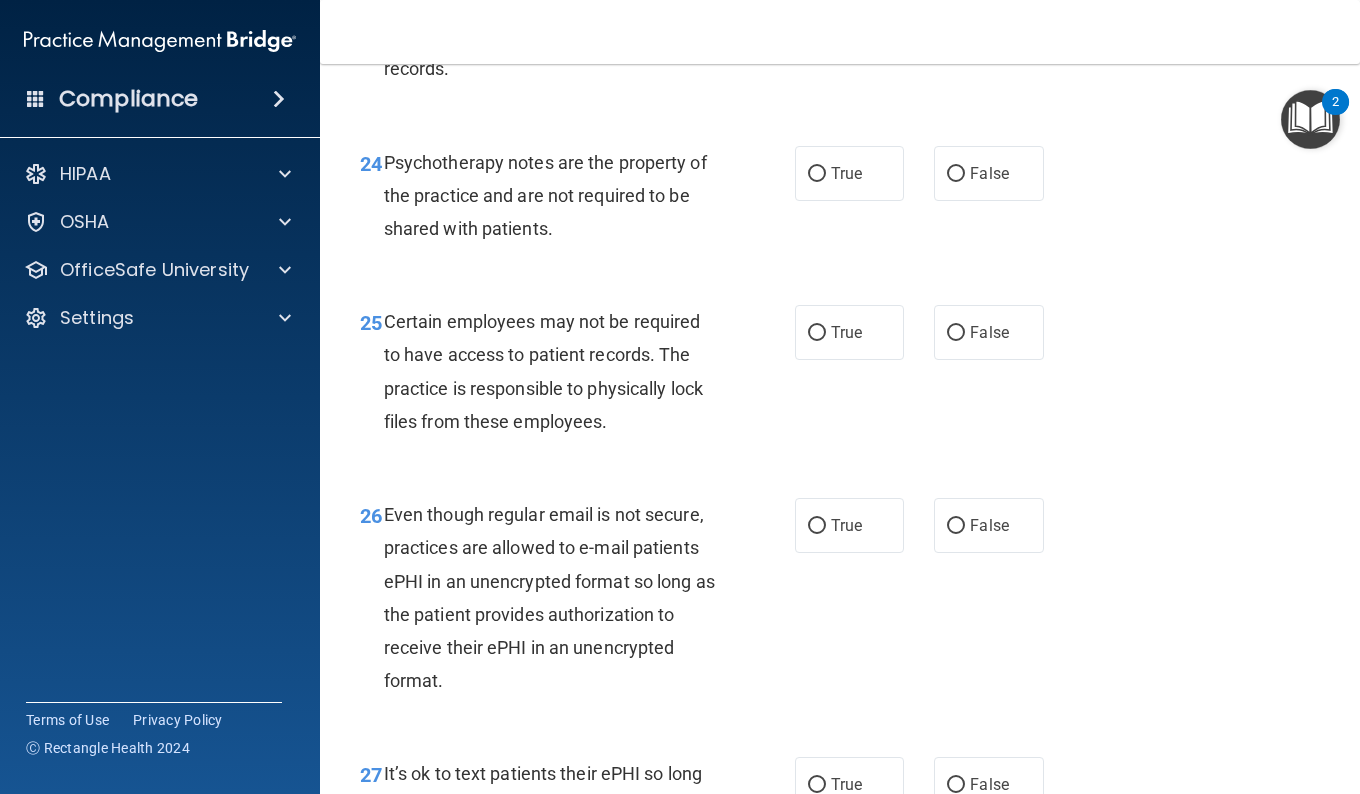 scroll, scrollTop: 4944, scrollLeft: 0, axis: vertical 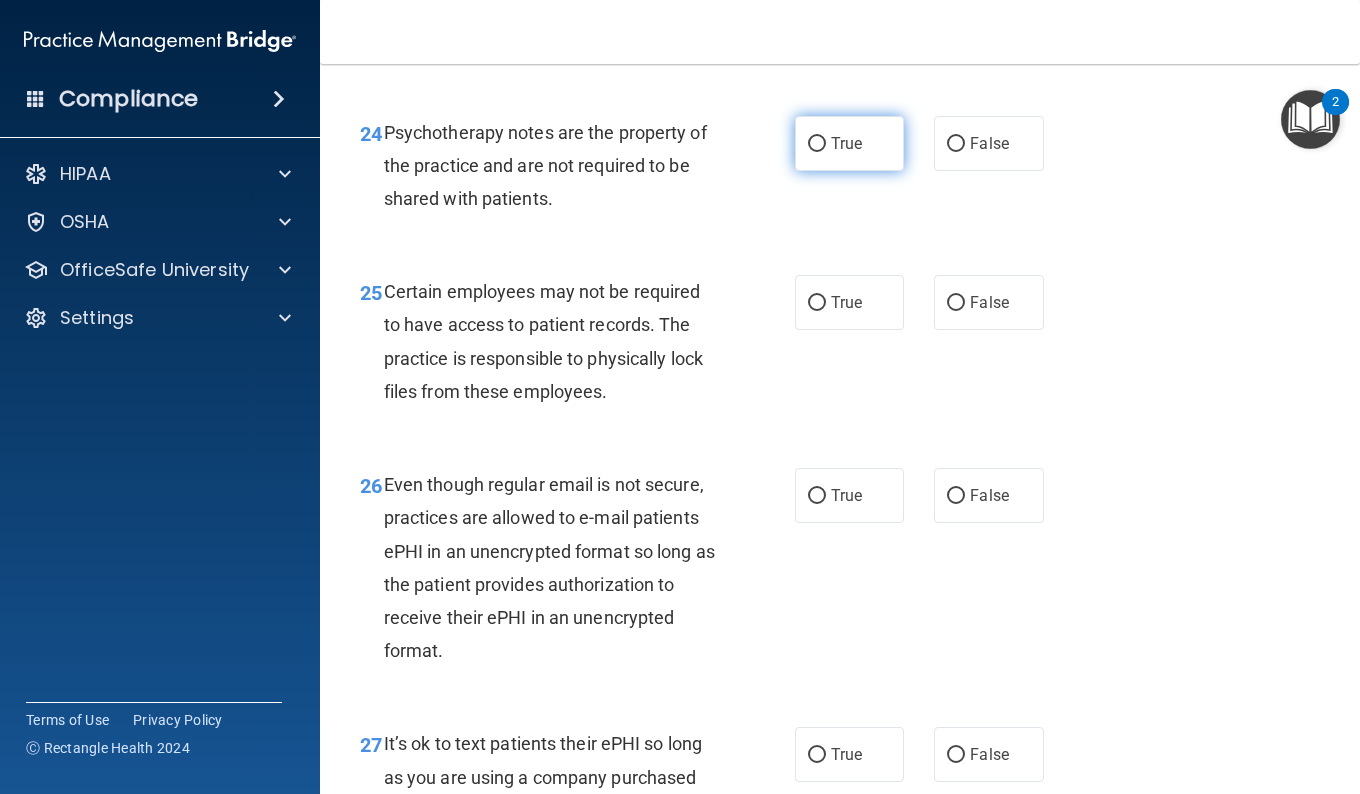 click on "True" at bounding box center [849, 143] 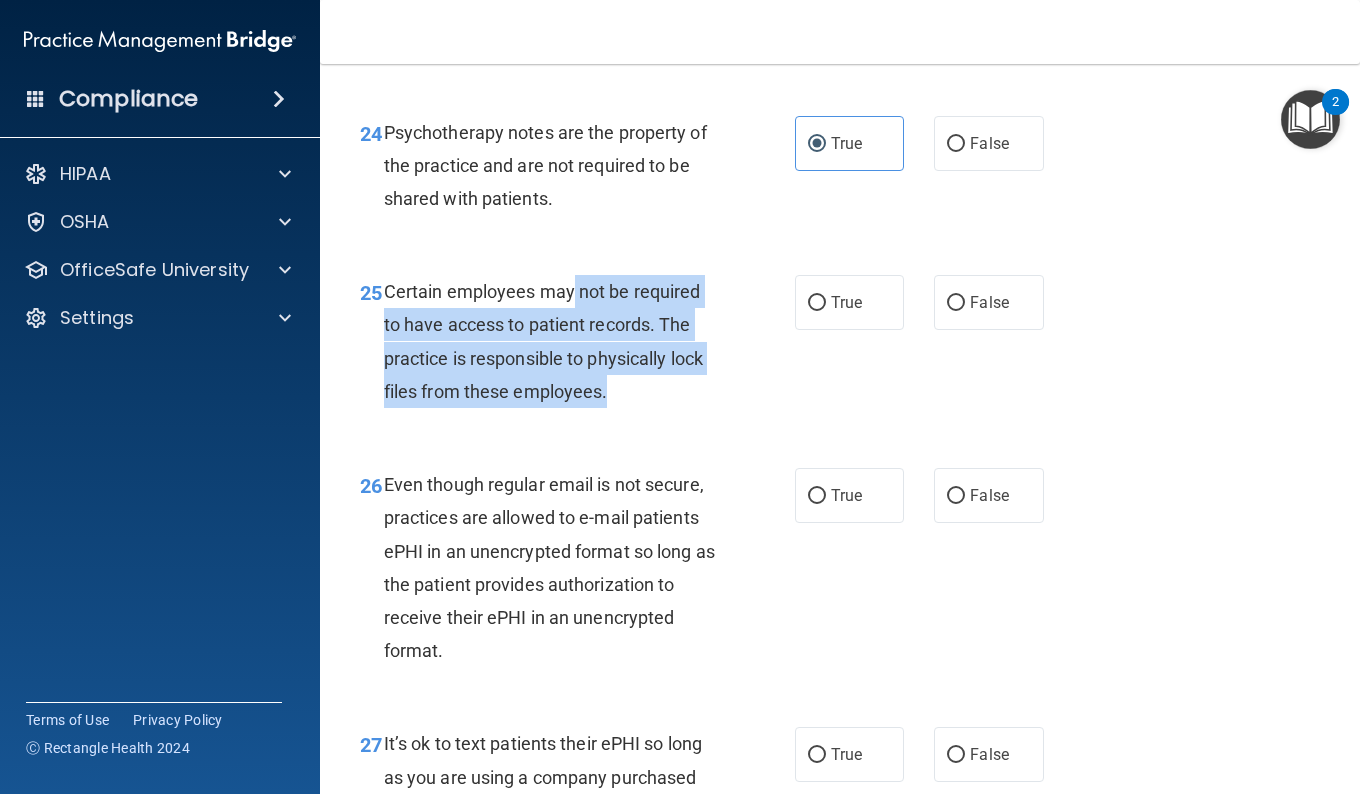 drag, startPoint x: 568, startPoint y: 388, endPoint x: 631, endPoint y: 478, distance: 109.859 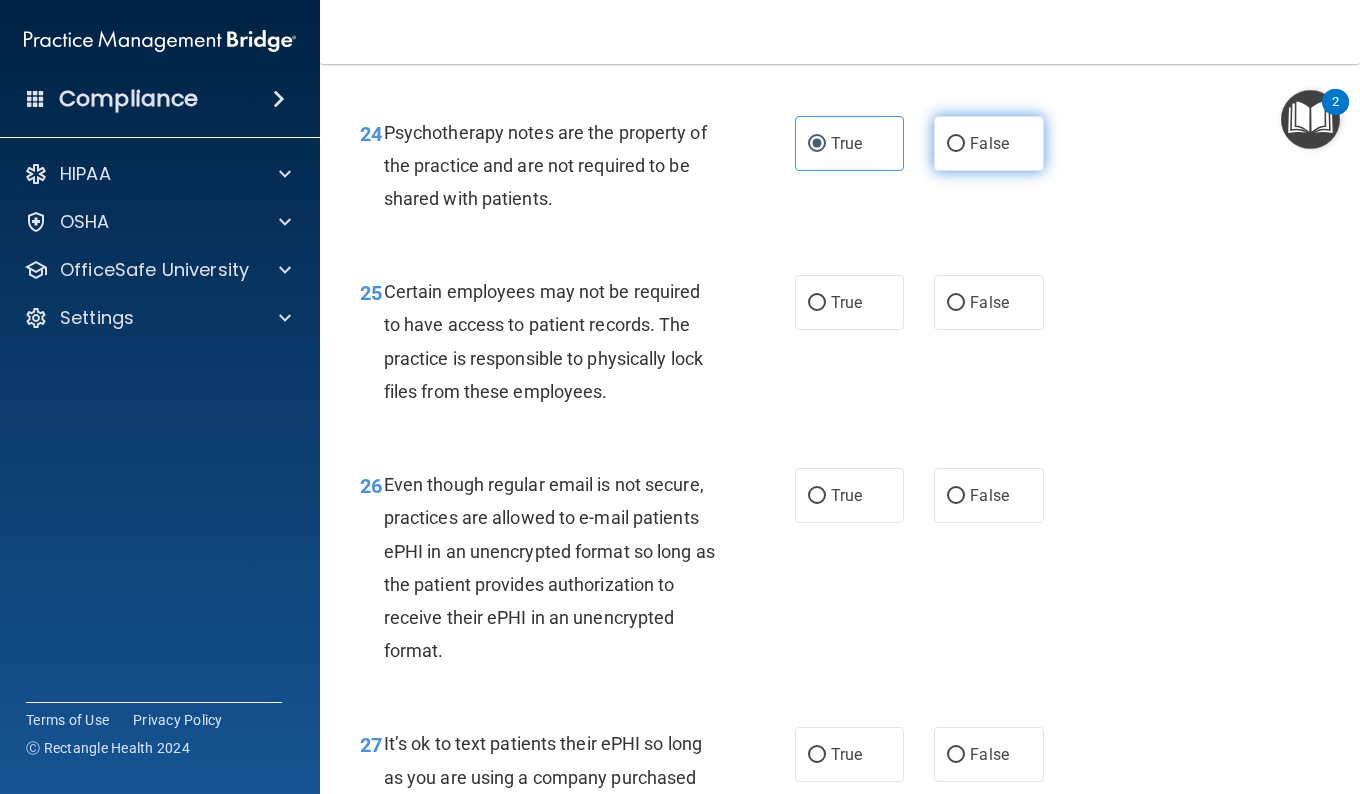 click on "False" at bounding box center [989, 143] 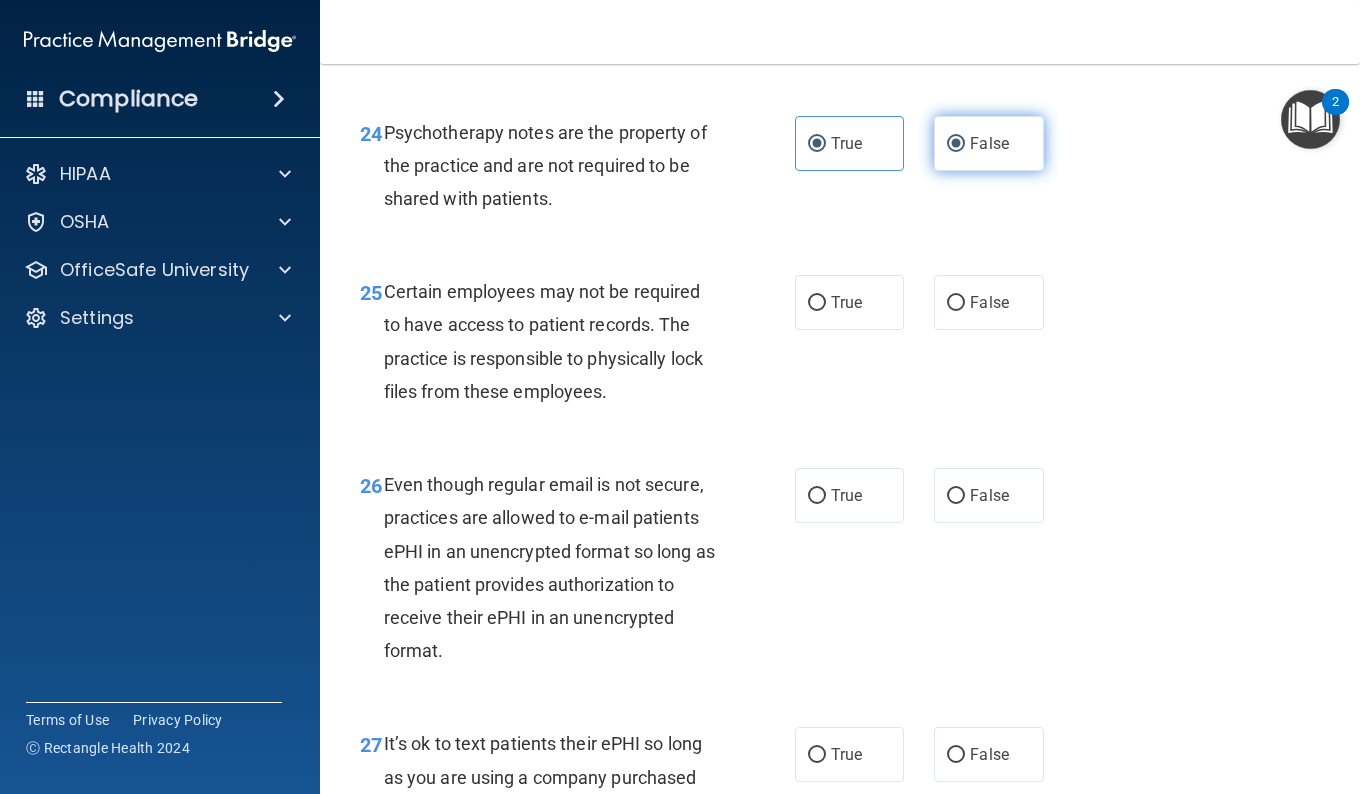 radio on "false" 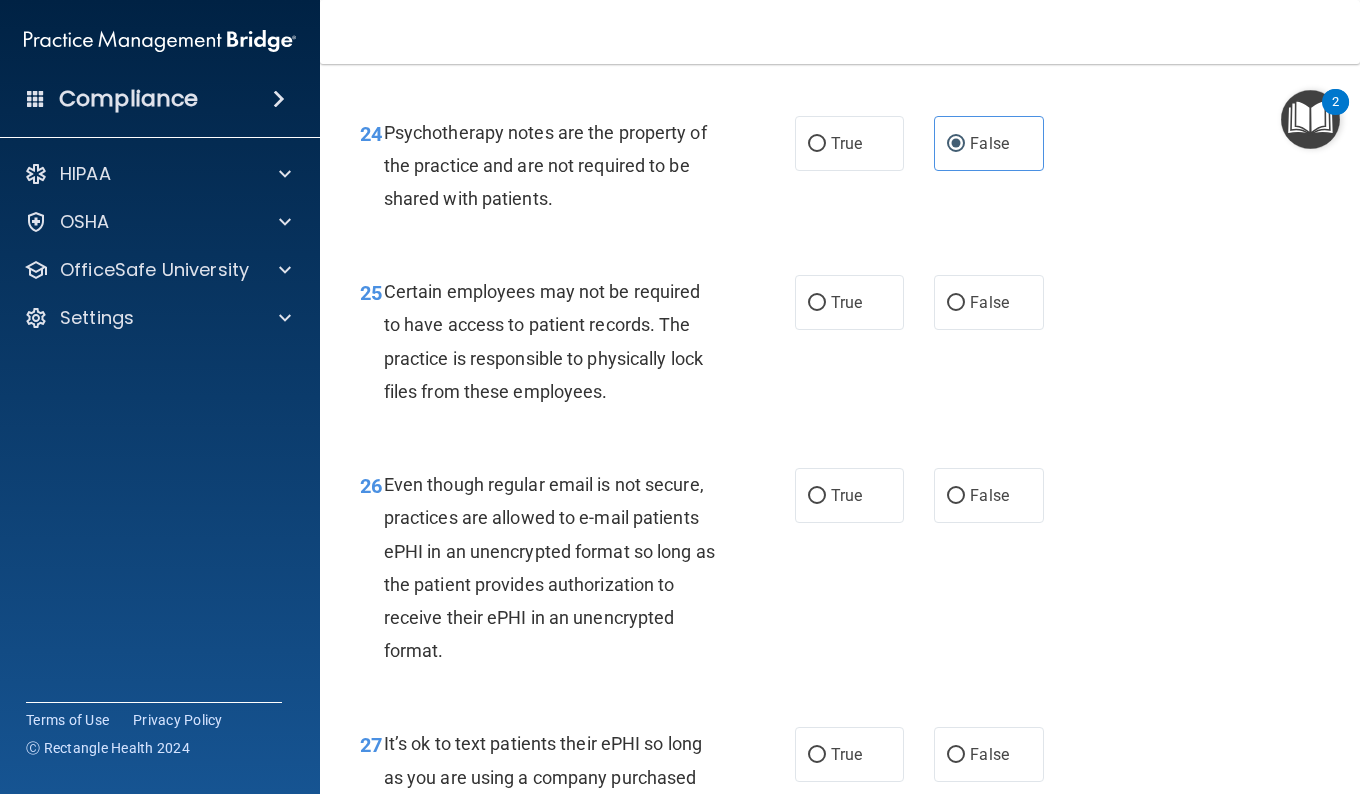 click on "24       Psychotherapy notes are the property of the practice and are not required to be shared with patients.                  True           False" at bounding box center (840, 171) 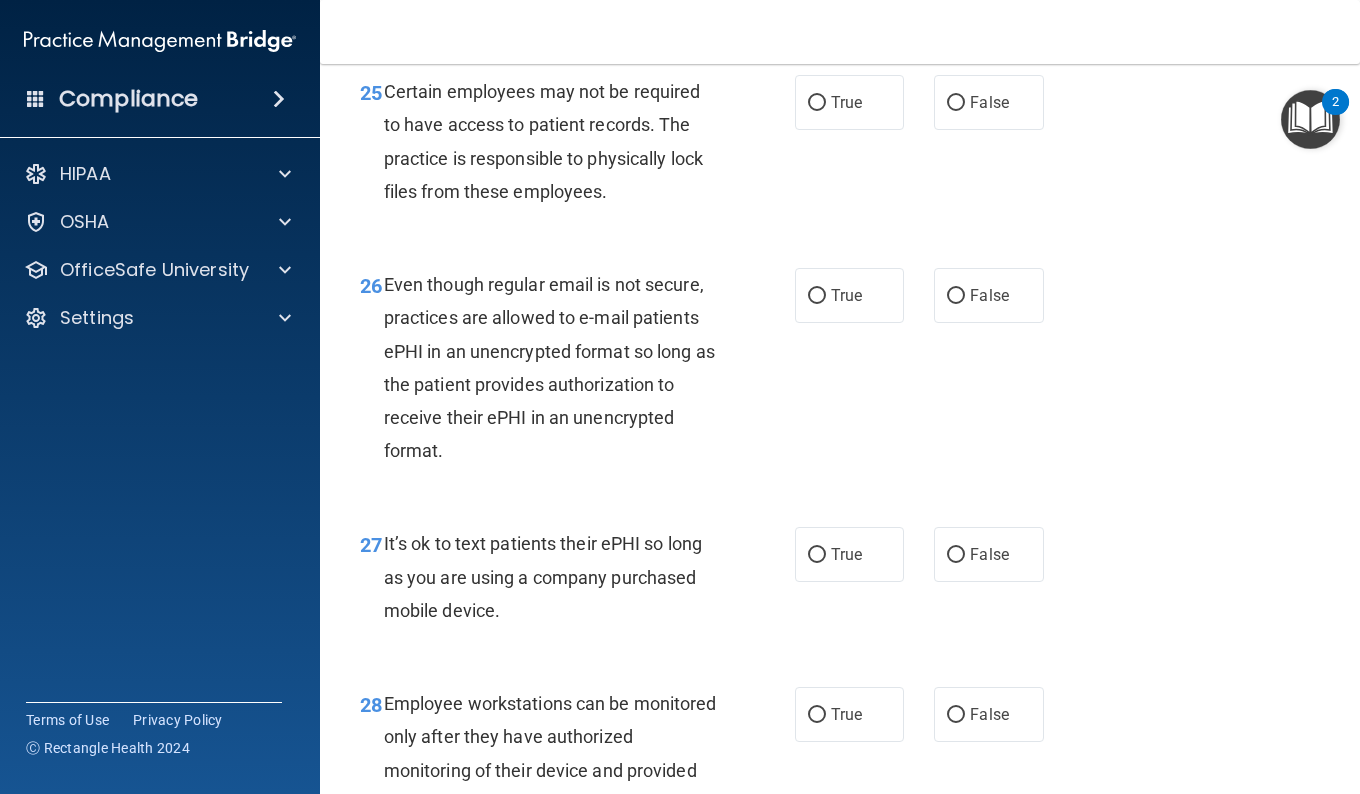 scroll, scrollTop: 5154, scrollLeft: 0, axis: vertical 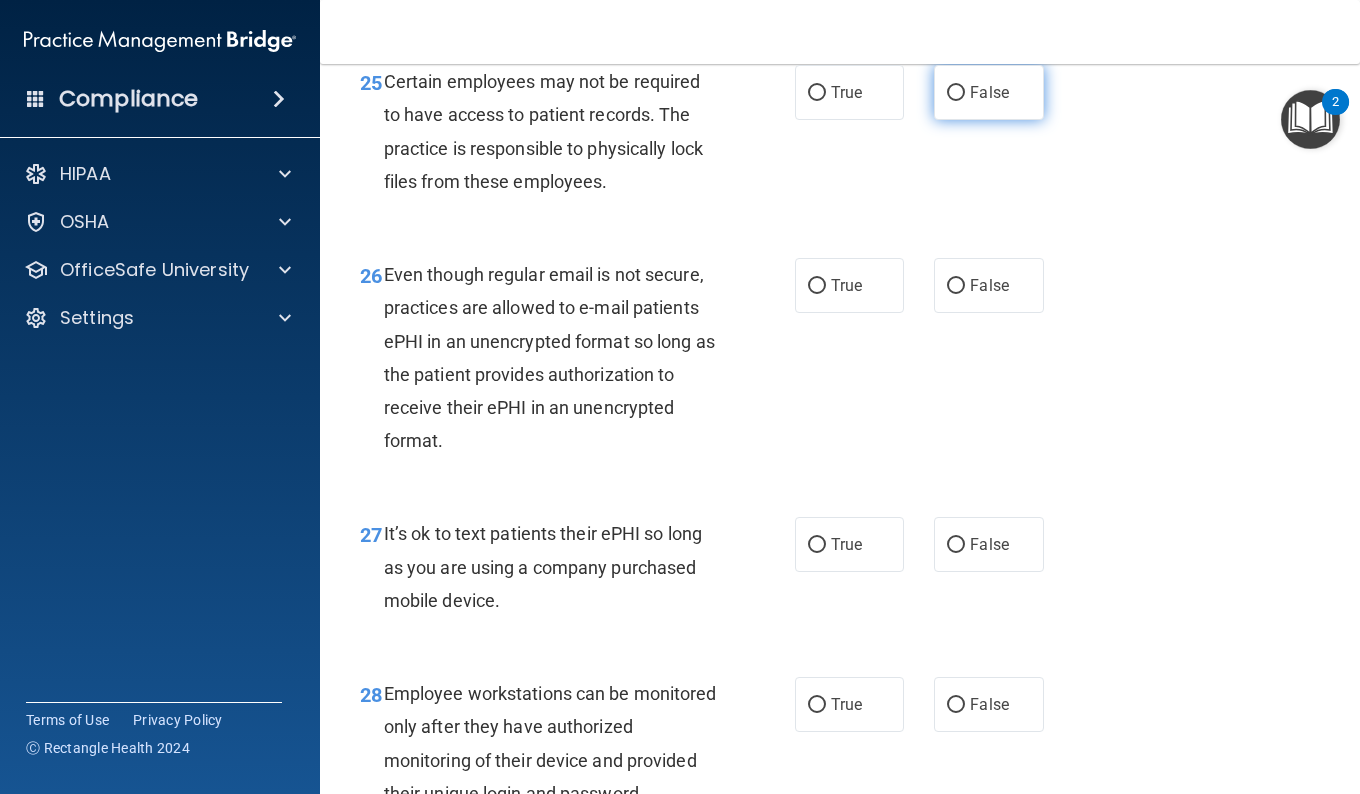 click on "False" at bounding box center [989, 92] 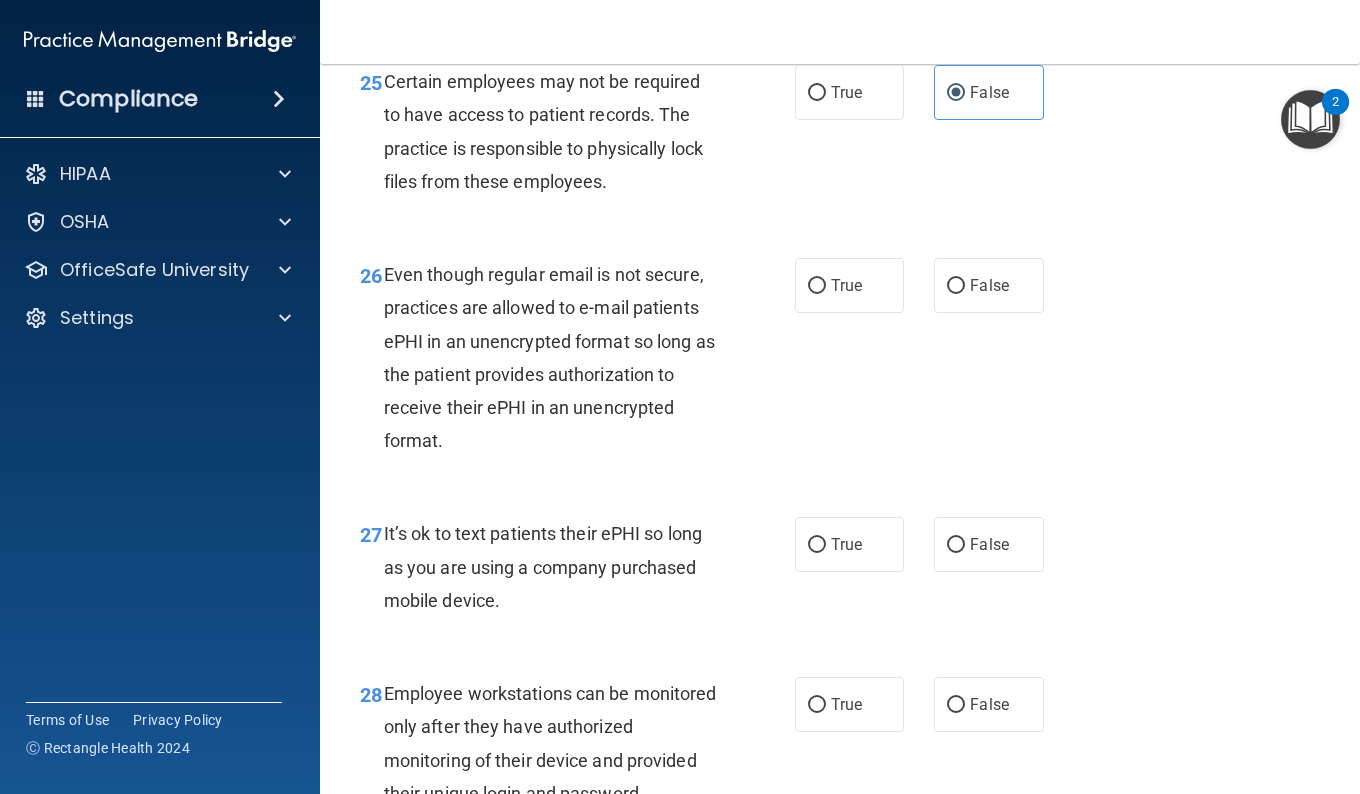 click on "25       Certain employees may not be required to have access to patient records.  The practice is responsible to physically lock files from these employees." at bounding box center (577, 136) 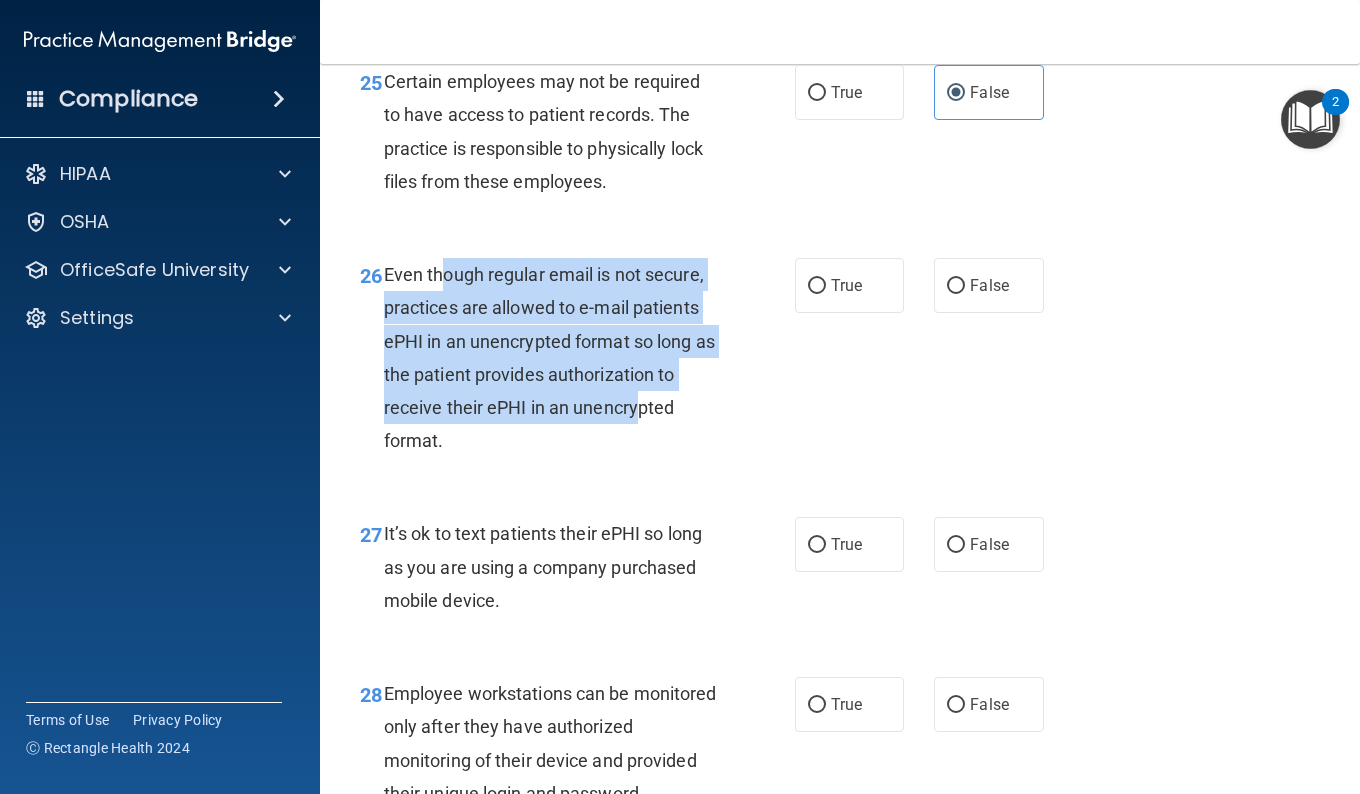 drag, startPoint x: 445, startPoint y: 372, endPoint x: 633, endPoint y: 520, distance: 239.26555 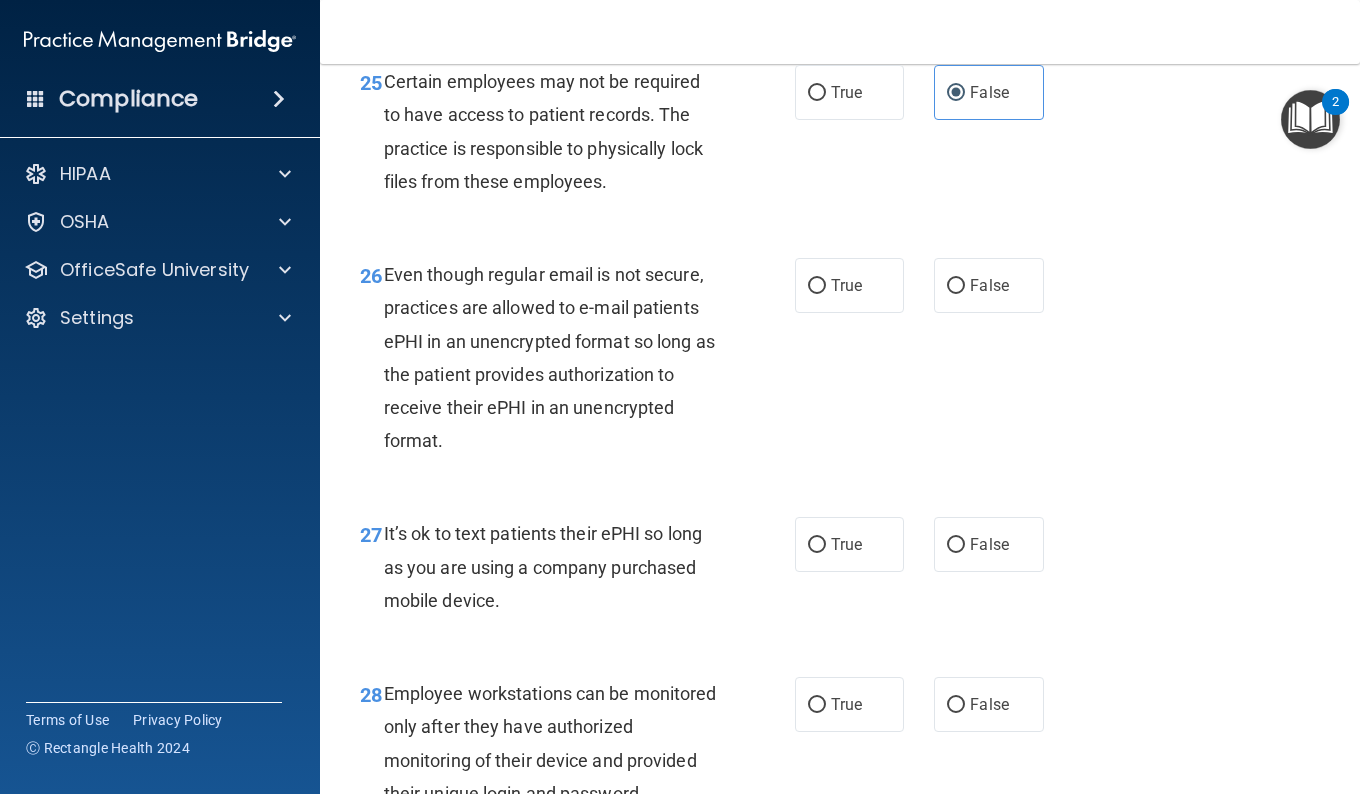 click on "Even though regular email is not secure, practices are allowed to e-mail patients ePHI in an unencrypted format so long as the patient provides authorization to receive their ePHI in an unencrypted format." at bounding box center [558, 357] 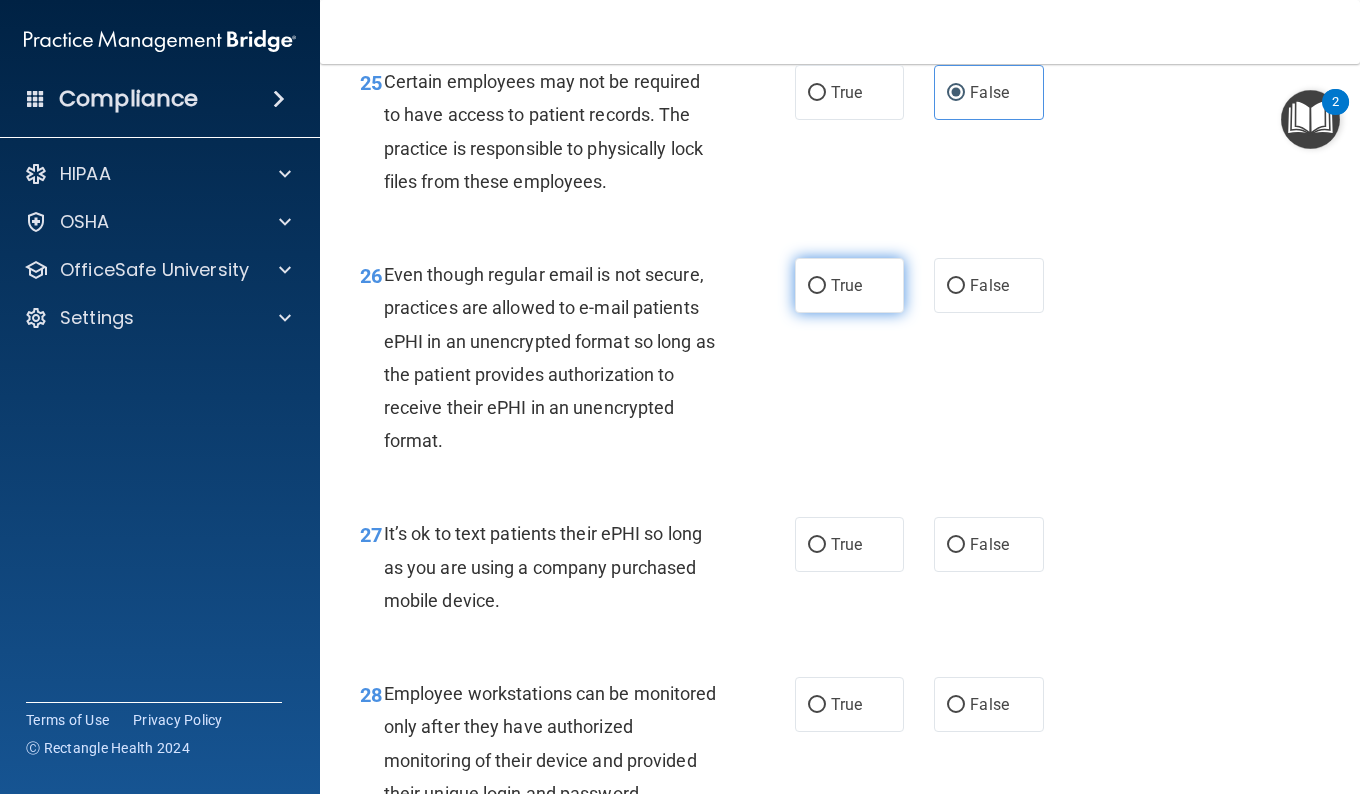 click on "True" at bounding box center (817, 286) 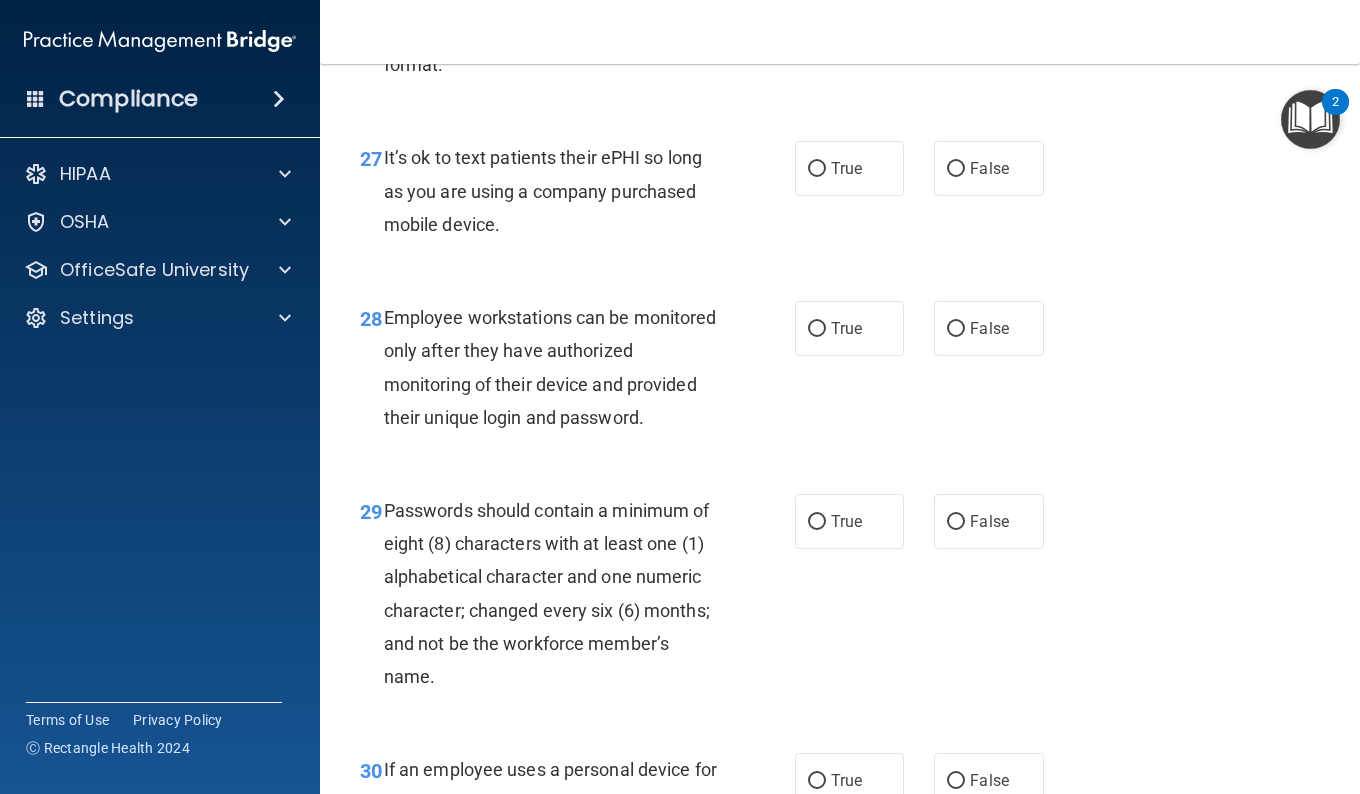 scroll, scrollTop: 5559, scrollLeft: 0, axis: vertical 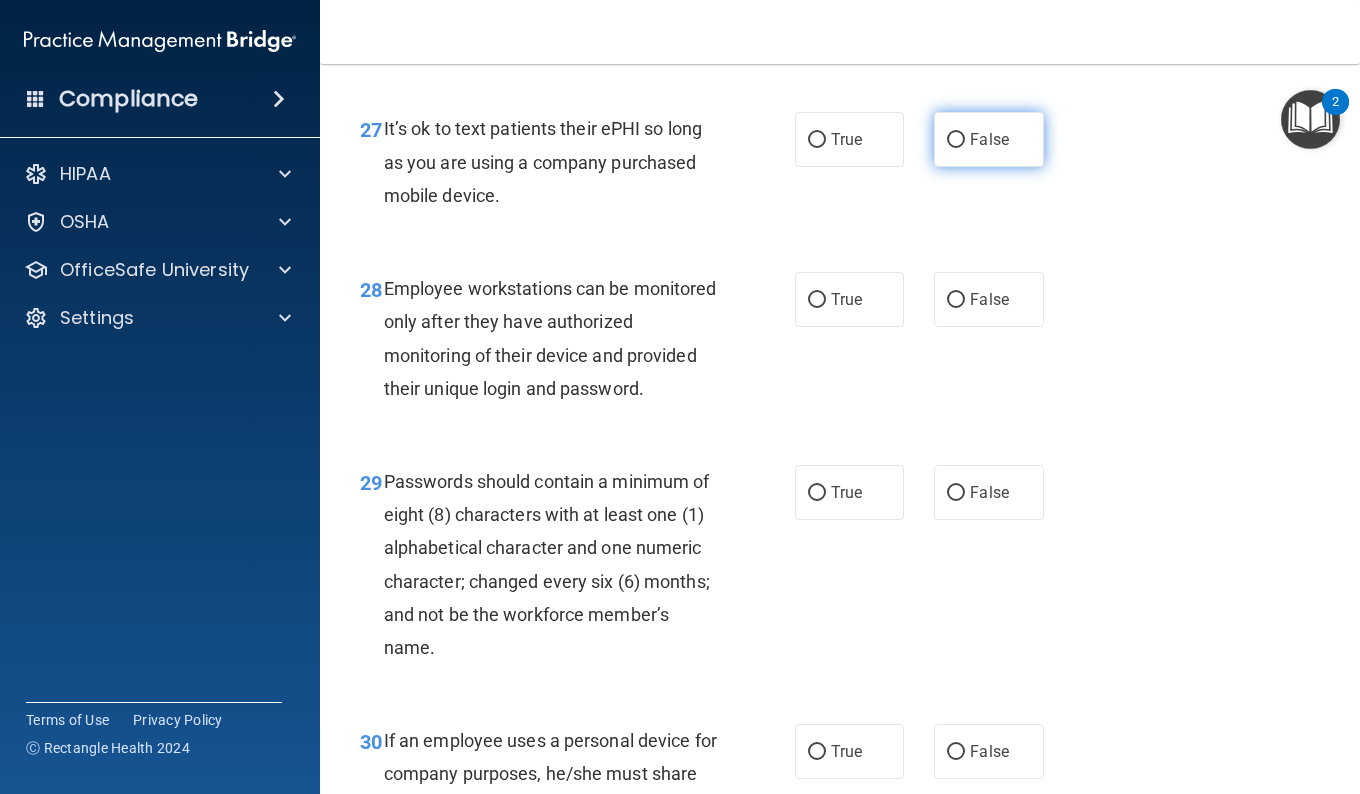 click on "False" at bounding box center [956, 140] 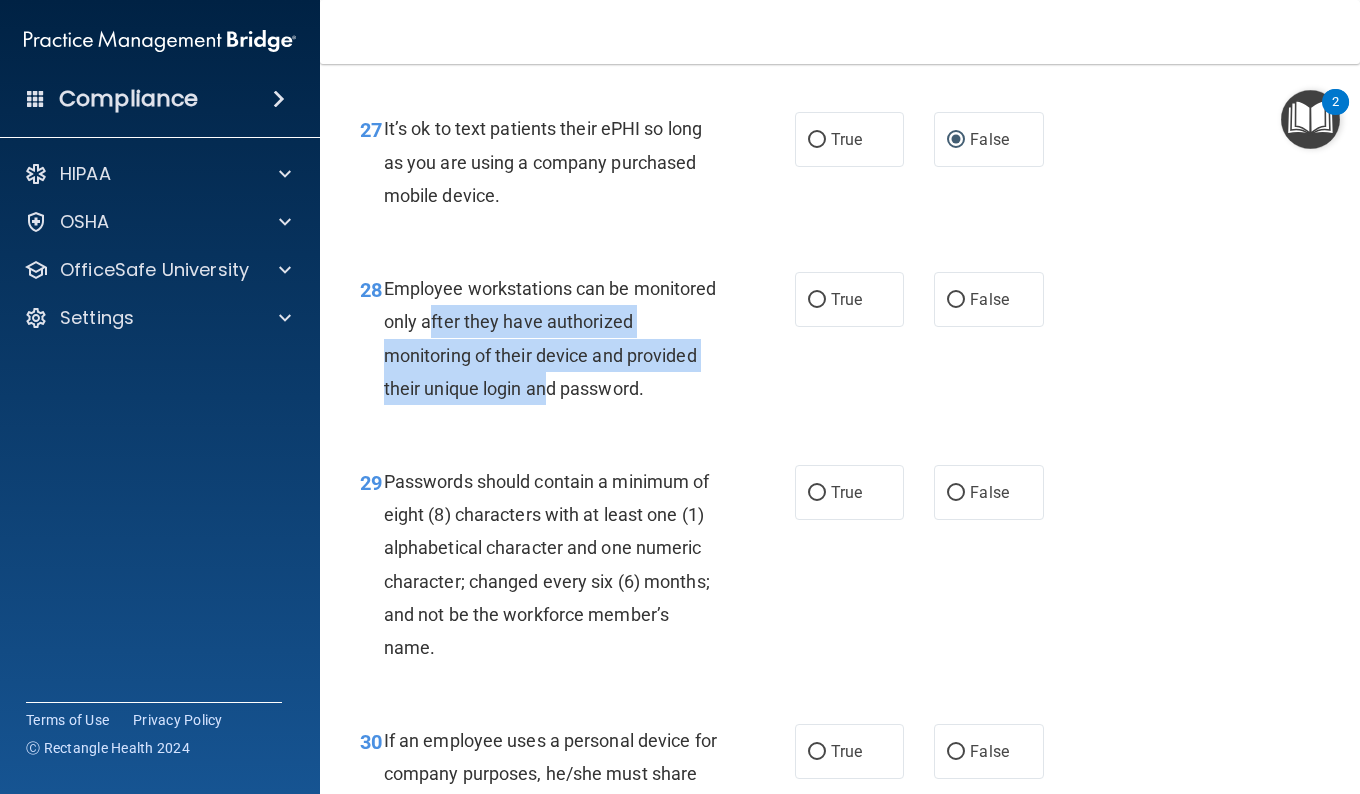 drag, startPoint x: 515, startPoint y: 409, endPoint x: 652, endPoint y: 505, distance: 167.28719 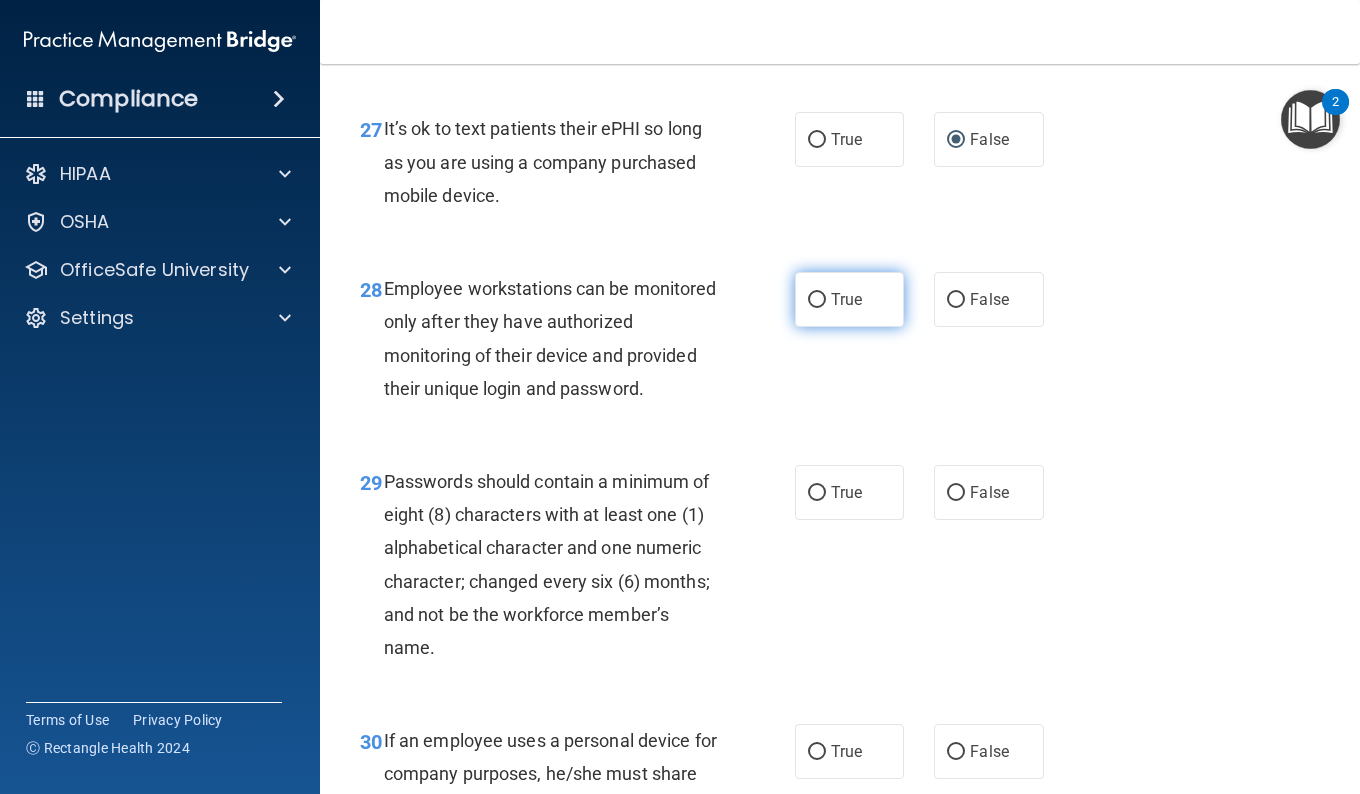 click on "True" at bounding box center [846, 299] 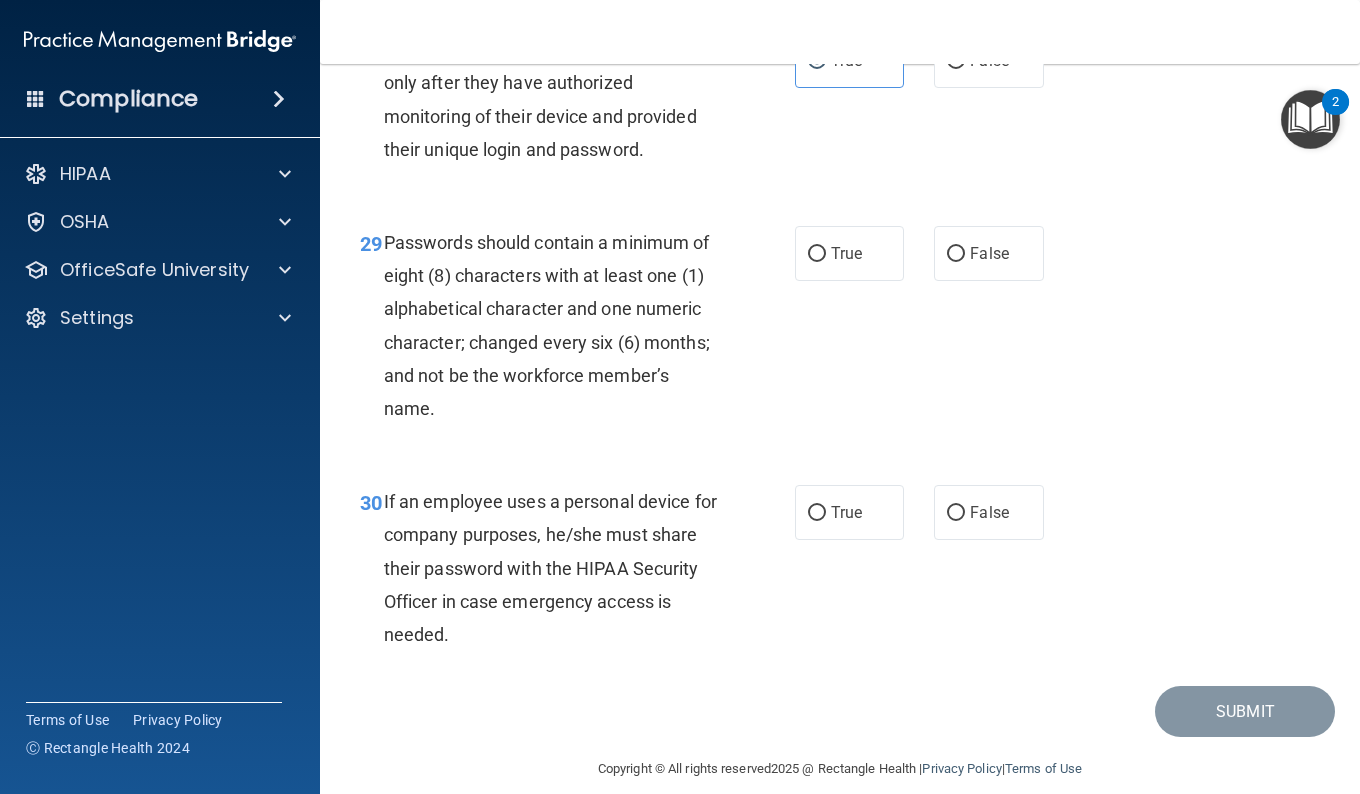 scroll, scrollTop: 5808, scrollLeft: 0, axis: vertical 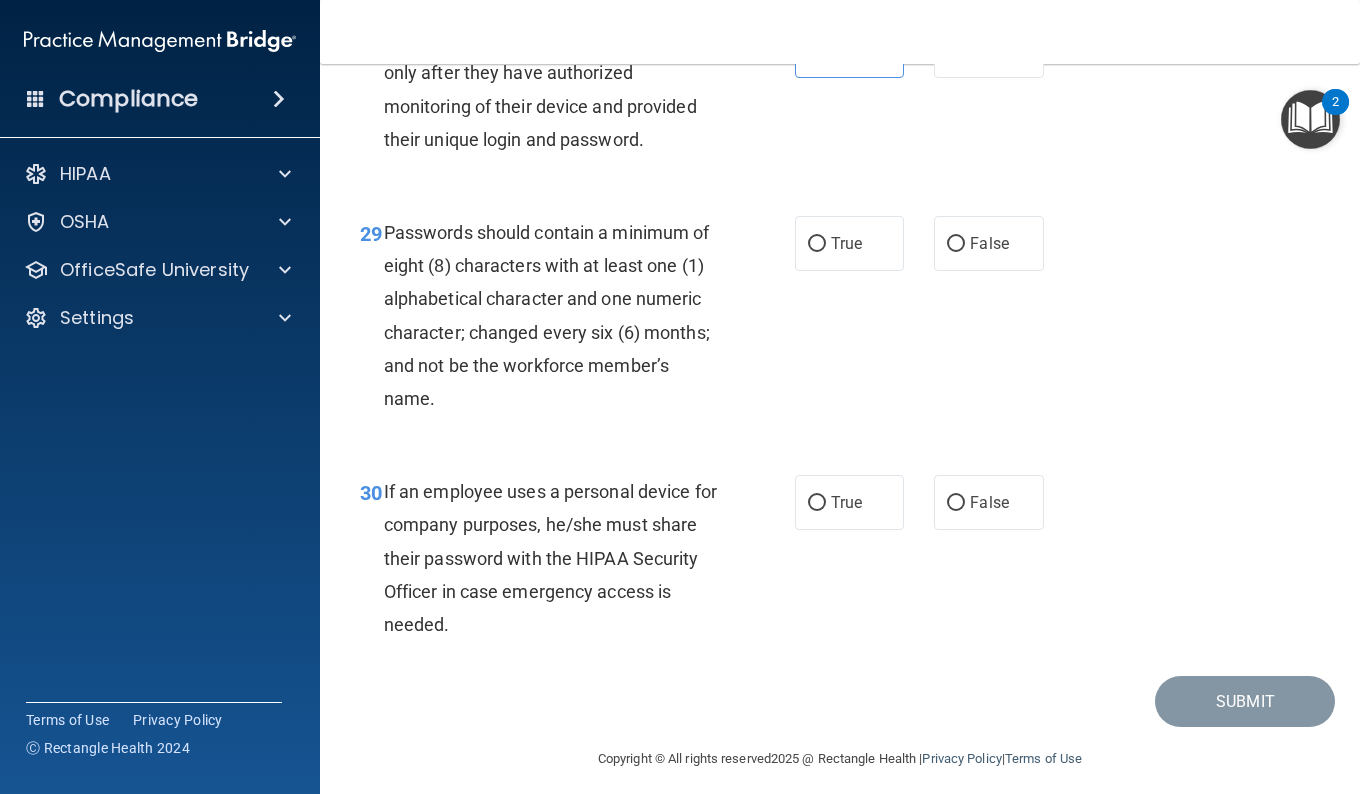 drag, startPoint x: 850, startPoint y: 389, endPoint x: 892, endPoint y: 460, distance: 82.492424 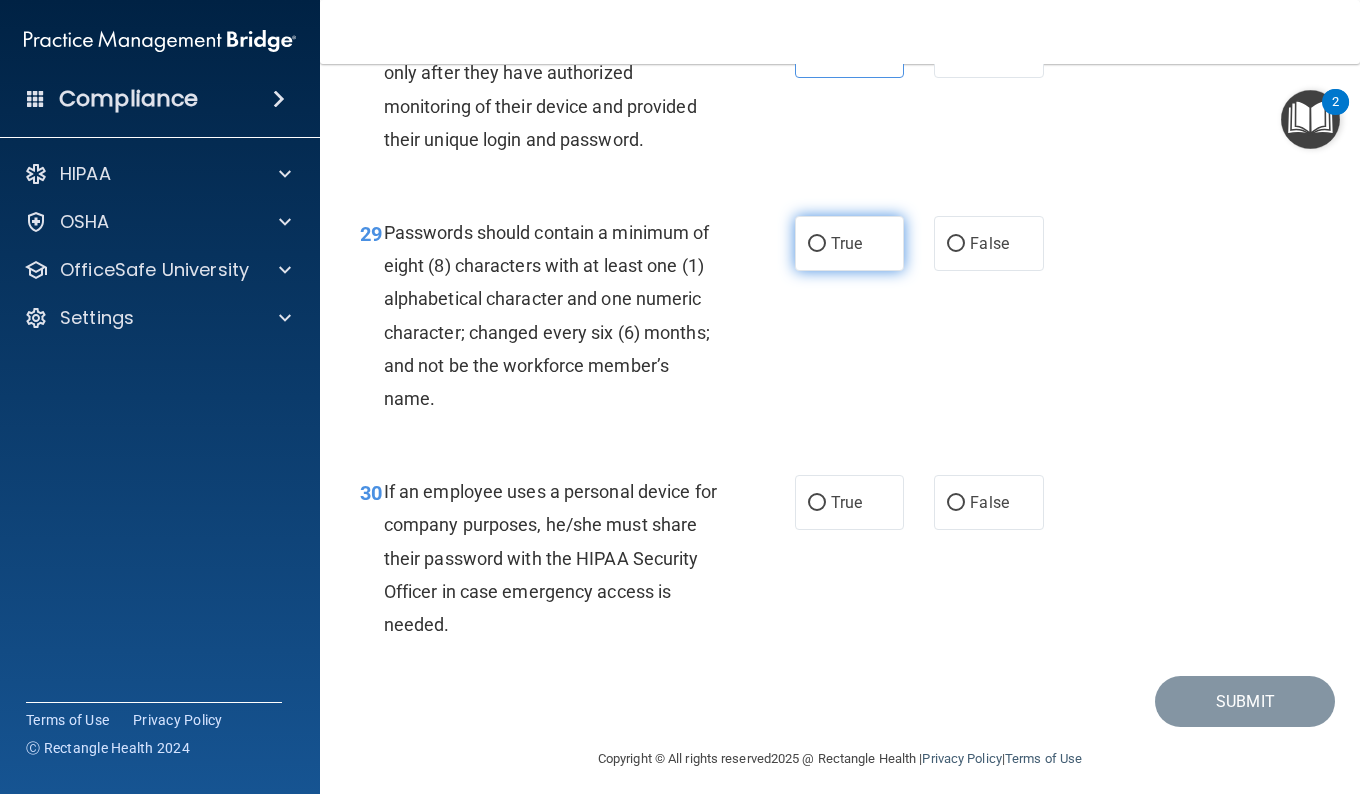 click on "True" at bounding box center [849, 243] 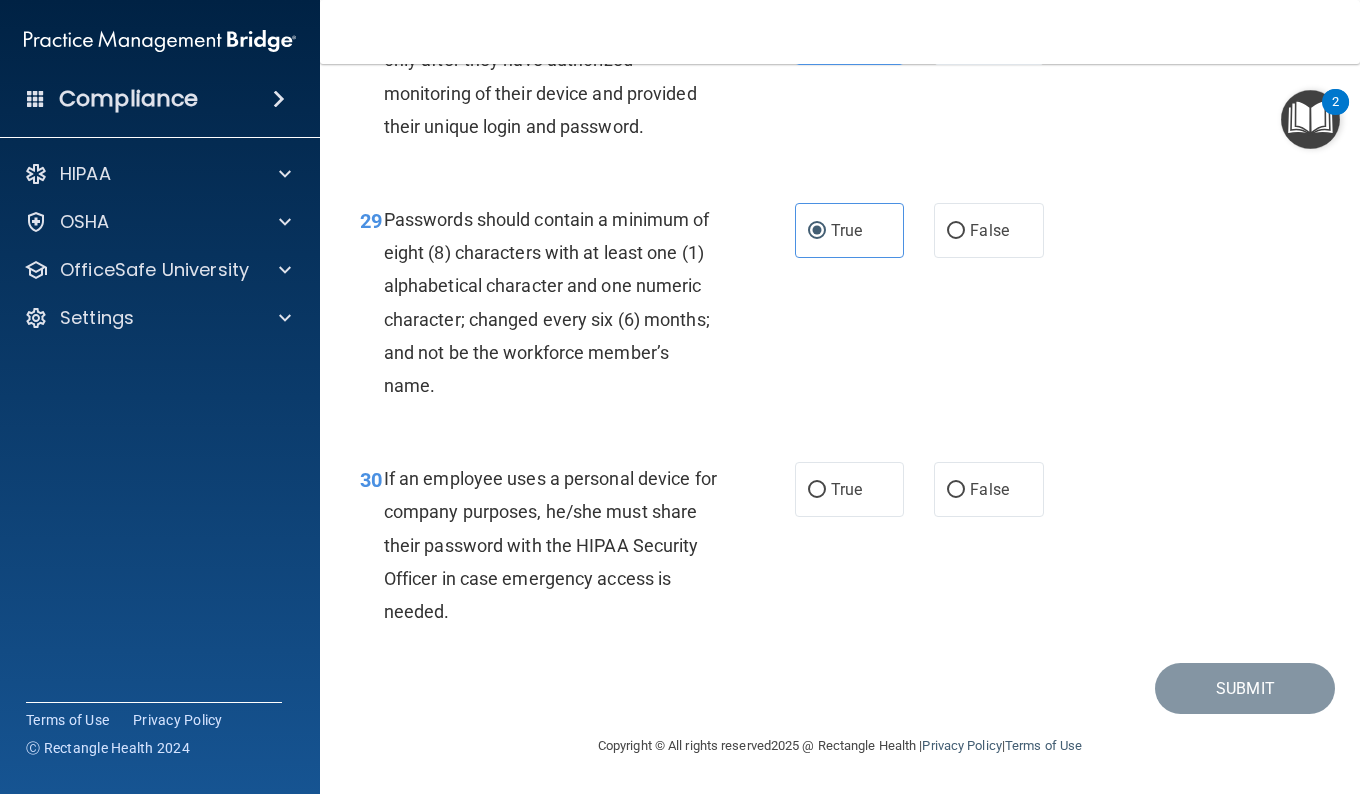scroll, scrollTop: 5955, scrollLeft: 0, axis: vertical 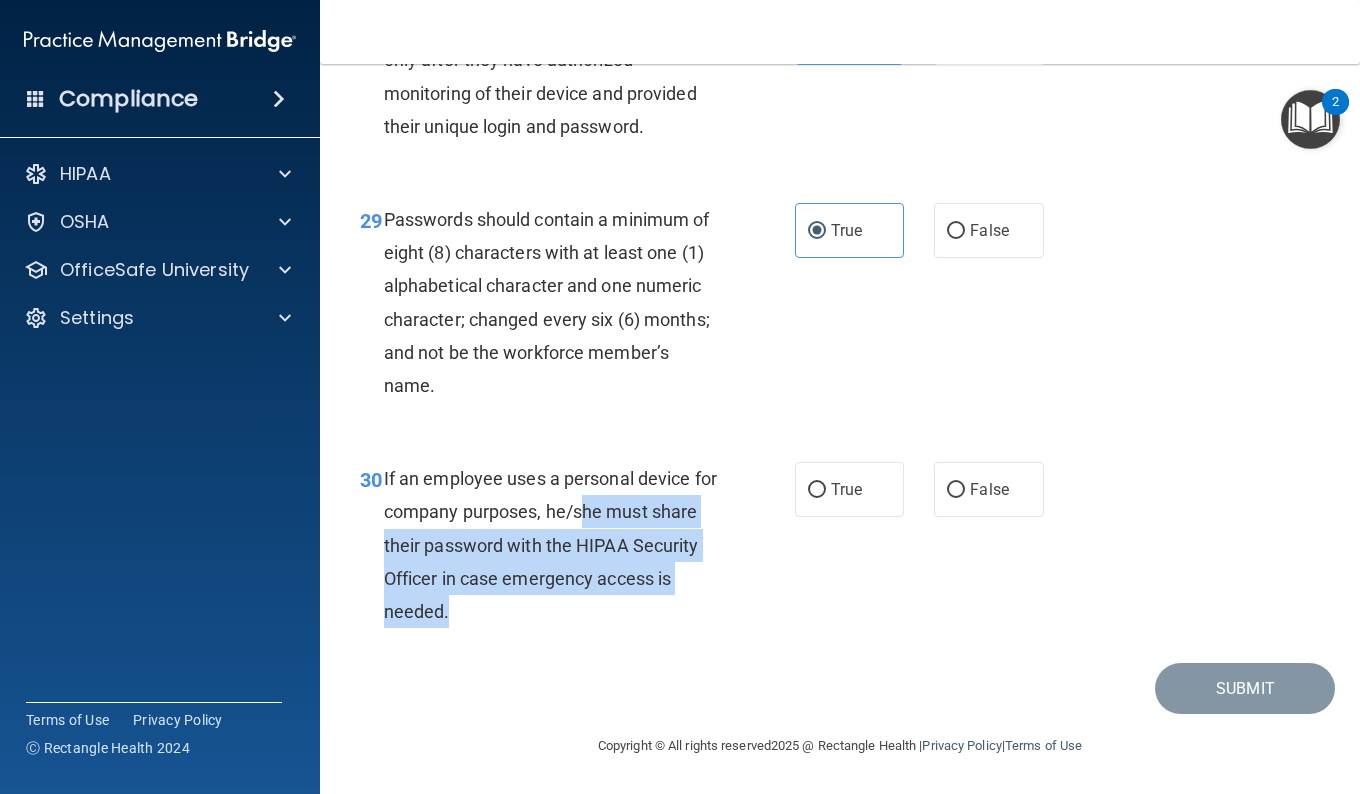 drag, startPoint x: 613, startPoint y: 514, endPoint x: 689, endPoint y: 607, distance: 120.10412 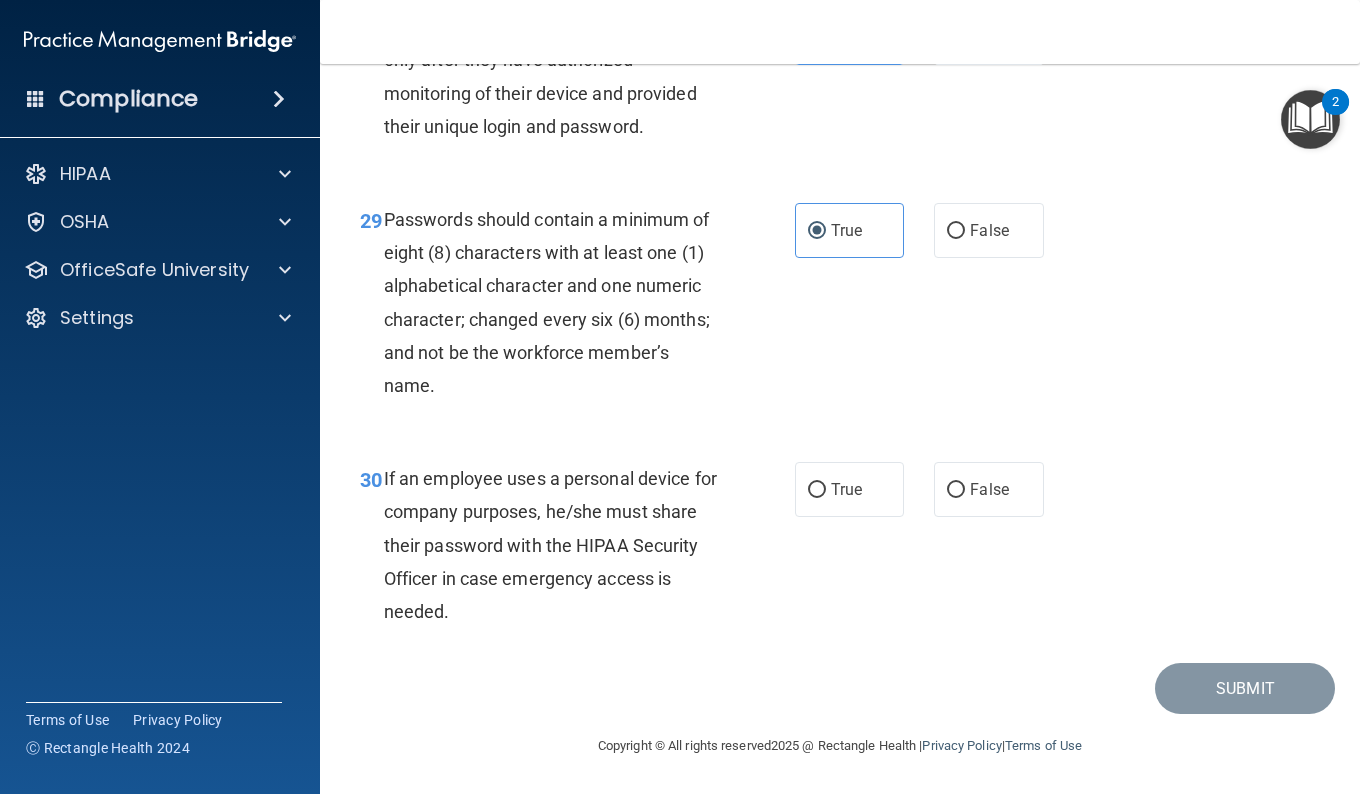 drag, startPoint x: 689, startPoint y: 607, endPoint x: 824, endPoint y: 574, distance: 138.97482 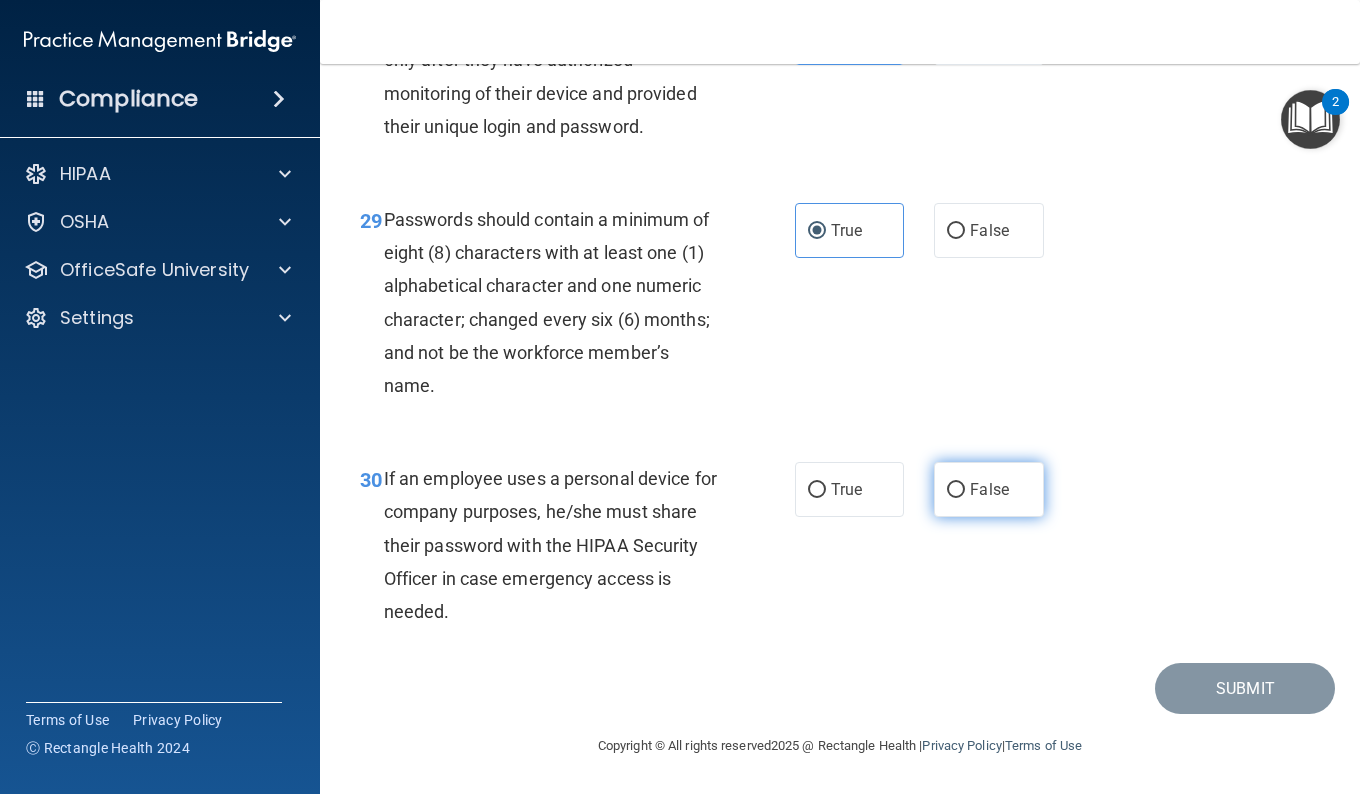 click on "False" at bounding box center [956, 490] 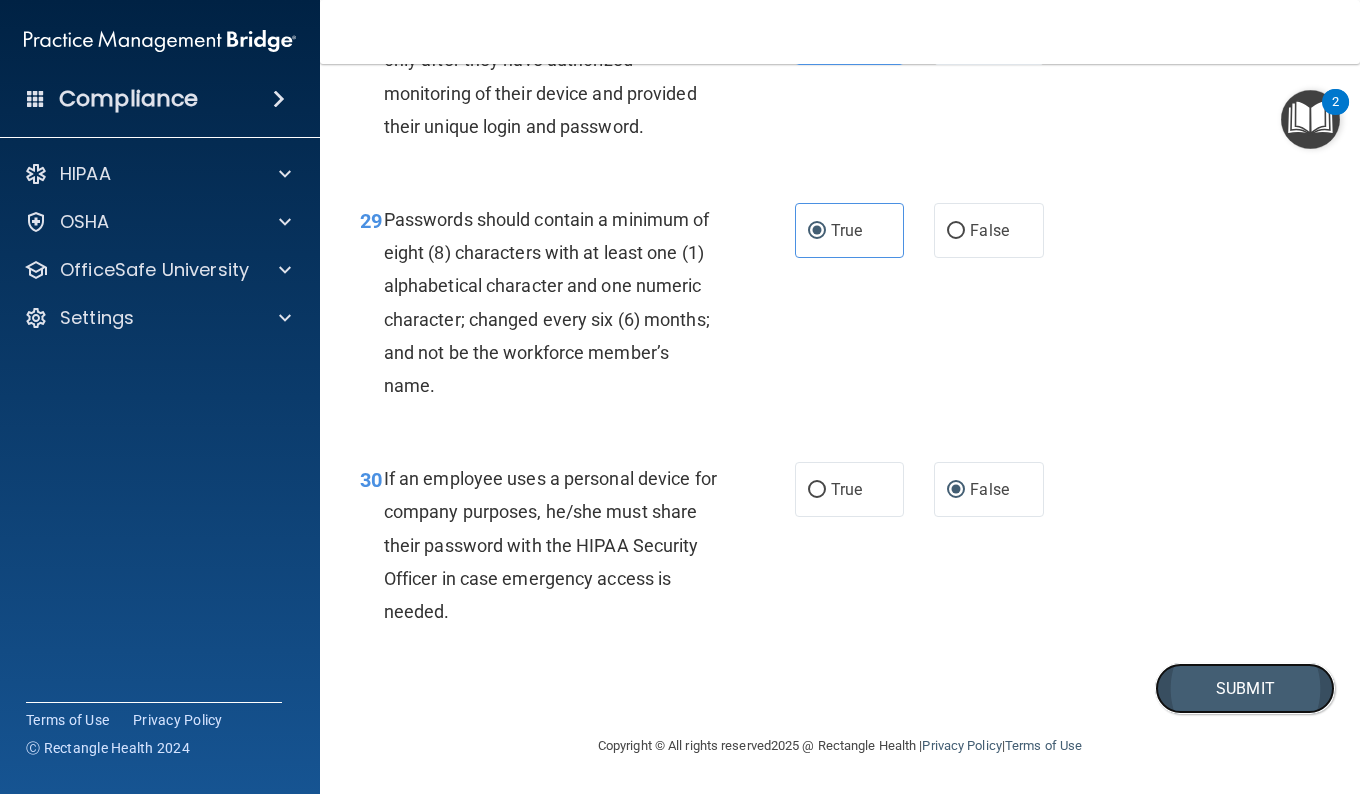 click on "Submit" at bounding box center [1245, 688] 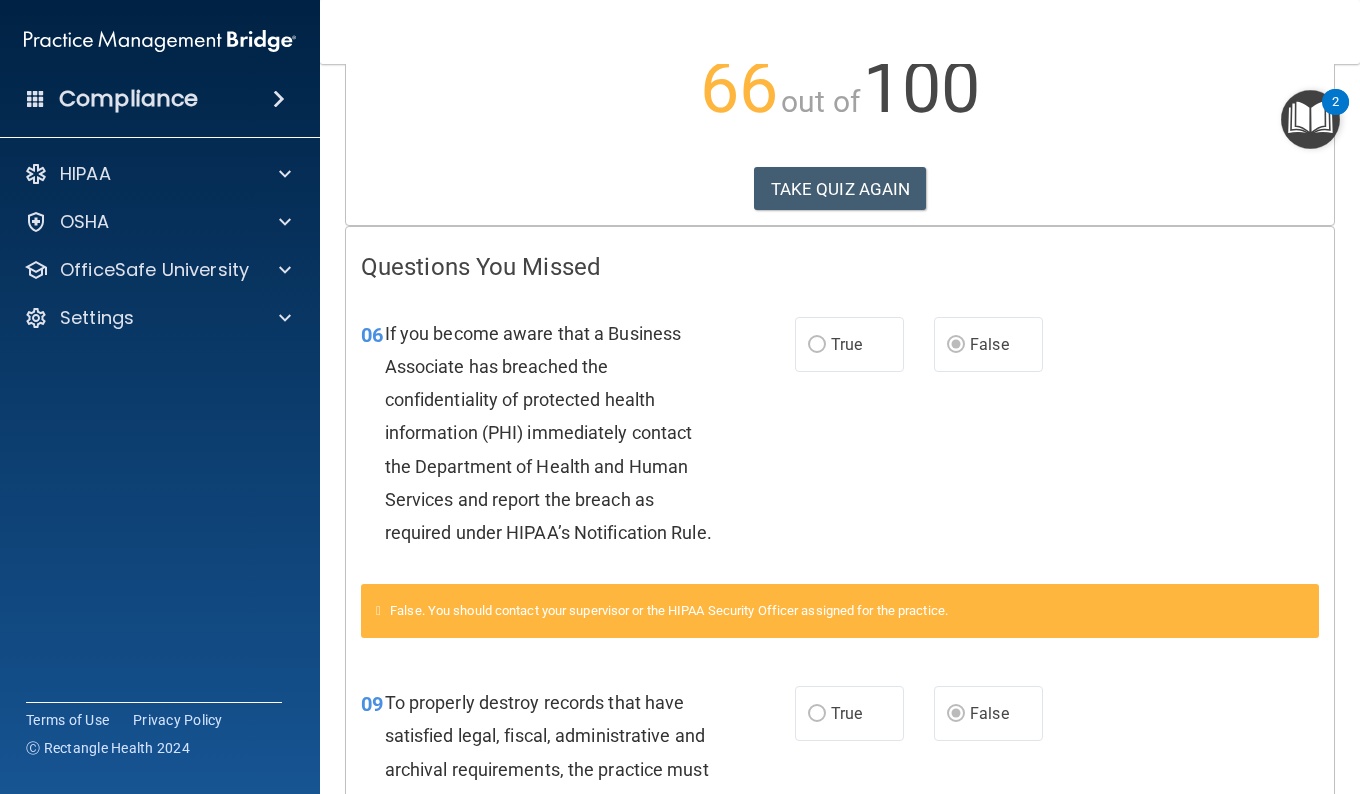 scroll, scrollTop: 0, scrollLeft: 0, axis: both 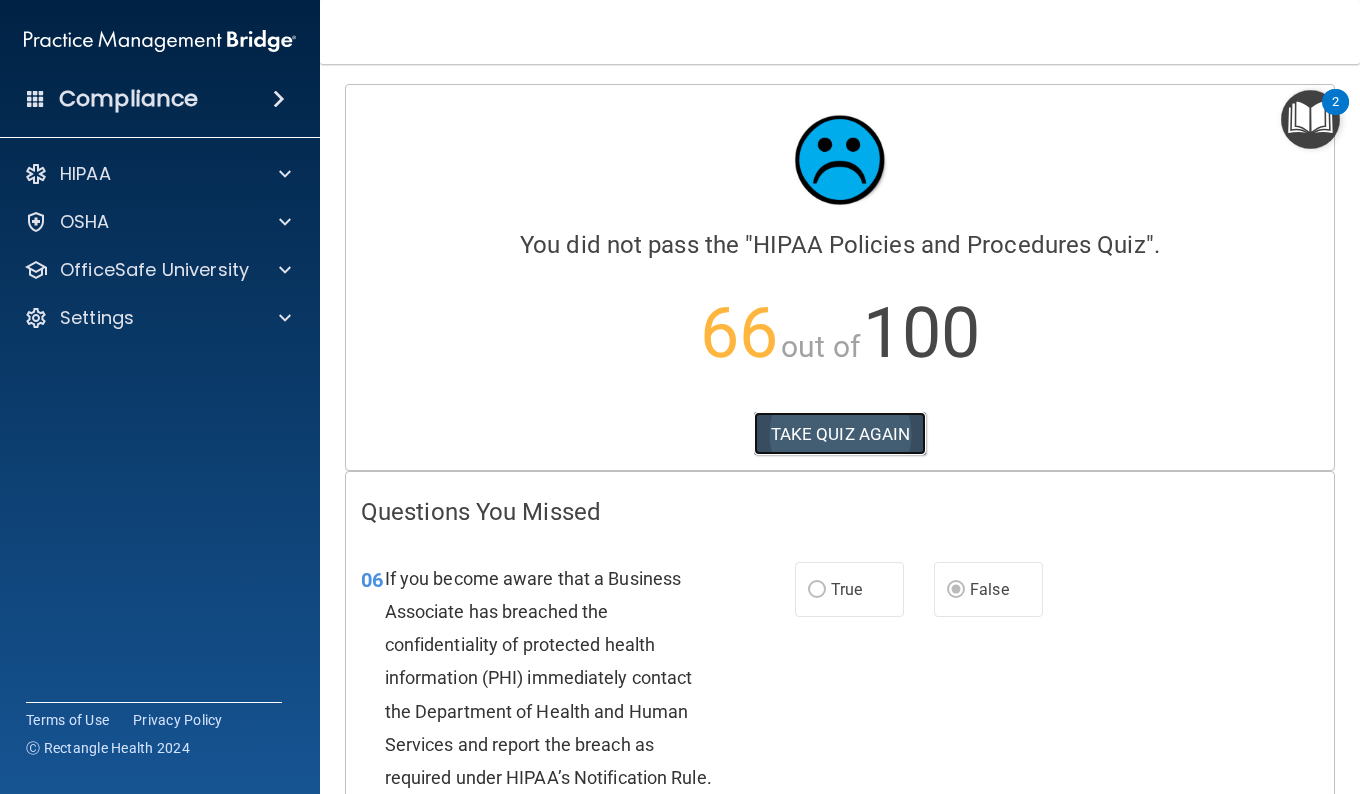 click on "TAKE QUIZ AGAIN" at bounding box center (840, 434) 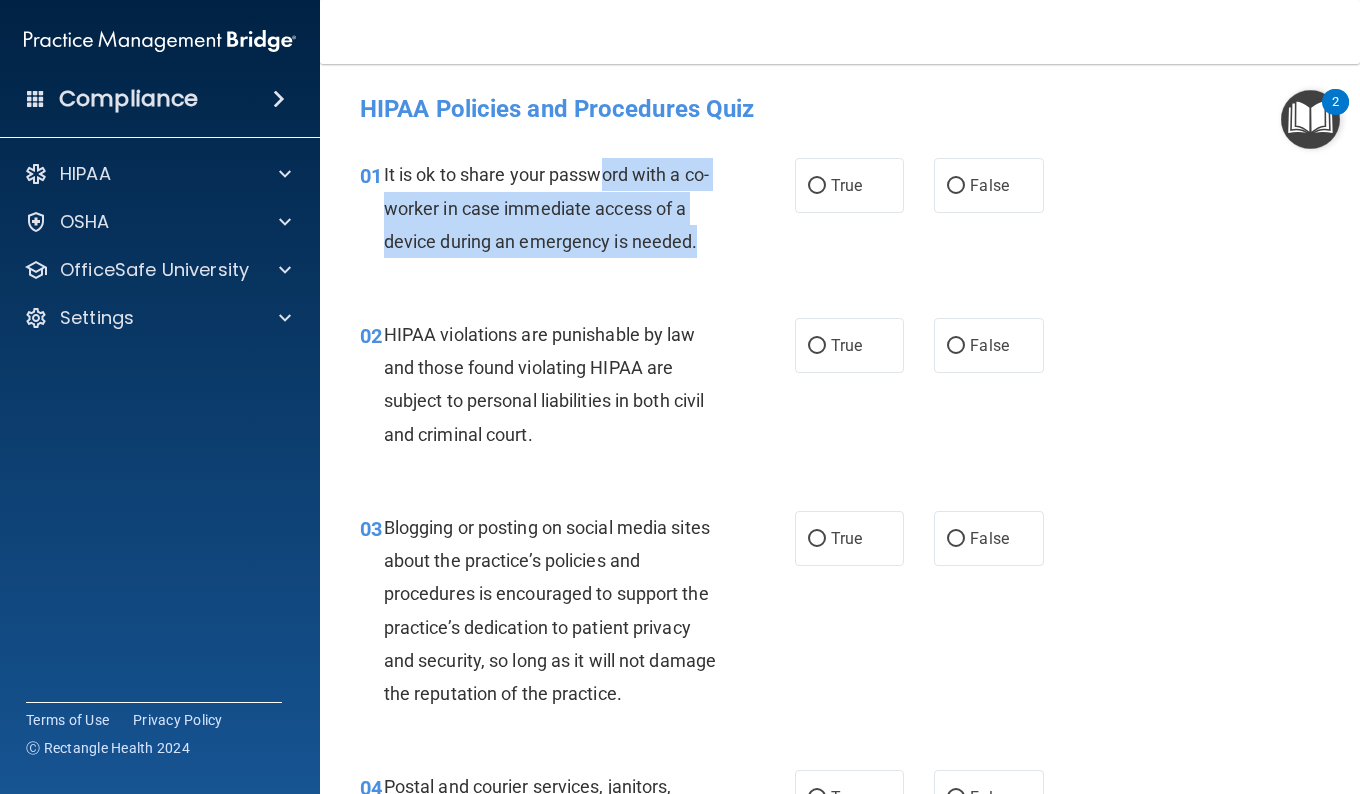 drag, startPoint x: 600, startPoint y: 187, endPoint x: 750, endPoint y: 258, distance: 165.95482 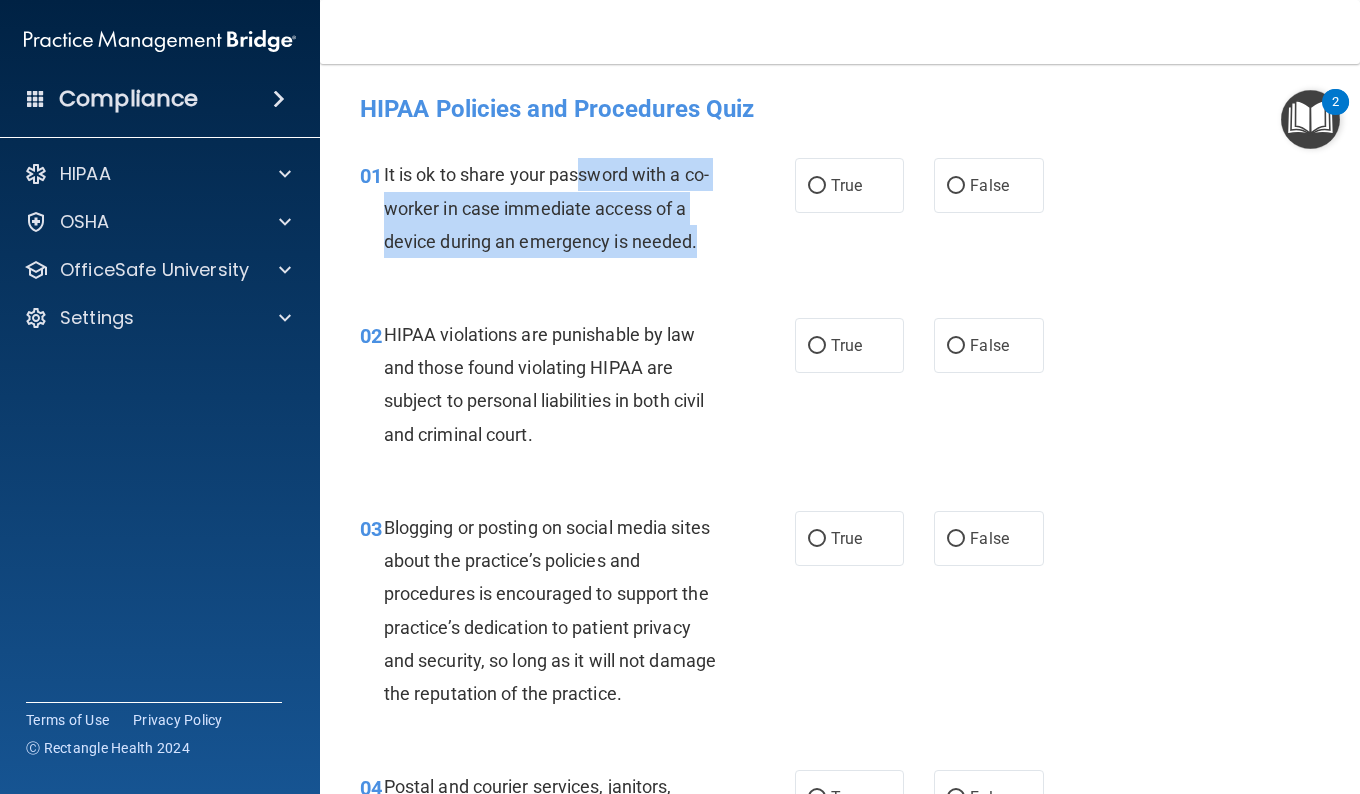 drag, startPoint x: 578, startPoint y: 176, endPoint x: 723, endPoint y: 250, distance: 162.79128 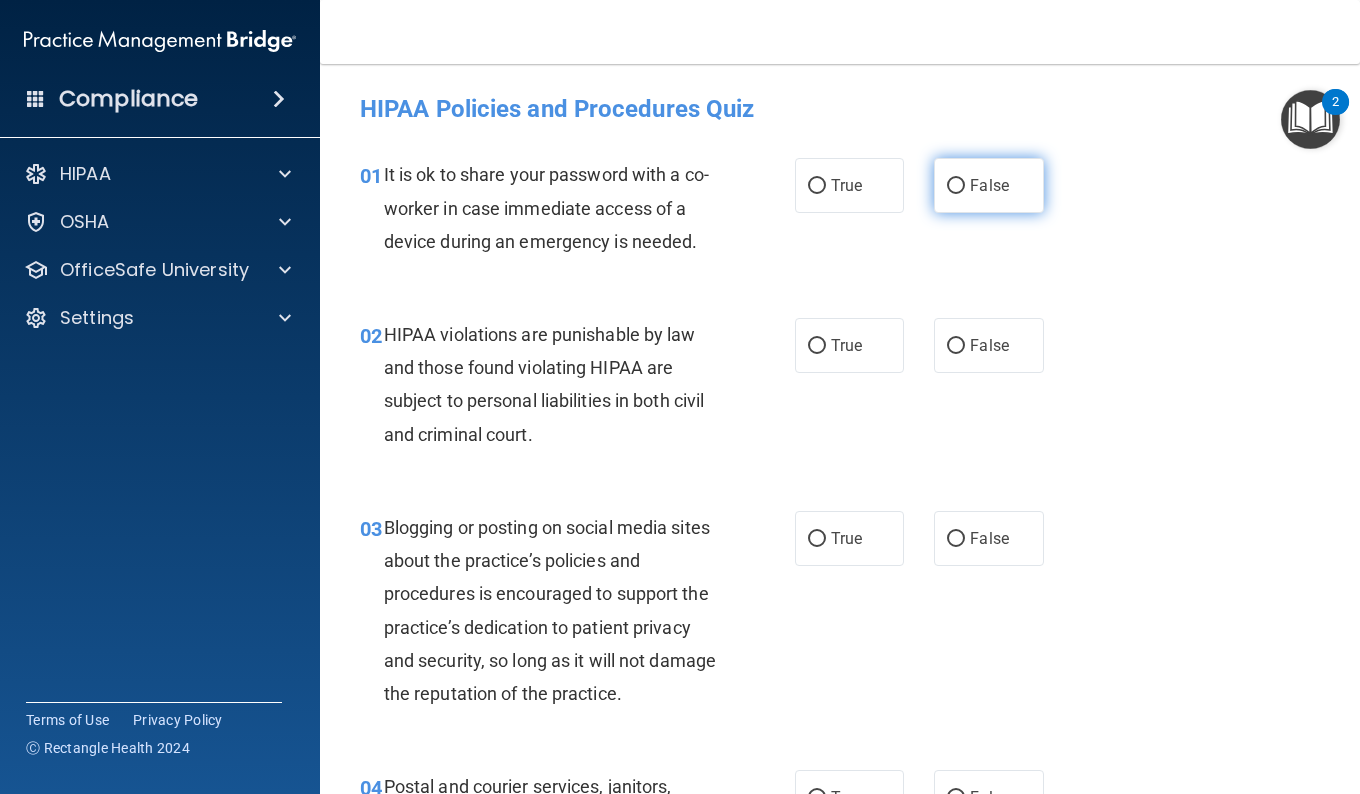 click on "False" at bounding box center [989, 185] 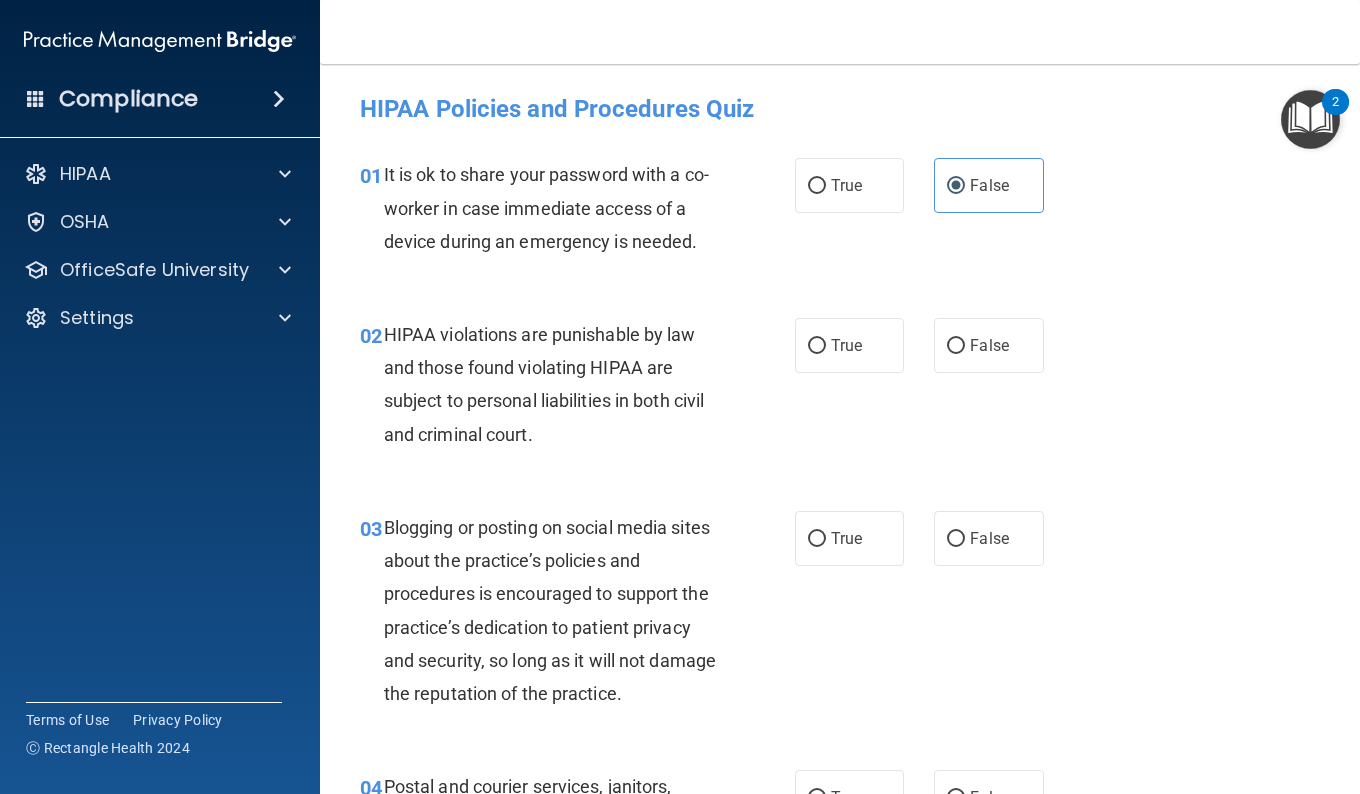 click on "02       HIPAA violations are punishable by law and those found violating HIPAA are subject to personal liabilities in both civil and criminal court.                  True           False" at bounding box center (840, 389) 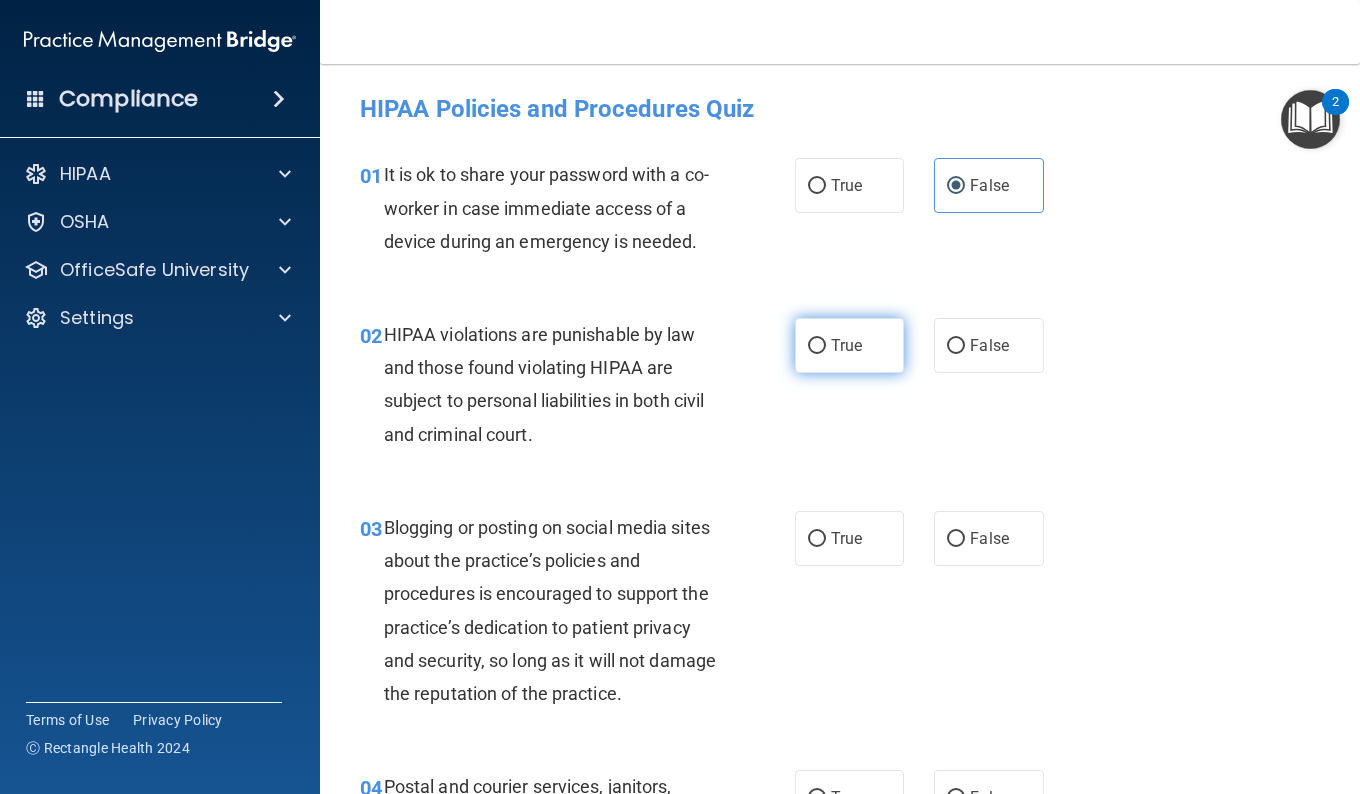 click on "True" at bounding box center (817, 346) 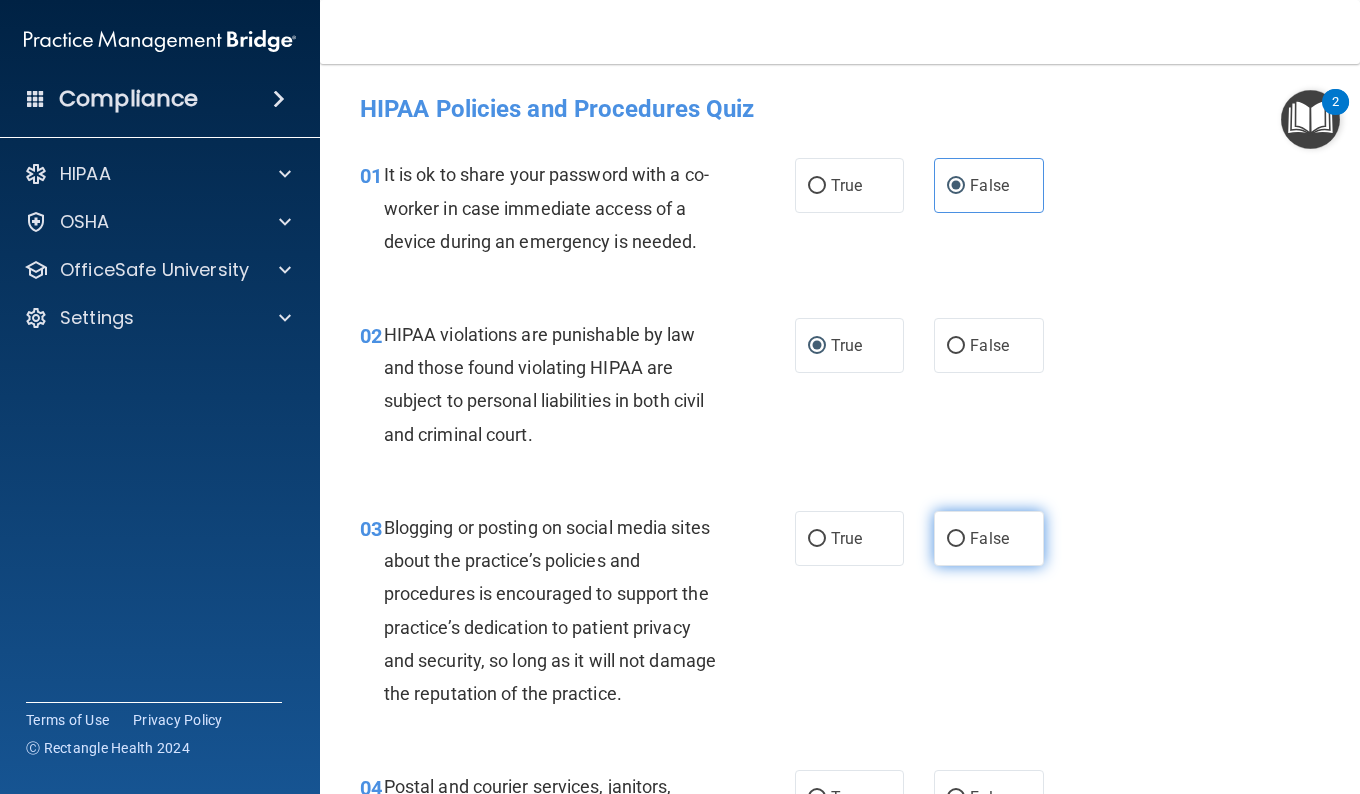 click on "False" at bounding box center [989, 538] 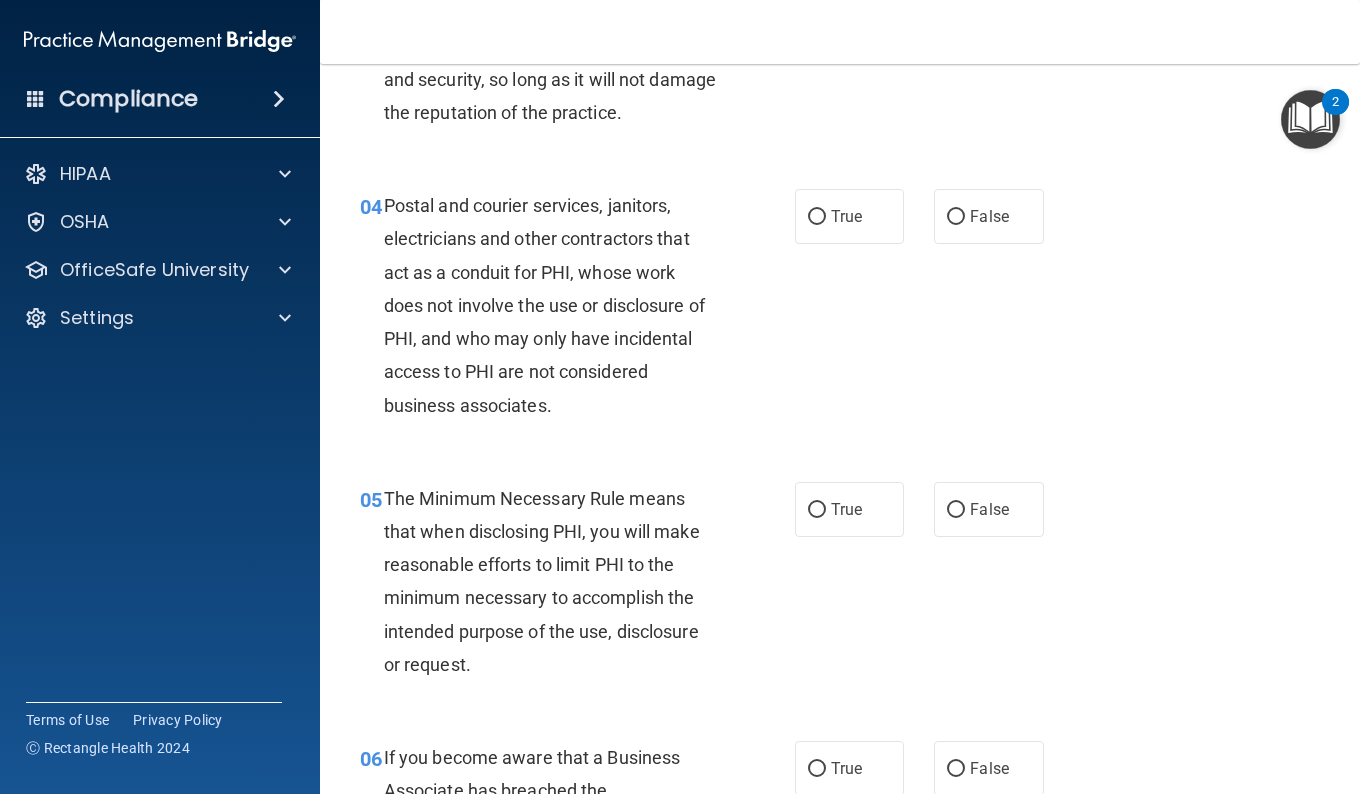 scroll, scrollTop: 586, scrollLeft: 0, axis: vertical 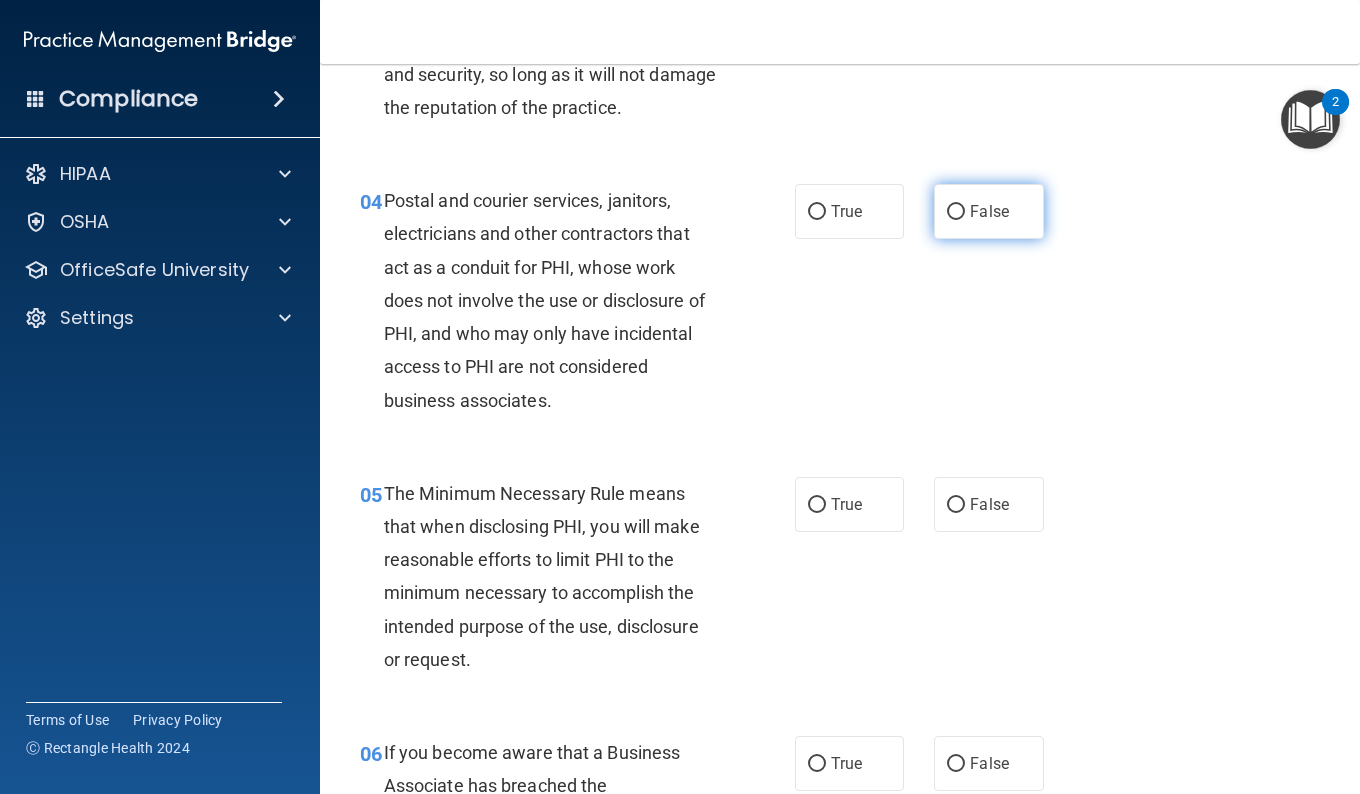 click on "False" at bounding box center (956, 212) 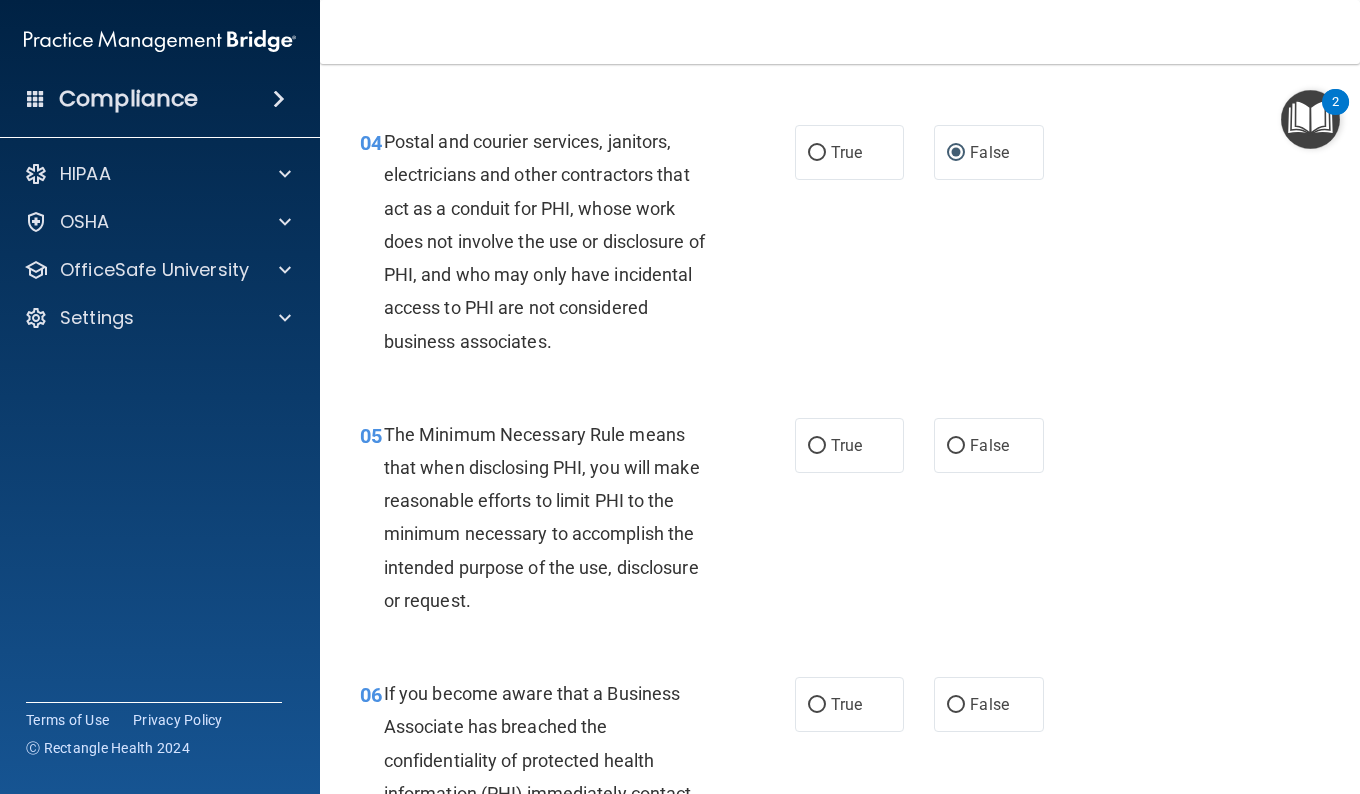 scroll, scrollTop: 669, scrollLeft: 0, axis: vertical 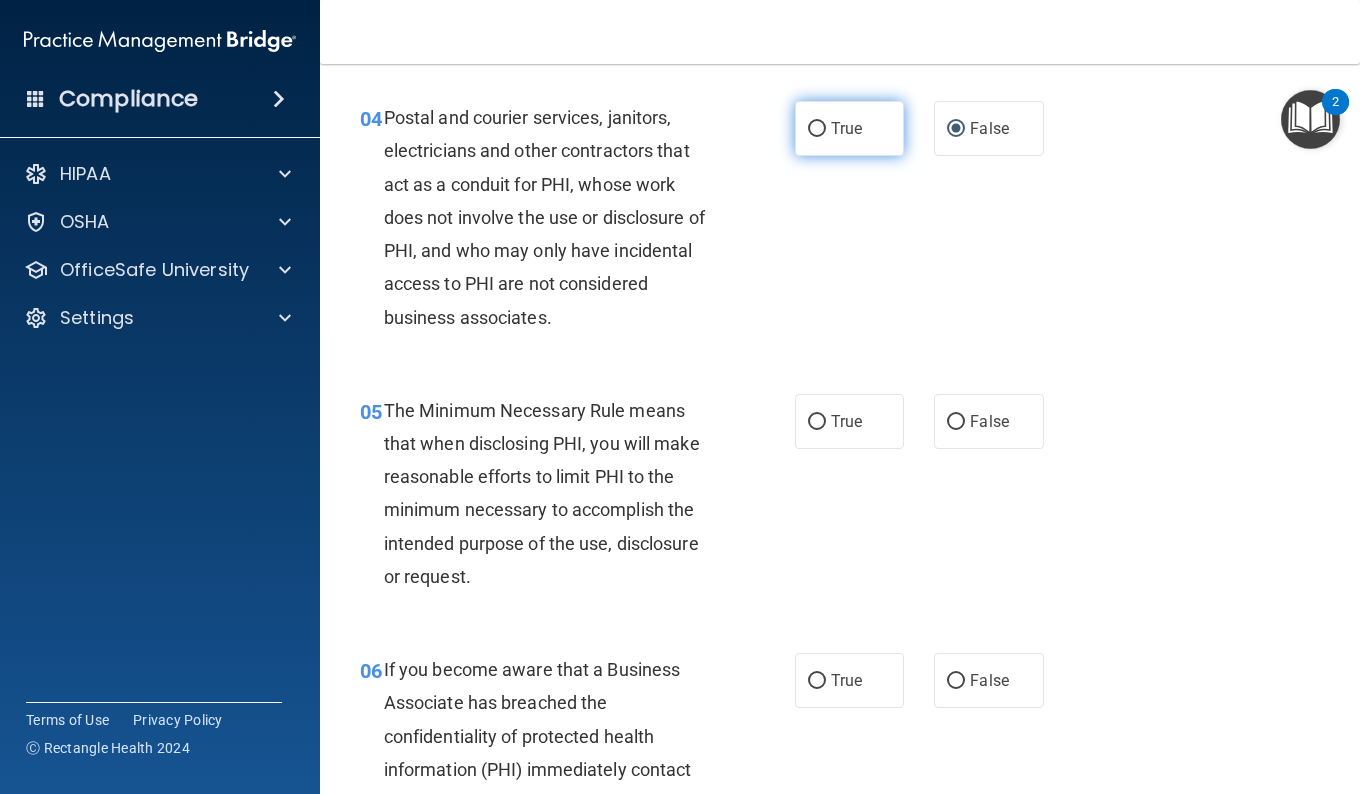 click on "True" at bounding box center [849, 128] 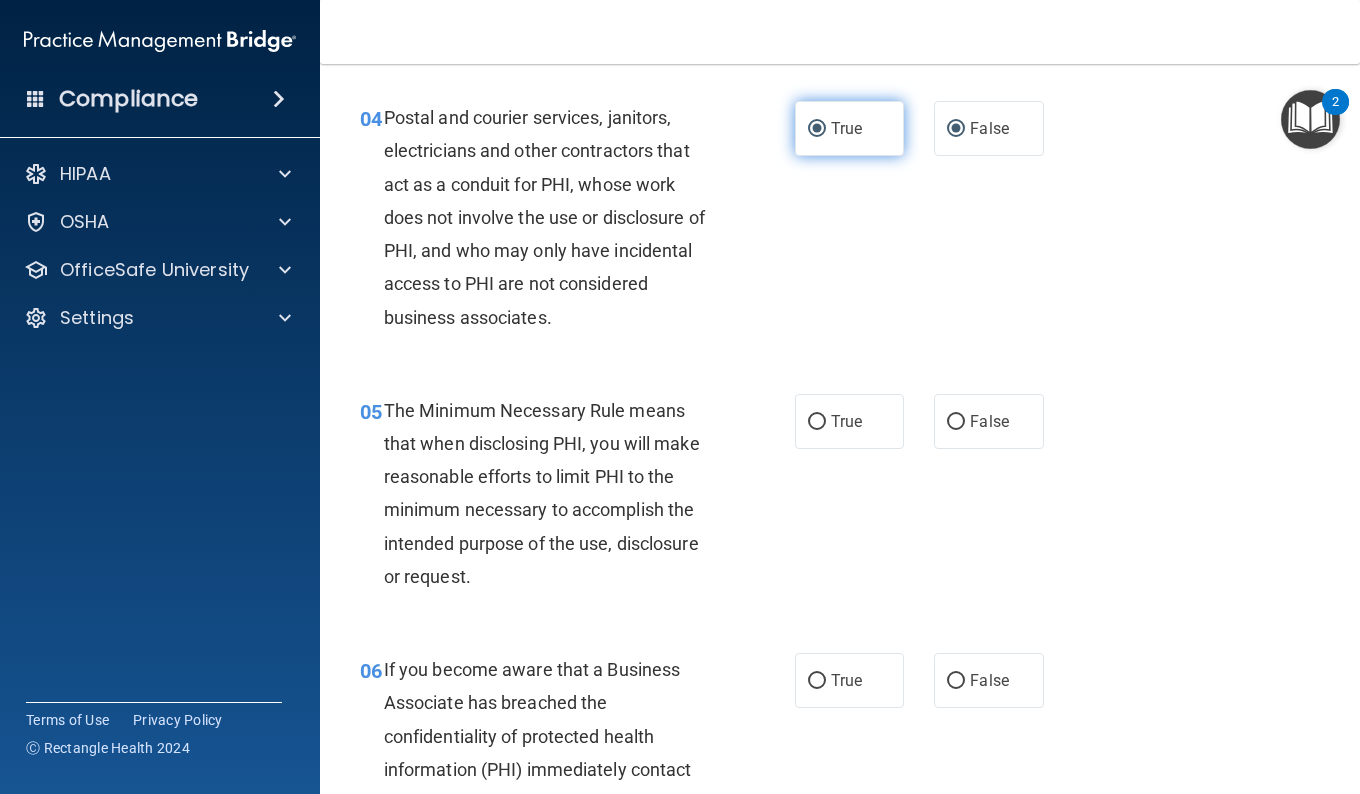 radio on "false" 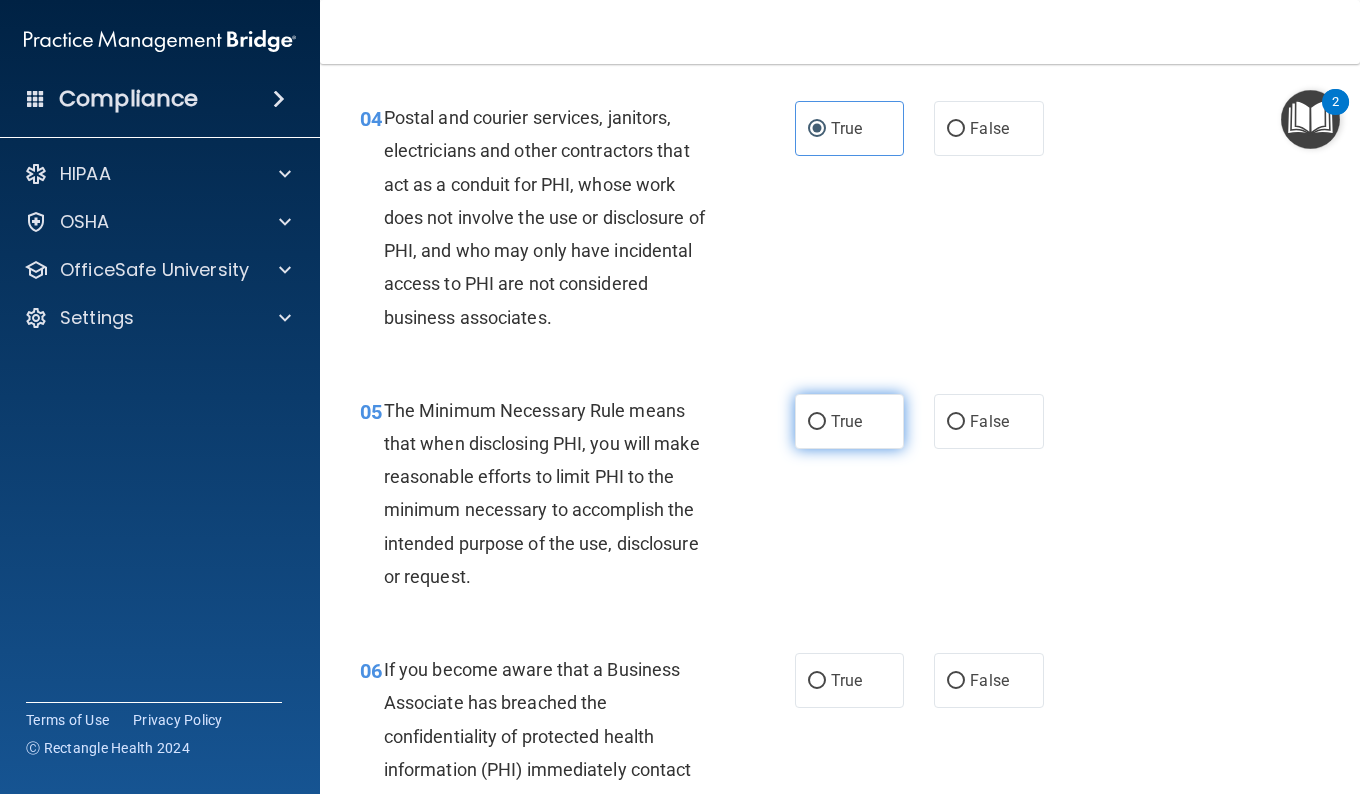 click on "True" at bounding box center (849, 421) 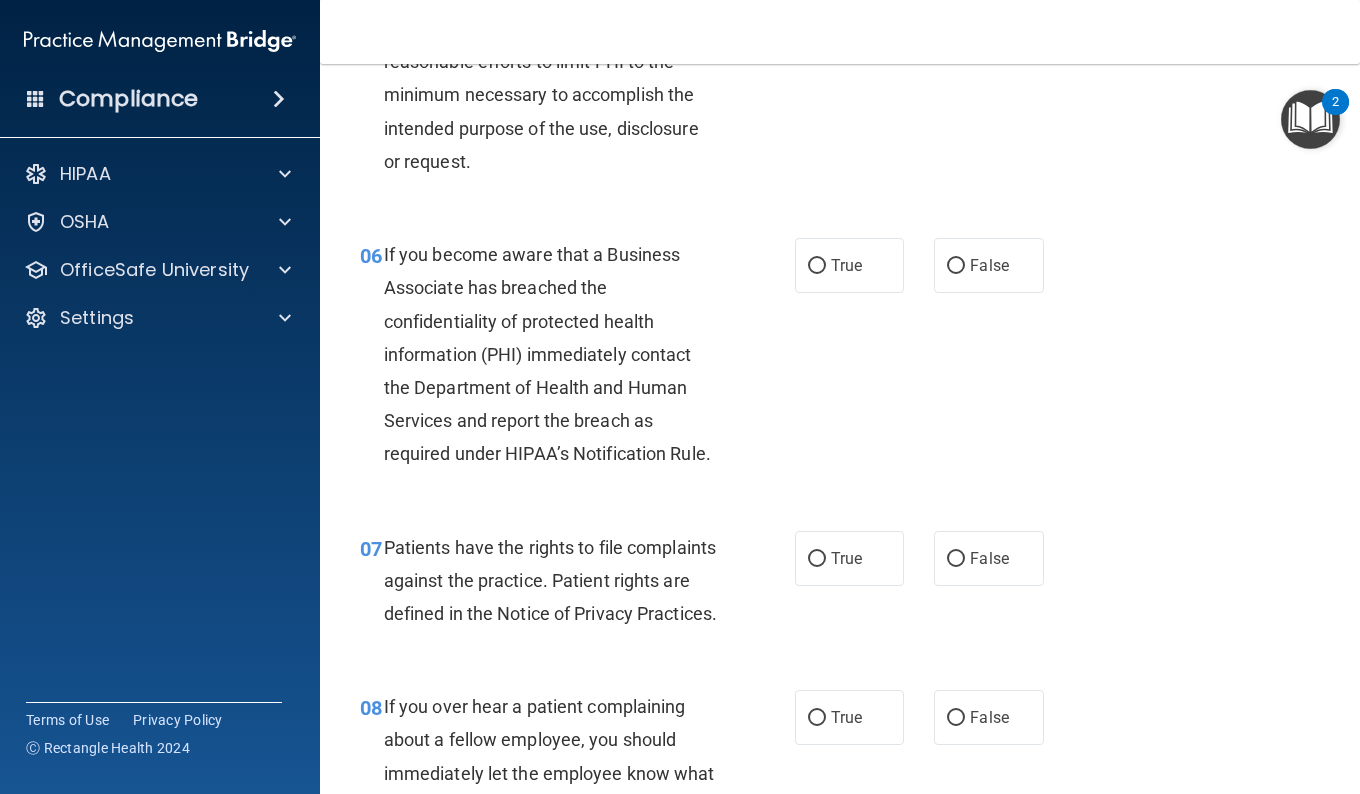 scroll, scrollTop: 1099, scrollLeft: 0, axis: vertical 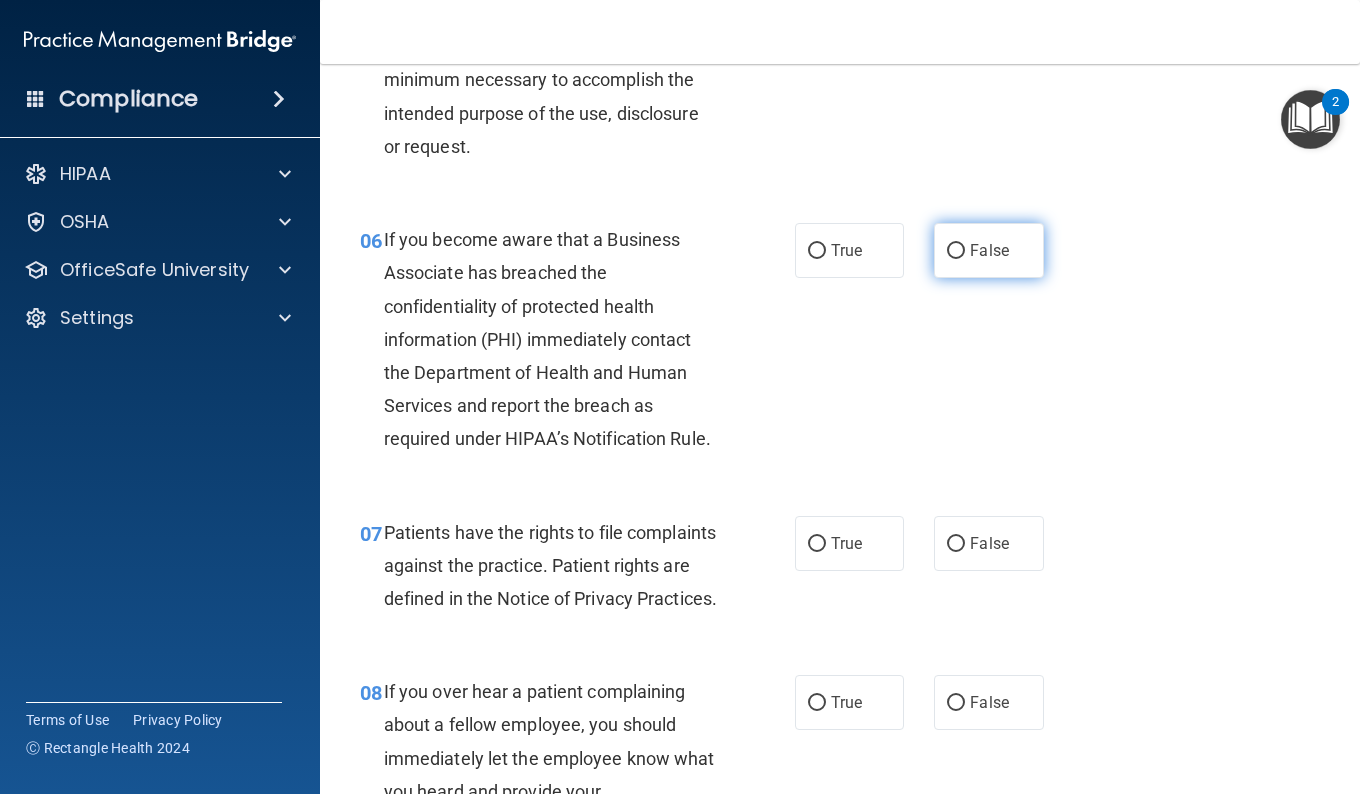 click on "False" at bounding box center (988, 250) 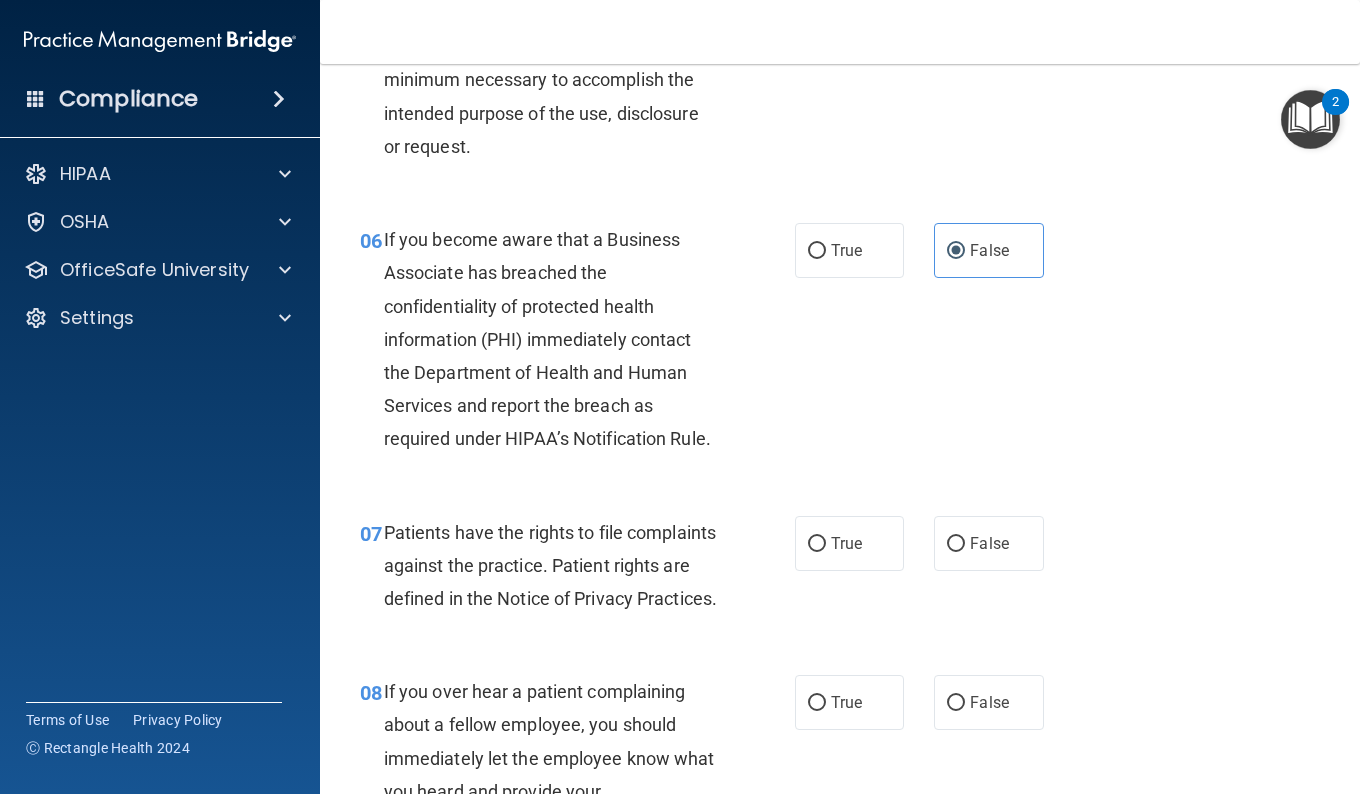 click on "06       If you become aware that a Business Associate has breached the confidentiality of protected health information (PHI) immediately contact the Department of Health and Human Services and report the breach as required under HIPAA’s Notification Rule.                  True           False" at bounding box center (840, 344) 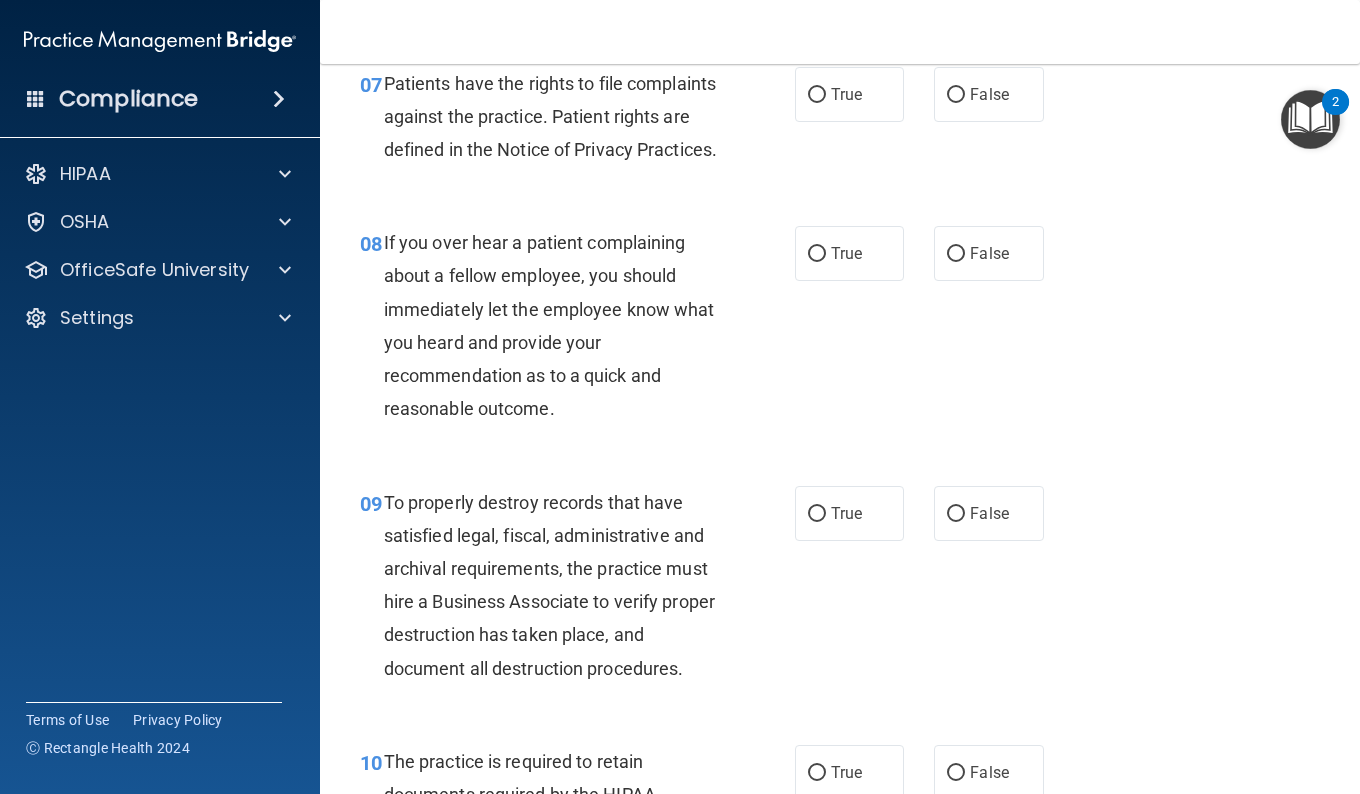 scroll, scrollTop: 1568, scrollLeft: 0, axis: vertical 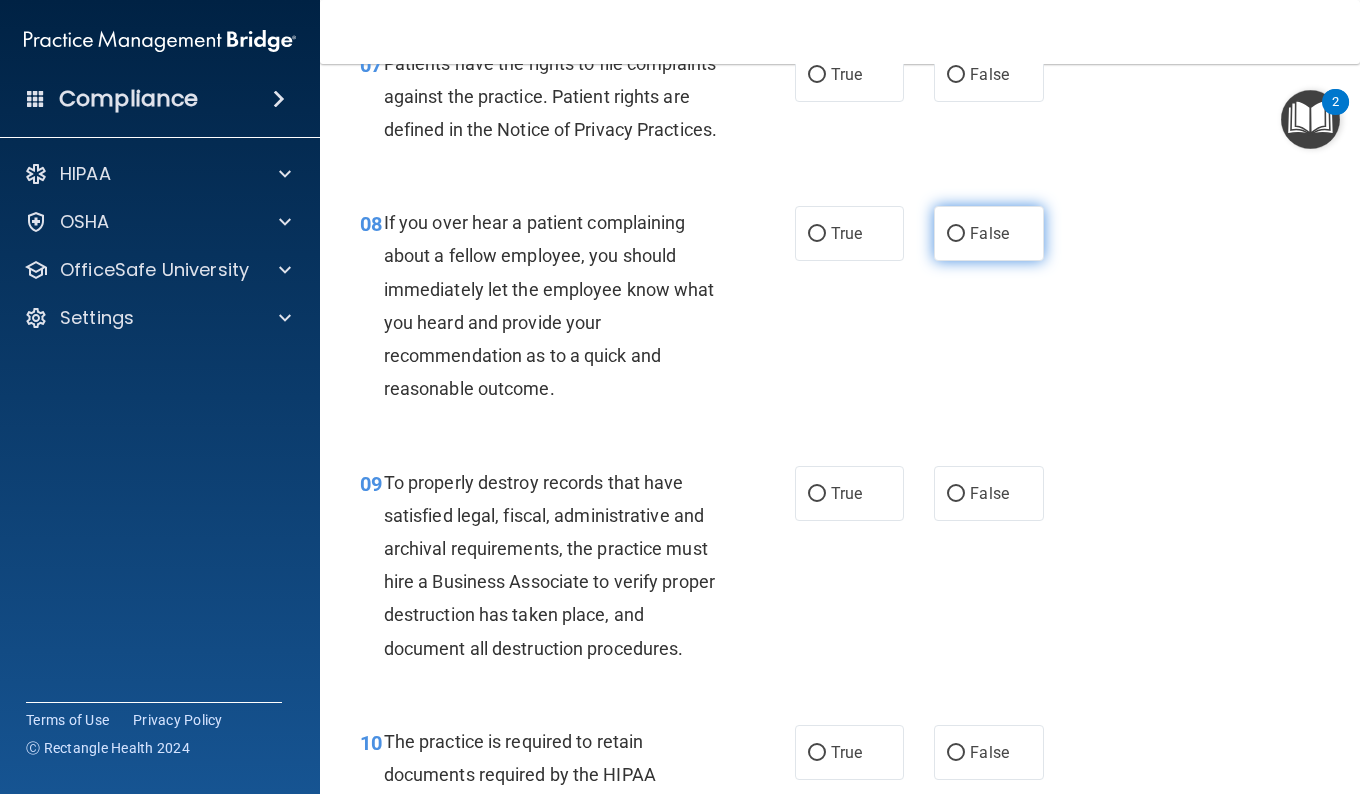 click on "False" at bounding box center [988, 233] 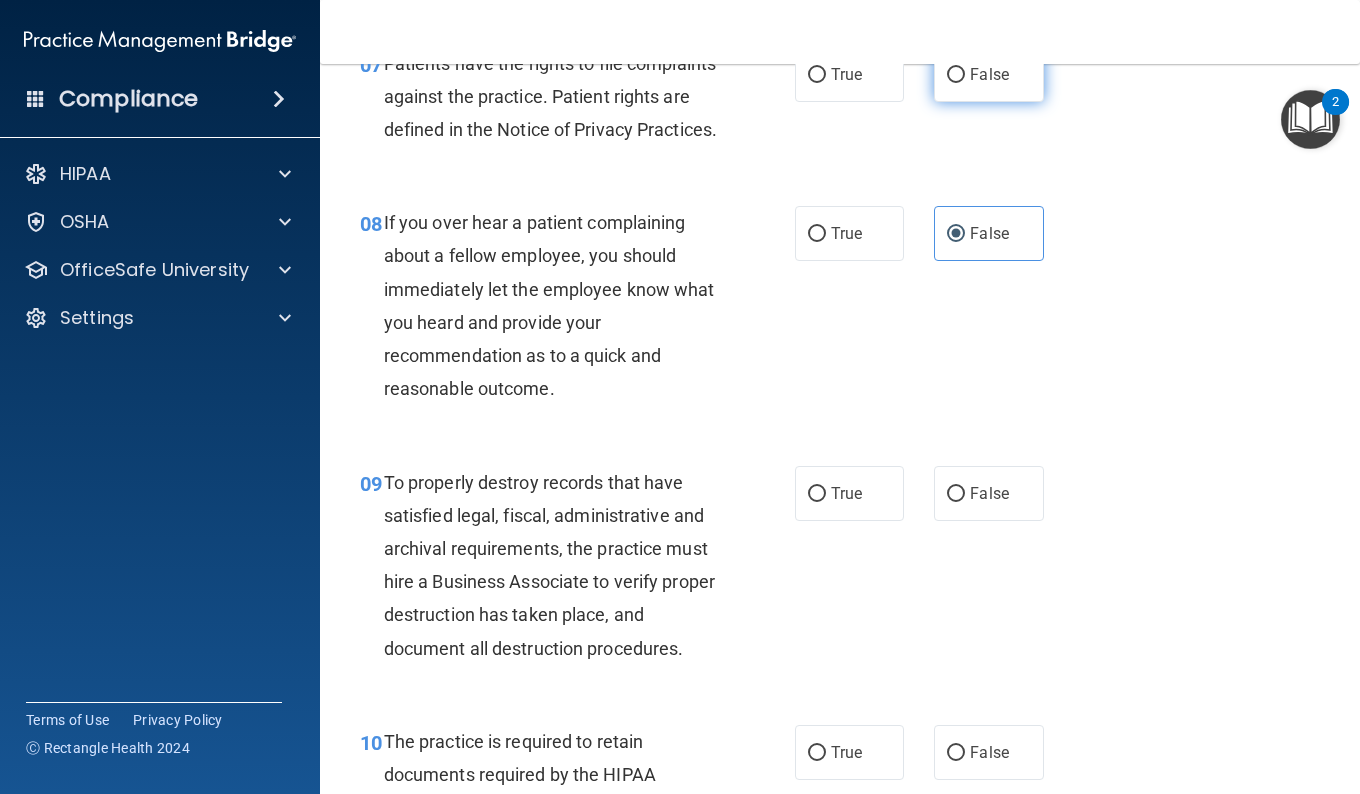 click on "False" at bounding box center [988, 74] 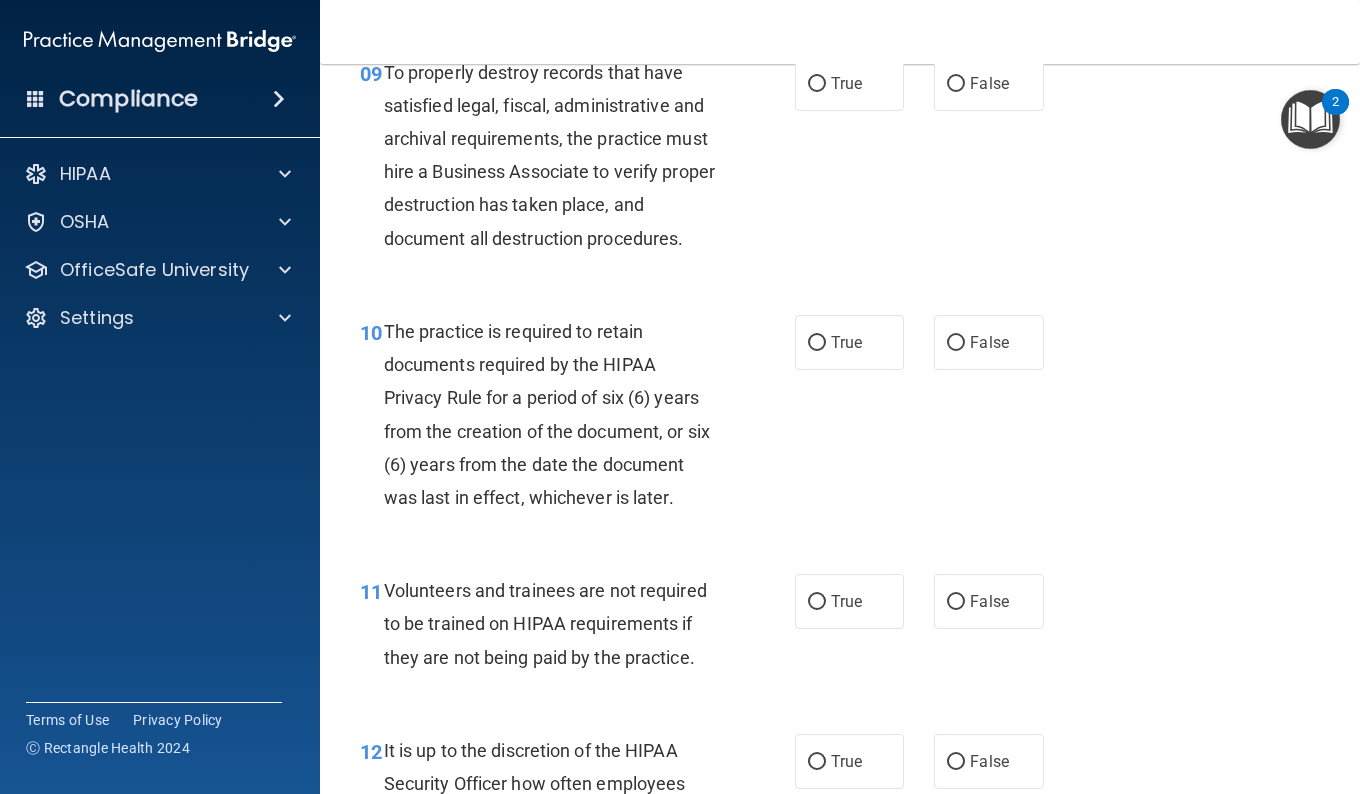 scroll, scrollTop: 1993, scrollLeft: 0, axis: vertical 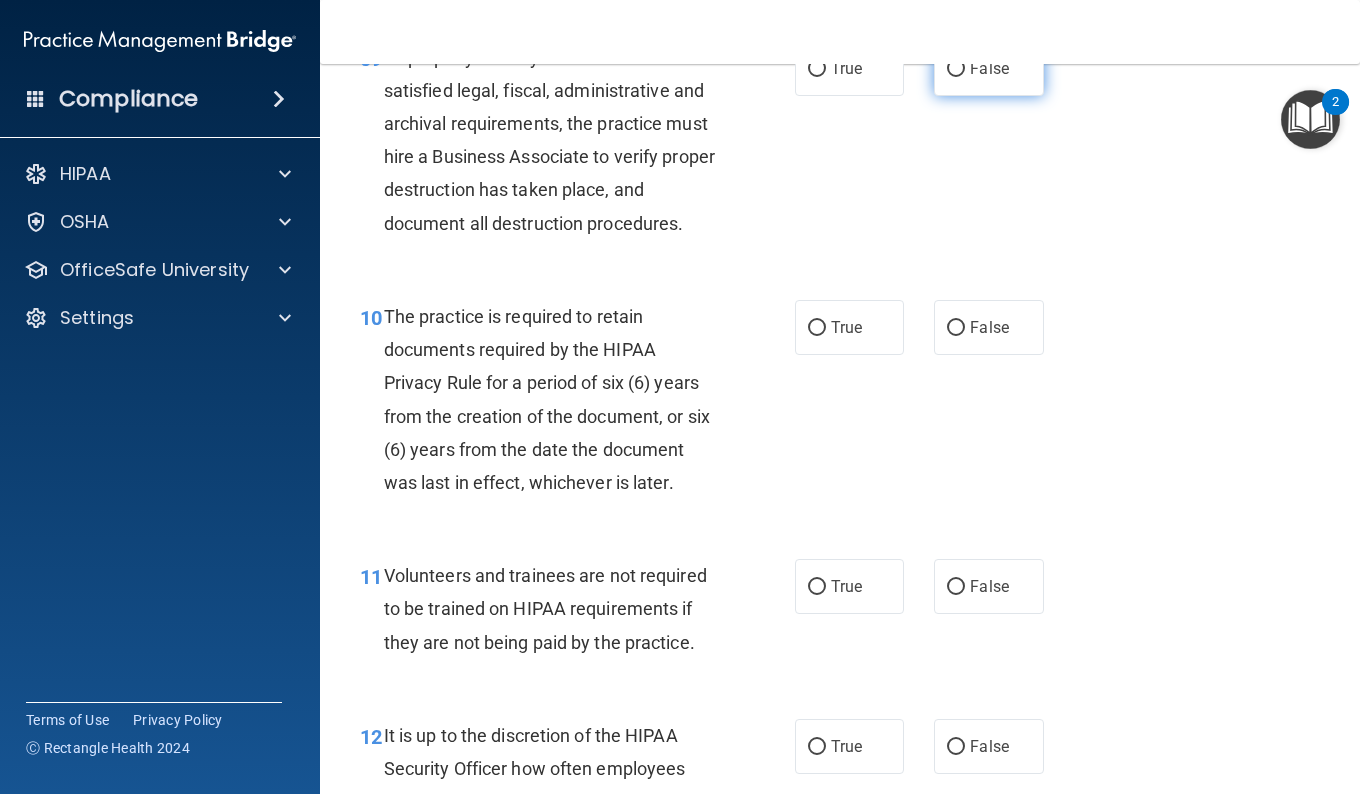 click on "False" at bounding box center (989, 68) 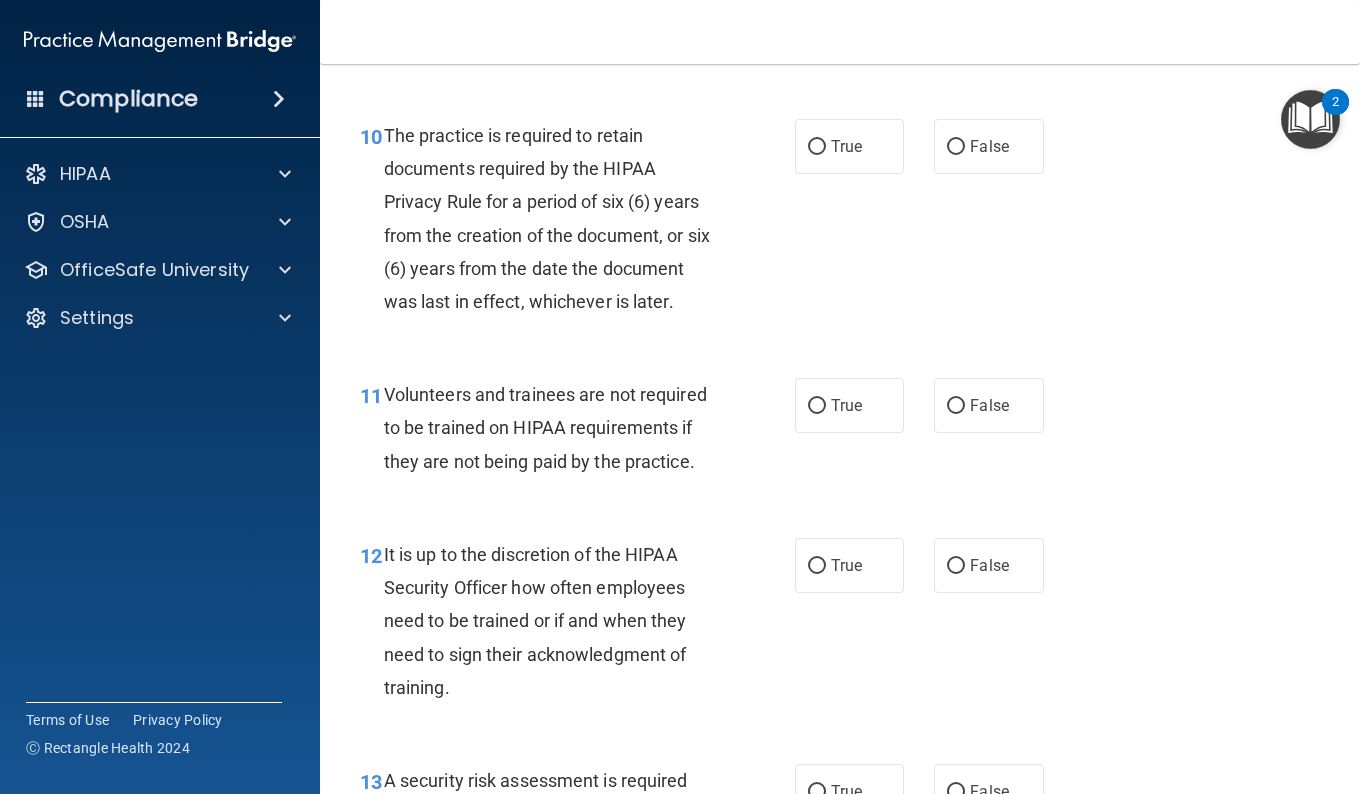 scroll, scrollTop: 2193, scrollLeft: 0, axis: vertical 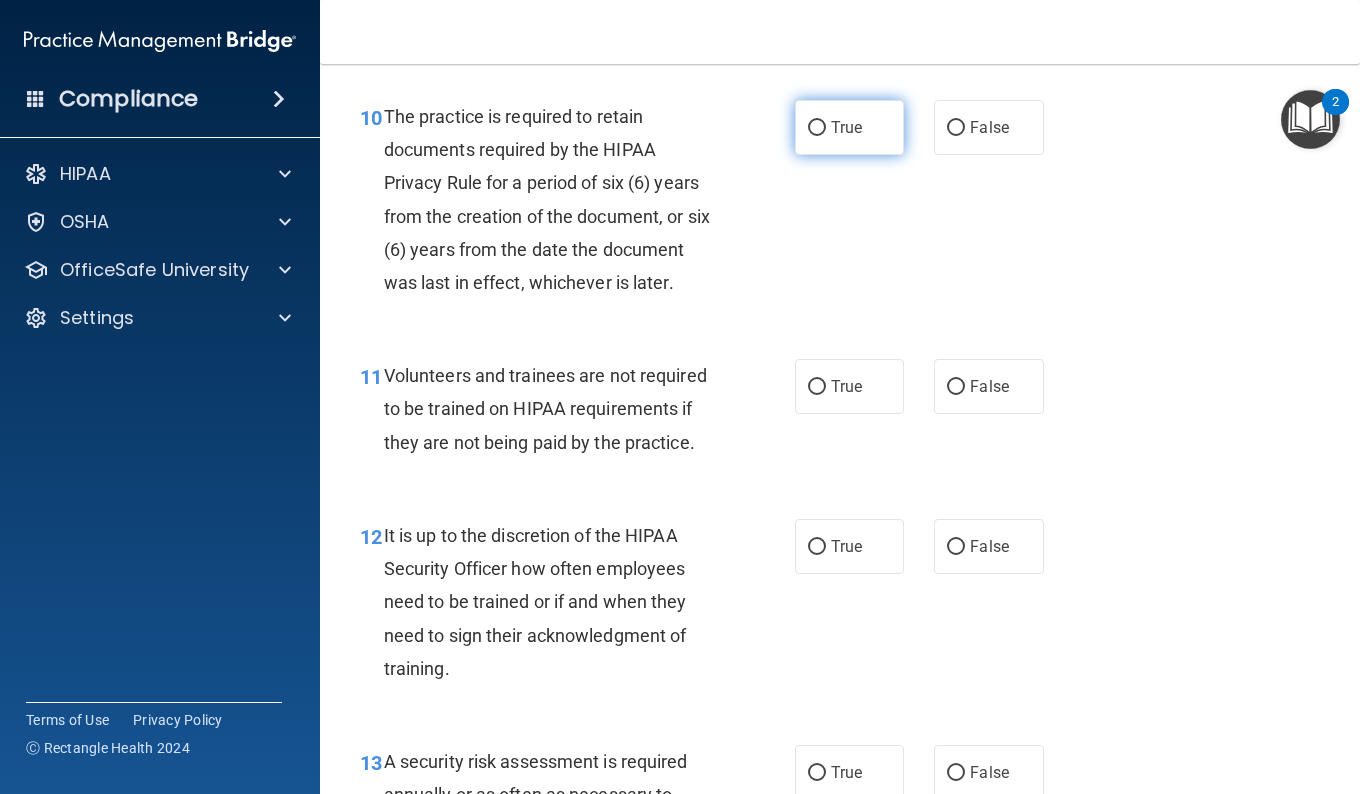 click on "True" at bounding box center [846, 127] 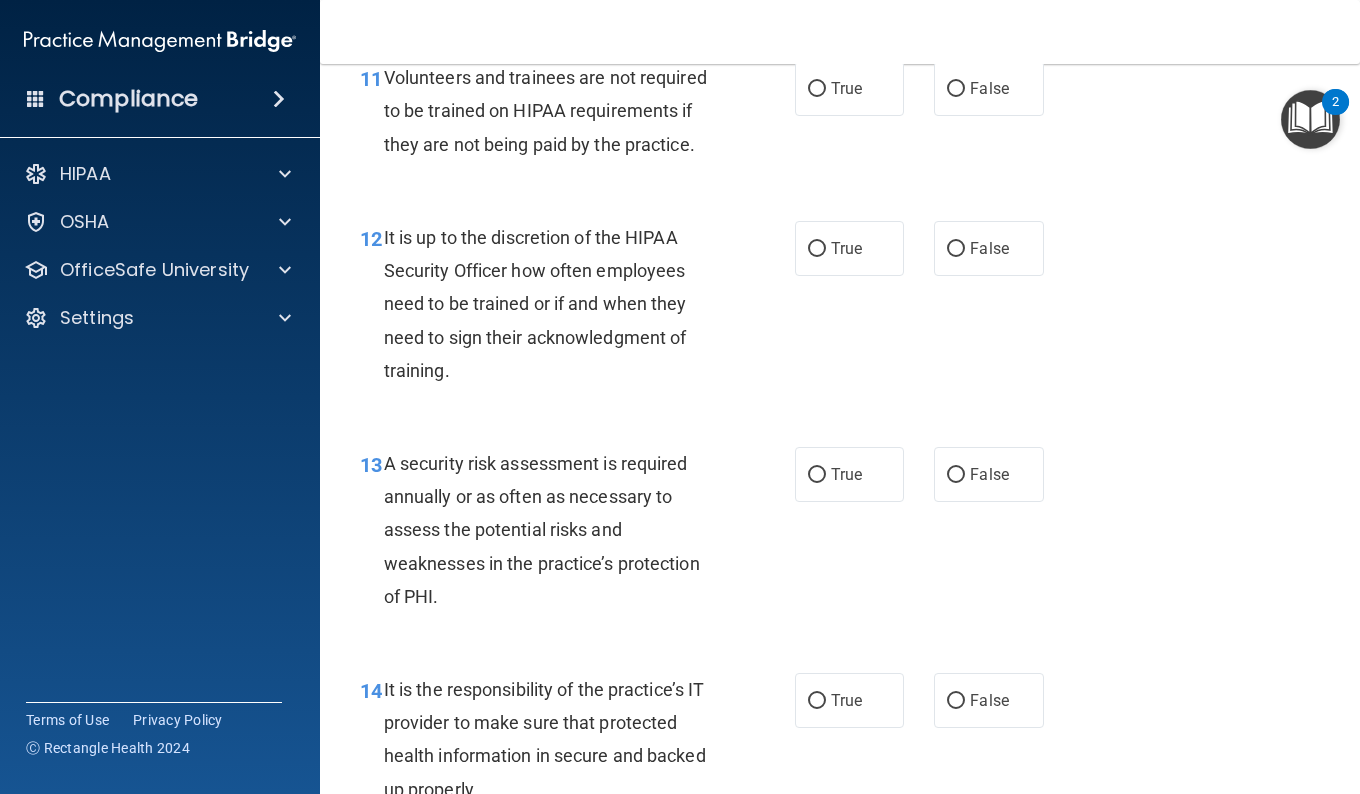 scroll, scrollTop: 2506, scrollLeft: 0, axis: vertical 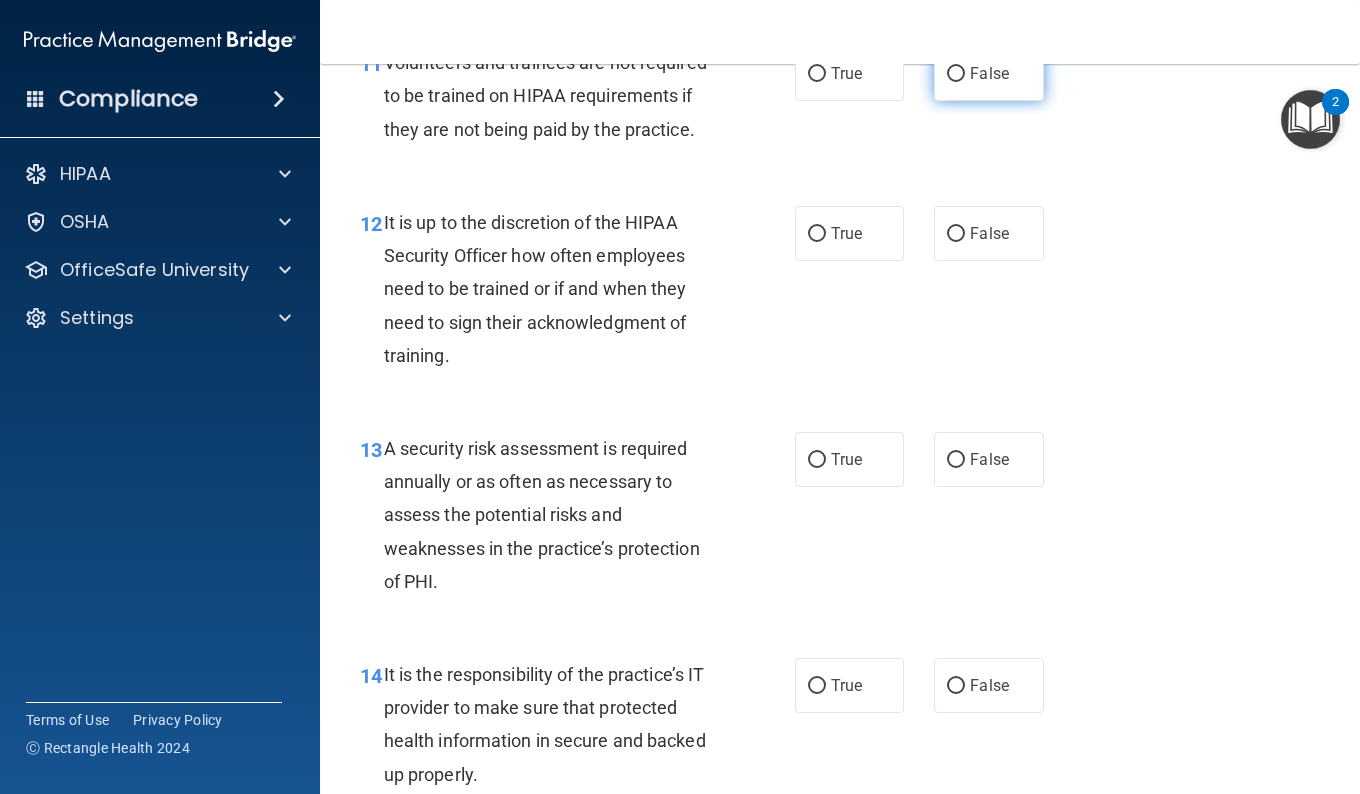 click on "False" at bounding box center (989, 73) 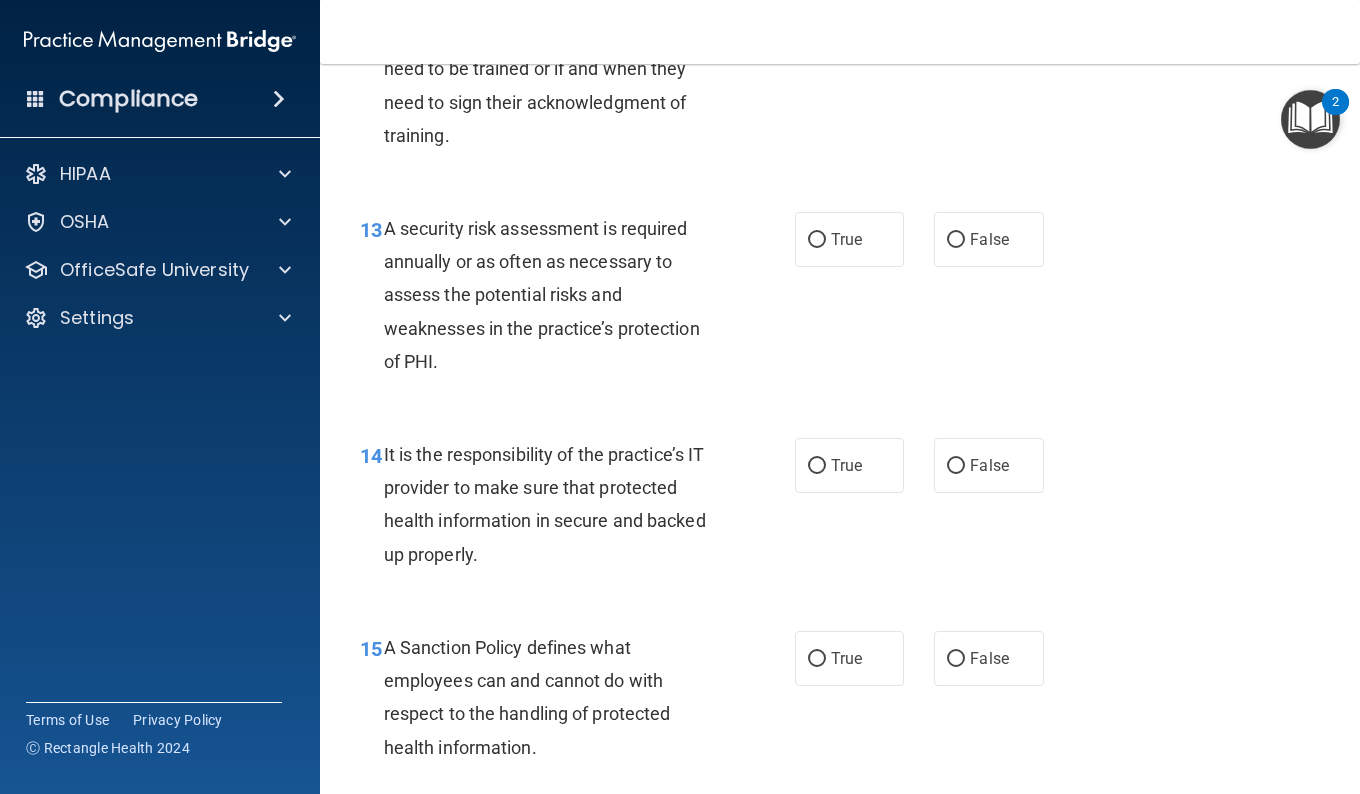 scroll, scrollTop: 2731, scrollLeft: 0, axis: vertical 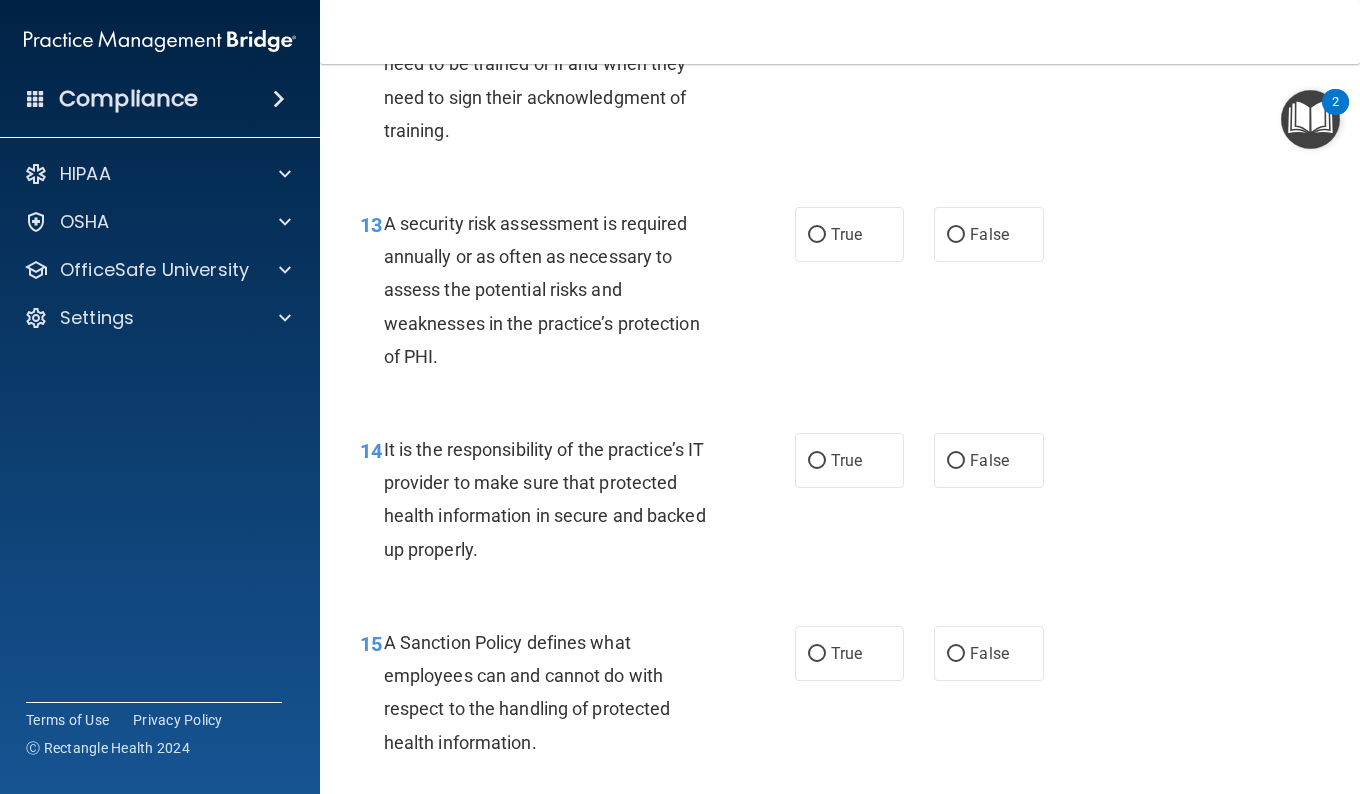 click on "False" at bounding box center (989, 8) 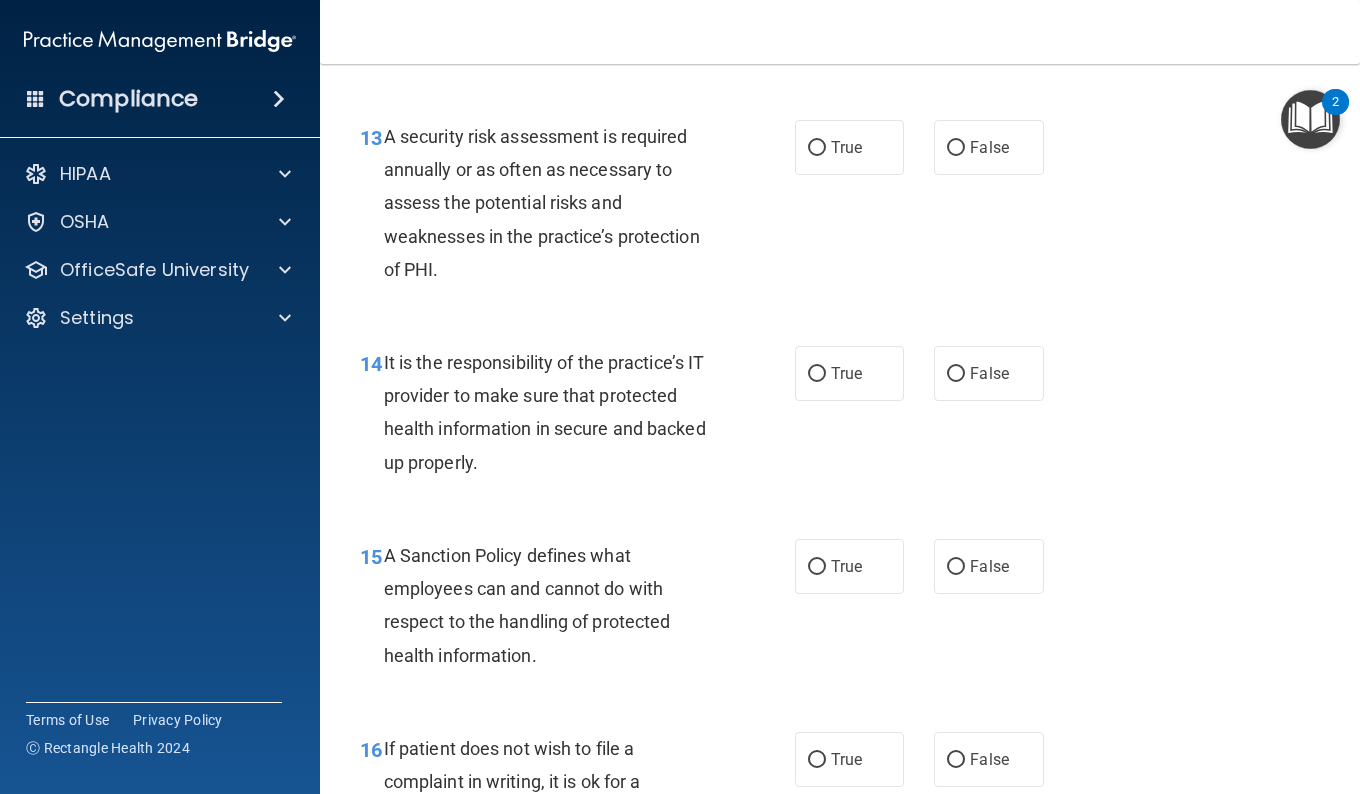 scroll, scrollTop: 2731, scrollLeft: 0, axis: vertical 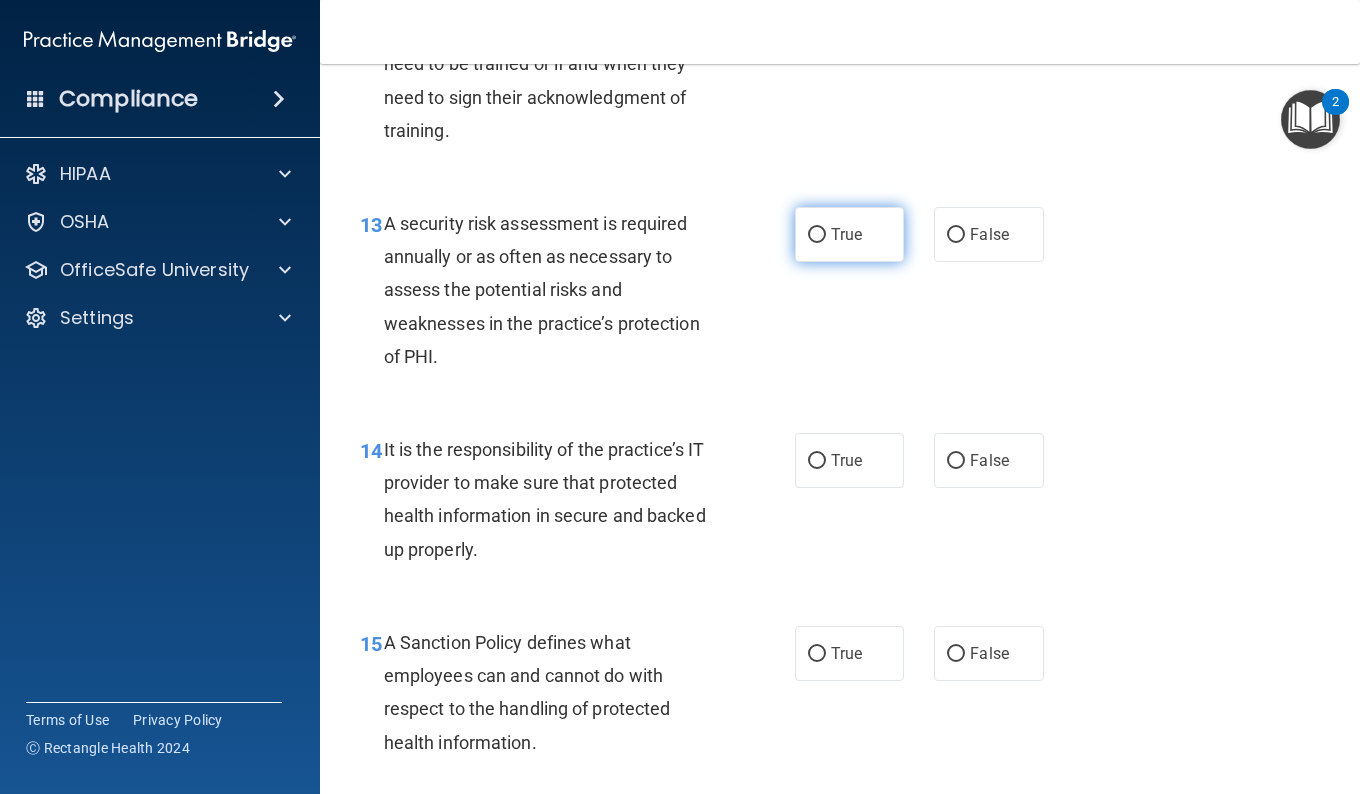 click on "True" at bounding box center (817, 235) 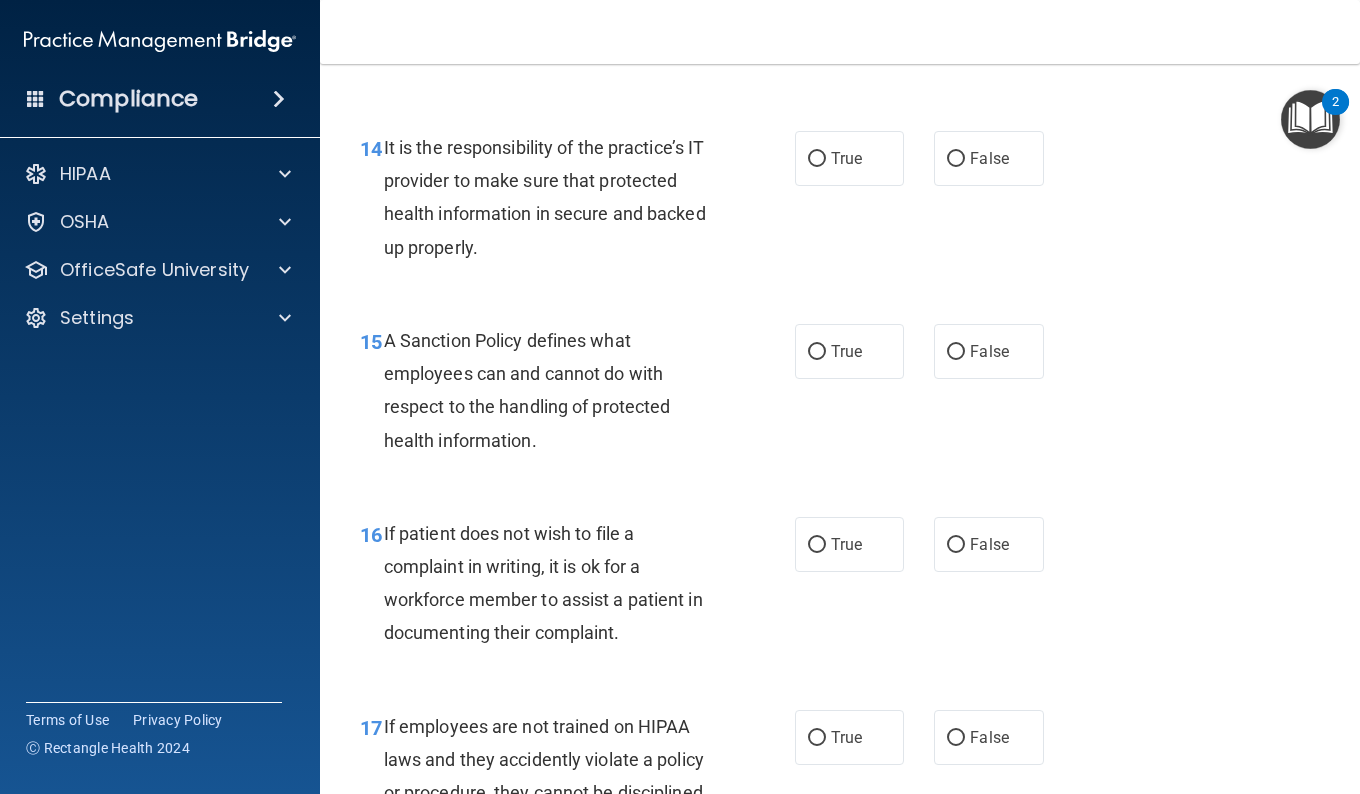 scroll, scrollTop: 3024, scrollLeft: 0, axis: vertical 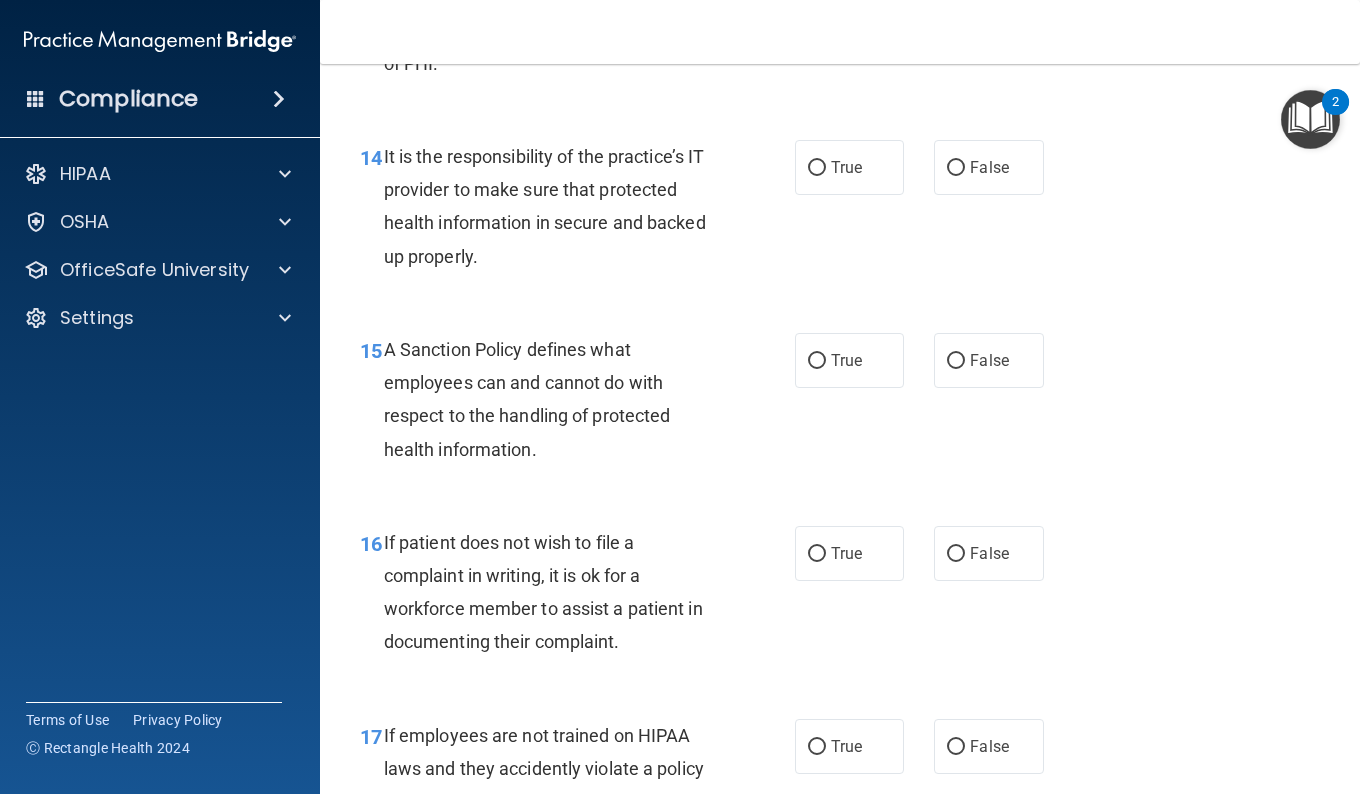 click on "14       It is the responsibility of the practice’s IT provider to make sure that protected health information in secure and backed up properly." at bounding box center (577, 211) 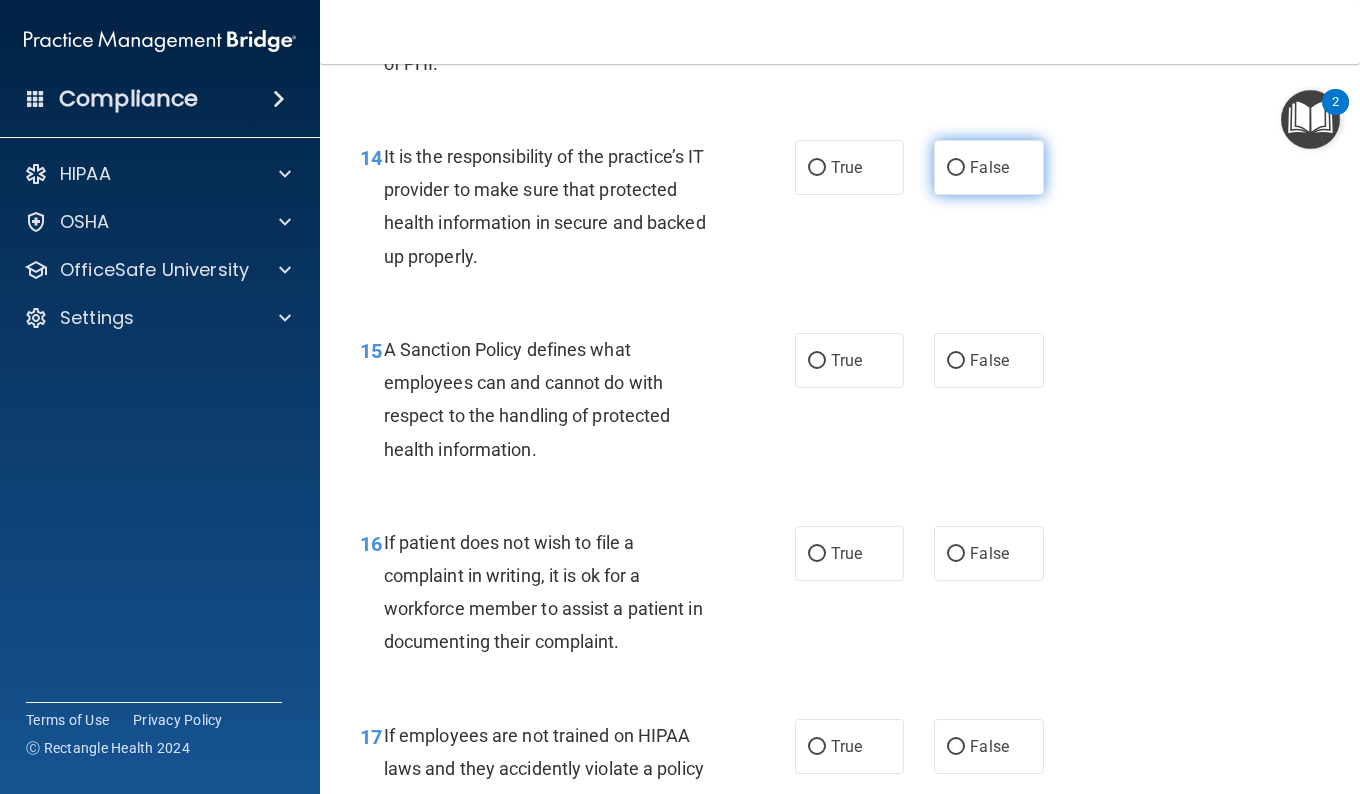 click on "False" at bounding box center [989, 167] 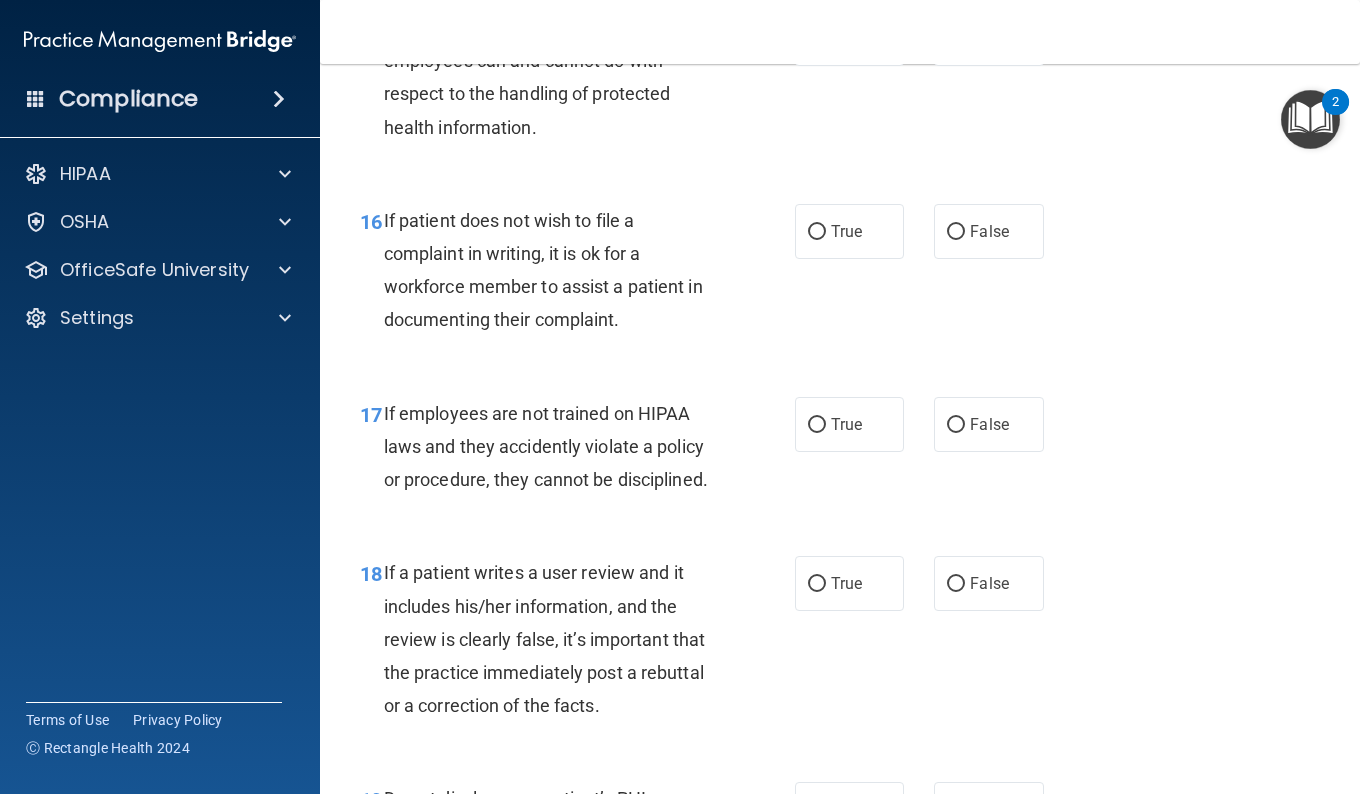 scroll, scrollTop: 3336, scrollLeft: 0, axis: vertical 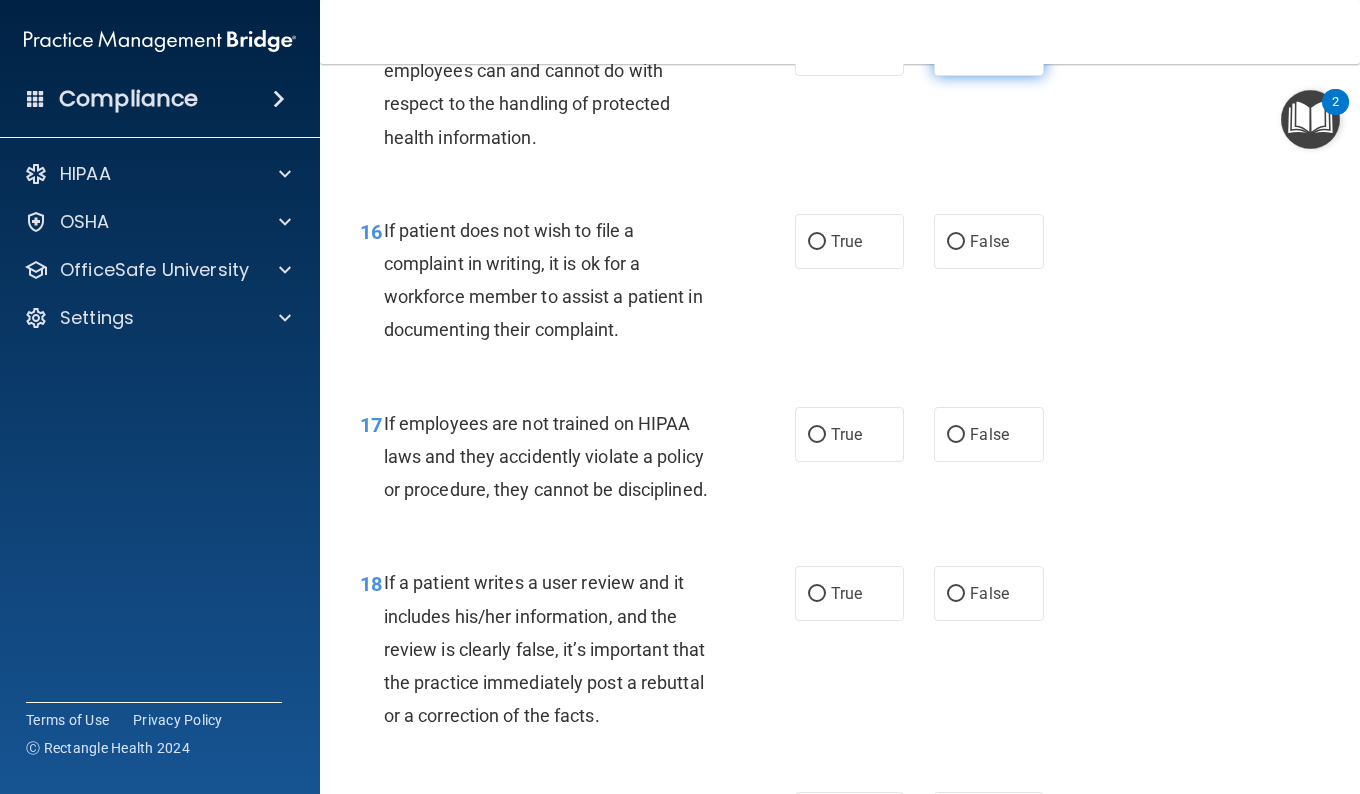click on "False" at bounding box center (989, 48) 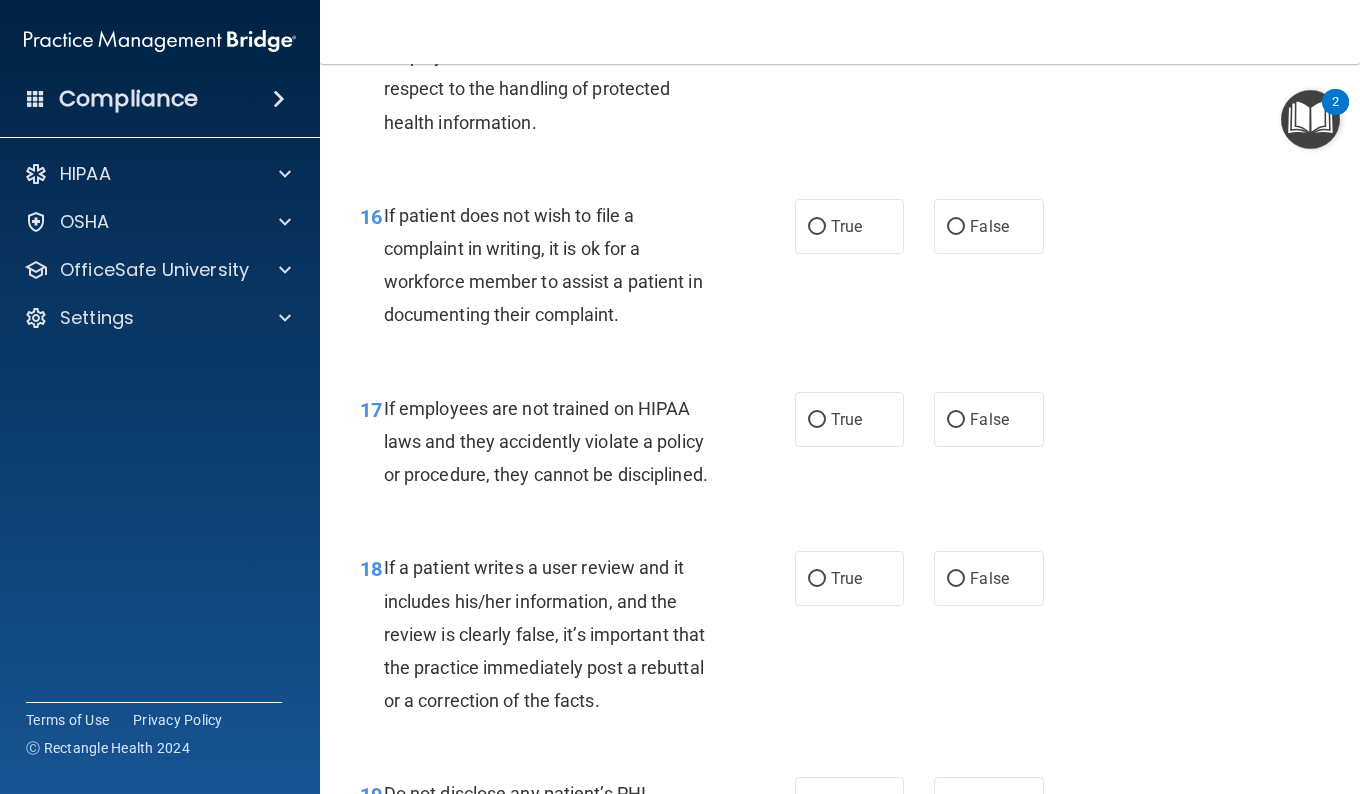 scroll, scrollTop: 3366, scrollLeft: 0, axis: vertical 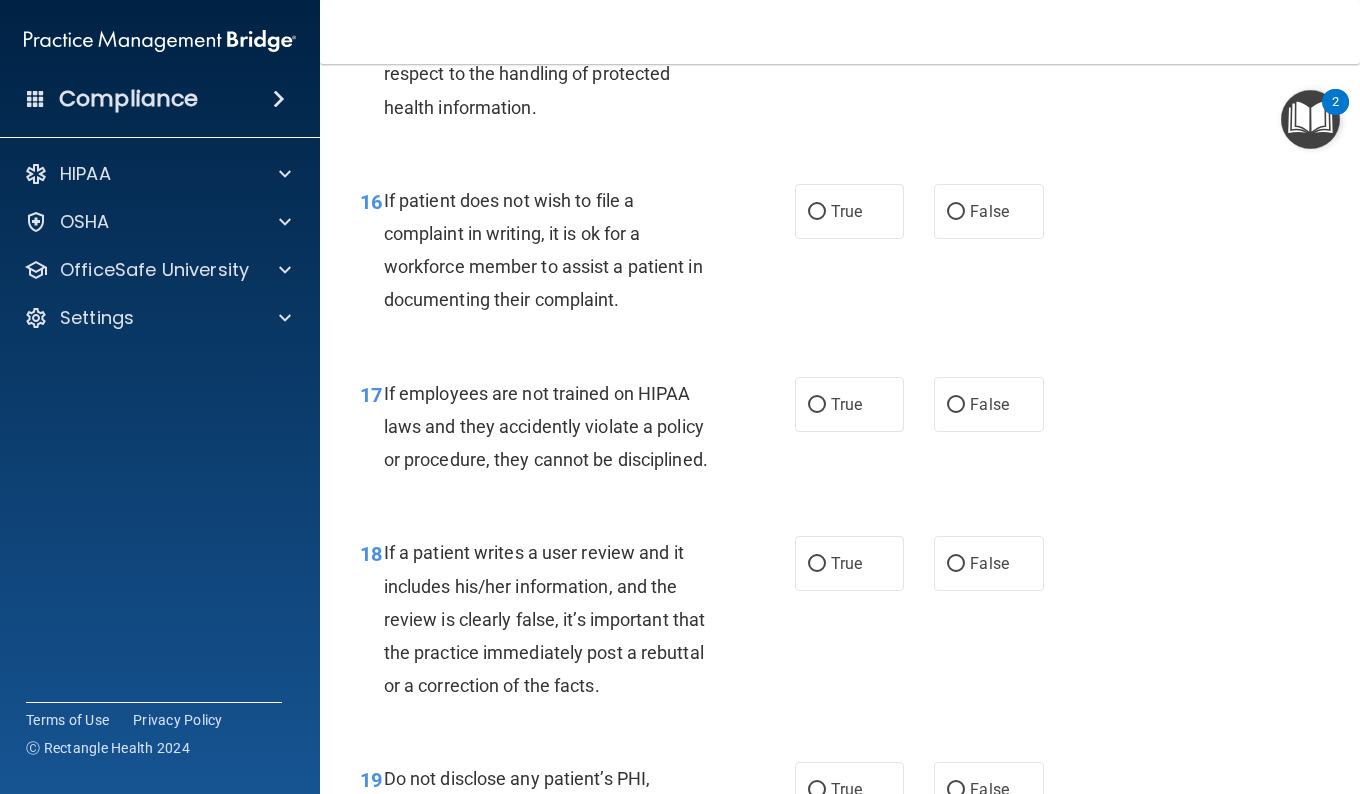 click on "True" at bounding box center (849, 18) 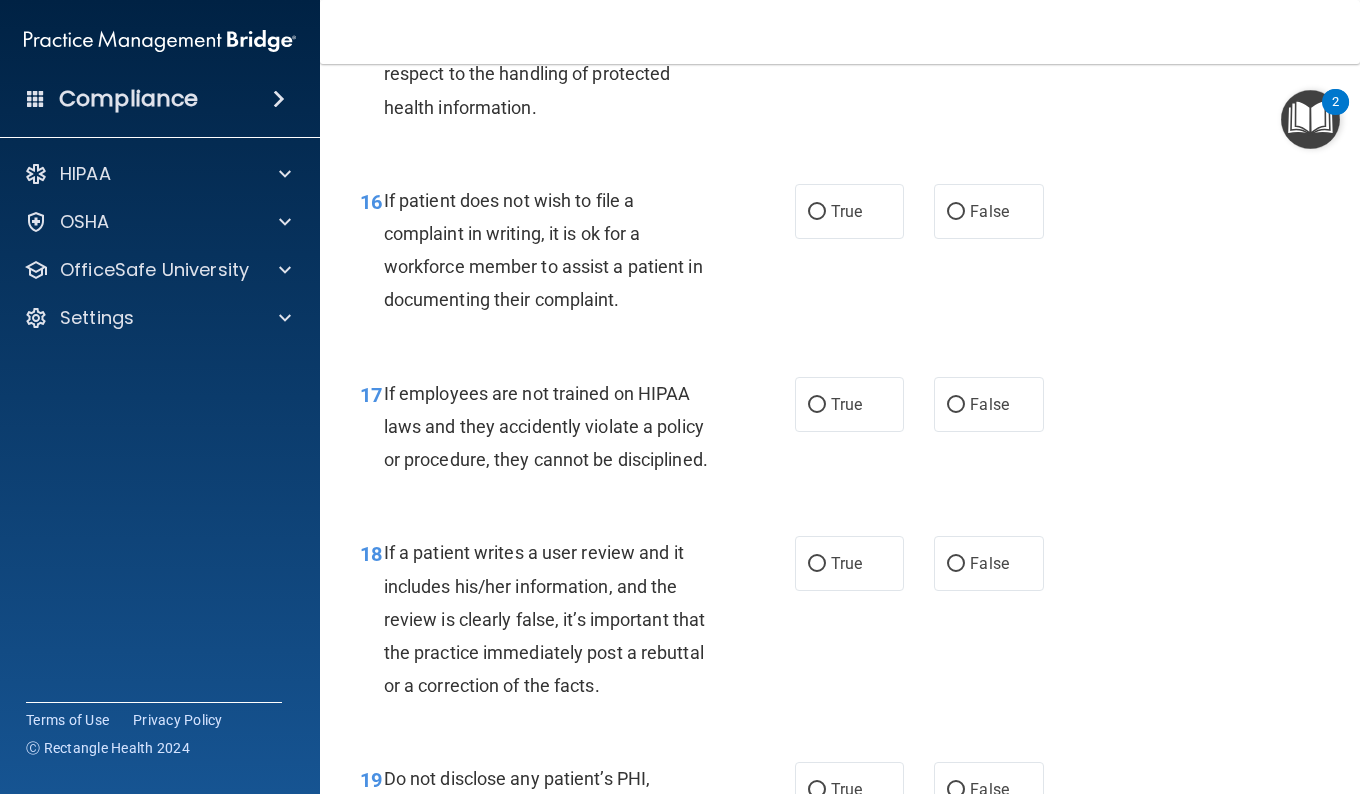 radio on "false" 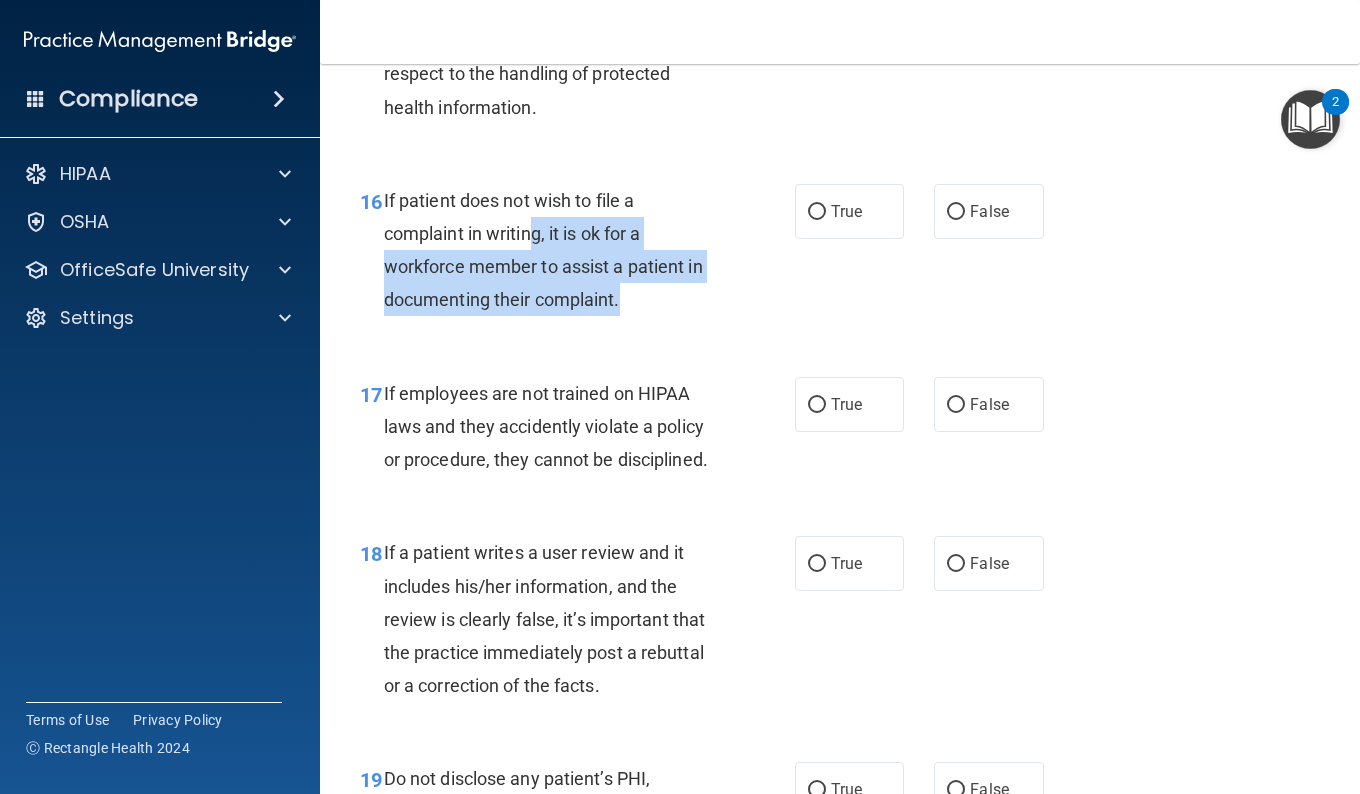 drag, startPoint x: 531, startPoint y: 324, endPoint x: 645, endPoint y: 388, distance: 130.73637 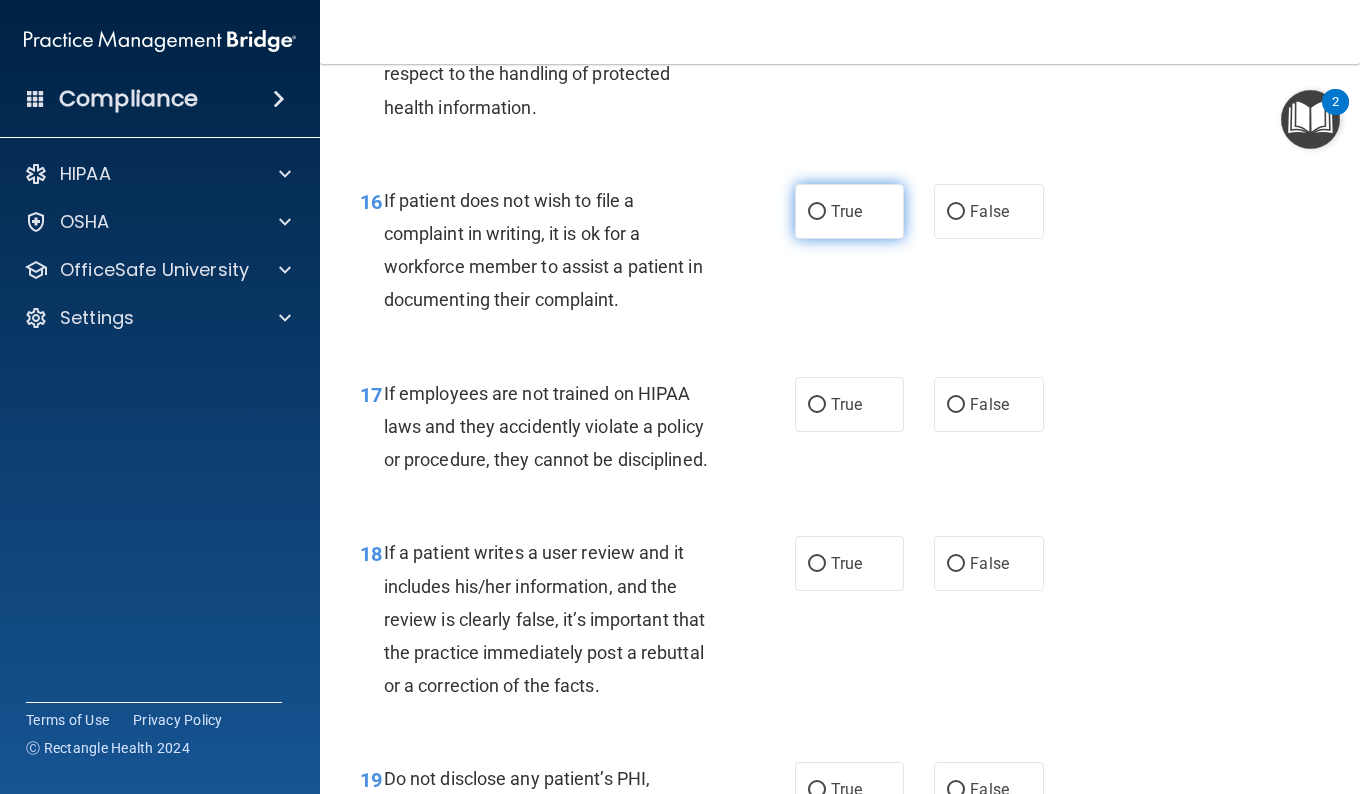 click on "True" at bounding box center [849, 211] 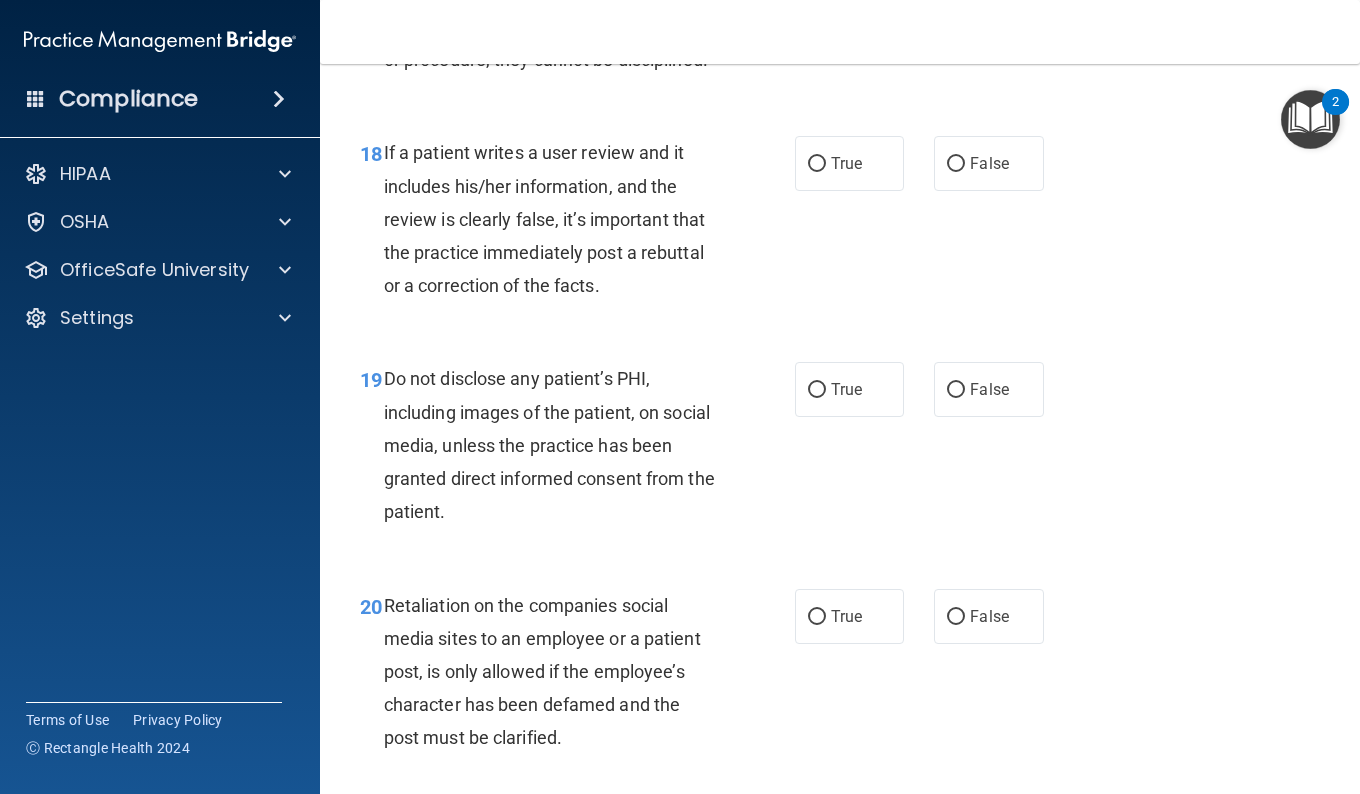 scroll, scrollTop: 3737, scrollLeft: 0, axis: vertical 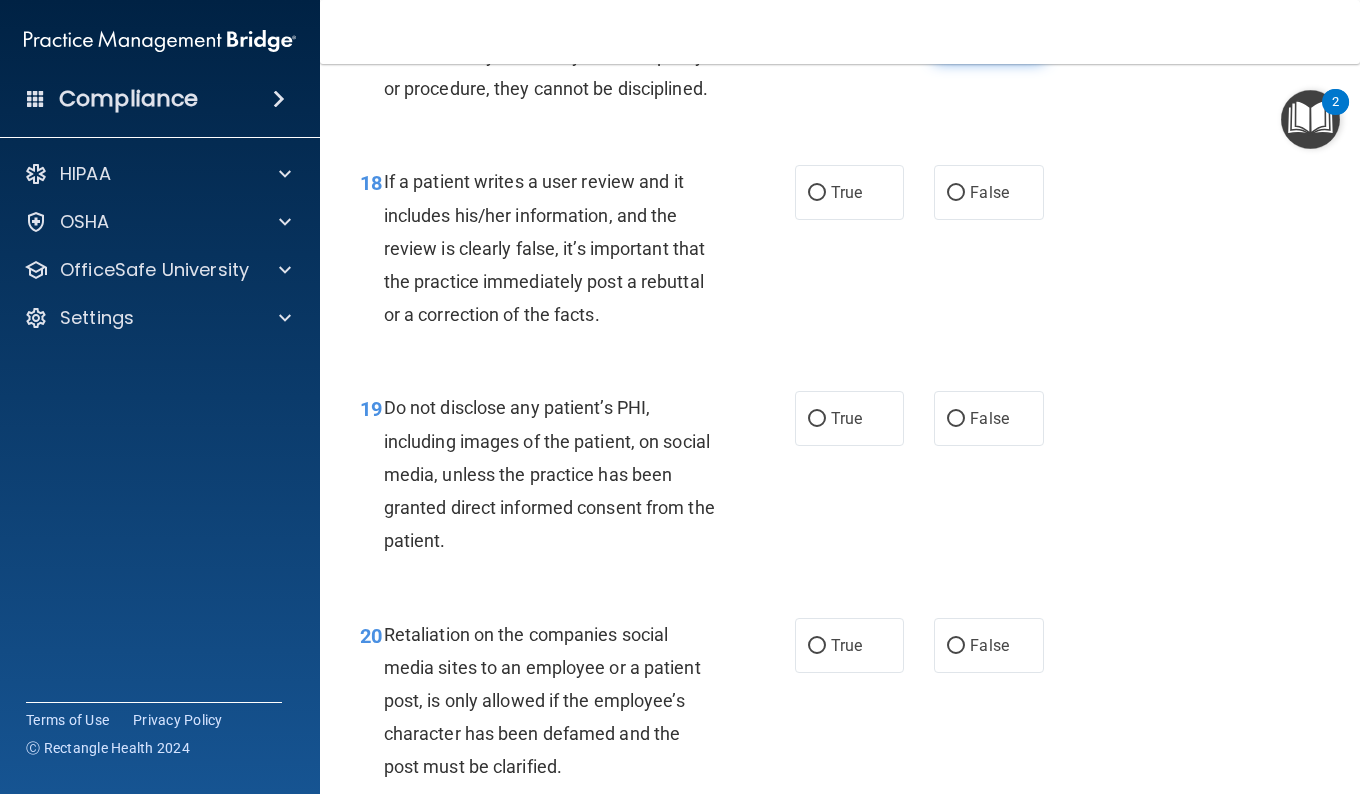 click on "False" at bounding box center [989, 33] 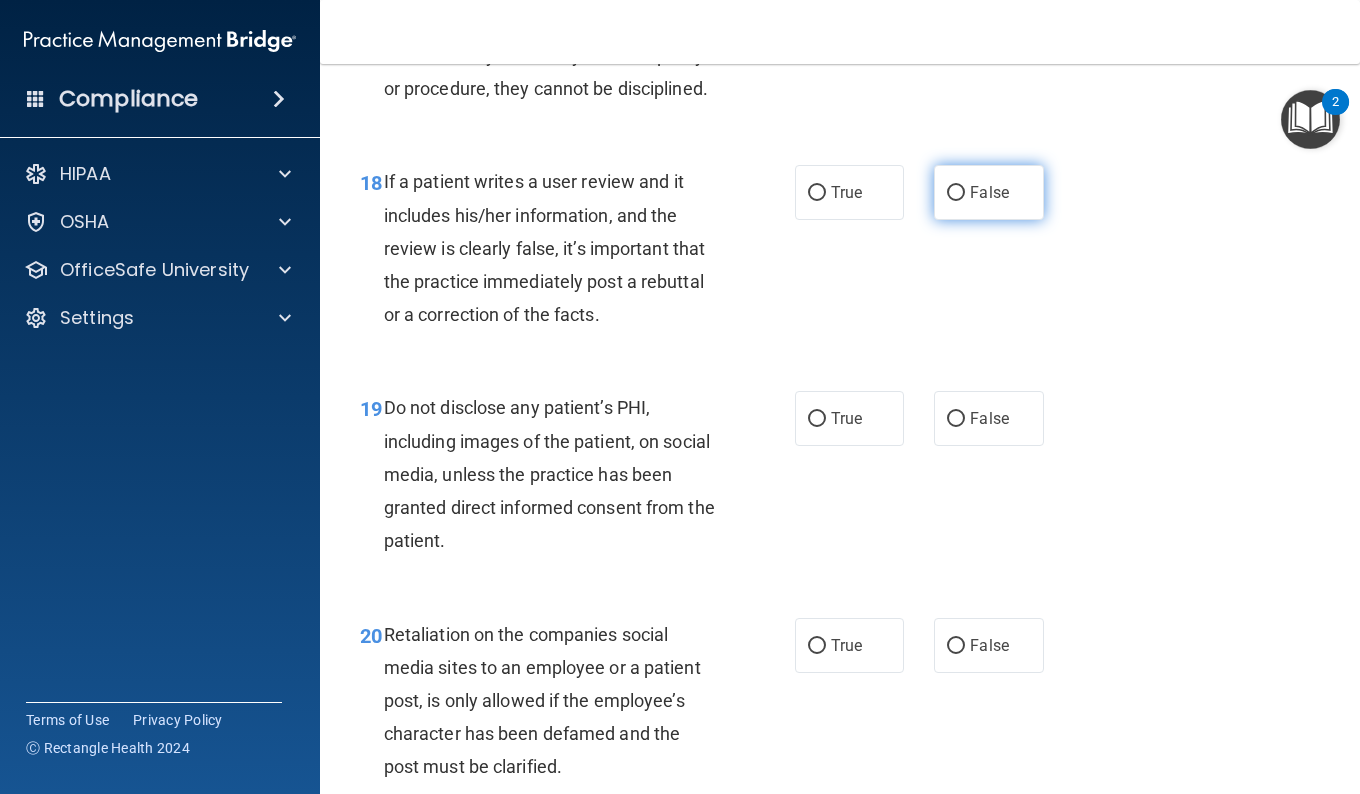 click on "False" at bounding box center (989, 192) 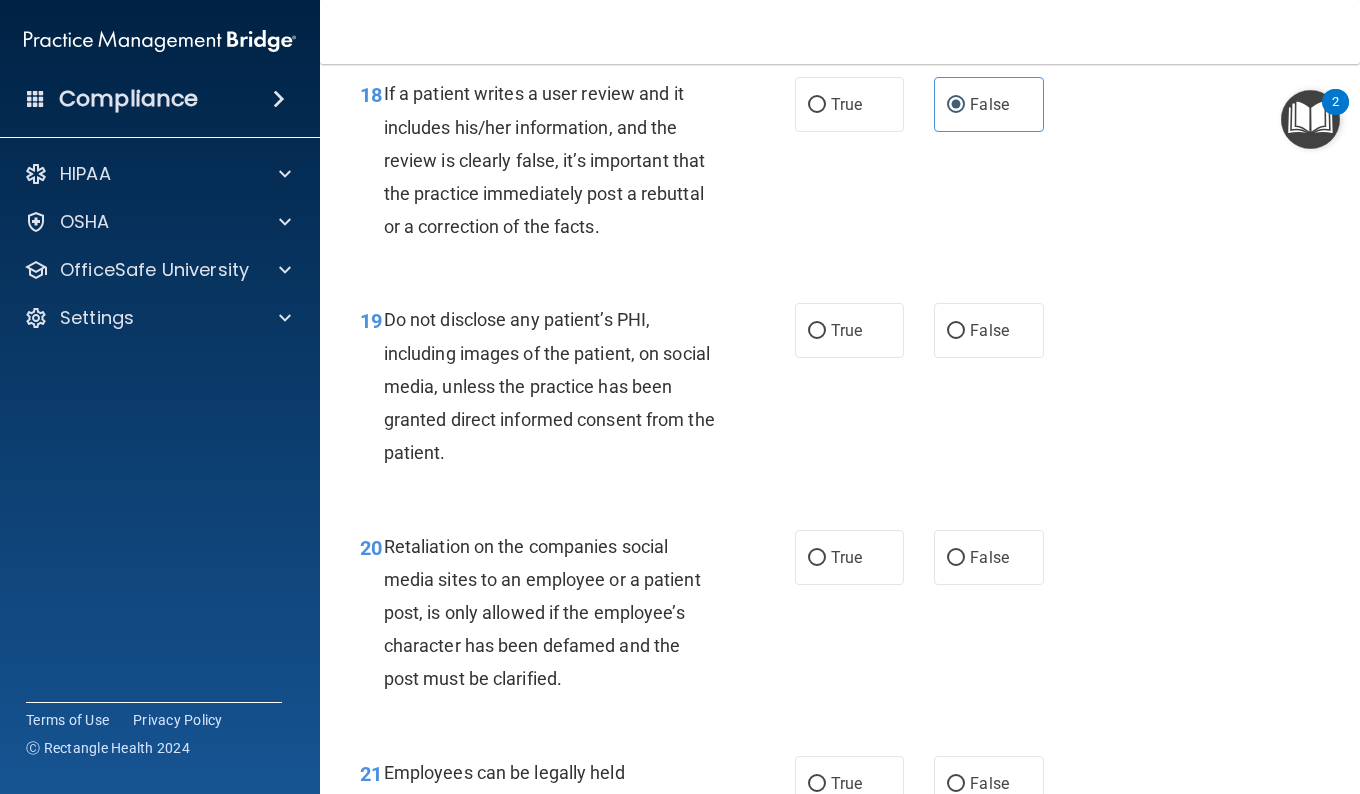 scroll, scrollTop: 3835, scrollLeft: 0, axis: vertical 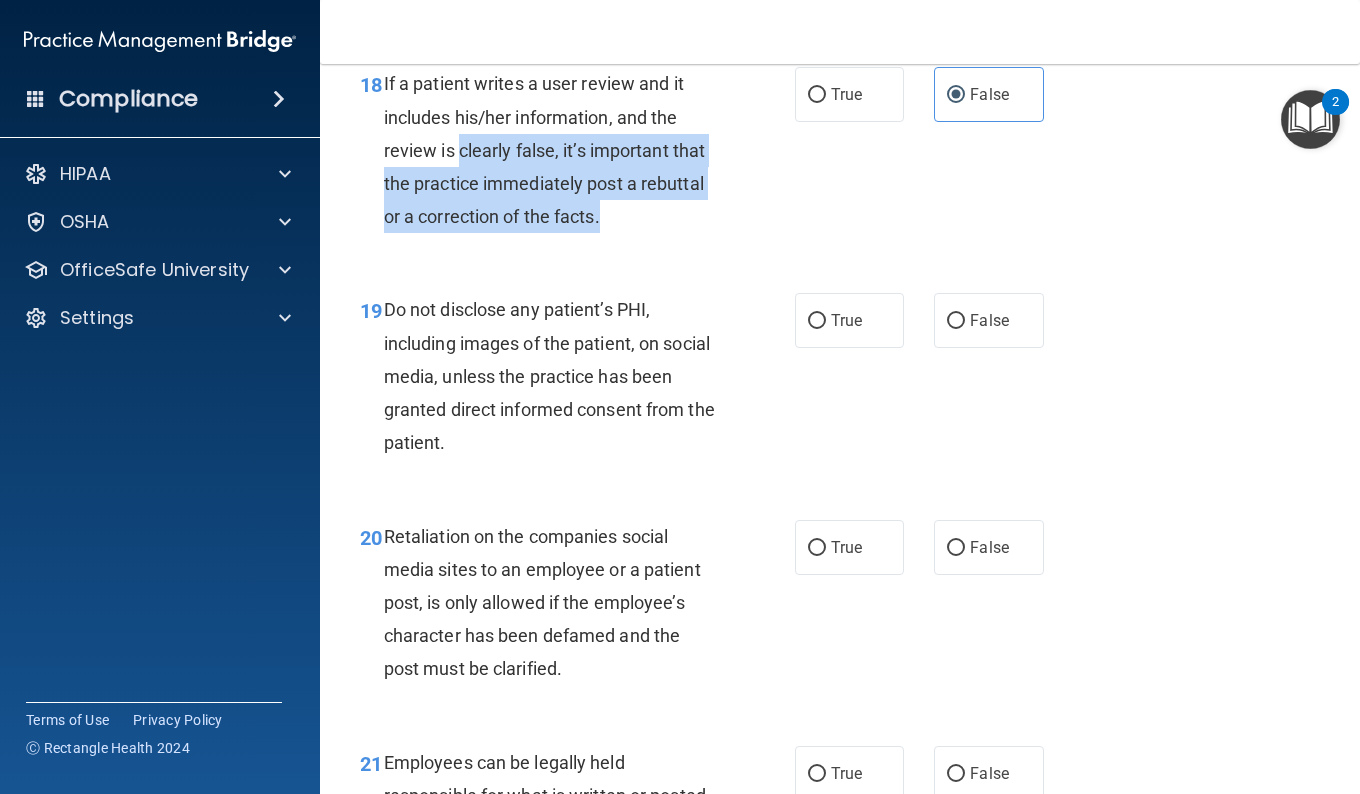 drag, startPoint x: 456, startPoint y: 247, endPoint x: 646, endPoint y: 326, distance: 205.76929 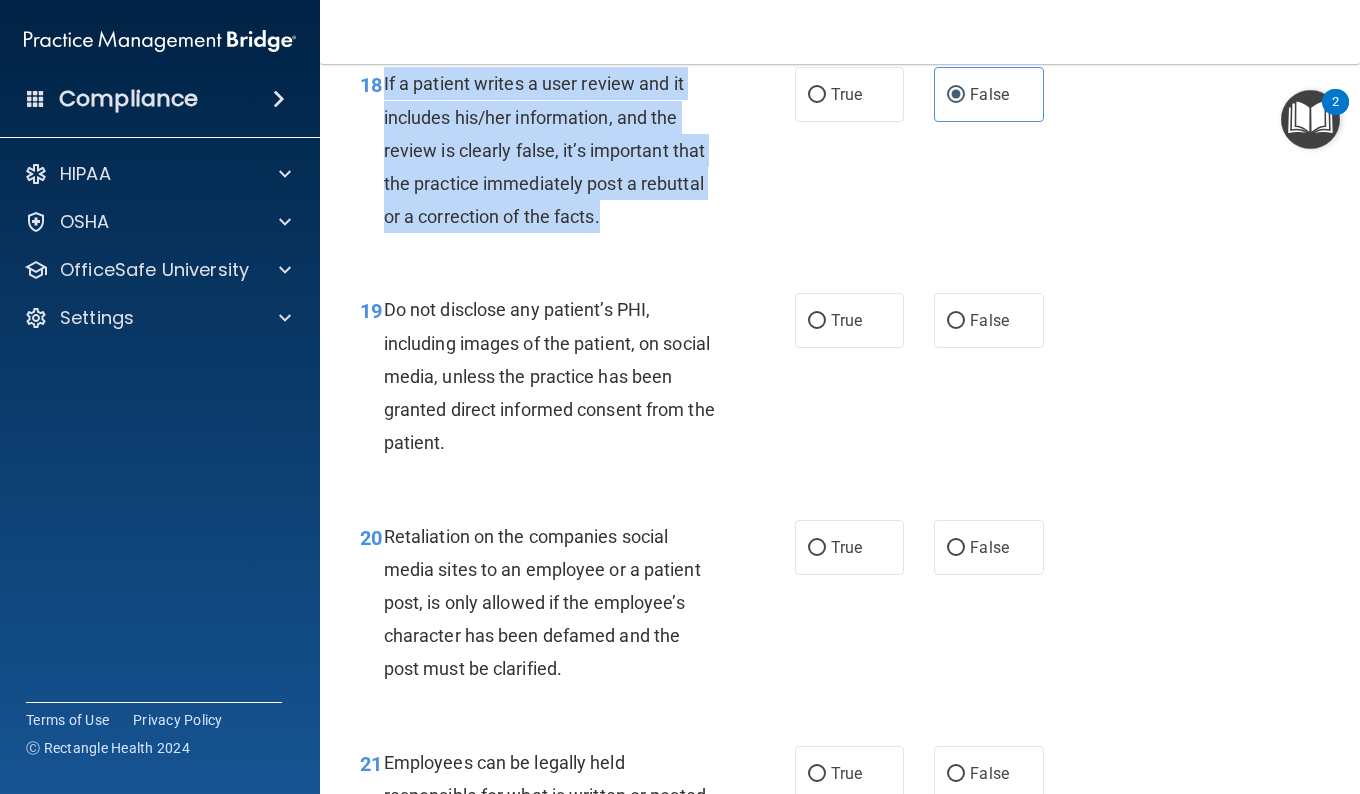 drag, startPoint x: 384, startPoint y: 184, endPoint x: 624, endPoint y: 337, distance: 284.6208 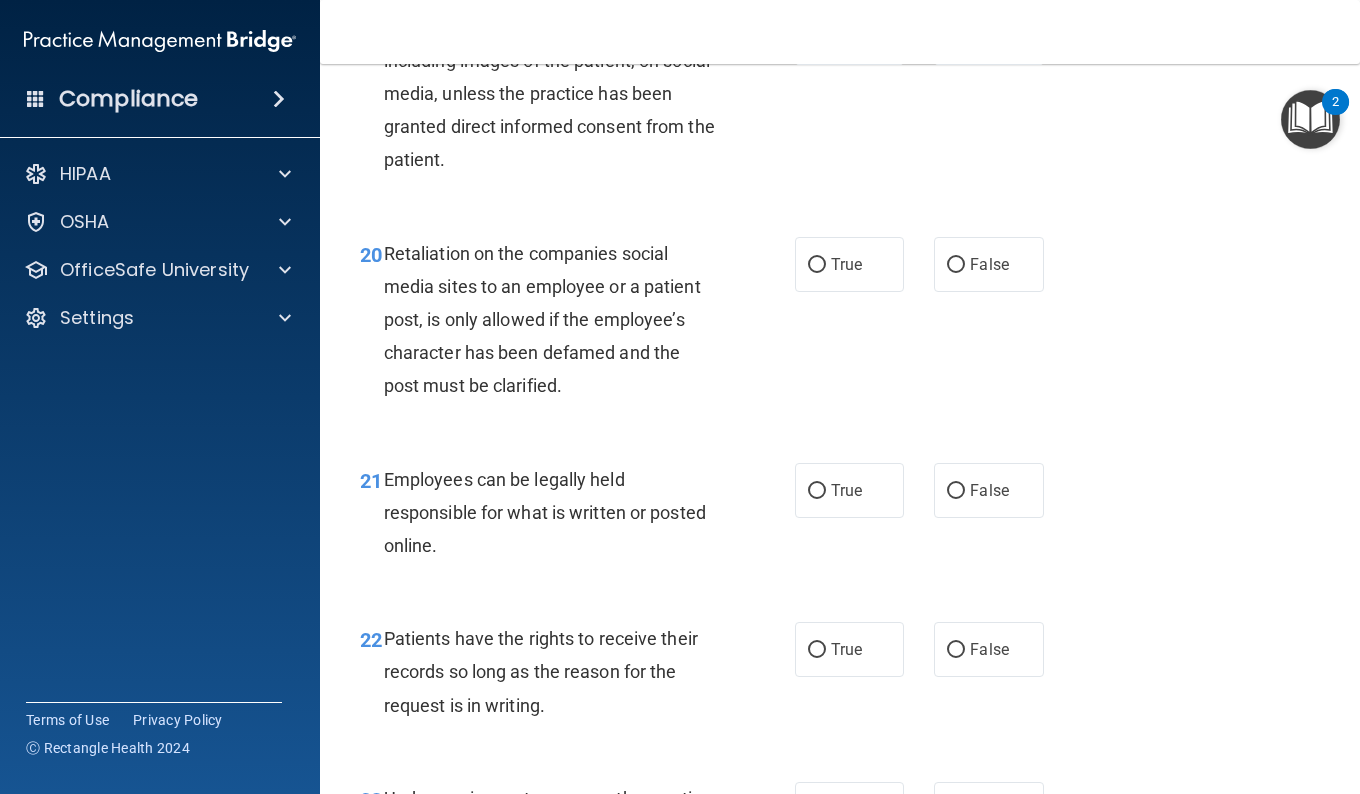 scroll, scrollTop: 4162, scrollLeft: 0, axis: vertical 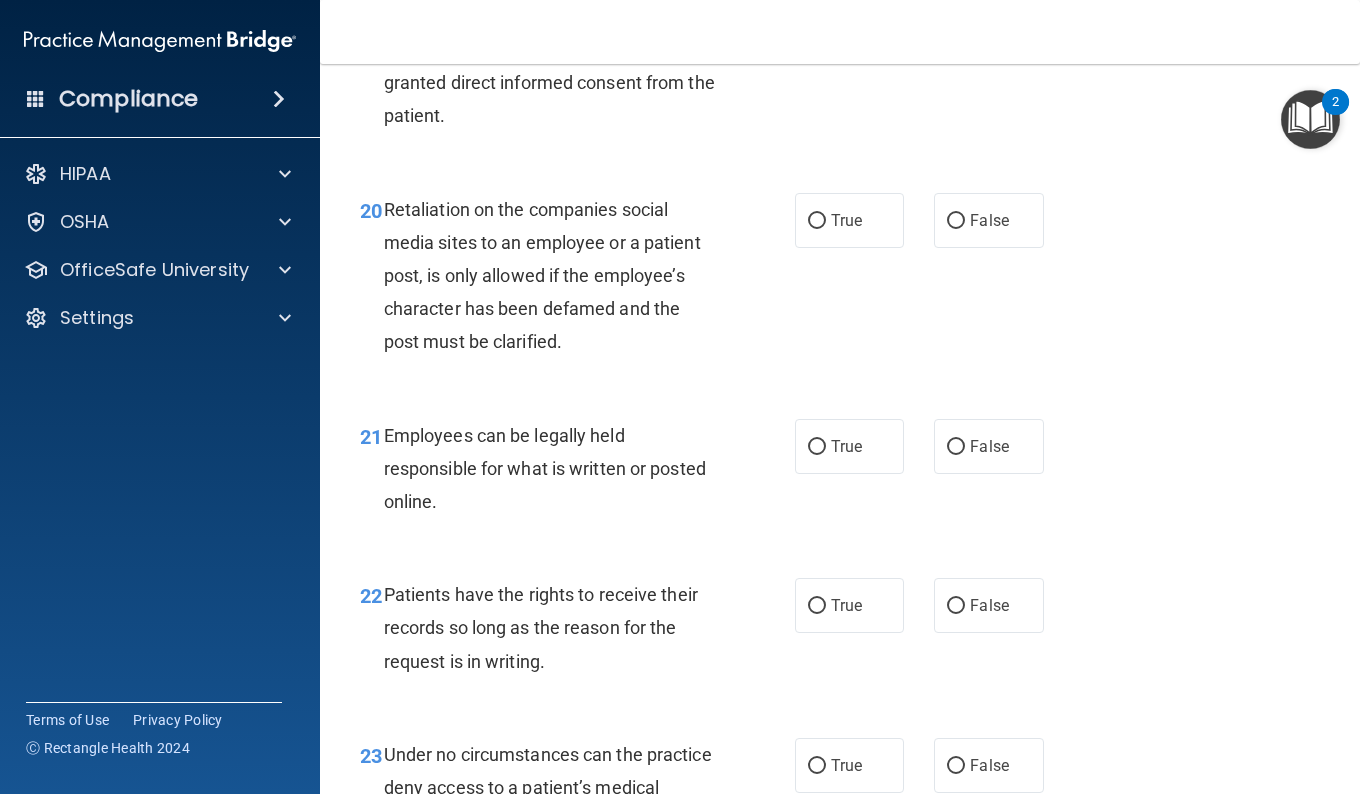 click on "True" at bounding box center [846, -7] 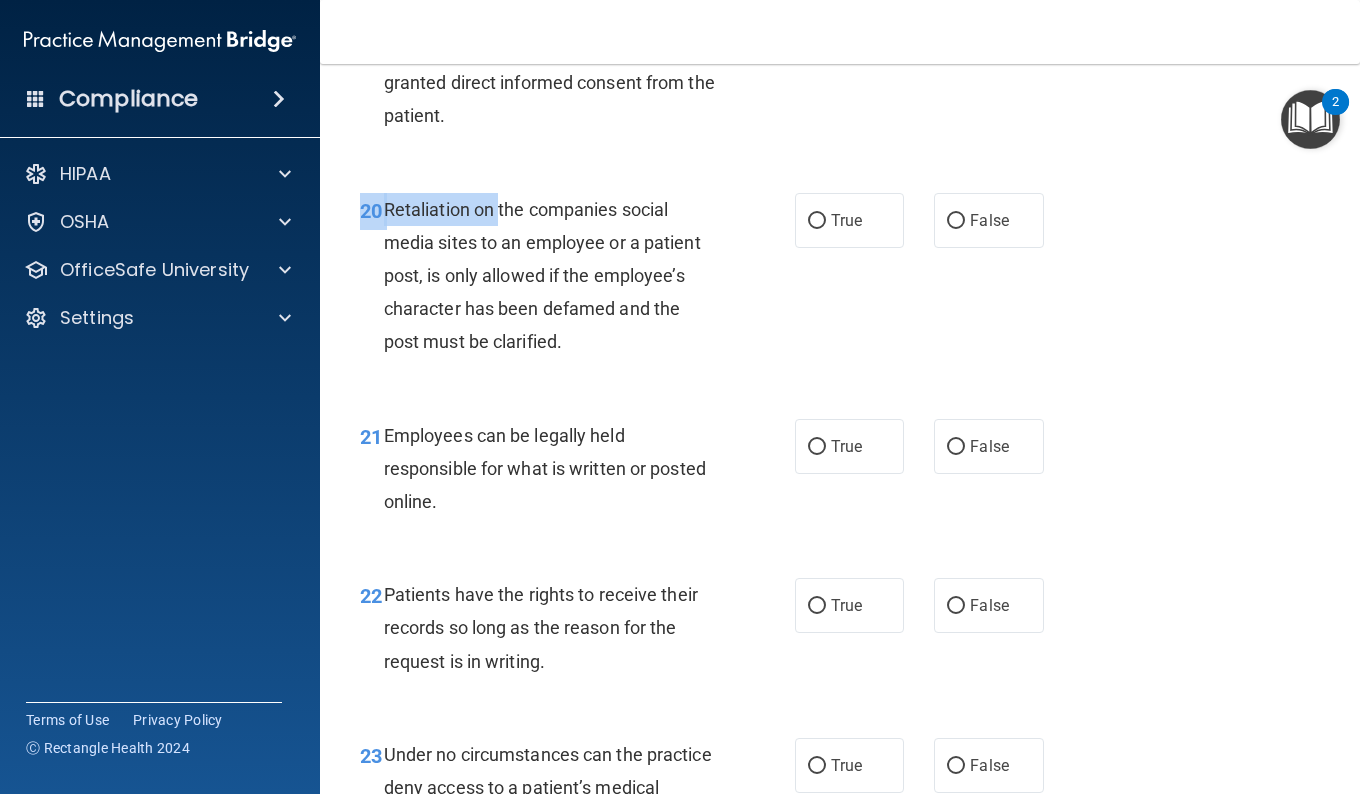 drag, startPoint x: 498, startPoint y: 315, endPoint x: 616, endPoint y: 497, distance: 216.9055 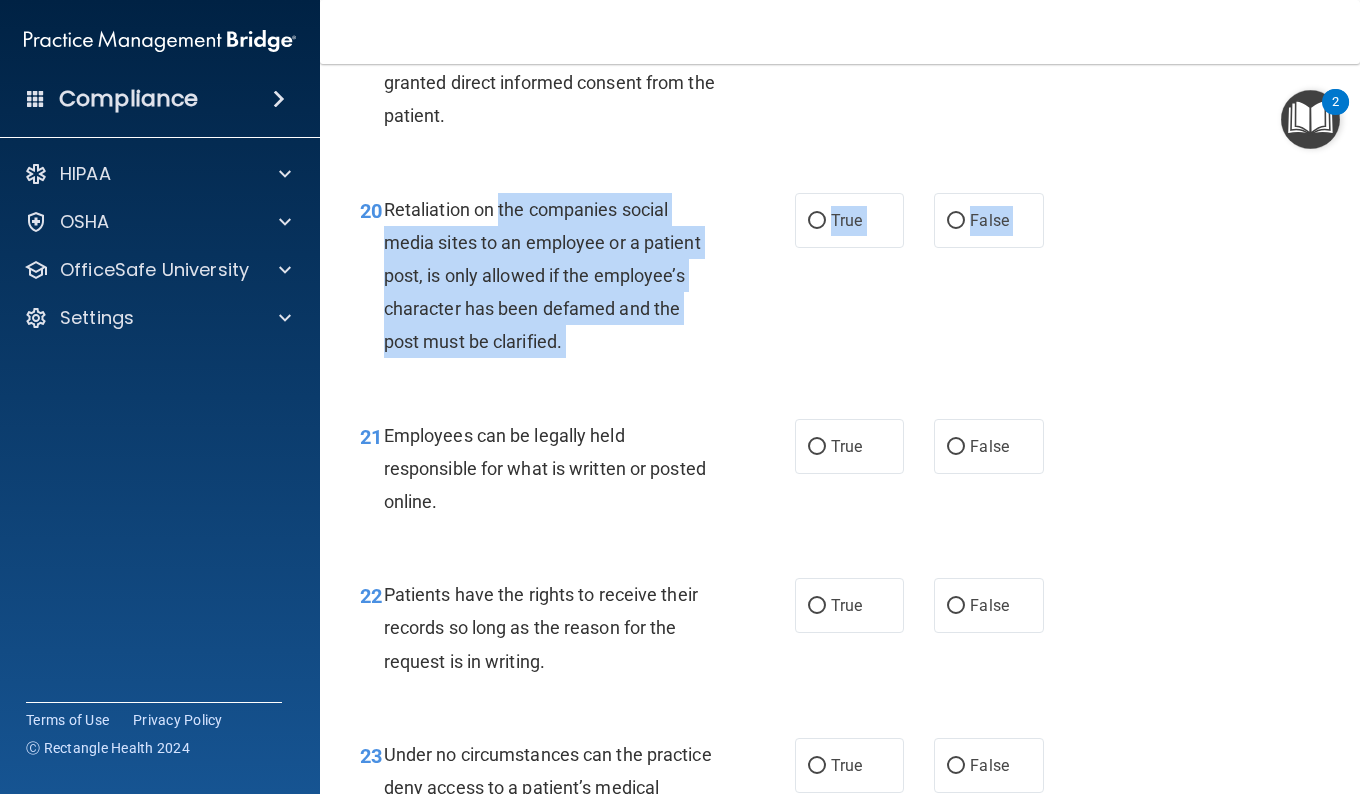 drag, startPoint x: 616, startPoint y: 497, endPoint x: 598, endPoint y: 445, distance: 55.027267 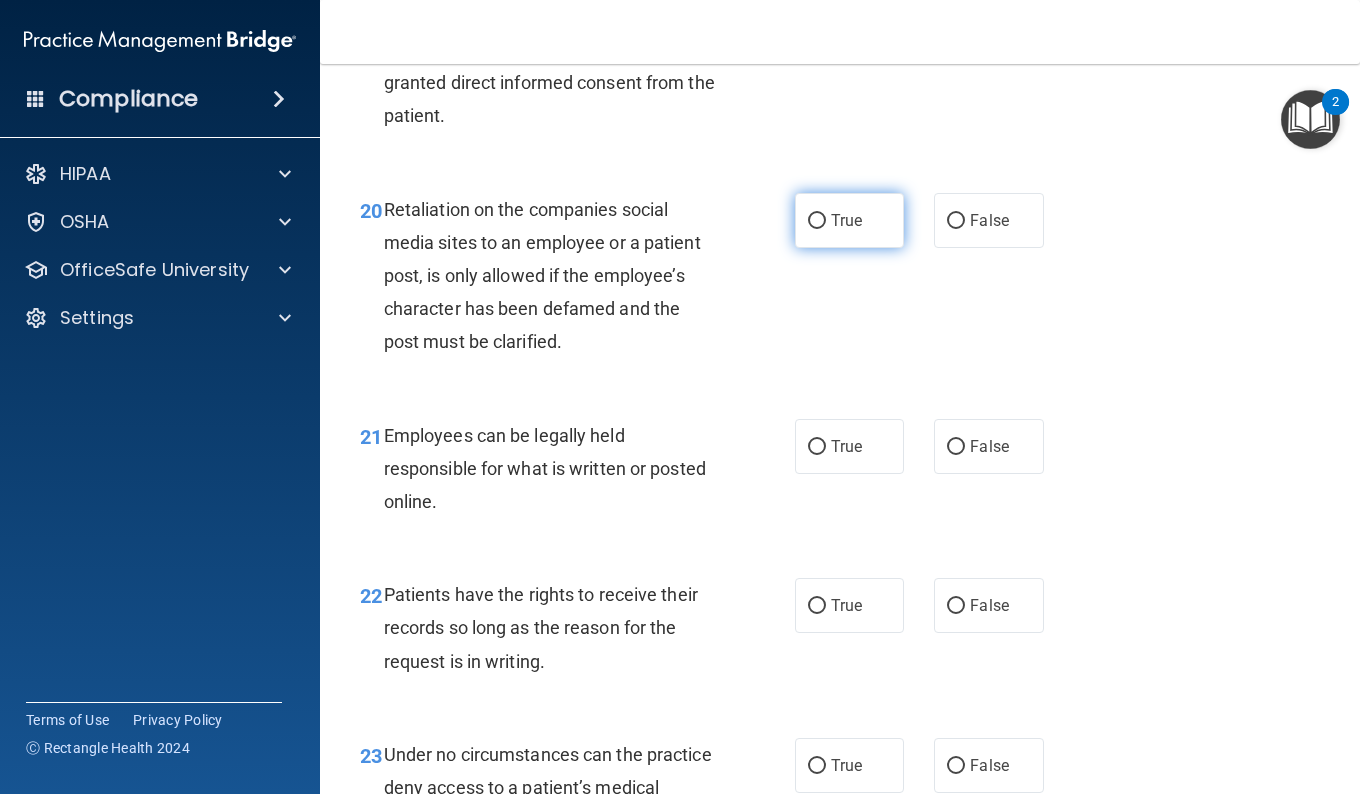 click on "True" at bounding box center (849, 220) 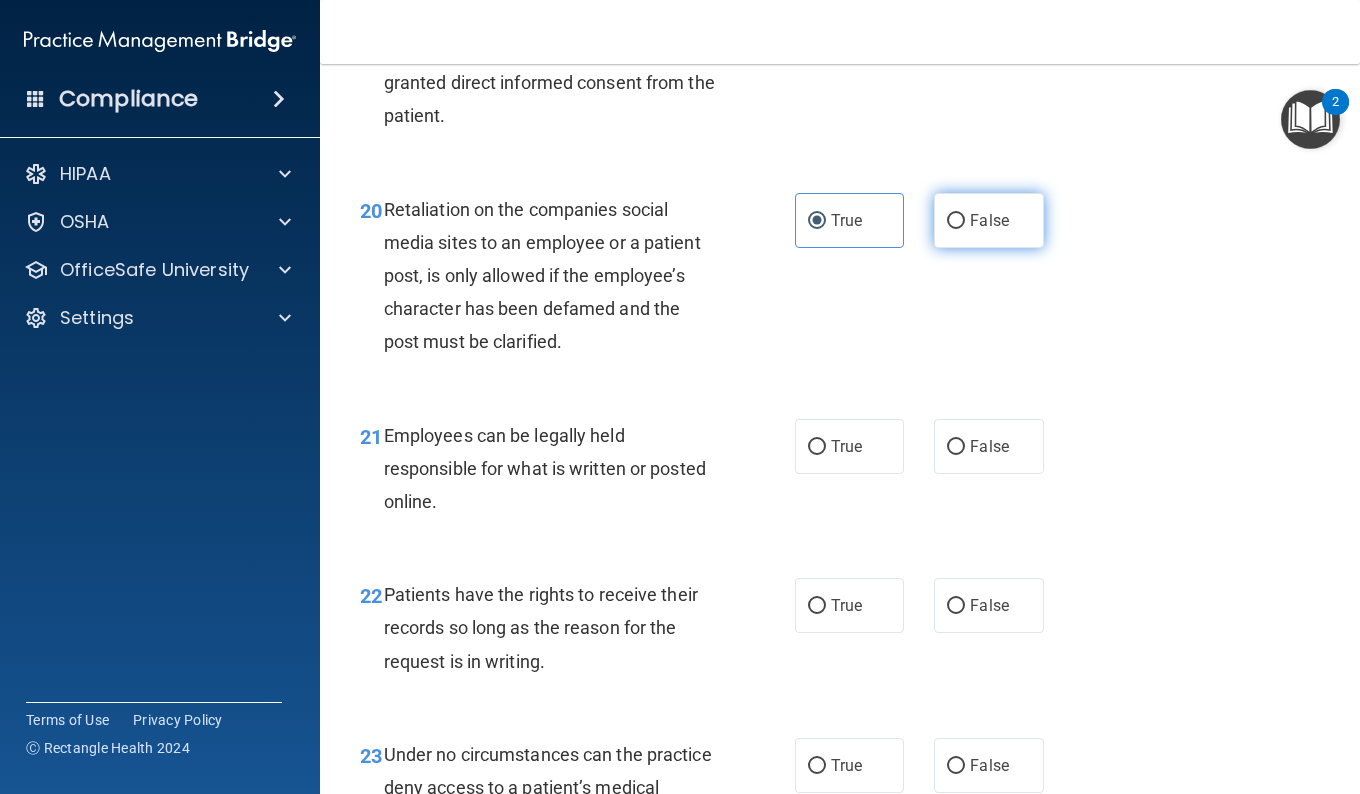 click on "False" at bounding box center [989, 220] 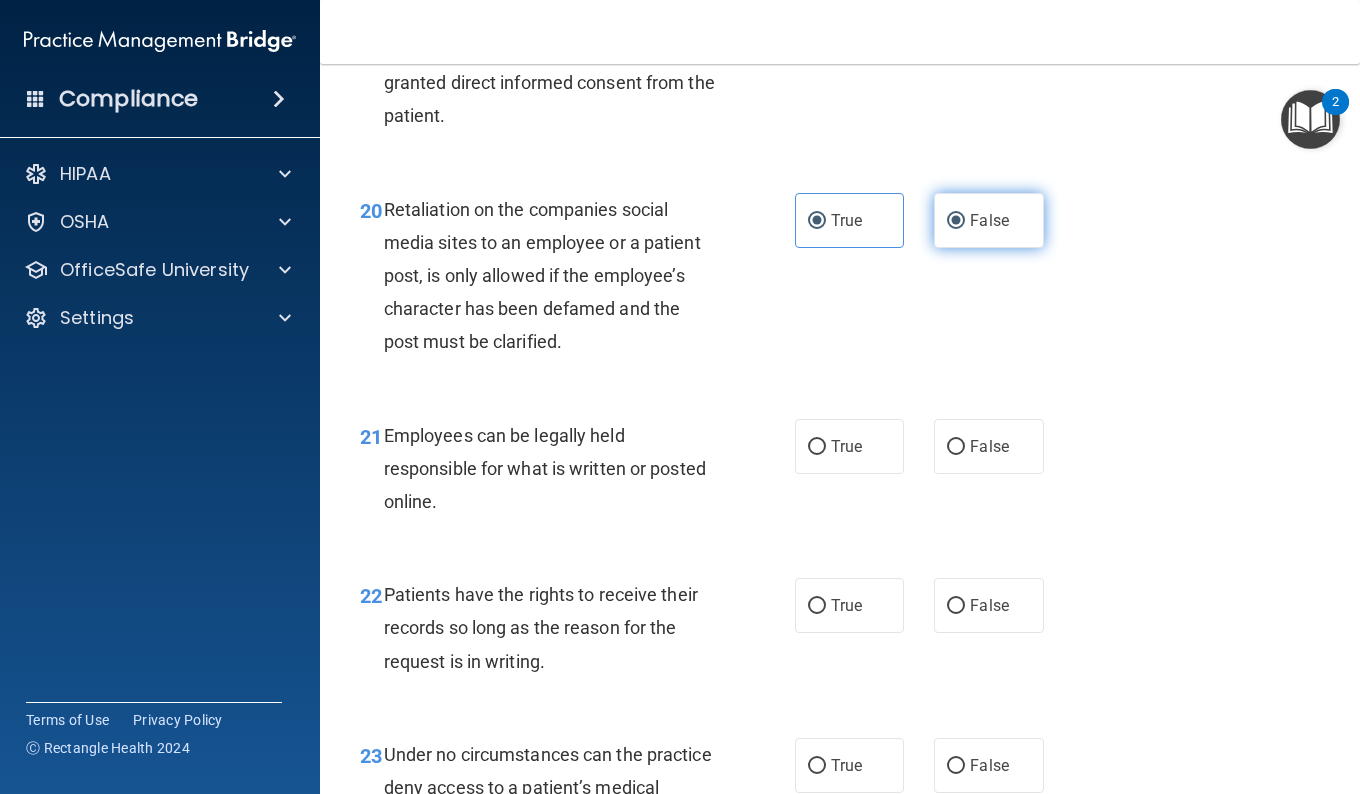 radio on "false" 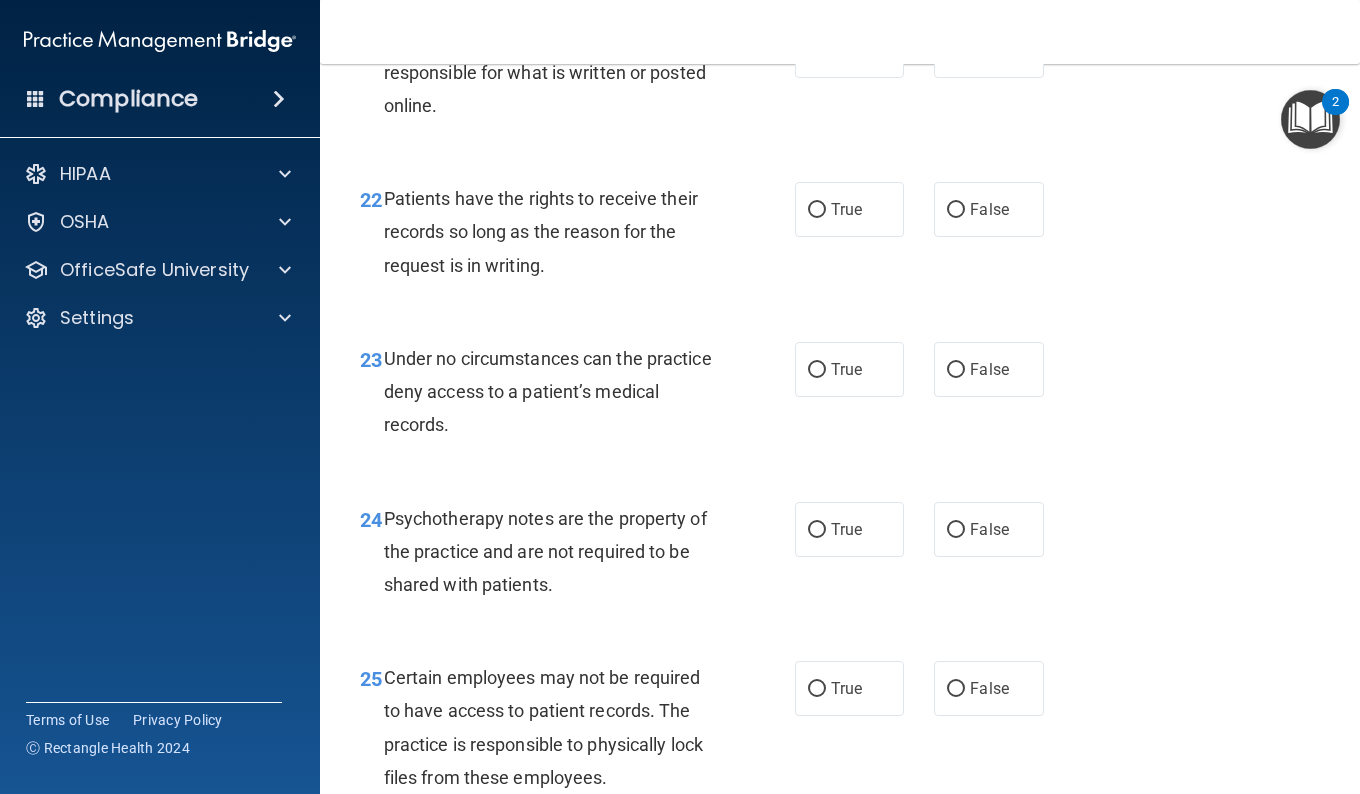 scroll, scrollTop: 4543, scrollLeft: 0, axis: vertical 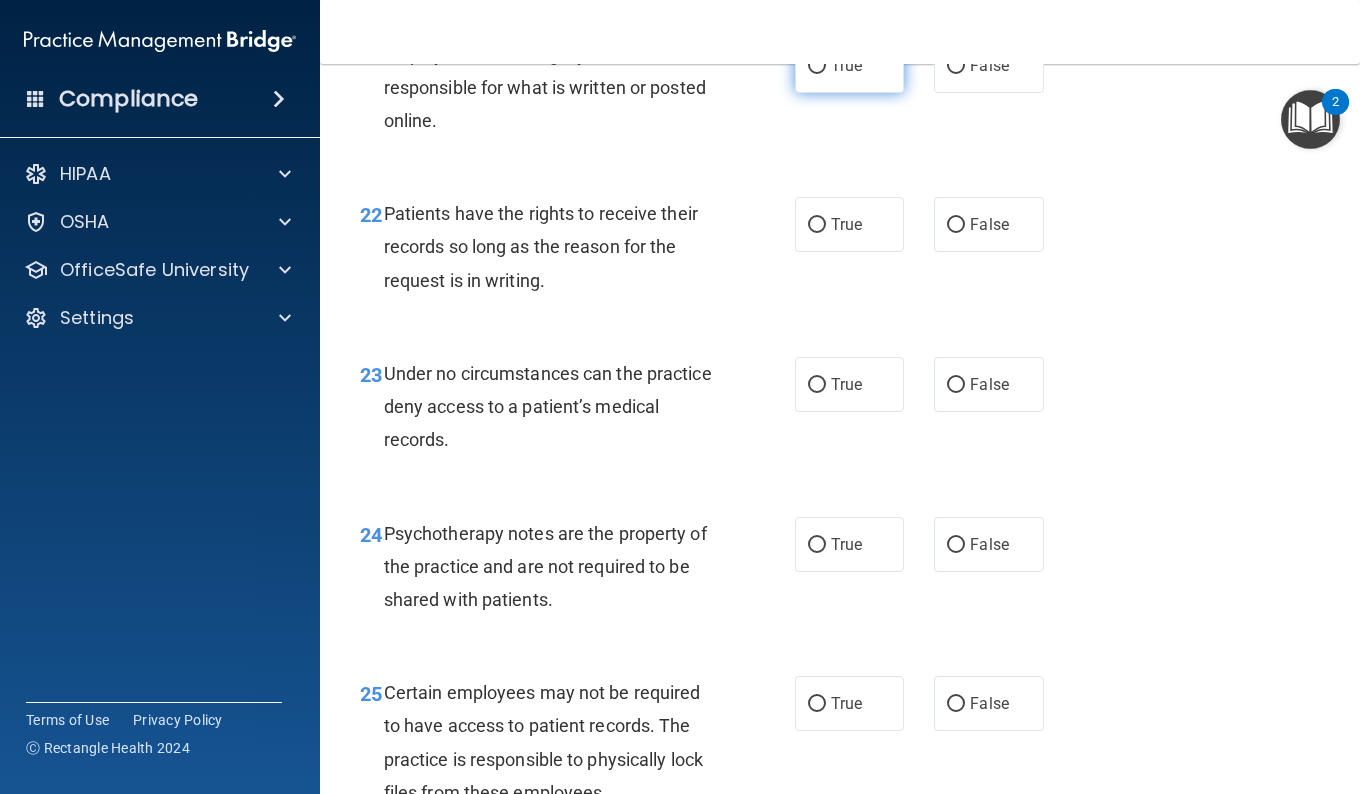click on "True" at bounding box center [849, 65] 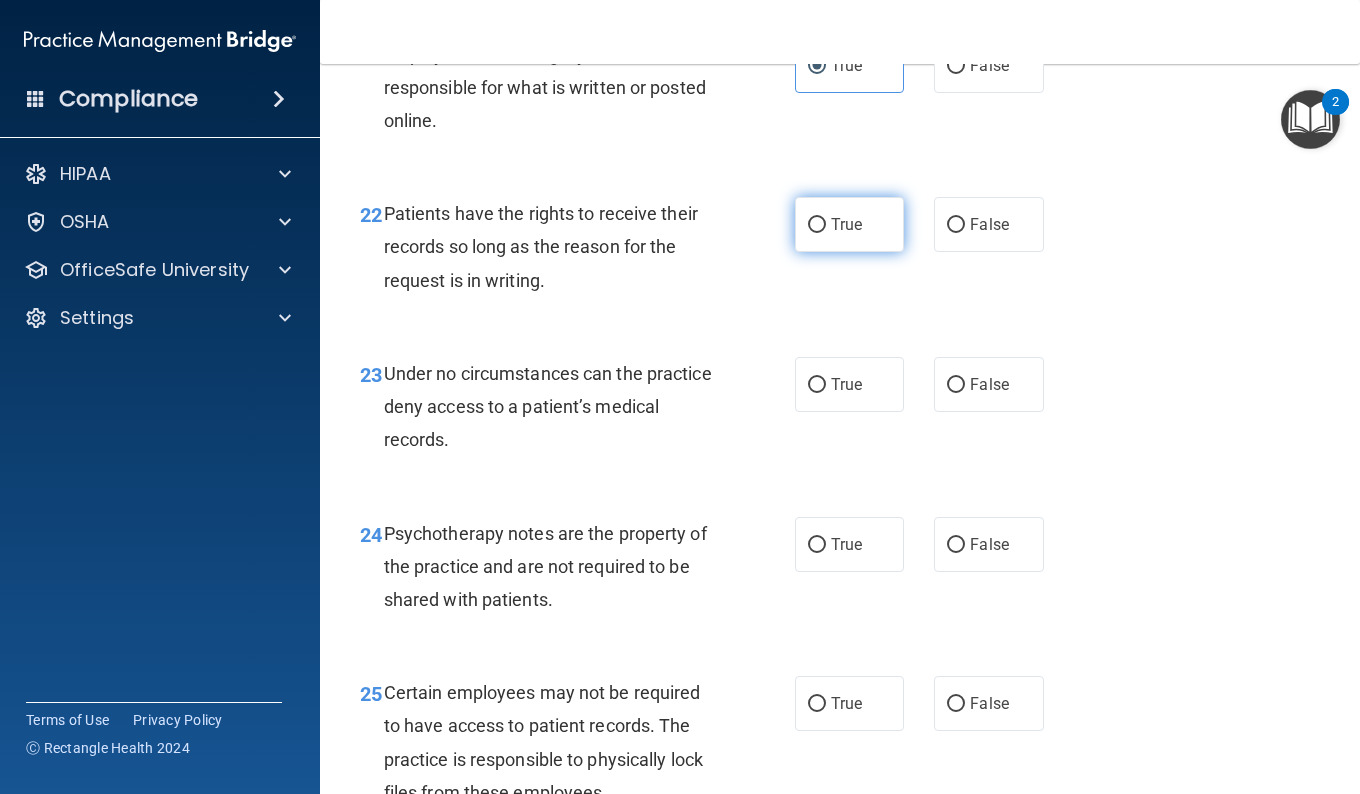 click on "True" at bounding box center (846, 224) 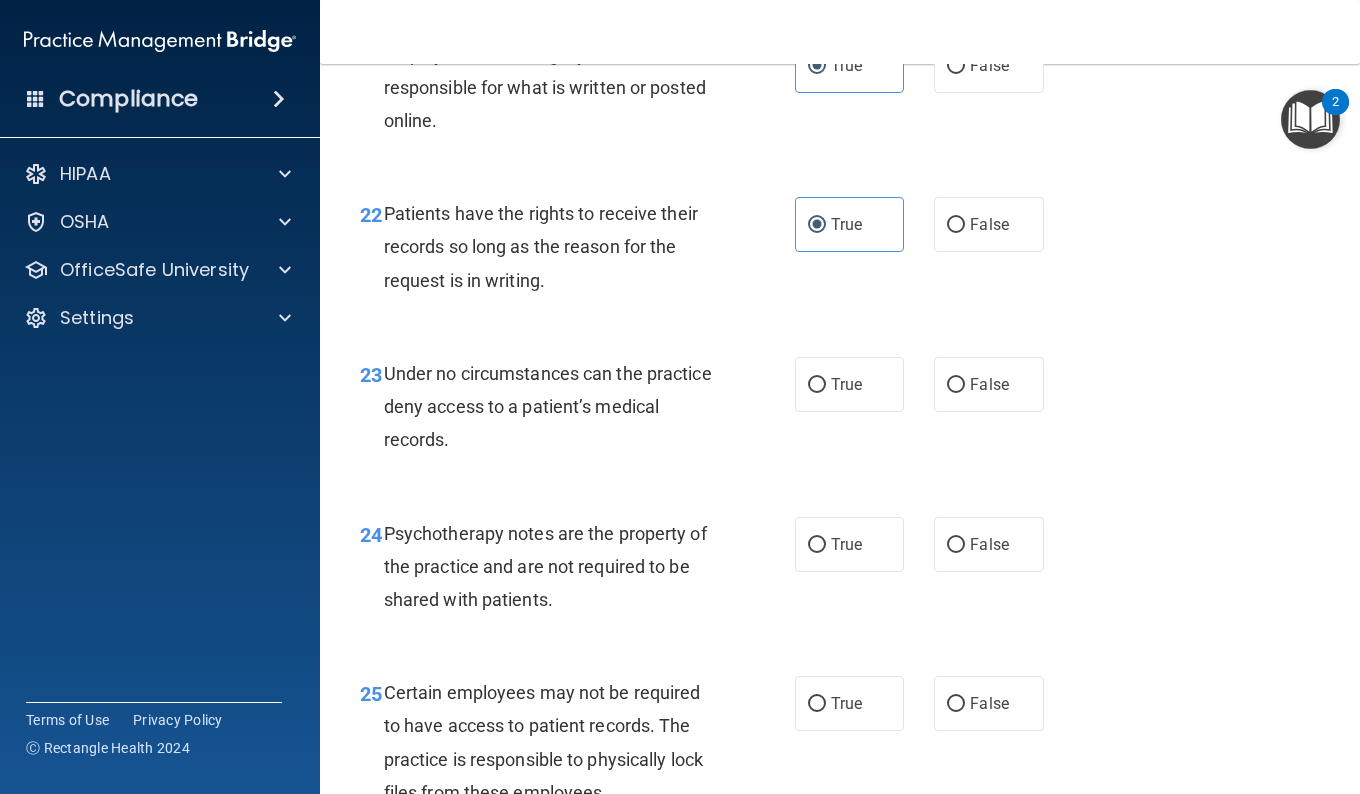 click on "-                HIPAA Policies and Procedures Quiz         This quiz doesn’t expire until . Are you sure you want to take this quiz now?   Take the quiz anyway!                       01       It is ok to share your password with a co-worker in case immediate access of a device during an emergency is needed.                 True           False                       02       HIPAA violations are punishable by law and those found violating HIPAA are subject to personal liabilities in both civil and criminal court.                  True           False                       03       Blogging or posting on social media sites about the practice’s policies and procedures is encouraged to support the practice’s dedication to patient privacy and security, so long as it will not damage the reputation of the practice.                  True           False                       04                       True           False                       05                       True           False" at bounding box center (840, 429) 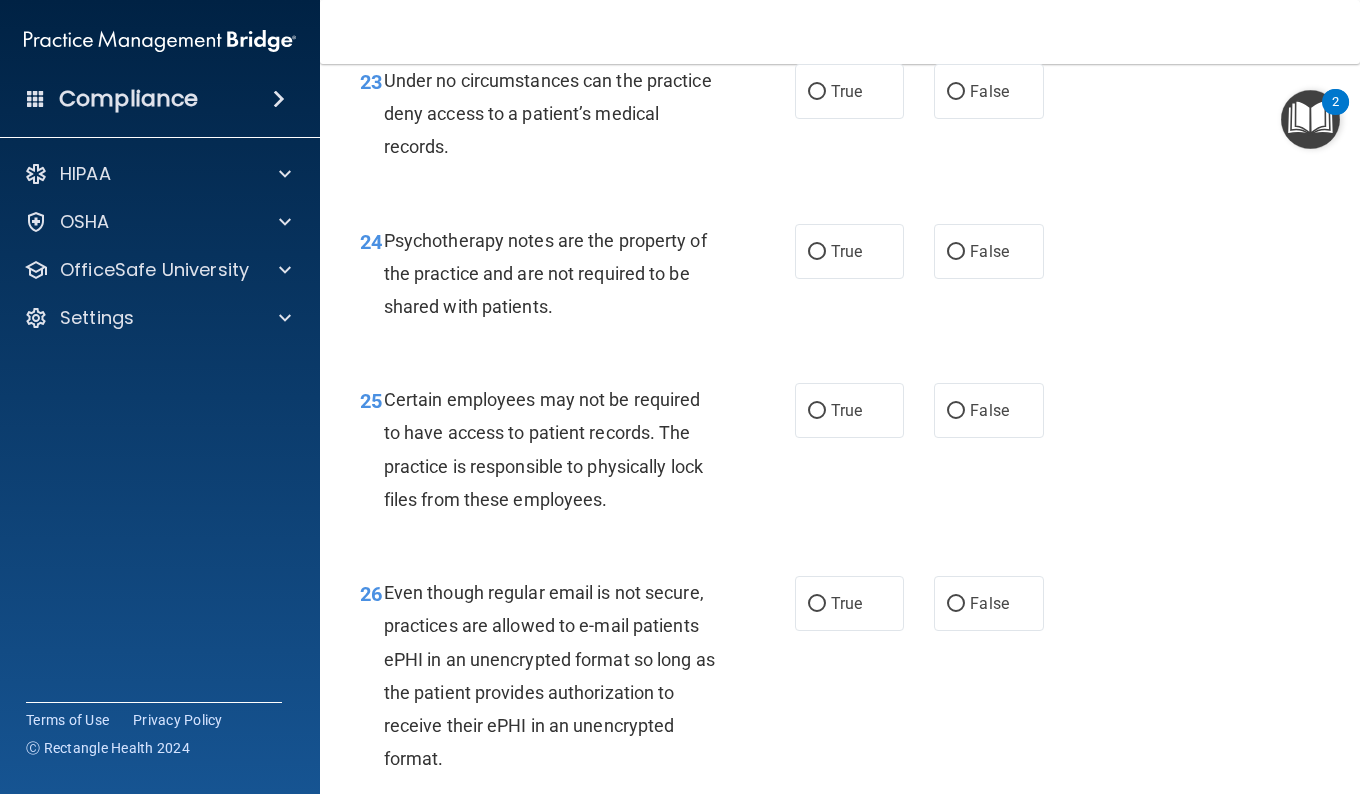 scroll, scrollTop: 4841, scrollLeft: 0, axis: vertical 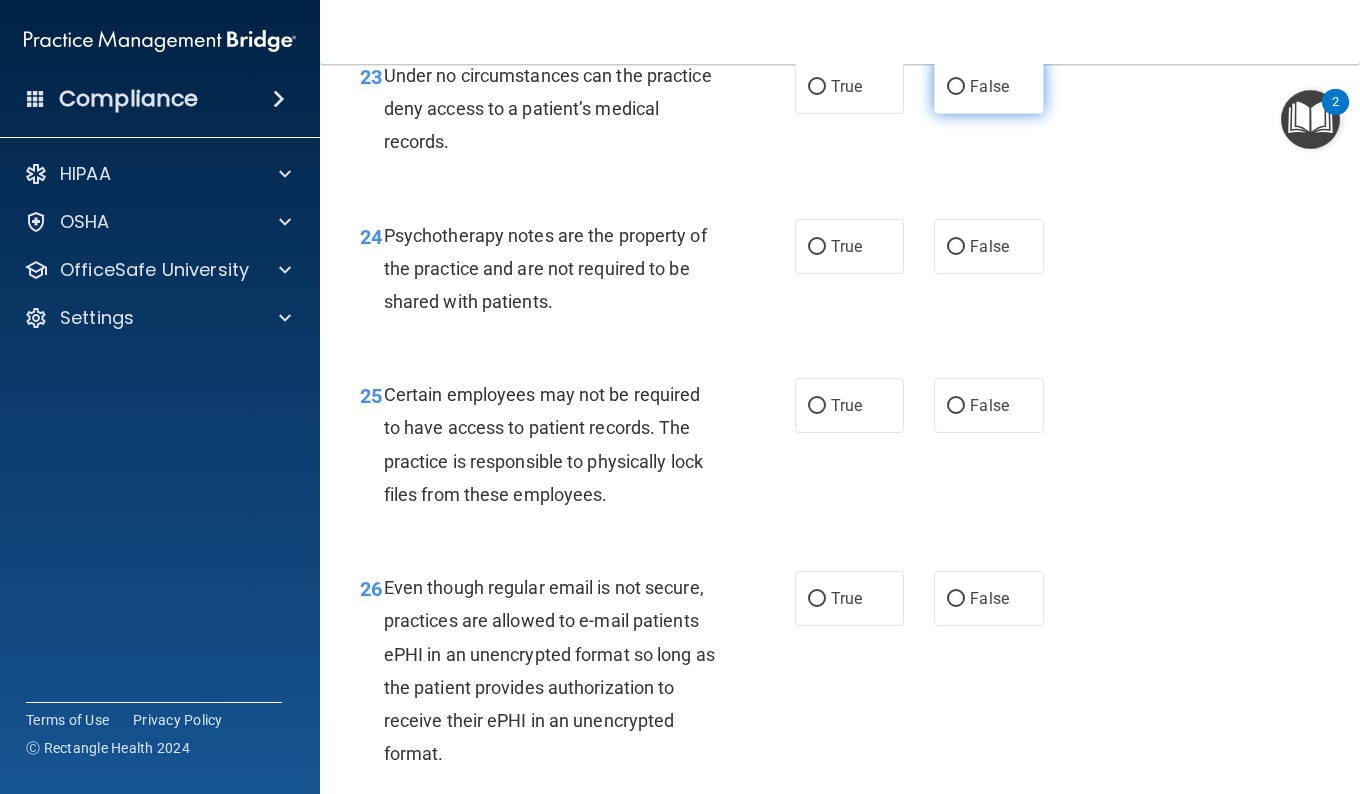 click on "False" at bounding box center [988, 86] 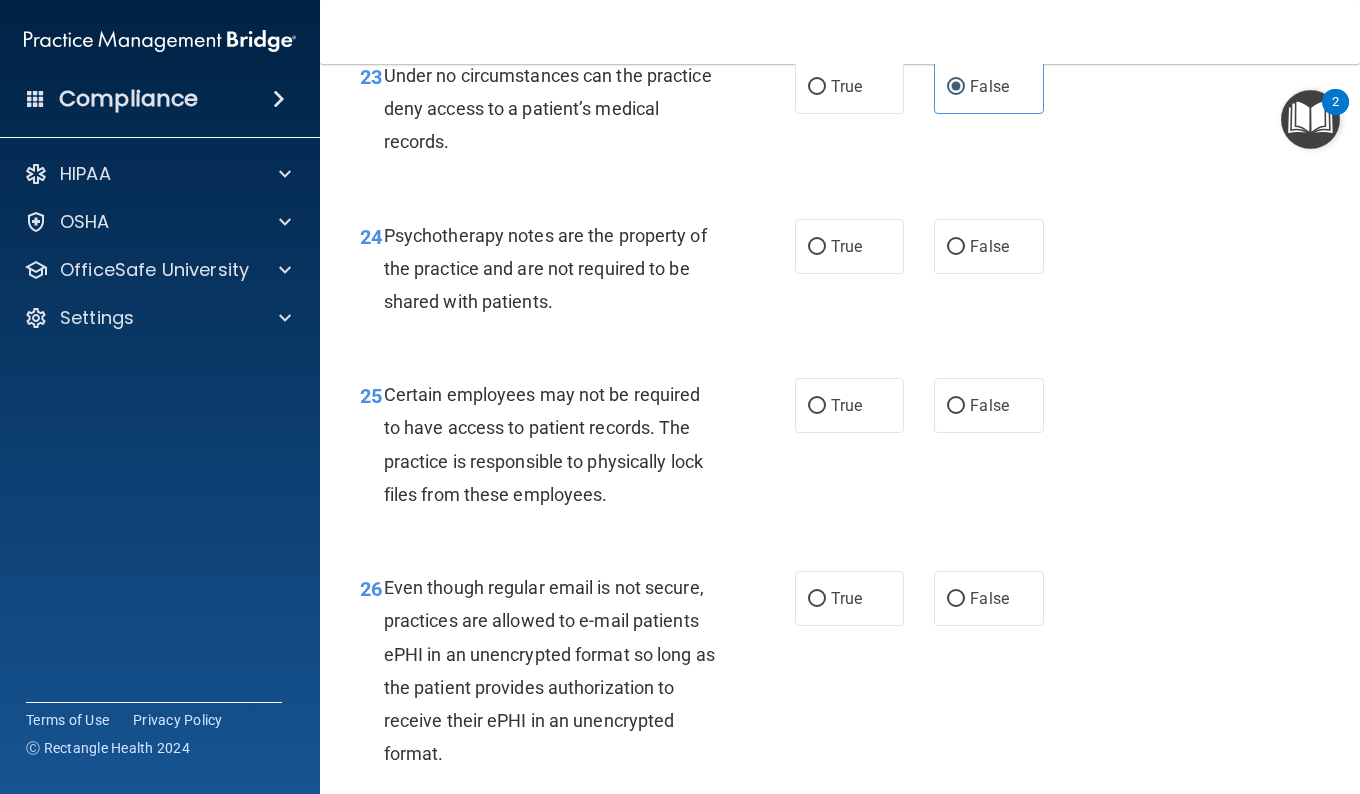 click on "True           False" at bounding box center (926, 246) 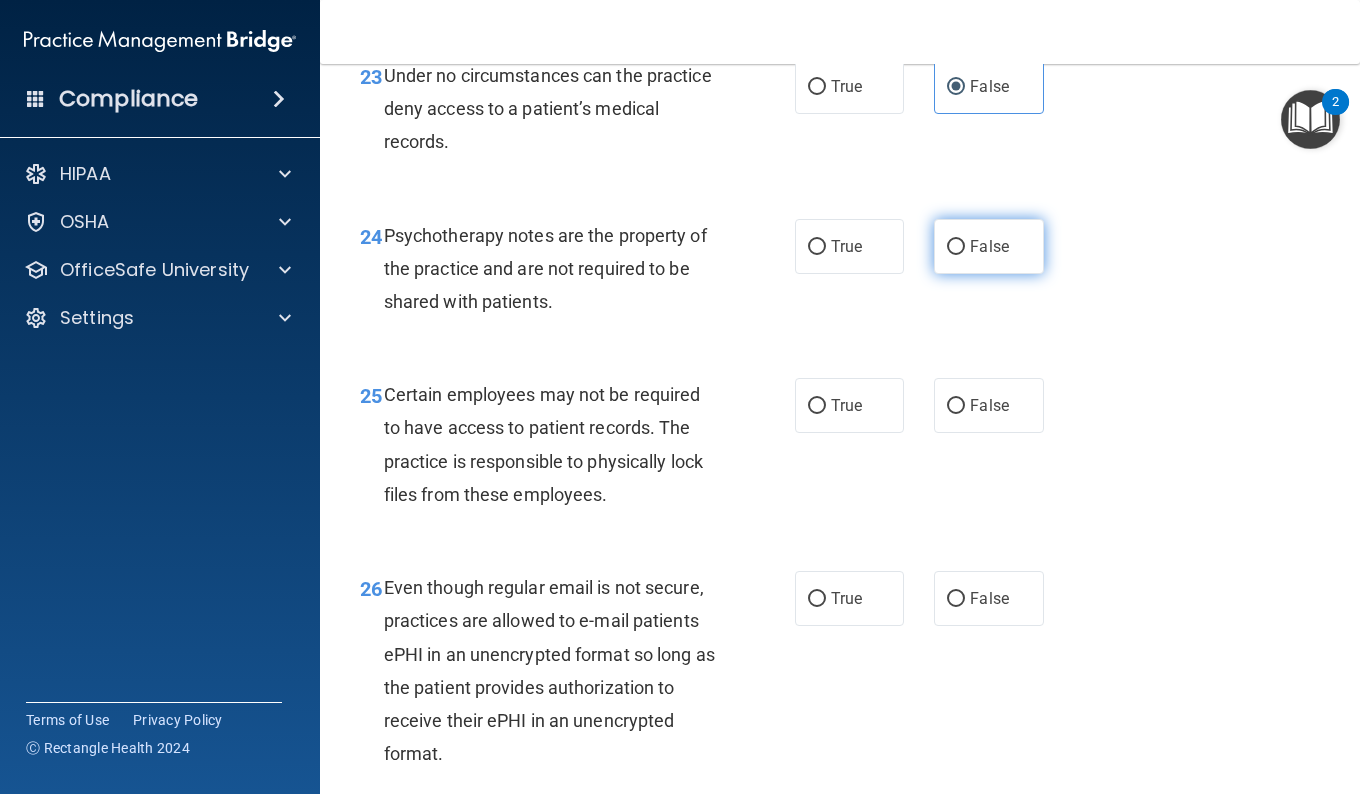 click on "False" at bounding box center [989, 246] 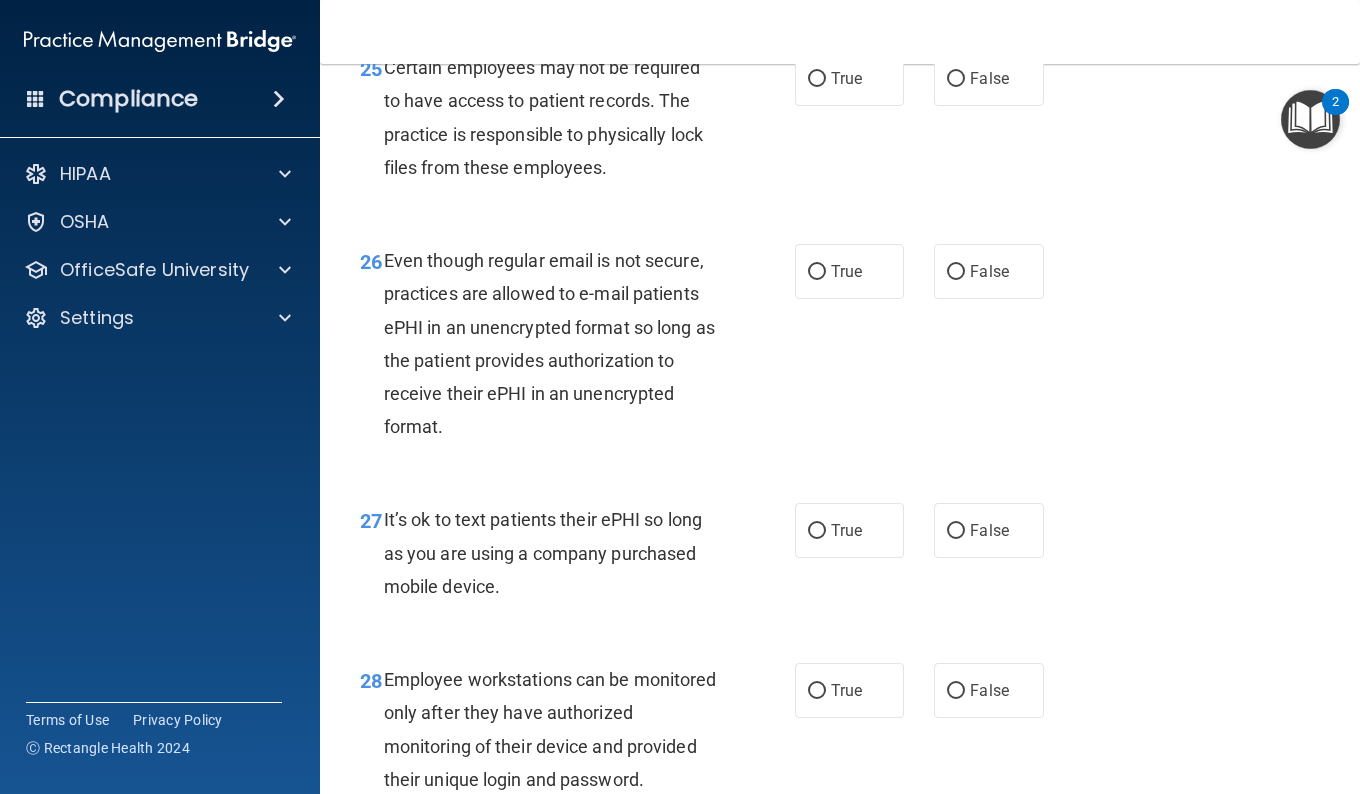 scroll, scrollTop: 5173, scrollLeft: 0, axis: vertical 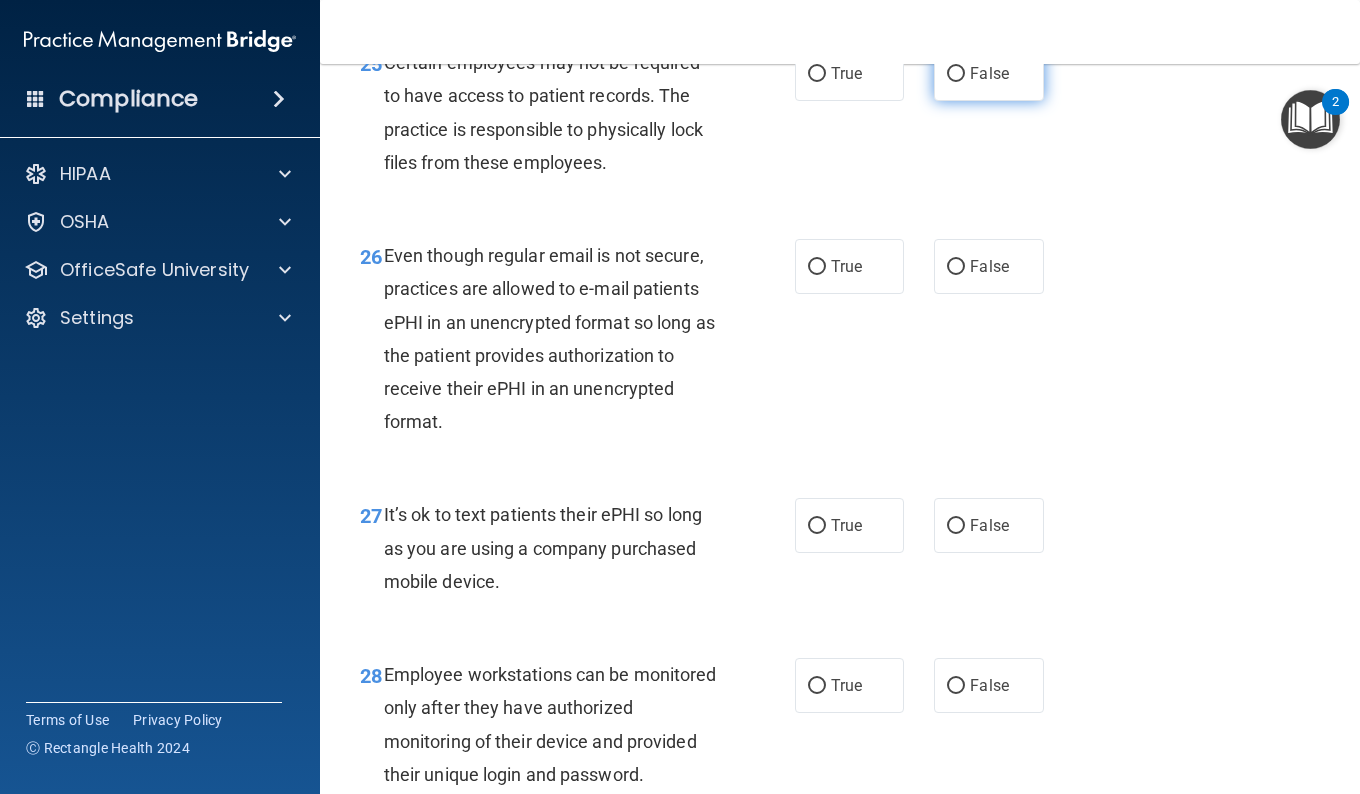 click on "False" at bounding box center [989, 73] 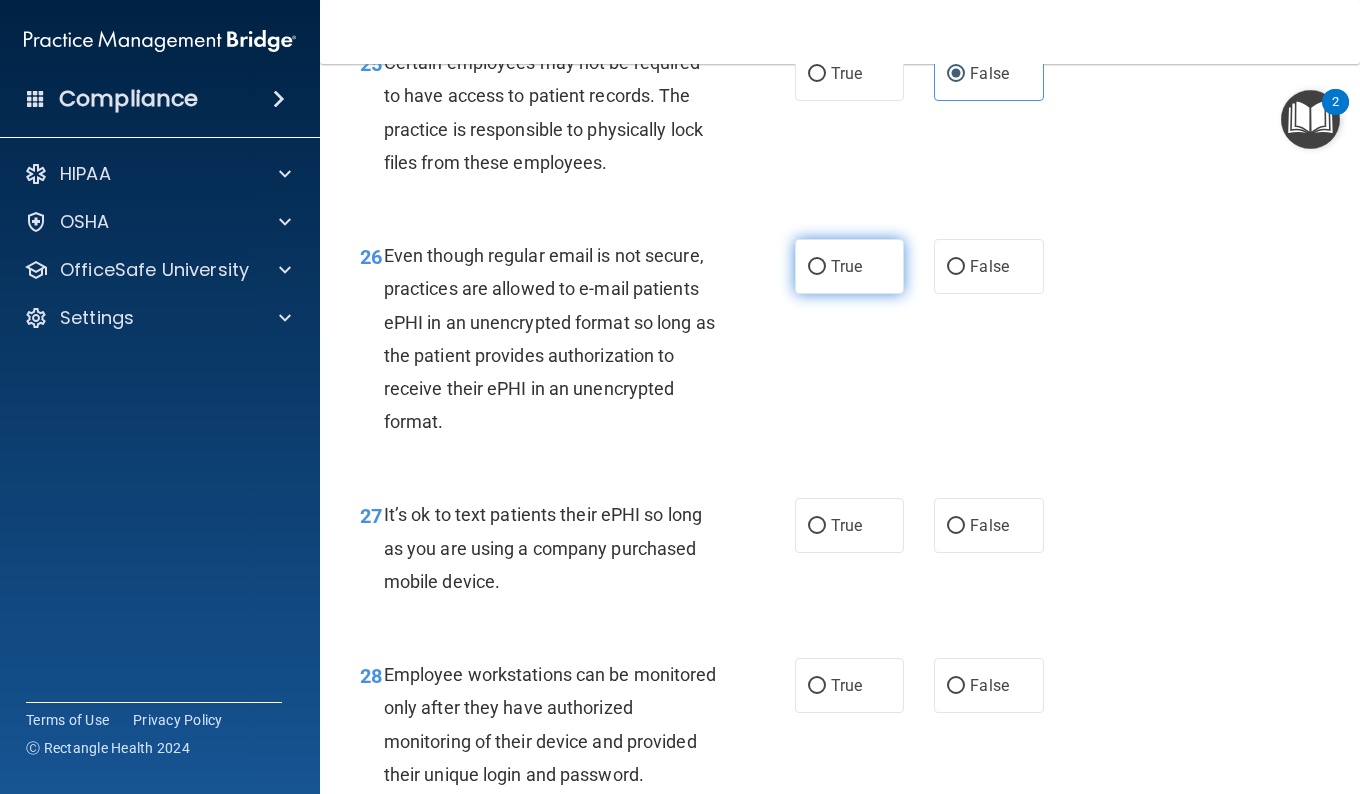 click on "True" at bounding box center [849, 266] 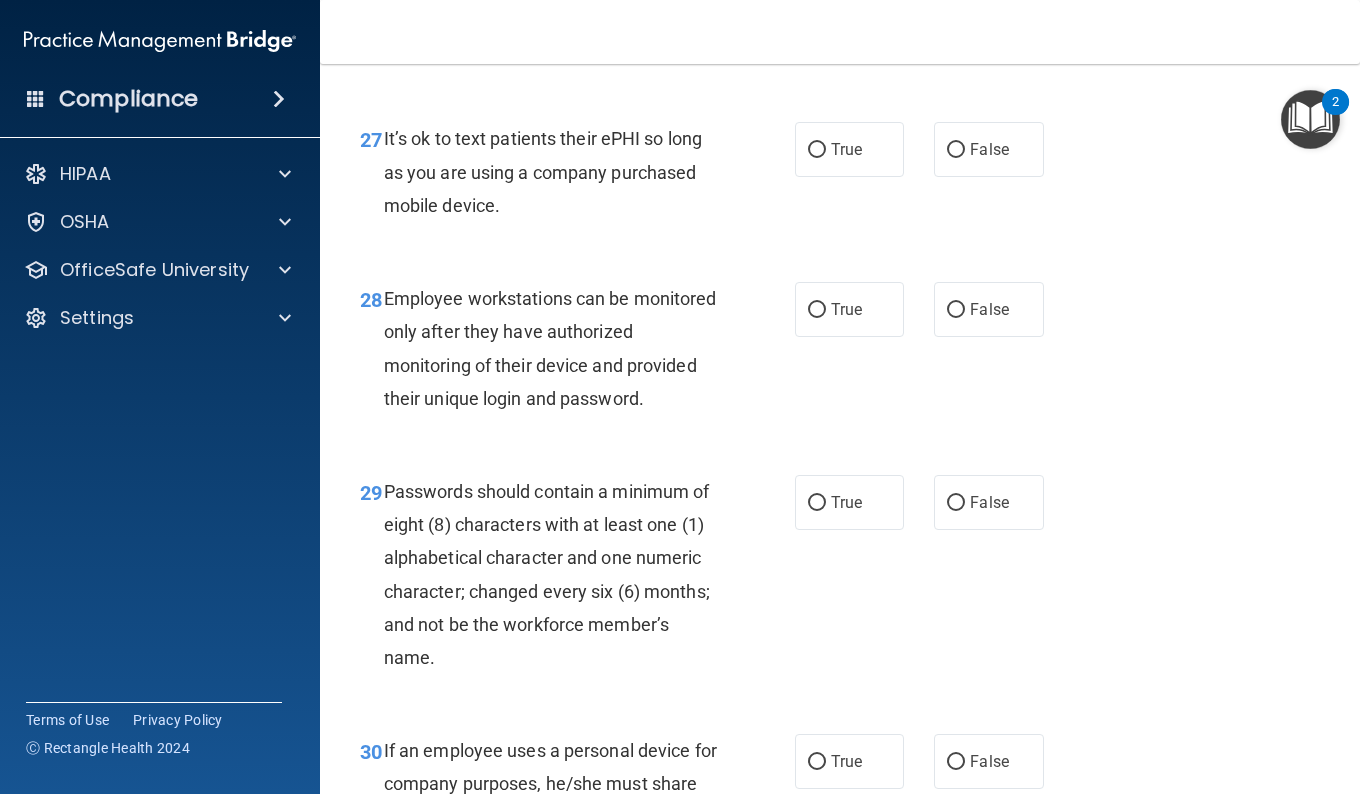 scroll, scrollTop: 5618, scrollLeft: 0, axis: vertical 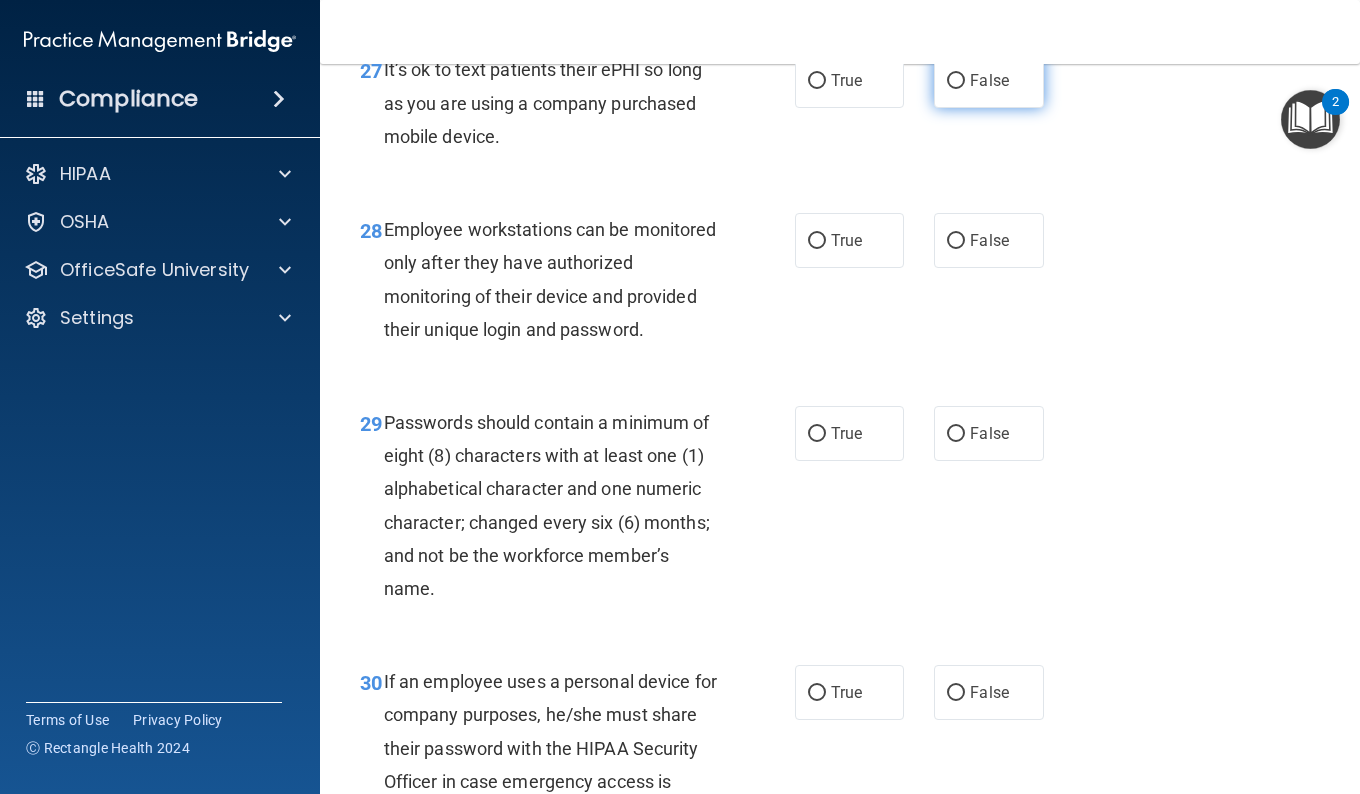 click on "False" at bounding box center (989, 80) 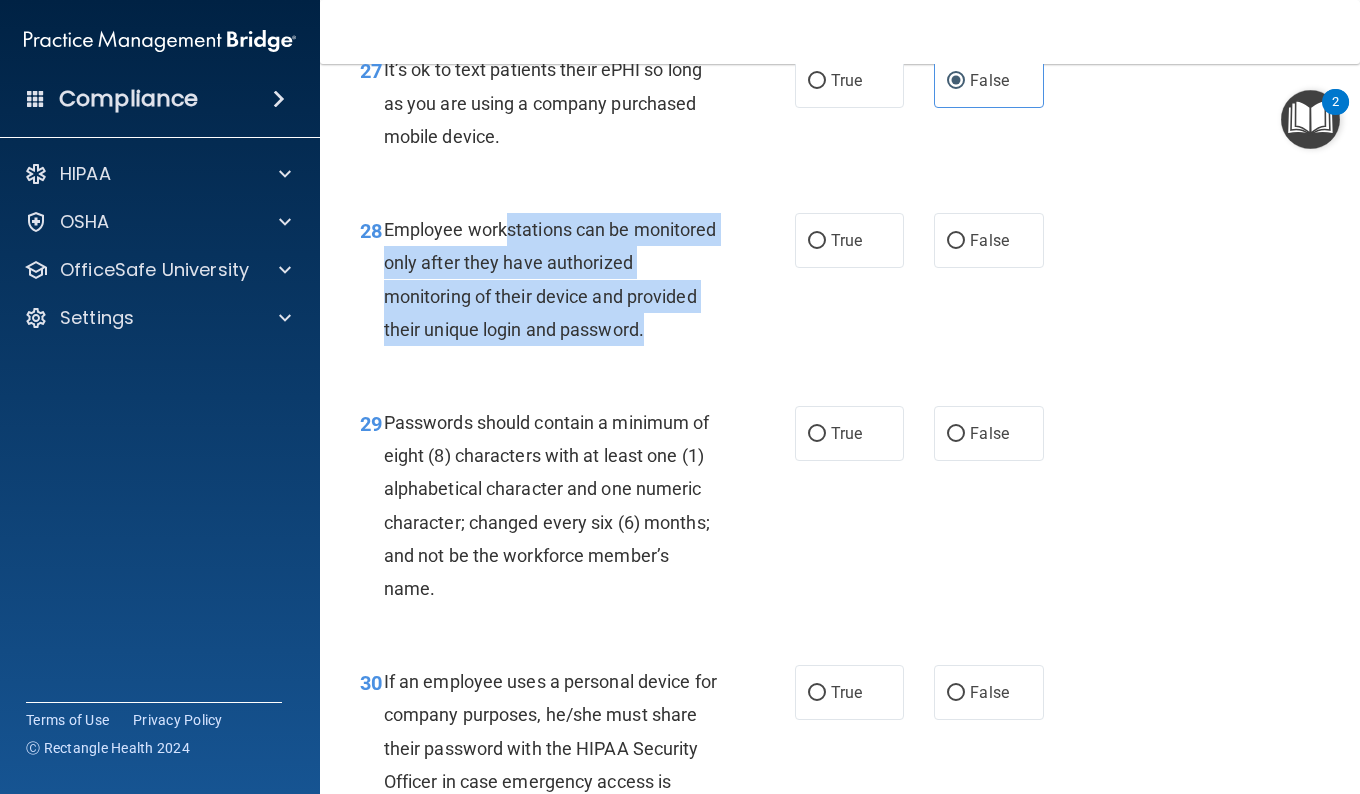 drag, startPoint x: 505, startPoint y: 343, endPoint x: 596, endPoint y: 454, distance: 143.53397 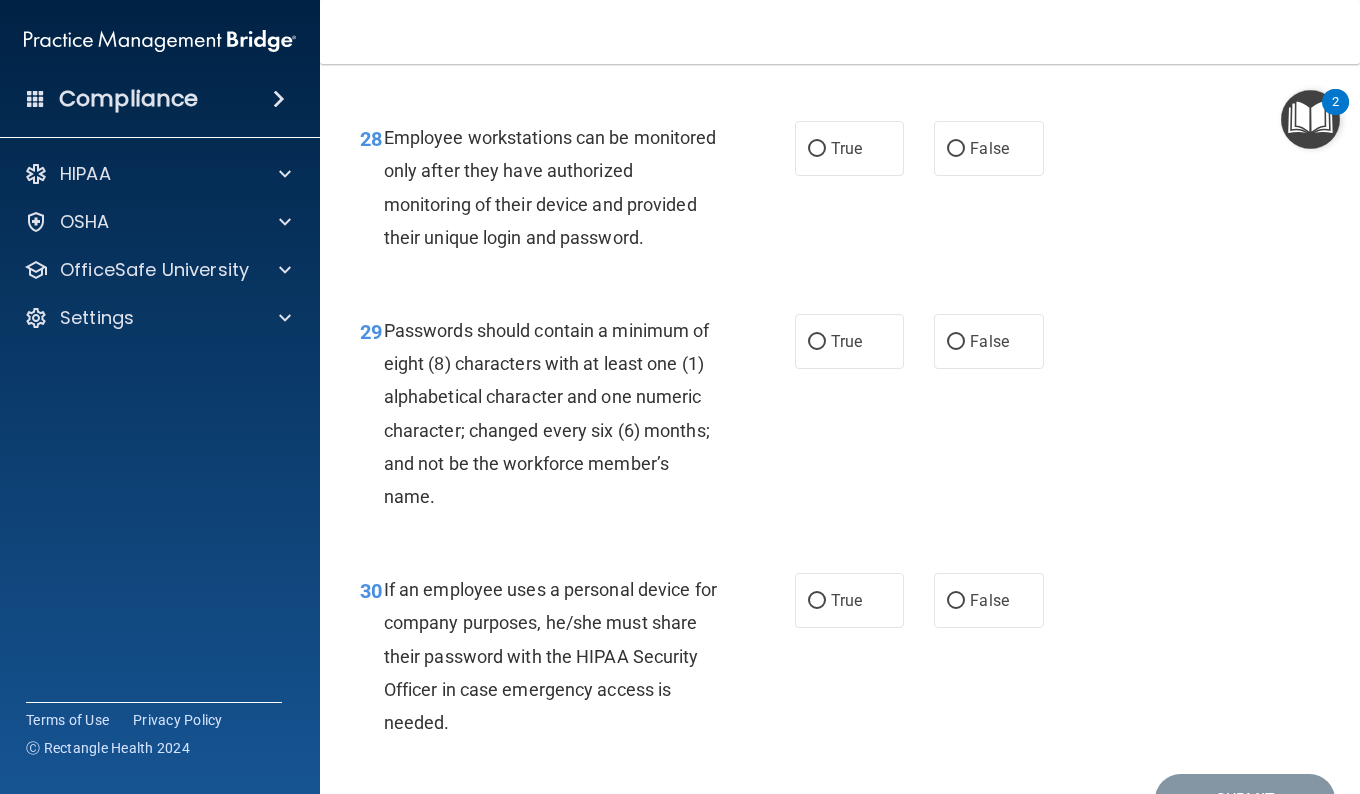 scroll, scrollTop: 5759, scrollLeft: 0, axis: vertical 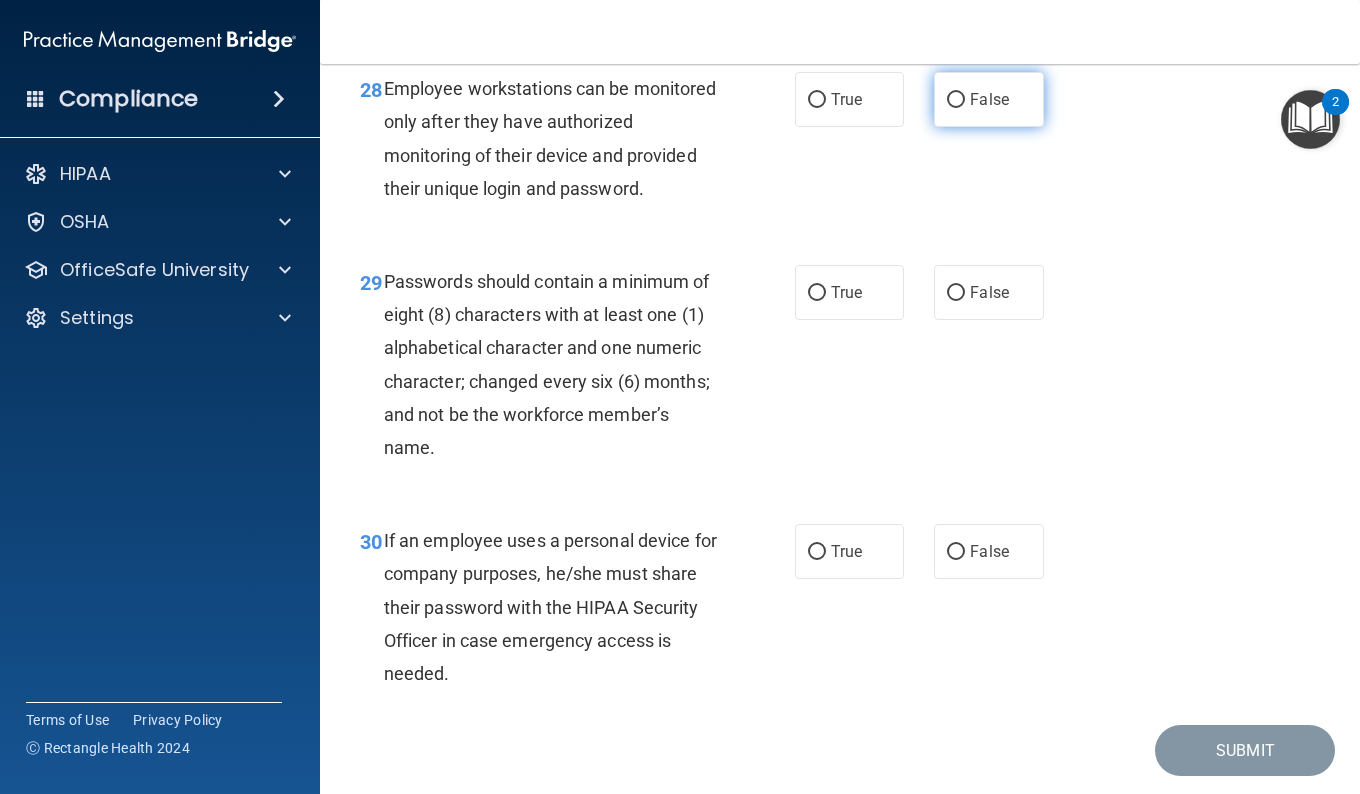click on "False" at bounding box center [989, 99] 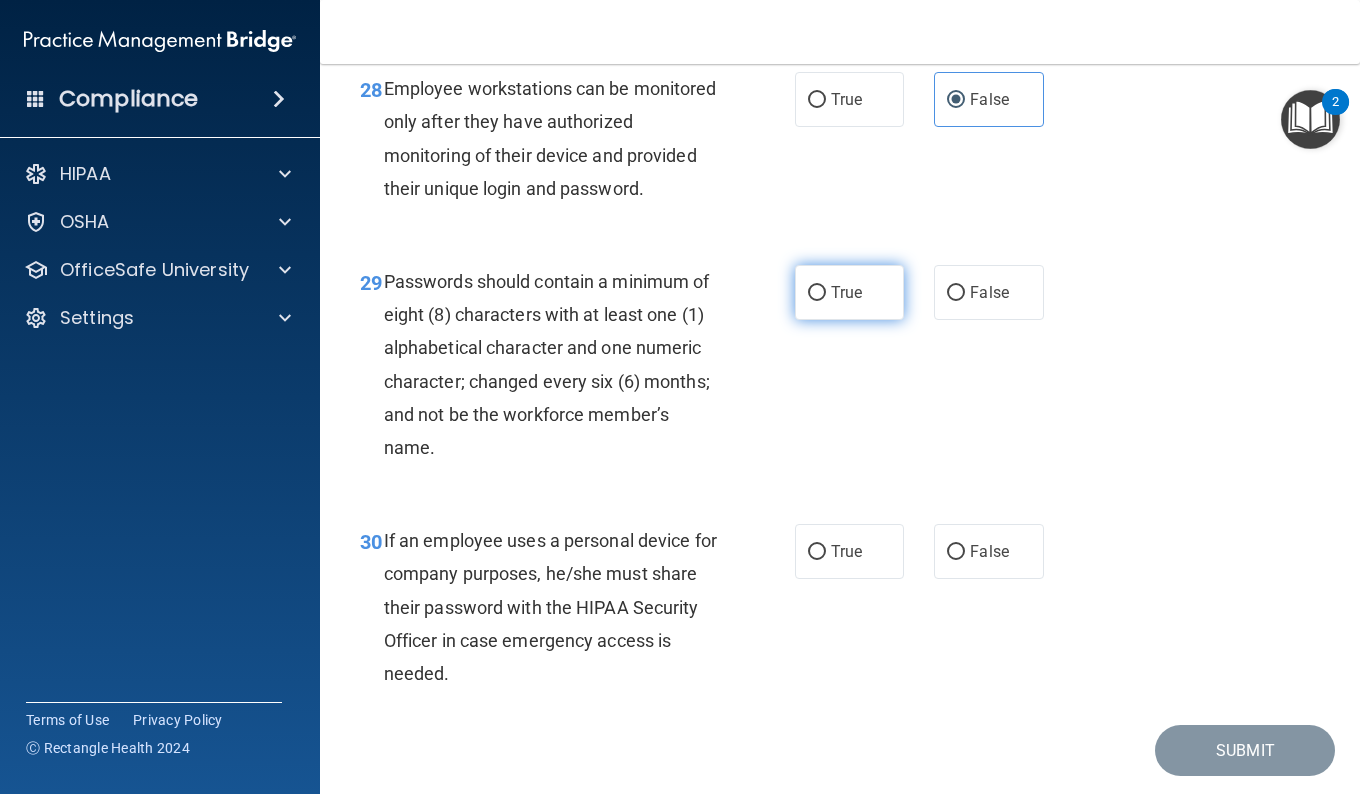 click on "True" at bounding box center (849, 292) 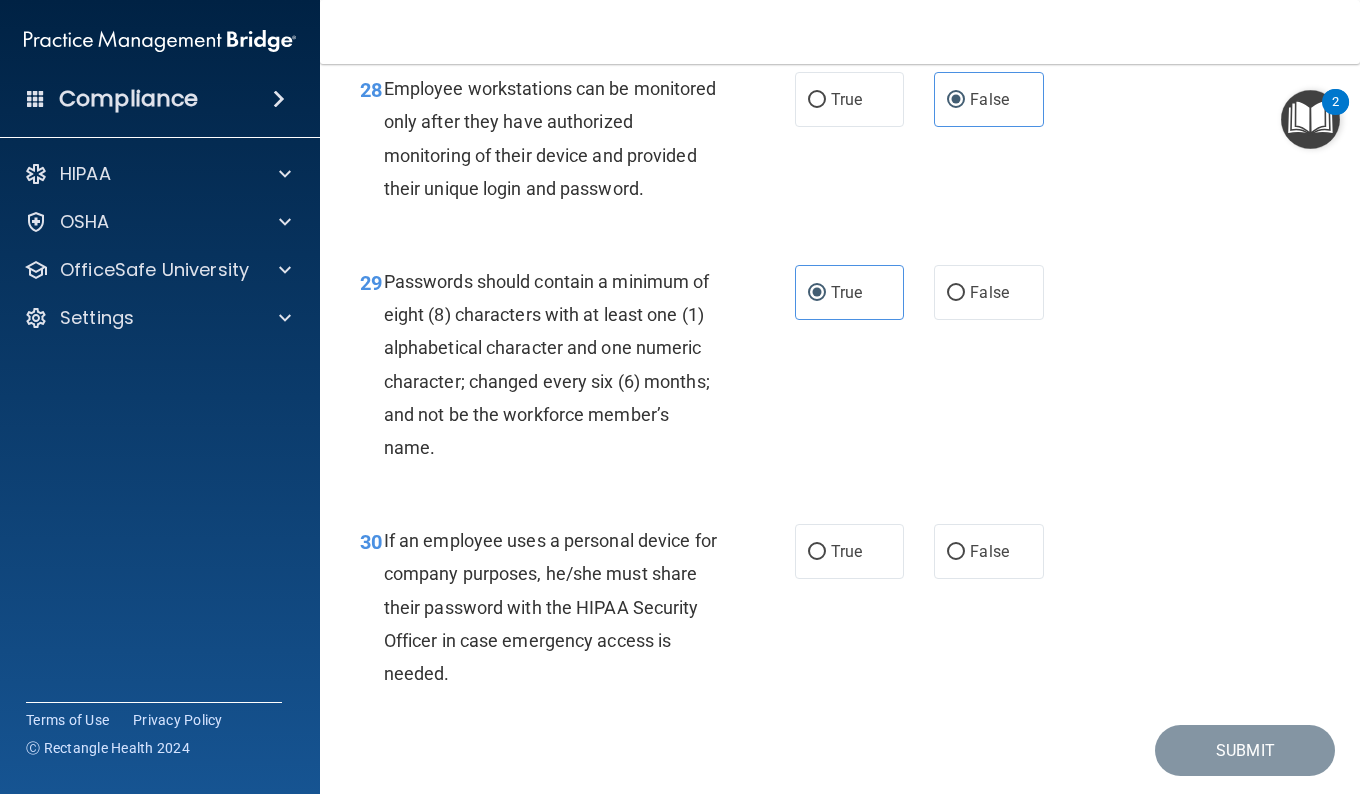 scroll, scrollTop: 5955, scrollLeft: 0, axis: vertical 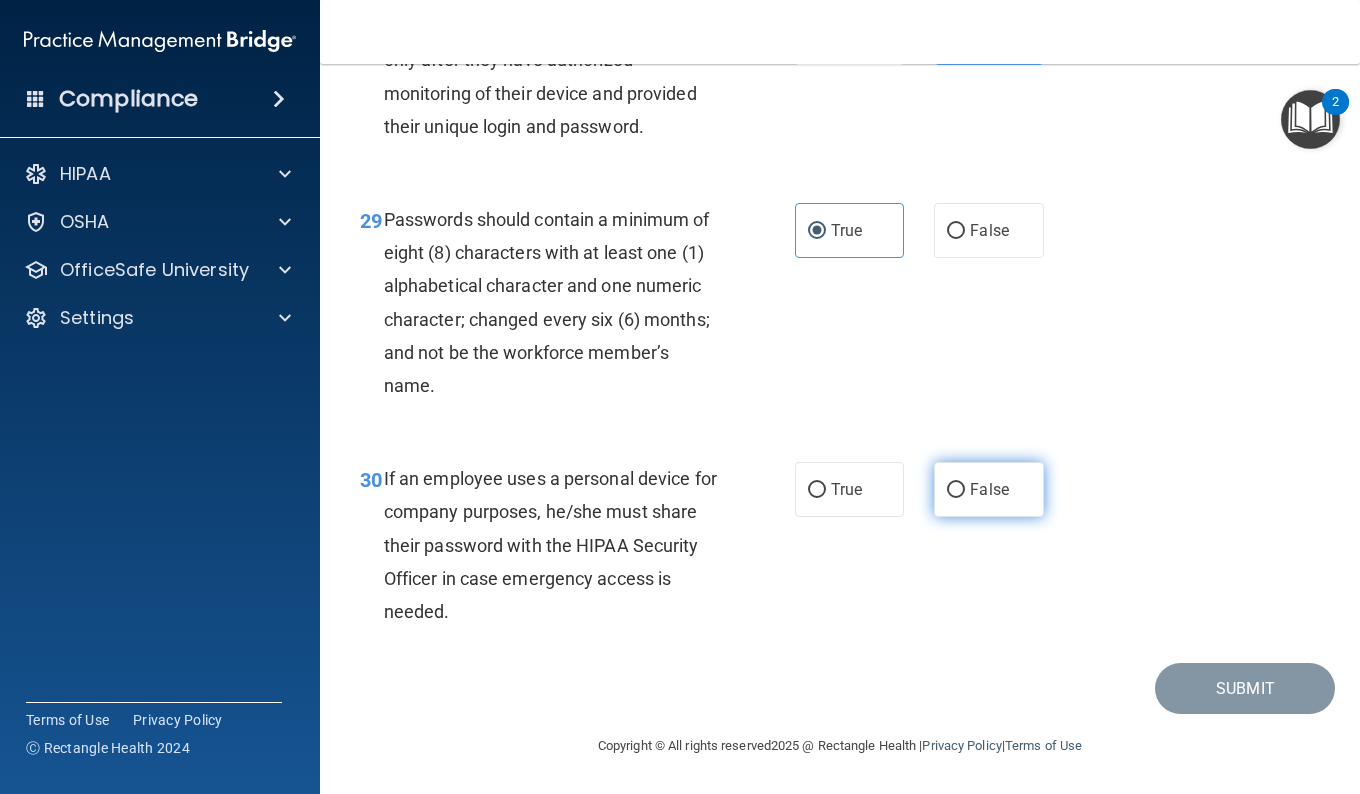 click on "False" at bounding box center (989, 489) 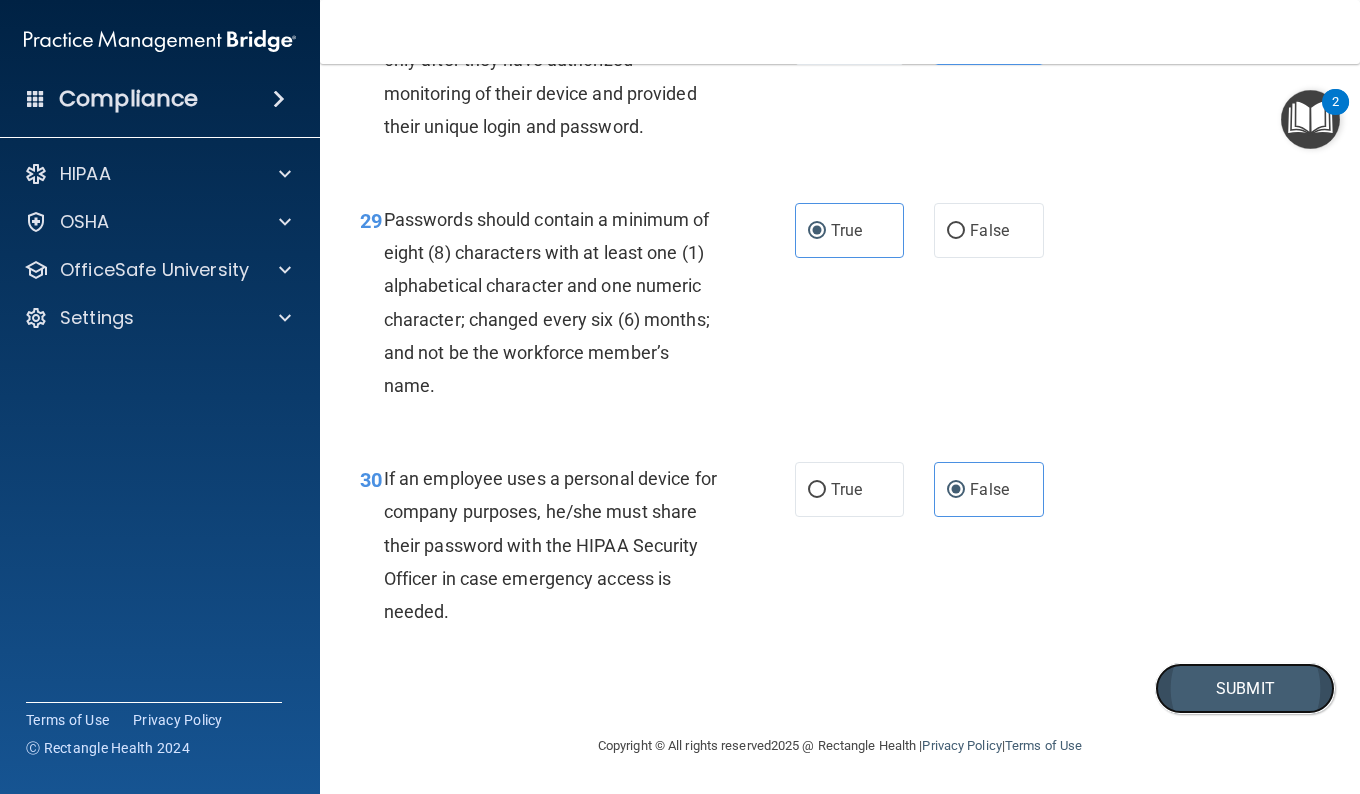 click on "Submit" at bounding box center (1245, 688) 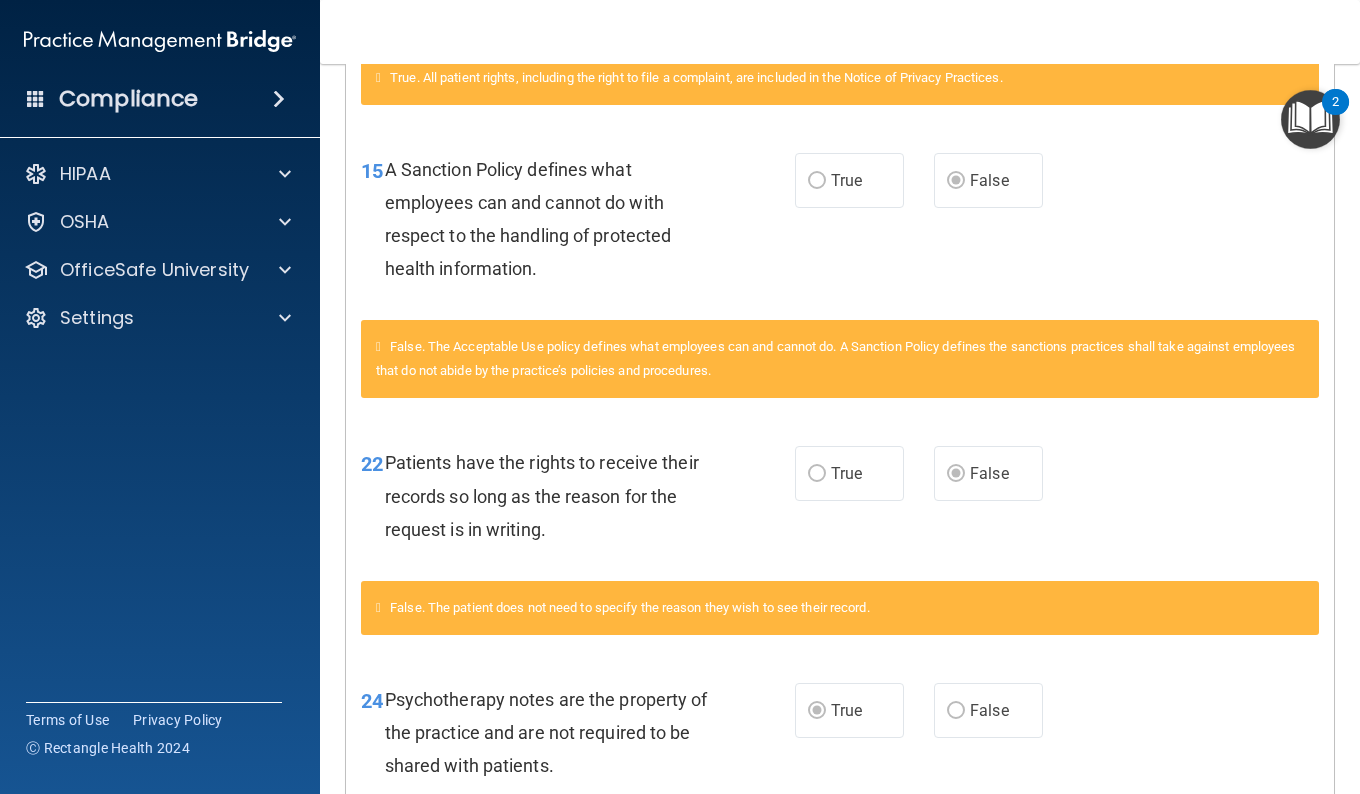scroll, scrollTop: 1193, scrollLeft: 0, axis: vertical 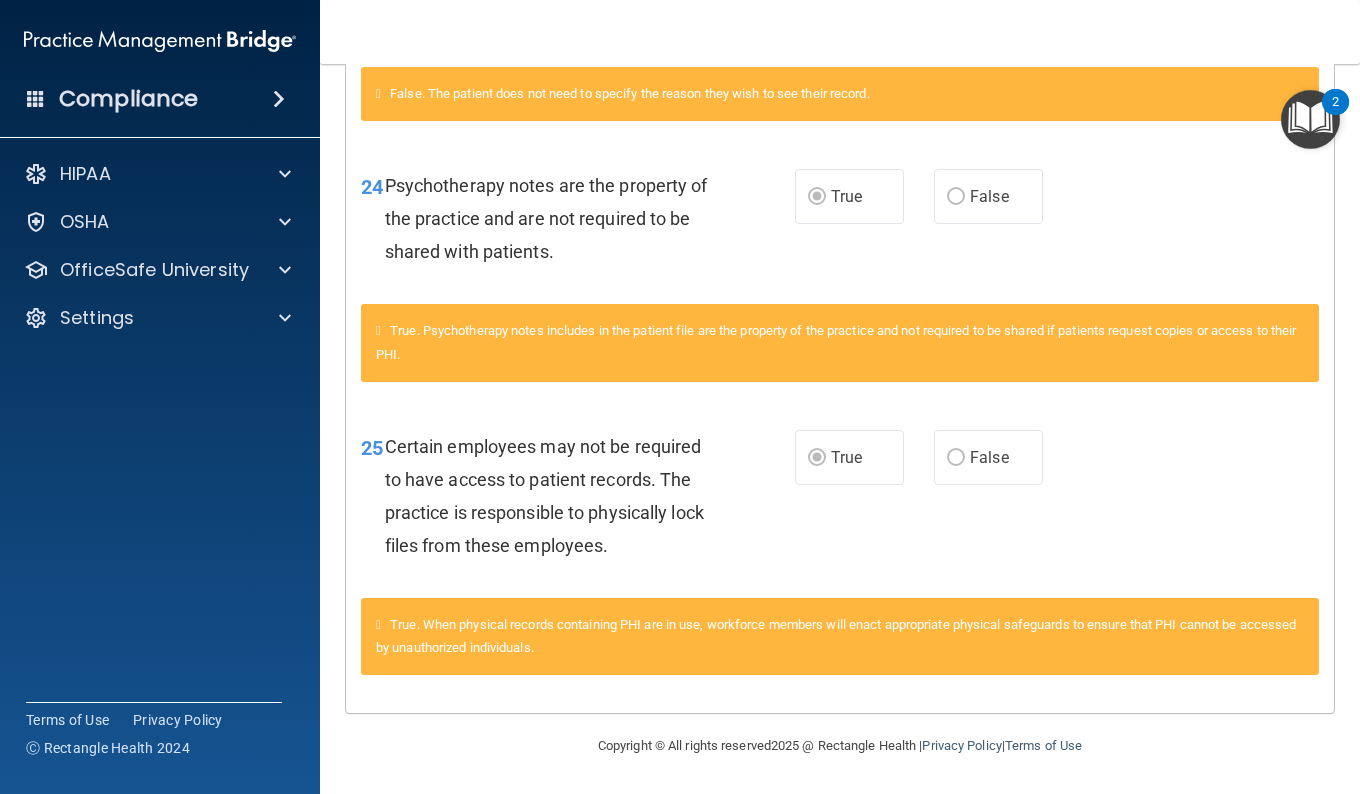 click at bounding box center [1310, 119] 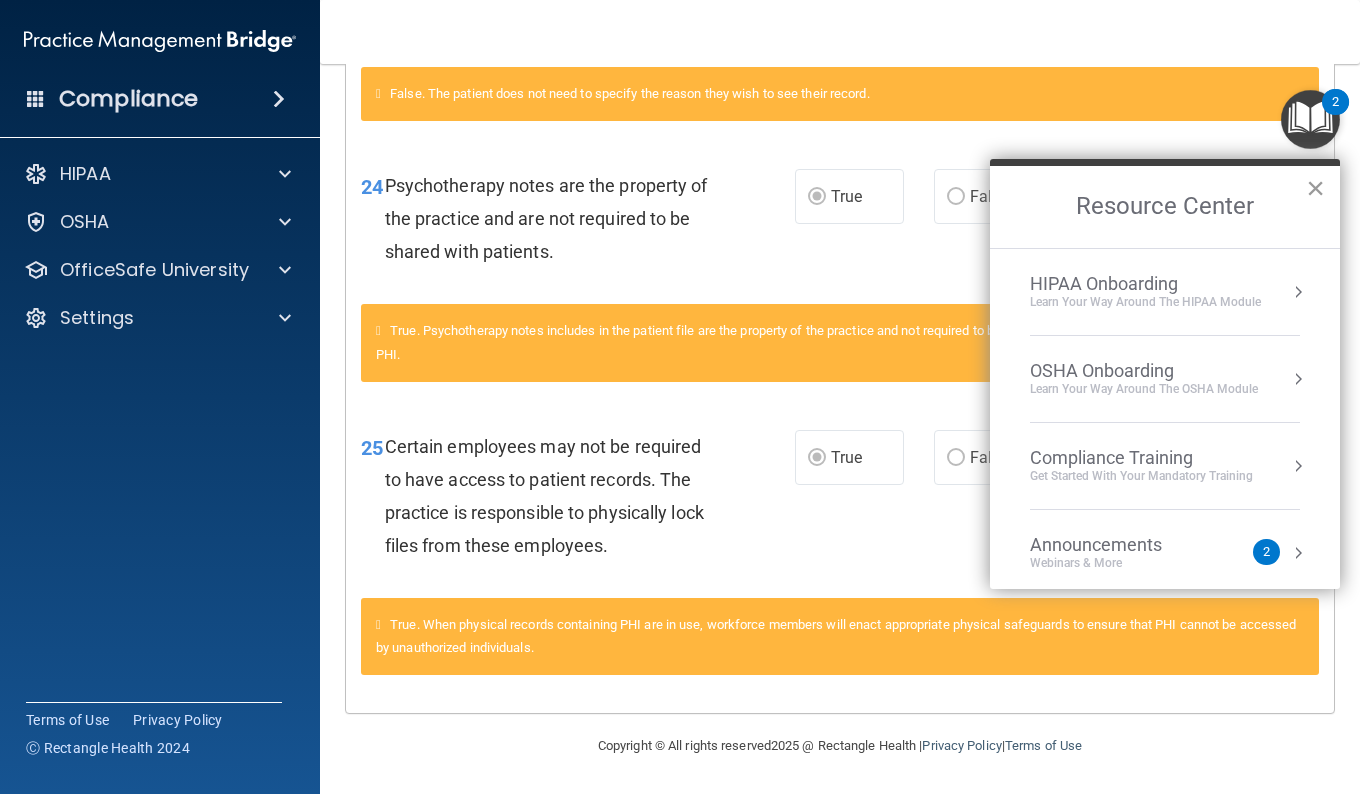 click on "×" at bounding box center [1315, 188] 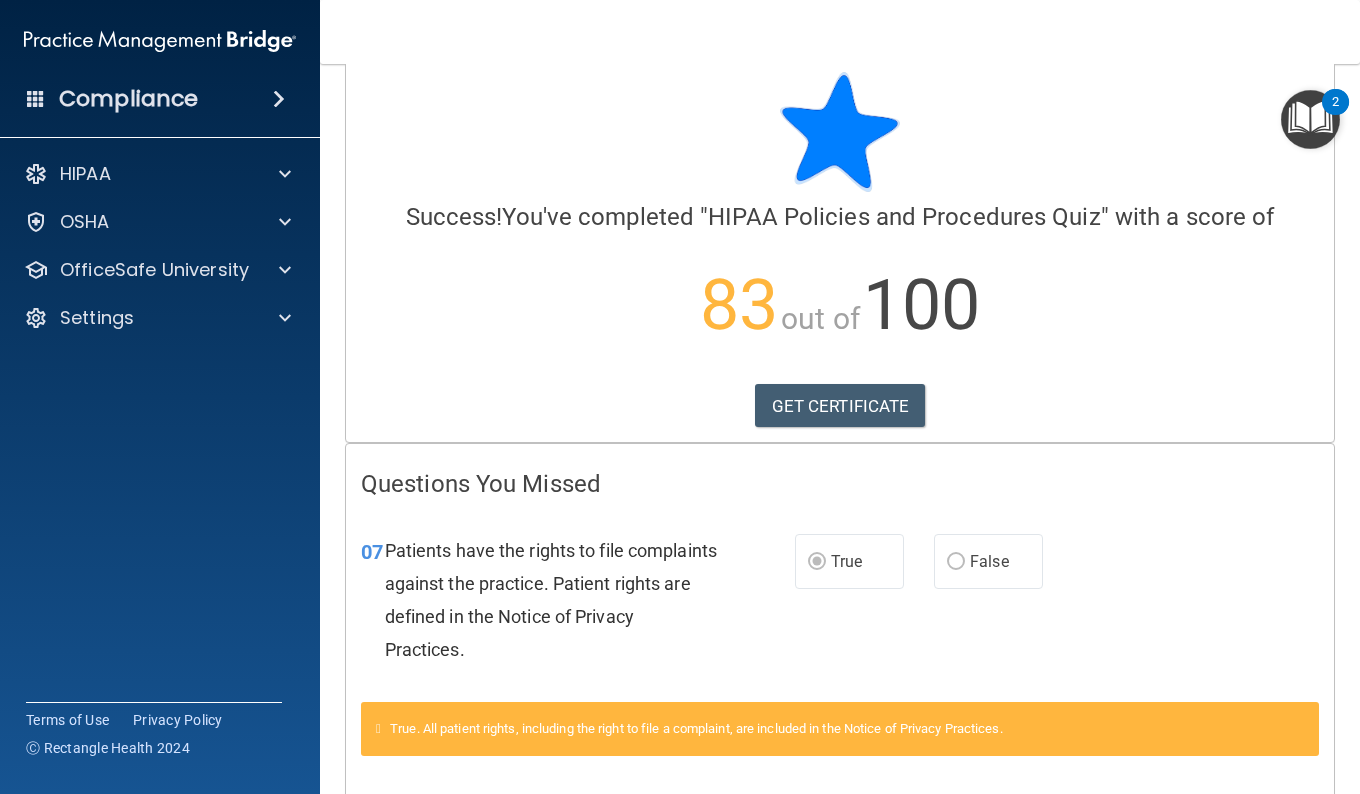 scroll, scrollTop: 21, scrollLeft: 0, axis: vertical 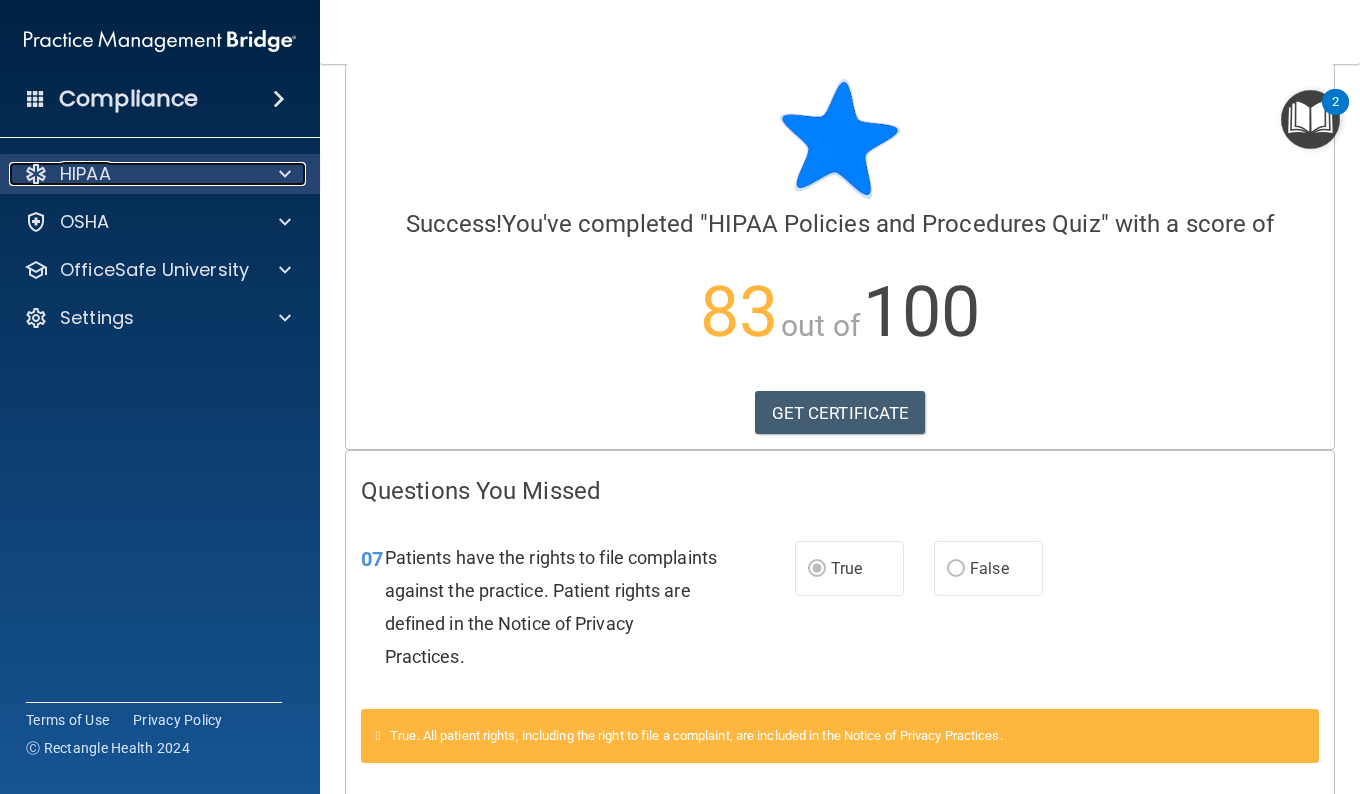 click on "HIPAA" at bounding box center [133, 174] 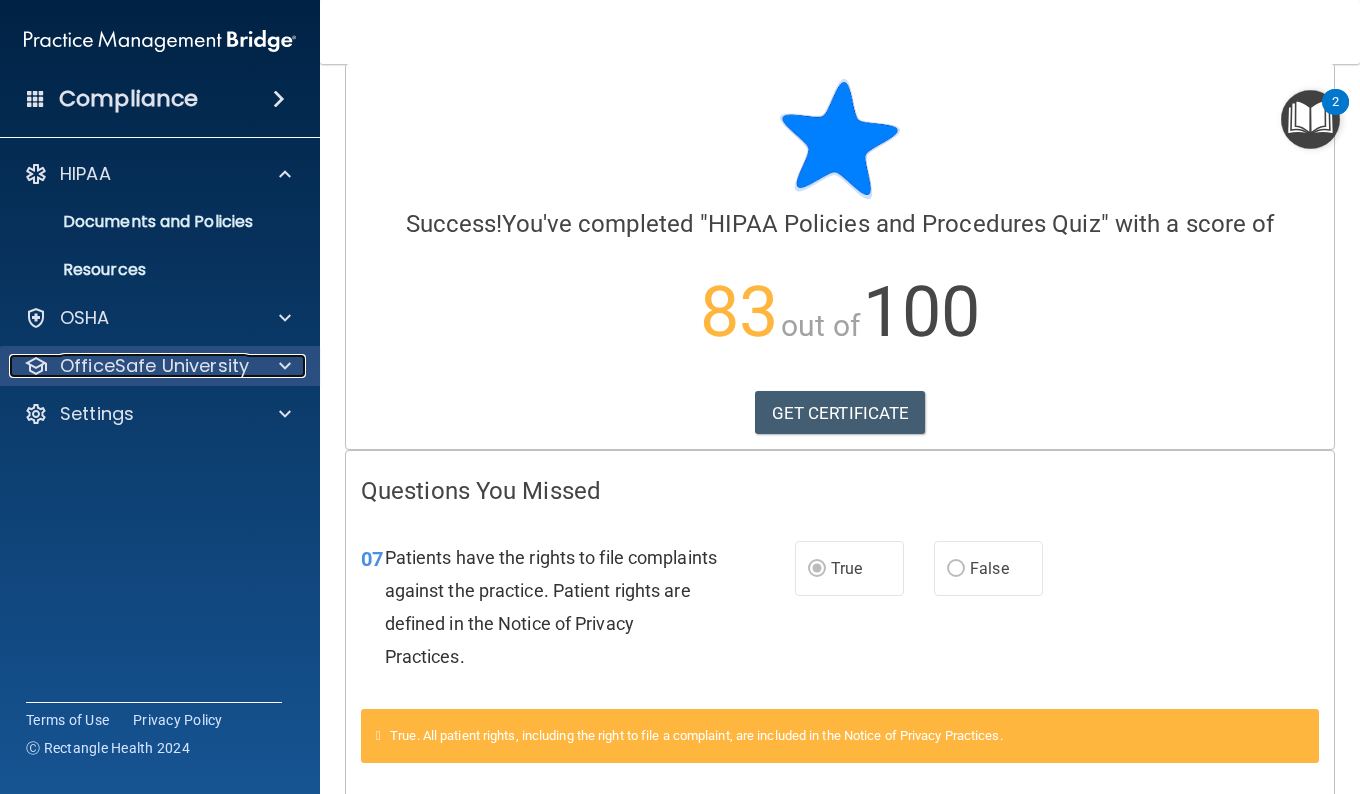 click on "OfficeSafe University" at bounding box center (154, 366) 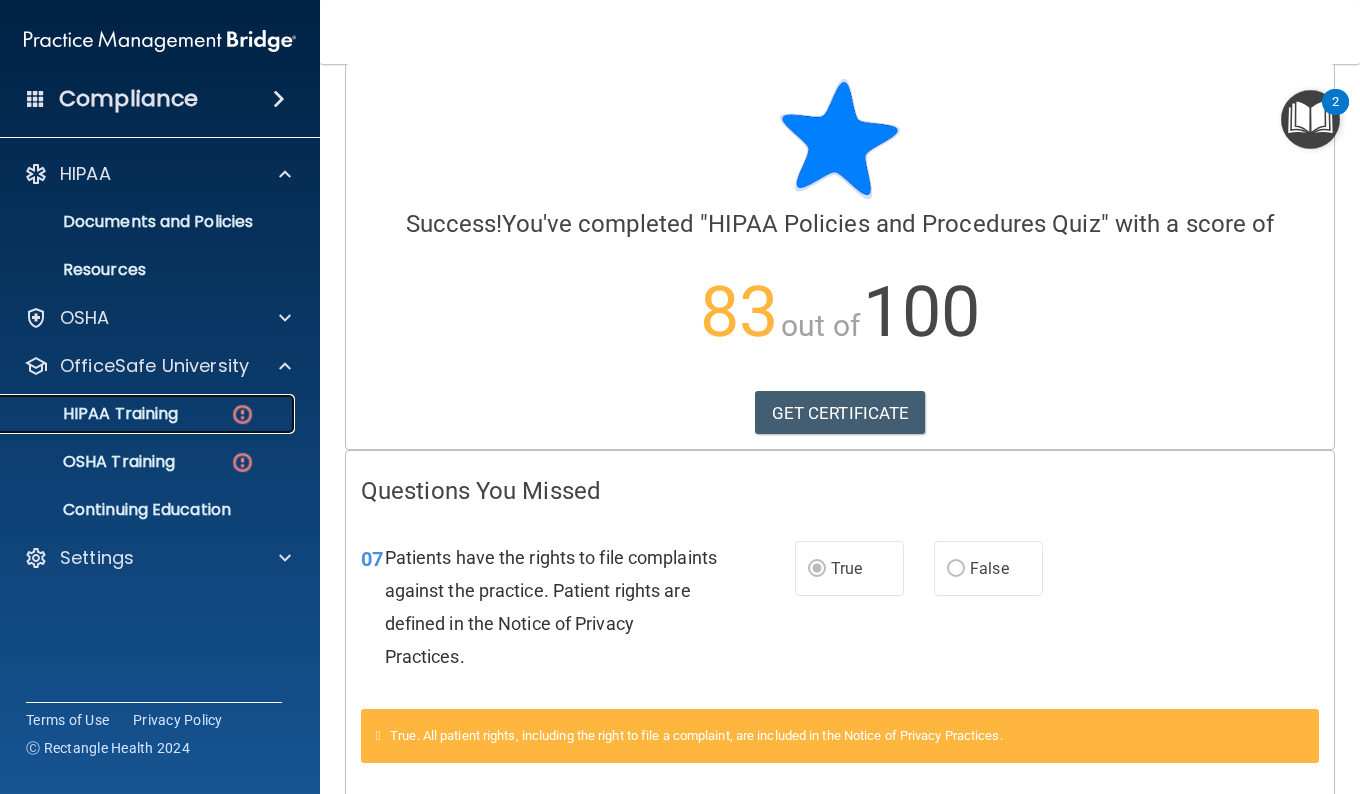 click on "HIPAA Training" at bounding box center [95, 414] 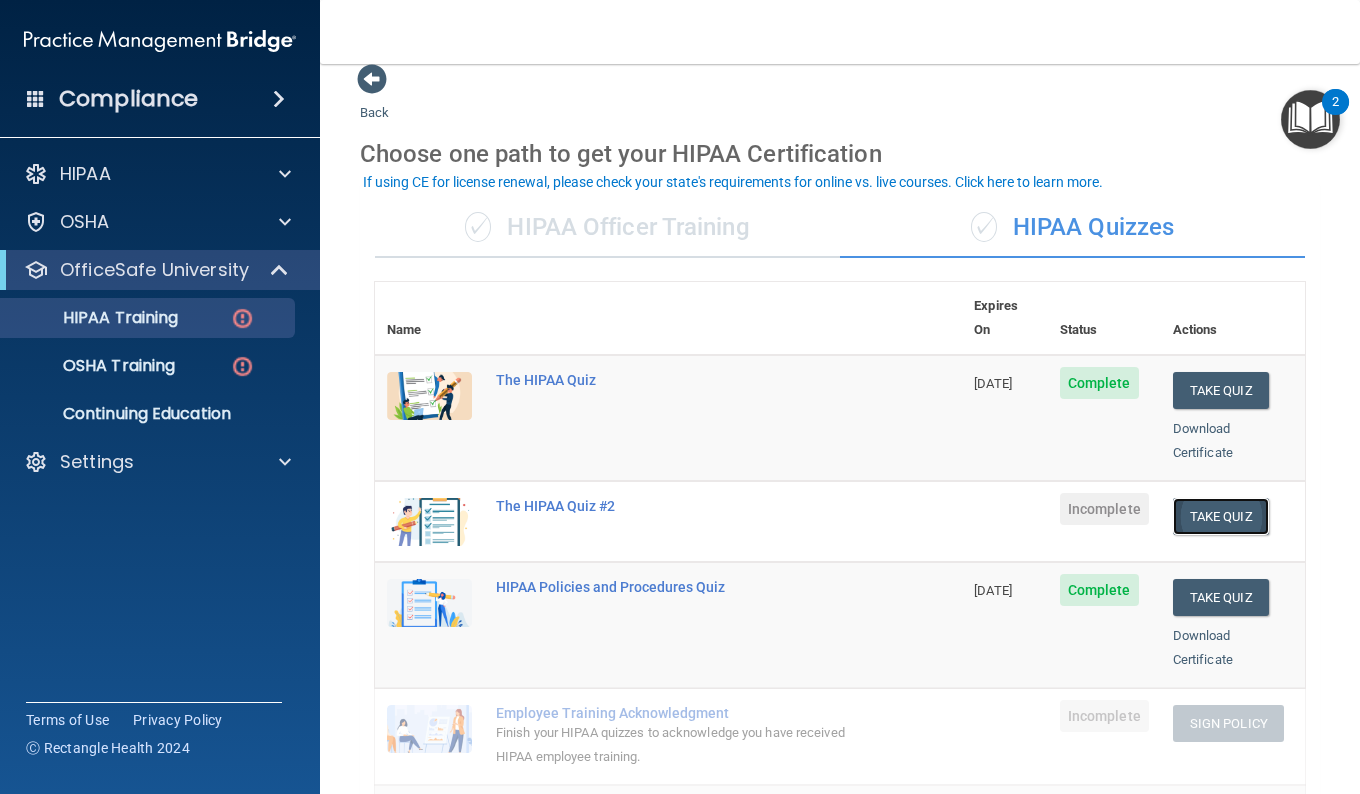 click on "Take Quiz" at bounding box center [1221, 516] 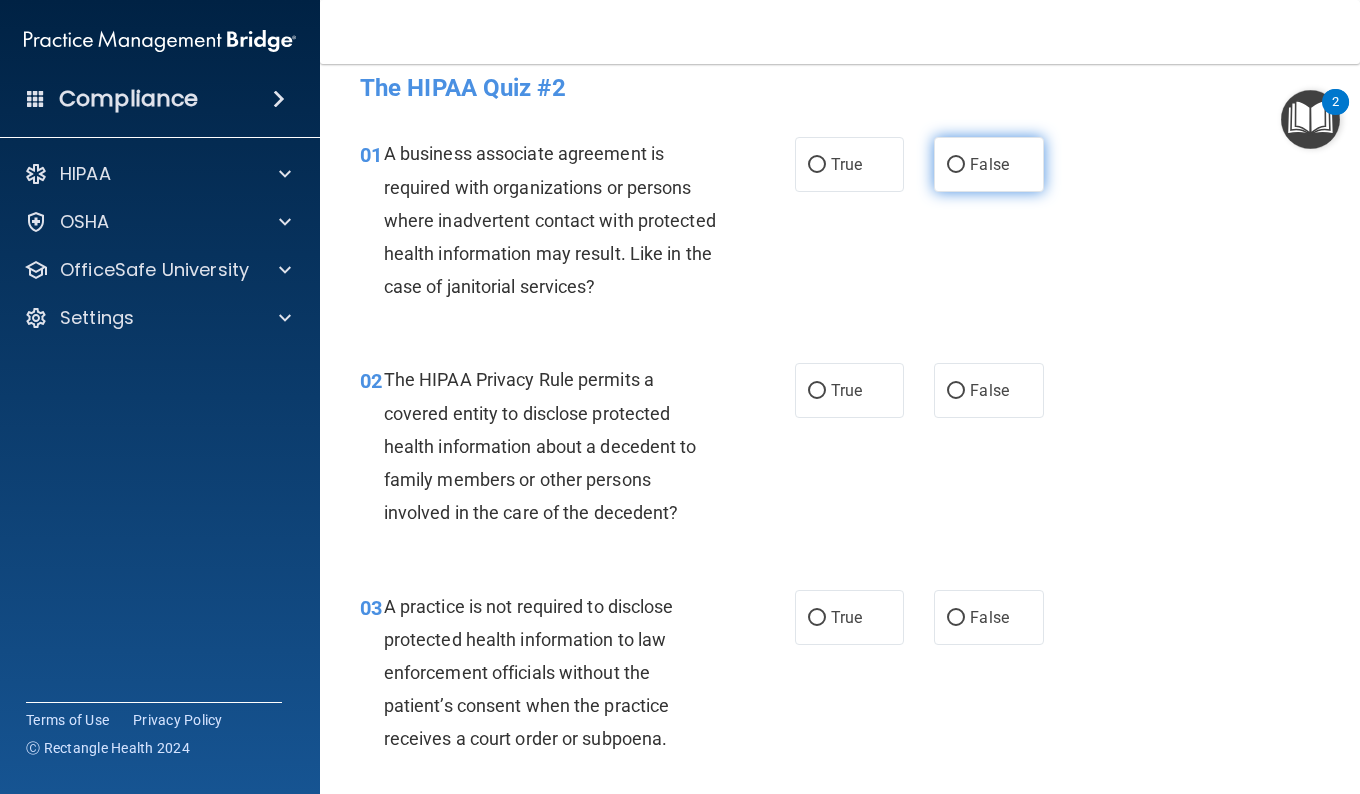 click on "False" at bounding box center [989, 164] 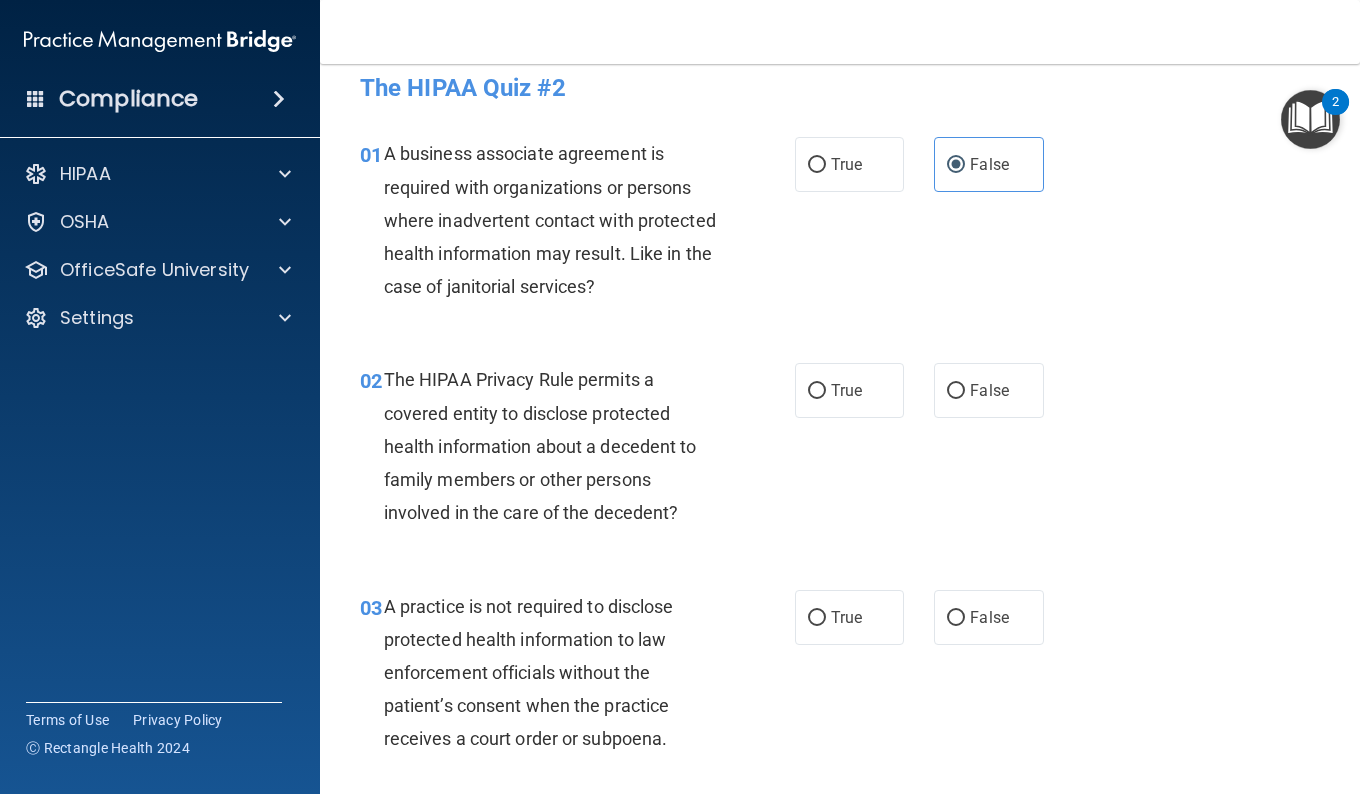 click on "01       A business associate agreement is required with organizations or persons where inadvertent contact with protected health information may result.  Like in the case of janitorial services?                 True           False" at bounding box center [840, 225] 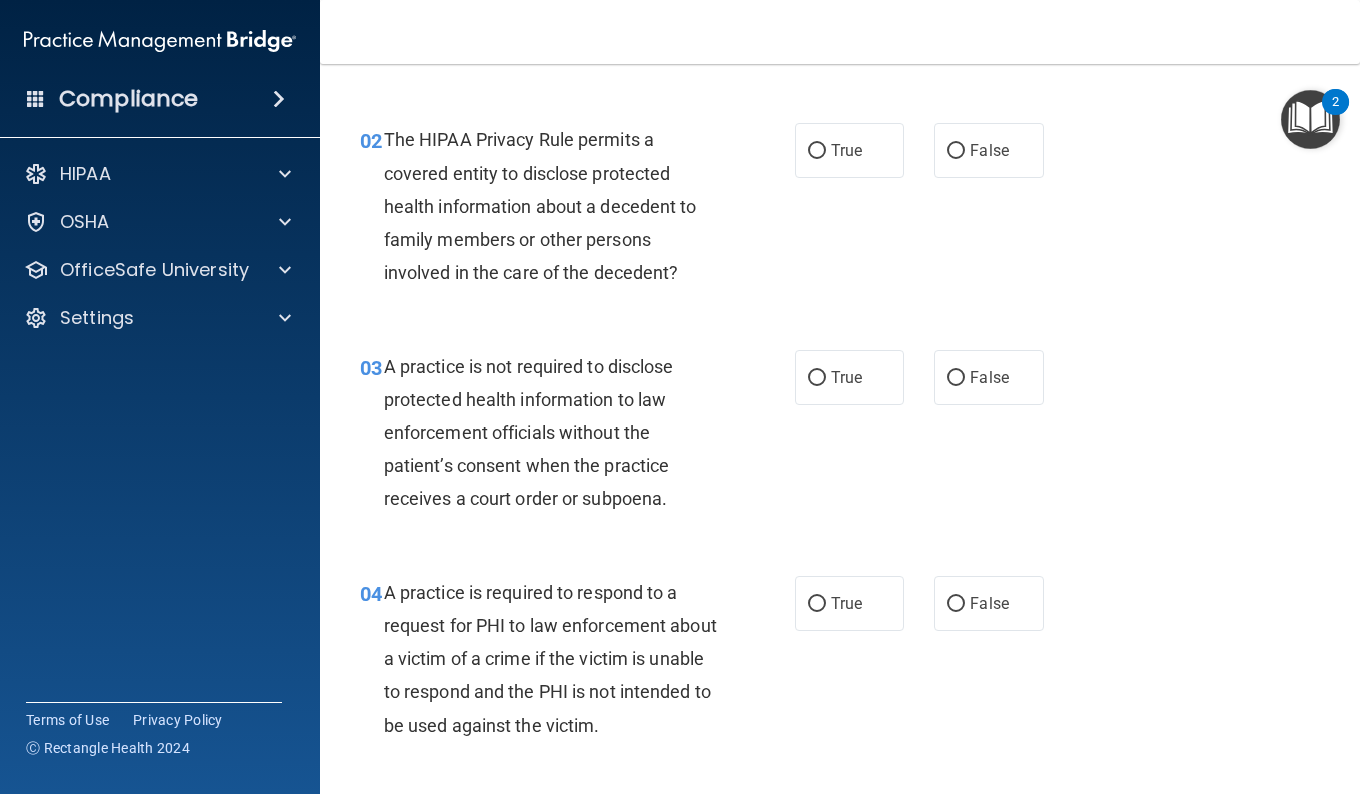 scroll, scrollTop: 279, scrollLeft: 0, axis: vertical 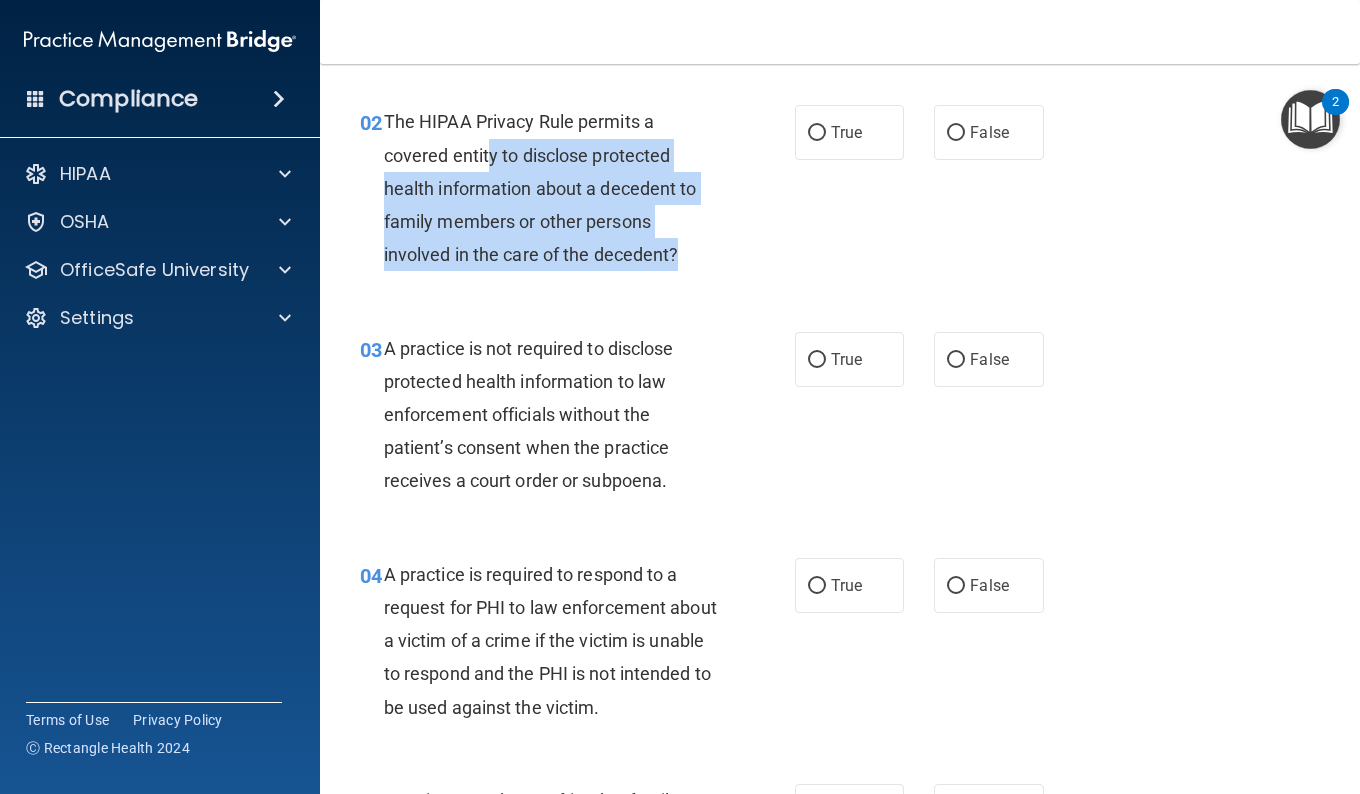 drag, startPoint x: 487, startPoint y: 161, endPoint x: 692, endPoint y: 256, distance: 225.94247 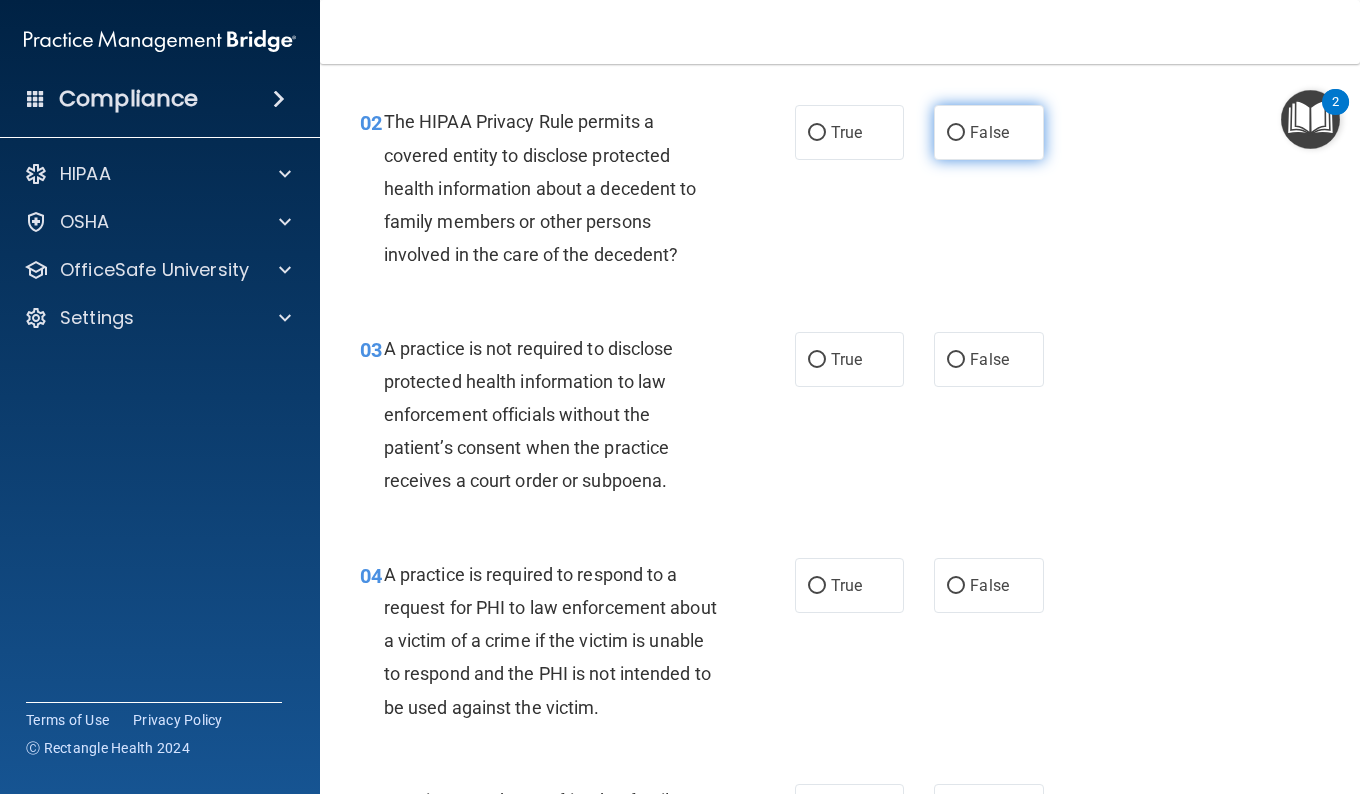click on "False" at bounding box center [989, 132] 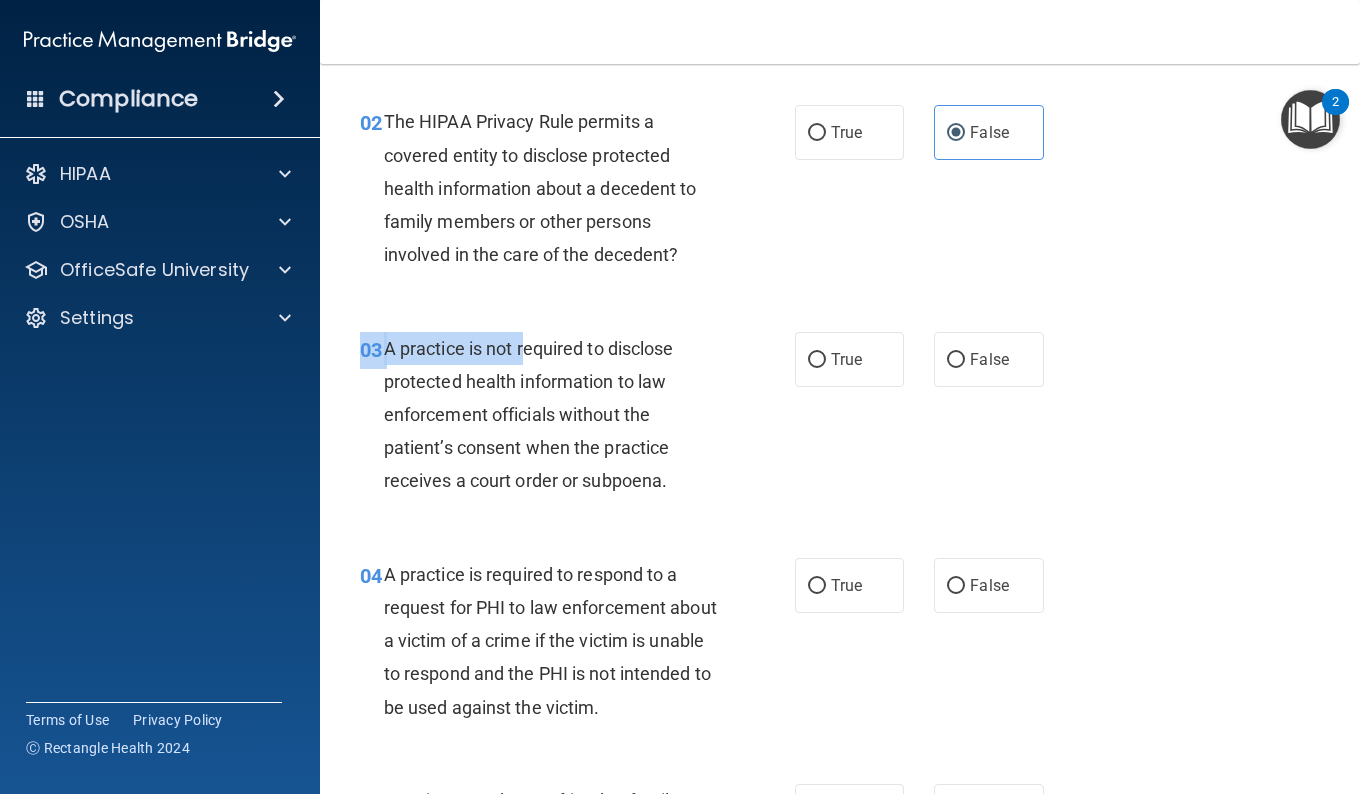 drag, startPoint x: 522, startPoint y: 349, endPoint x: 672, endPoint y: 532, distance: 236.61995 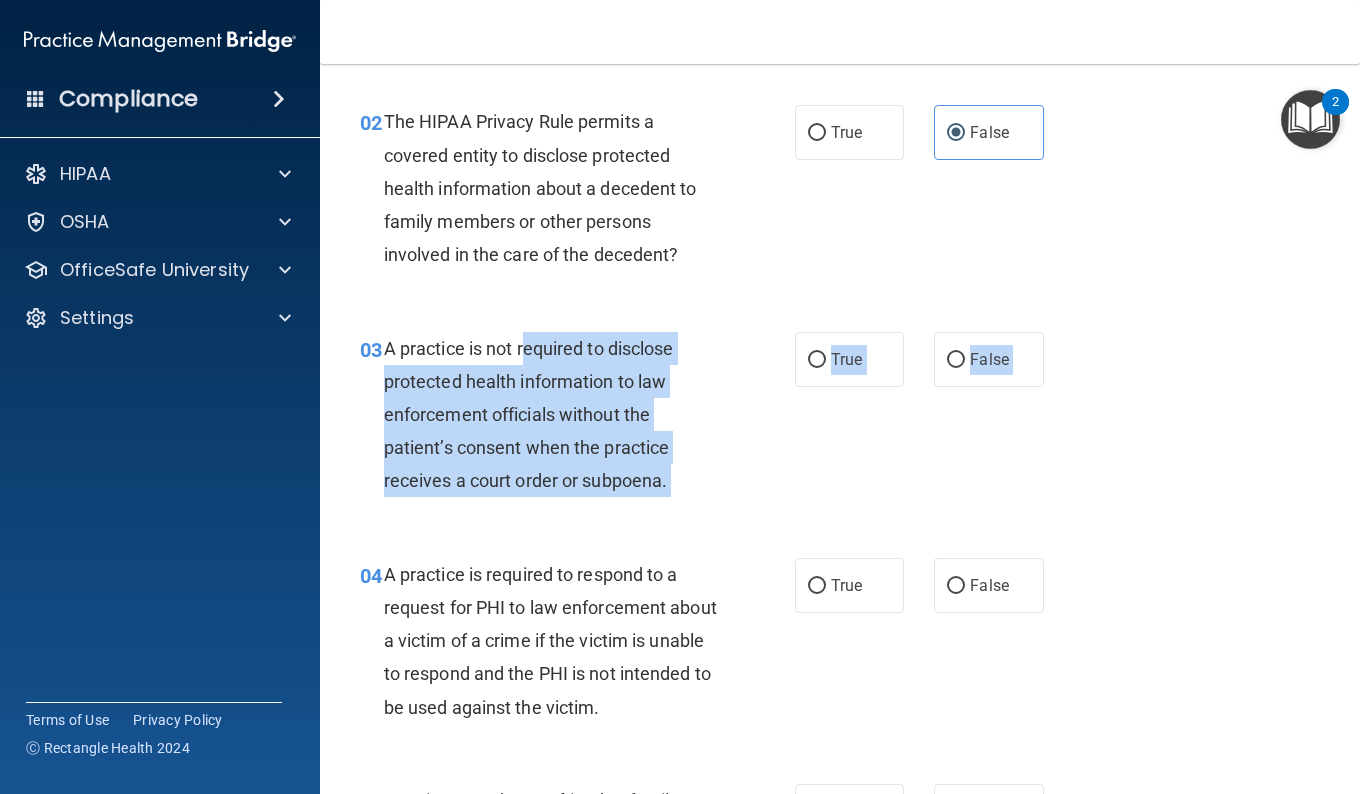 drag, startPoint x: 672, startPoint y: 532, endPoint x: 644, endPoint y: 473, distance: 65.30697 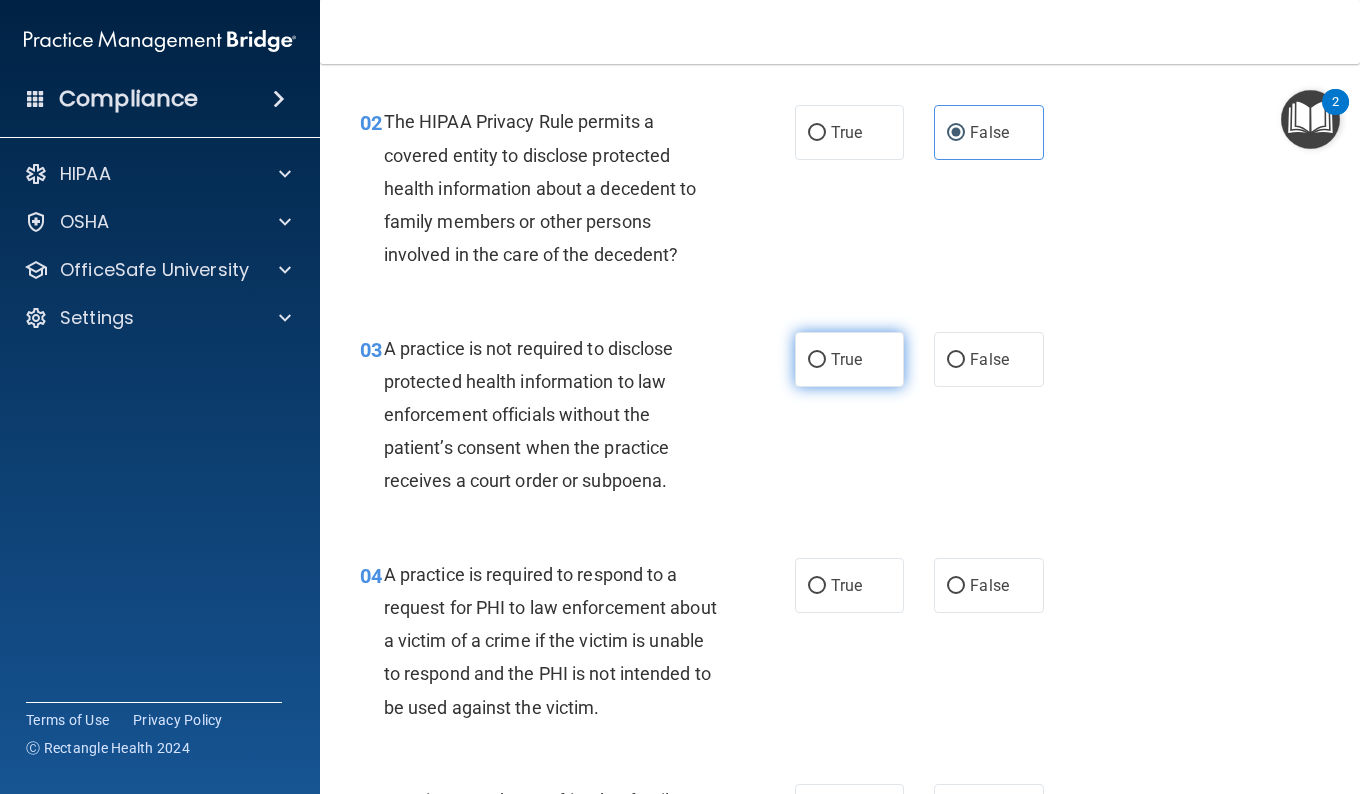 click on "True" at bounding box center [846, 359] 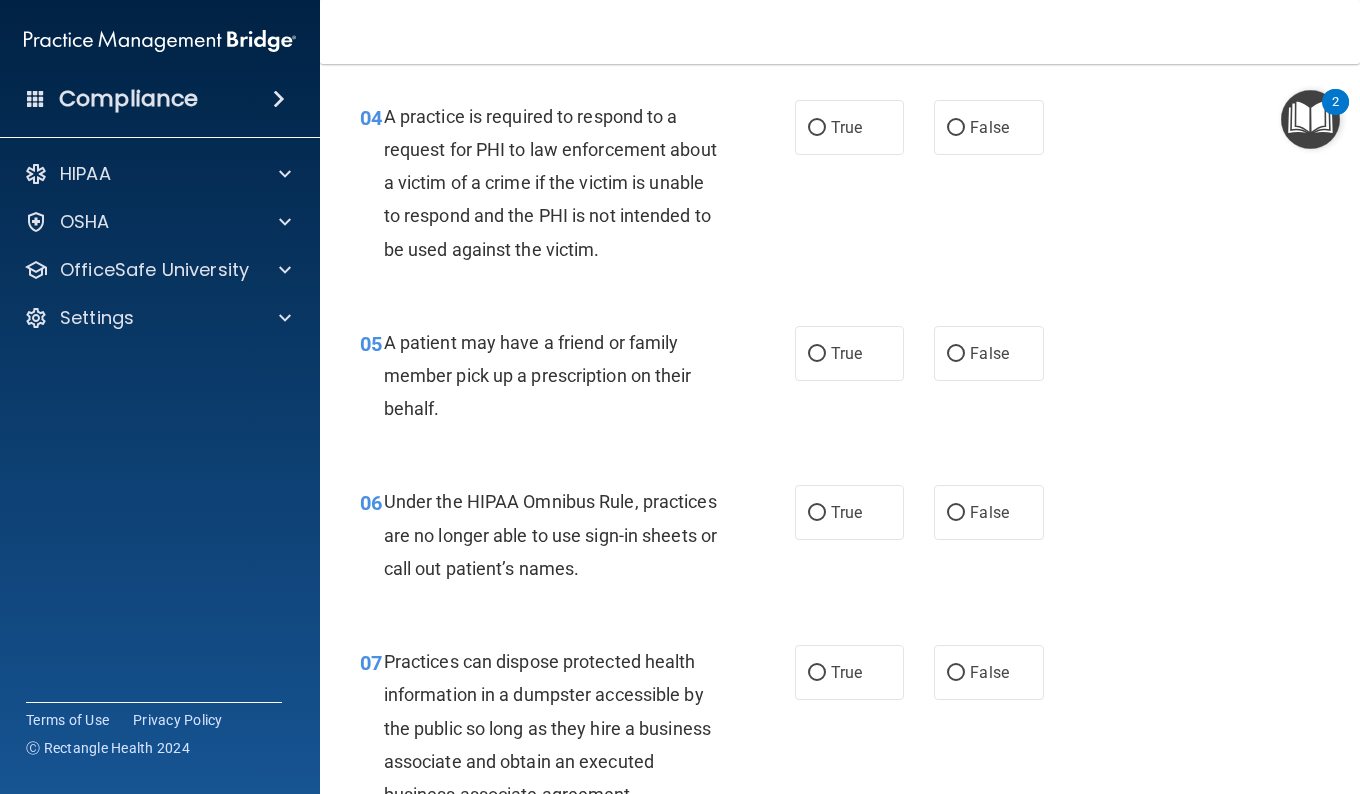 scroll, scrollTop: 706, scrollLeft: 0, axis: vertical 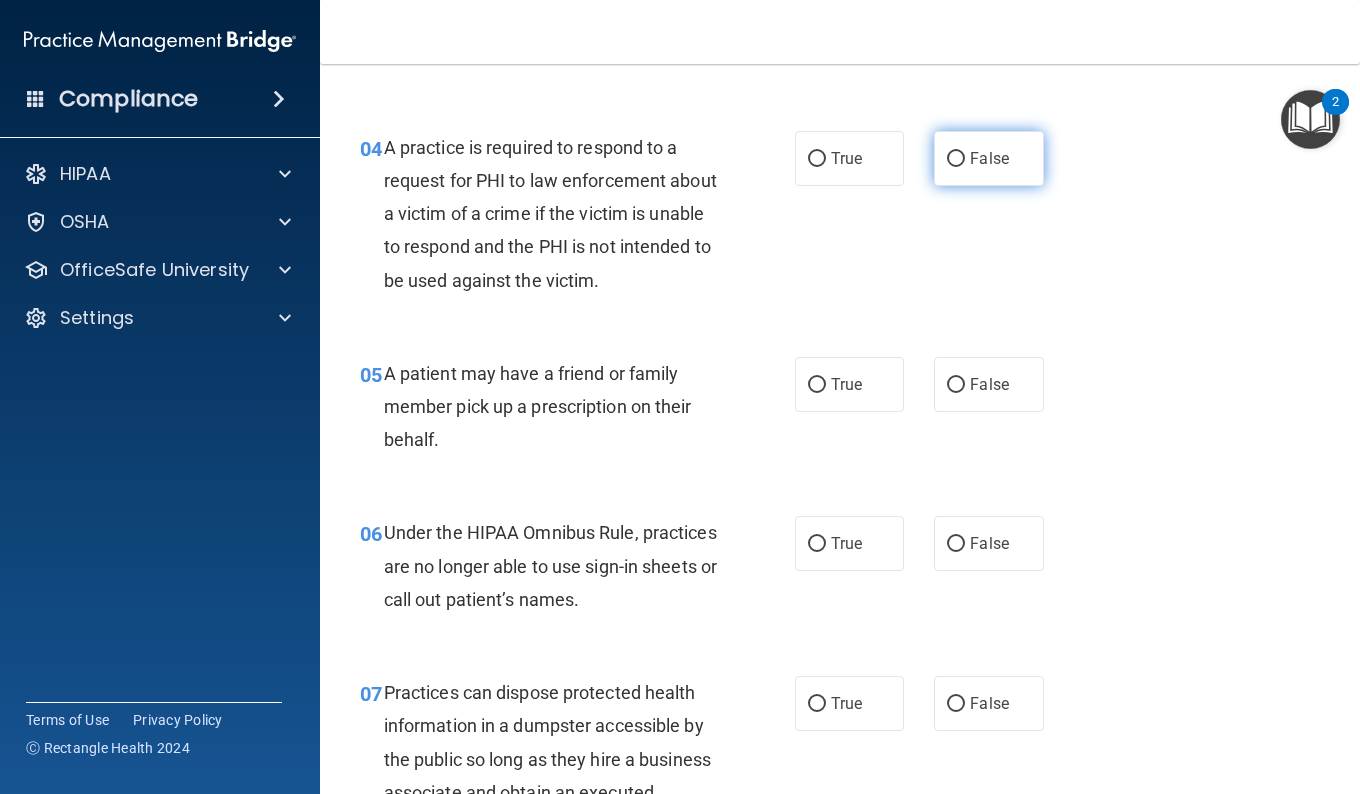 click on "False" at bounding box center (989, 158) 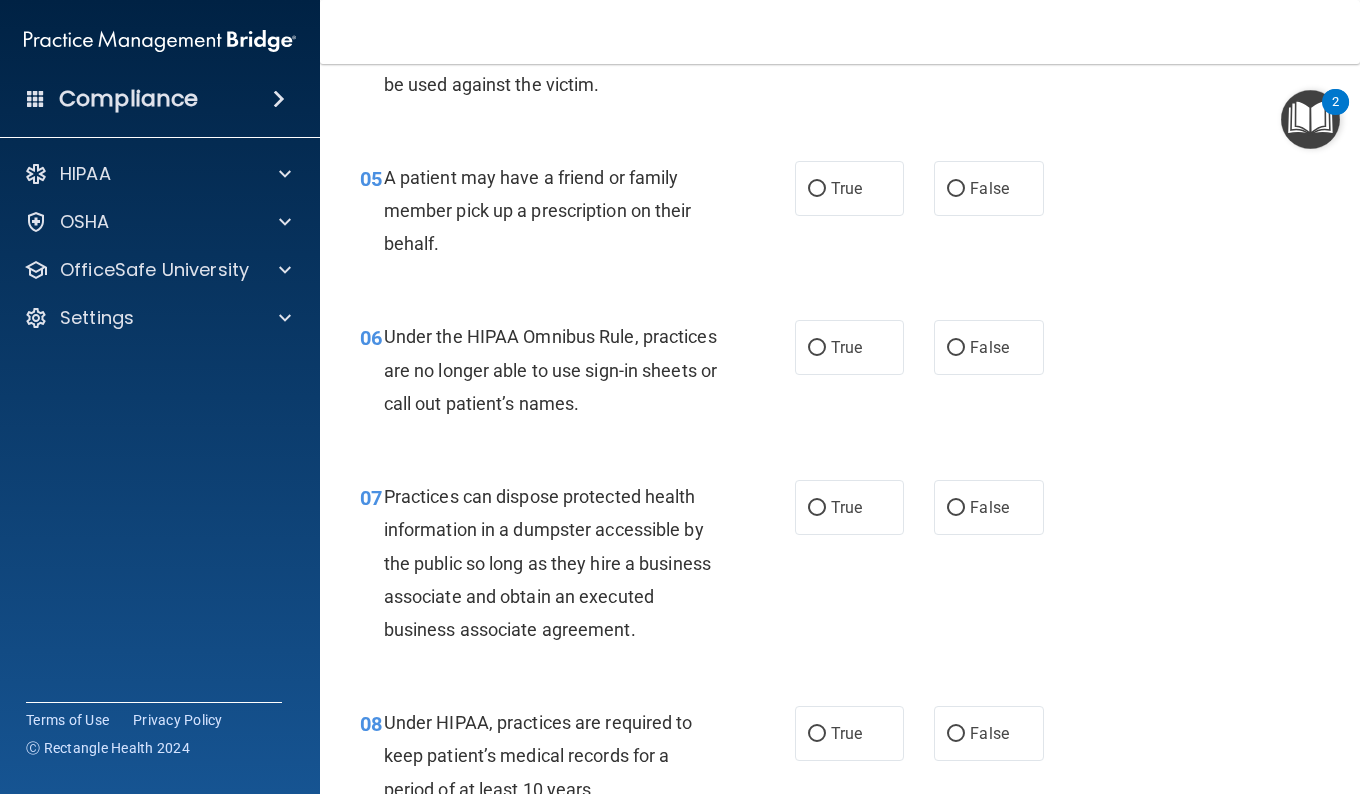 scroll, scrollTop: 911, scrollLeft: 0, axis: vertical 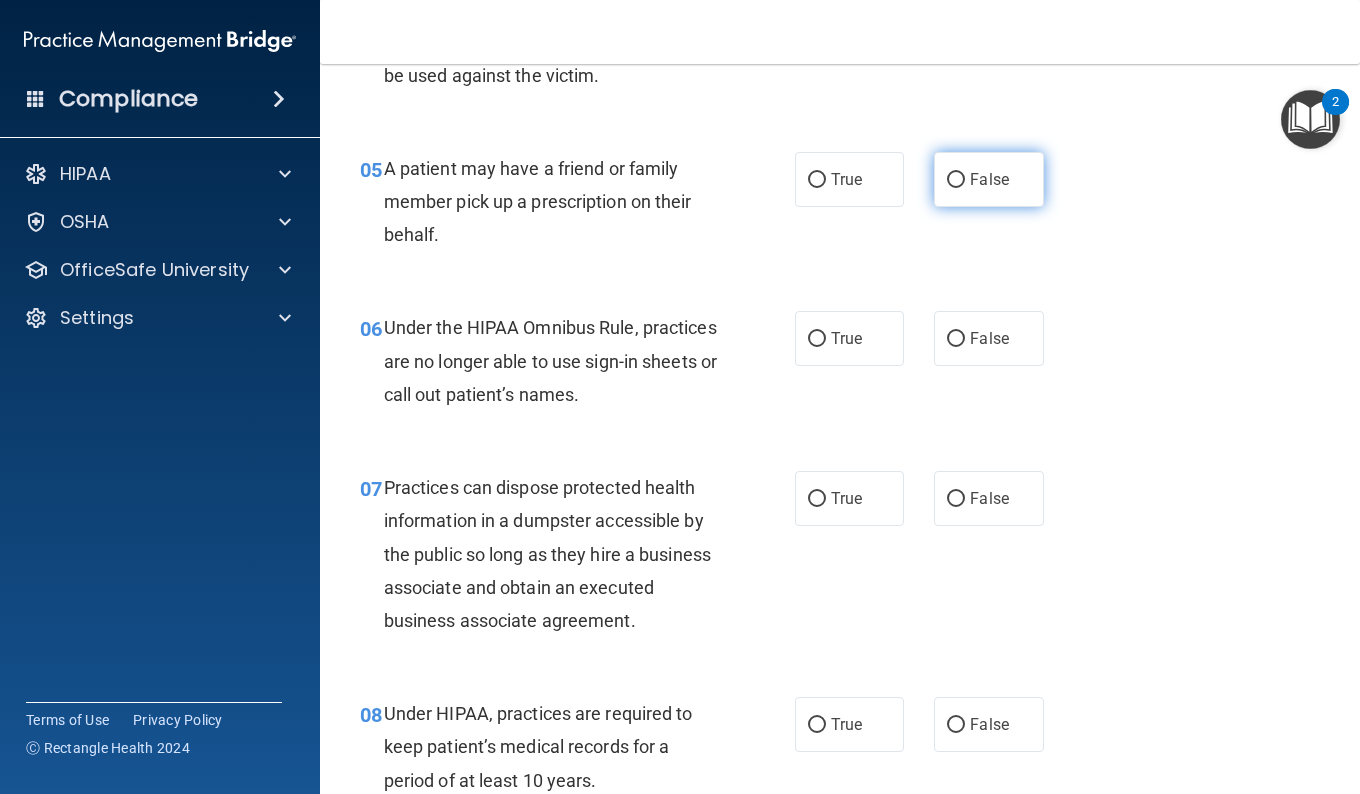 click on "False" at bounding box center (989, 179) 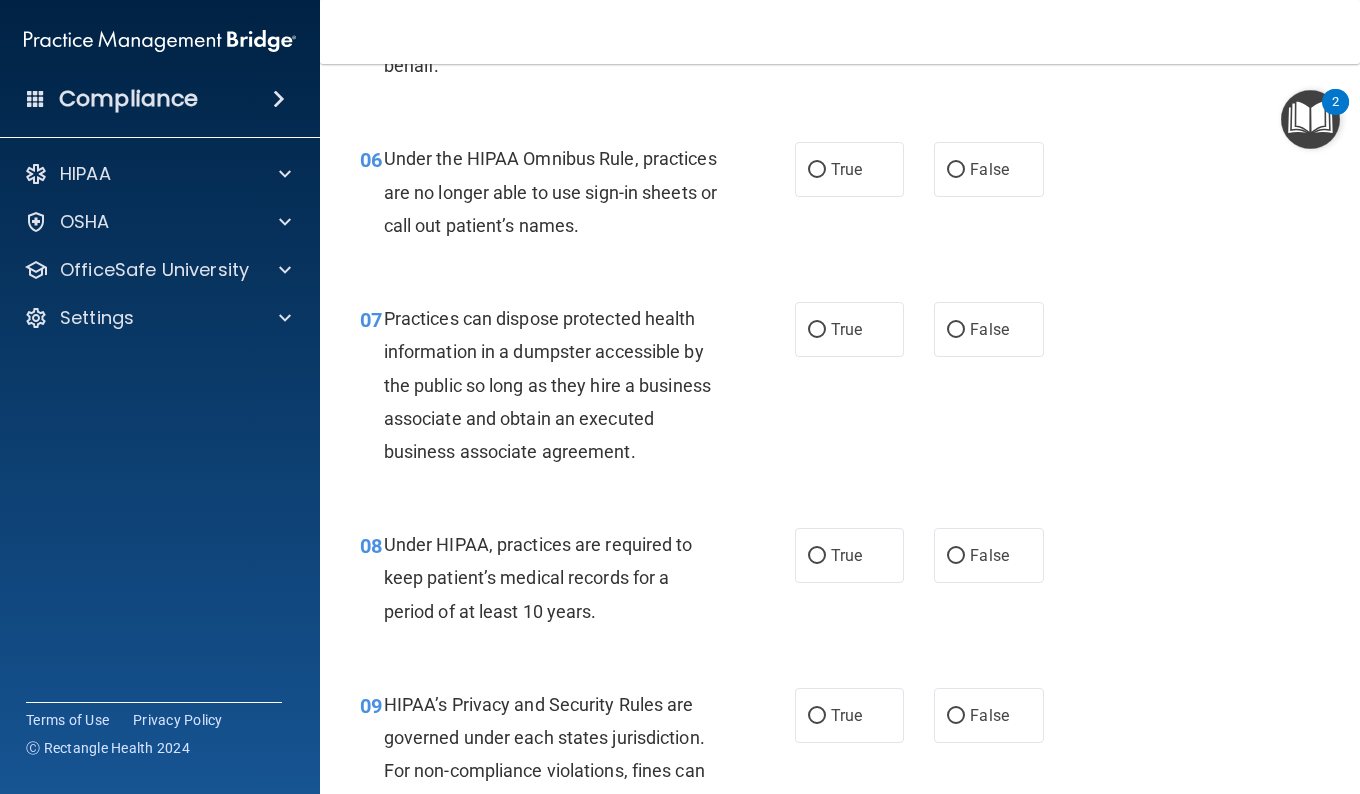 scroll, scrollTop: 1066, scrollLeft: 0, axis: vertical 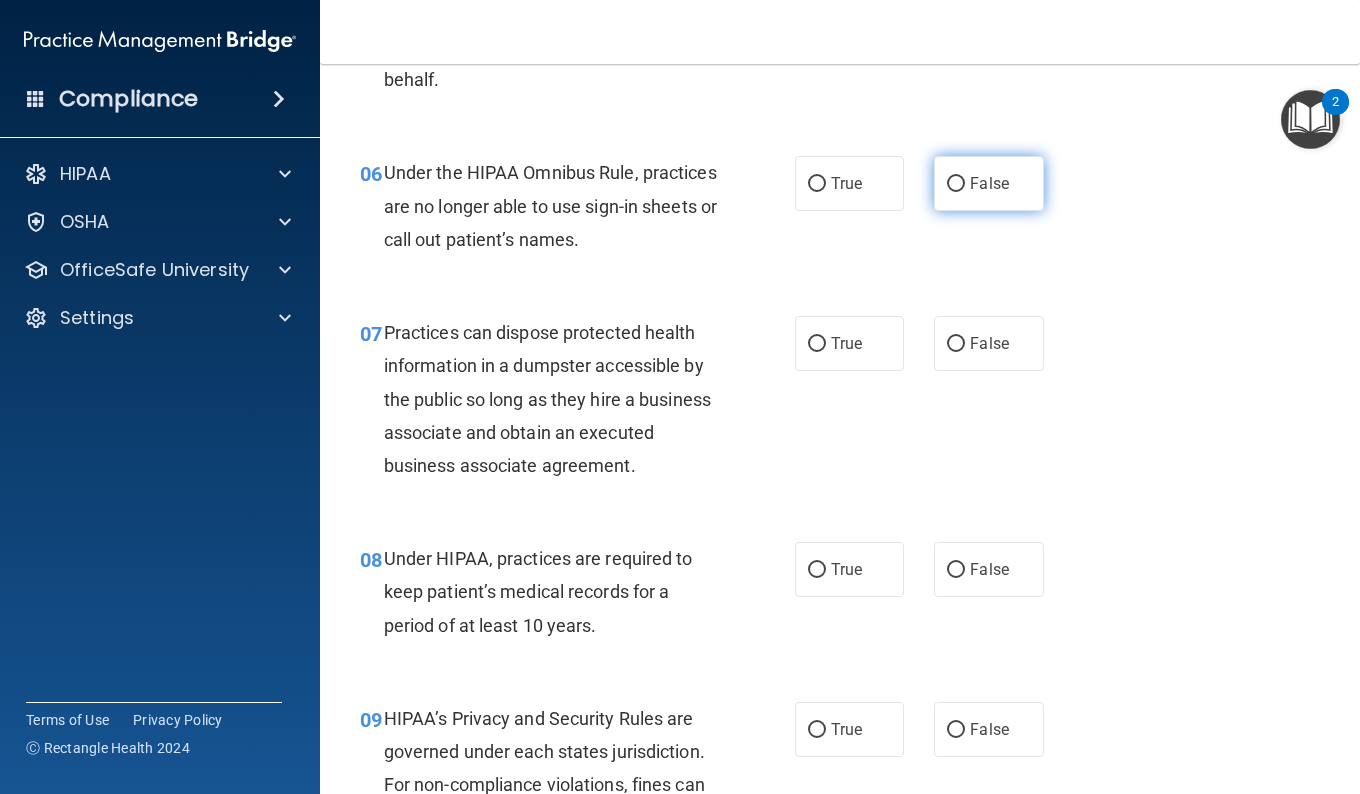 click on "False" at bounding box center [989, 183] 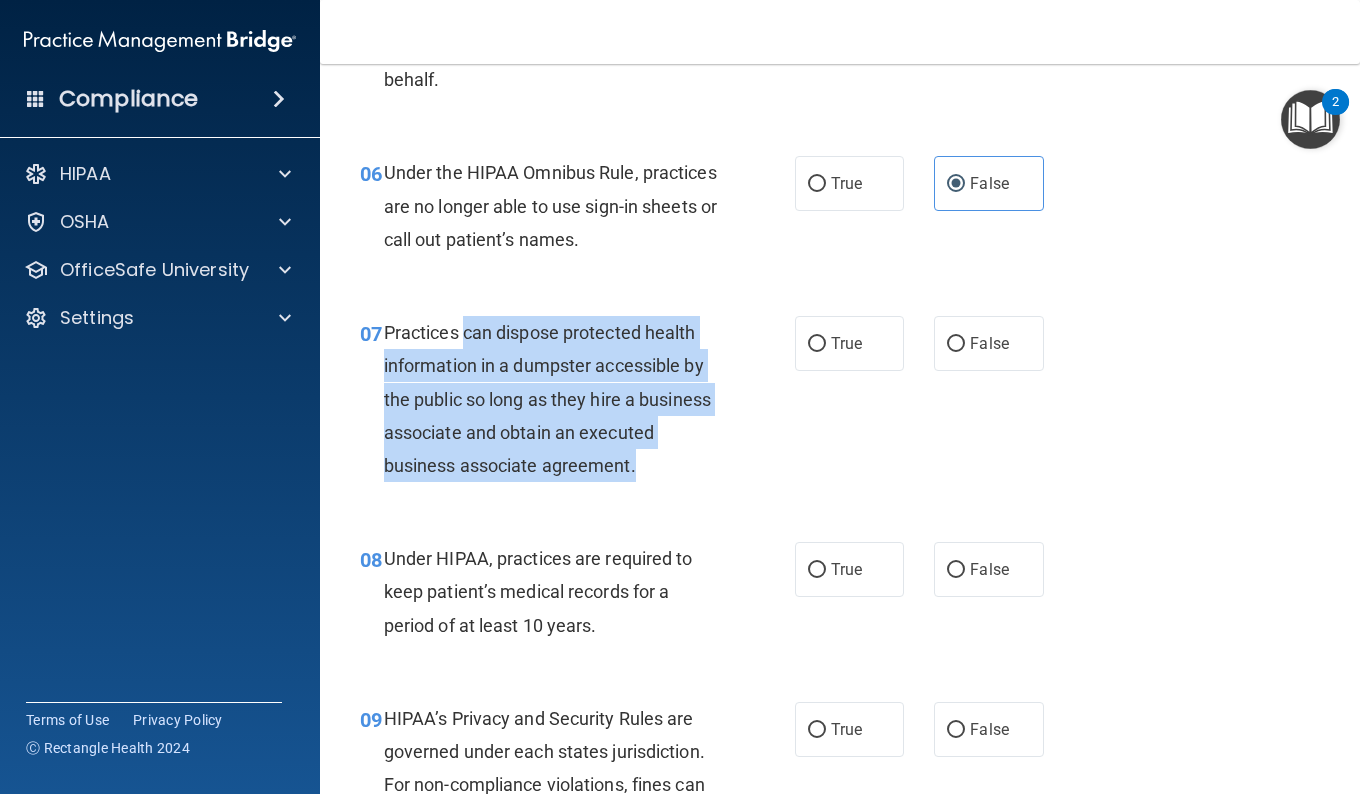 drag, startPoint x: 464, startPoint y: 333, endPoint x: 636, endPoint y: 503, distance: 241.83466 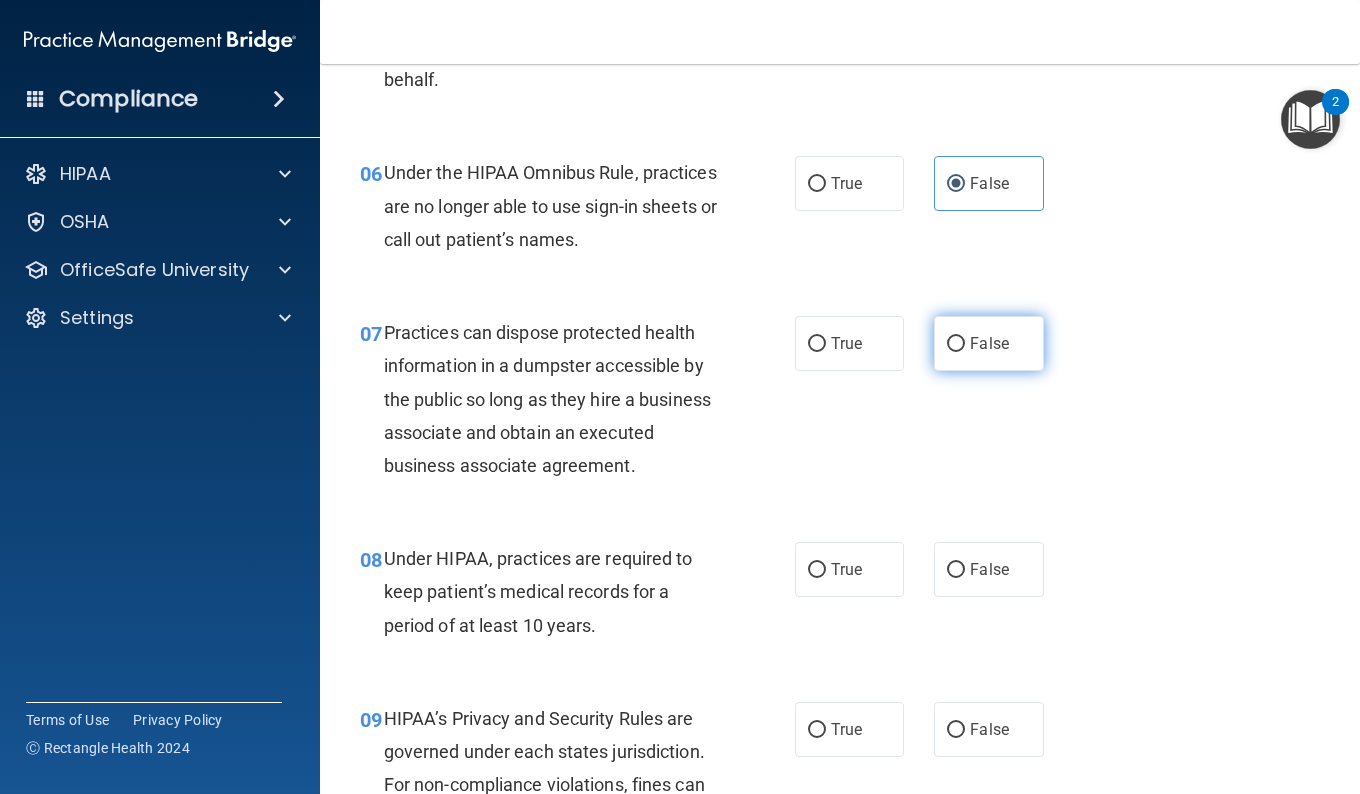 click on "False" at bounding box center [988, 343] 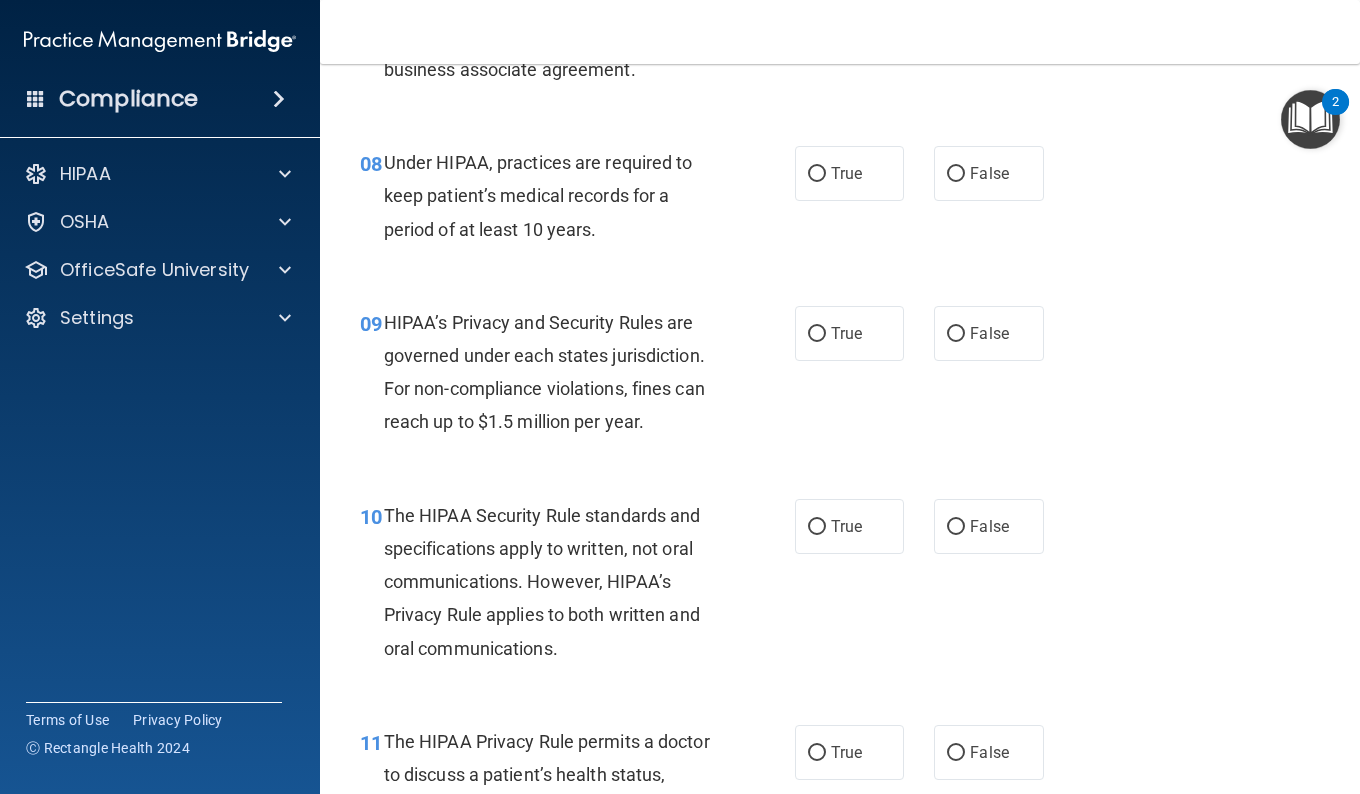 scroll, scrollTop: 1502, scrollLeft: 0, axis: vertical 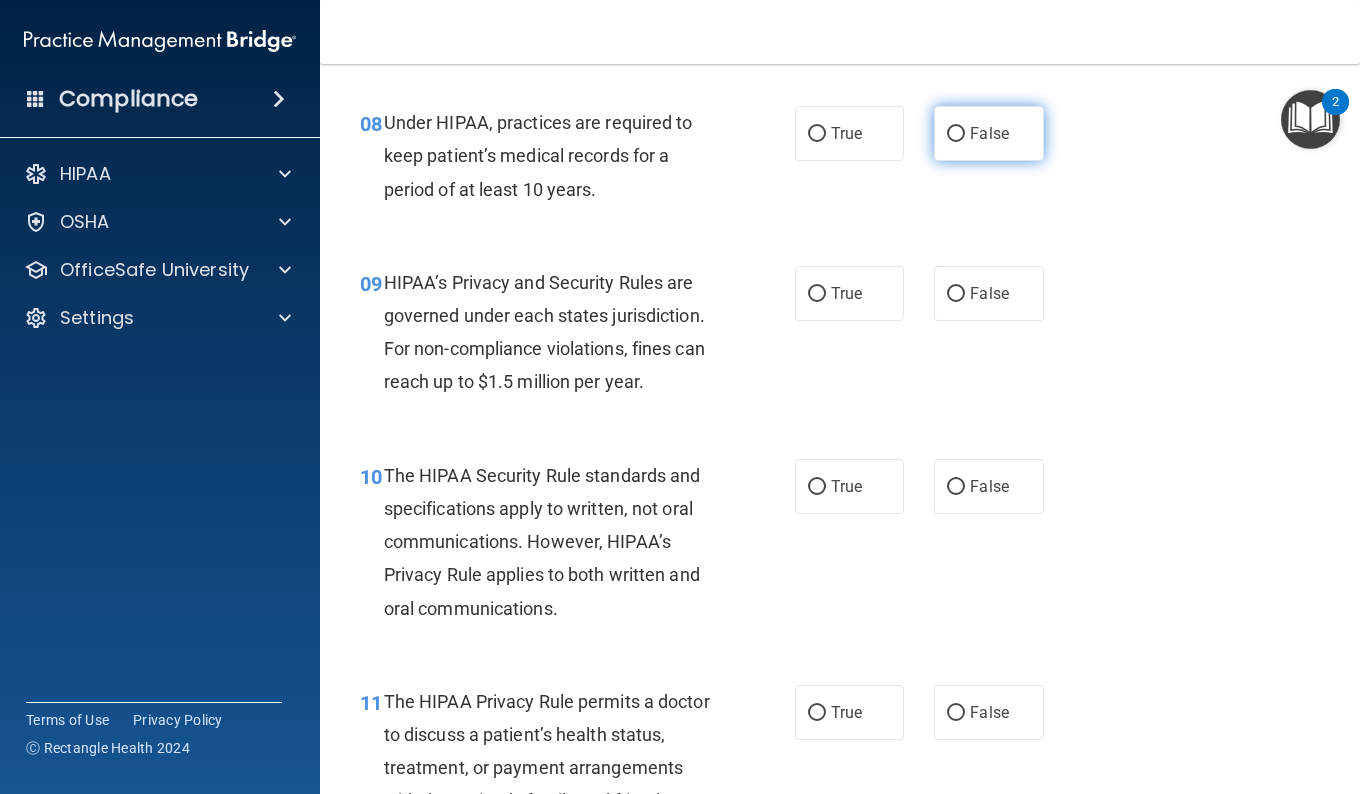 click on "False" at bounding box center (989, 133) 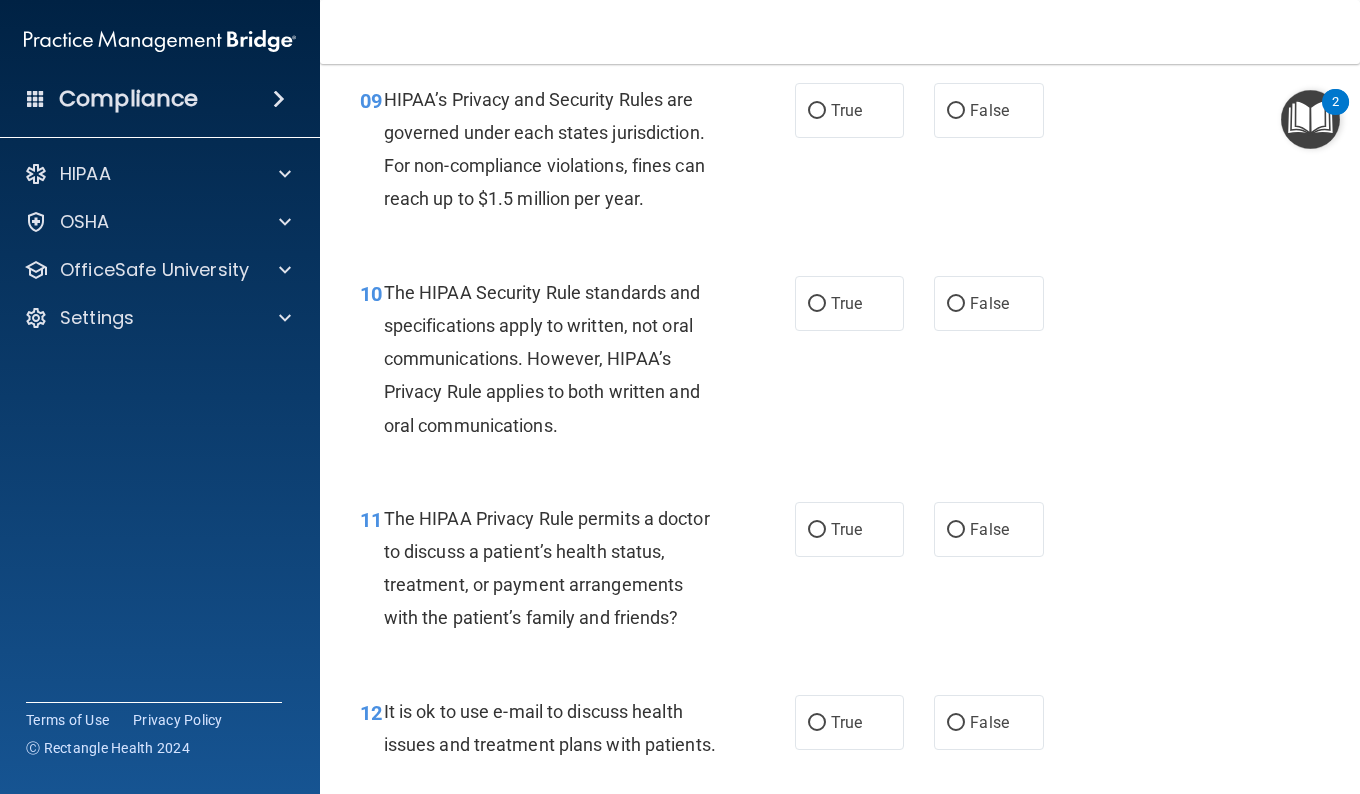 scroll, scrollTop: 1707, scrollLeft: 0, axis: vertical 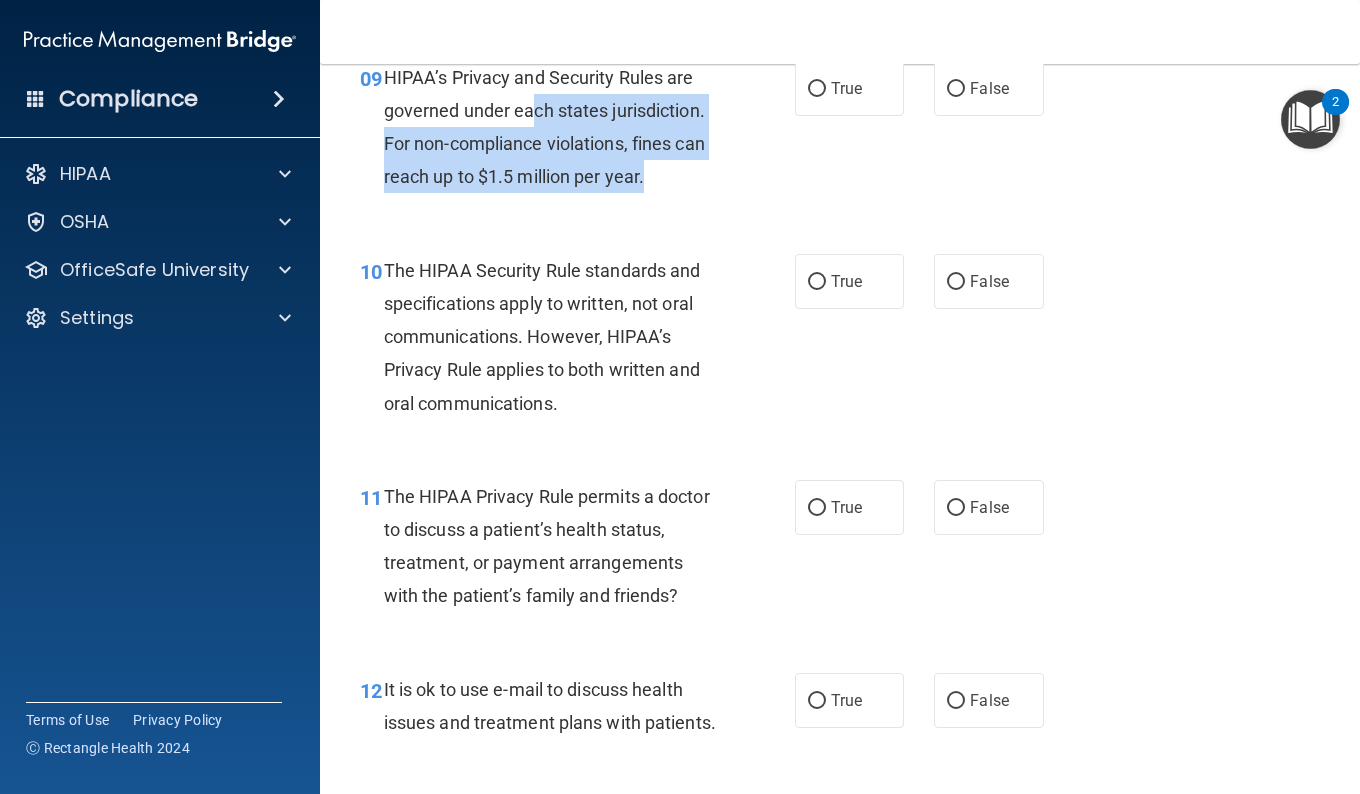 drag, startPoint x: 536, startPoint y: 141, endPoint x: 676, endPoint y: 231, distance: 166.43317 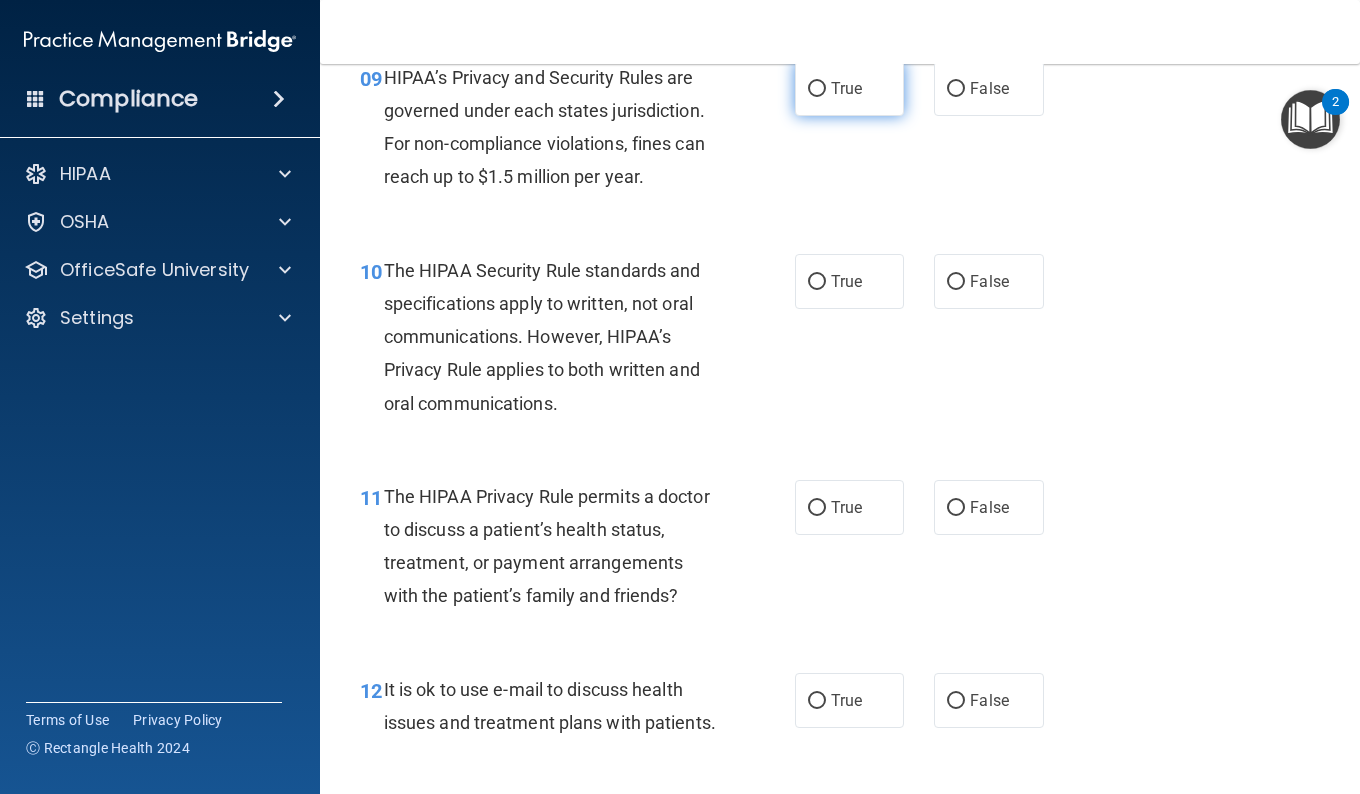 click on "True" at bounding box center (849, 88) 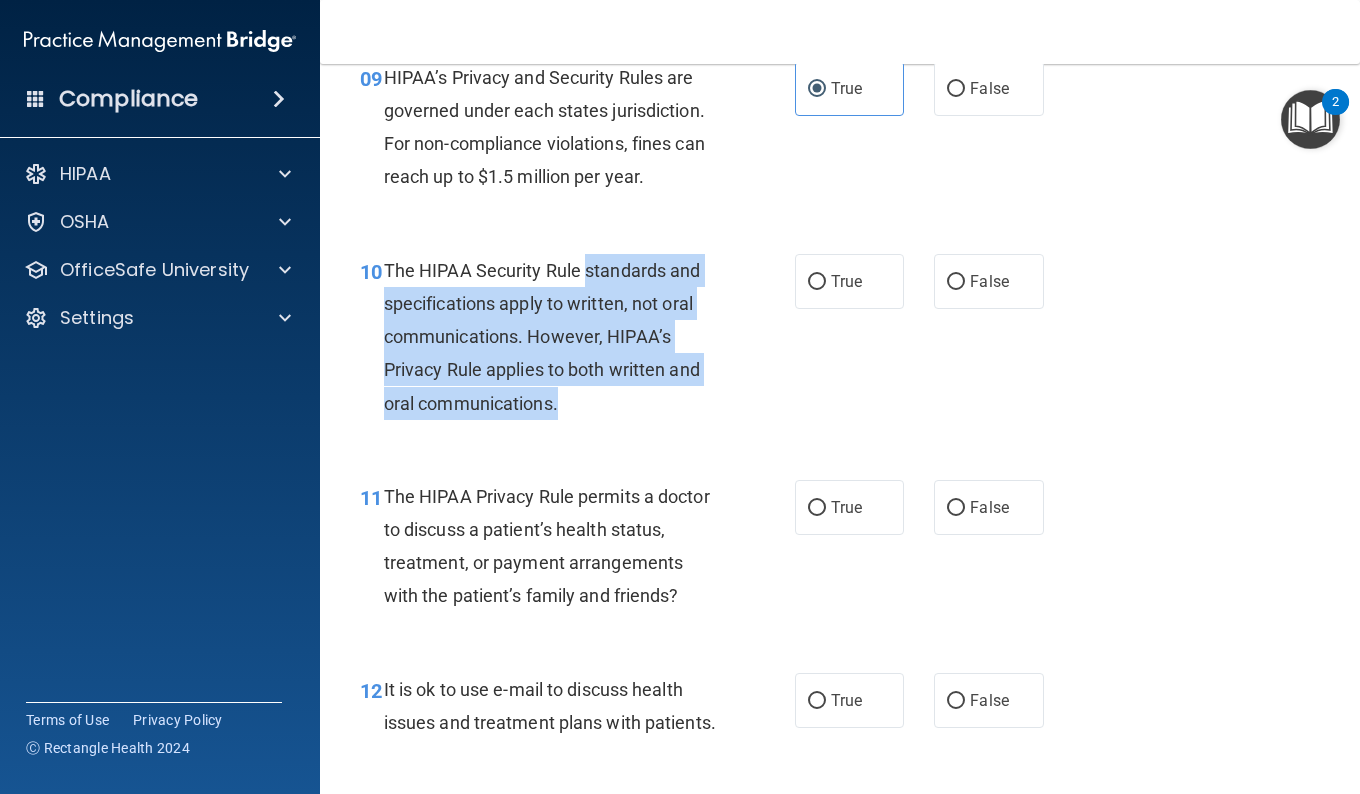drag, startPoint x: 584, startPoint y: 294, endPoint x: 655, endPoint y: 441, distance: 163.24828 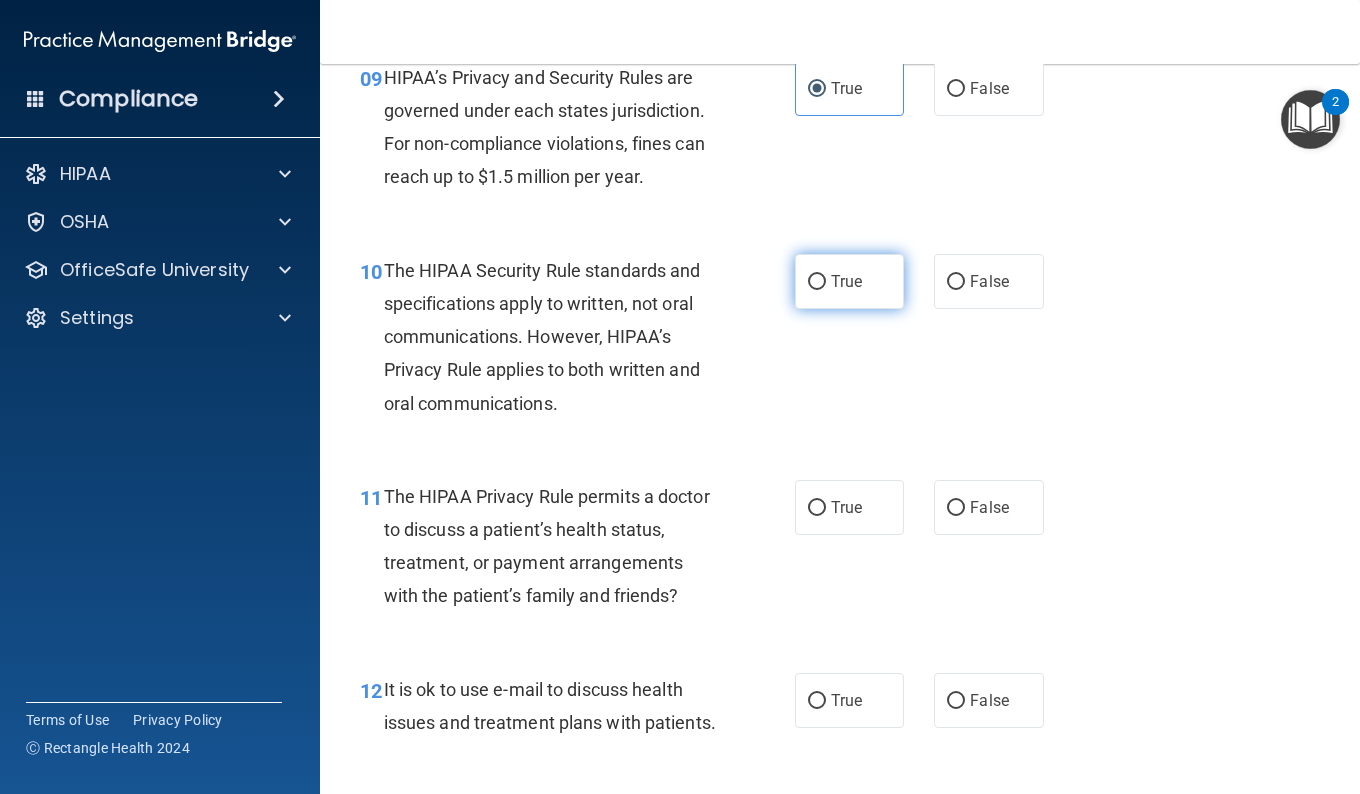 click on "True" at bounding box center [849, 281] 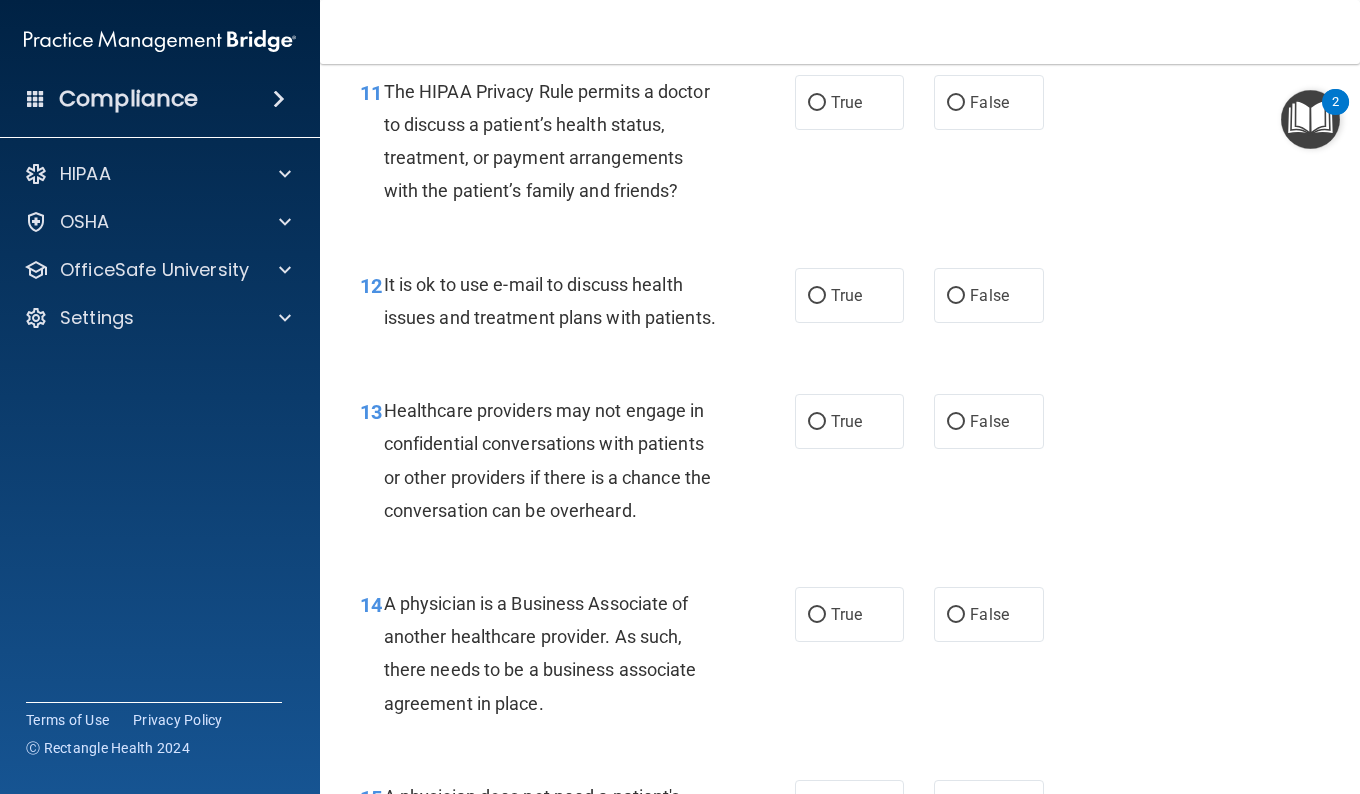 scroll, scrollTop: 2116, scrollLeft: 0, axis: vertical 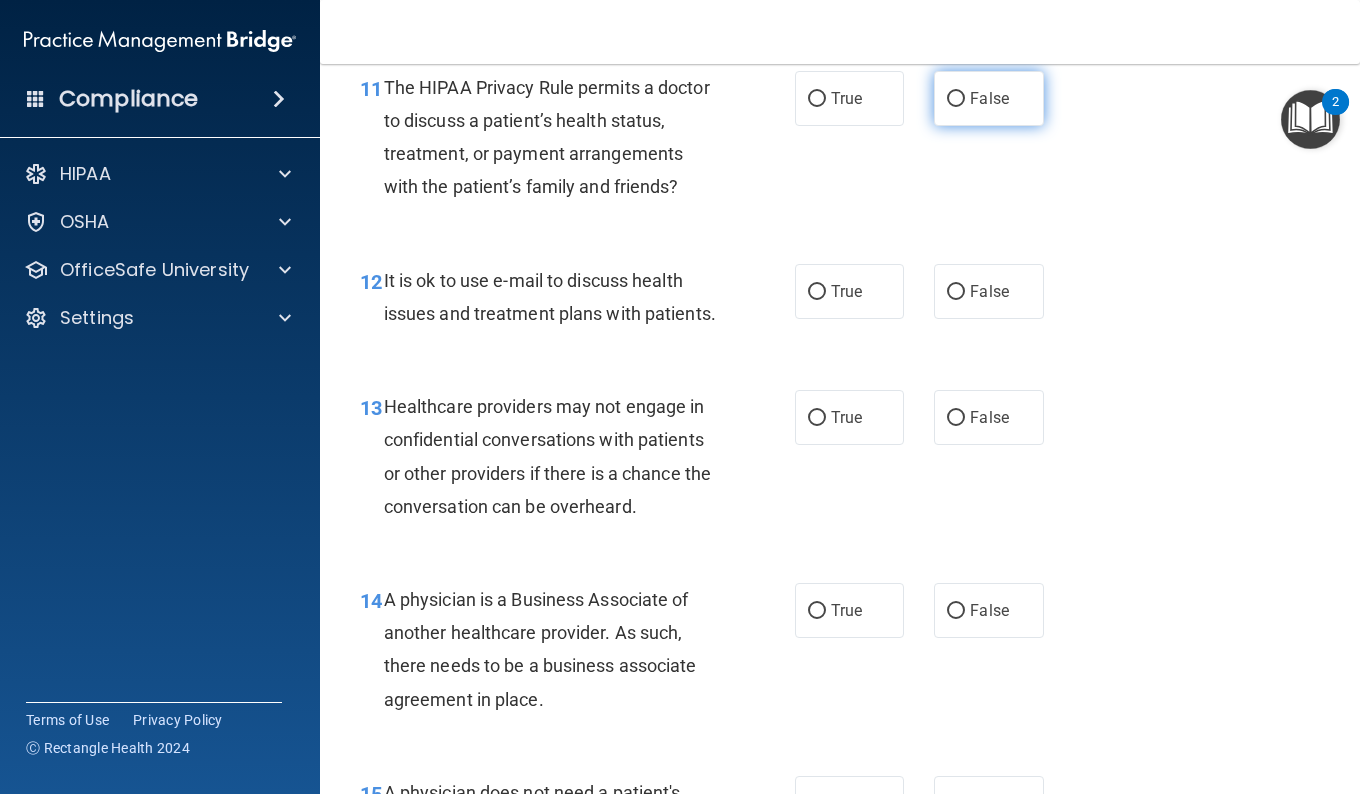 click on "False" at bounding box center (989, 98) 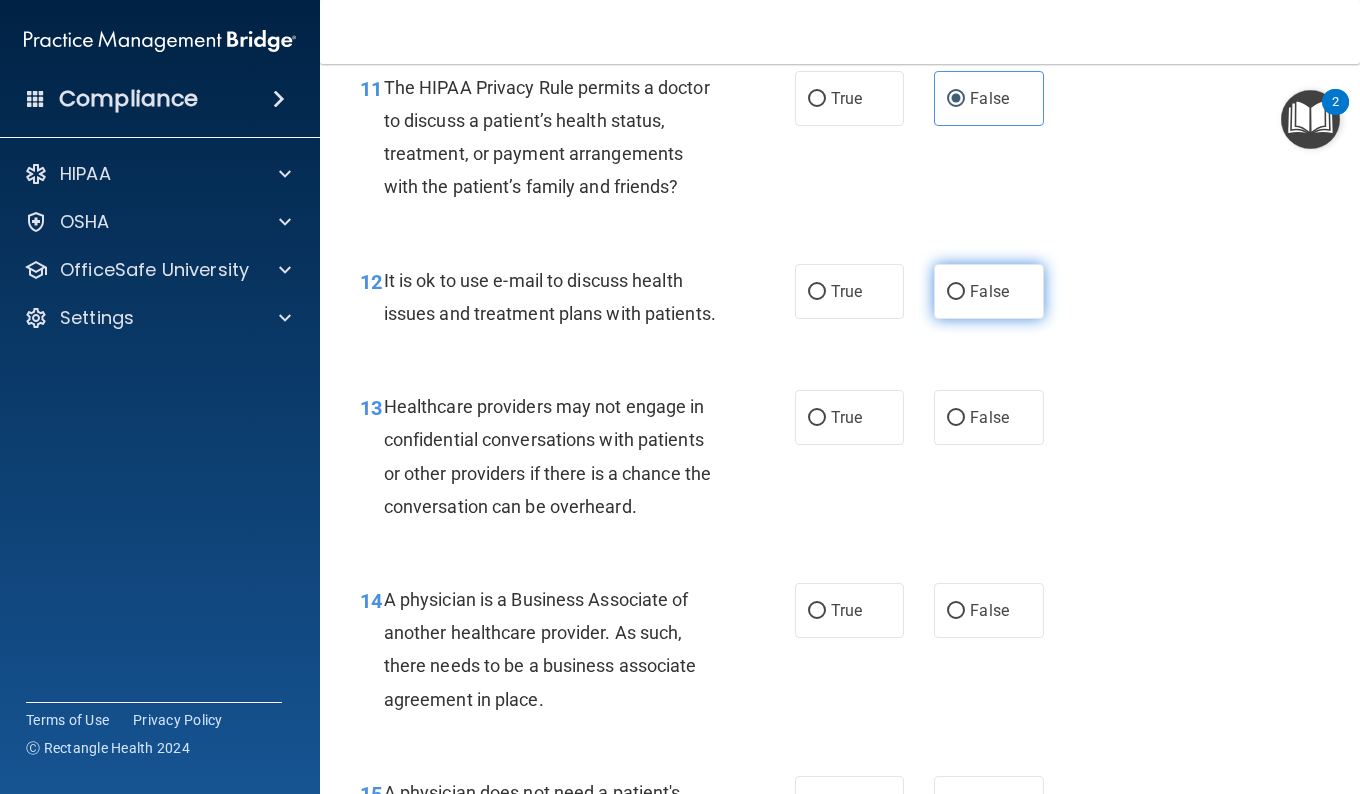 click on "False" at bounding box center (989, 291) 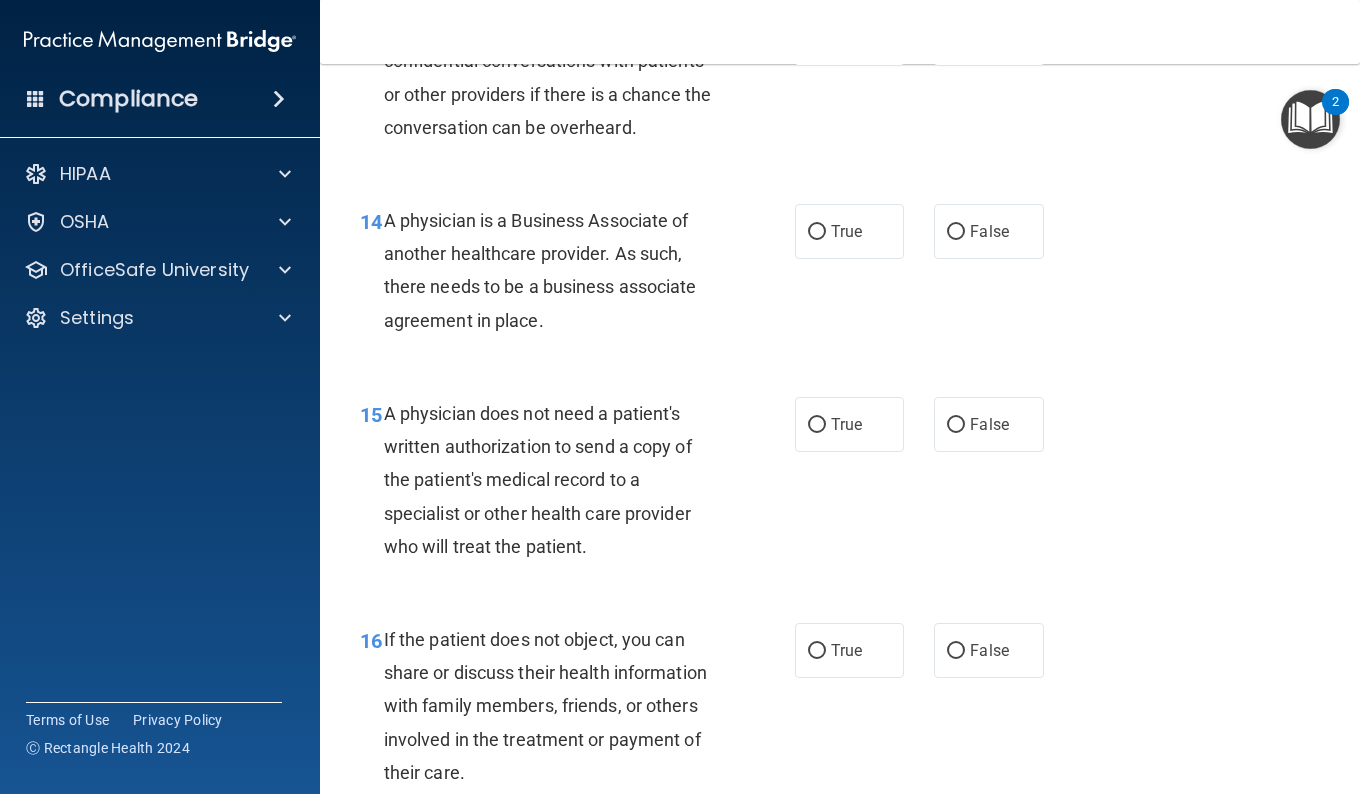 scroll, scrollTop: 2490, scrollLeft: 0, axis: vertical 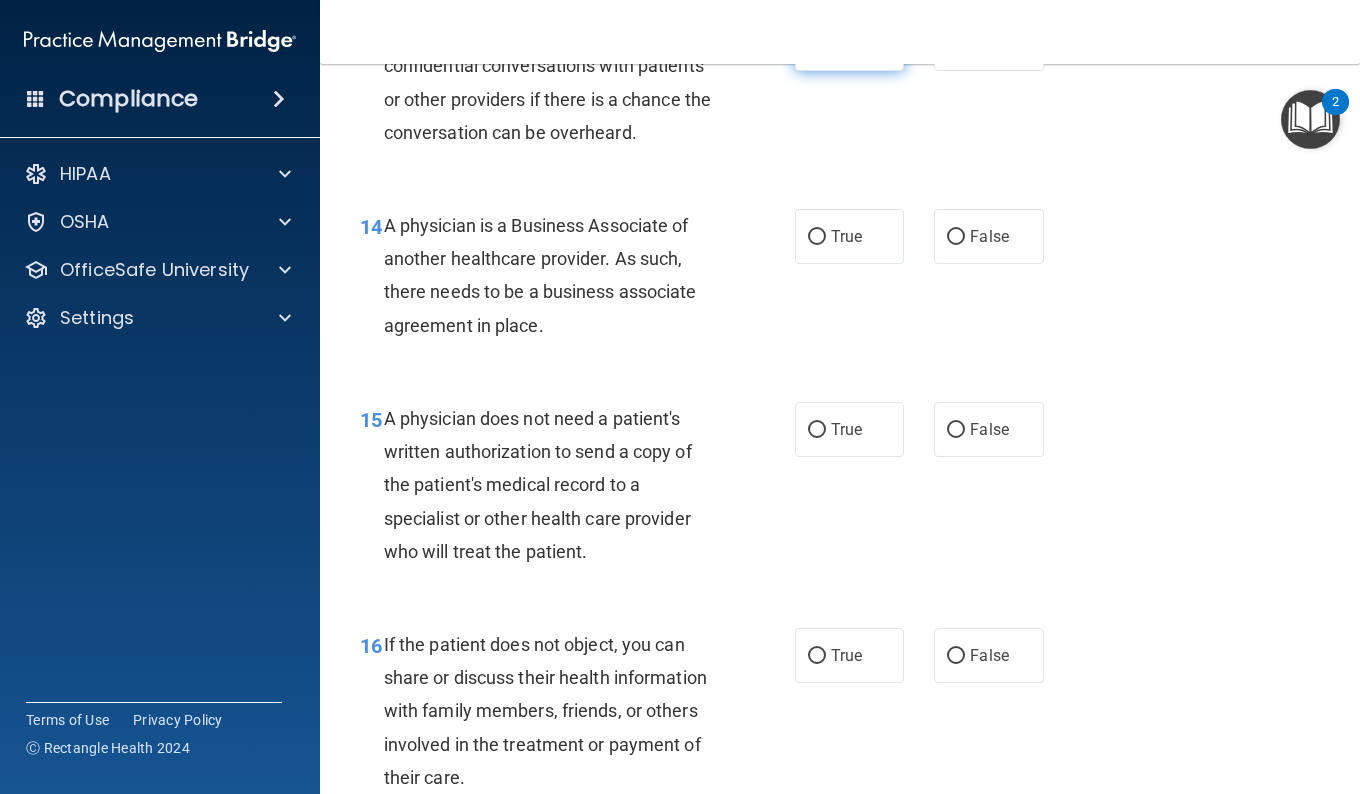click on "True" at bounding box center (849, 43) 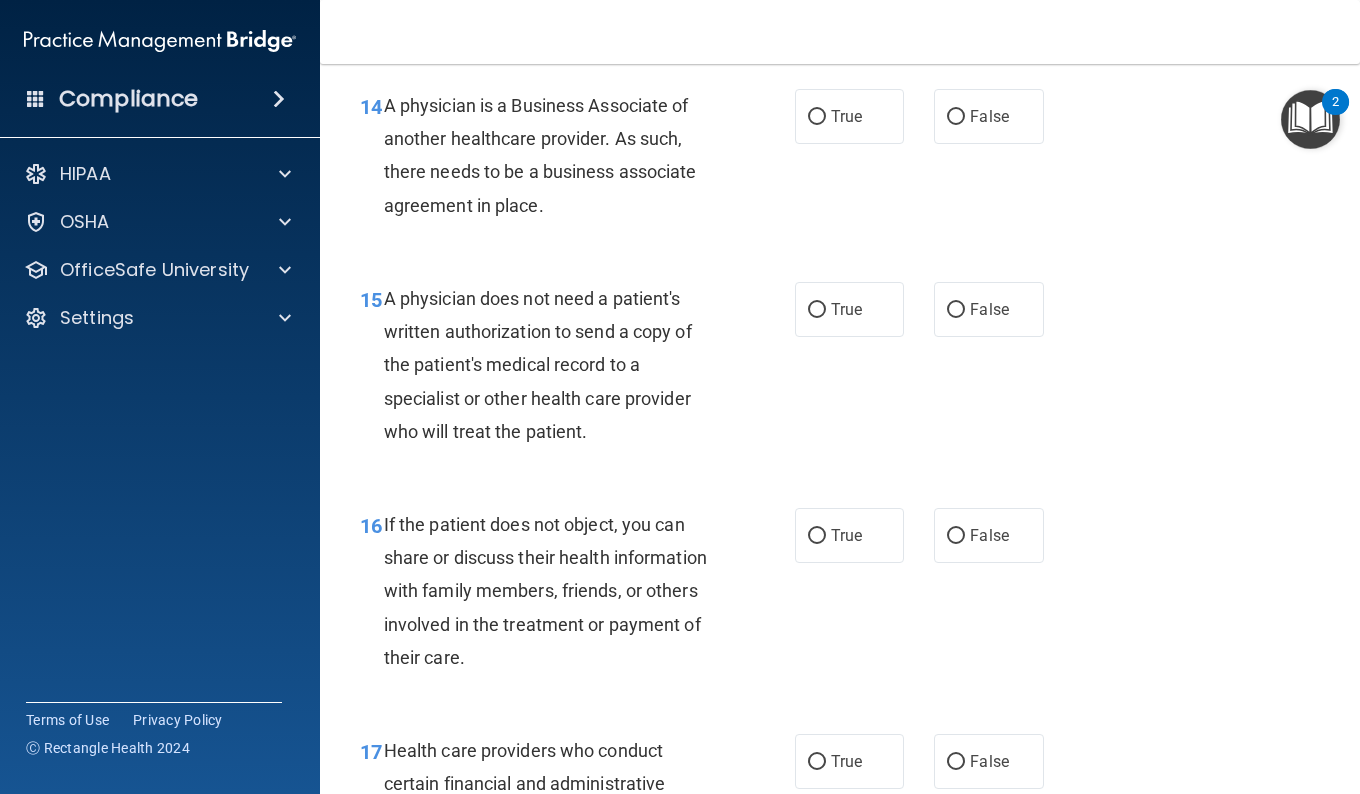 scroll, scrollTop: 2619, scrollLeft: 0, axis: vertical 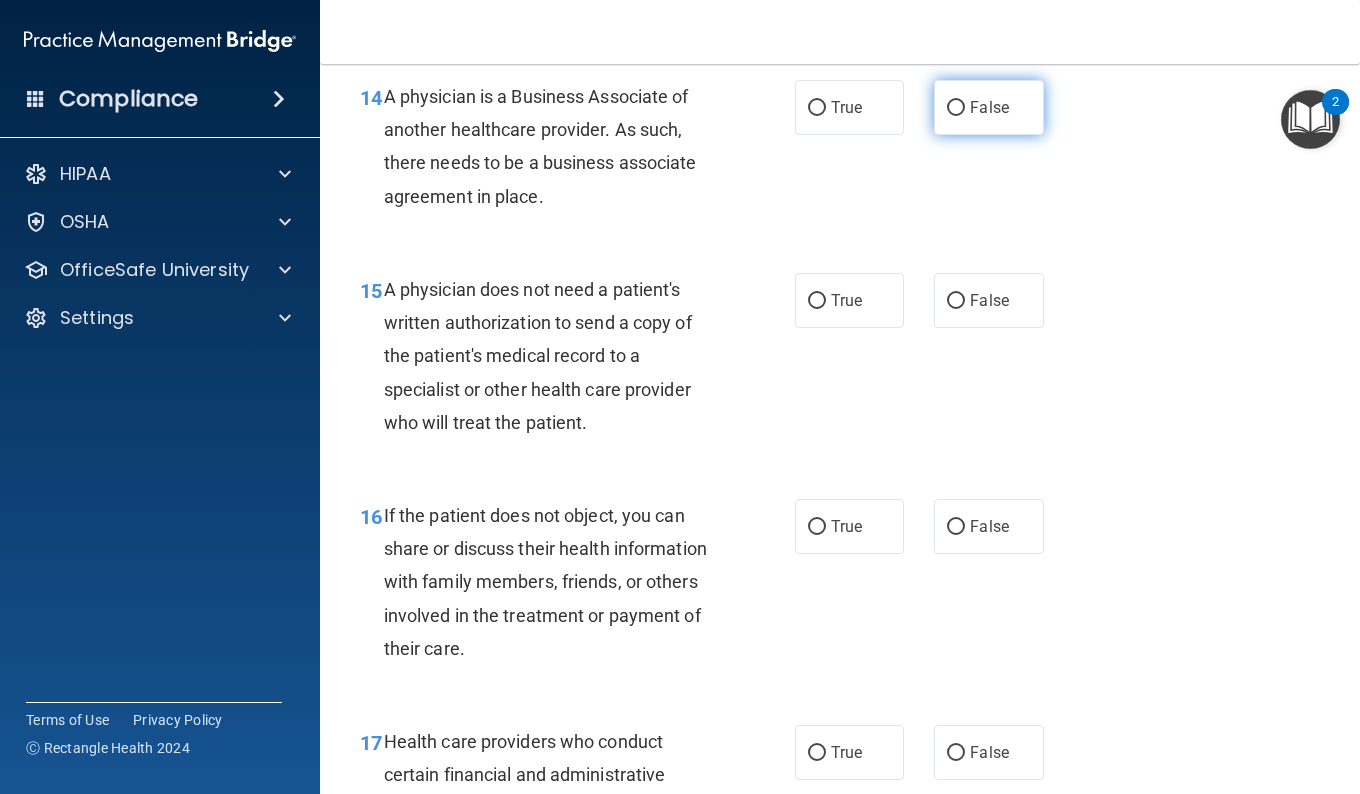 click on "False" at bounding box center (988, 107) 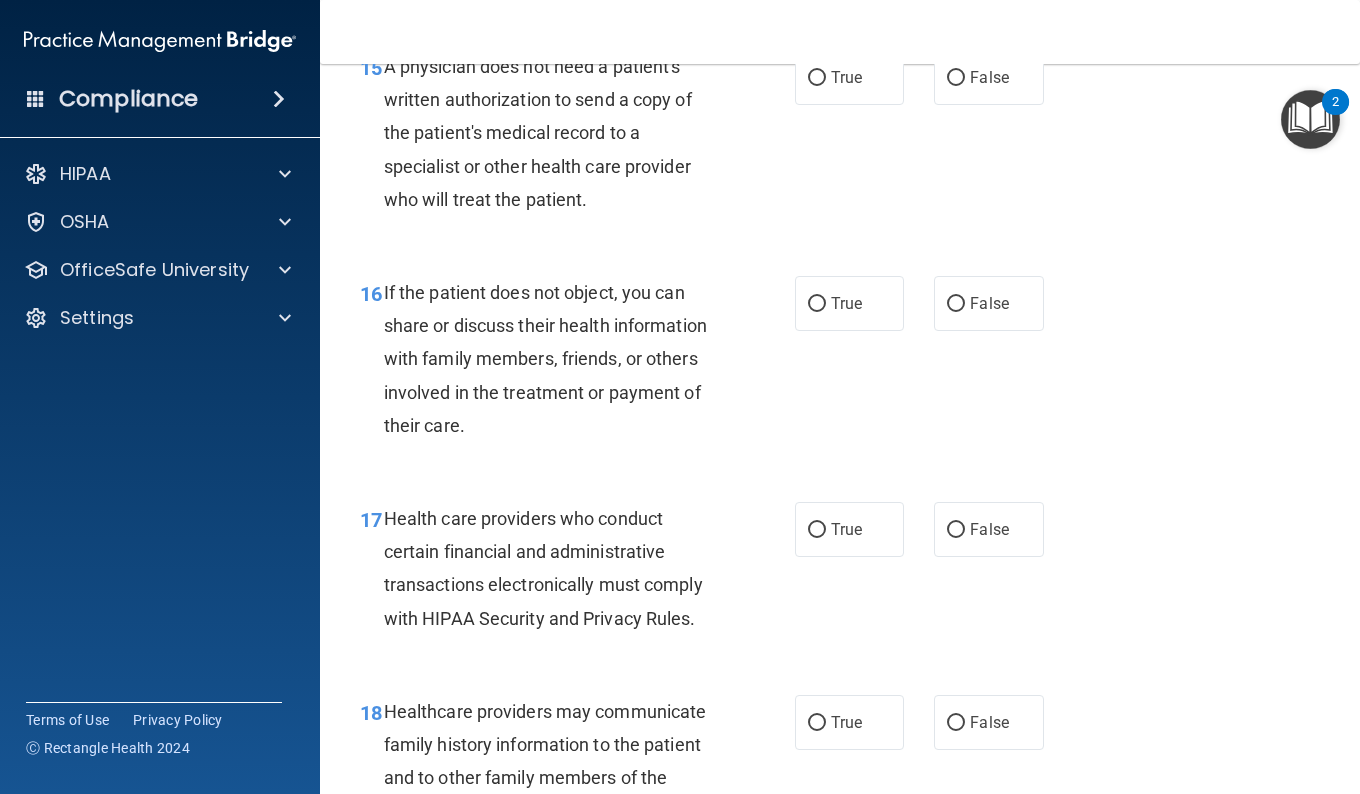 scroll, scrollTop: 2873, scrollLeft: 0, axis: vertical 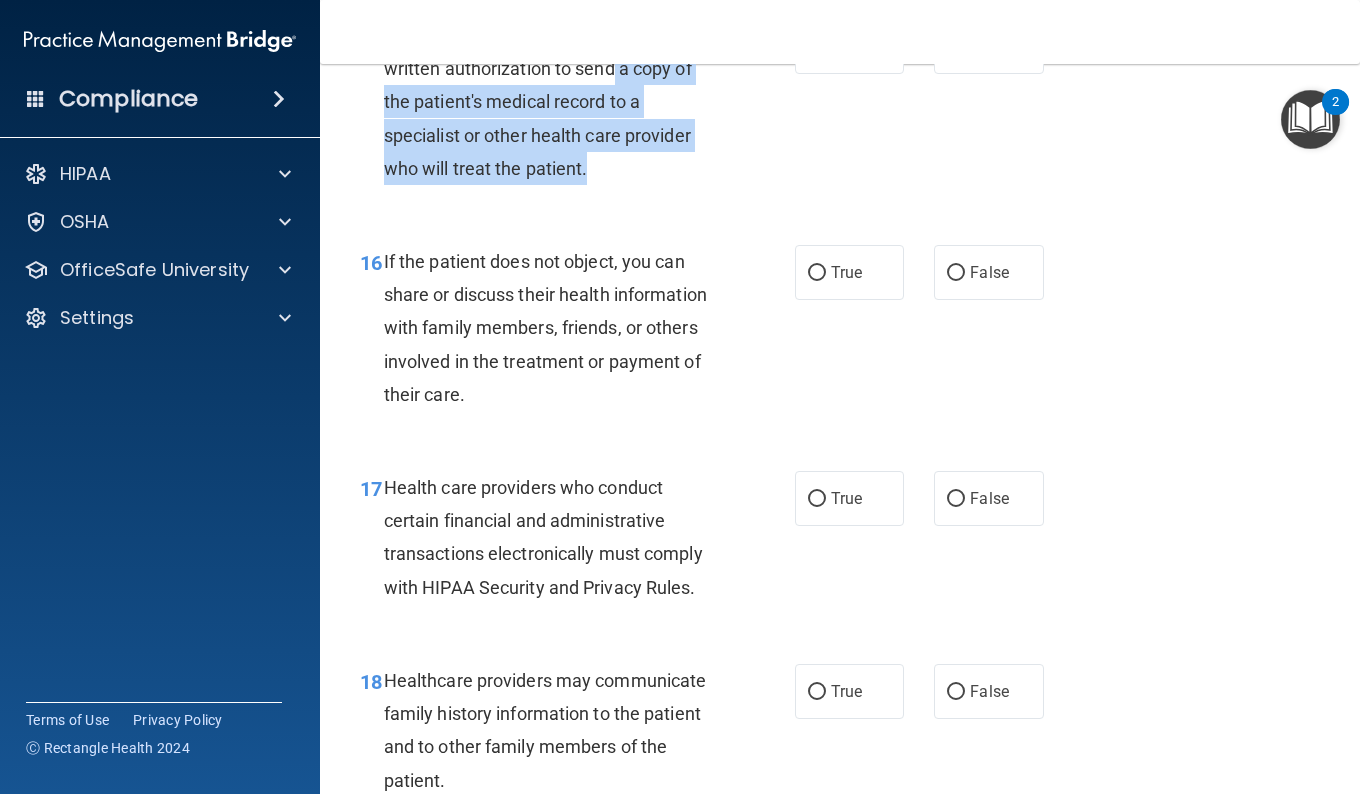 drag, startPoint x: 611, startPoint y: 167, endPoint x: 616, endPoint y: 262, distance: 95.131485 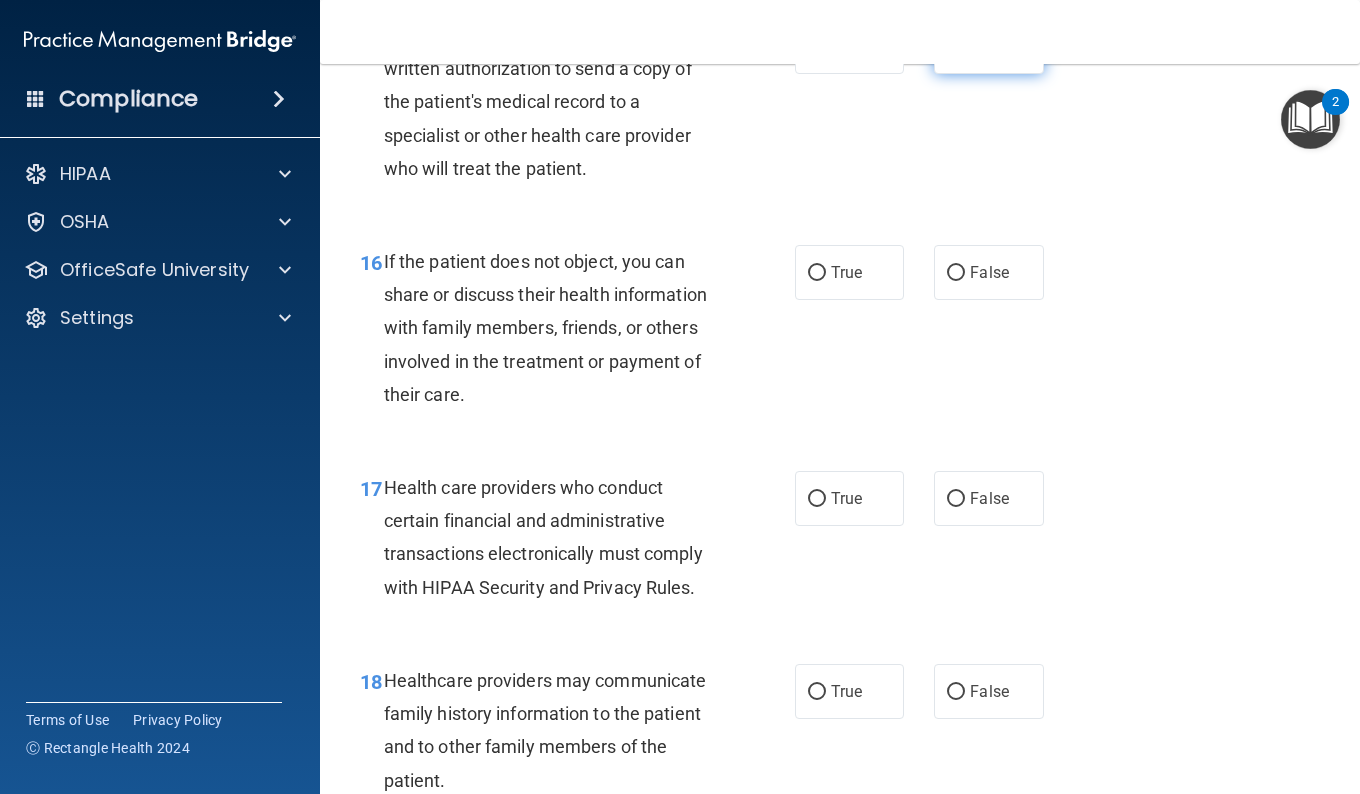 click on "False" at bounding box center [988, 46] 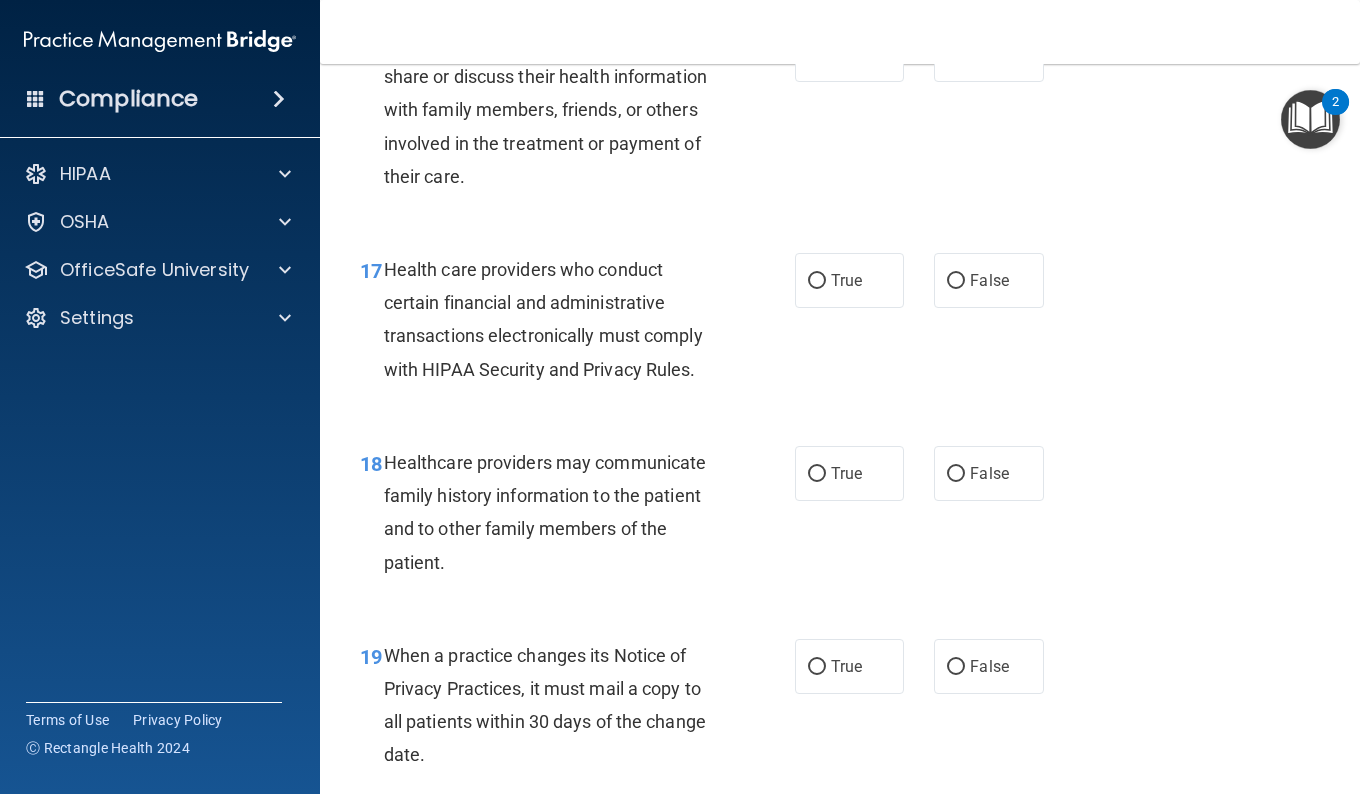 scroll, scrollTop: 3095, scrollLeft: 0, axis: vertical 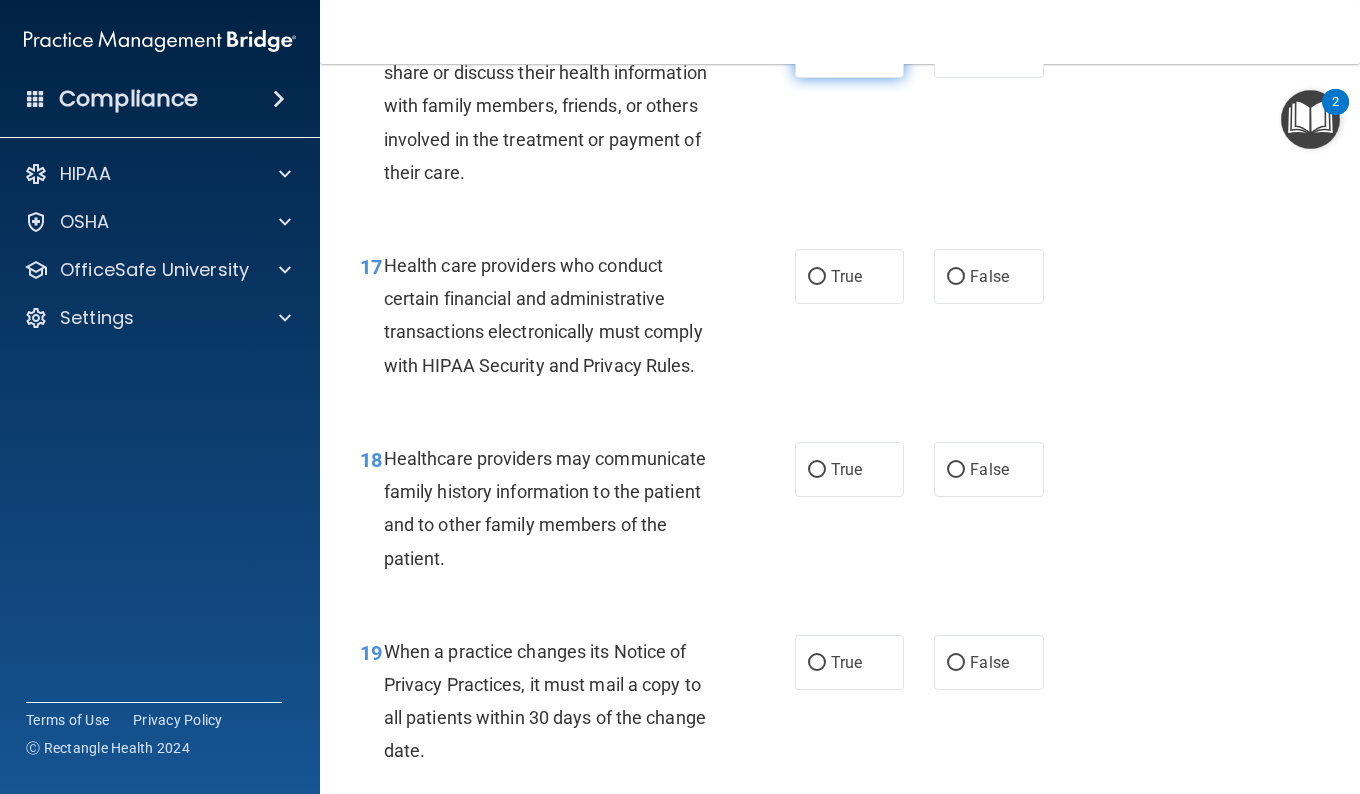 click on "True" at bounding box center [849, 50] 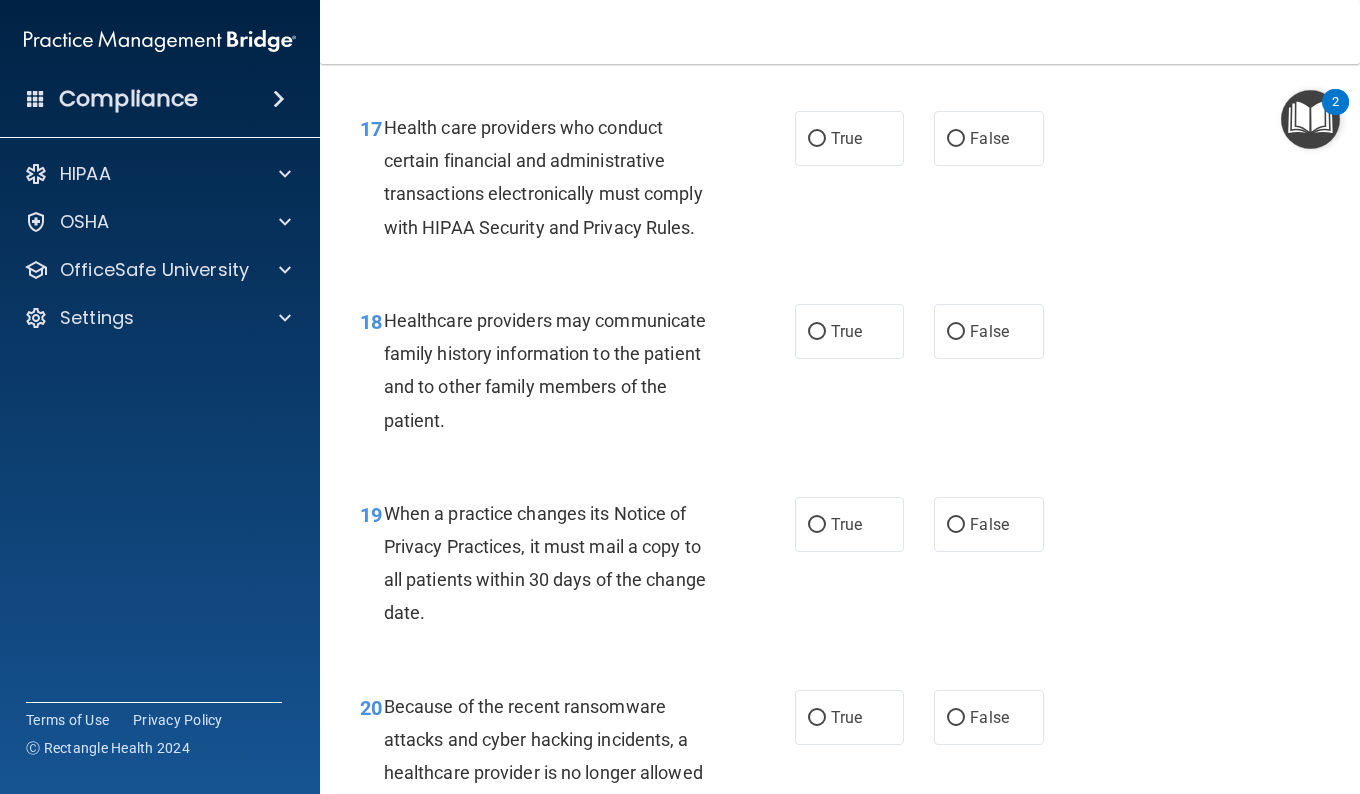 scroll, scrollTop: 3322, scrollLeft: 0, axis: vertical 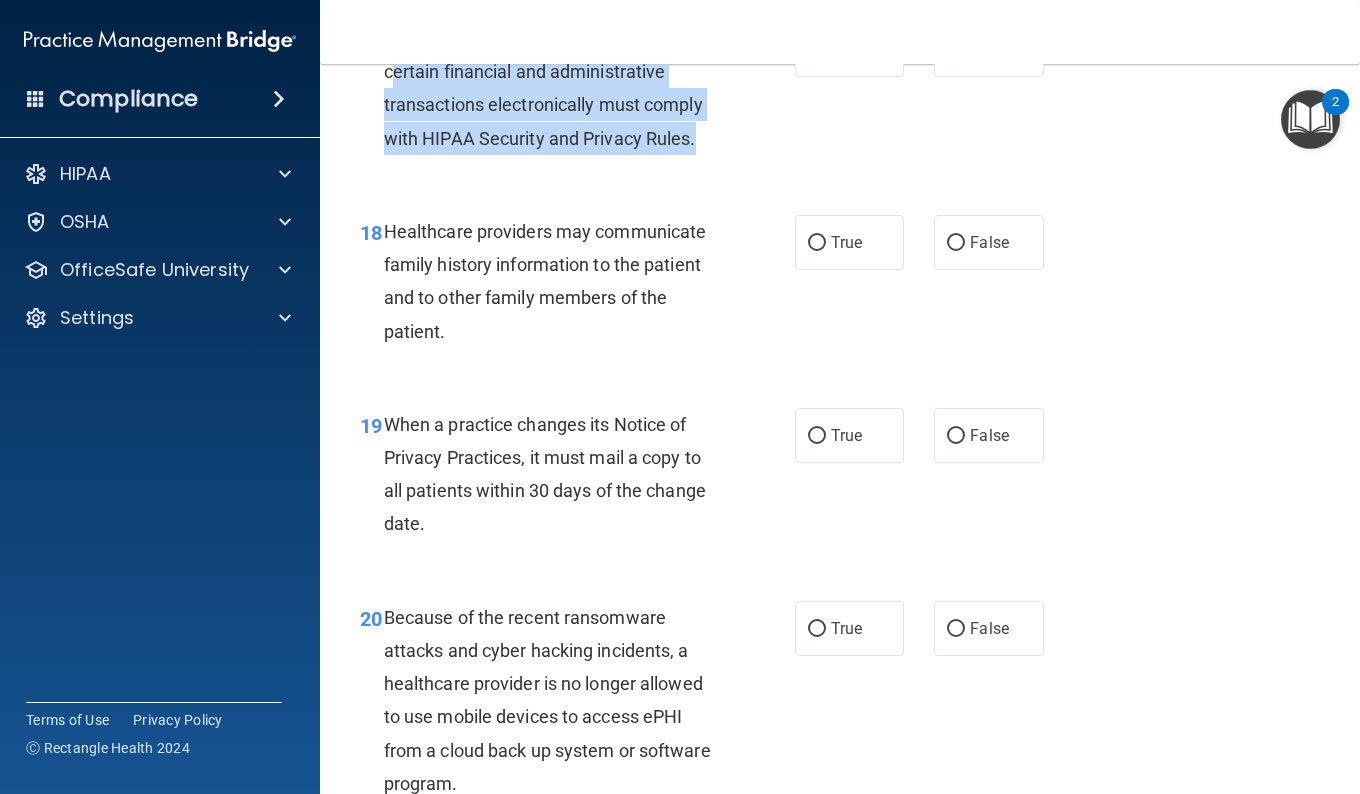 drag, startPoint x: 393, startPoint y: 176, endPoint x: 736, endPoint y: 260, distance: 353.13596 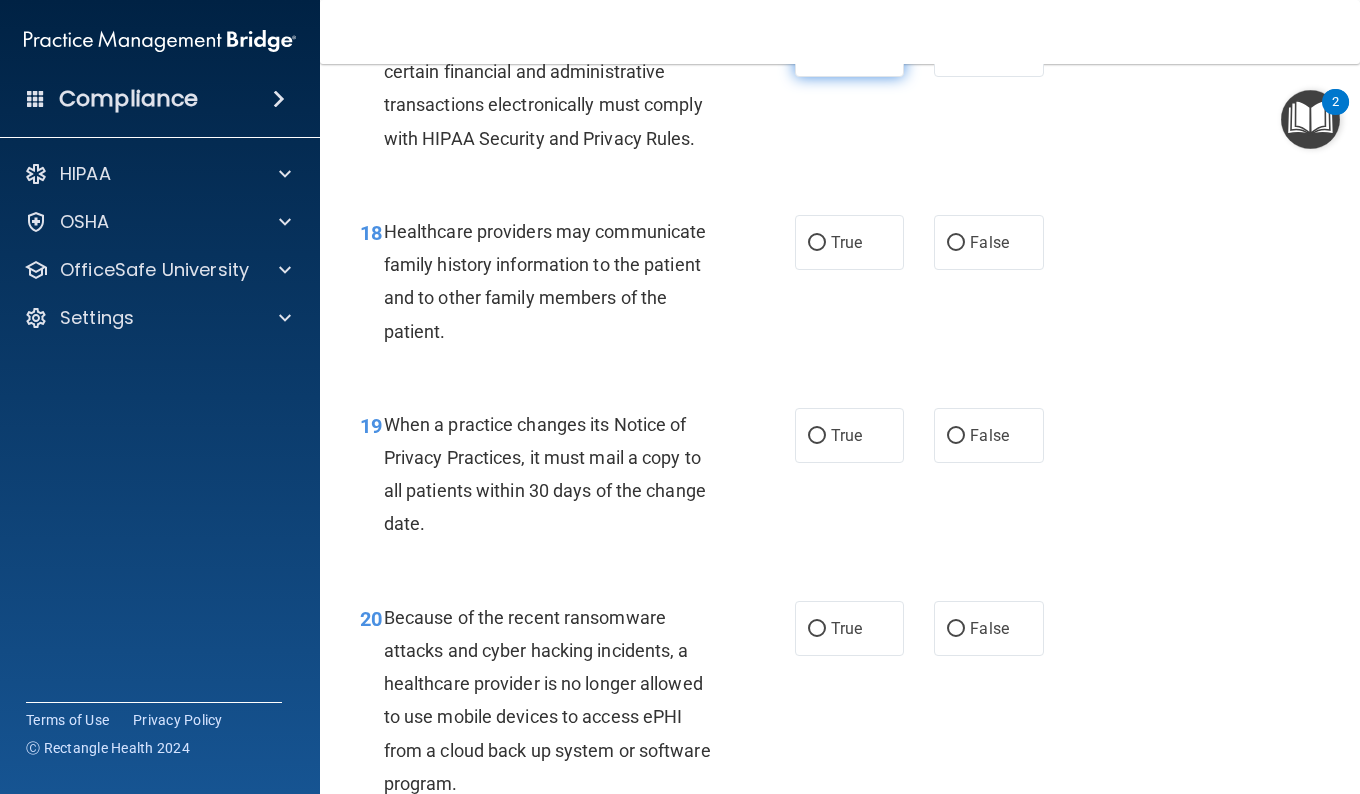click on "True" at bounding box center (846, 49) 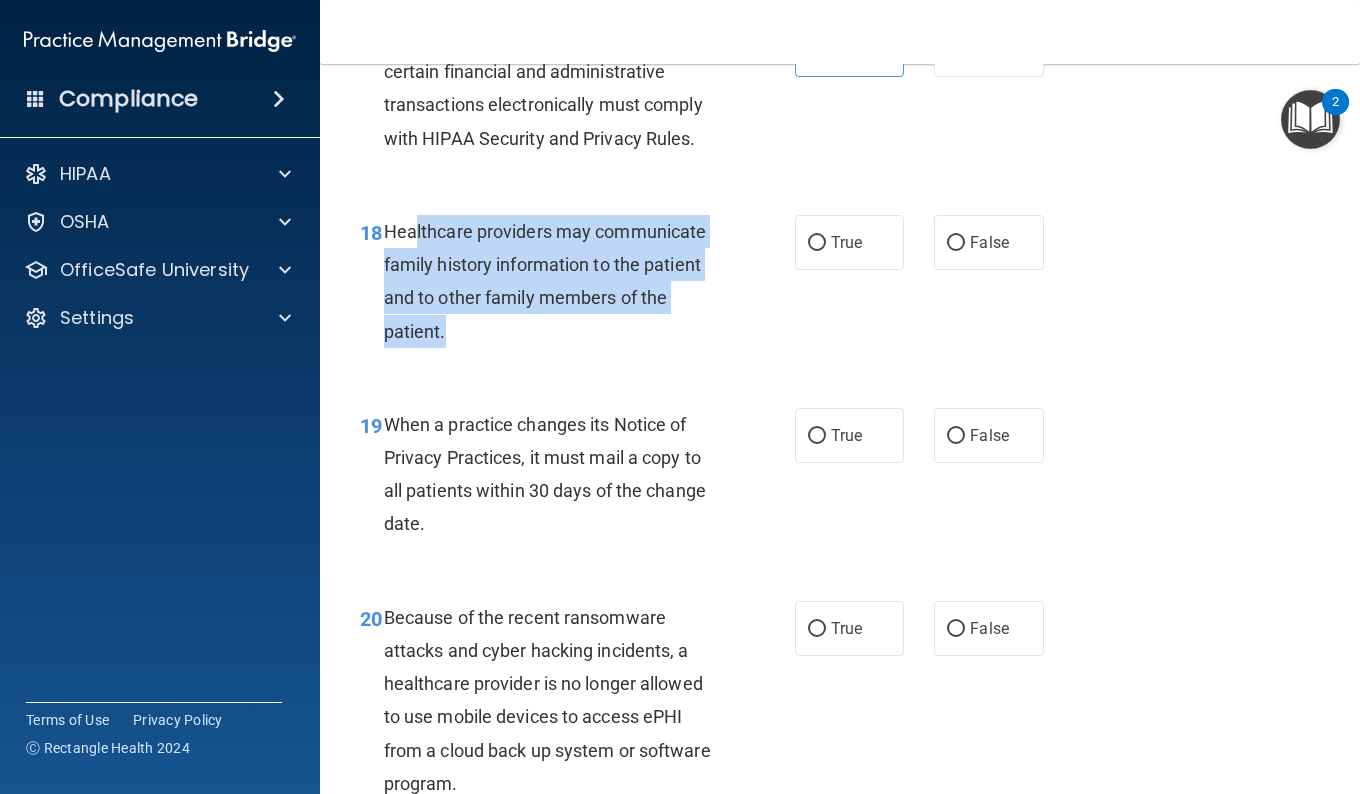 drag, startPoint x: 417, startPoint y: 331, endPoint x: 649, endPoint y: 427, distance: 251.07768 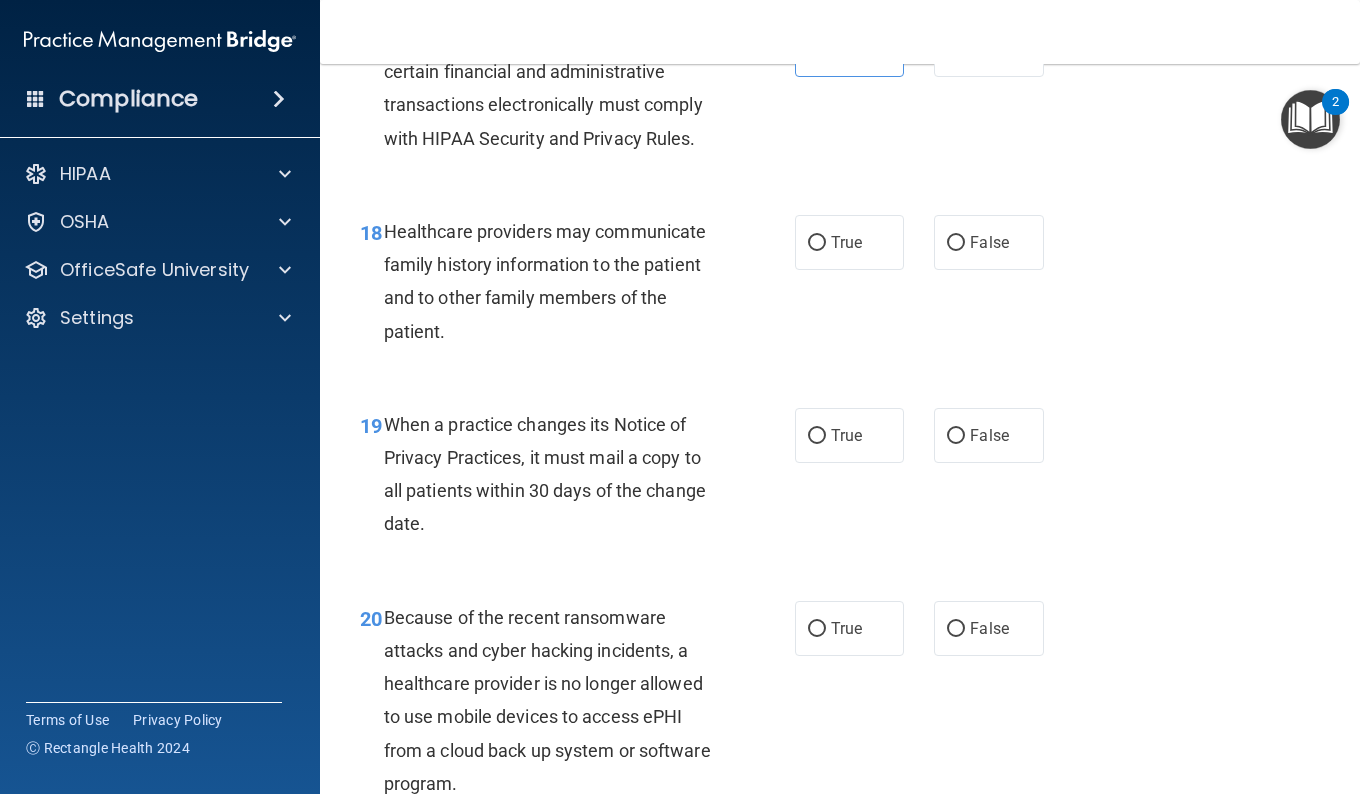 click on "17       Health care providers who conduct certain financial and administrative transactions electronically must comply with HIPAA Security and Privacy Rules.                  True           False" at bounding box center (840, 93) 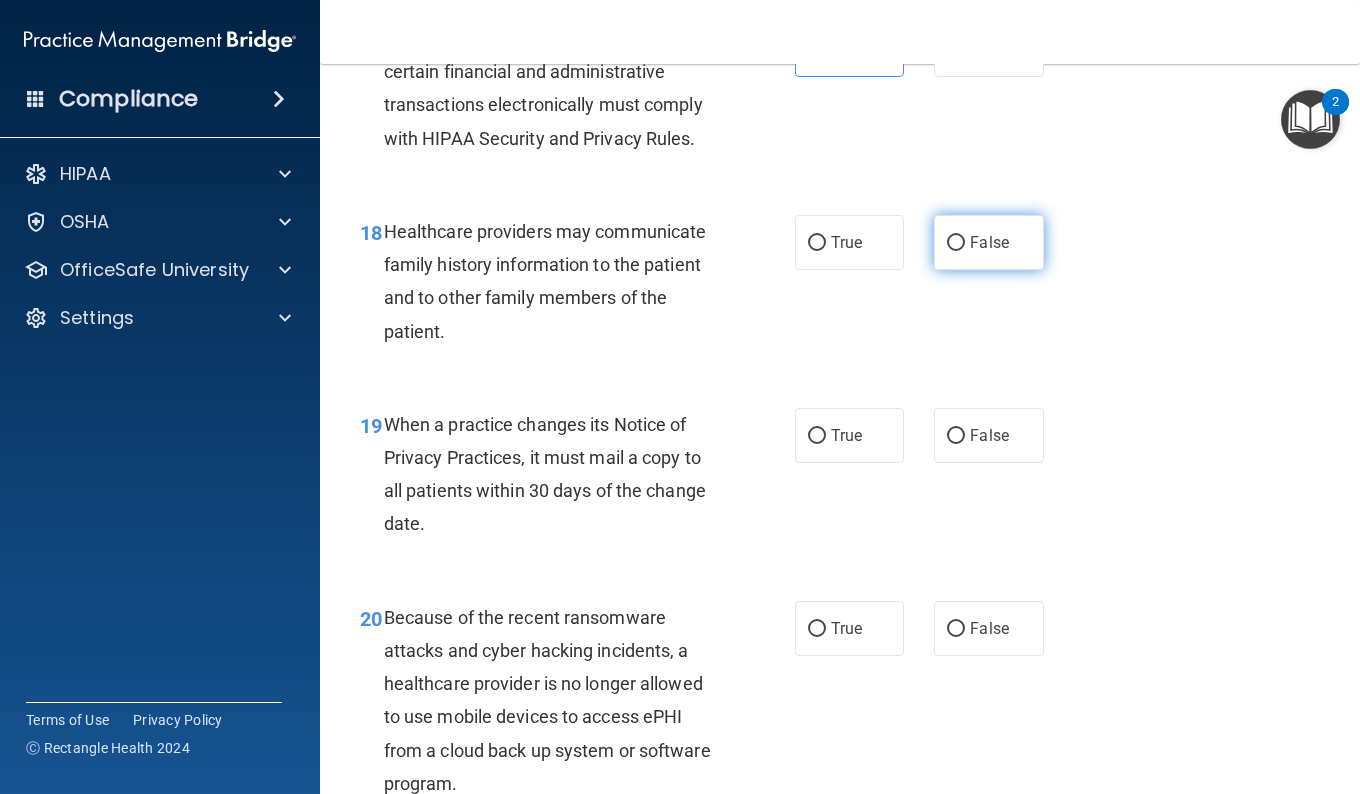 click on "False" at bounding box center (956, 243) 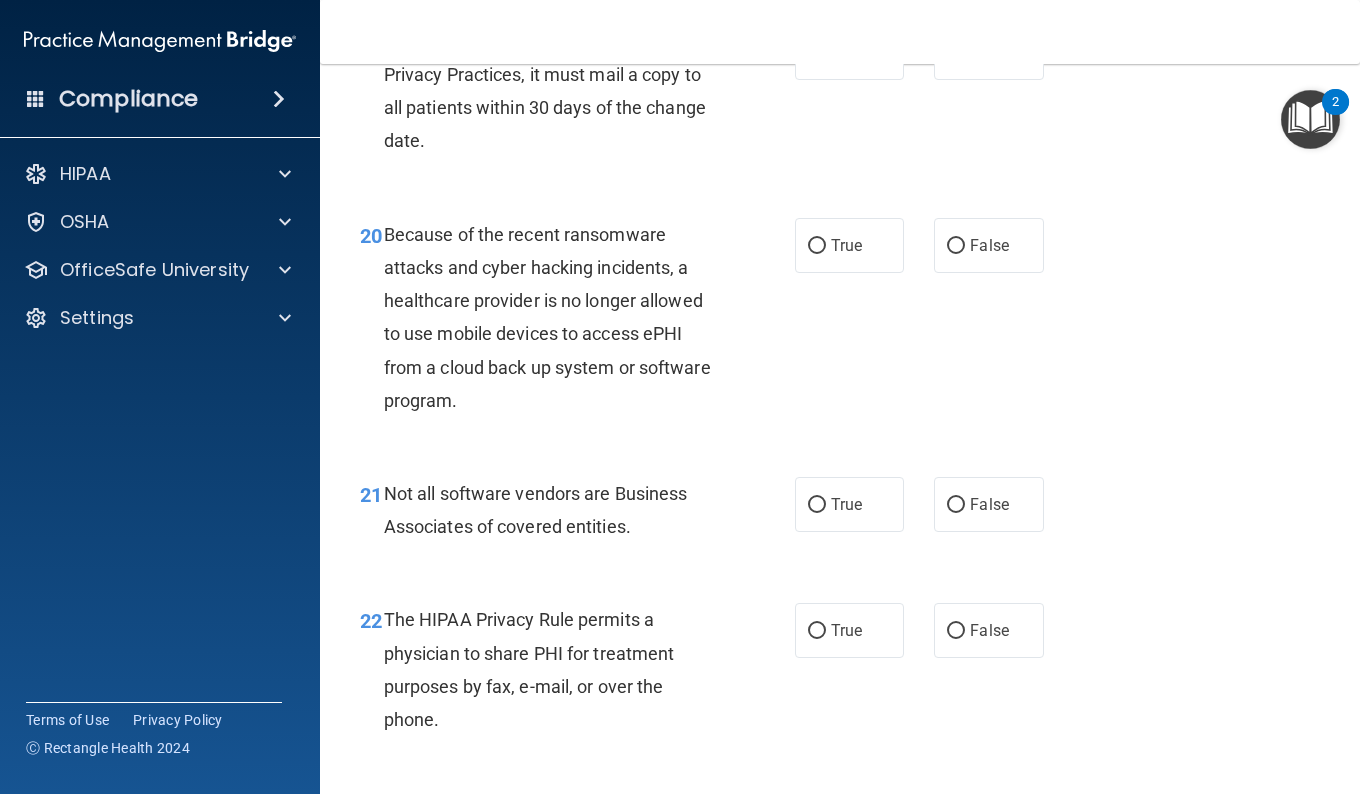 scroll, scrollTop: 3714, scrollLeft: 0, axis: vertical 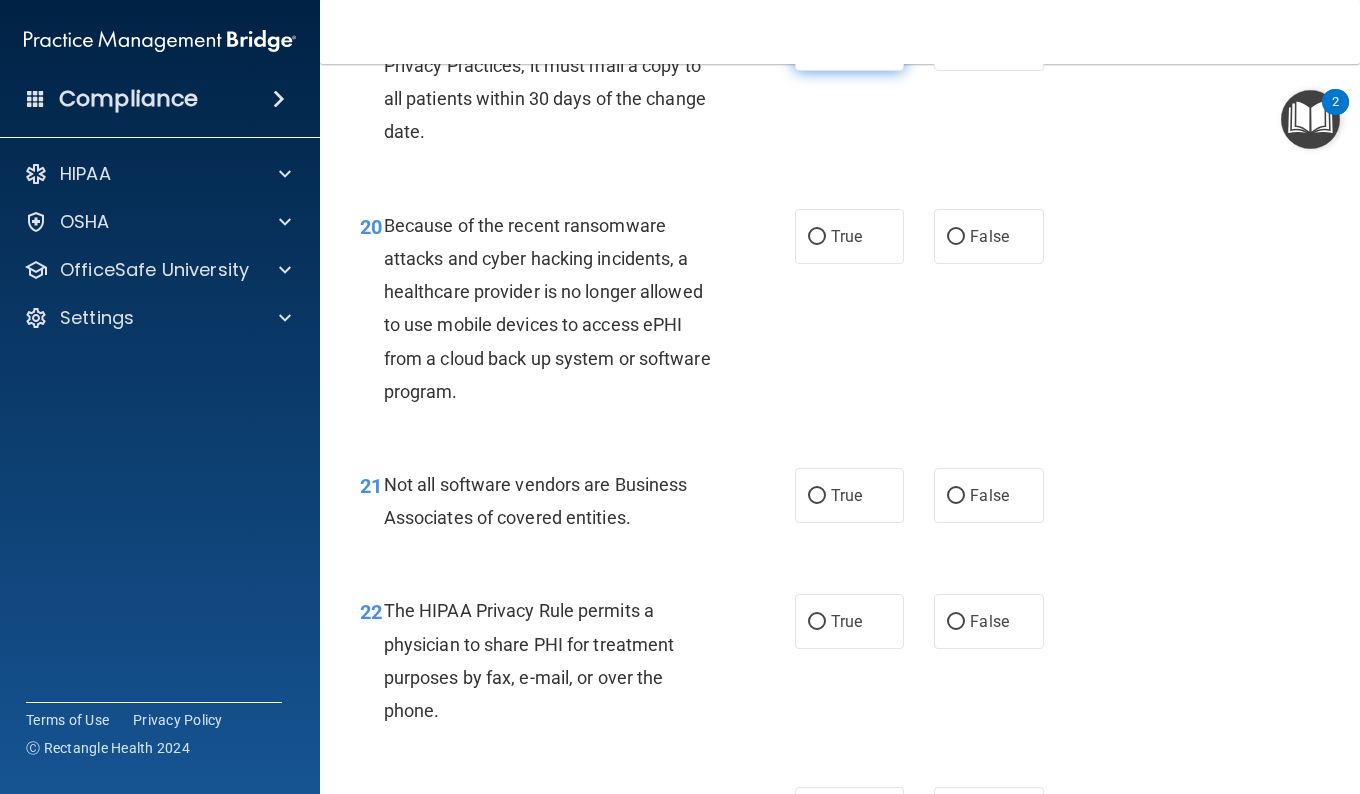 click on "True" at bounding box center [849, 43] 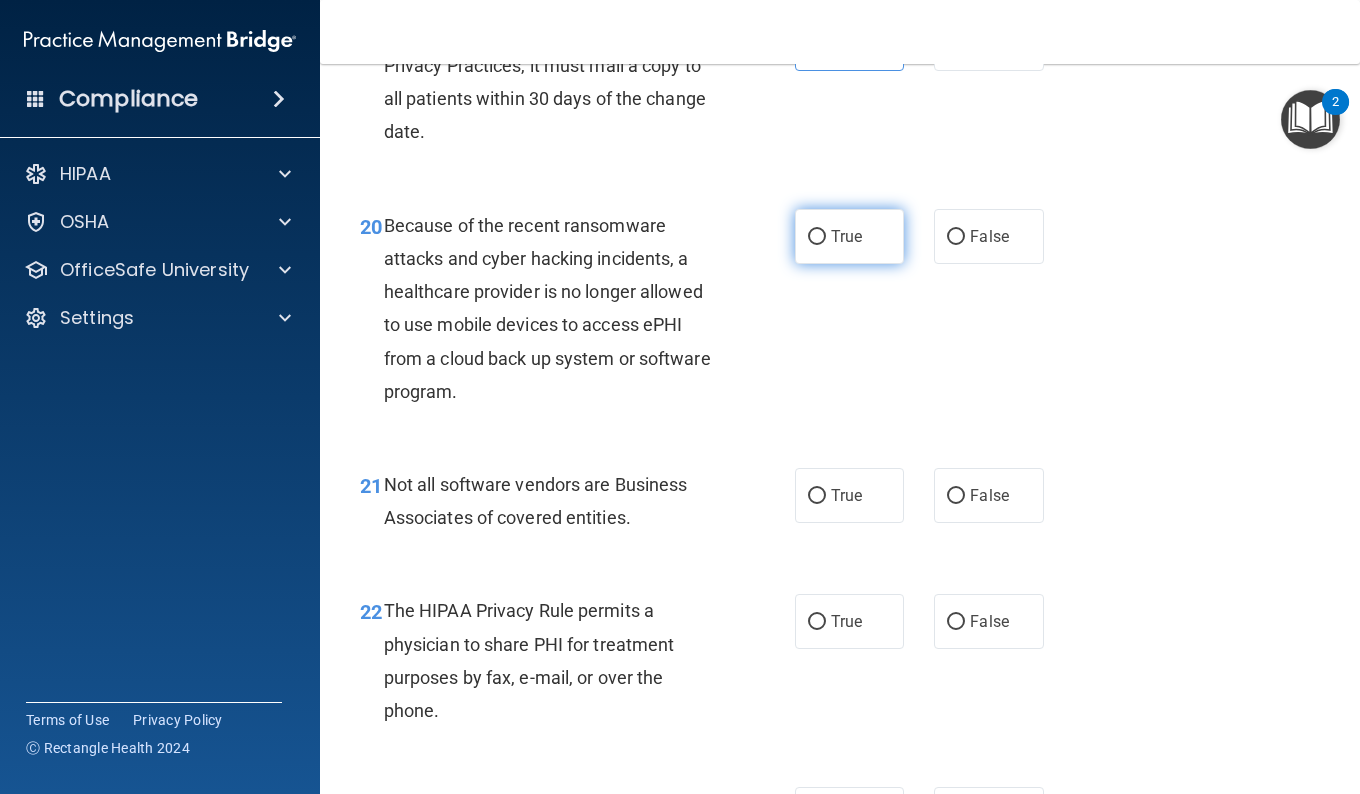 click on "True" at bounding box center (846, 236) 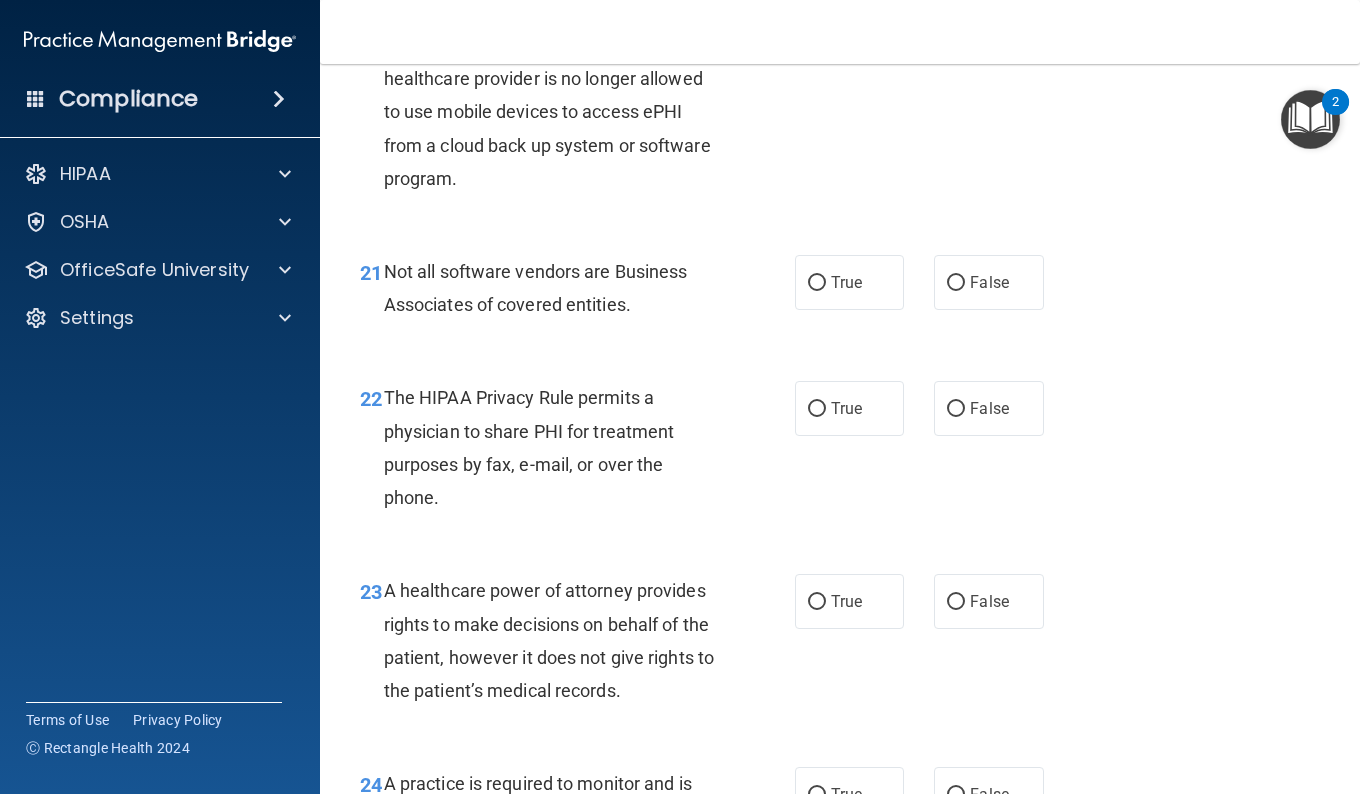 scroll, scrollTop: 3896, scrollLeft: 0, axis: vertical 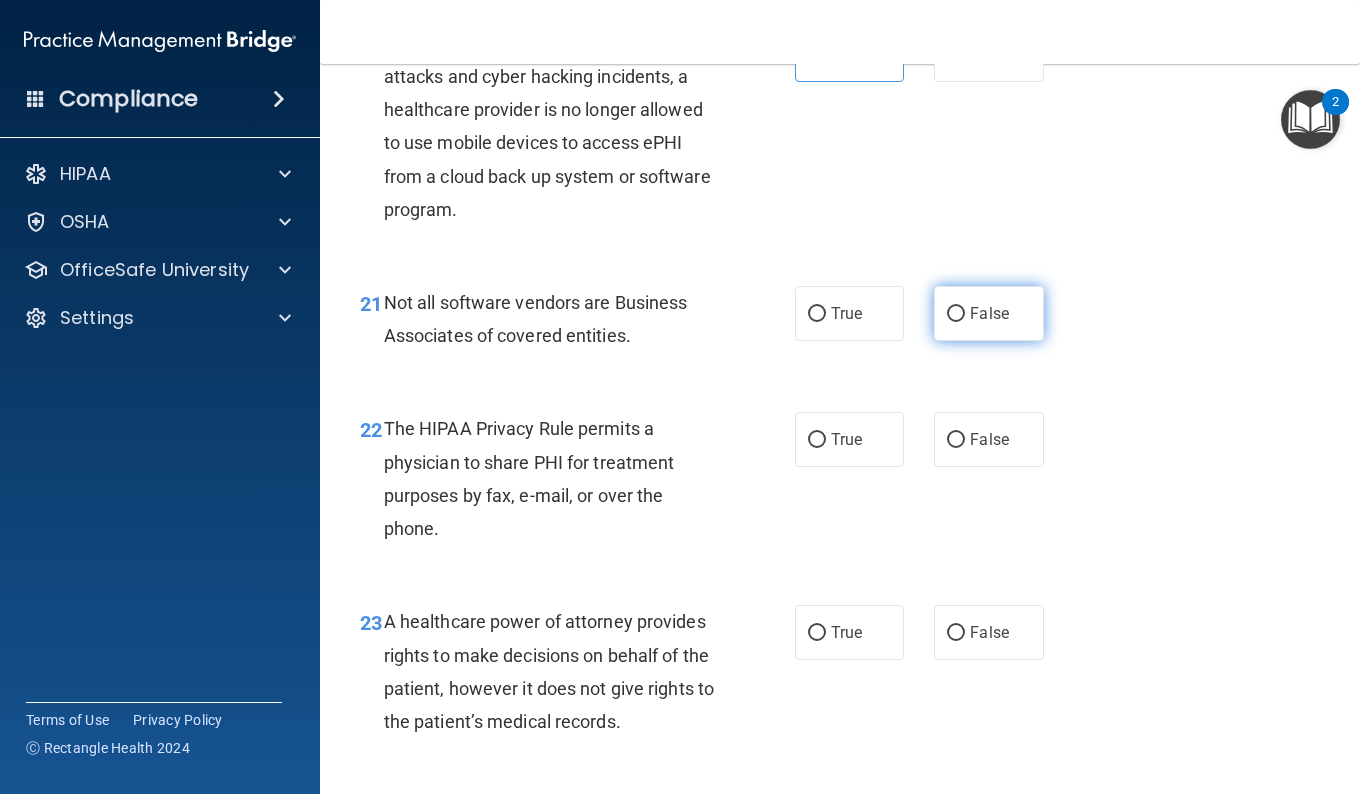 click on "False" at bounding box center [989, 313] 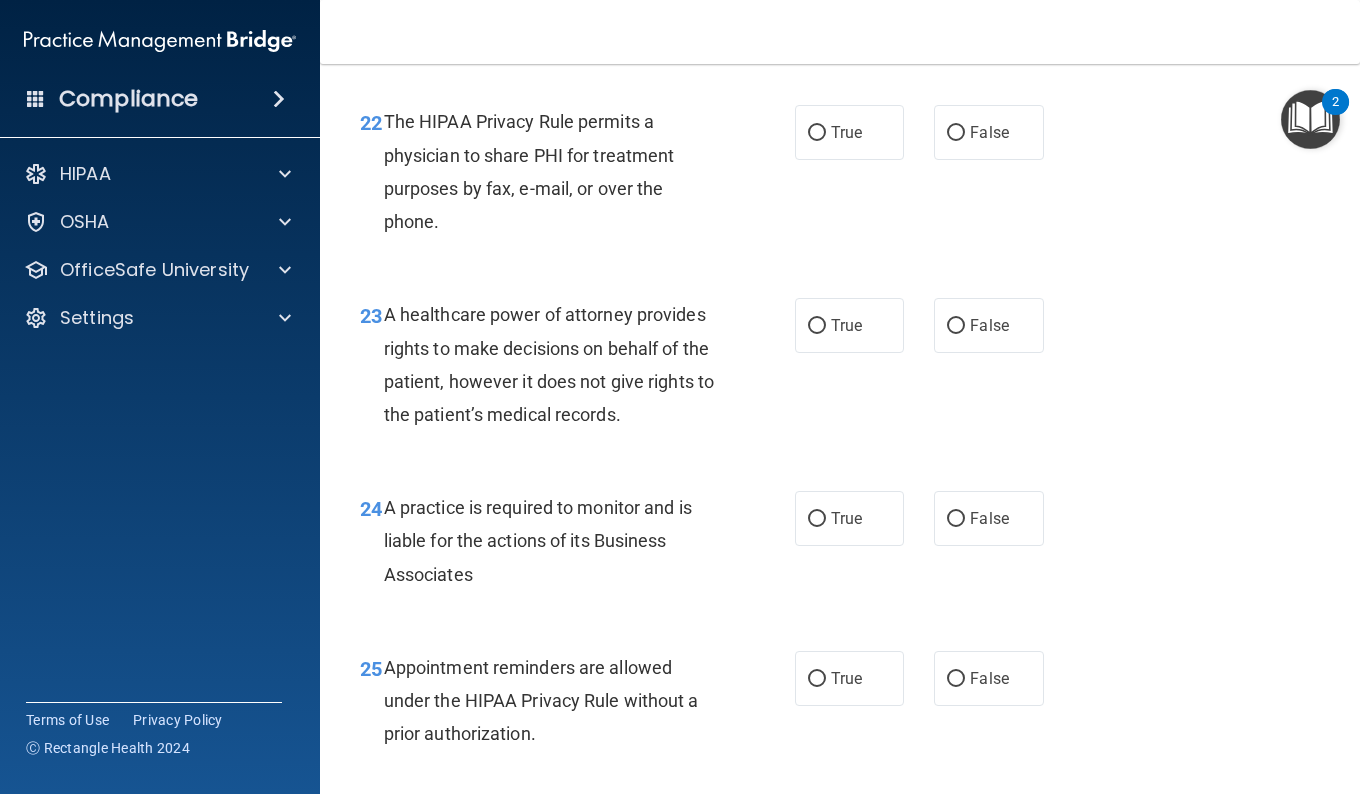 scroll, scrollTop: 4221, scrollLeft: 0, axis: vertical 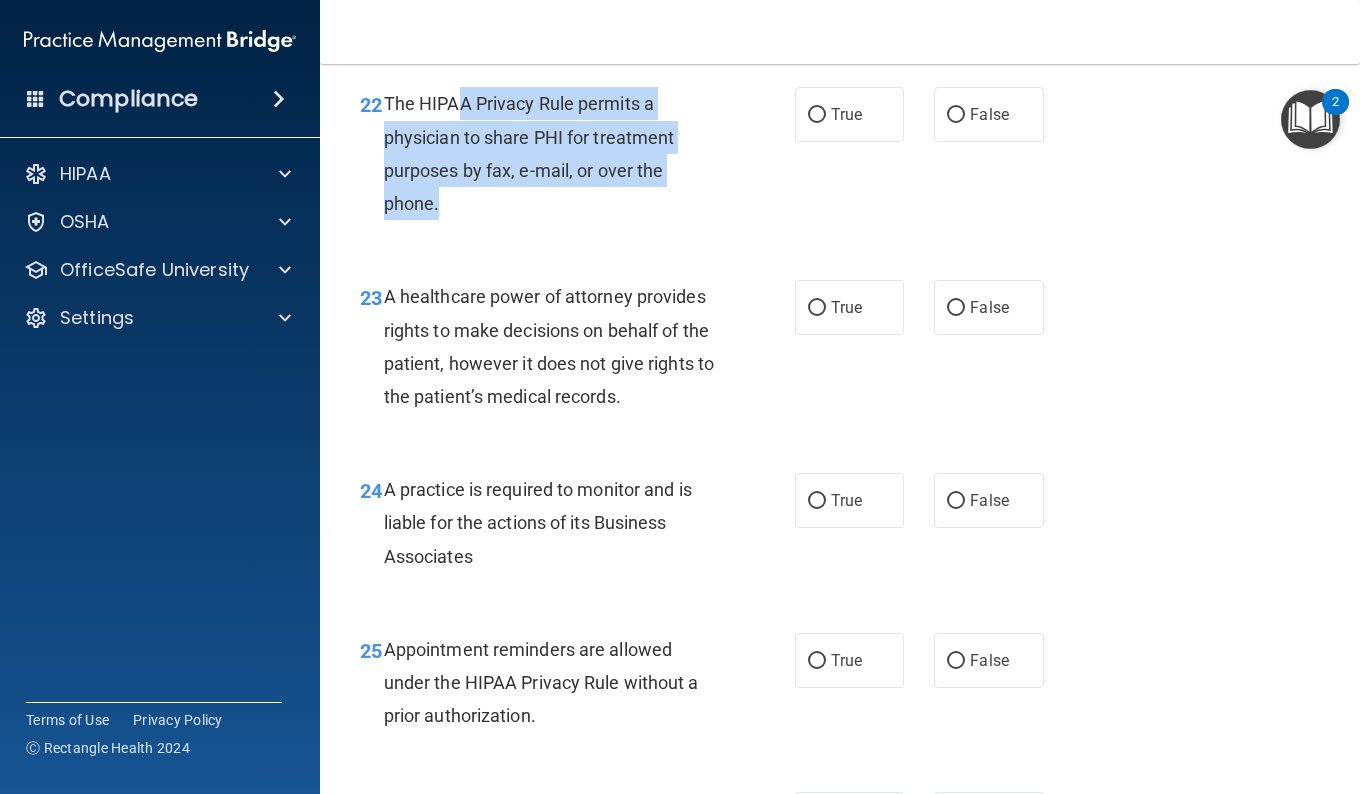drag, startPoint x: 458, startPoint y: 200, endPoint x: 574, endPoint y: 293, distance: 148.6775 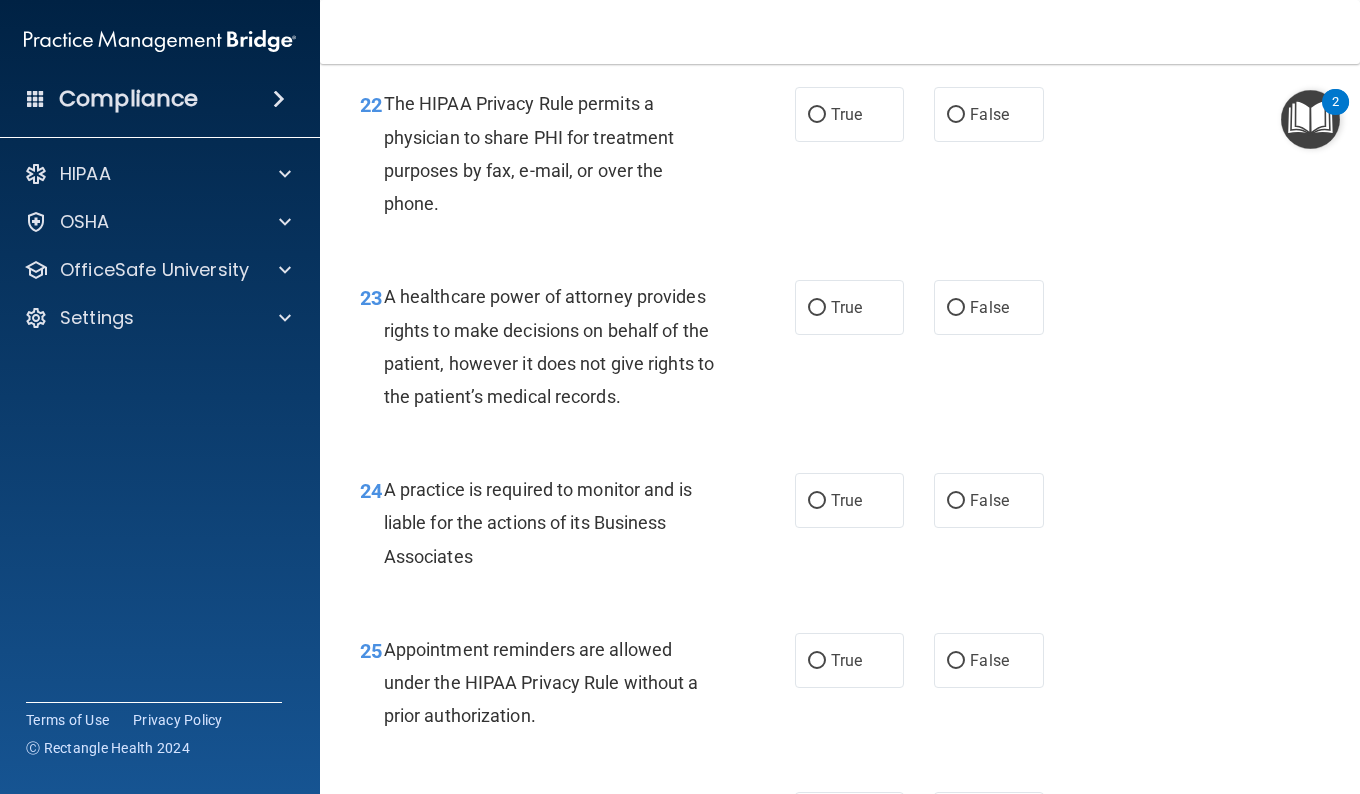click on "22       The HIPAA Privacy Rule permits a physician to share PHI for treatment purposes by fax, e-mail, or over the phone.                 True           False" at bounding box center (840, 158) 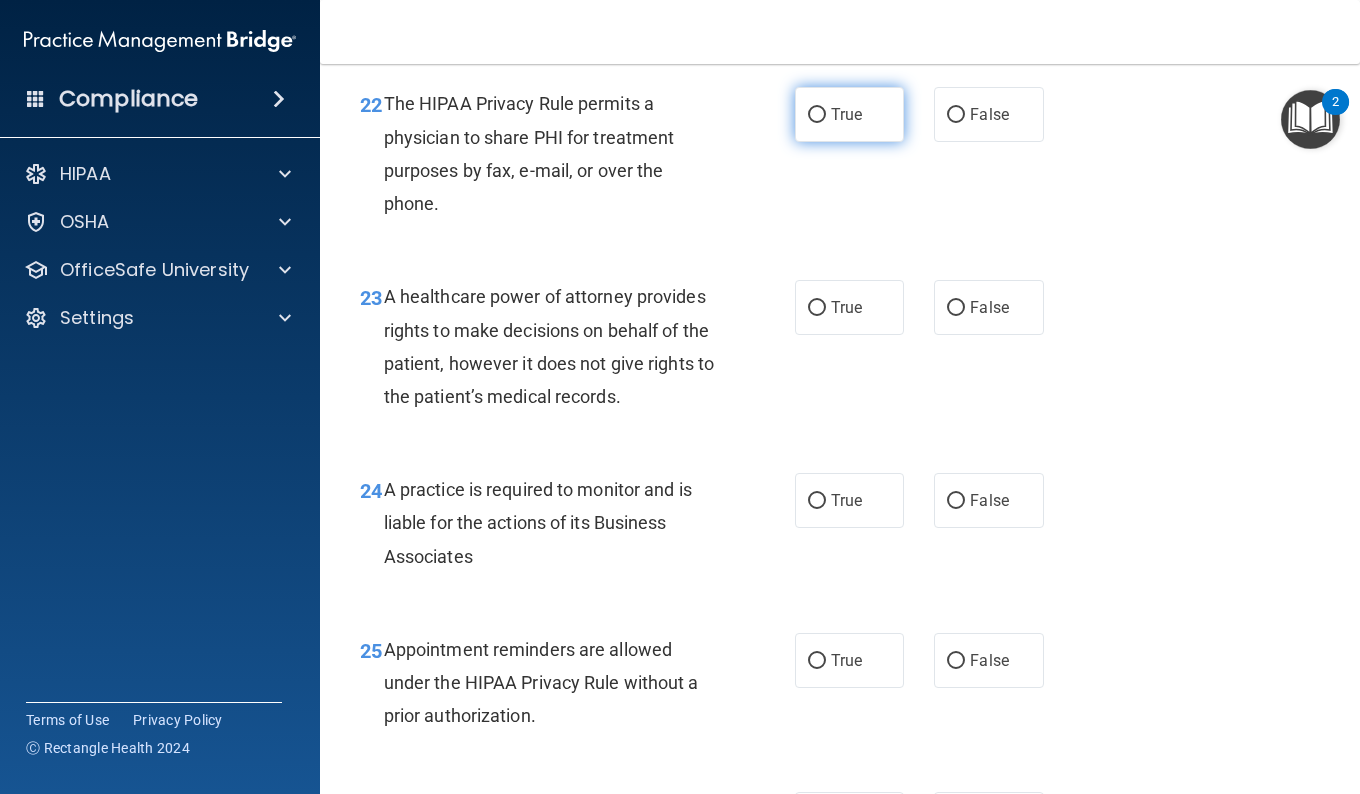 click on "True" at bounding box center (846, 114) 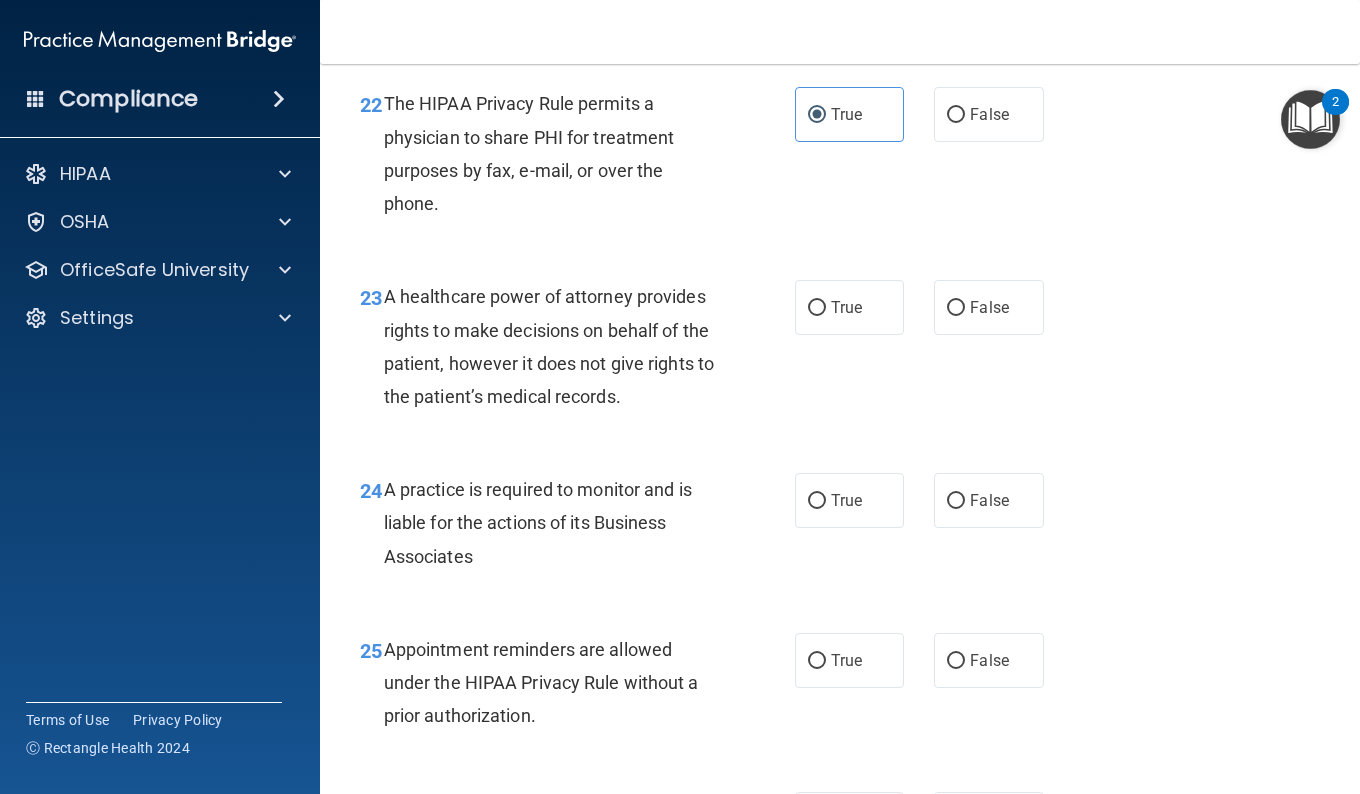 click on "22       The HIPAA Privacy Rule permits a physician to share PHI for treatment purposes by fax, e-mail, or over the phone.                 True           False" at bounding box center (840, 158) 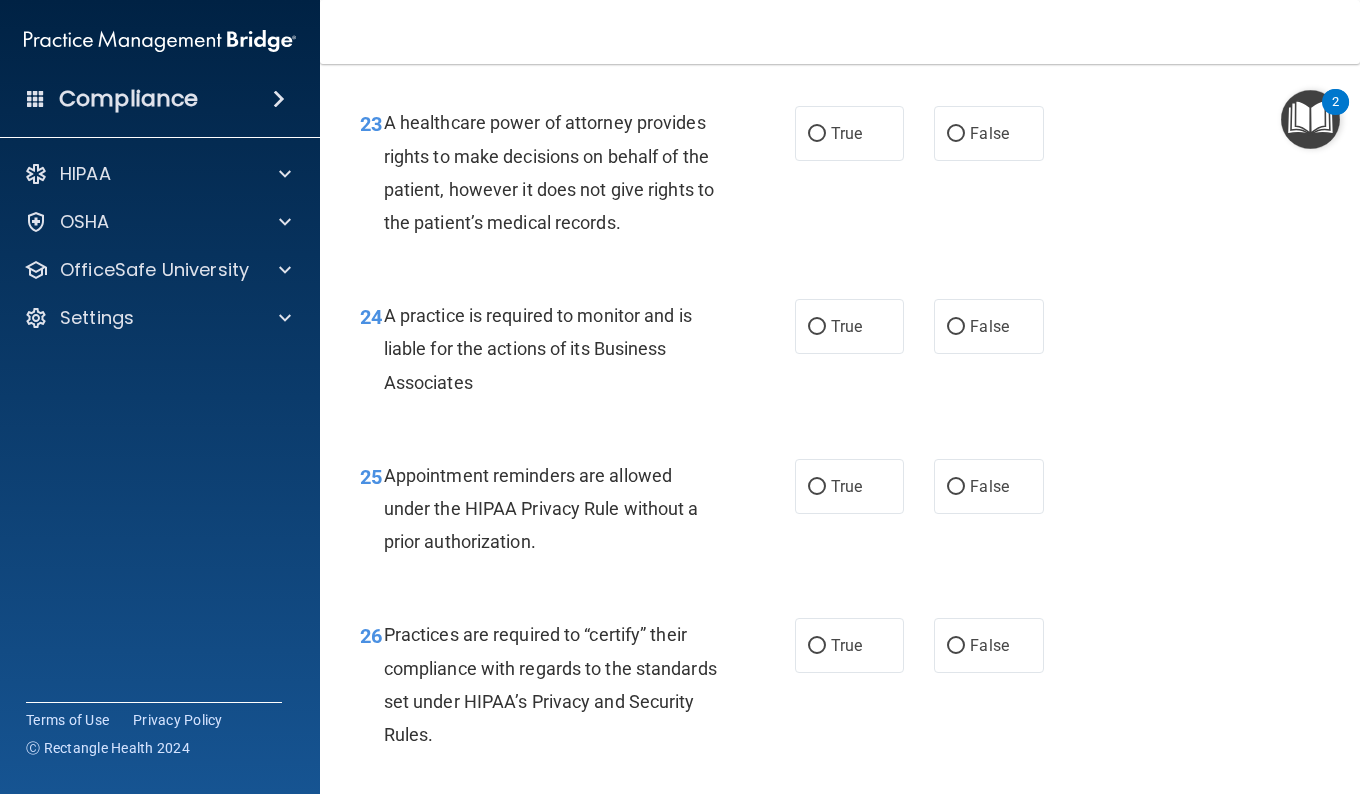 scroll, scrollTop: 4403, scrollLeft: 0, axis: vertical 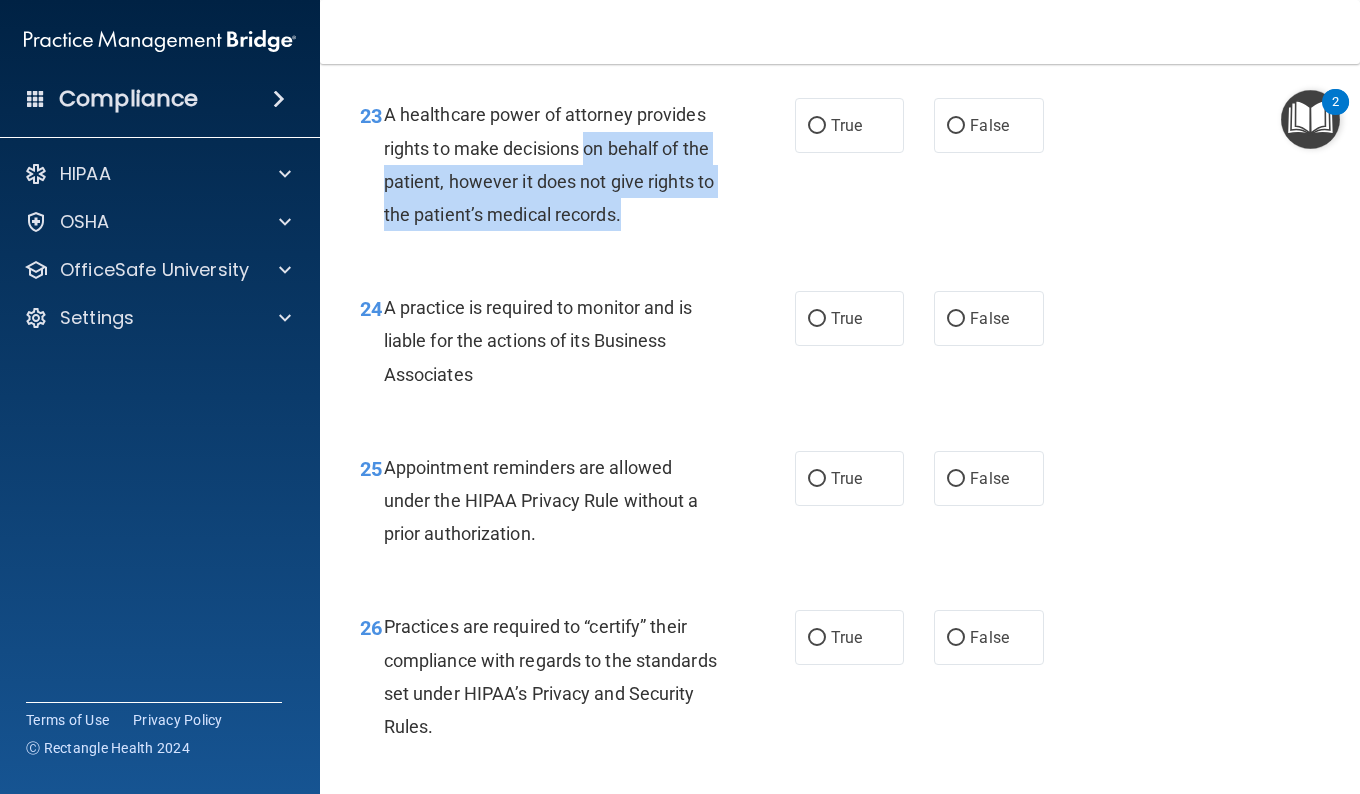drag, startPoint x: 585, startPoint y: 248, endPoint x: 707, endPoint y: 314, distance: 138.70833 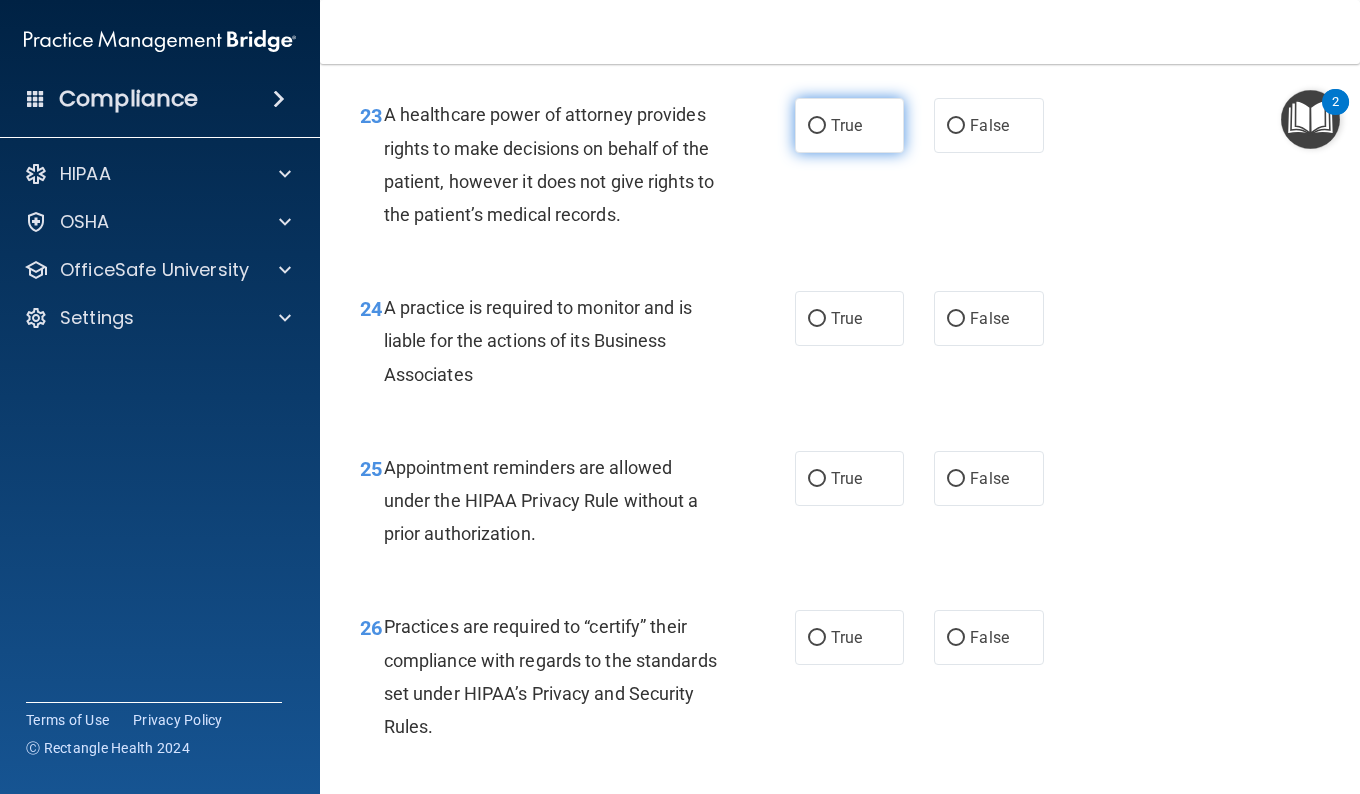 click on "True" at bounding box center (849, 125) 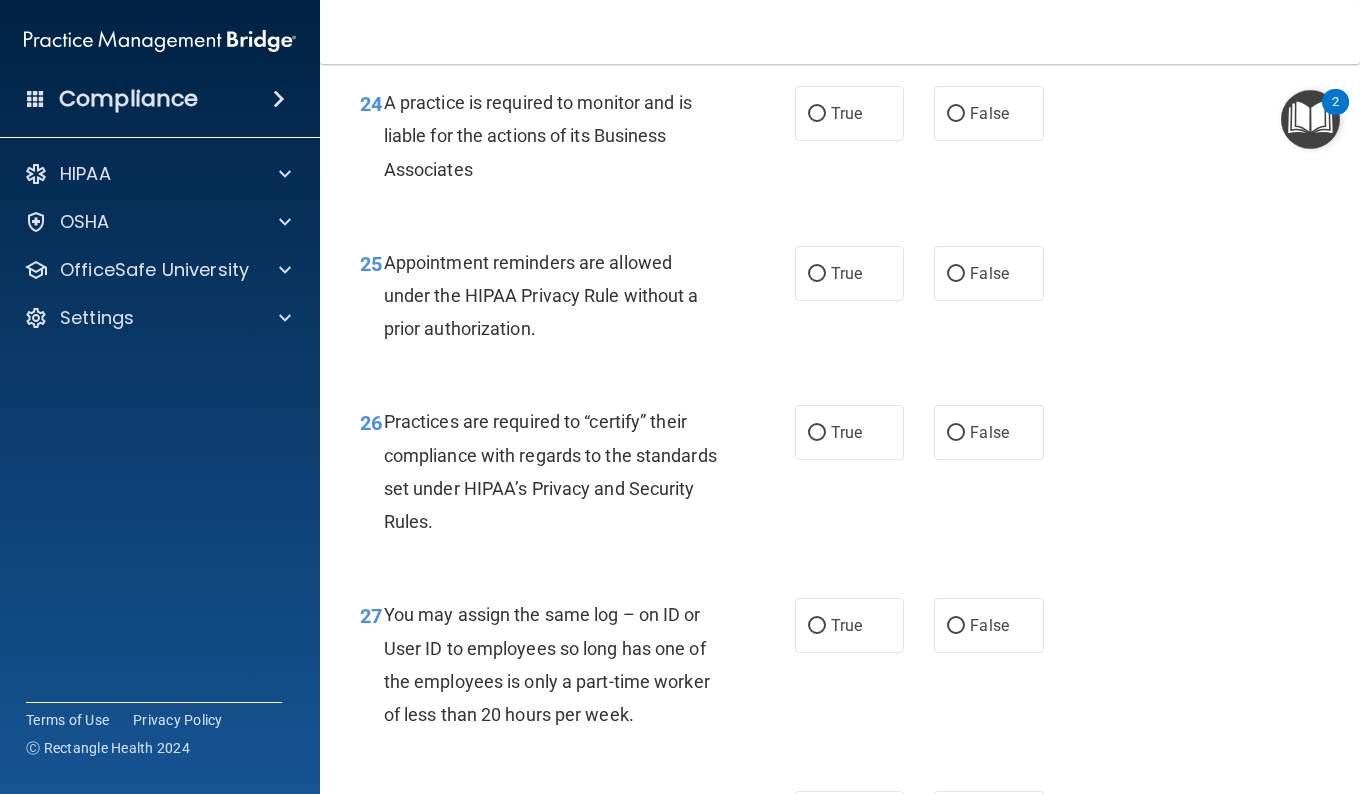 scroll, scrollTop: 4617, scrollLeft: 0, axis: vertical 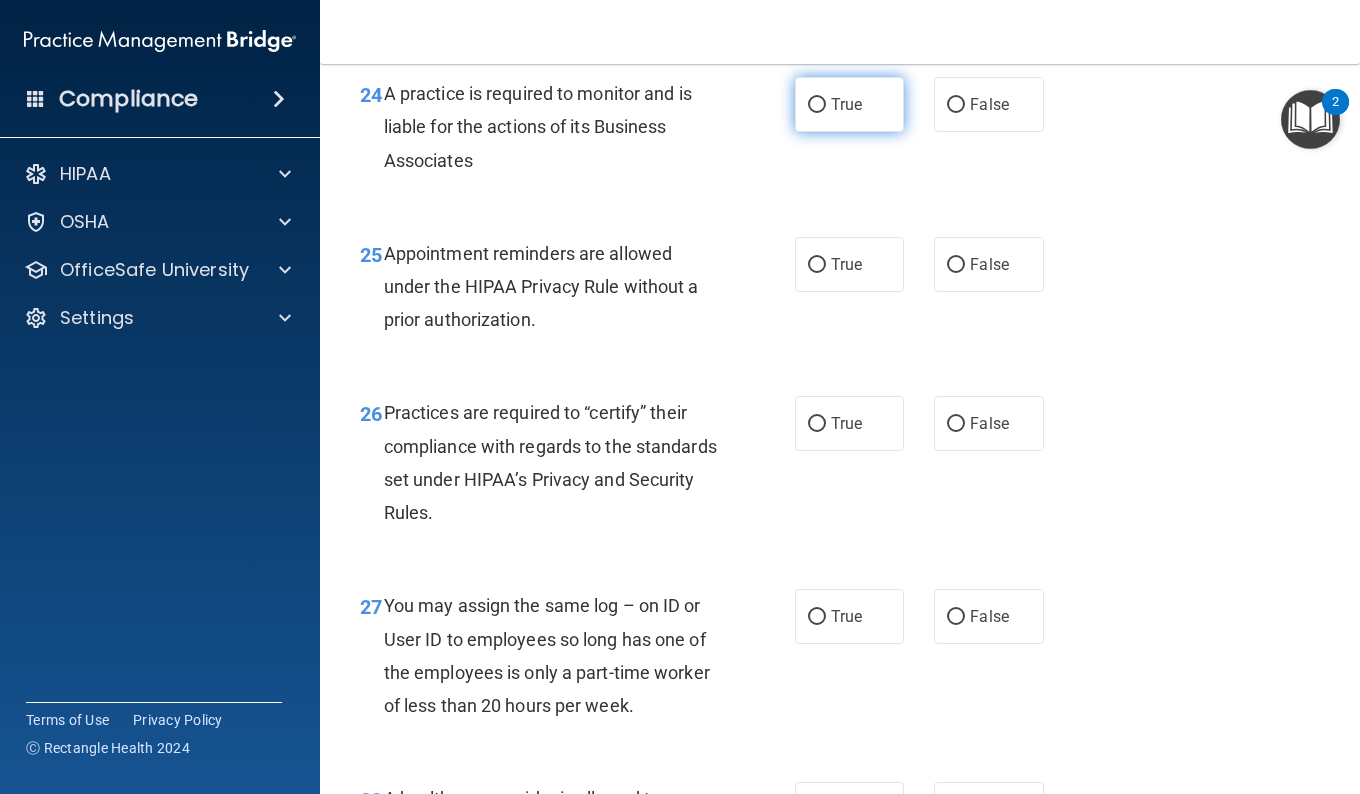 click on "True" at bounding box center (849, 104) 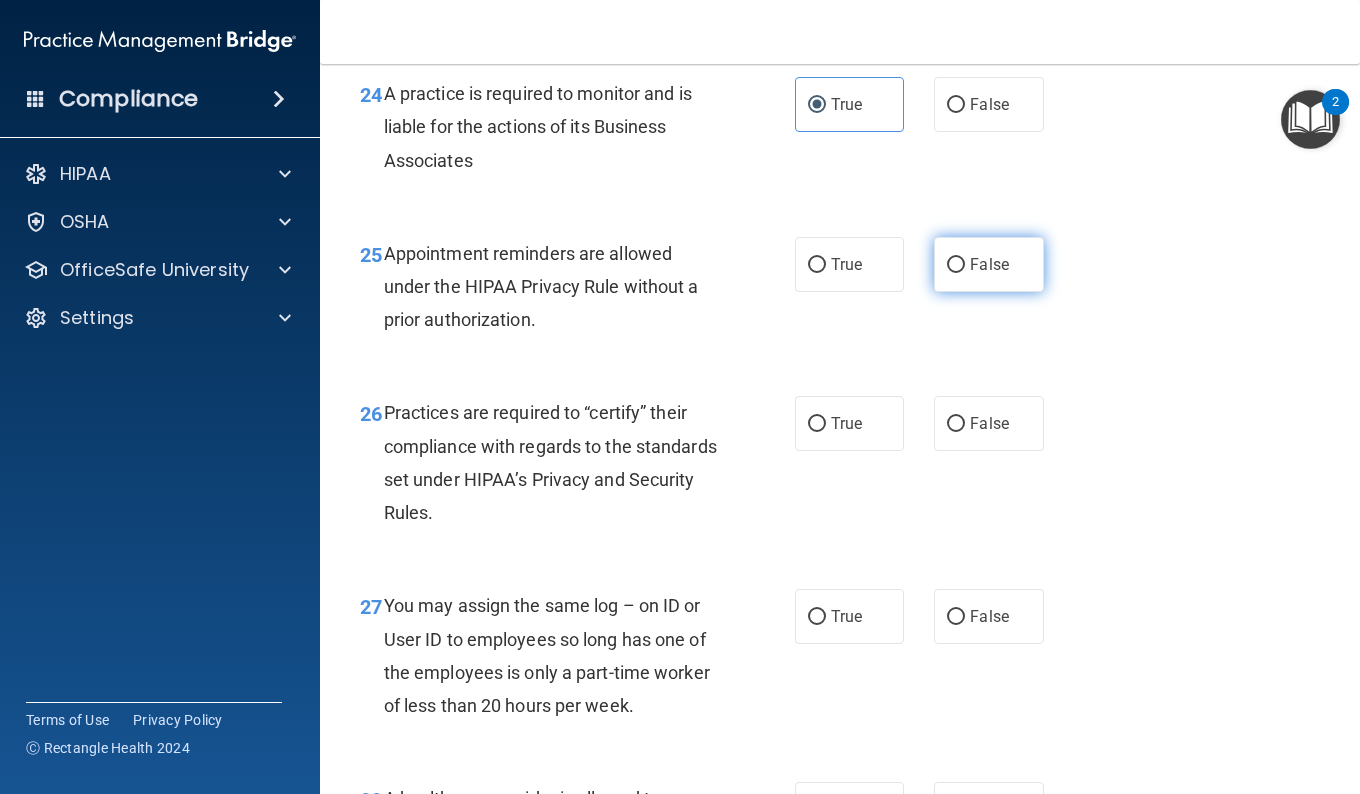 click on "False" at bounding box center (956, 265) 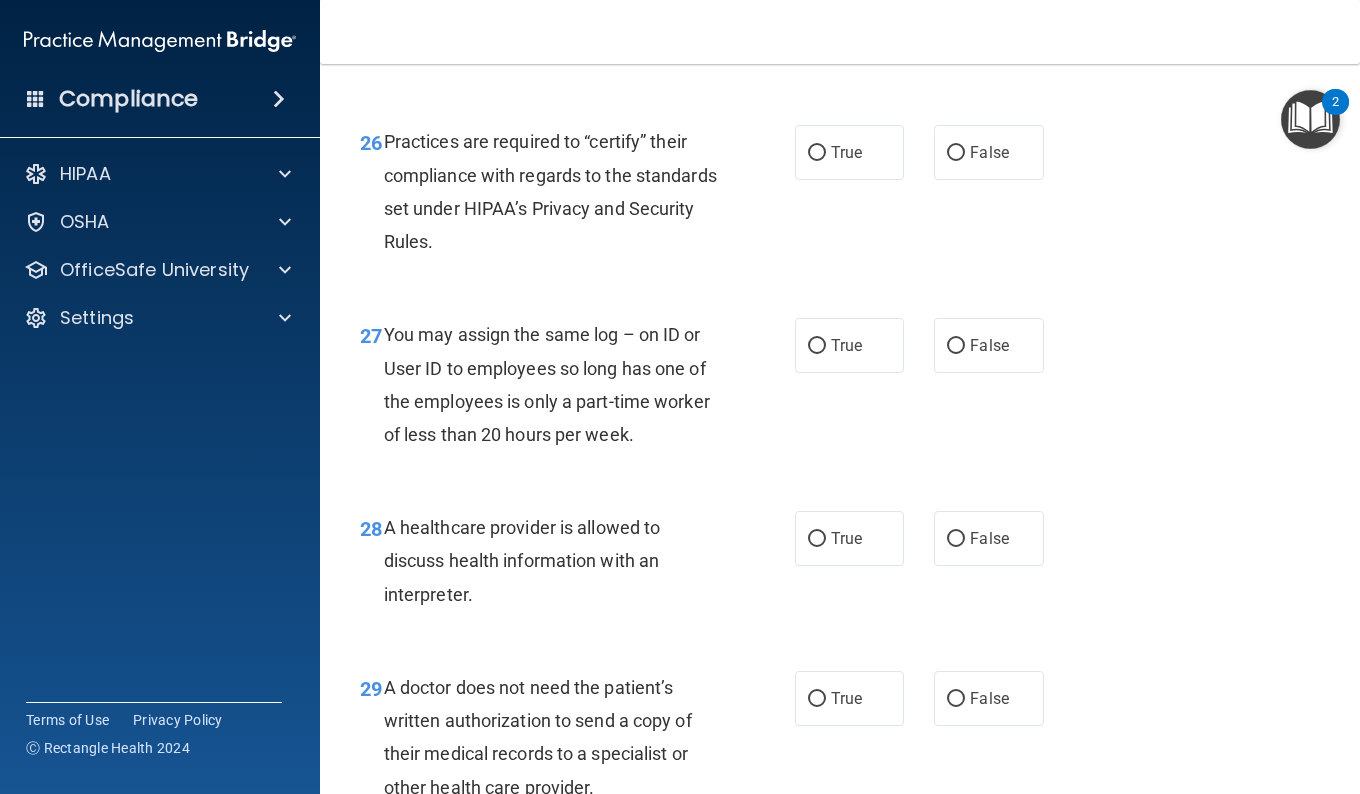 scroll, scrollTop: 4875, scrollLeft: 0, axis: vertical 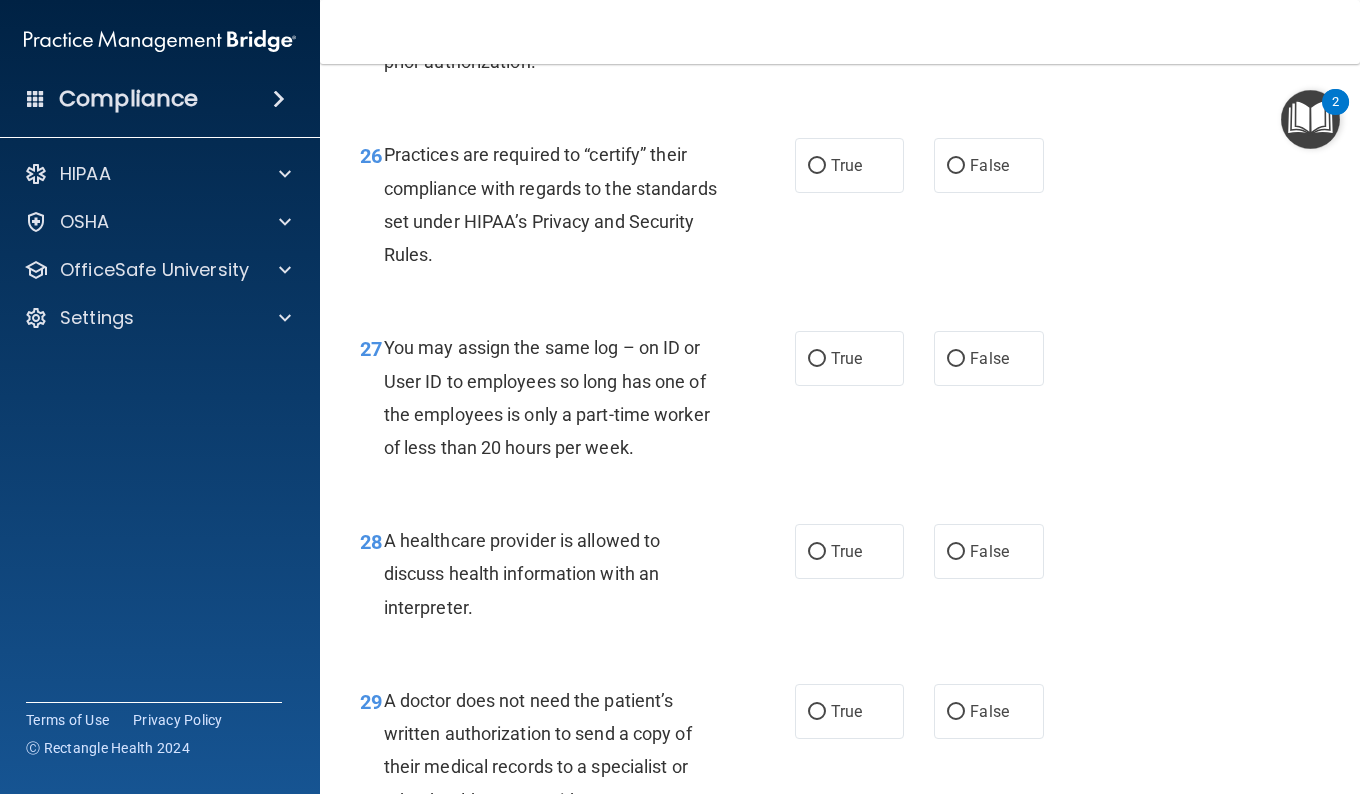 click on "True           False" at bounding box center (926, 6) 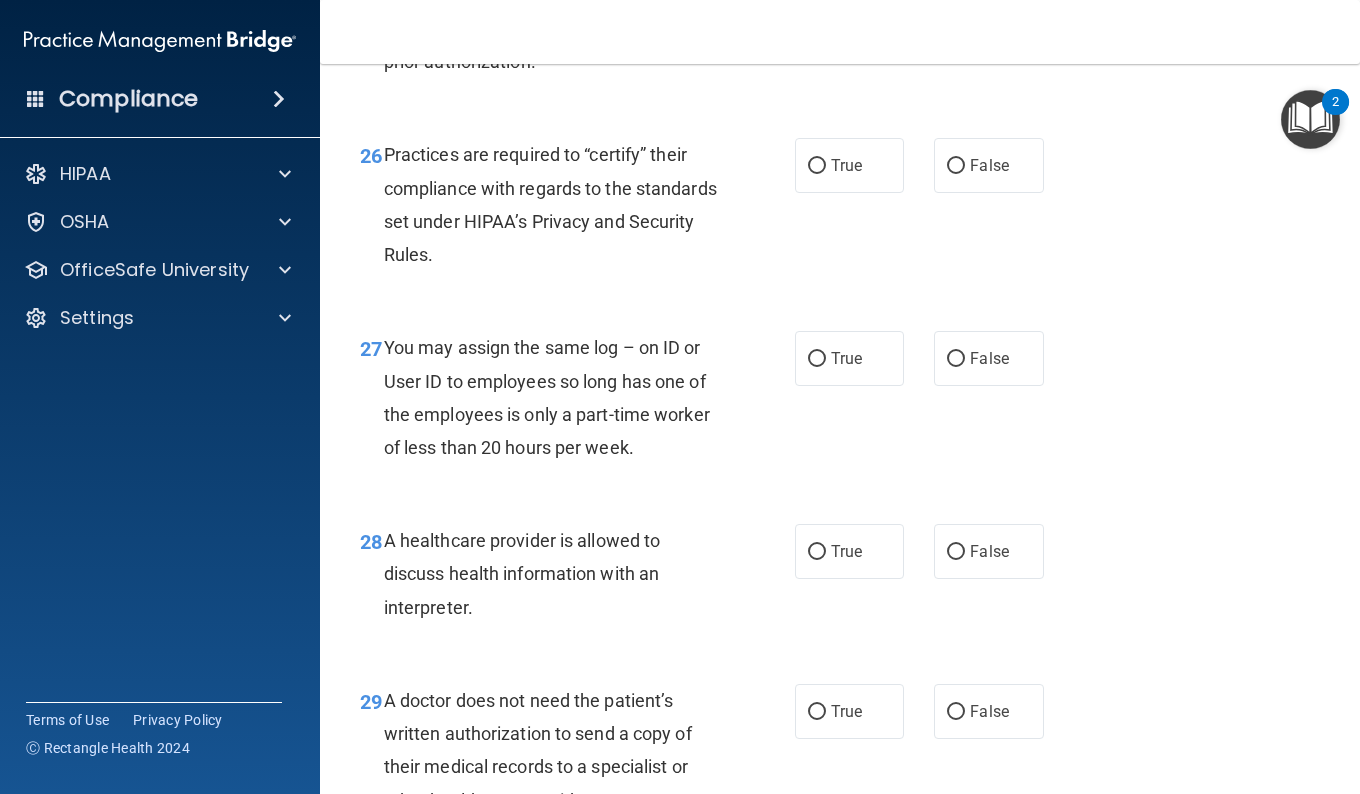 radio on "false" 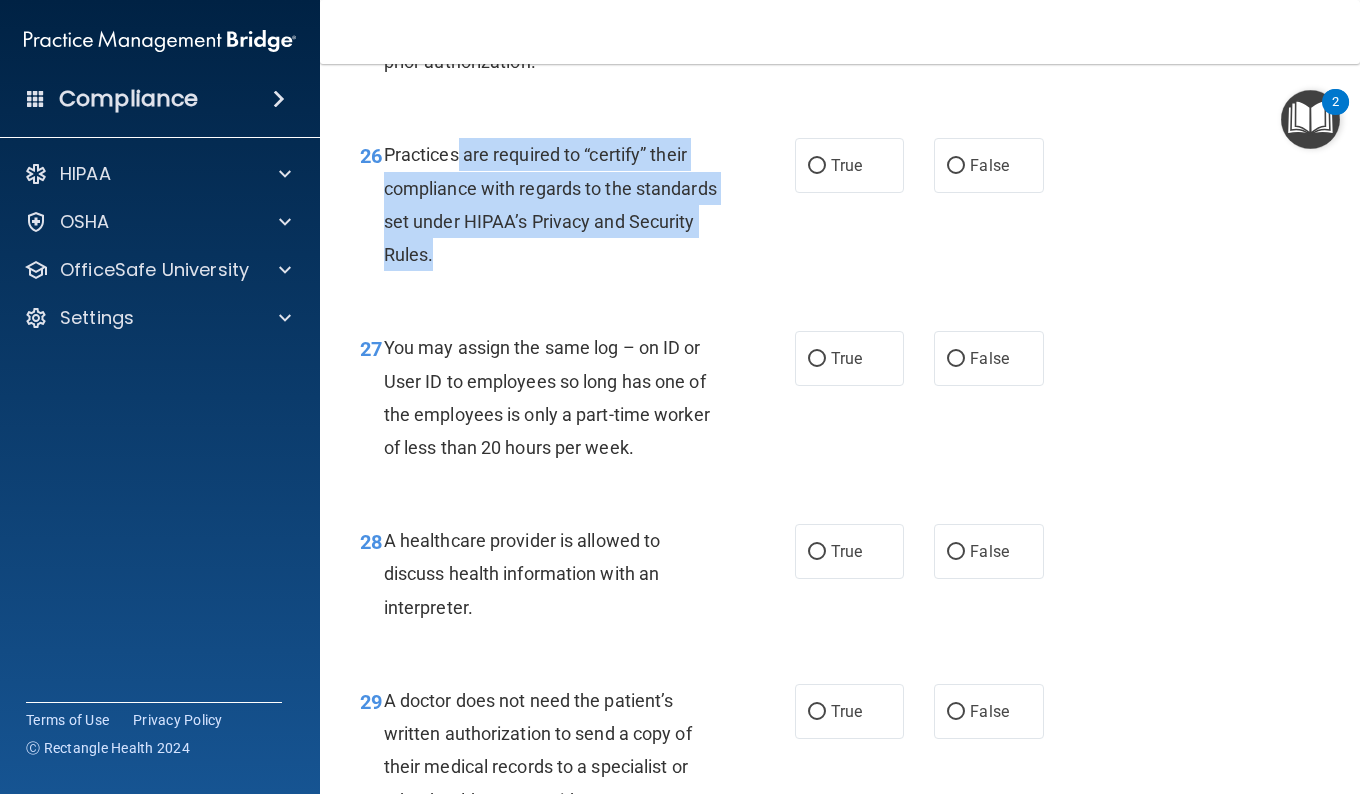 drag, startPoint x: 454, startPoint y: 257, endPoint x: 546, endPoint y: 343, distance: 125.93649 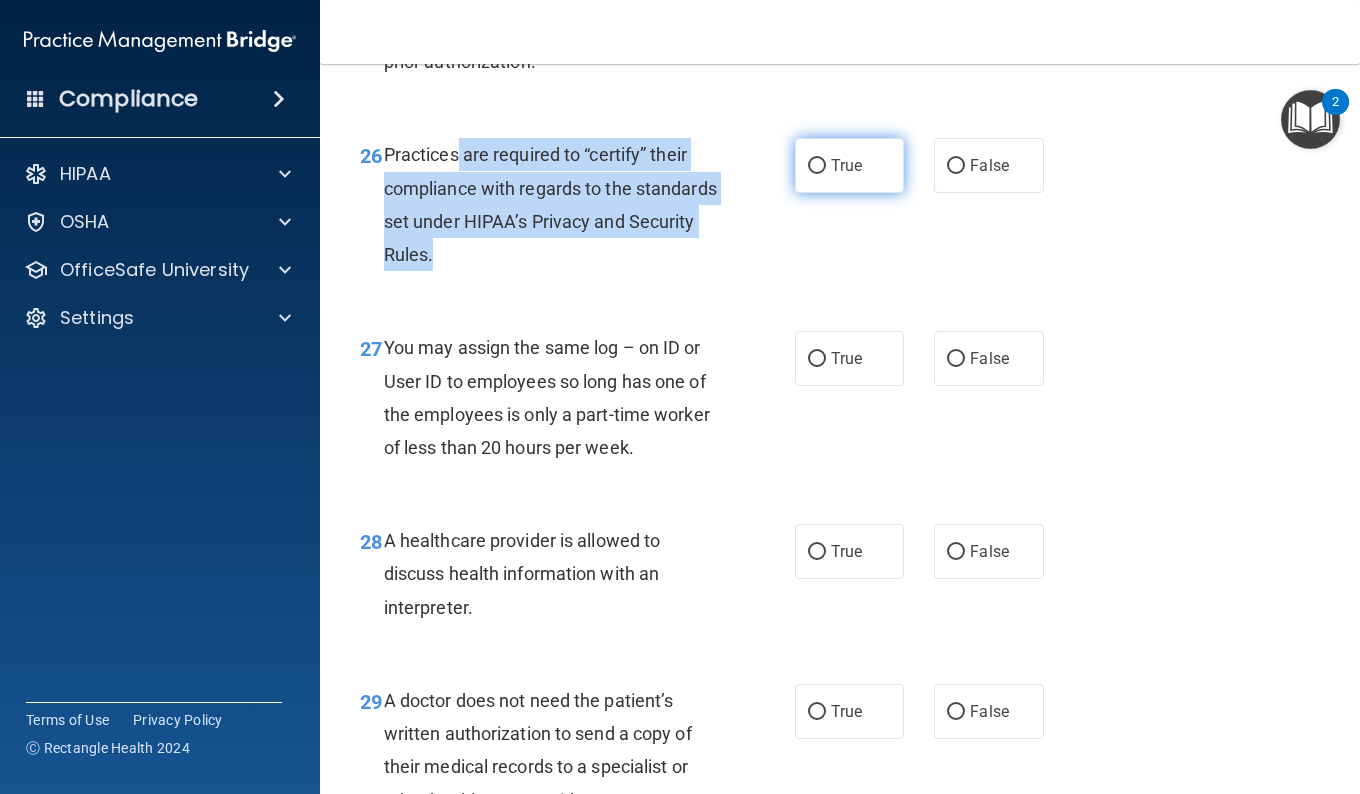 click on "True" at bounding box center [849, 165] 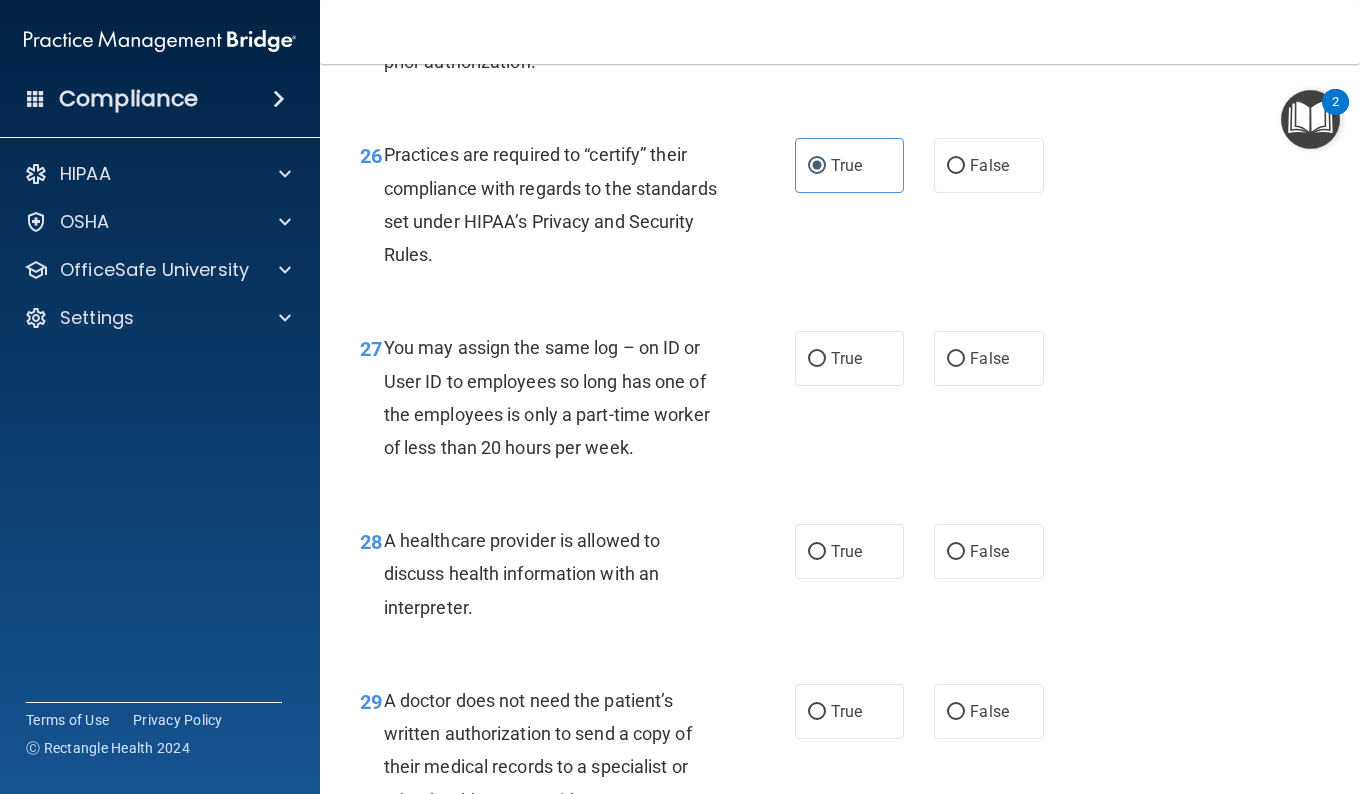 click on "26       Practices are required to “certify” their compliance with regards to the standards set under HIPAA’s Privacy and Security Rules." at bounding box center [577, 209] 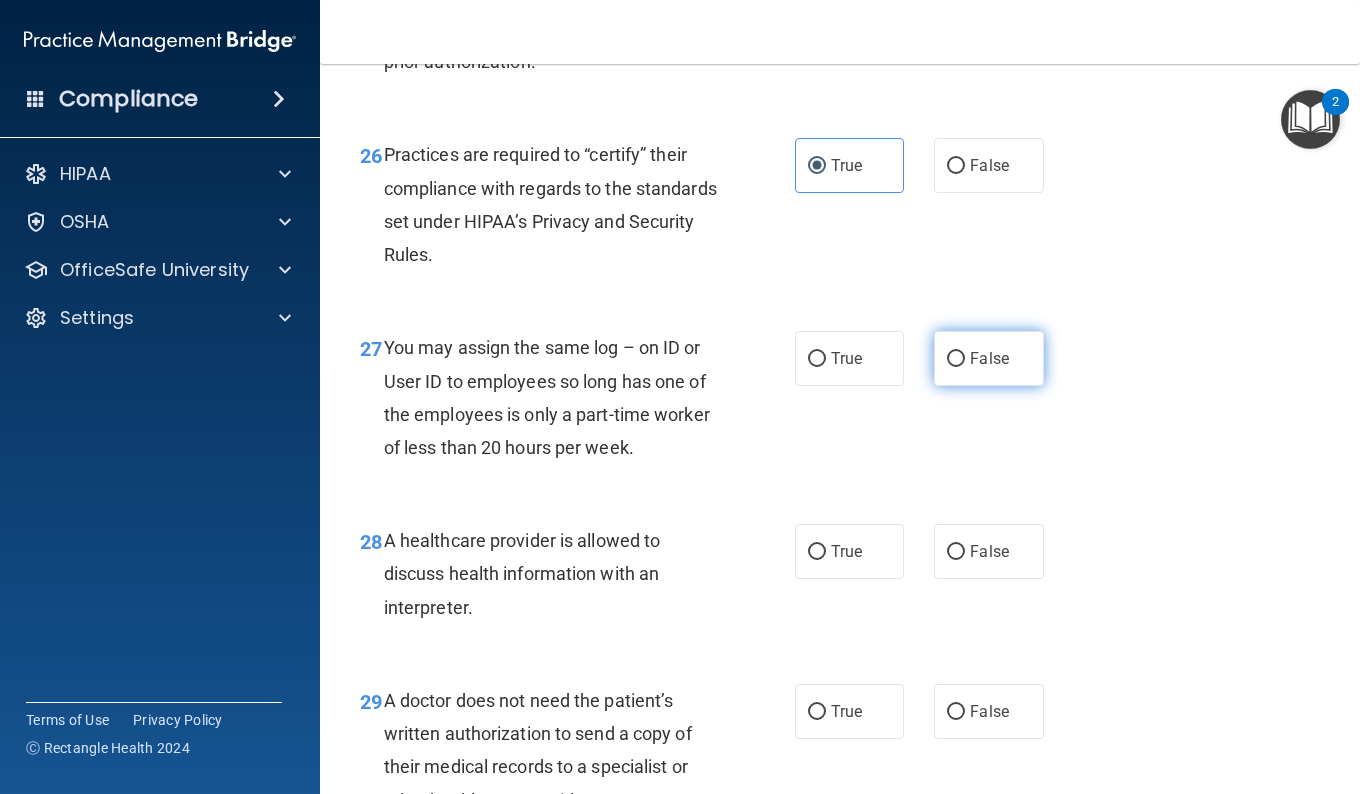 click on "False" at bounding box center [988, 358] 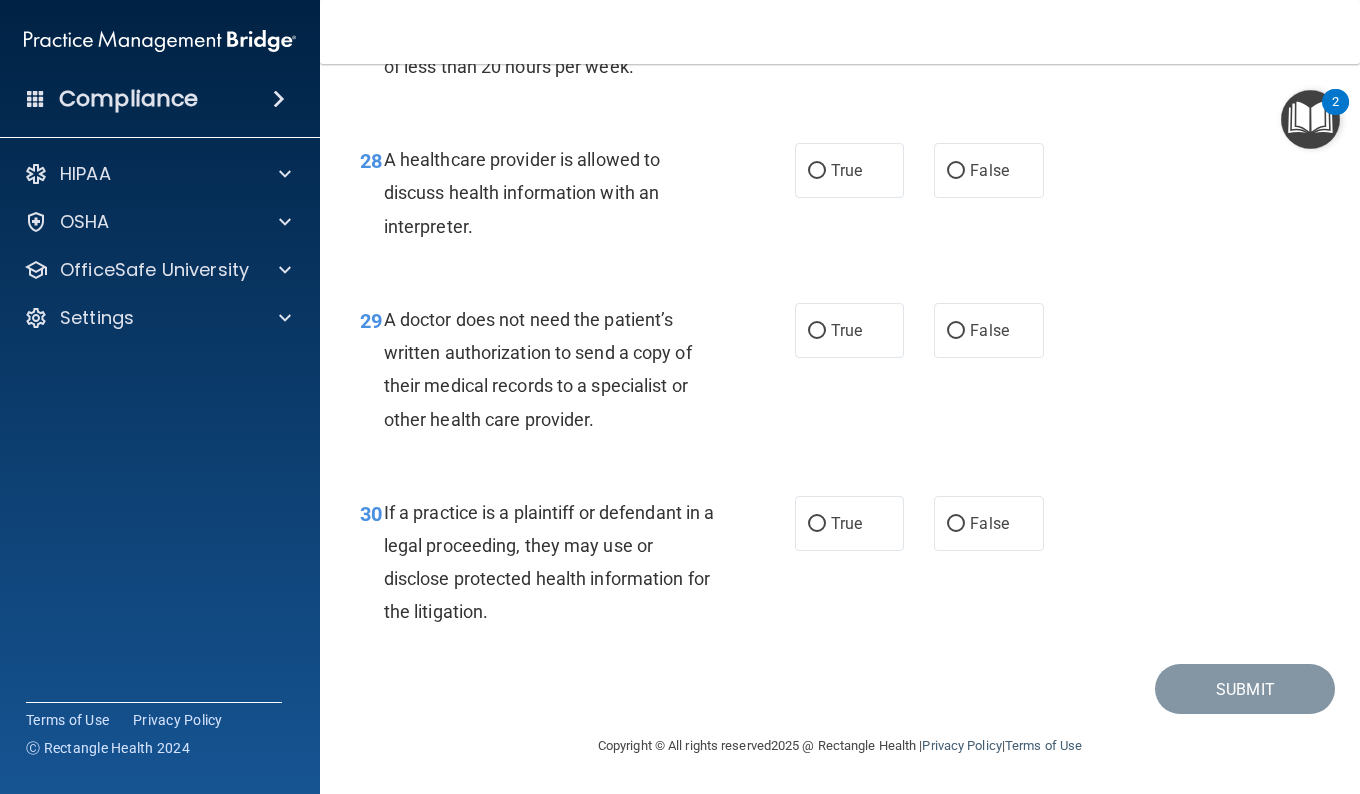 scroll, scrollTop: 5298, scrollLeft: 0, axis: vertical 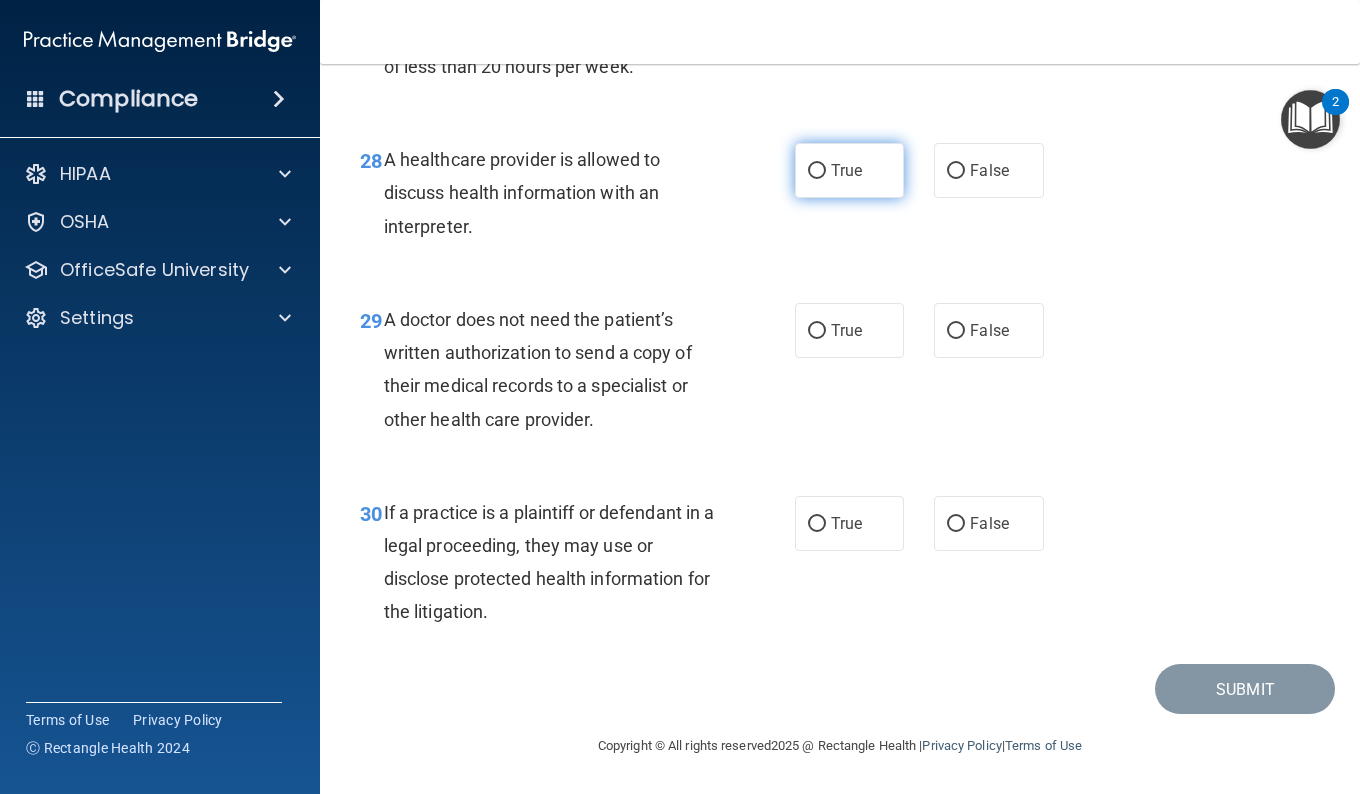 click on "True" at bounding box center (849, 170) 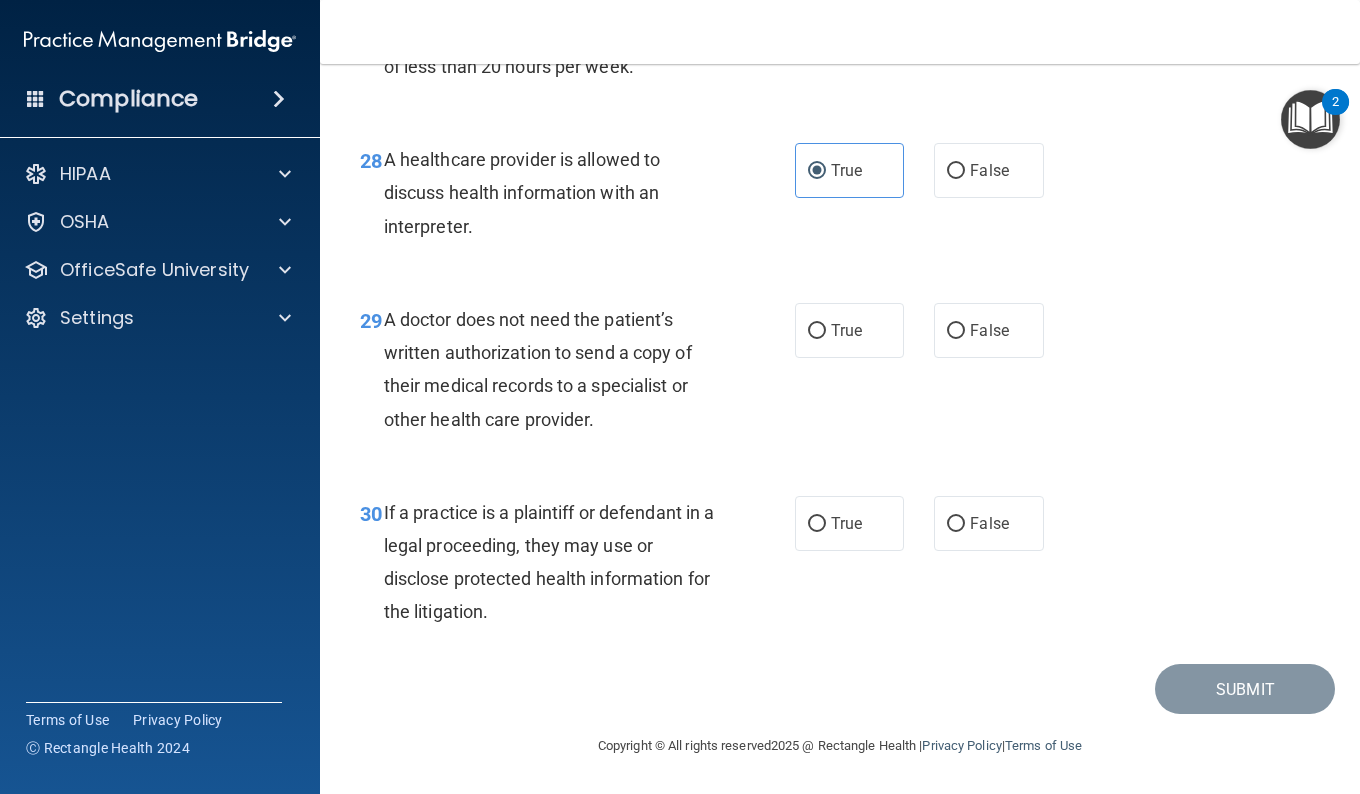 drag, startPoint x: 512, startPoint y: 384, endPoint x: 658, endPoint y: 474, distance: 171.51093 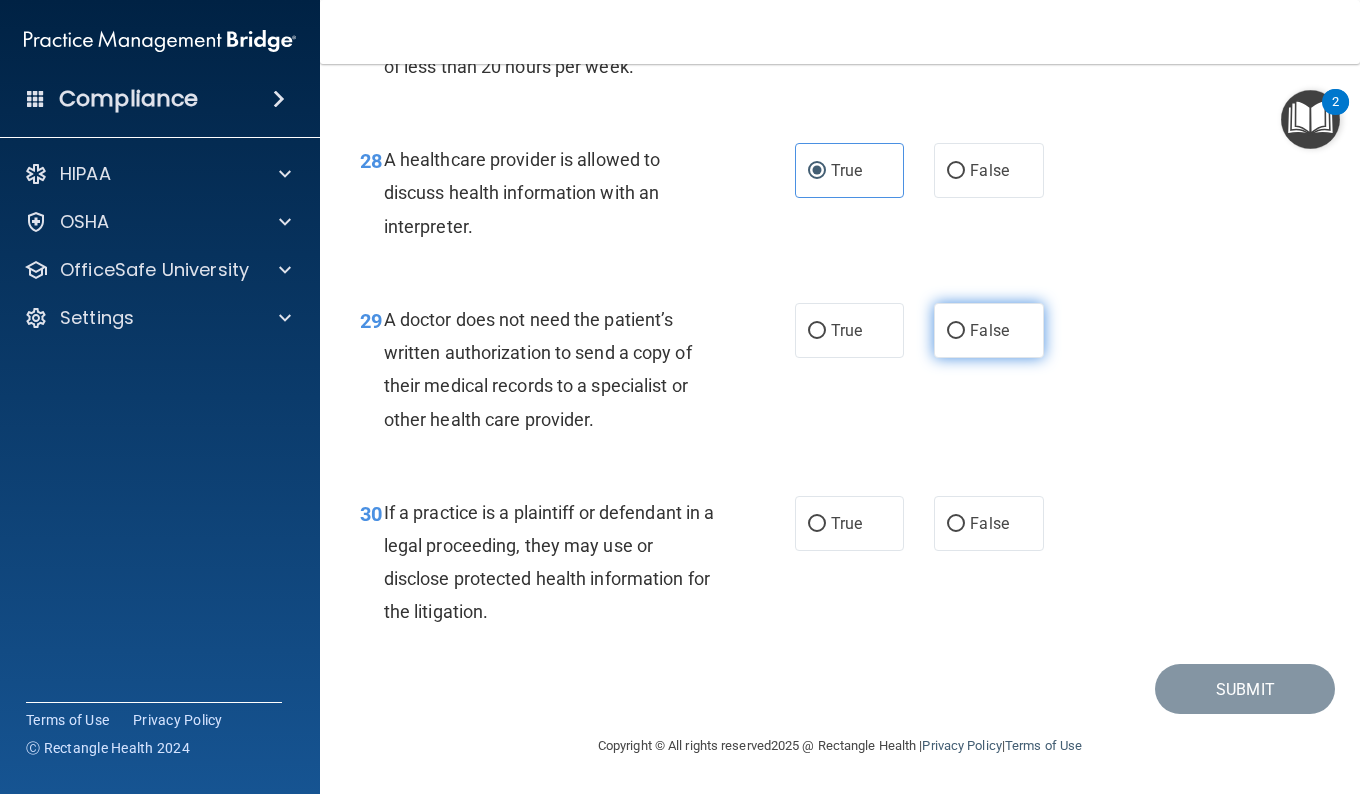 click on "False" at bounding box center (956, 331) 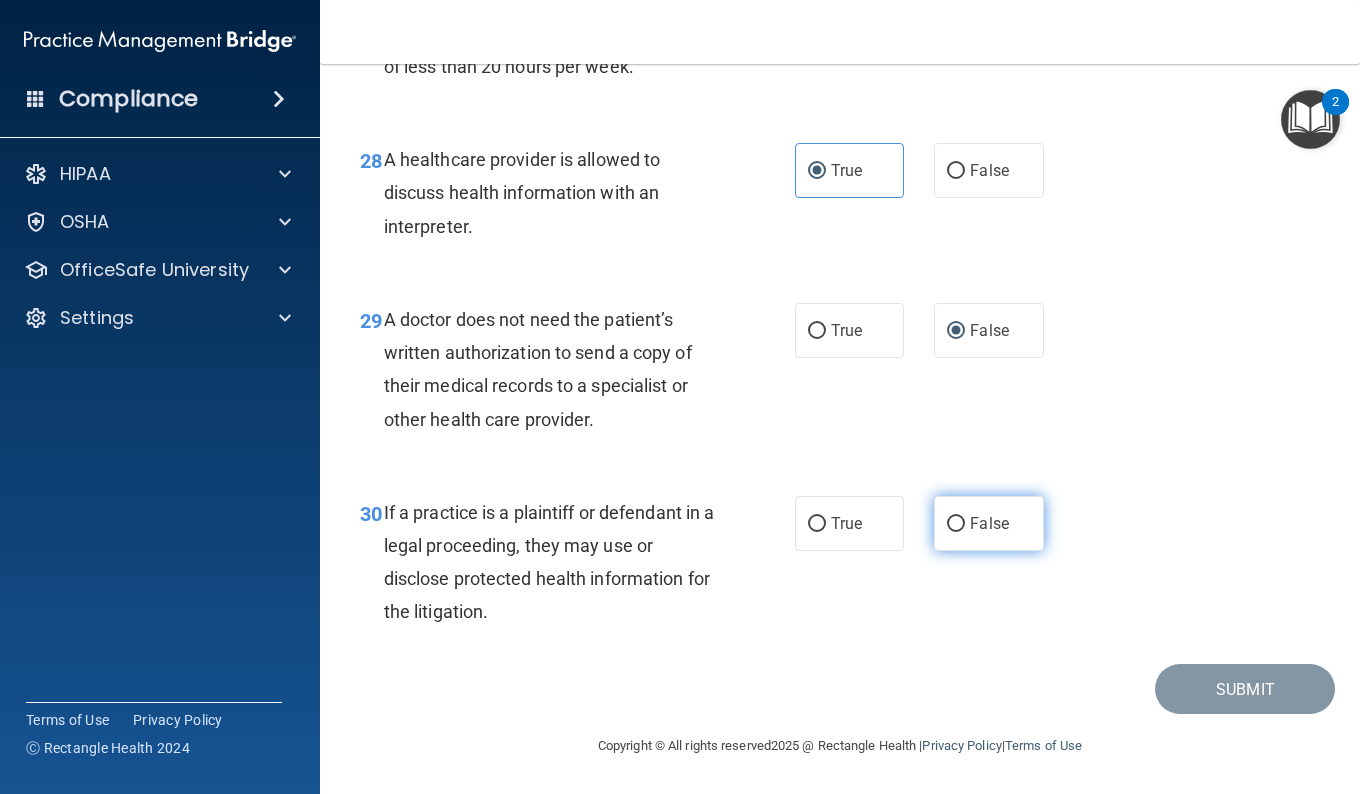 click on "False" at bounding box center (989, 523) 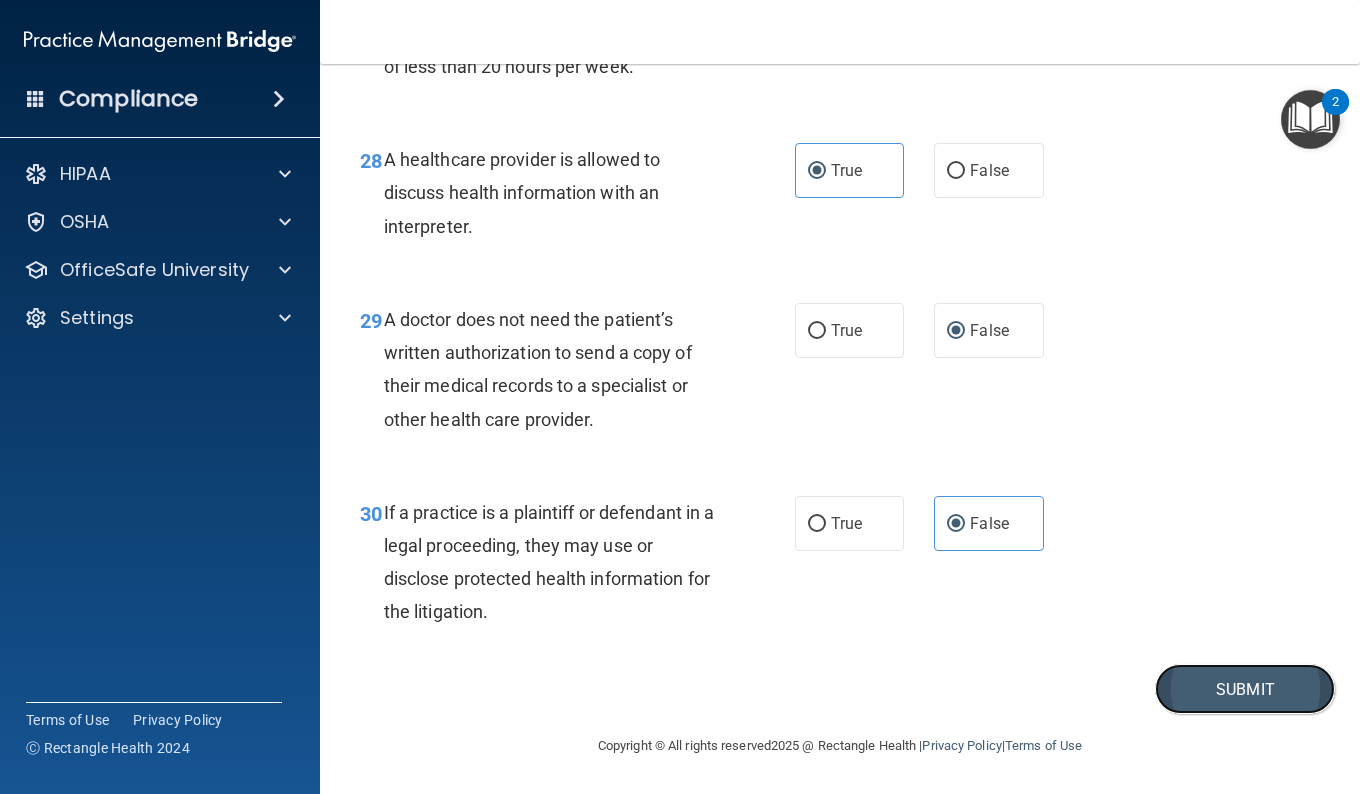 click on "Submit" at bounding box center (1245, 689) 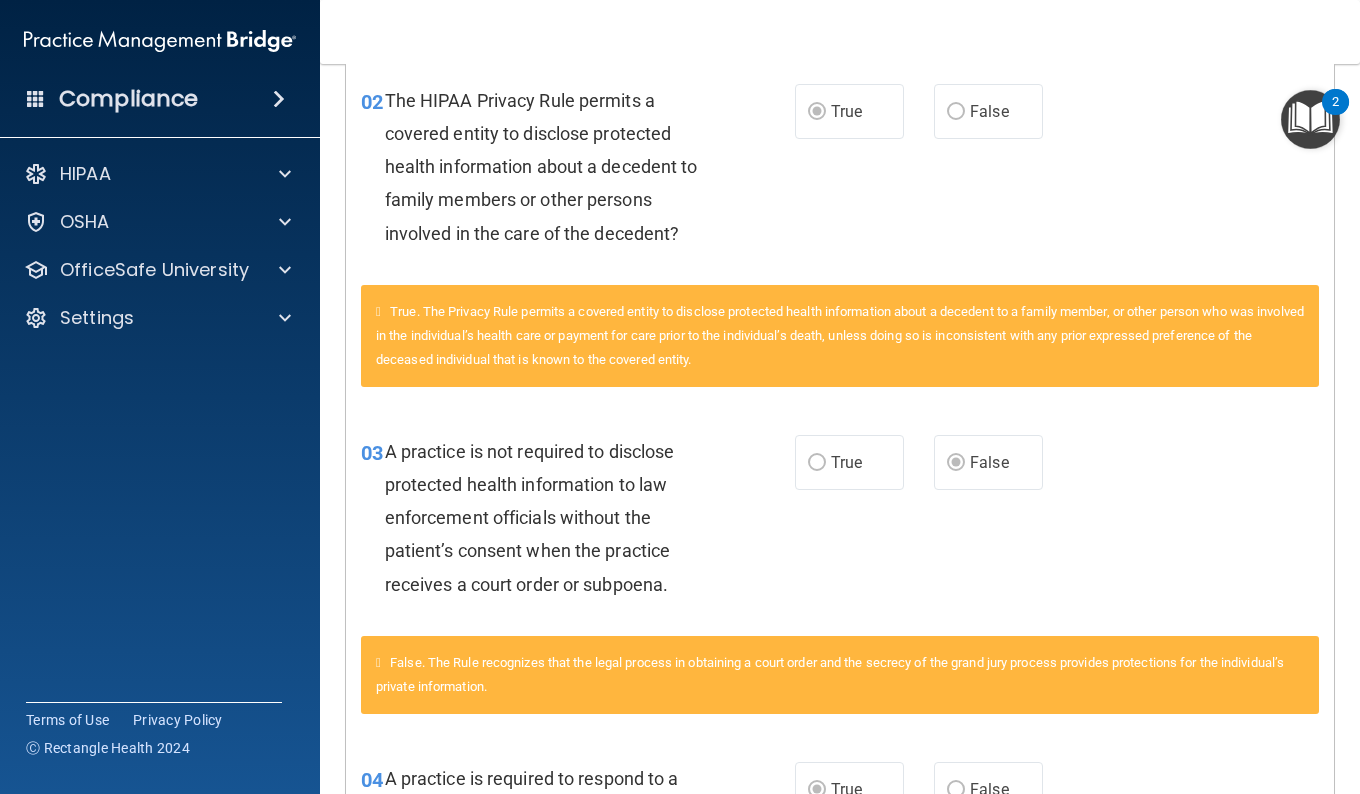 scroll, scrollTop: 482, scrollLeft: 0, axis: vertical 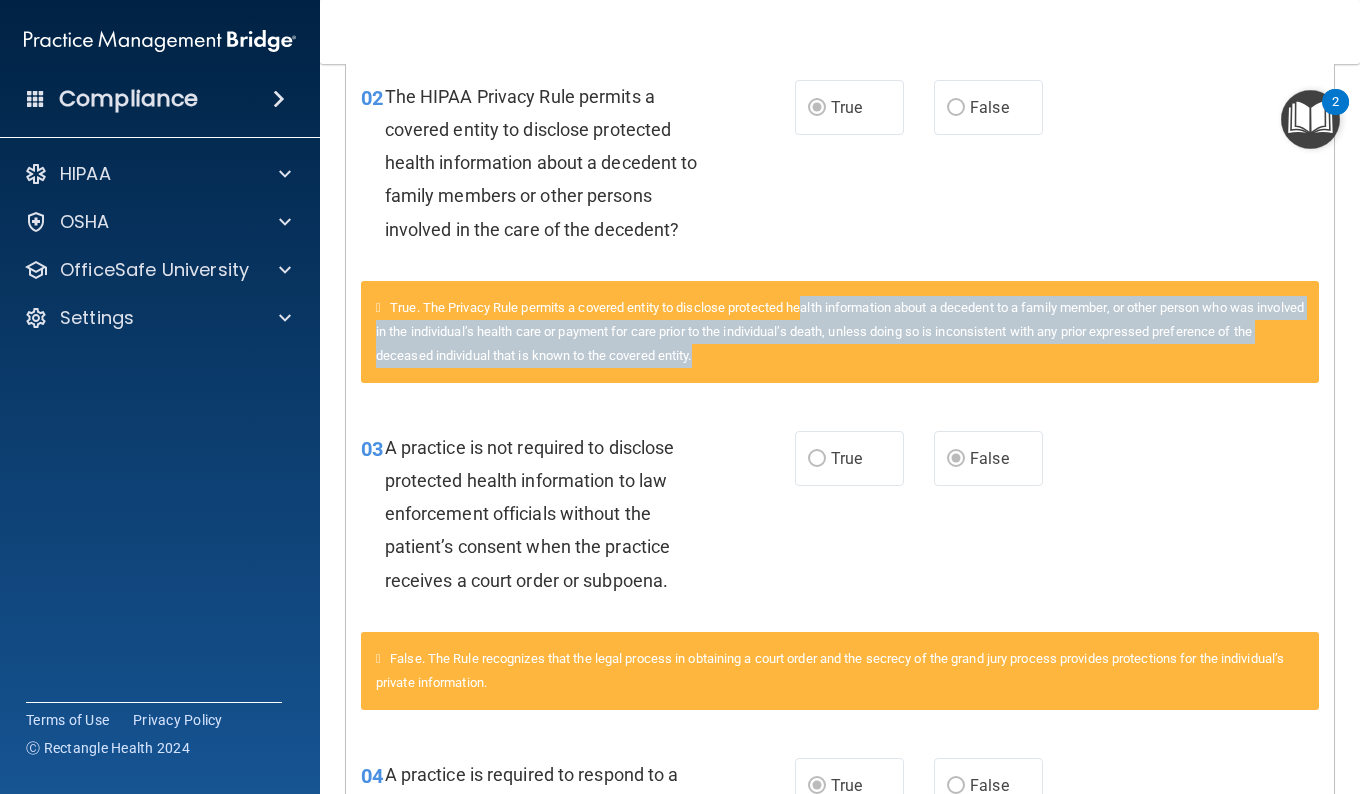 drag, startPoint x: 816, startPoint y: 319, endPoint x: 918, endPoint y: 352, distance: 107.205414 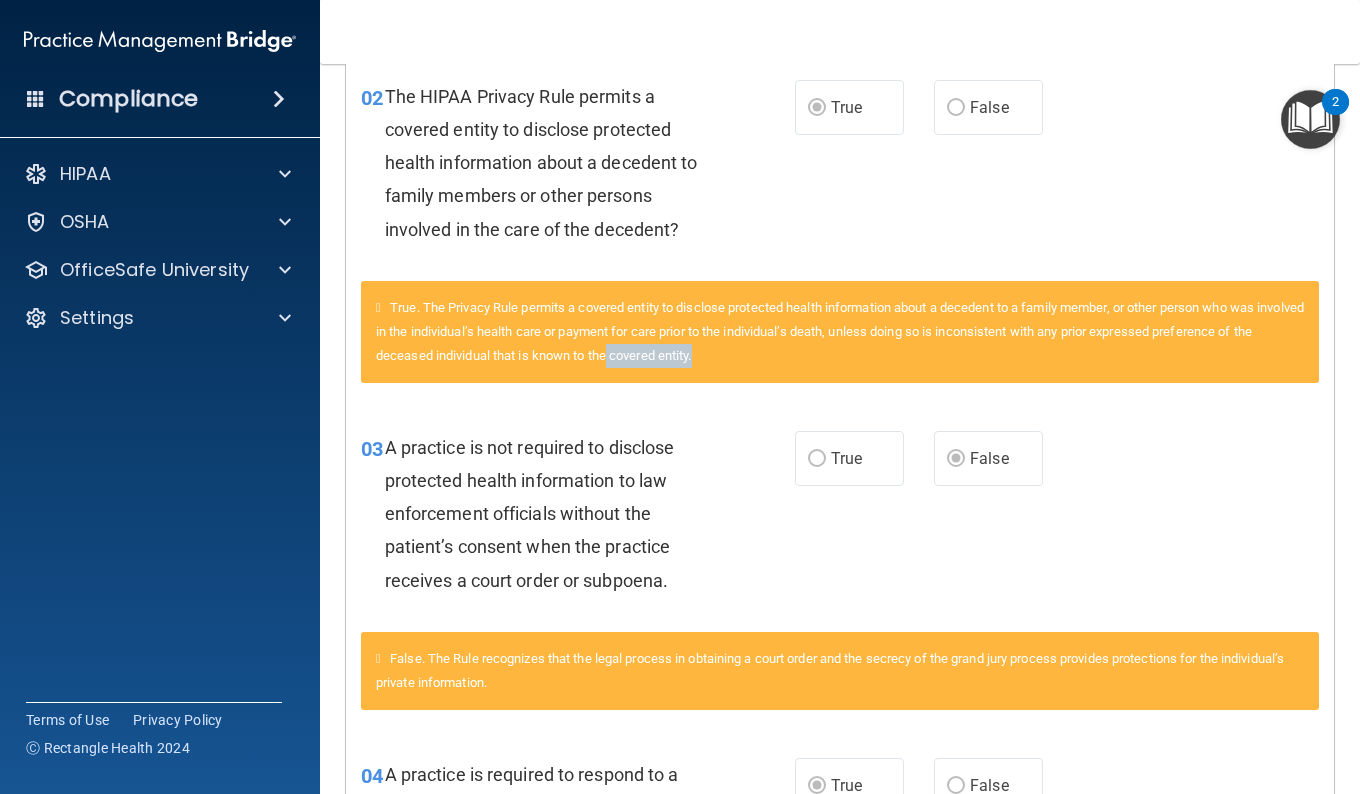 drag, startPoint x: 645, startPoint y: 350, endPoint x: 756, endPoint y: 350, distance: 111 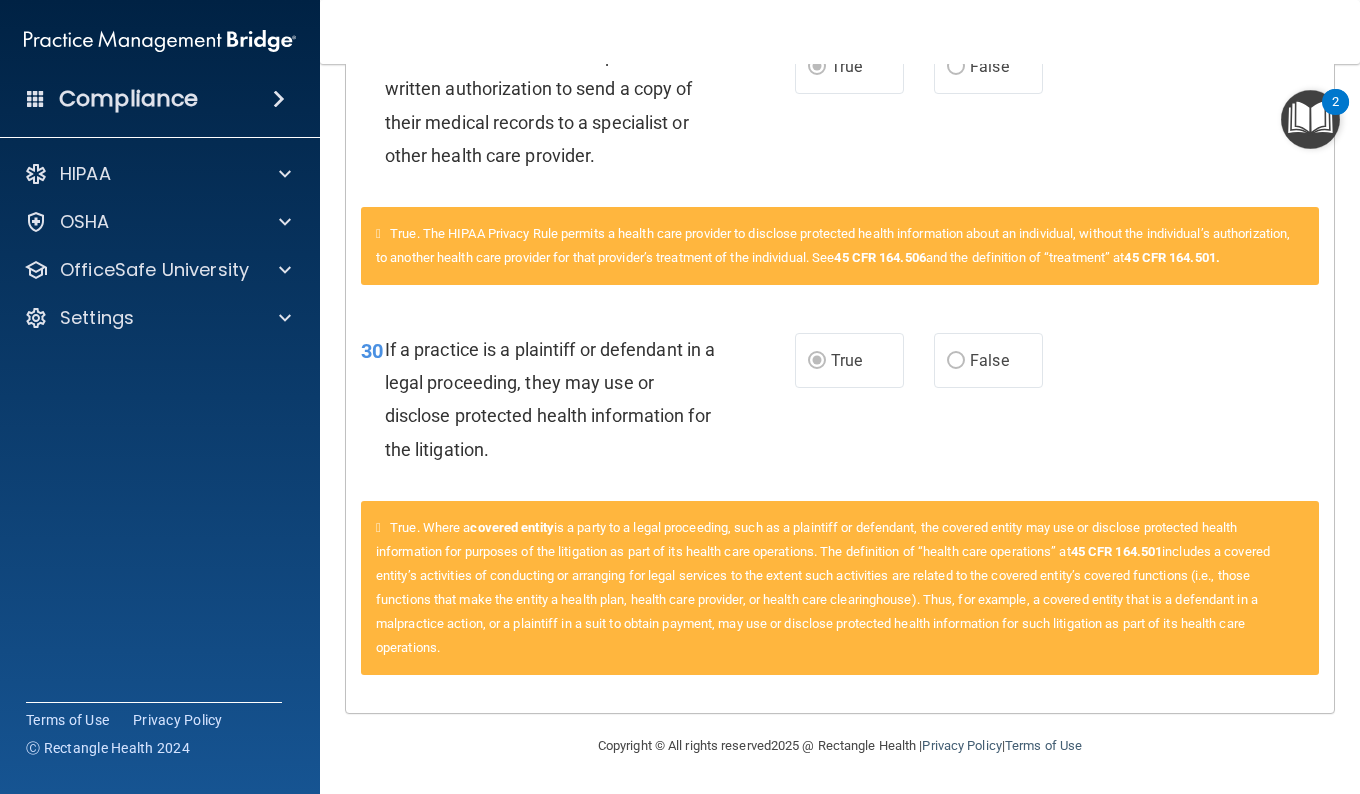 scroll, scrollTop: 5381, scrollLeft: 0, axis: vertical 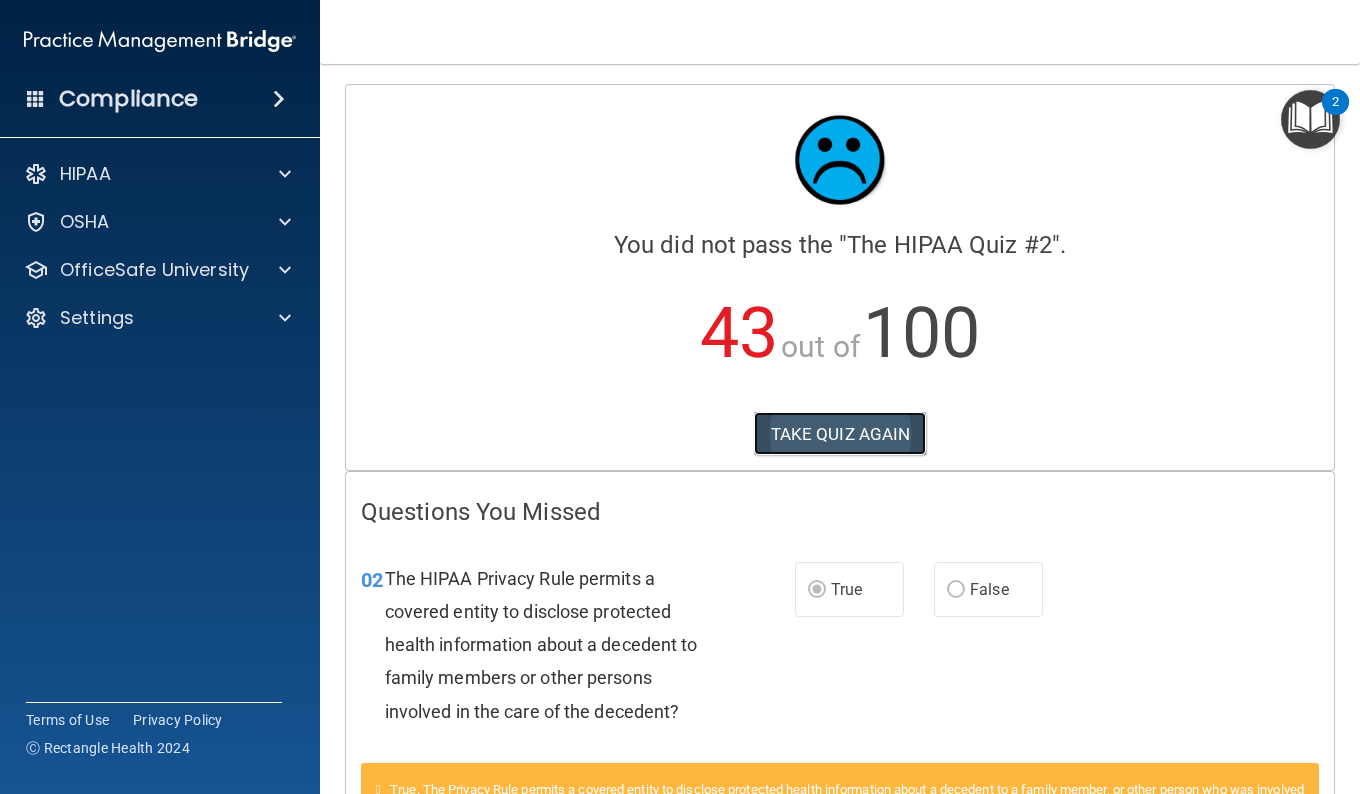 click on "TAKE QUIZ AGAIN" at bounding box center (840, 434) 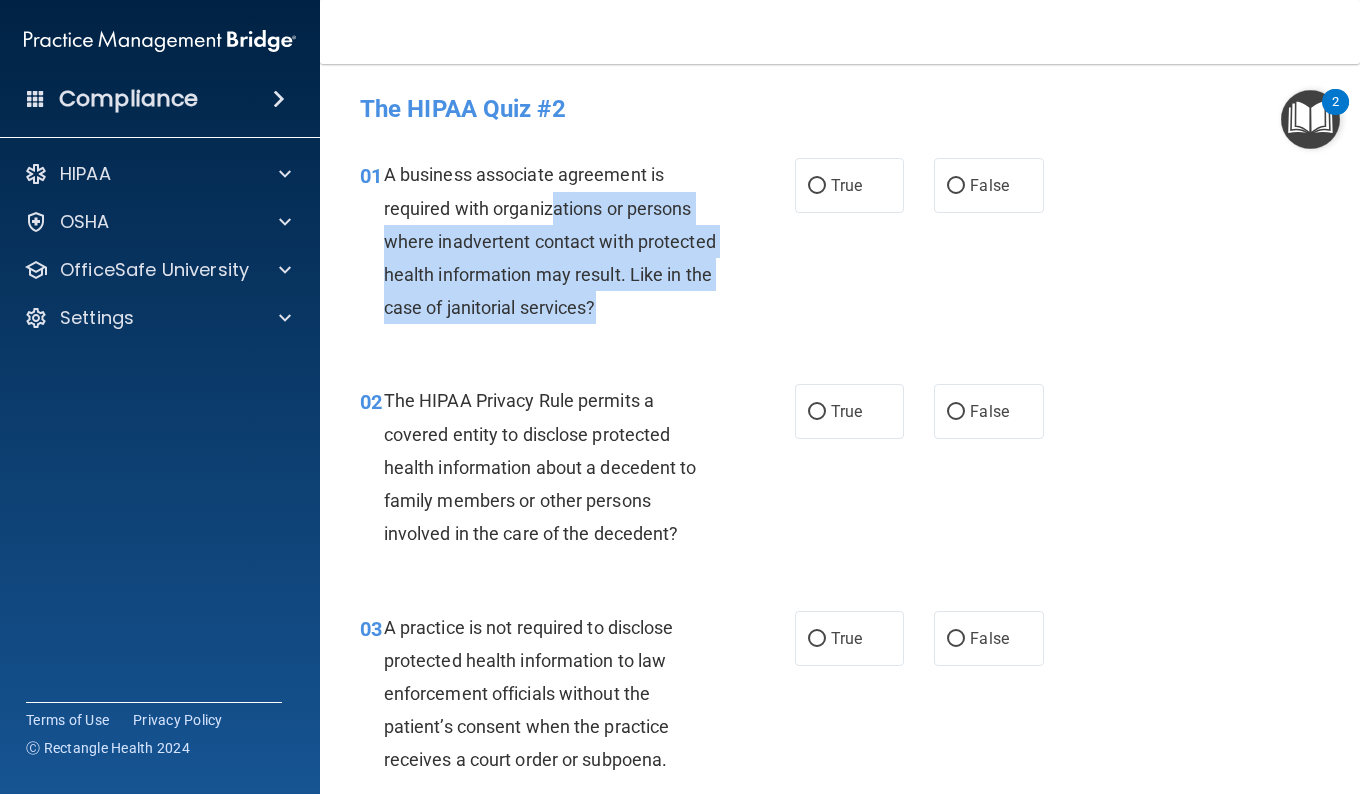 drag, startPoint x: 556, startPoint y: 208, endPoint x: 719, endPoint y: 308, distance: 191.23022 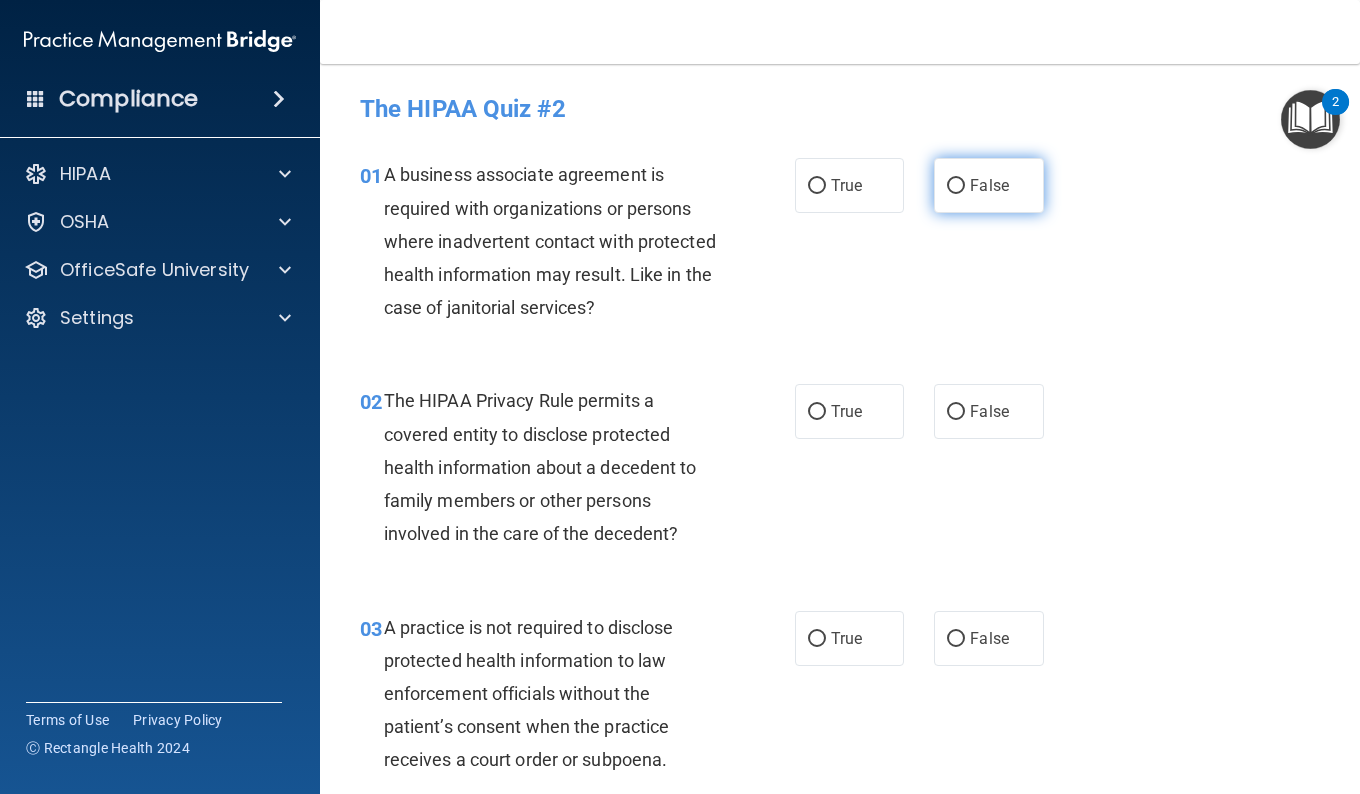 click on "False" at bounding box center [956, 186] 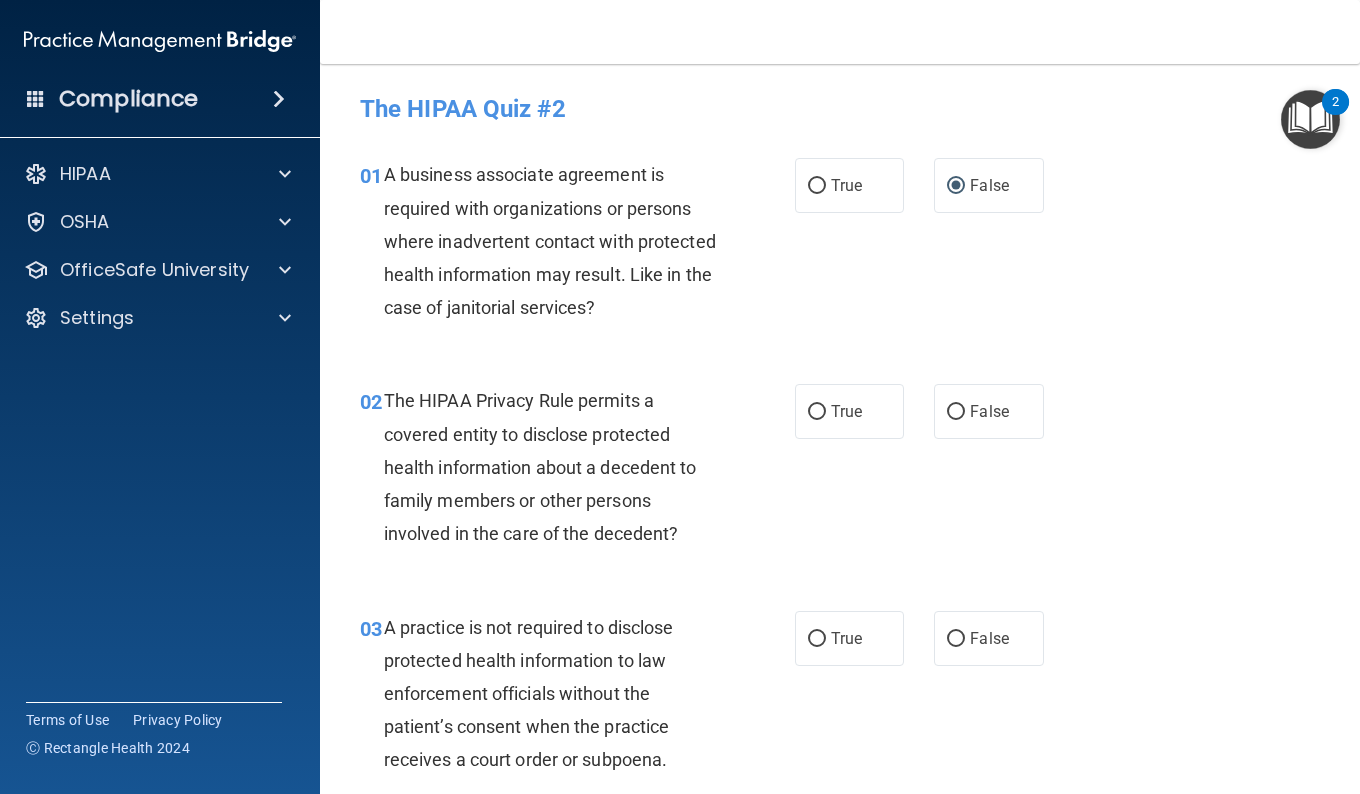 click on "01       A business associate agreement is required with organizations or persons where inadvertent contact with protected health information may result.  Like in the case of janitorial services?                 True           False" at bounding box center (840, 246) 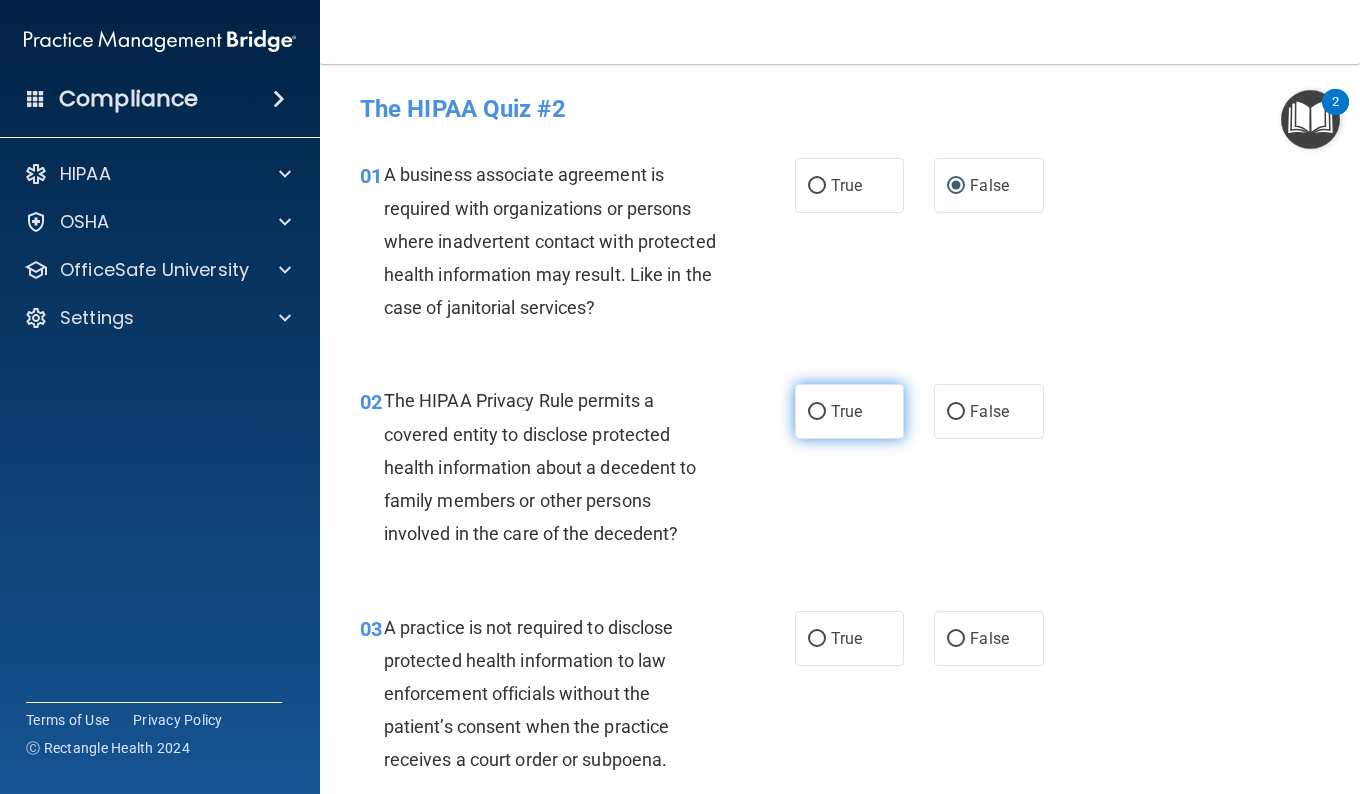 click on "True" at bounding box center (846, 411) 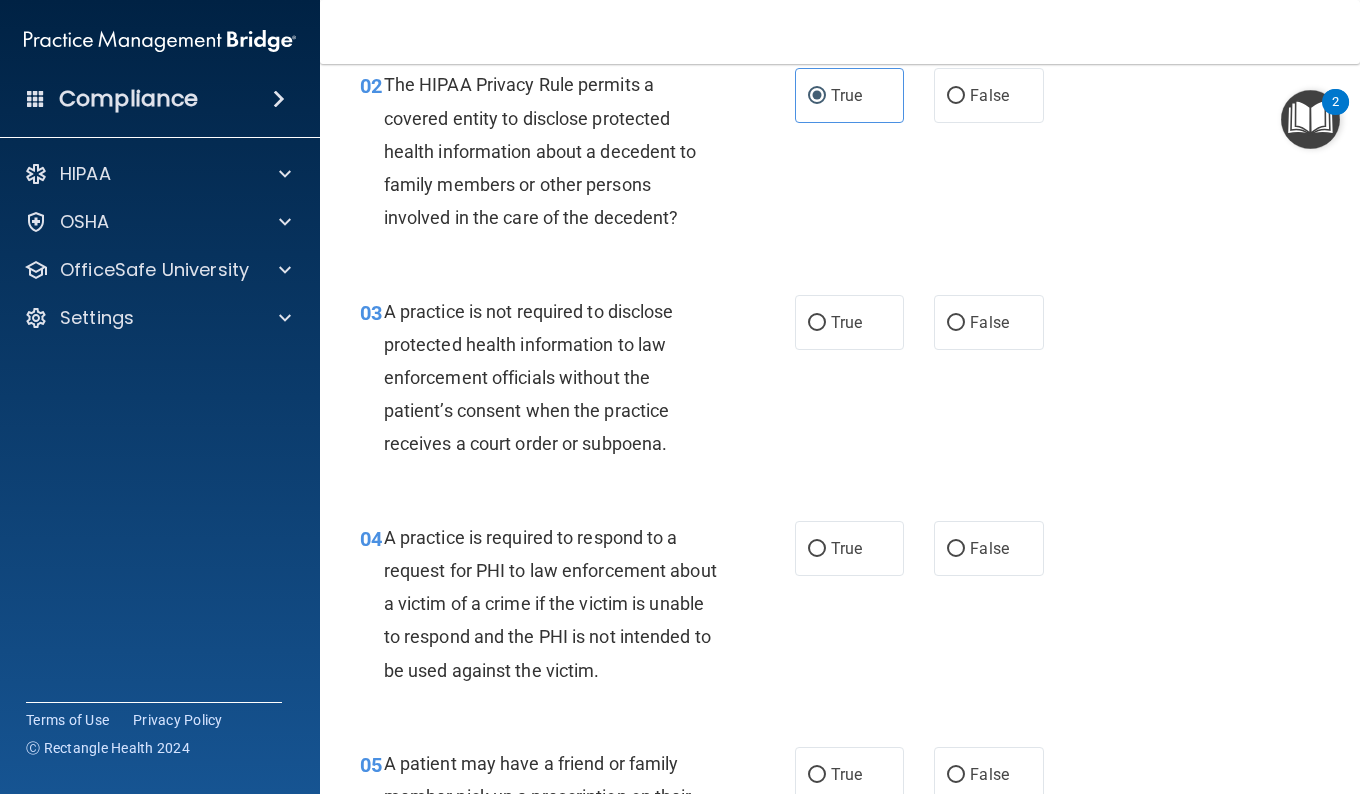 scroll, scrollTop: 293, scrollLeft: 0, axis: vertical 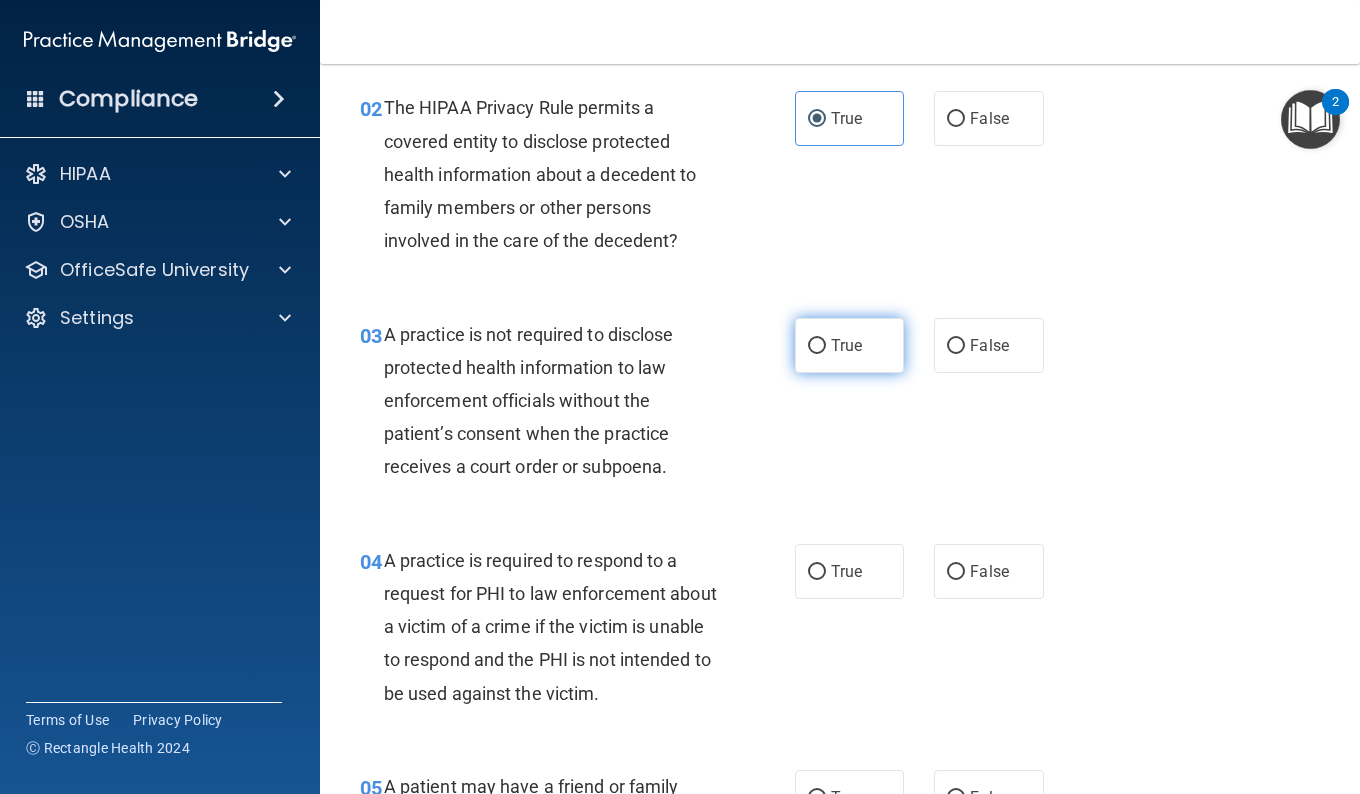 click on "True" at bounding box center [849, 345] 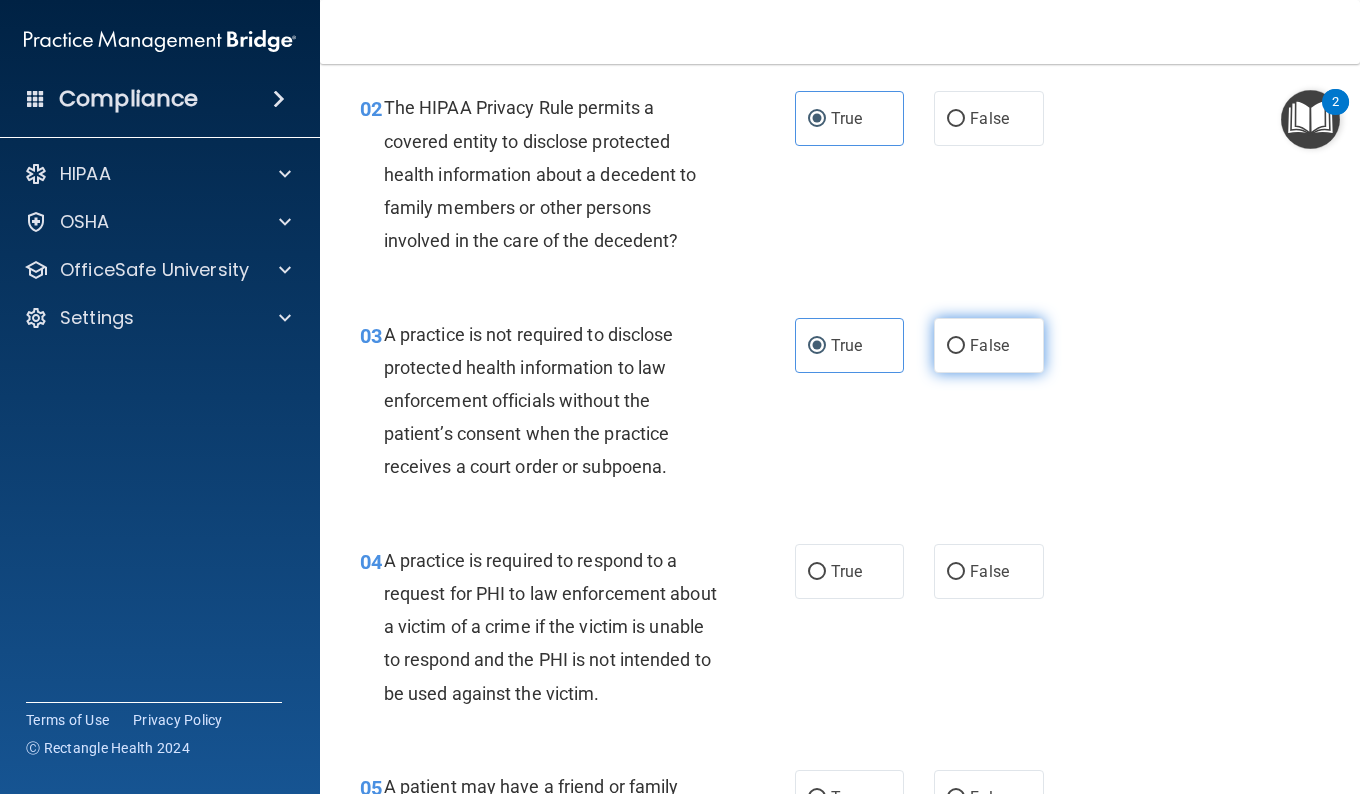 click on "False" at bounding box center [989, 345] 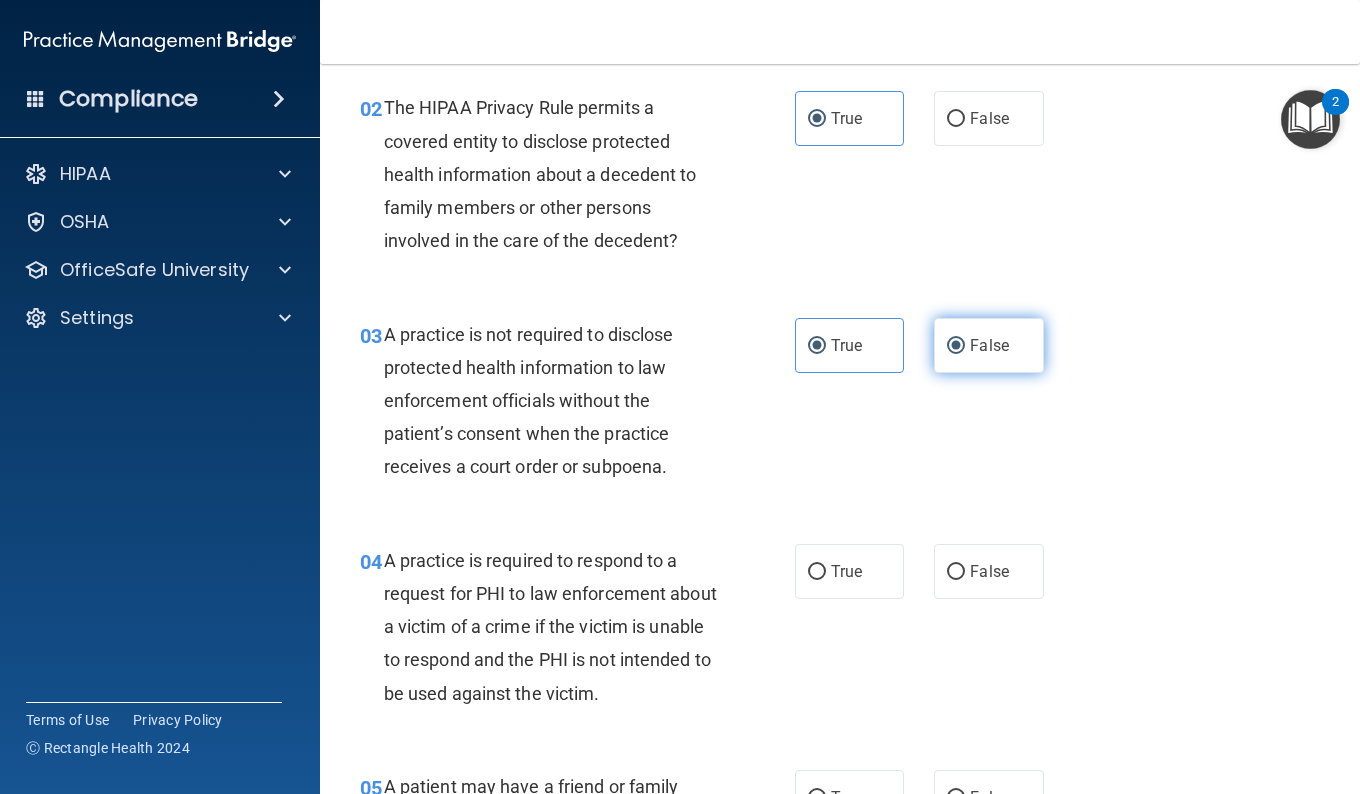 radio on "false" 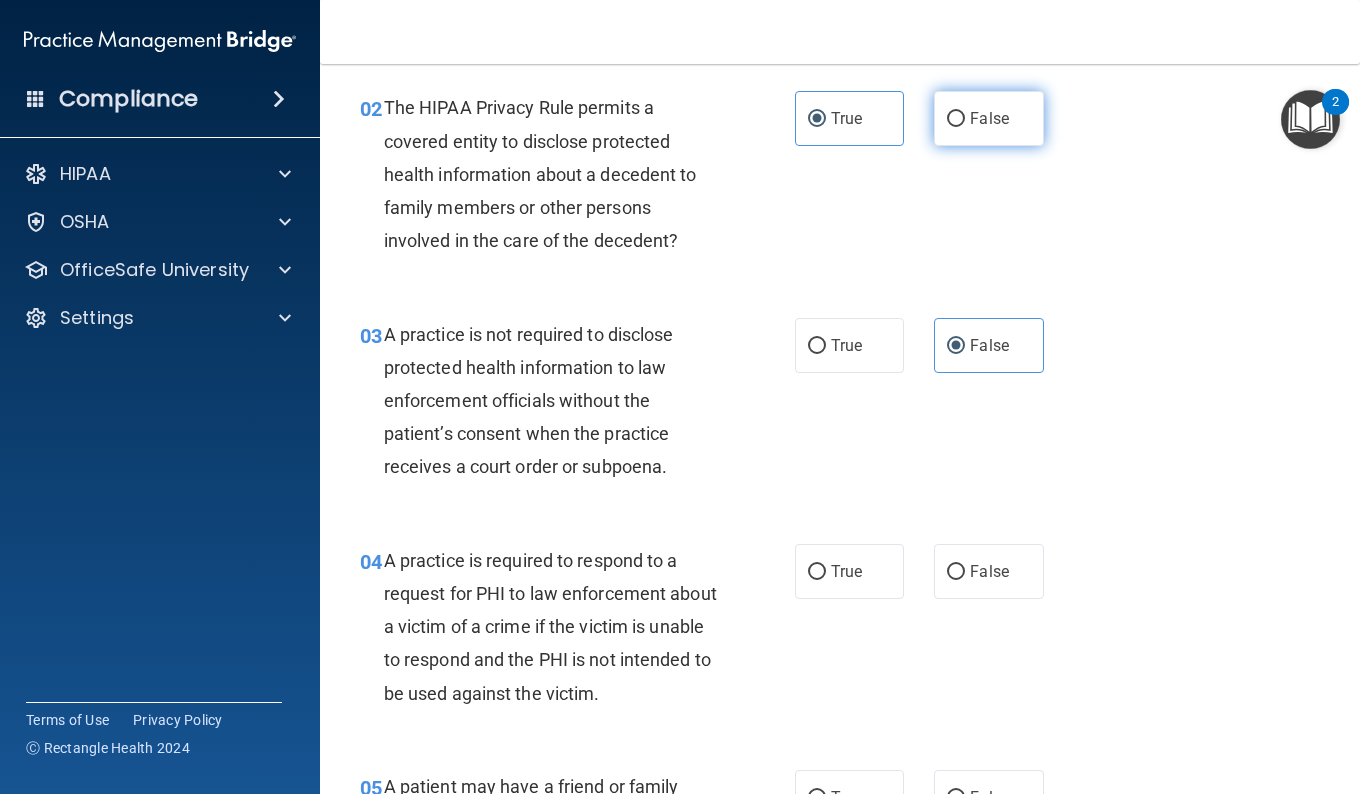 click on "False" at bounding box center (989, 118) 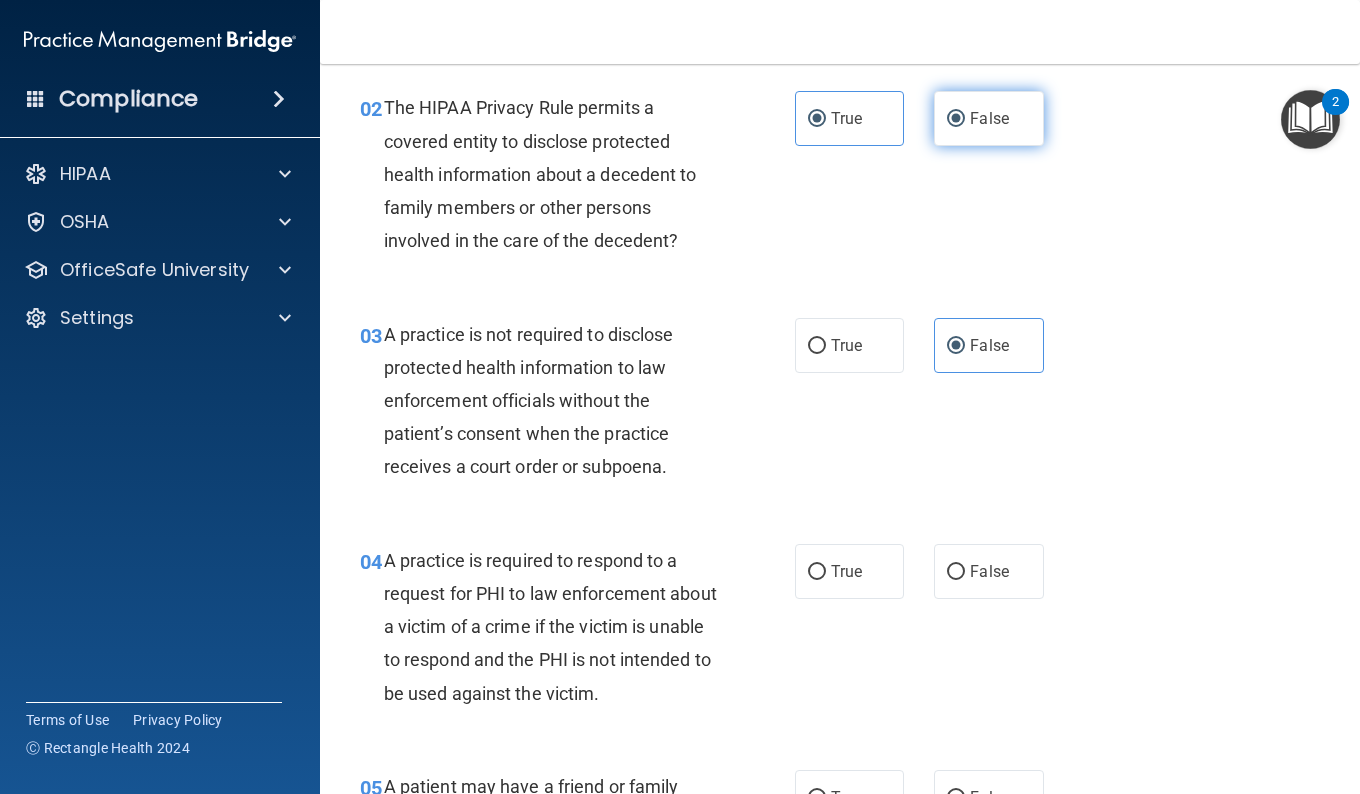 radio on "false" 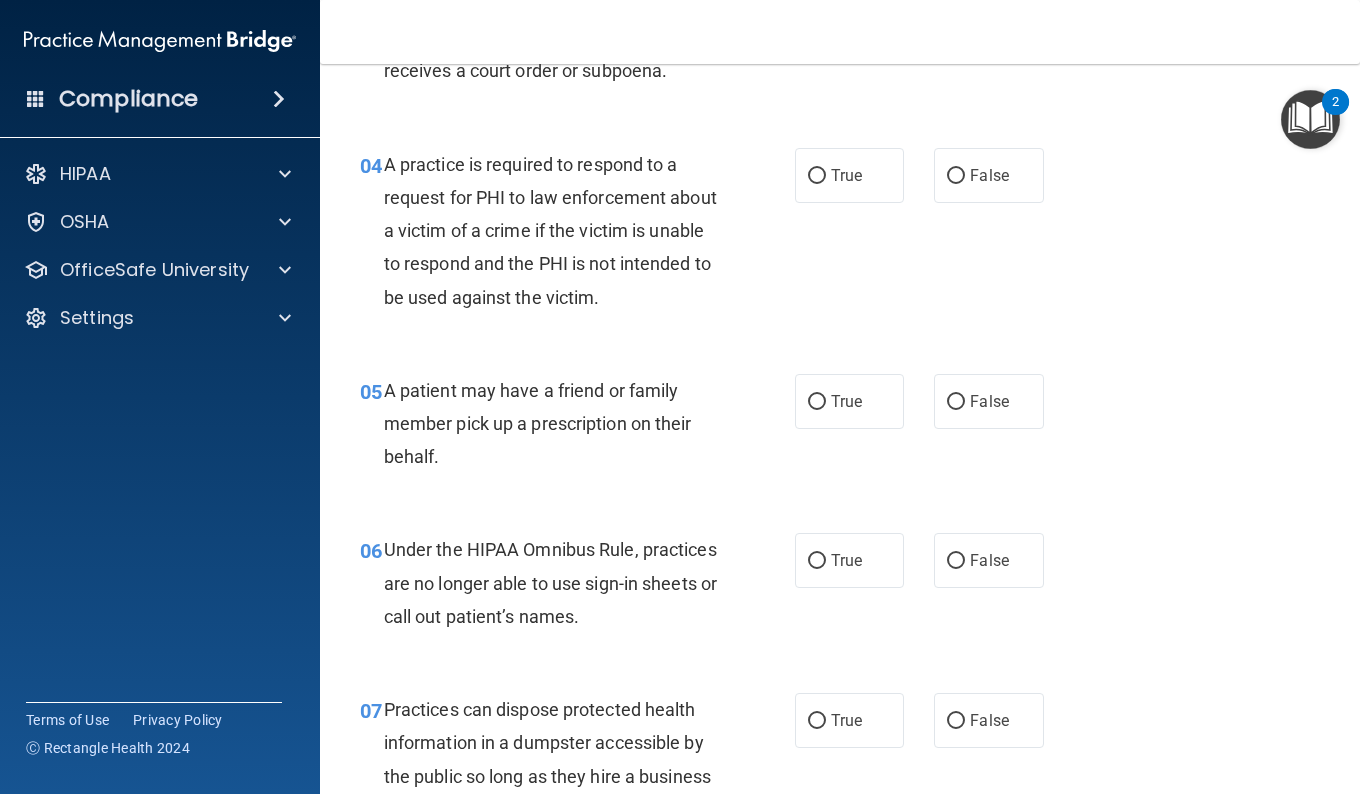 scroll, scrollTop: 703, scrollLeft: 0, axis: vertical 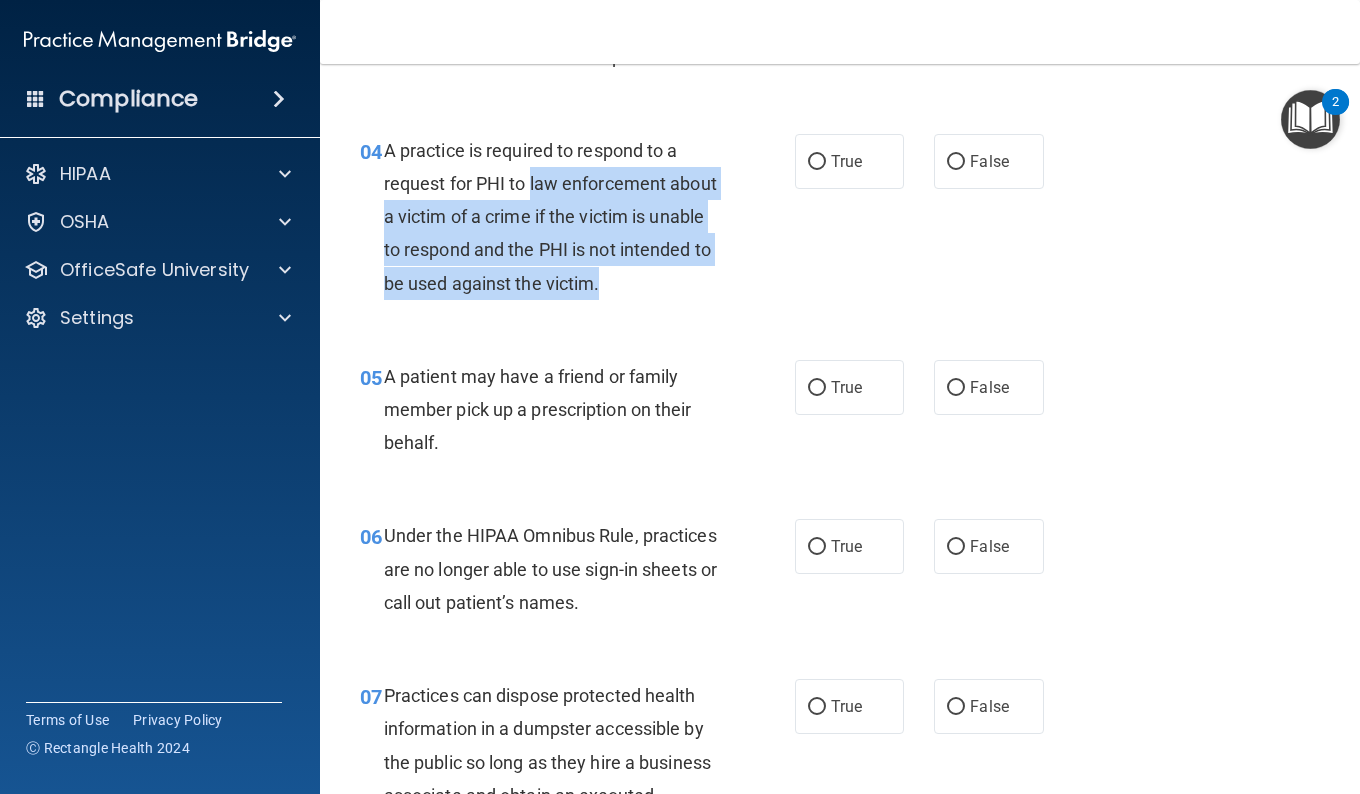 drag, startPoint x: 530, startPoint y: 183, endPoint x: 708, endPoint y: 289, distance: 207.17143 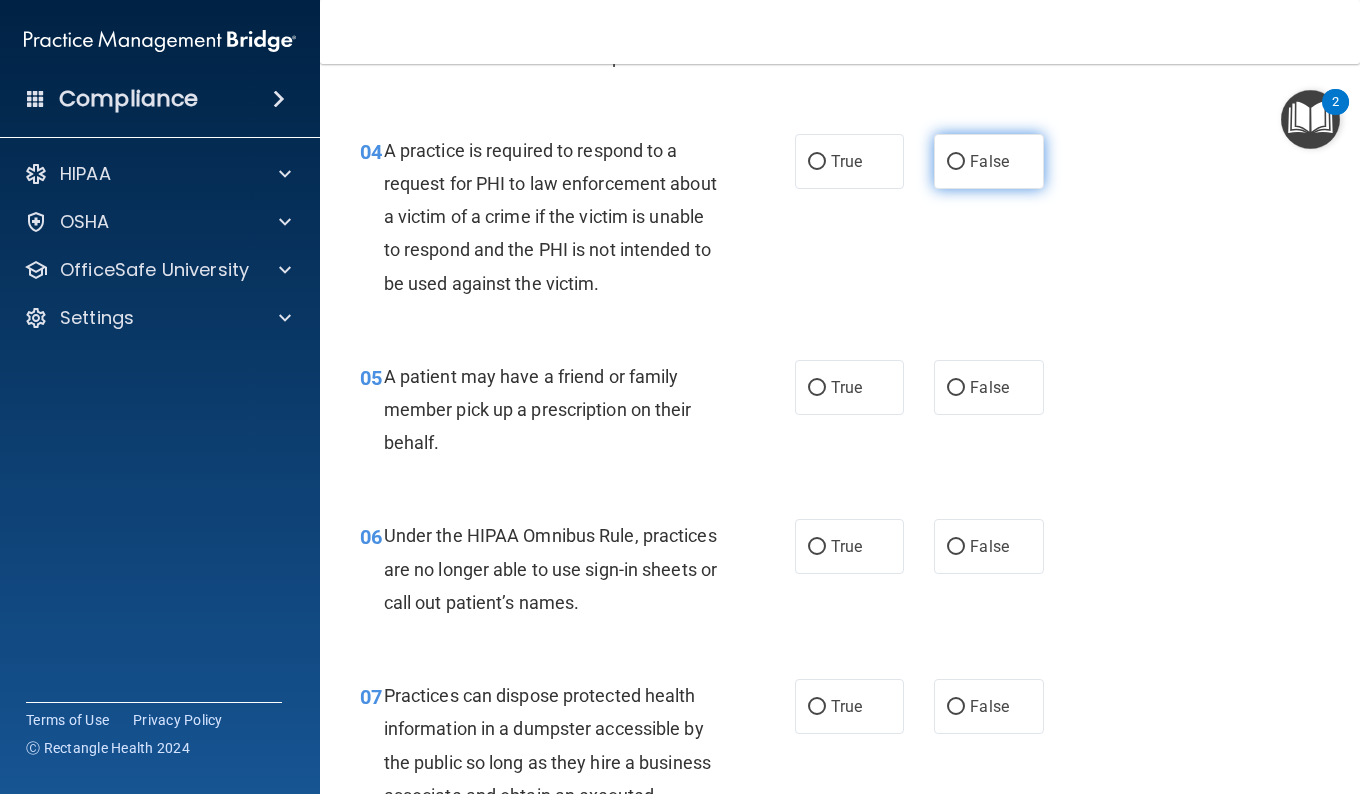 click on "False" at bounding box center (989, 161) 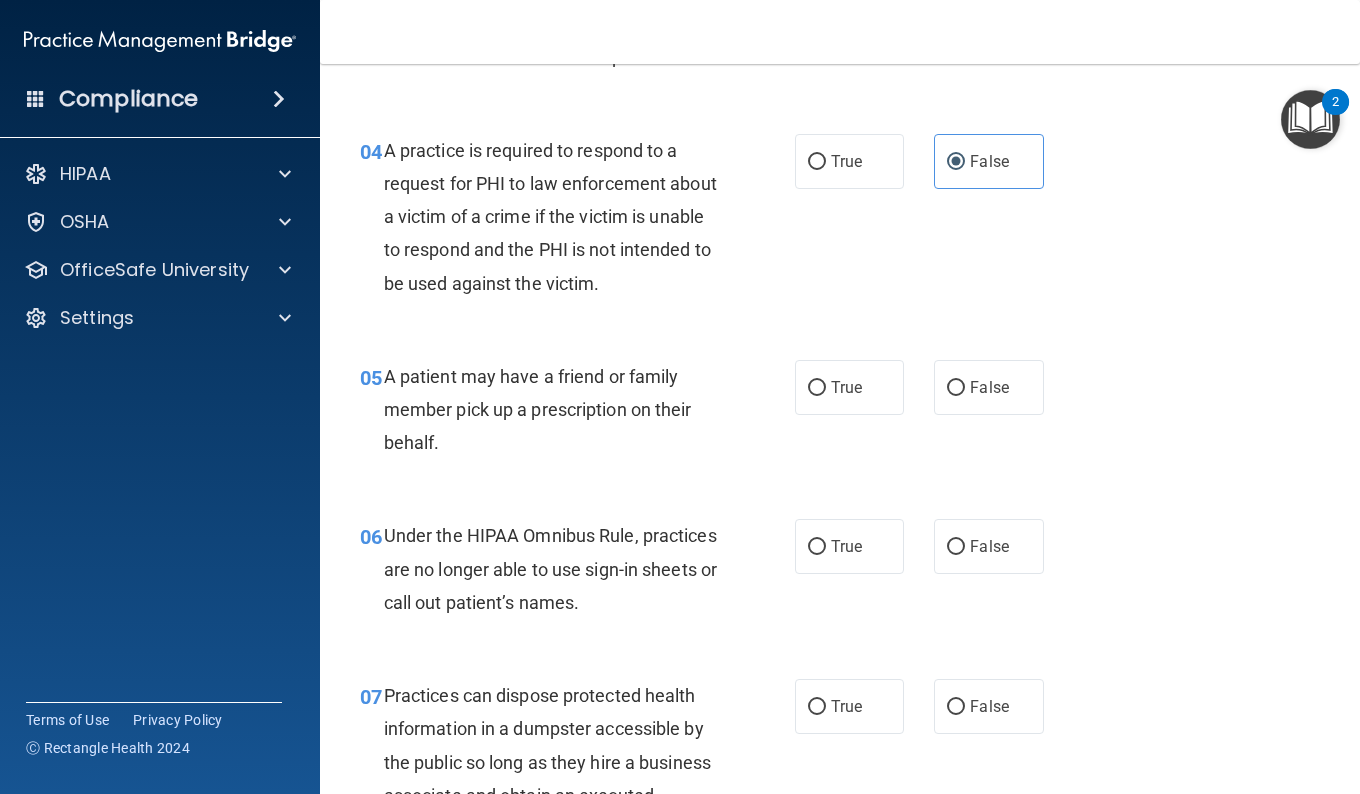 click on "A patient may have a friend or family member pick up a prescription on their behalf." at bounding box center (538, 409) 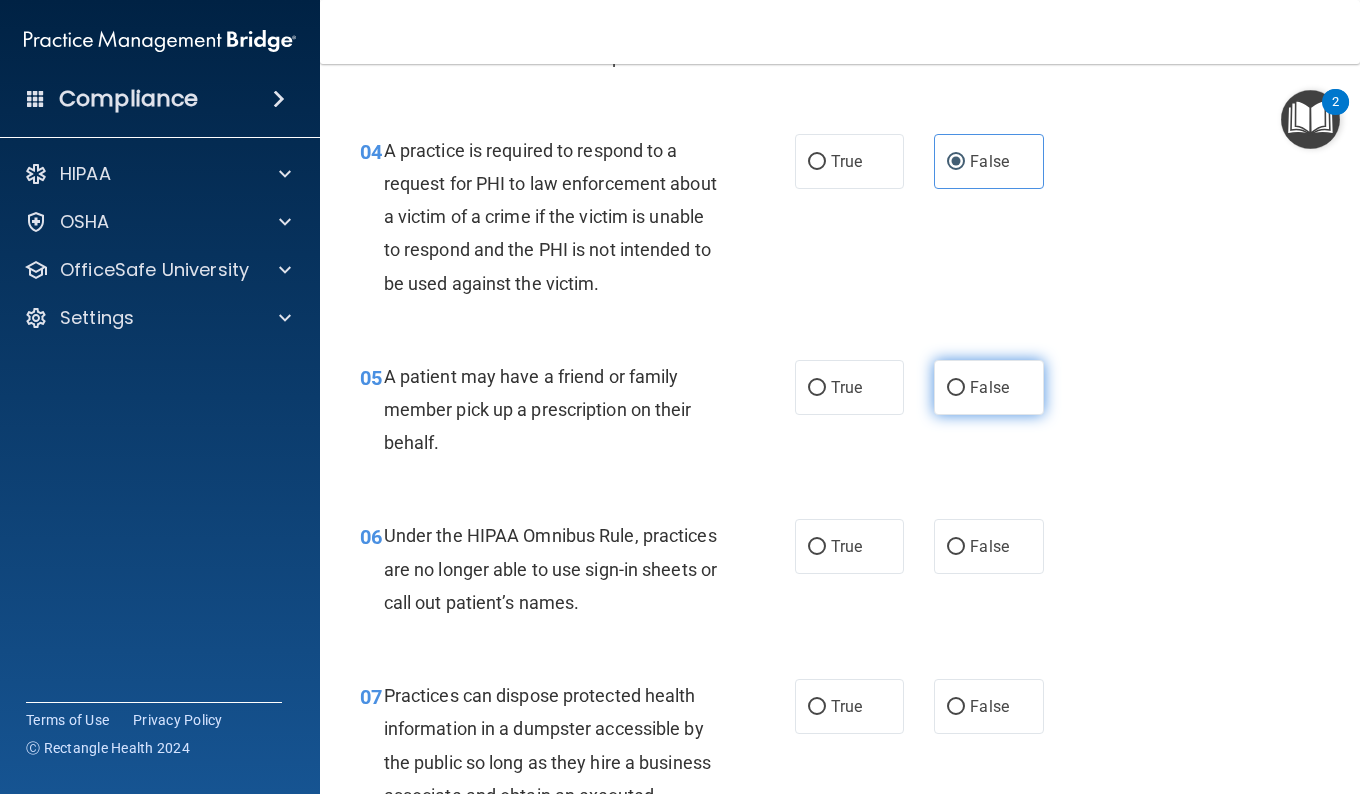 click on "False" at bounding box center (988, 387) 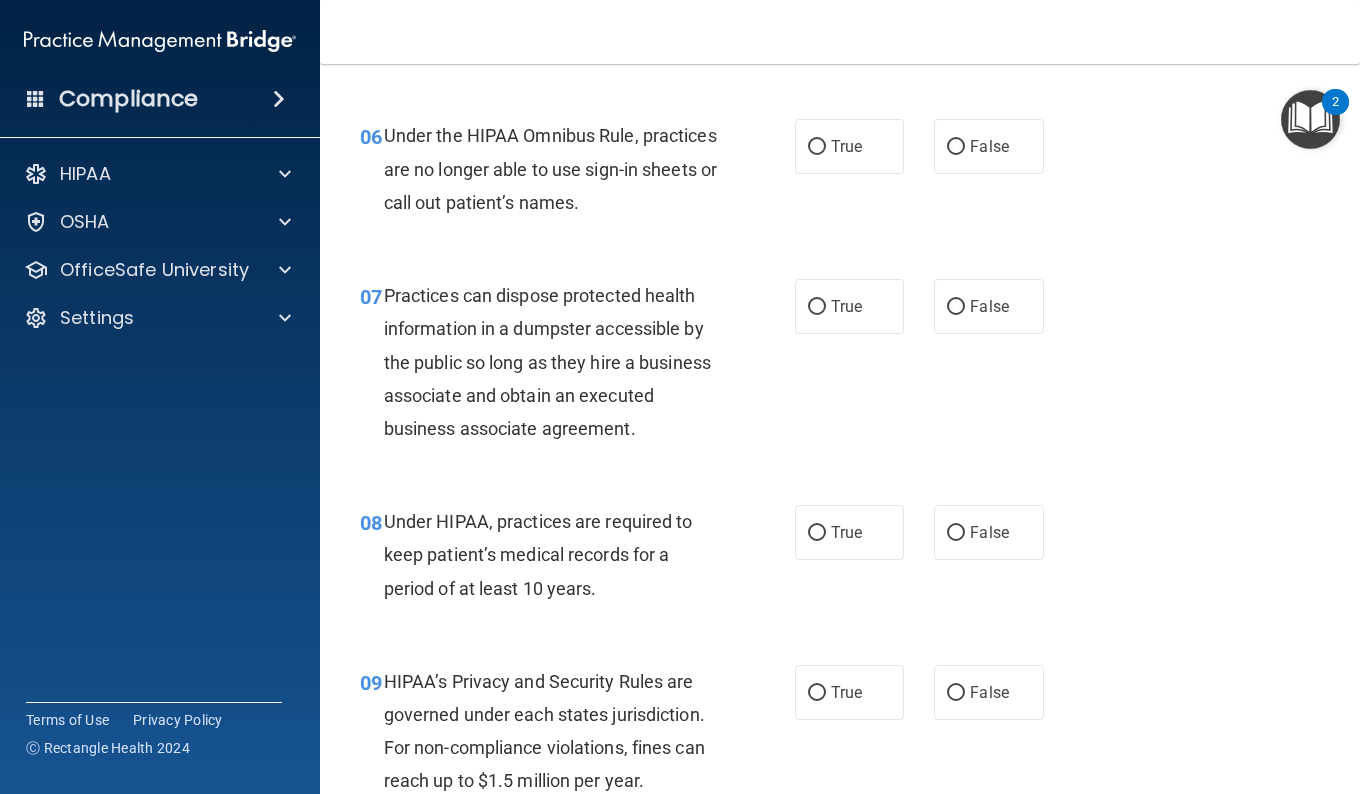 scroll, scrollTop: 1112, scrollLeft: 0, axis: vertical 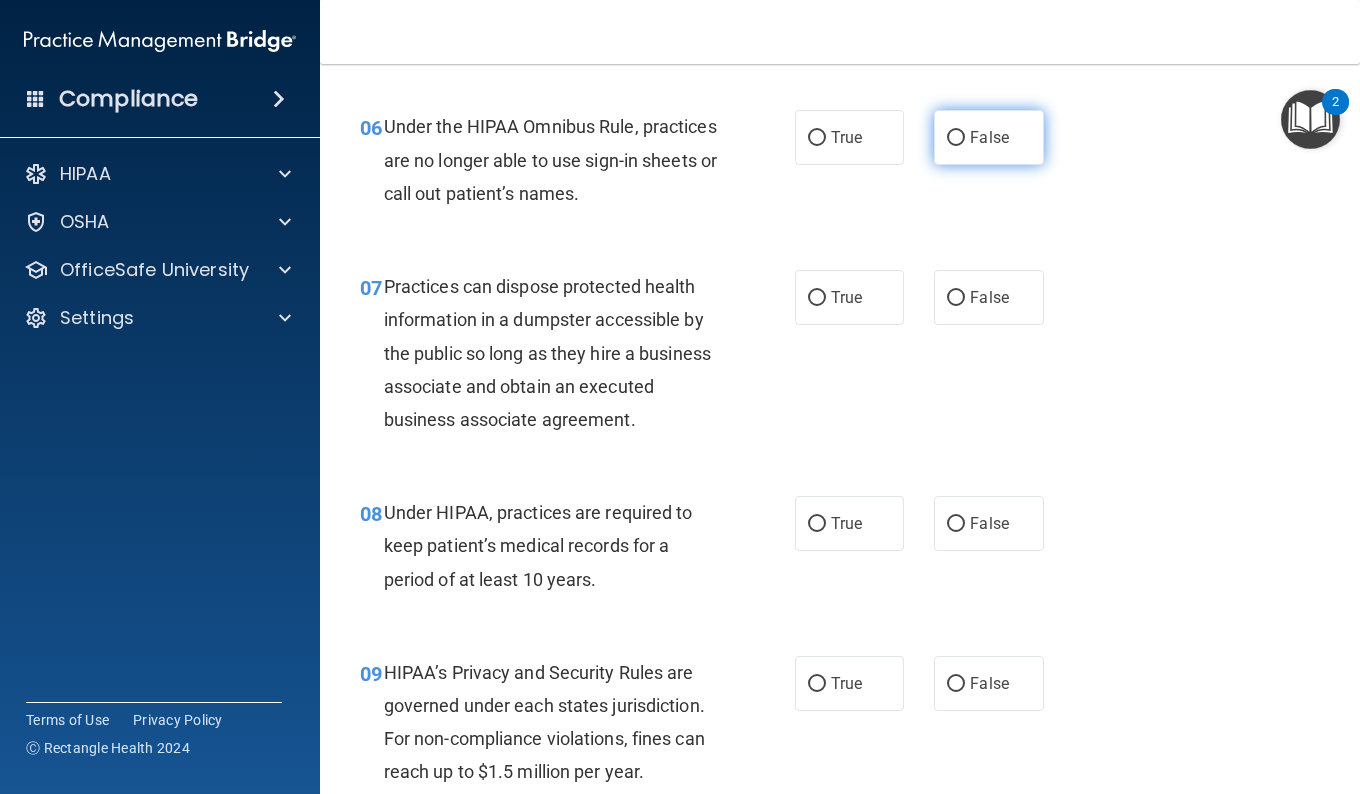 click on "False" at bounding box center [956, 138] 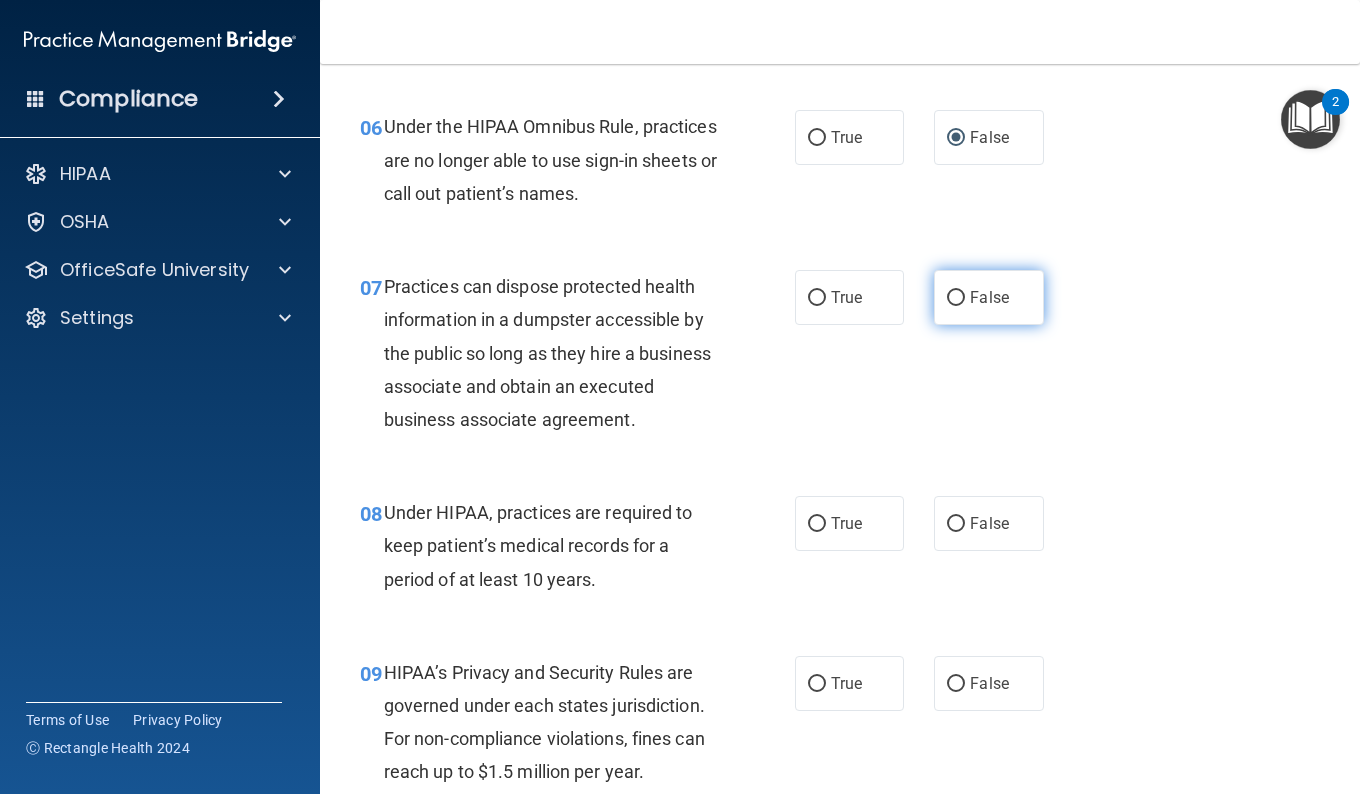 click on "False" at bounding box center [989, 297] 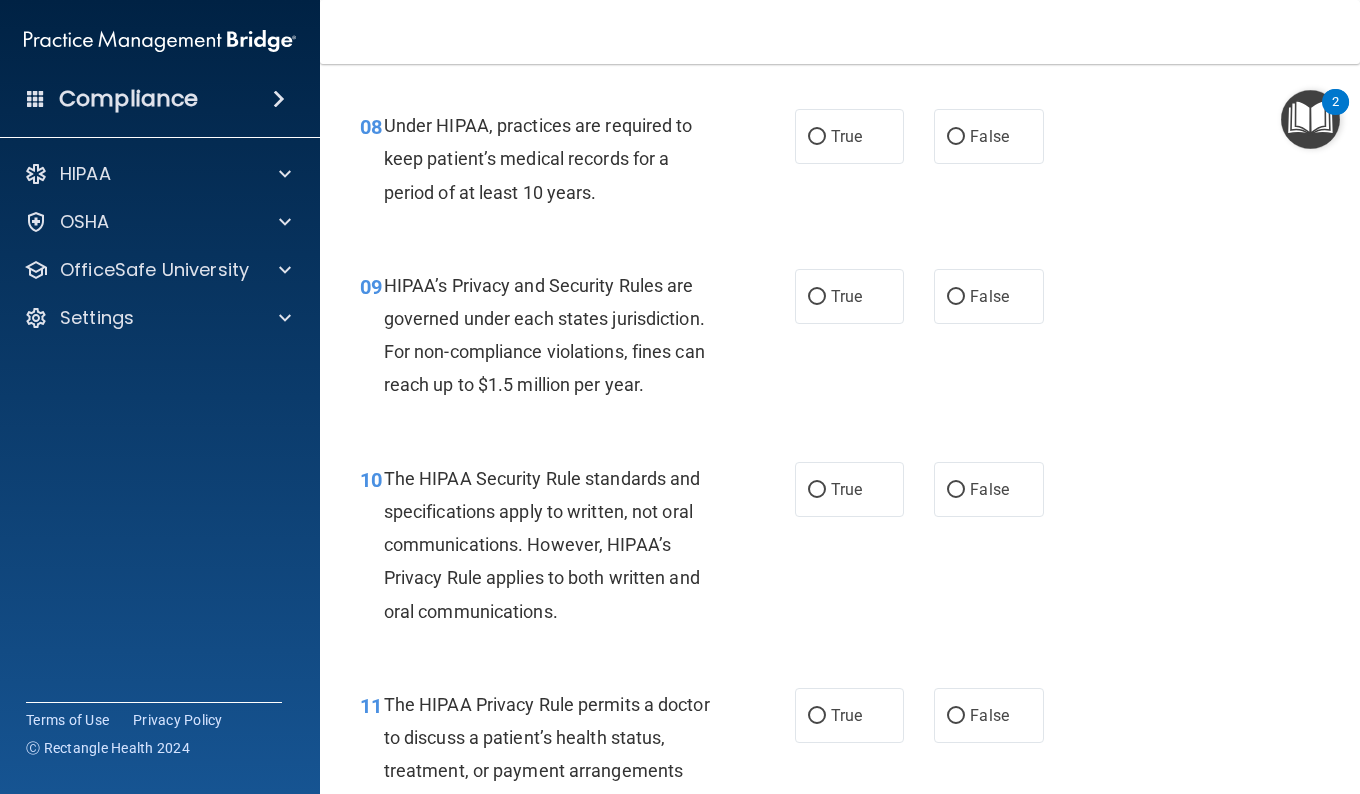 scroll, scrollTop: 1548, scrollLeft: 0, axis: vertical 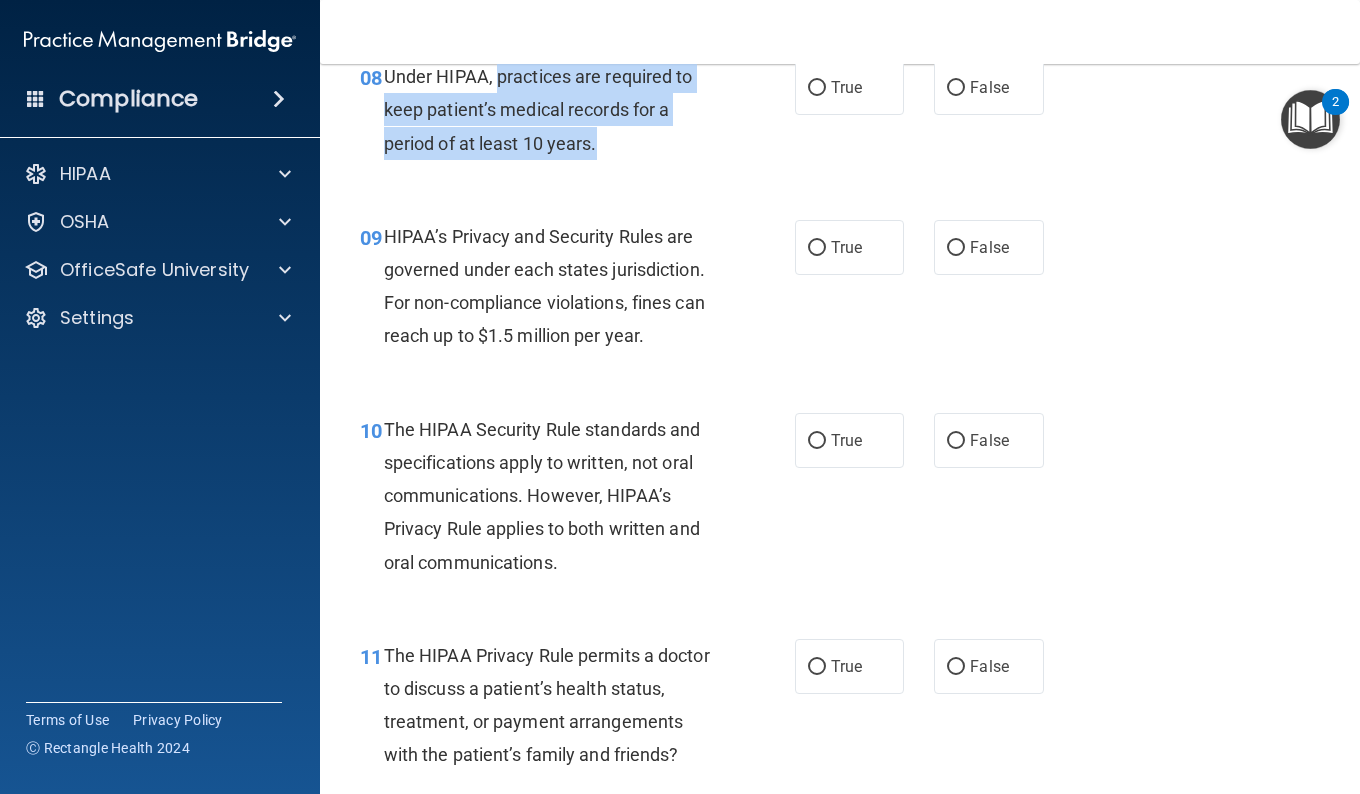 drag, startPoint x: 495, startPoint y: 107, endPoint x: 618, endPoint y: 179, distance: 142.52368 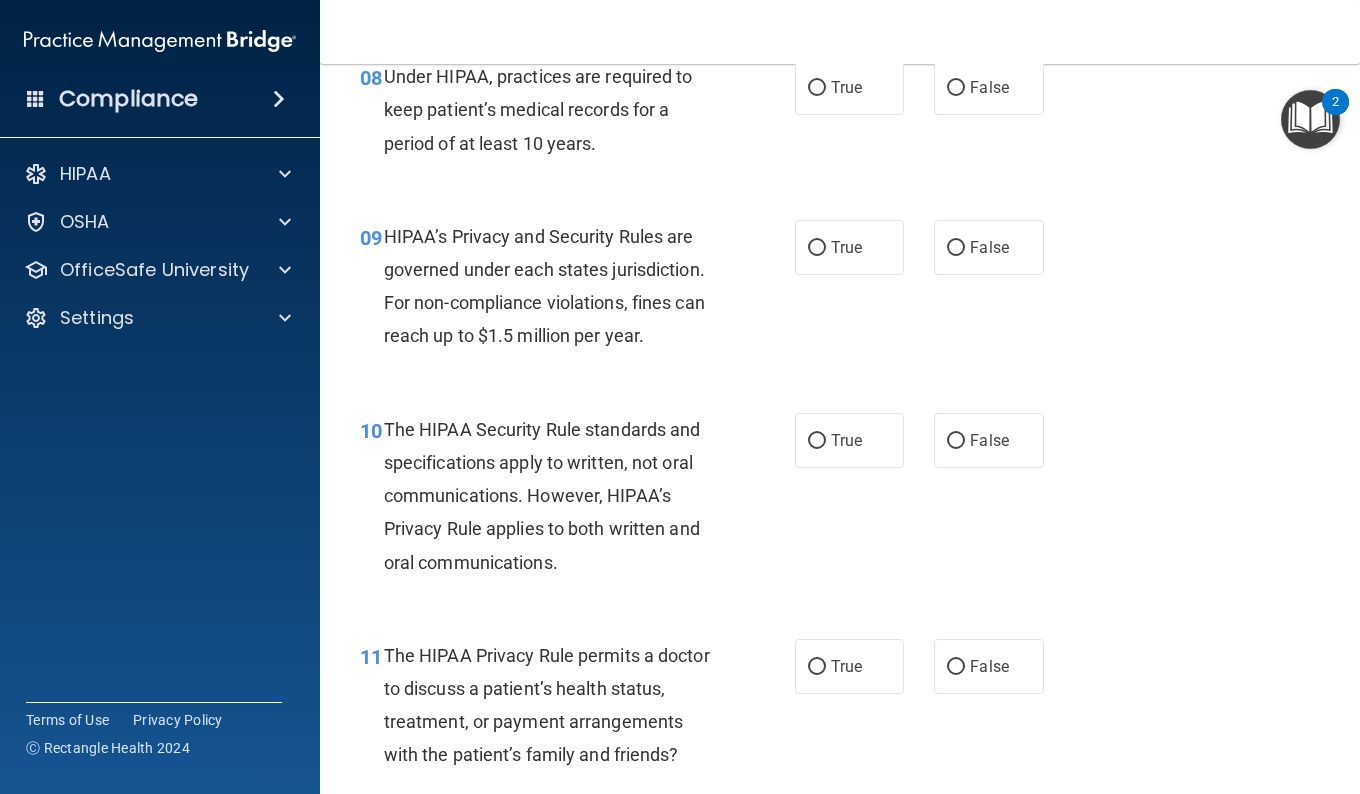 click on "Under HIPAA, practices are required to keep patient’s medical records for a period of at least 10 years." at bounding box center [558, 110] 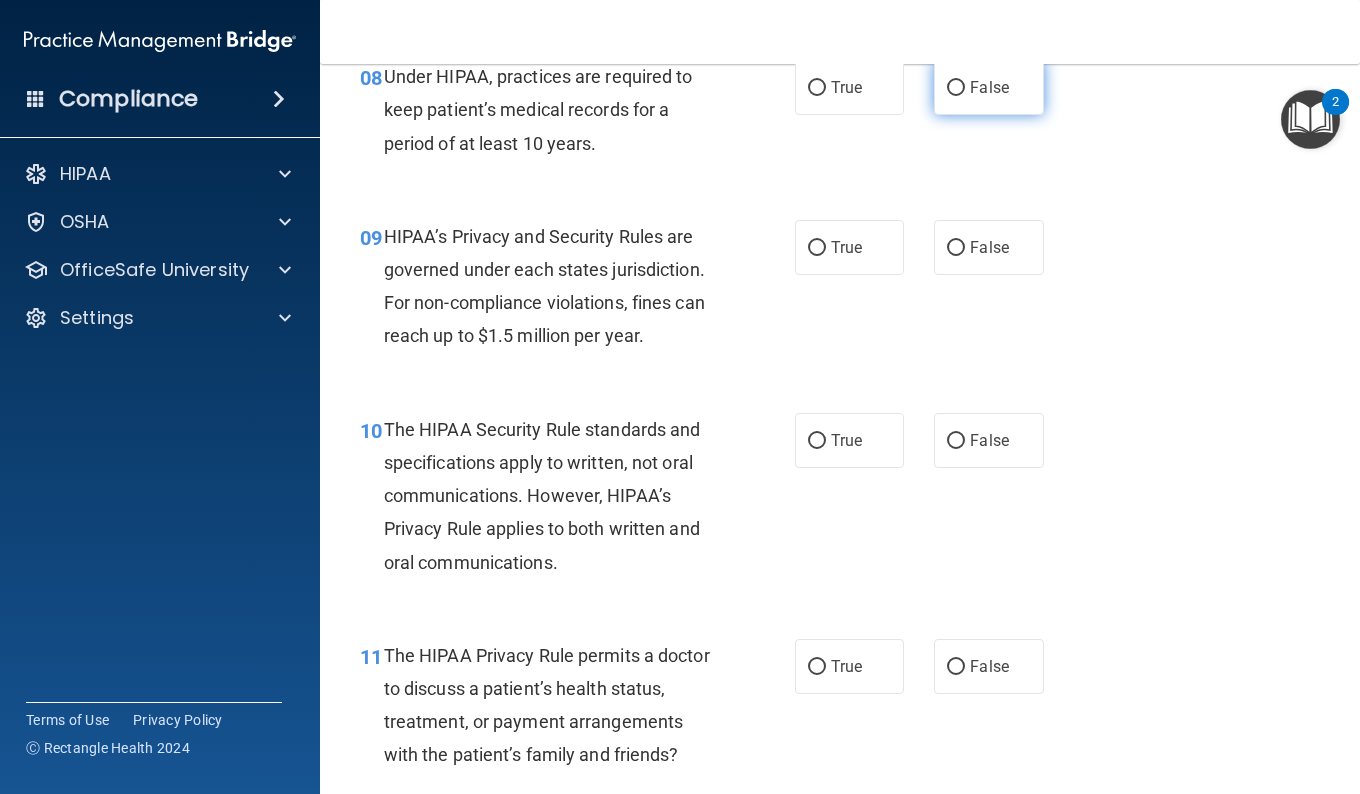 click on "False" at bounding box center [988, 87] 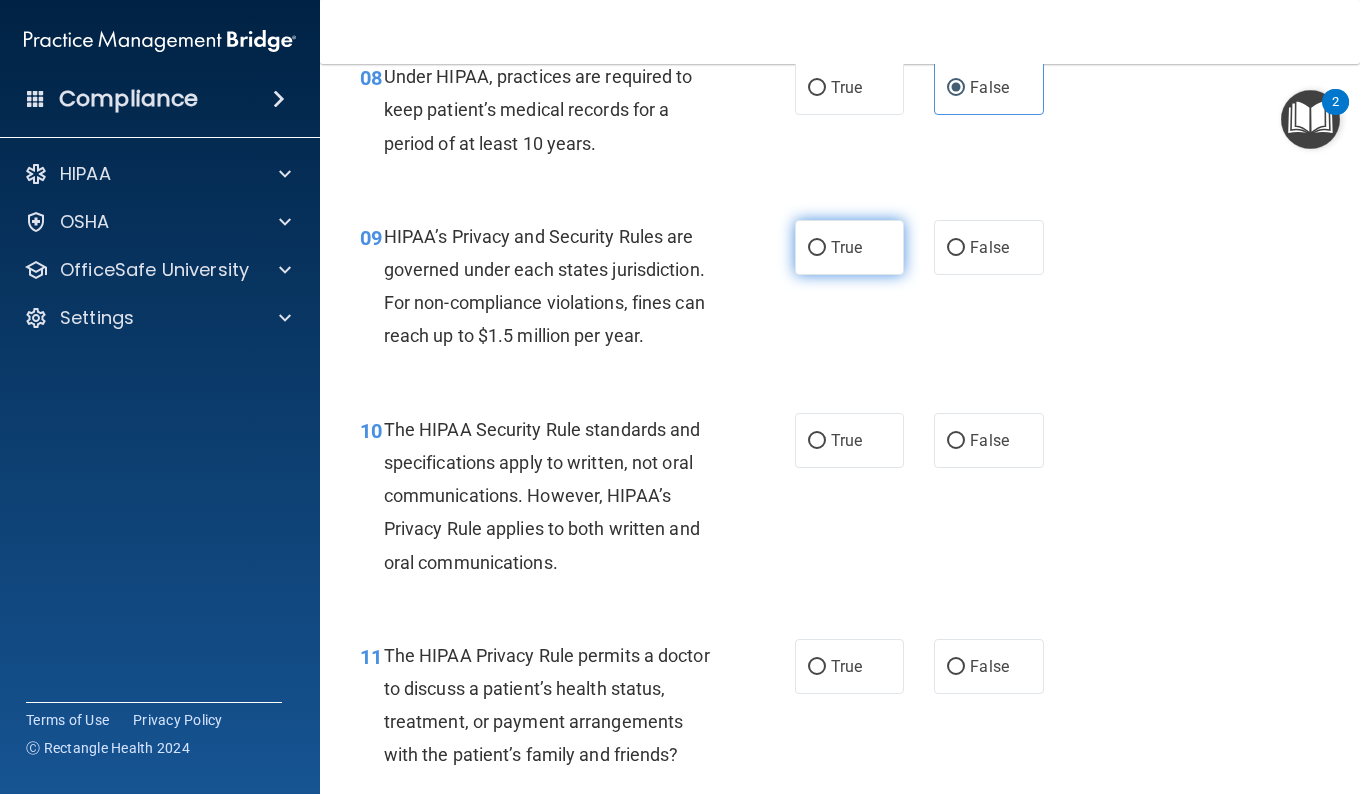 click on "True" at bounding box center [849, 247] 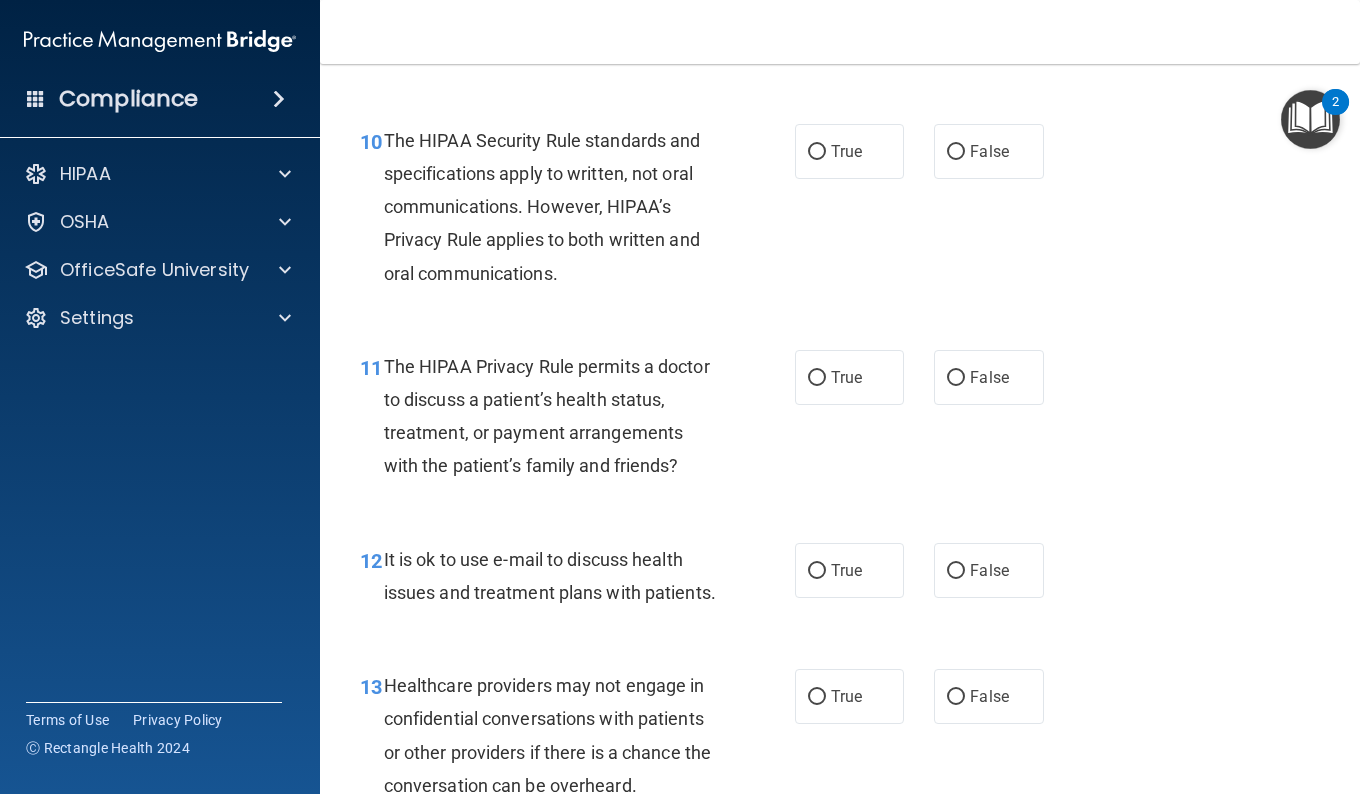 scroll, scrollTop: 1842, scrollLeft: 0, axis: vertical 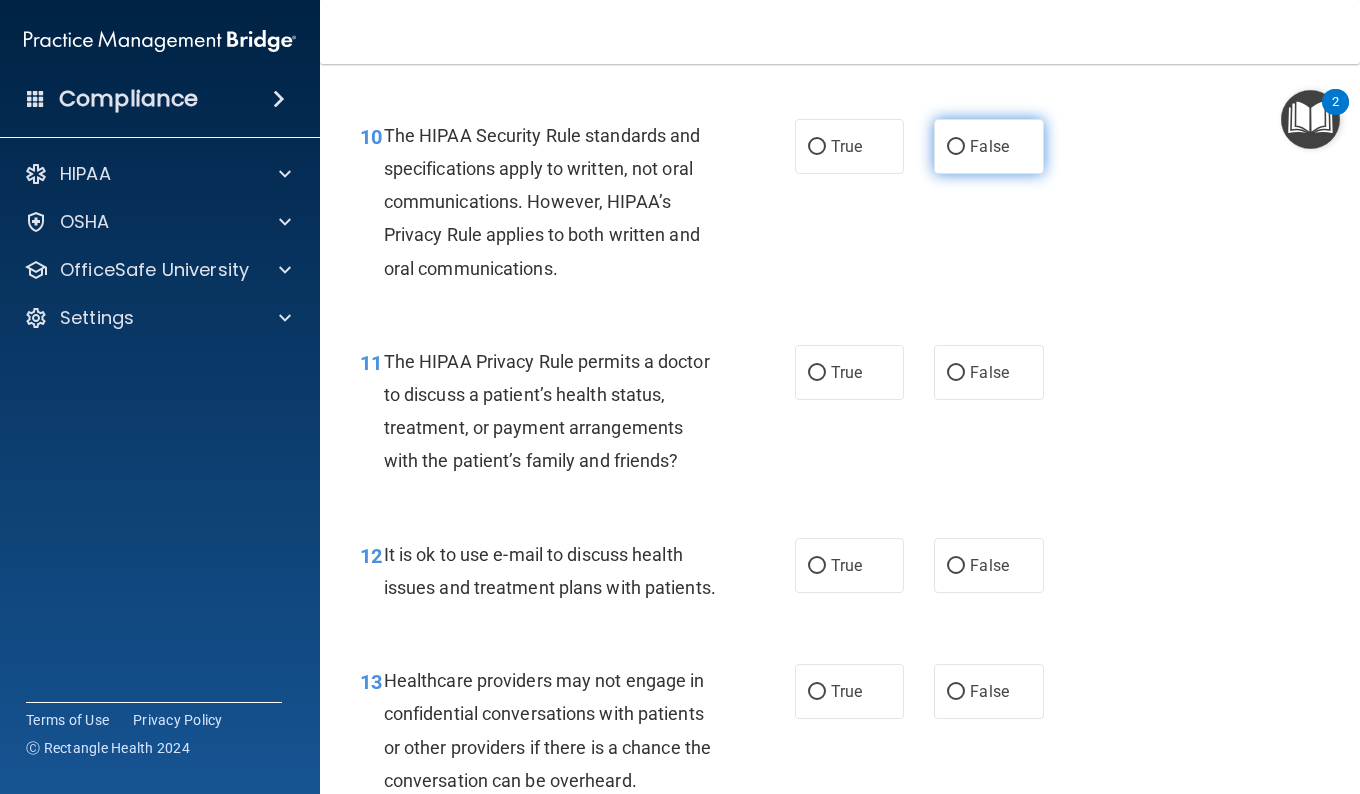 click on "False" at bounding box center (988, 146) 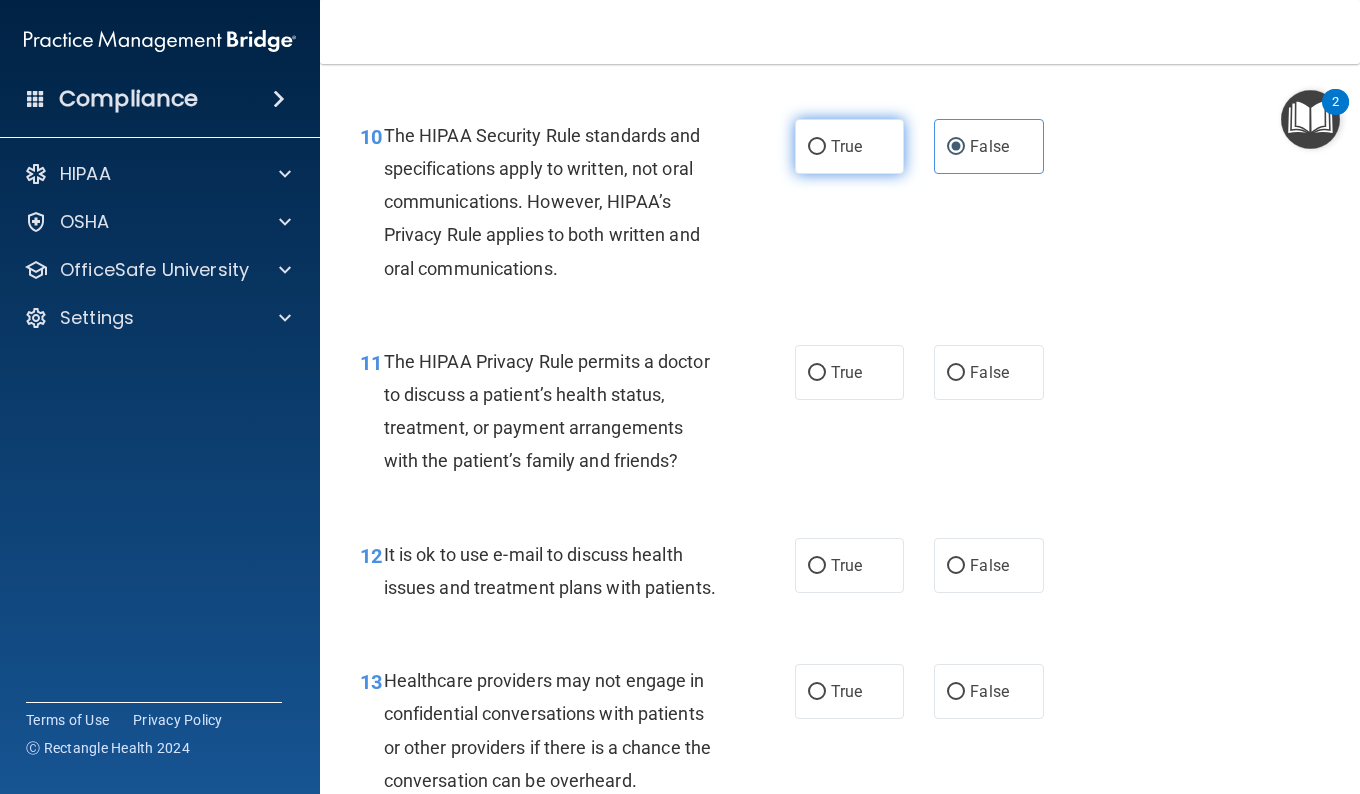 click on "True" at bounding box center [849, 146] 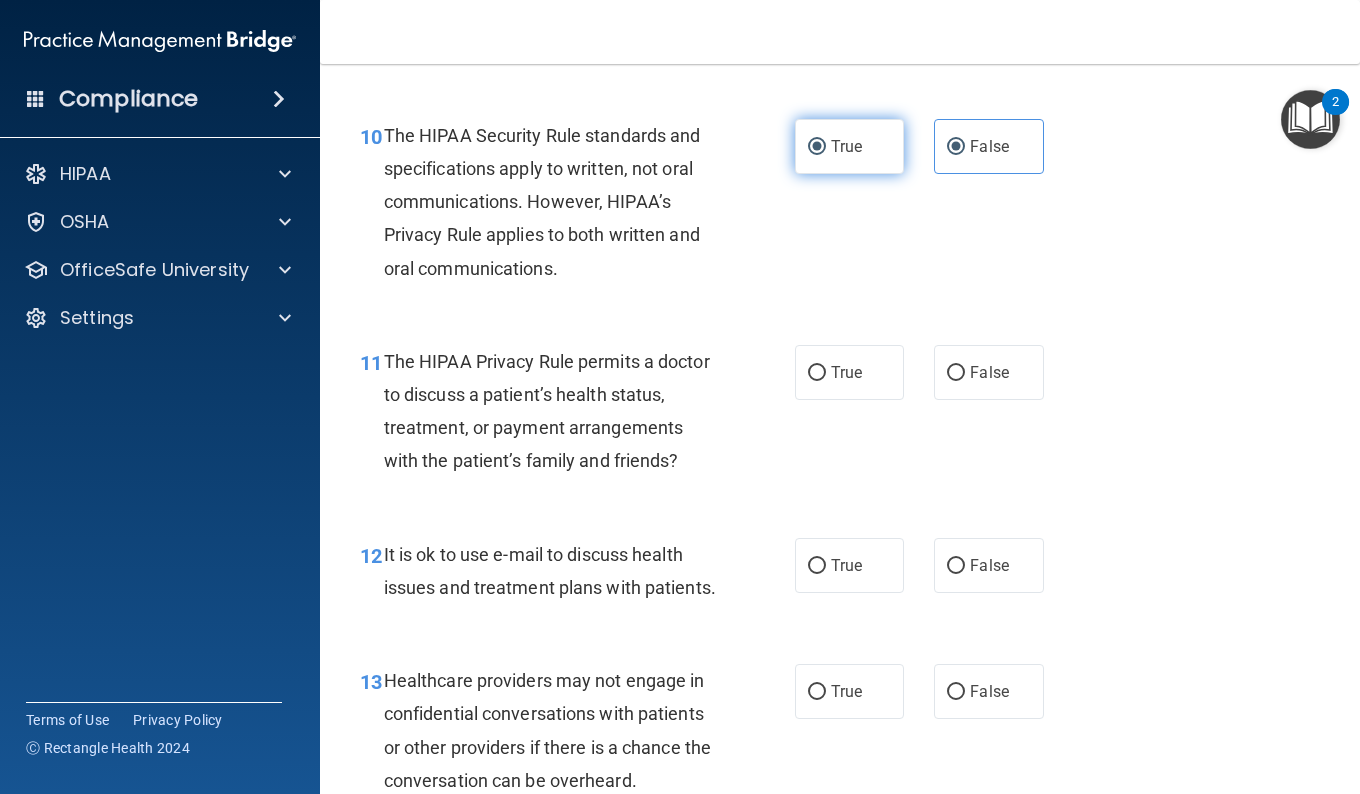 radio on "false" 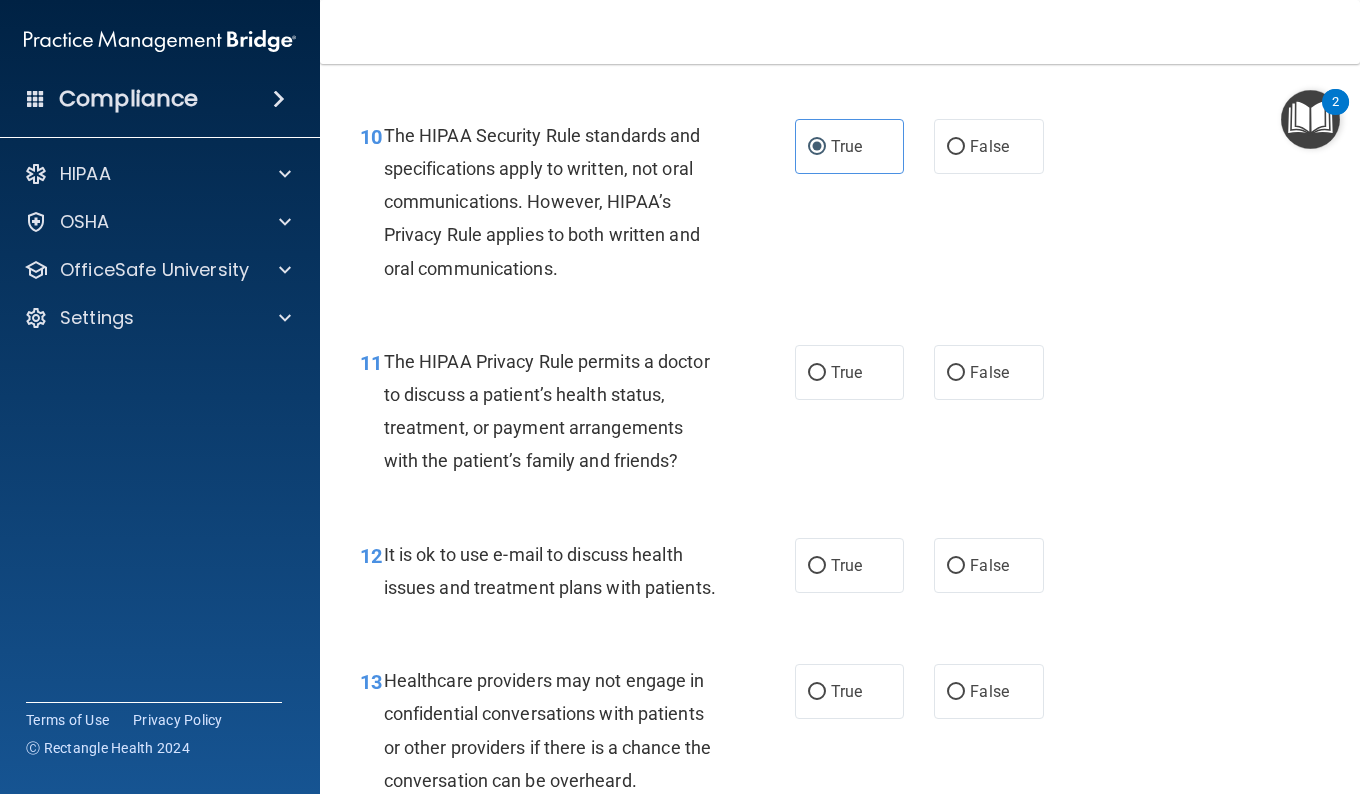 click on "10       The HIPAA Security Rule standards and specifications apply to written, not oral communications. However, HIPAA’s Privacy Rule applies to both written and oral communications.                 True           False" at bounding box center (840, 207) 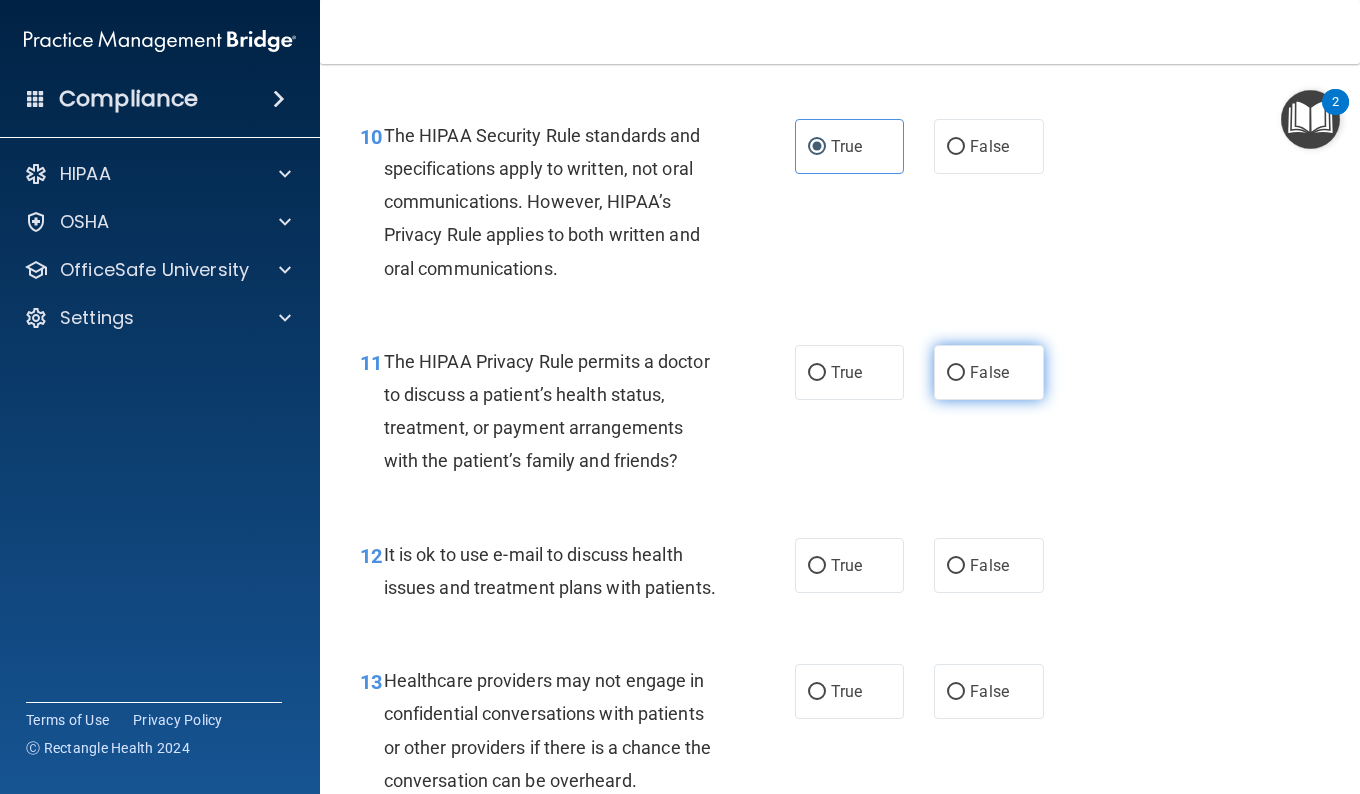 click on "False" at bounding box center (989, 372) 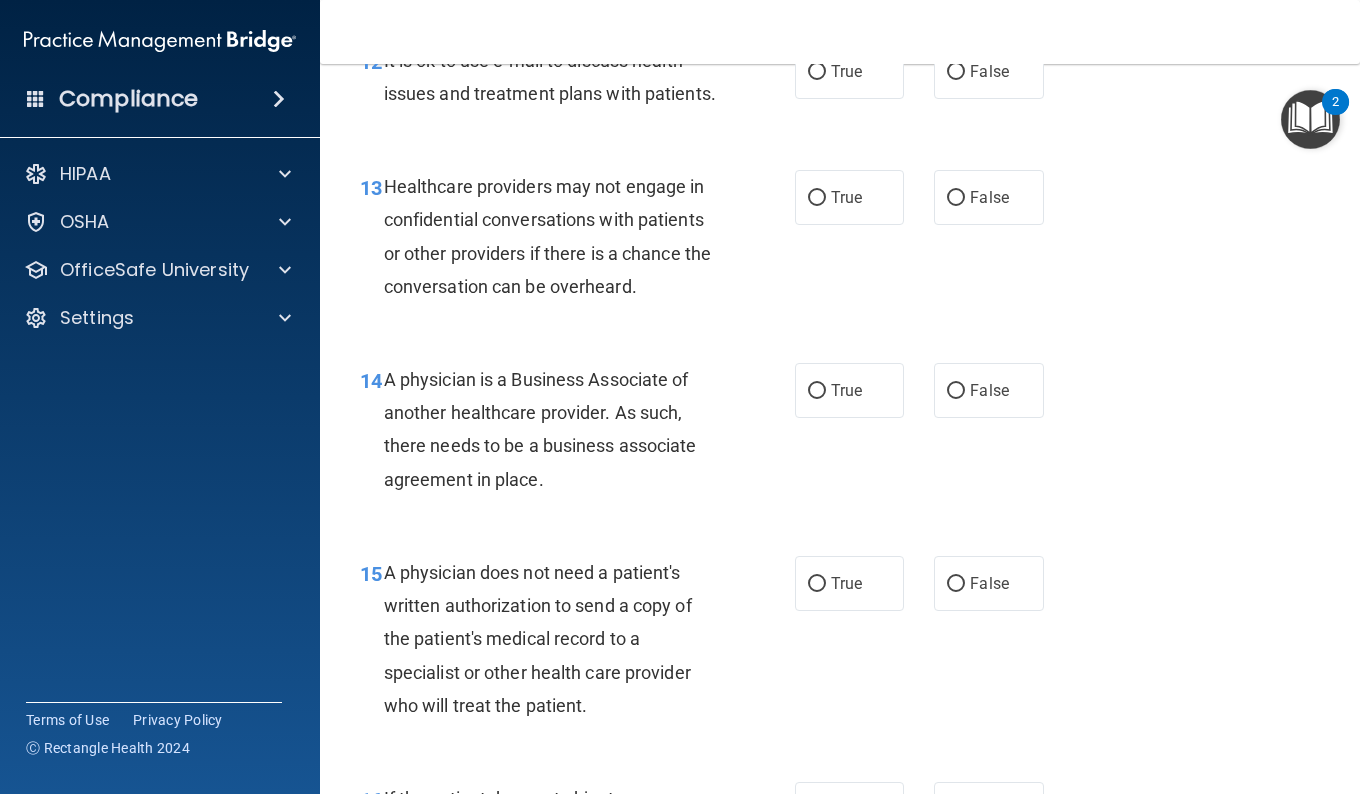 scroll, scrollTop: 2349, scrollLeft: 0, axis: vertical 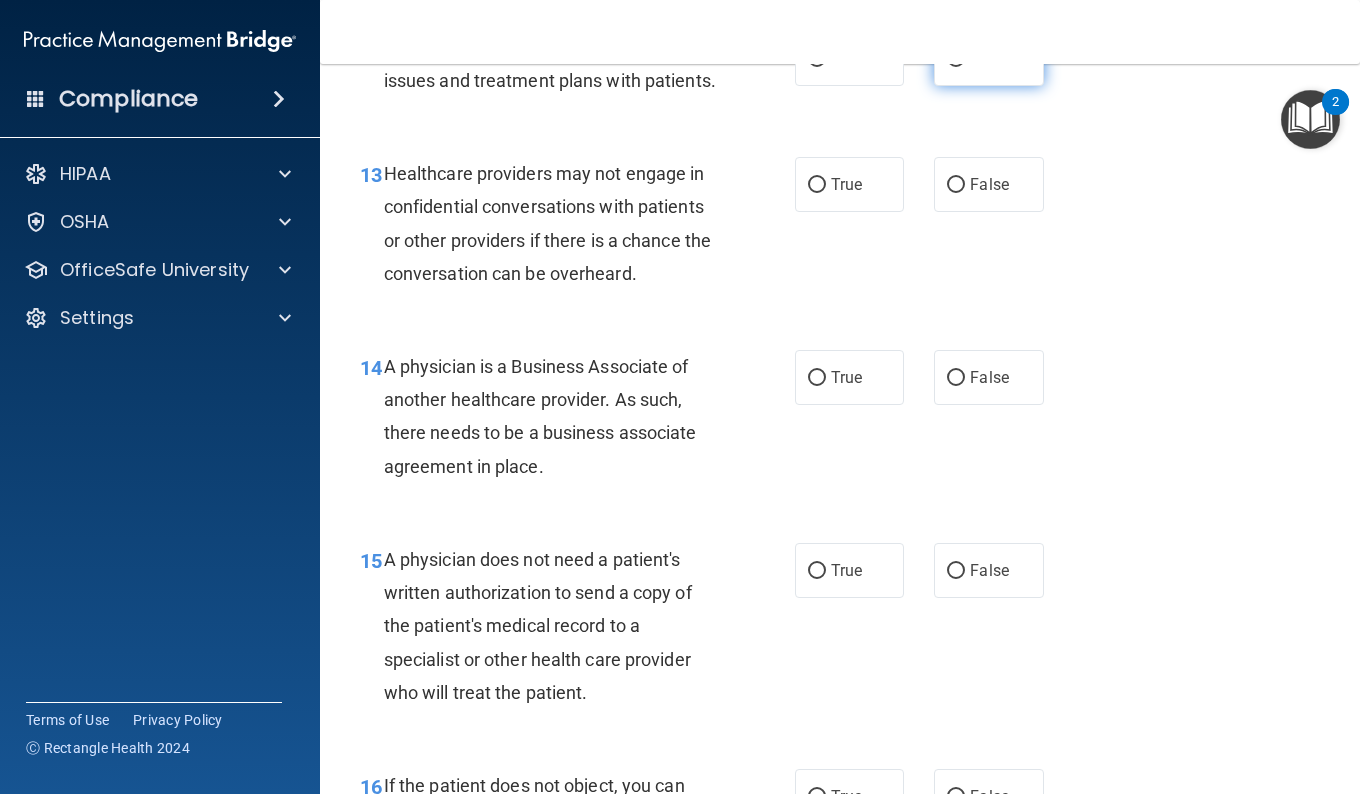 click on "False" at bounding box center [989, 58] 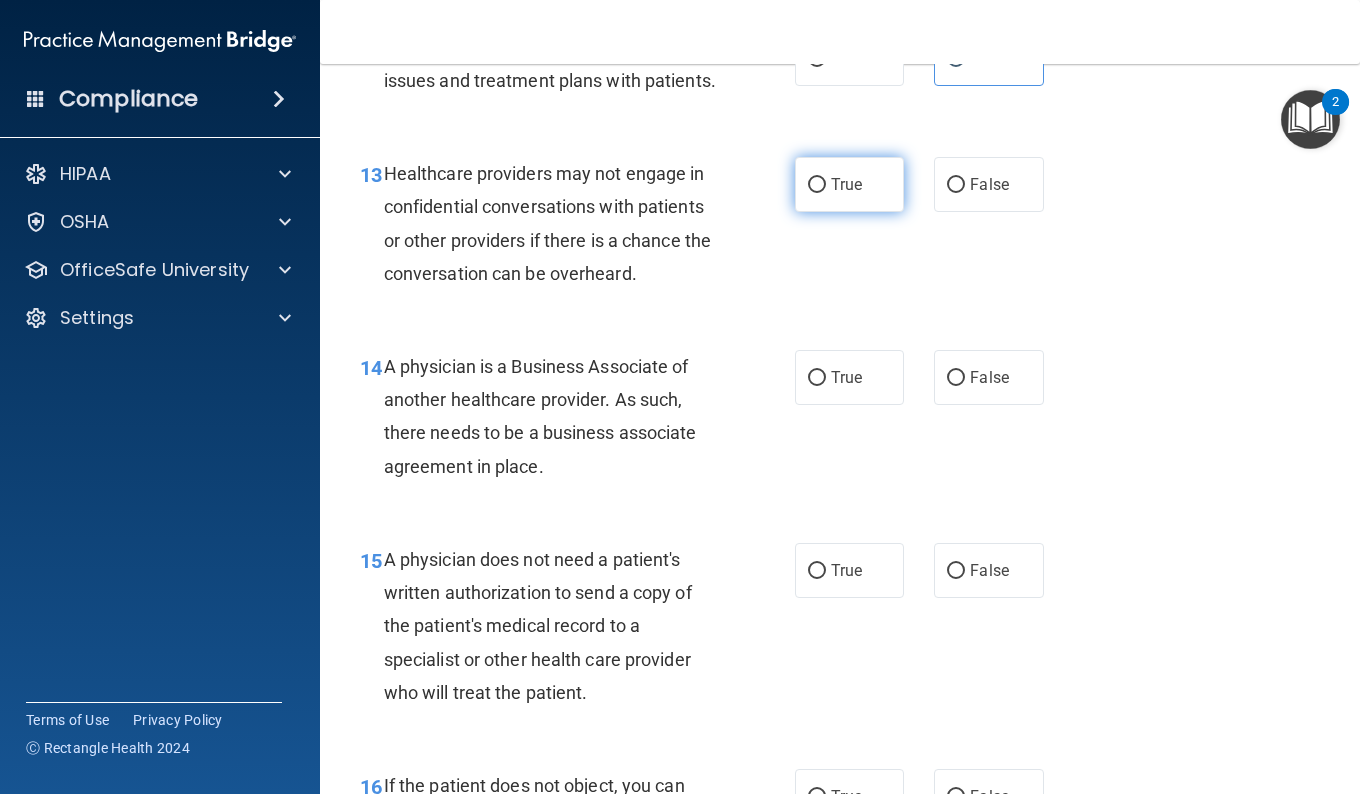 click on "True" at bounding box center (849, 184) 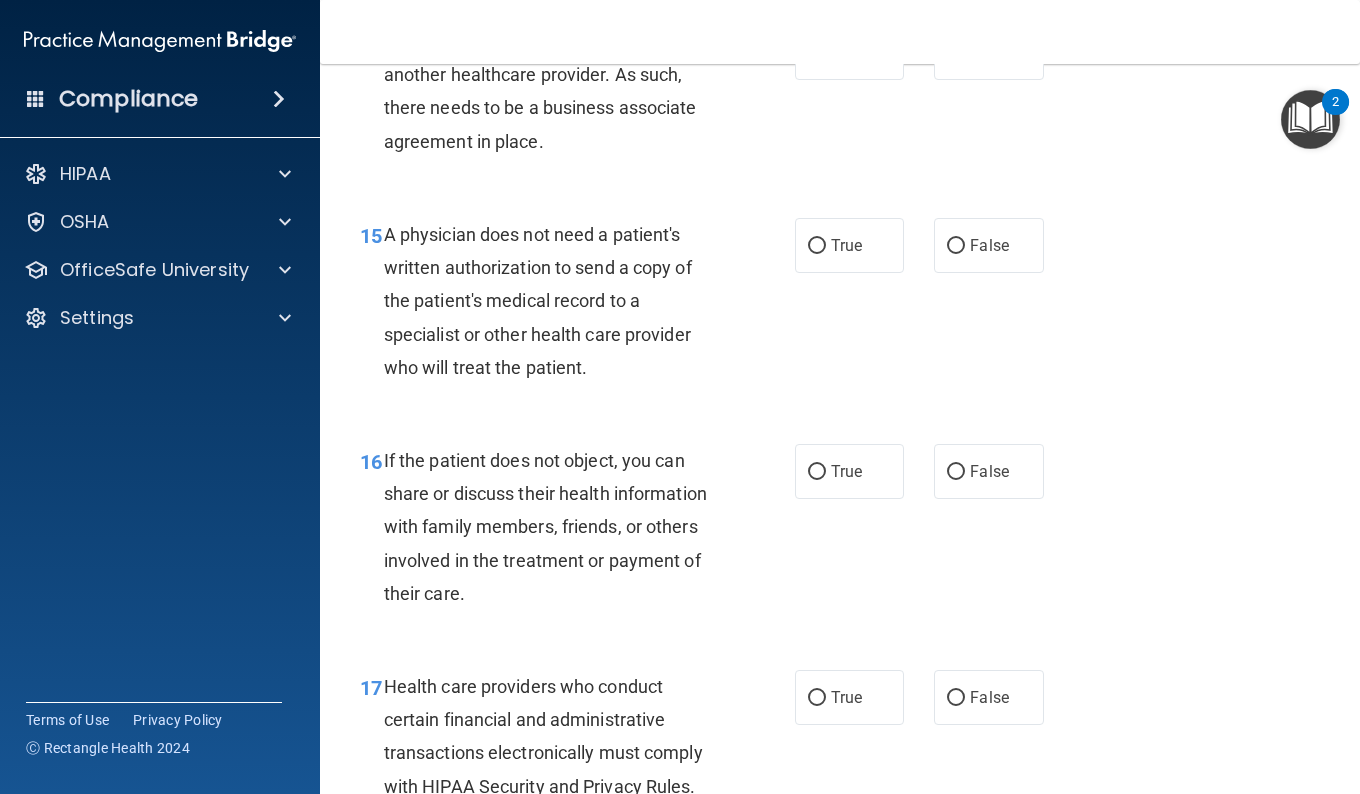 scroll, scrollTop: 2700, scrollLeft: 0, axis: vertical 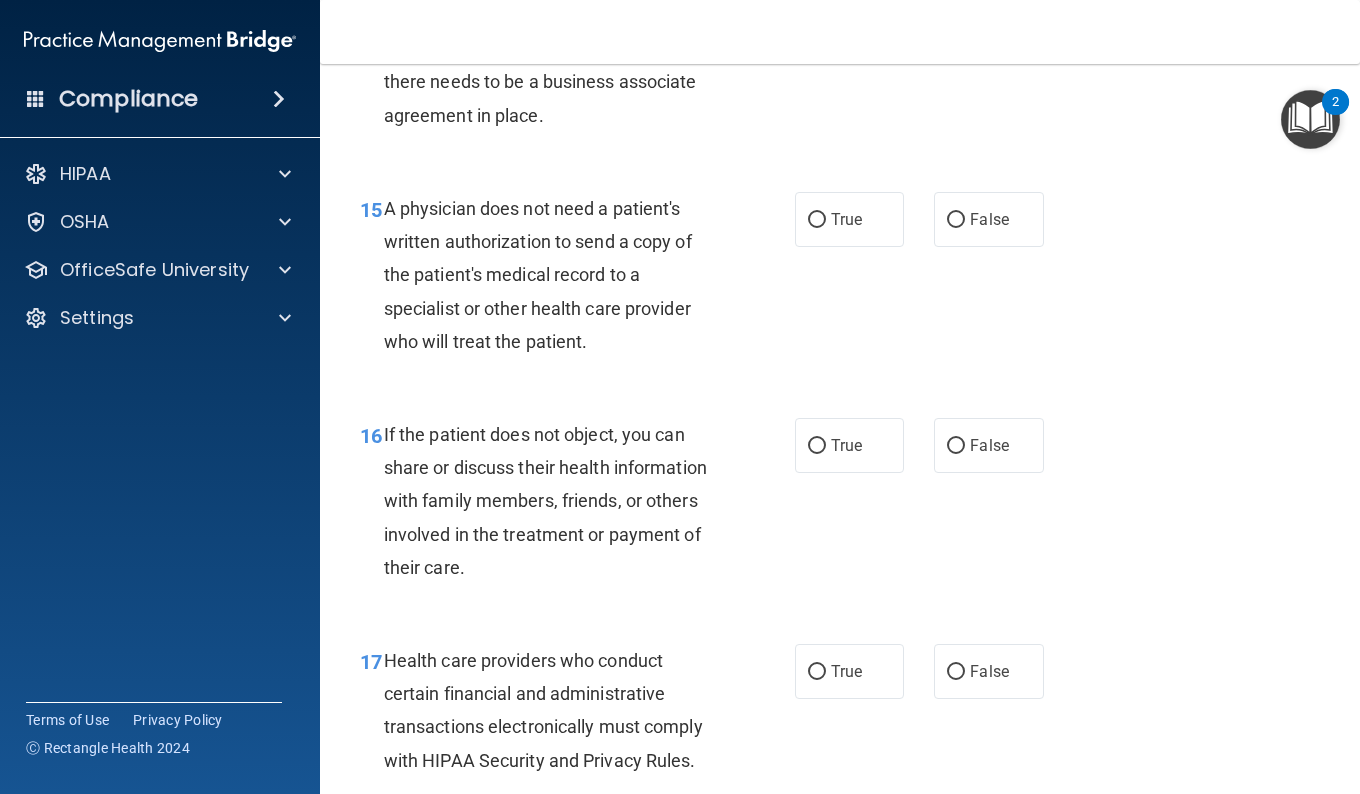 drag, startPoint x: 450, startPoint y: 110, endPoint x: 639, endPoint y: 219, distance: 218.17883 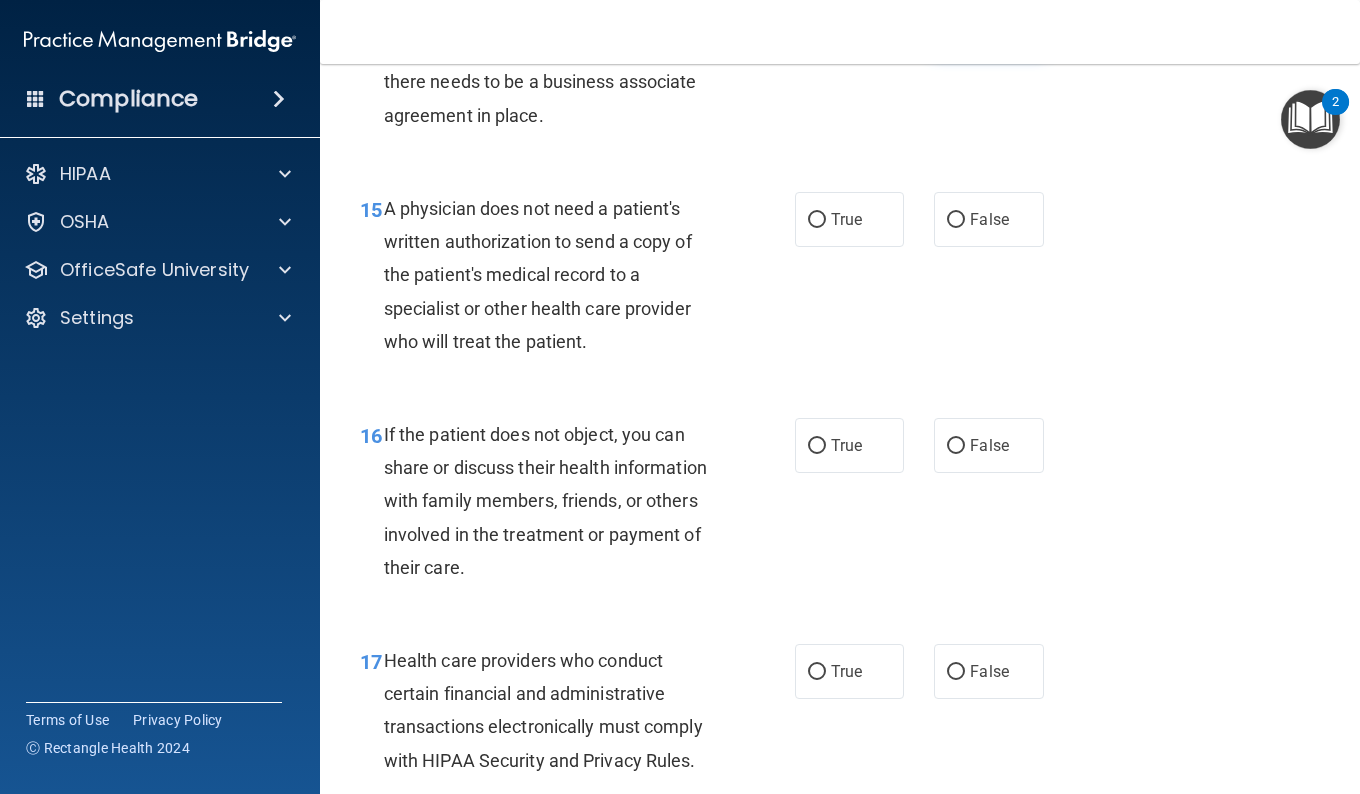 click on "False" at bounding box center (989, 26) 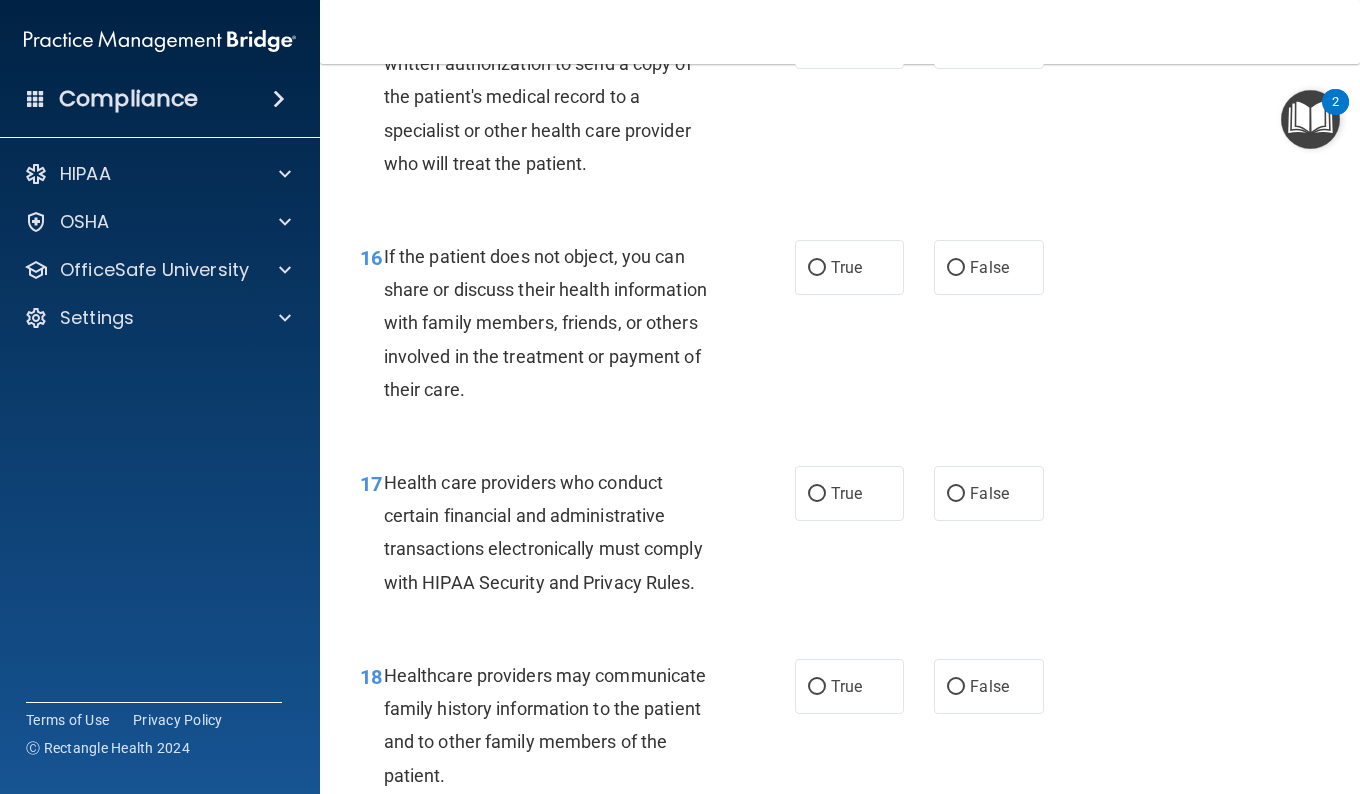 scroll, scrollTop: 2883, scrollLeft: 0, axis: vertical 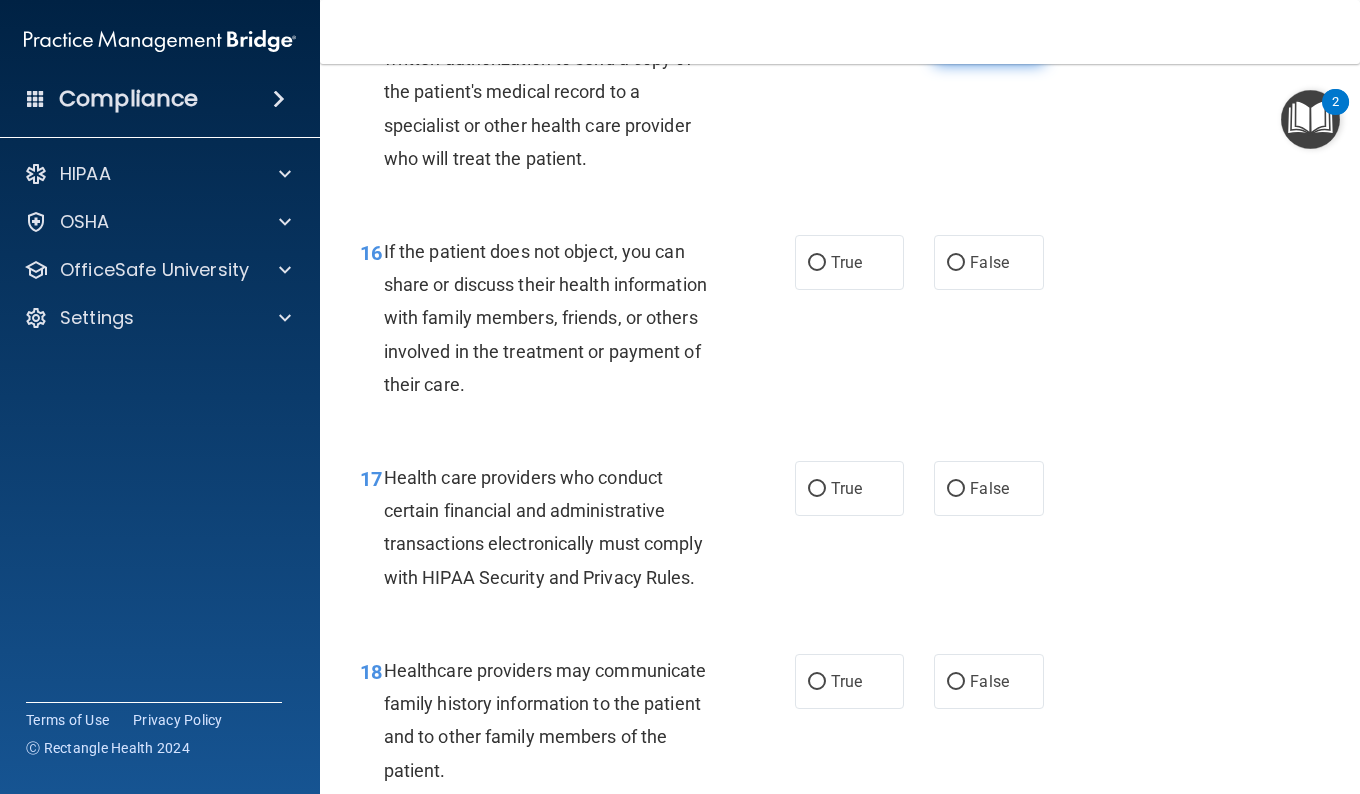 click on "False" at bounding box center (988, 36) 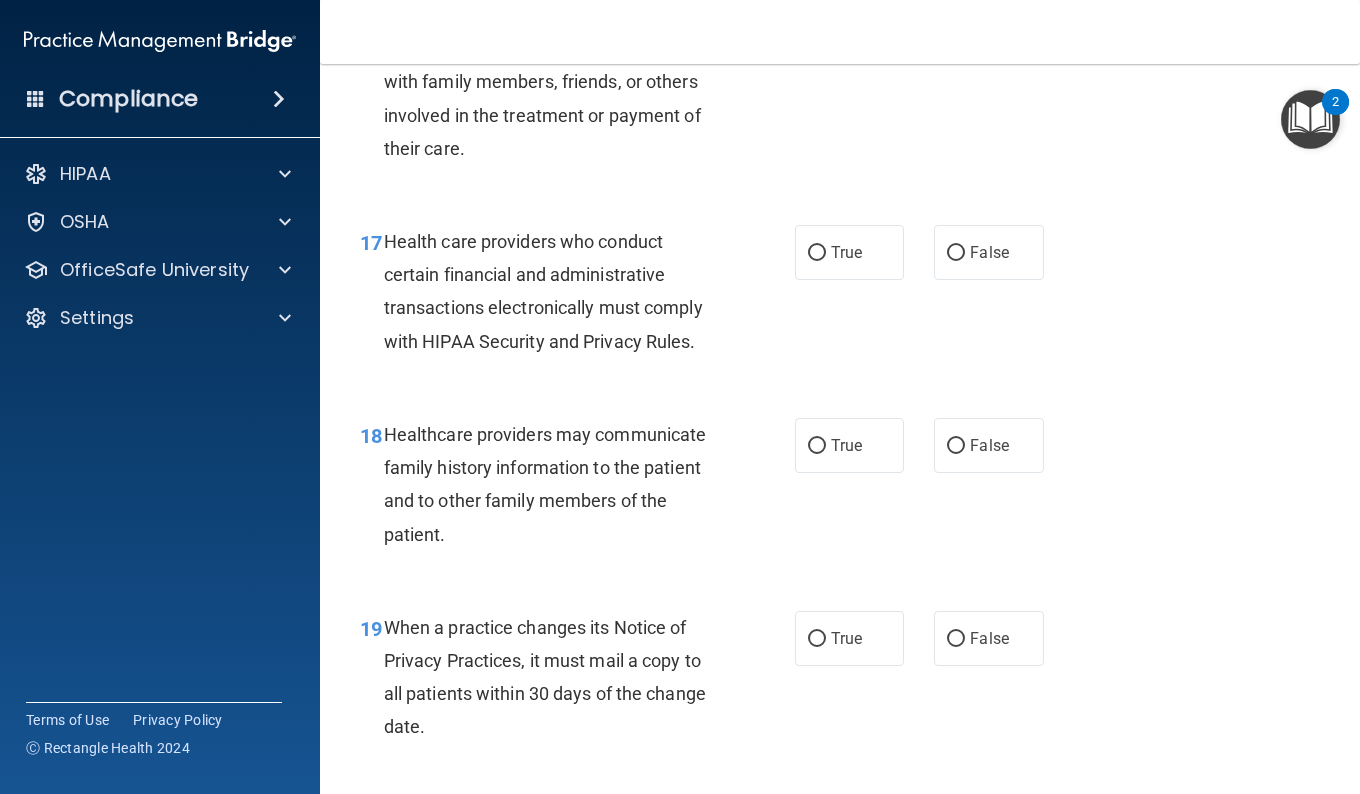 scroll, scrollTop: 3105, scrollLeft: 0, axis: vertical 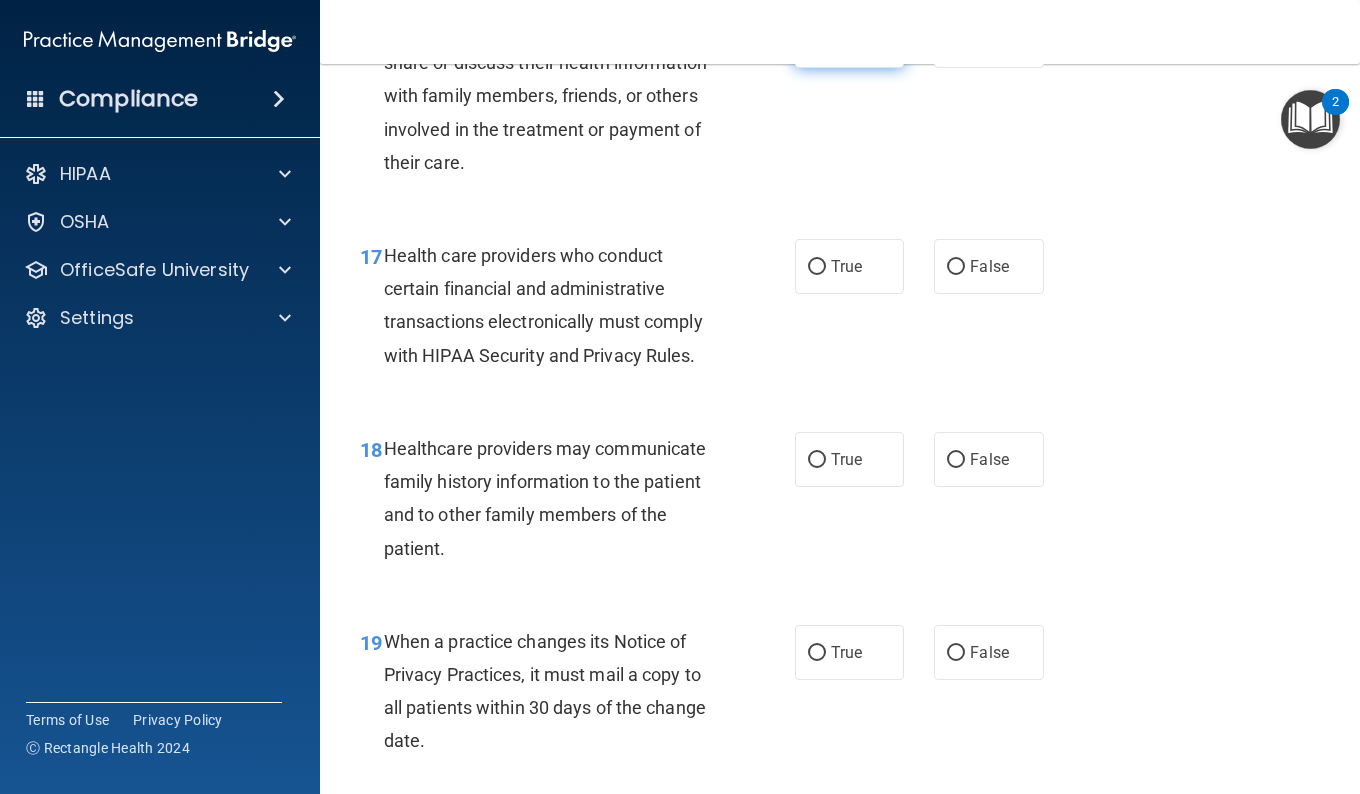 click on "True" at bounding box center [849, 40] 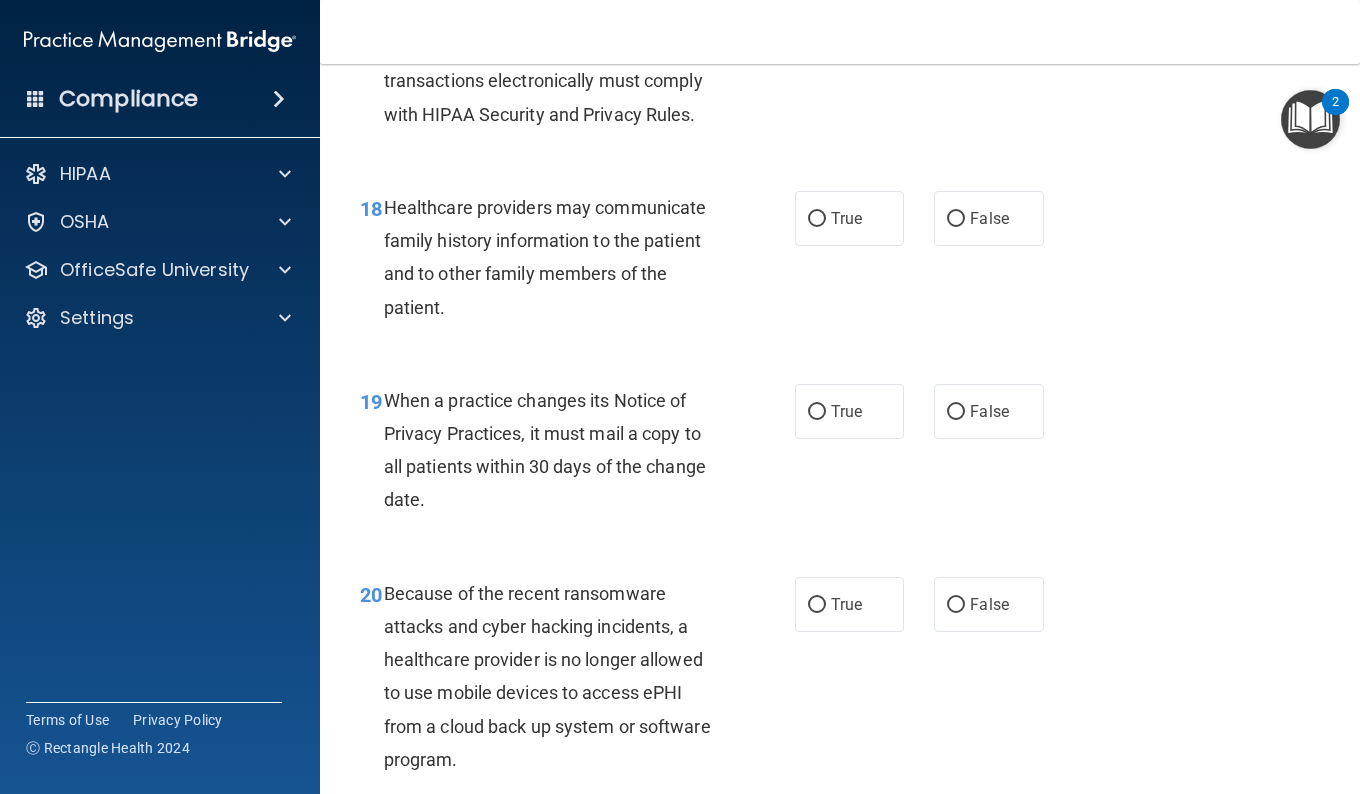 scroll, scrollTop: 3328, scrollLeft: 0, axis: vertical 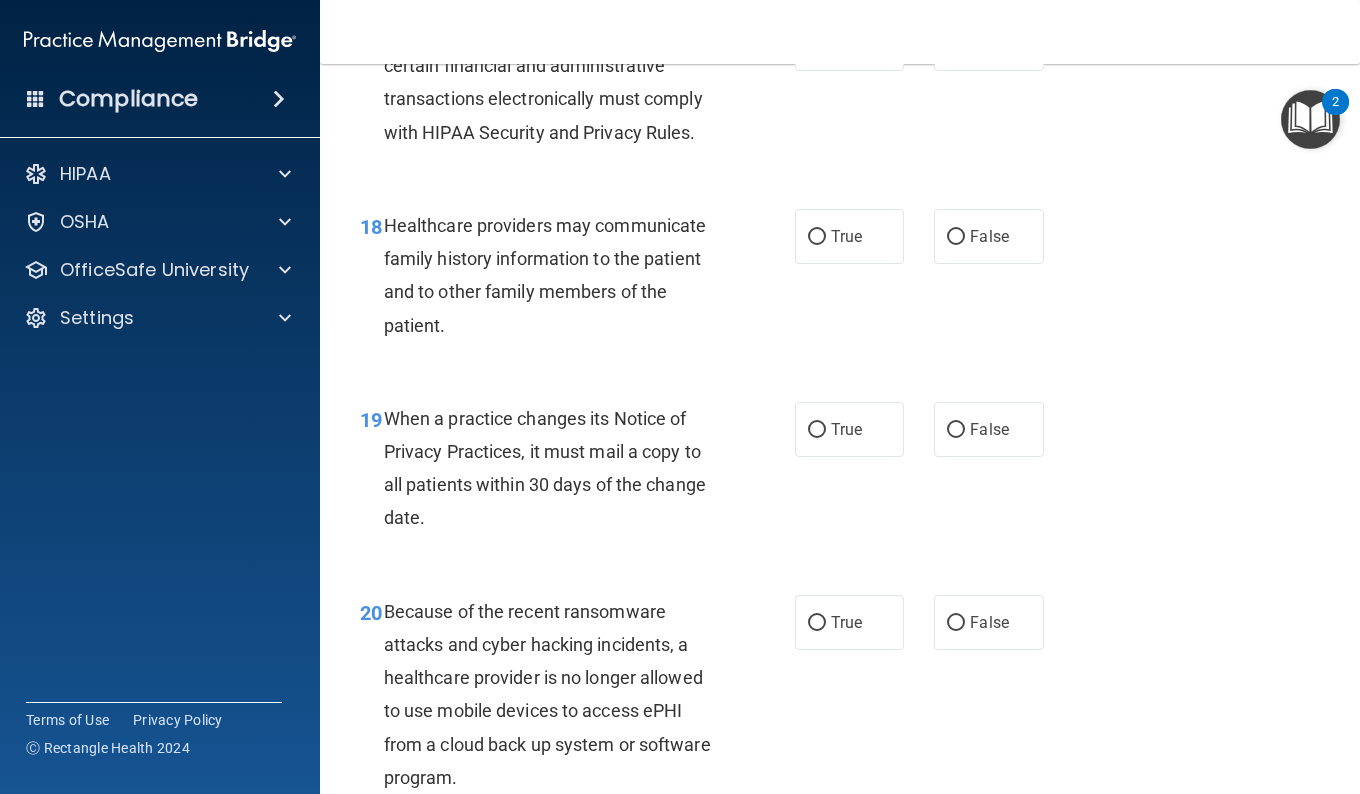 click on "Health care providers who conduct certain financial and administrative transactions electronically must comply with HIPAA Security and Privacy Rules." at bounding box center (558, 82) 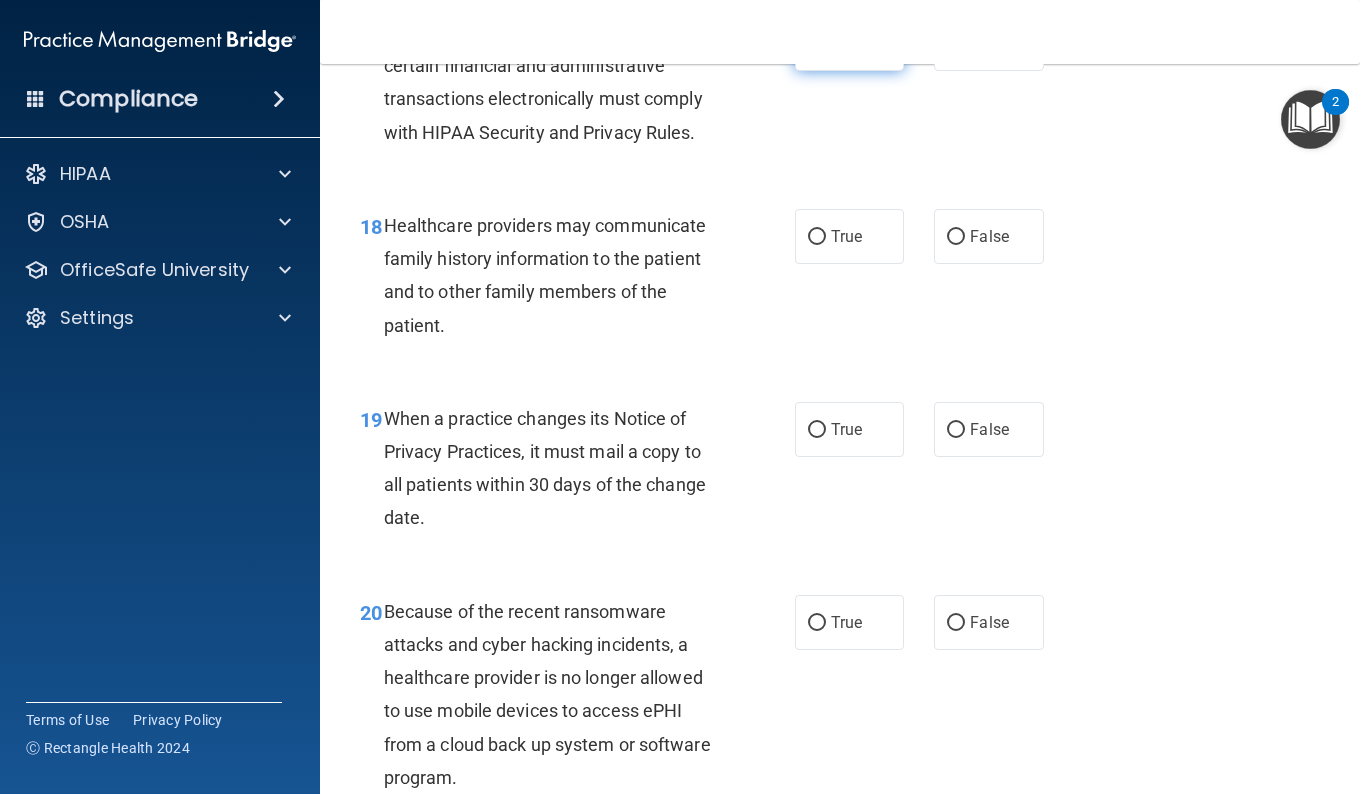 click on "True" at bounding box center [849, 43] 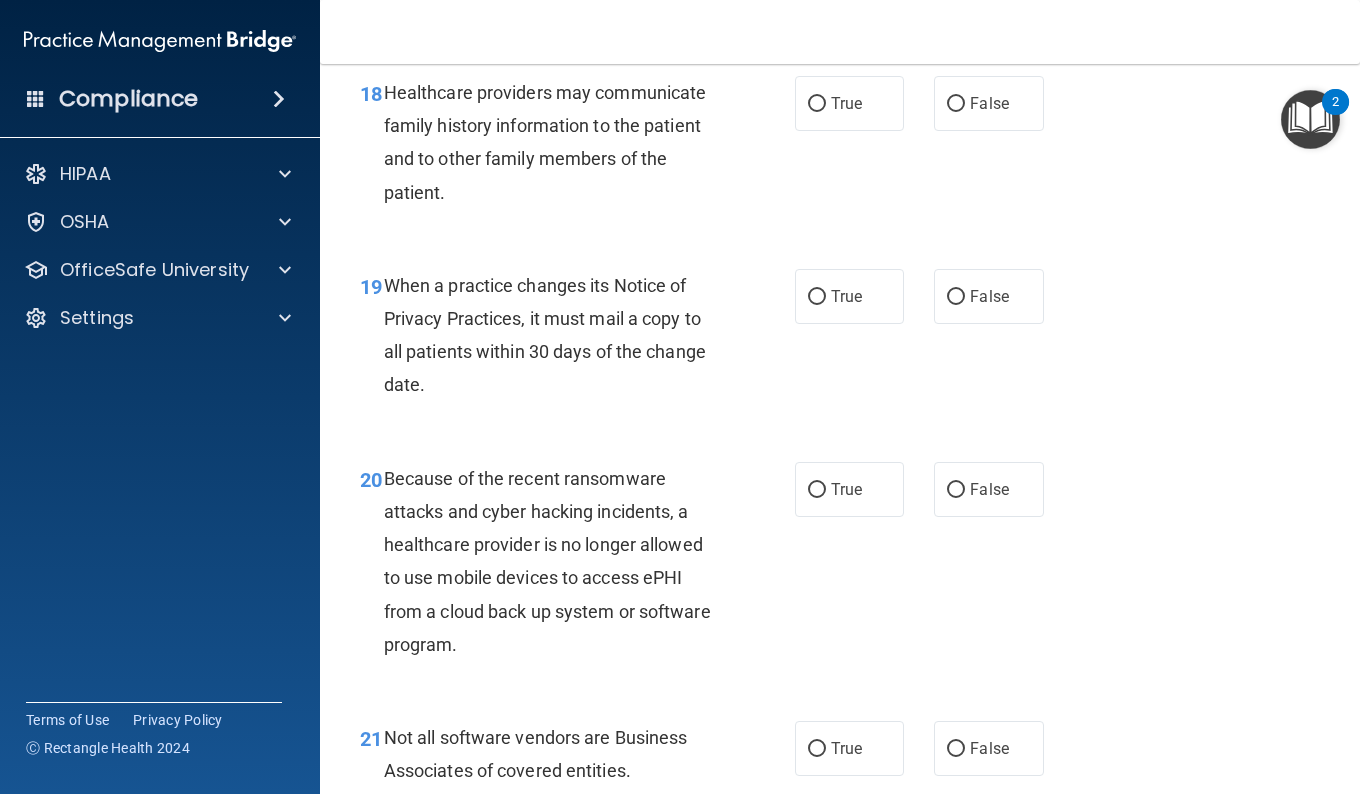scroll, scrollTop: 3519, scrollLeft: 0, axis: vertical 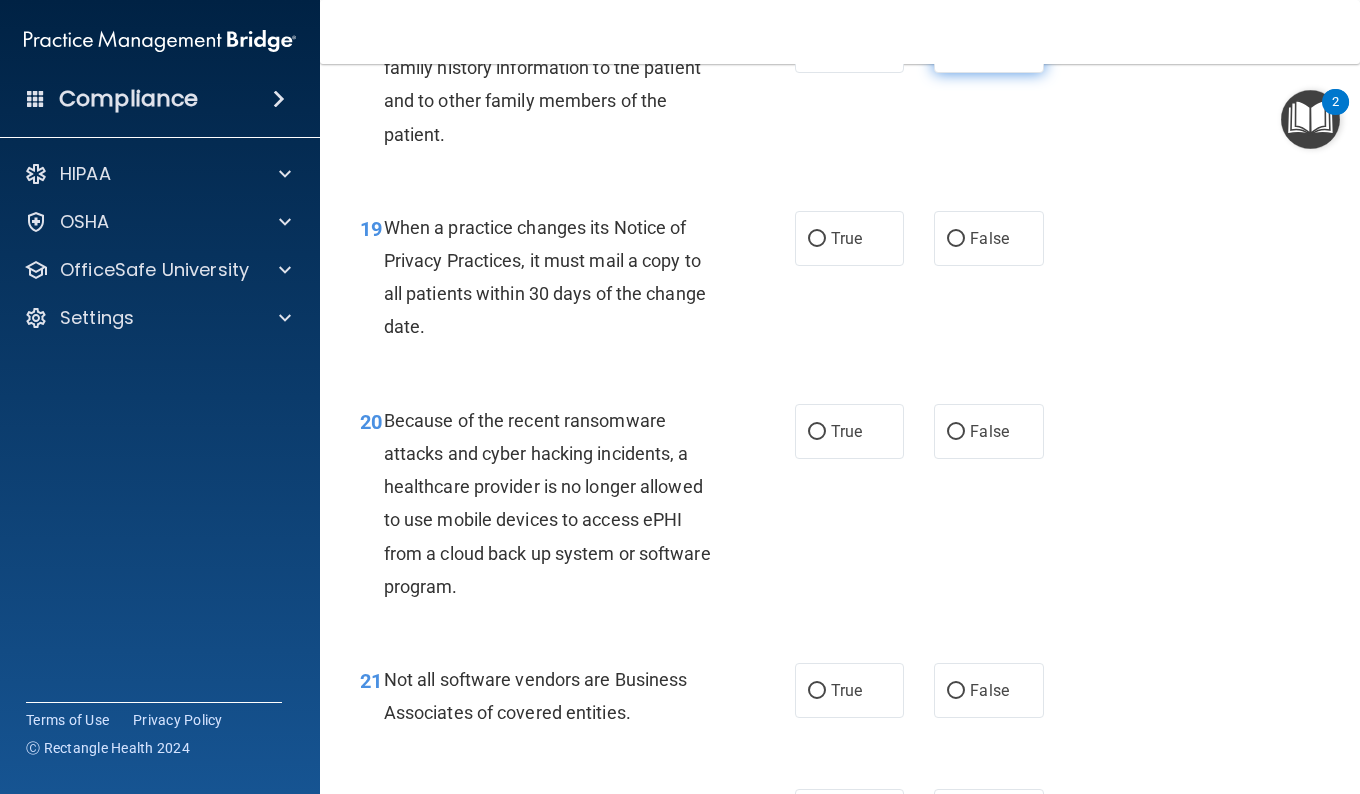 click on "False" at bounding box center (988, 45) 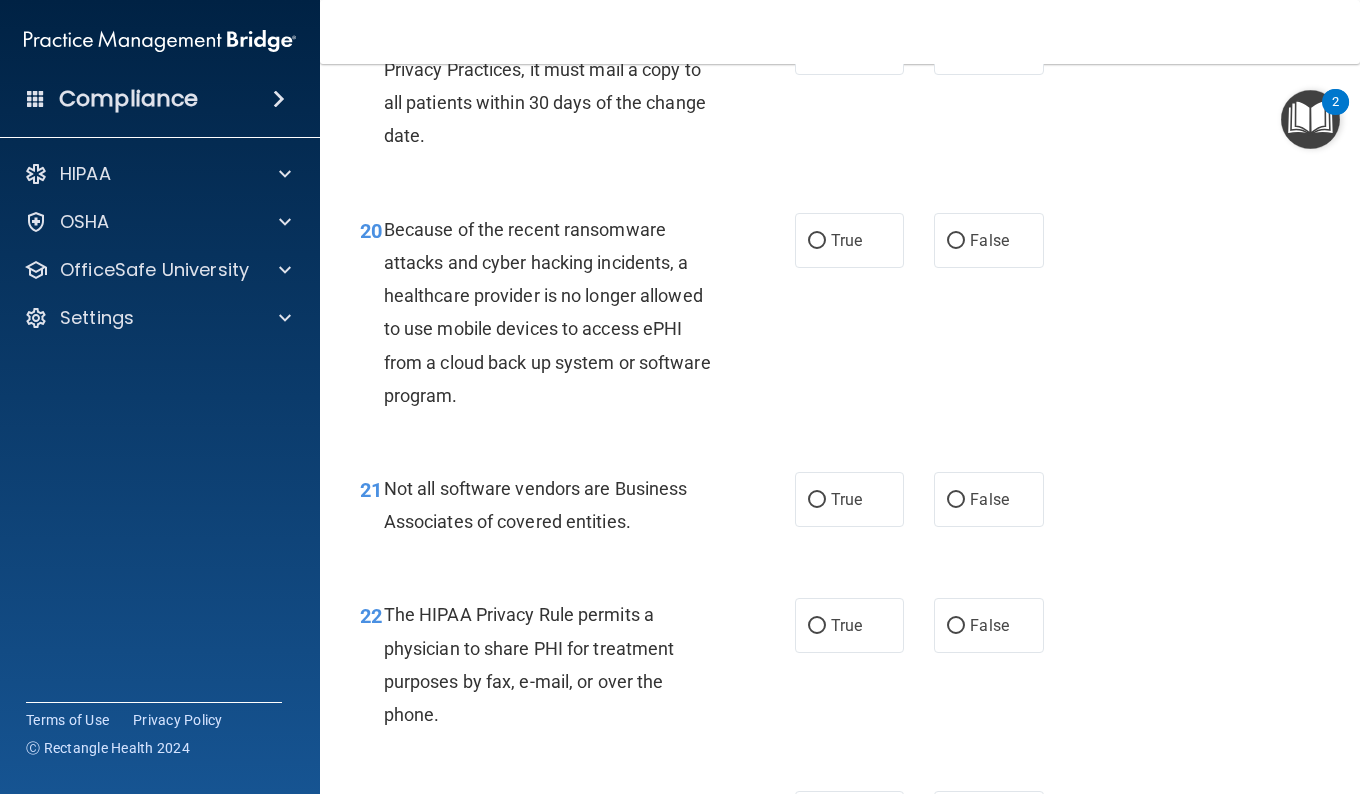 scroll, scrollTop: 3719, scrollLeft: 0, axis: vertical 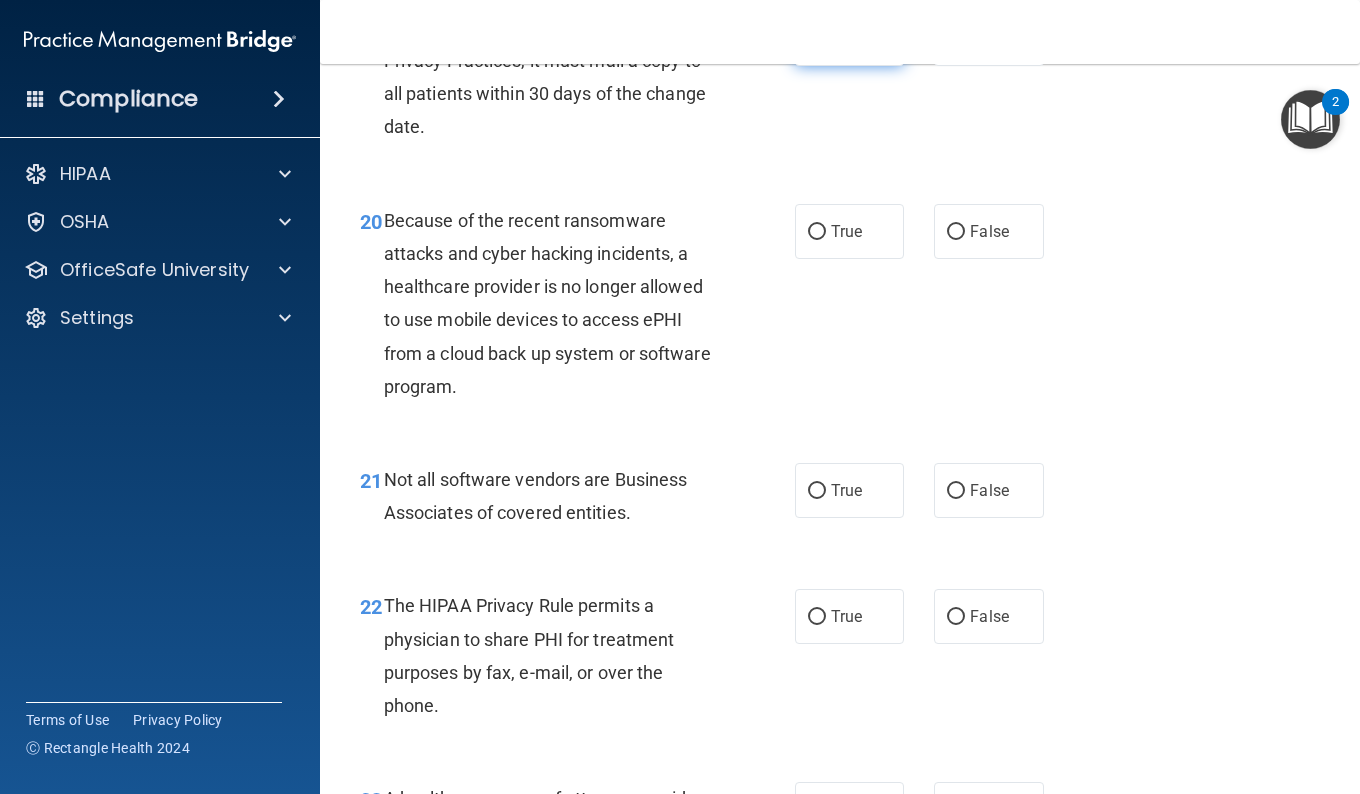 click on "True" at bounding box center [817, 39] 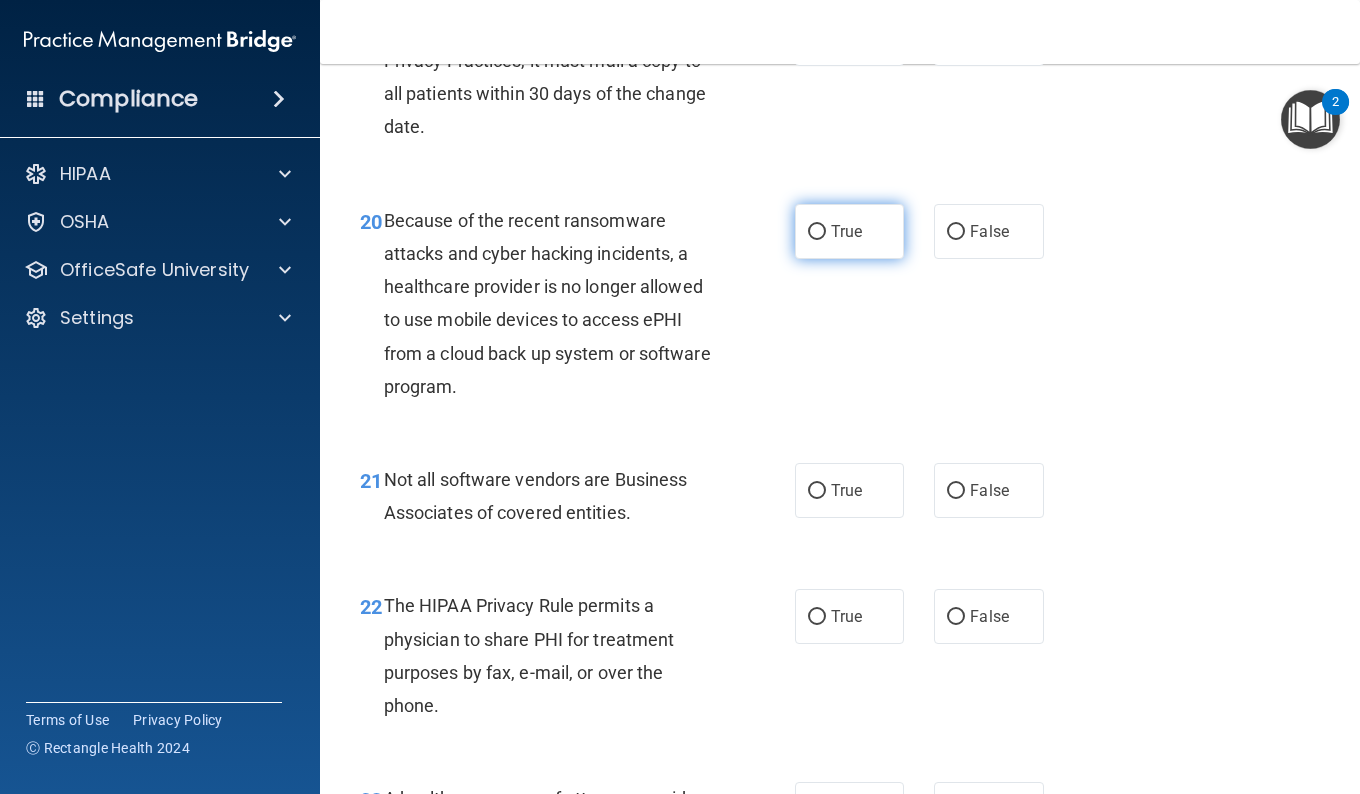 click on "True" at bounding box center [846, 231] 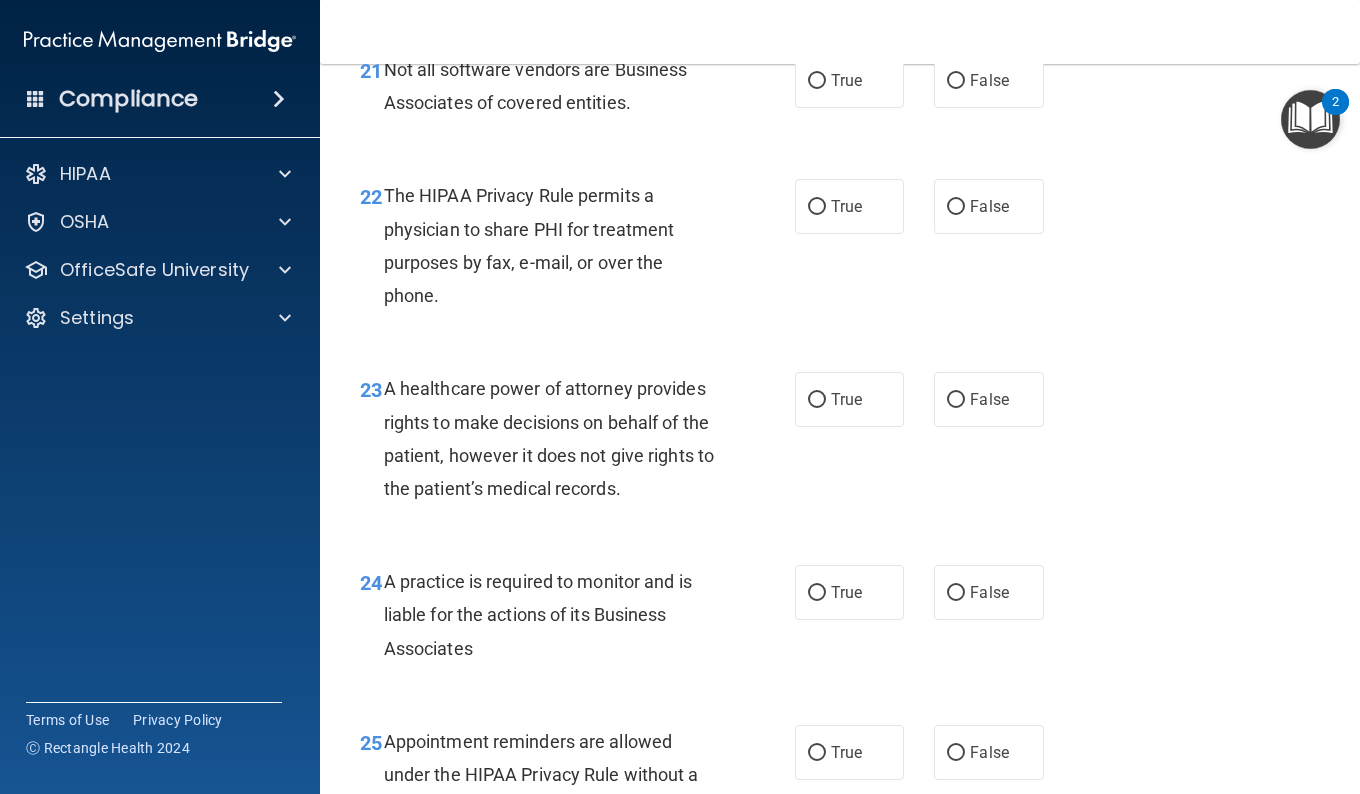 scroll, scrollTop: 4133, scrollLeft: 0, axis: vertical 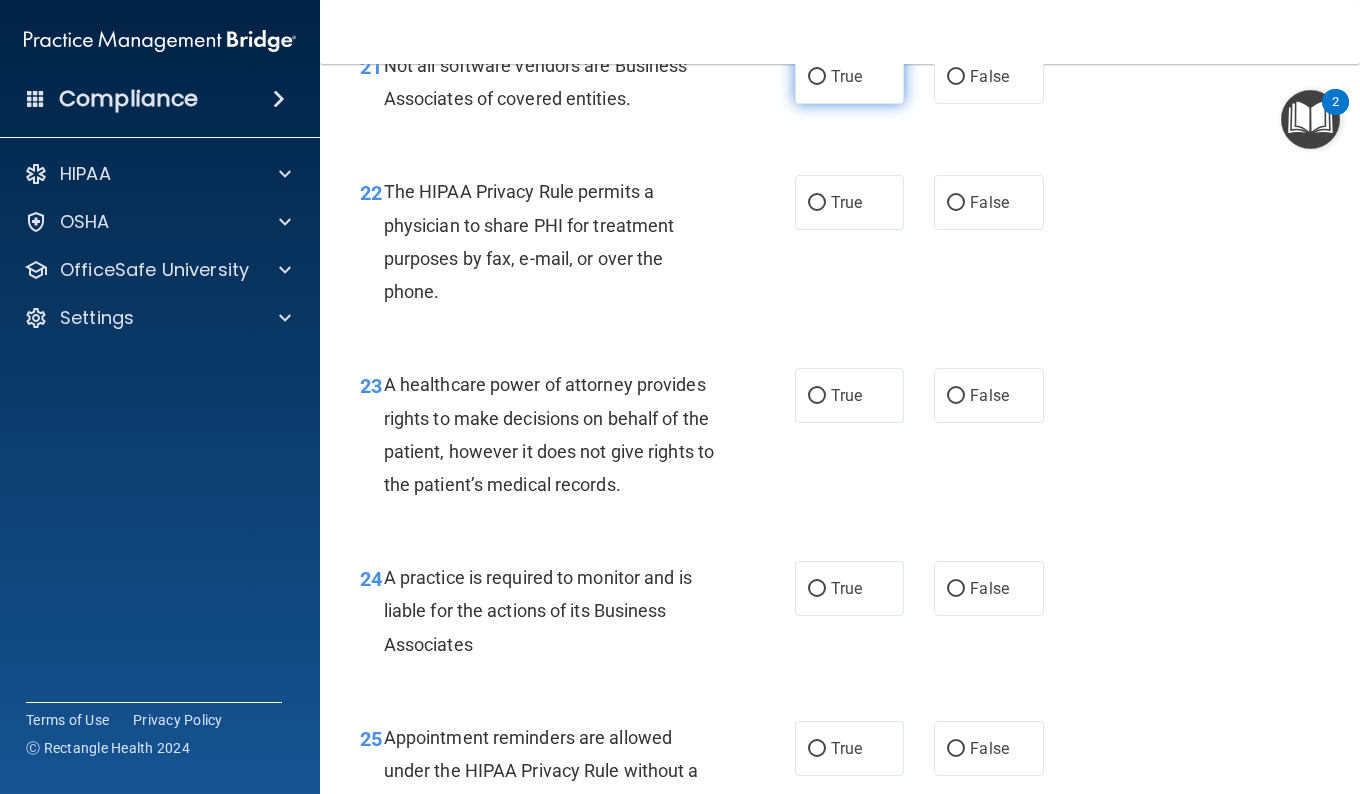 click on "True" at bounding box center (849, 76) 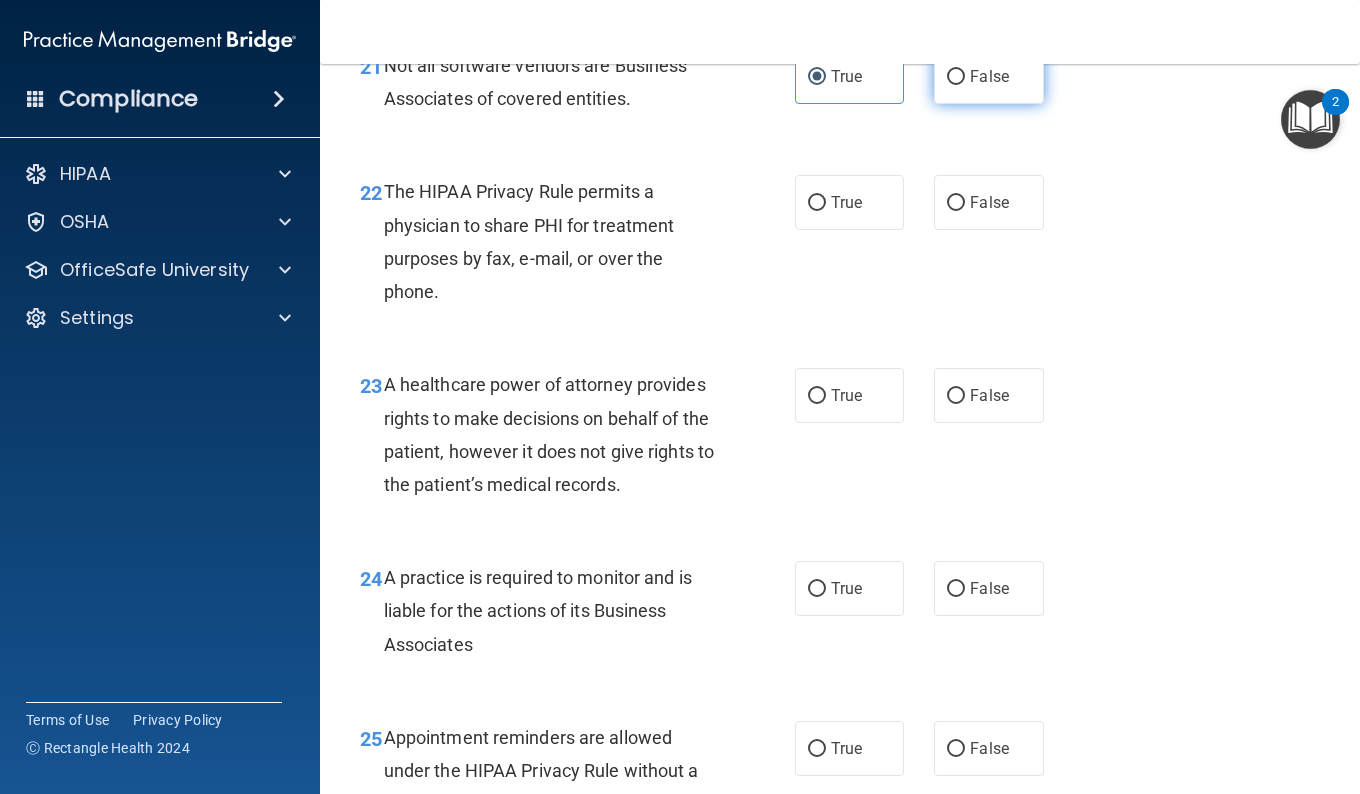 click on "False" at bounding box center (989, 76) 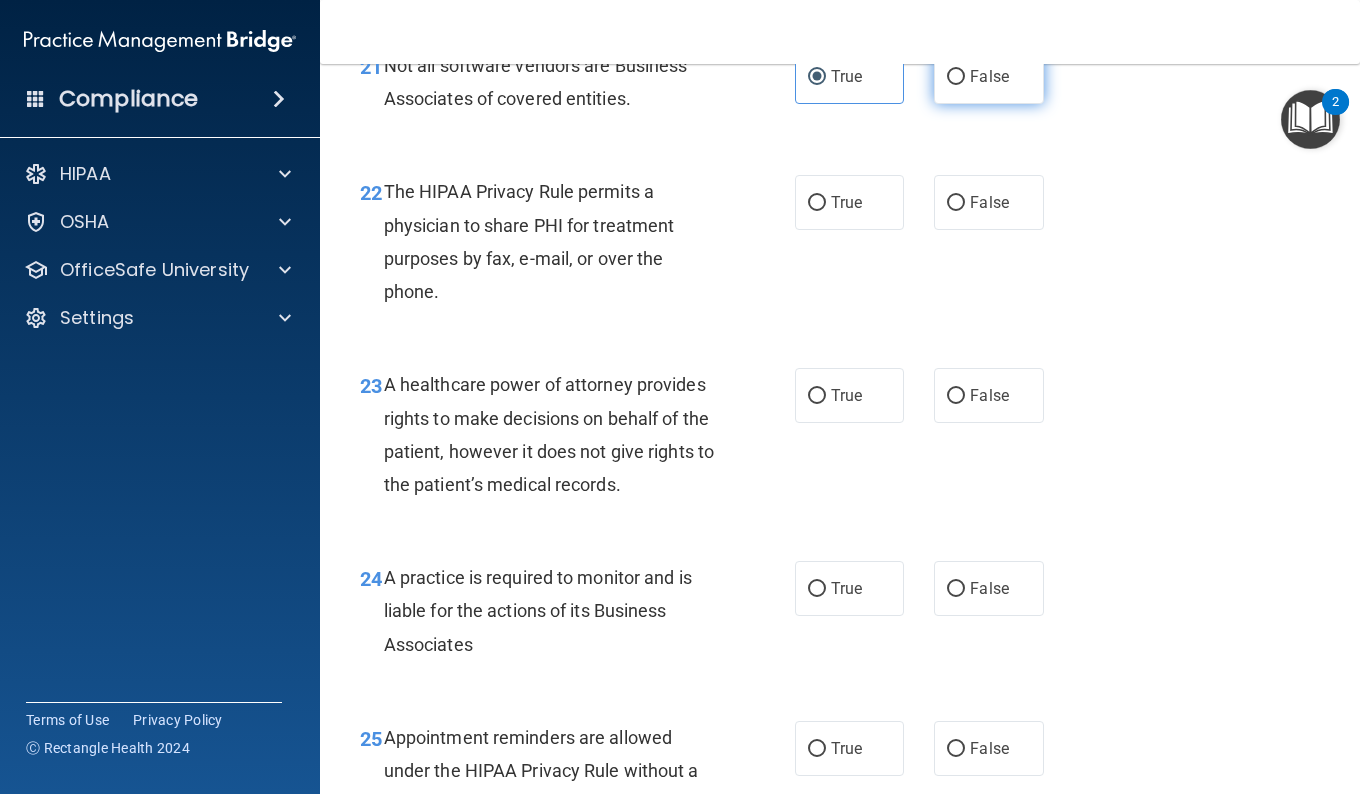 radio on "true" 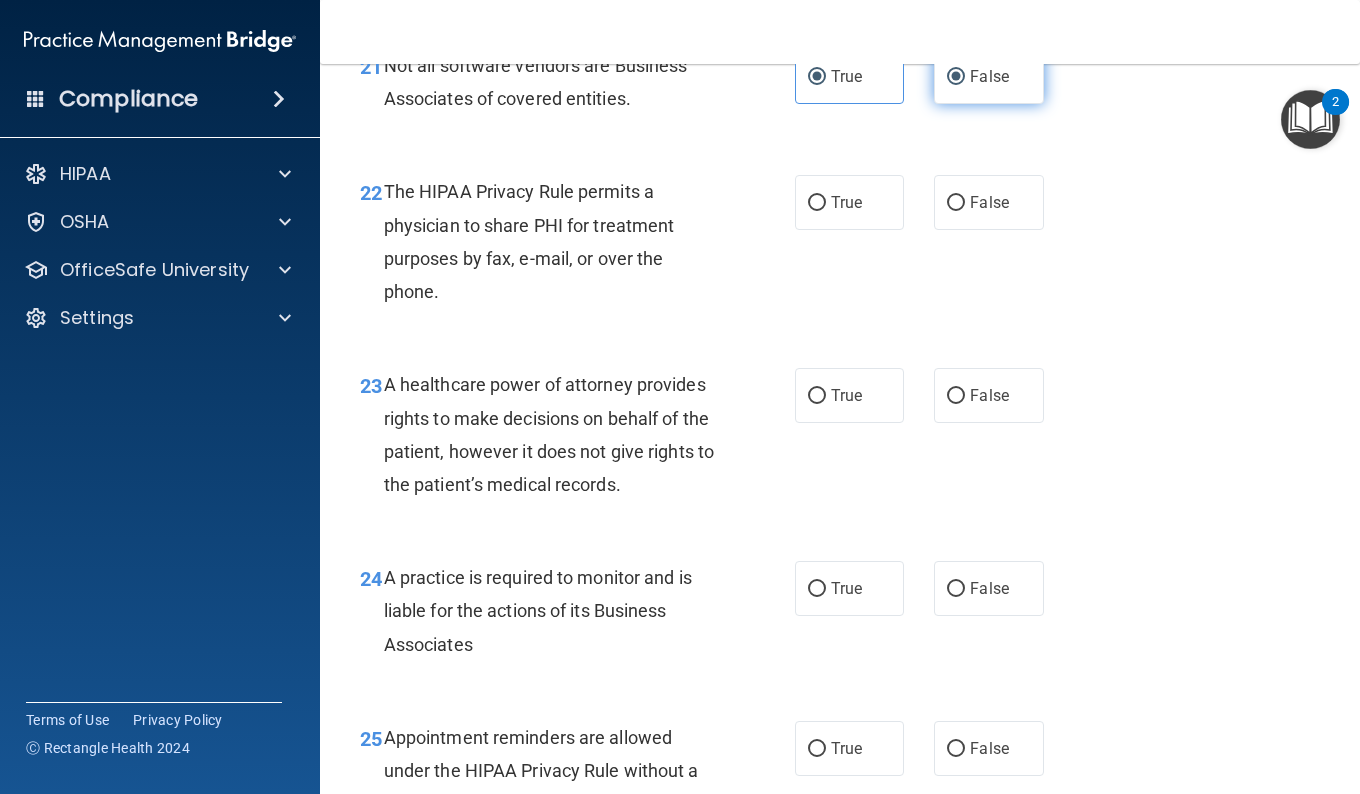 radio on "false" 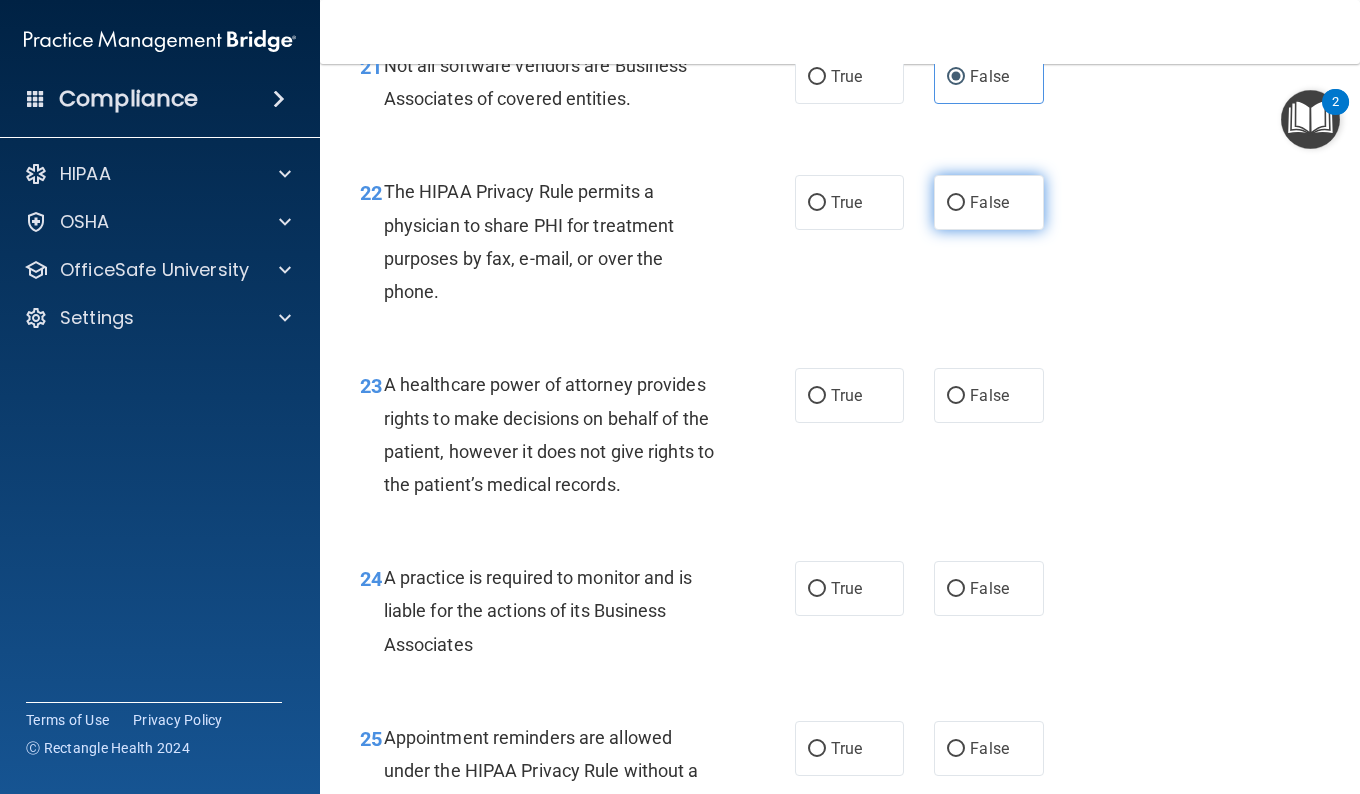 click on "False" at bounding box center [988, 202] 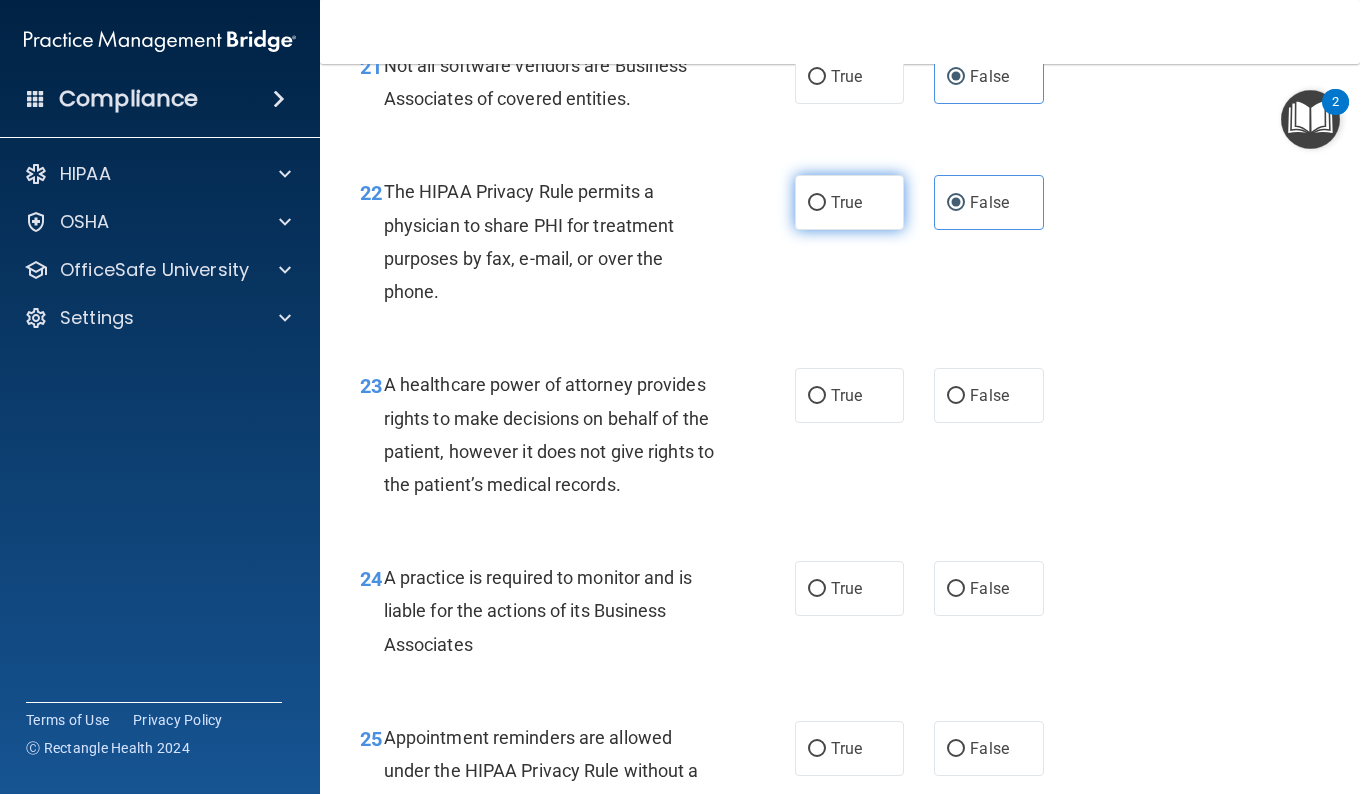 click on "True" at bounding box center (846, 202) 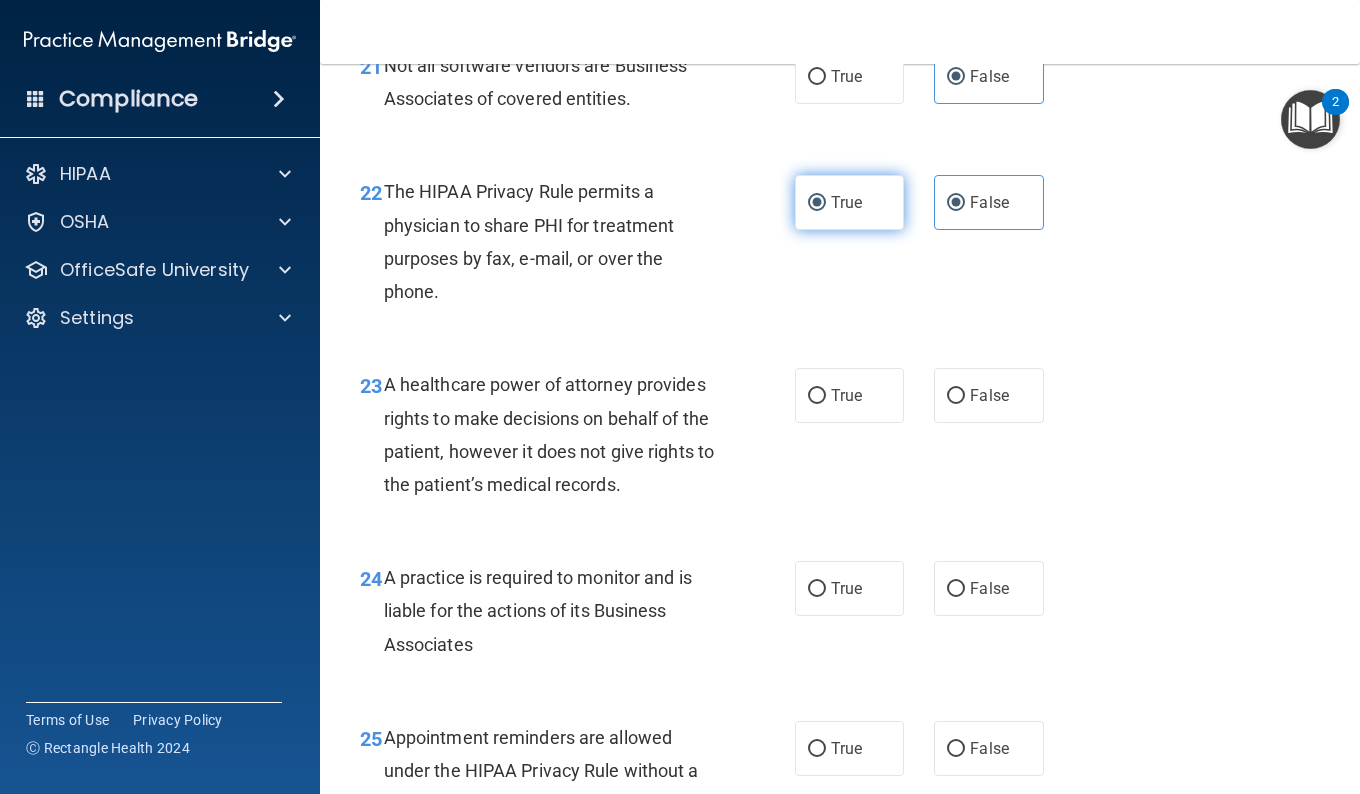 radio on "false" 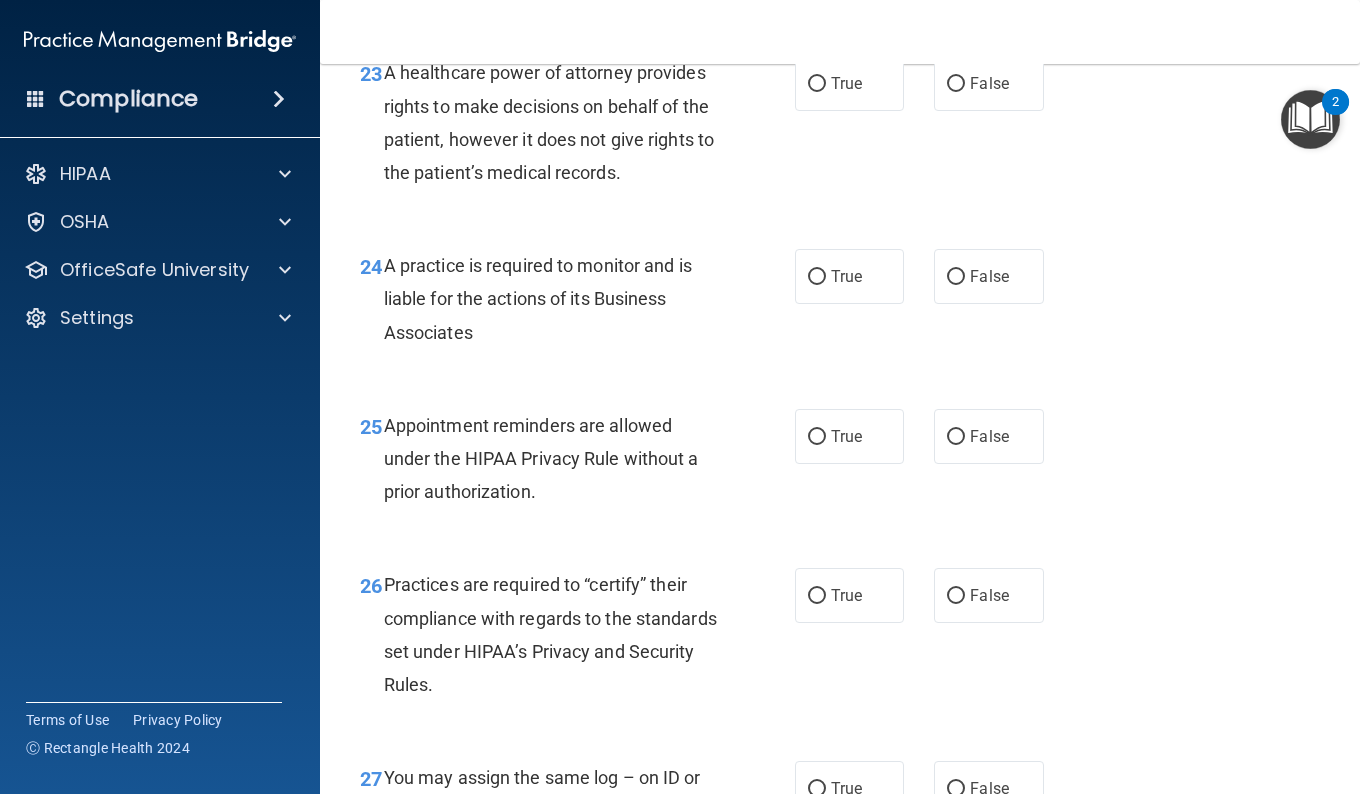 scroll, scrollTop: 4427, scrollLeft: 0, axis: vertical 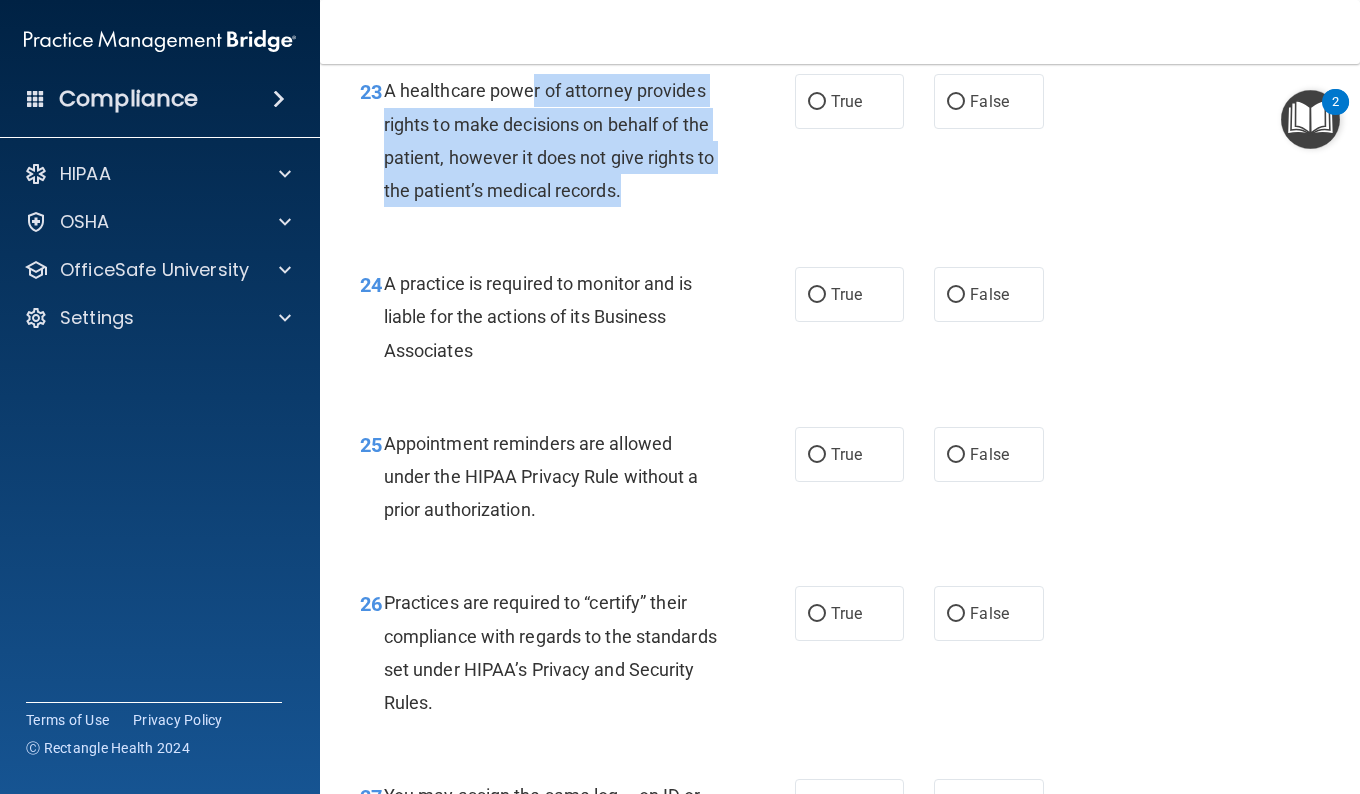 drag, startPoint x: 535, startPoint y: 193, endPoint x: 707, endPoint y: 300, distance: 202.56604 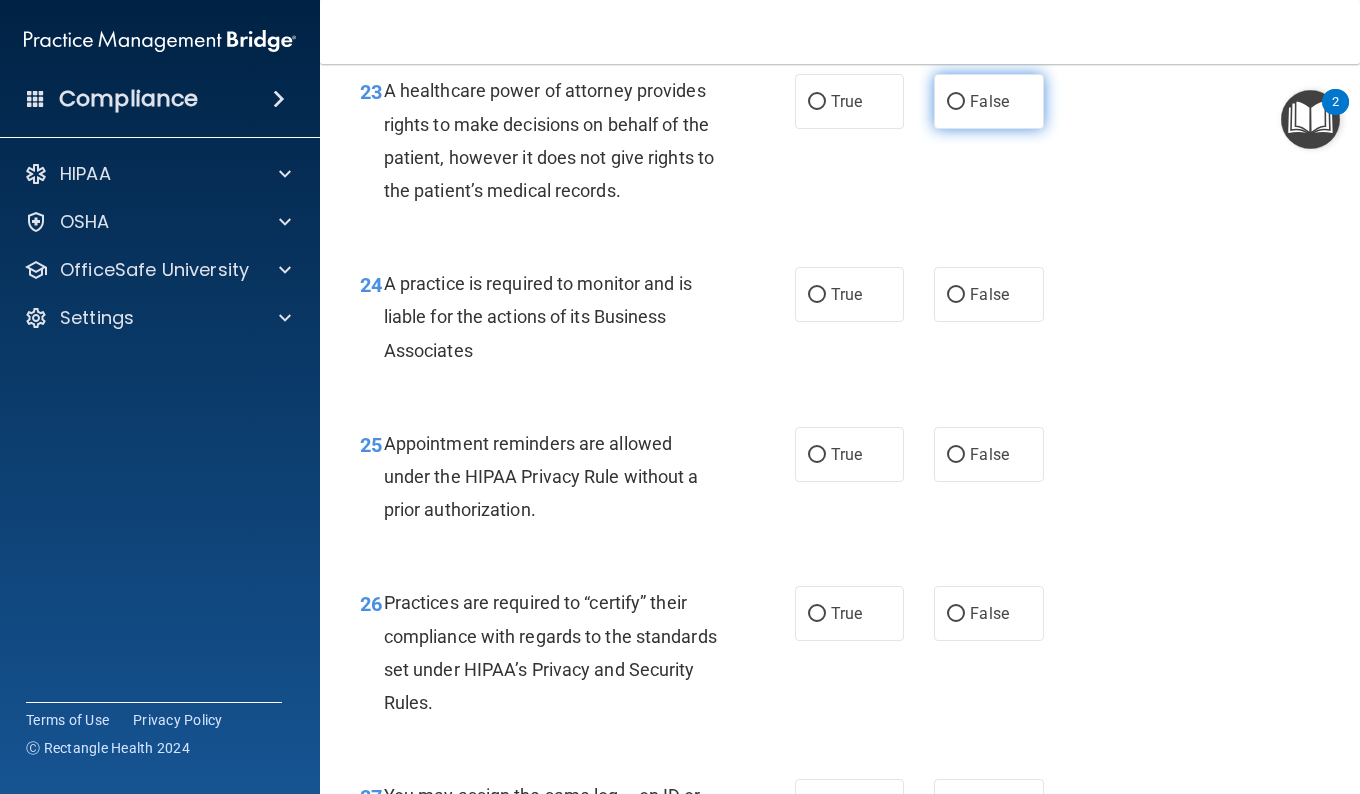 drag, startPoint x: 978, startPoint y: 201, endPoint x: 966, endPoint y: 199, distance: 12.165525 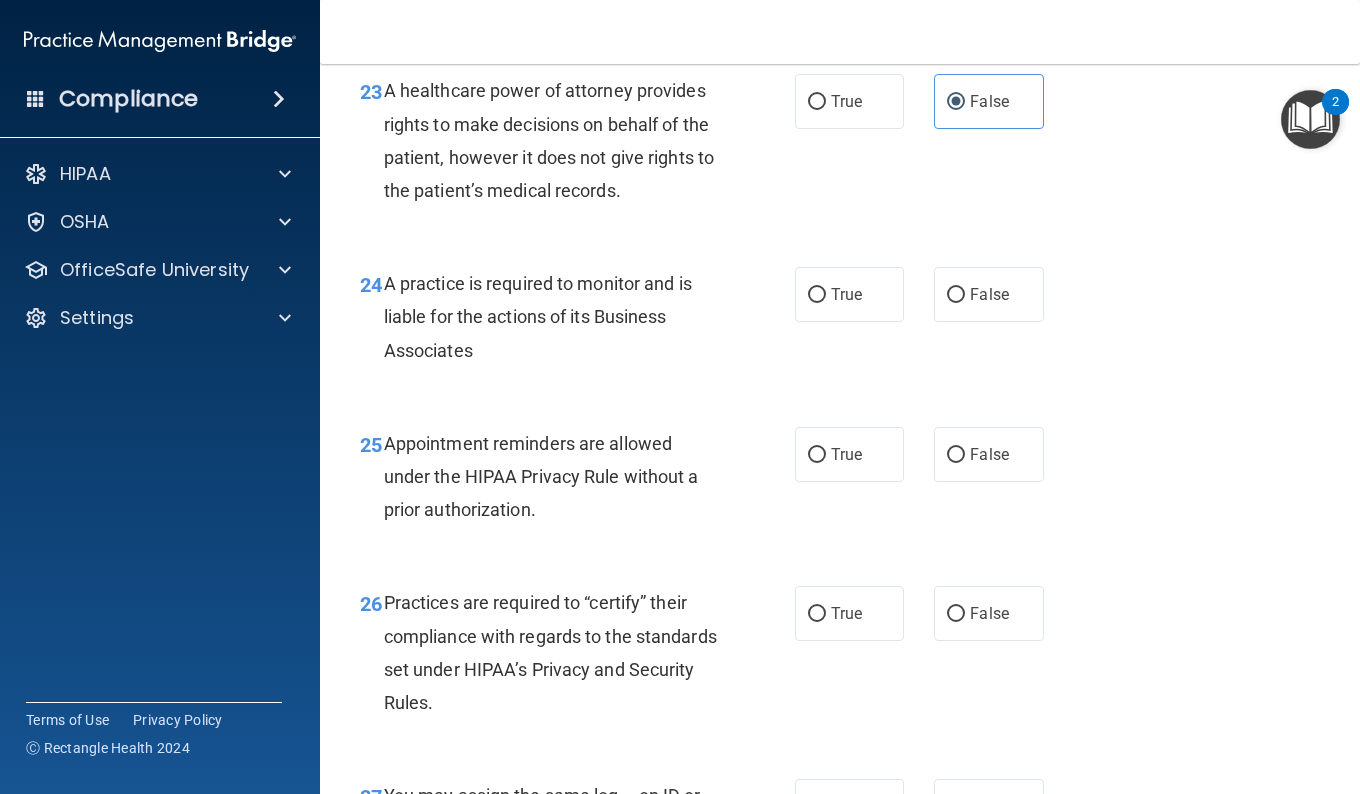 click on "23       A healthcare power of attorney provides rights to make decisions on behalf of the patient, however it does not give rights to the patient’s medical records.                  True           False" at bounding box center [840, 145] 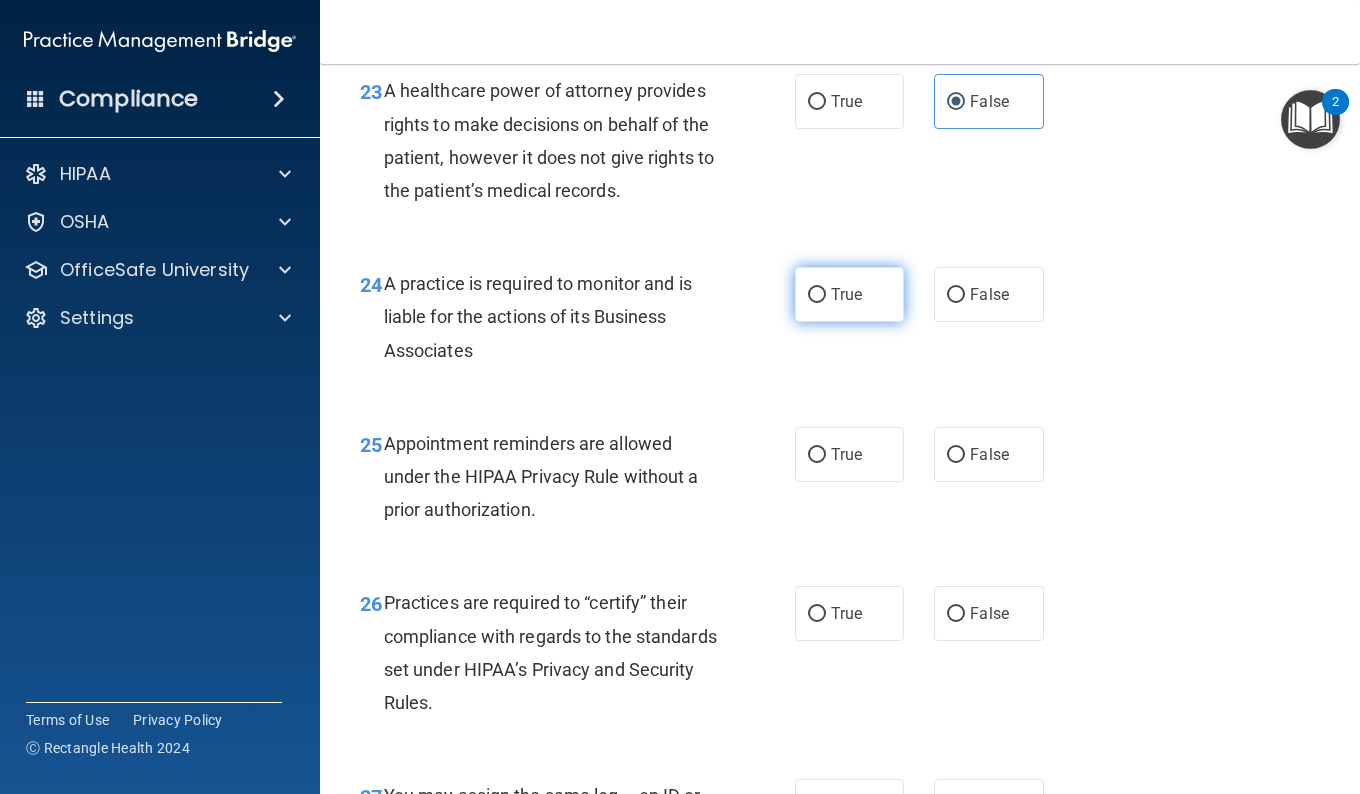 click on "True" at bounding box center [849, 294] 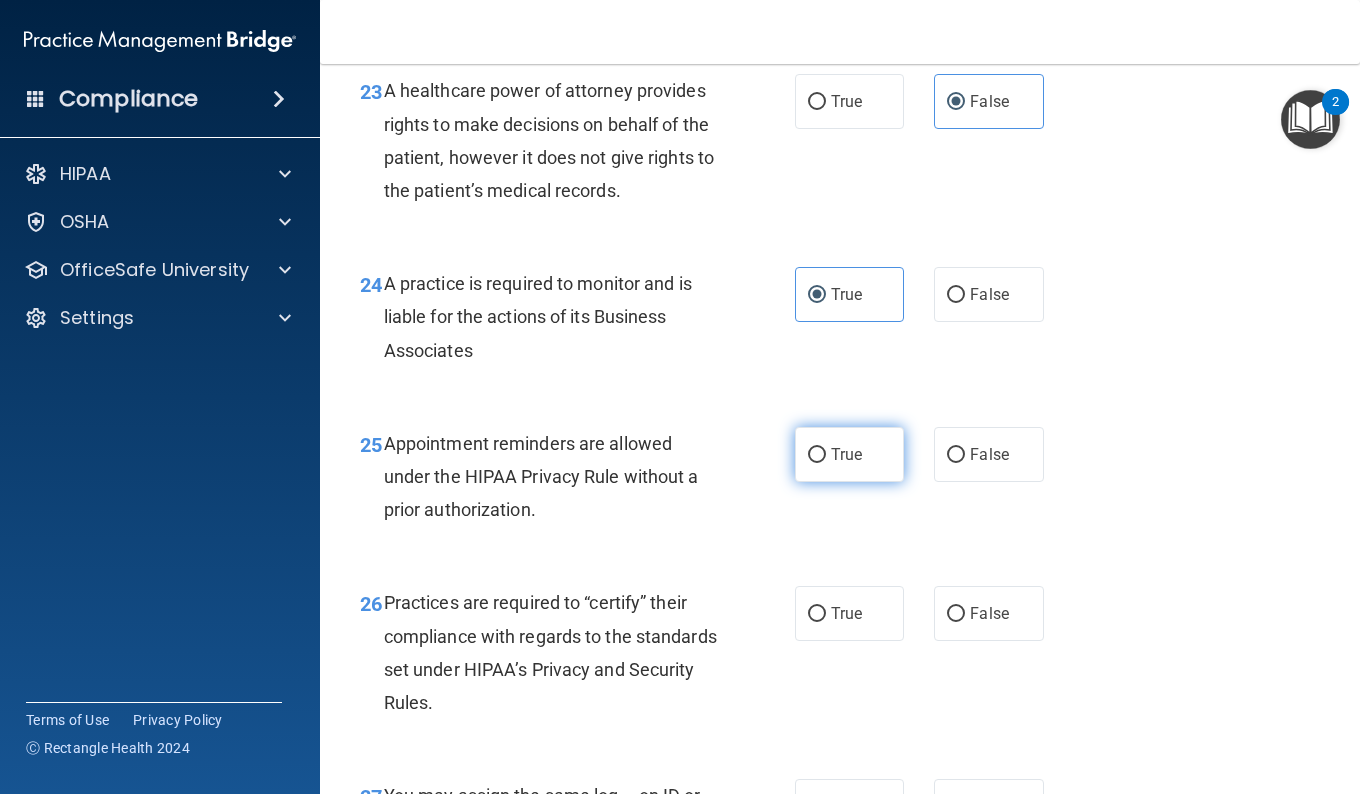 click on "True" at bounding box center (849, 454) 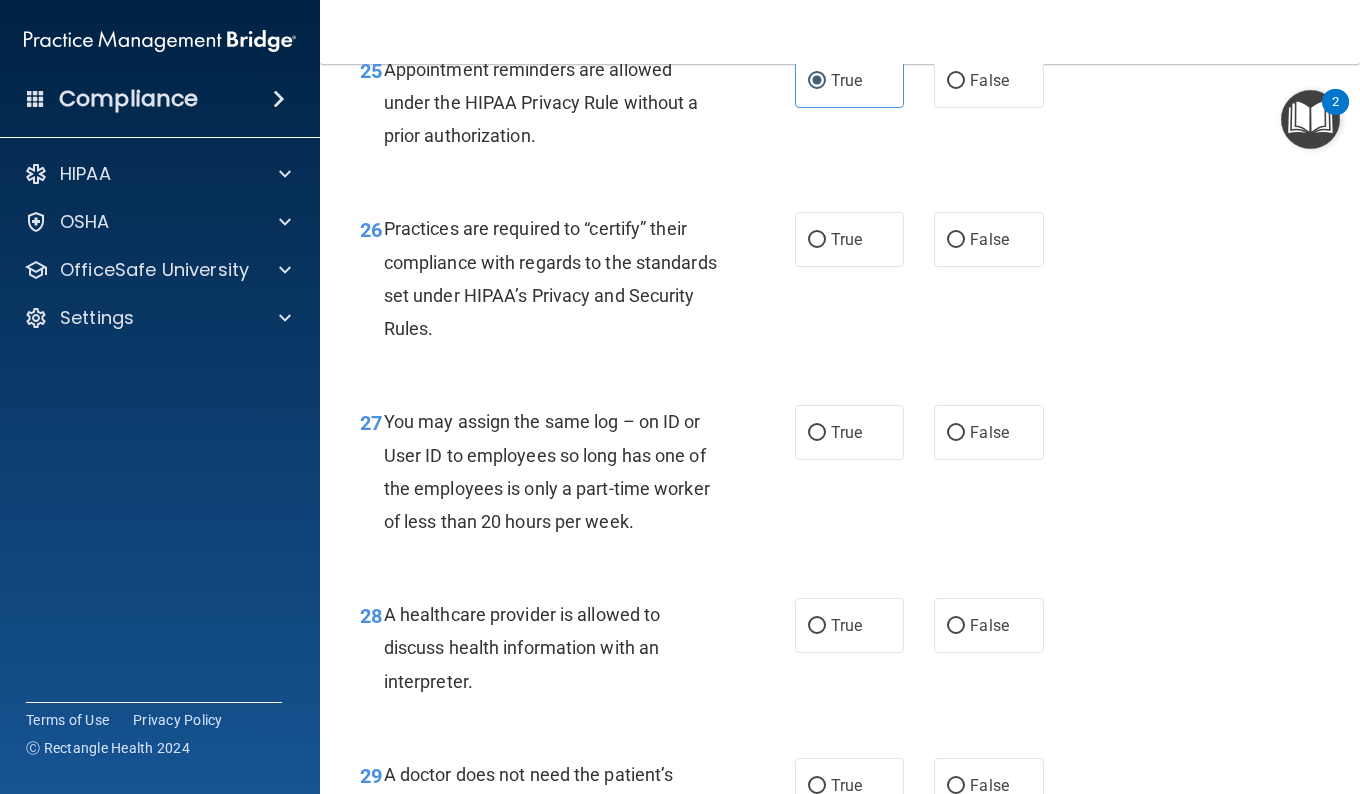 scroll, scrollTop: 4796, scrollLeft: 0, axis: vertical 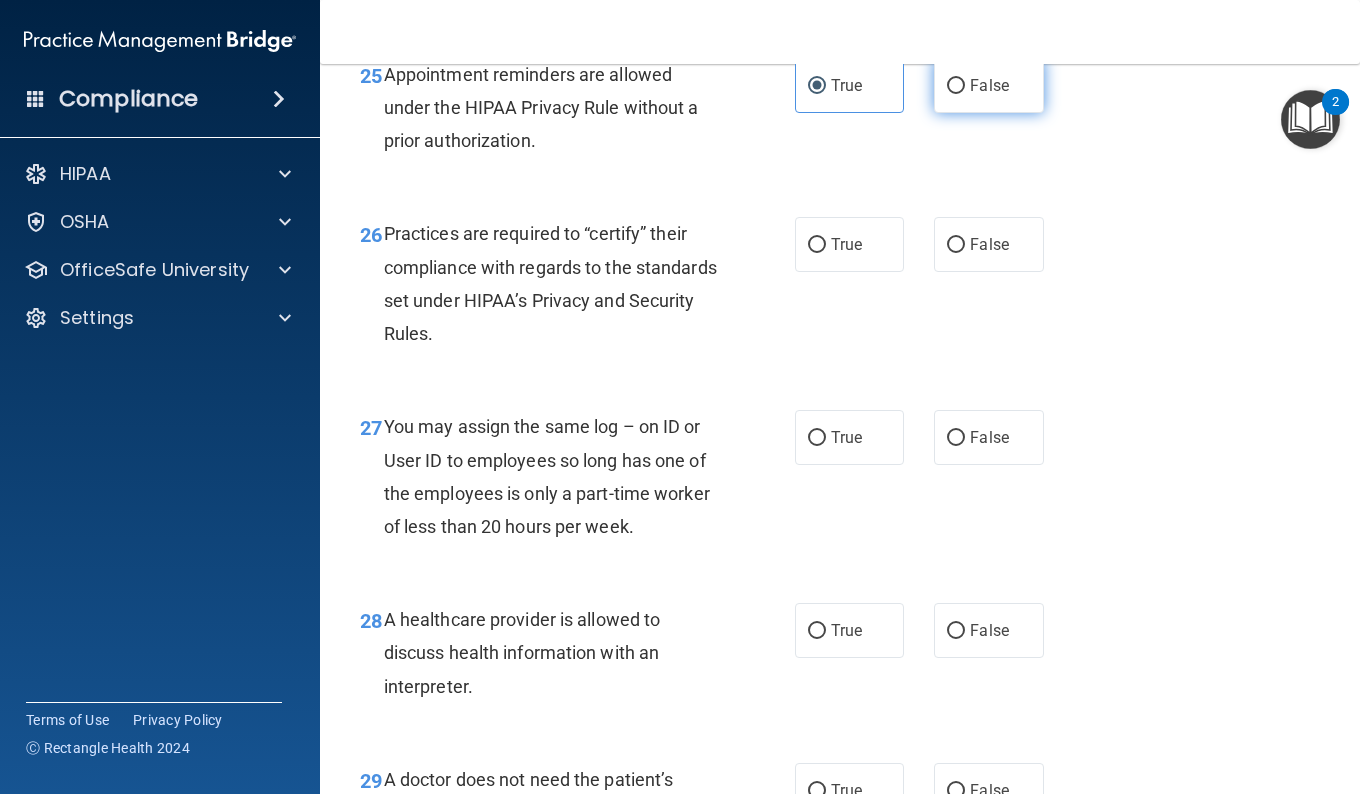 click on "False" at bounding box center (988, 85) 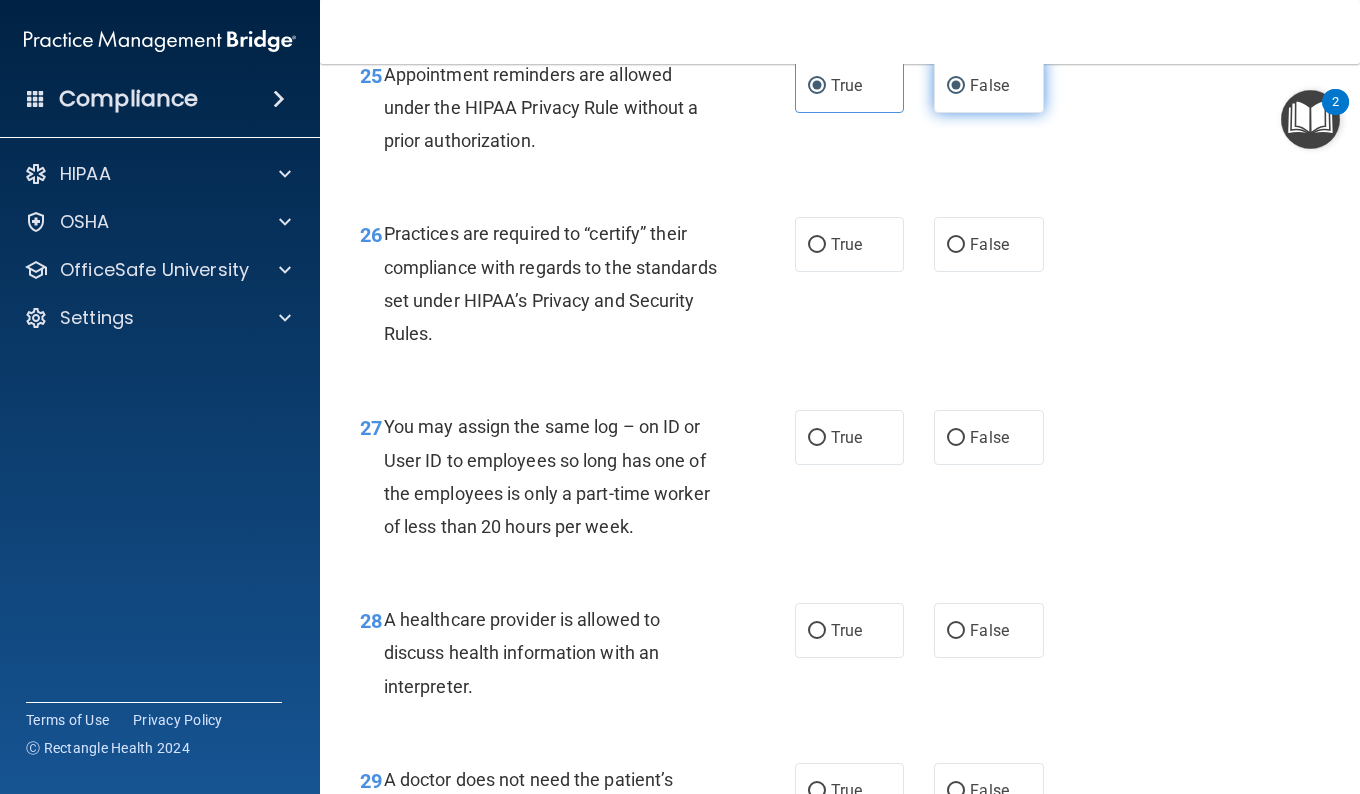 radio on "false" 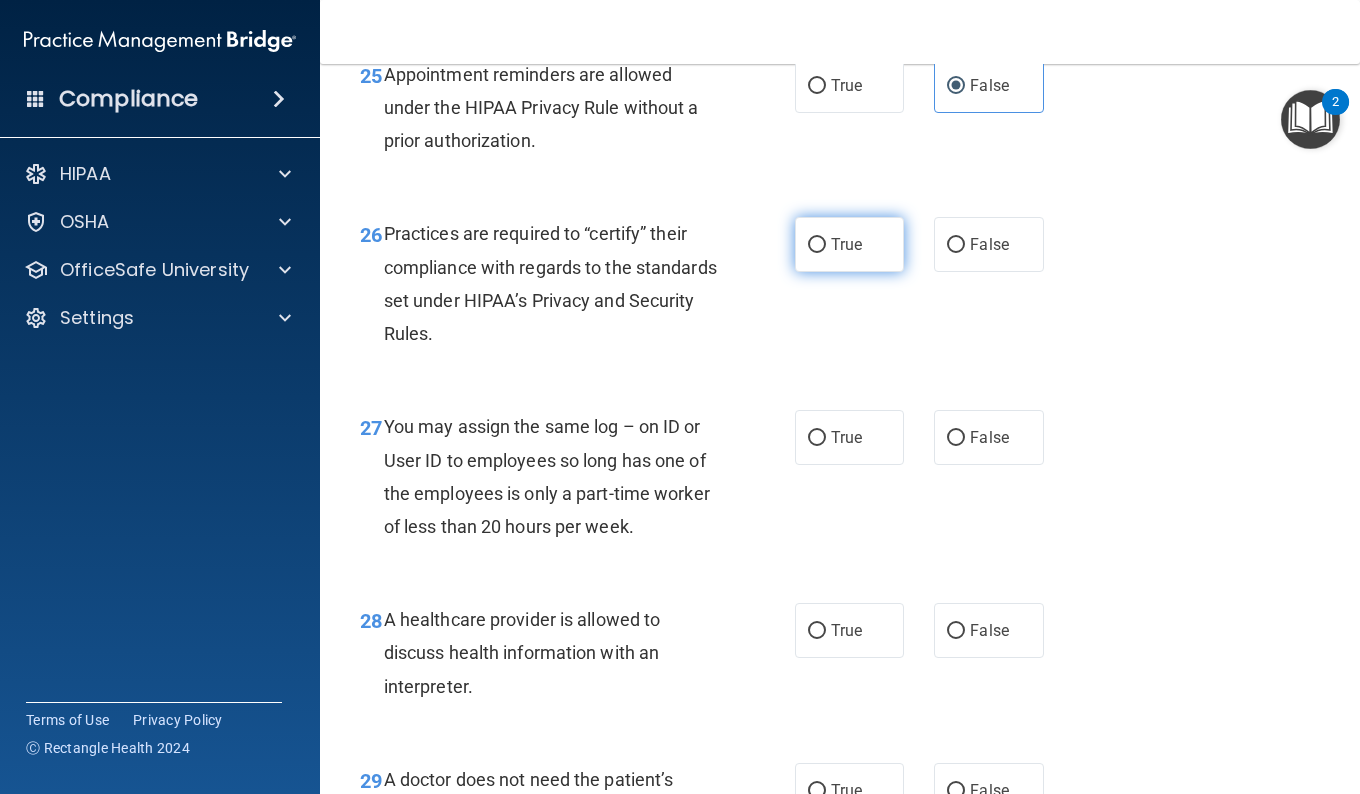 click on "True" at bounding box center (846, 244) 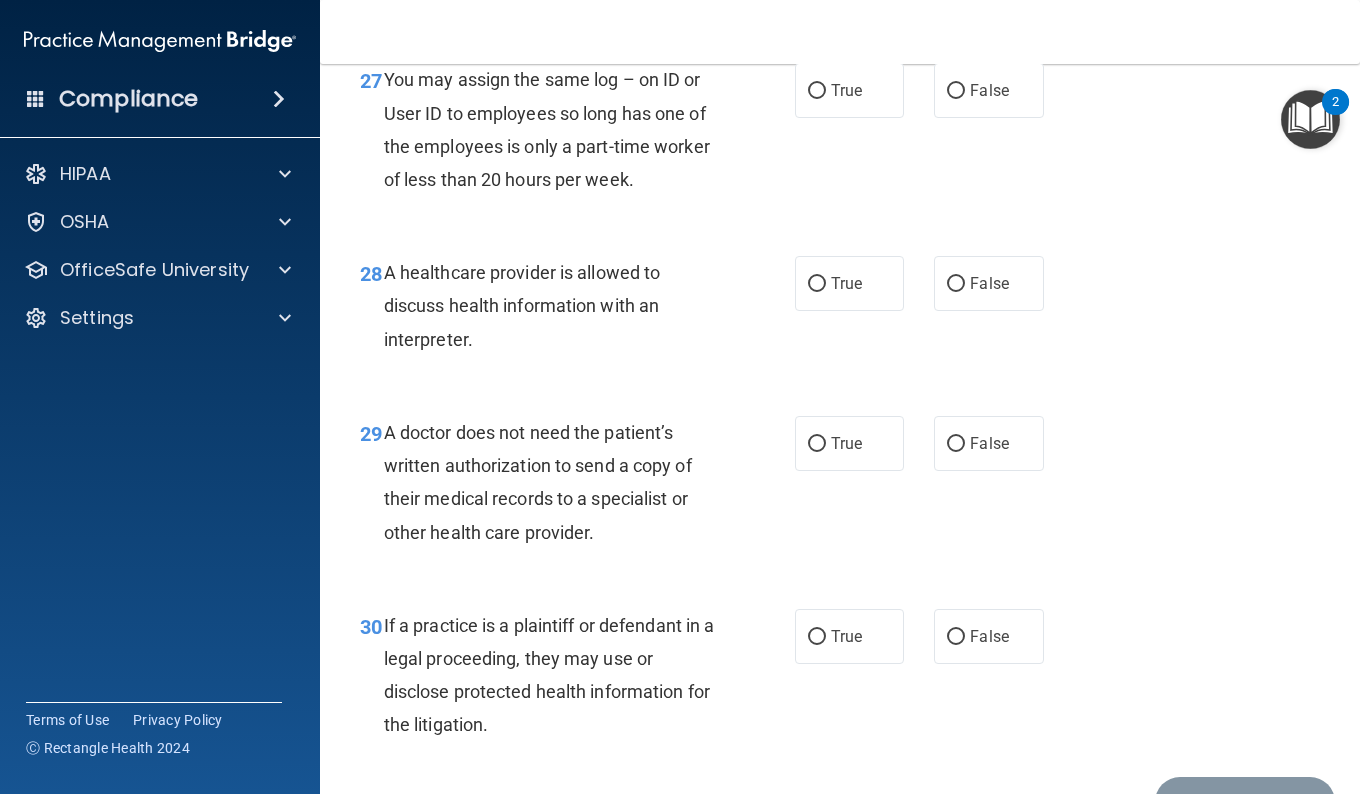 scroll, scrollTop: 5139, scrollLeft: 0, axis: vertical 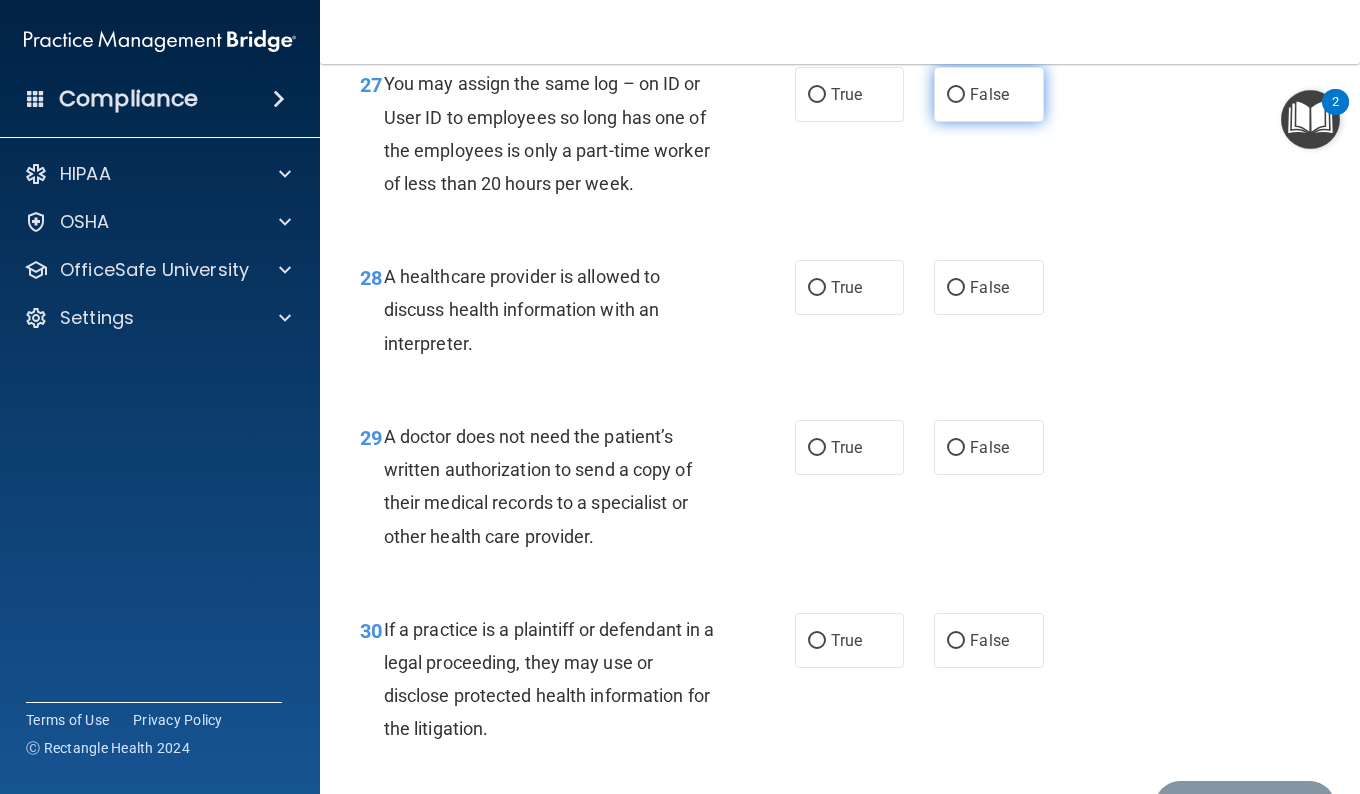click on "False" at bounding box center (988, 94) 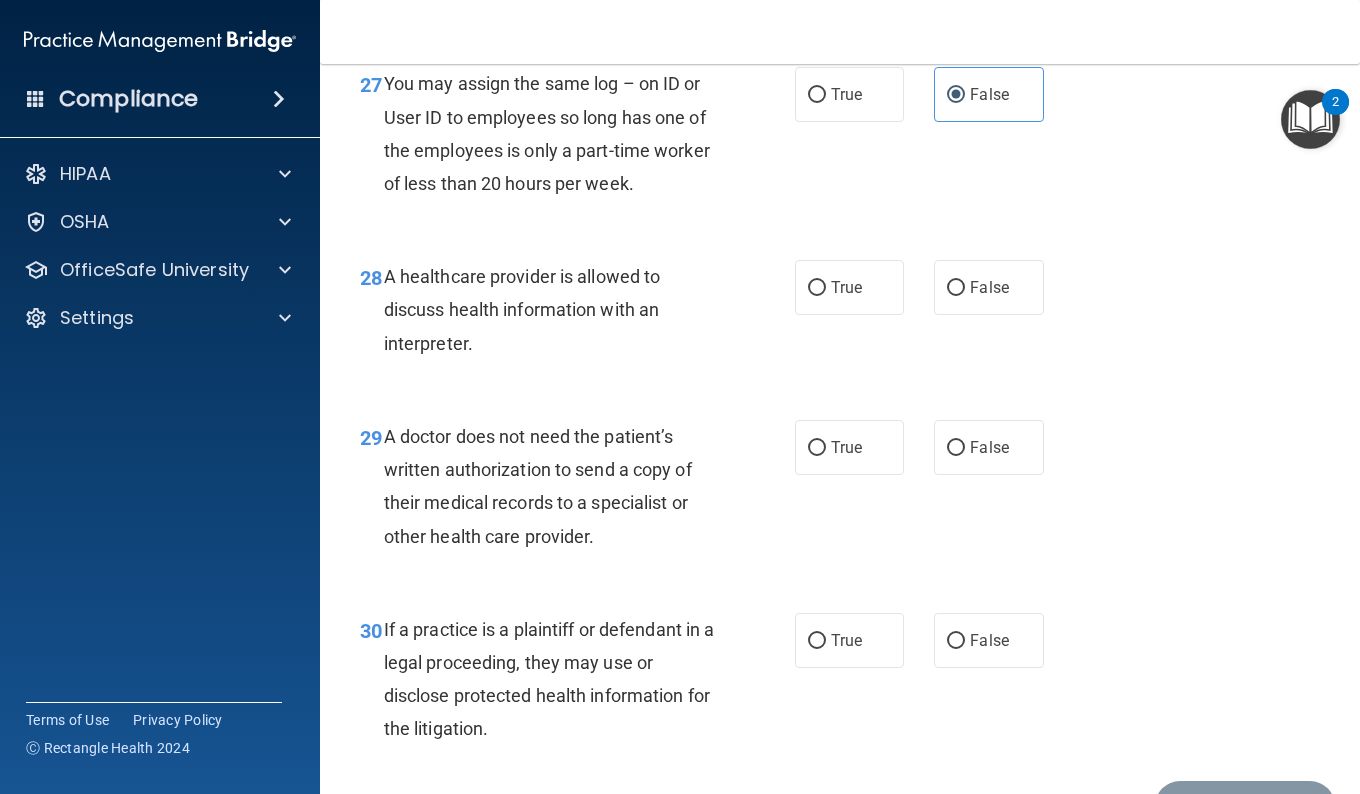 click on "28       A healthcare provider is allowed to discuss health information with an interpreter.                 True           False" at bounding box center [840, 315] 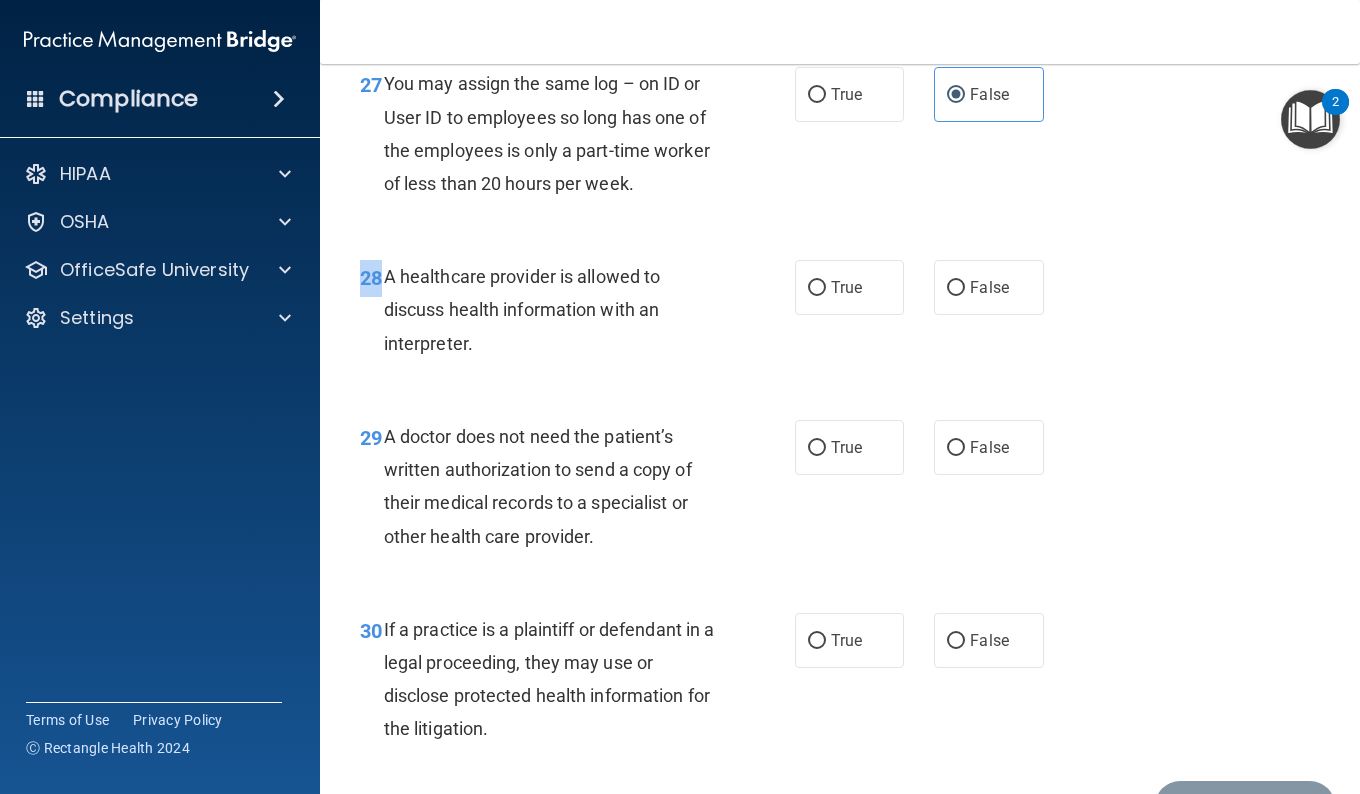drag, startPoint x: 895, startPoint y: 444, endPoint x: 912, endPoint y: 446, distance: 17.117243 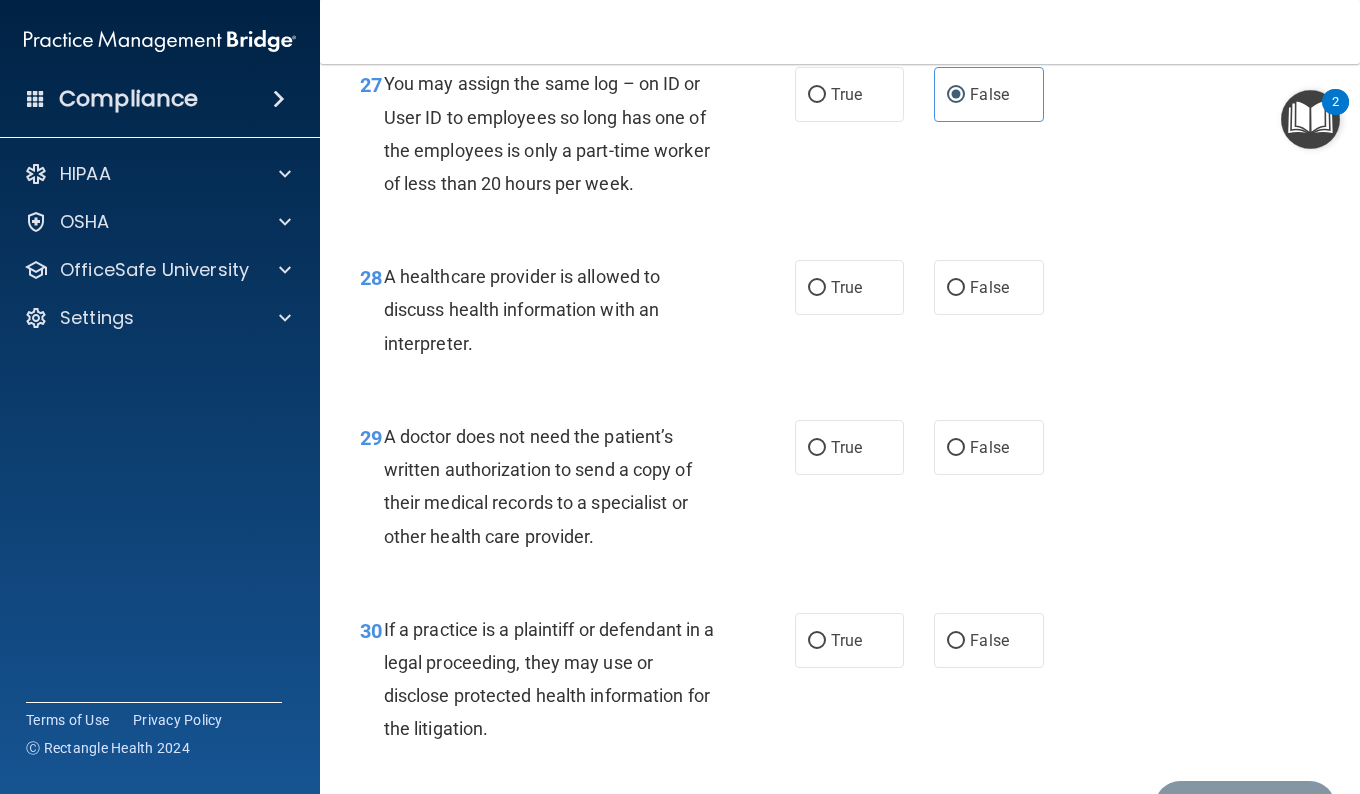 drag, startPoint x: 912, startPoint y: 446, endPoint x: 1135, endPoint y: 444, distance: 223.00897 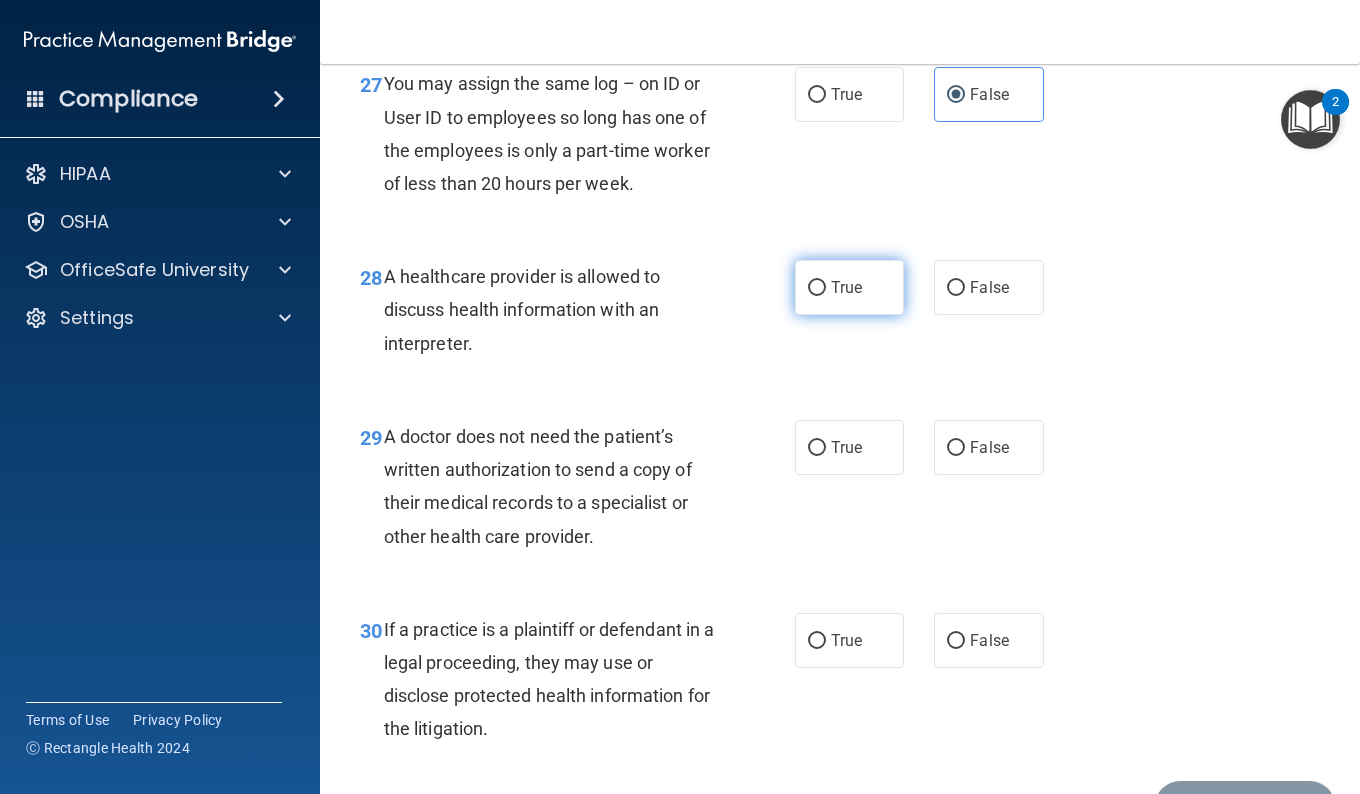click on "True" at bounding box center [849, 287] 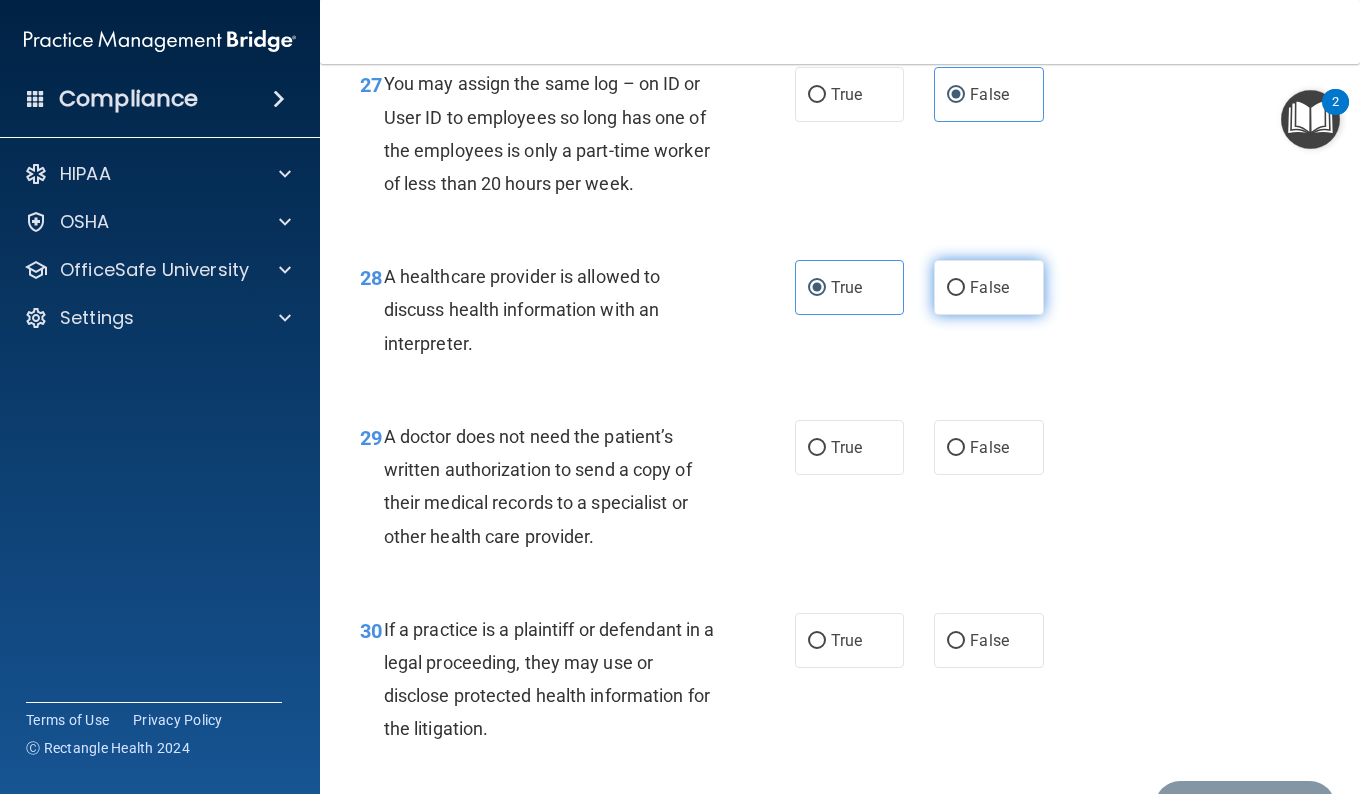 drag, startPoint x: 1350, startPoint y: 717, endPoint x: 953, endPoint y: 394, distance: 511.7988 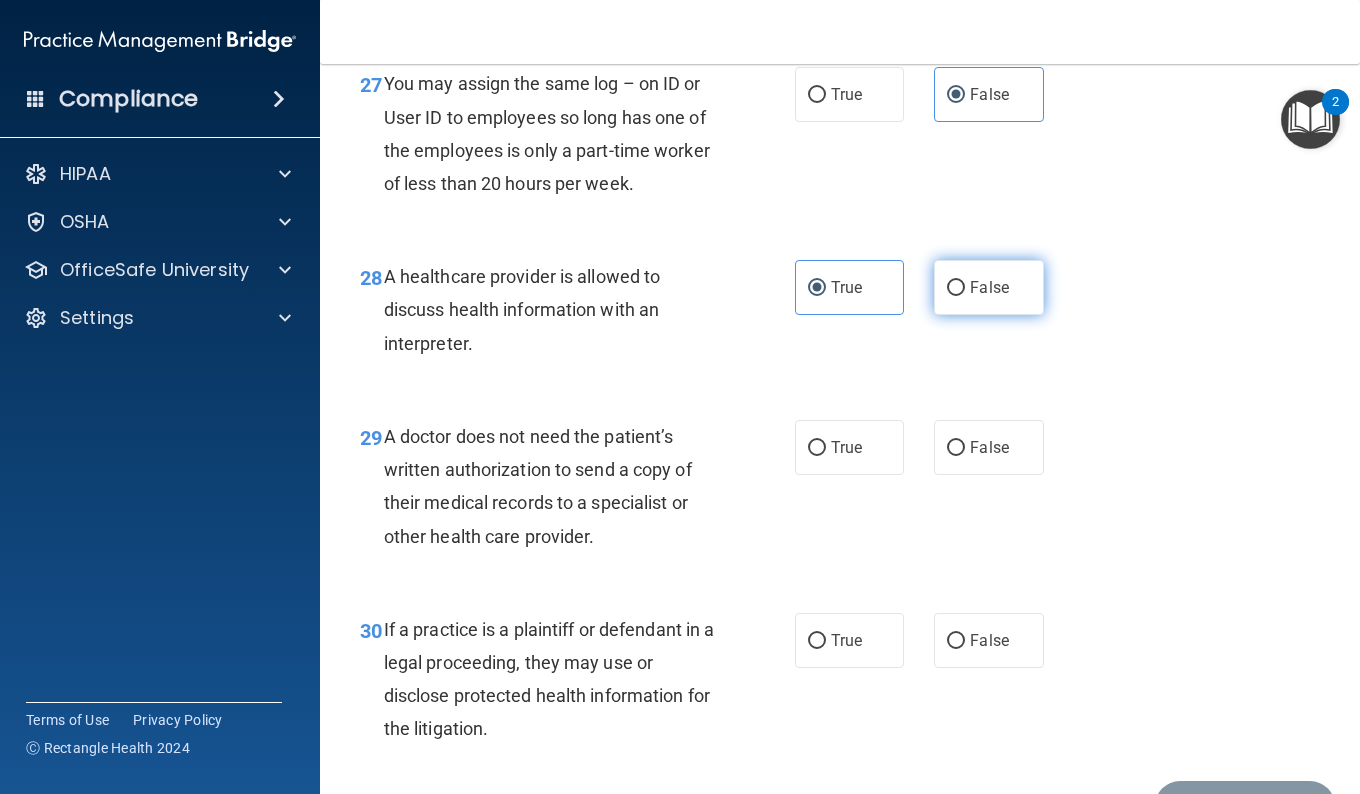 radio on "true" 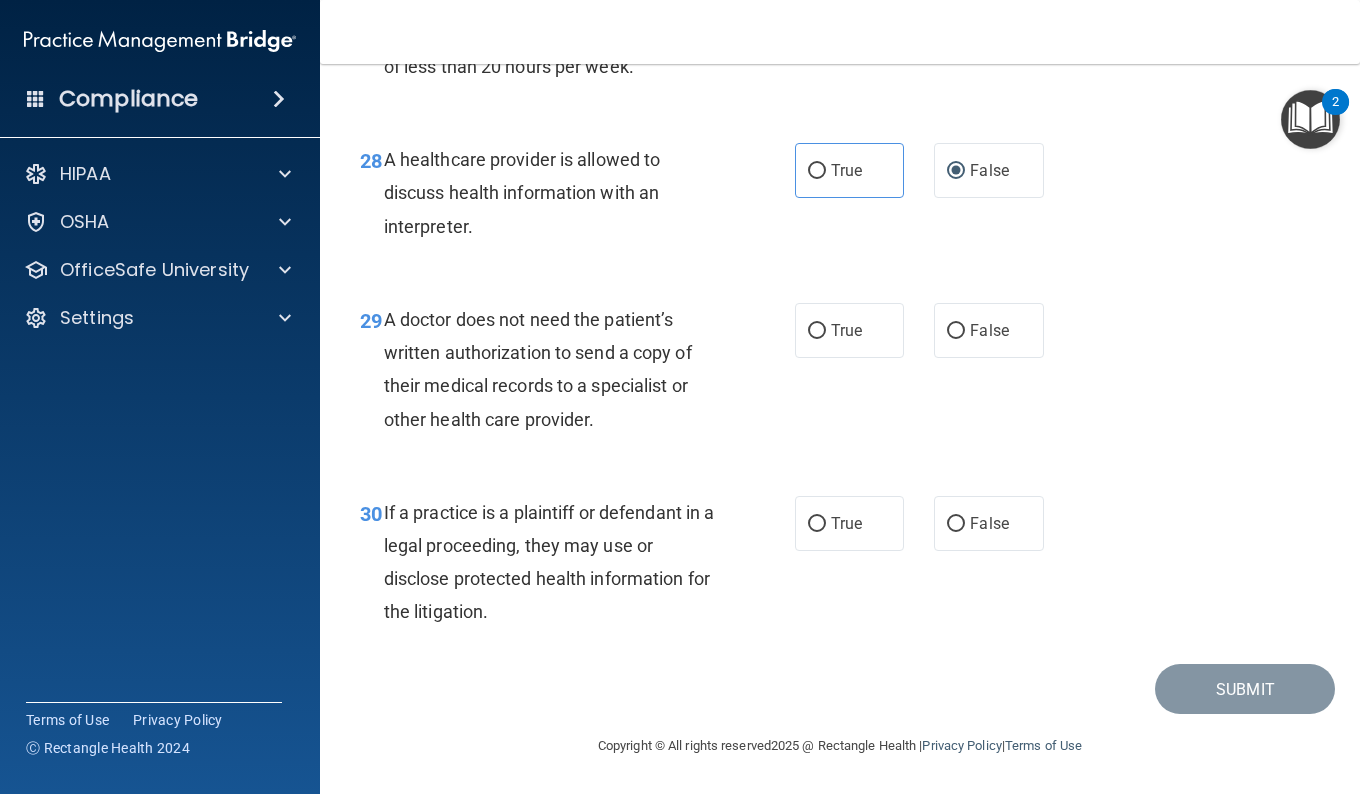 scroll, scrollTop: 5357, scrollLeft: 0, axis: vertical 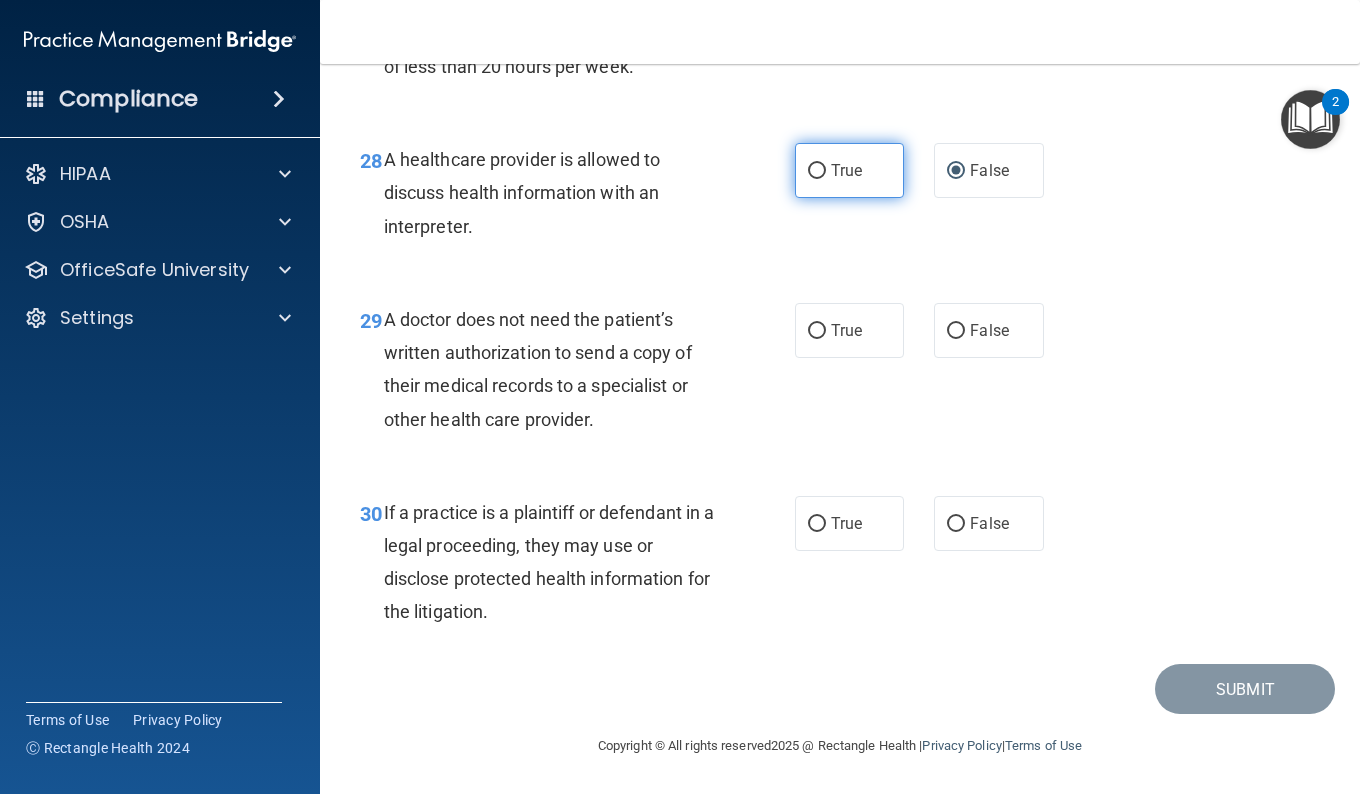 click on "True" at bounding box center [849, 170] 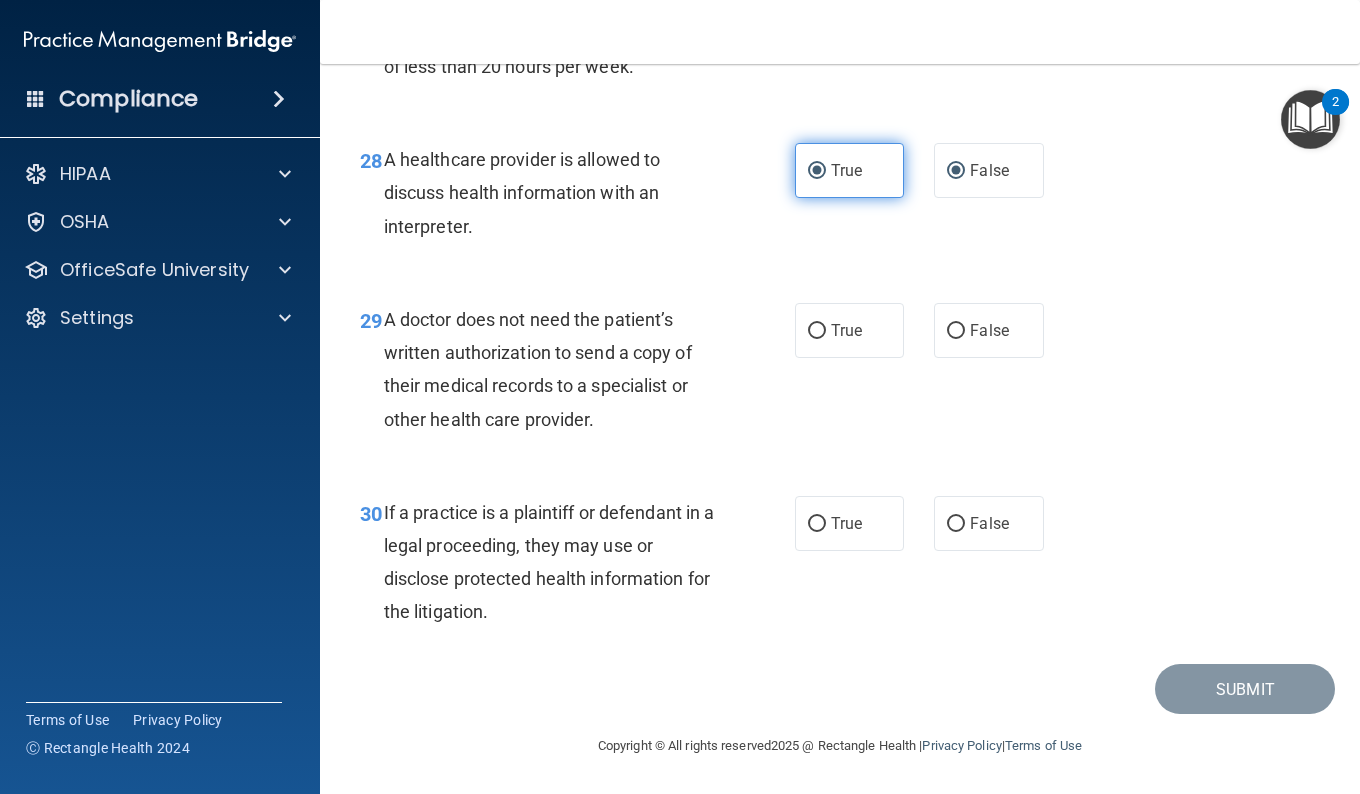 radio on "false" 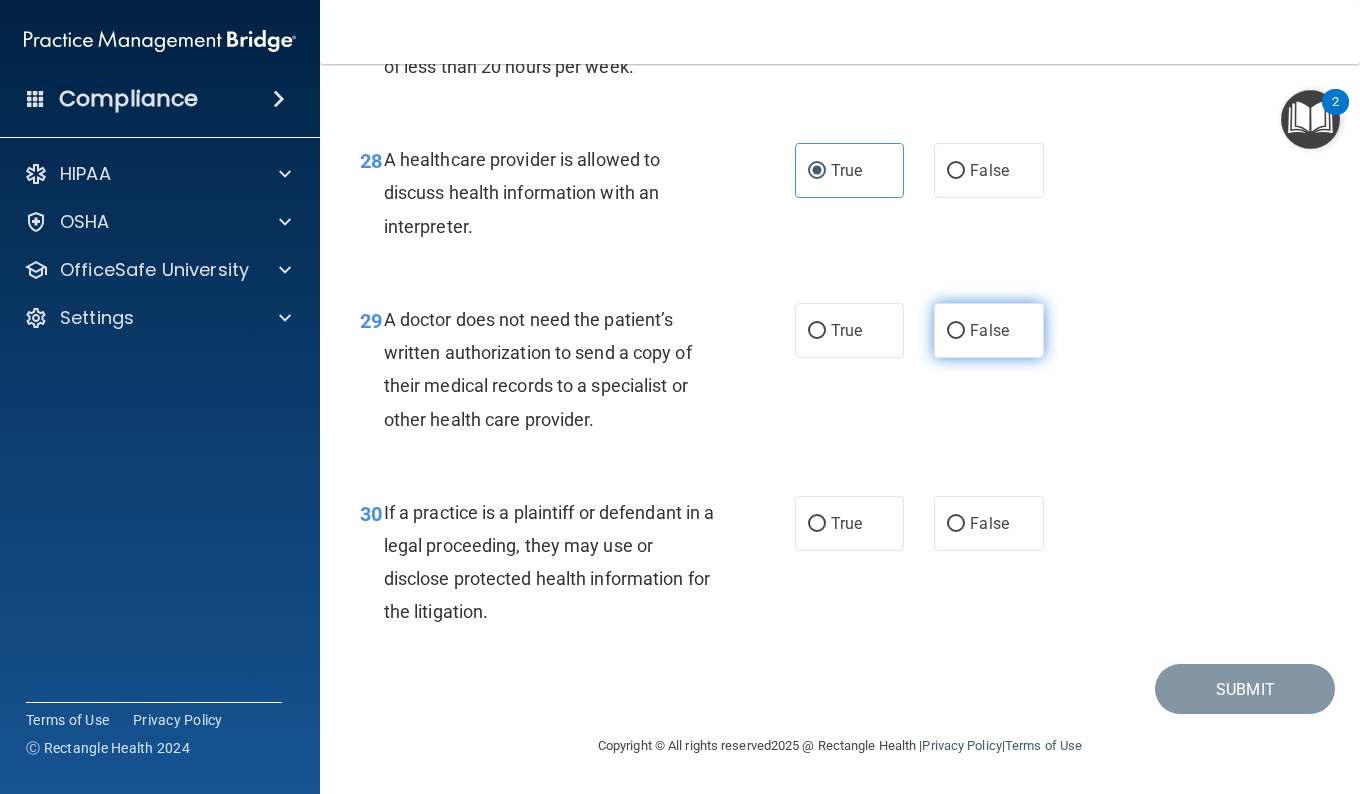 click on "False" at bounding box center (988, 330) 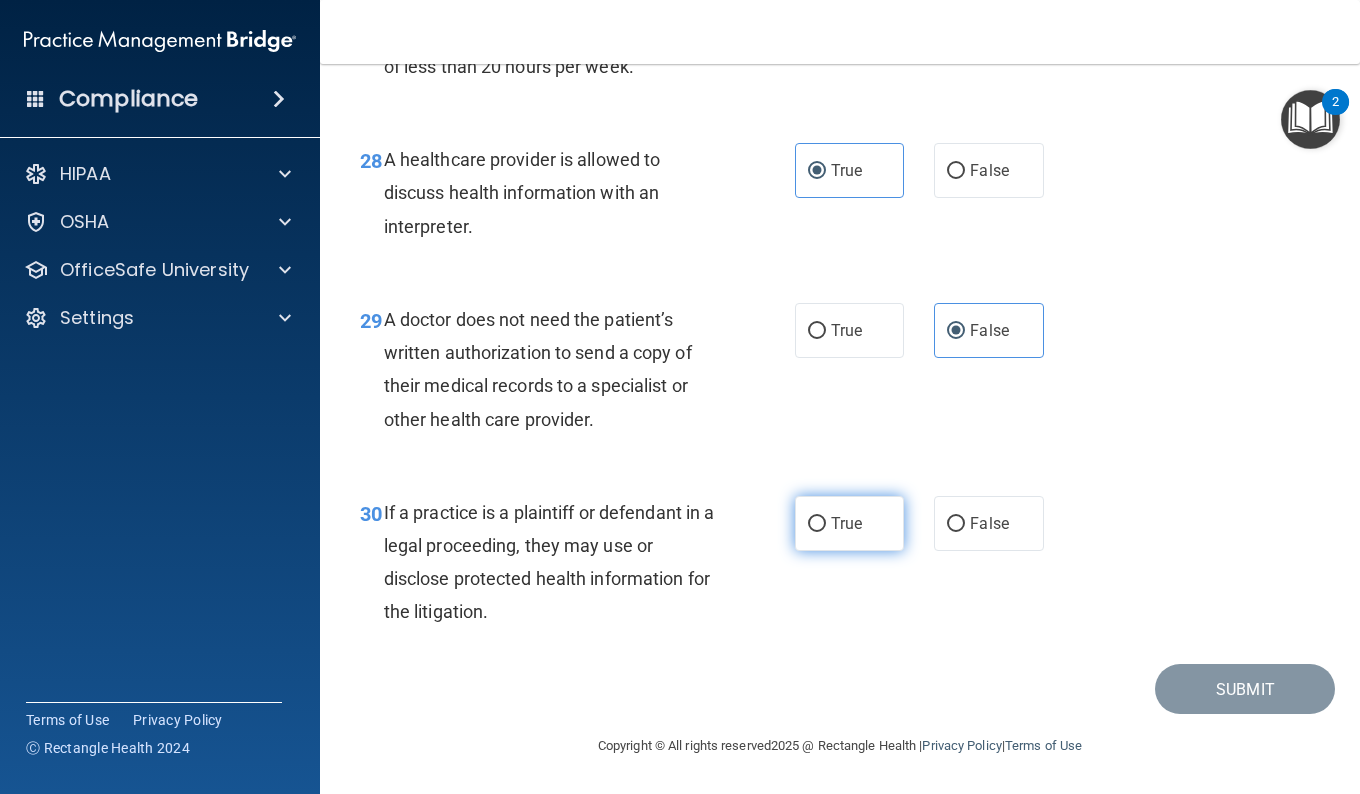 click on "True" at bounding box center [849, 523] 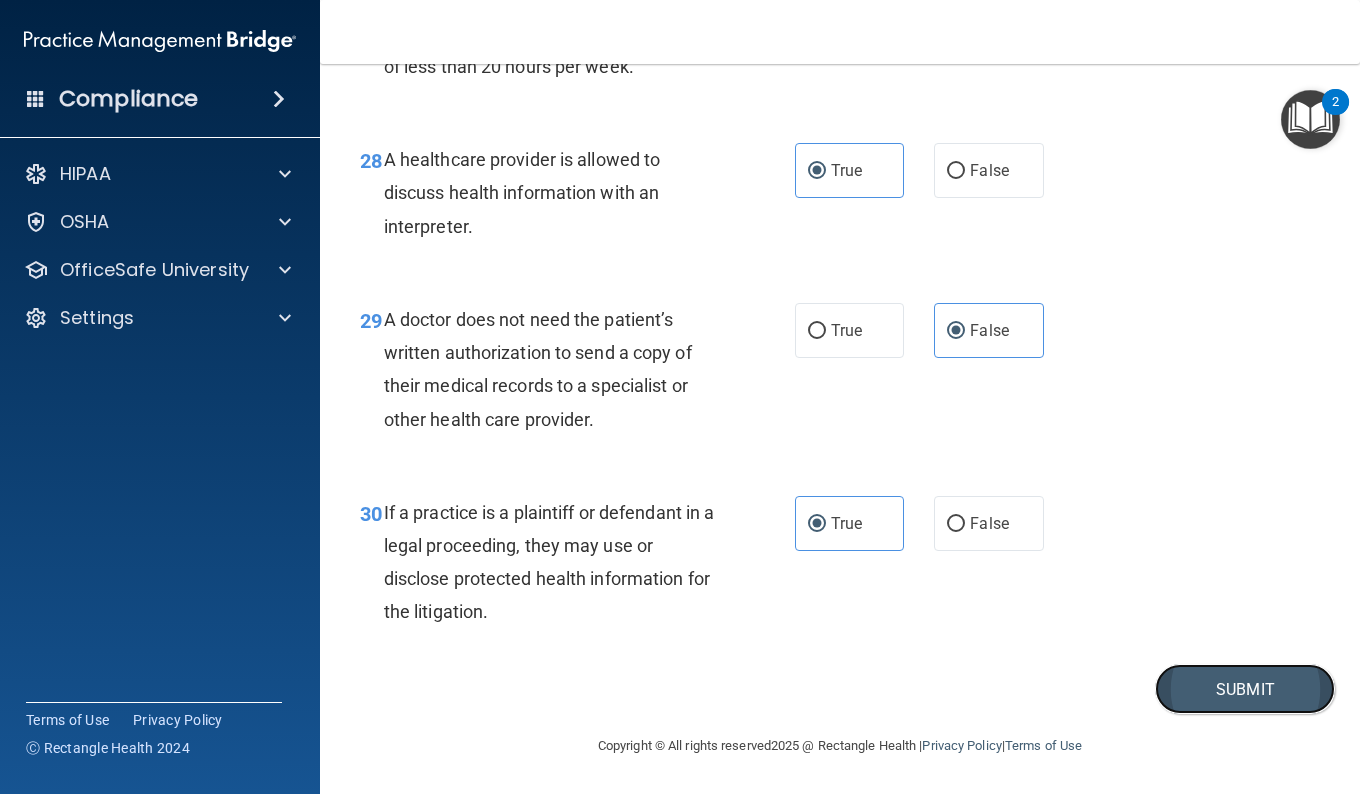 click on "Submit" at bounding box center [1245, 689] 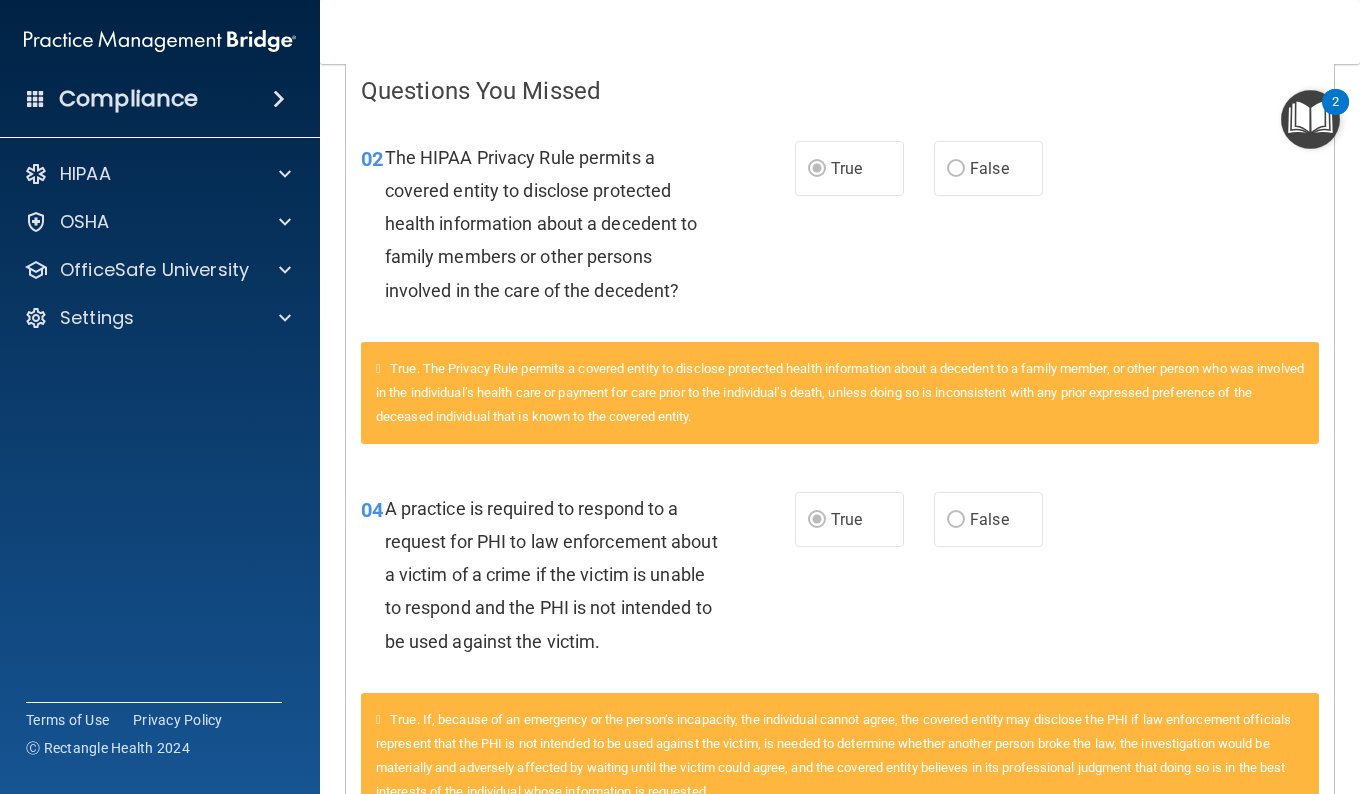 scroll, scrollTop: 429, scrollLeft: 0, axis: vertical 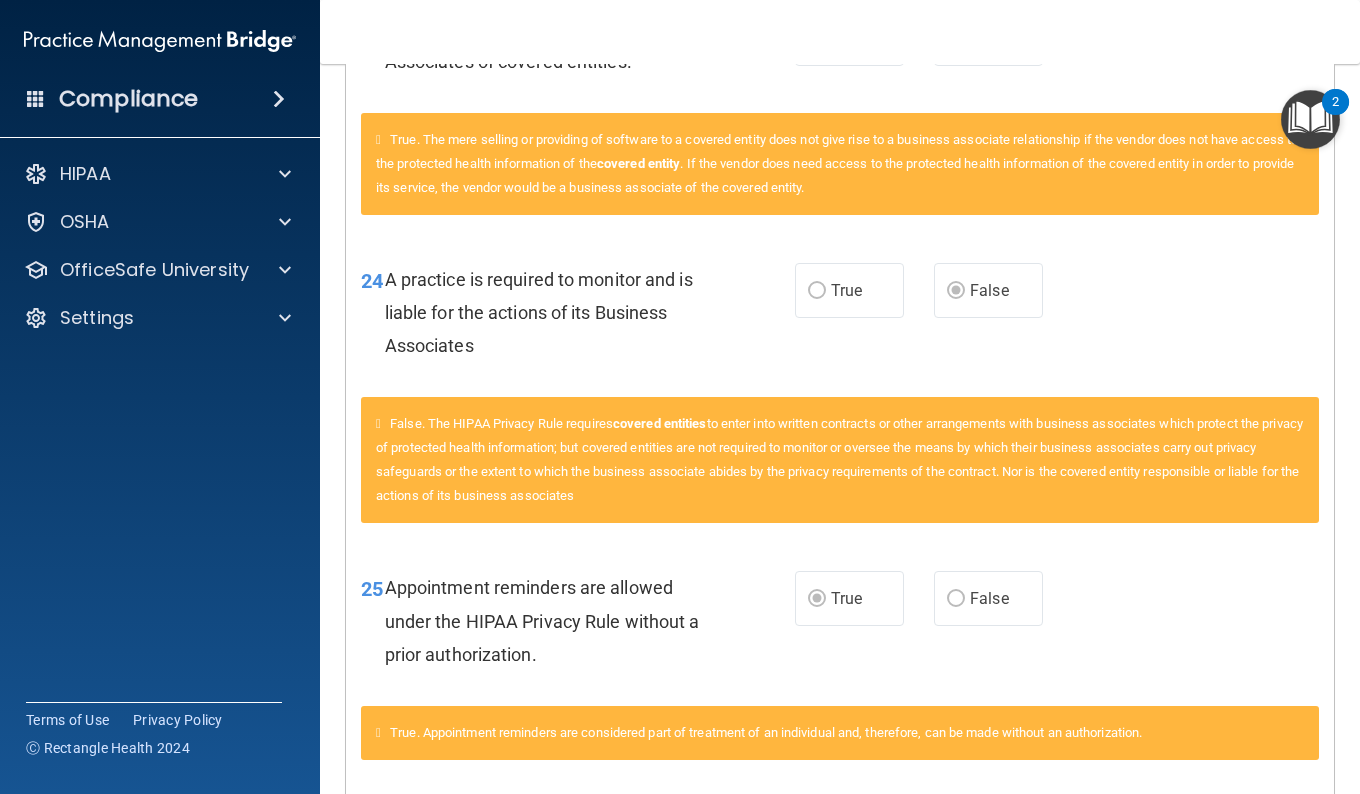 drag, startPoint x: 1343, startPoint y: 611, endPoint x: 1341, endPoint y: 631, distance: 20.09975 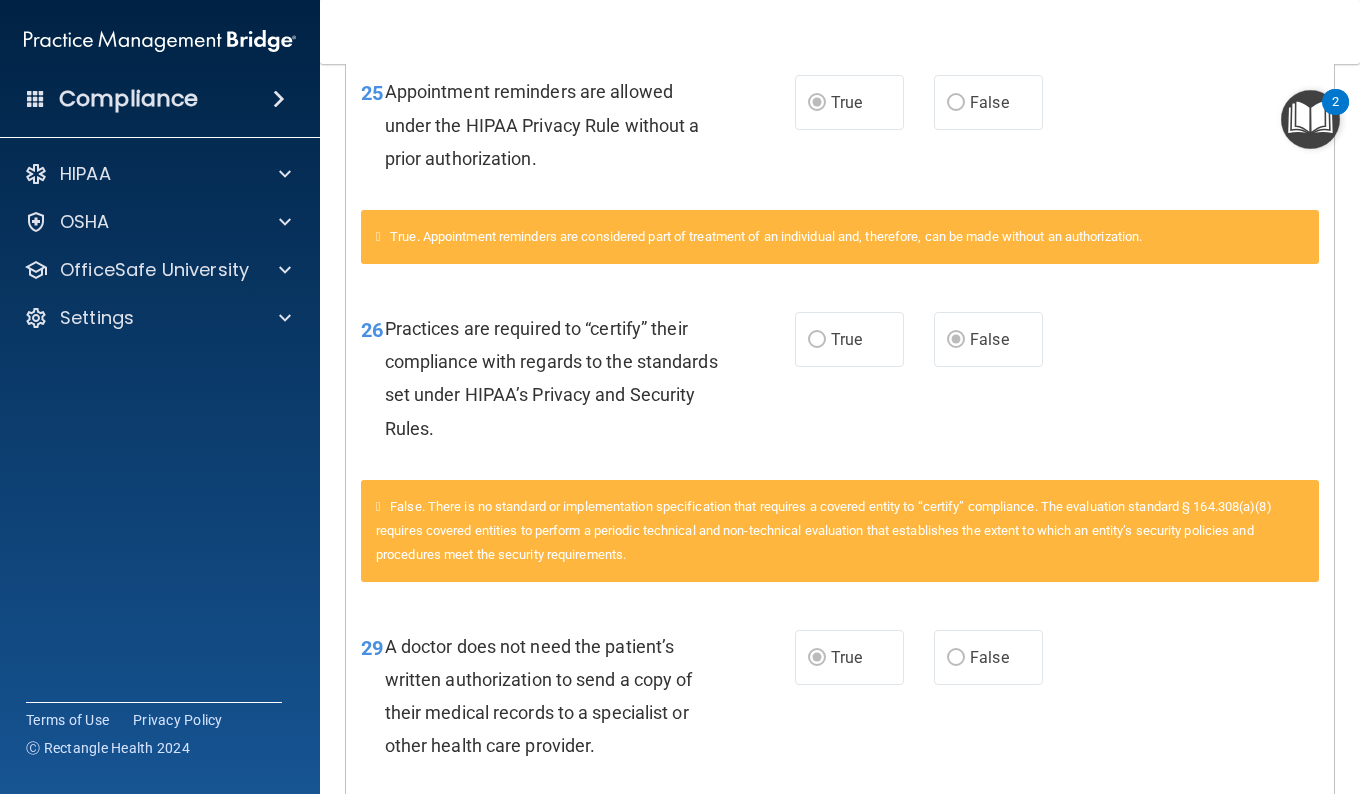 scroll, scrollTop: 4295, scrollLeft: 0, axis: vertical 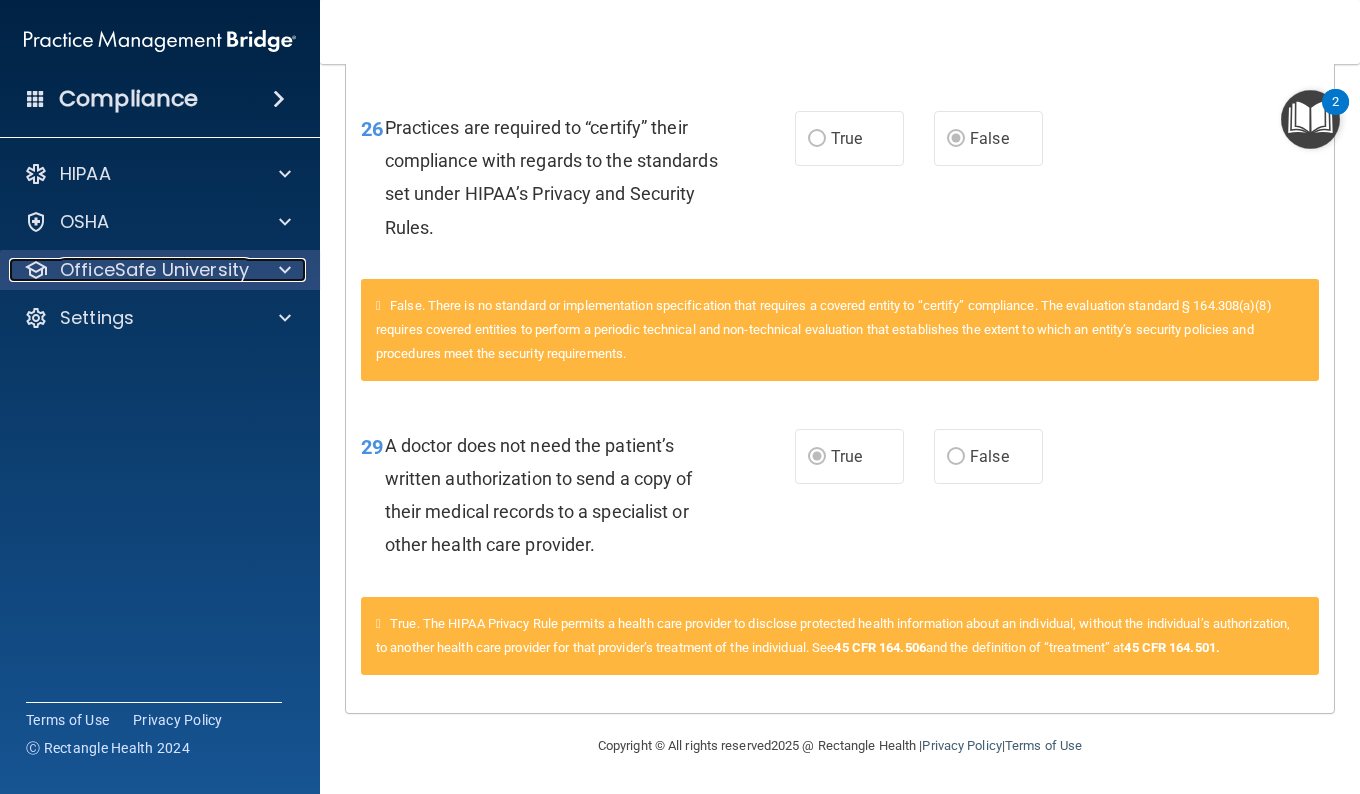 click at bounding box center [282, 270] 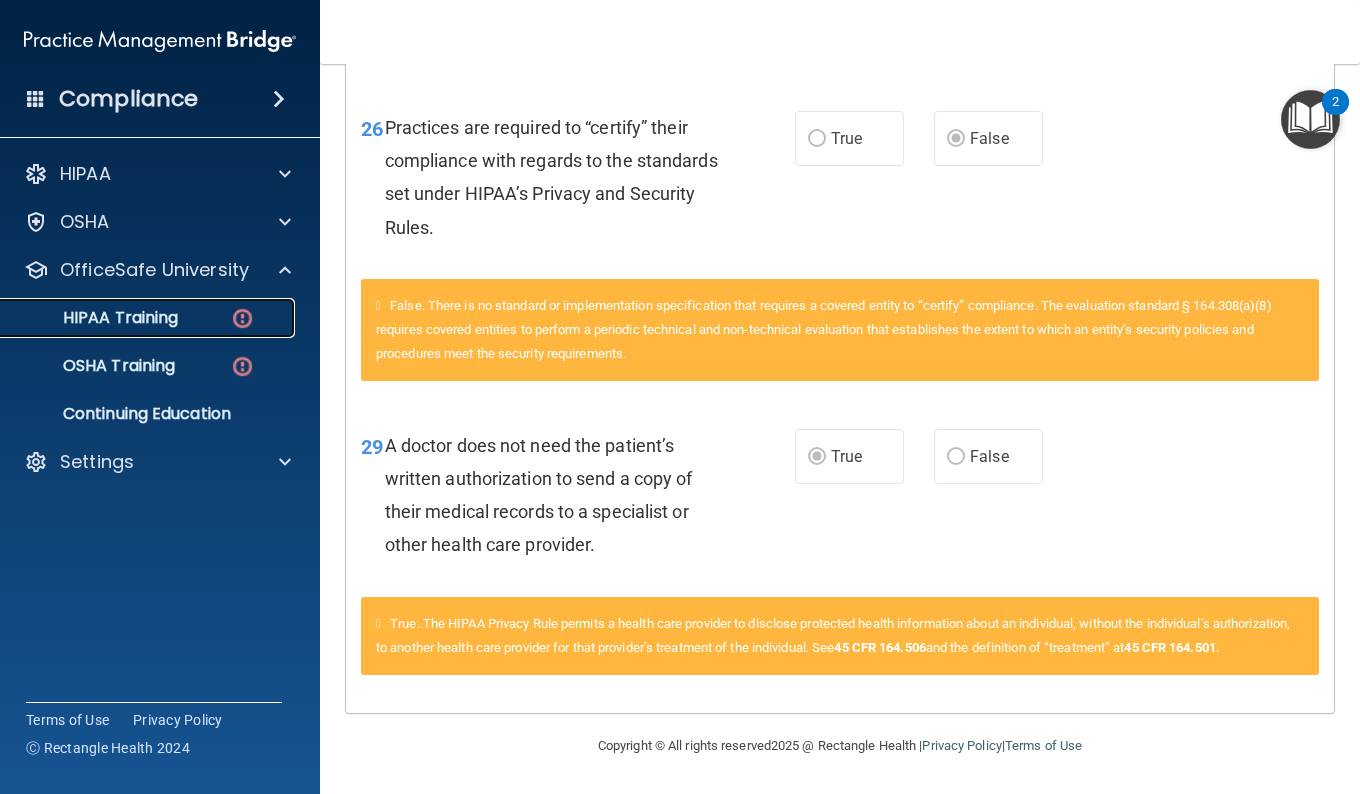 click on "HIPAA Training" at bounding box center [137, 318] 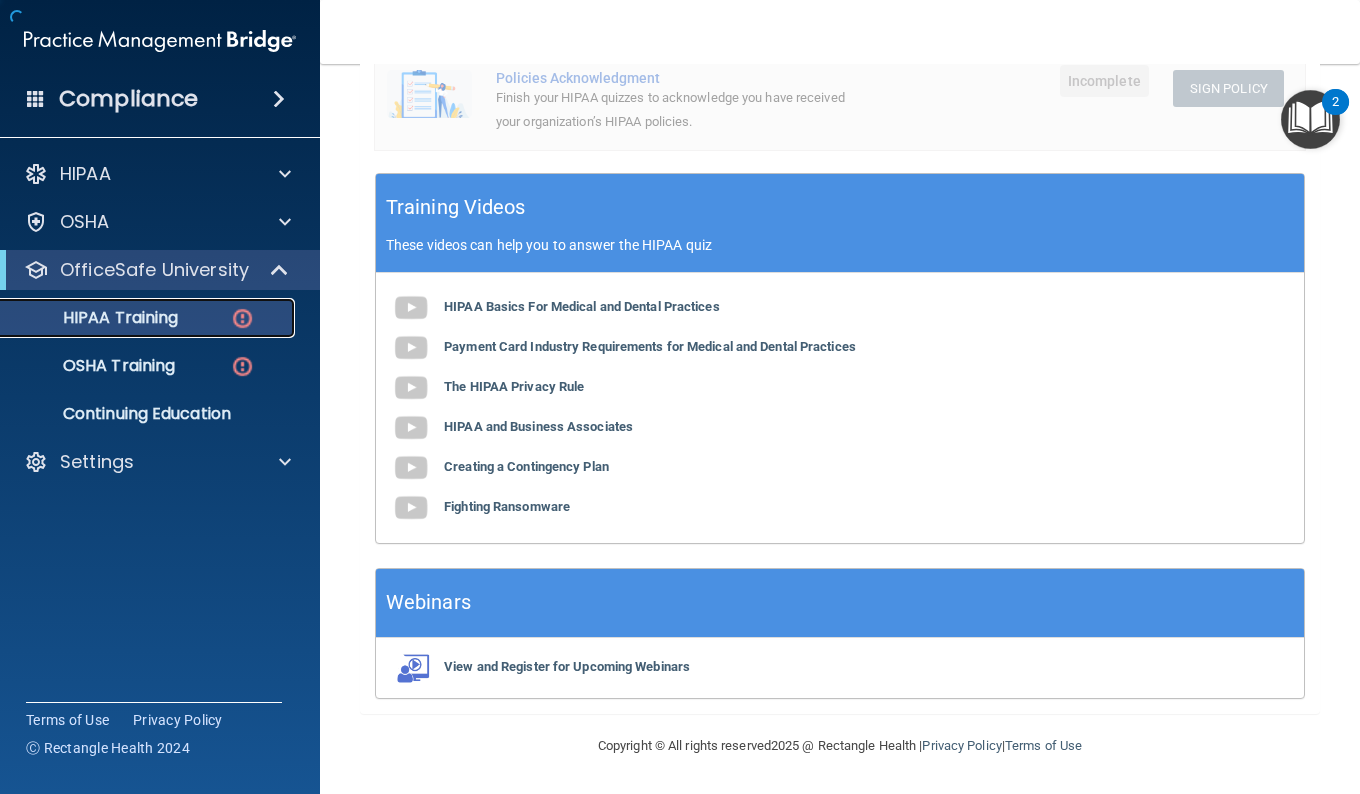 scroll, scrollTop: 730, scrollLeft: 0, axis: vertical 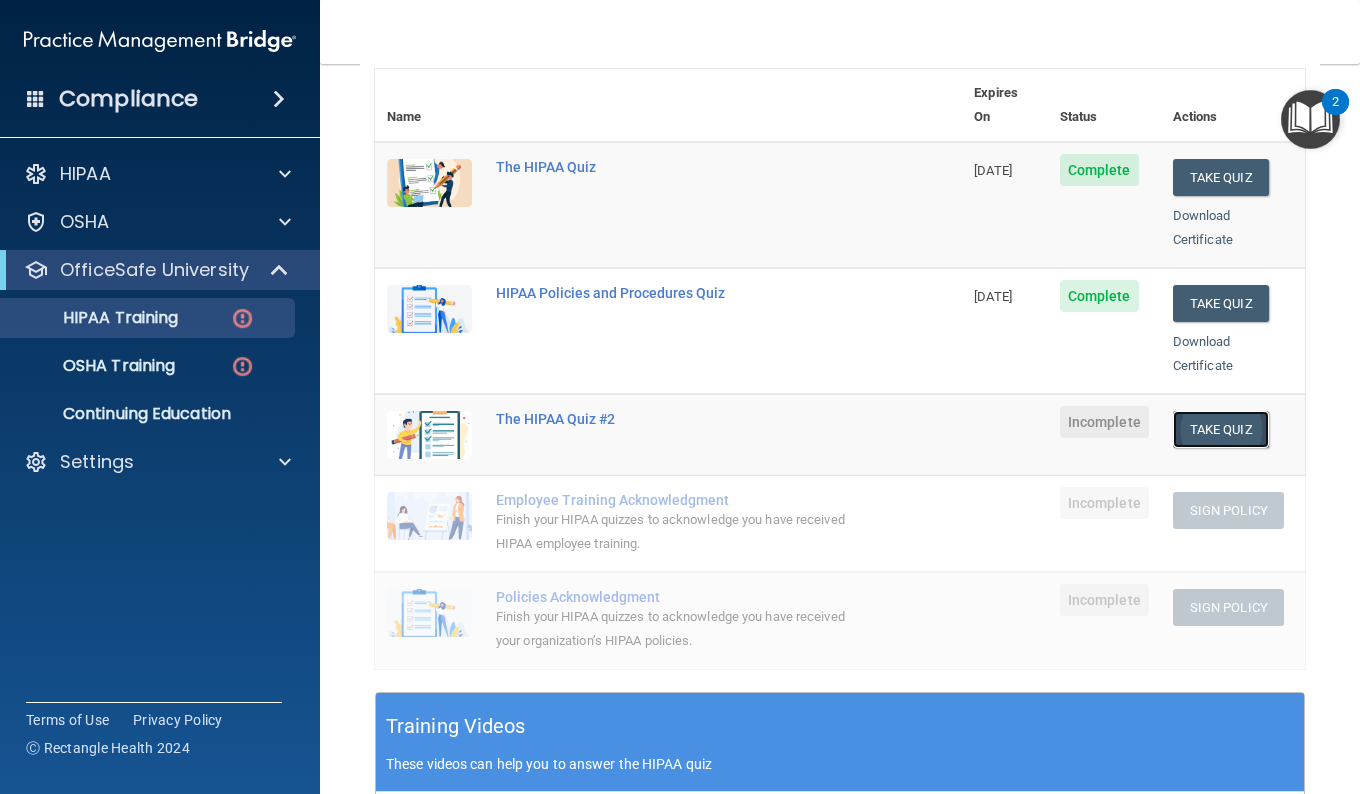 click on "Take Quiz" at bounding box center [1221, 429] 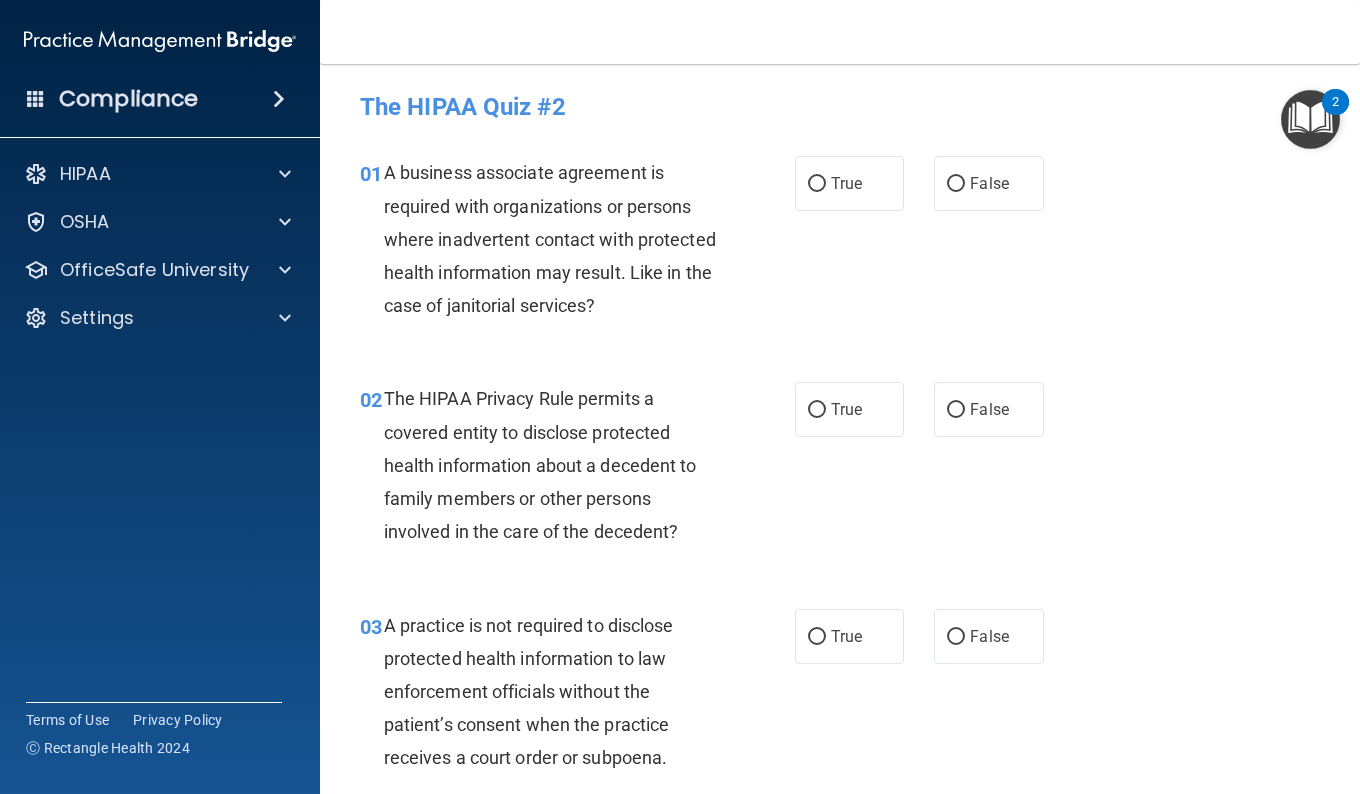 scroll, scrollTop: 0, scrollLeft: 0, axis: both 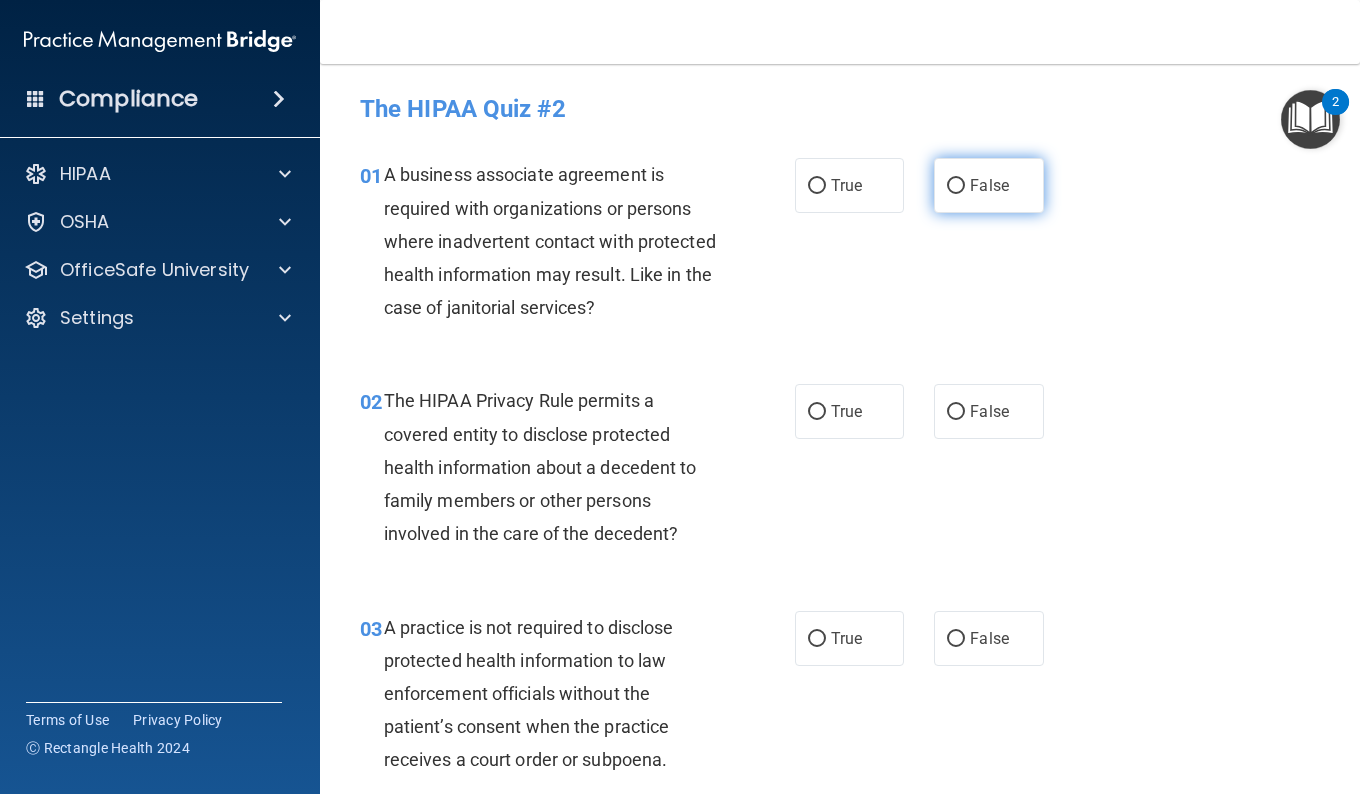 click on "False" at bounding box center [988, 185] 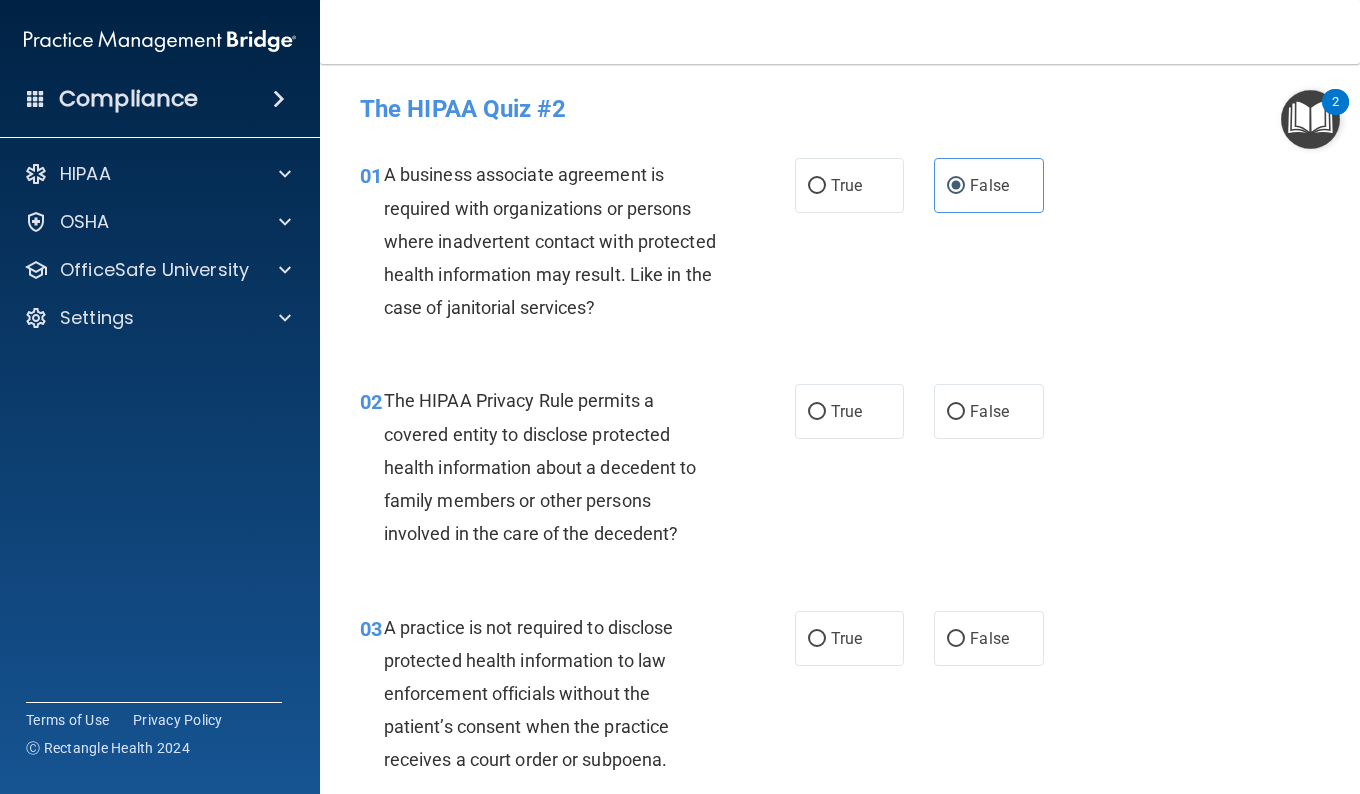 click on "01       A business associate agreement is required with organizations or persons where inadvertent contact with protected health information may result.  Like in the case of janitorial services?                 True           False" at bounding box center (840, 246) 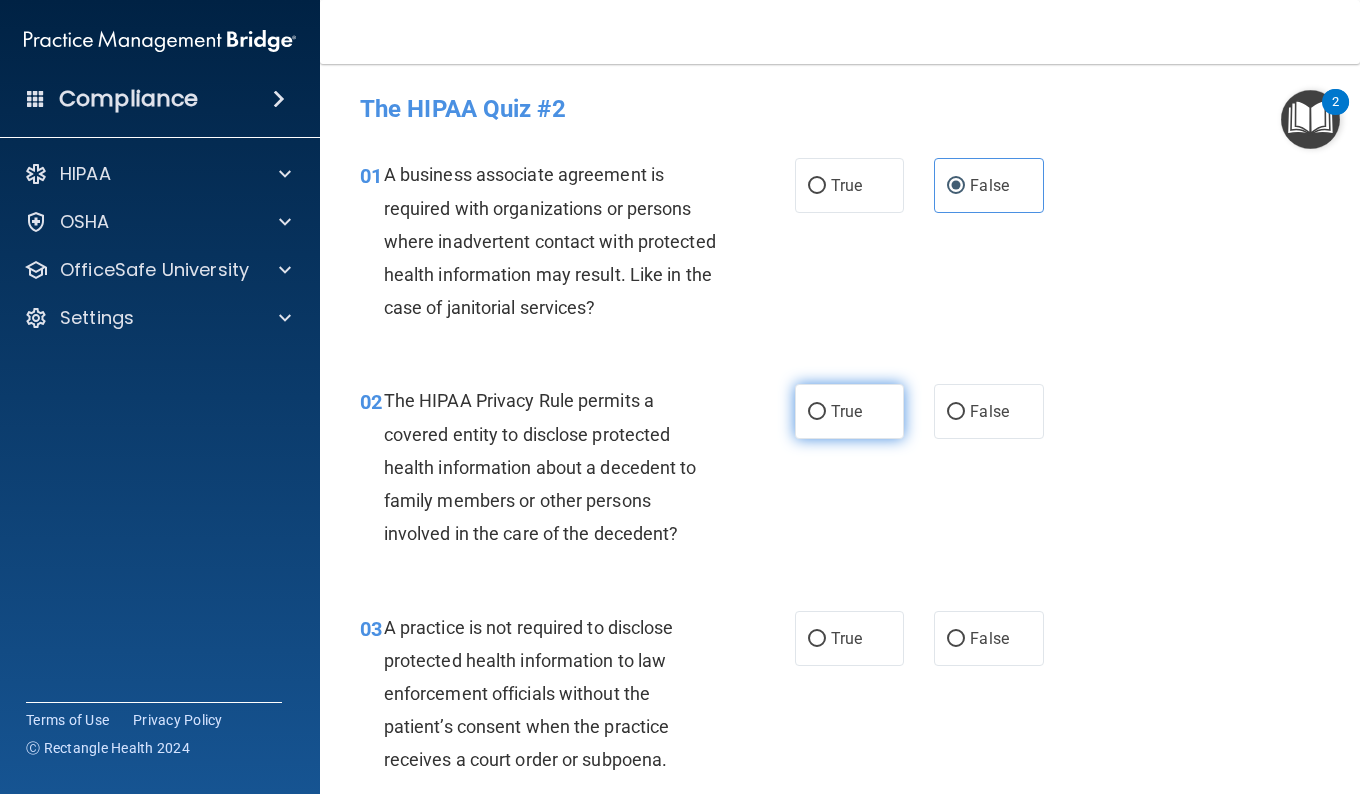 click on "True" at bounding box center (849, 411) 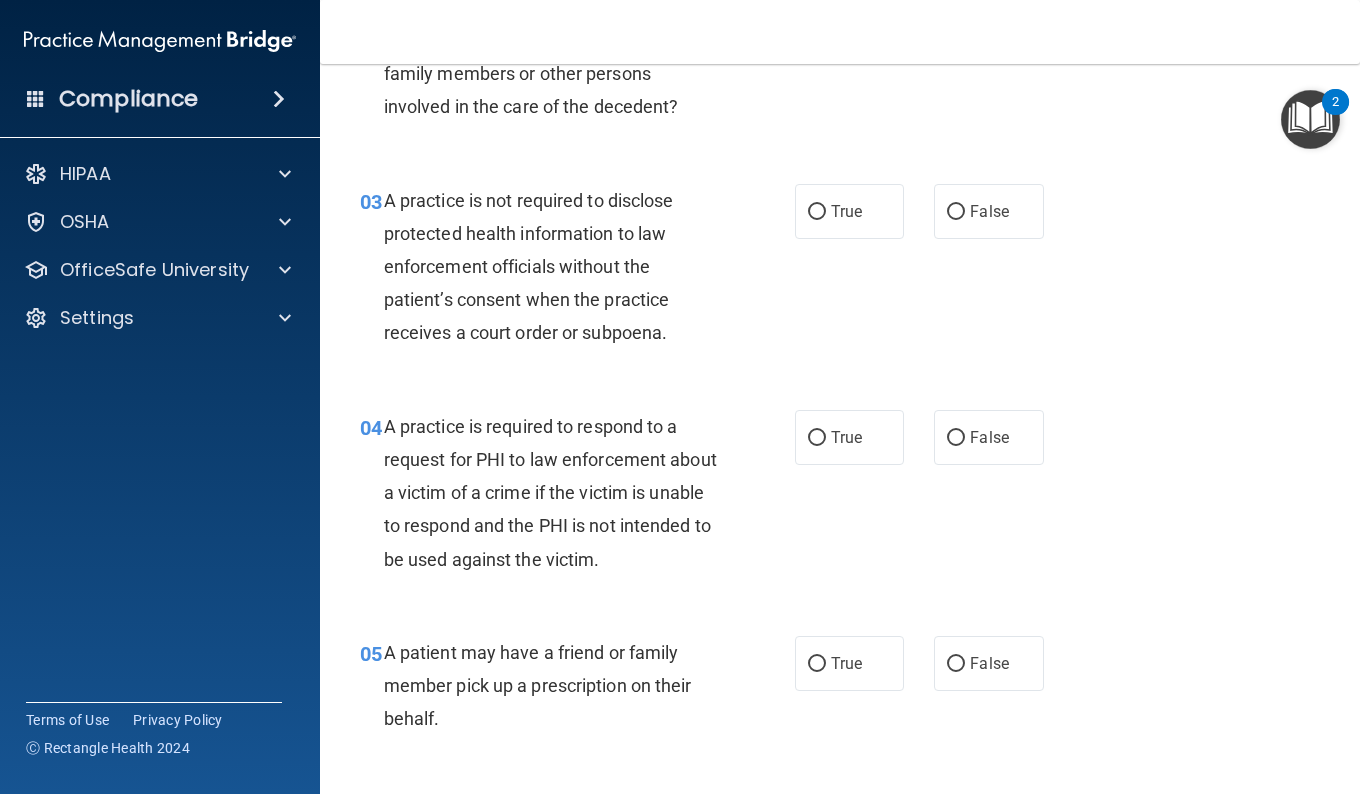 scroll, scrollTop: 431, scrollLeft: 0, axis: vertical 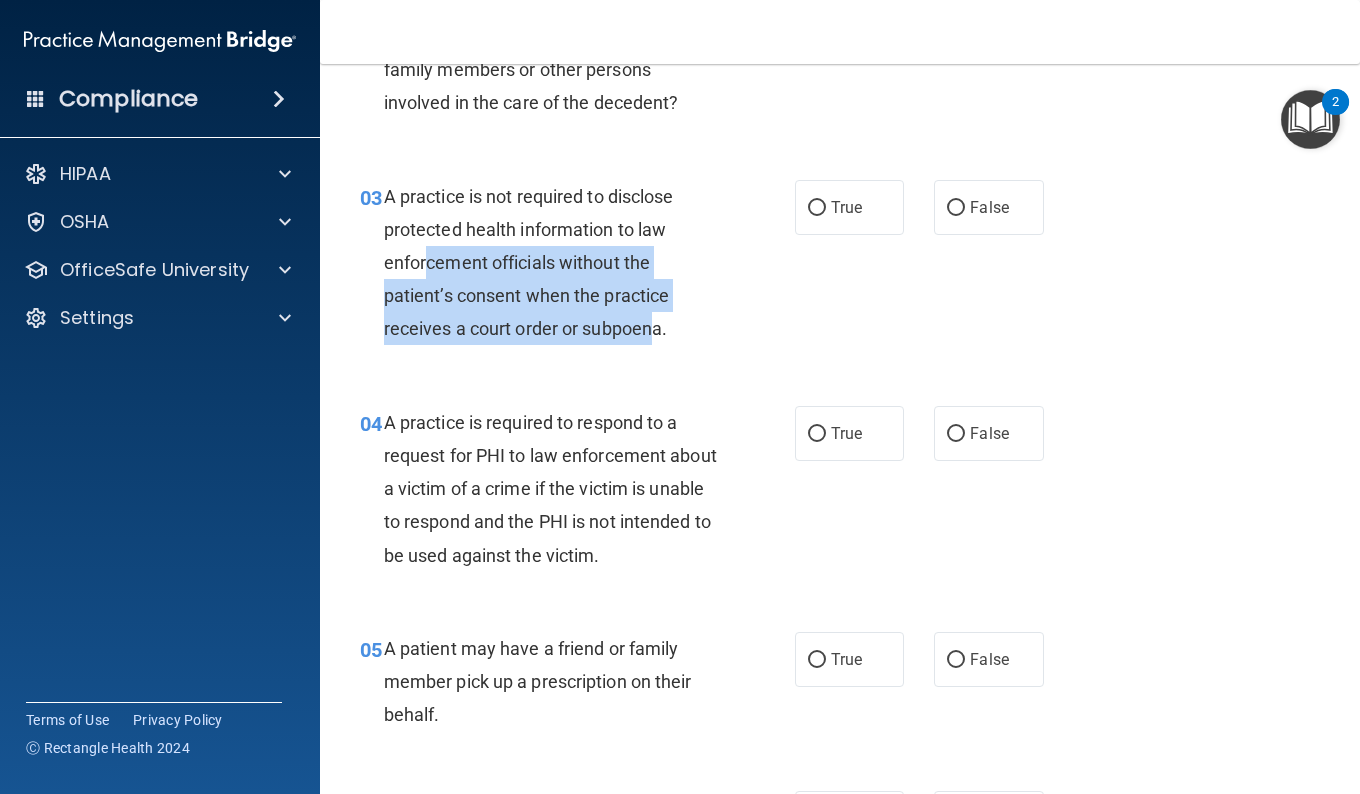 drag, startPoint x: 423, startPoint y: 250, endPoint x: 650, endPoint y: 338, distance: 243.46046 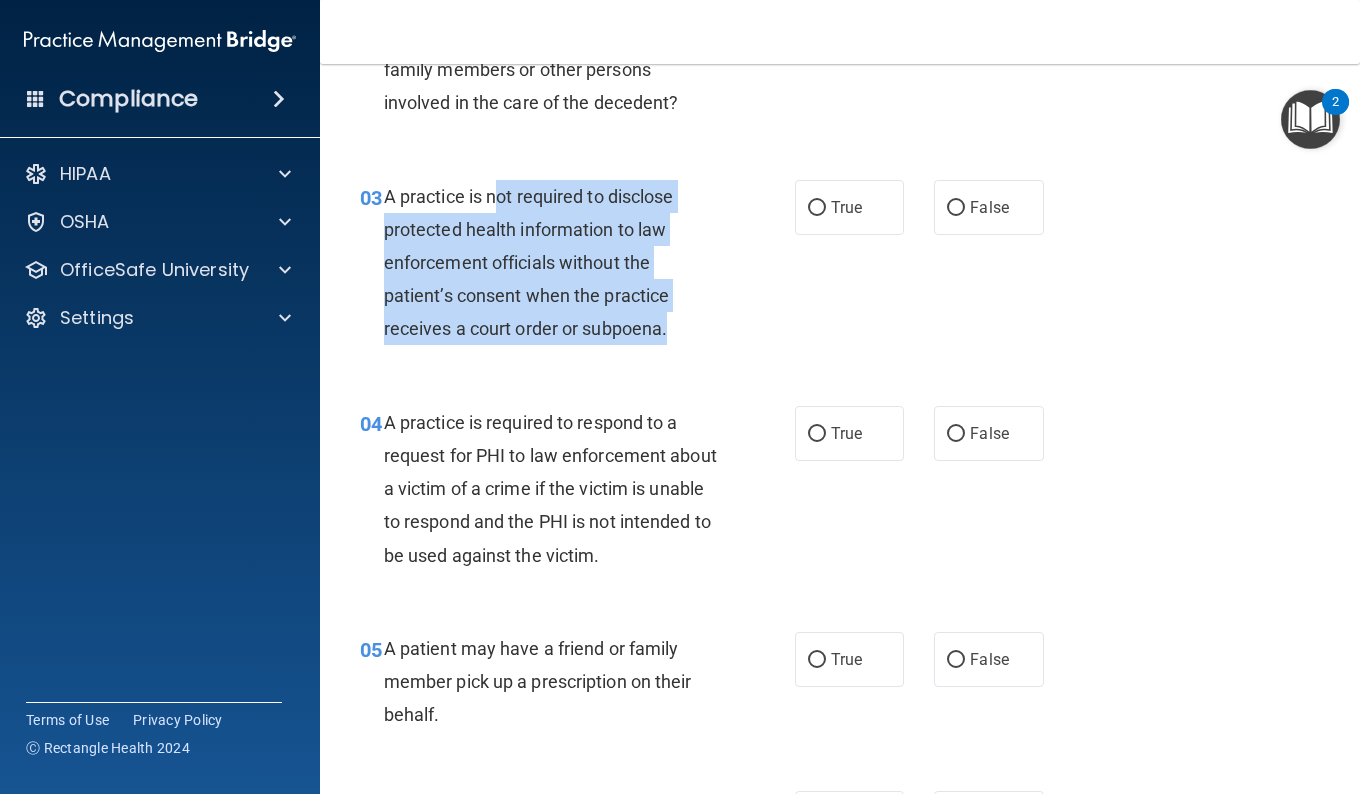 drag, startPoint x: 495, startPoint y: 186, endPoint x: 684, endPoint y: 326, distance: 235.20416 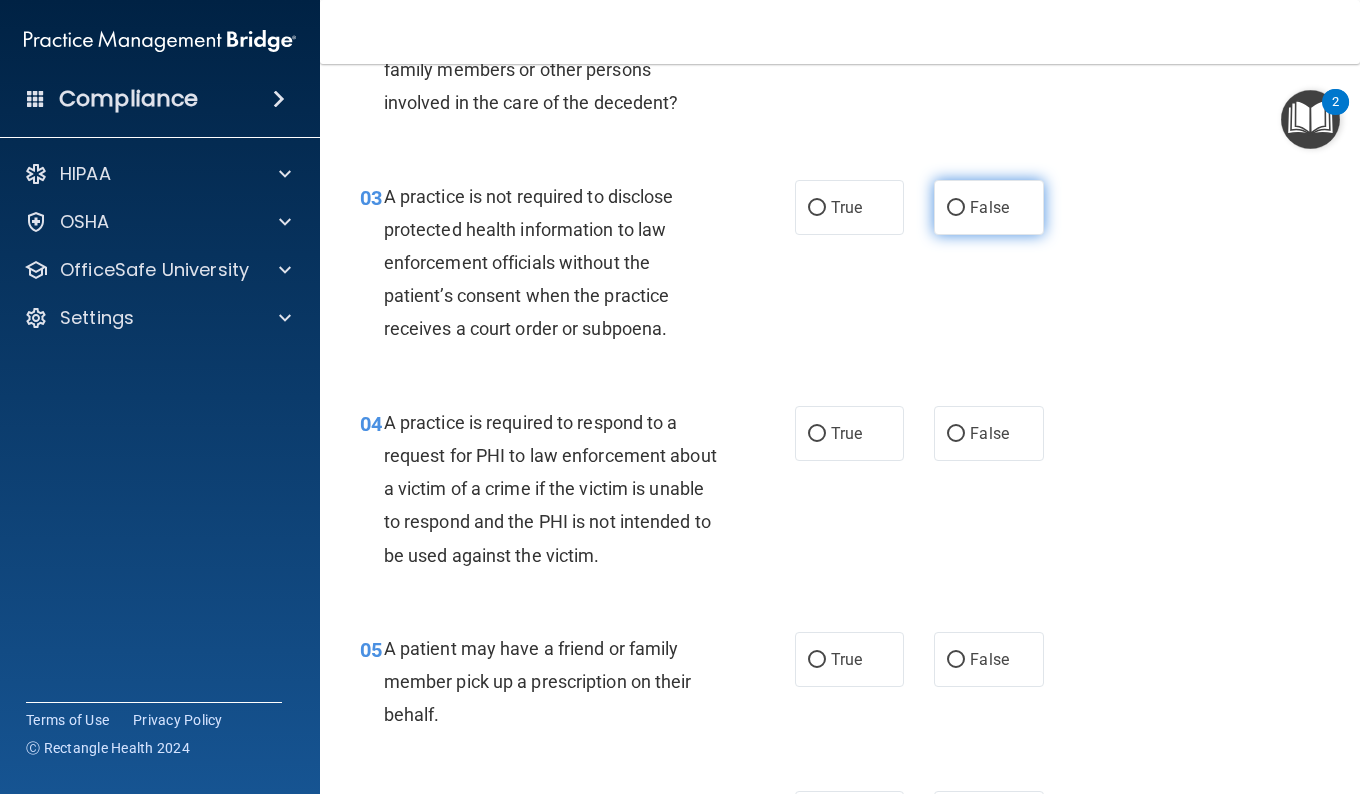 click on "False" at bounding box center (988, 207) 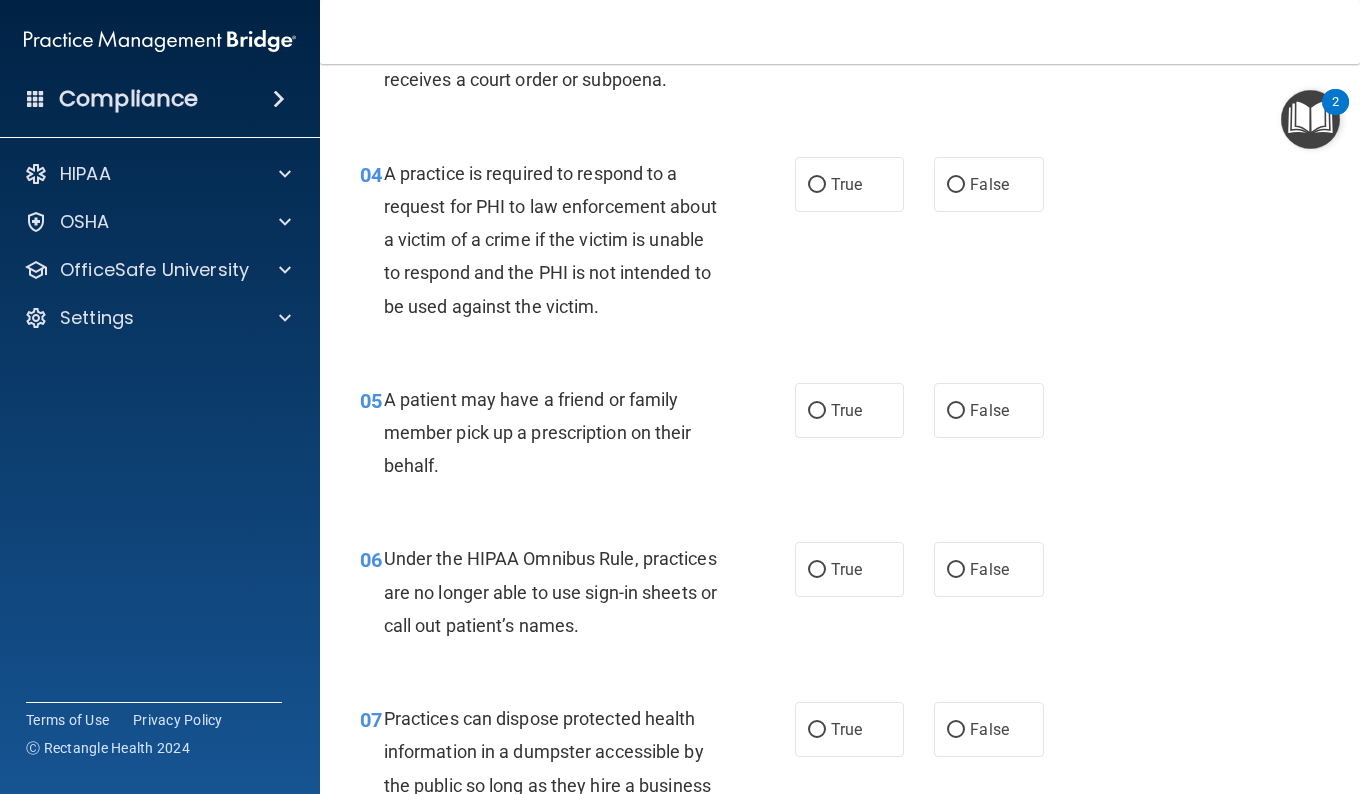 scroll, scrollTop: 685, scrollLeft: 0, axis: vertical 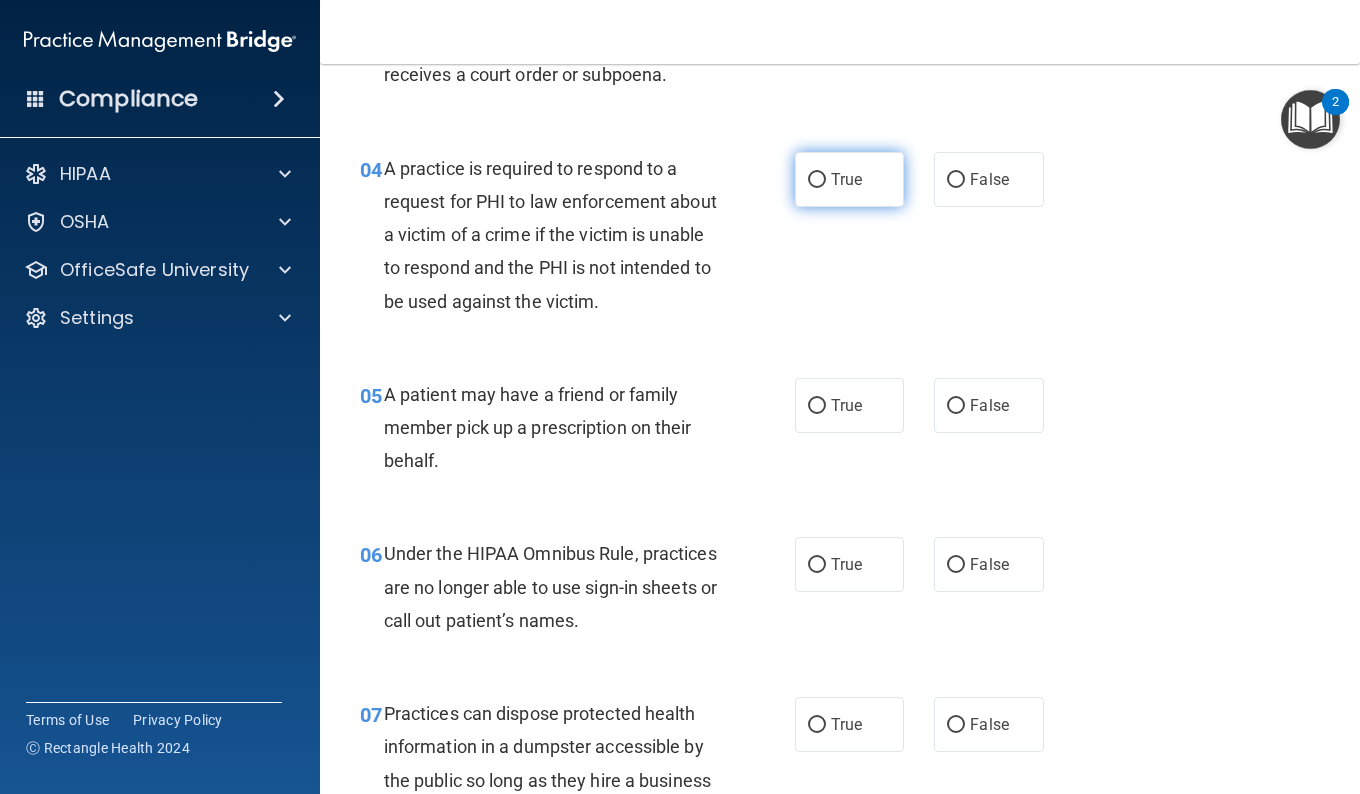 click on "True" at bounding box center (849, 179) 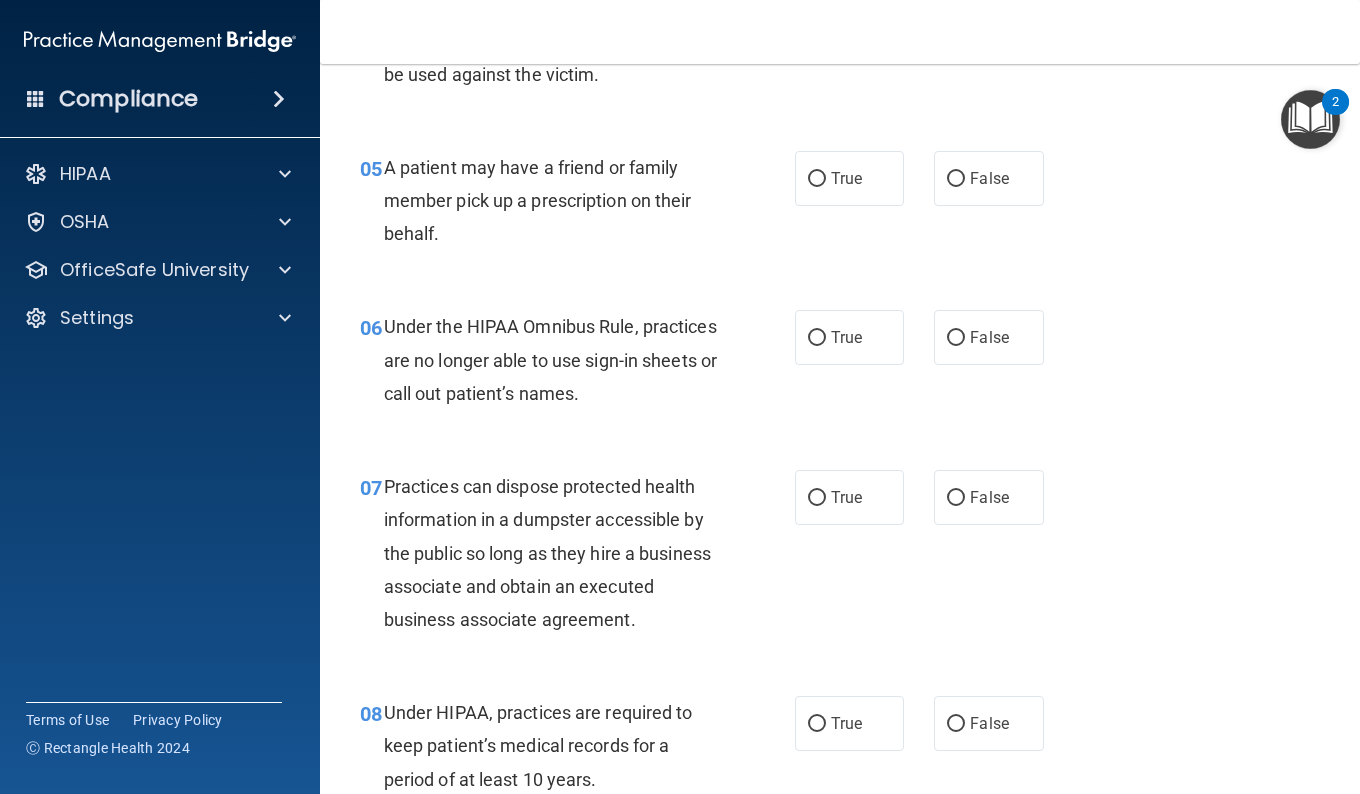 scroll, scrollTop: 903, scrollLeft: 0, axis: vertical 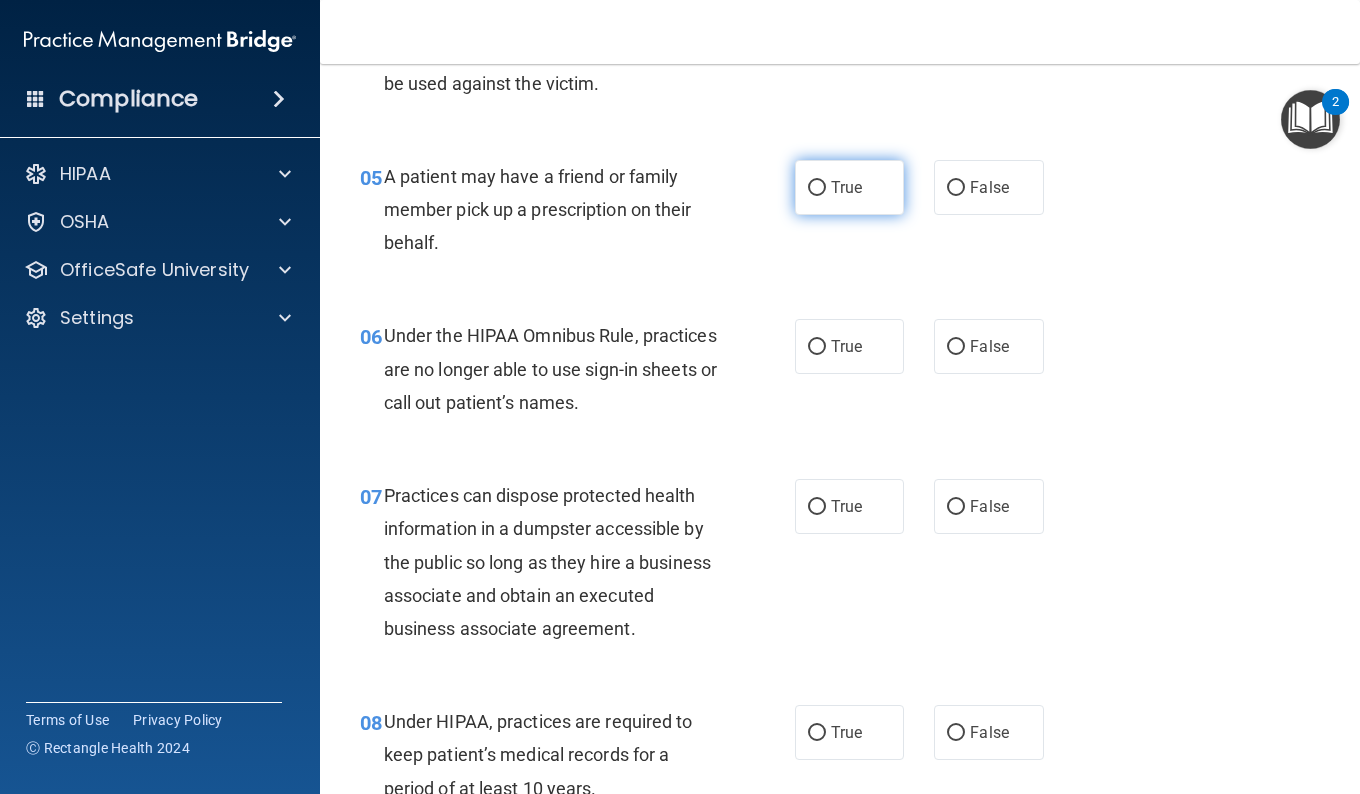 click on "True" at bounding box center [846, 187] 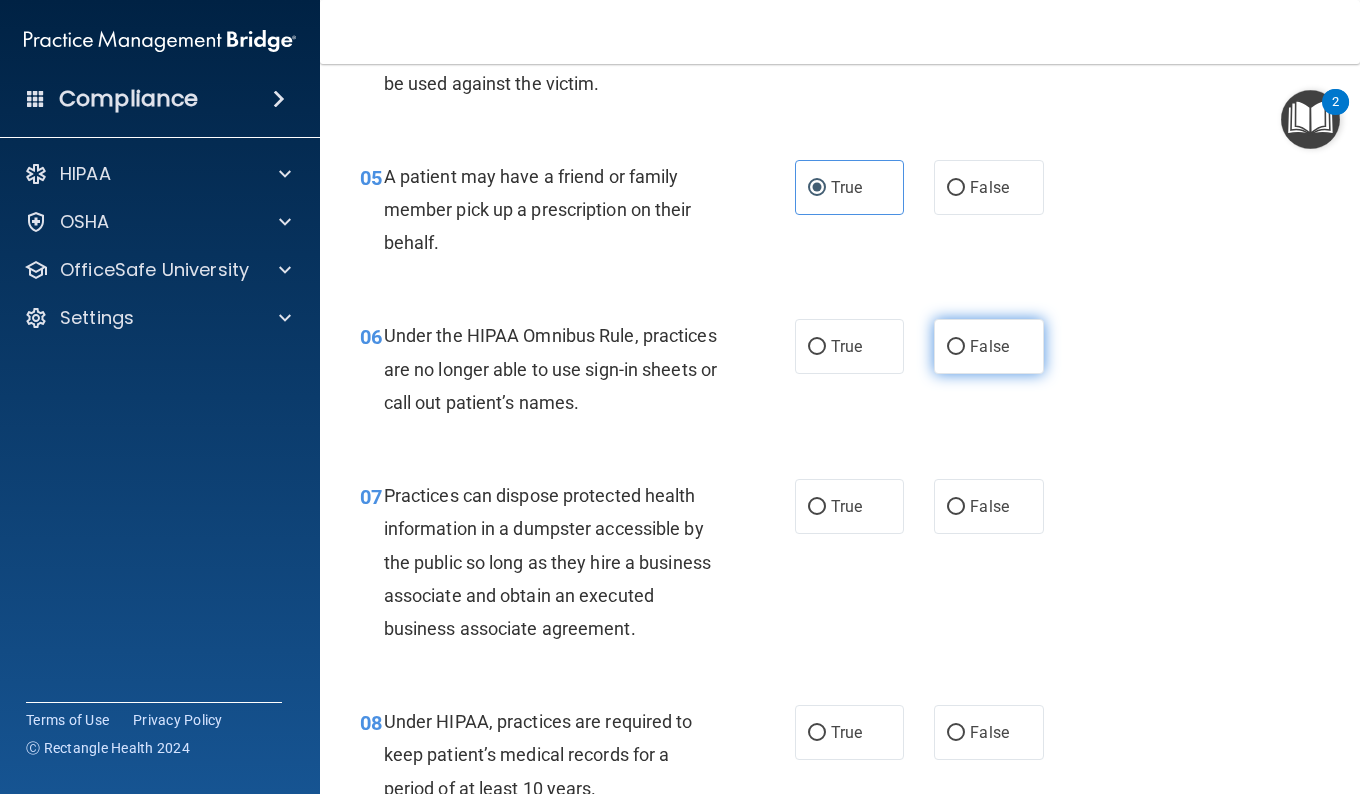 click on "False" at bounding box center [989, 346] 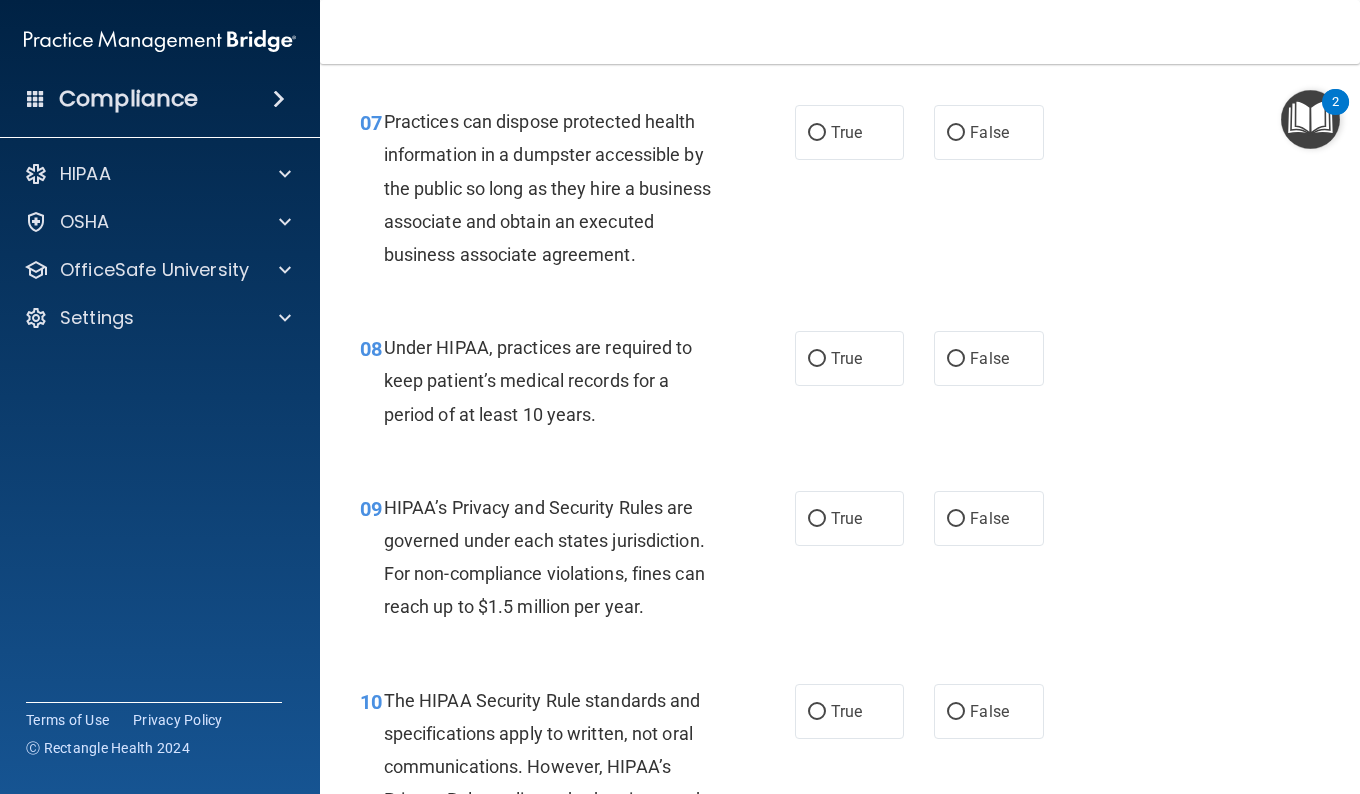 scroll, scrollTop: 1268, scrollLeft: 0, axis: vertical 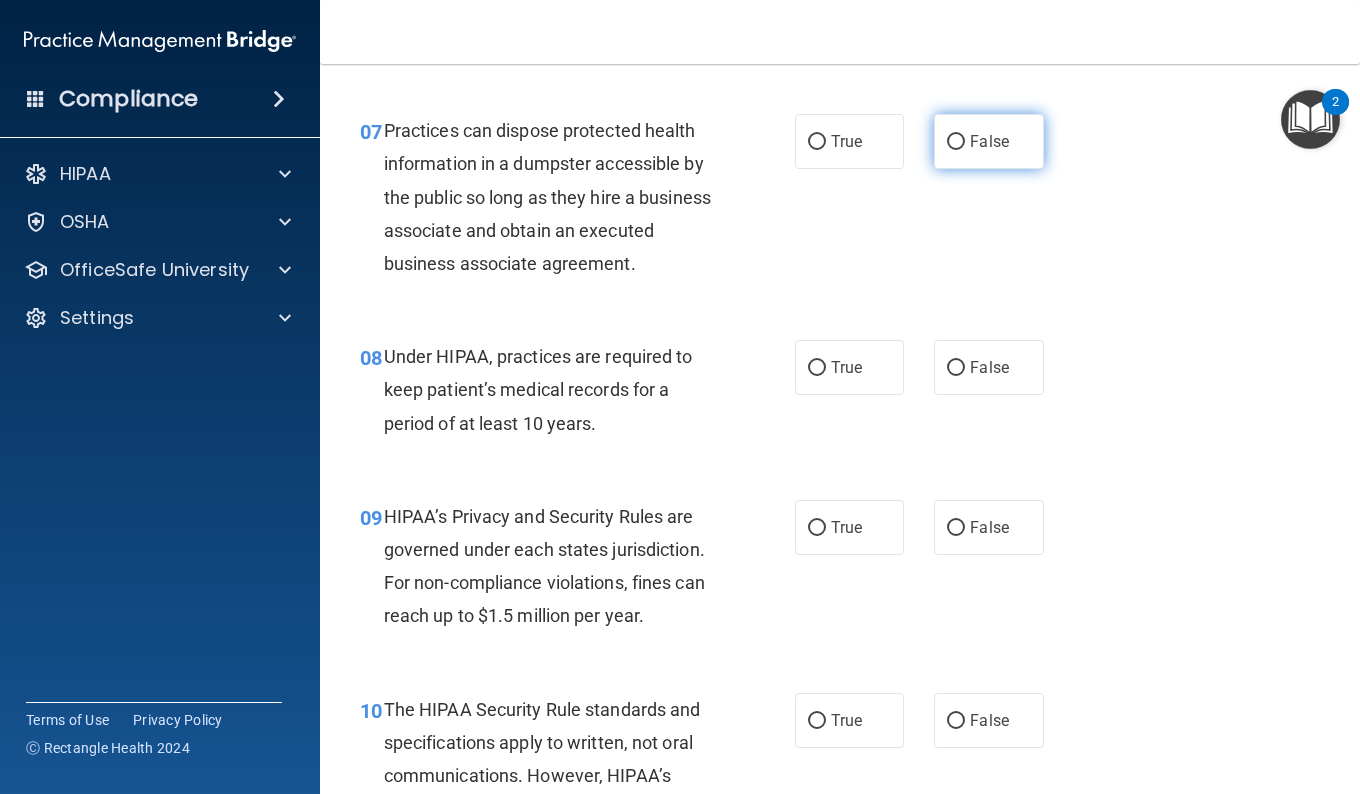 click on "False" at bounding box center [988, 141] 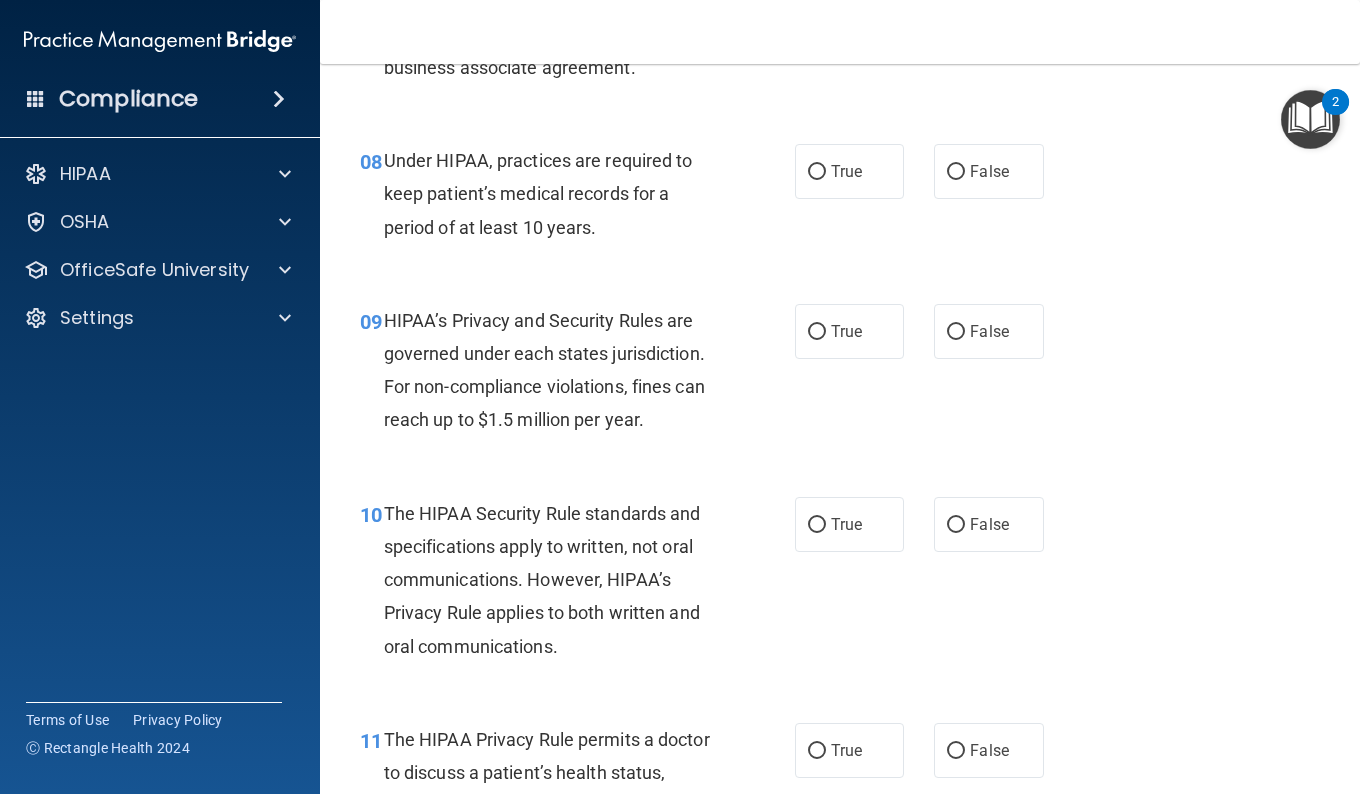 scroll, scrollTop: 1495, scrollLeft: 0, axis: vertical 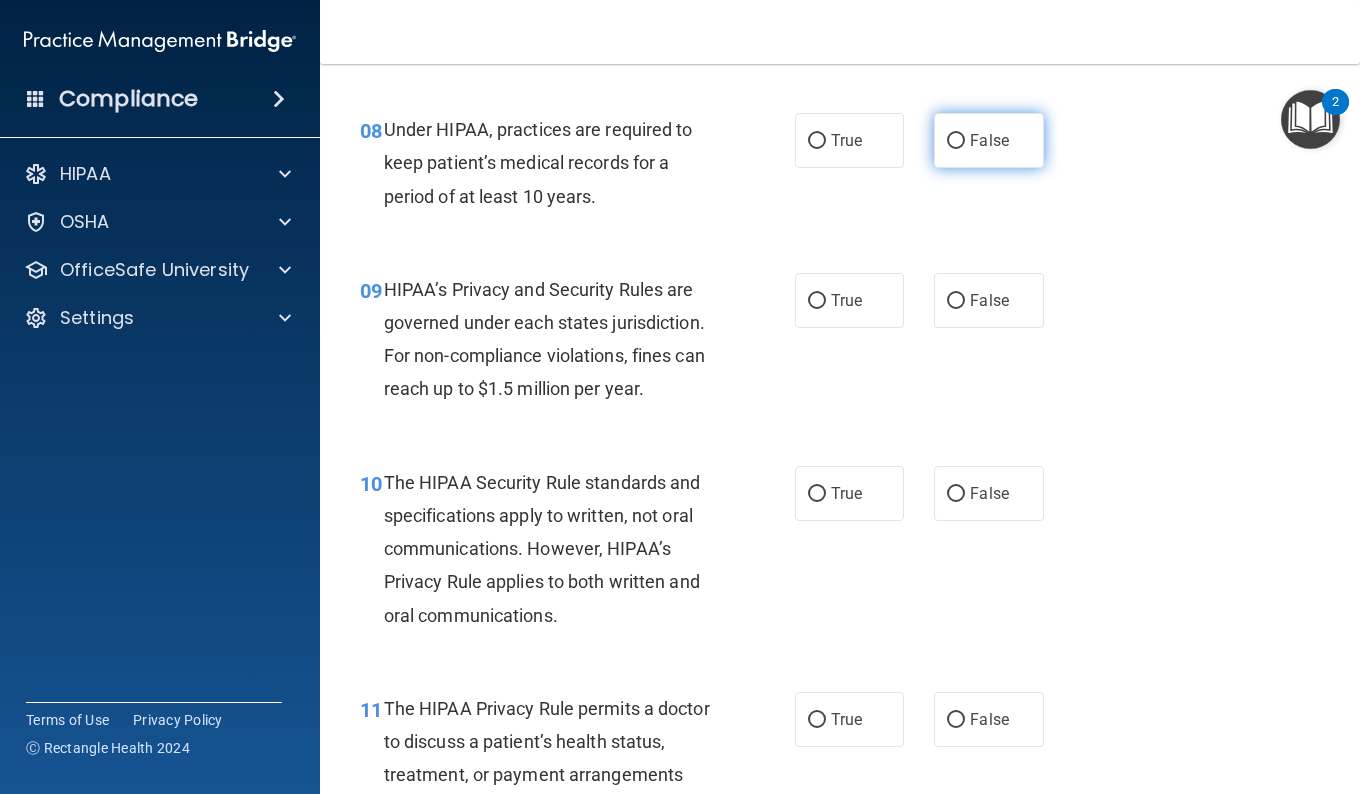 click on "False" at bounding box center (988, 140) 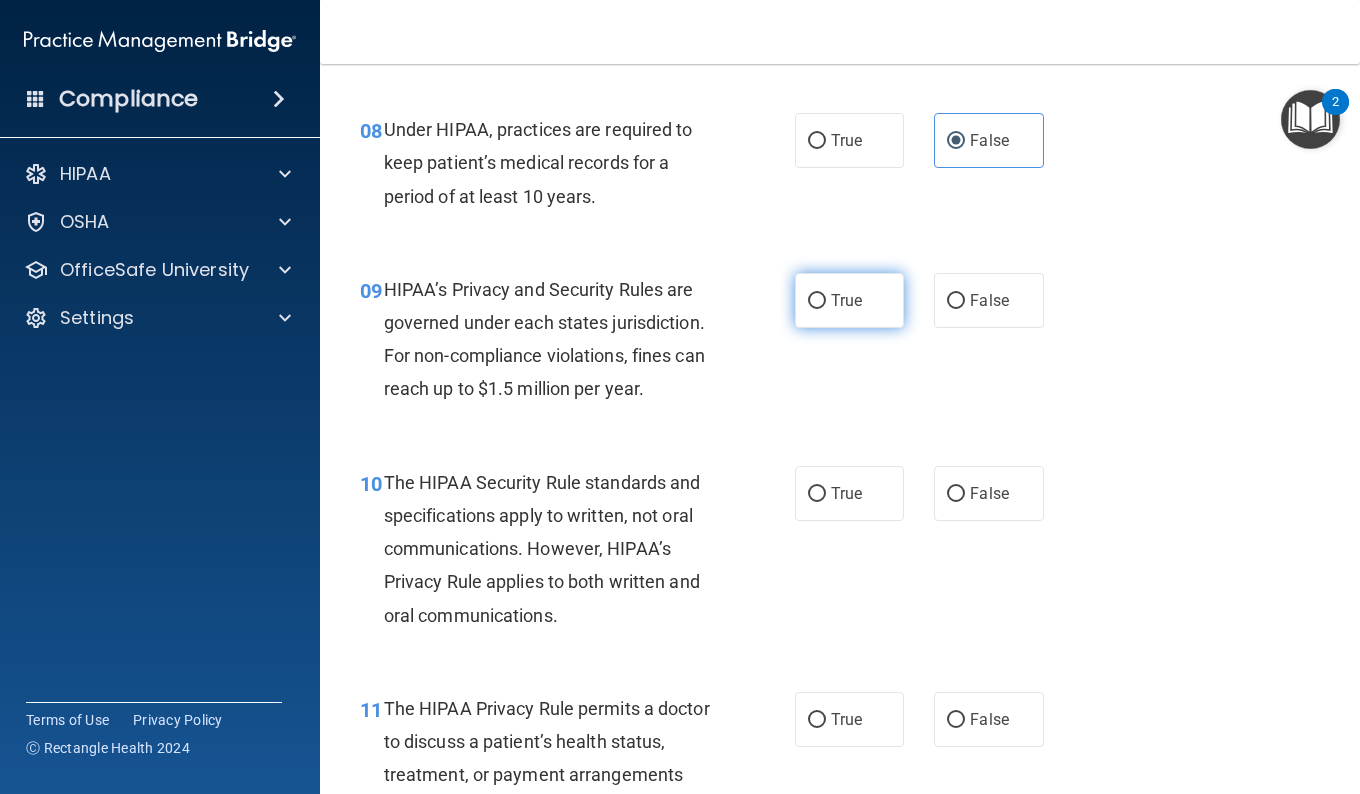 click on "True" at bounding box center [849, 300] 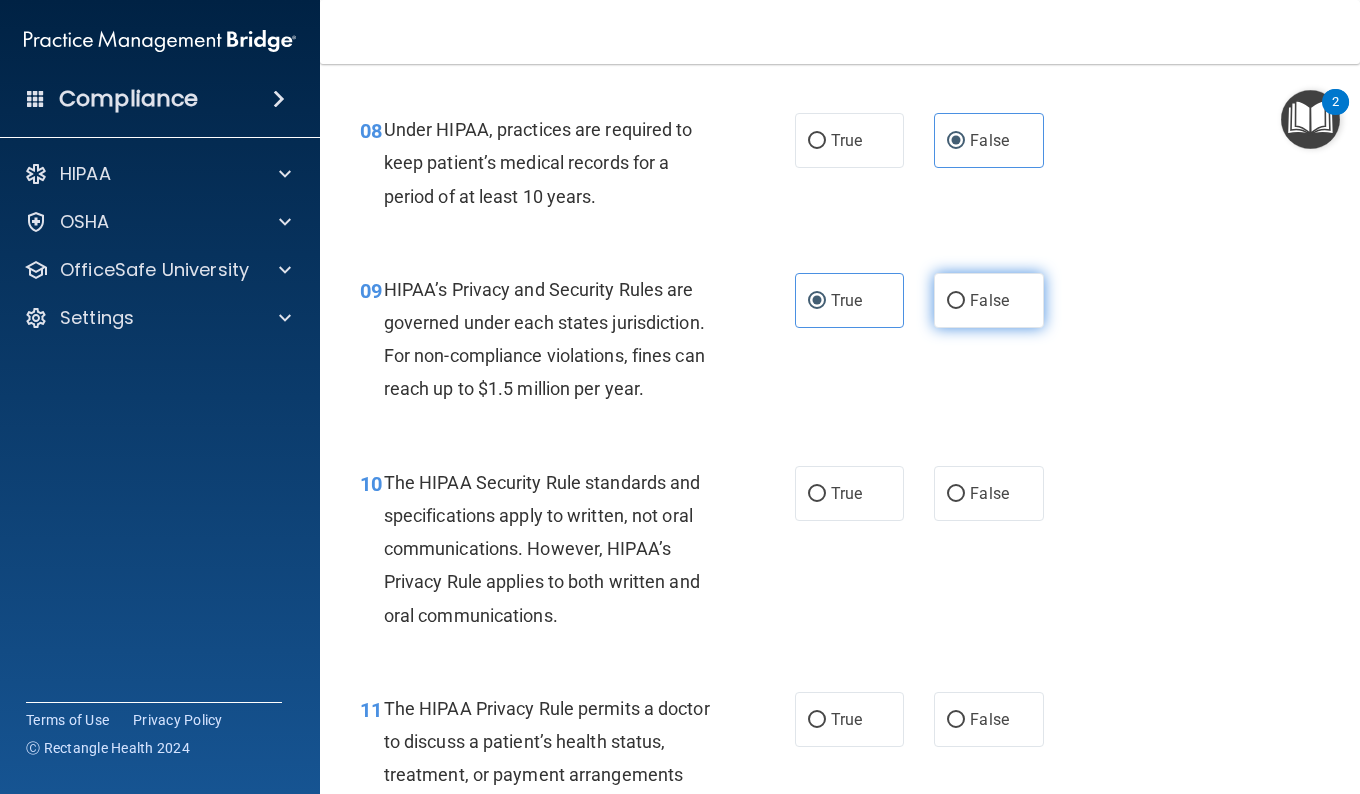 click on "False" at bounding box center (989, 300) 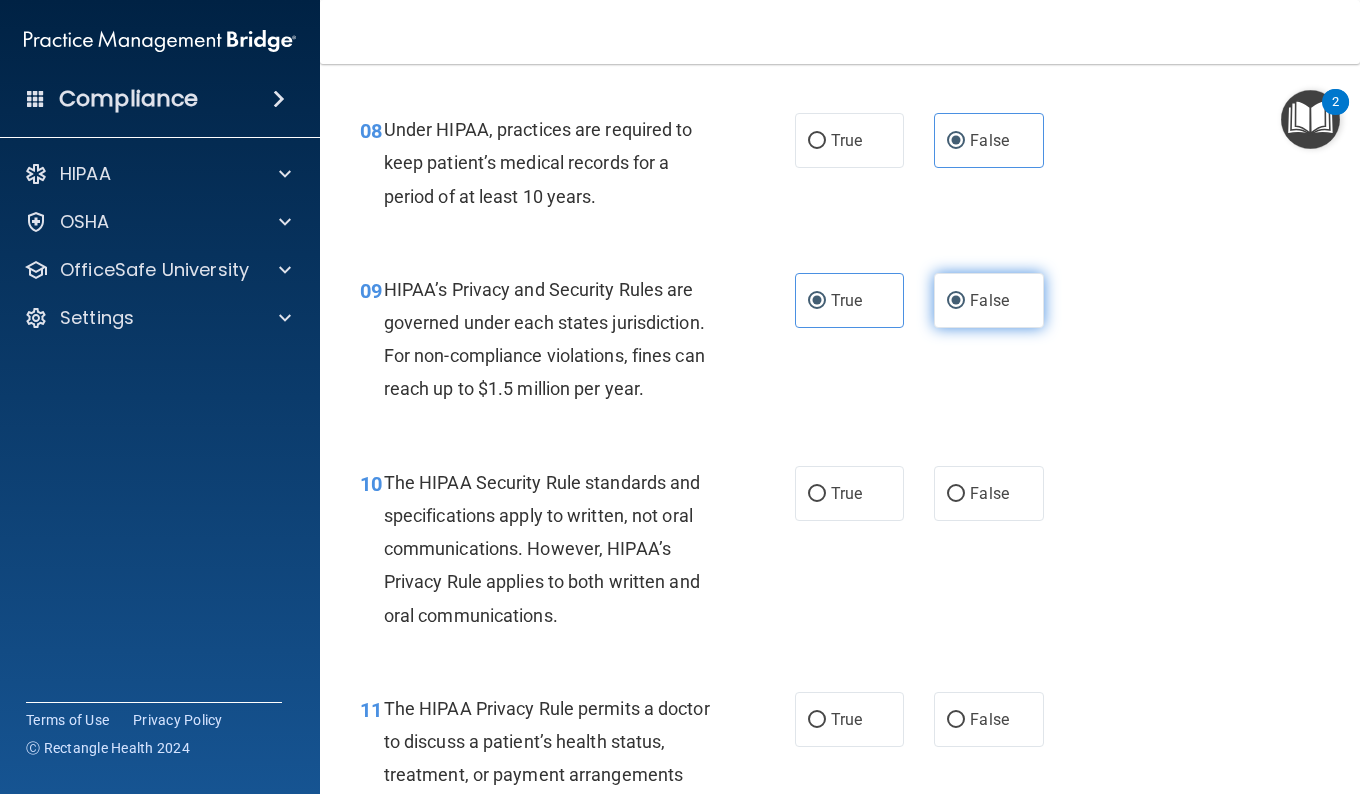 radio on "false" 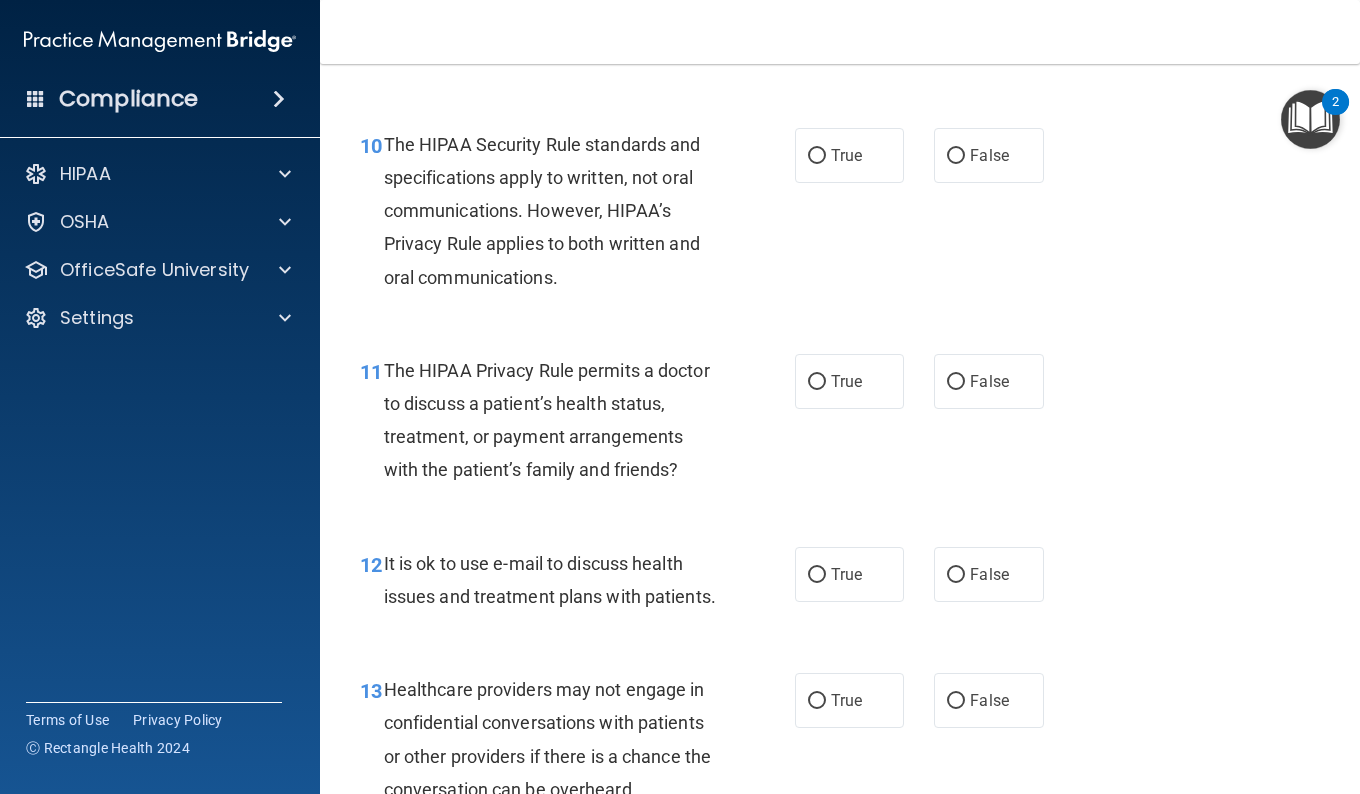 scroll, scrollTop: 1824, scrollLeft: 0, axis: vertical 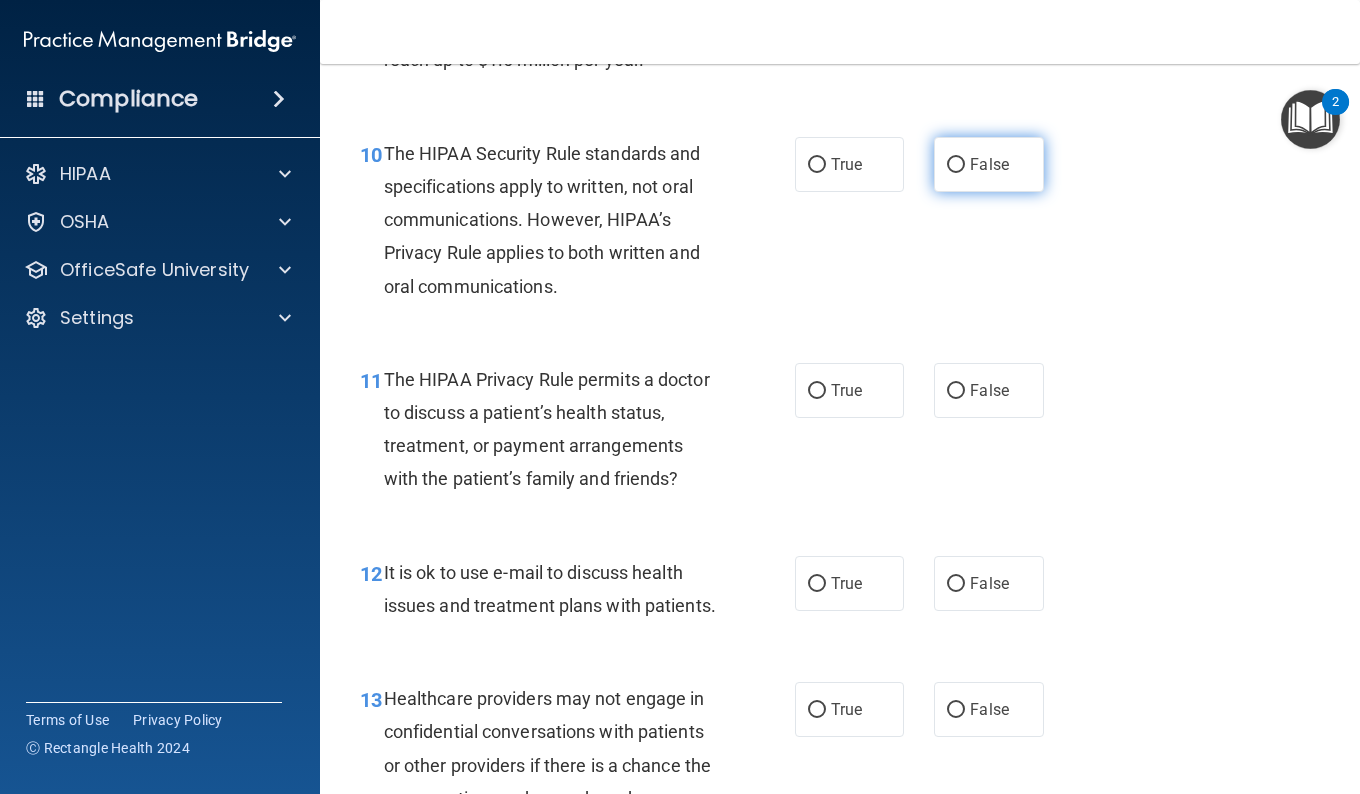click on "False" at bounding box center [989, 164] 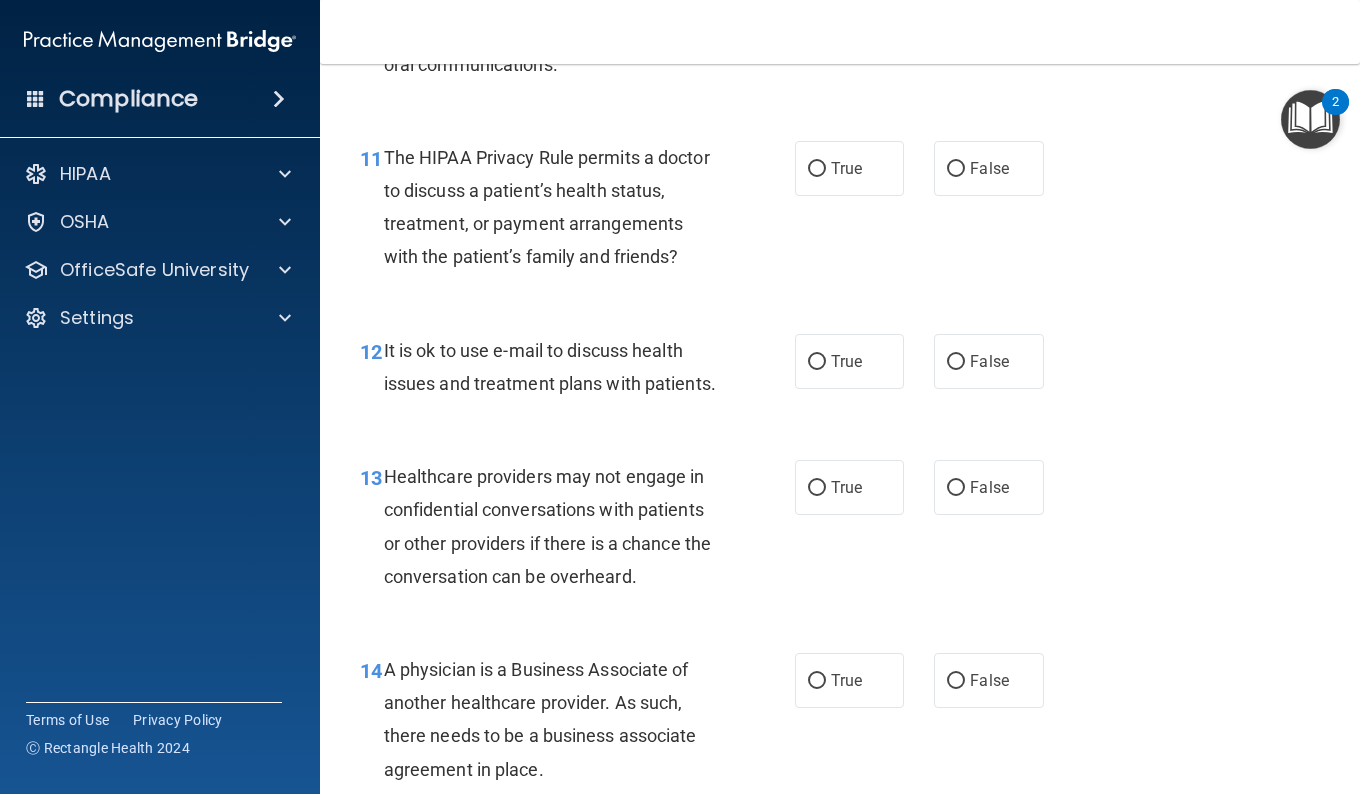 scroll, scrollTop: 2055, scrollLeft: 0, axis: vertical 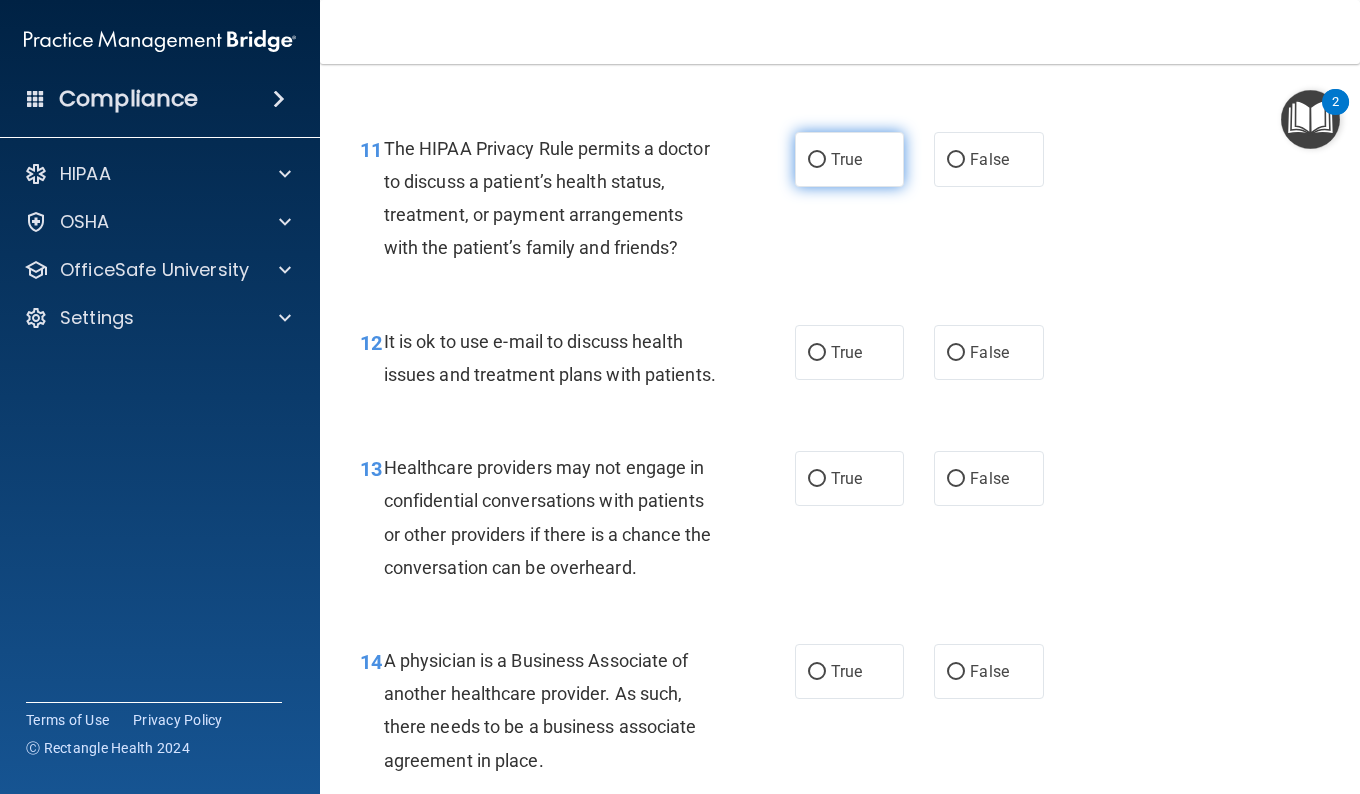 click on "True" at bounding box center (849, 159) 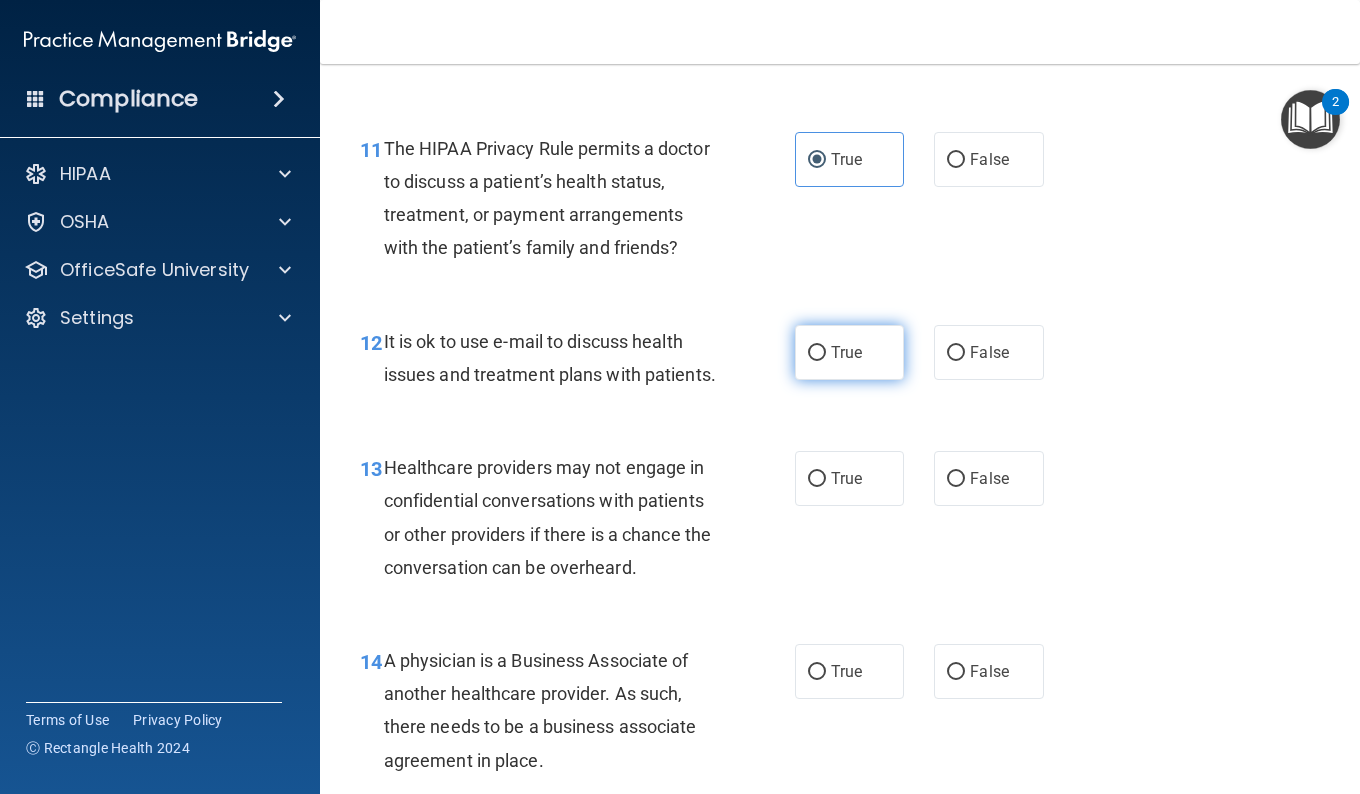 click on "True" at bounding box center (849, 352) 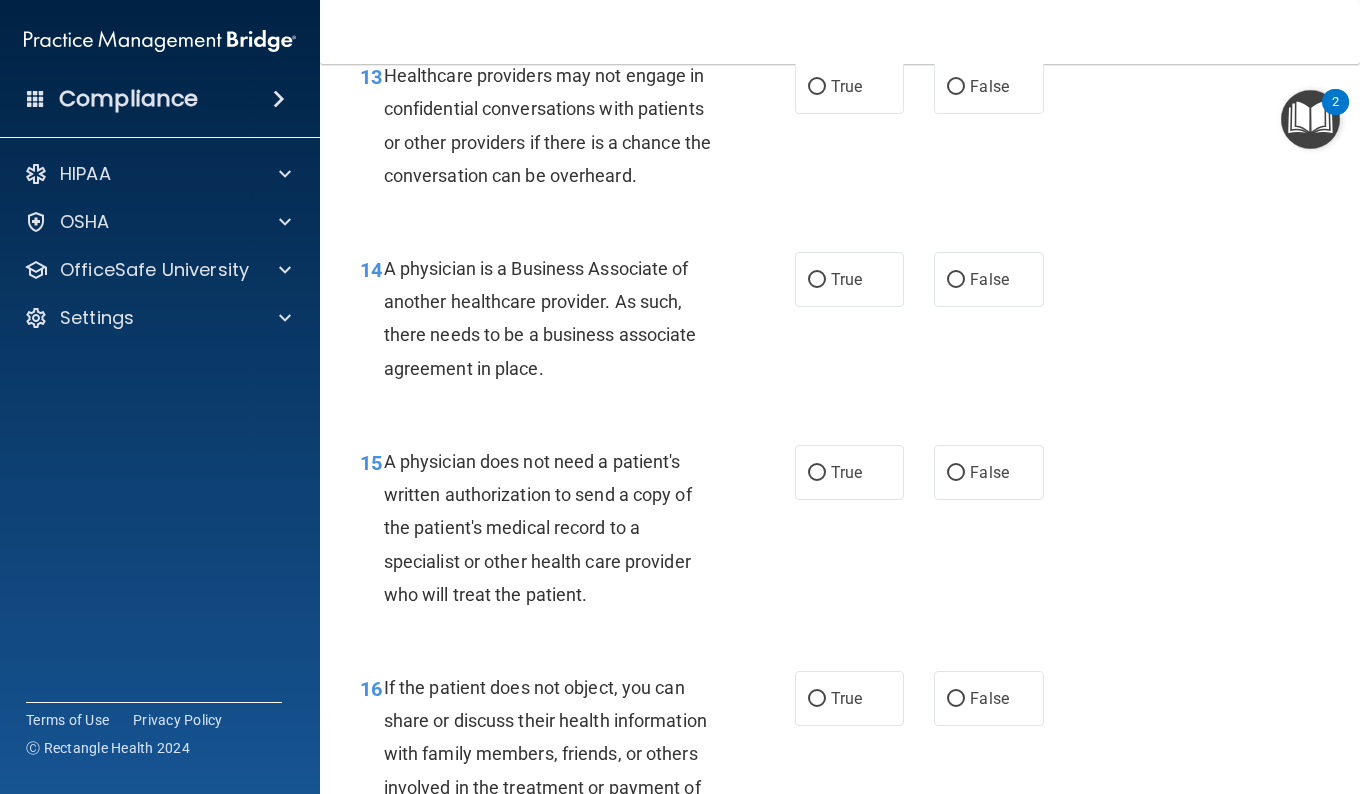 scroll, scrollTop: 2469, scrollLeft: 0, axis: vertical 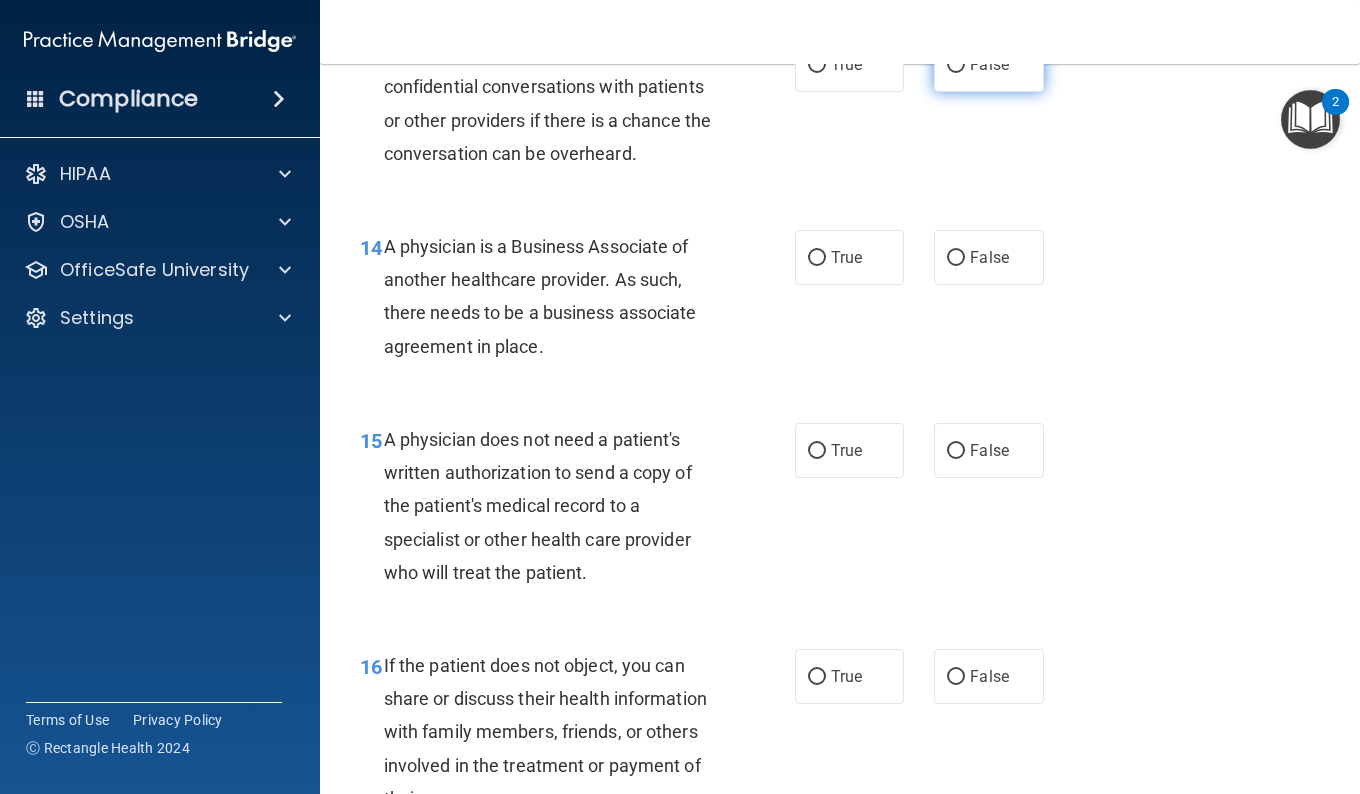 click on "False" at bounding box center (989, 64) 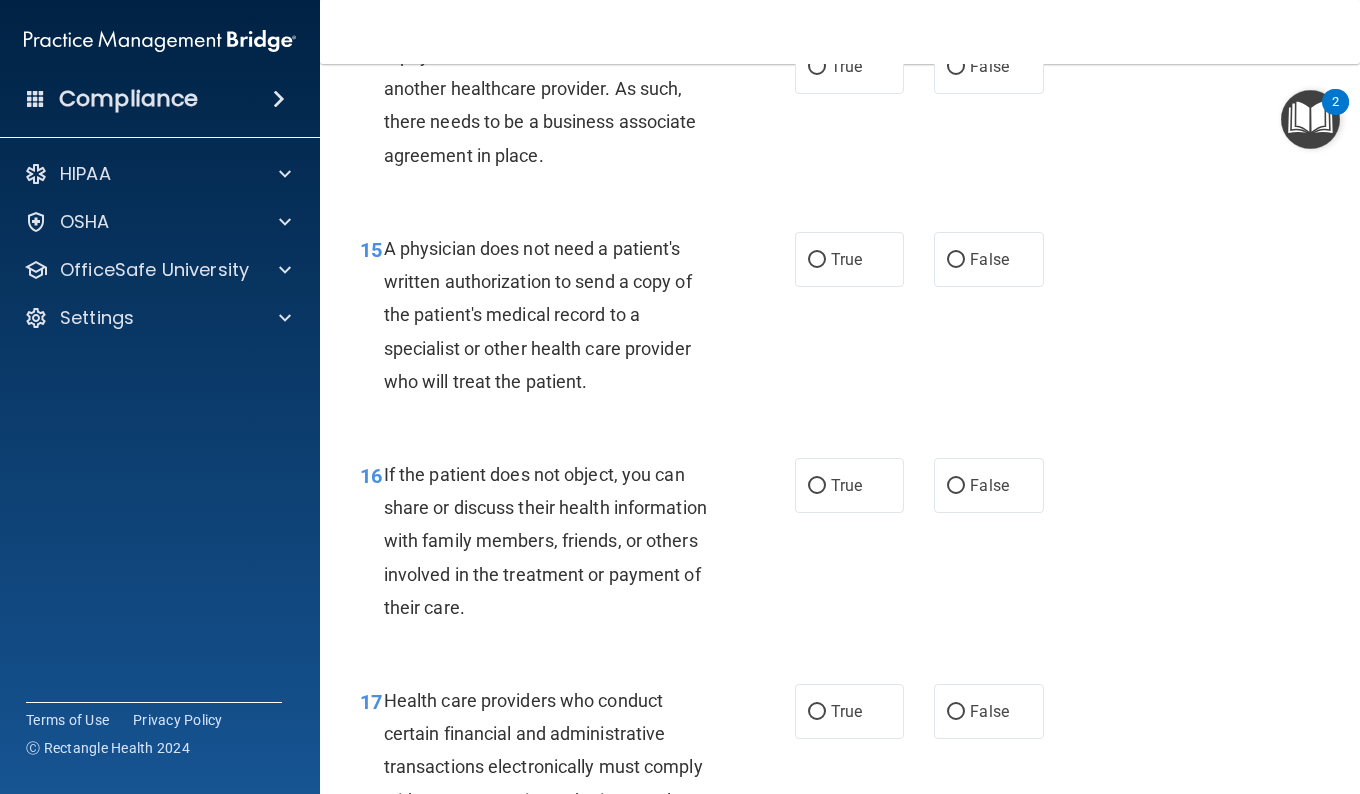 scroll, scrollTop: 2665, scrollLeft: 0, axis: vertical 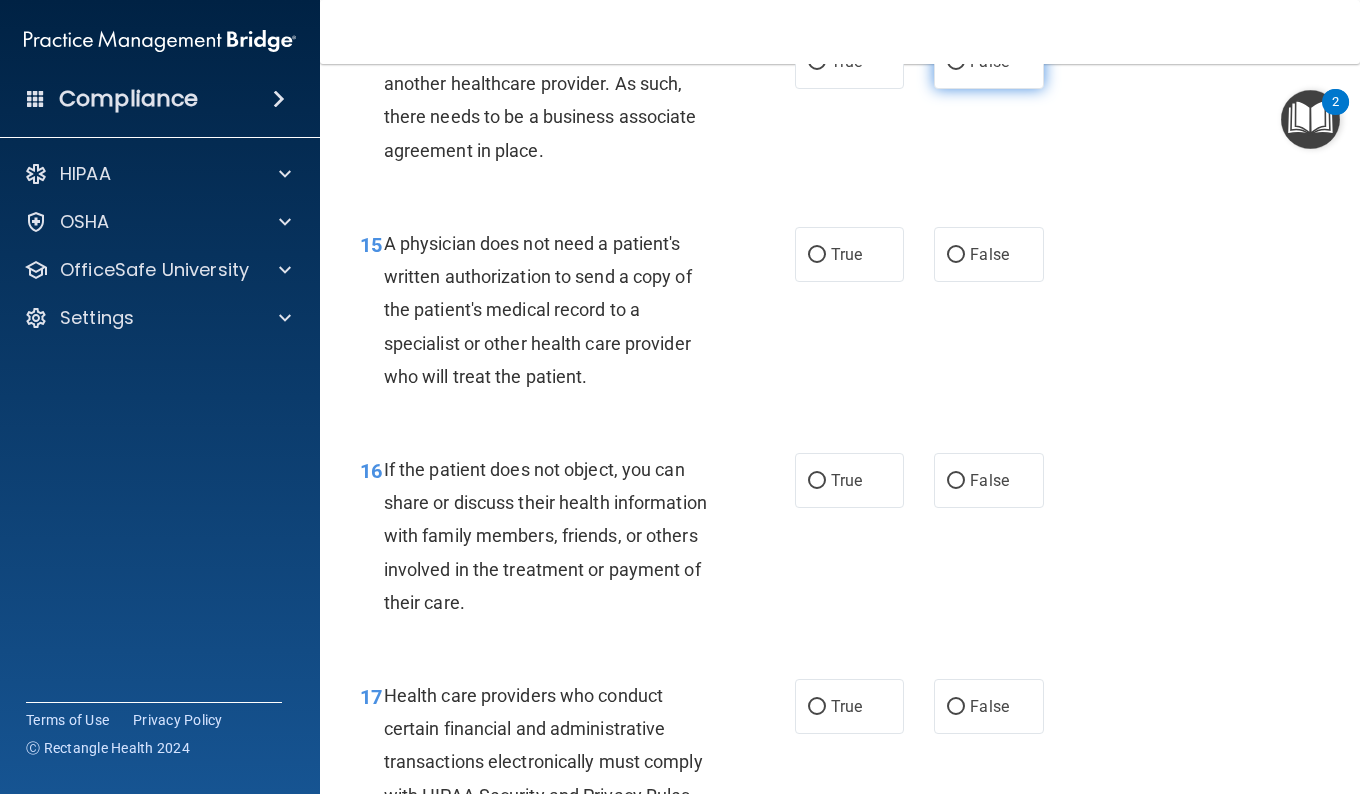 click on "False" at bounding box center [989, 61] 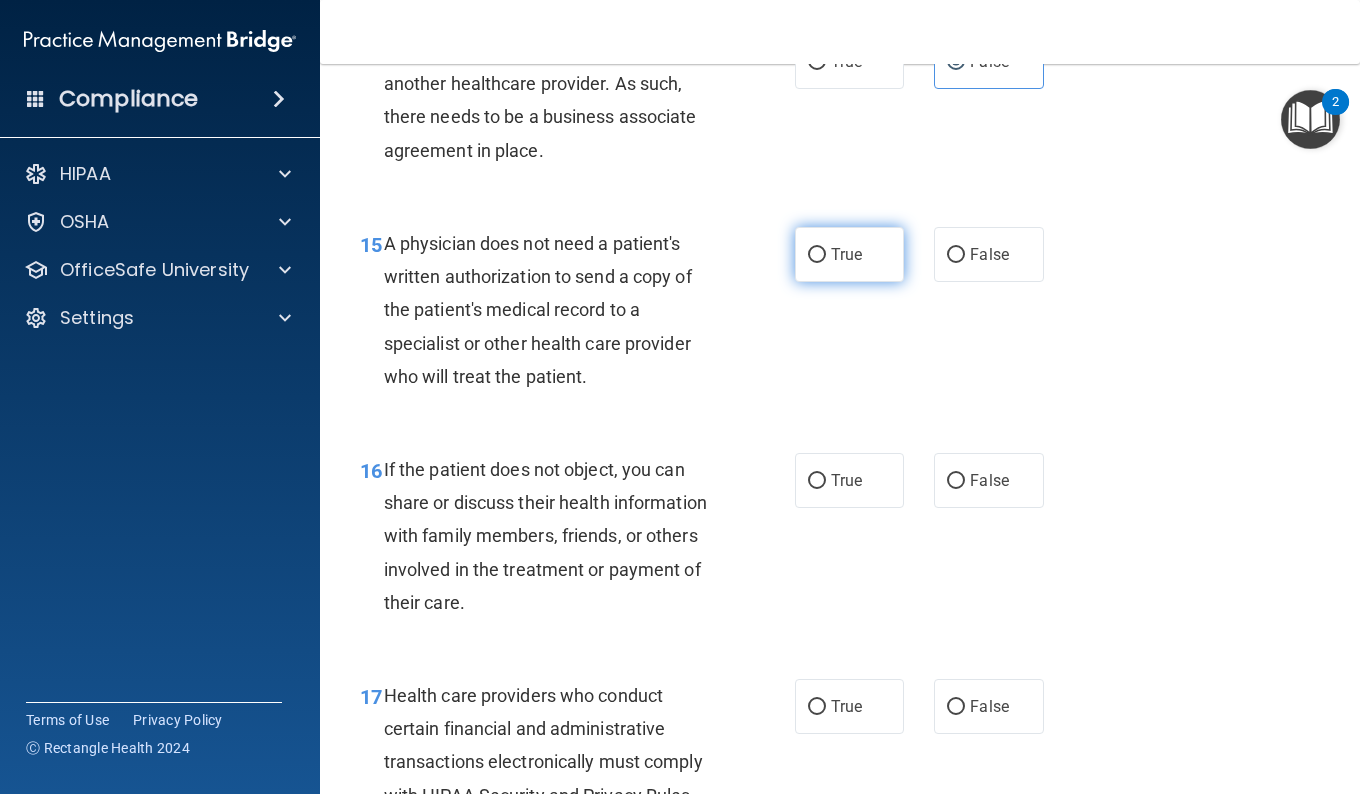 click on "True" at bounding box center [846, 254] 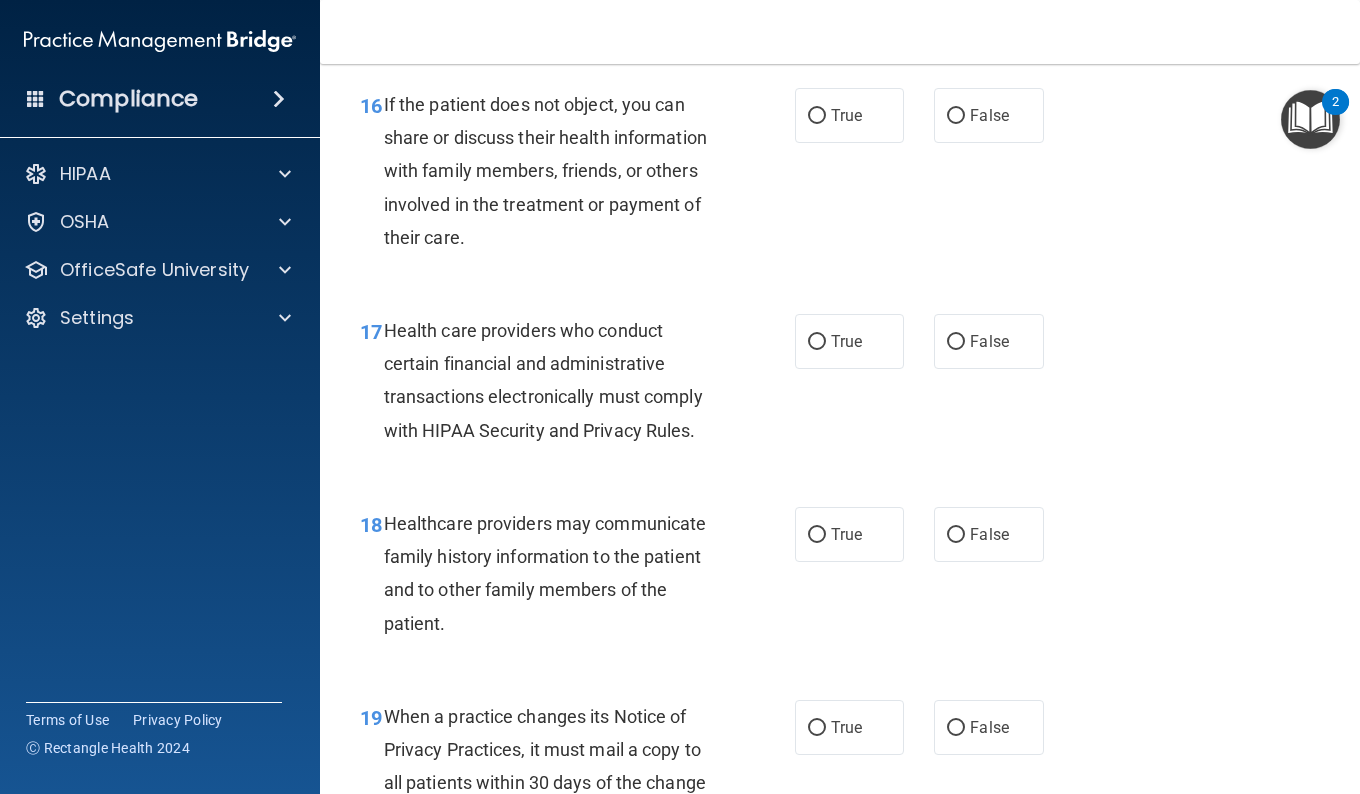scroll, scrollTop: 3034, scrollLeft: 0, axis: vertical 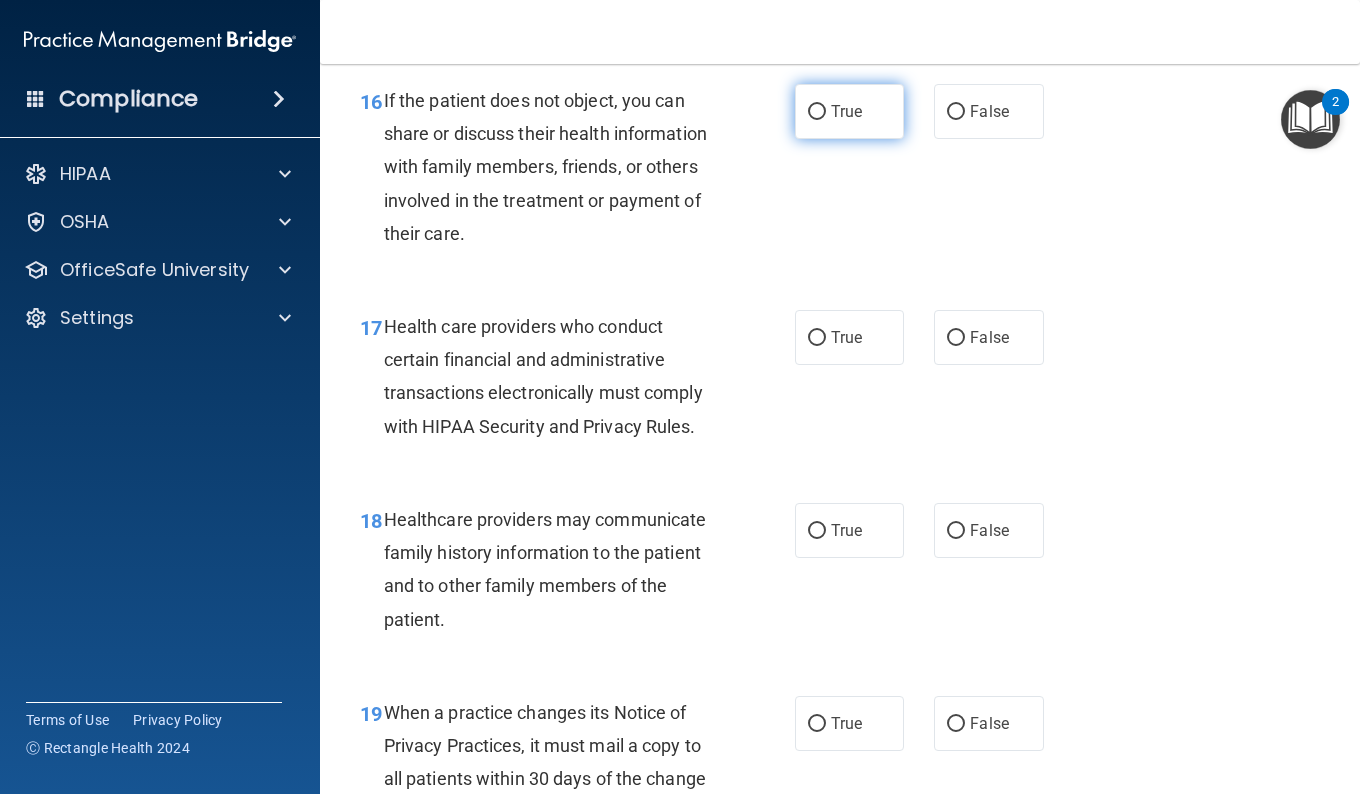 click on "True" at bounding box center [849, 111] 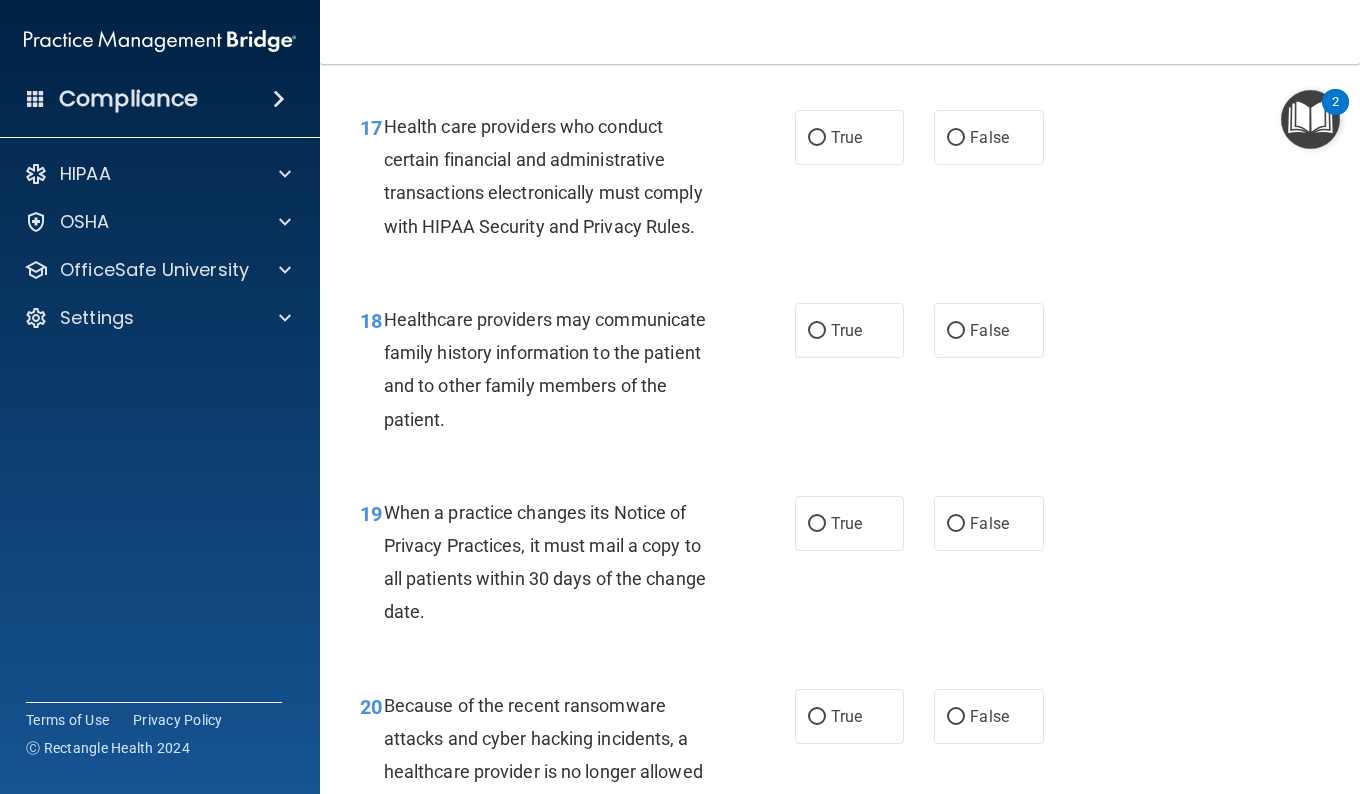 scroll, scrollTop: 3243, scrollLeft: 0, axis: vertical 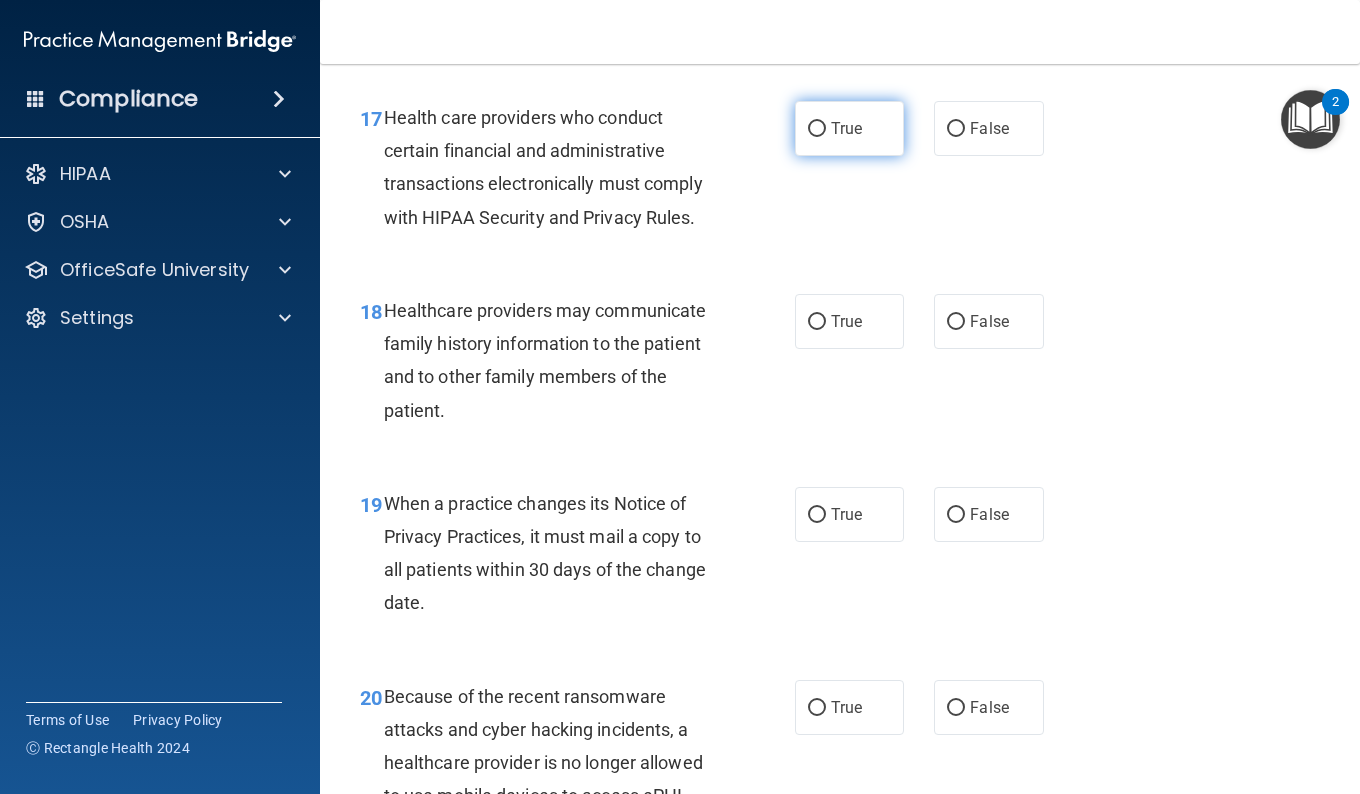 click on "True" at bounding box center (849, 128) 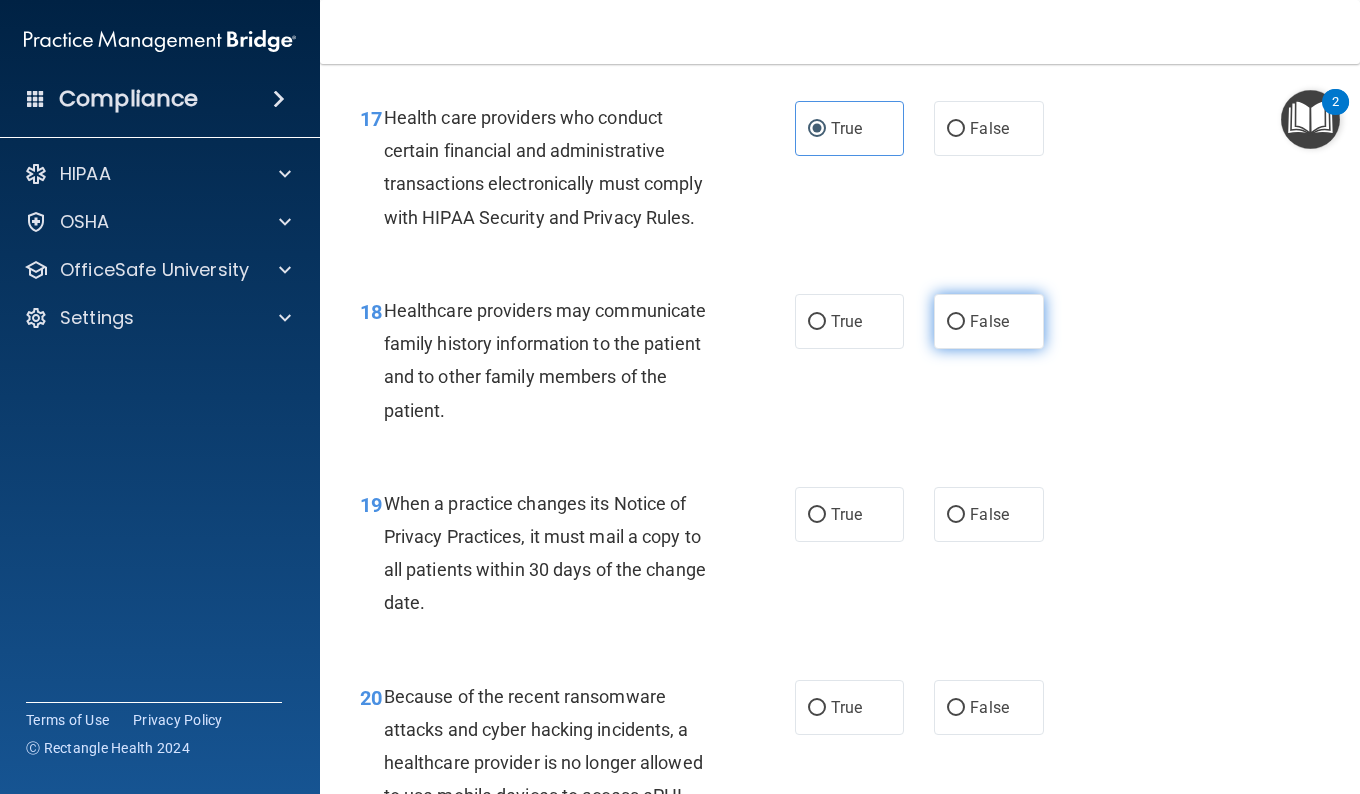 click on "False" at bounding box center (956, 322) 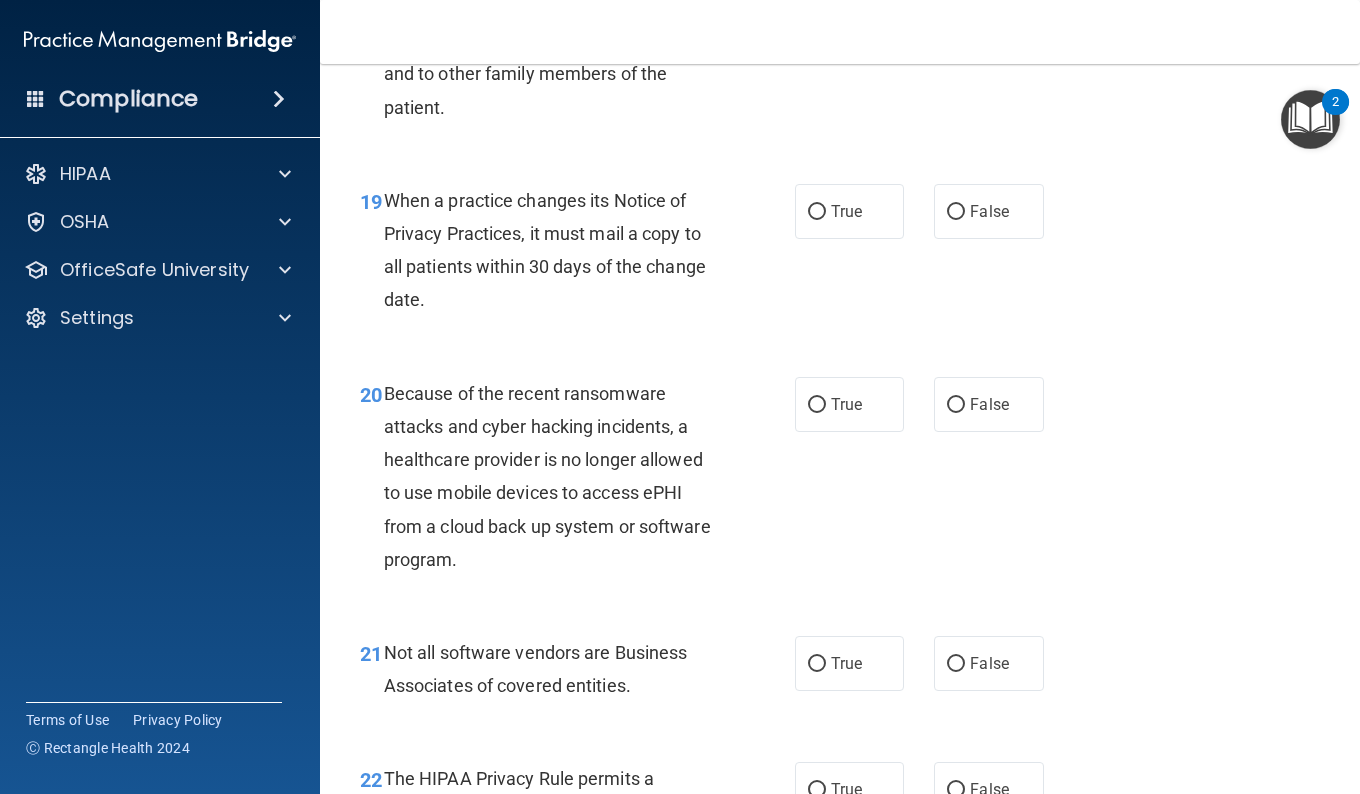 scroll, scrollTop: 3555, scrollLeft: 0, axis: vertical 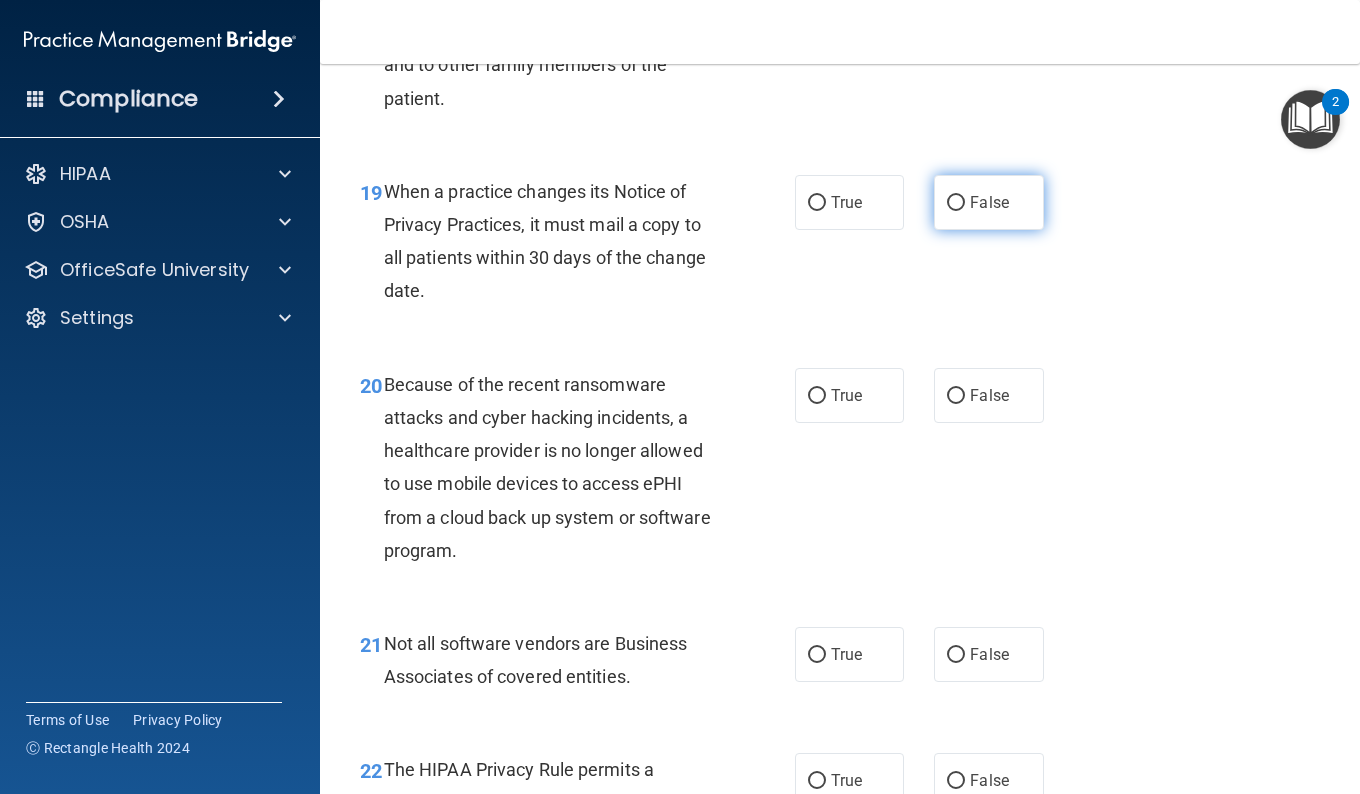 click on "False" at bounding box center [988, 202] 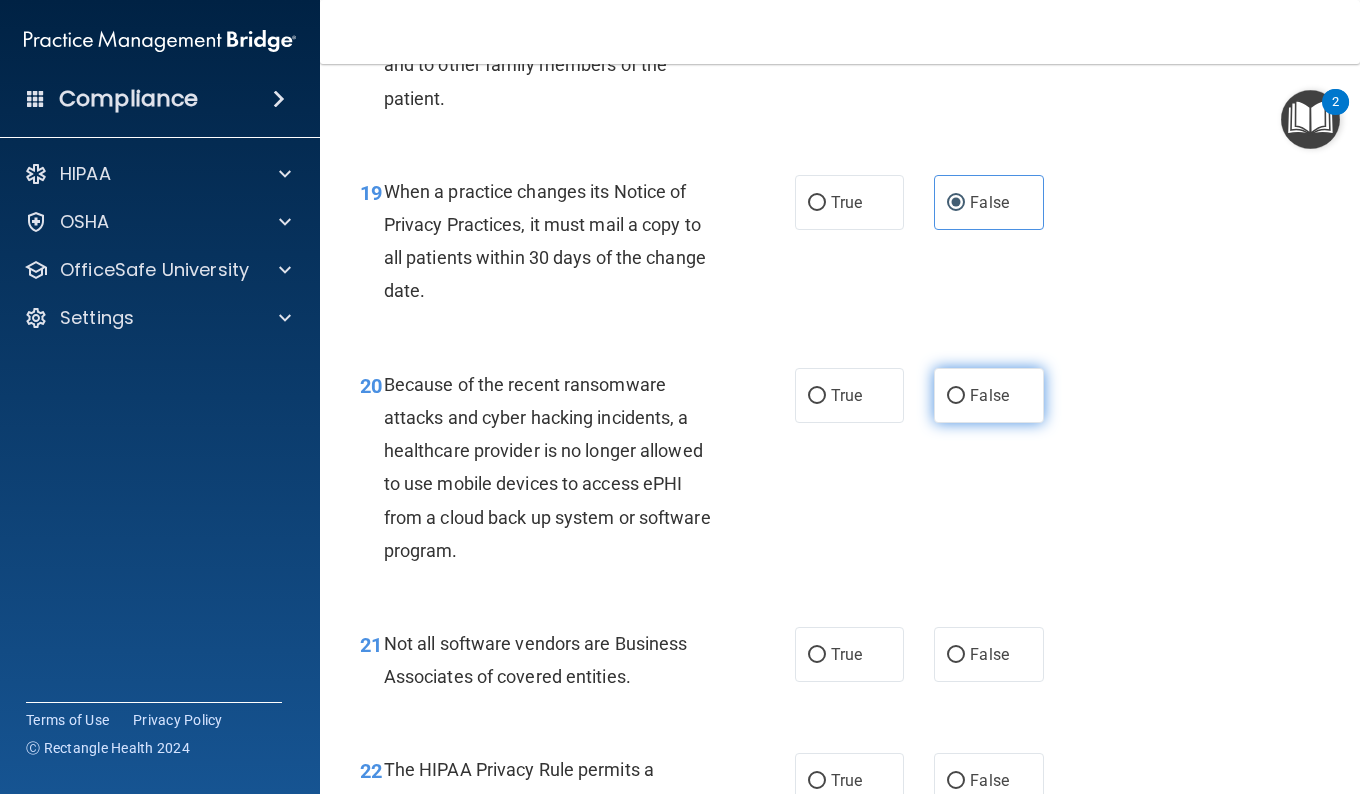 click on "False" at bounding box center (988, 395) 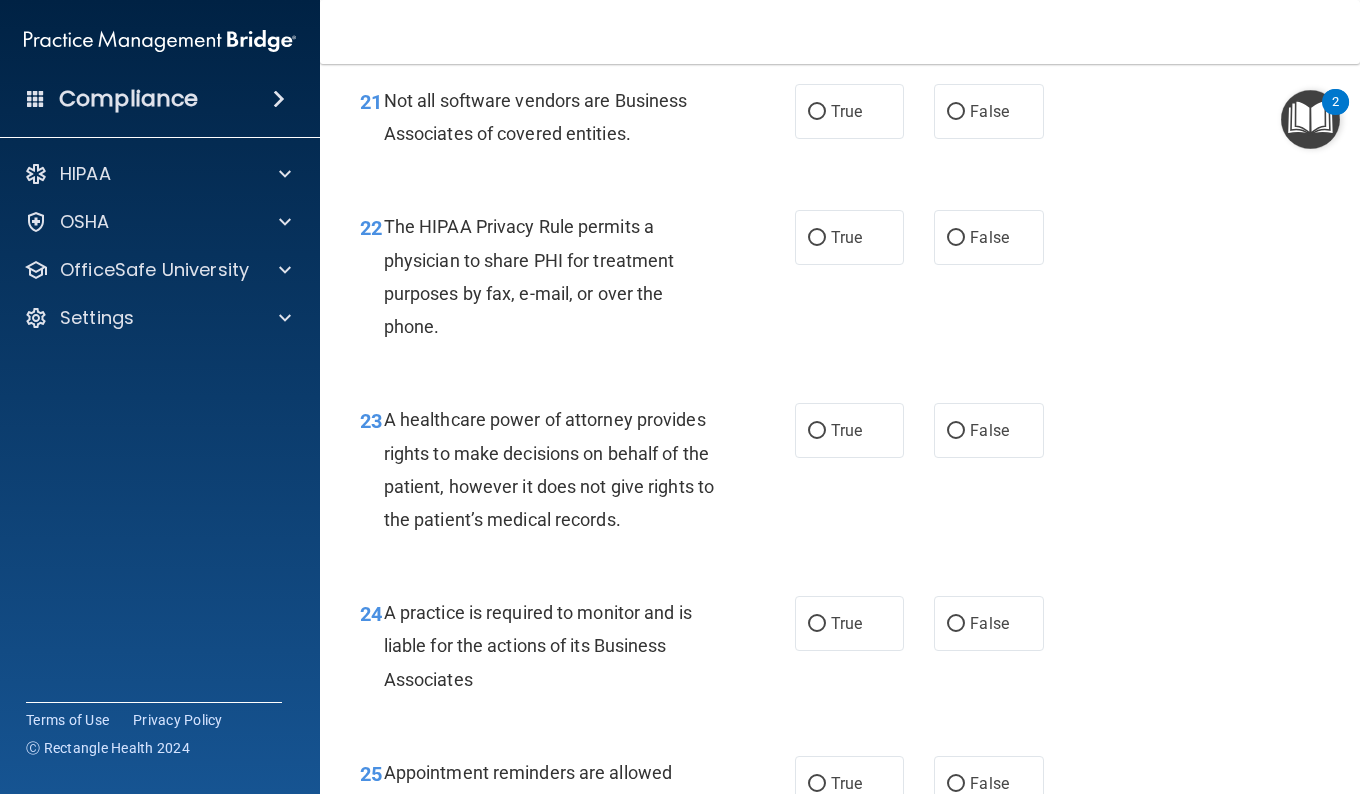 scroll, scrollTop: 4178, scrollLeft: 0, axis: vertical 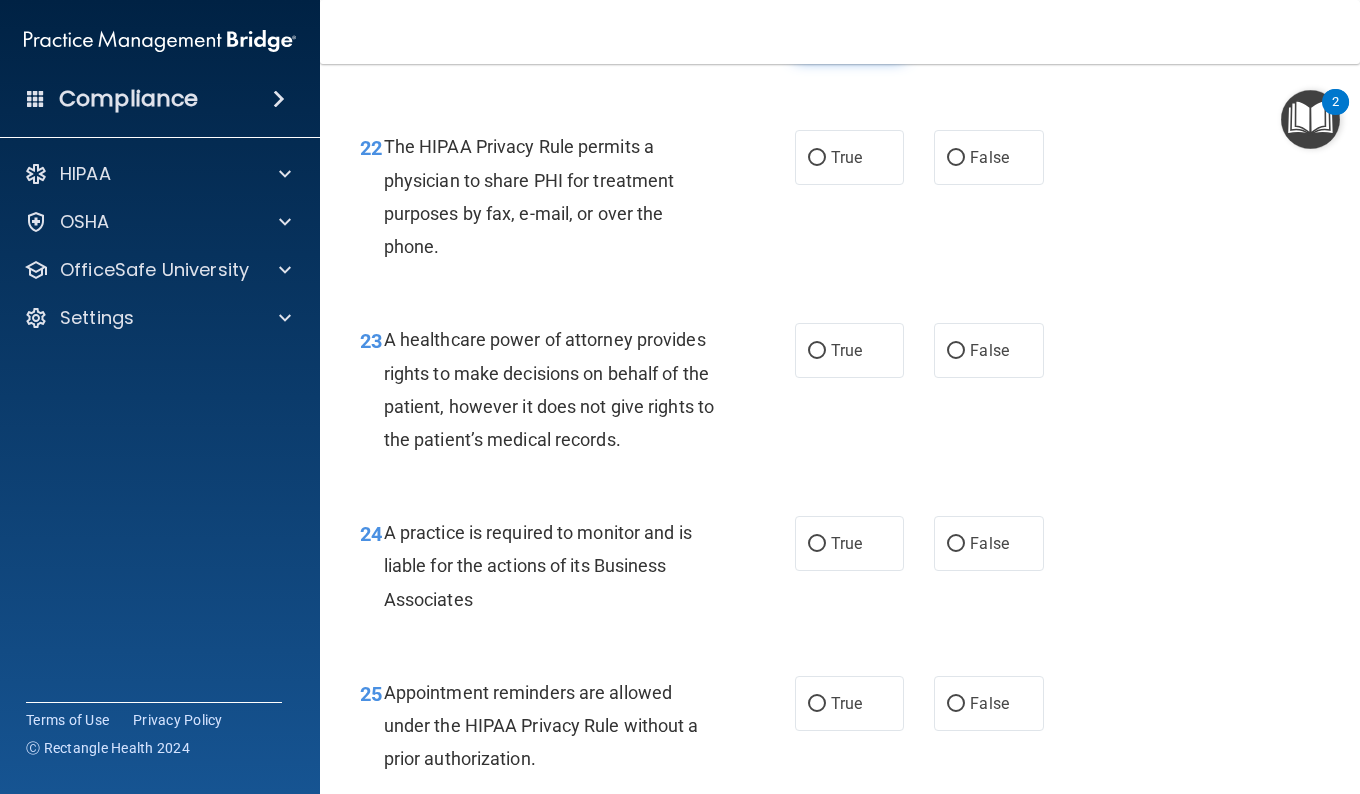 click on "True" at bounding box center (849, 31) 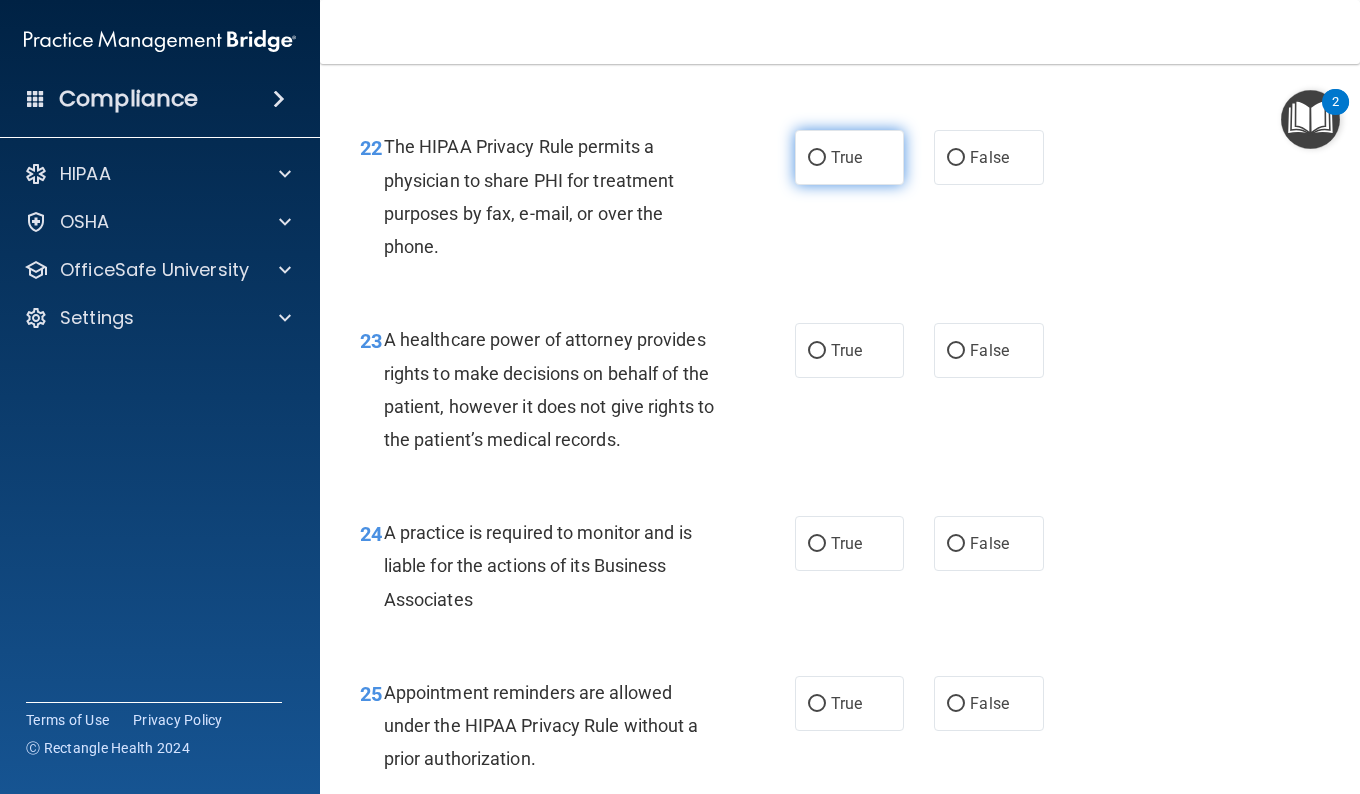 click on "True" at bounding box center (849, 157) 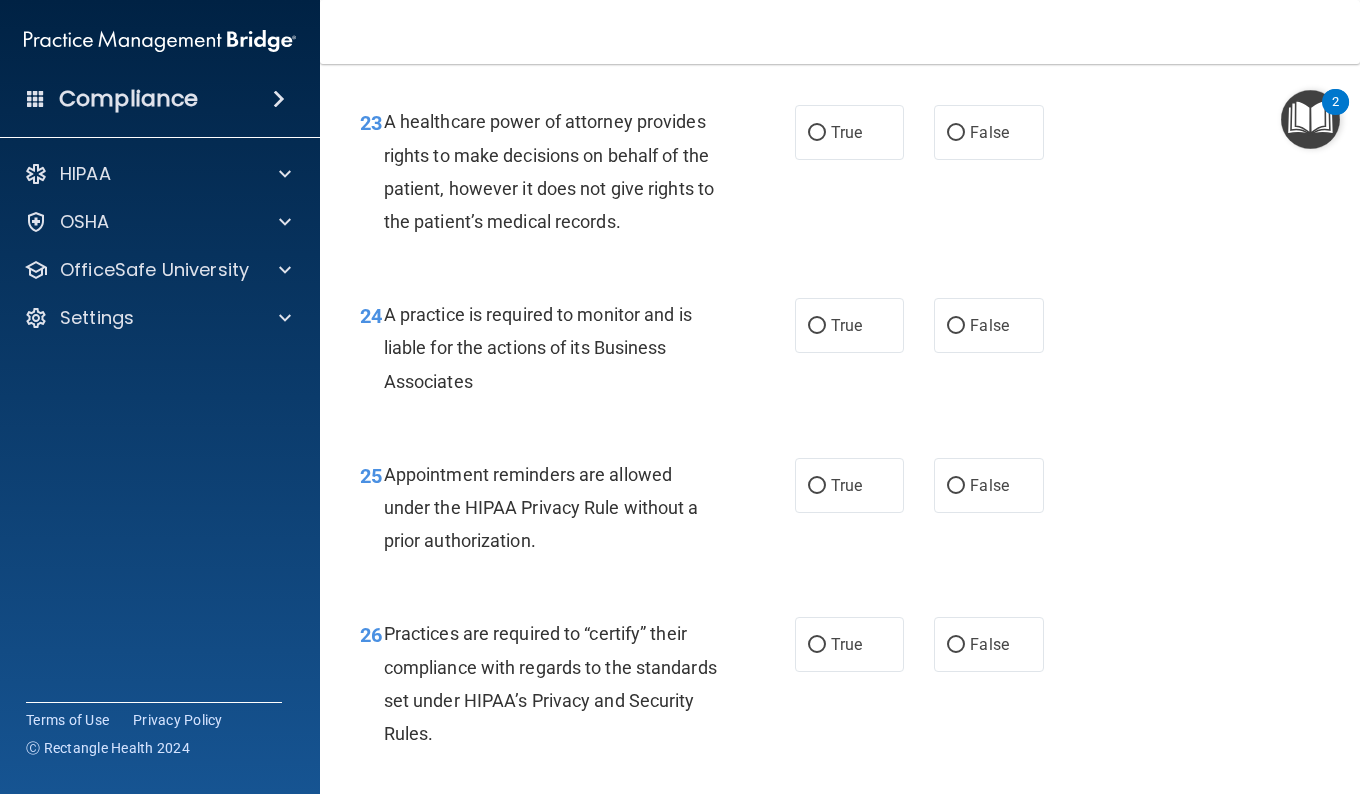 scroll, scrollTop: 4405, scrollLeft: 0, axis: vertical 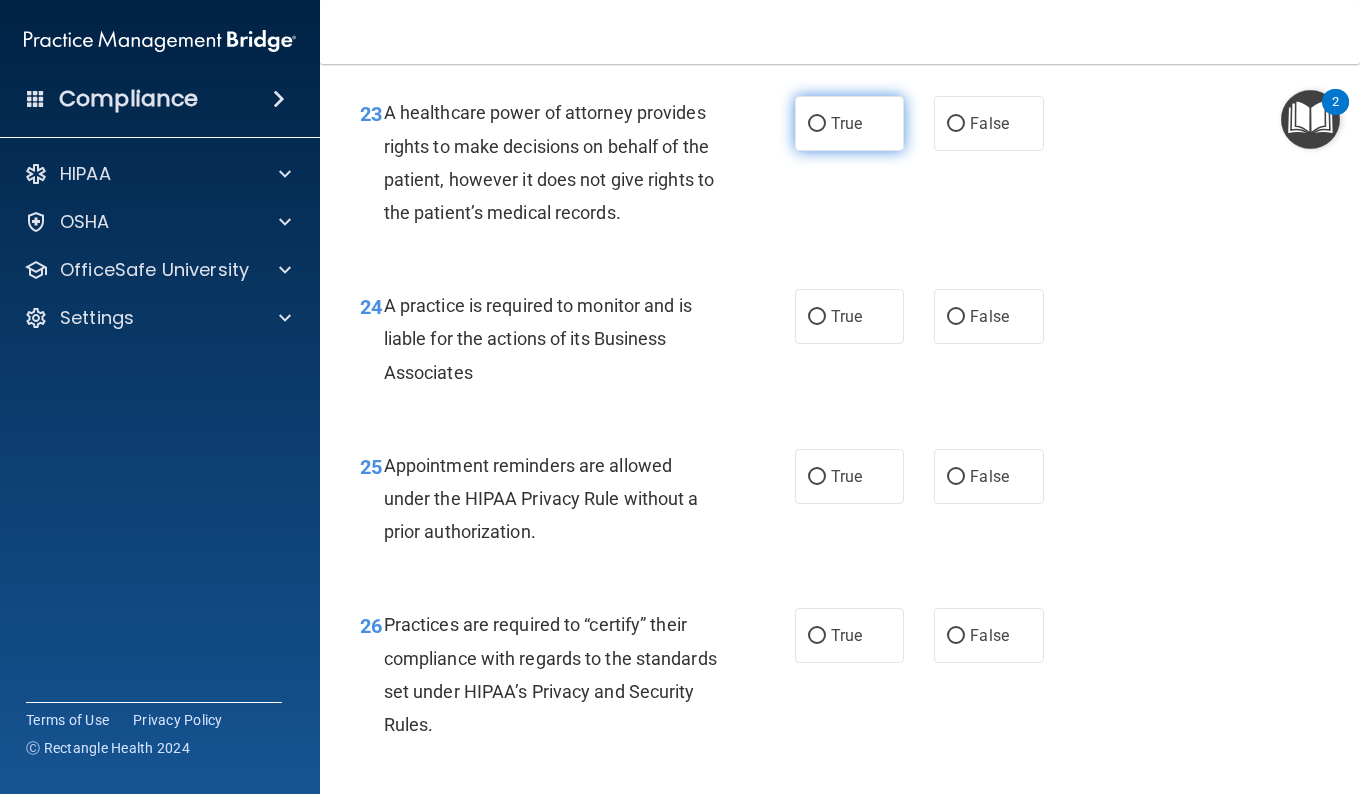 click on "True" at bounding box center (849, 123) 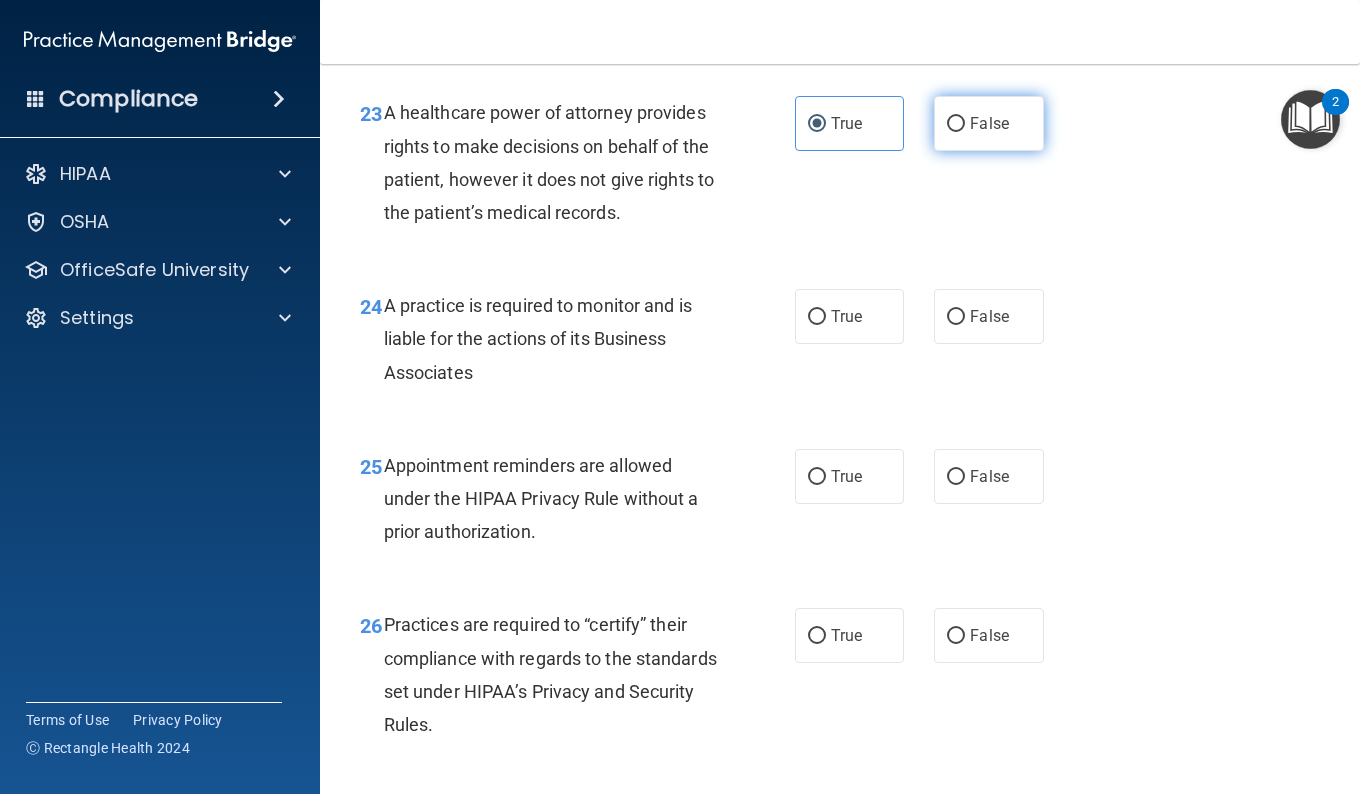 click on "False" at bounding box center (988, 123) 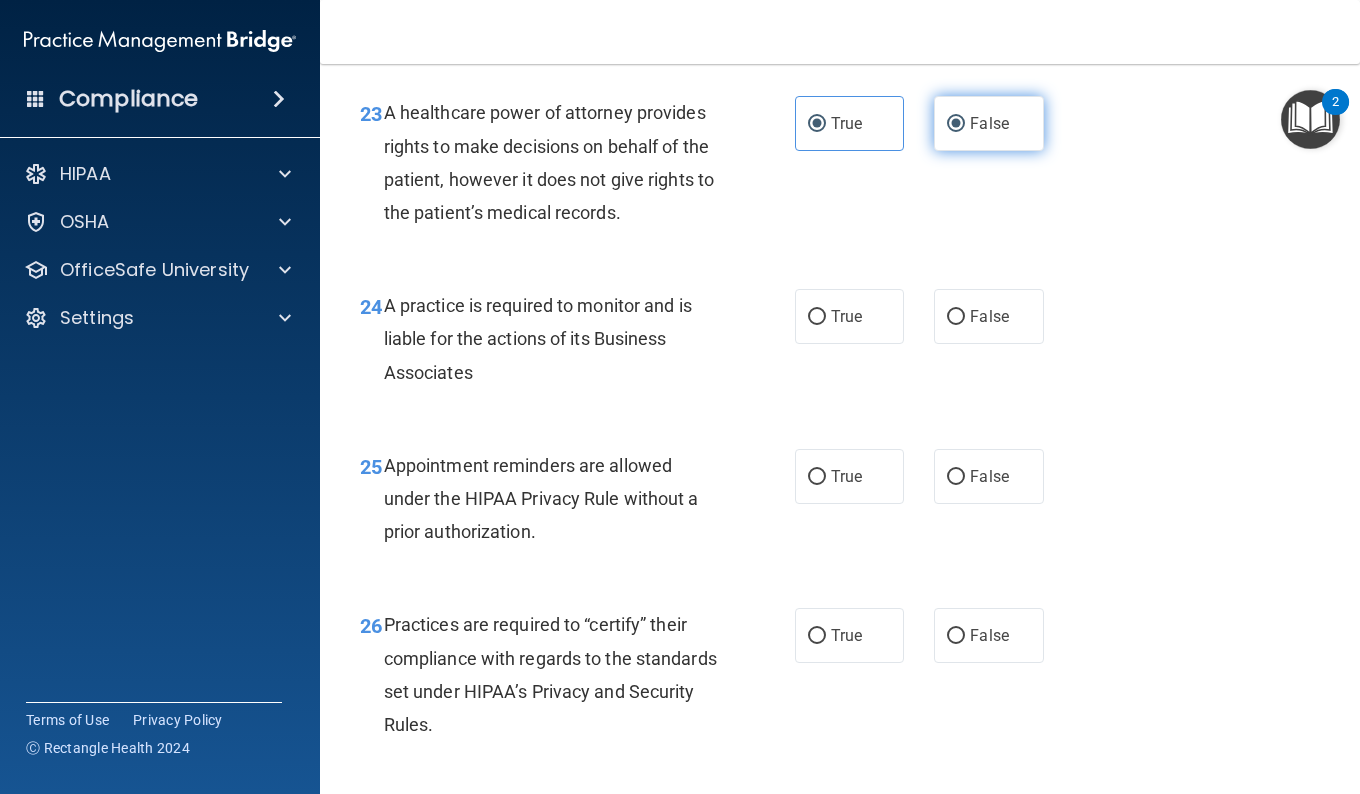 radio on "false" 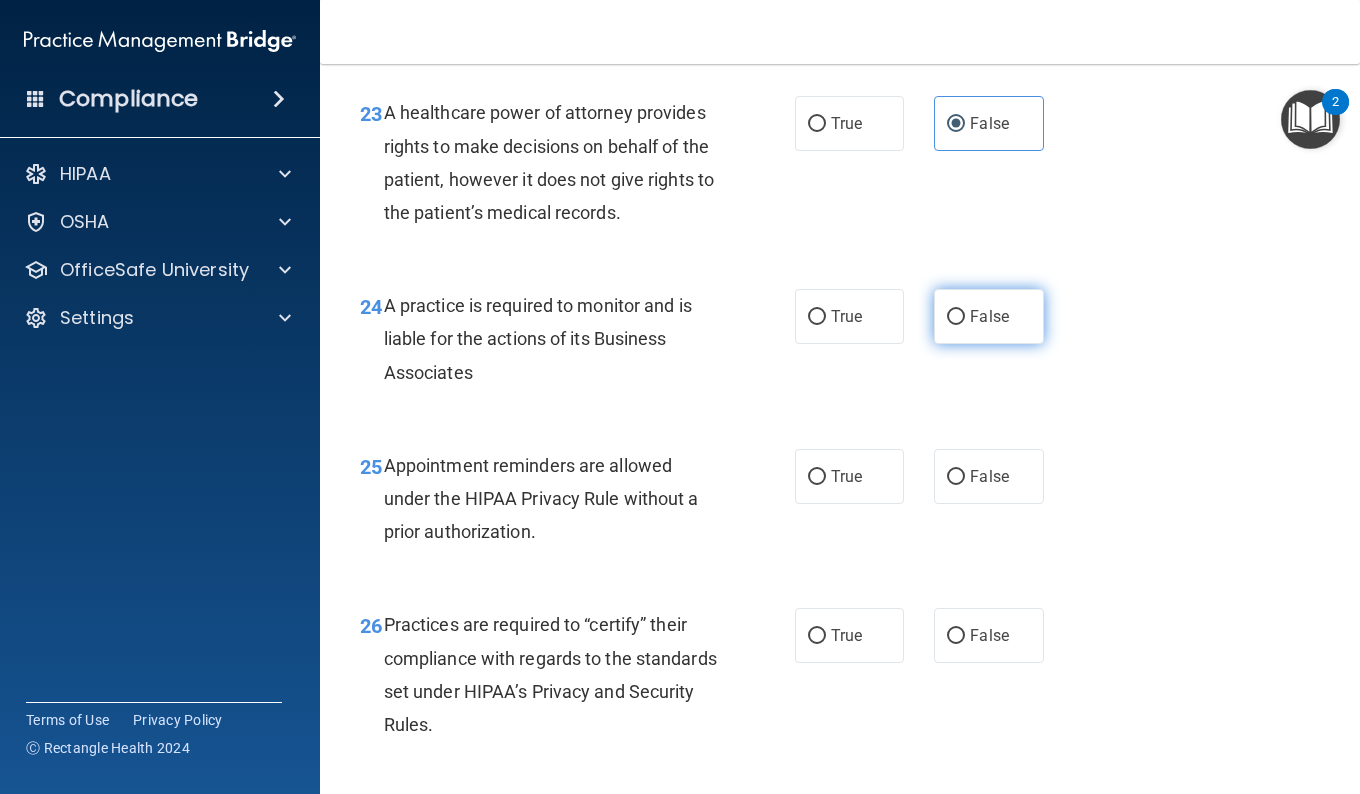 click on "False" at bounding box center (989, 316) 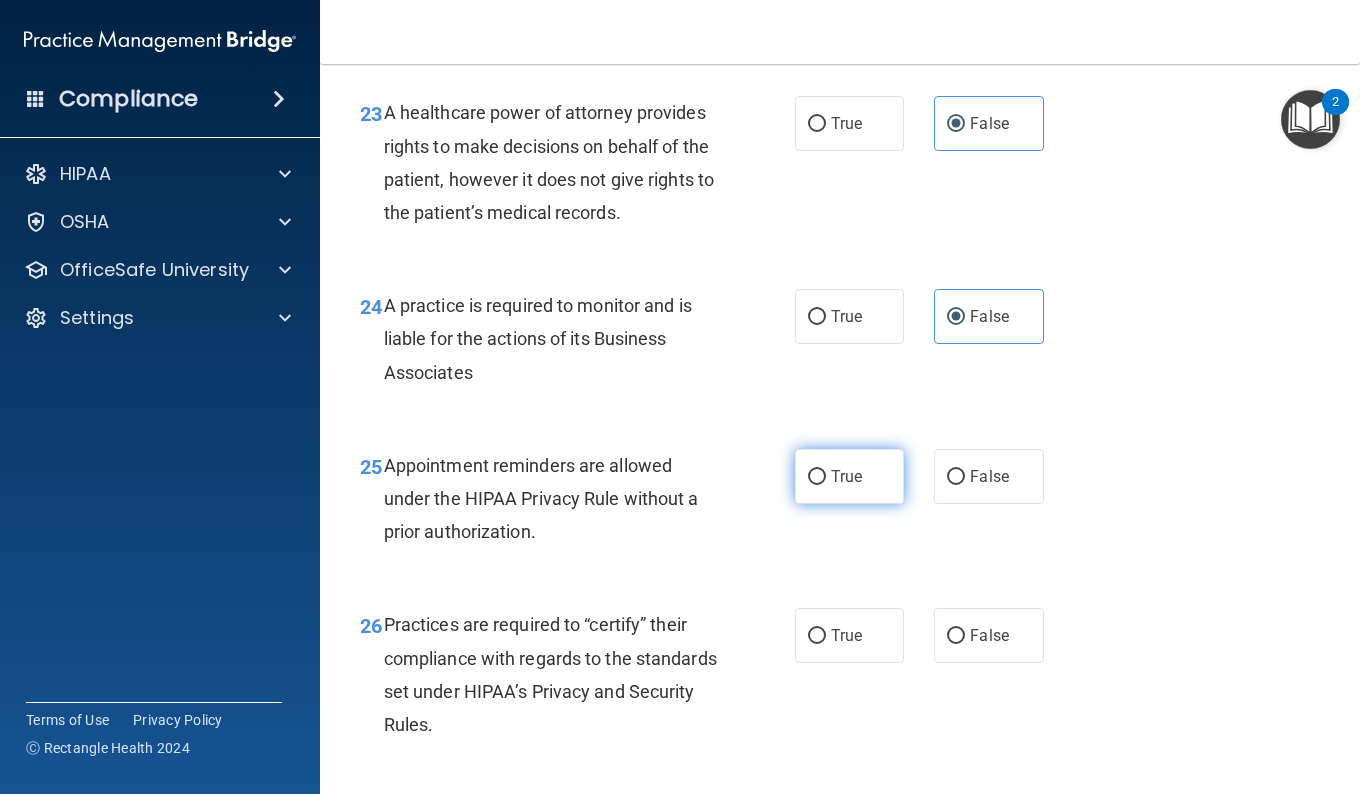 click on "True" at bounding box center [846, 476] 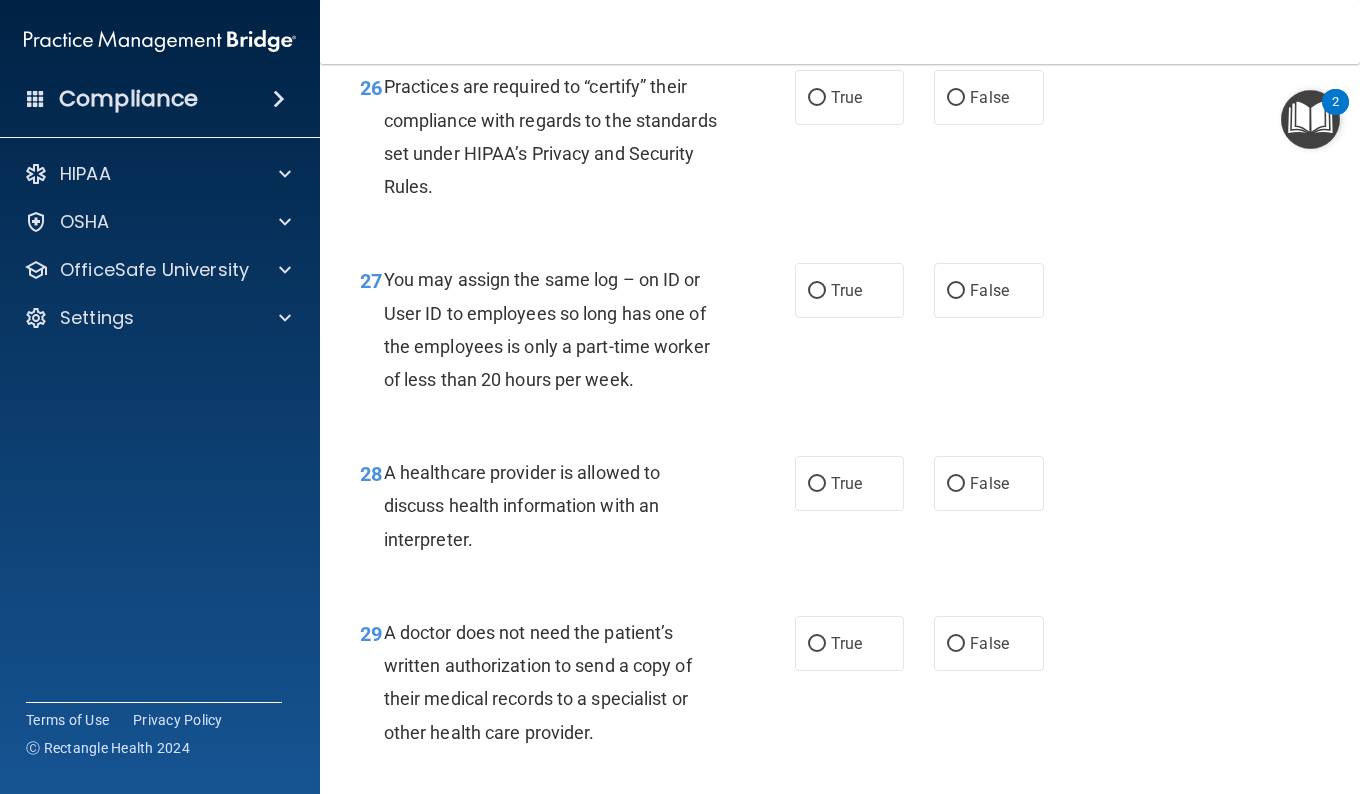 scroll, scrollTop: 4939, scrollLeft: 0, axis: vertical 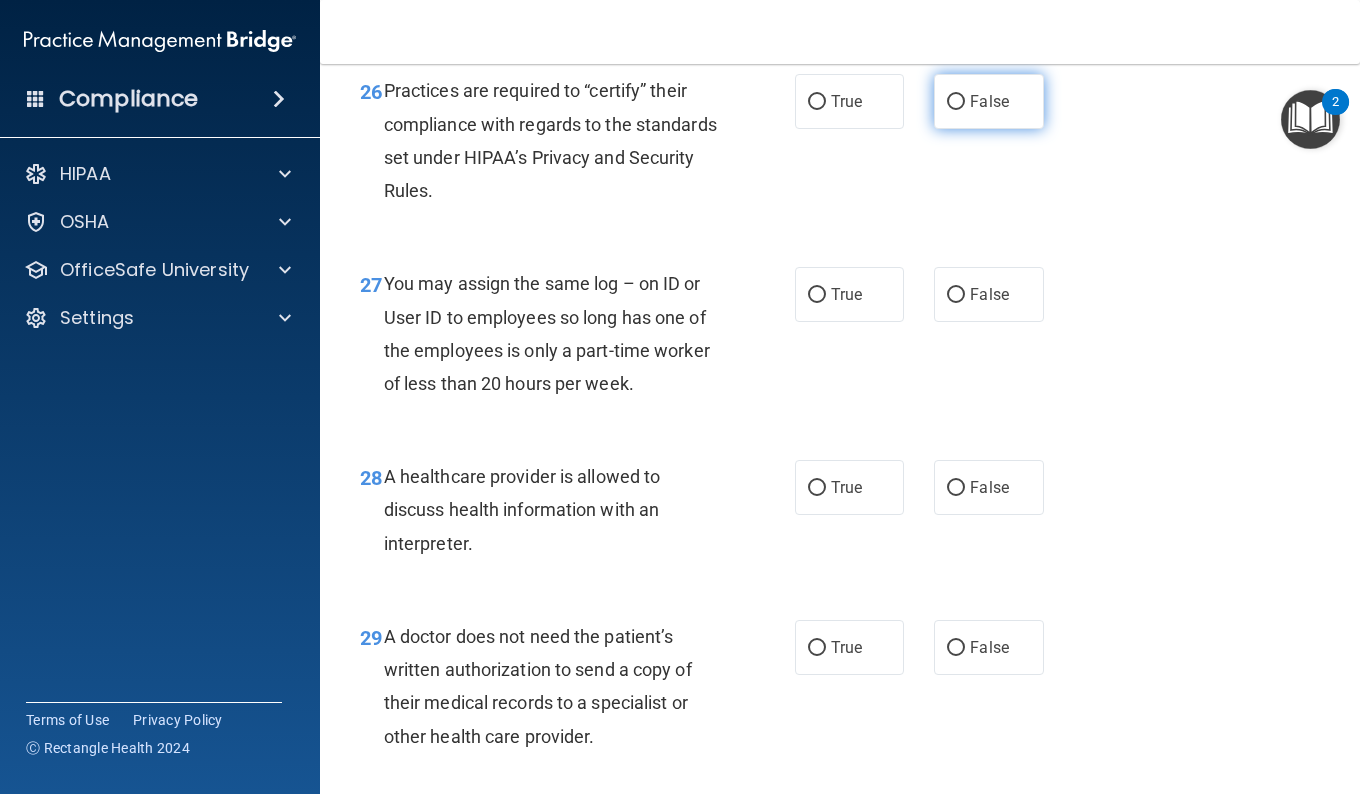 click on "False" at bounding box center (988, 101) 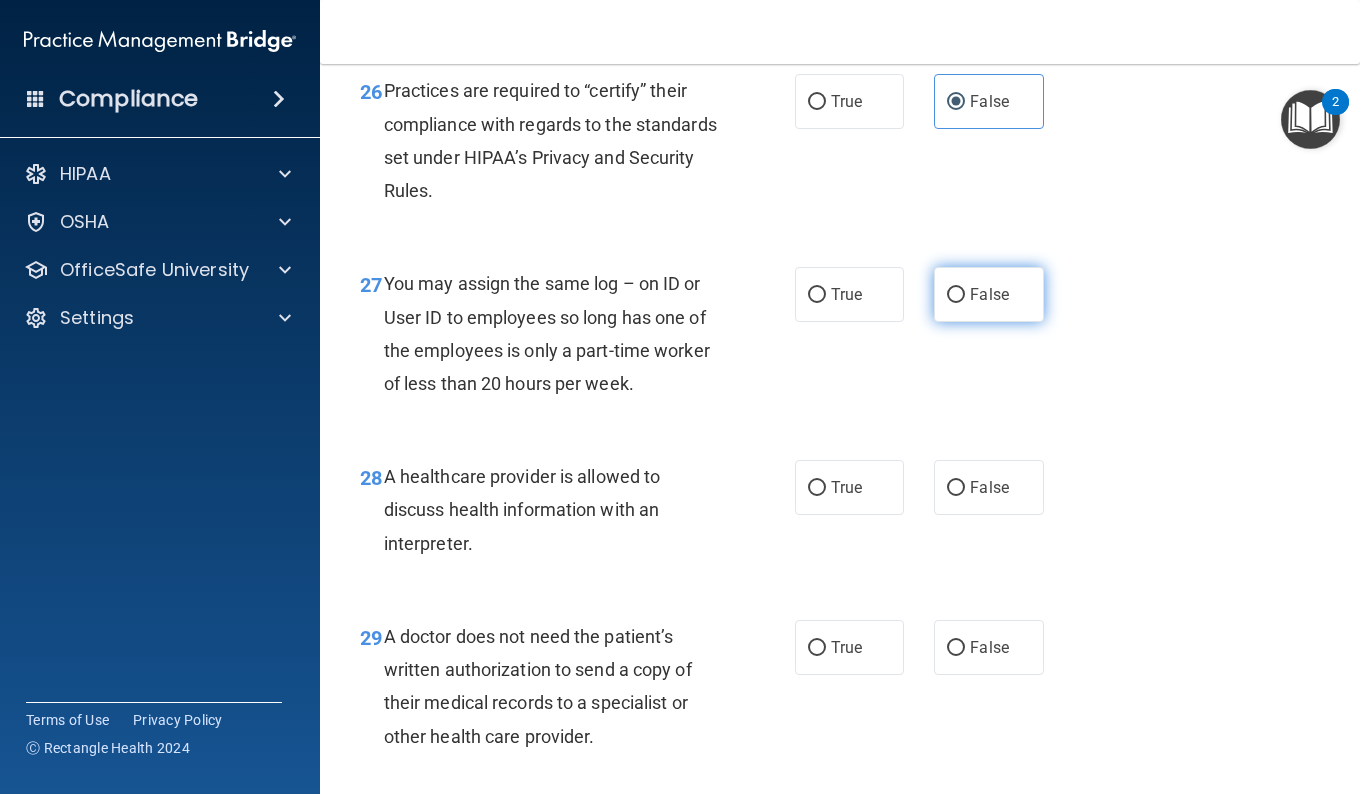click on "False" at bounding box center [956, 295] 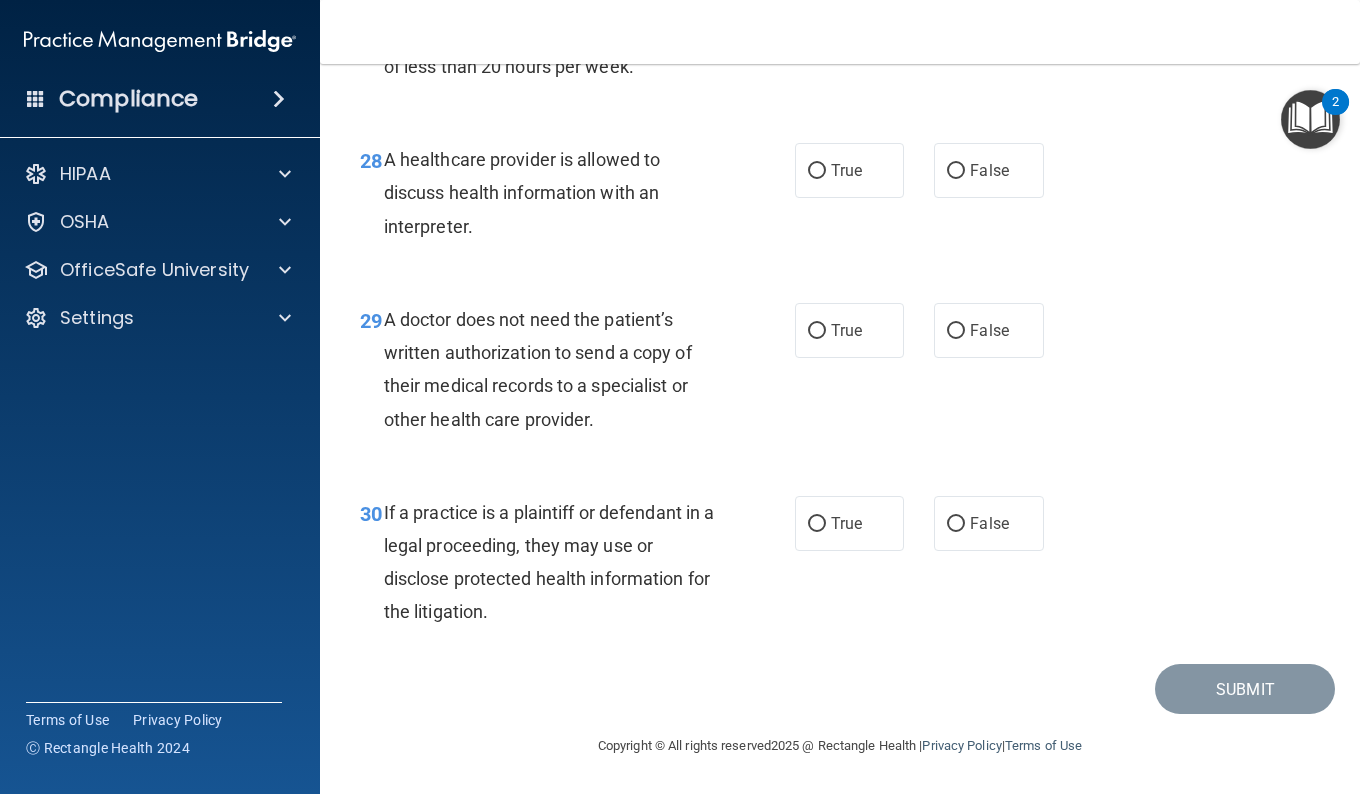 scroll, scrollTop: 5357, scrollLeft: 0, axis: vertical 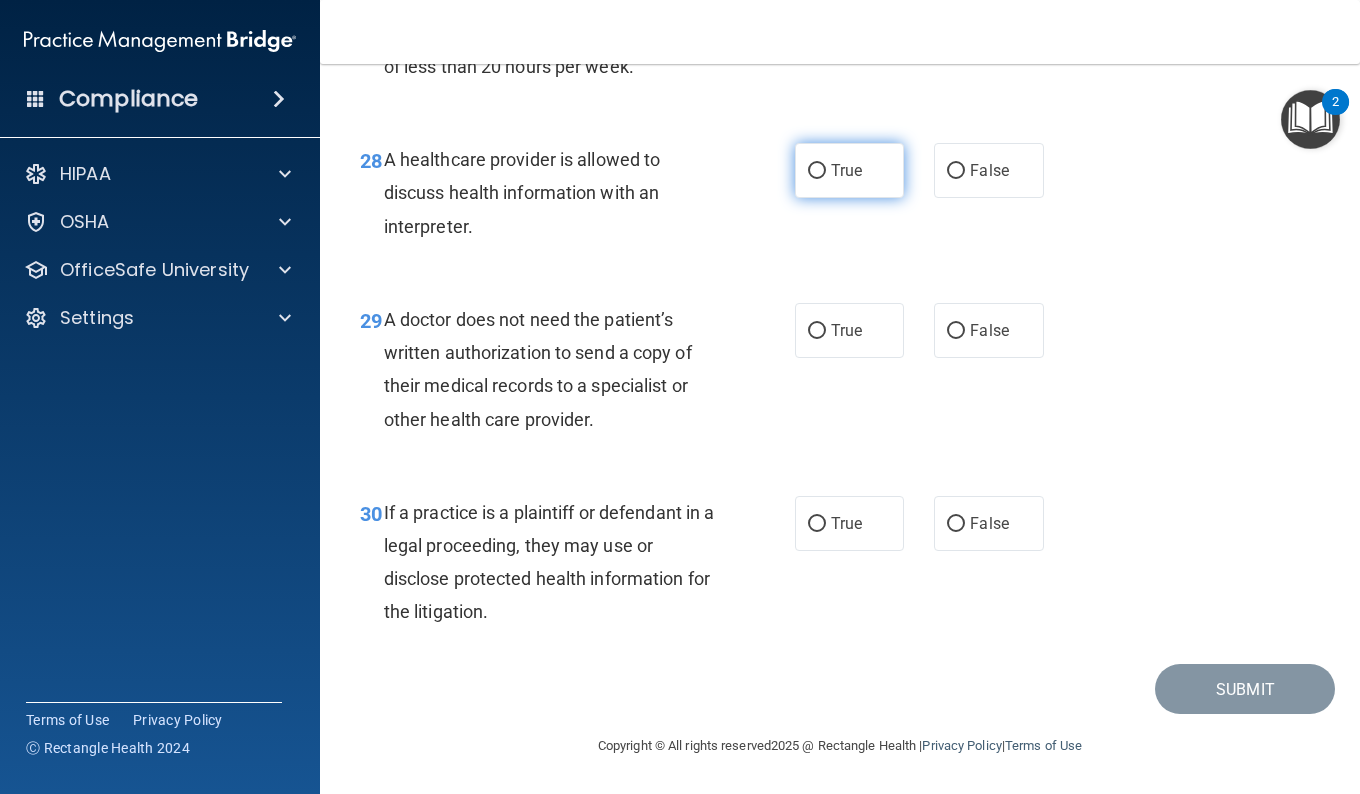 click on "True" at bounding box center [849, 170] 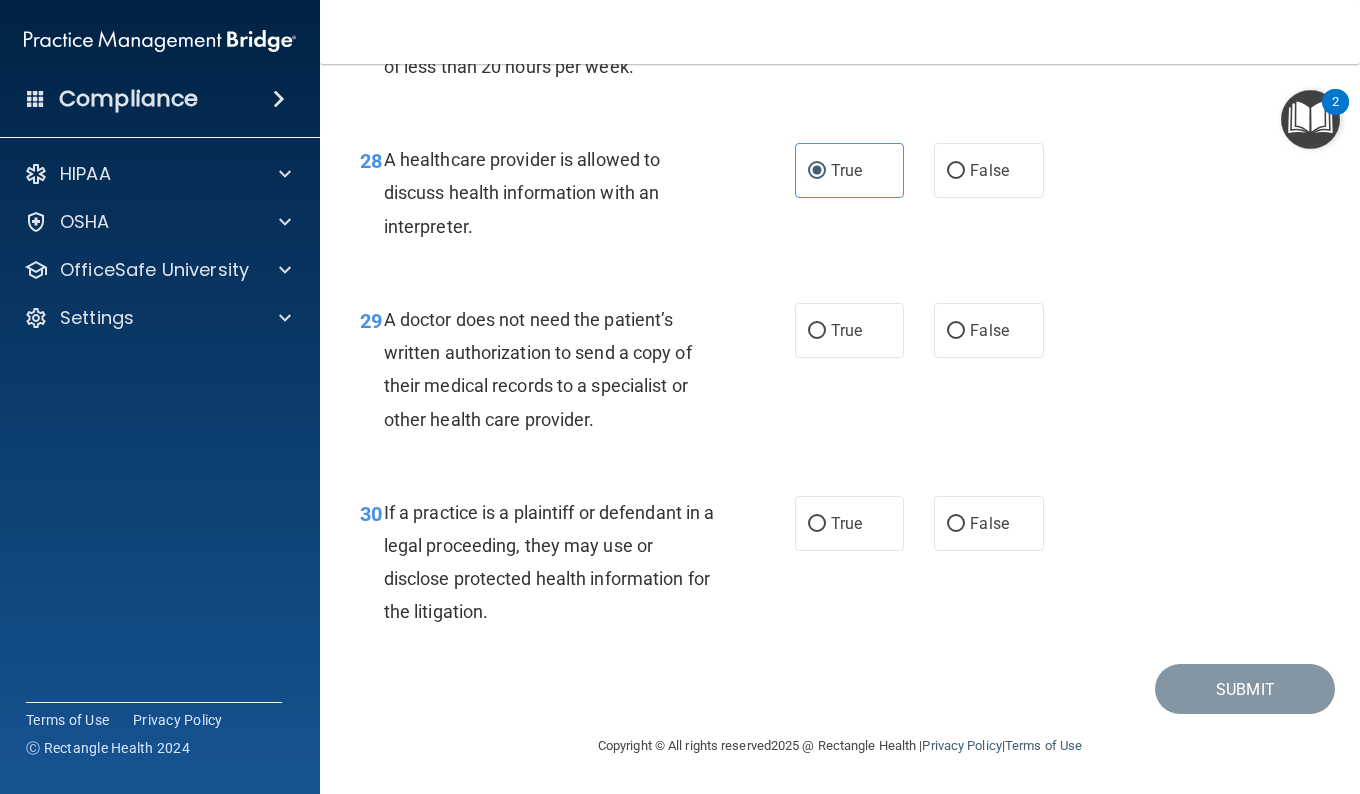 drag, startPoint x: 552, startPoint y: 310, endPoint x: 697, endPoint y: 428, distance: 186.94652 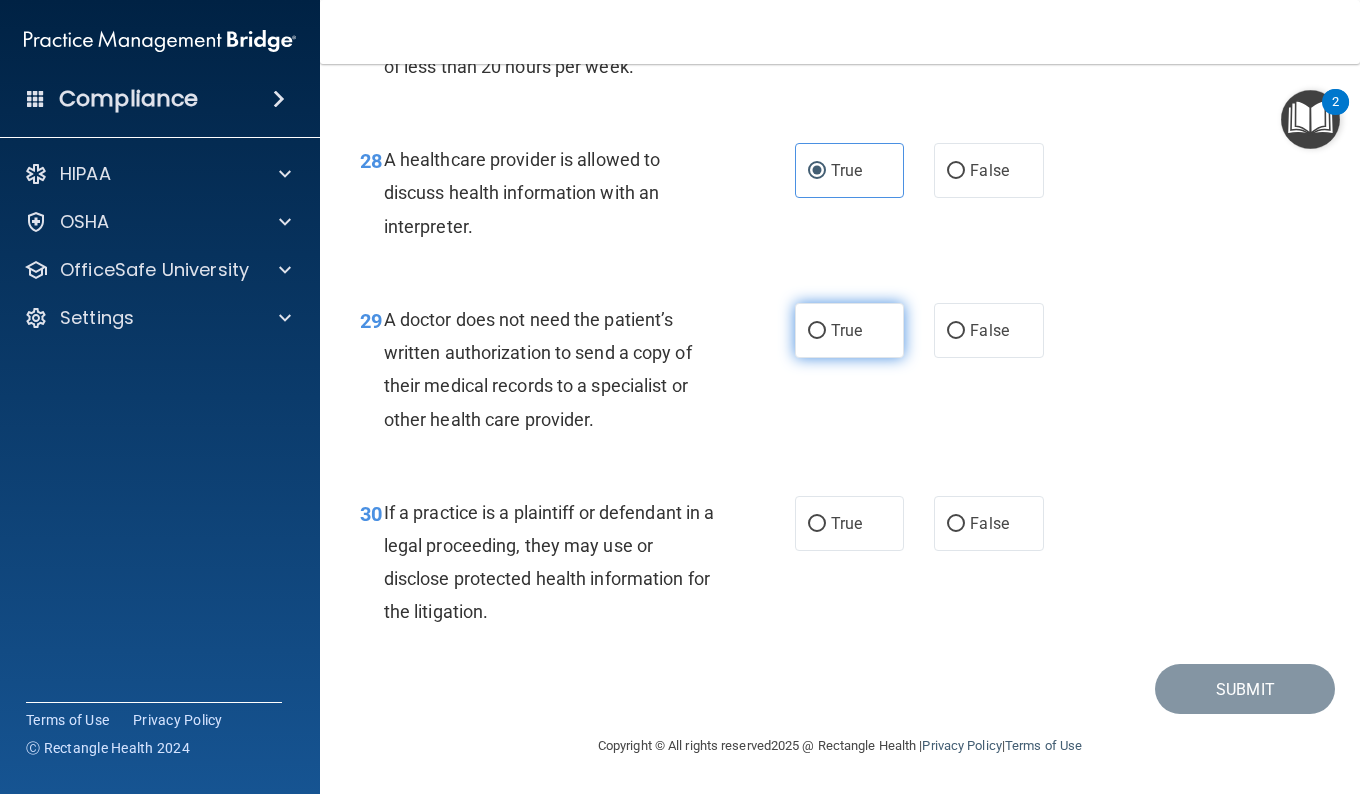 click on "True" at bounding box center (849, 330) 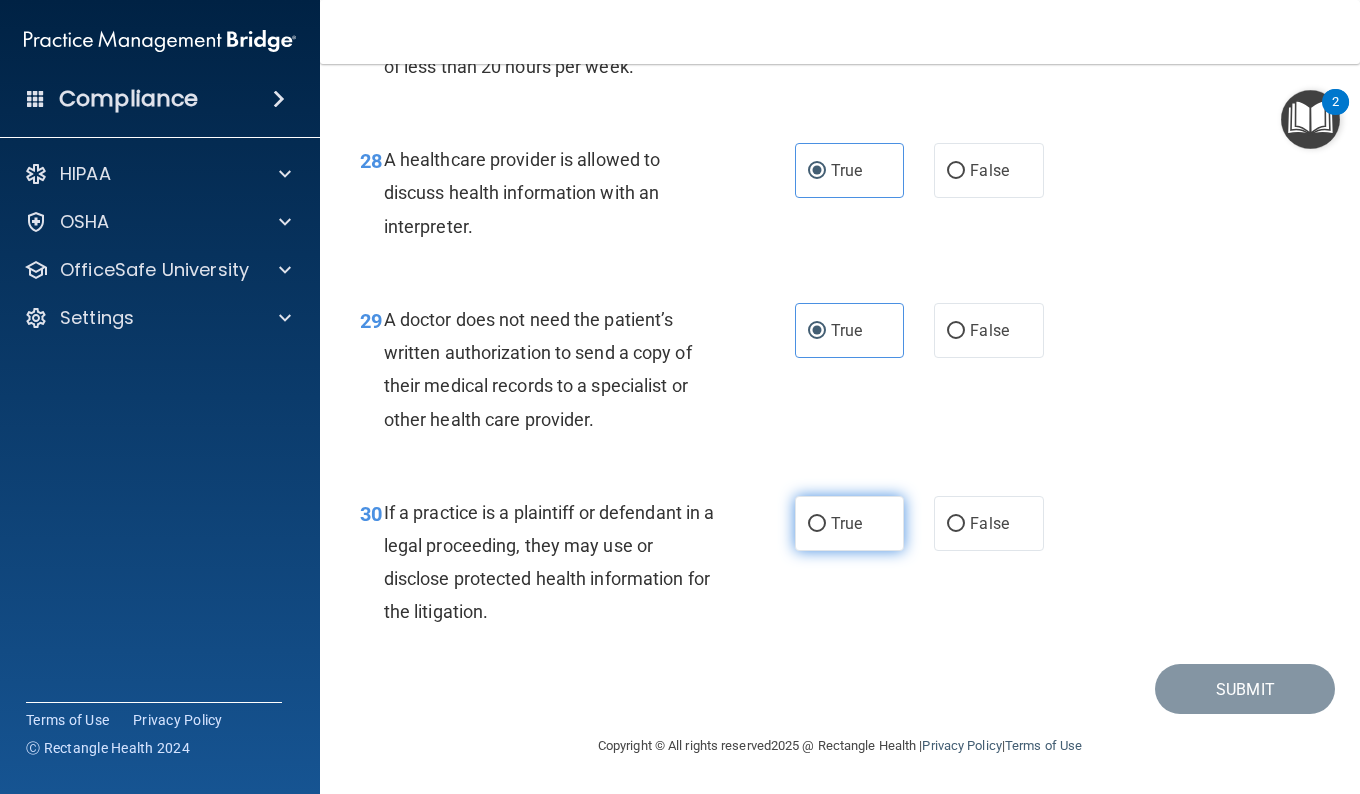 click on "True" at bounding box center (846, 523) 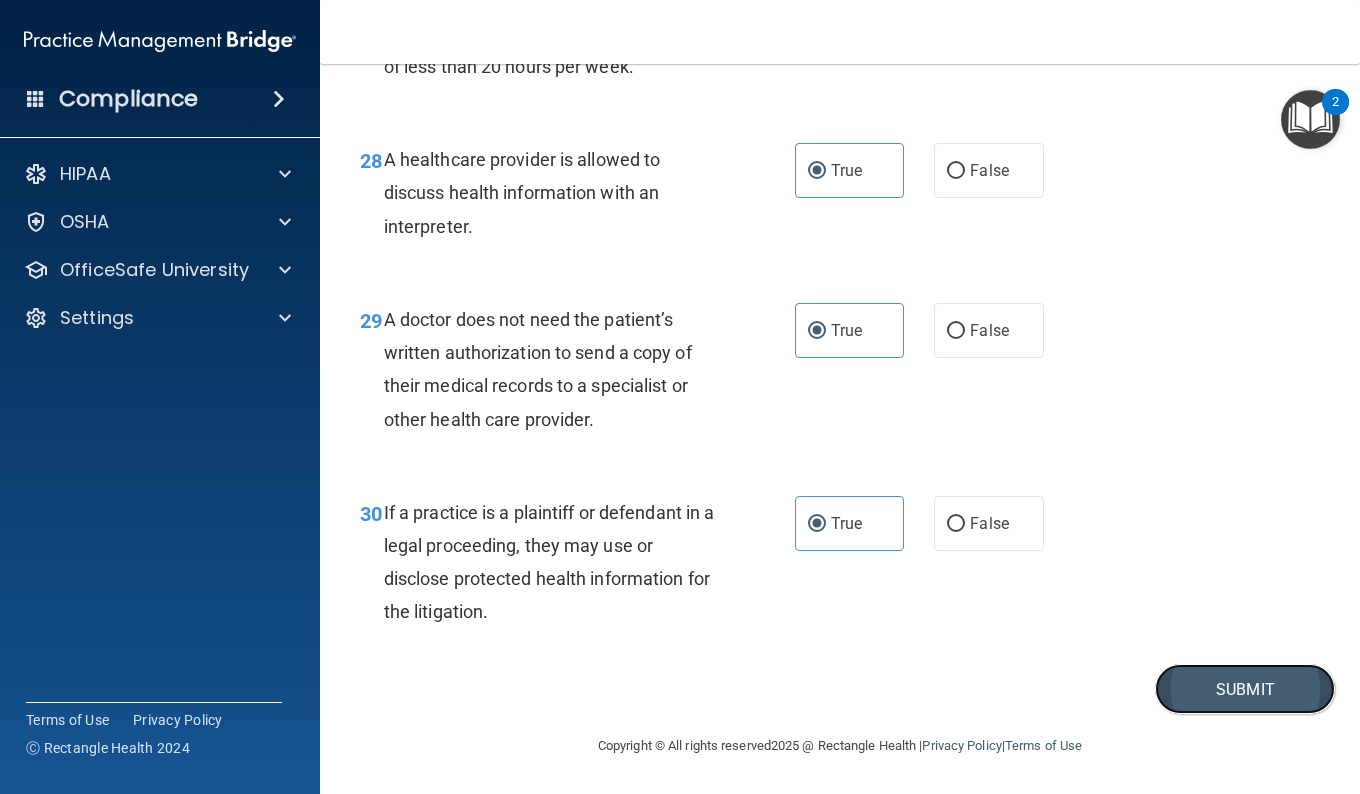 click on "Submit" at bounding box center [1245, 689] 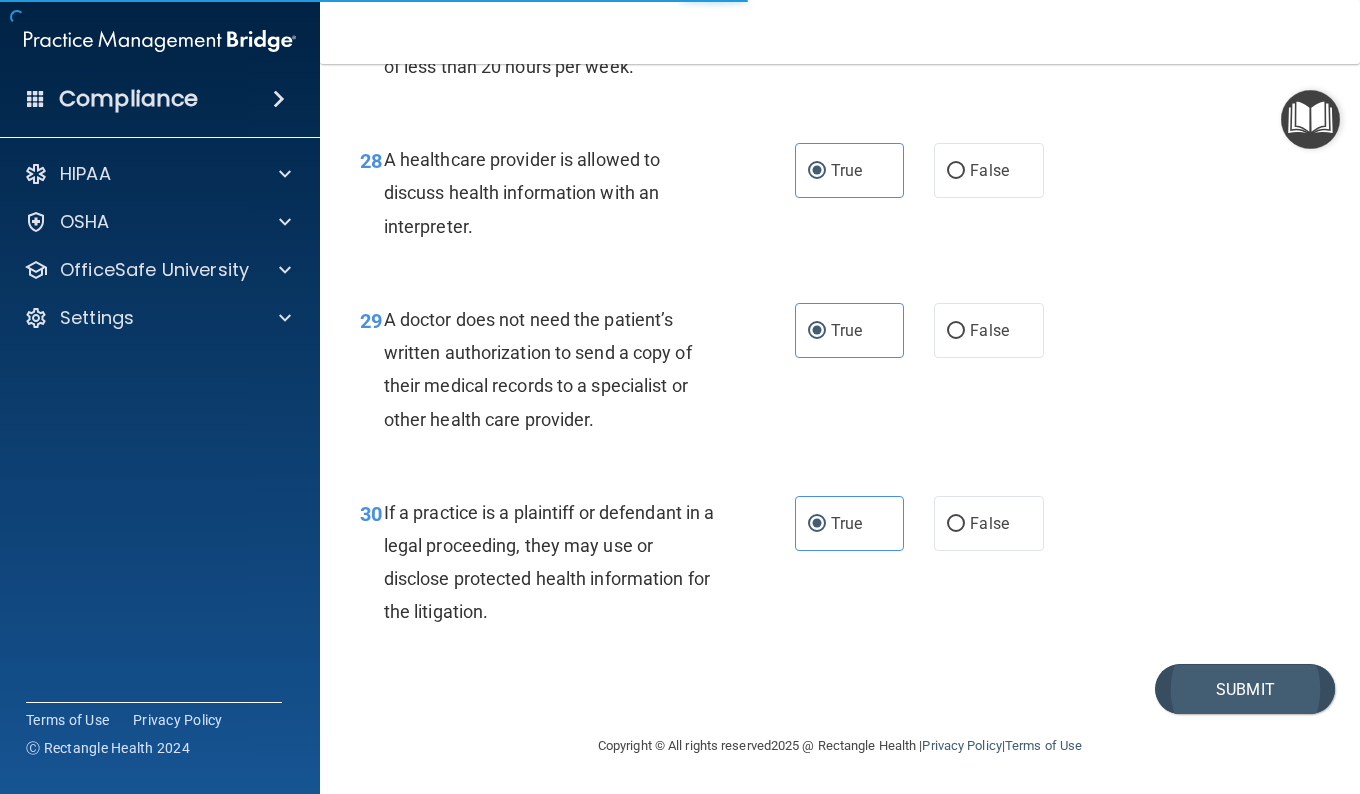 scroll, scrollTop: 0, scrollLeft: 0, axis: both 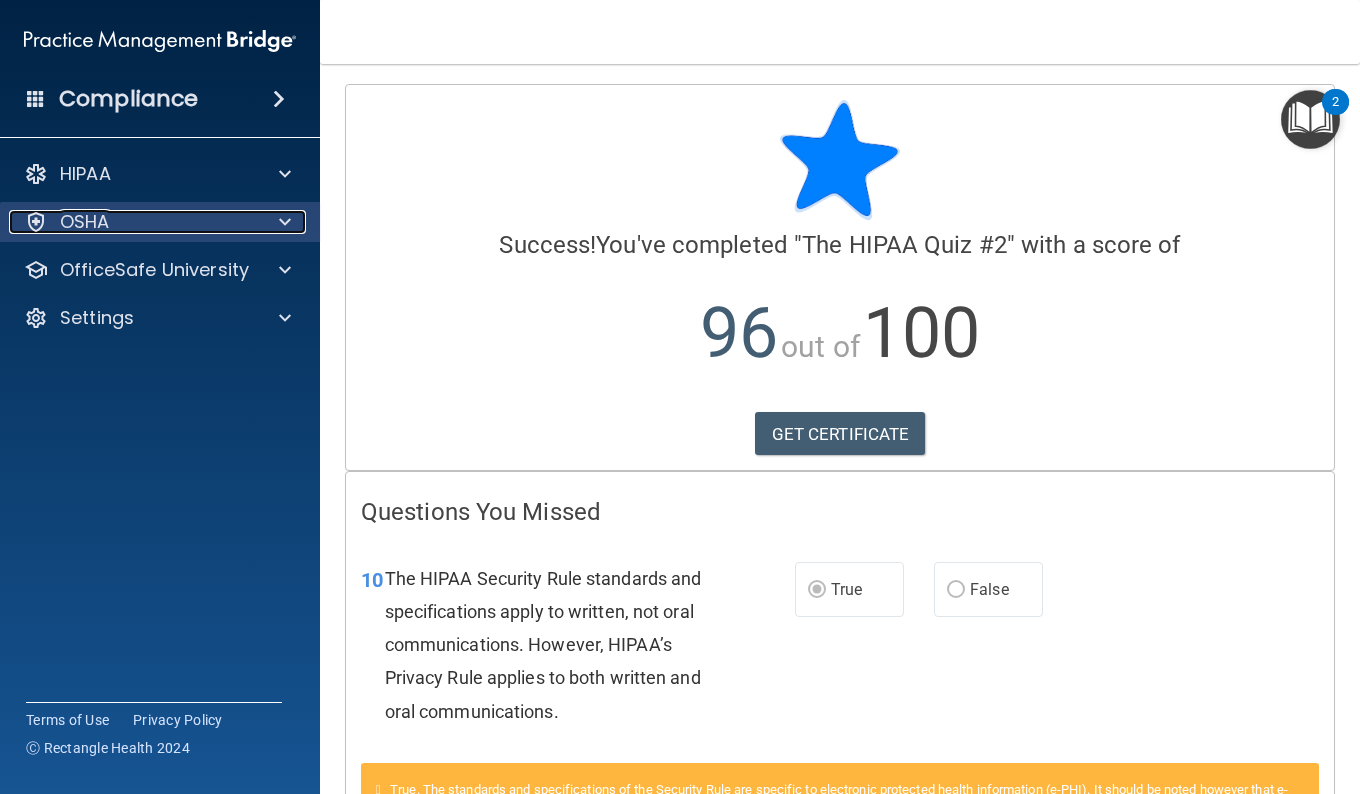 click on "OSHA" at bounding box center [133, 222] 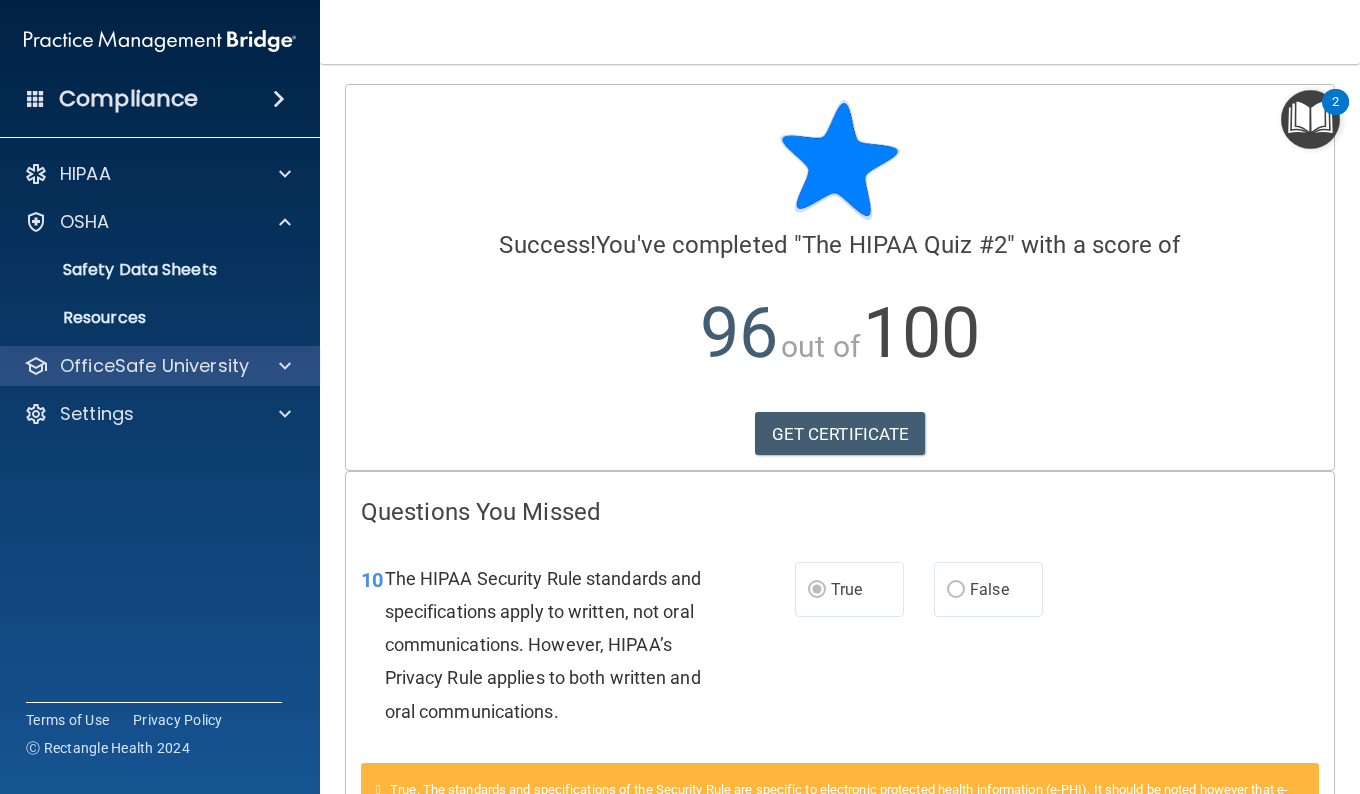 click on "OfficeSafe University" at bounding box center (160, 366) 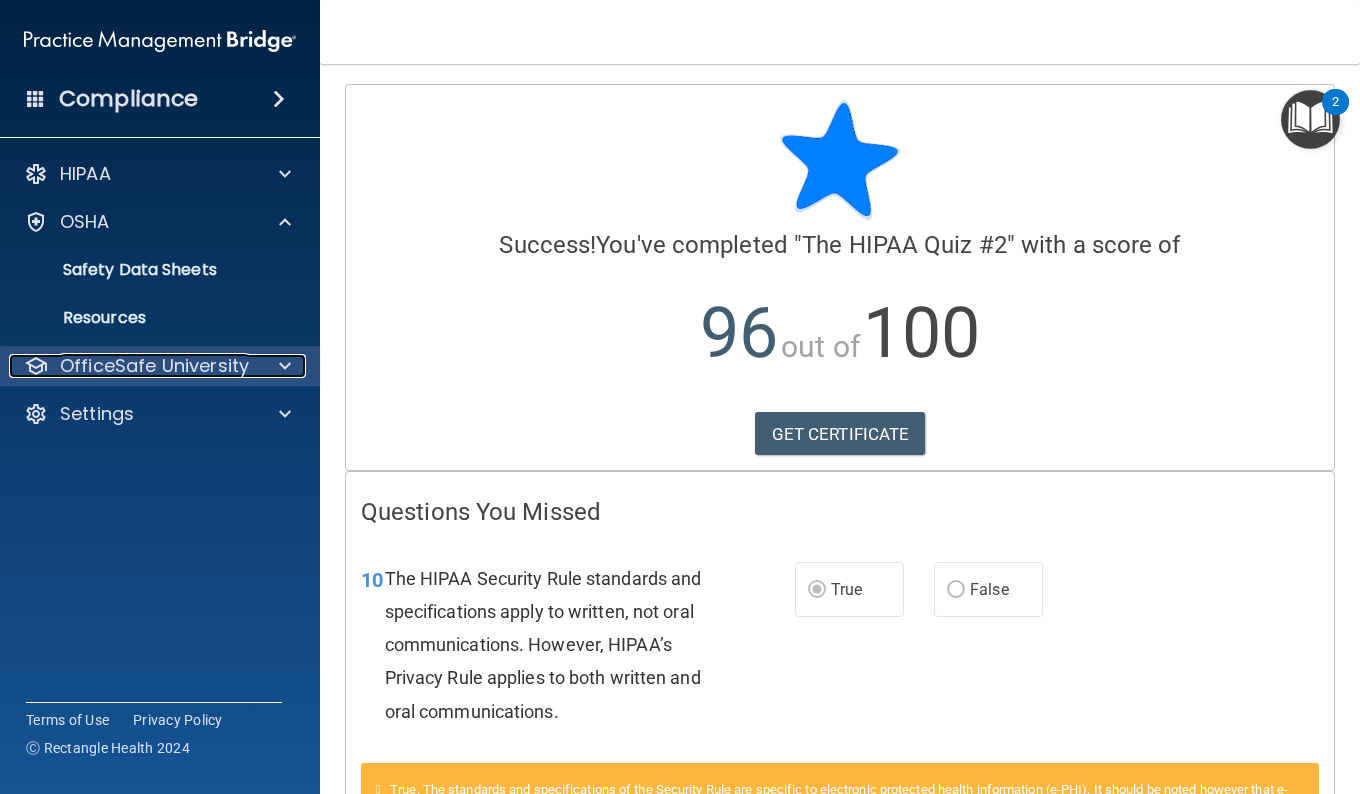 click at bounding box center [285, 366] 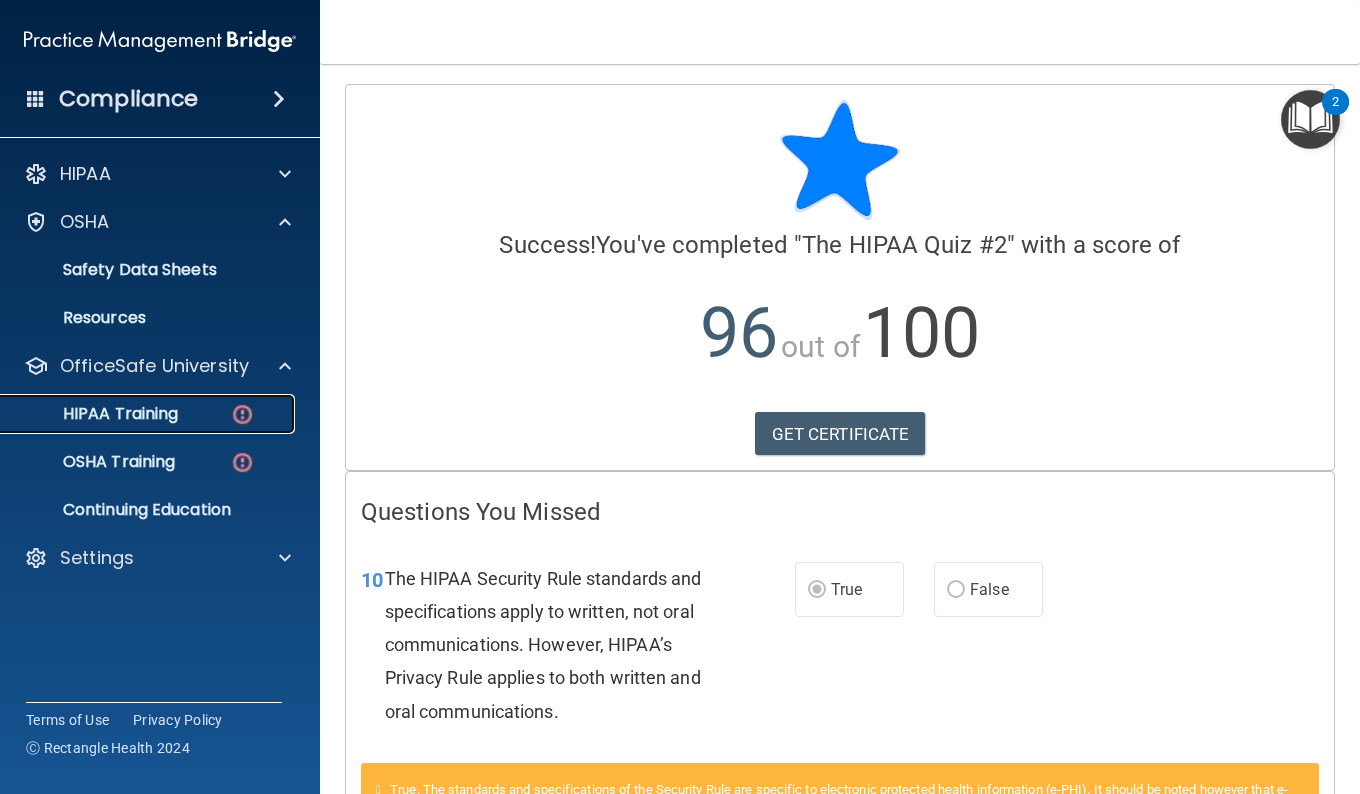 click on "HIPAA Training" at bounding box center [95, 414] 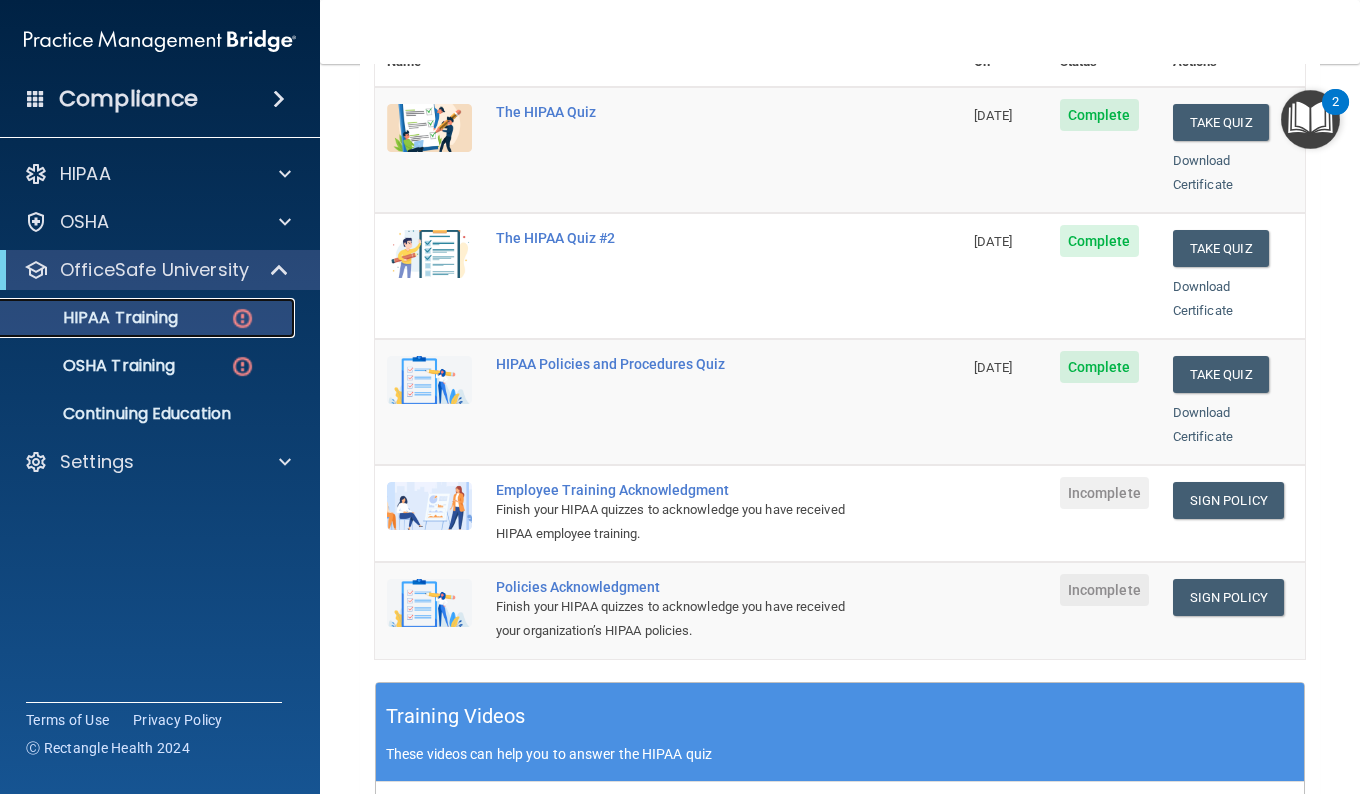 scroll, scrollTop: 304, scrollLeft: 0, axis: vertical 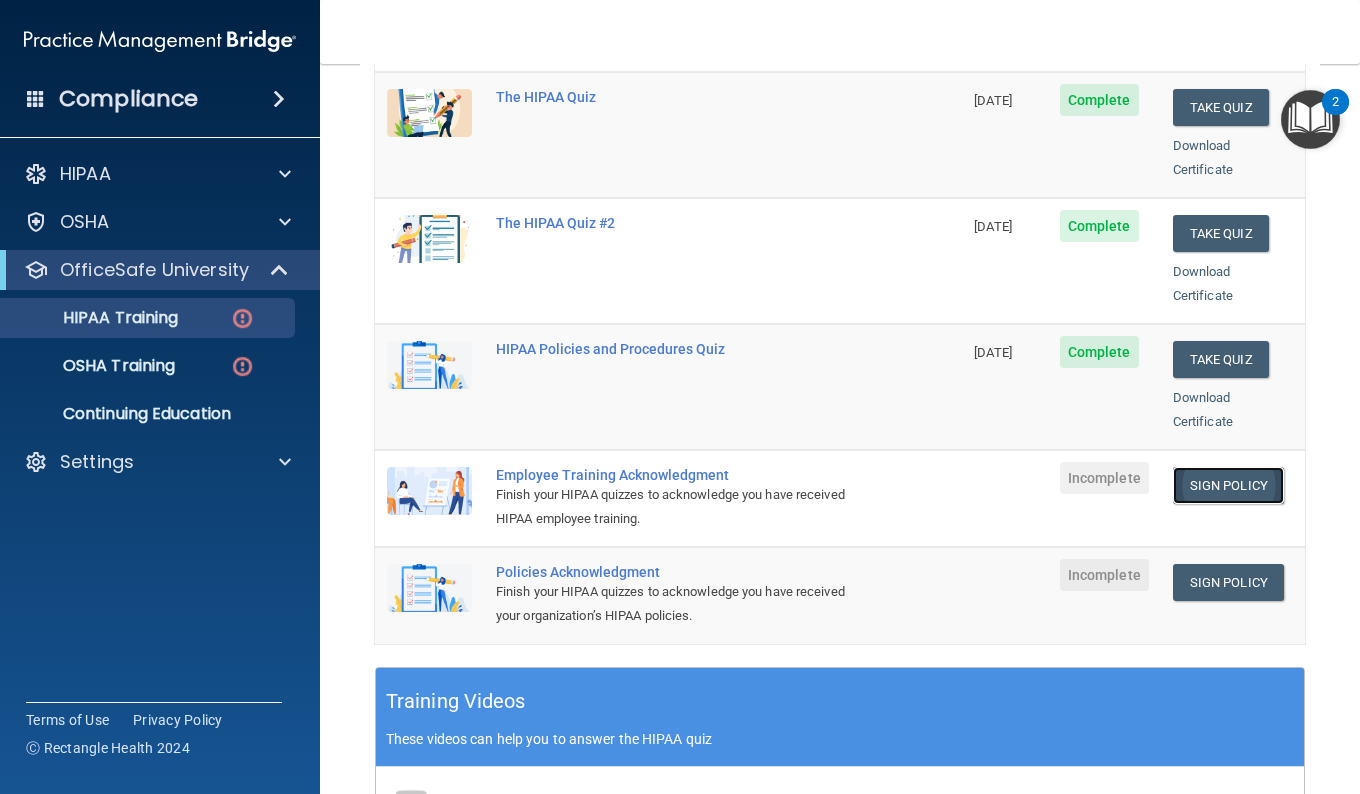 click on "Sign Policy" at bounding box center [1228, 485] 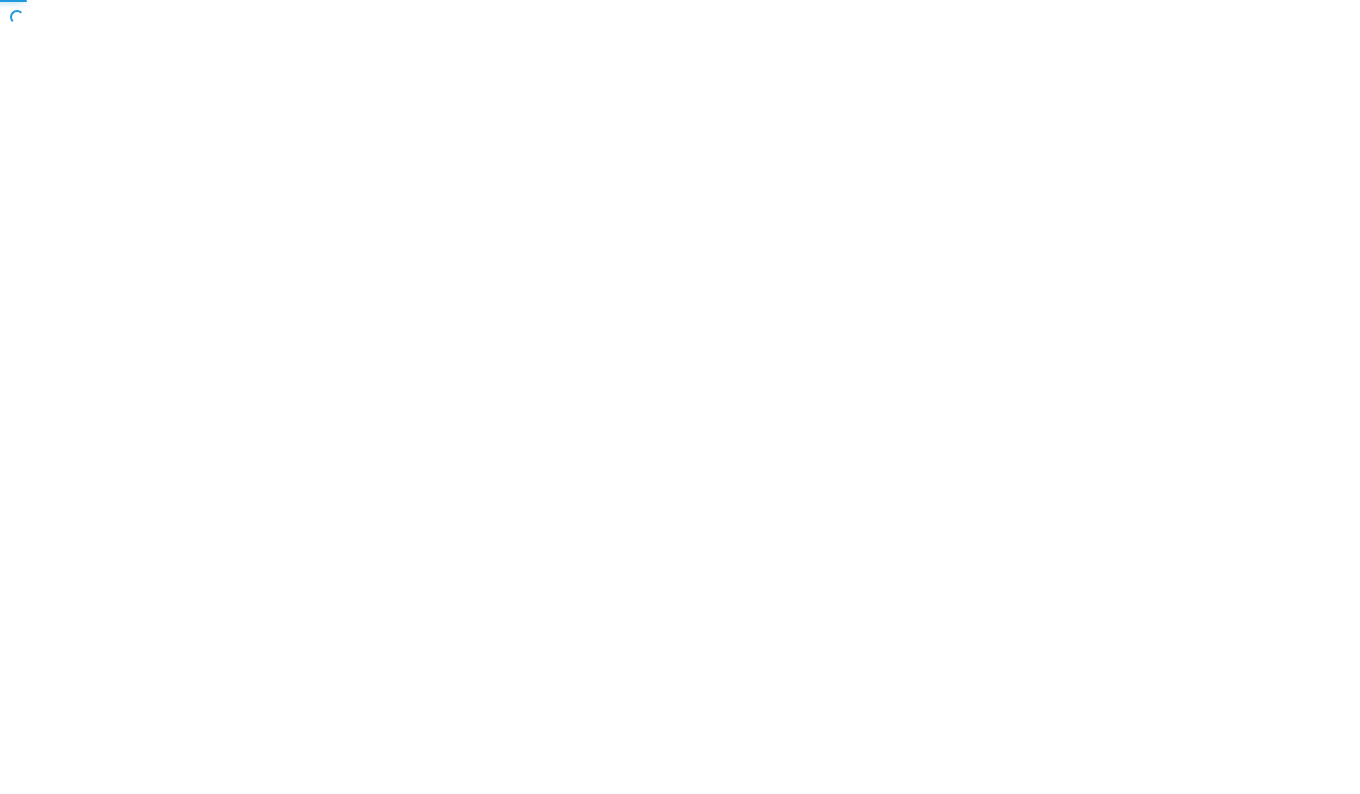 scroll, scrollTop: 0, scrollLeft: 0, axis: both 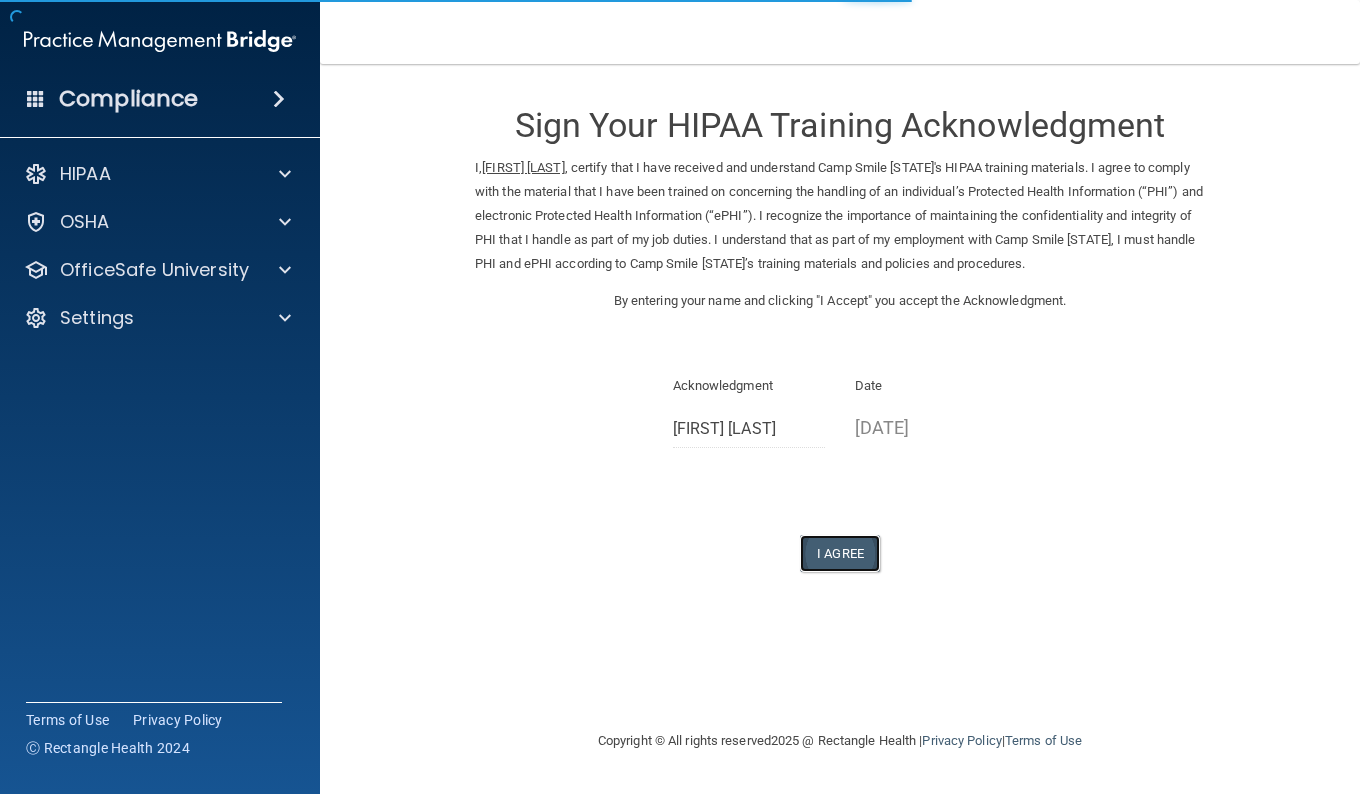 click on "I Agree" at bounding box center [840, 553] 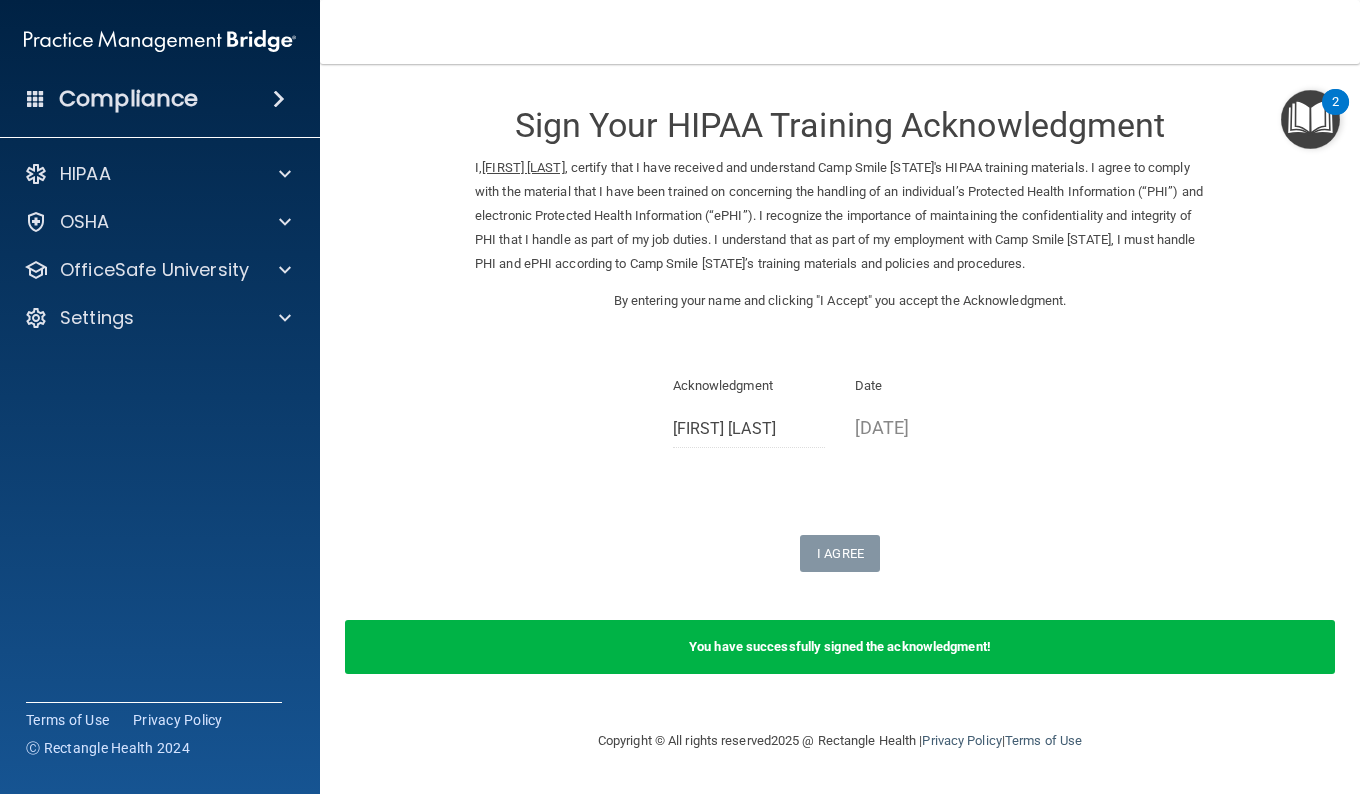 scroll, scrollTop: 8, scrollLeft: 0, axis: vertical 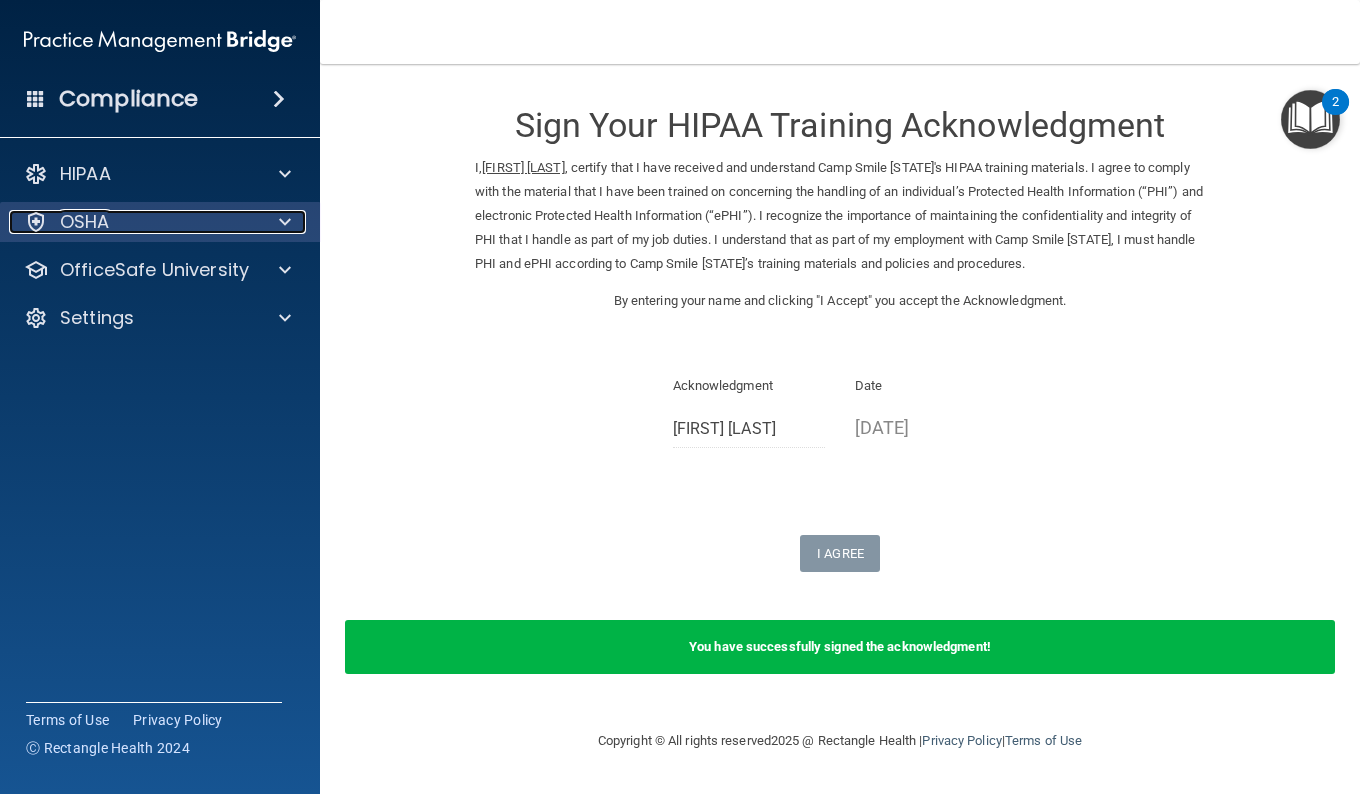 click on "OSHA" at bounding box center [133, 222] 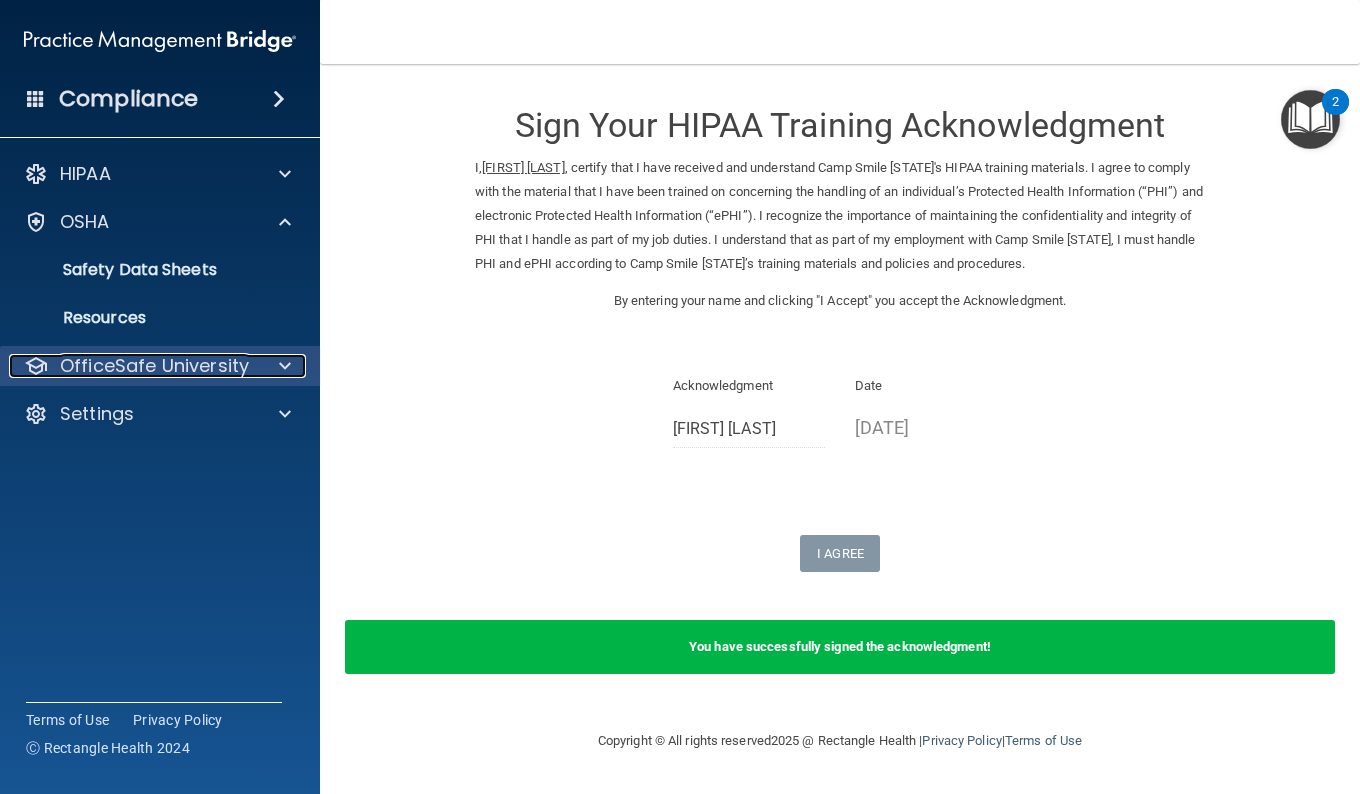 click on "OfficeSafe University" at bounding box center (154, 366) 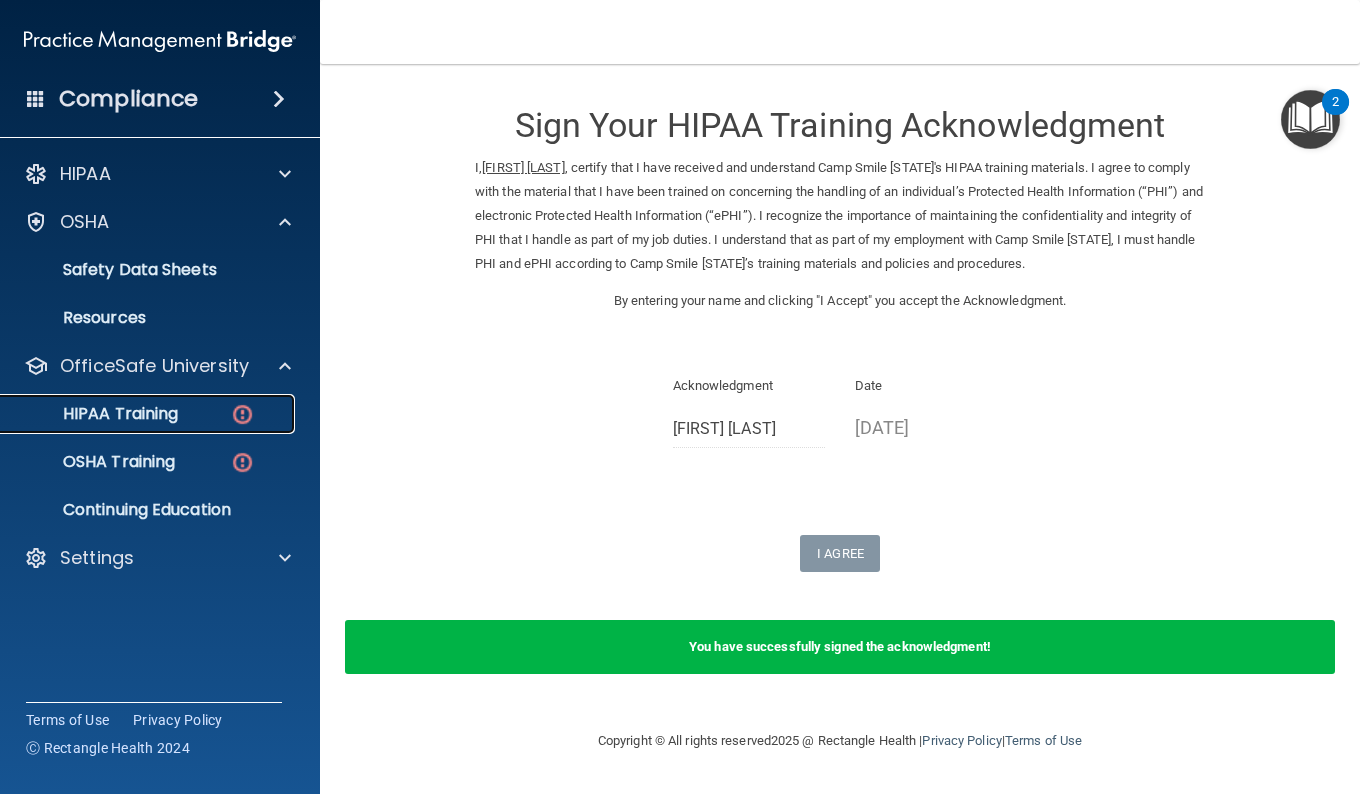 click on "HIPAA Training" at bounding box center (95, 414) 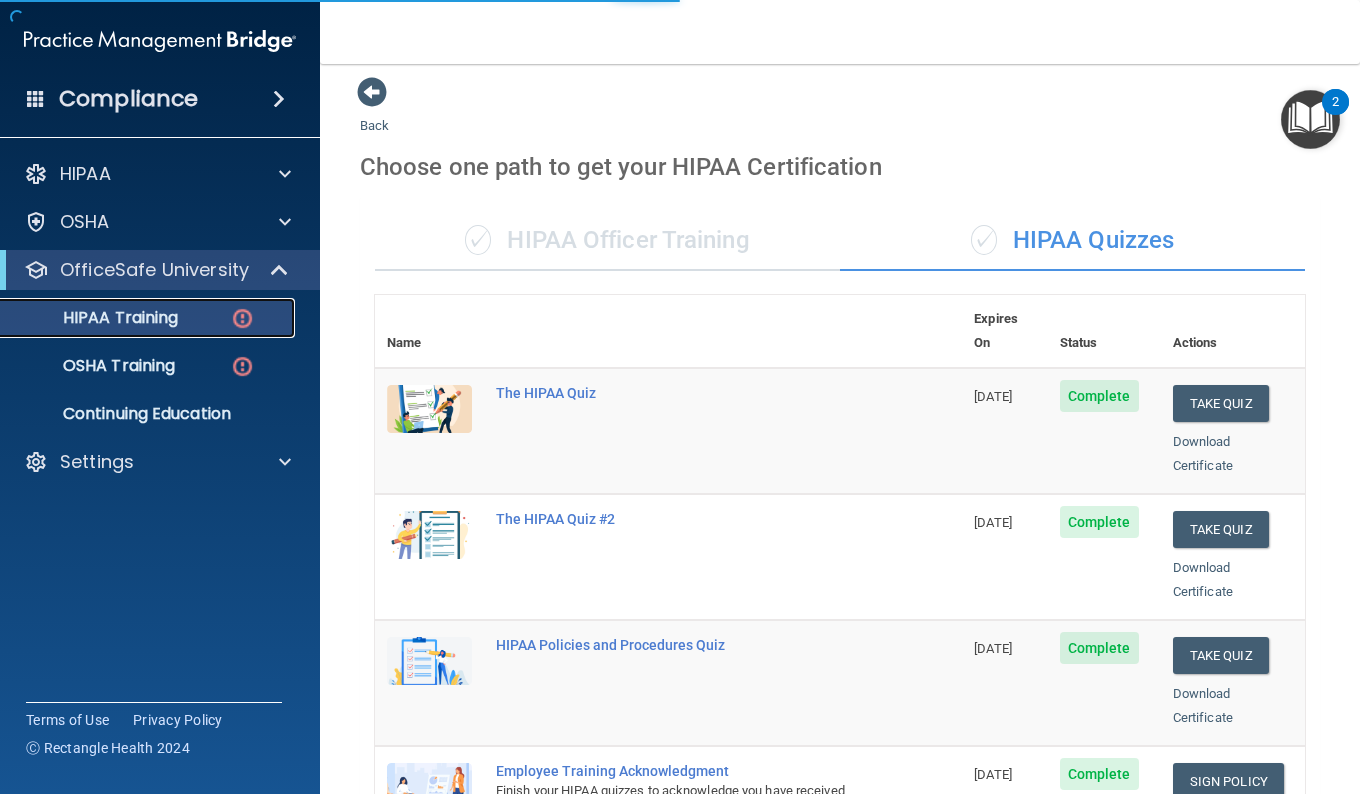 scroll, scrollTop: 779, scrollLeft: 0, axis: vertical 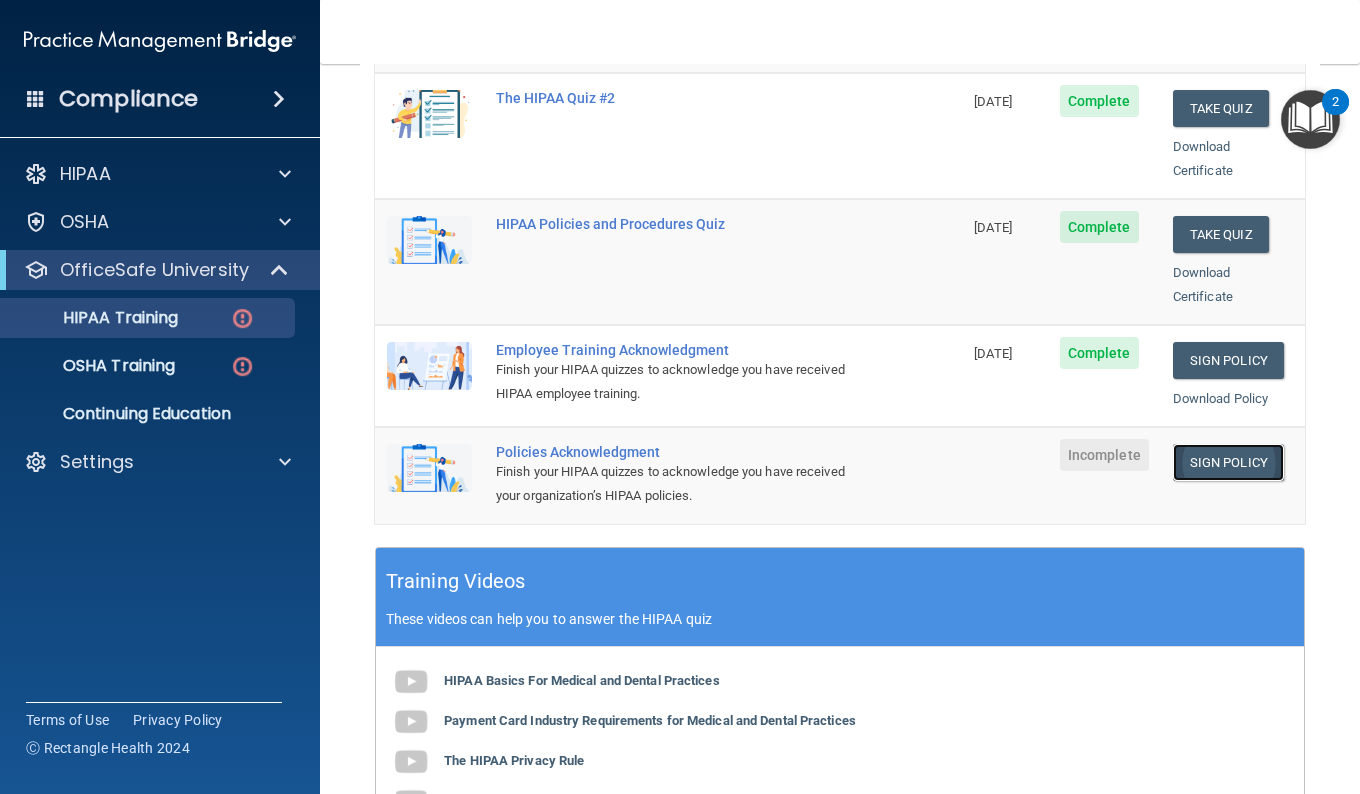 click on "Sign Policy" at bounding box center (1228, 462) 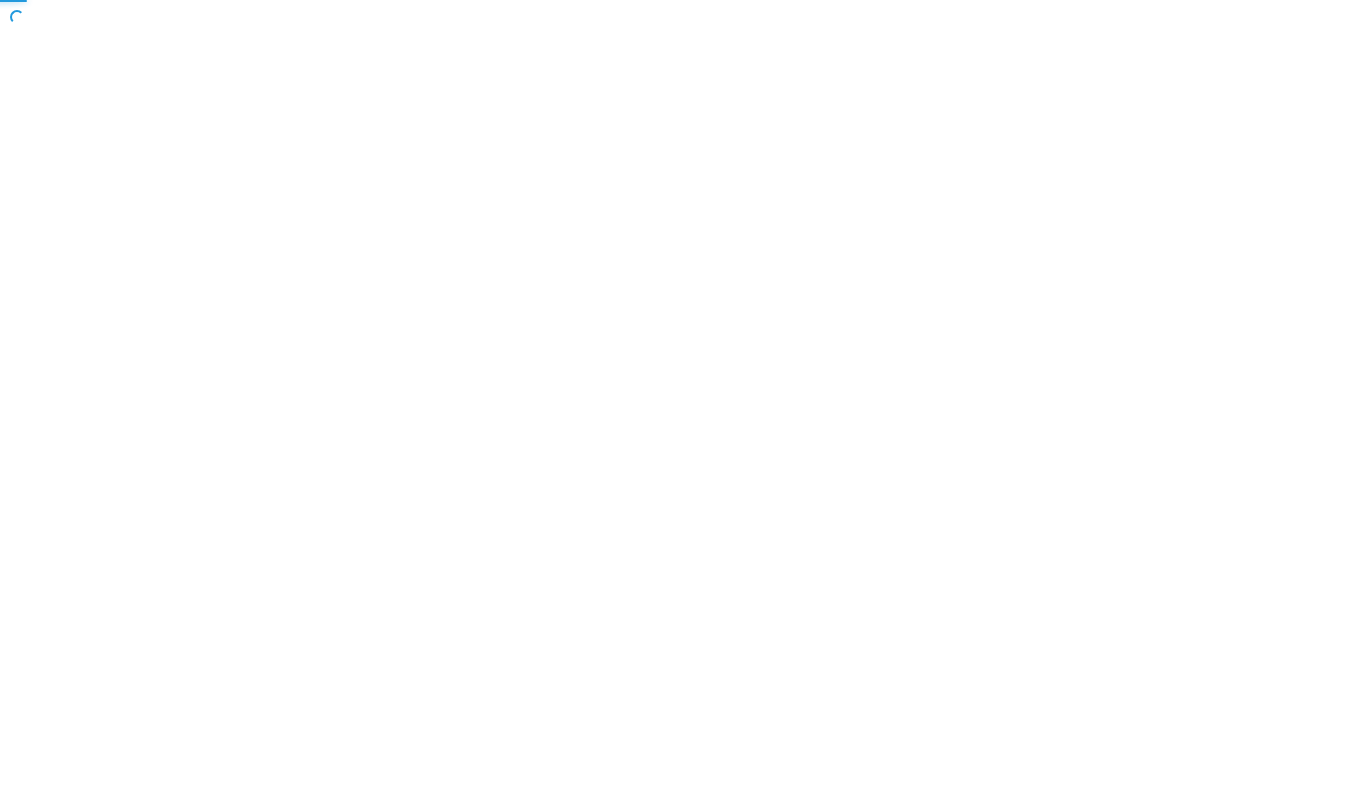 scroll, scrollTop: 0, scrollLeft: 0, axis: both 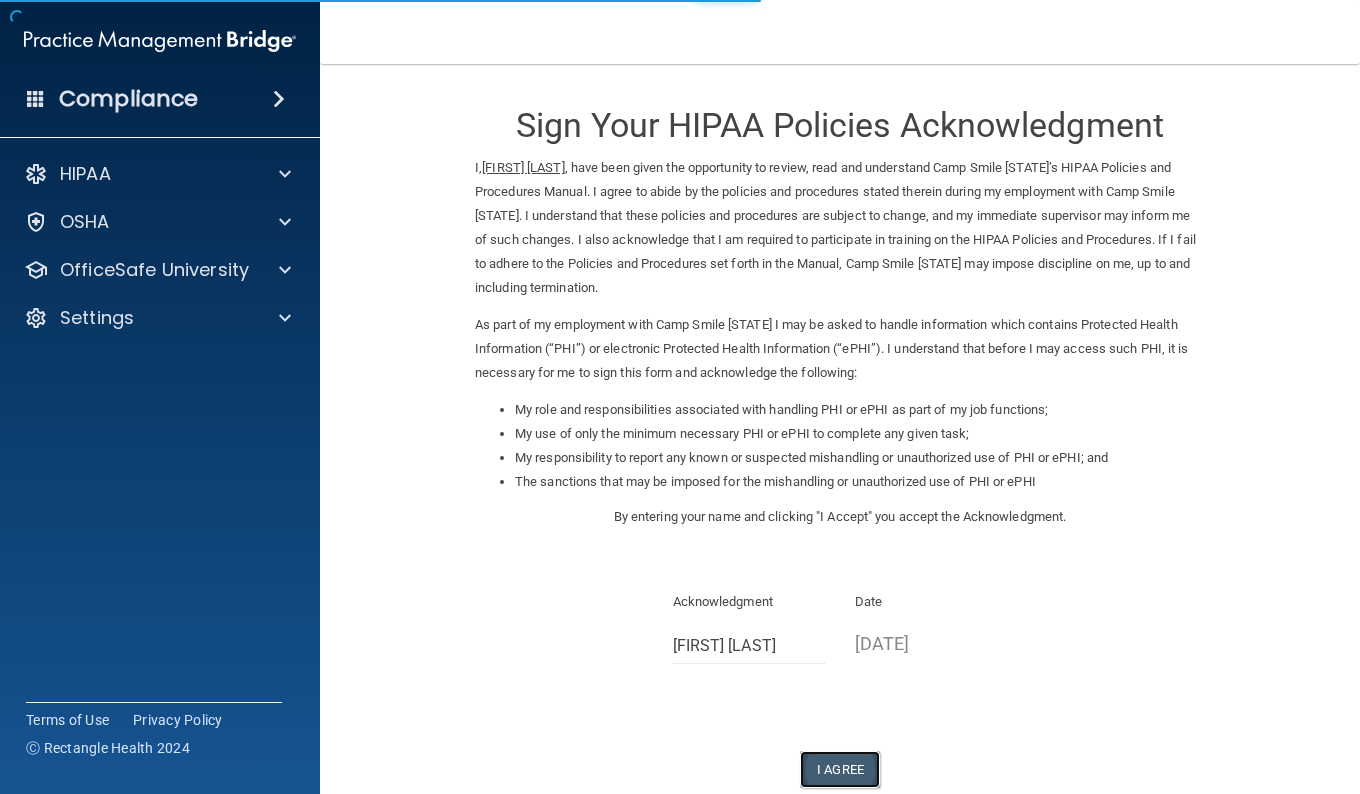 click on "I Agree" at bounding box center [840, 769] 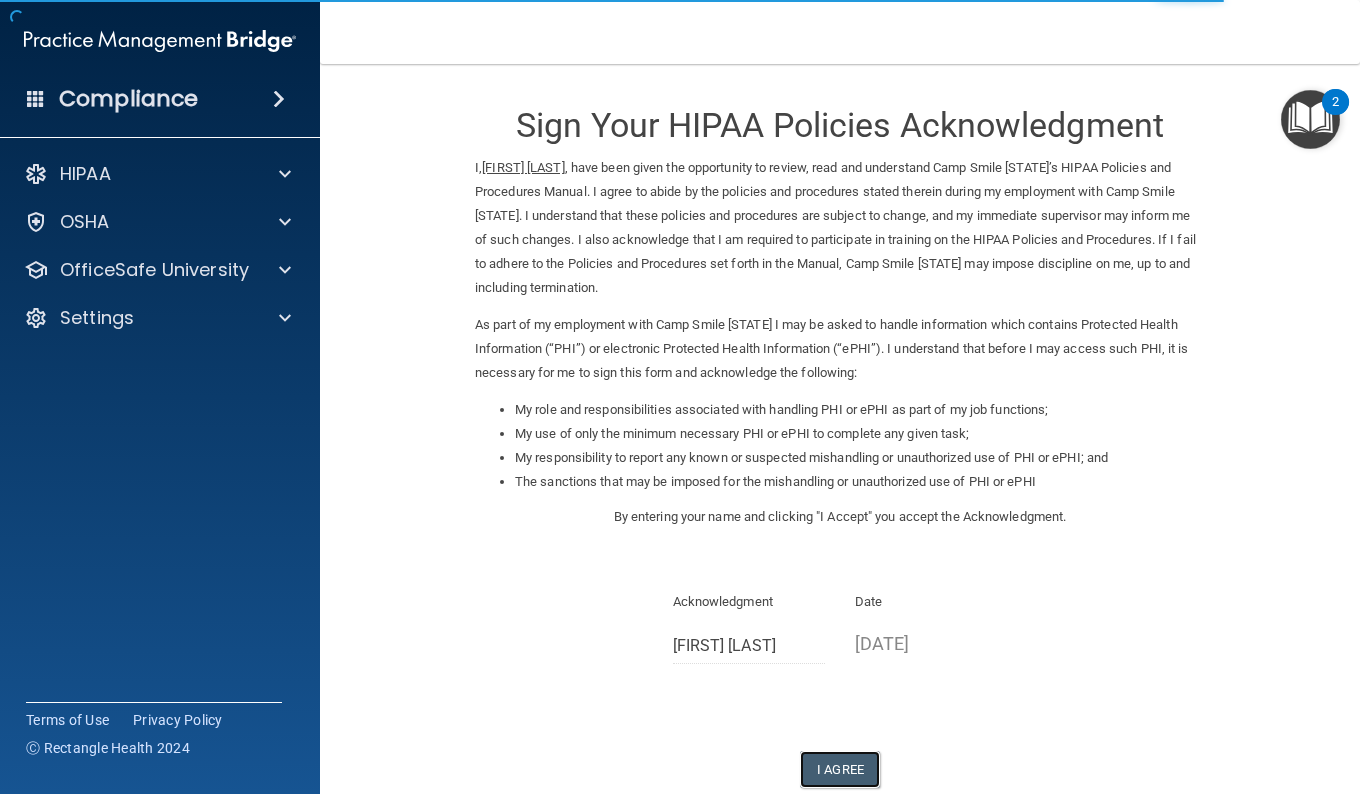 scroll, scrollTop: 122, scrollLeft: 0, axis: vertical 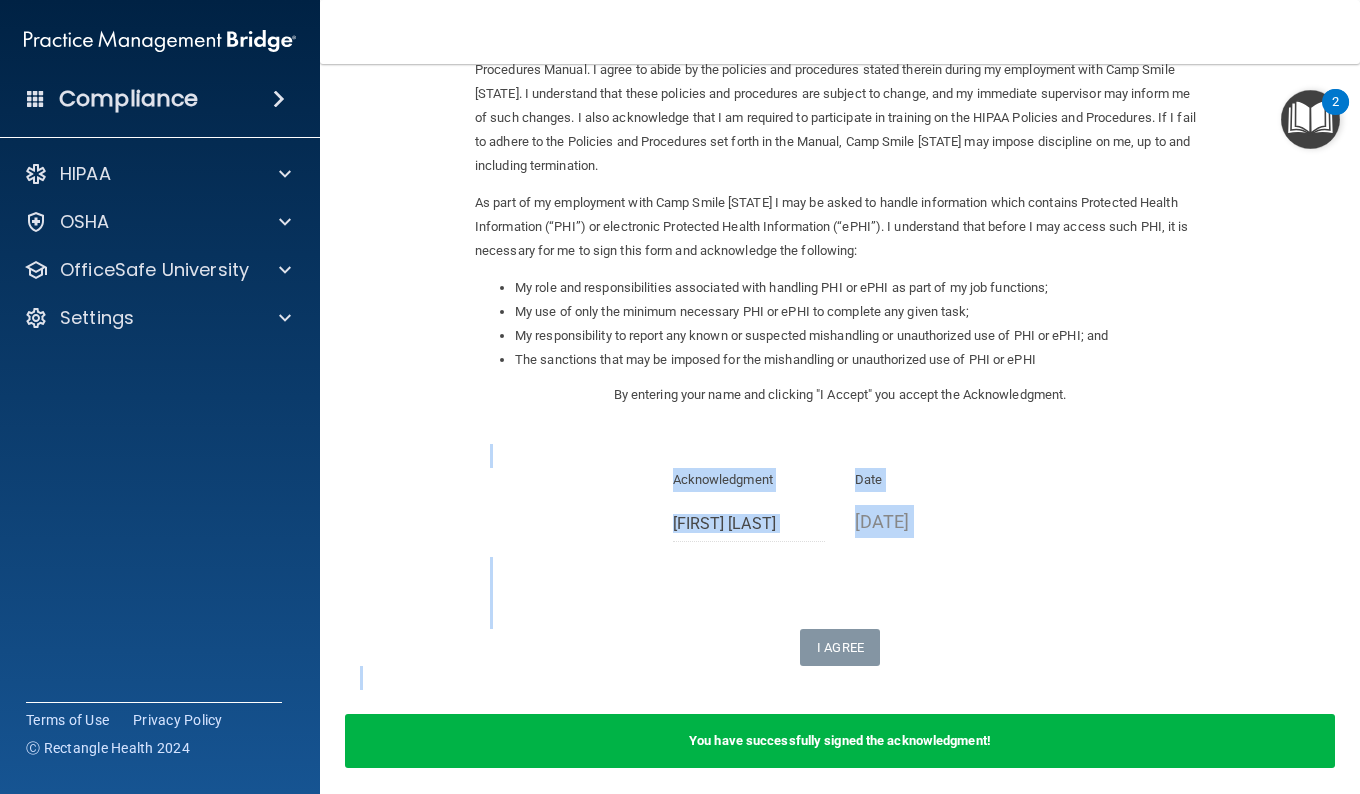 drag, startPoint x: 1068, startPoint y: 652, endPoint x: 235, endPoint y: 406, distance: 868.5649 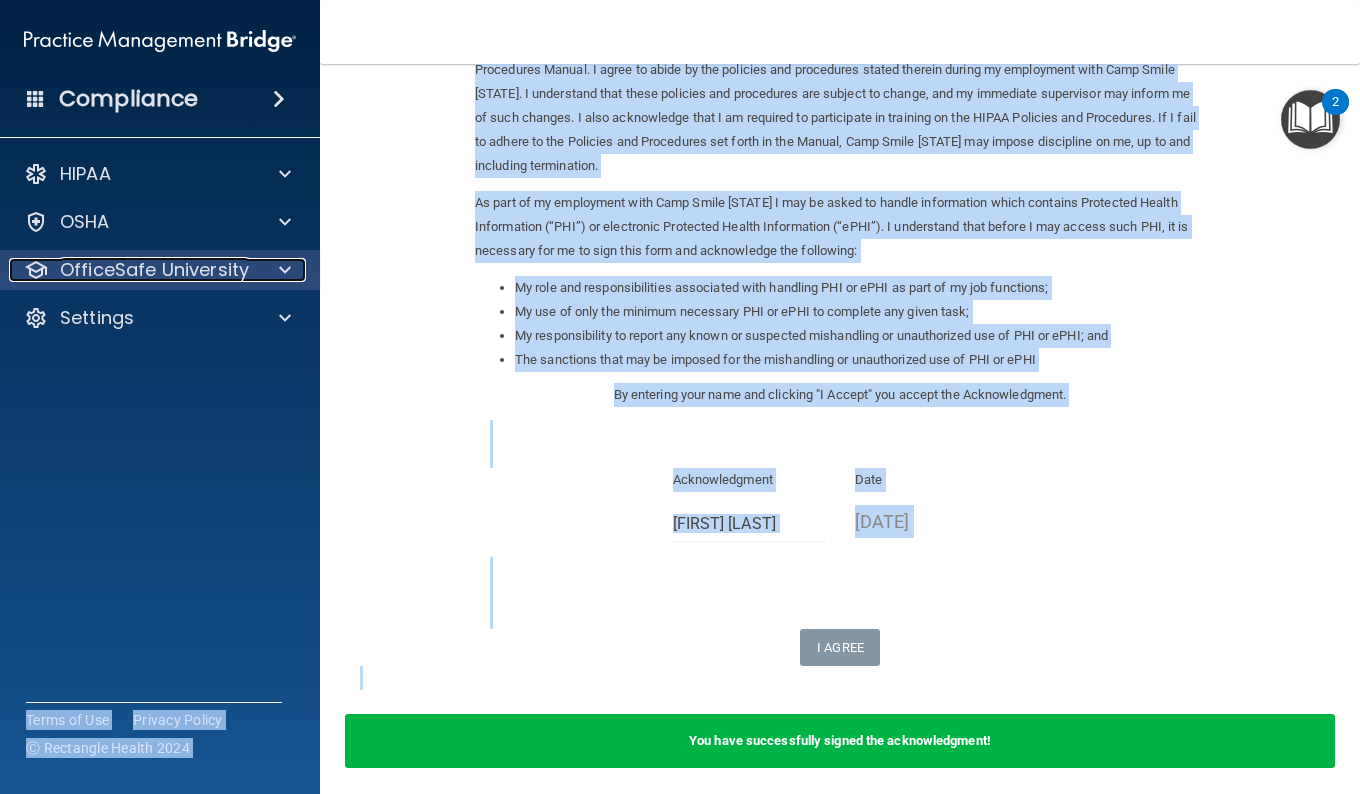 drag, startPoint x: 235, startPoint y: 406, endPoint x: 172, endPoint y: 275, distance: 145.36162 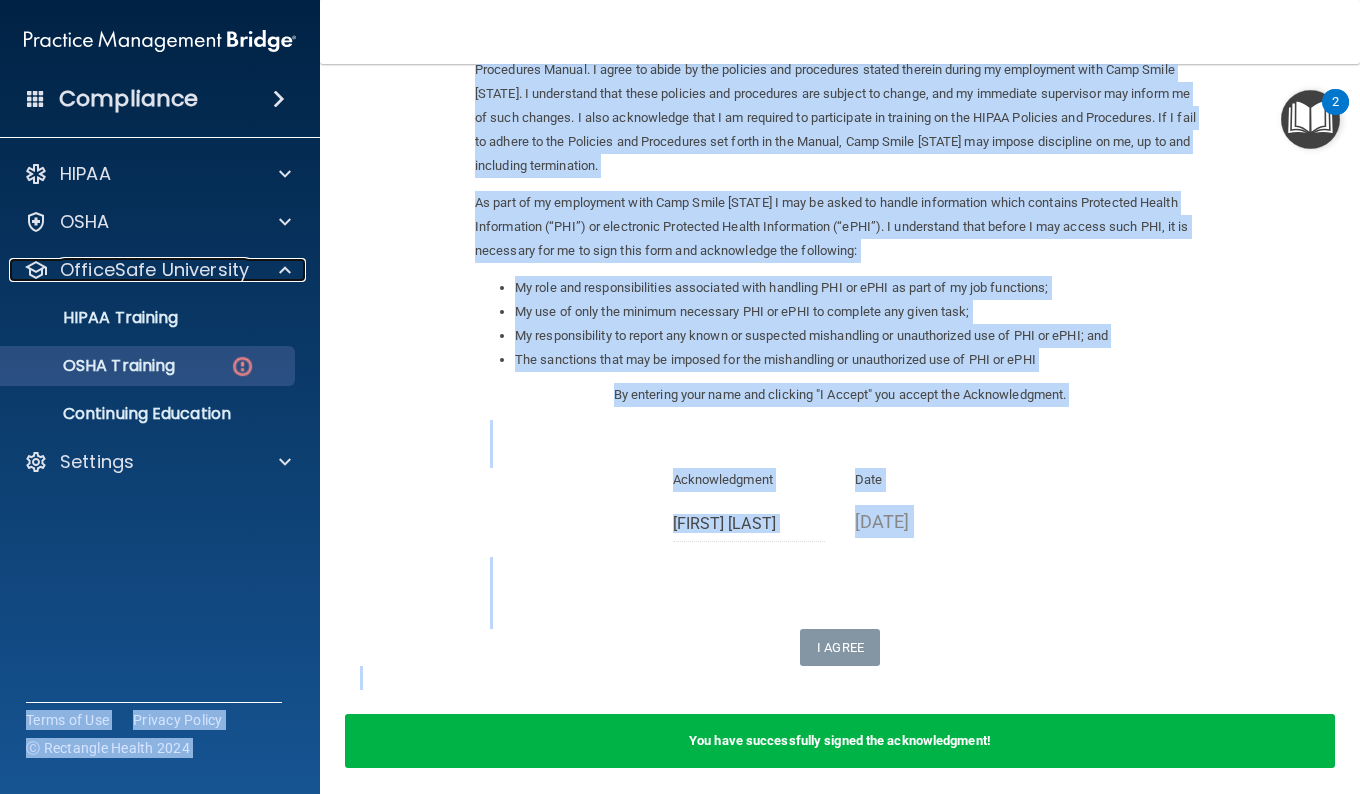 drag, startPoint x: 172, startPoint y: 275, endPoint x: 142, endPoint y: 357, distance: 87.31552 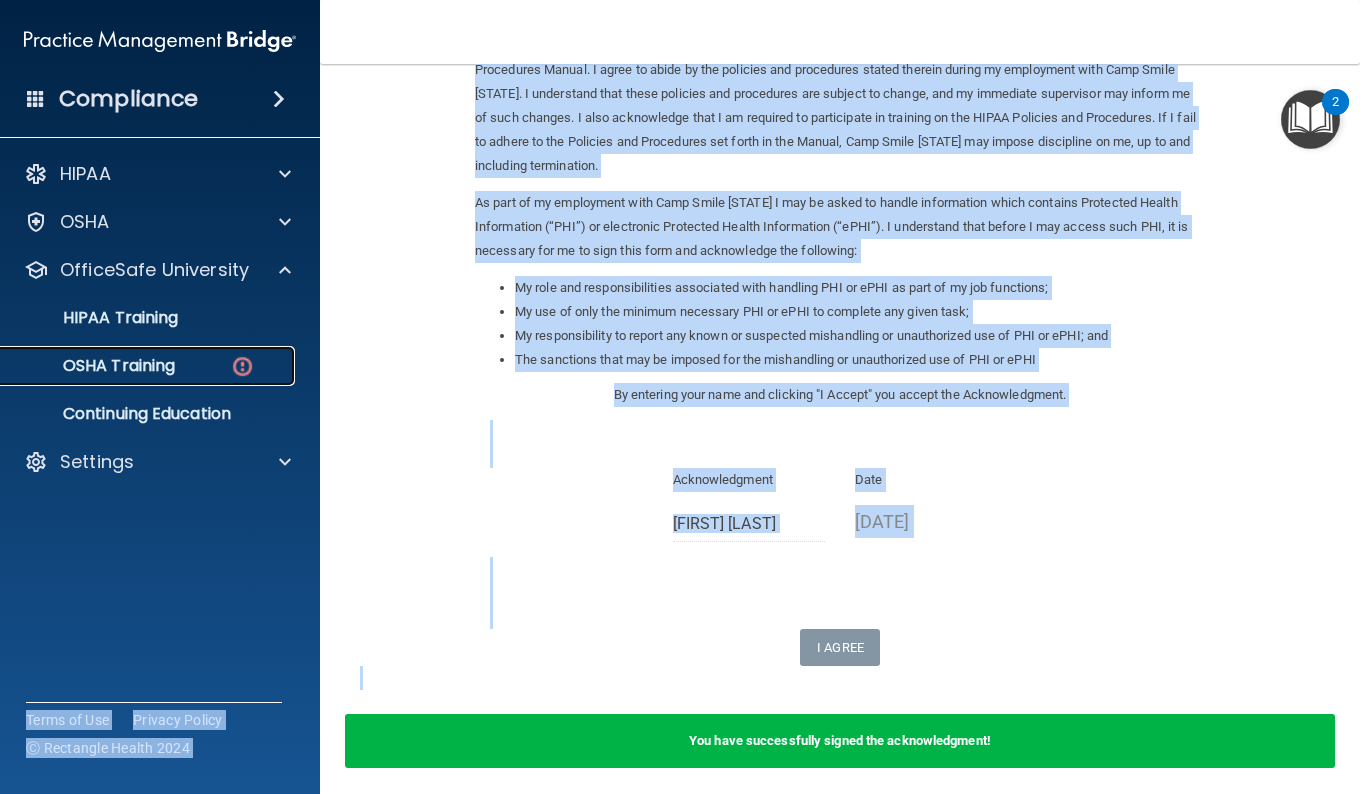 drag, startPoint x: 142, startPoint y: 357, endPoint x: 134, endPoint y: 366, distance: 12.0415945 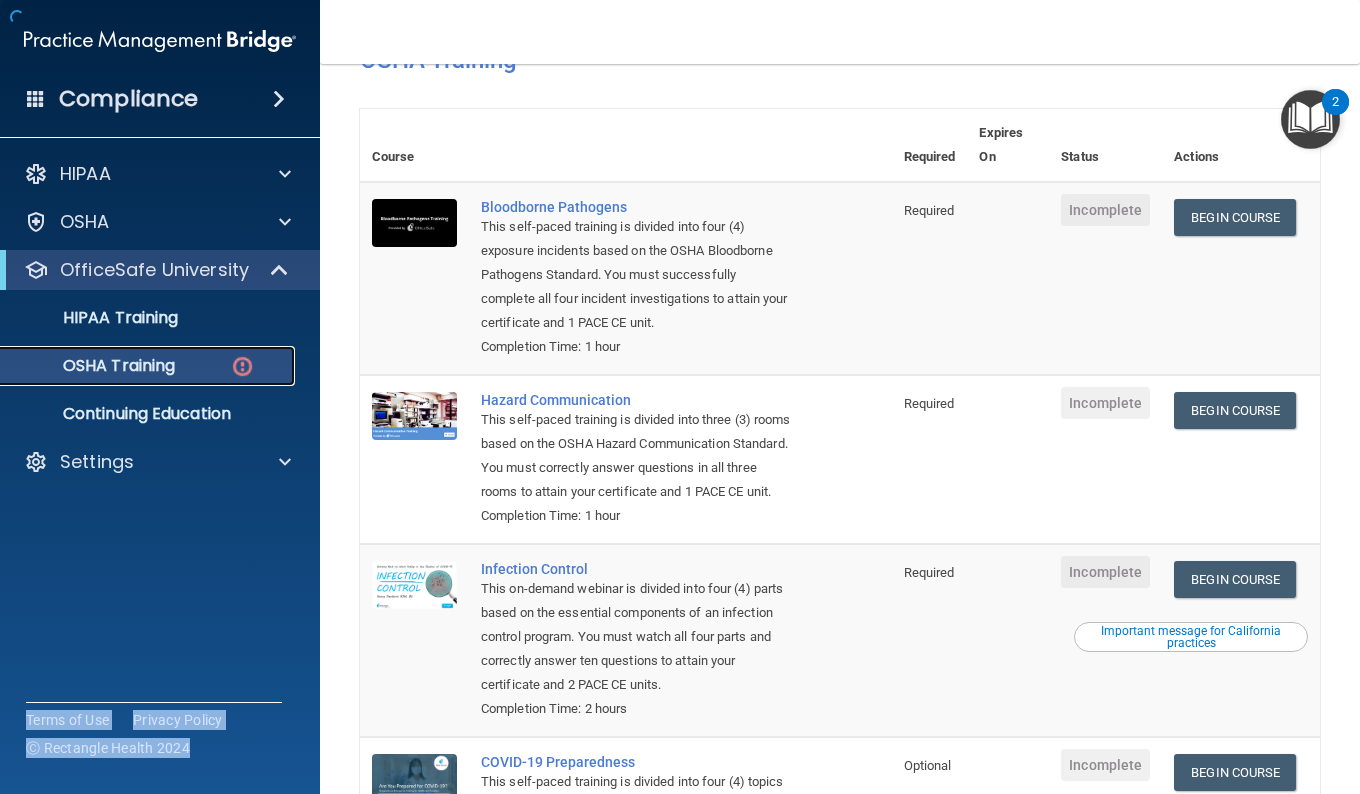scroll, scrollTop: 312, scrollLeft: 0, axis: vertical 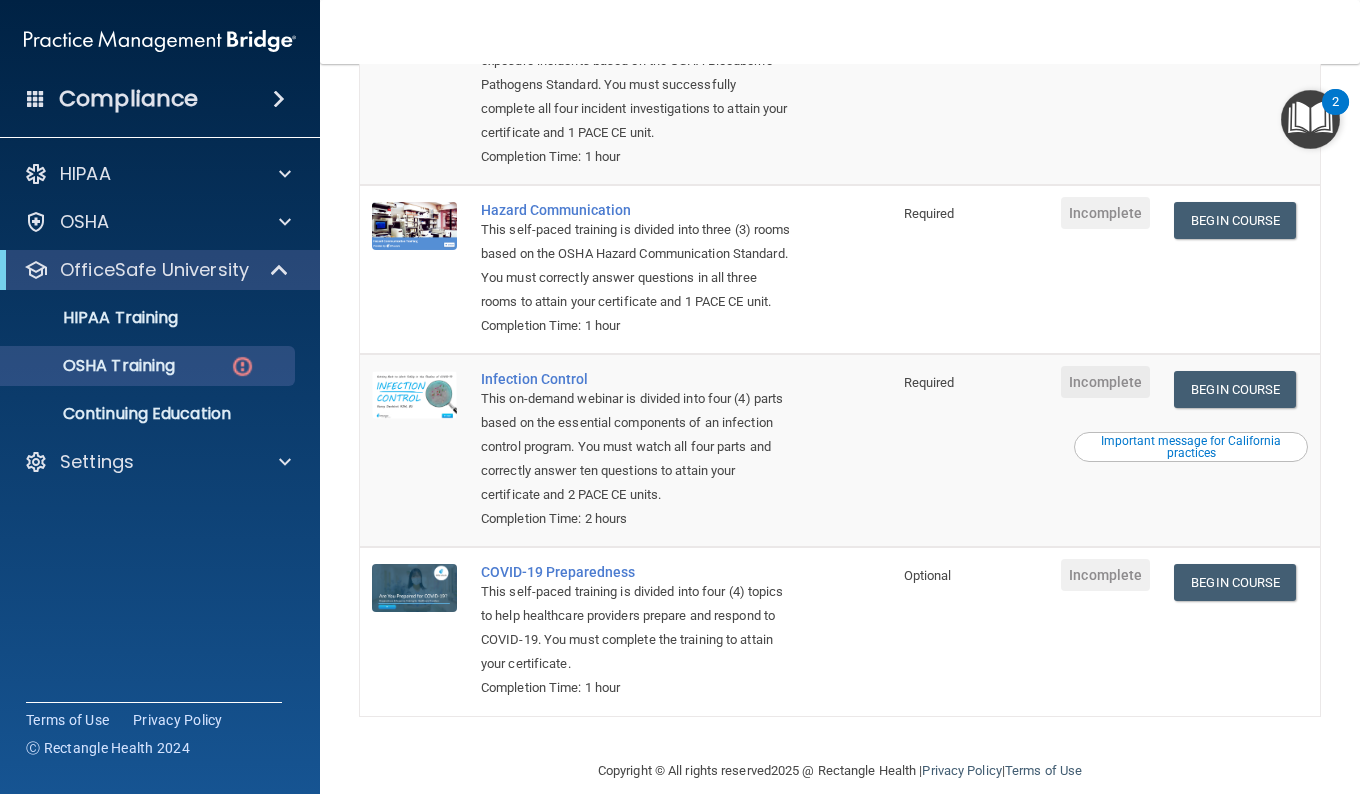 click on "You have a course that has expired or is incomplete. Please complete the course to get your certification.             You have a course that will expire soon. Please complete the course to get your certification.      OSHA Training               Course    Required  Expires On  Status  Actions                     Bloodborne Pathogens     This self-paced training is divided into four (4) exposure incidents based on the OSHA Bloodborne Pathogens Standard. You must successfully complete all four incident investigations to attain your certificate and 1 PACE CE unit.    Completion Time: 1 hour      Required          Incomplete              Begin Course       Download Certificate                       Hazard Communication     This self-paced training is divided into three (3) rooms based on the OSHA Hazard Communication Standard. You must correctly answer questions in all three rooms to attain your certificate and 1 PACE CE unit.    Completion Time: 1 hour      Required          Incomplete" at bounding box center [840, 429] 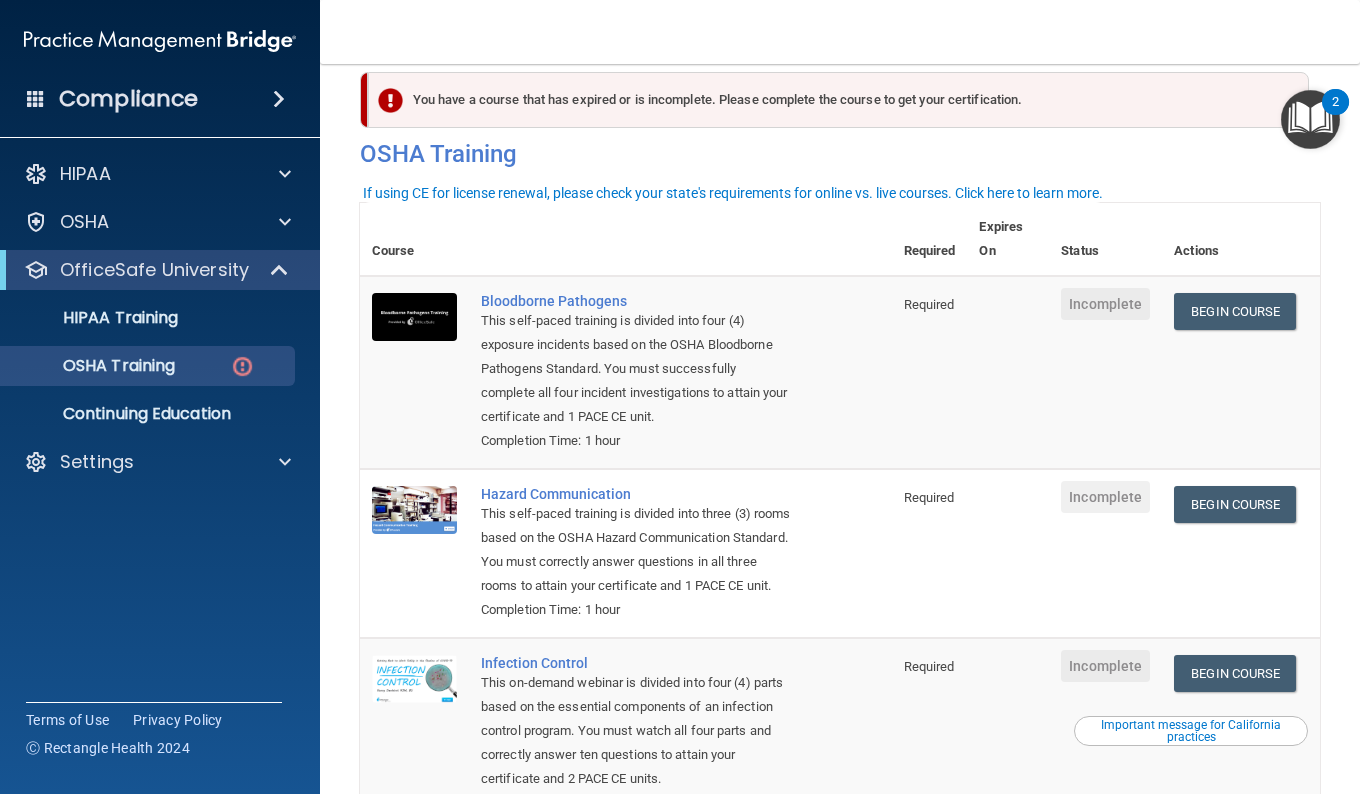 scroll, scrollTop: 11, scrollLeft: 0, axis: vertical 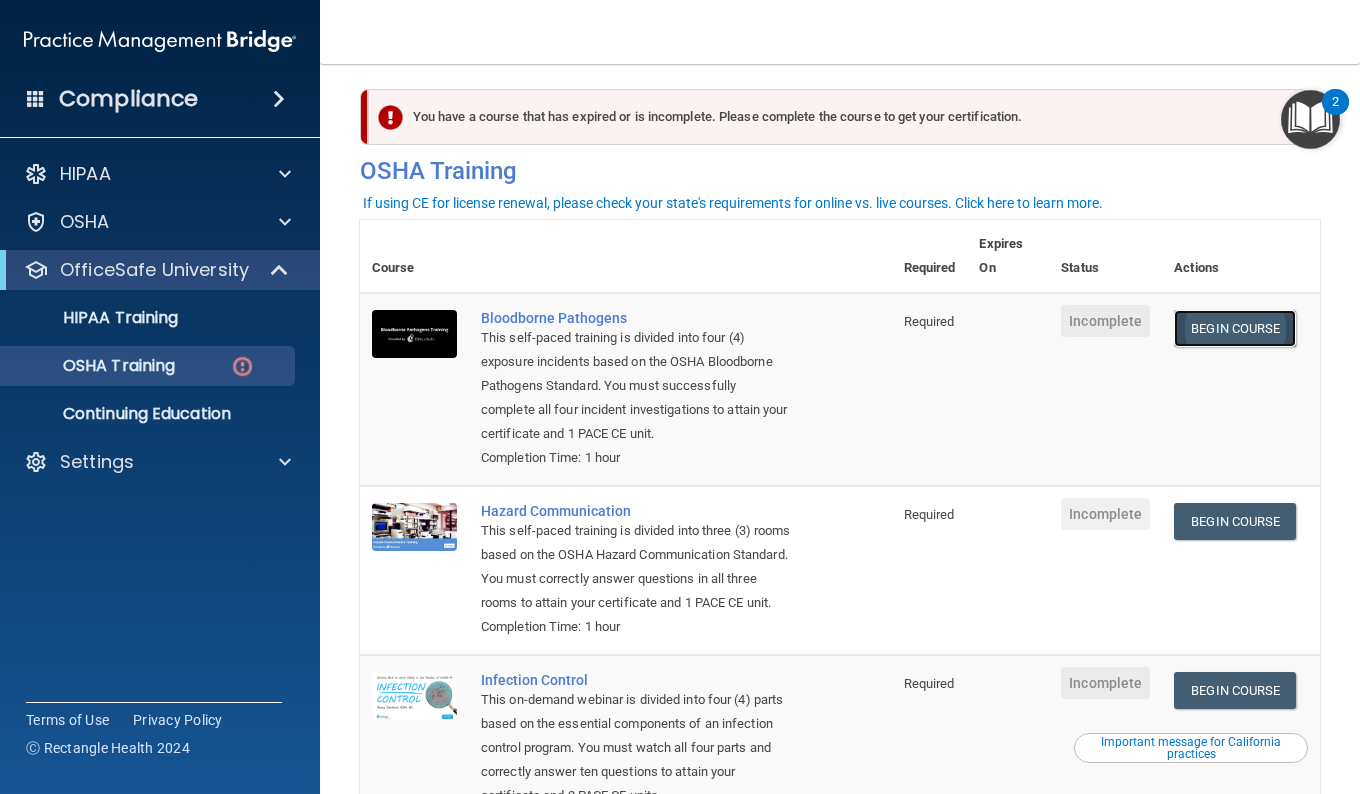 click on "Begin Course" at bounding box center [1235, 328] 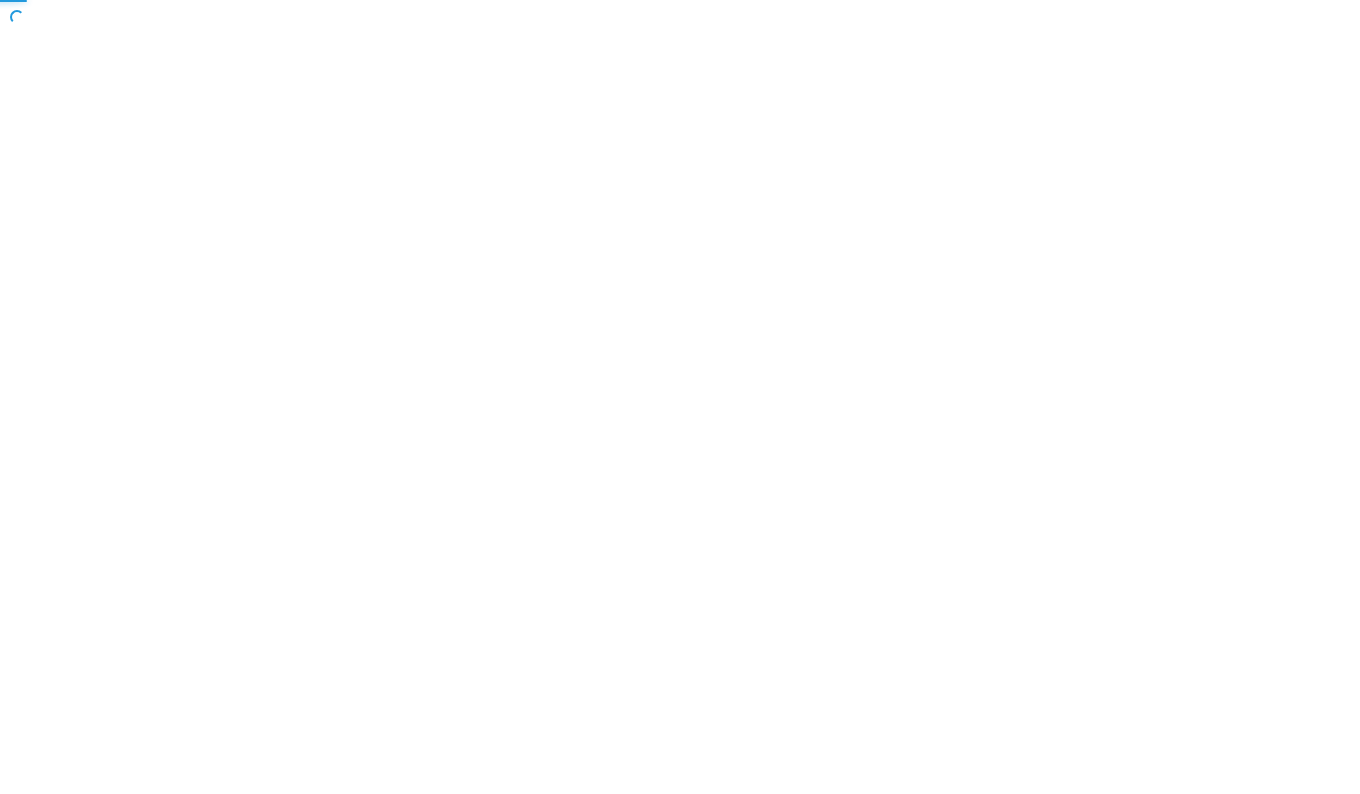 scroll, scrollTop: 0, scrollLeft: 0, axis: both 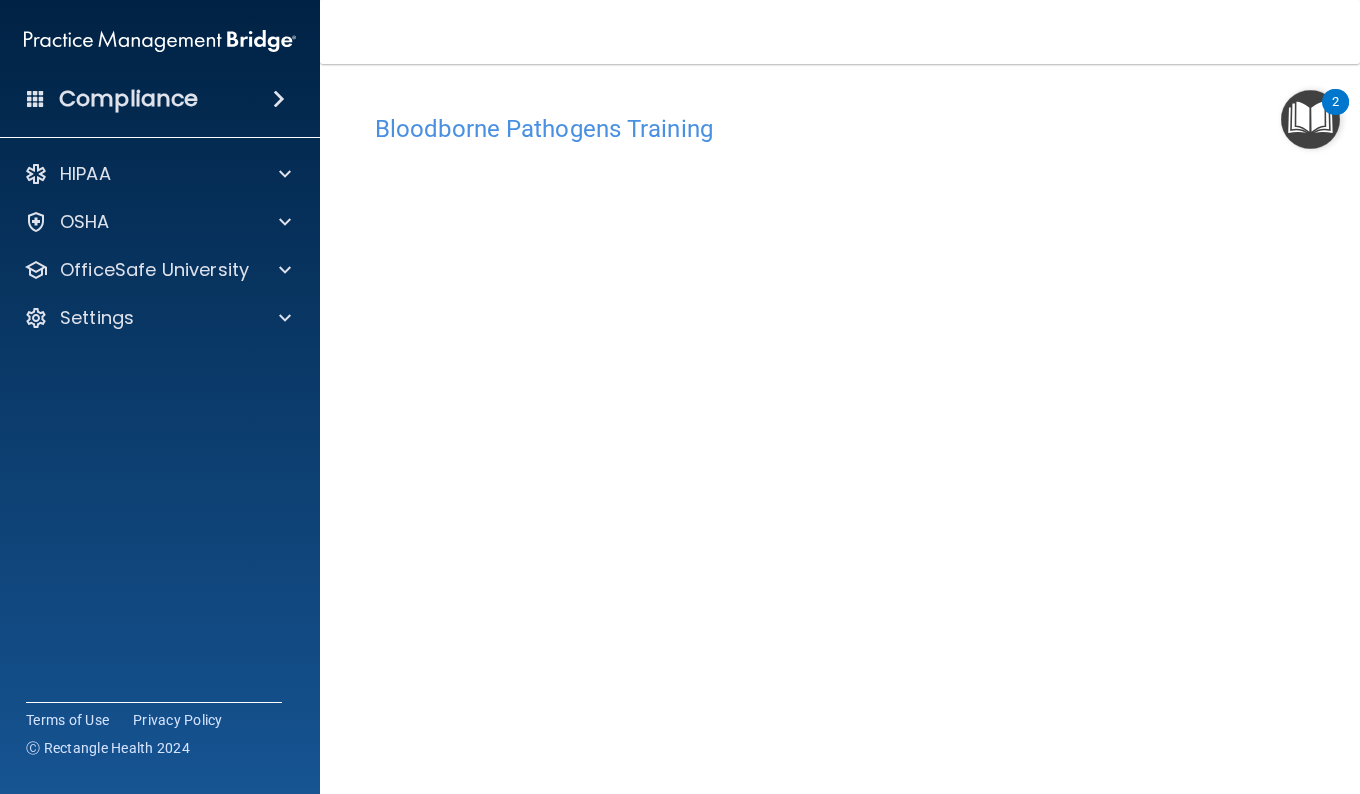 click on "Compliance
HIPAA
Documents and Policies                 Report an Incident               Business Associates               Emergency Planning               Resources                 HIPAA Risk Assessment
OSHA
Documents               Safety Data Sheets               Self-Assessment                Injury and Illness Report                Resources
PCI
PCI Compliance                Merchant Savings Calculator
OfficeSafe University
HIPAA Training                   OSHA Training                   Continuing Education
Settings
My Account               My Users" at bounding box center [680, 397] 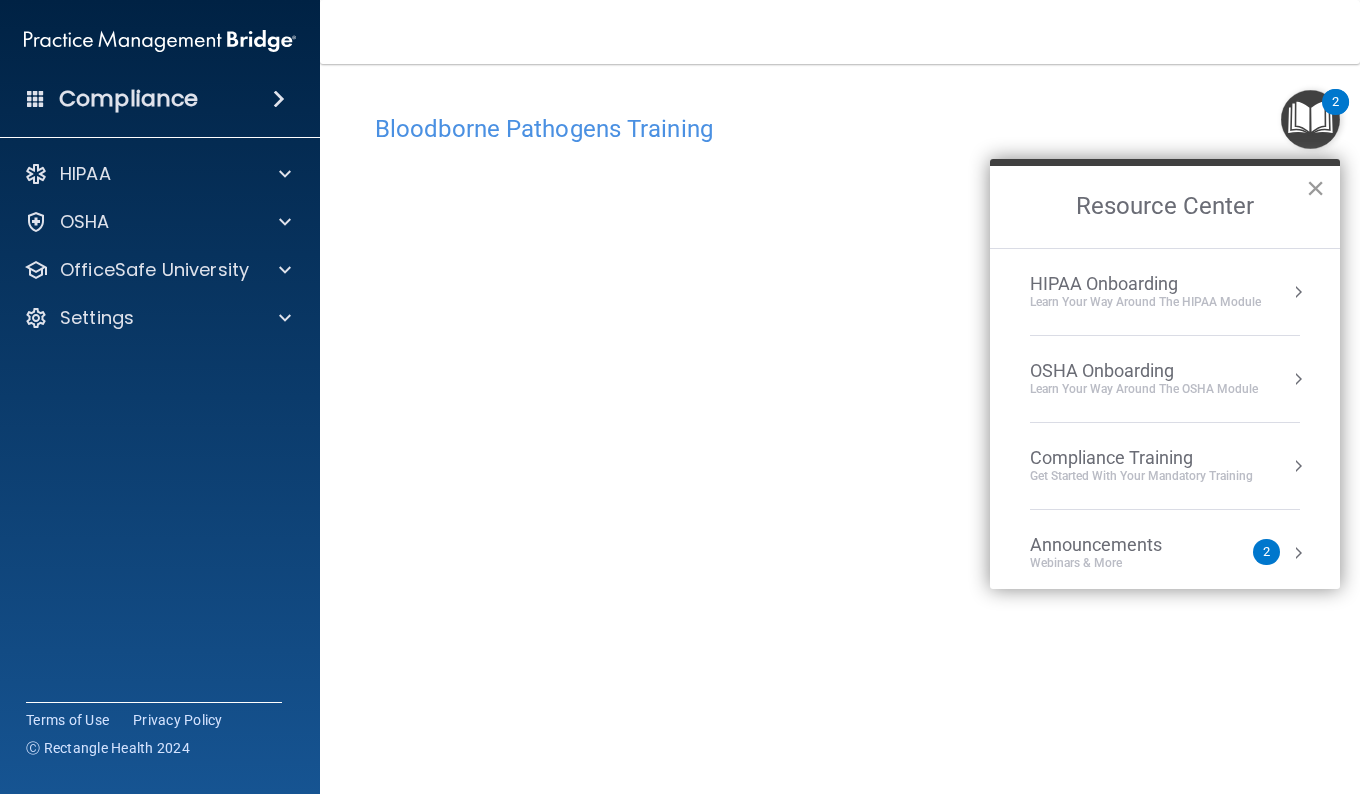 click on "×" at bounding box center (1315, 188) 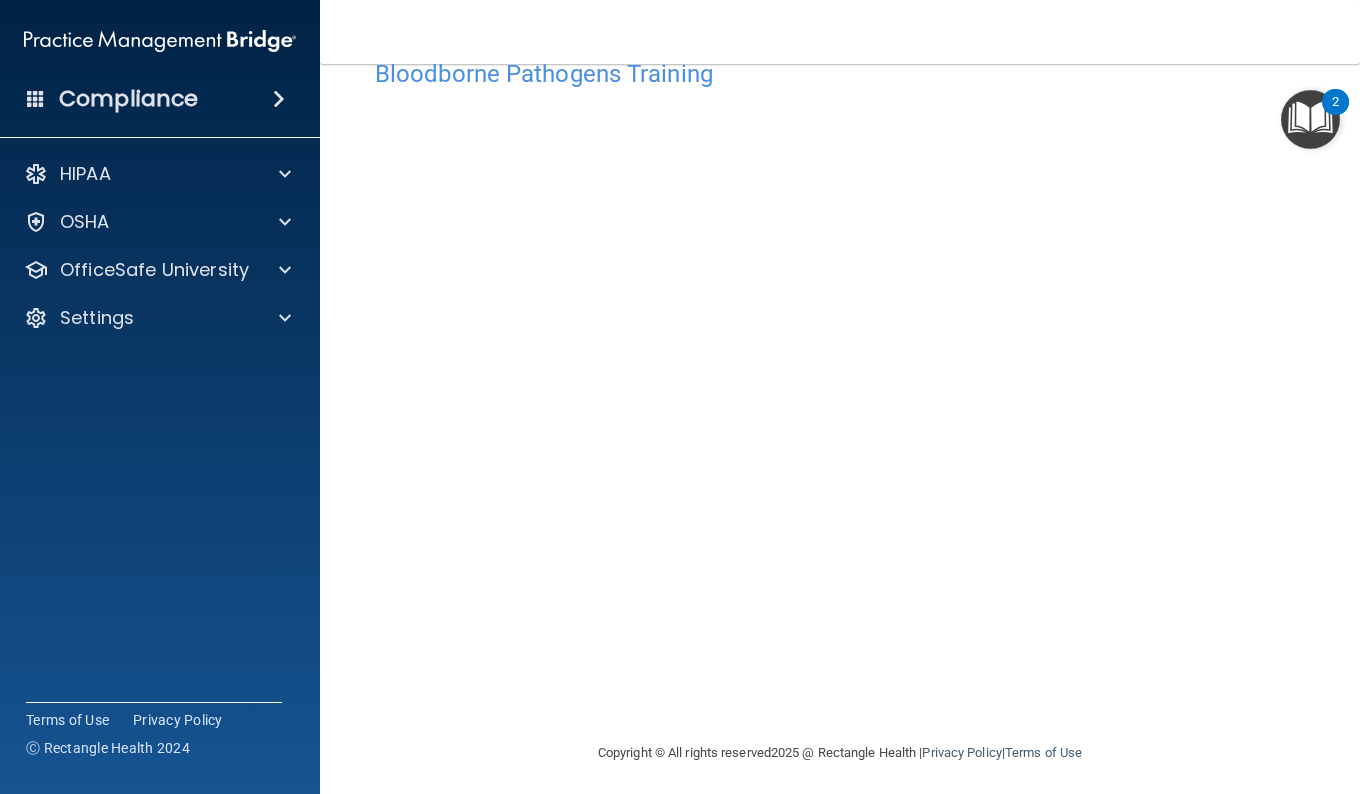 scroll, scrollTop: 62, scrollLeft: 0, axis: vertical 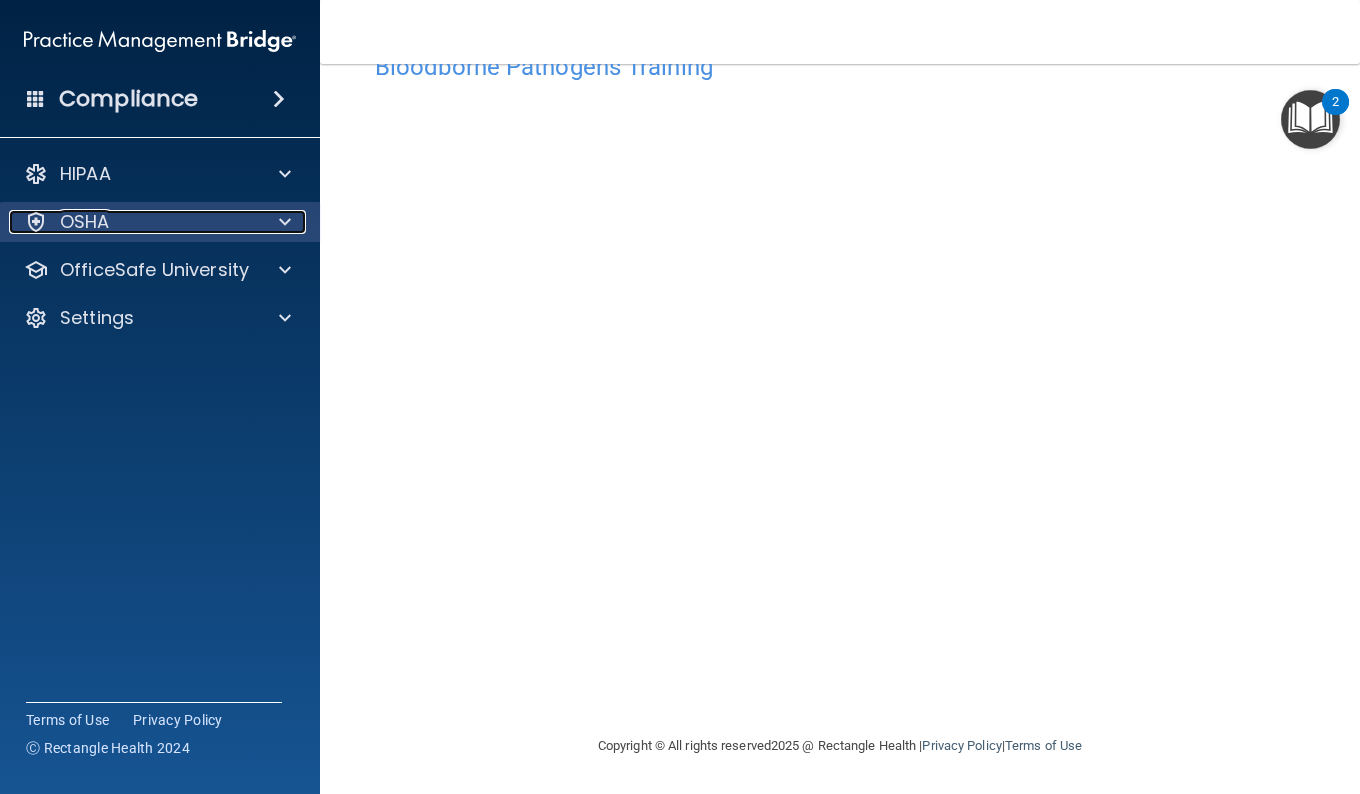 click on "OSHA" at bounding box center [133, 222] 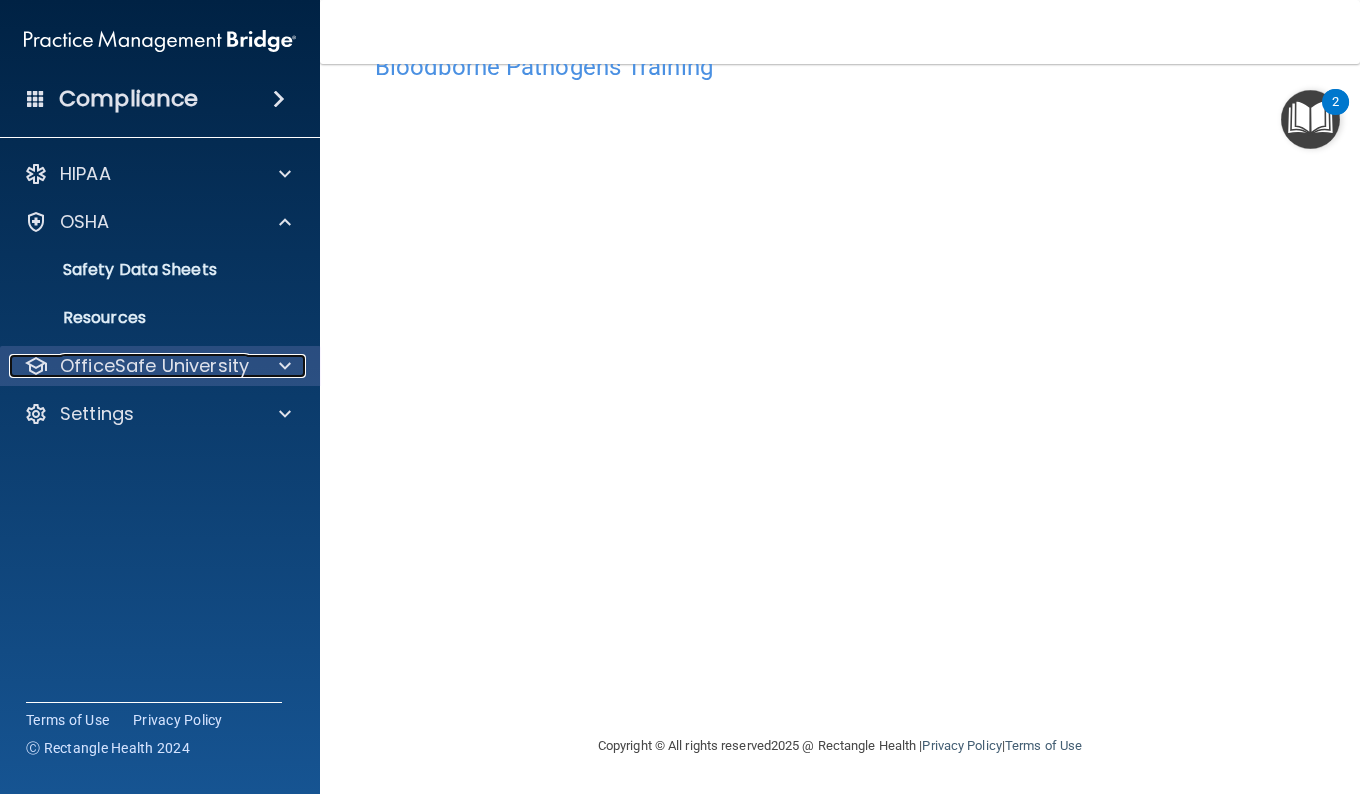 click on "OfficeSafe University" at bounding box center [154, 366] 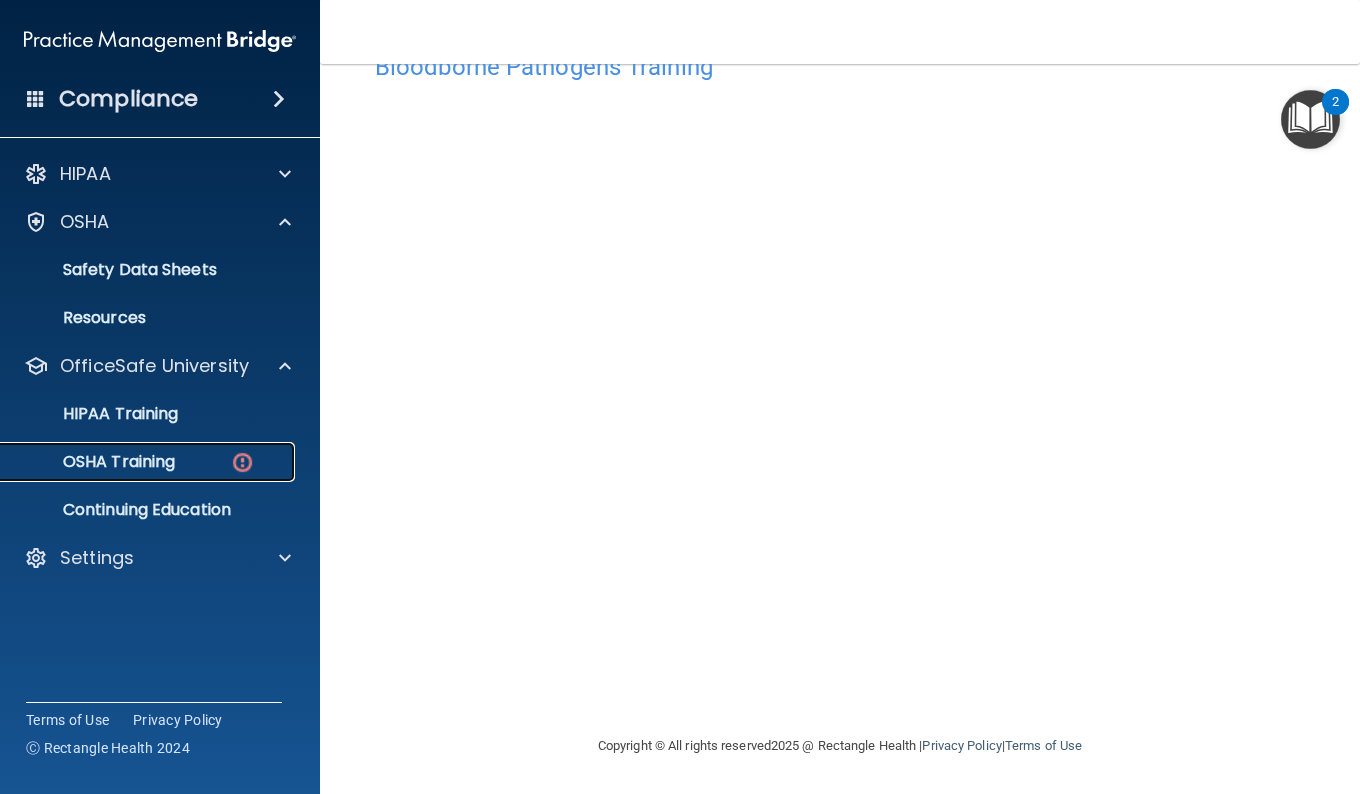 click on "OSHA Training" at bounding box center (94, 462) 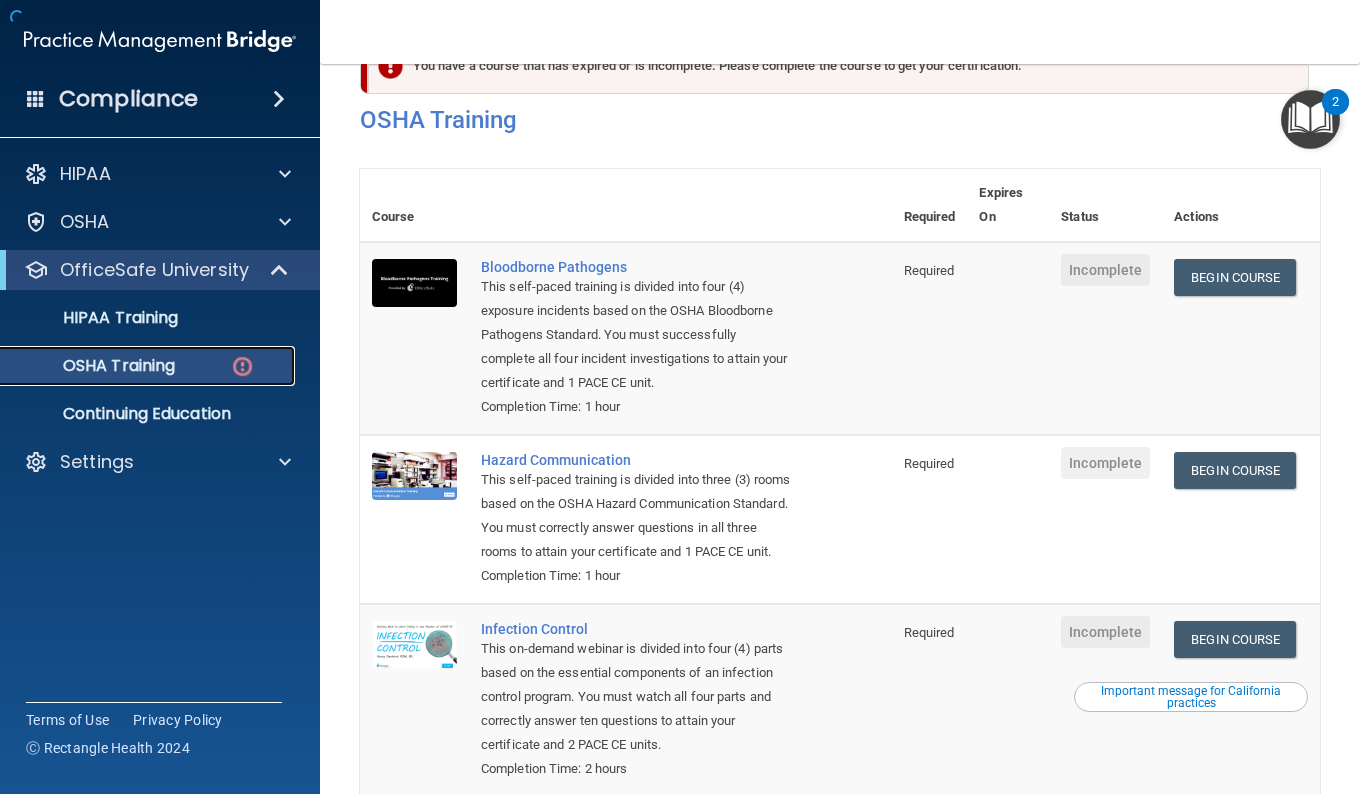 scroll, scrollTop: 390, scrollLeft: 0, axis: vertical 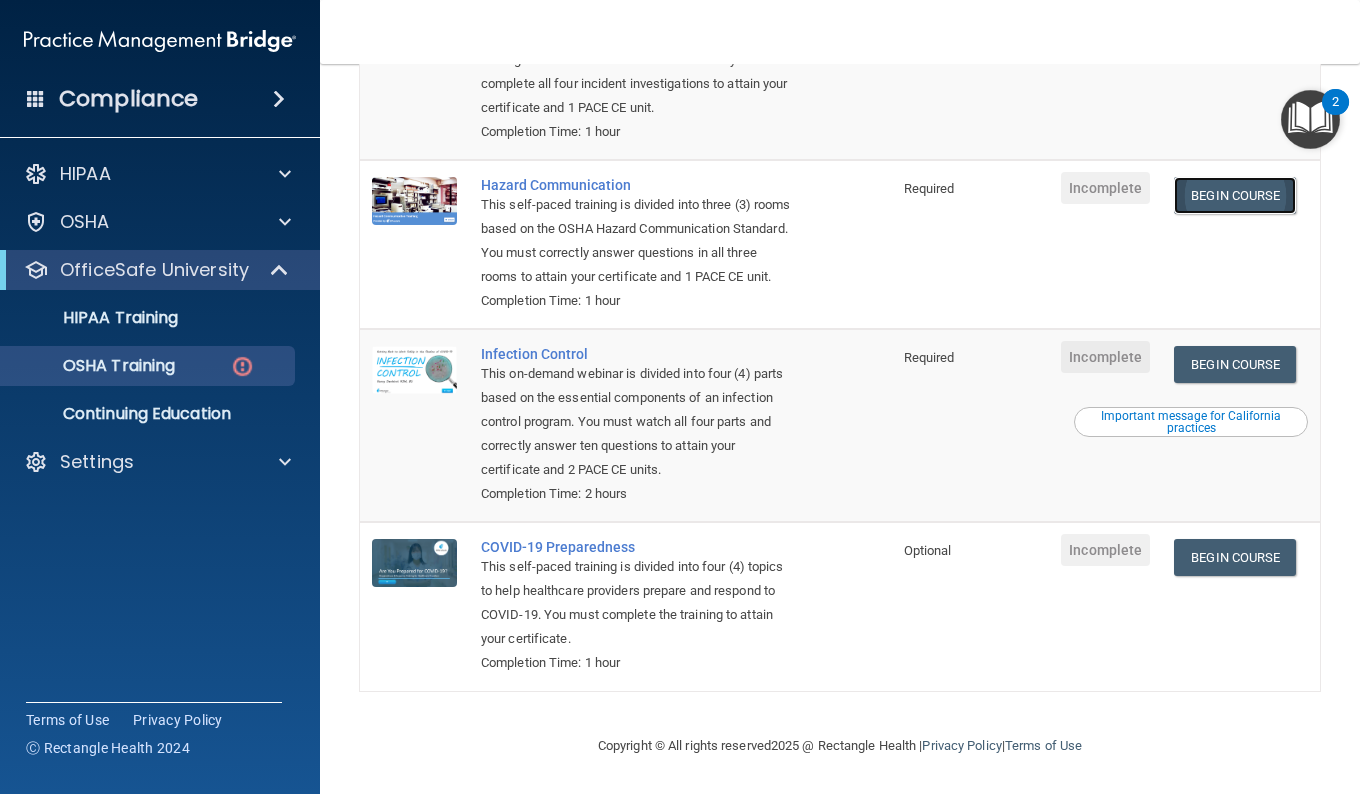 click on "Begin Course" at bounding box center [1235, 195] 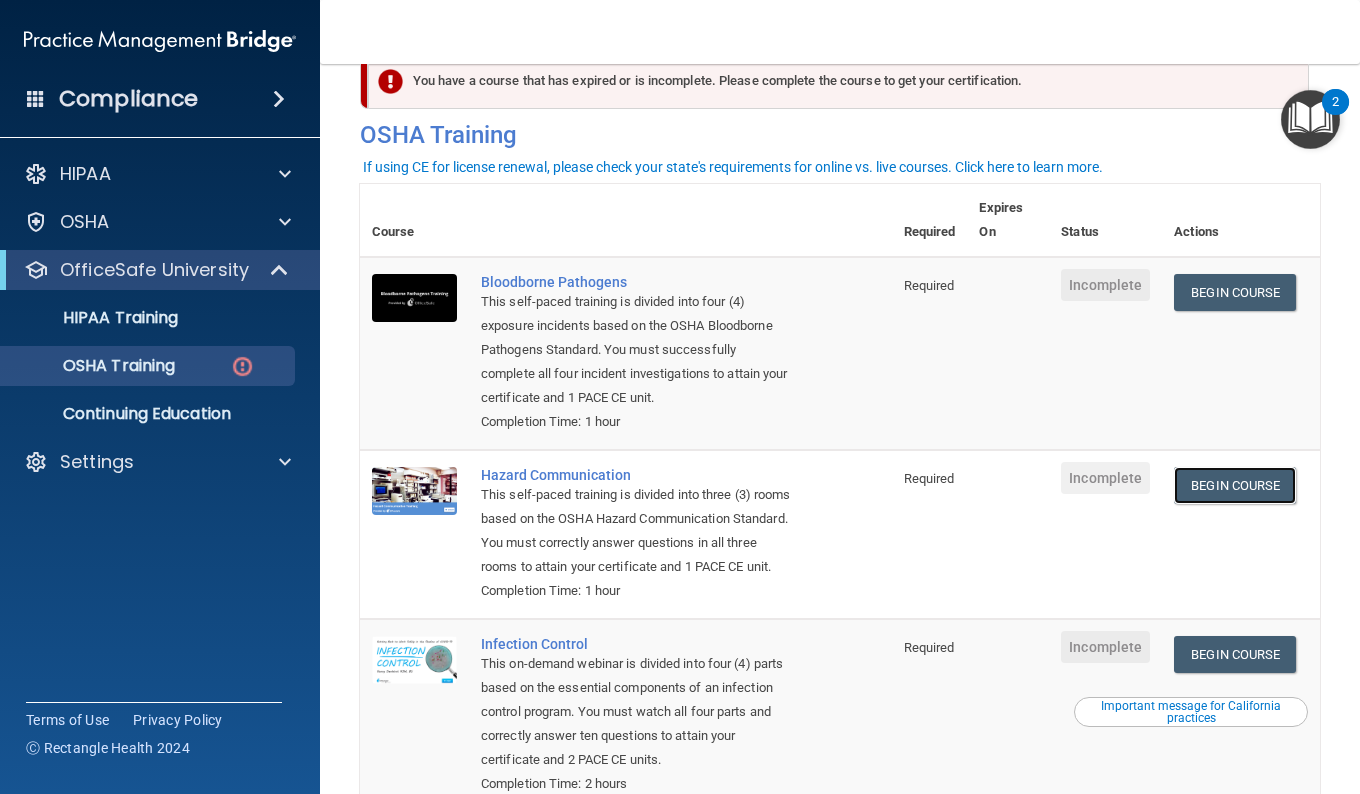 scroll, scrollTop: 57, scrollLeft: 0, axis: vertical 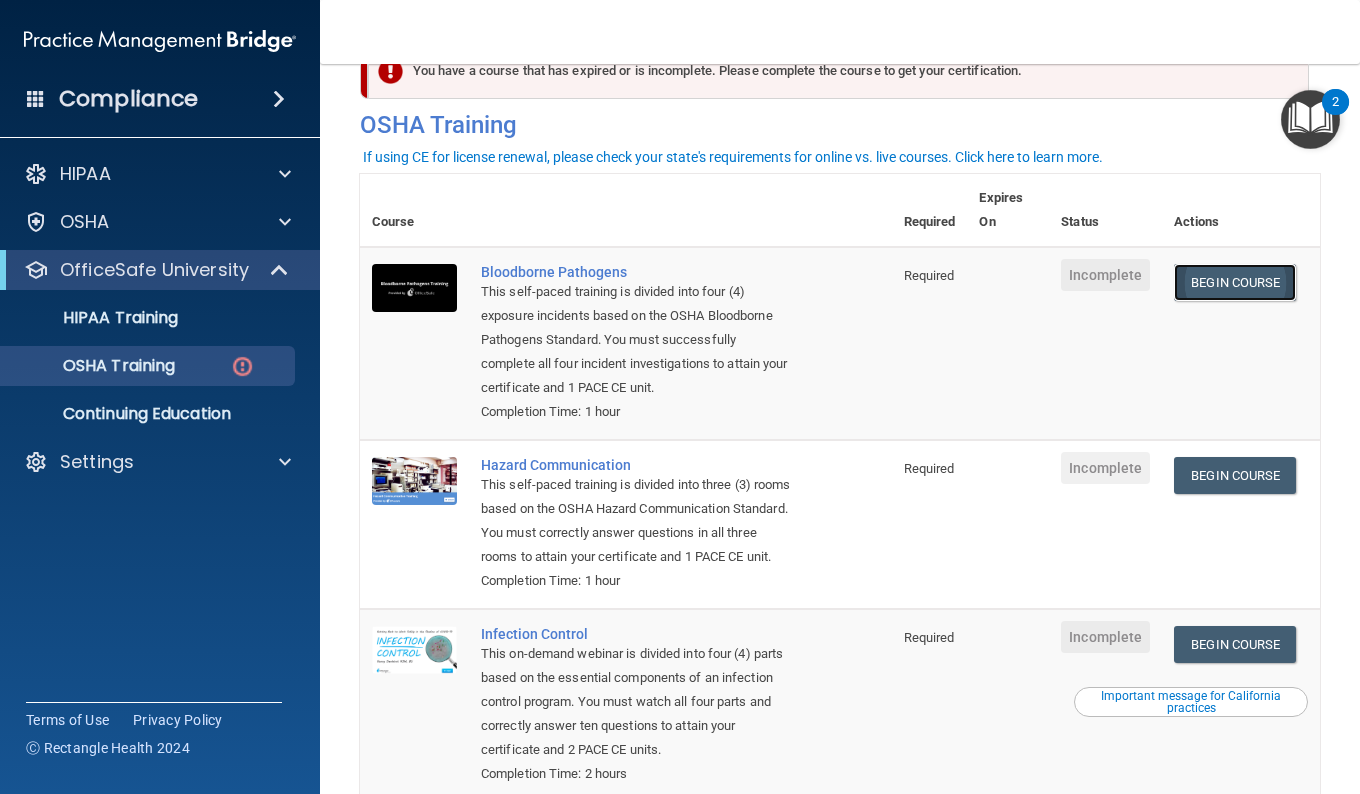 click on "Begin Course" at bounding box center (1235, 282) 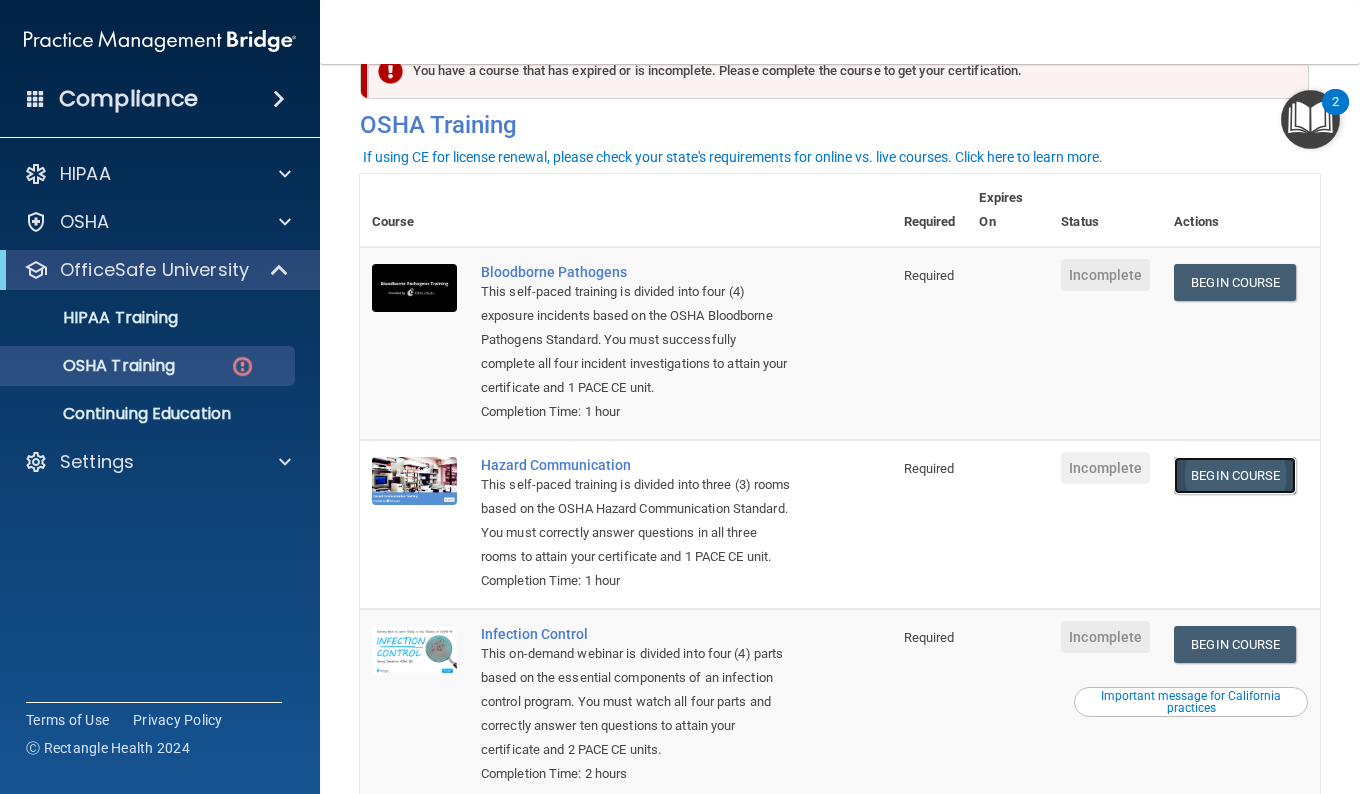 click on "Begin Course" at bounding box center [1235, 475] 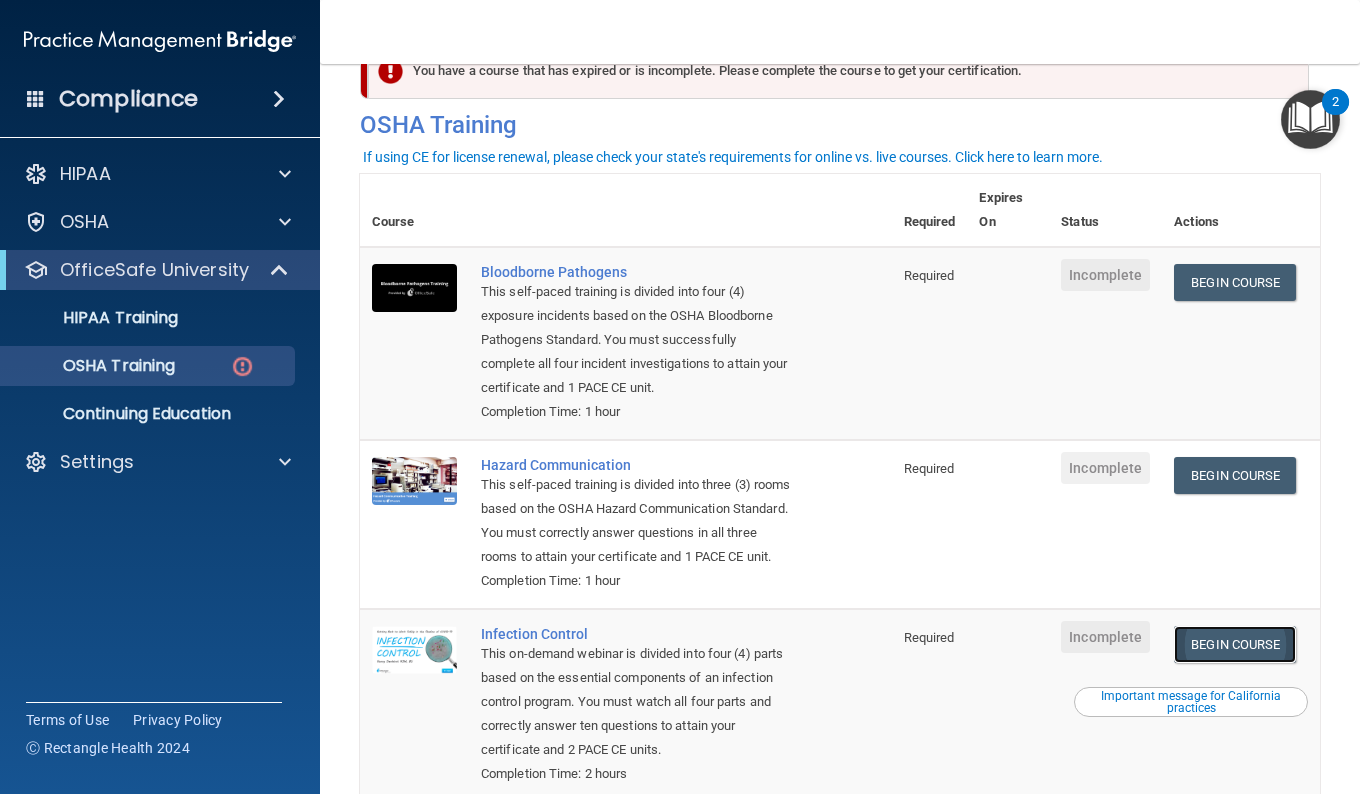 click on "Begin Course" at bounding box center (1235, 644) 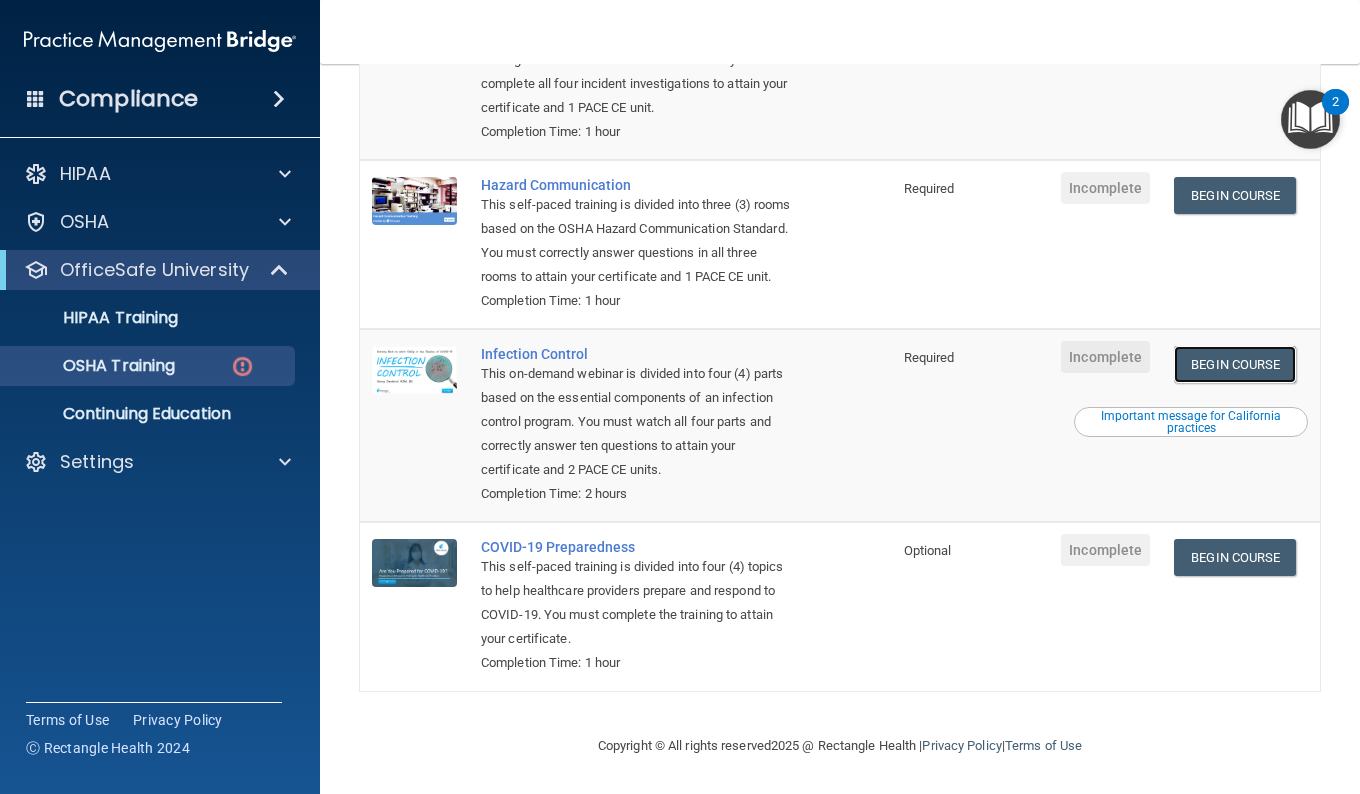 scroll, scrollTop: 390, scrollLeft: 0, axis: vertical 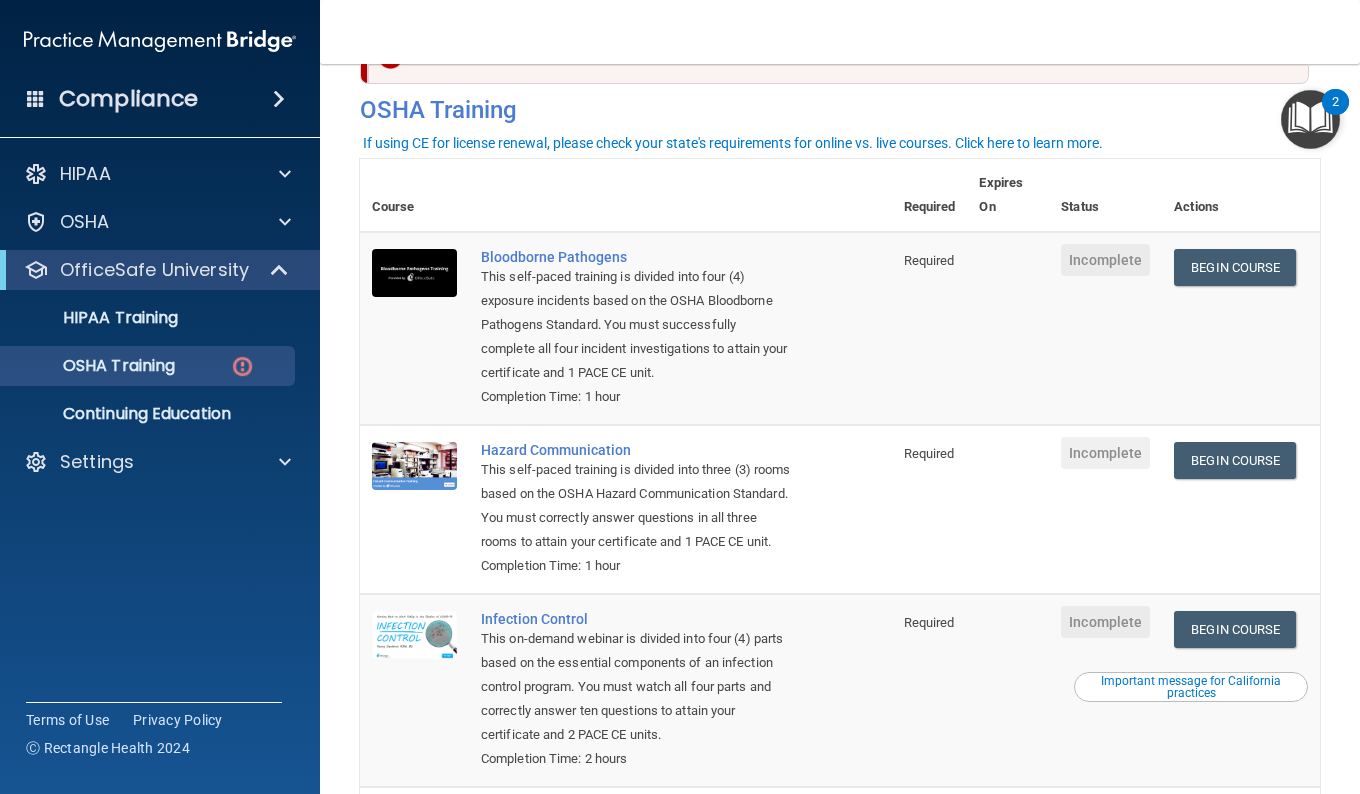 click on "You have a course that has expired or is incomplete. Please complete the course to get your certification.             You have a course that will expire soon. Please complete the course to get your certification.      OSHA Training               Course    Required  Expires On  Status  Actions                     Bloodborne Pathogens     This self-paced training is divided into four (4) exposure incidents based on the OSHA Bloodborne Pathogens Standard. You must successfully complete all four incident investigations to attain your certificate and 1 PACE CE unit.    Completion Time: 1 hour      Required          Incomplete              Begin Course       Download Certificate                       Hazard Communication     This self-paced training is divided into three (3) rooms based on the OSHA Hazard Communication Standard. You must correctly answer questions in all three rooms to attain your certificate and 1 PACE CE unit.    Completion Time: 1 hour      Required          Incomplete" at bounding box center [840, 429] 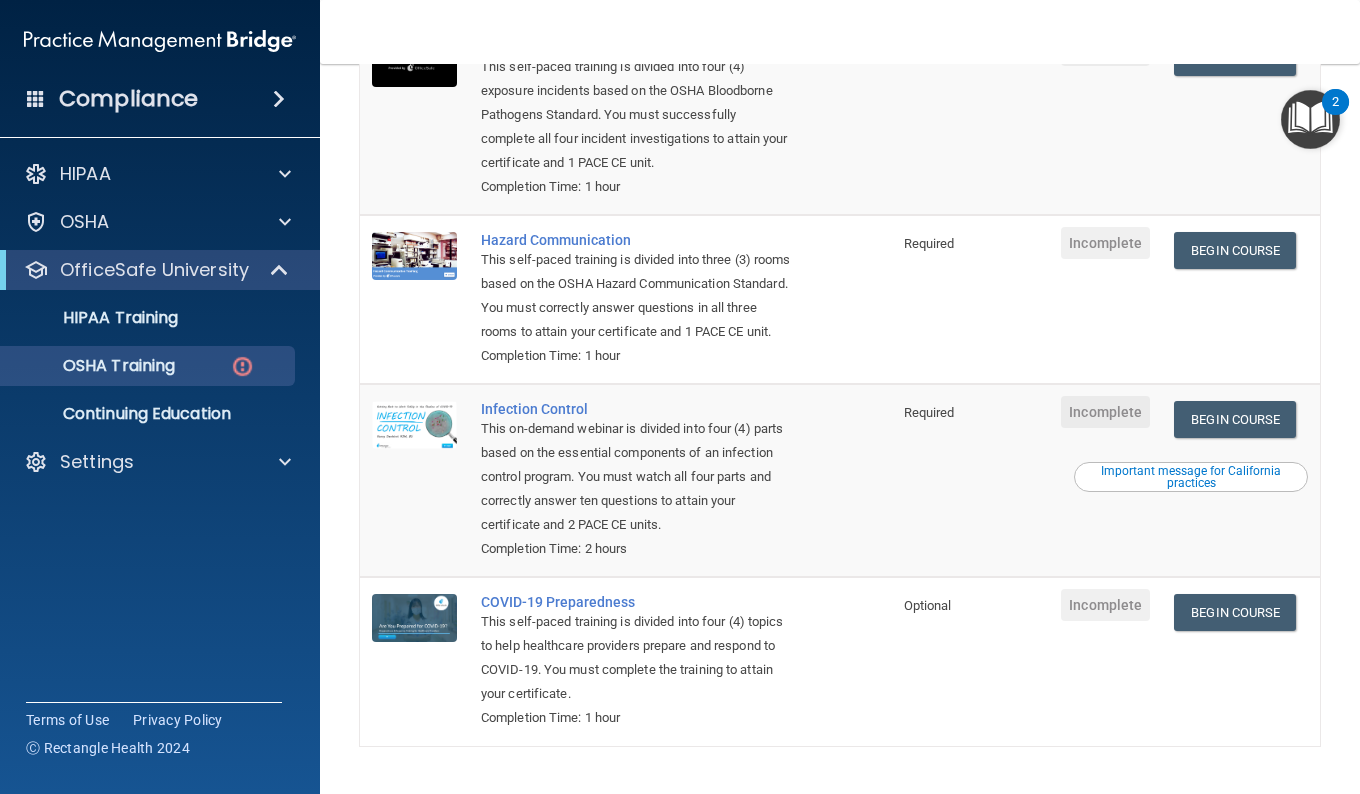 scroll, scrollTop: 328, scrollLeft: 0, axis: vertical 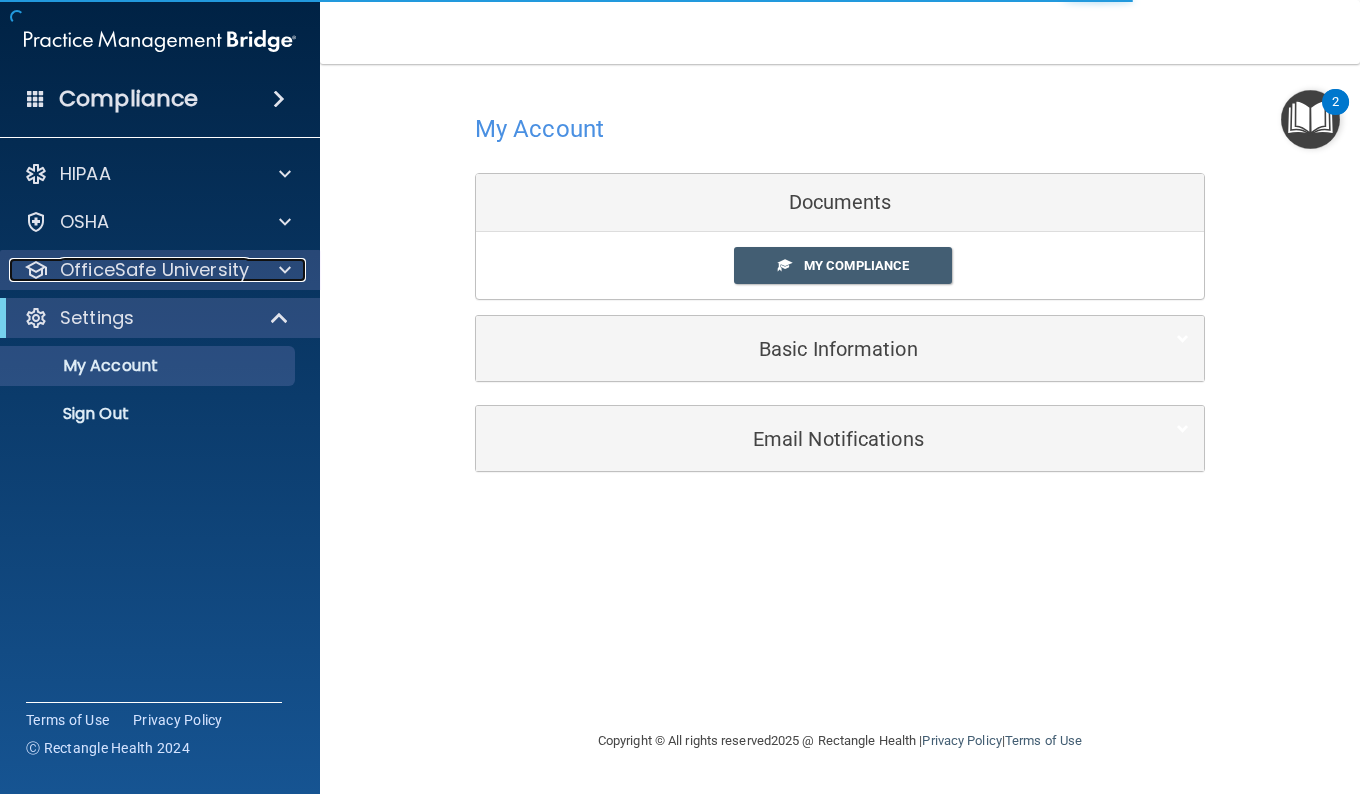 click on "OfficeSafe University" at bounding box center [154, 270] 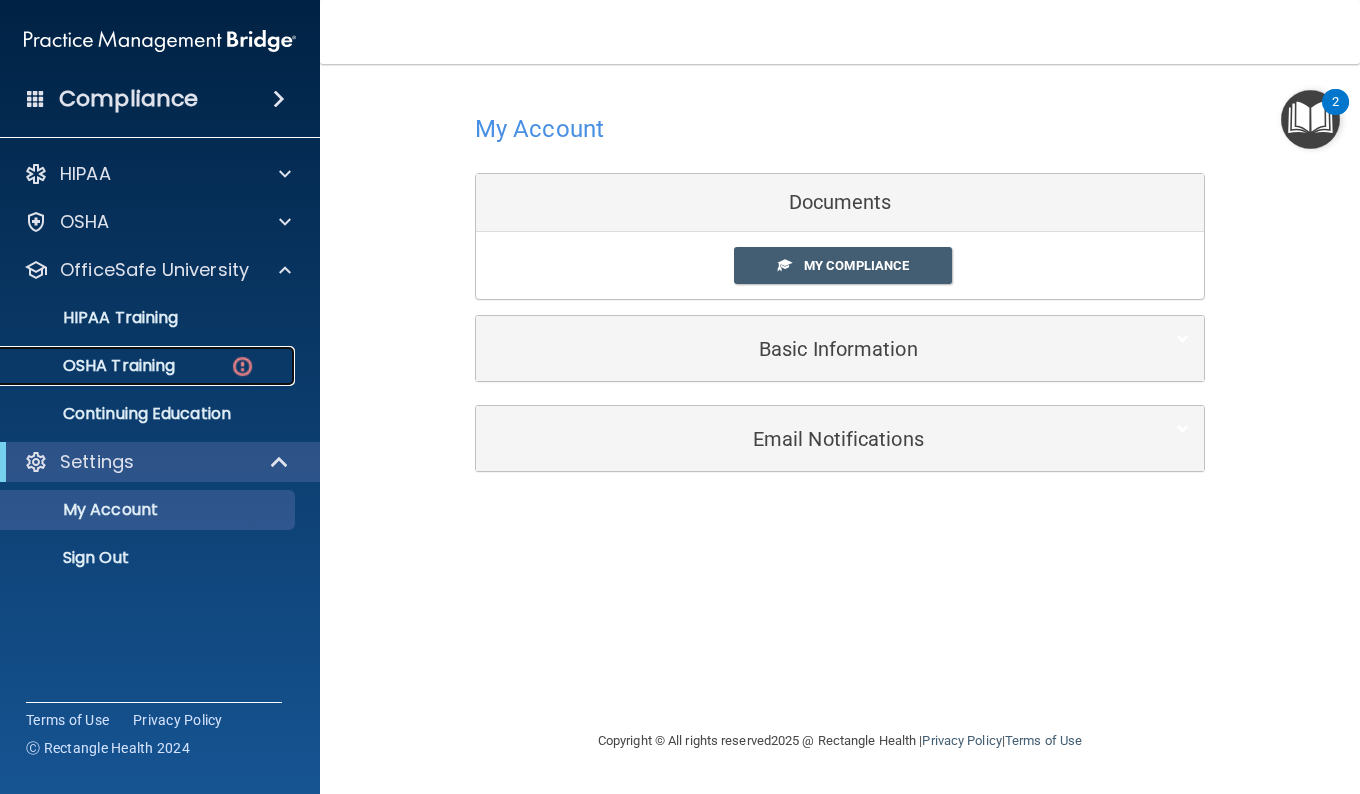 click on "OSHA Training" at bounding box center (94, 366) 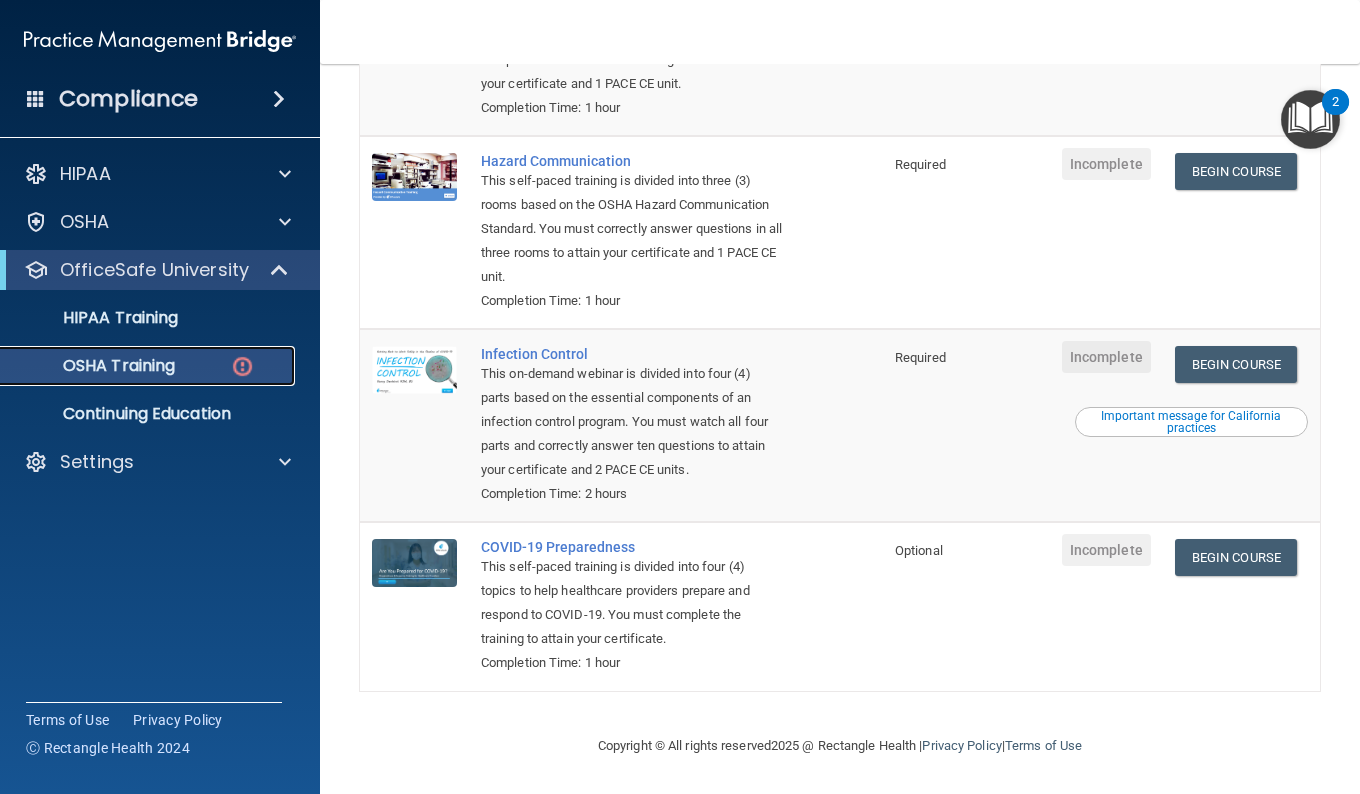 scroll, scrollTop: 327, scrollLeft: 0, axis: vertical 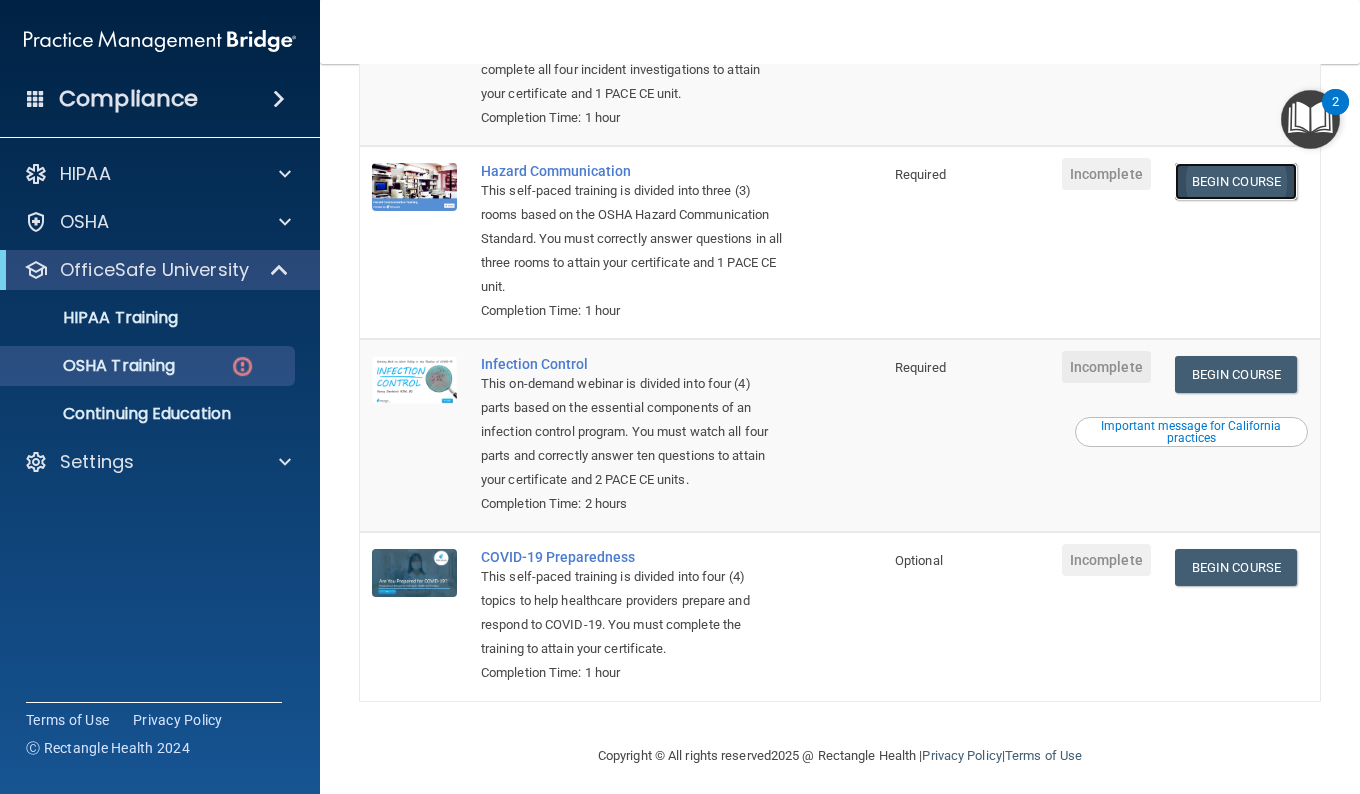 click on "Begin Course" at bounding box center [1236, 181] 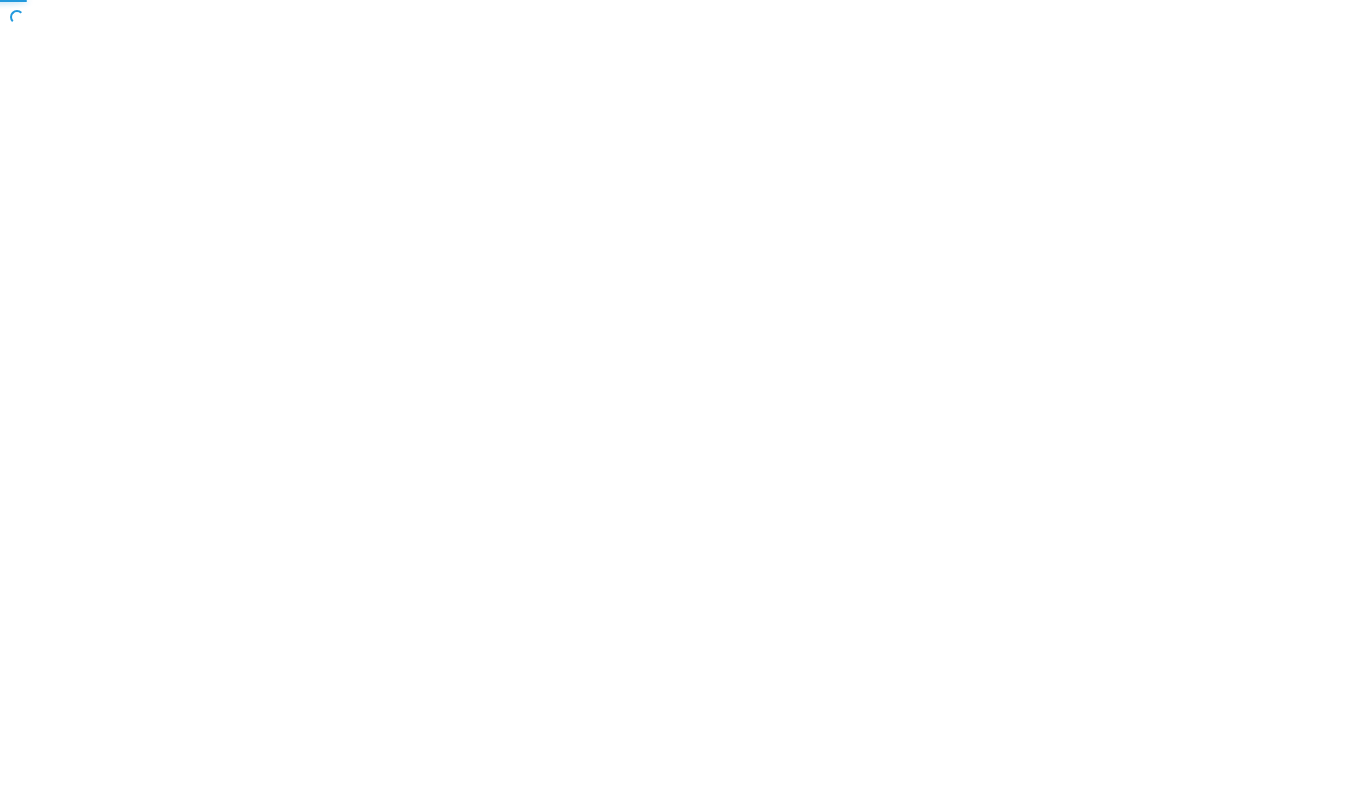 scroll, scrollTop: 0, scrollLeft: 0, axis: both 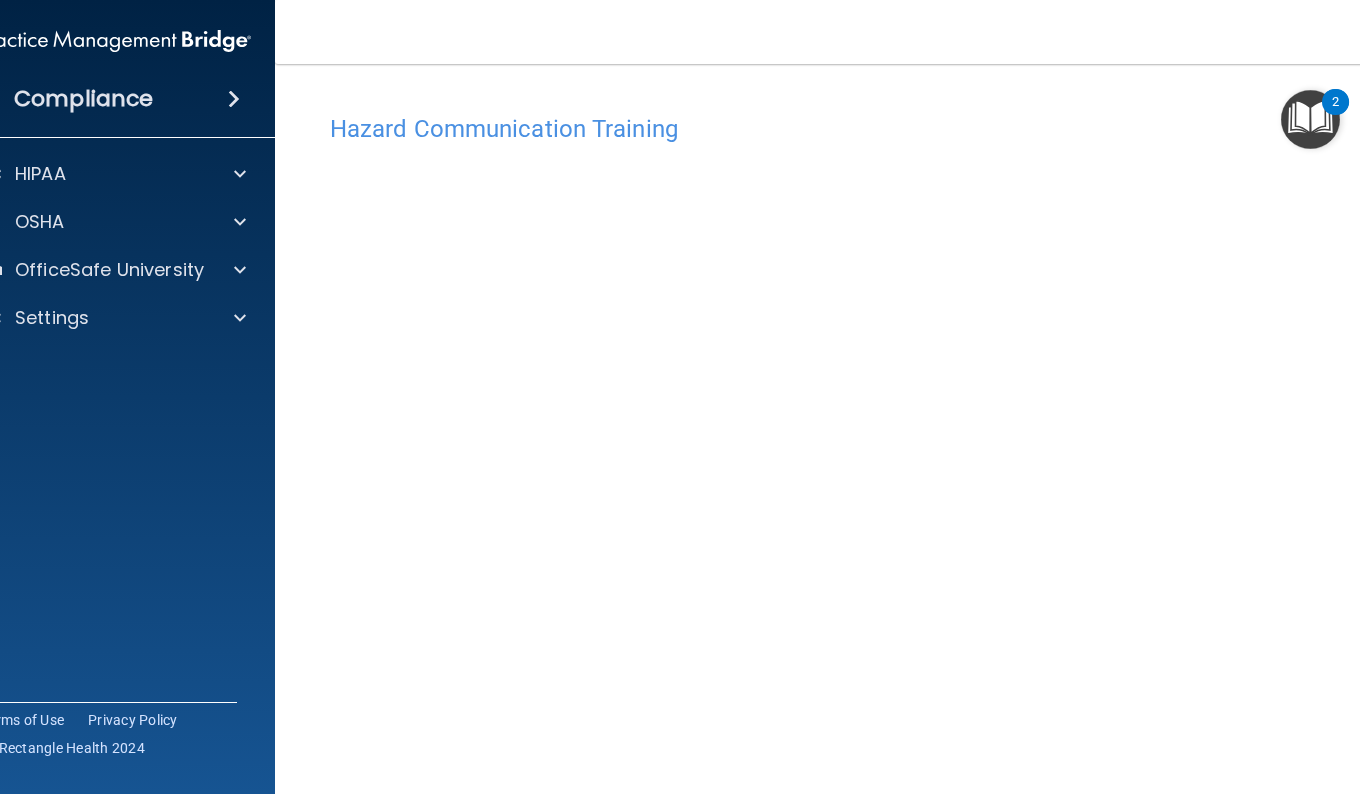 click on "Hazard Communication Training" at bounding box center [840, 129] 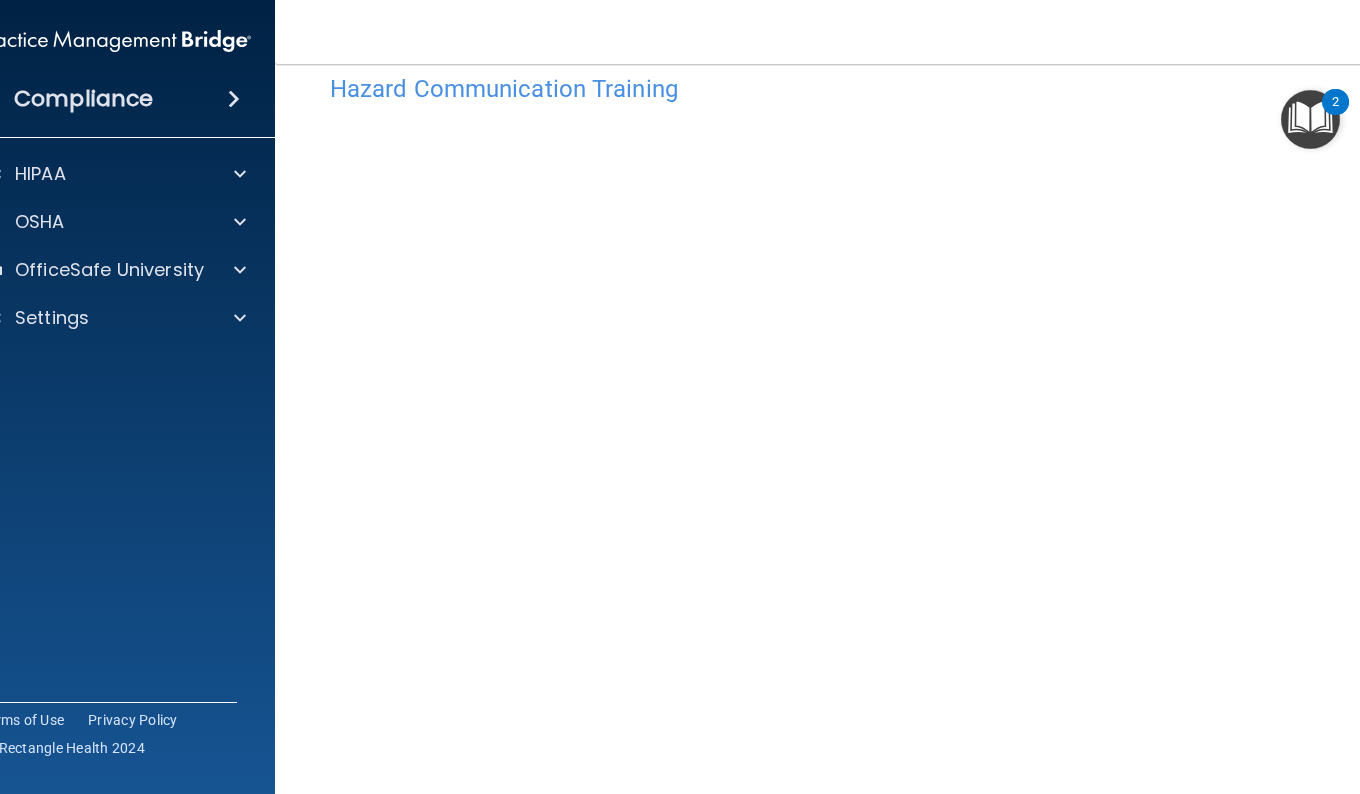 scroll, scrollTop: 80, scrollLeft: 0, axis: vertical 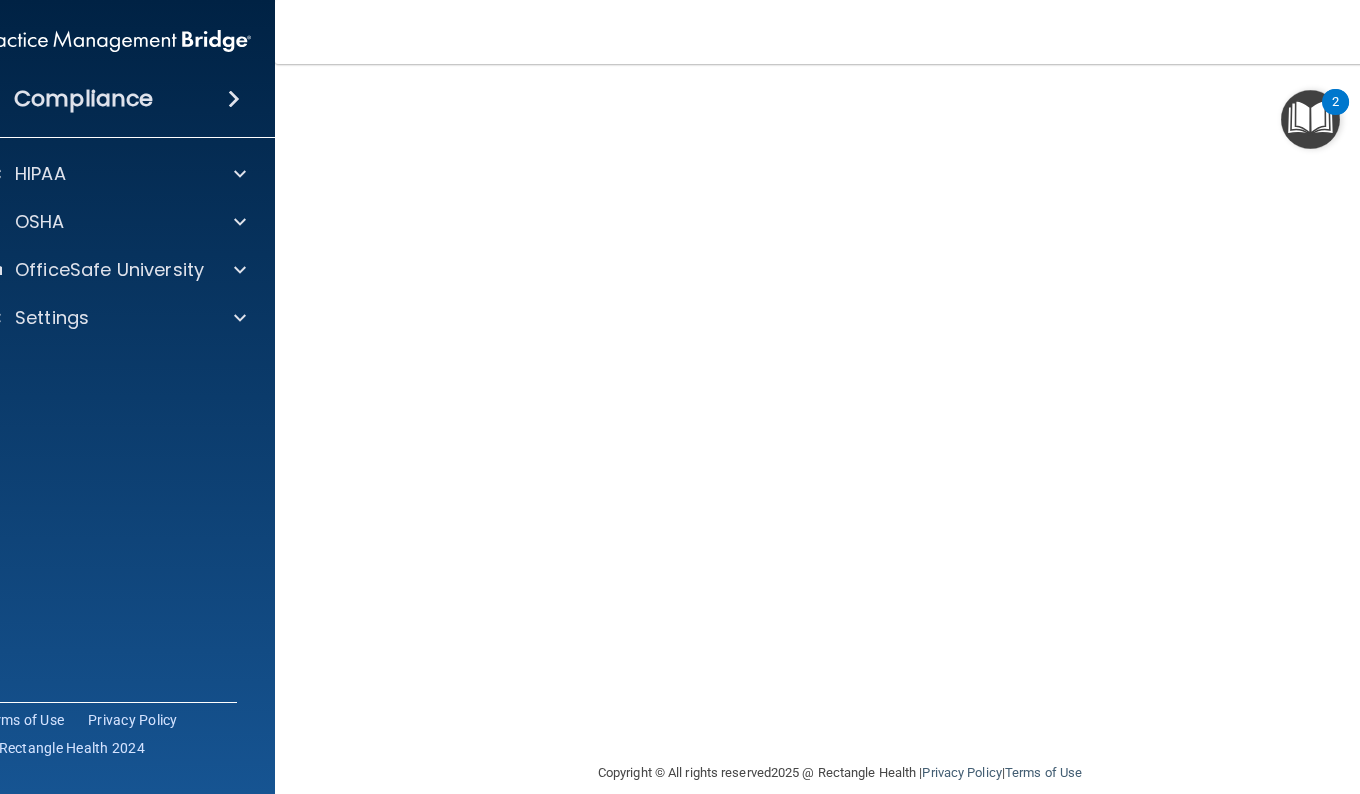 click at bounding box center (1310, 119) 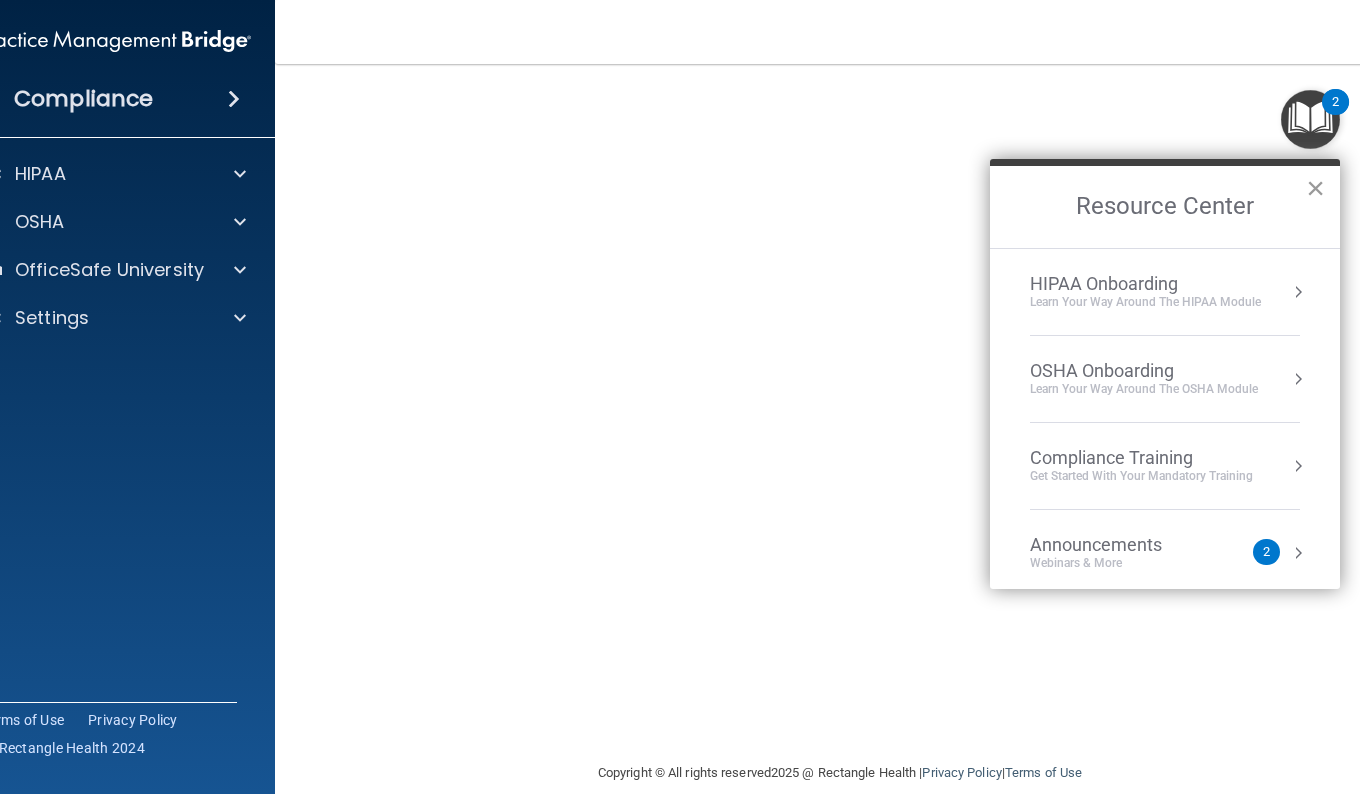 click on "×" at bounding box center (1315, 188) 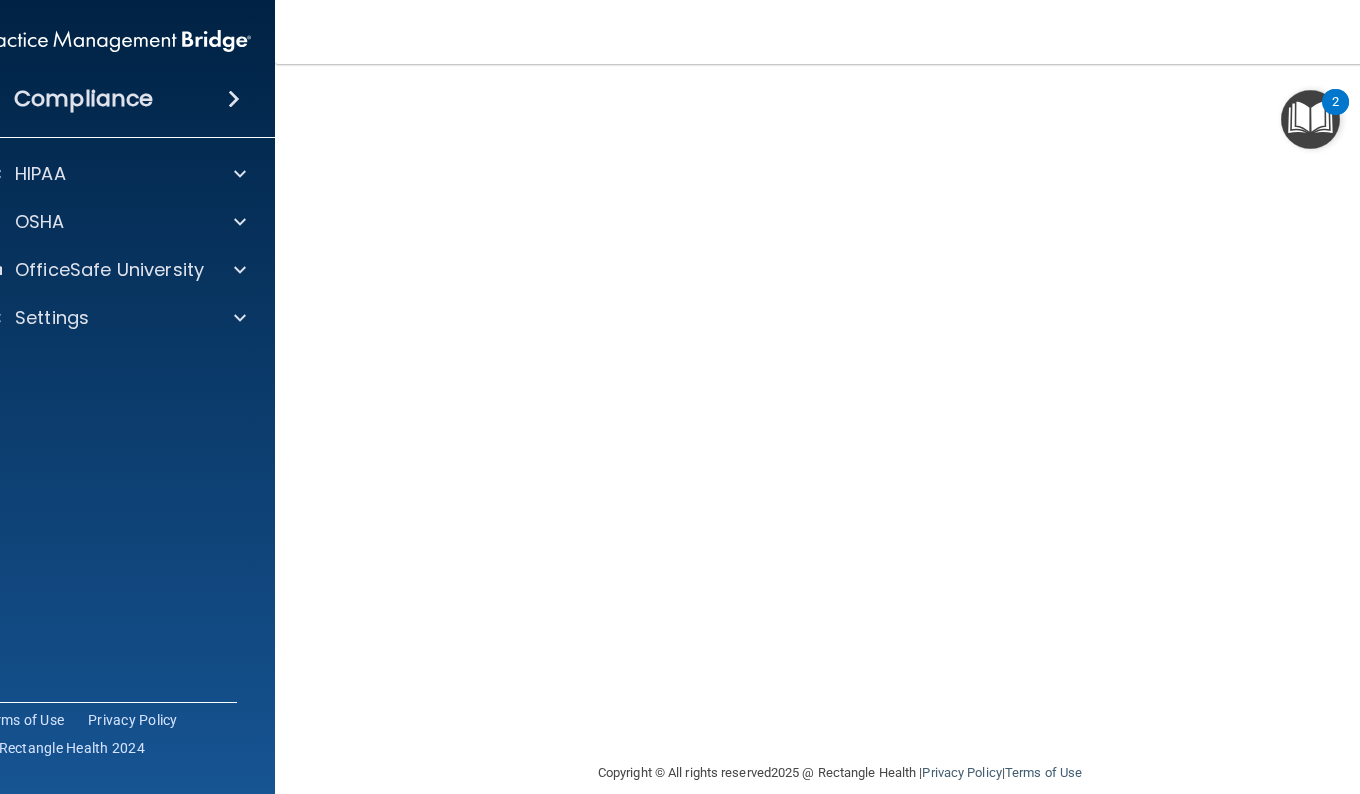 click on "Compliance" at bounding box center [83, 99] 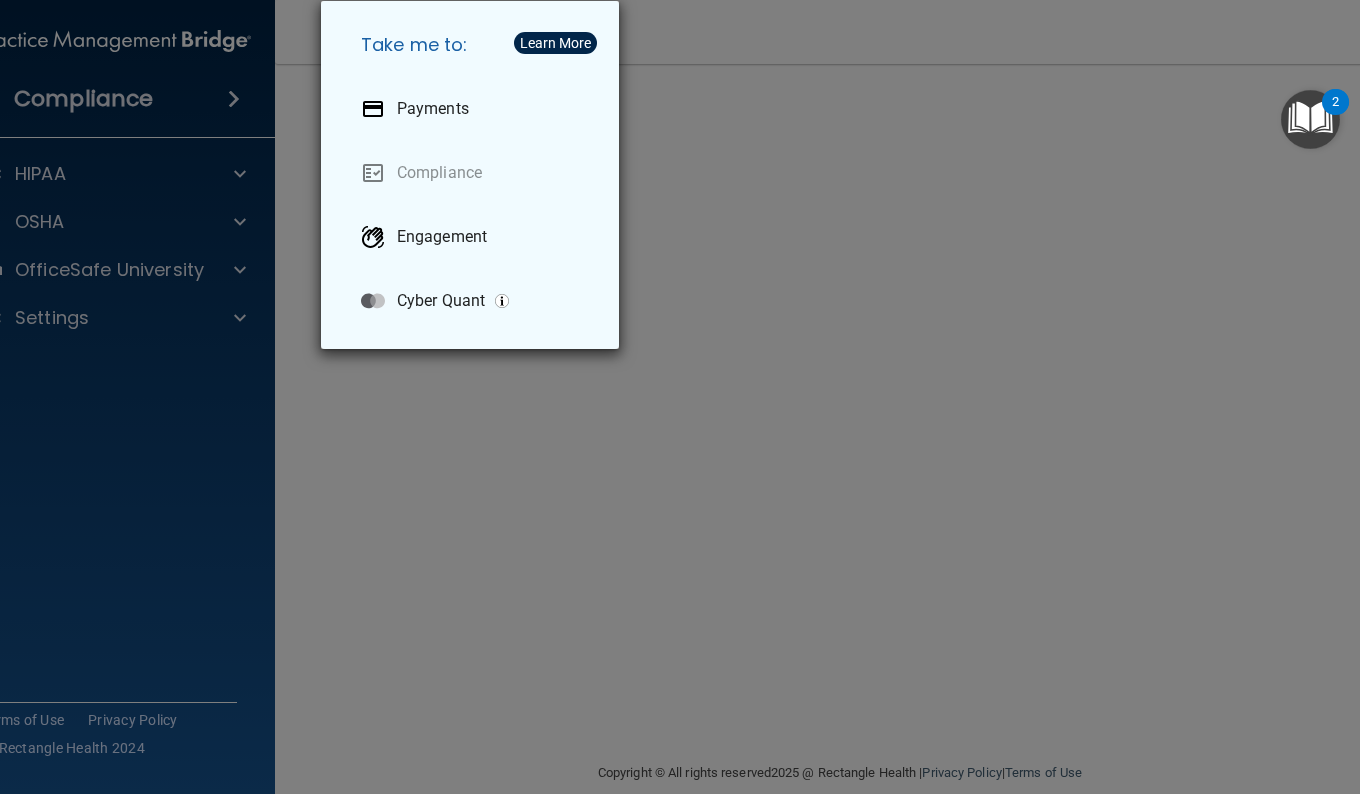 click on "Take me to:             Payments                   Compliance                     Engagement                     Cyber Quant" at bounding box center [680, 397] 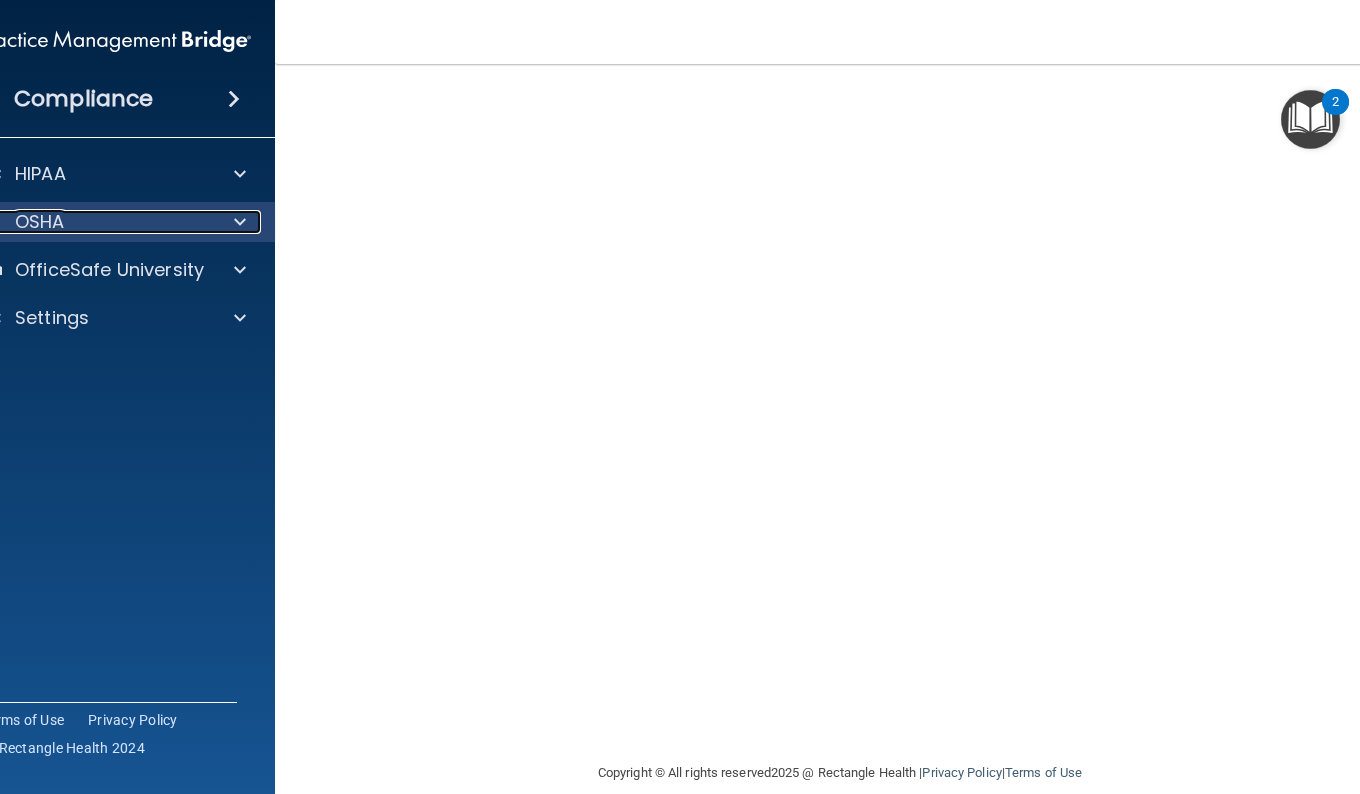 click on "OSHA" at bounding box center (88, 222) 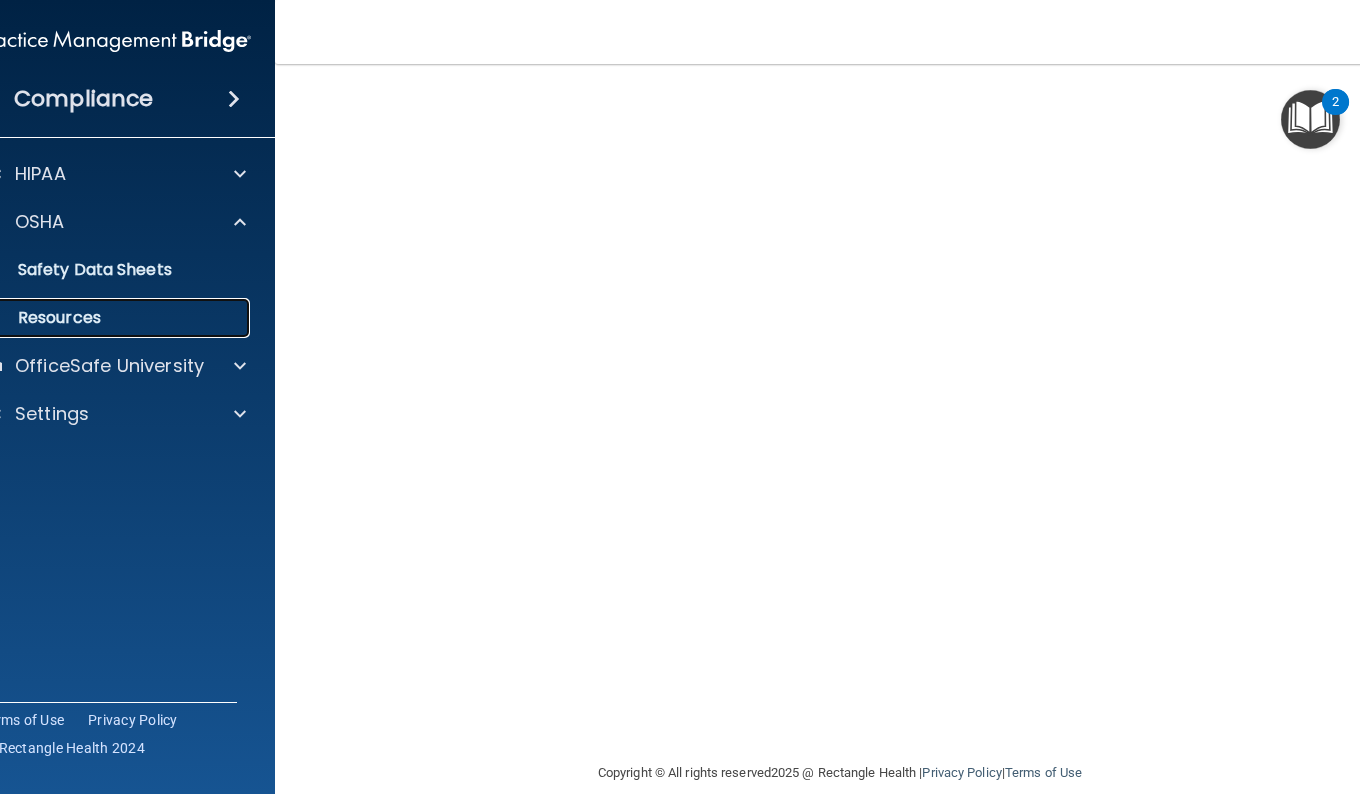 click on "Resources" at bounding box center (104, 318) 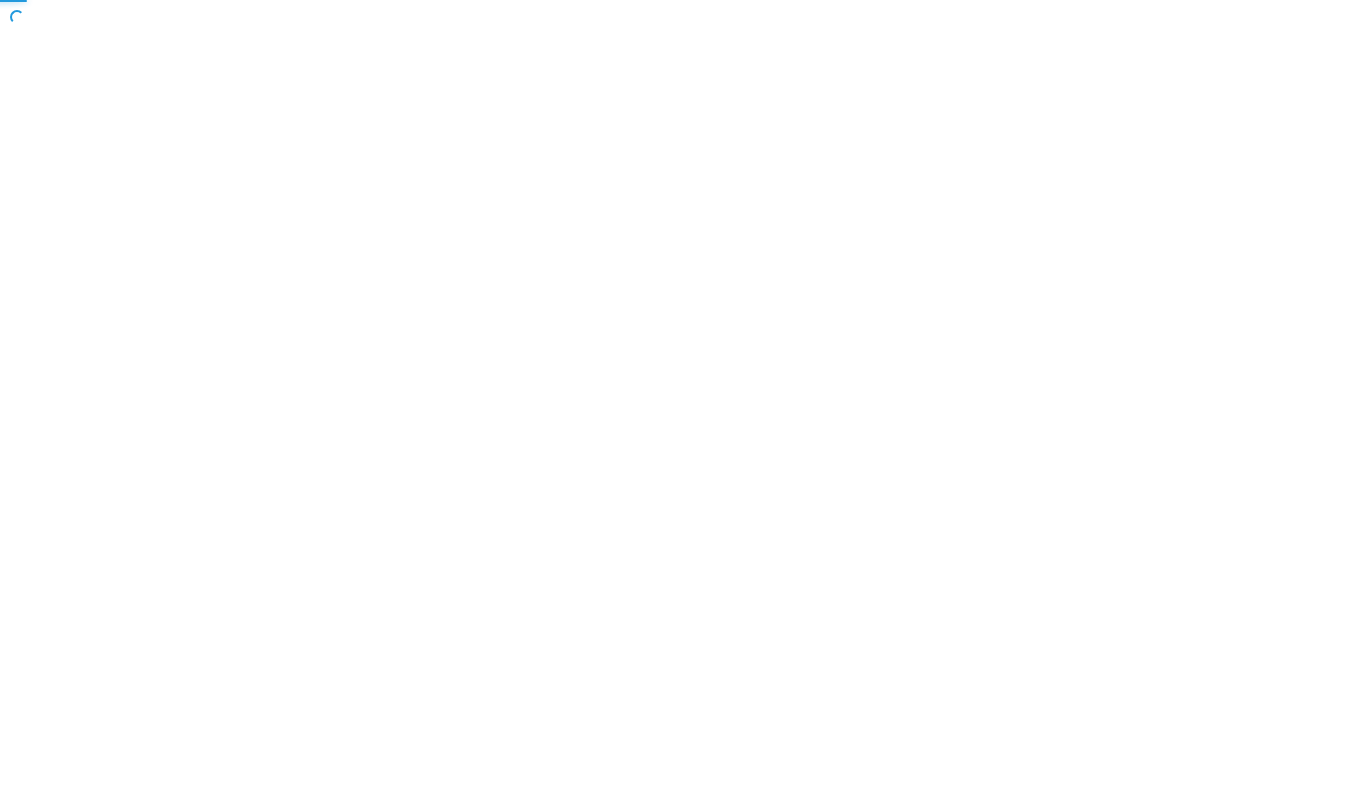 scroll, scrollTop: 0, scrollLeft: 0, axis: both 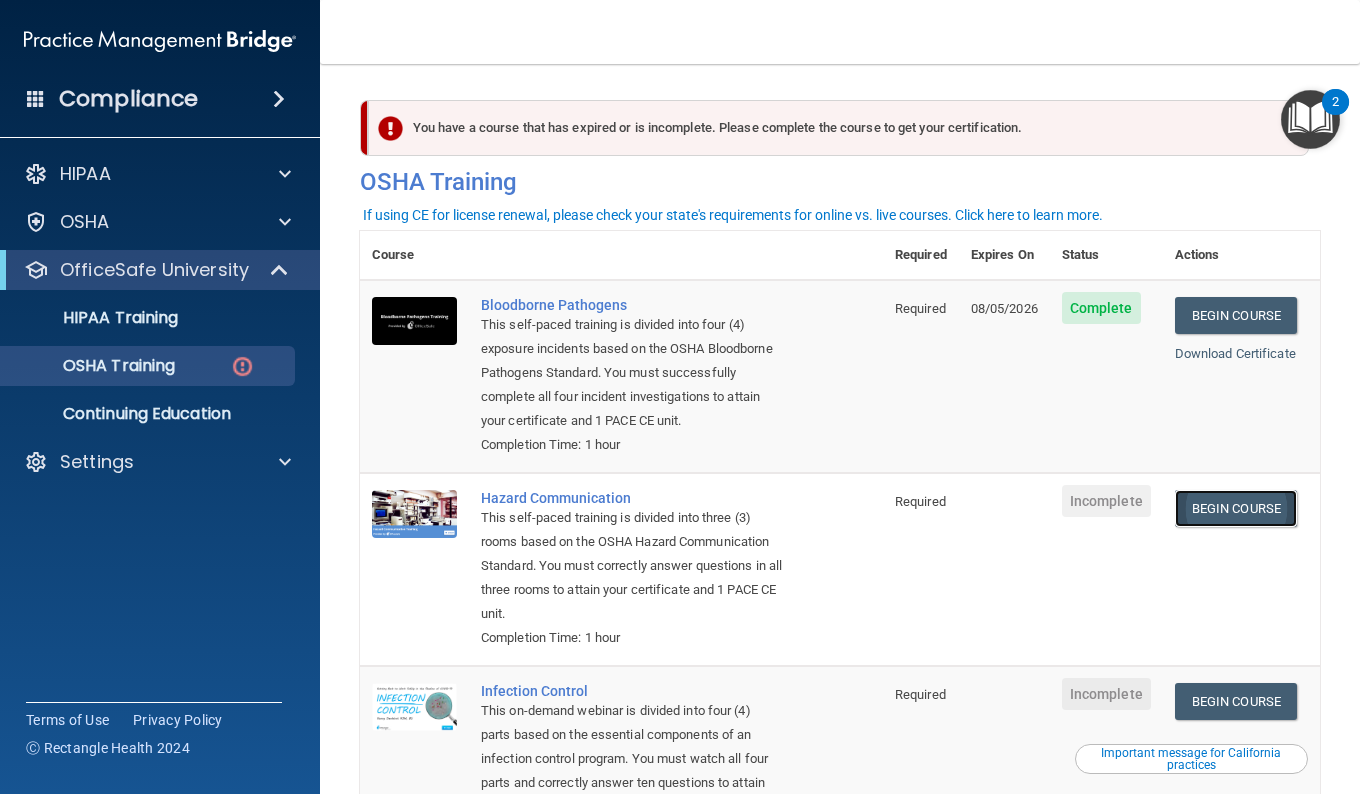 click on "Begin Course" at bounding box center (1236, 508) 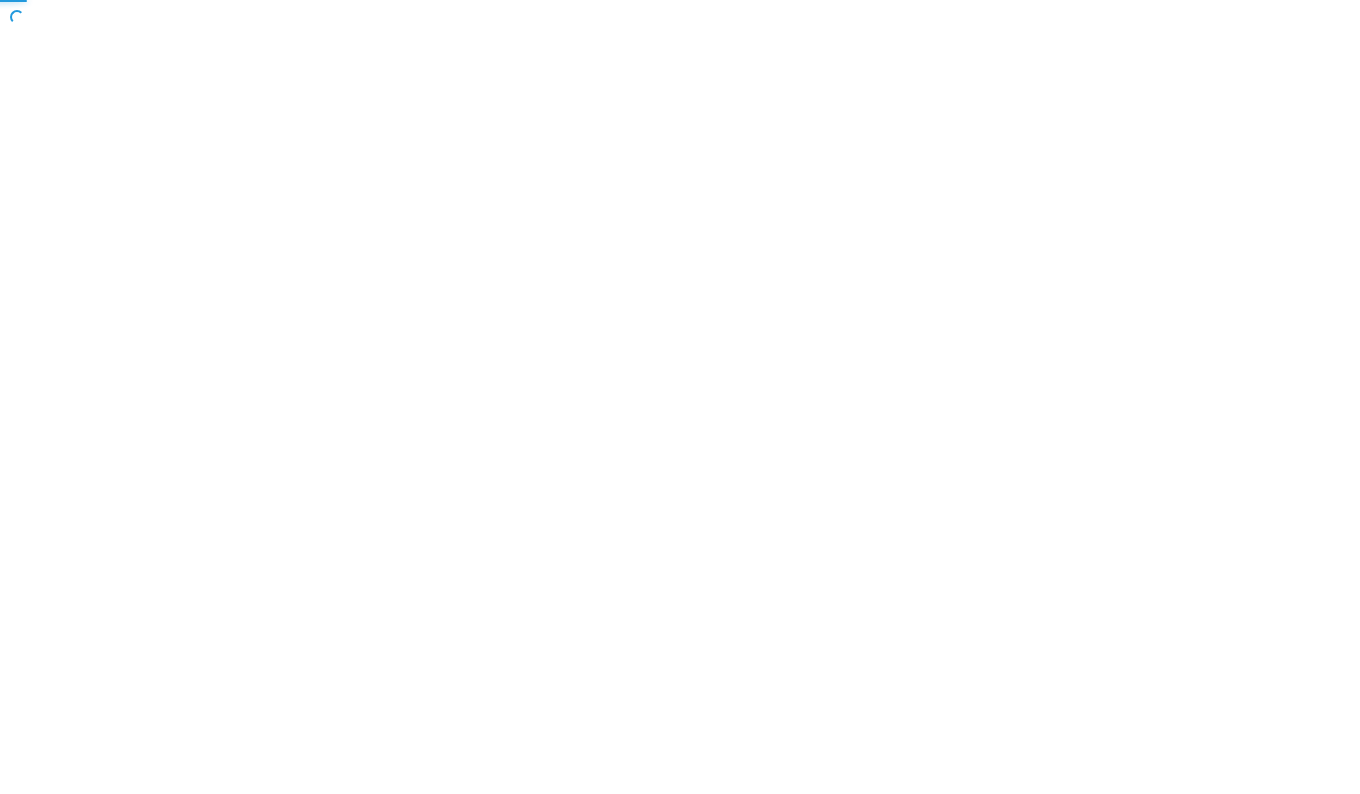 scroll, scrollTop: 0, scrollLeft: 0, axis: both 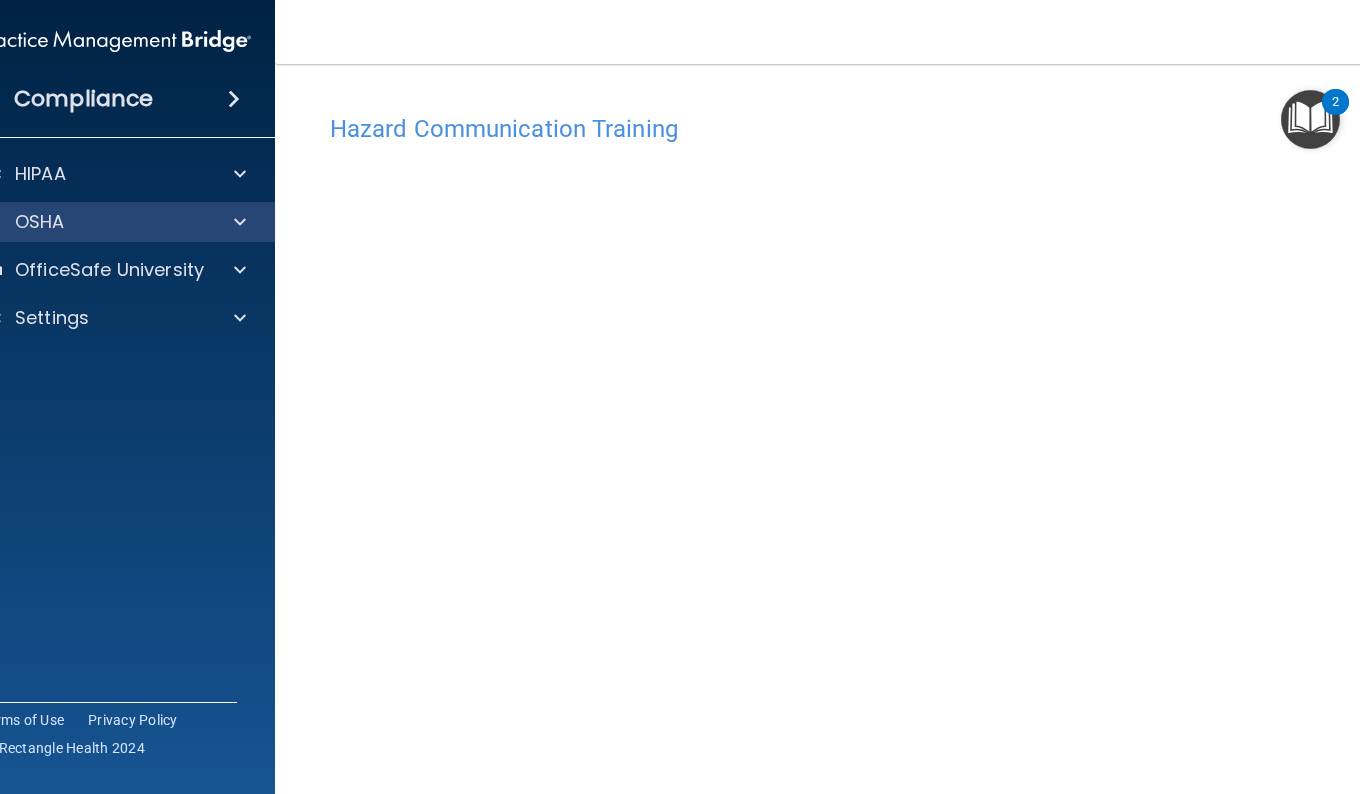 click on "OSHA" at bounding box center [115, 222] 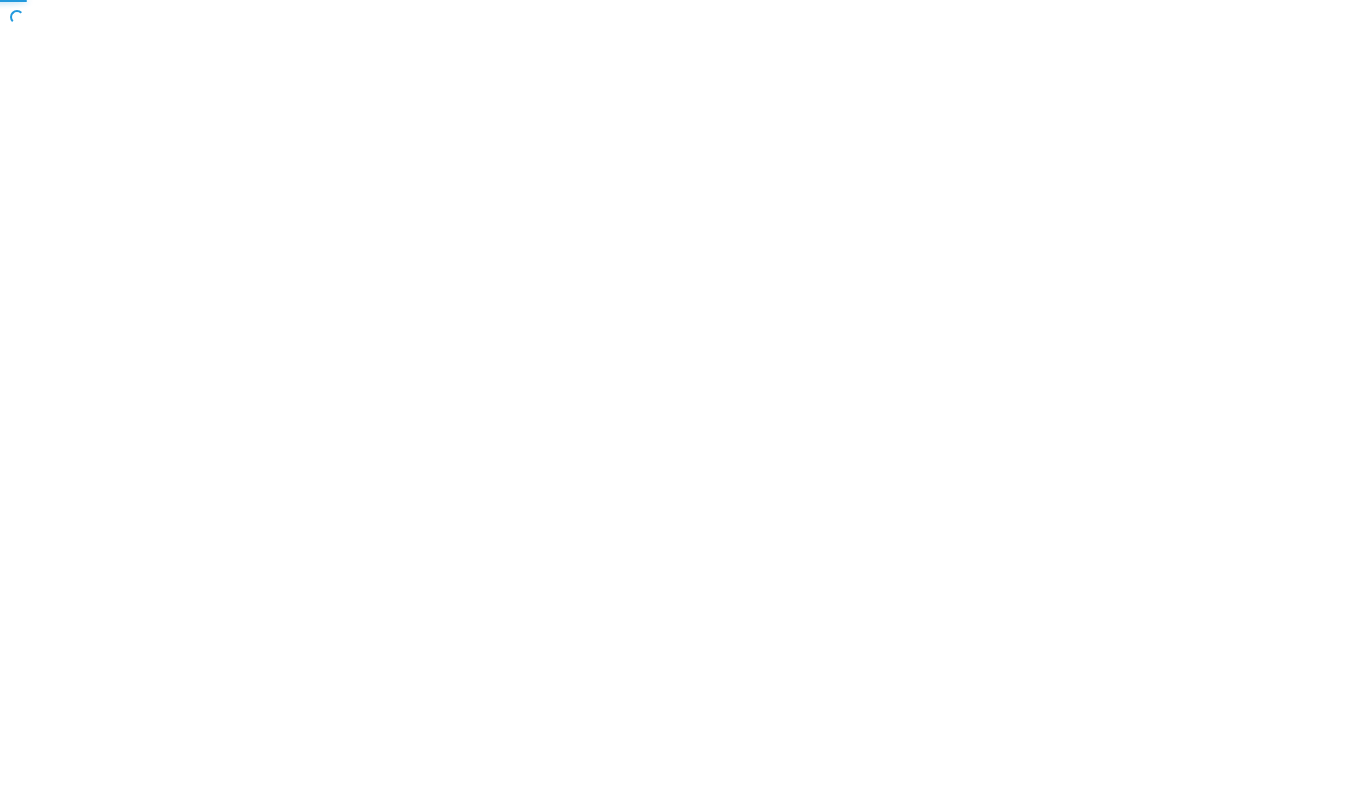 scroll, scrollTop: 0, scrollLeft: 0, axis: both 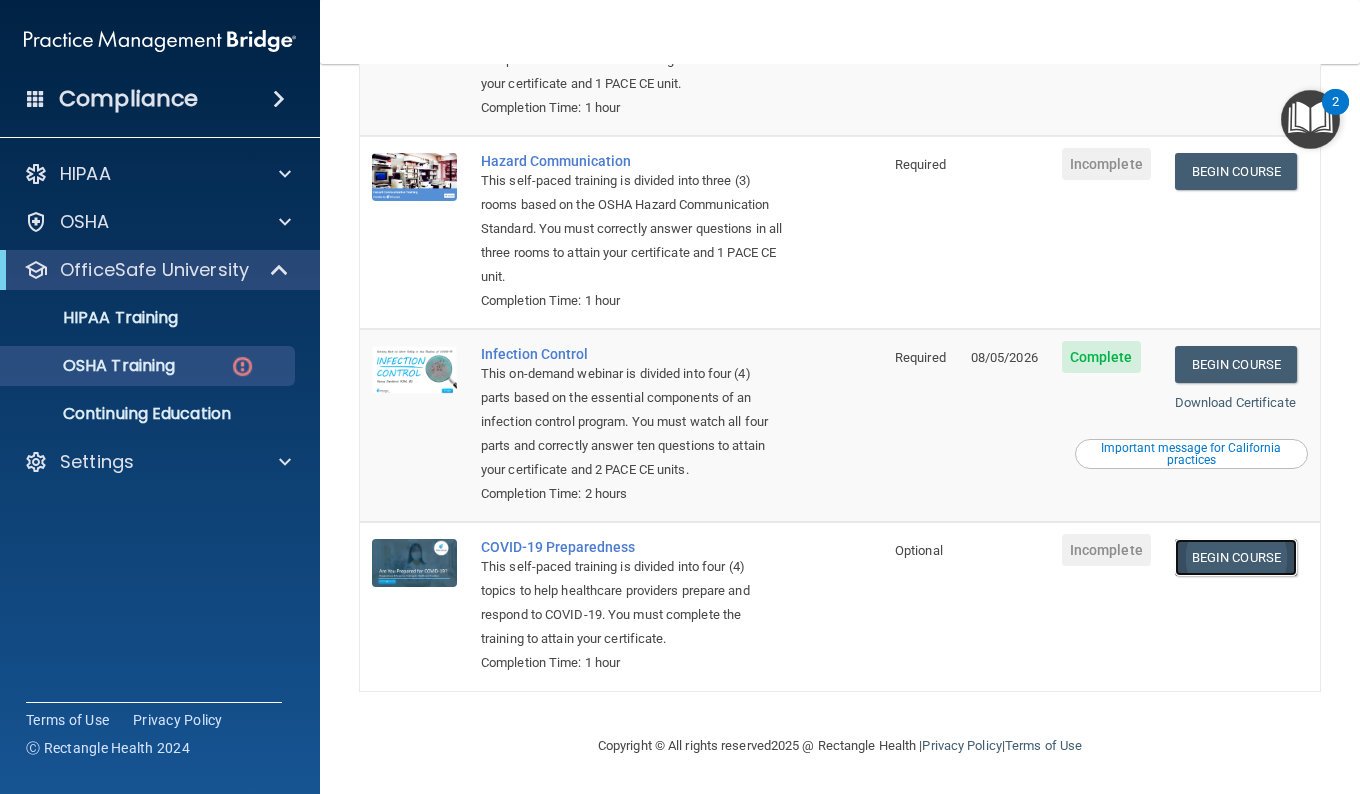 click on "Begin Course" at bounding box center (1236, 557) 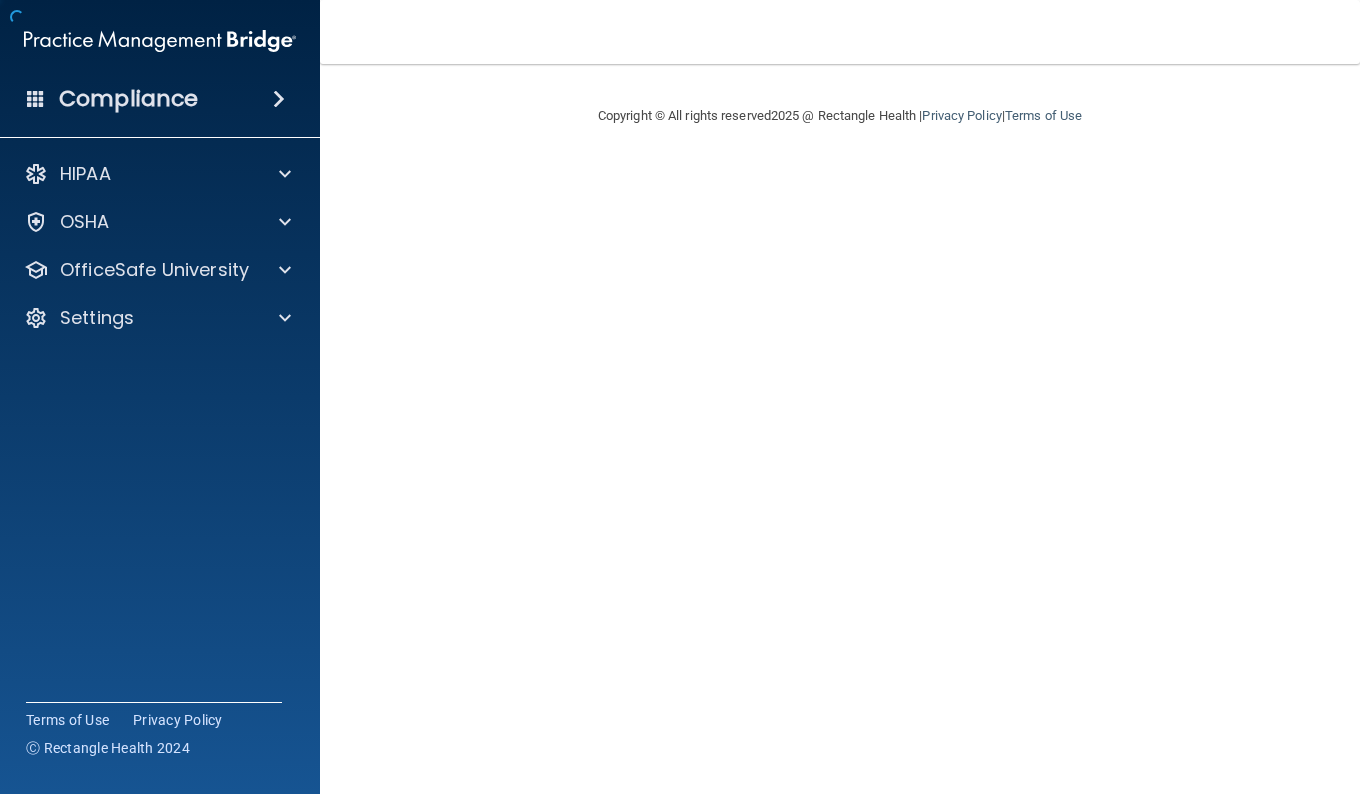 scroll, scrollTop: 0, scrollLeft: 0, axis: both 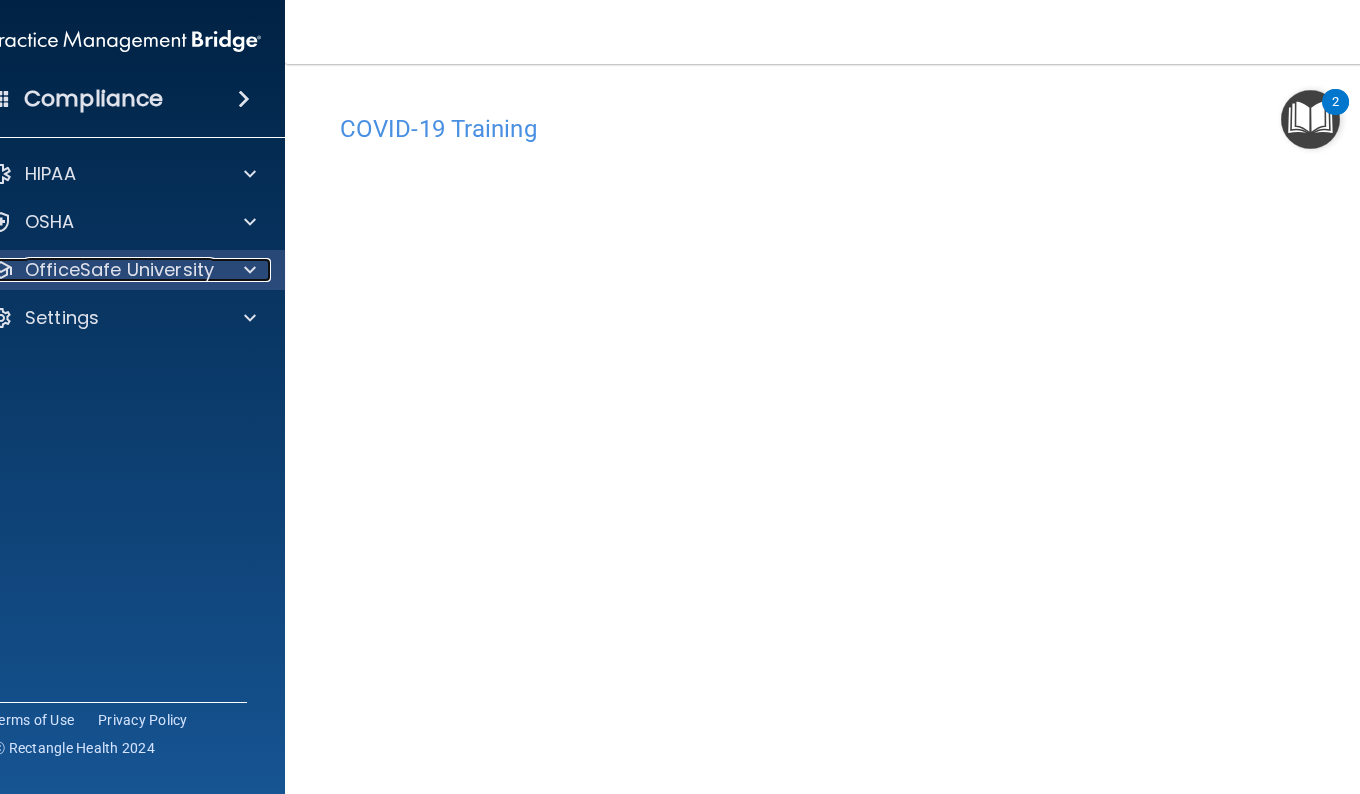 click at bounding box center (247, 270) 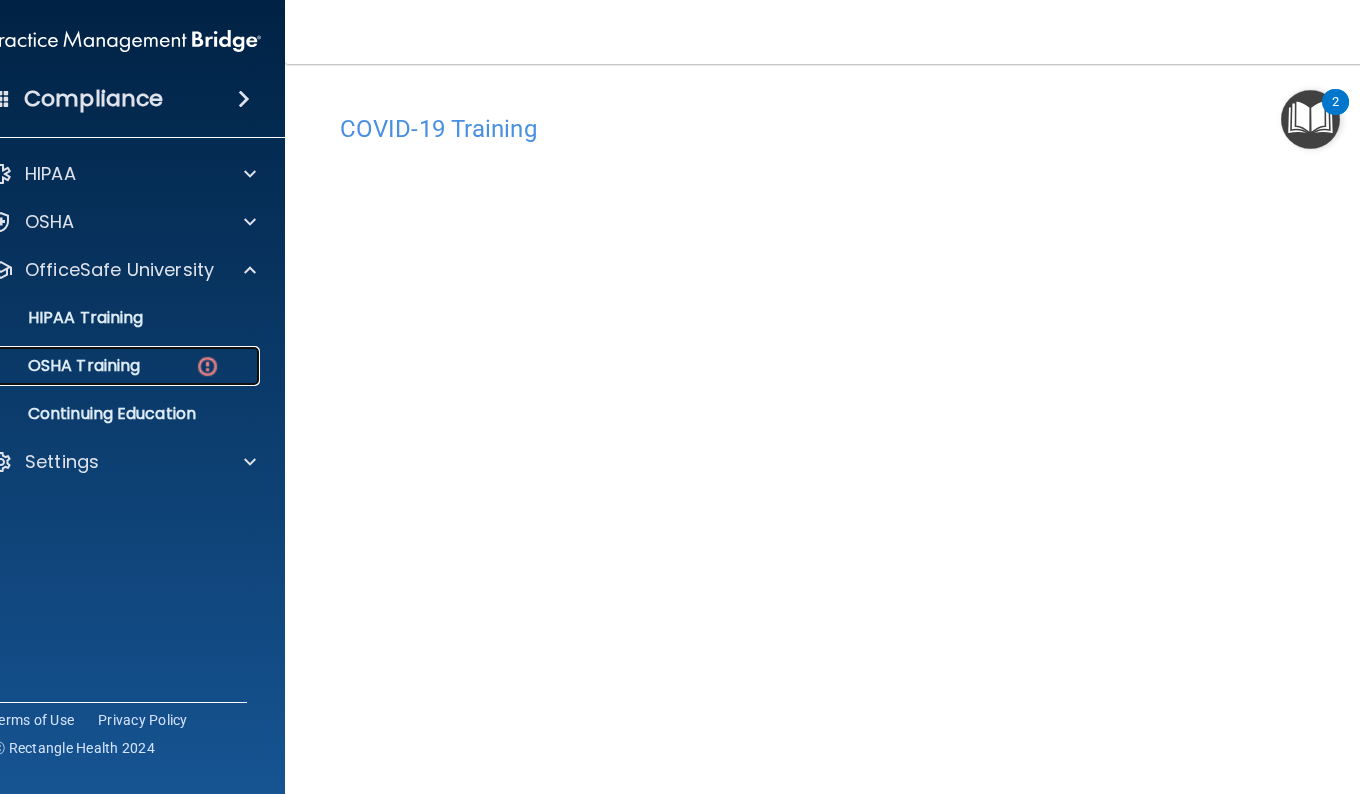 click on "OSHA Training" at bounding box center (59, 366) 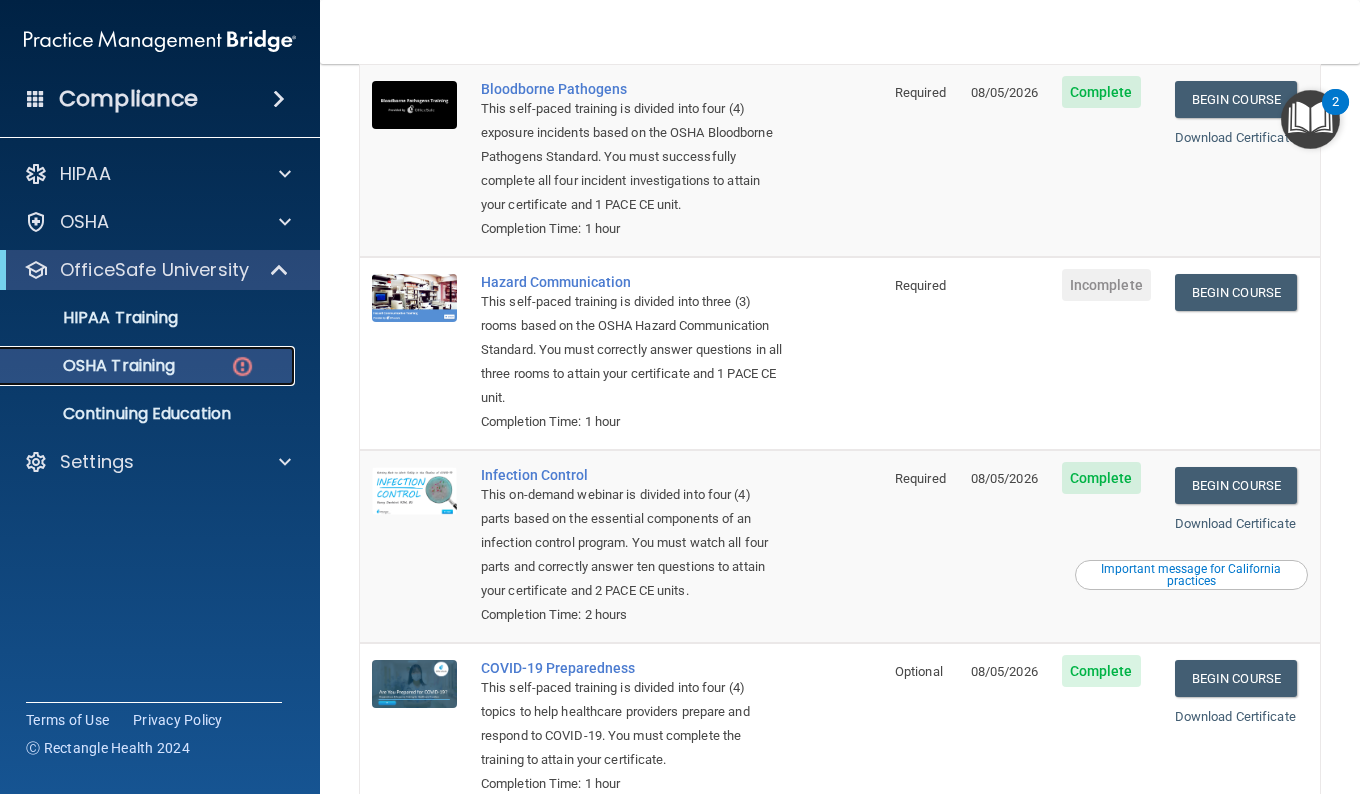 scroll, scrollTop: 198, scrollLeft: 0, axis: vertical 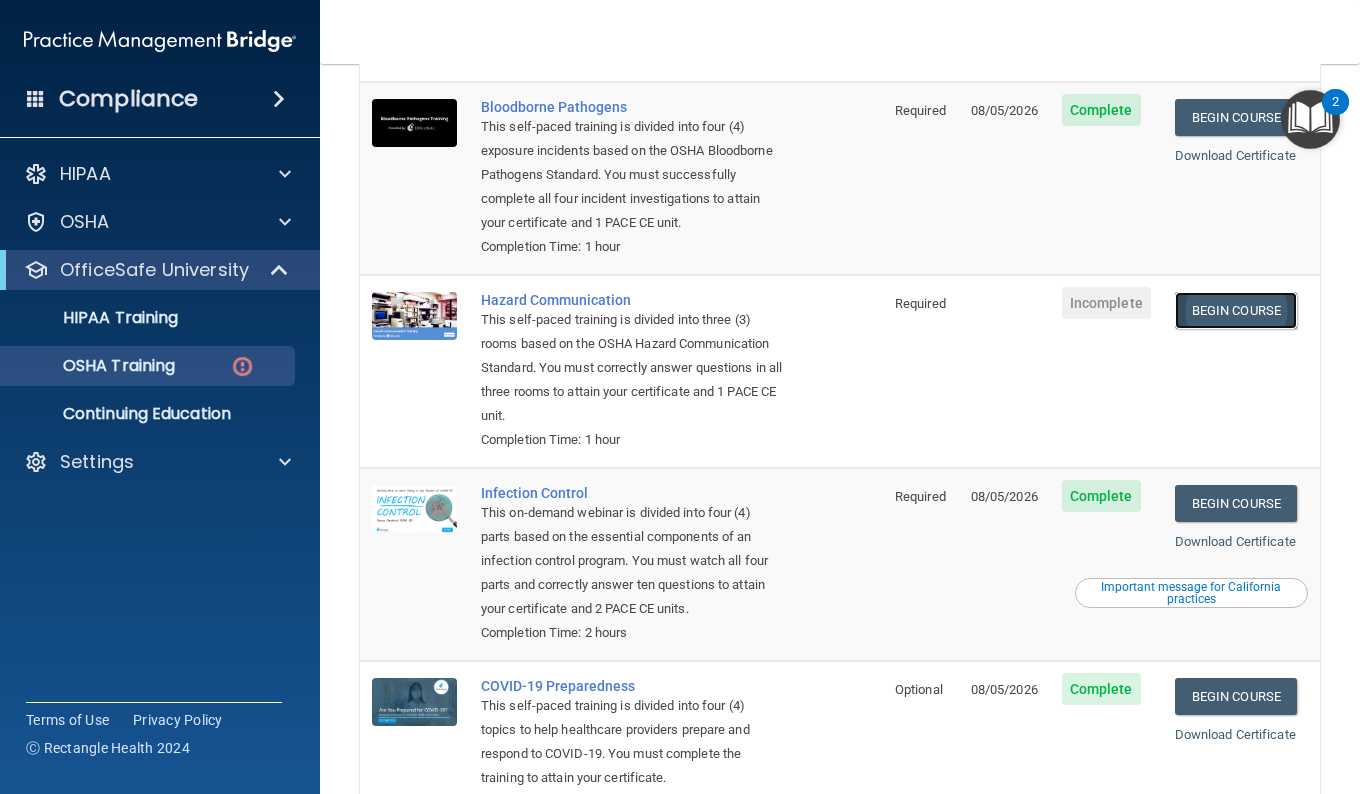 click on "Begin Course" at bounding box center (1236, 310) 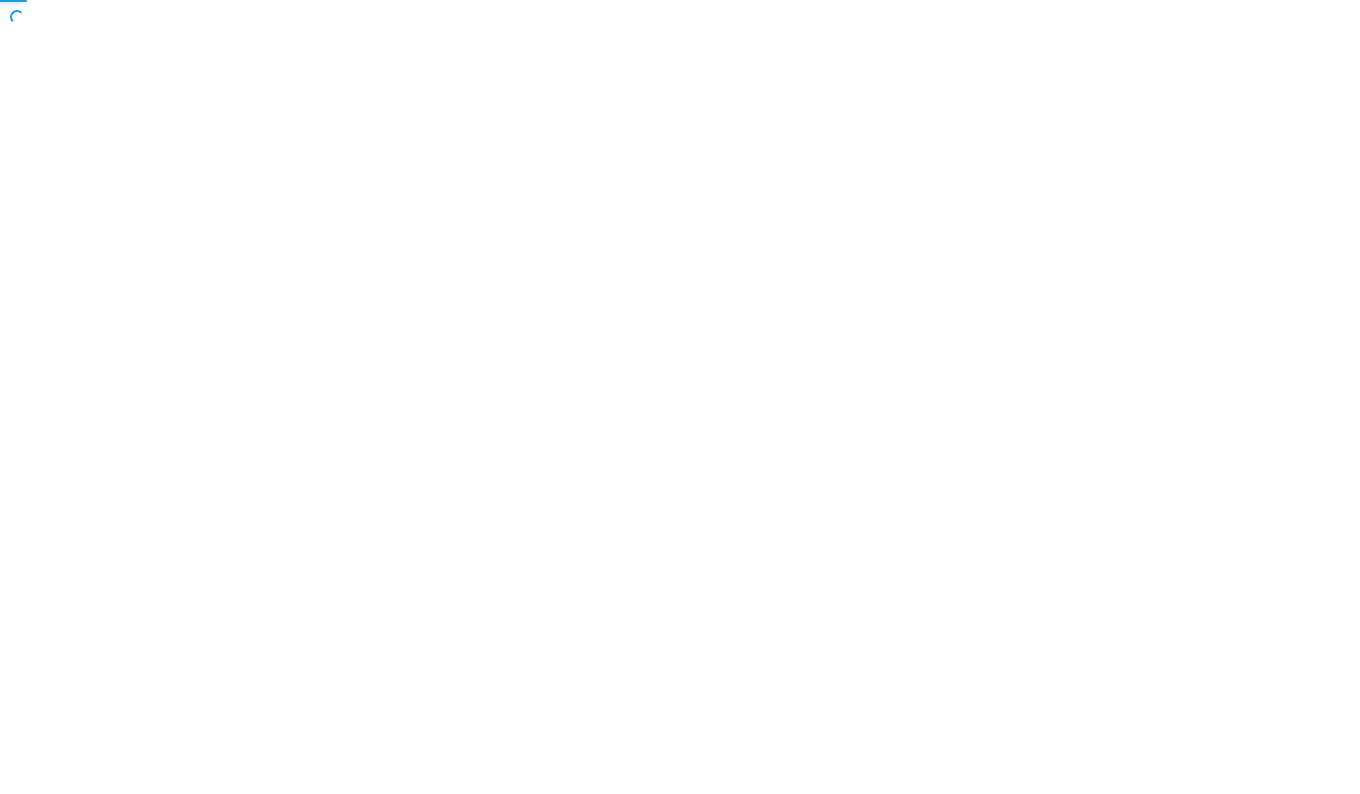 scroll, scrollTop: 0, scrollLeft: 0, axis: both 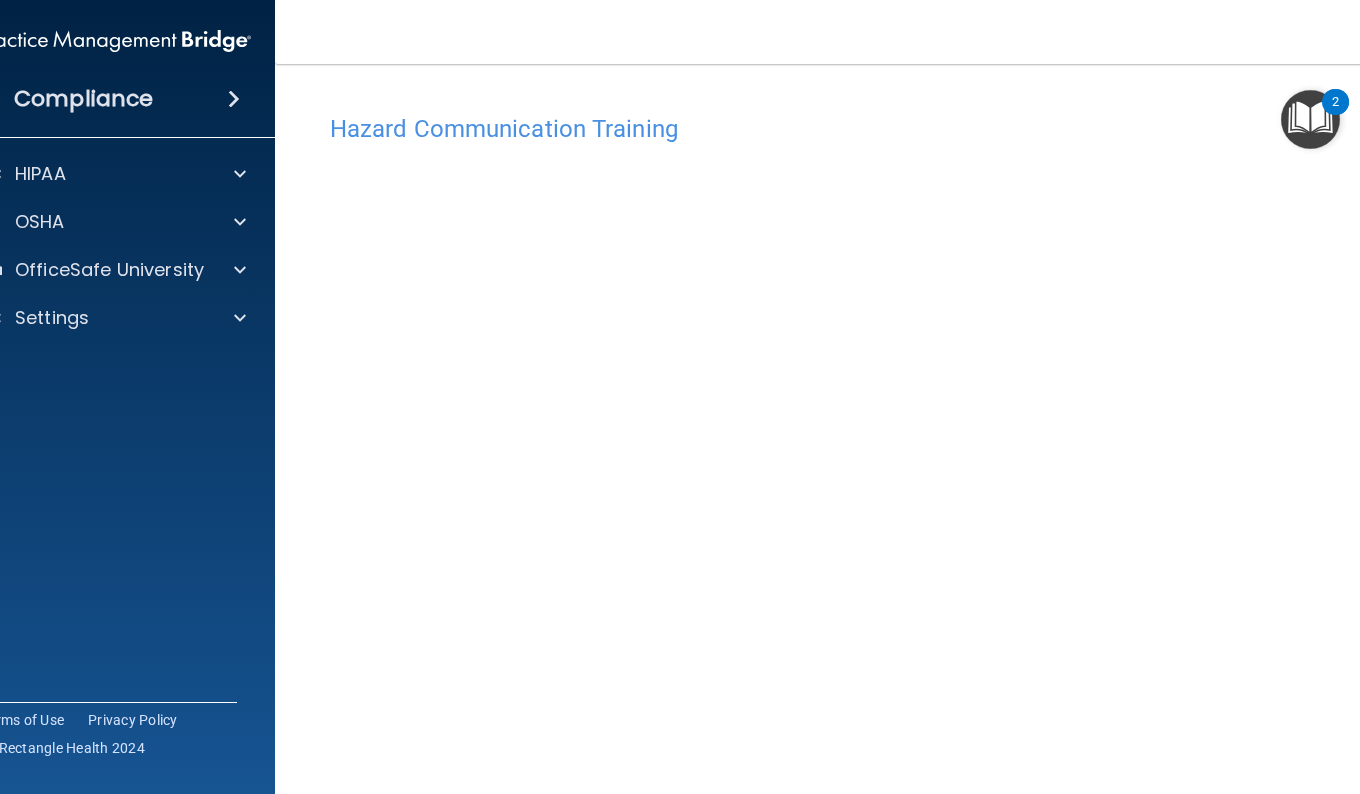 click at bounding box center (1310, 119) 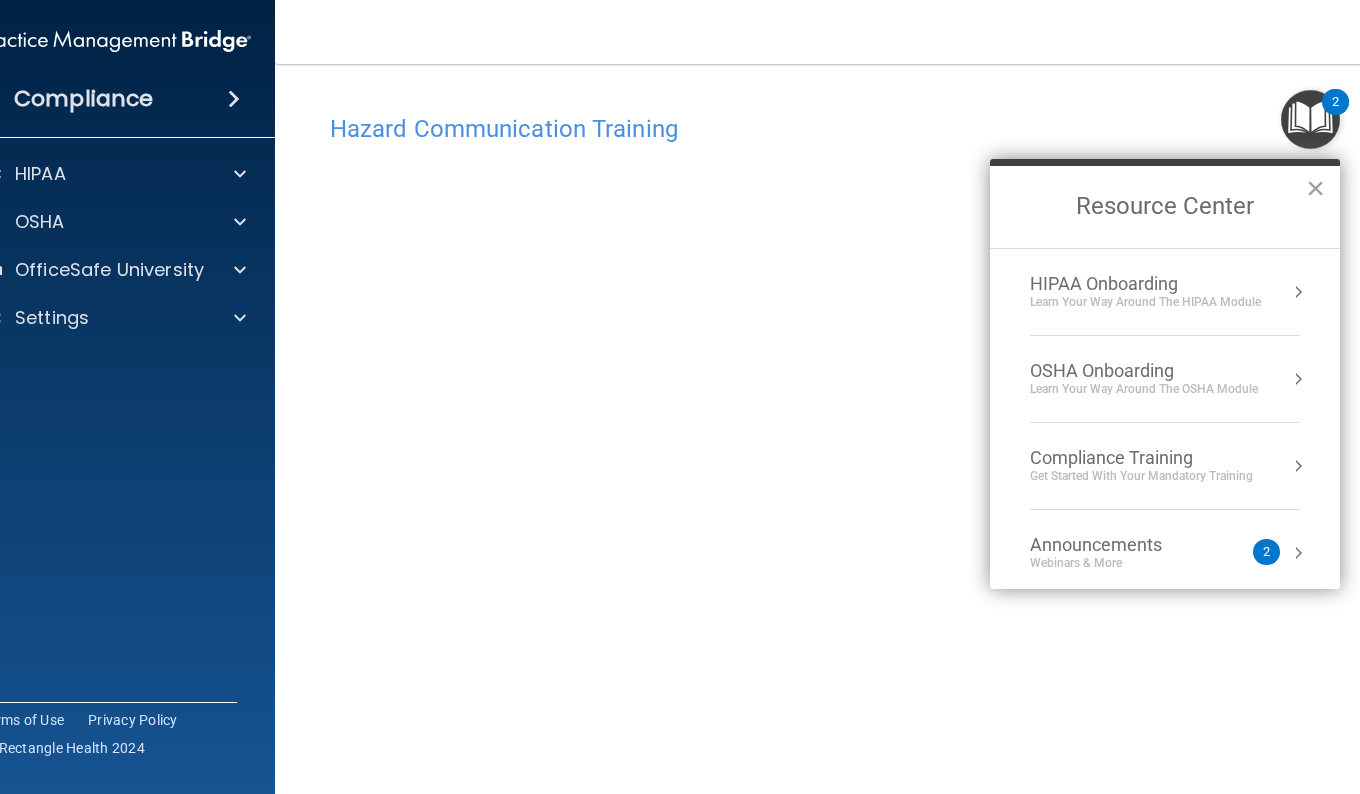 scroll, scrollTop: 100, scrollLeft: 0, axis: vertical 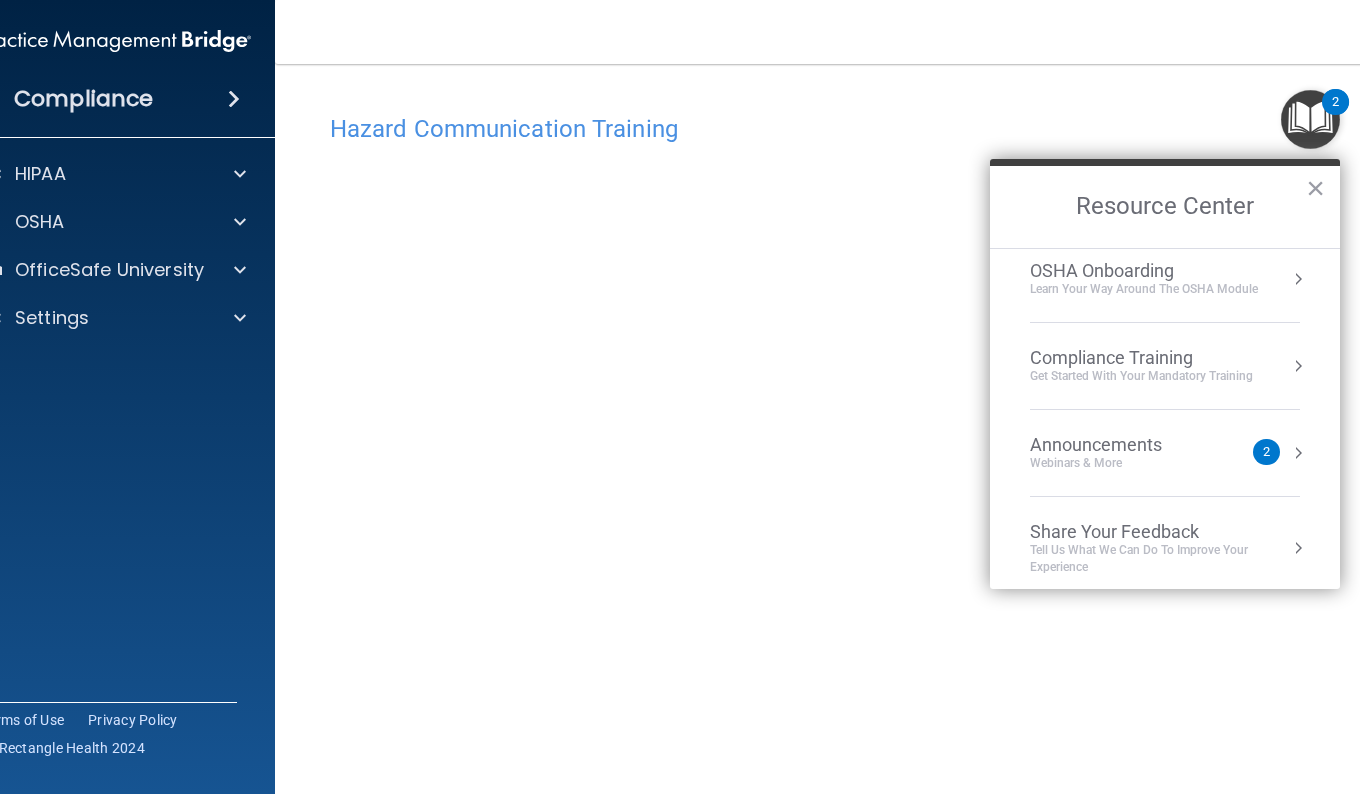 click on "HIPAA Onboarding Learn Your Way around the HIPAA module OSHA Onboarding Learn your way around the OSHA module Compliance Training Get Started with your mandatory training Announcements Webinars & More 2 Share Your Feedback Tell Us What We Can Do to Improve Your Experience No content available at this time. Feel free to check back later or navigate to another page to view content" at bounding box center [1165, 418] 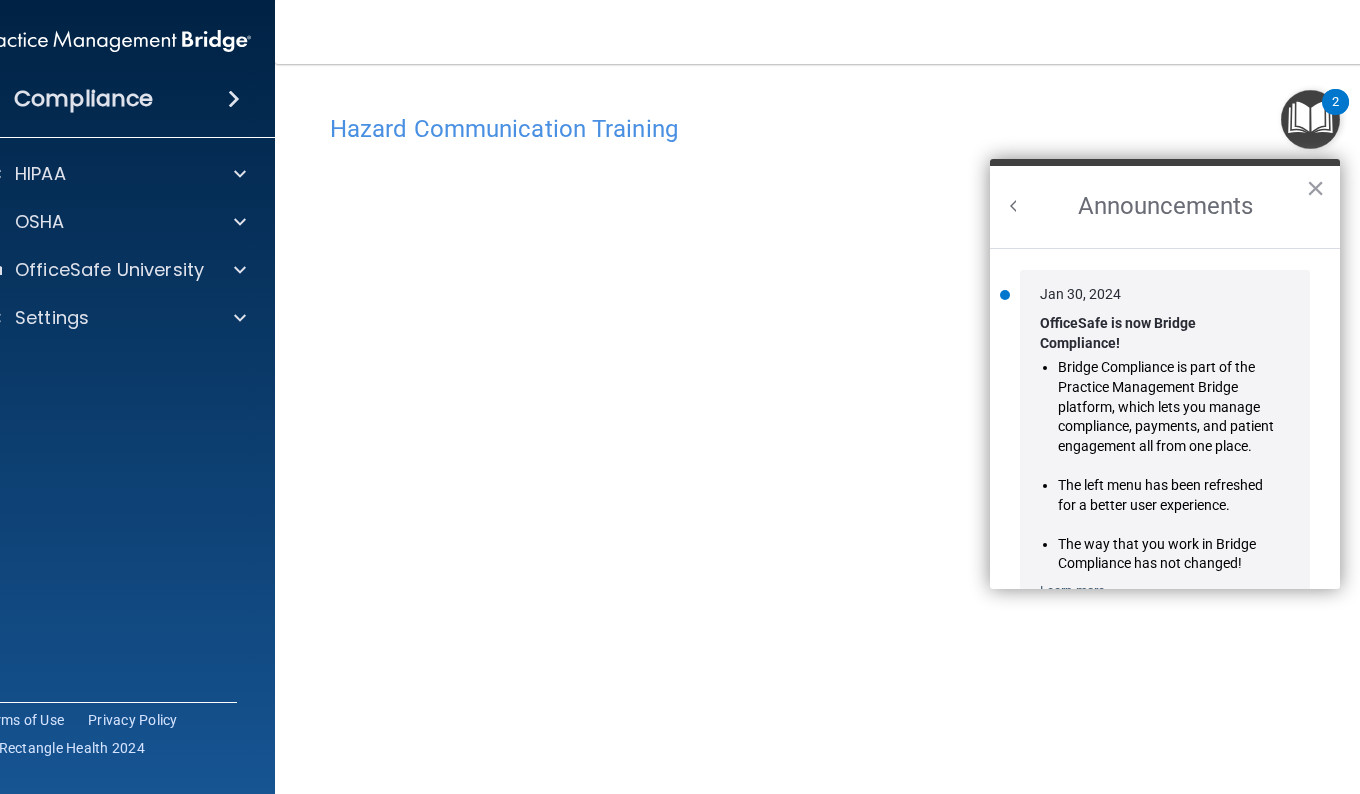 scroll, scrollTop: 0, scrollLeft: 0, axis: both 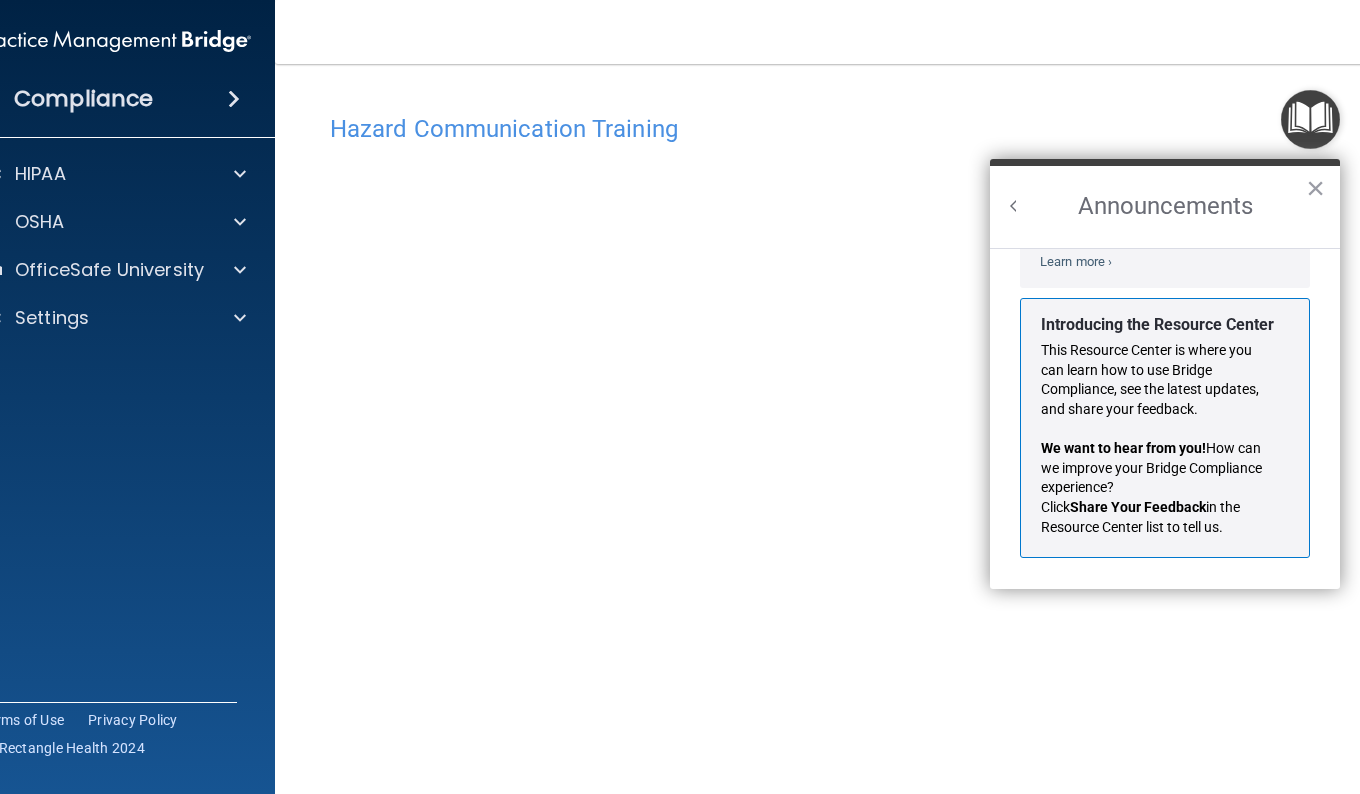 click on "This Resource Center is where you can learn how to use Bridge Compliance, see the latest updates, and share your feedback." at bounding box center (1157, 380) 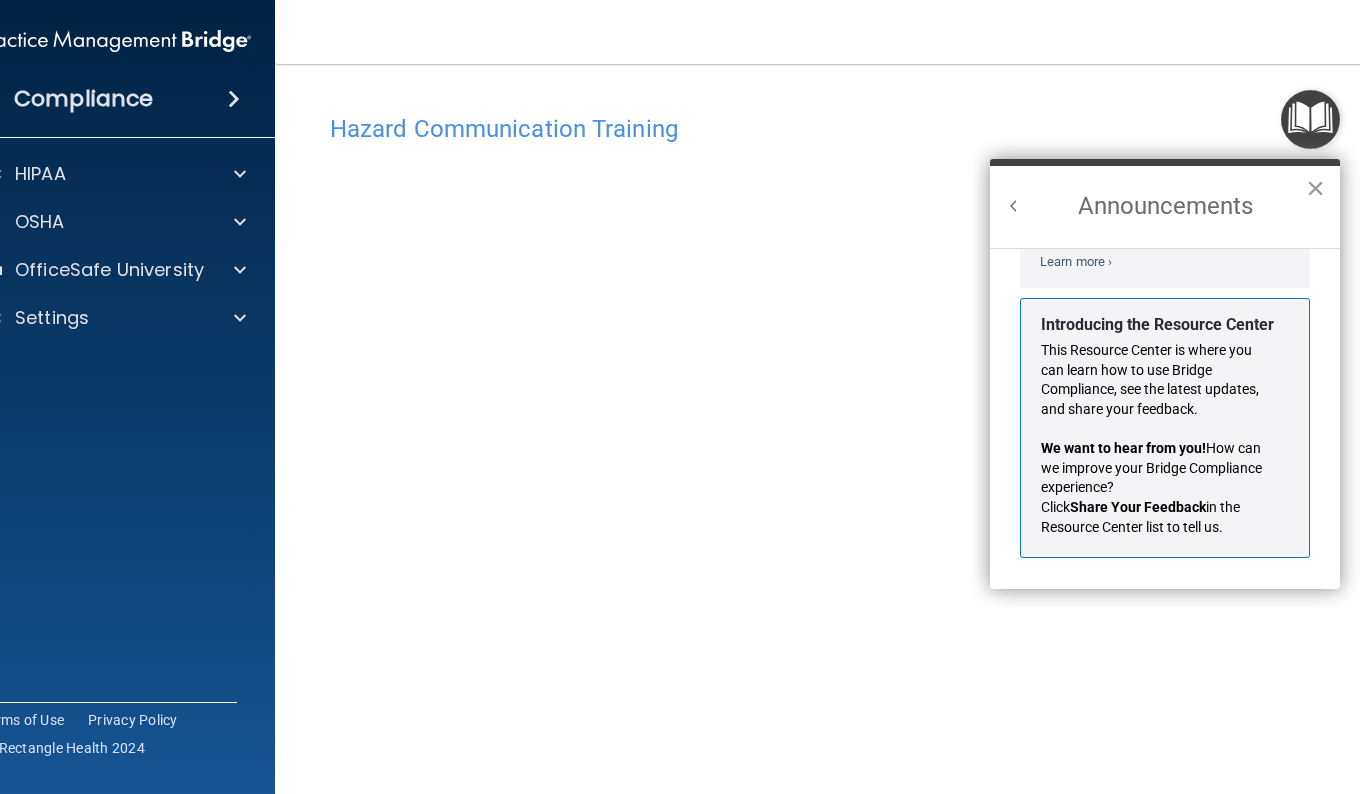click on "×" at bounding box center (1315, 188) 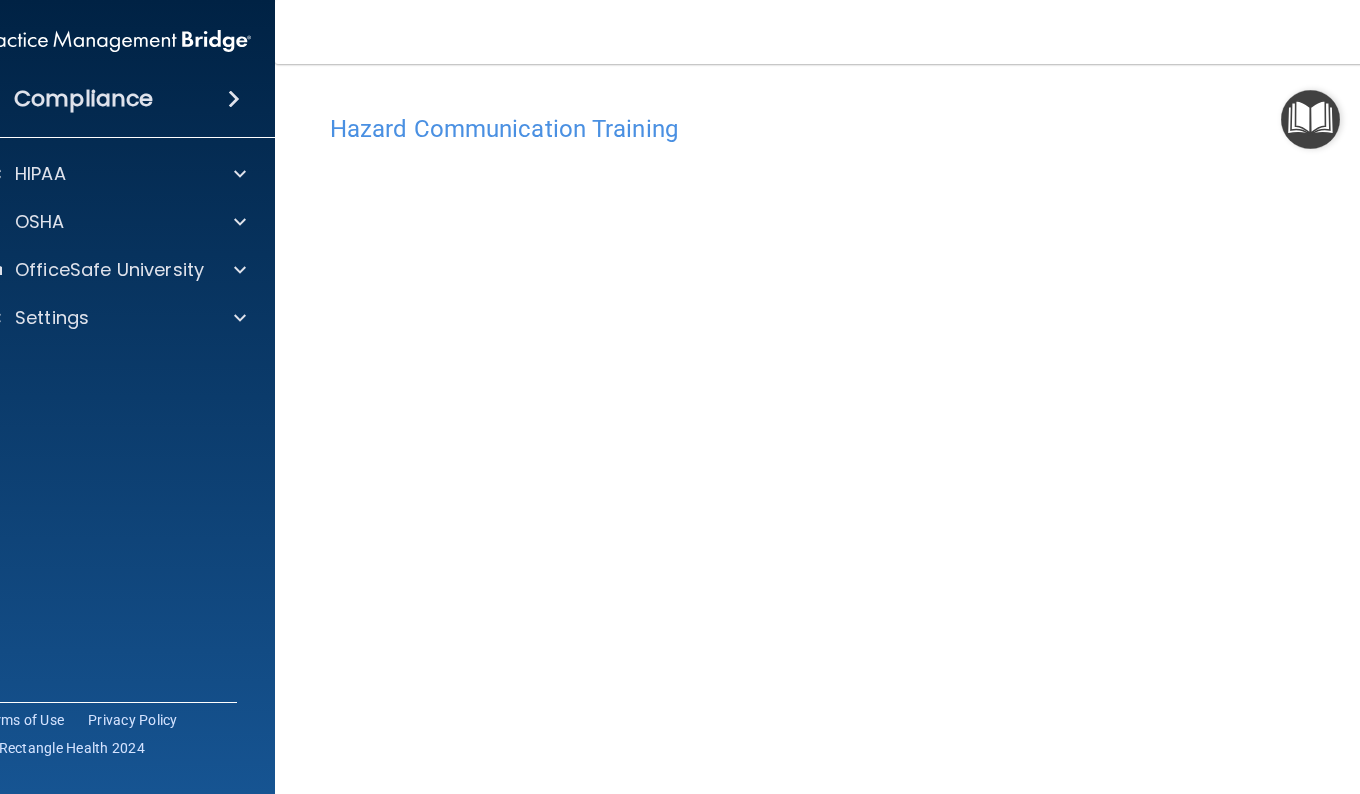 click at bounding box center (1310, 119) 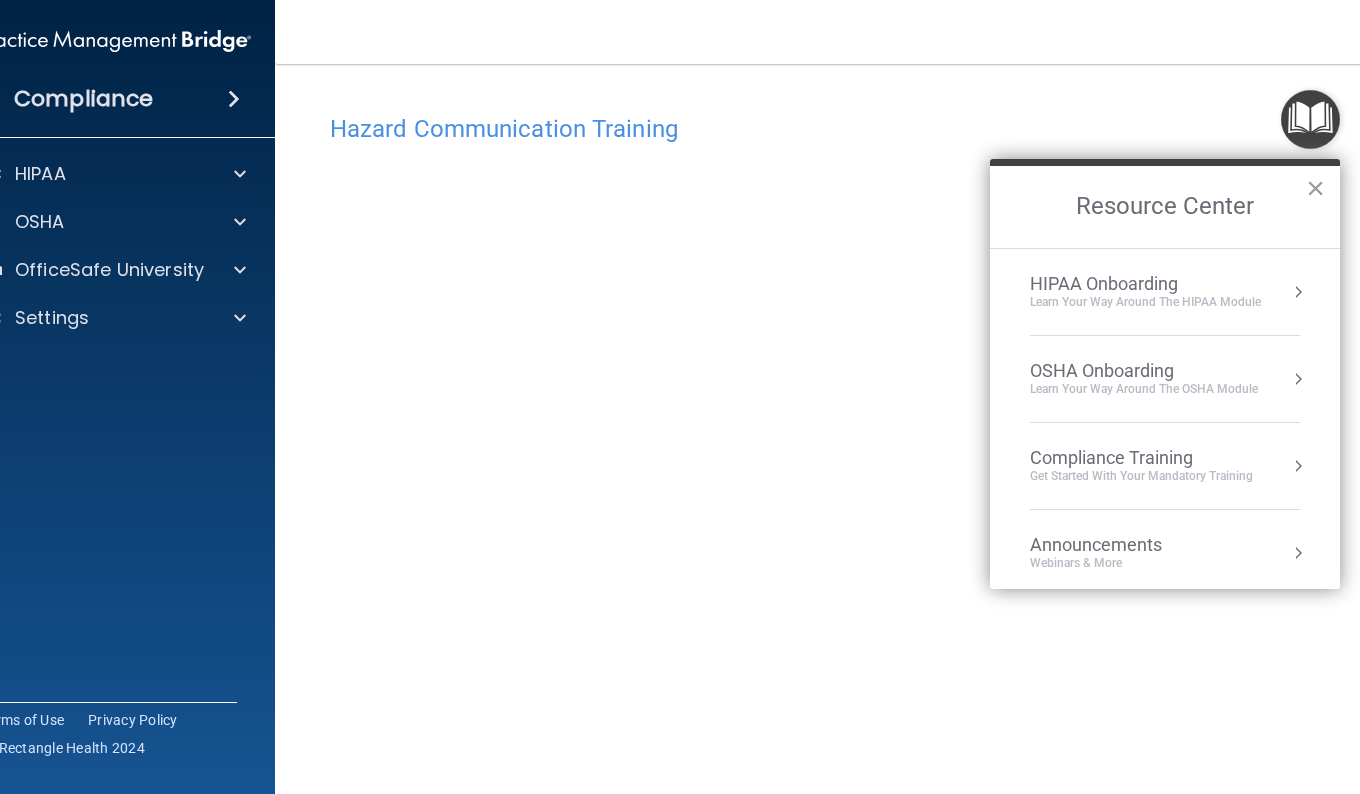 click on "OSHA Onboarding Learn your way around the OSHA module" at bounding box center [1165, 379] 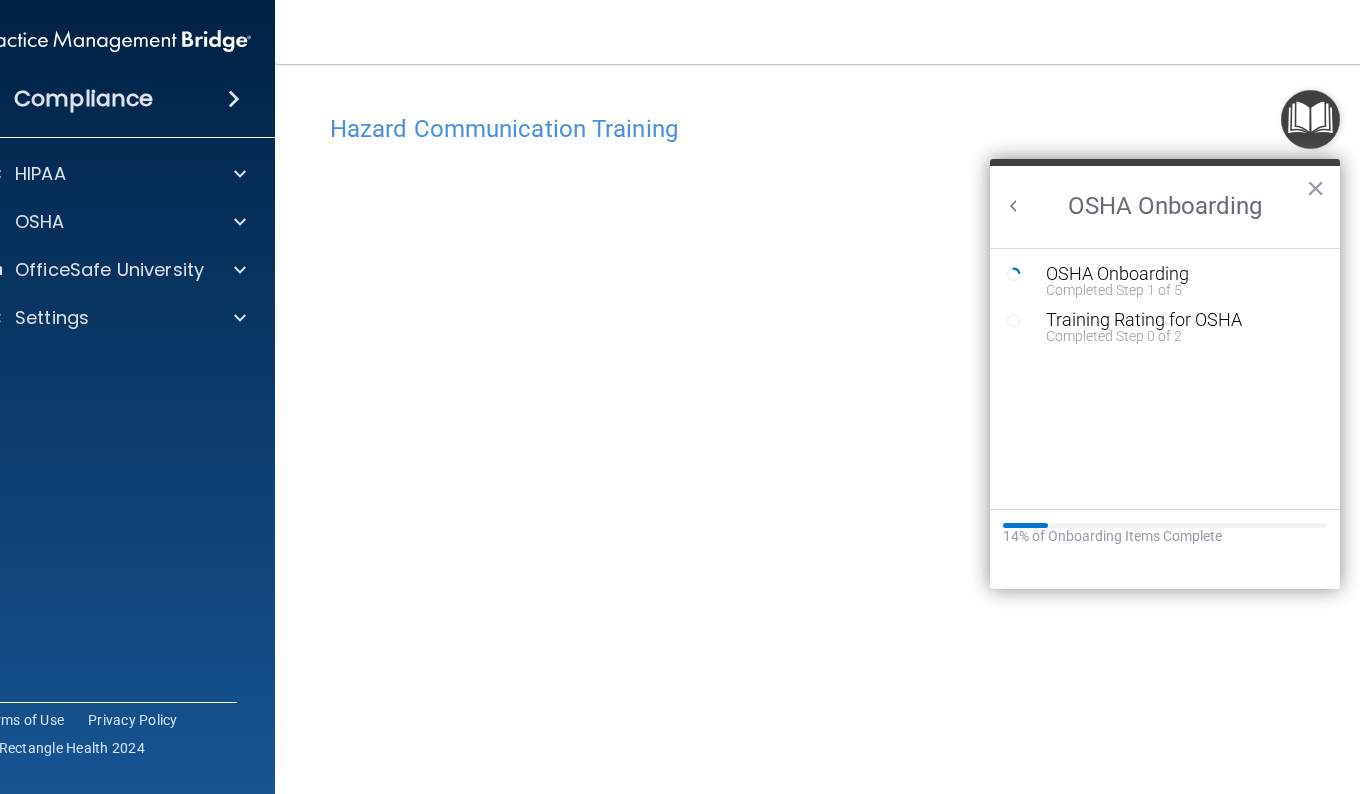 scroll, scrollTop: 0, scrollLeft: 0, axis: both 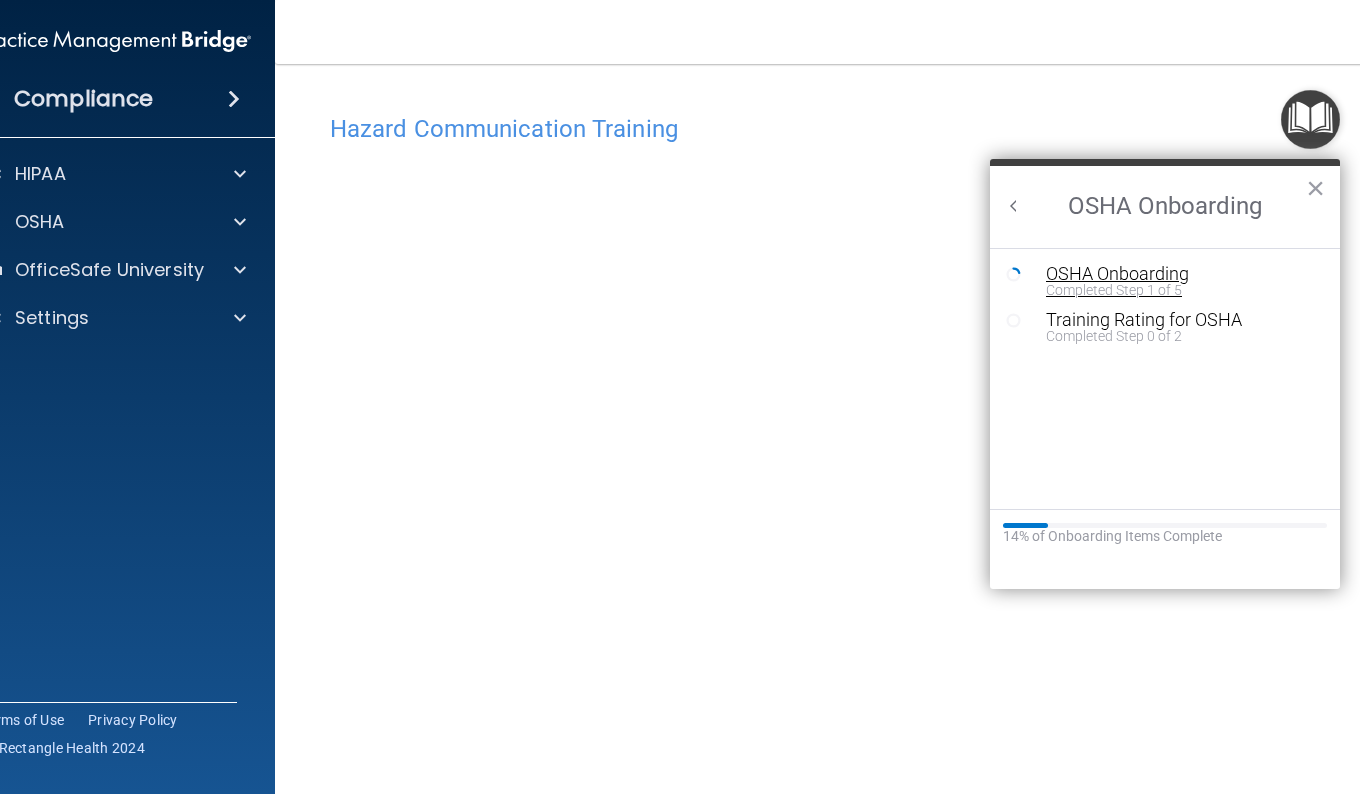 click on "Completed Step 1 of 5" at bounding box center [1180, 290] 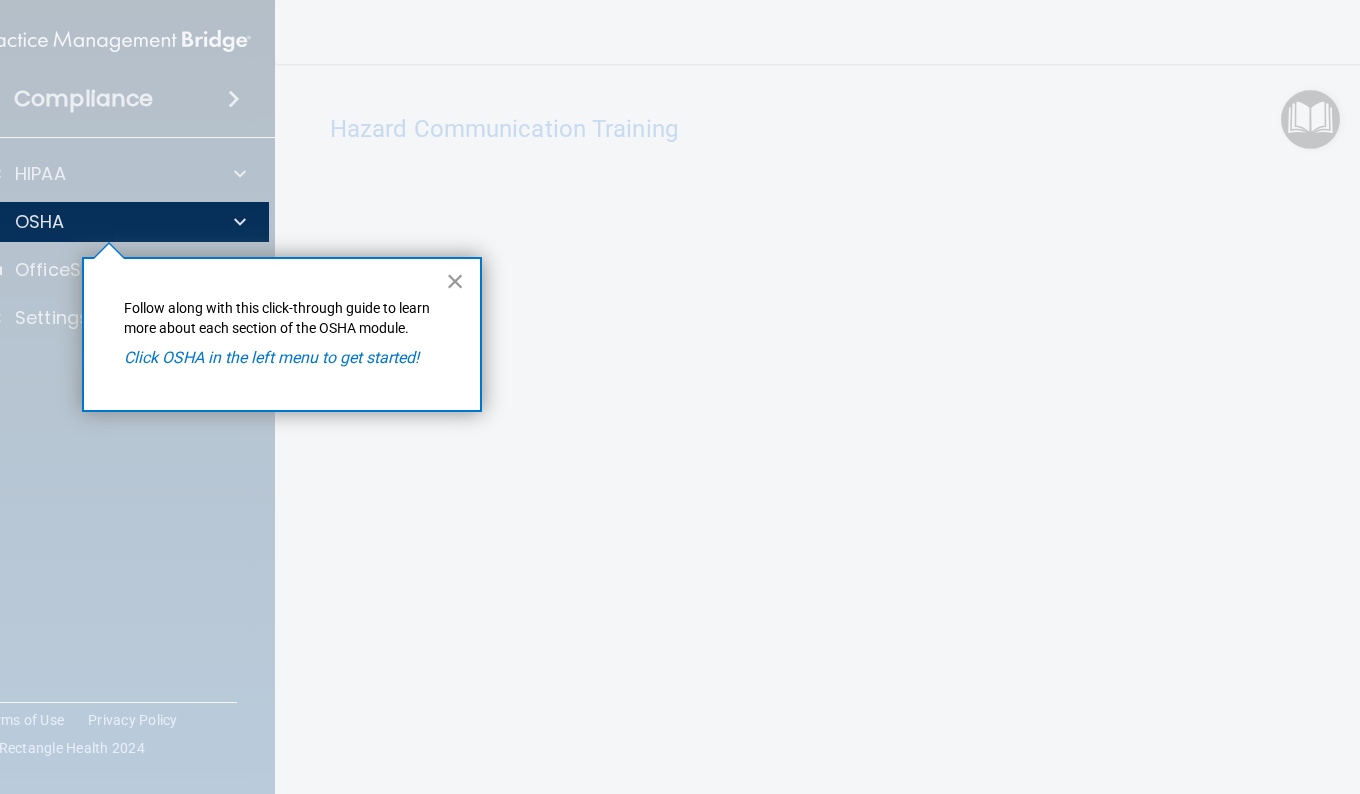 click on "×" at bounding box center [455, 281] 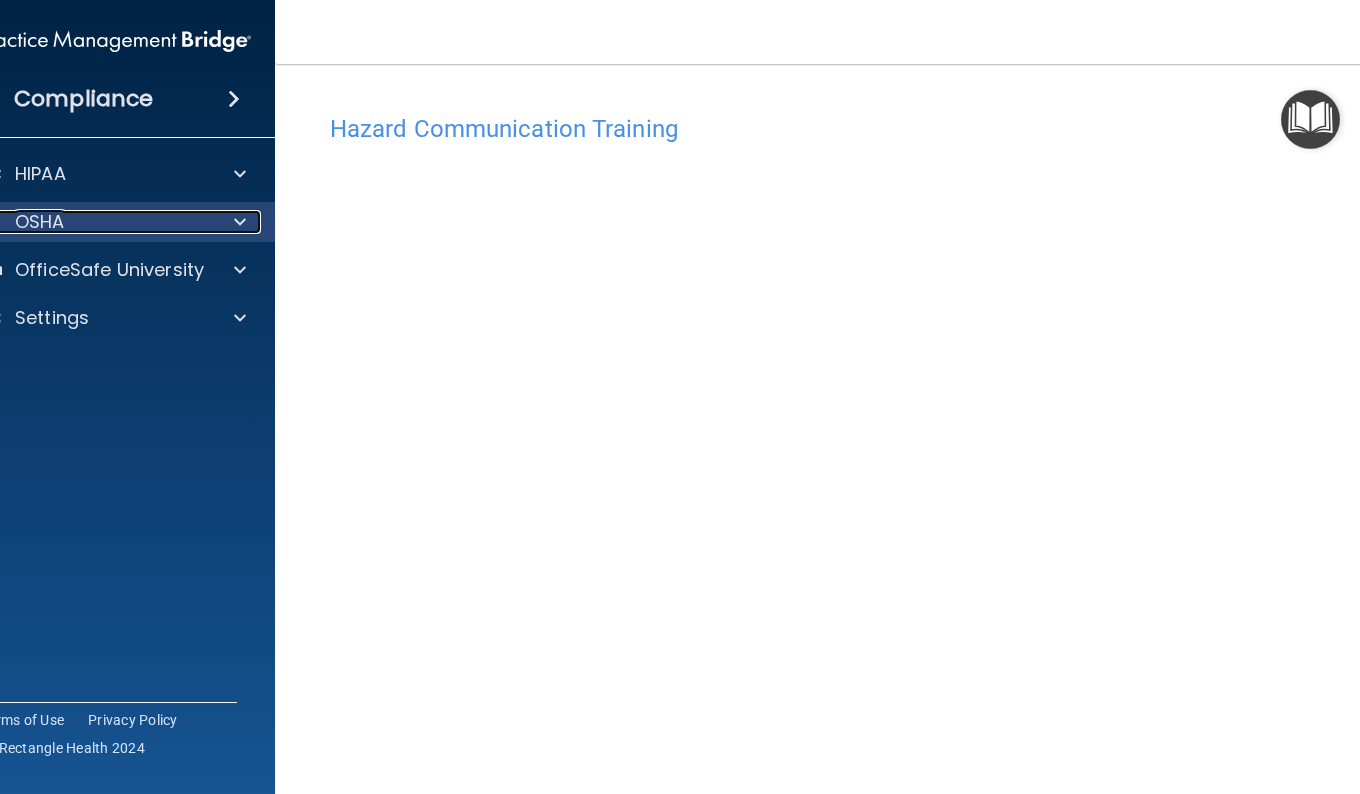 click at bounding box center (237, 222) 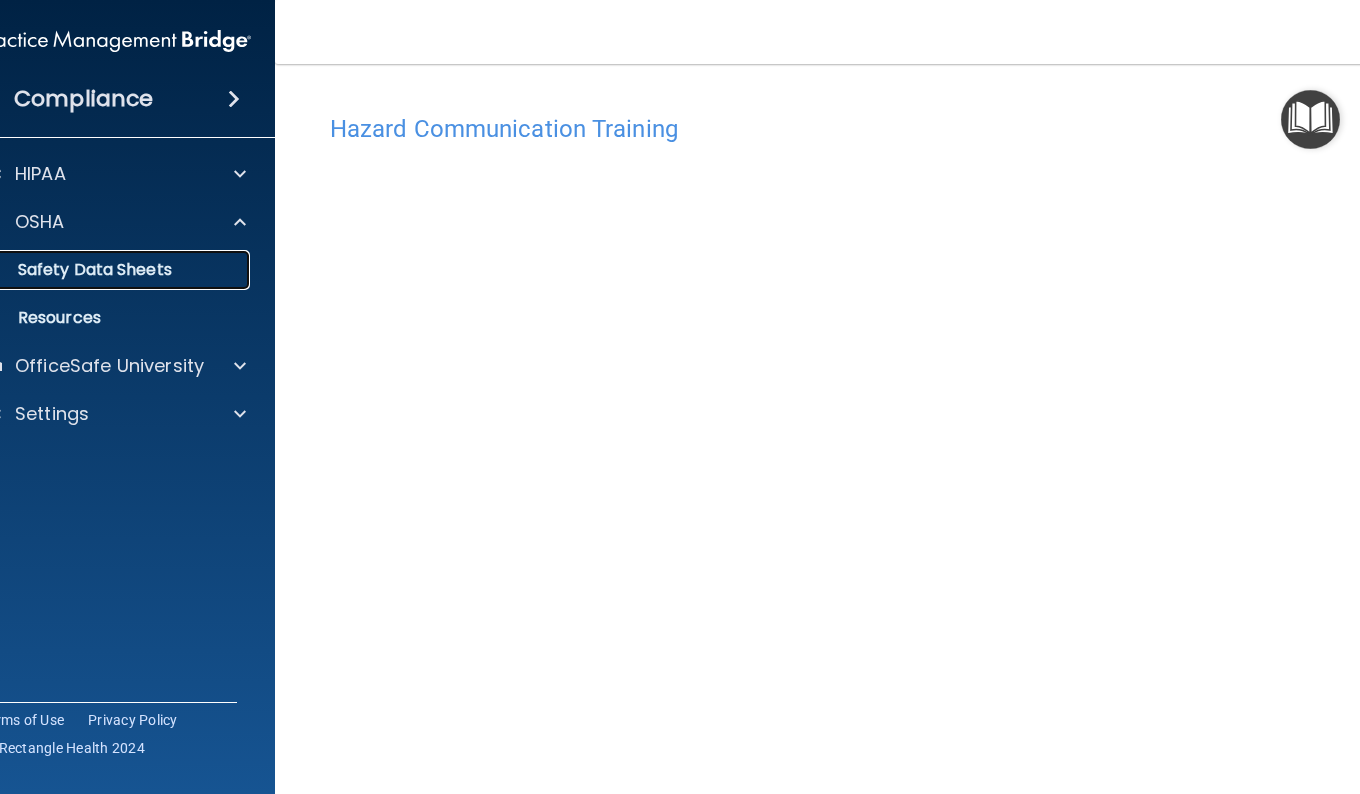 click on "Safety Data Sheets" at bounding box center (104, 270) 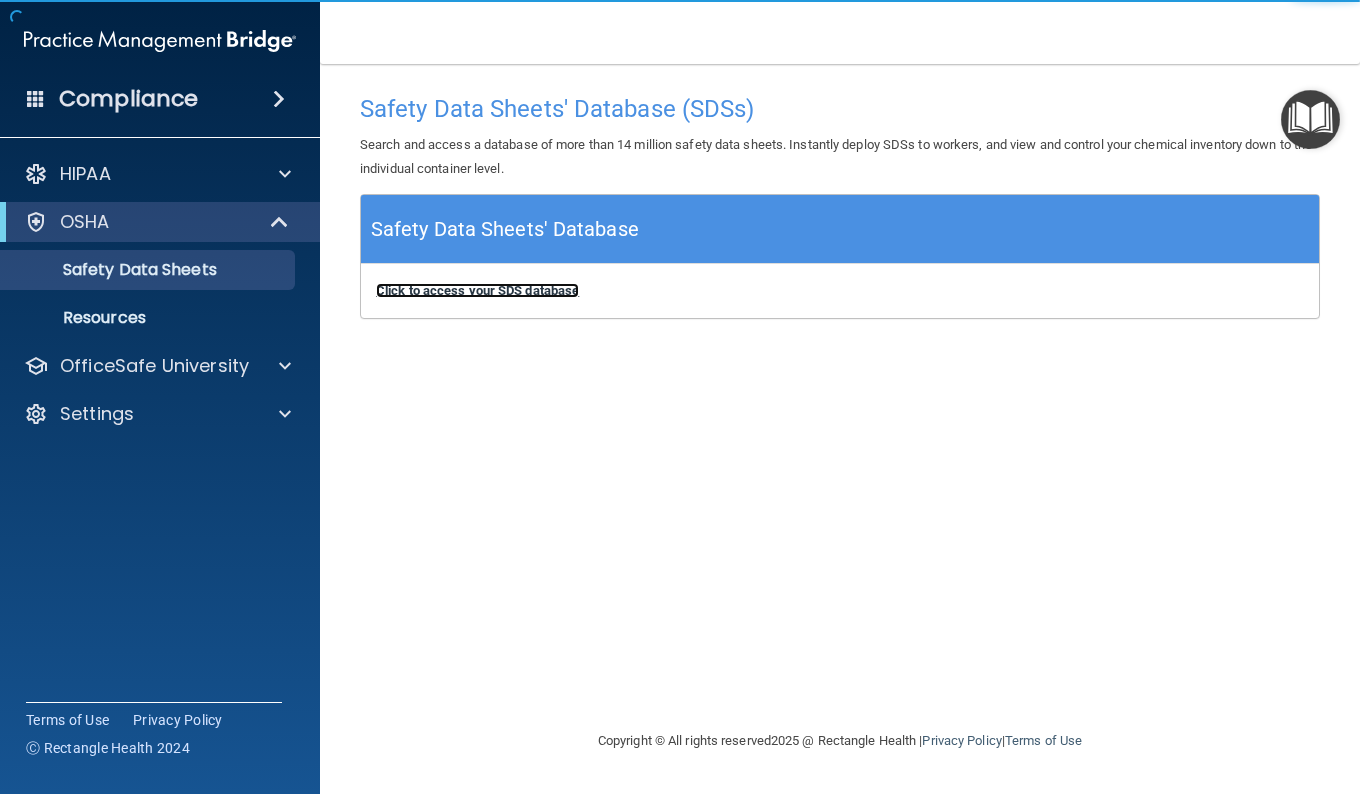 click on "Click to access your SDS database" at bounding box center (477, 290) 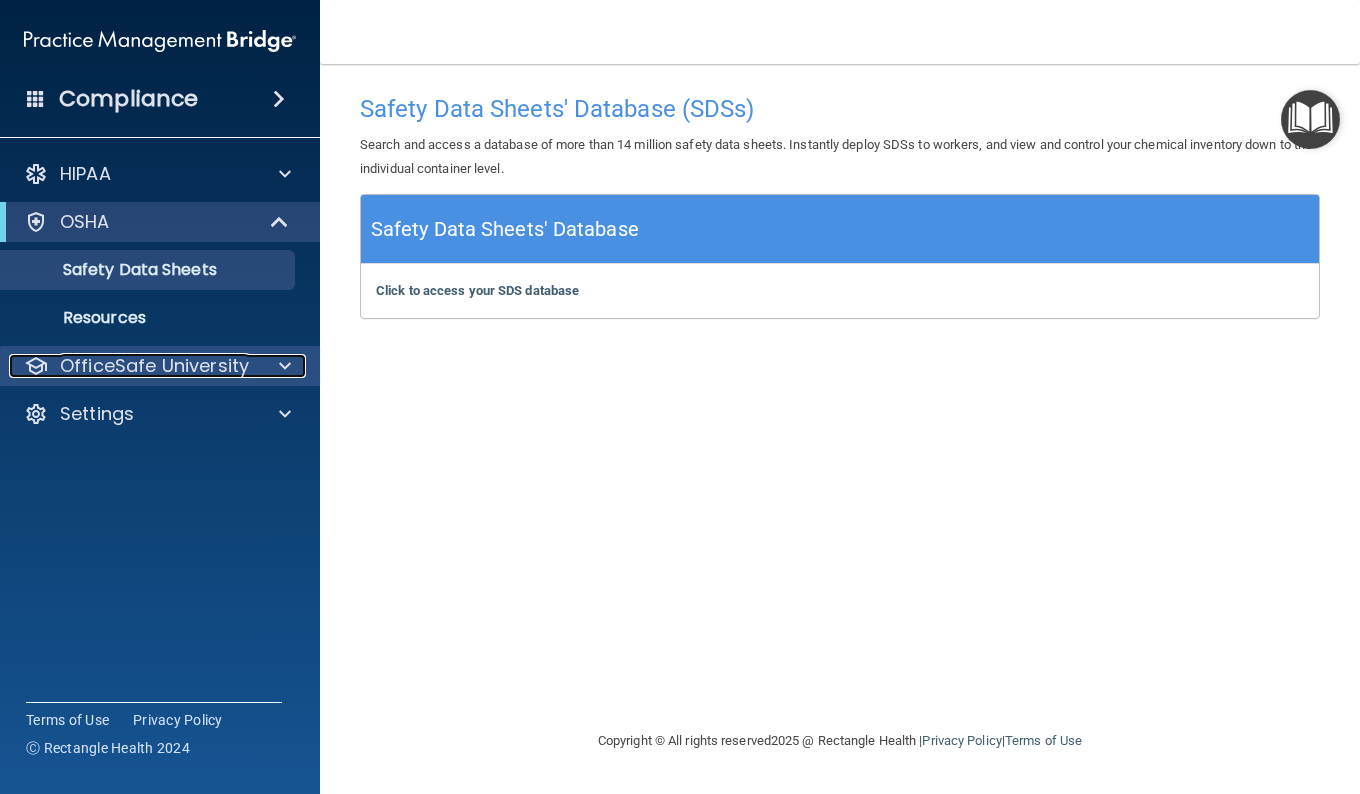 click on "OfficeSafe University" at bounding box center (154, 366) 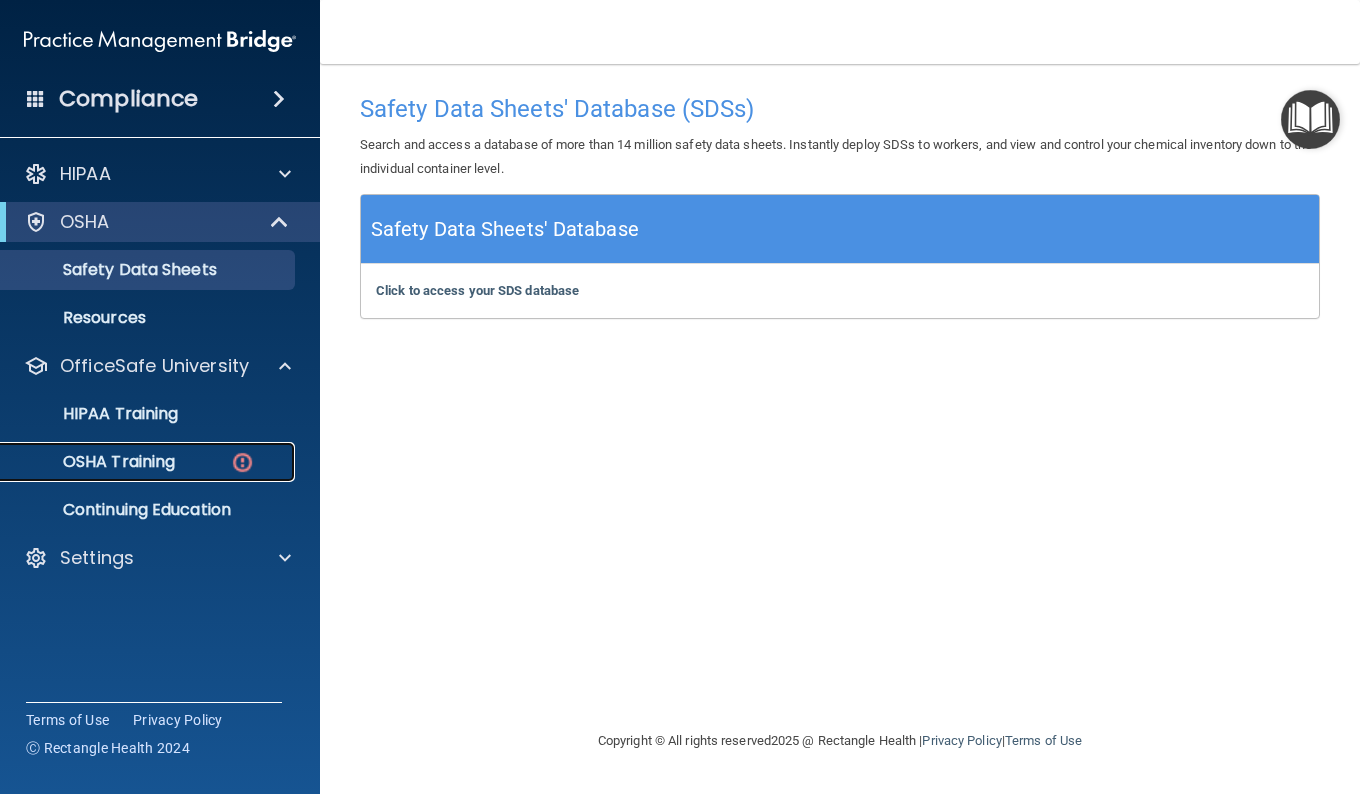 click on "OSHA Training" at bounding box center (94, 462) 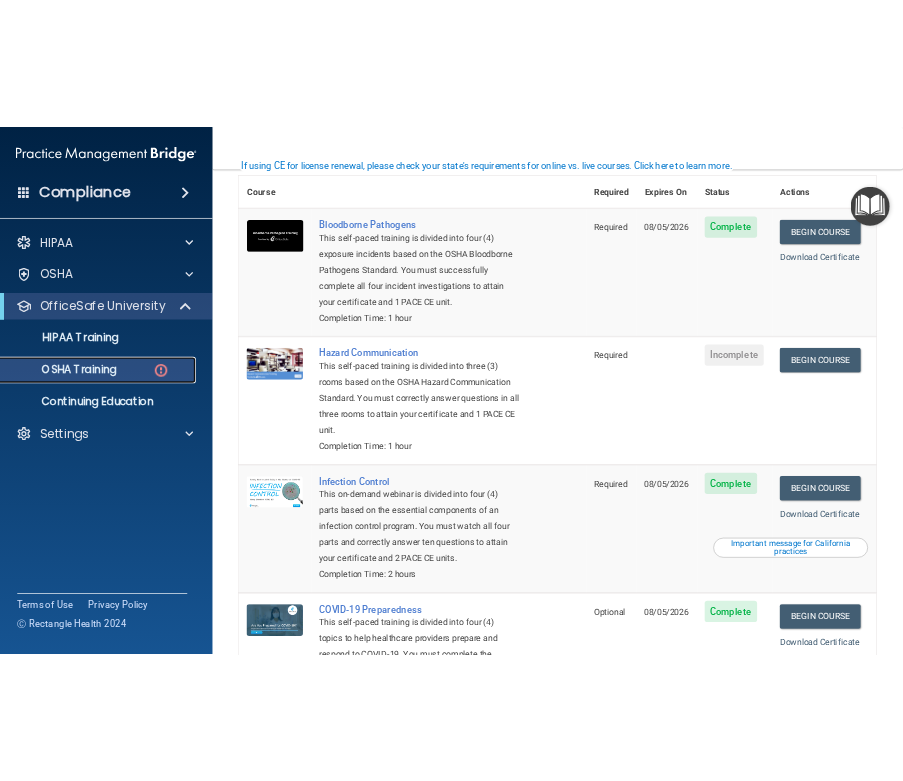 scroll, scrollTop: 190, scrollLeft: 0, axis: vertical 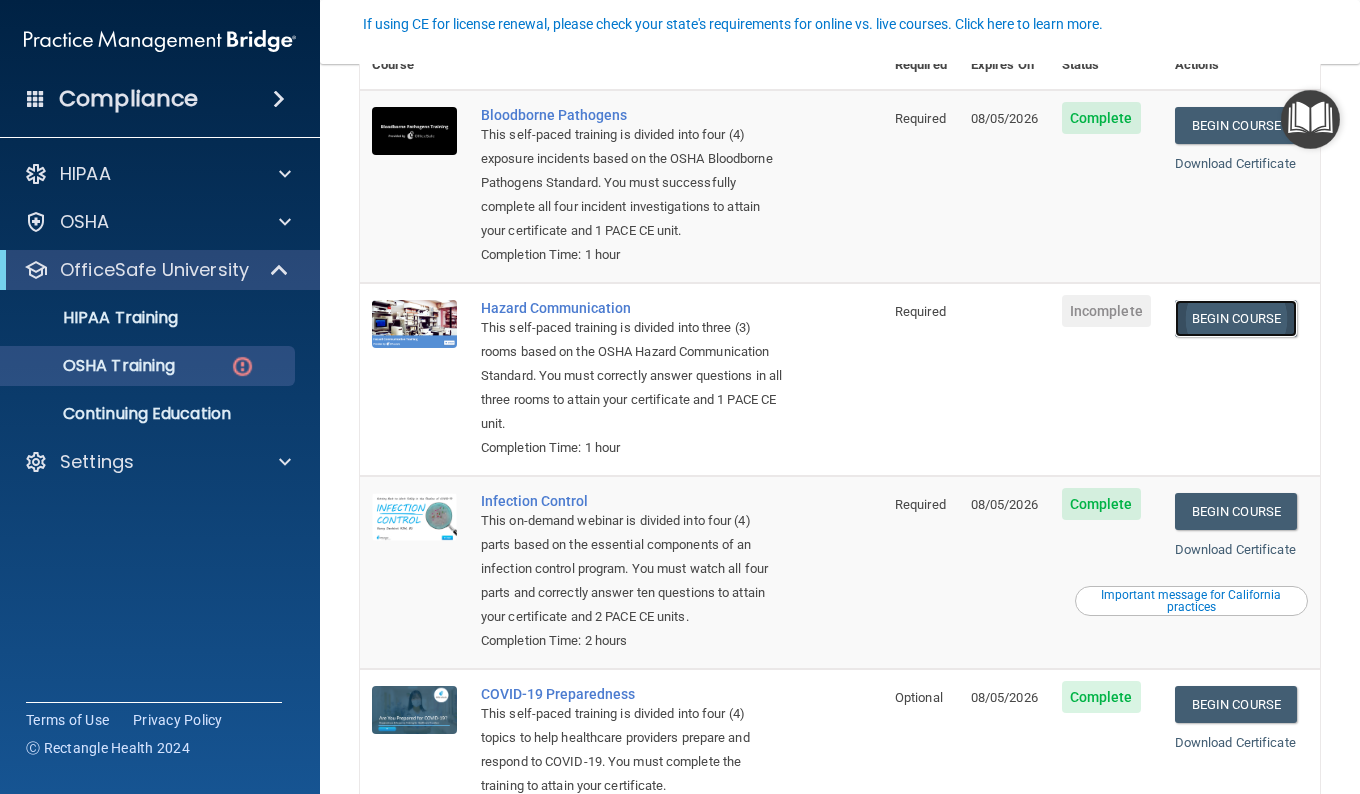 click on "Begin Course" at bounding box center [1236, 318] 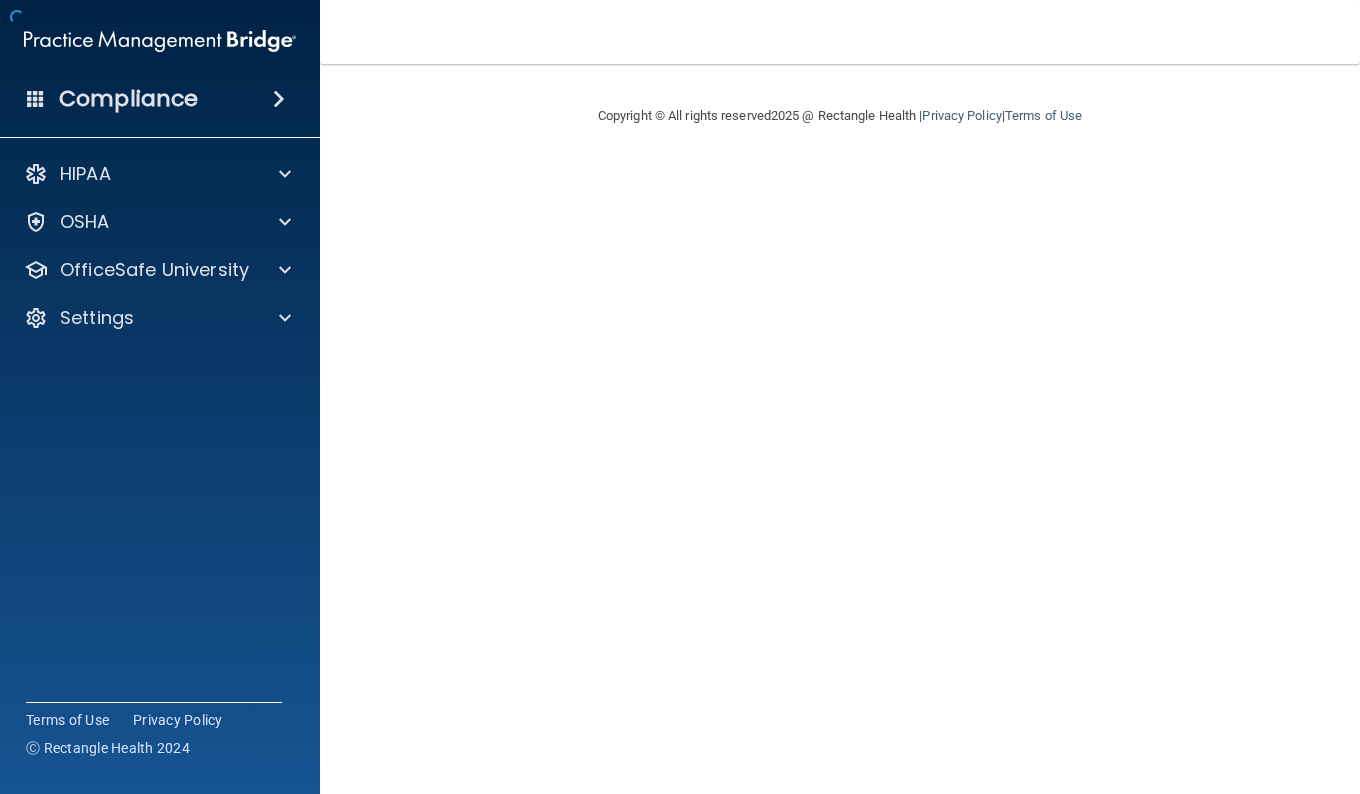 scroll, scrollTop: 0, scrollLeft: 0, axis: both 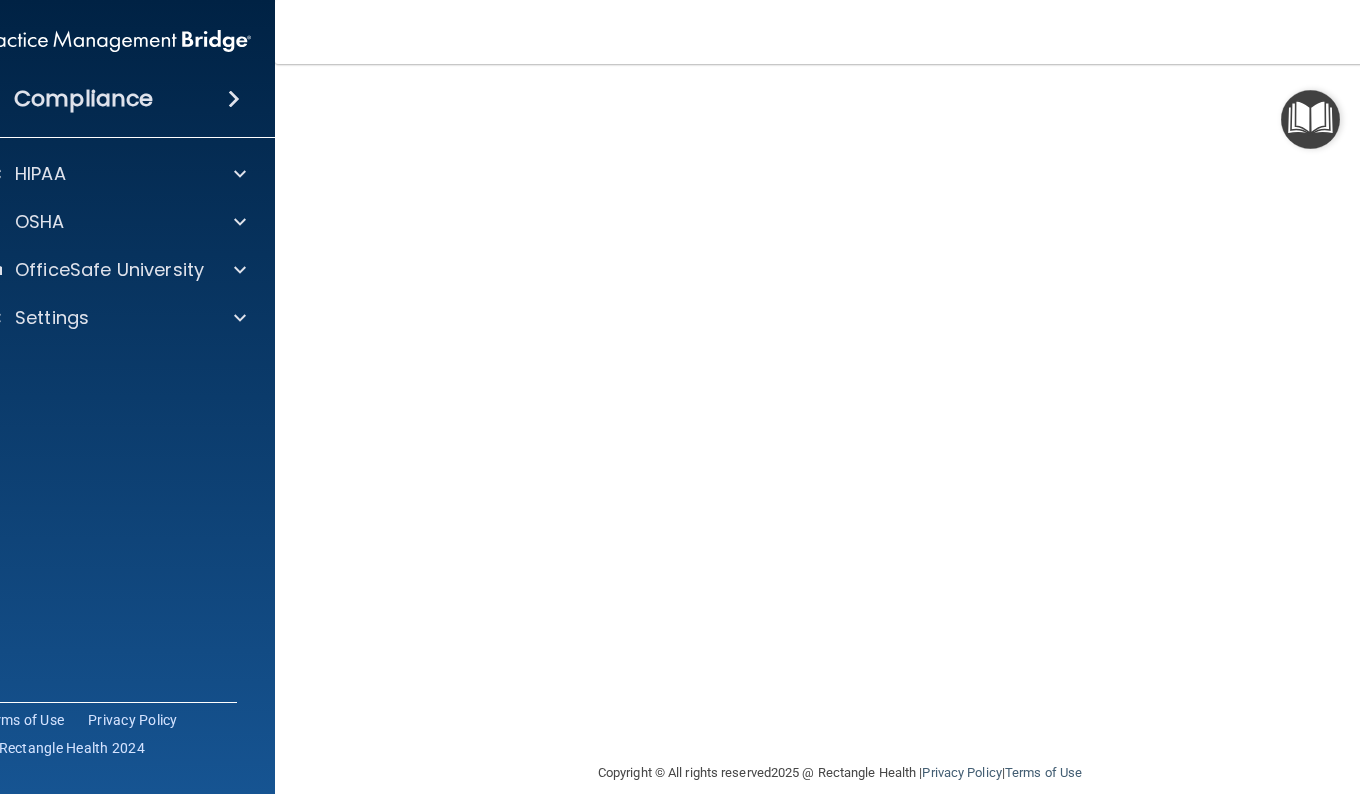 click at bounding box center (1310, 119) 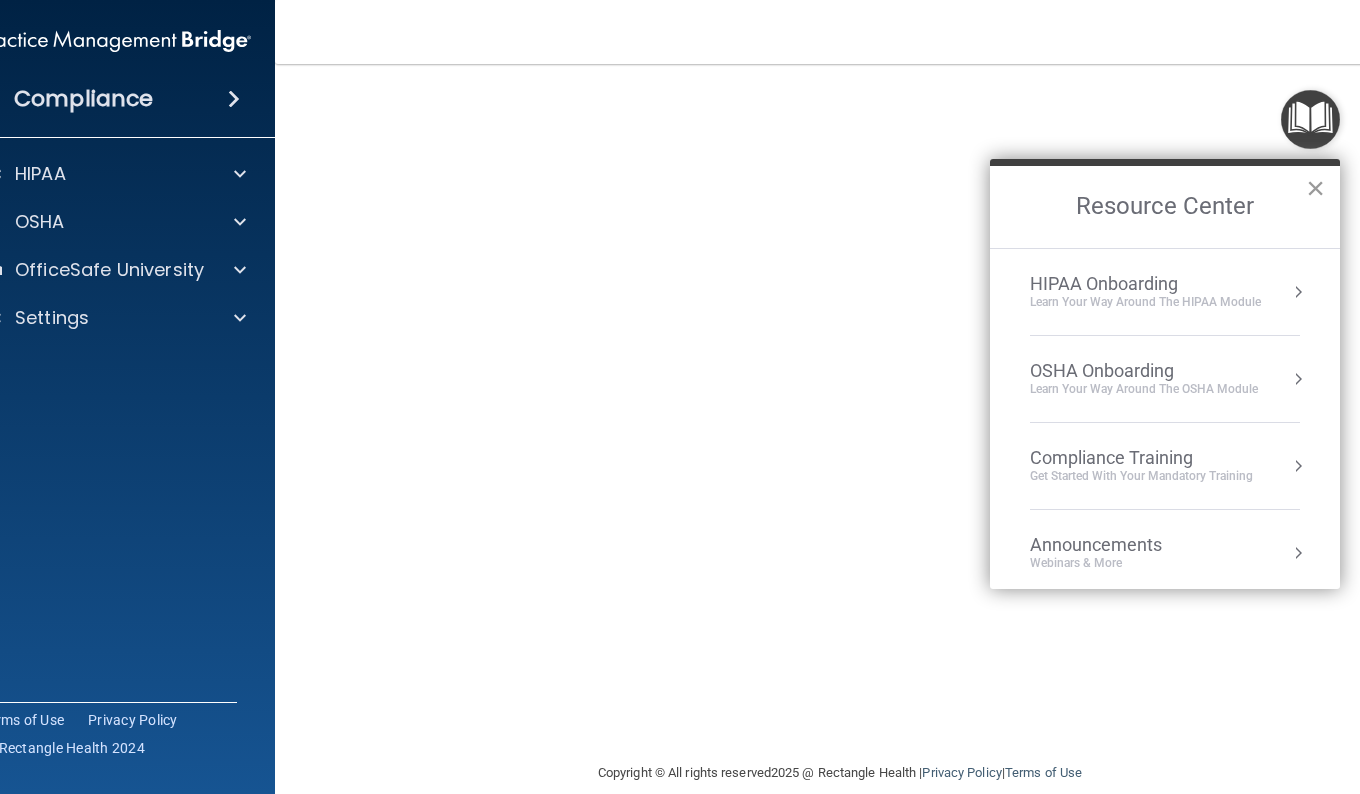 click on "×" at bounding box center (1315, 188) 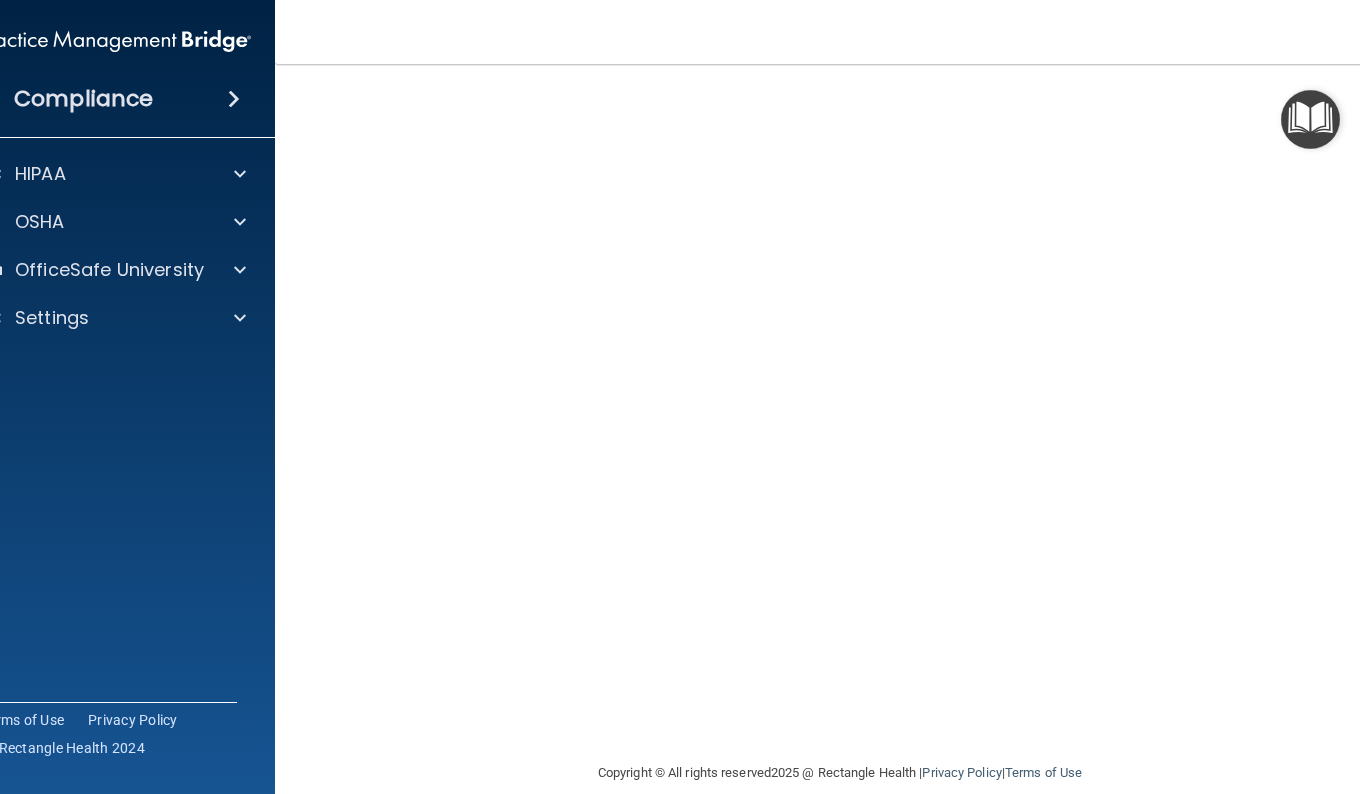 type 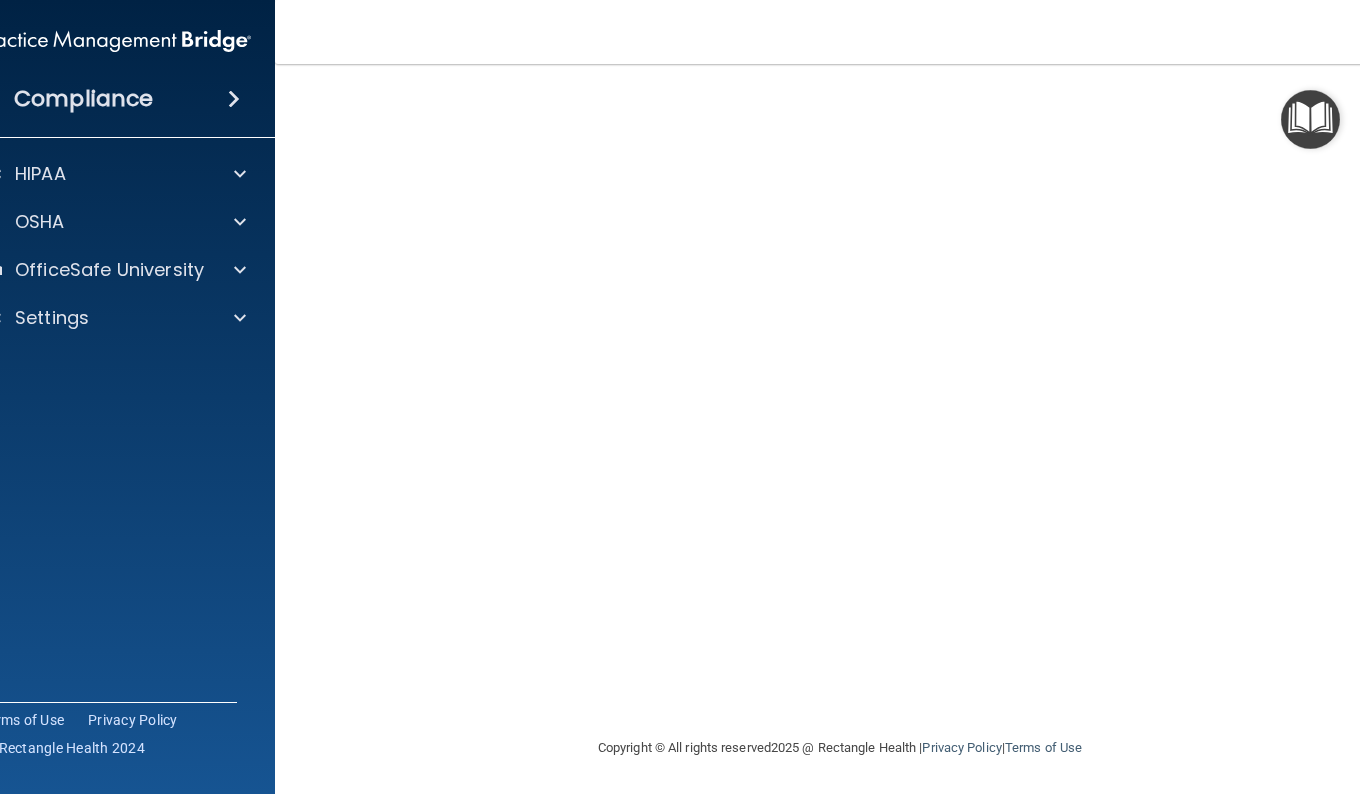 scroll, scrollTop: 107, scrollLeft: 0, axis: vertical 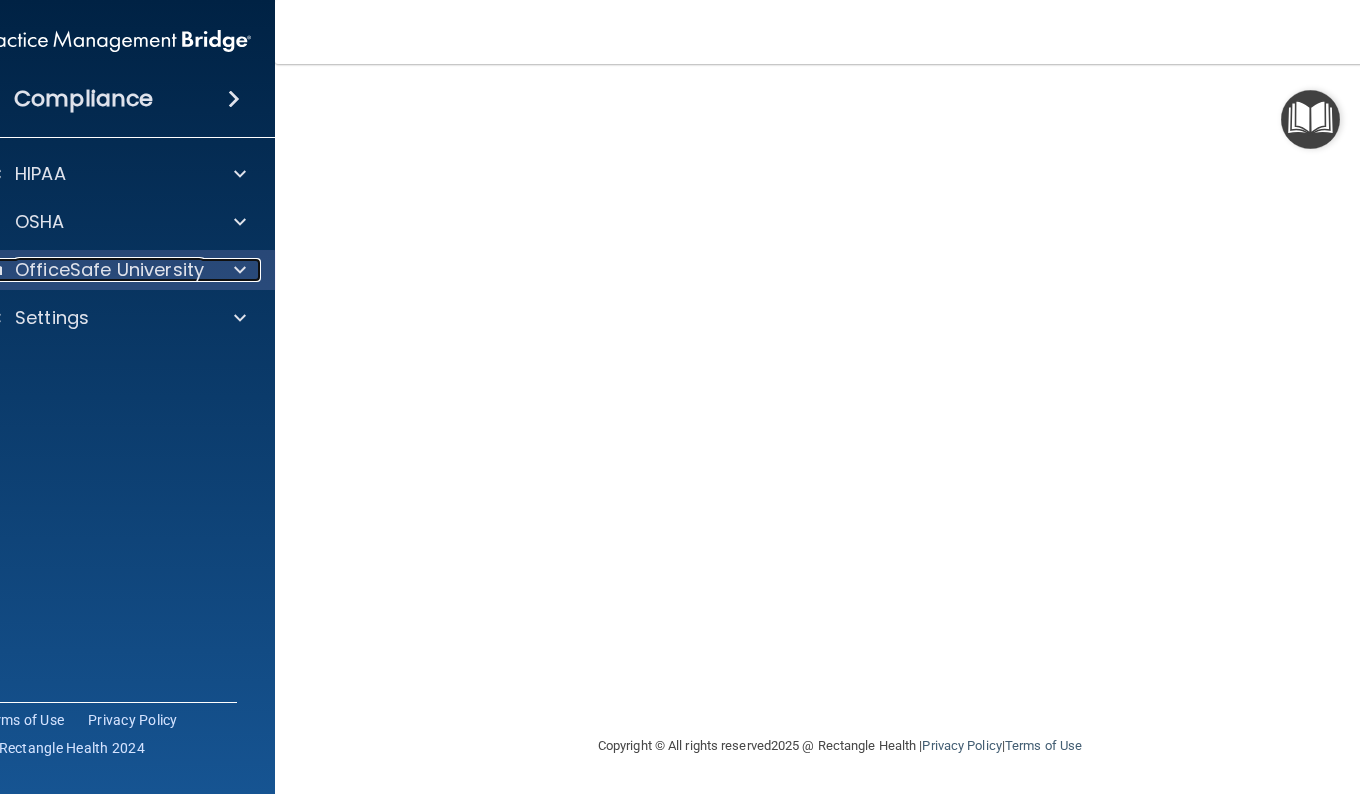 click on "OfficeSafe University" at bounding box center [109, 270] 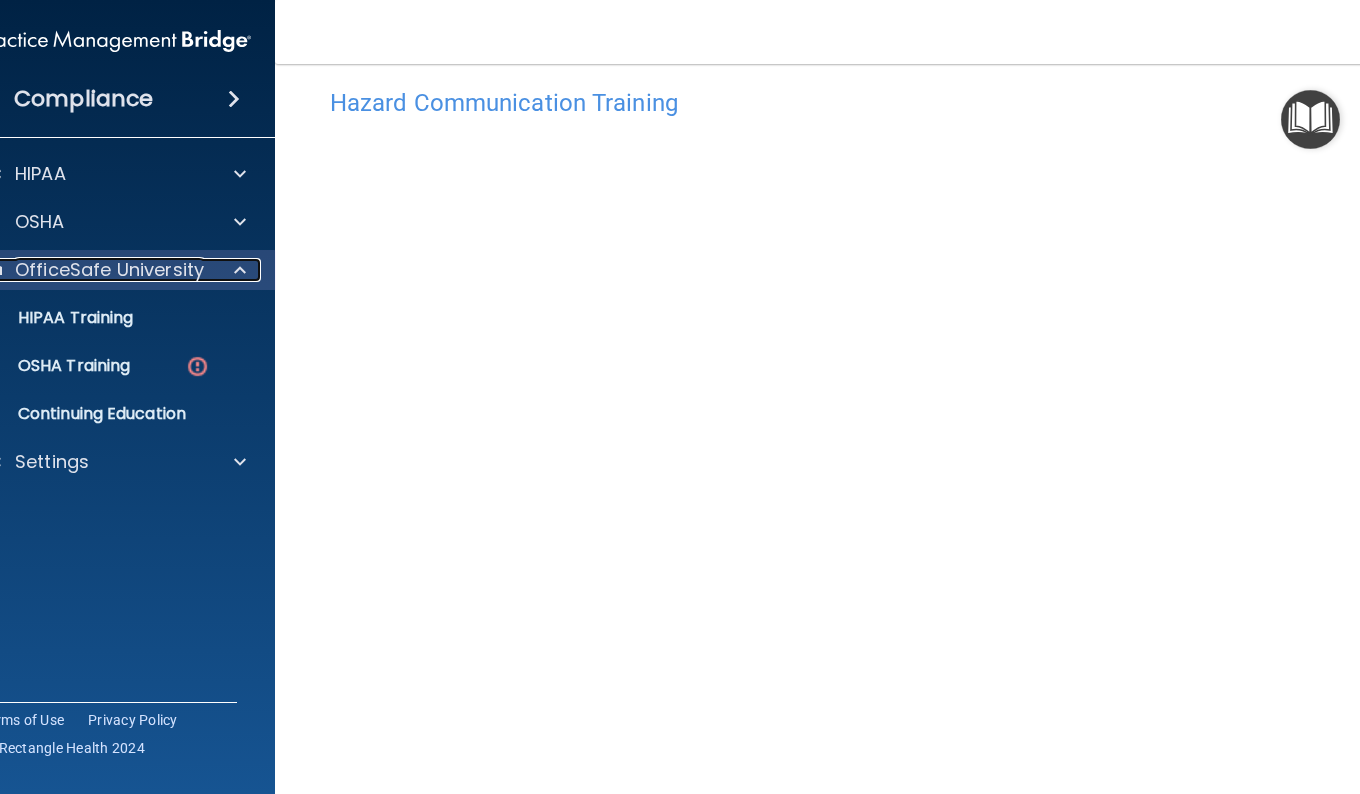 scroll, scrollTop: 0, scrollLeft: 0, axis: both 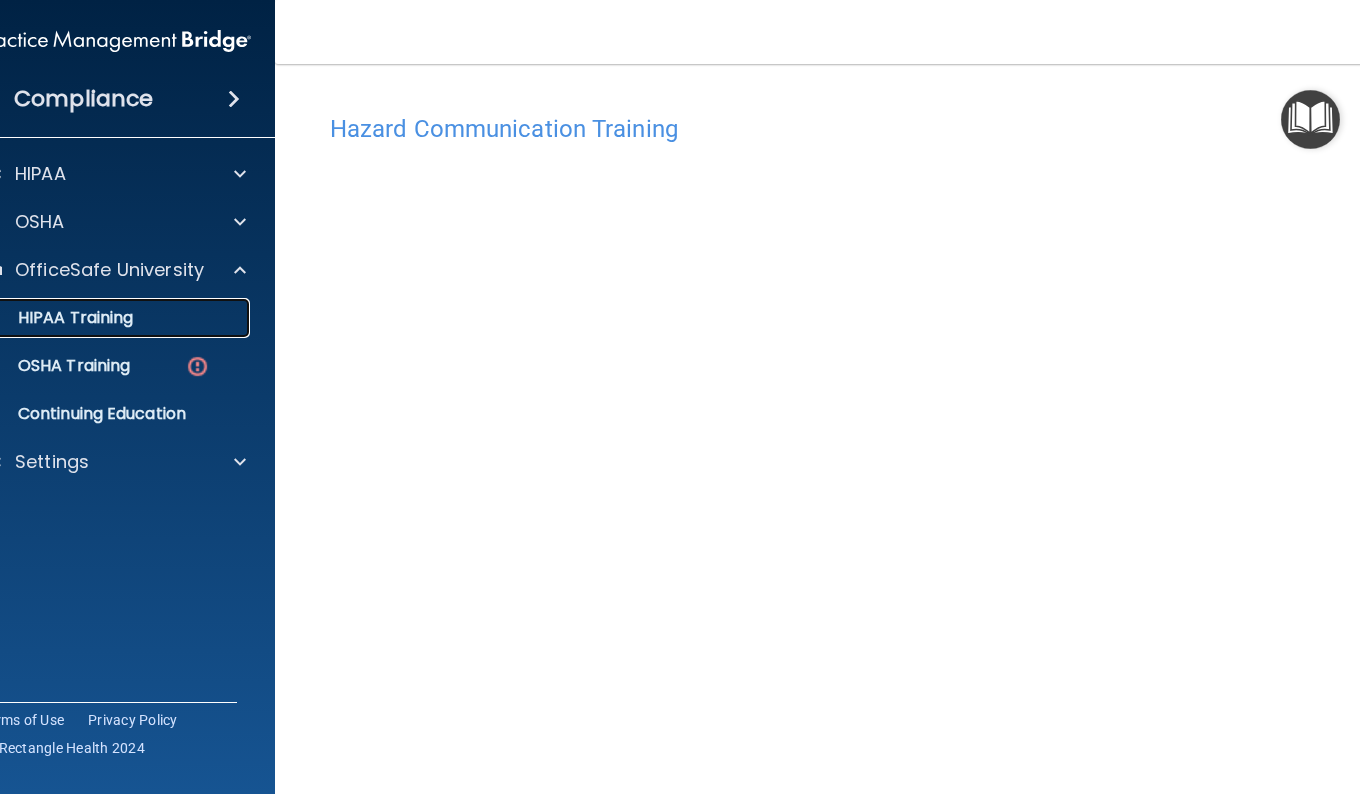click on "HIPAA Training" at bounding box center (50, 318) 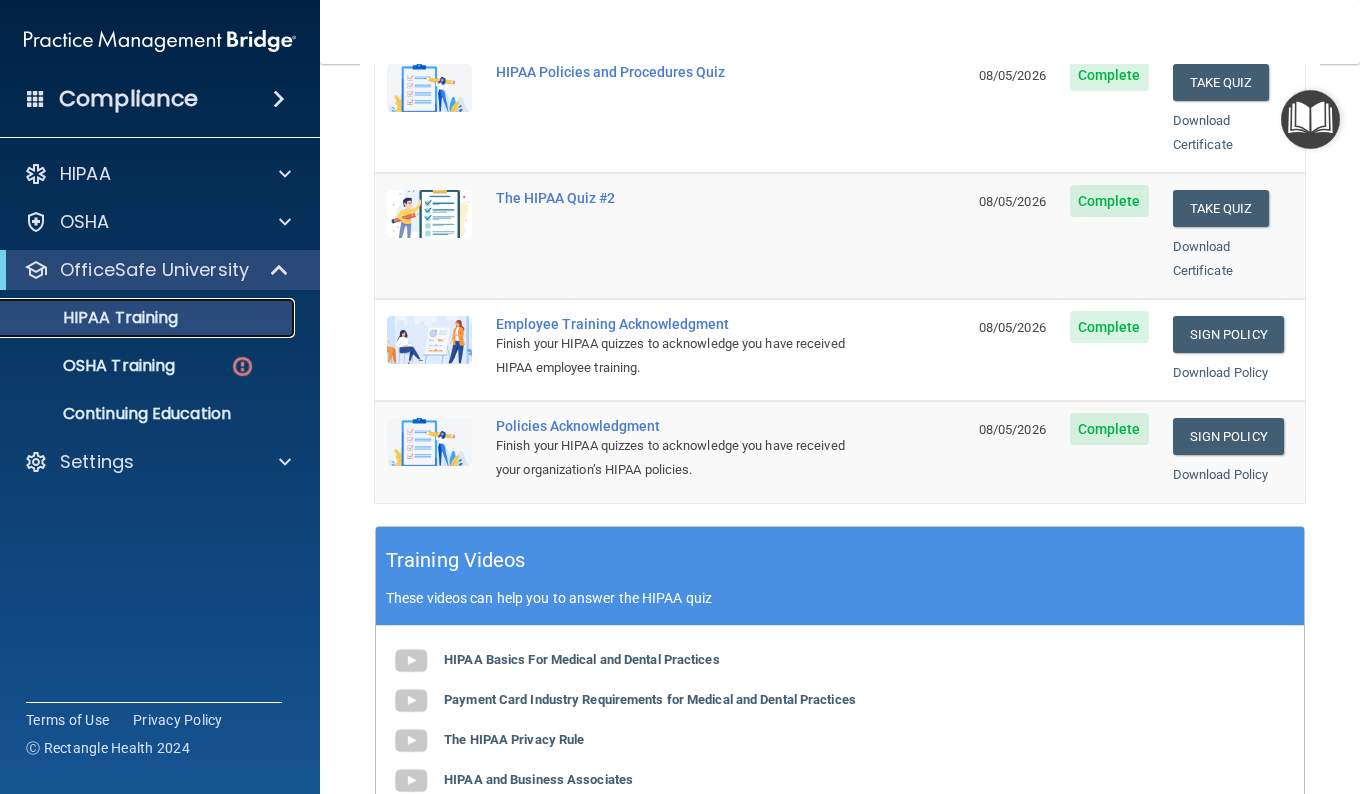 scroll, scrollTop: 429, scrollLeft: 0, axis: vertical 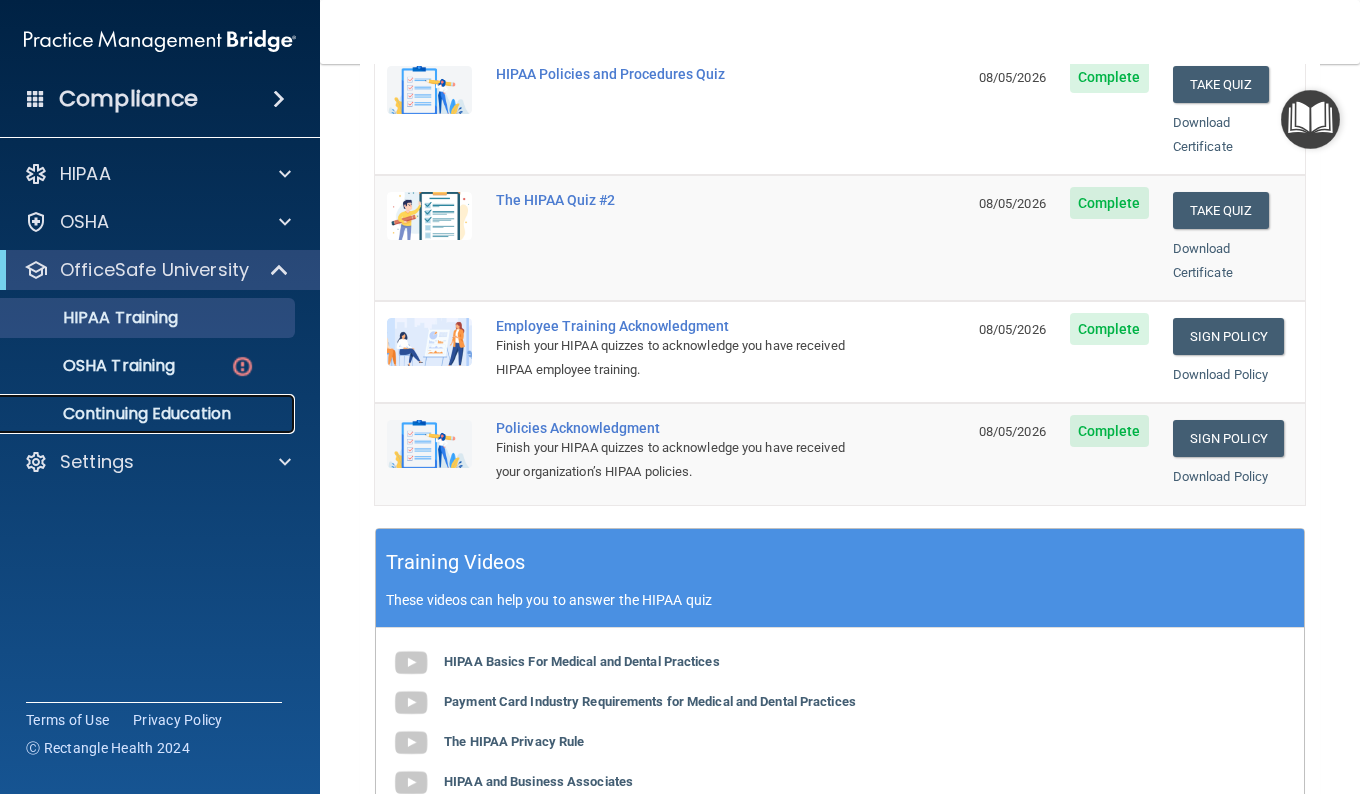 click on "Continuing Education" at bounding box center (149, 414) 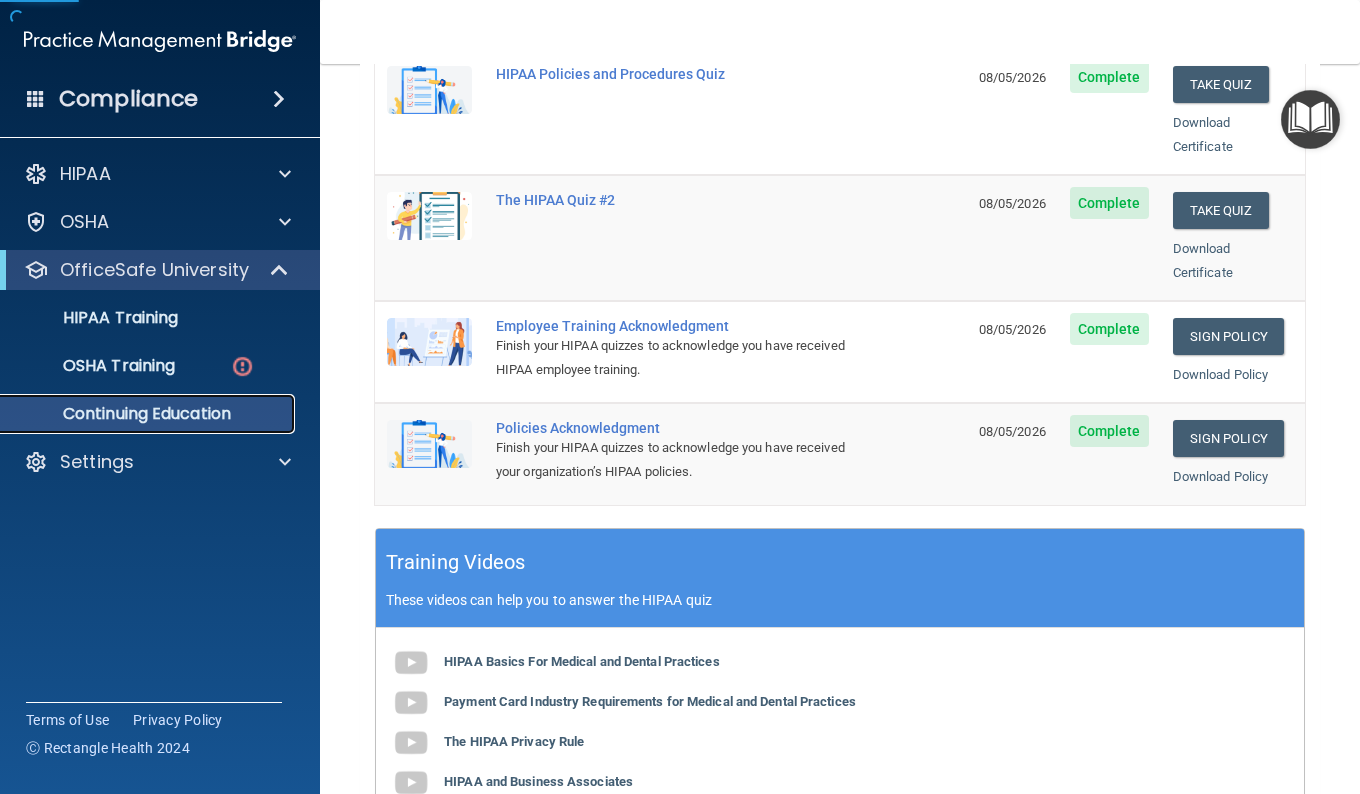 scroll, scrollTop: 0, scrollLeft: 0, axis: both 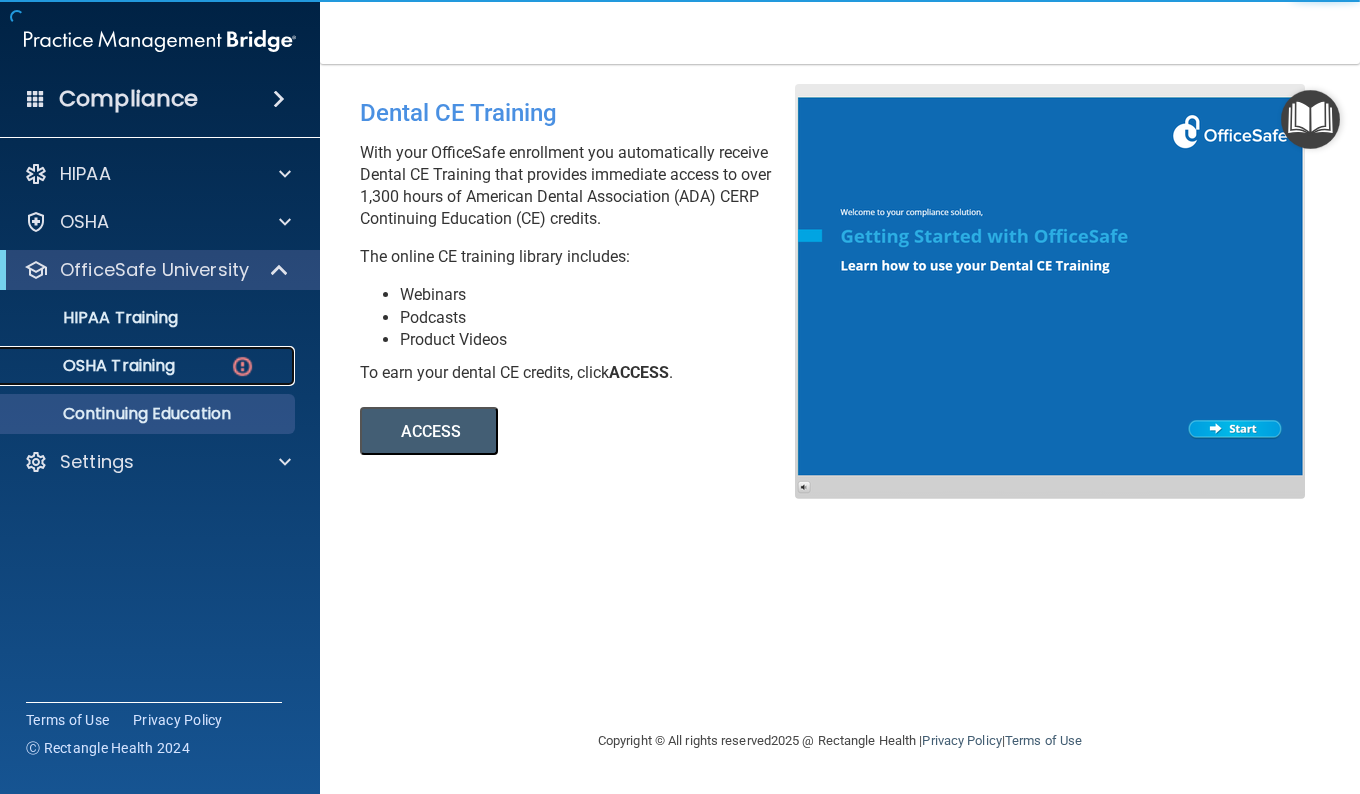 click on "OSHA Training" at bounding box center [94, 366] 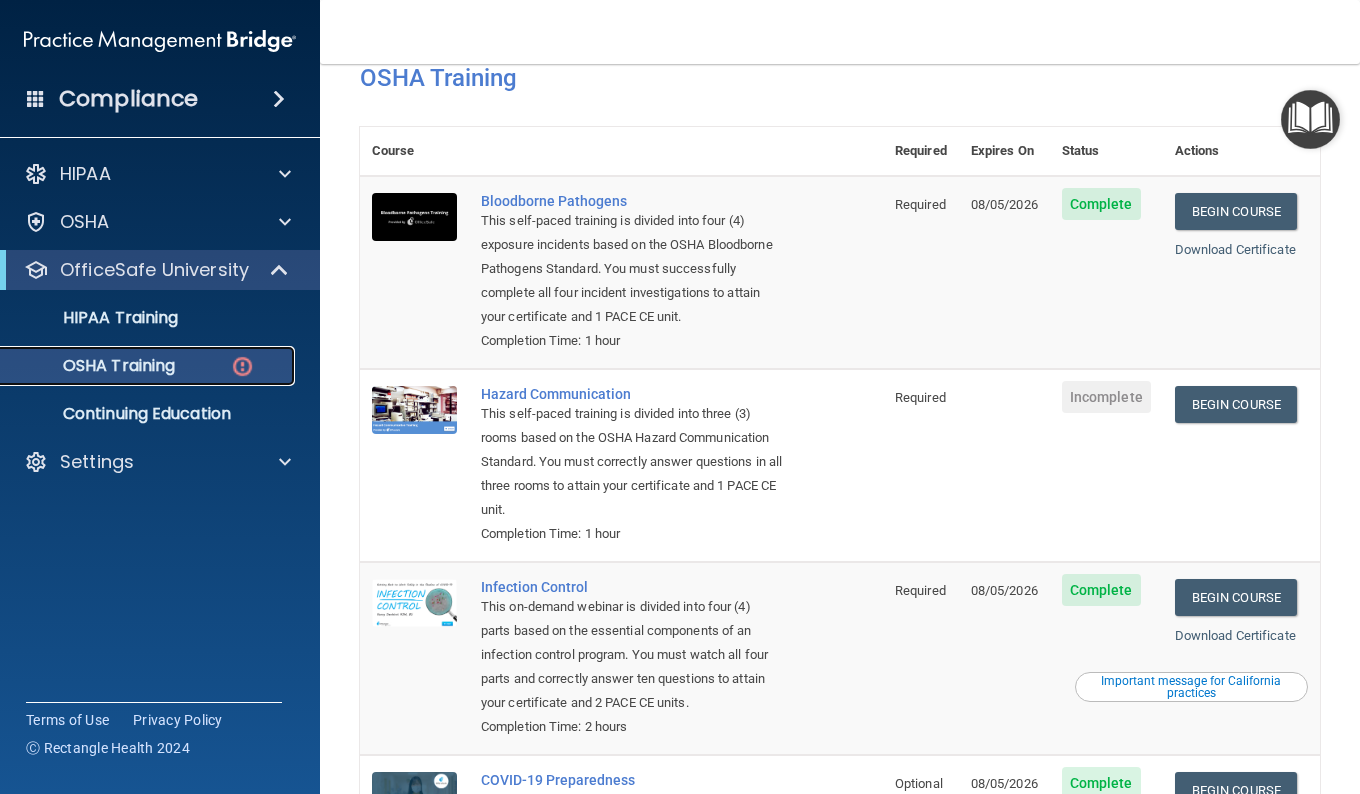 scroll, scrollTop: 102, scrollLeft: 0, axis: vertical 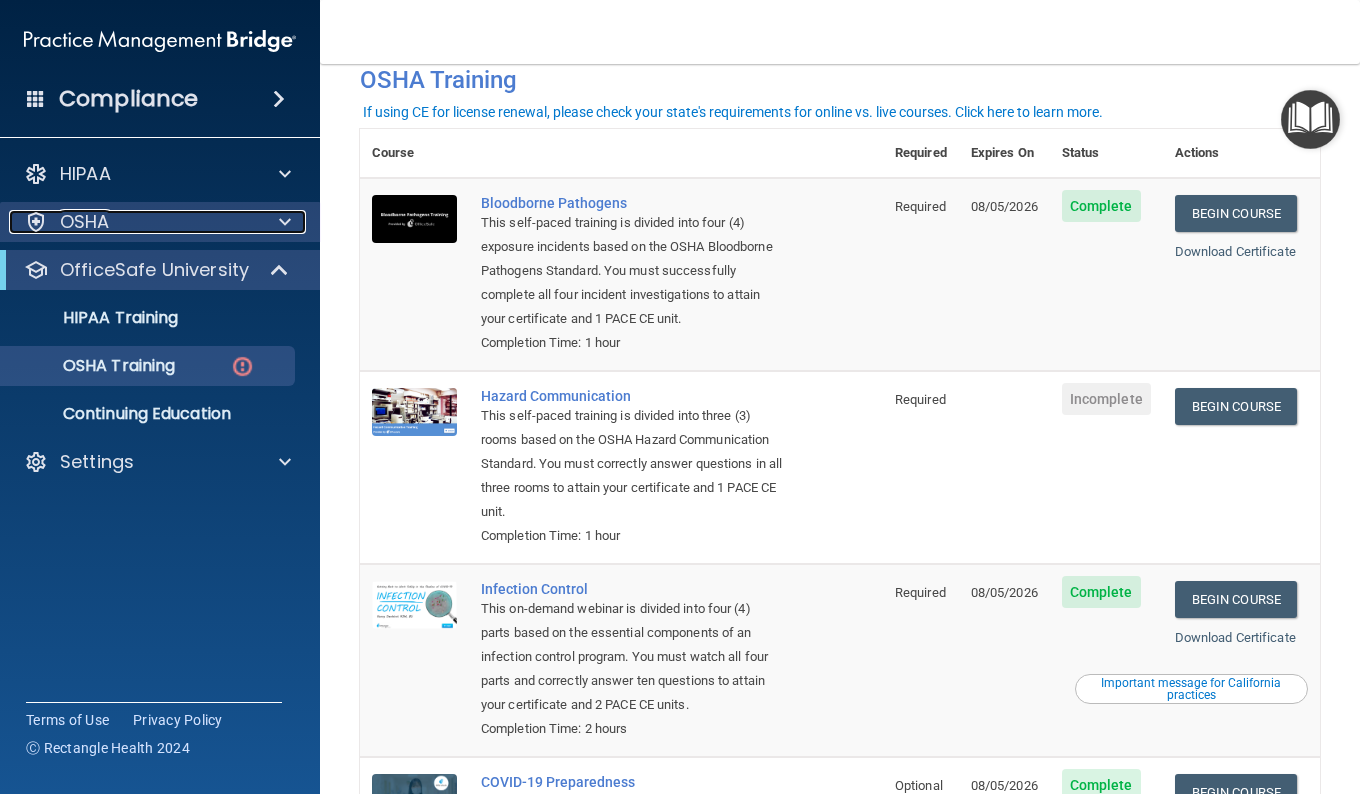 click on "OSHA" at bounding box center [85, 222] 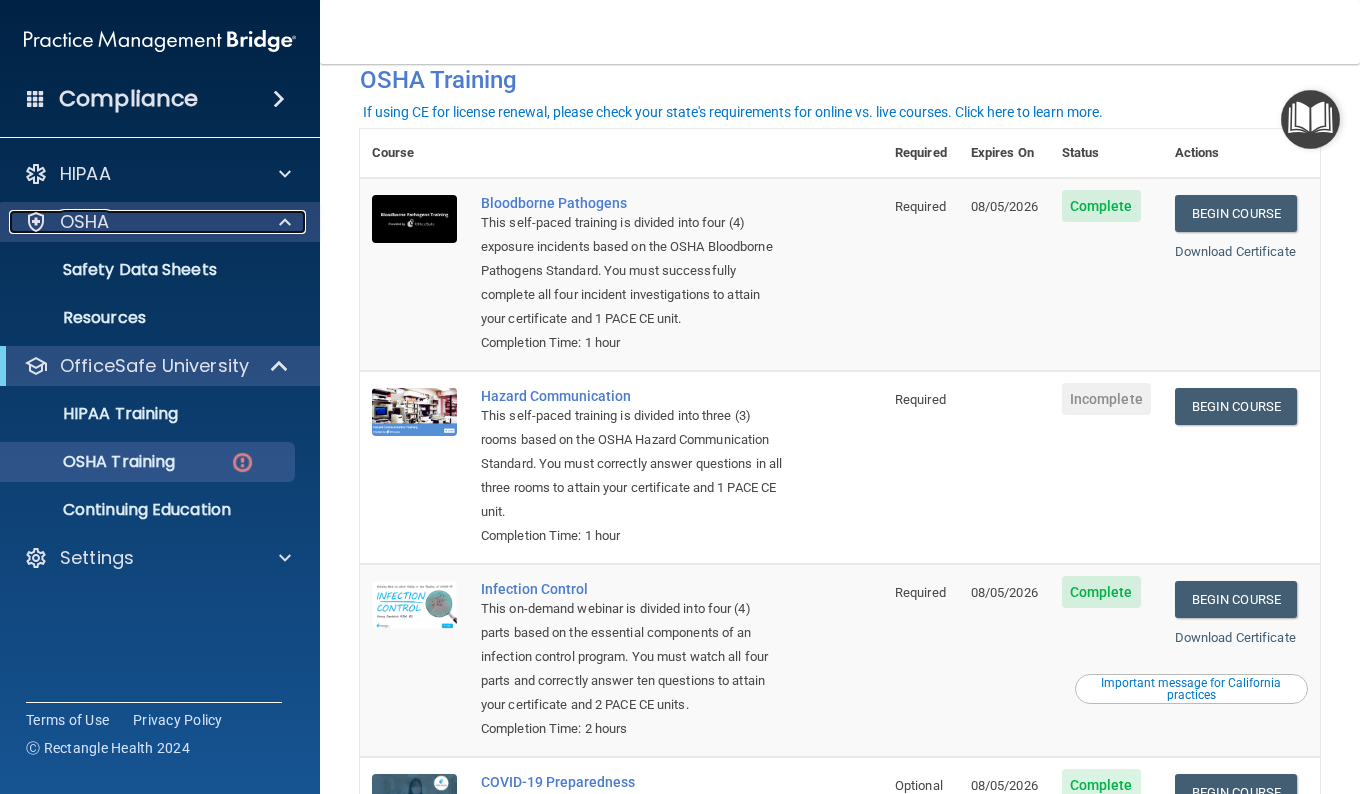 click on "OSHA" at bounding box center (85, 222) 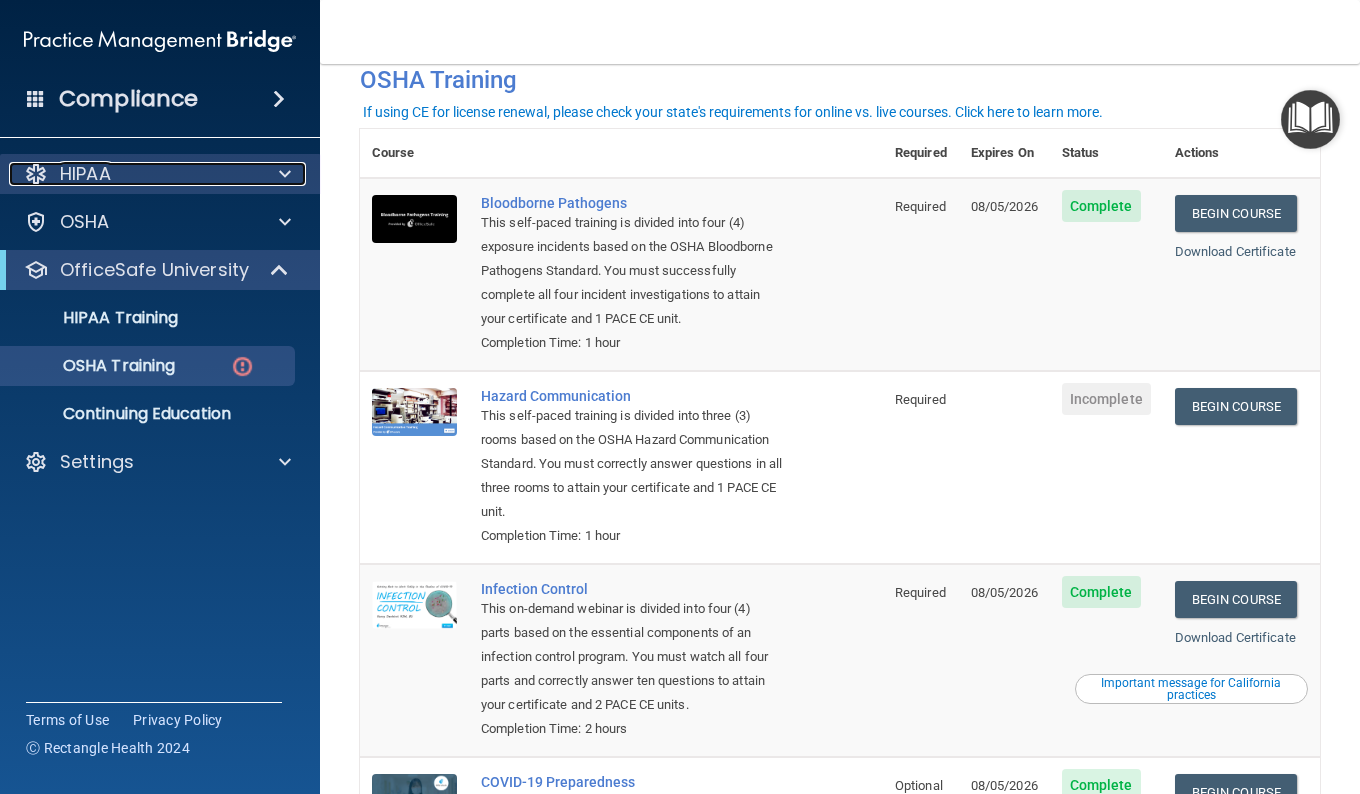 click on "HIPAA" at bounding box center (85, 174) 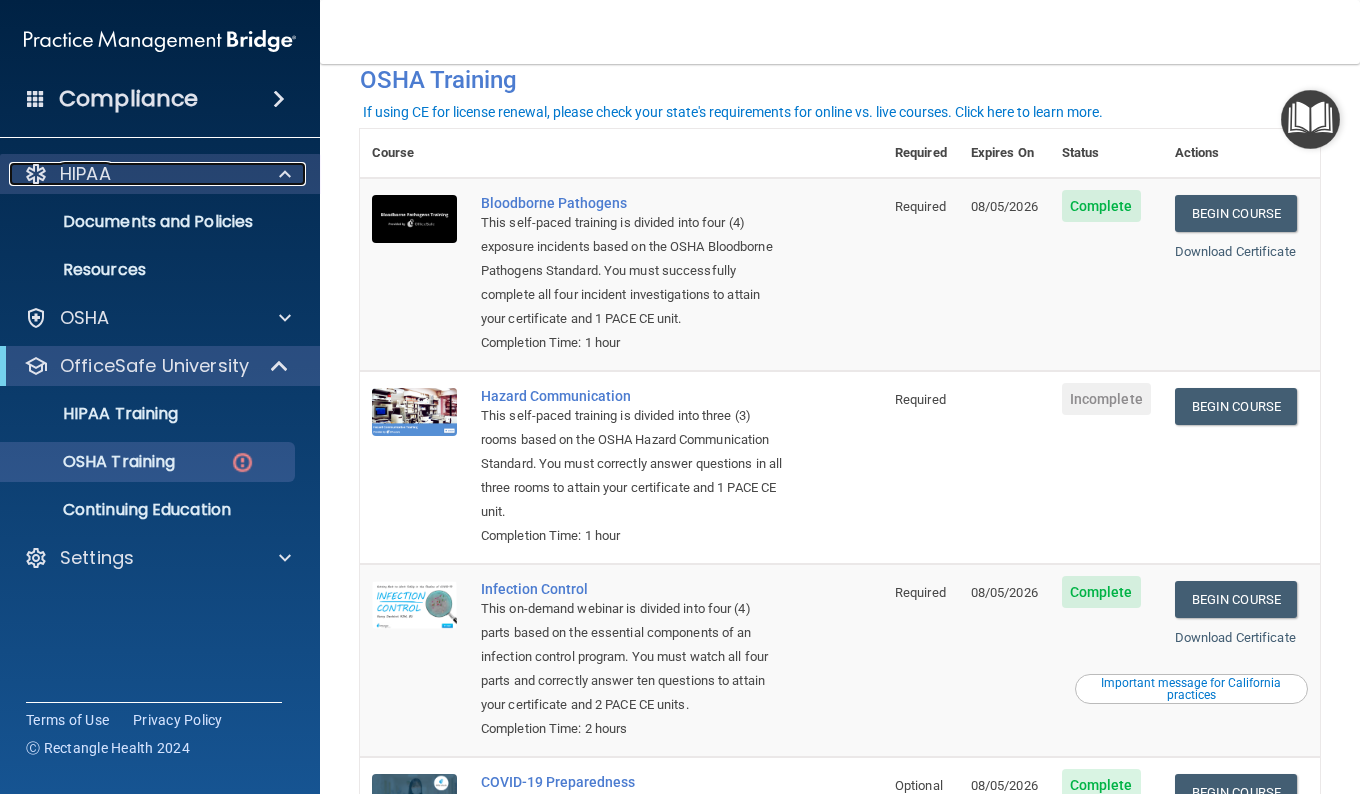 click on "HIPAA" at bounding box center (85, 174) 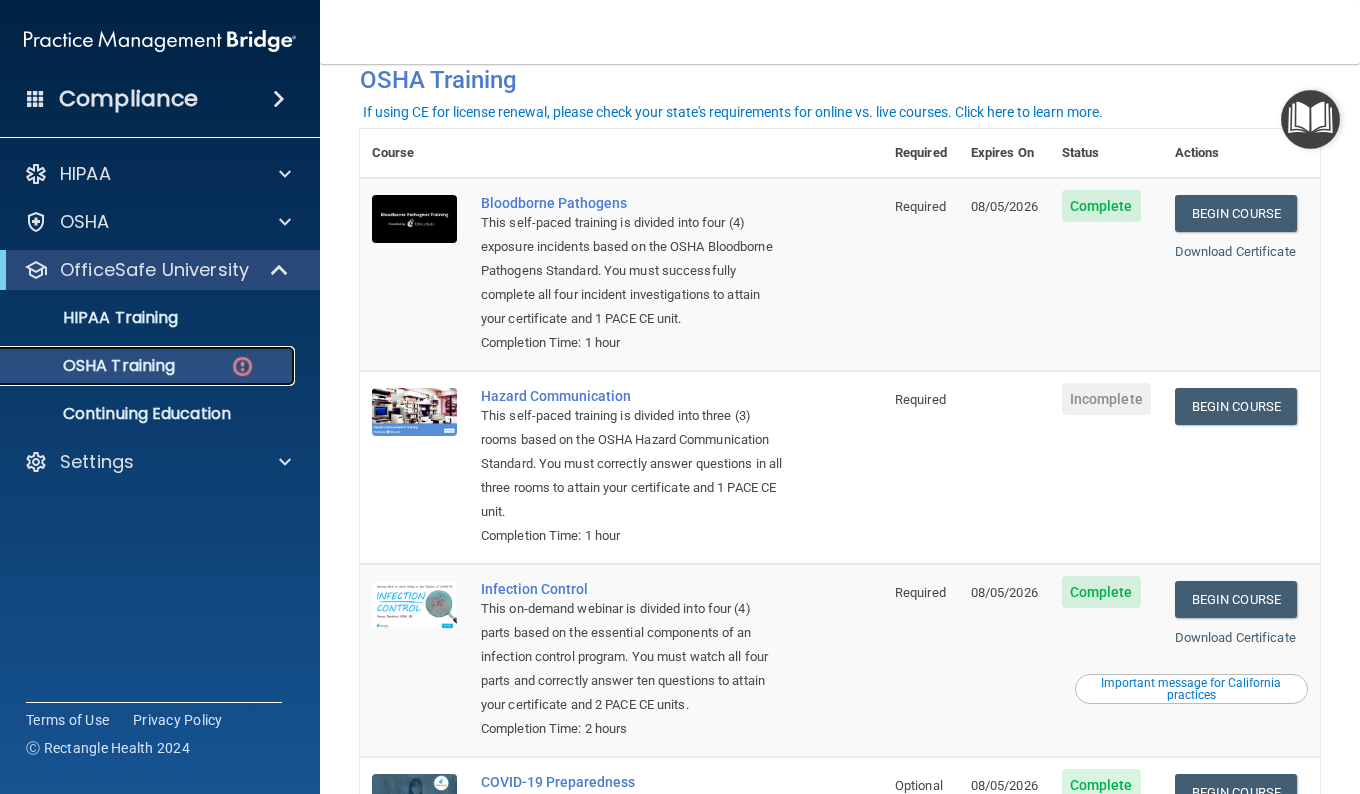 click on "OSHA Training" at bounding box center [94, 366] 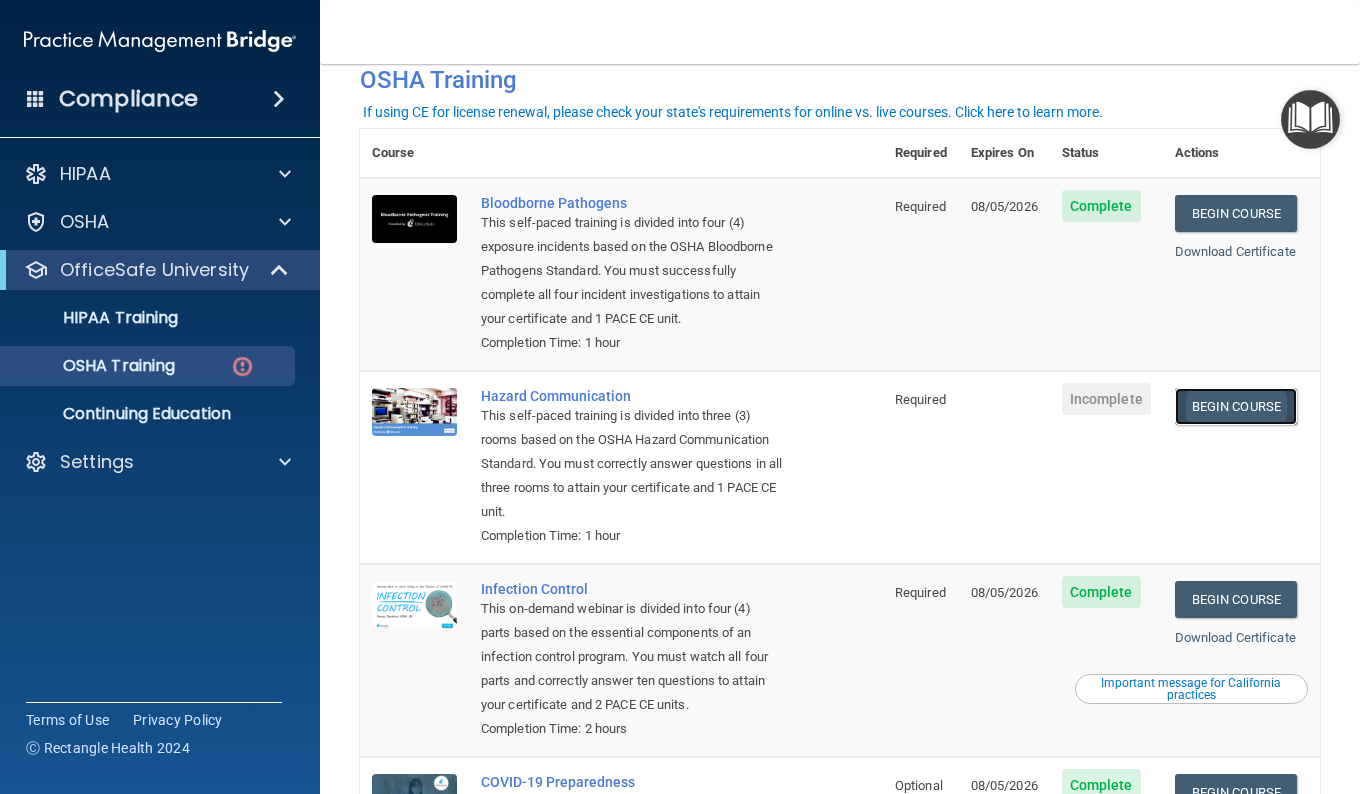 click on "Begin Course" at bounding box center [1236, 406] 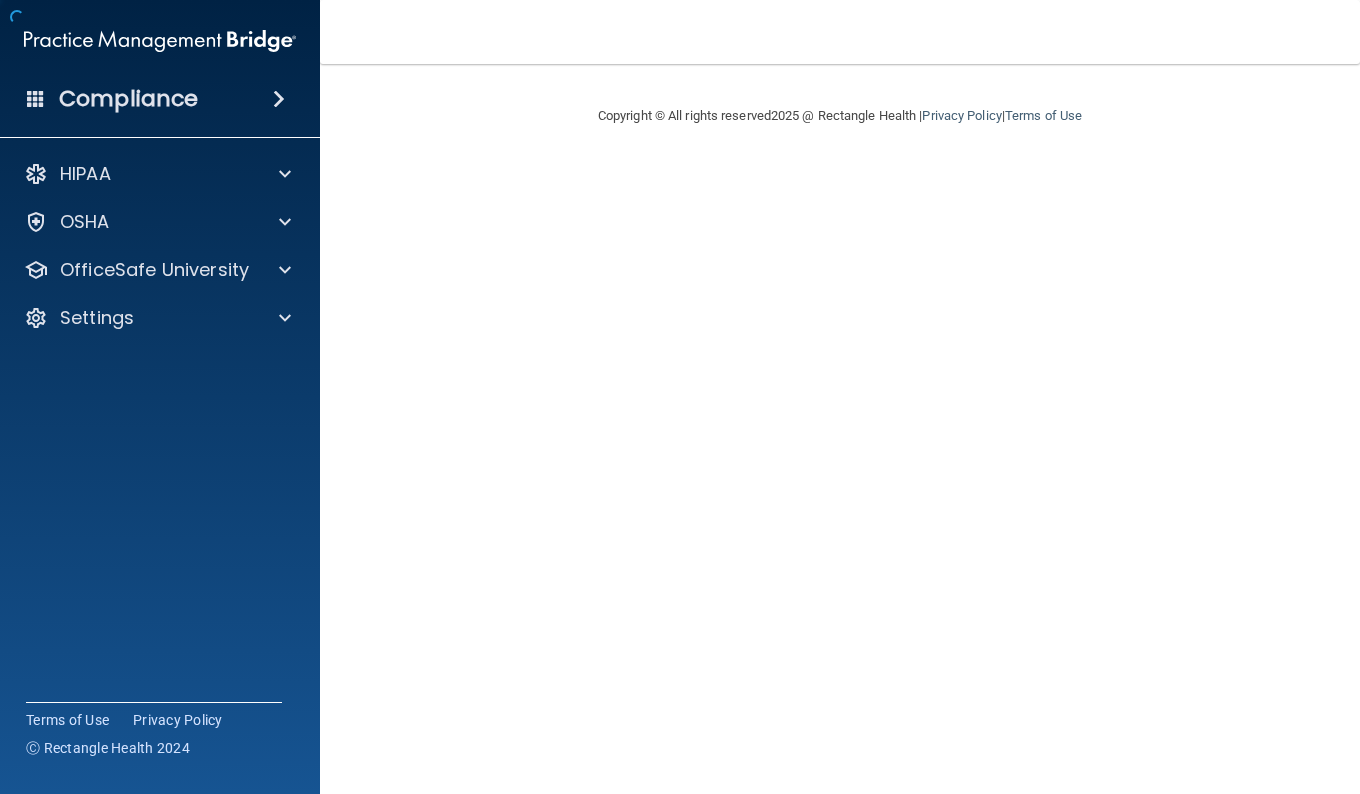 scroll, scrollTop: 0, scrollLeft: 0, axis: both 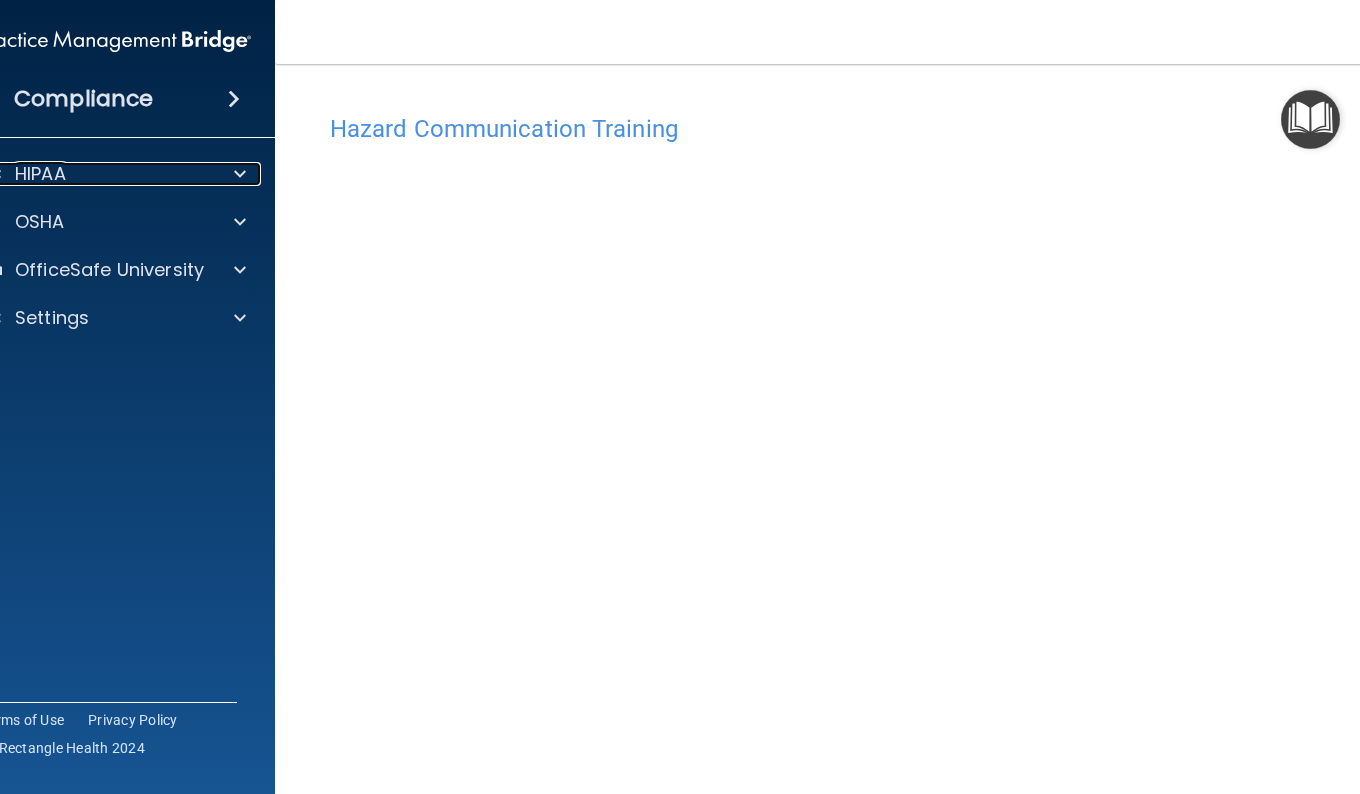click on "HIPAA" at bounding box center [40, 174] 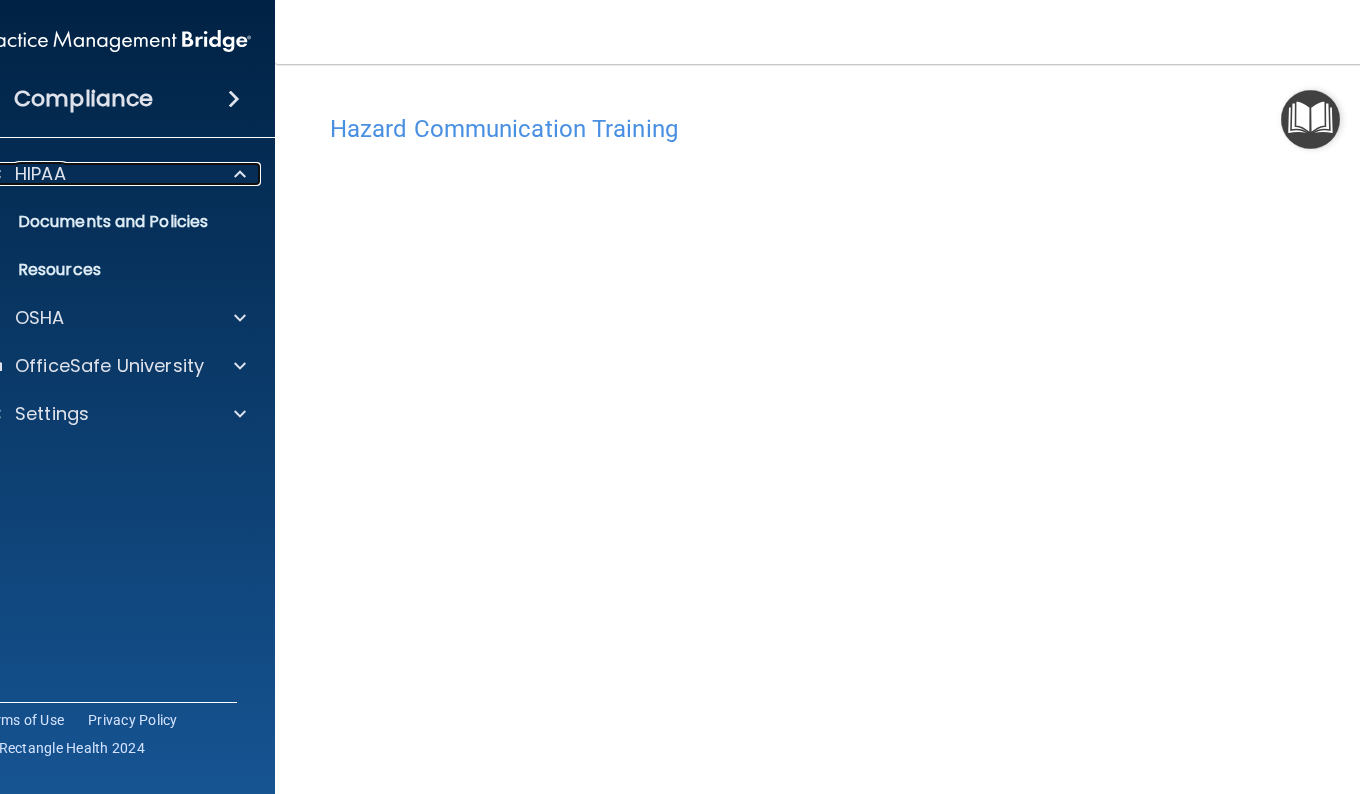 click on "HIPAA" at bounding box center (40, 174) 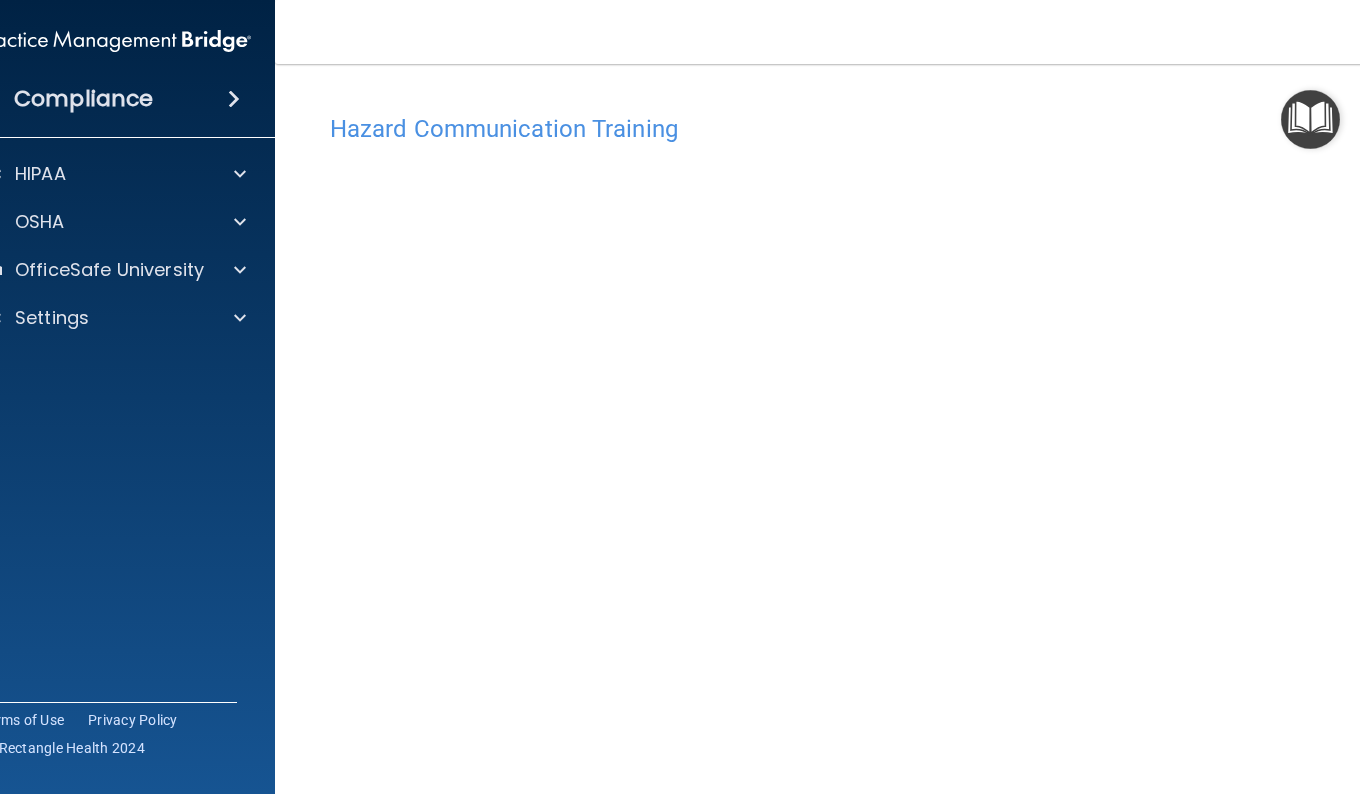 click on "Compliance" at bounding box center (115, 99) 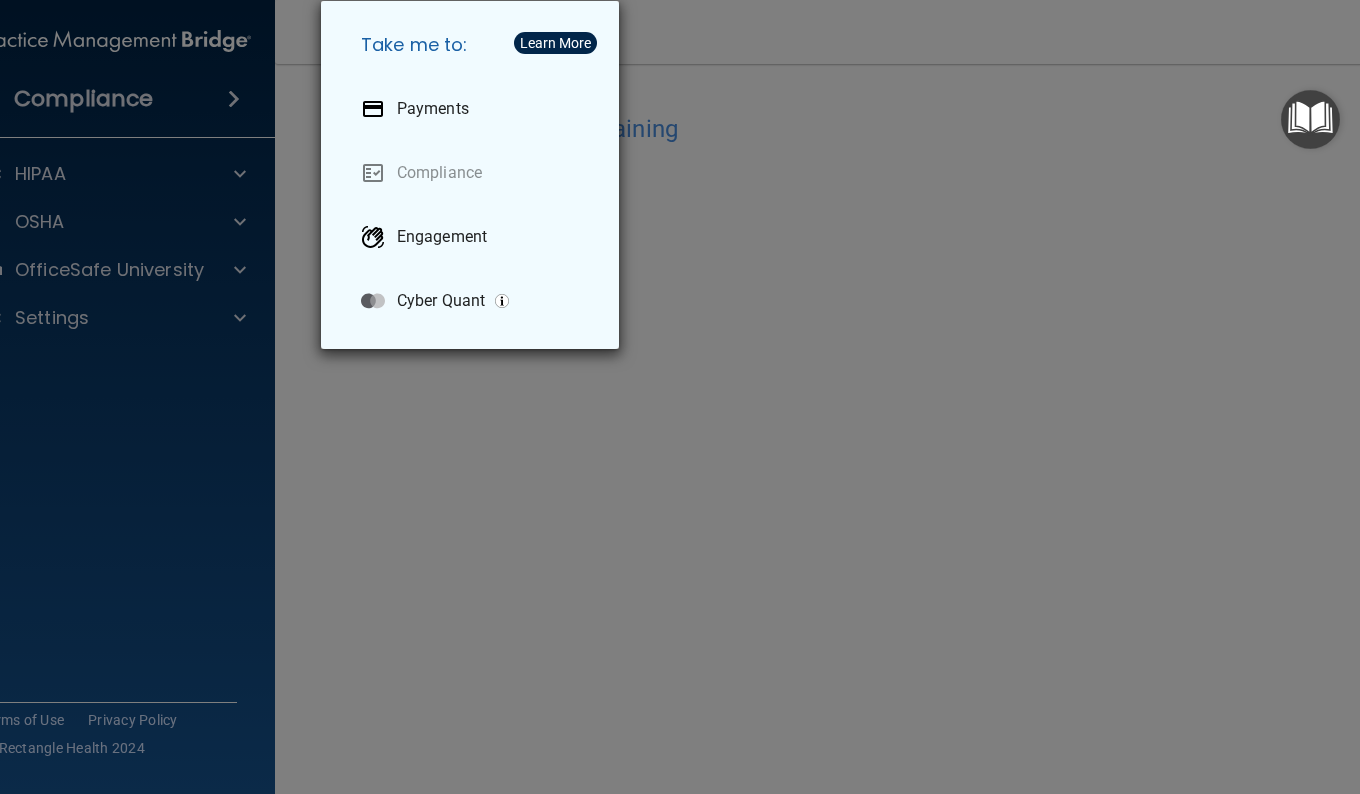 click on "Take me to:             Payments                   Compliance                     Engagement                     Cyber Quant" at bounding box center [680, 397] 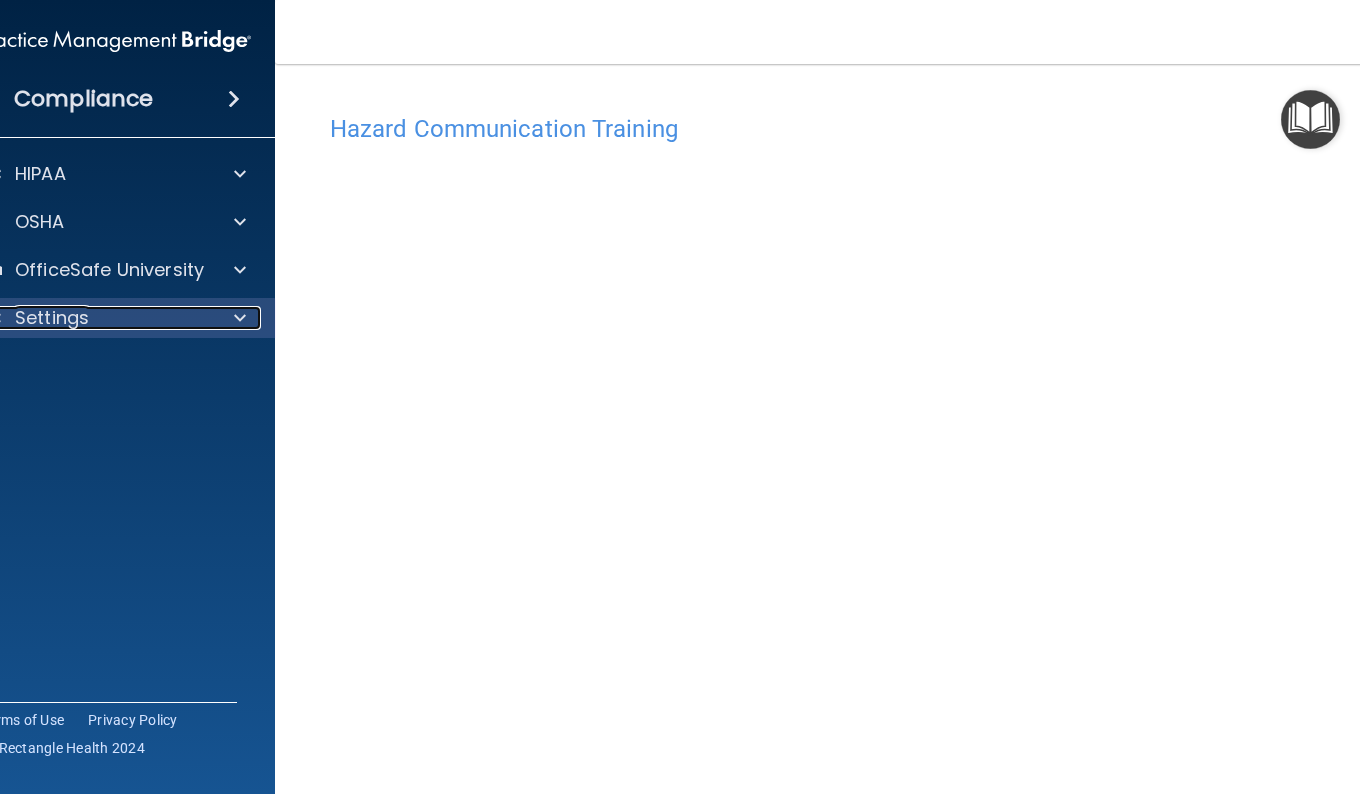 click on "Settings" at bounding box center (52, 318) 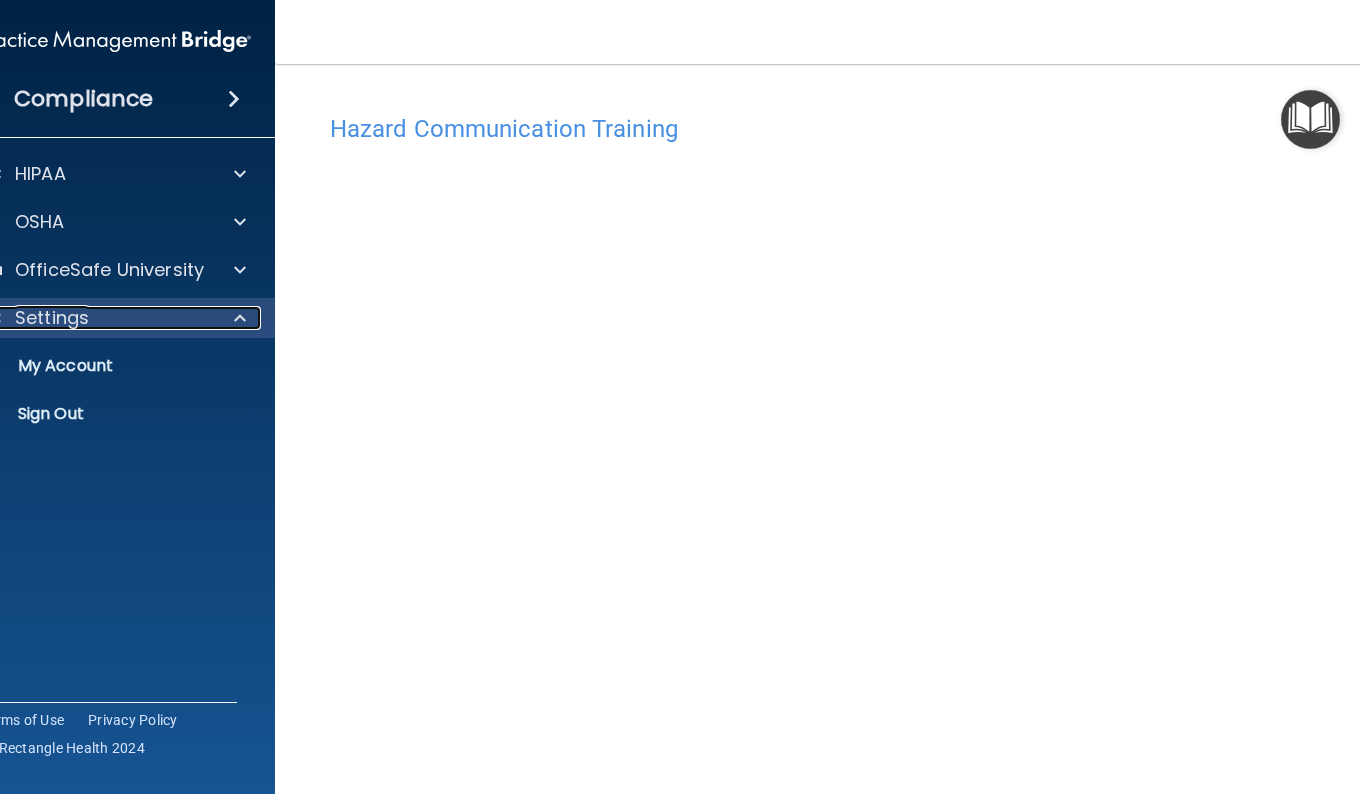 click on "Settings" at bounding box center [52, 318] 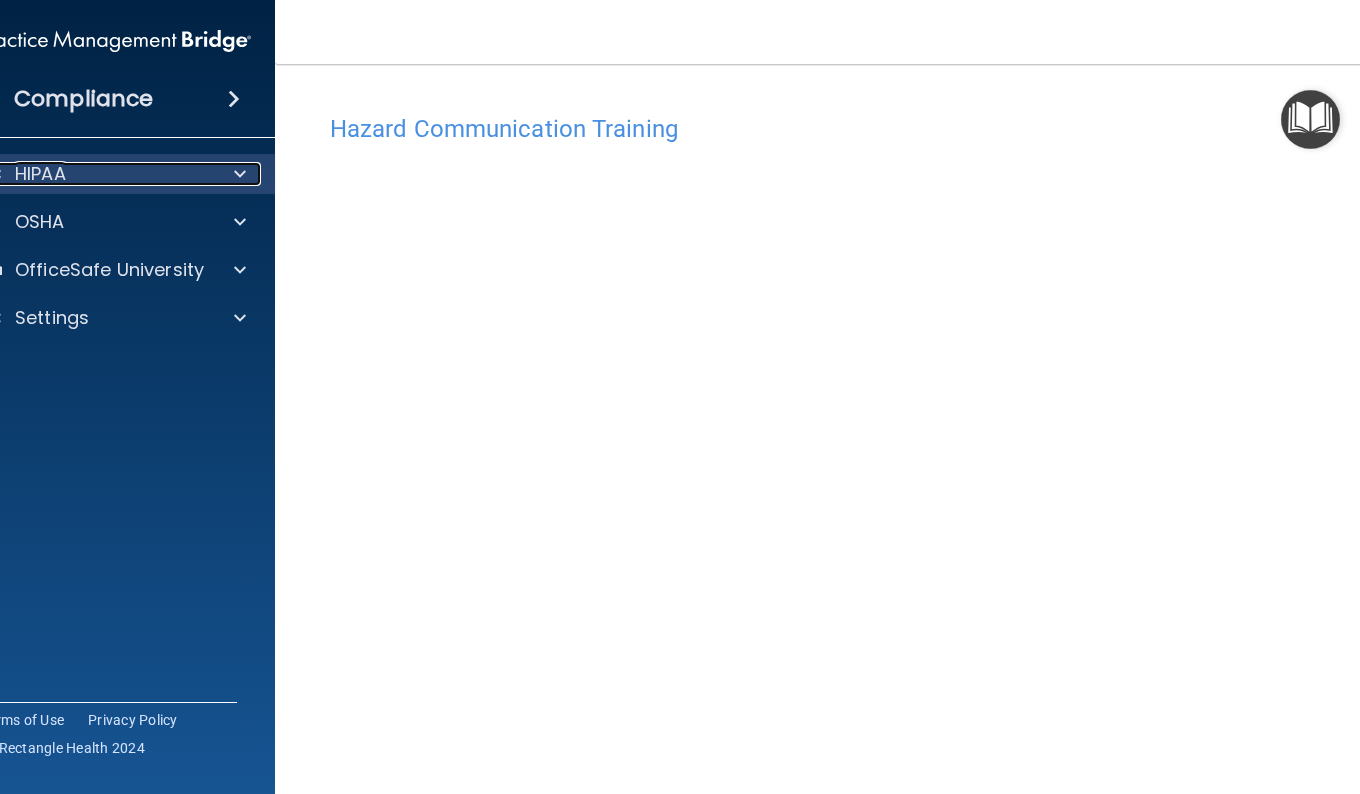 click on "HIPAA" at bounding box center [40, 174] 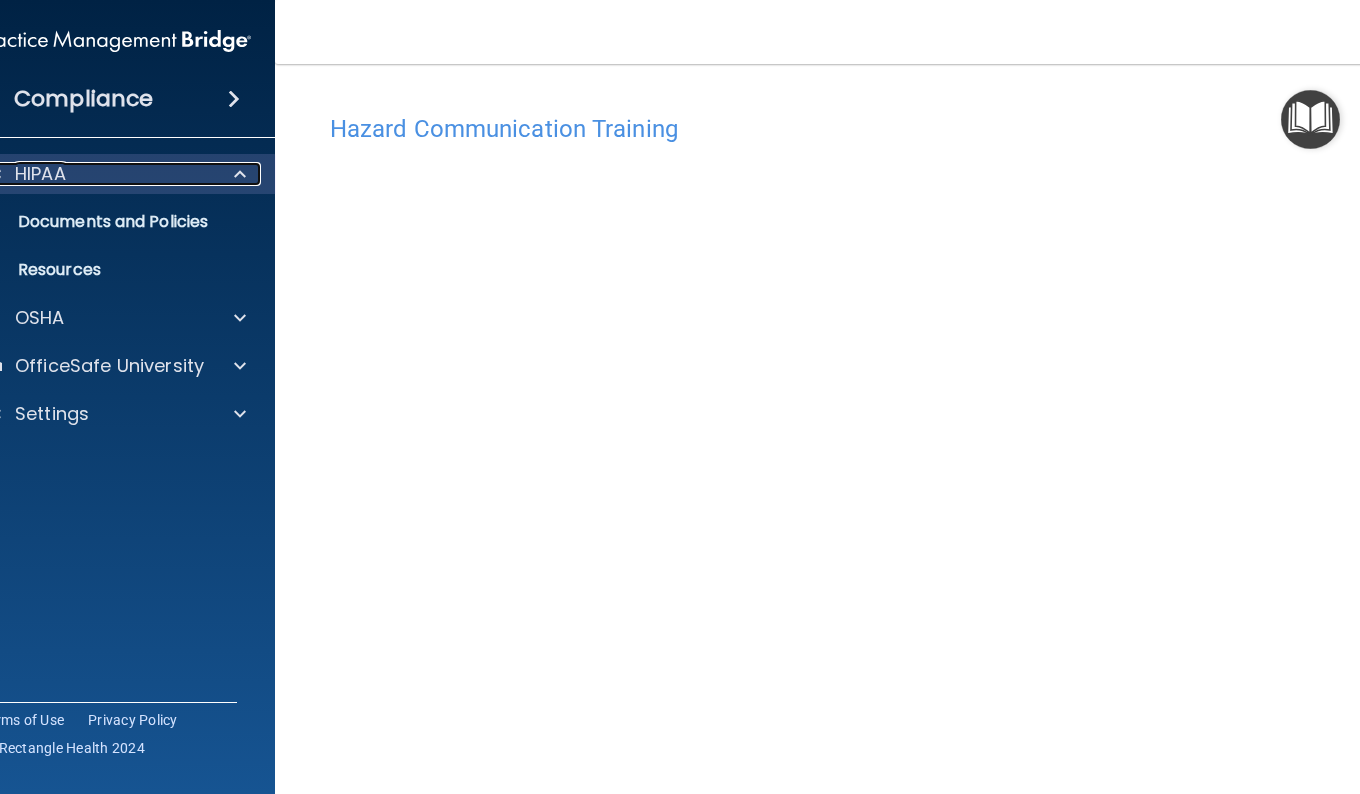 click on "HIPAA" at bounding box center [40, 174] 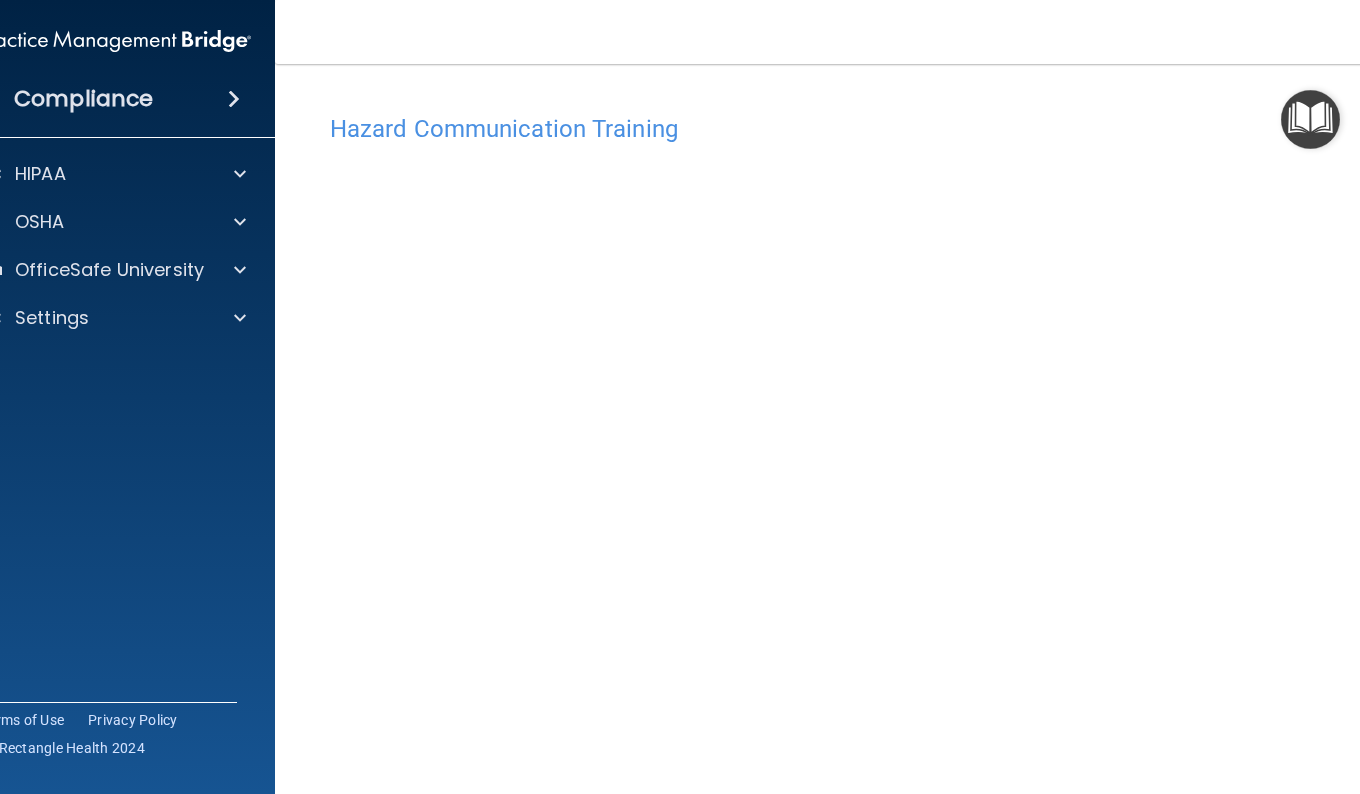 click on "Compliance" at bounding box center (83, 99) 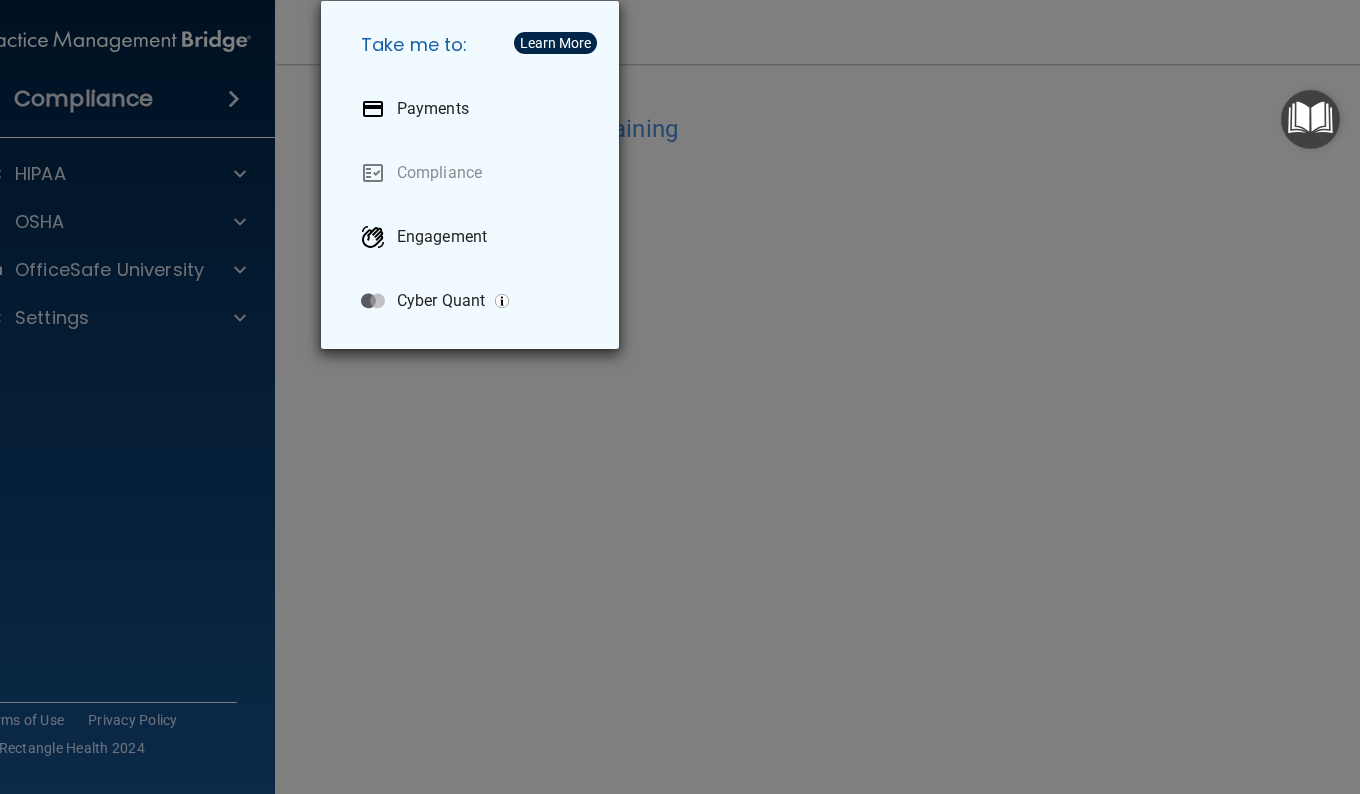 click on "Take me to:             Payments                   Compliance                     Engagement                     Cyber Quant" at bounding box center [680, 397] 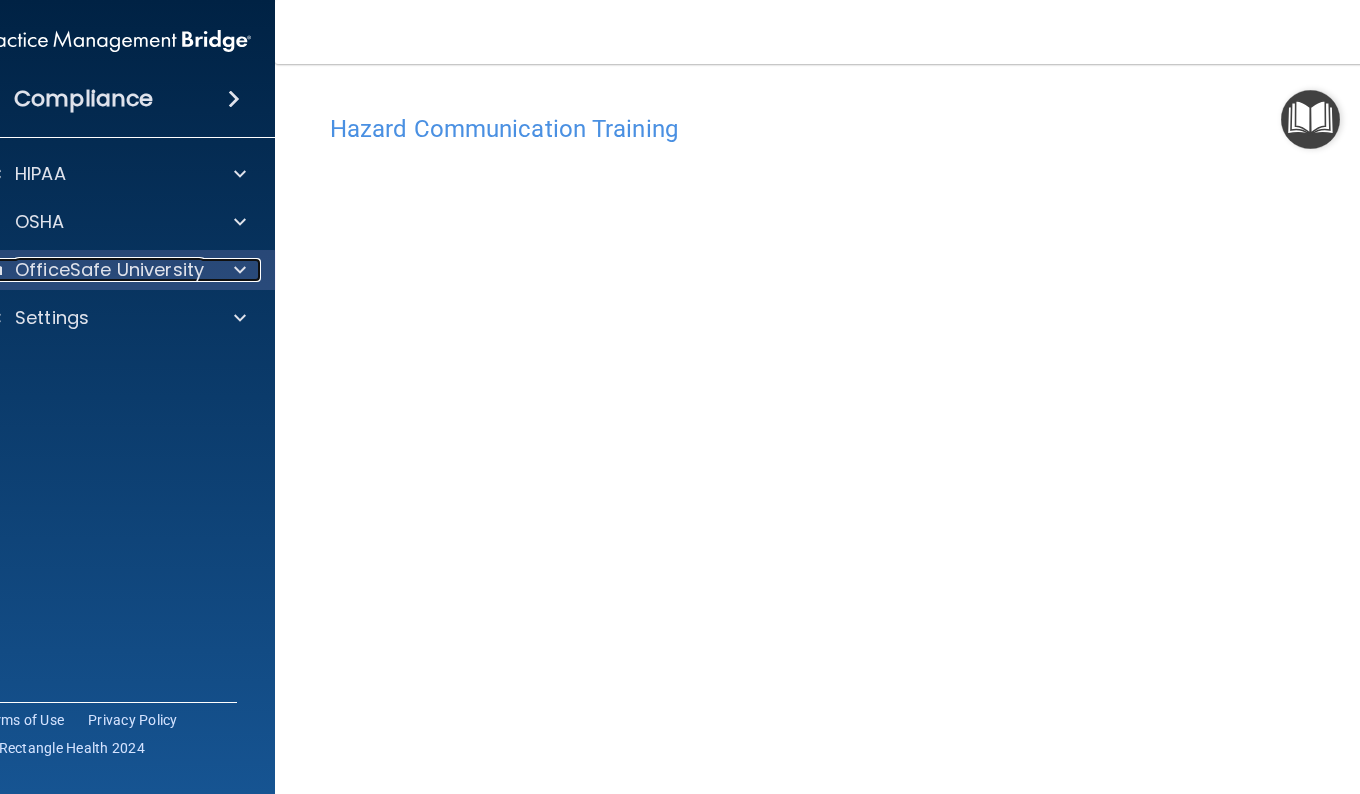 click on "OfficeSafe University" at bounding box center [109, 270] 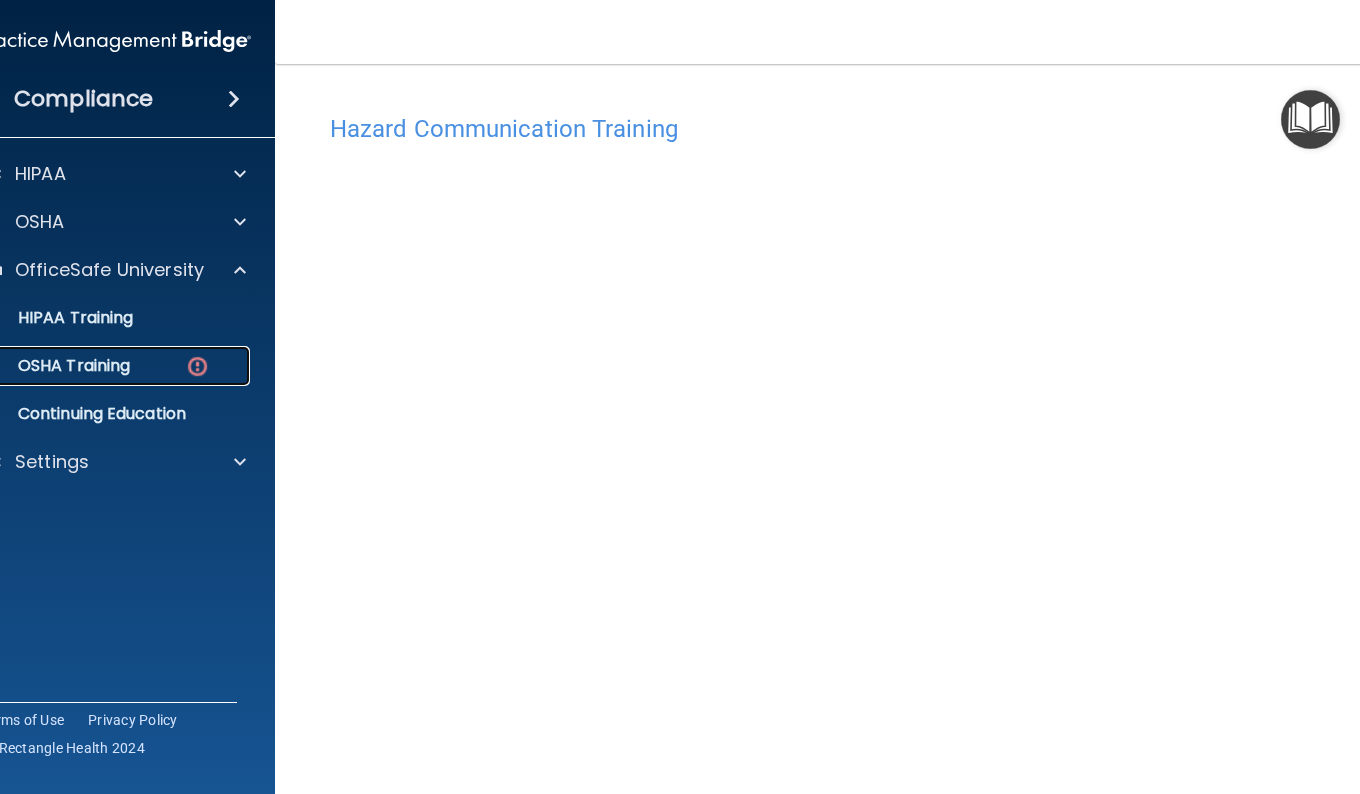 click on "OSHA Training" at bounding box center (92, 366) 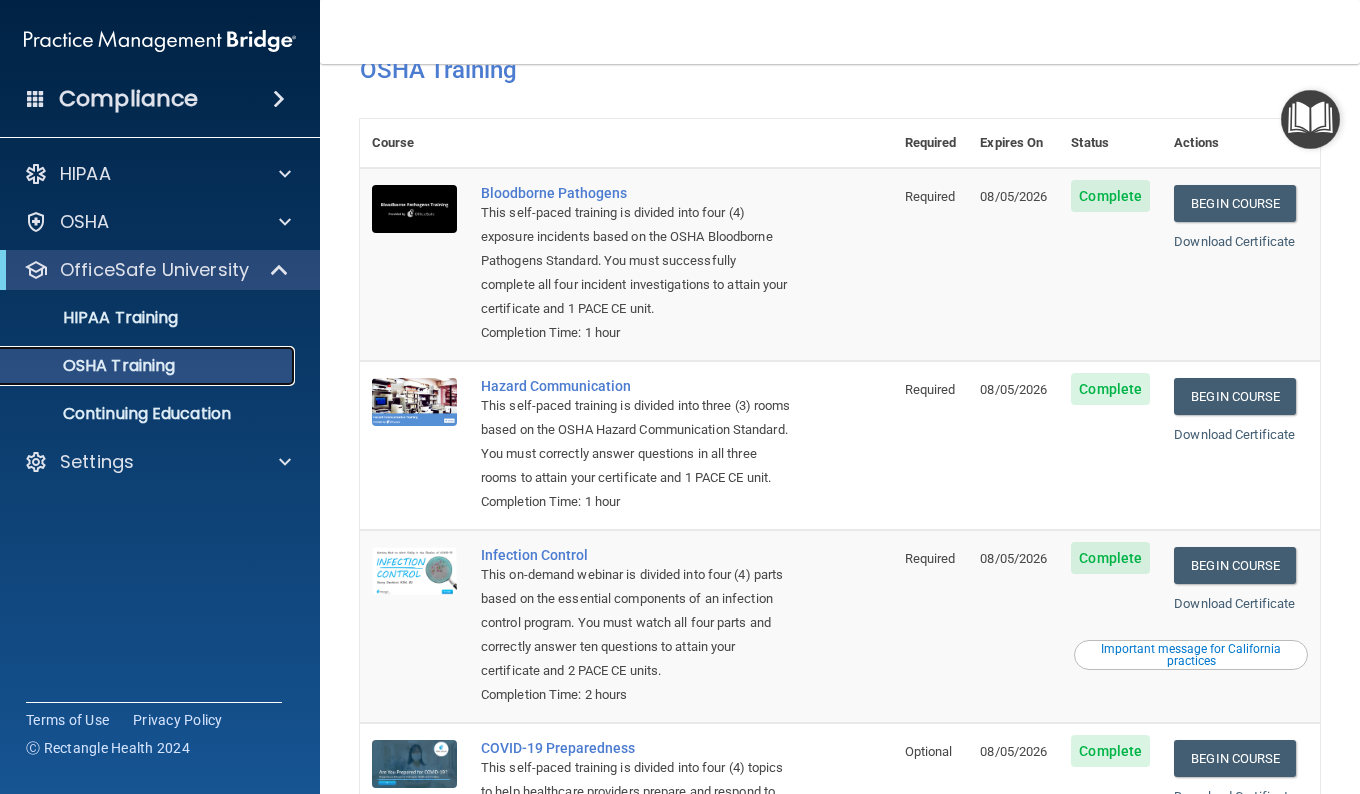 scroll, scrollTop: 0, scrollLeft: 0, axis: both 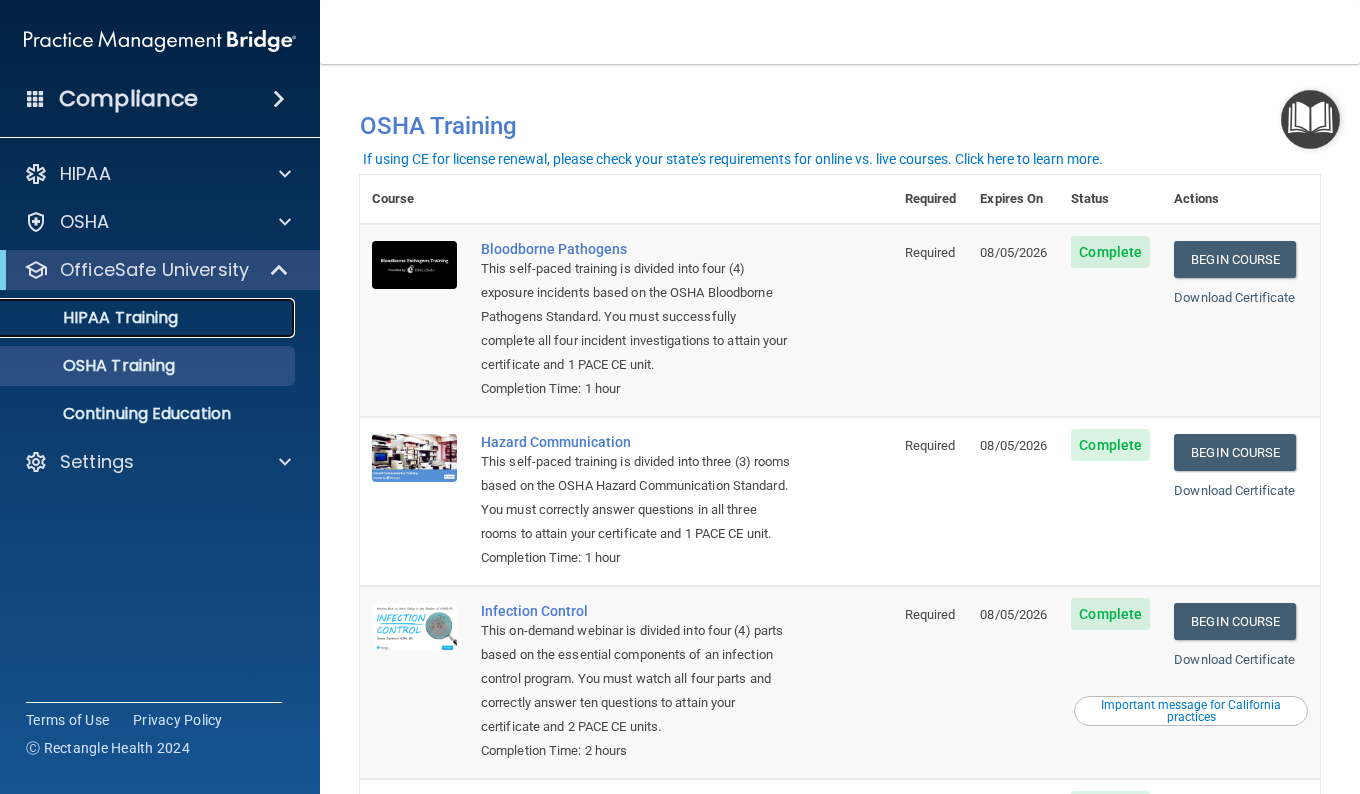 click on "HIPAA Training" at bounding box center (137, 318) 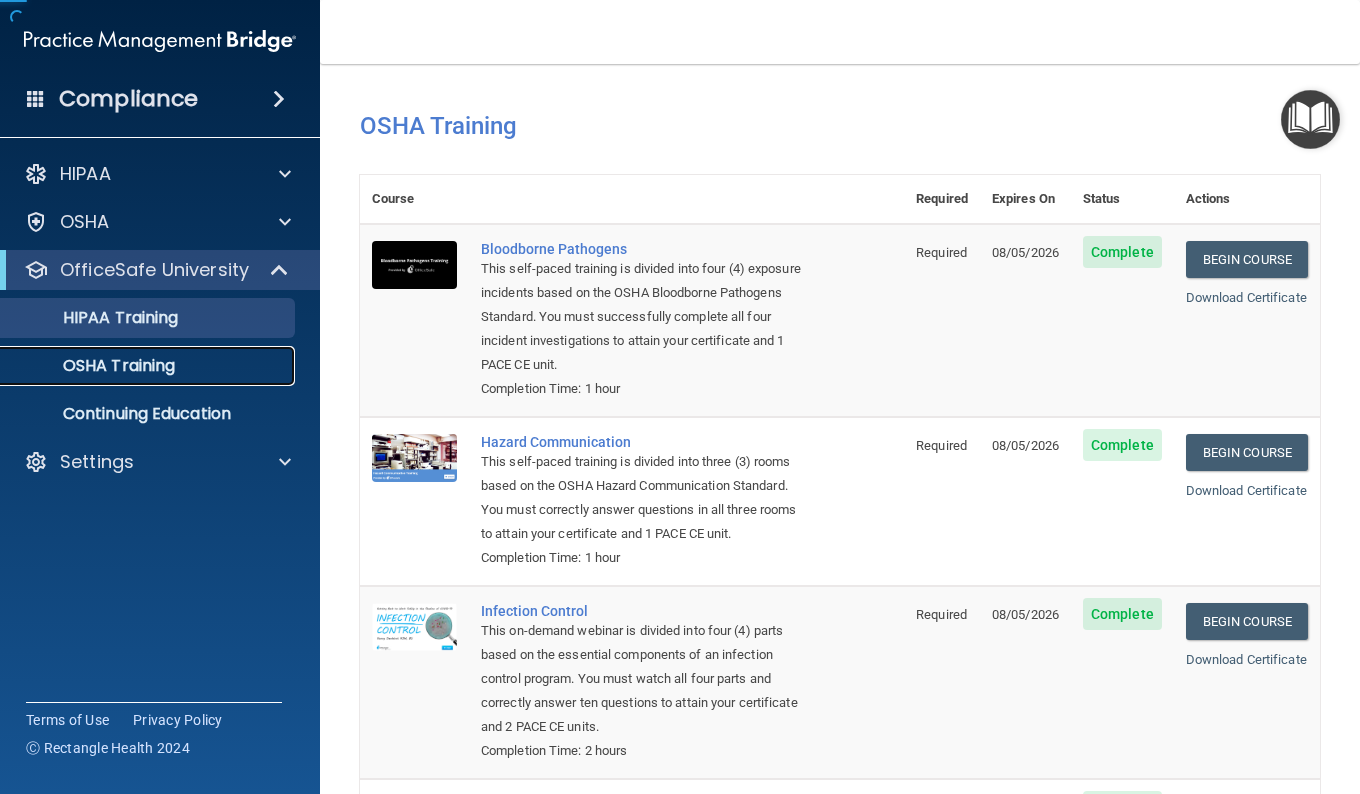 click on "OSHA Training" at bounding box center (94, 366) 